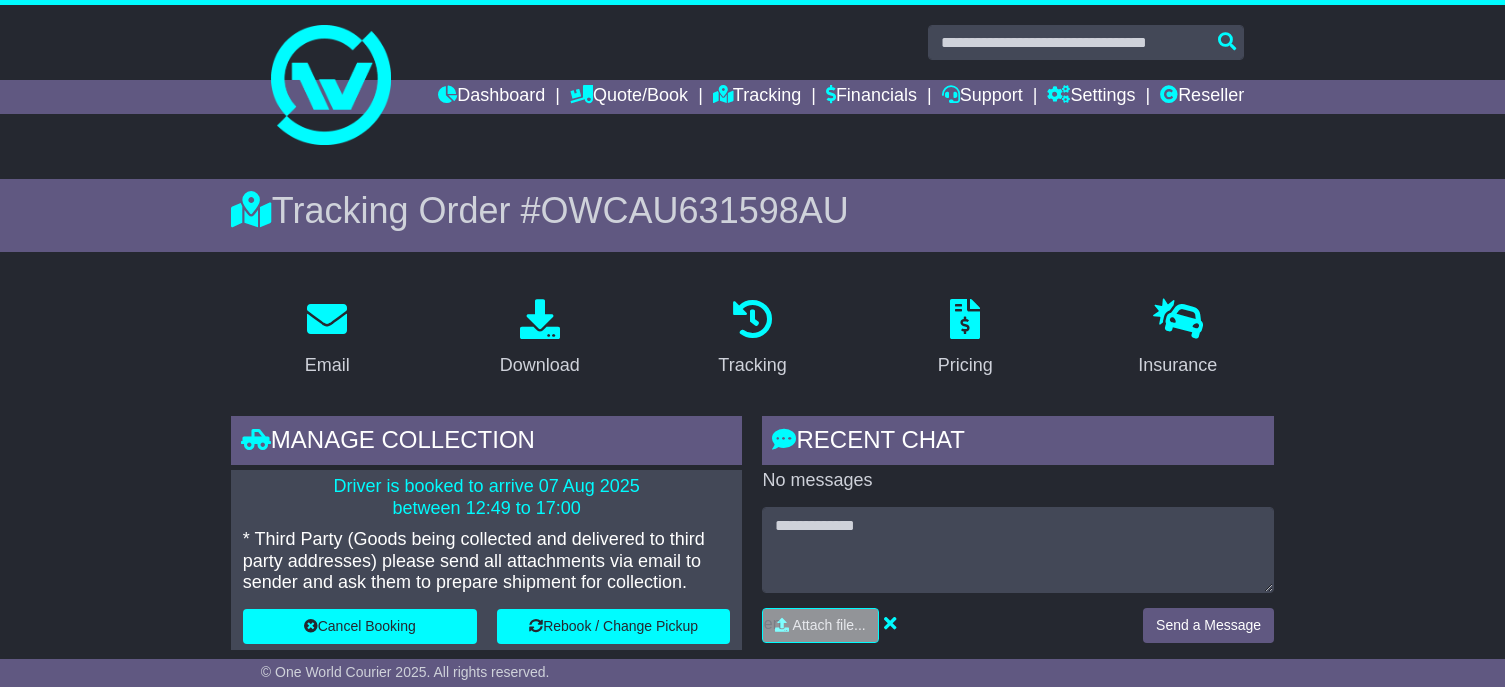 scroll, scrollTop: 400, scrollLeft: 0, axis: vertical 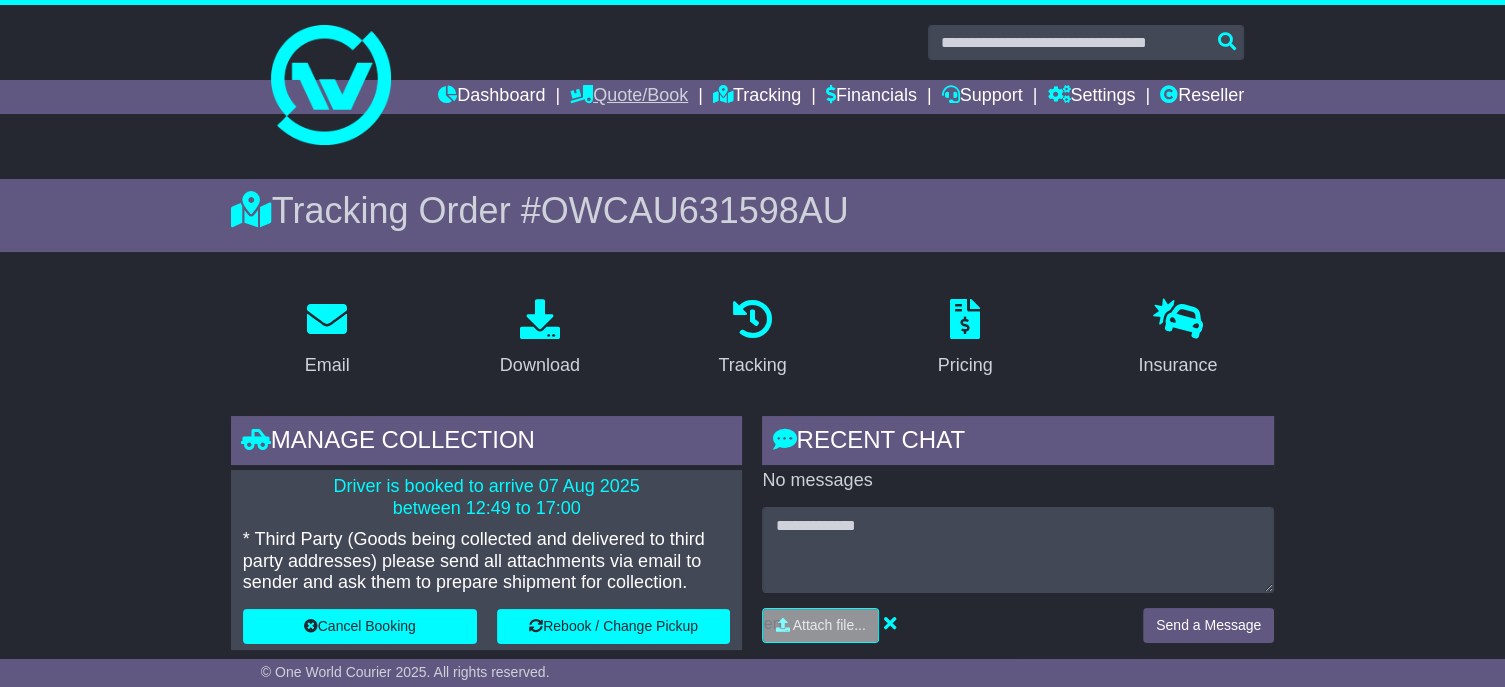 click on "Quote/Book" at bounding box center [629, 97] 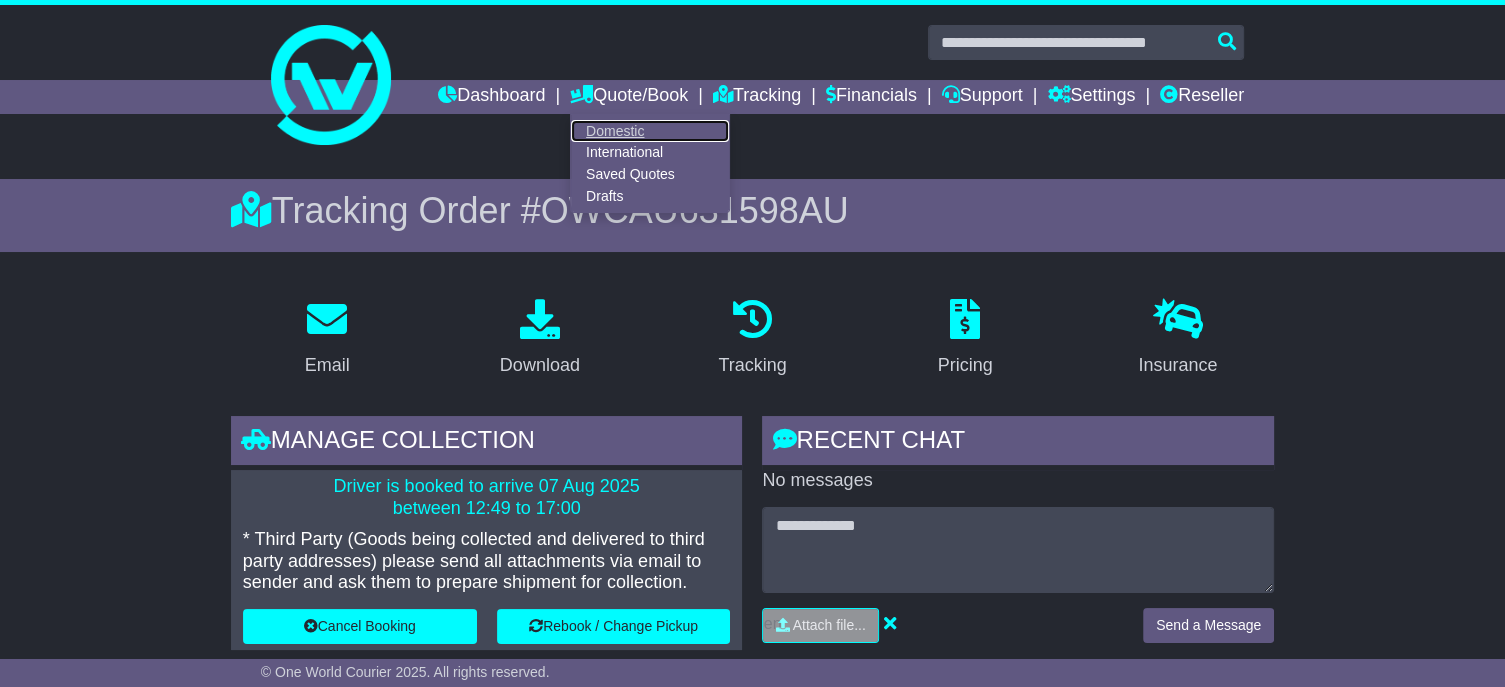click on "Domestic" at bounding box center (650, 131) 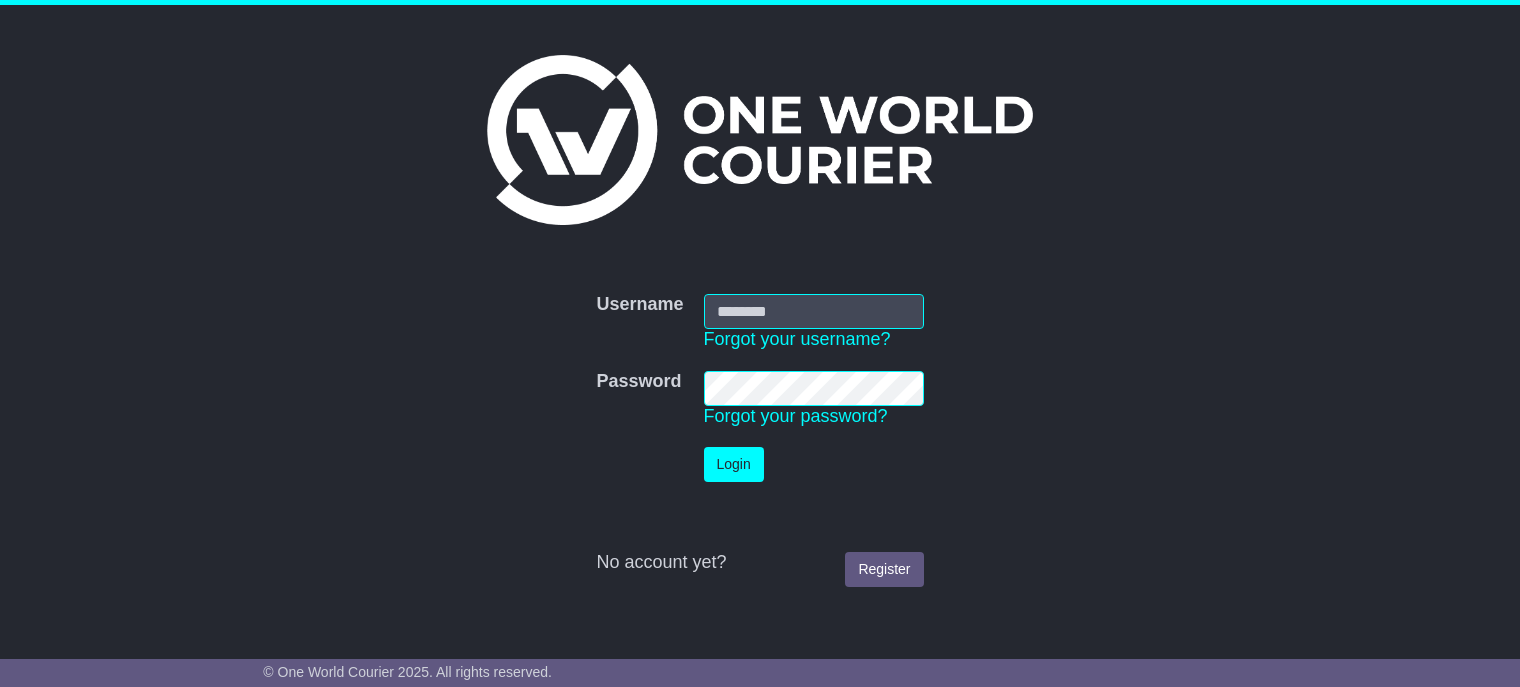 scroll, scrollTop: 0, scrollLeft: 0, axis: both 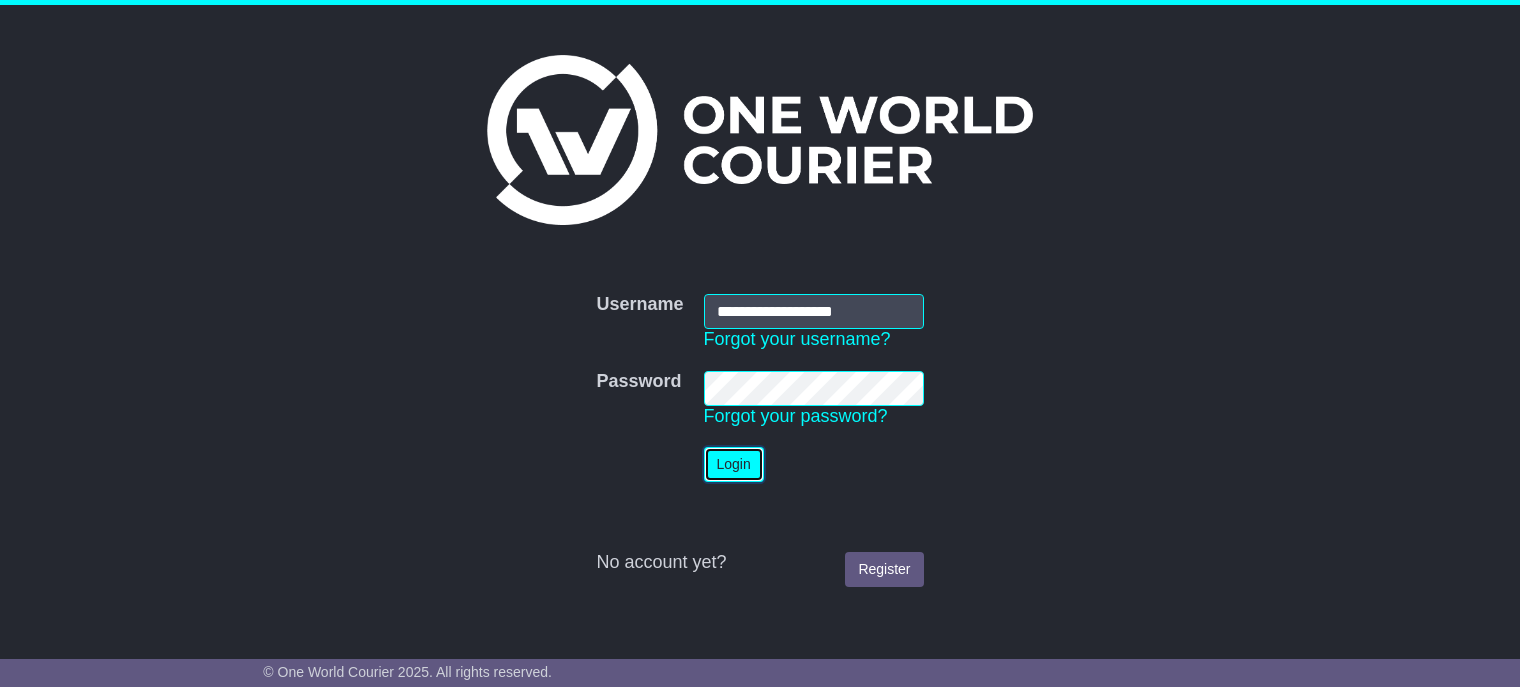 click on "Login" at bounding box center [734, 464] 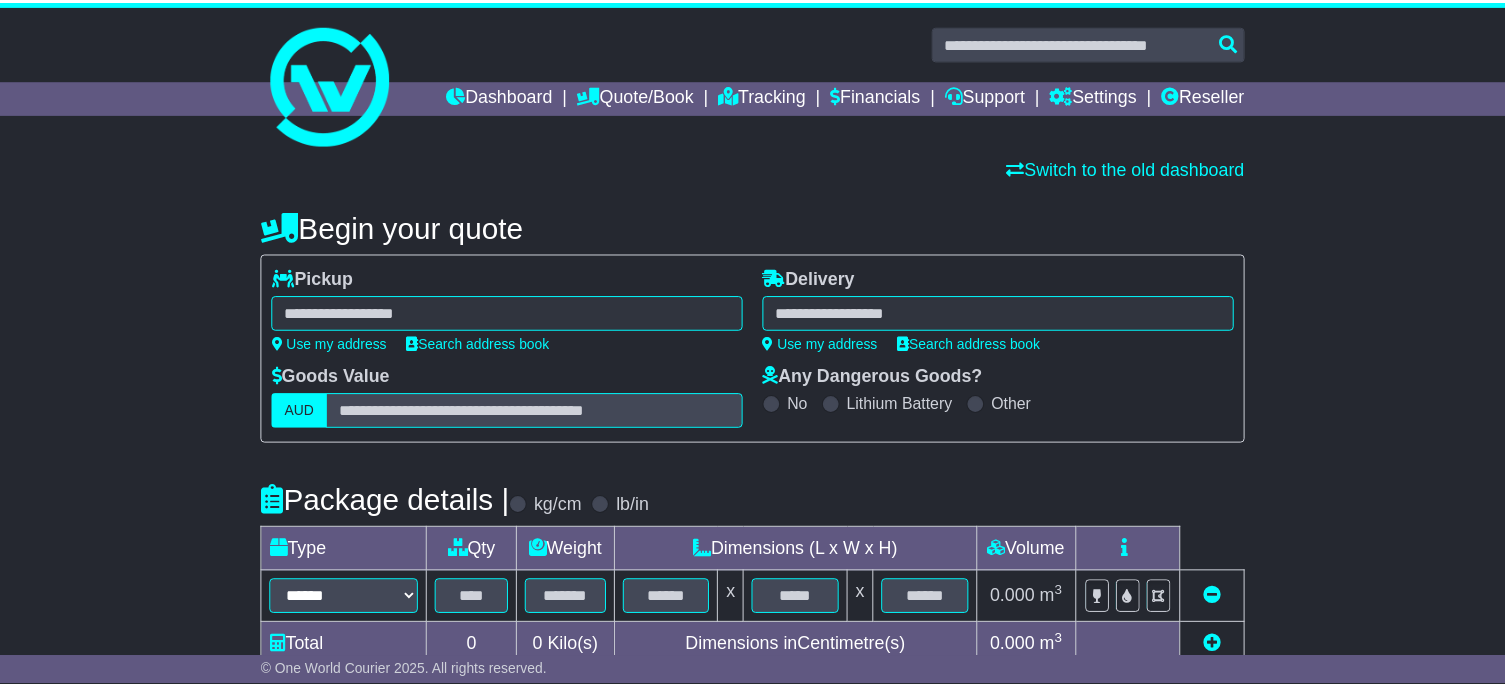 scroll, scrollTop: 0, scrollLeft: 0, axis: both 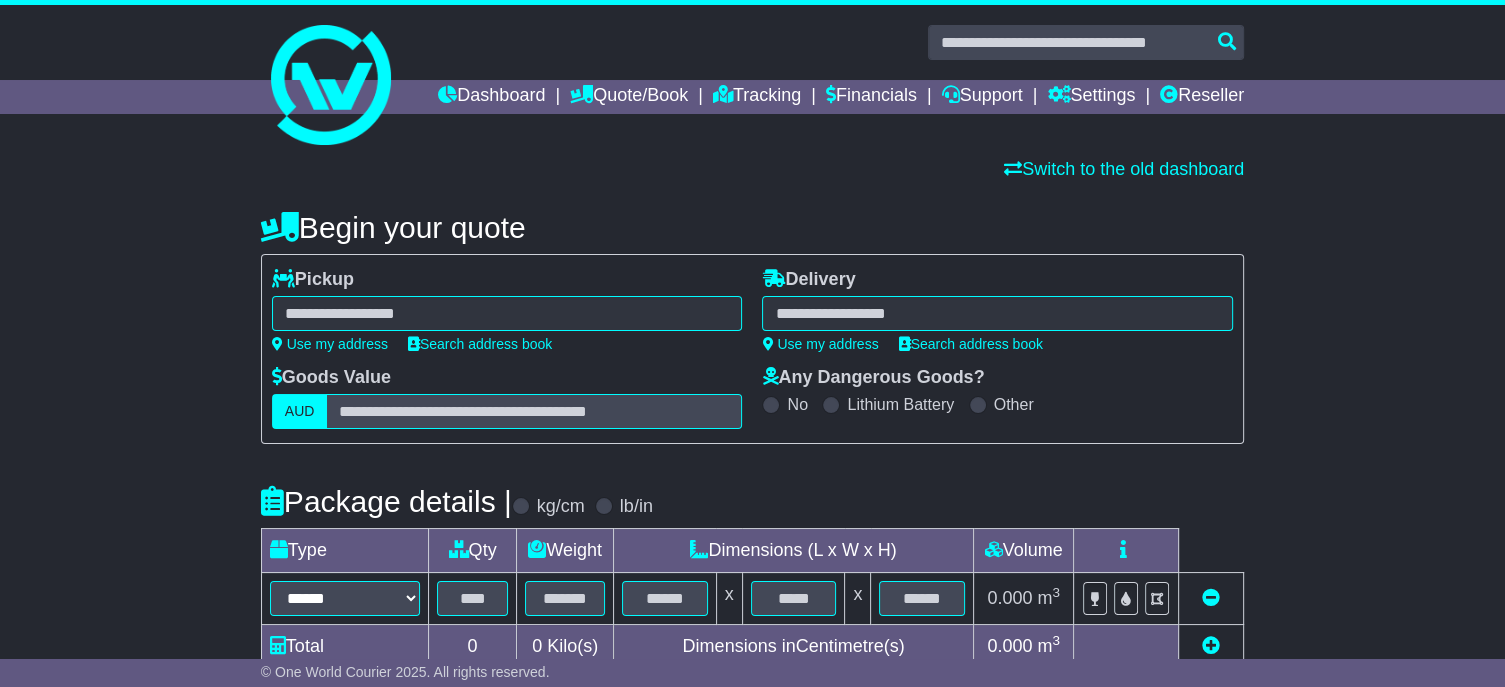 click at bounding box center (507, 313) 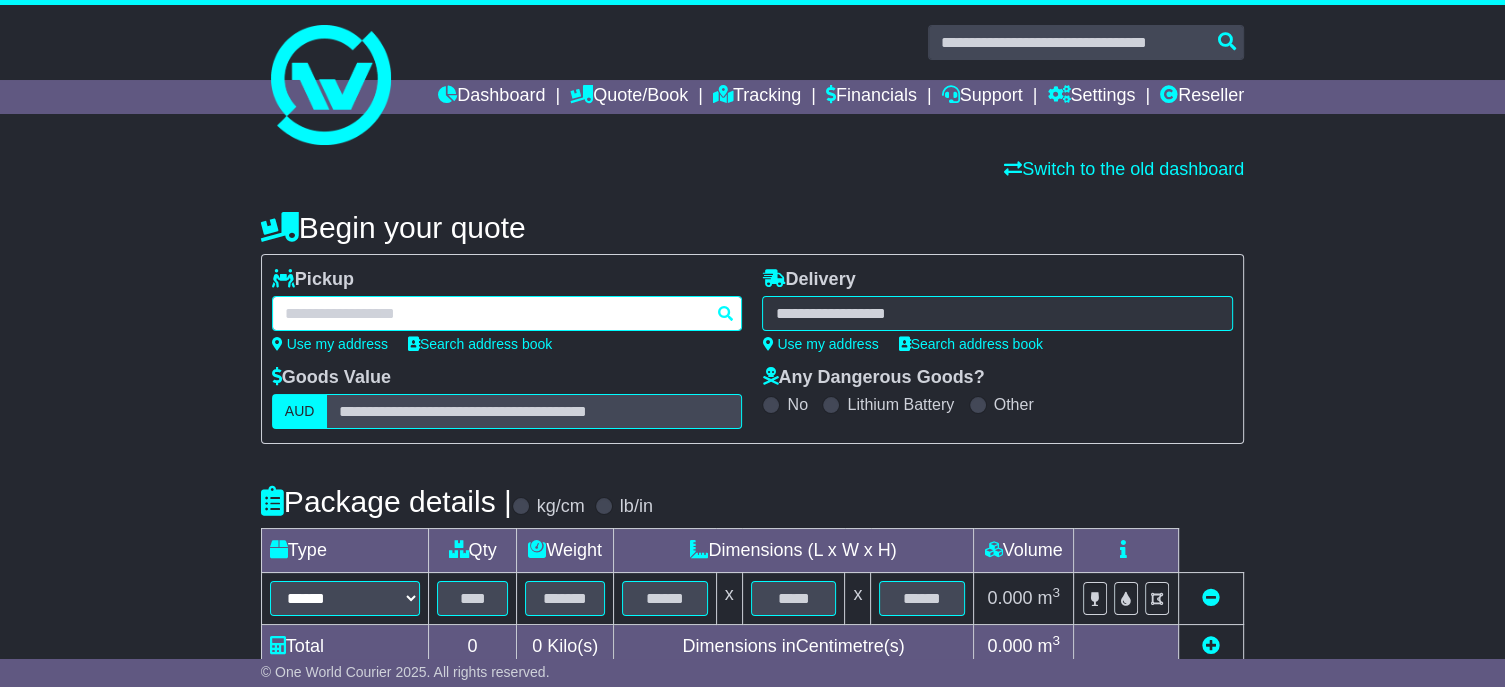 click at bounding box center [507, 313] 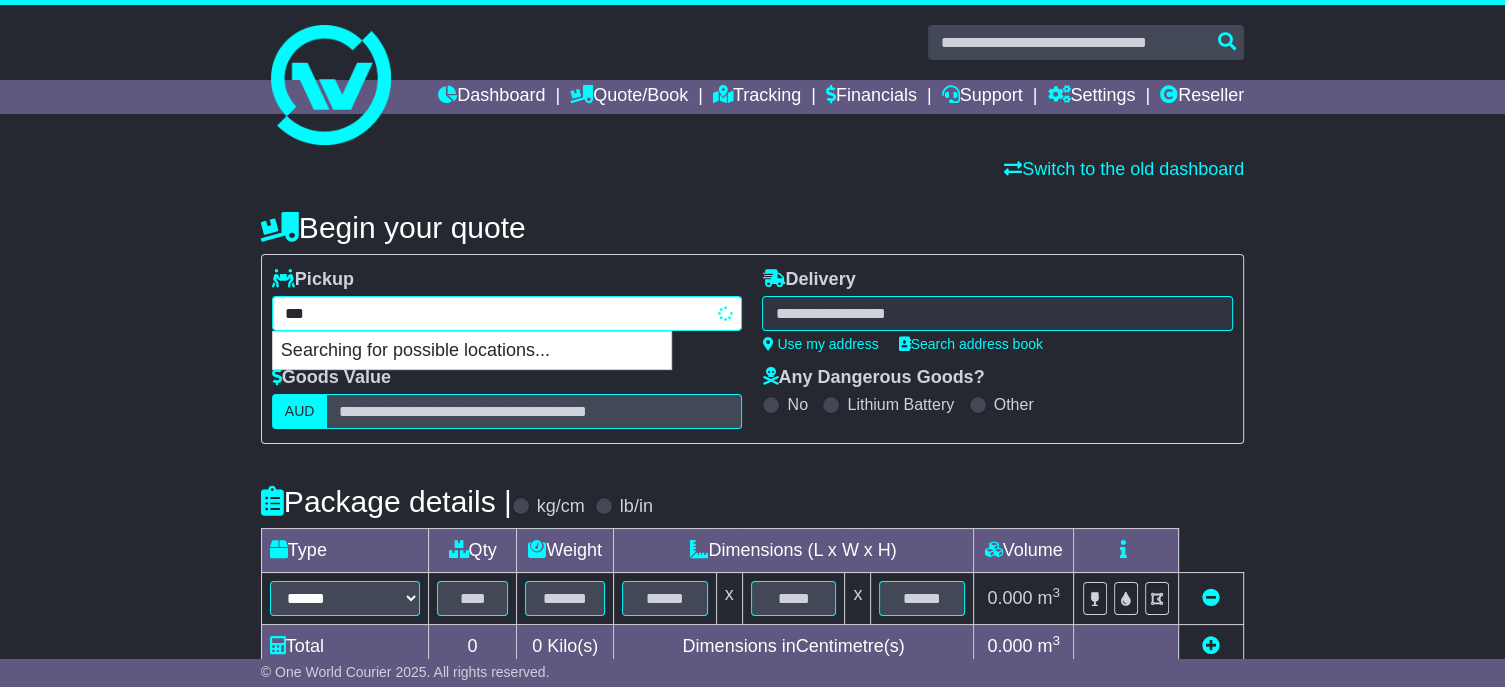 type on "****" 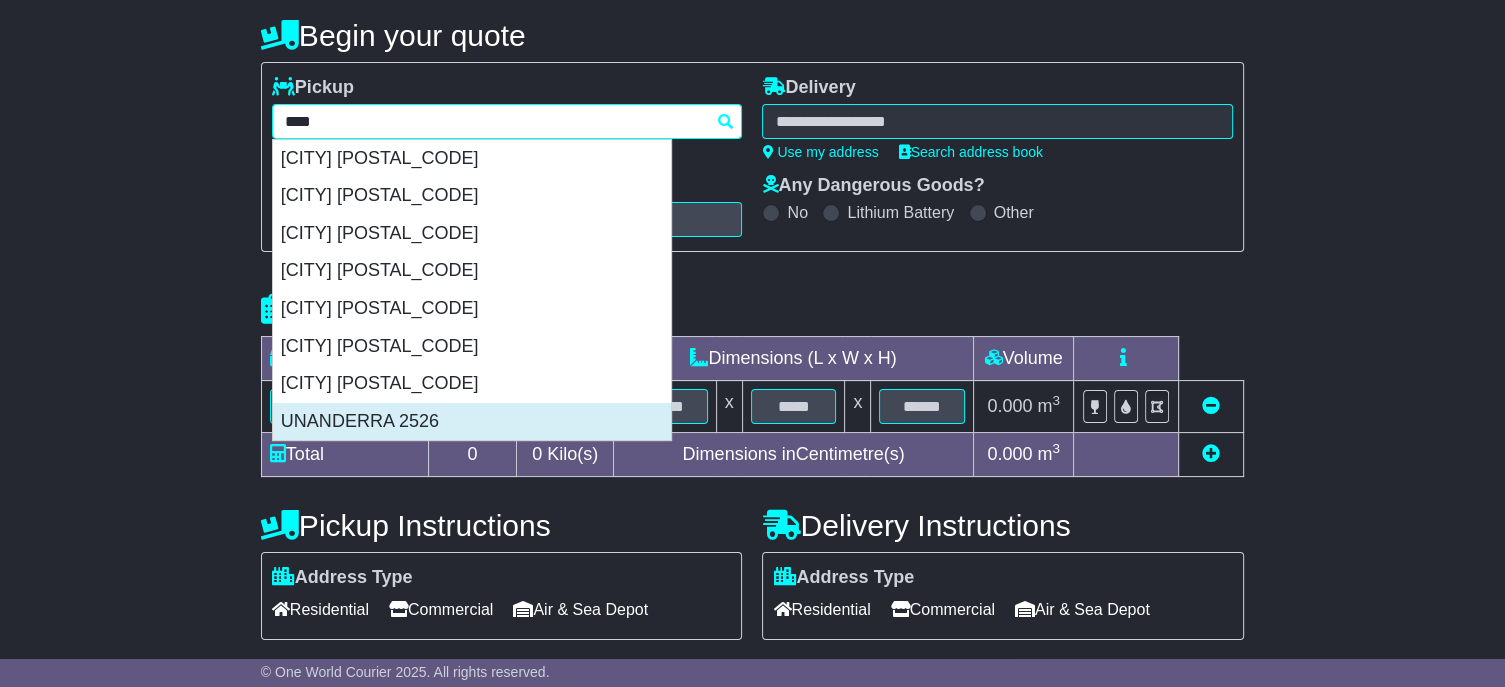 scroll, scrollTop: 200, scrollLeft: 0, axis: vertical 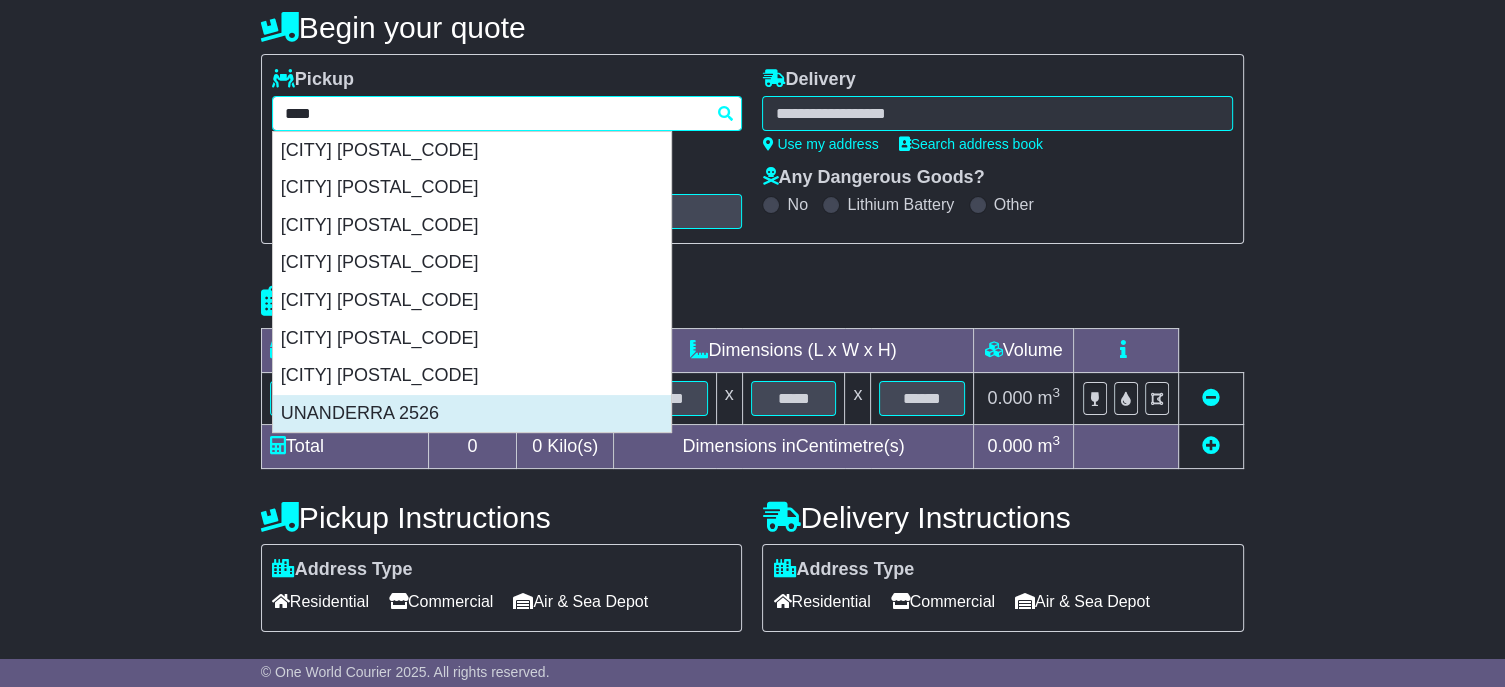 click on "UNANDERRA 2526" at bounding box center [472, 414] 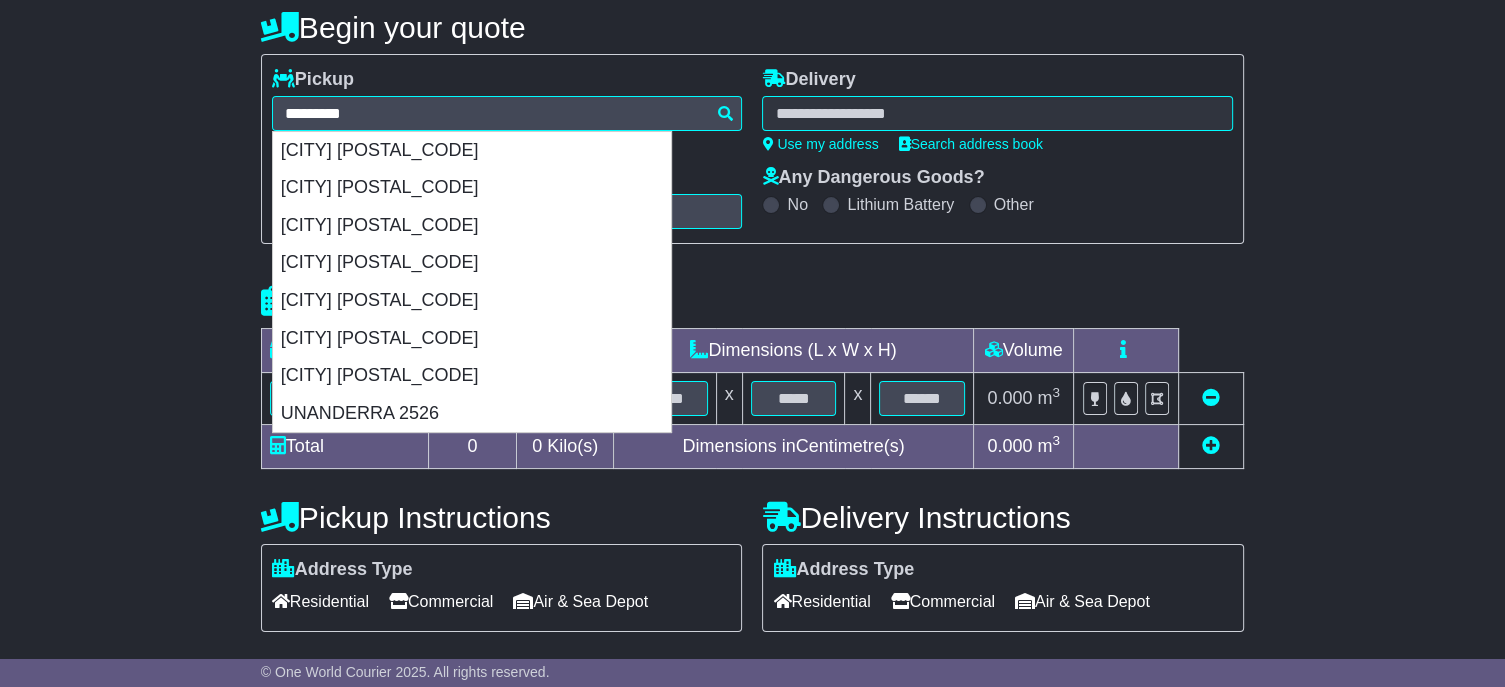 type on "**********" 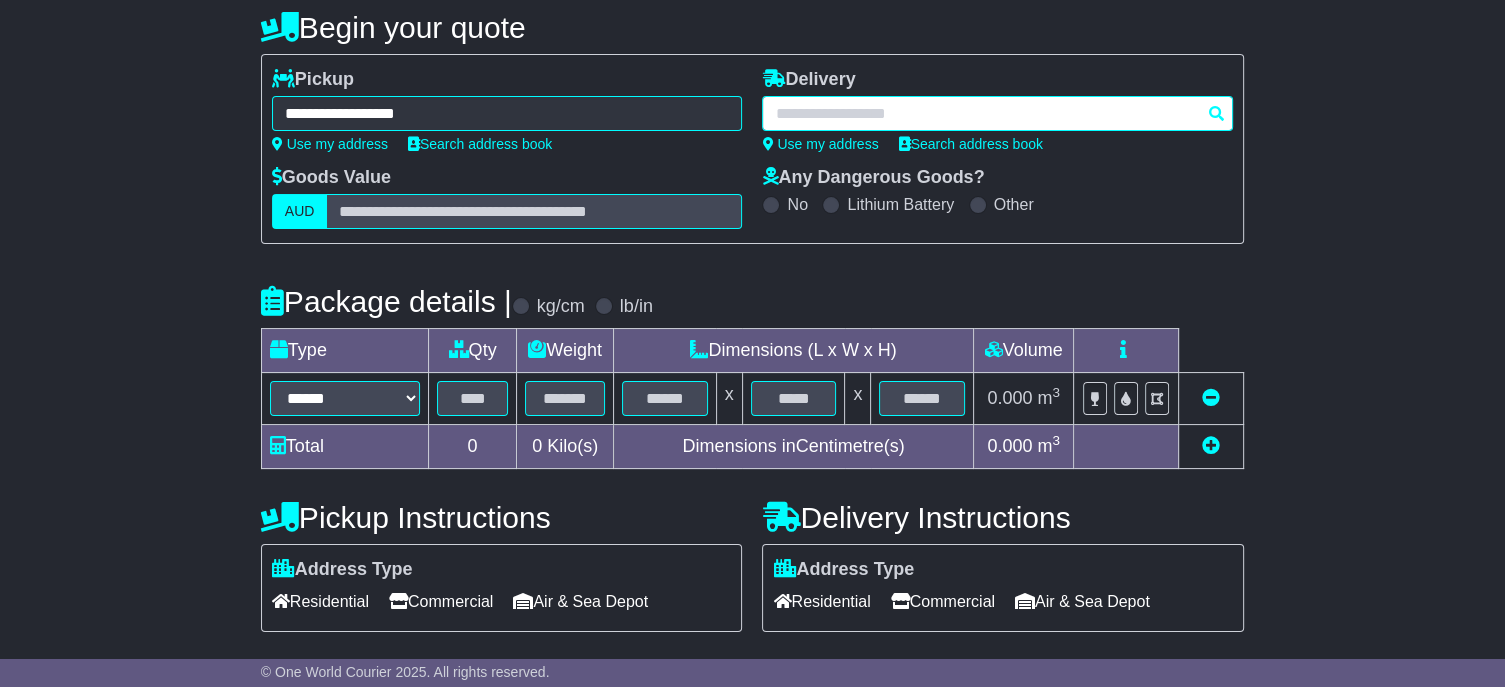 click at bounding box center [997, 113] 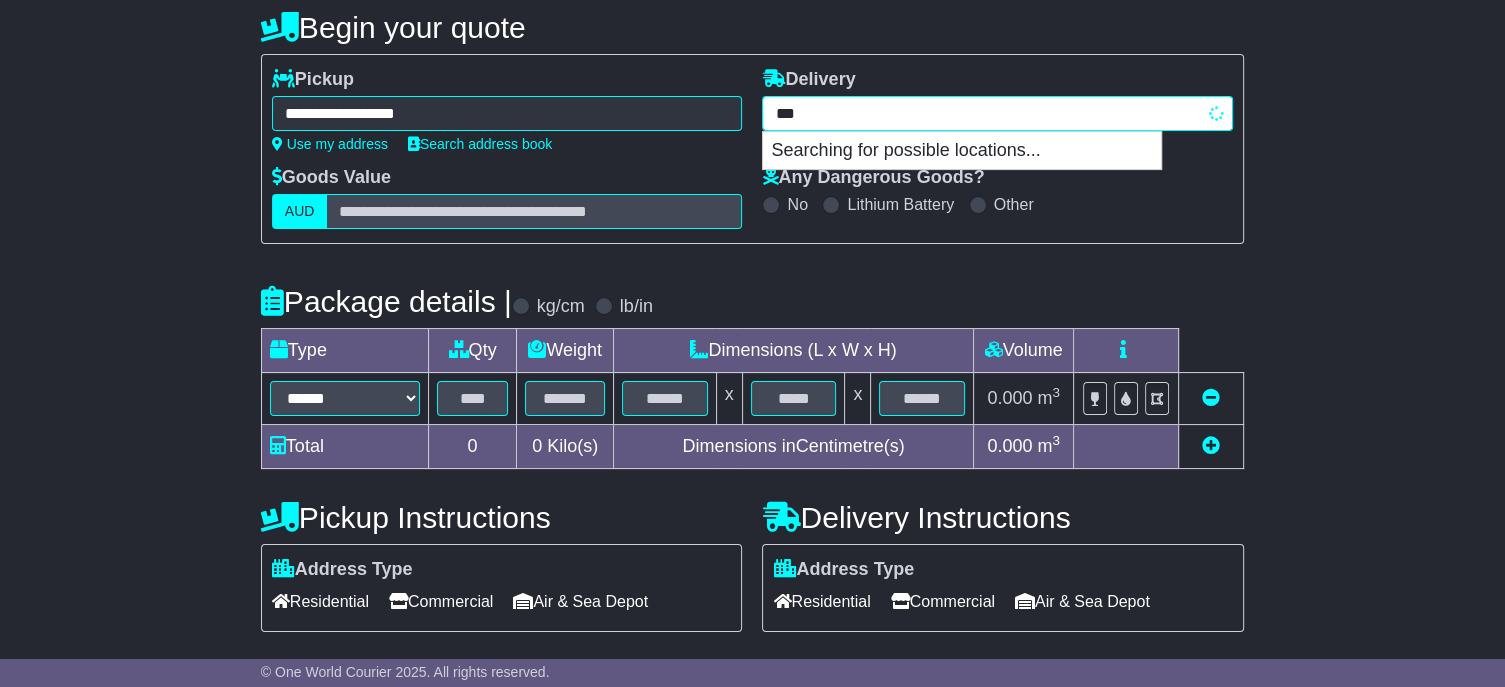 type on "****" 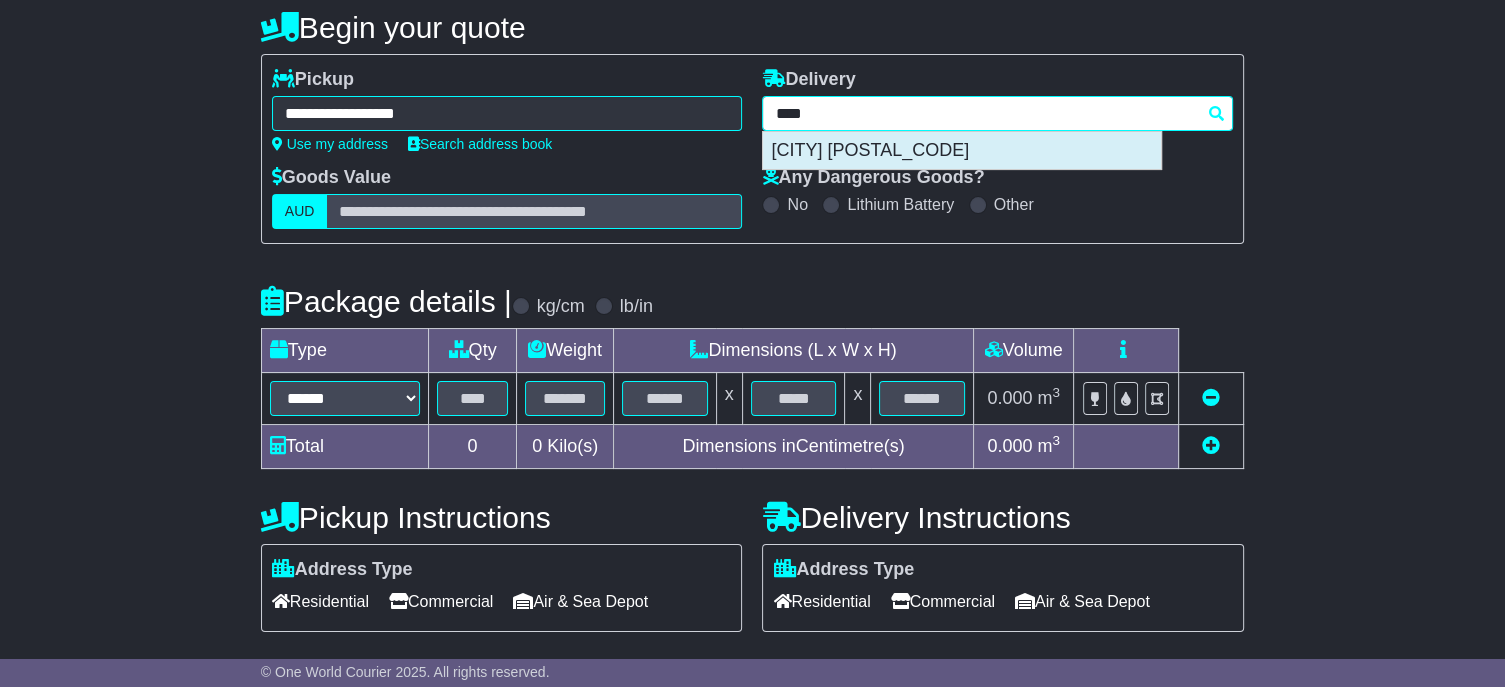 click on "YANCHEP 6035" at bounding box center (962, 151) 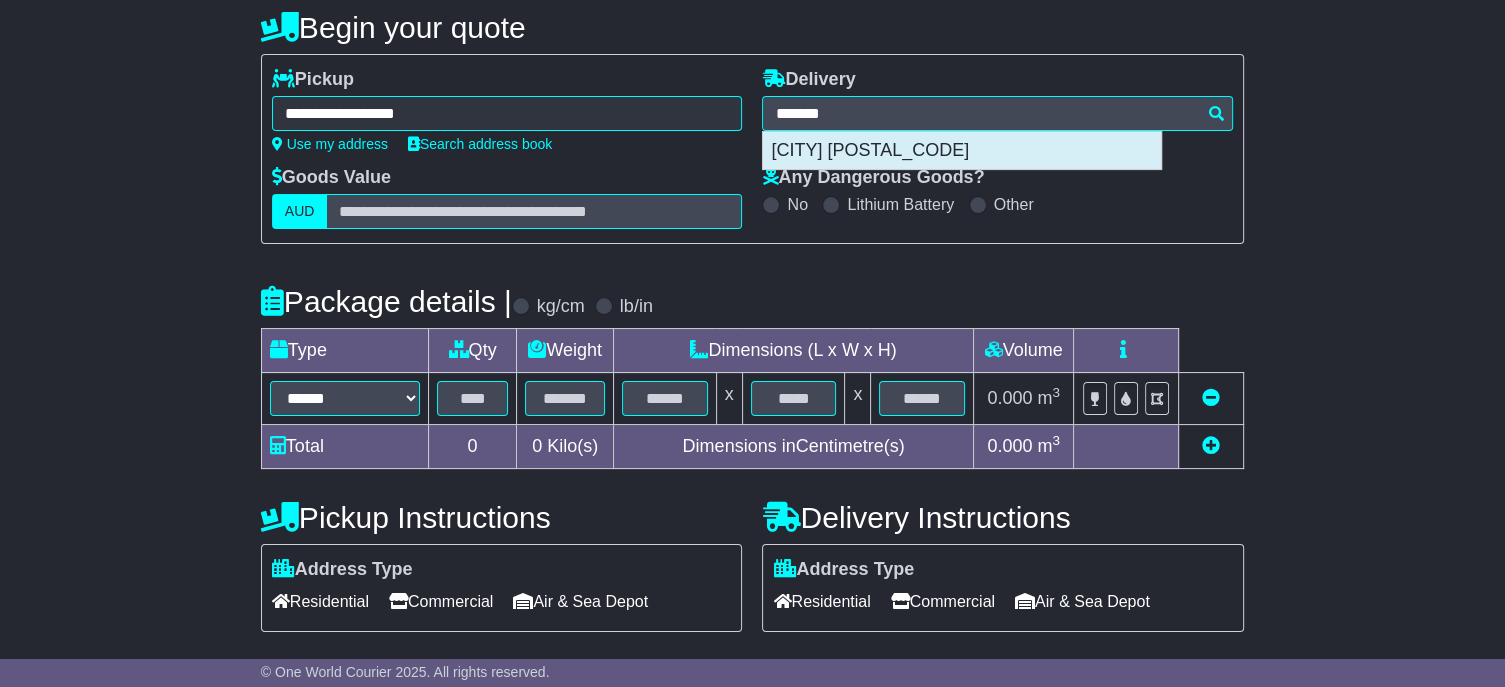 type on "**********" 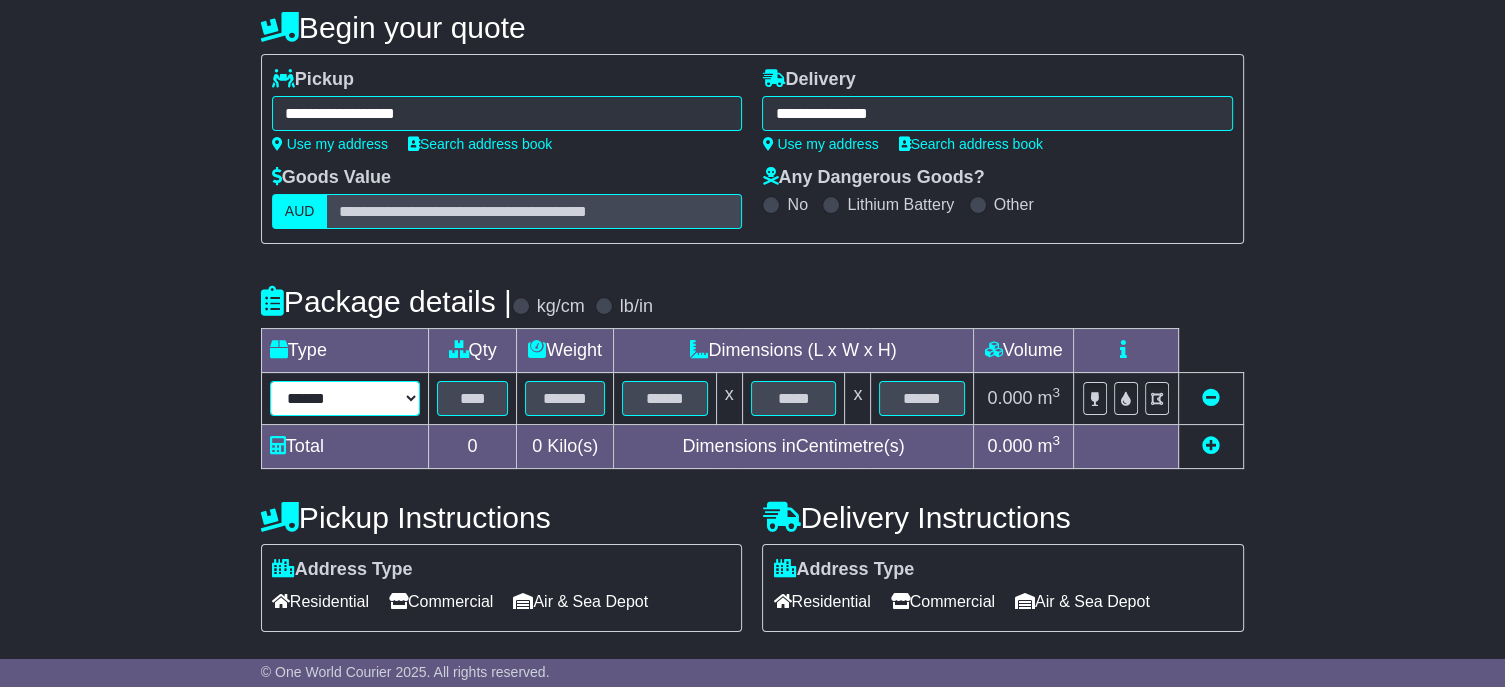 click on "****** ****** *** ******** ***** **** **** ****** *** *******" at bounding box center (345, 398) 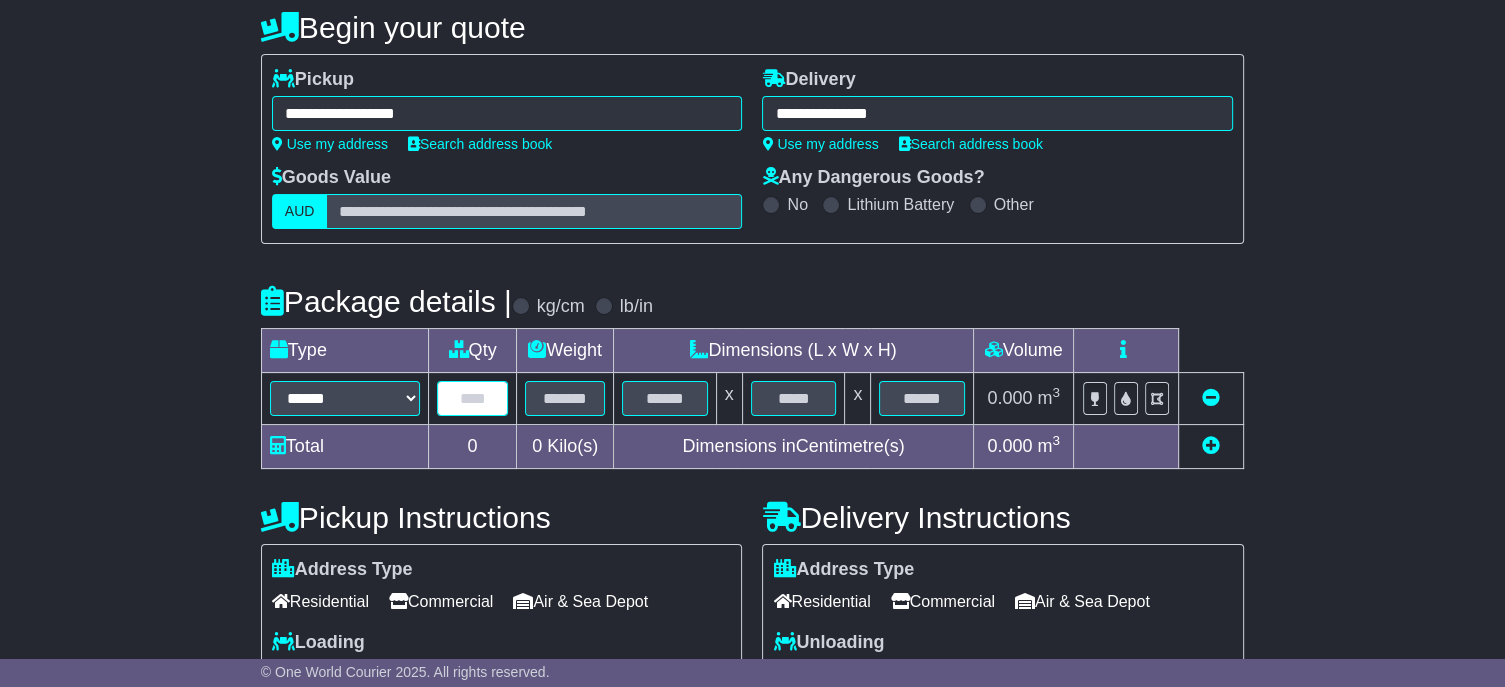 click at bounding box center (472, 398) 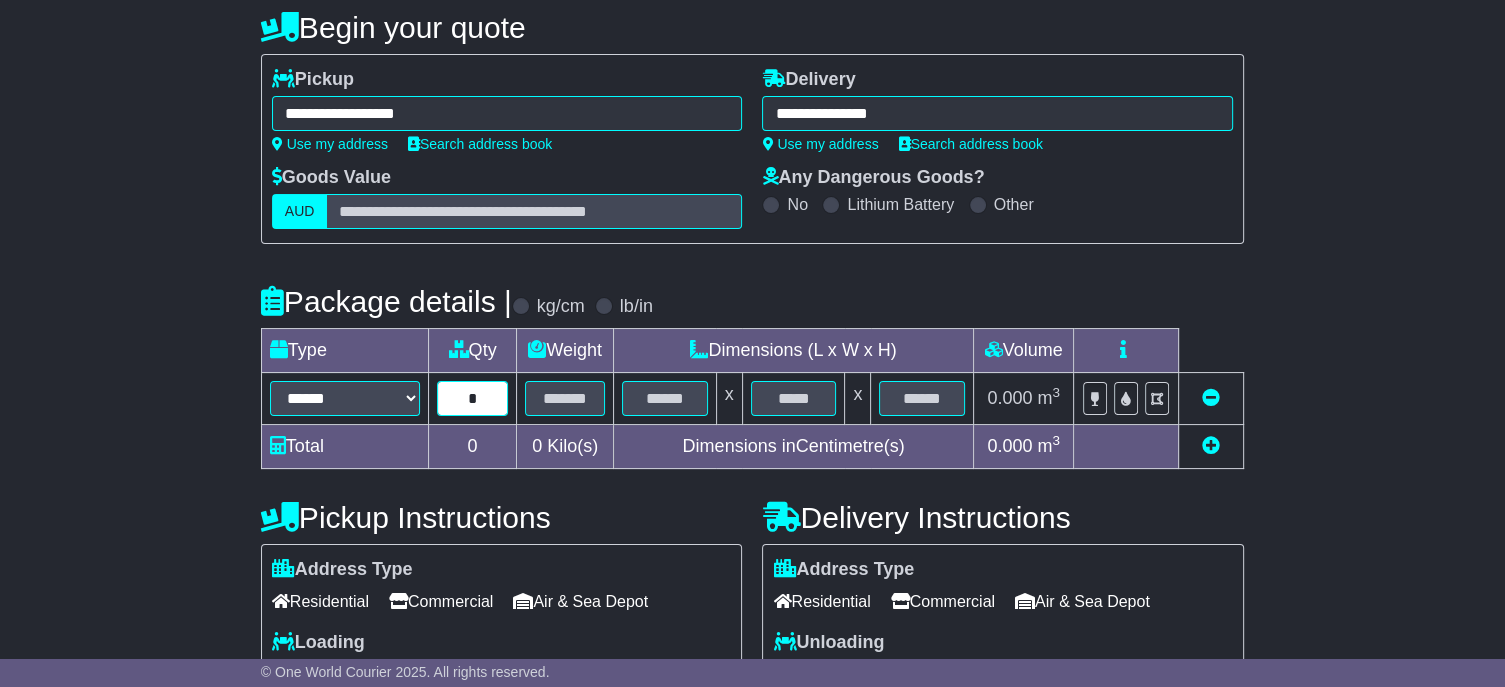 type on "*" 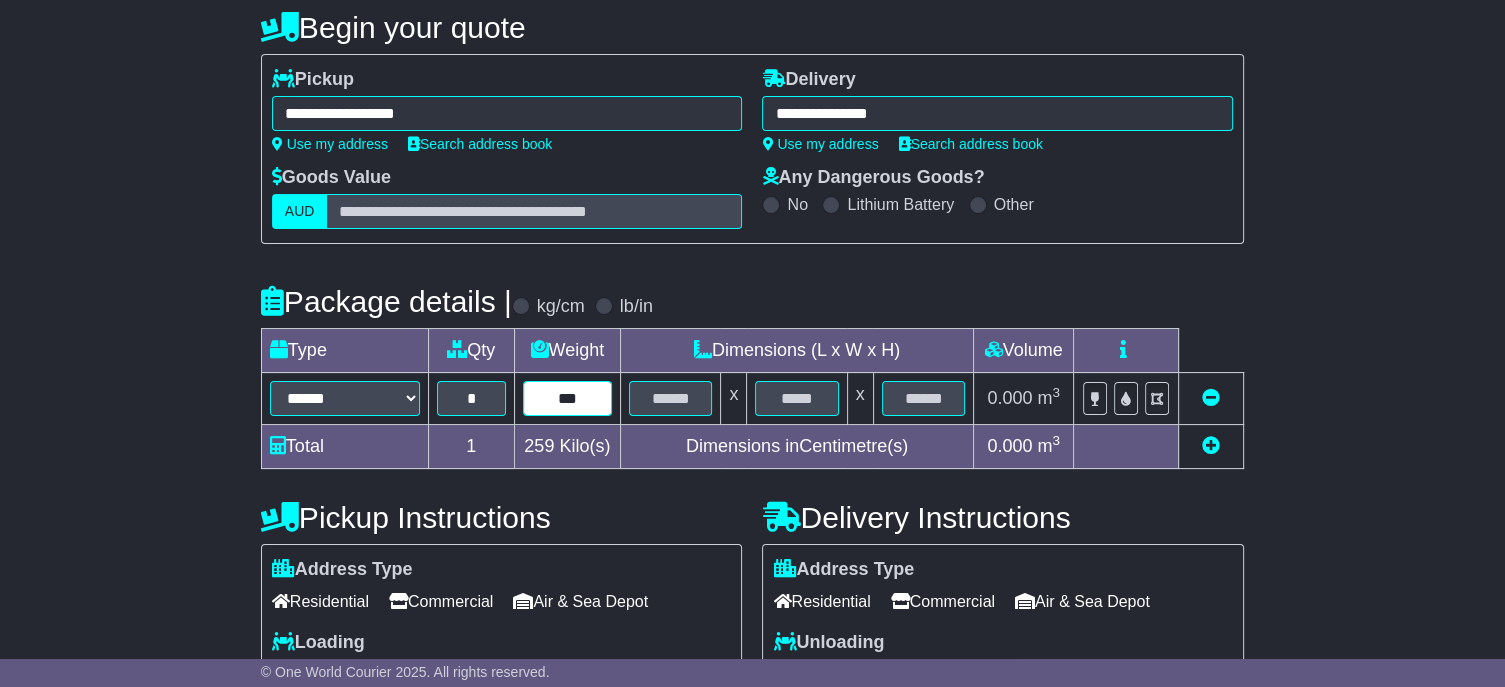 drag, startPoint x: 585, startPoint y: 439, endPoint x: 540, endPoint y: 423, distance: 47.759815 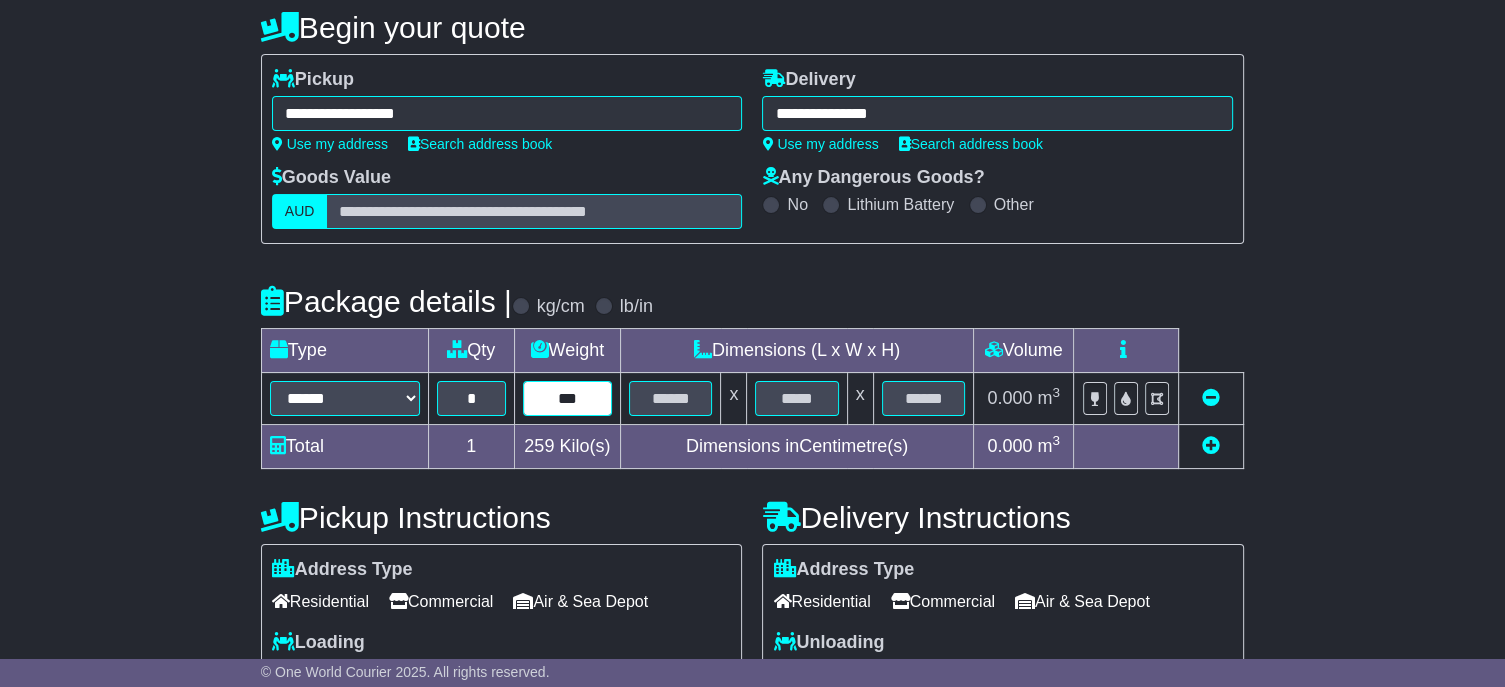 type on "***" 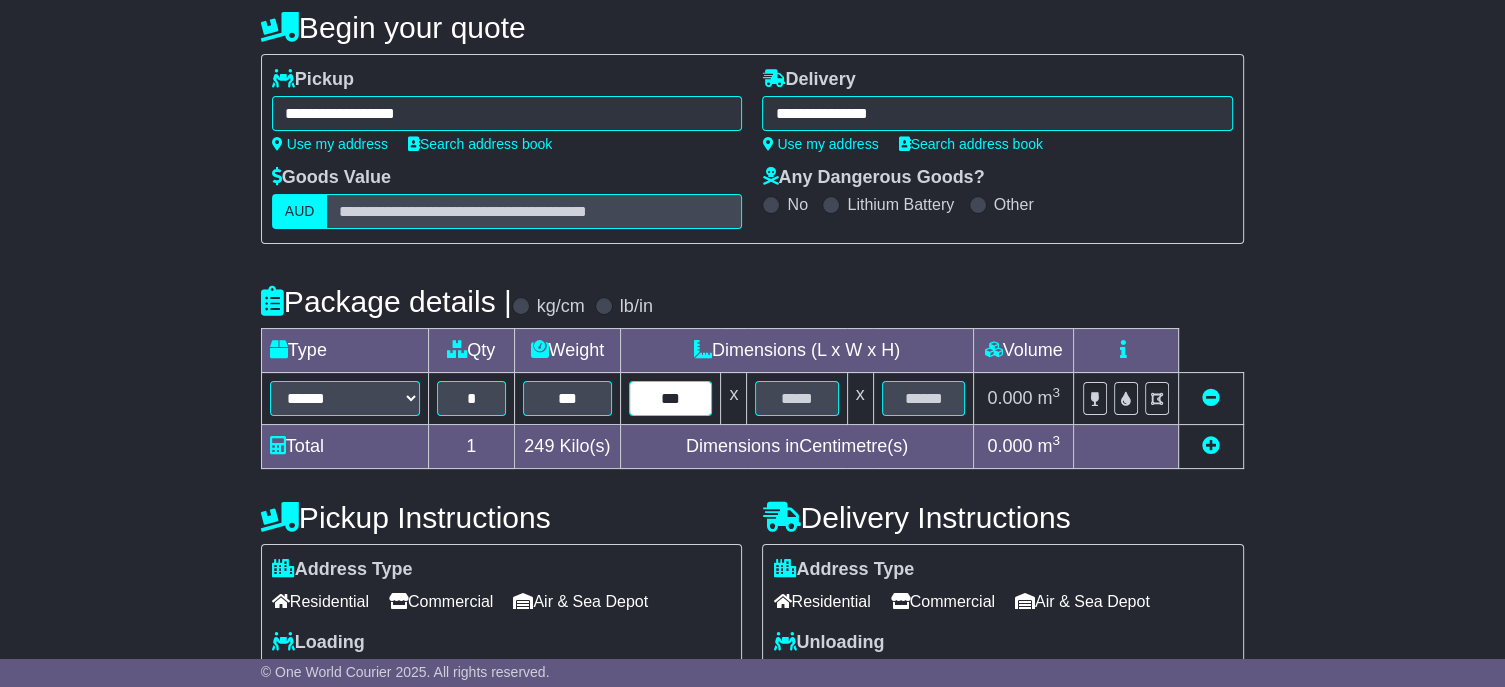 type on "***" 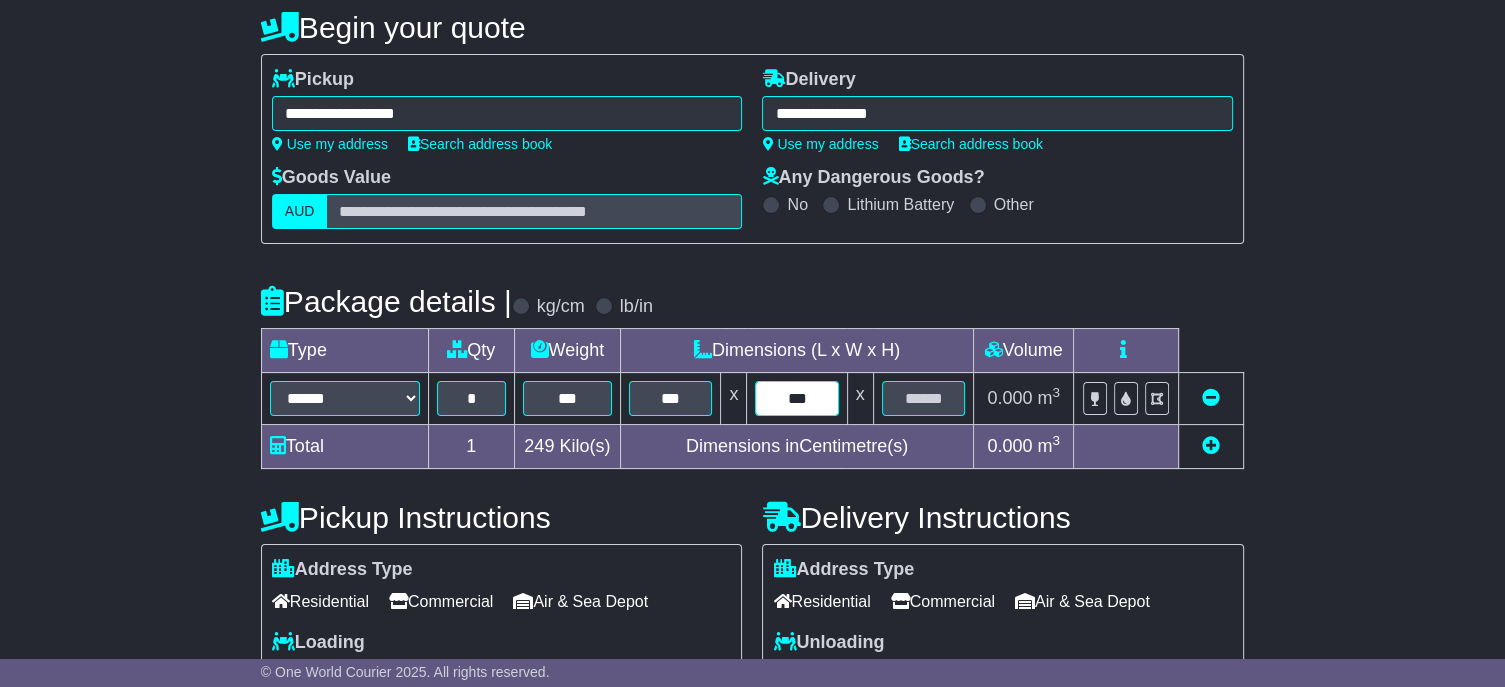 type on "***" 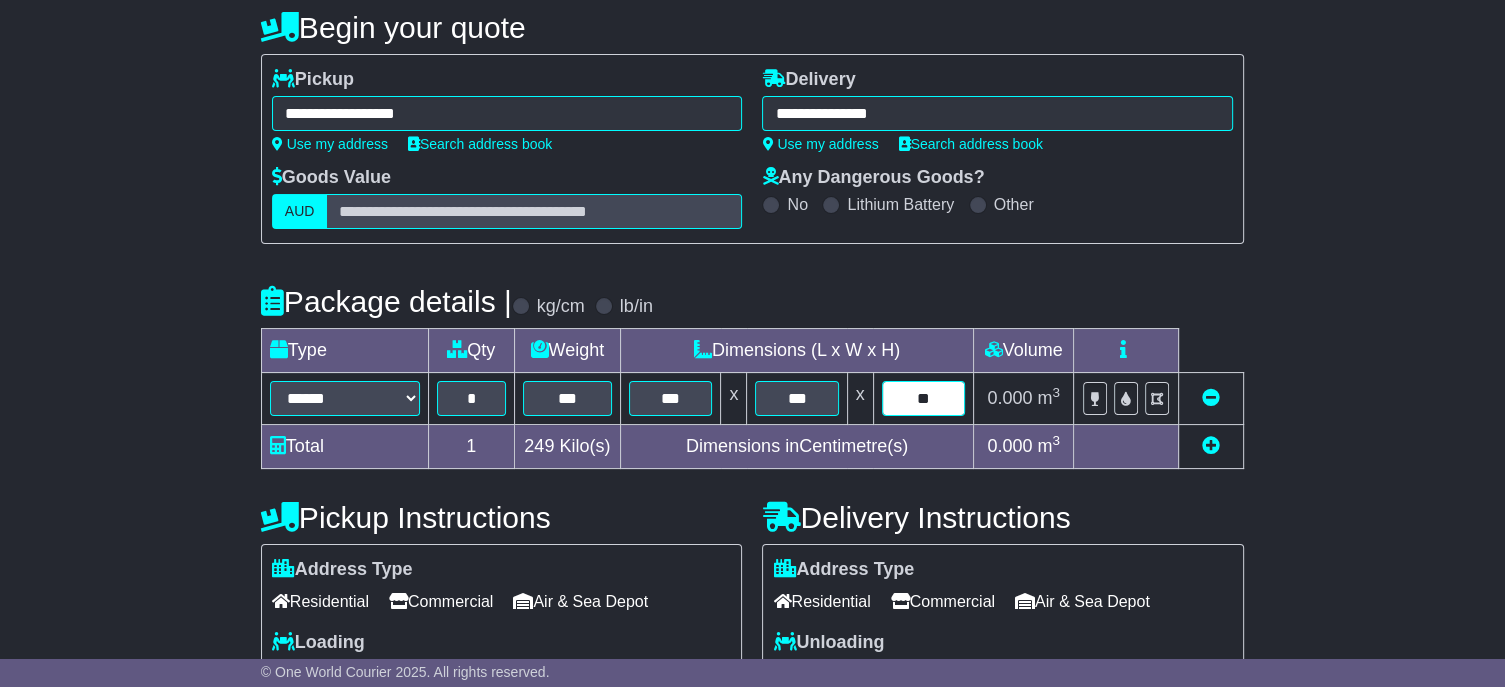 type on "**" 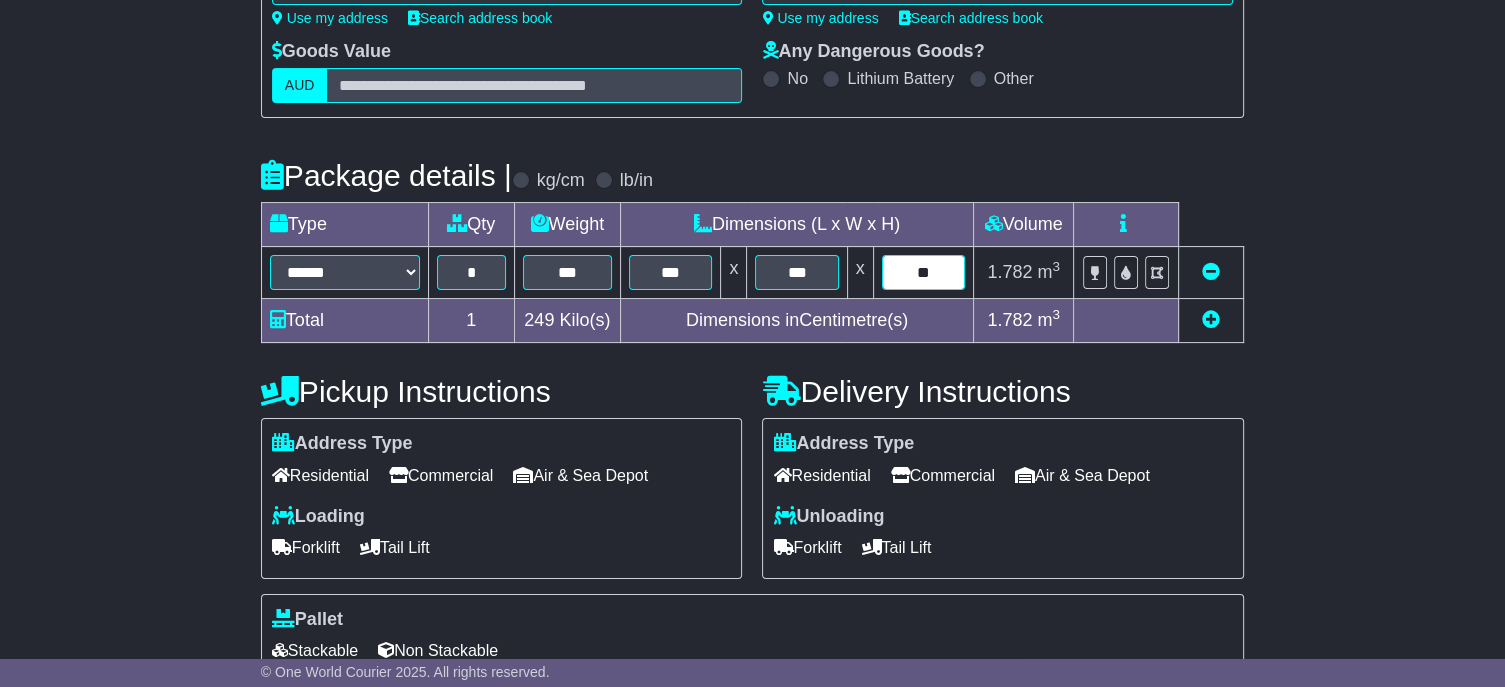 scroll, scrollTop: 500, scrollLeft: 0, axis: vertical 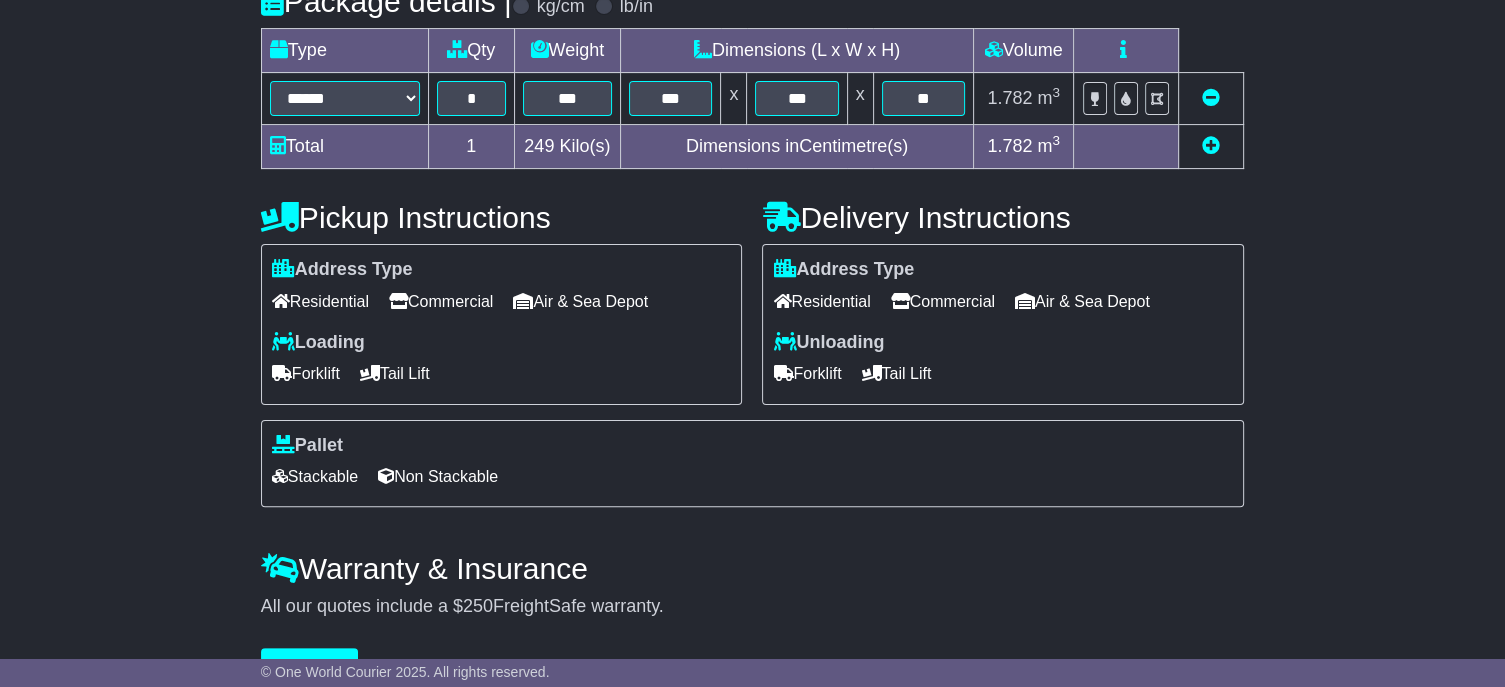 click on "Commercial" at bounding box center [441, 301] 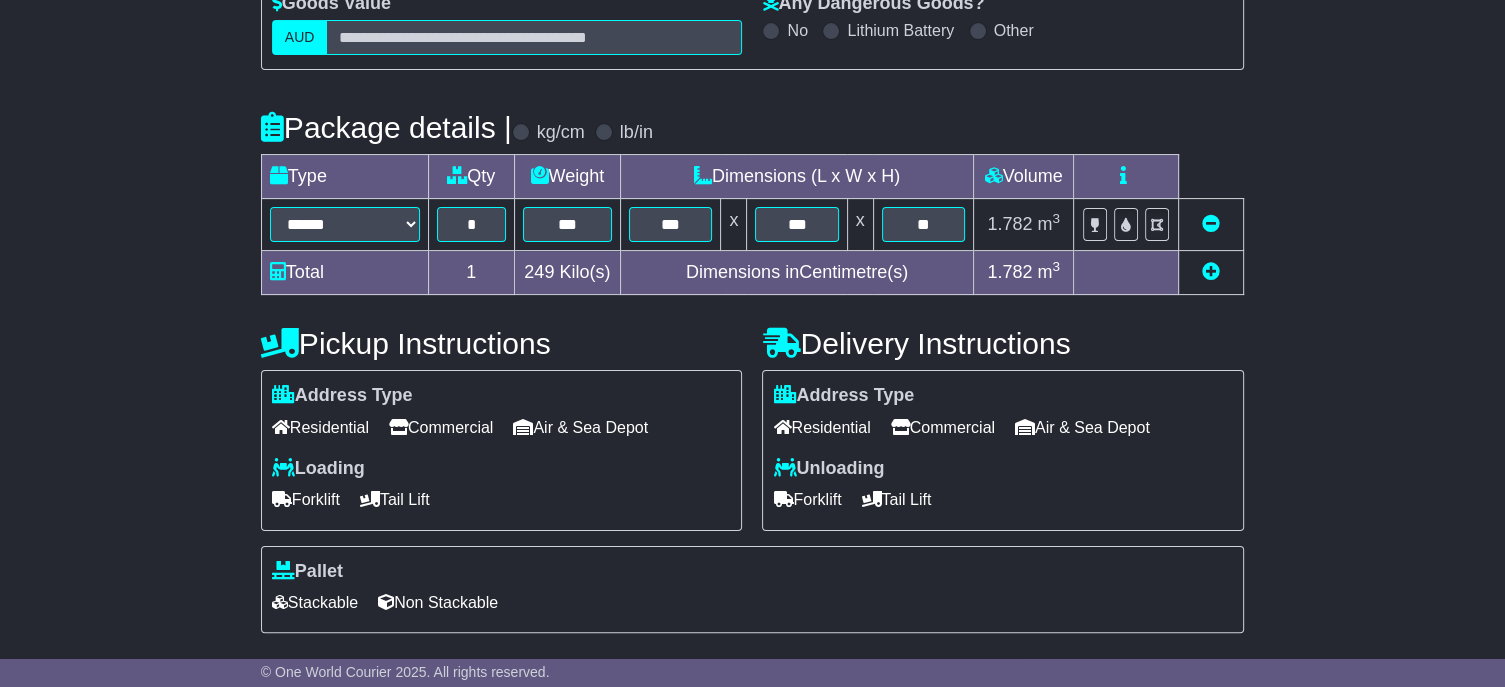 scroll, scrollTop: 580, scrollLeft: 0, axis: vertical 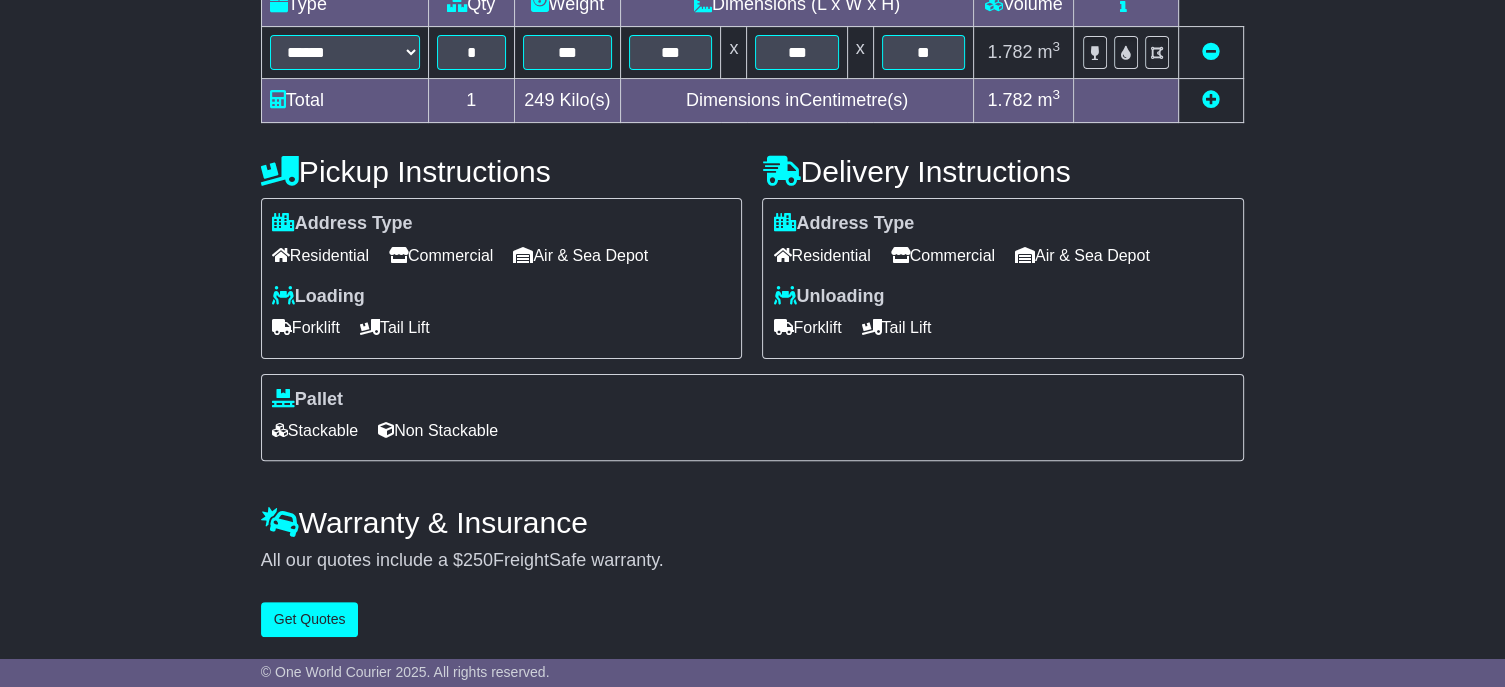 click on "Stackable" at bounding box center (315, 430) 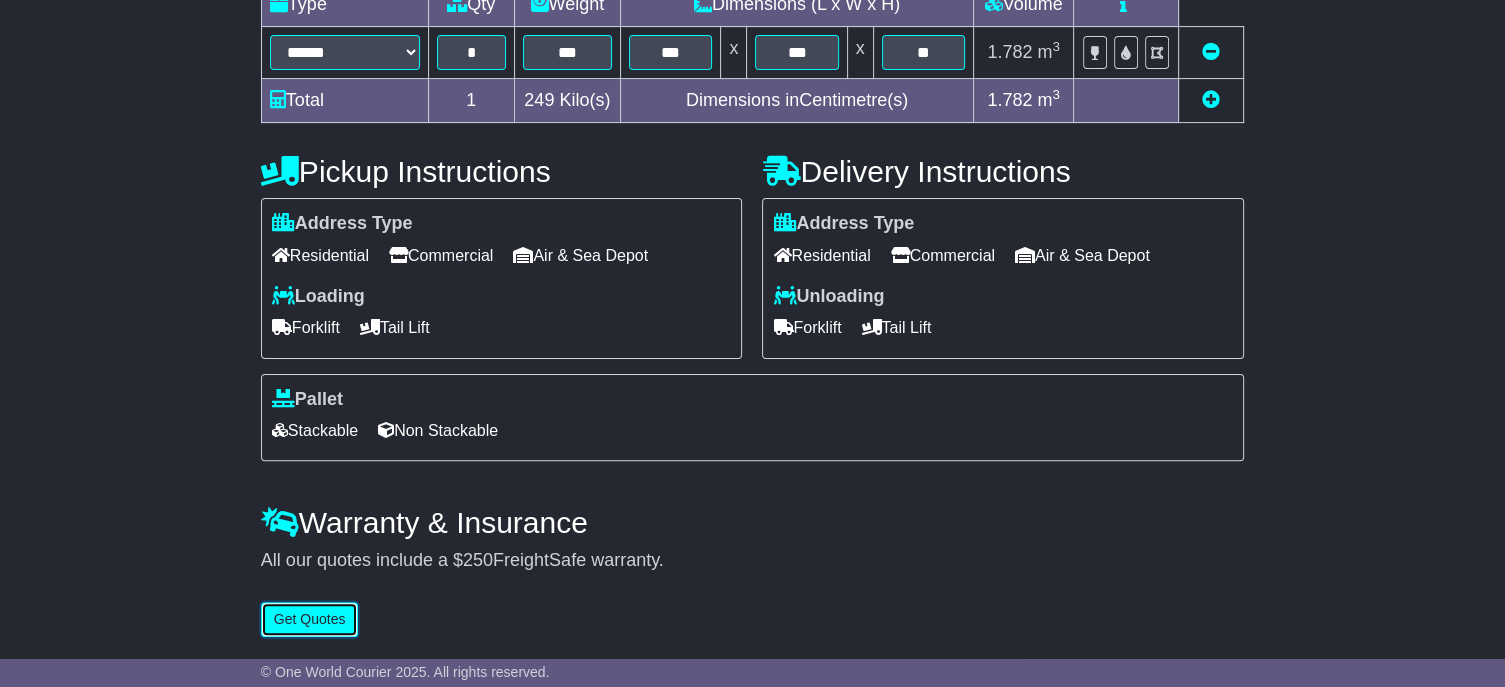 click on "Get Quotes" at bounding box center [310, 619] 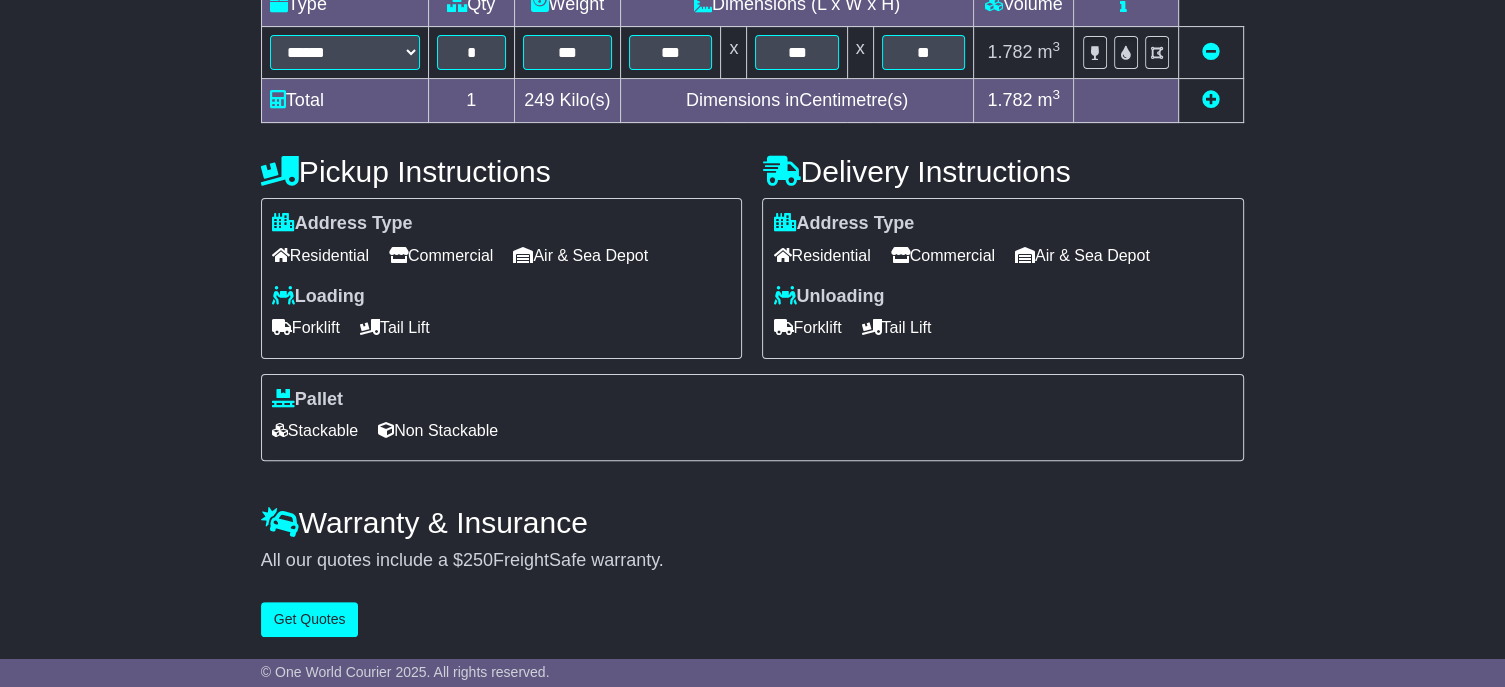 scroll, scrollTop: 0, scrollLeft: 0, axis: both 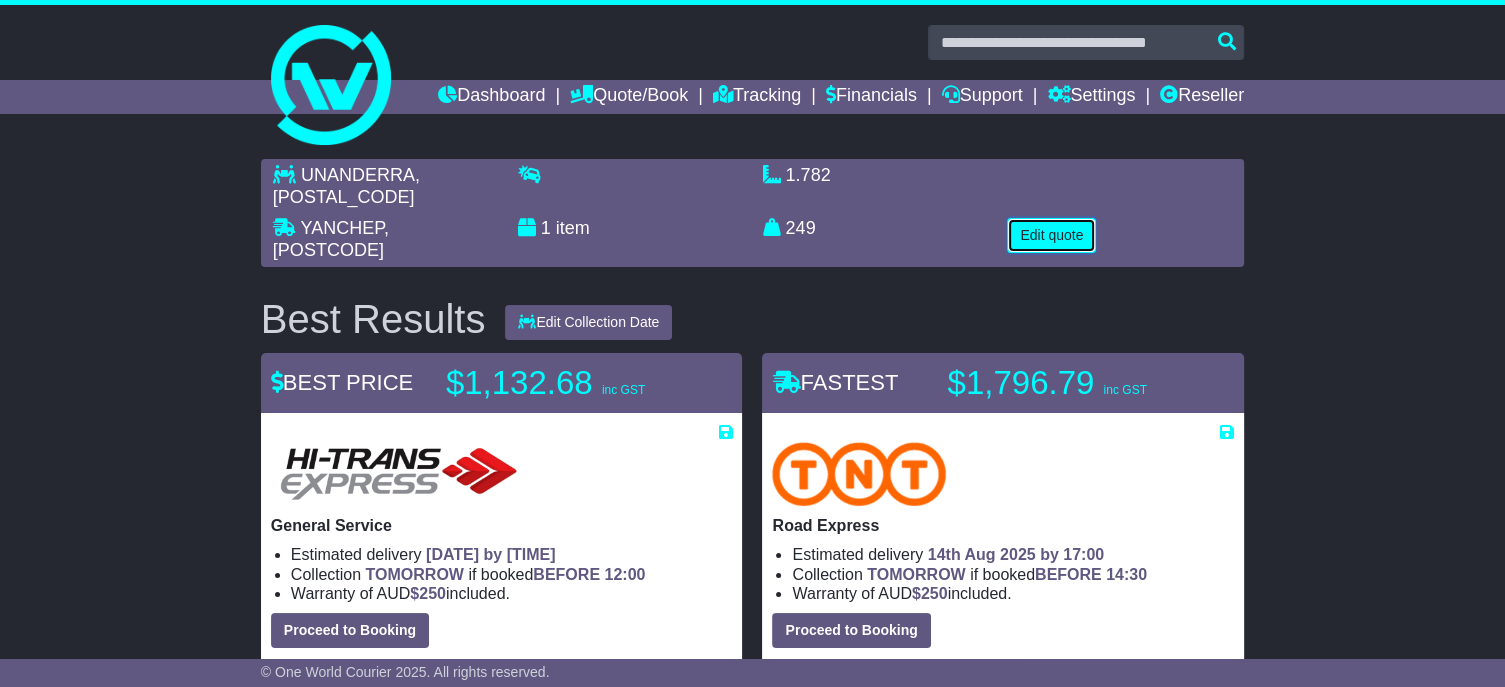 click on "Edit quote" at bounding box center [1051, 235] 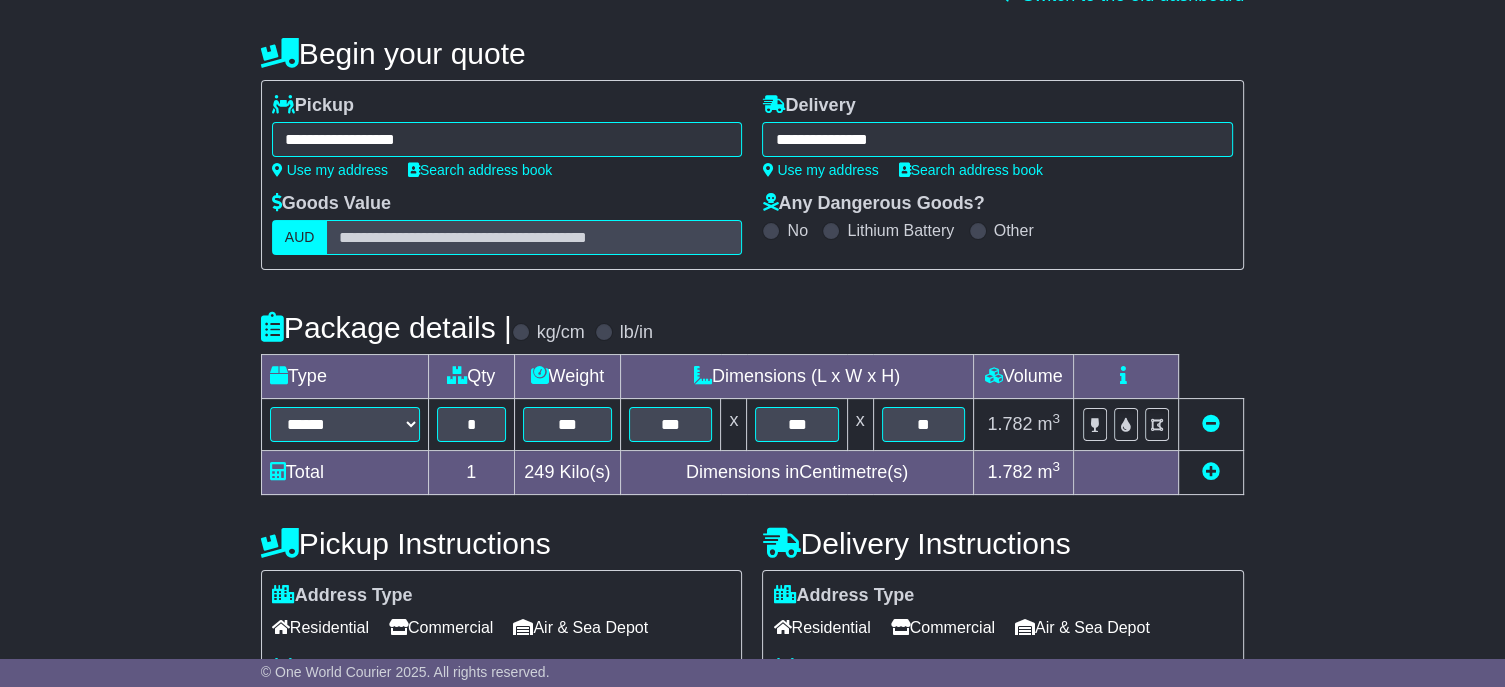 scroll, scrollTop: 0, scrollLeft: 0, axis: both 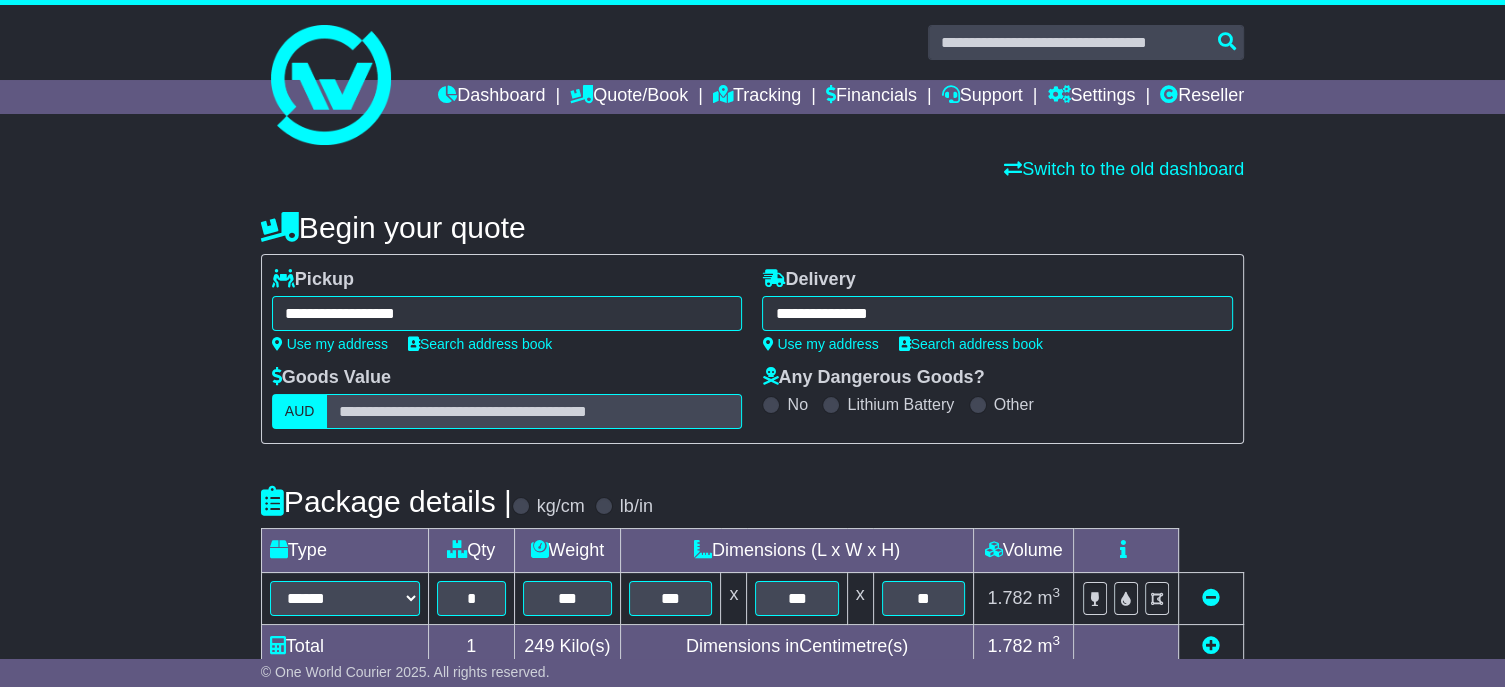 click on "**********" at bounding box center (997, 313) 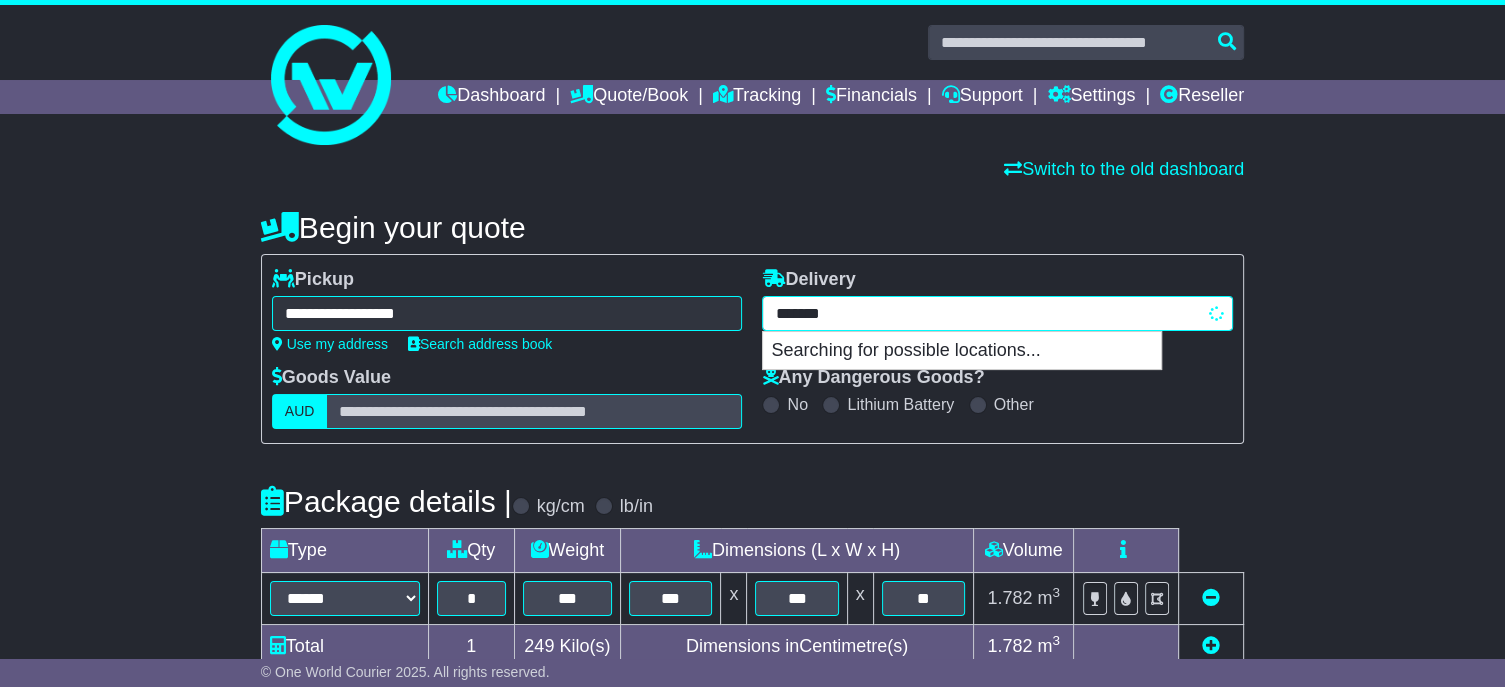 click on "*******" at bounding box center (997, 313) 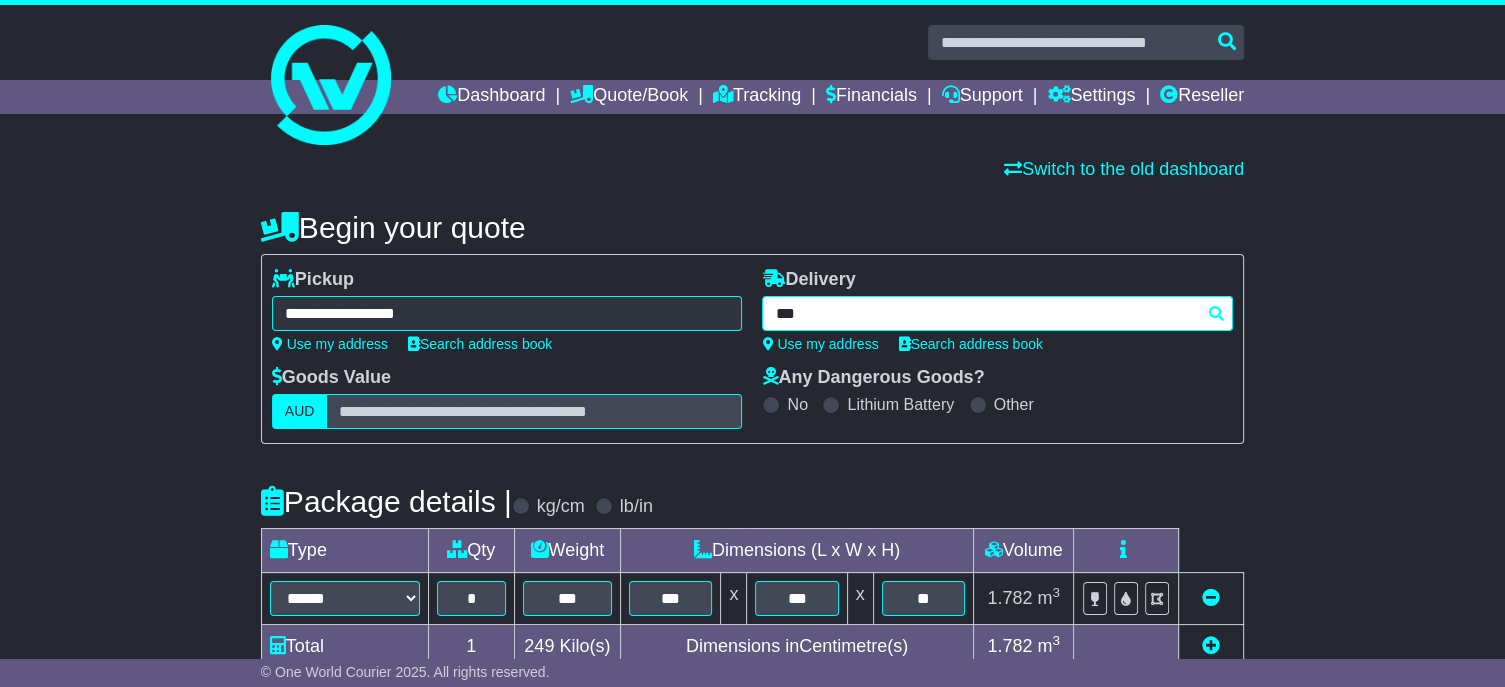 type on "****" 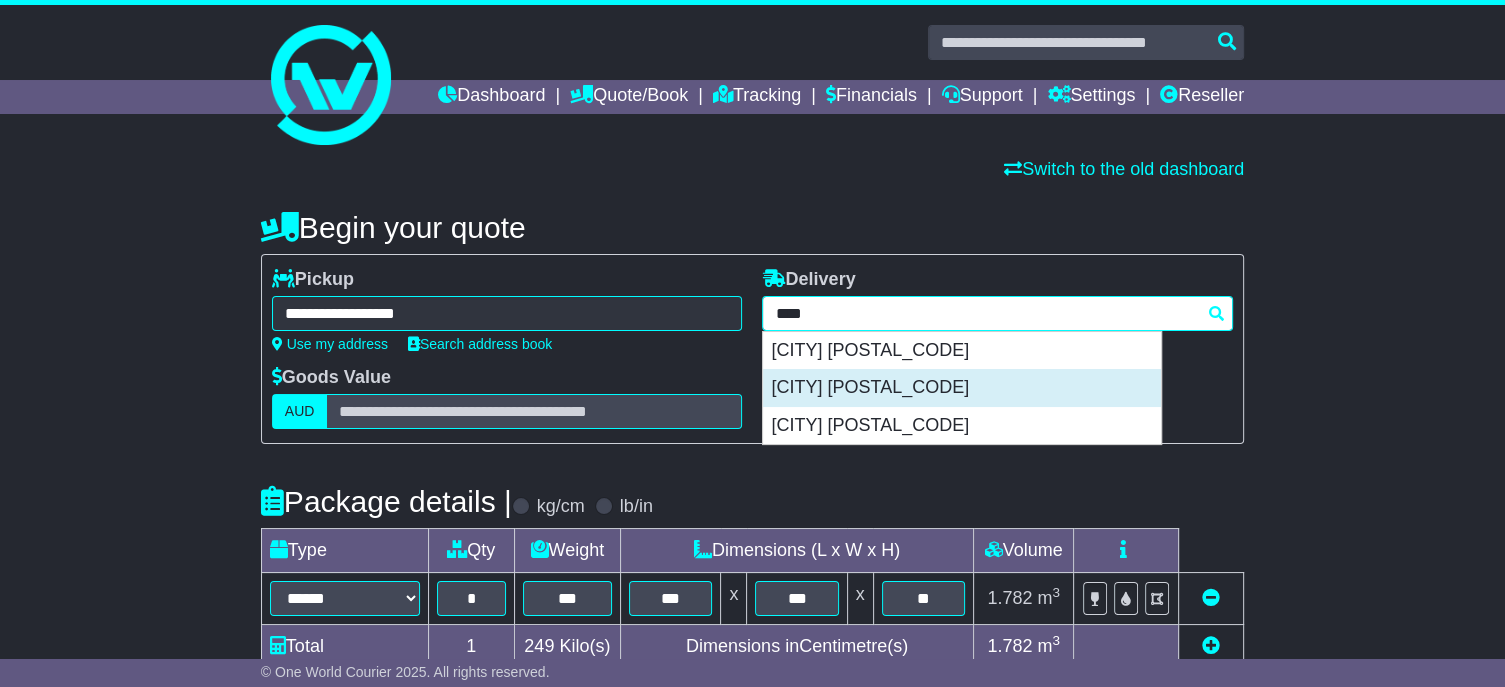 click on "PERTH 6000" at bounding box center (962, 388) 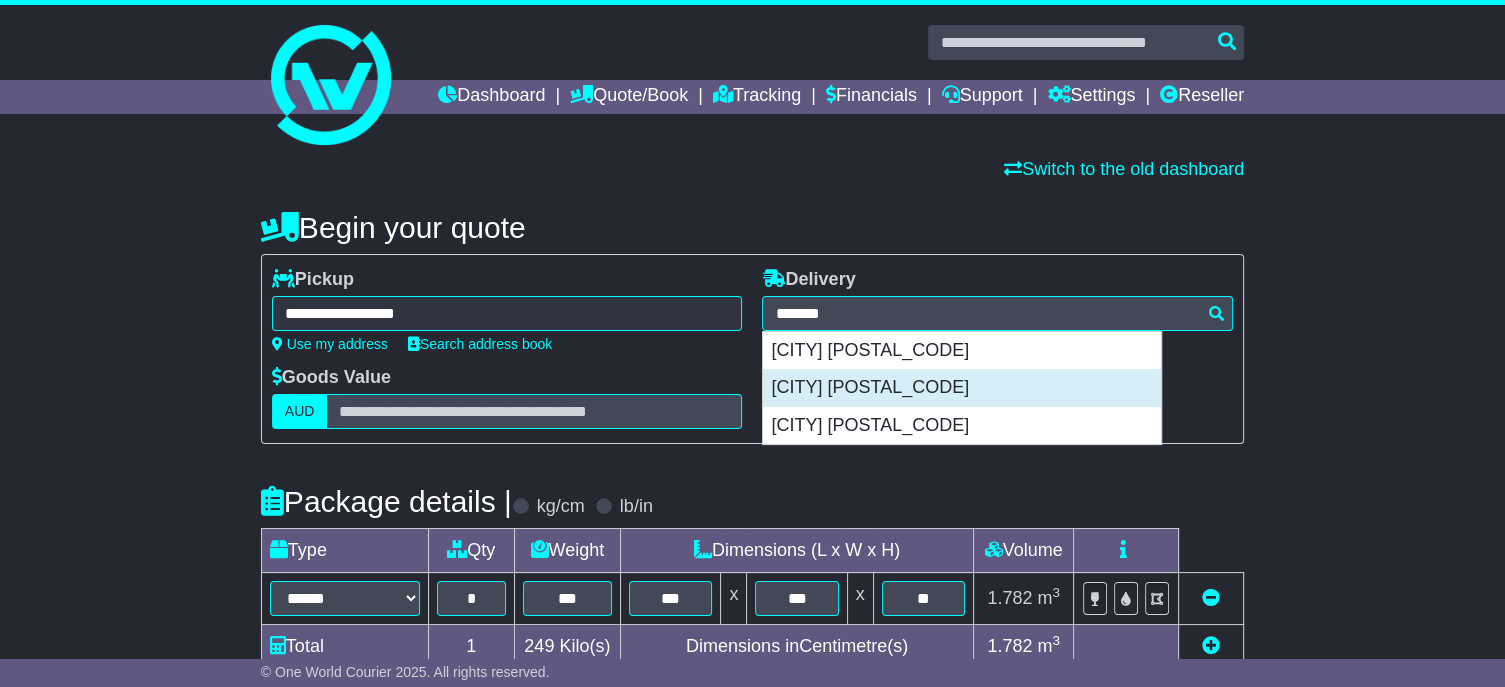 type on "**********" 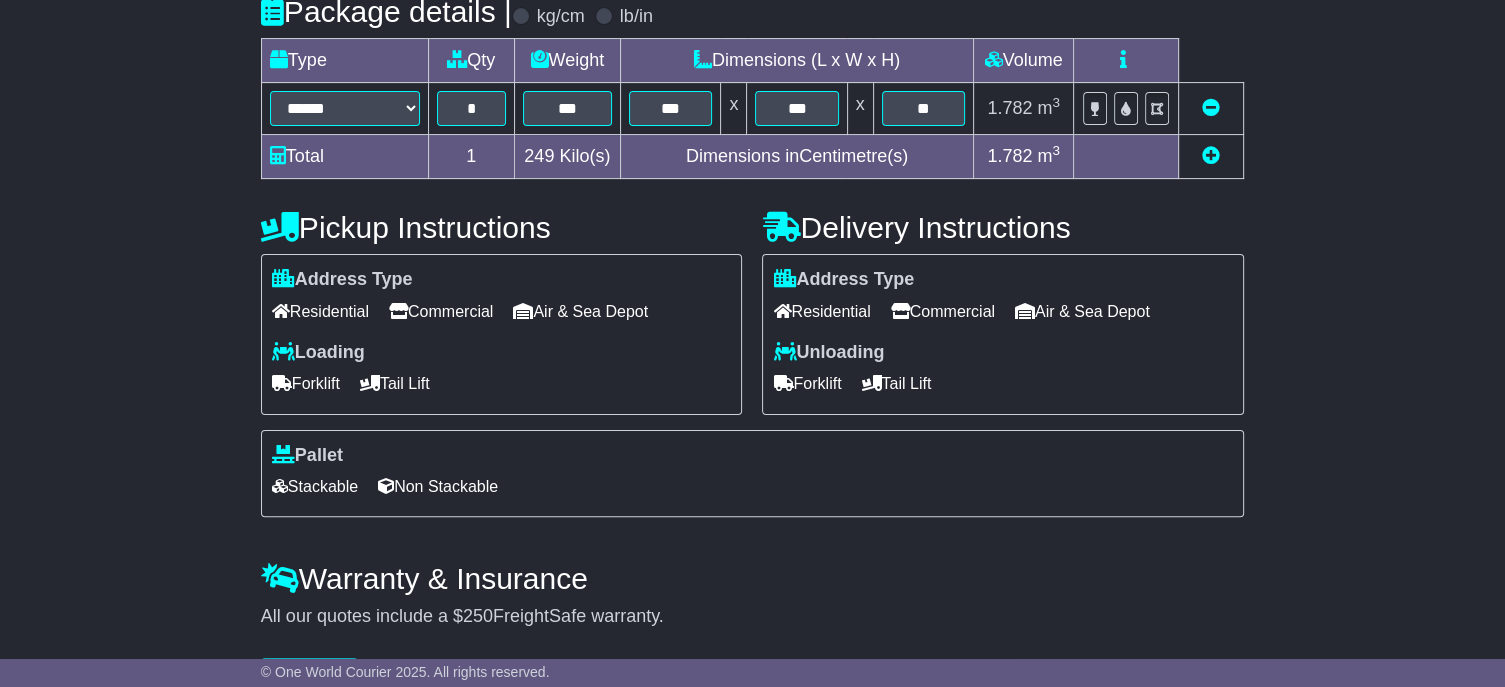 scroll, scrollTop: 581, scrollLeft: 0, axis: vertical 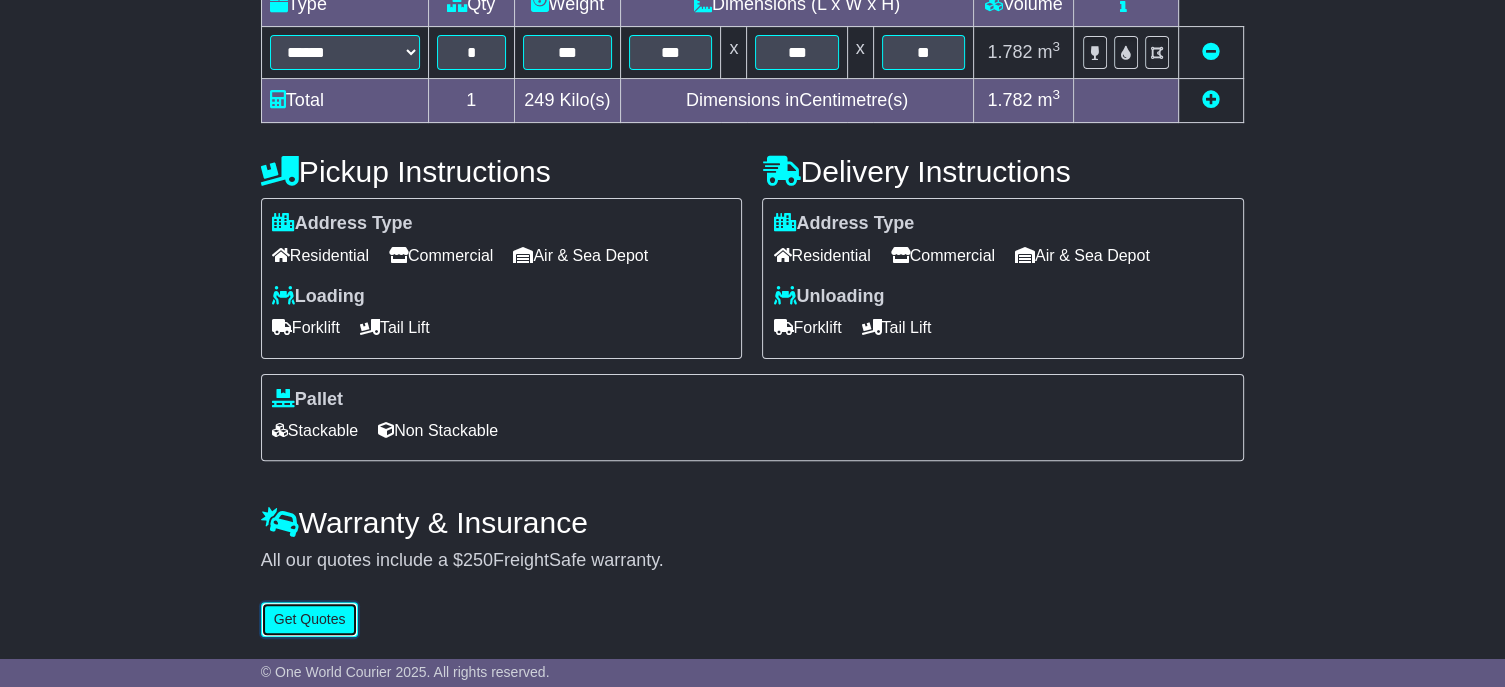 click on "Get Quotes" at bounding box center (310, 619) 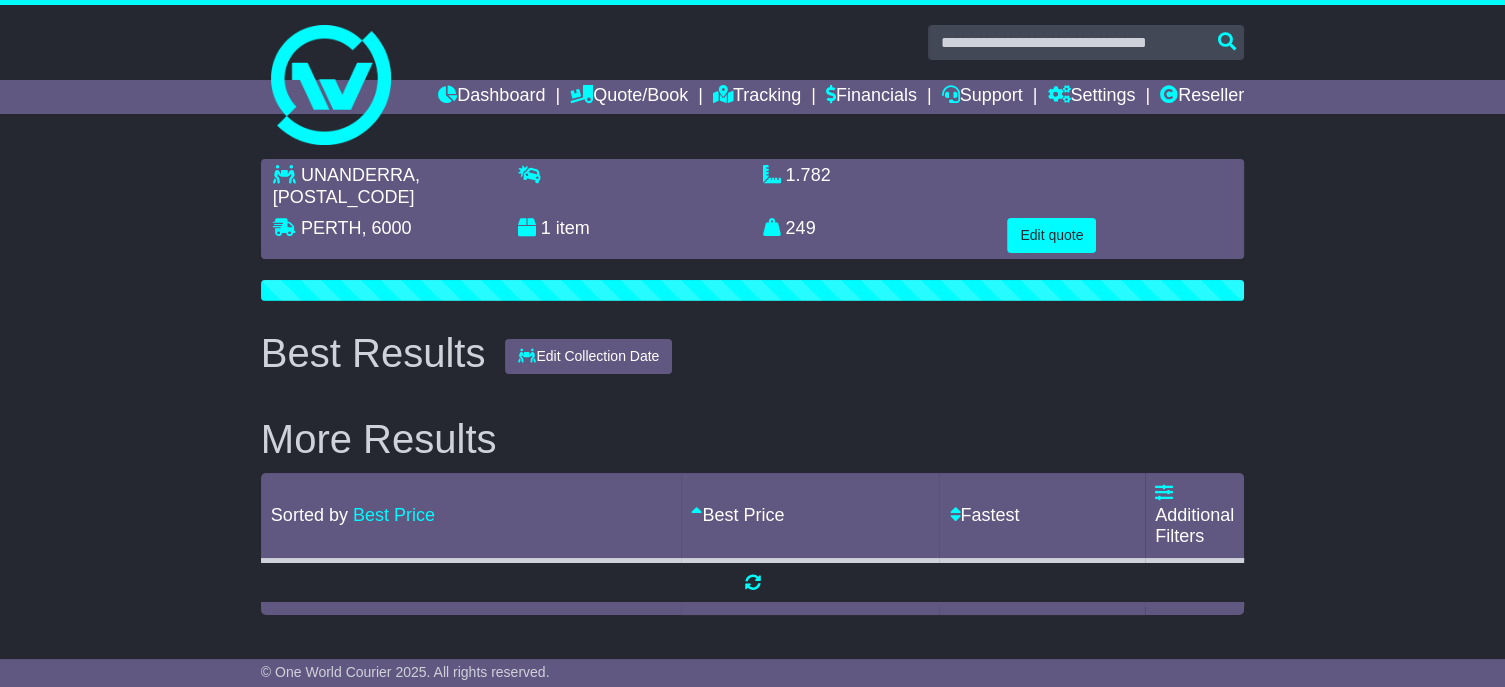 scroll, scrollTop: 0, scrollLeft: 0, axis: both 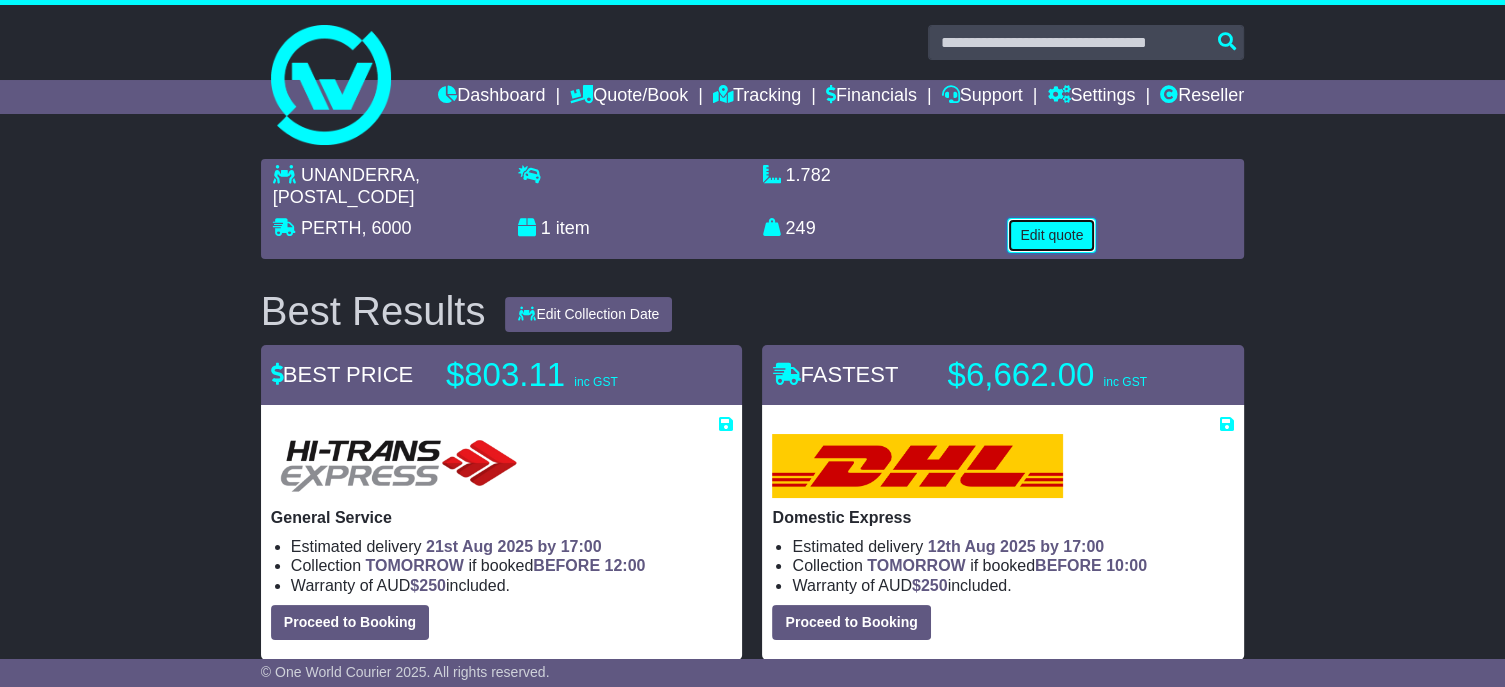 click on "Edit quote" at bounding box center (1051, 235) 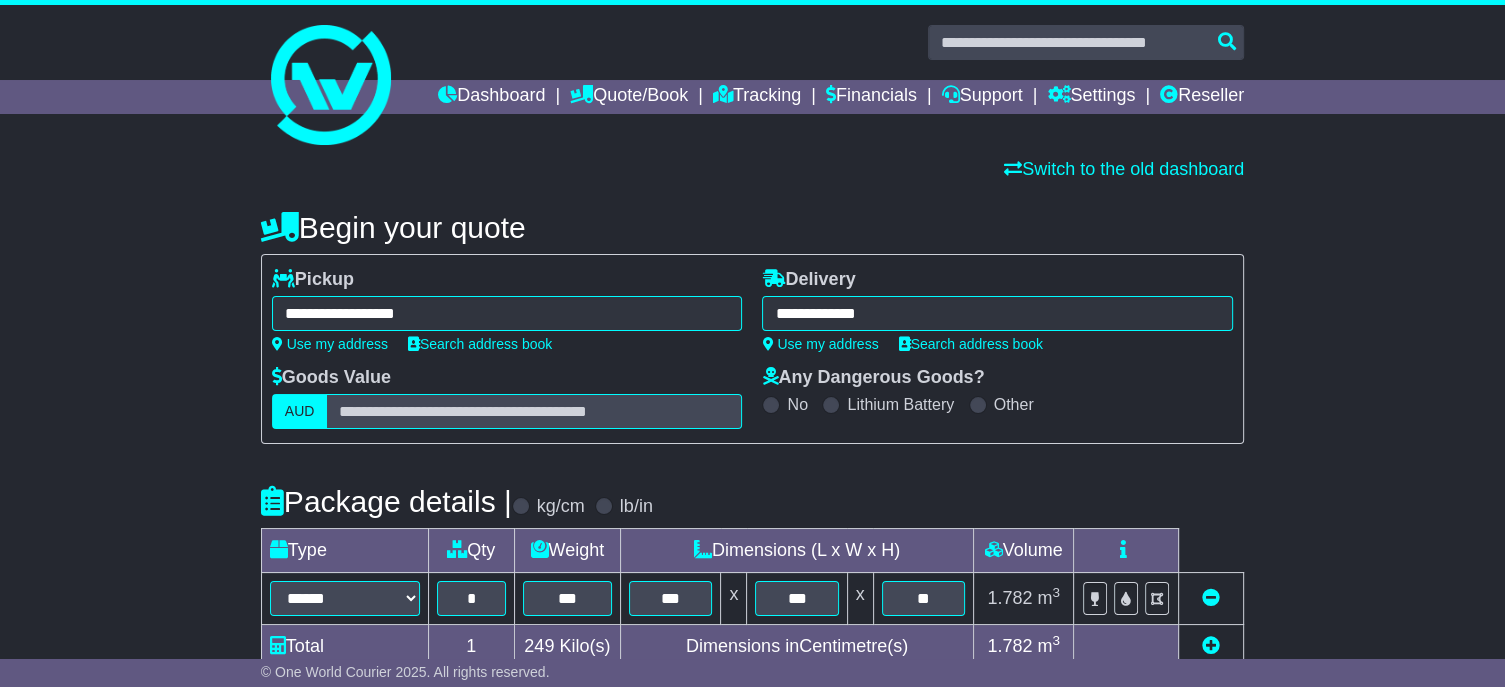 click on "**********" at bounding box center [507, 313] 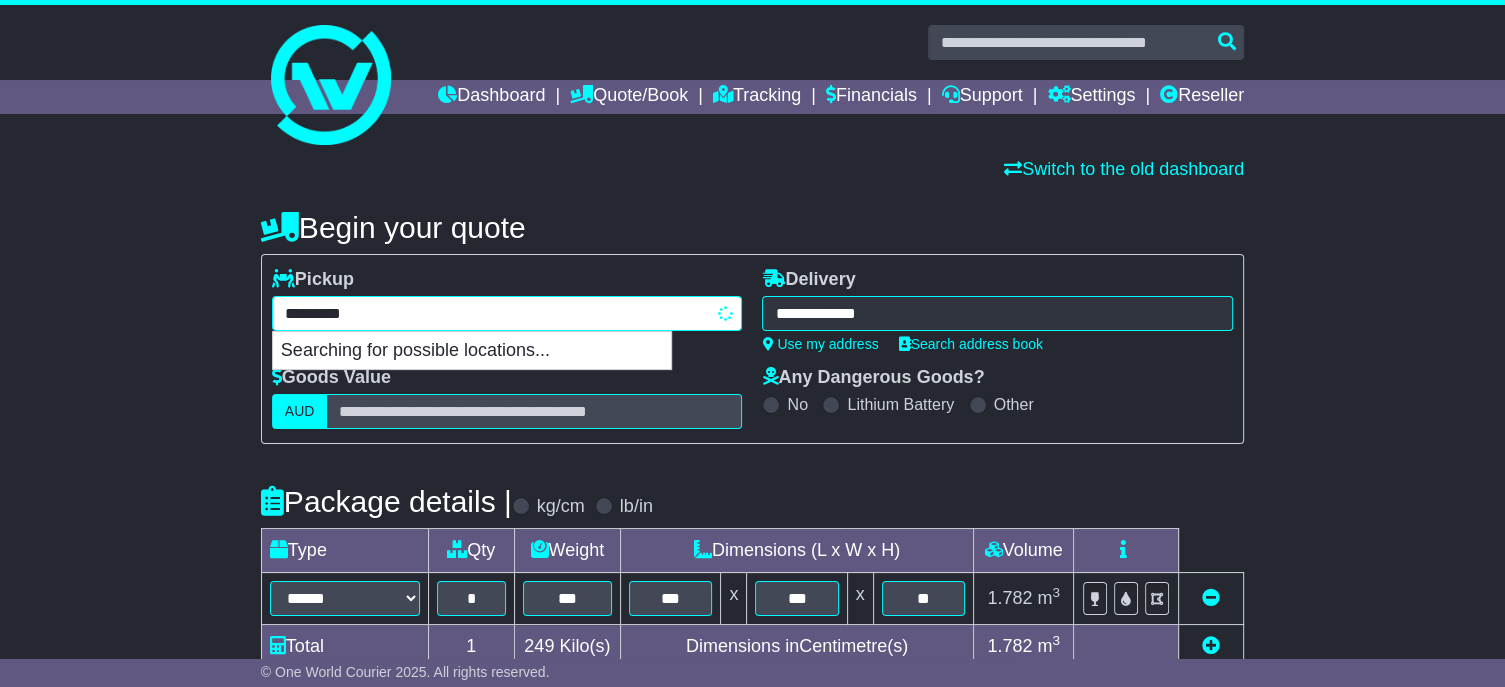 click on "*********" at bounding box center (507, 313) 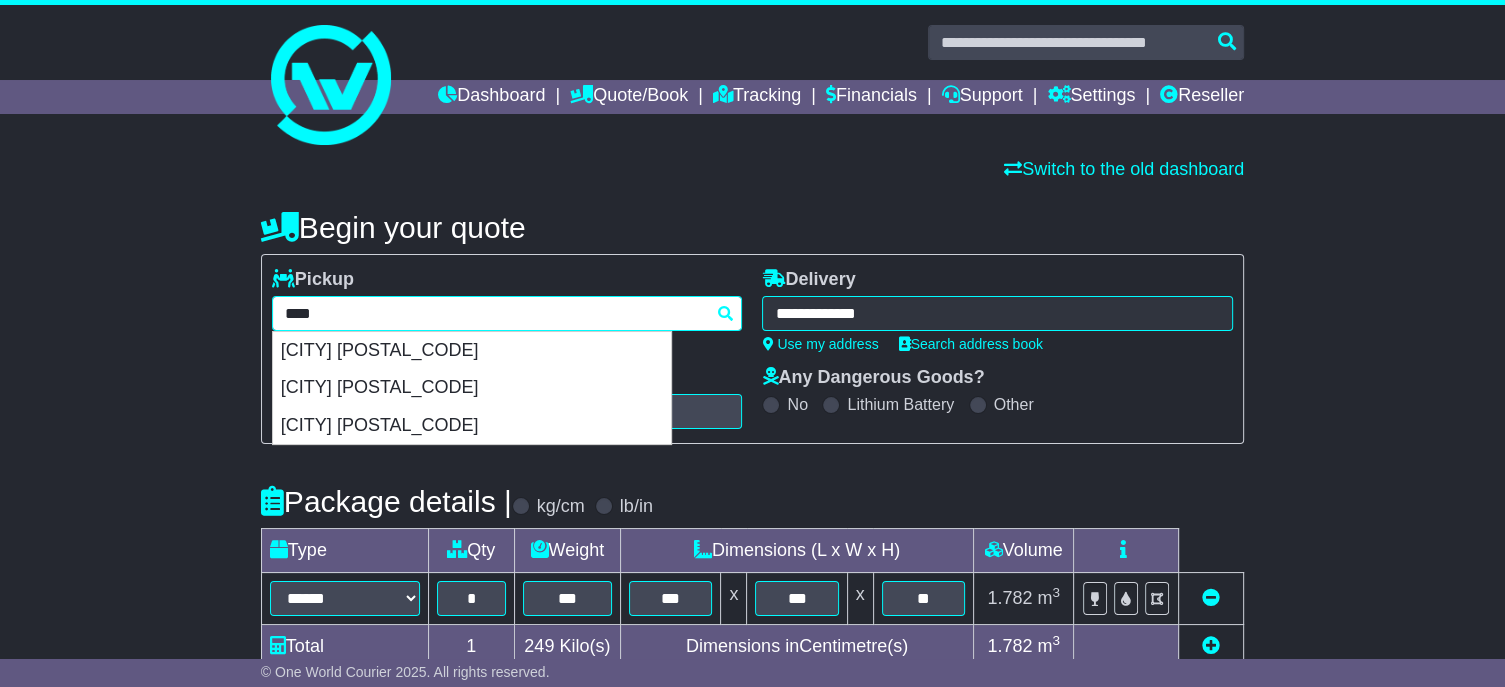 click on "PERTH 6000" at bounding box center (472, 388) 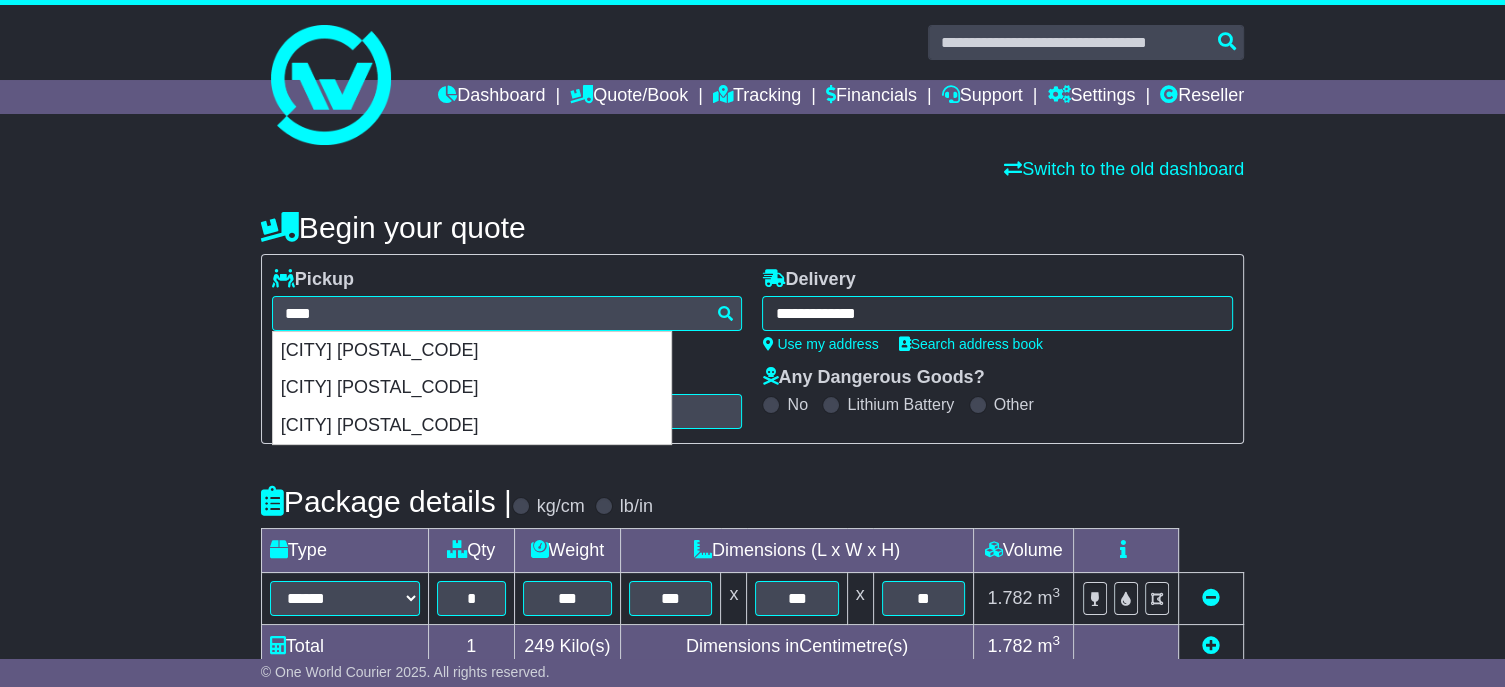 type on "*********" 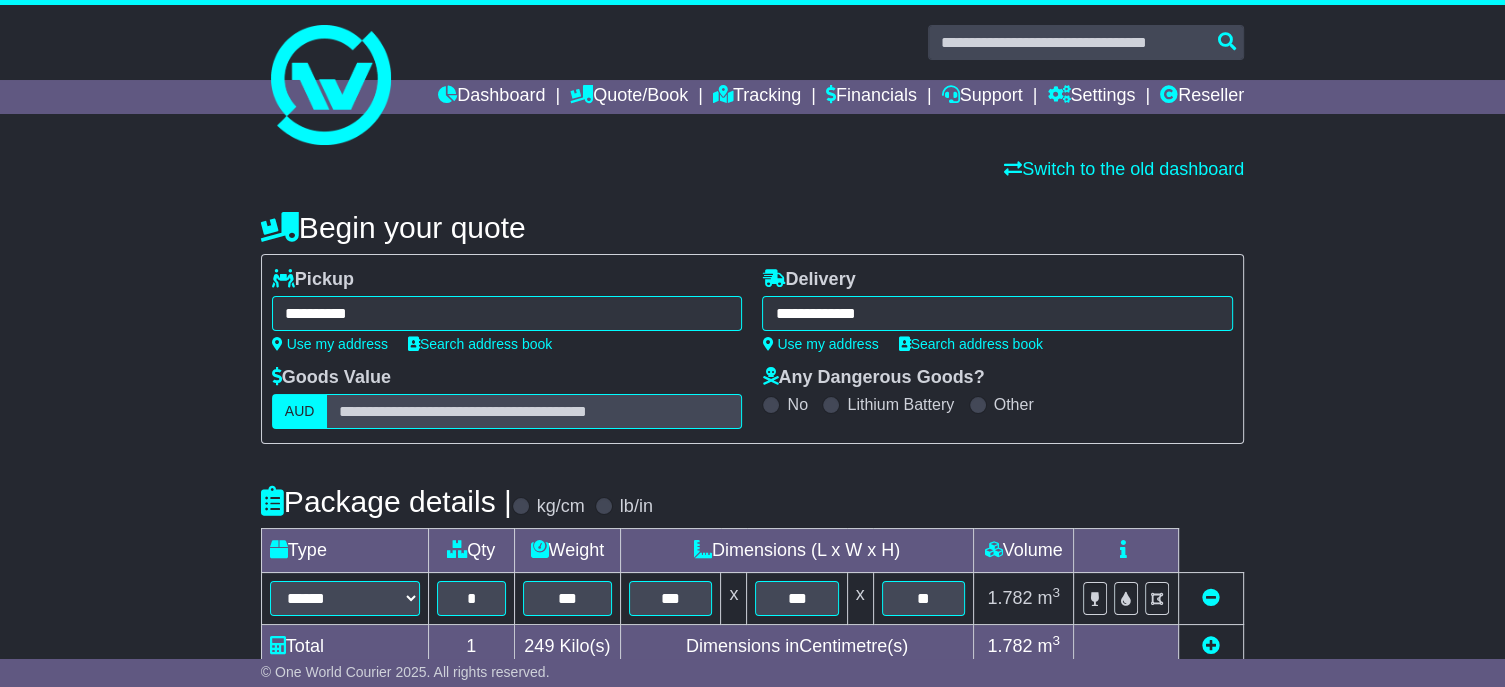 type on "**********" 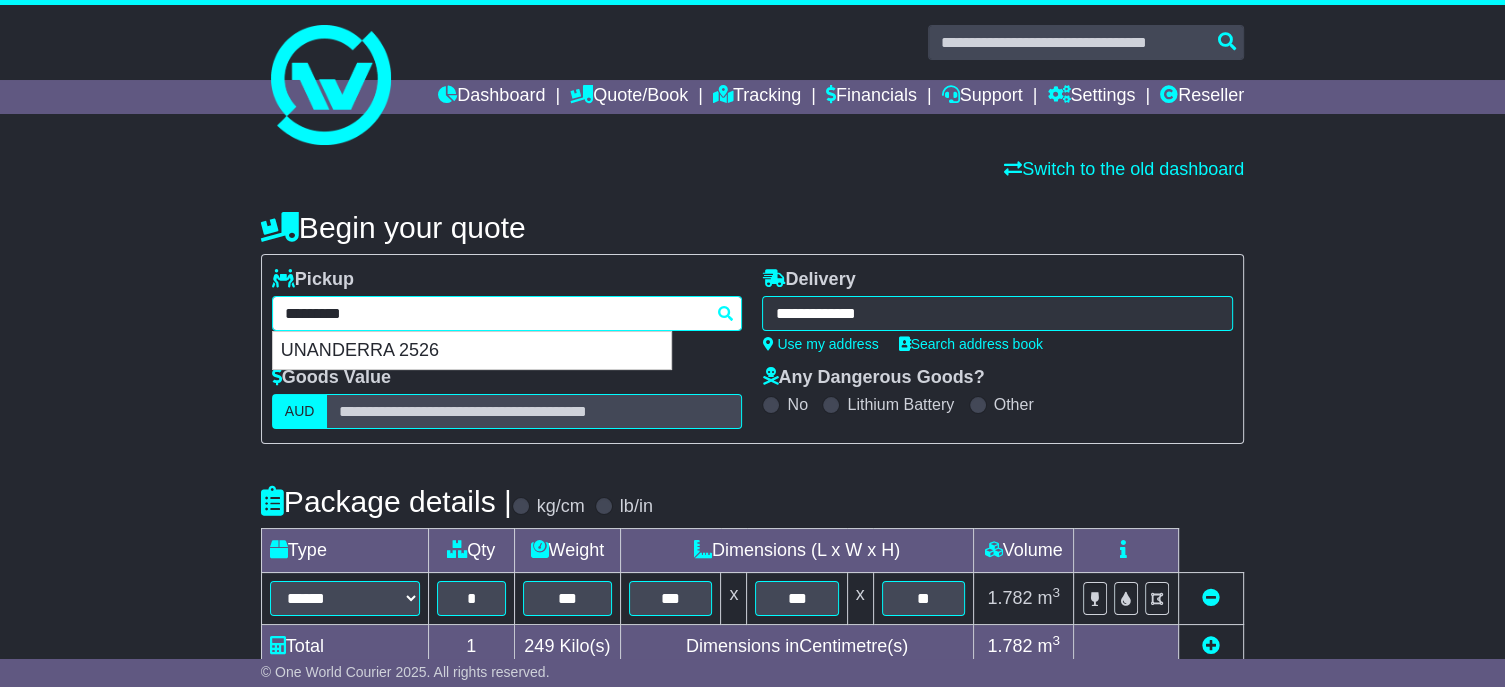 click on "**********" at bounding box center (507, 313) 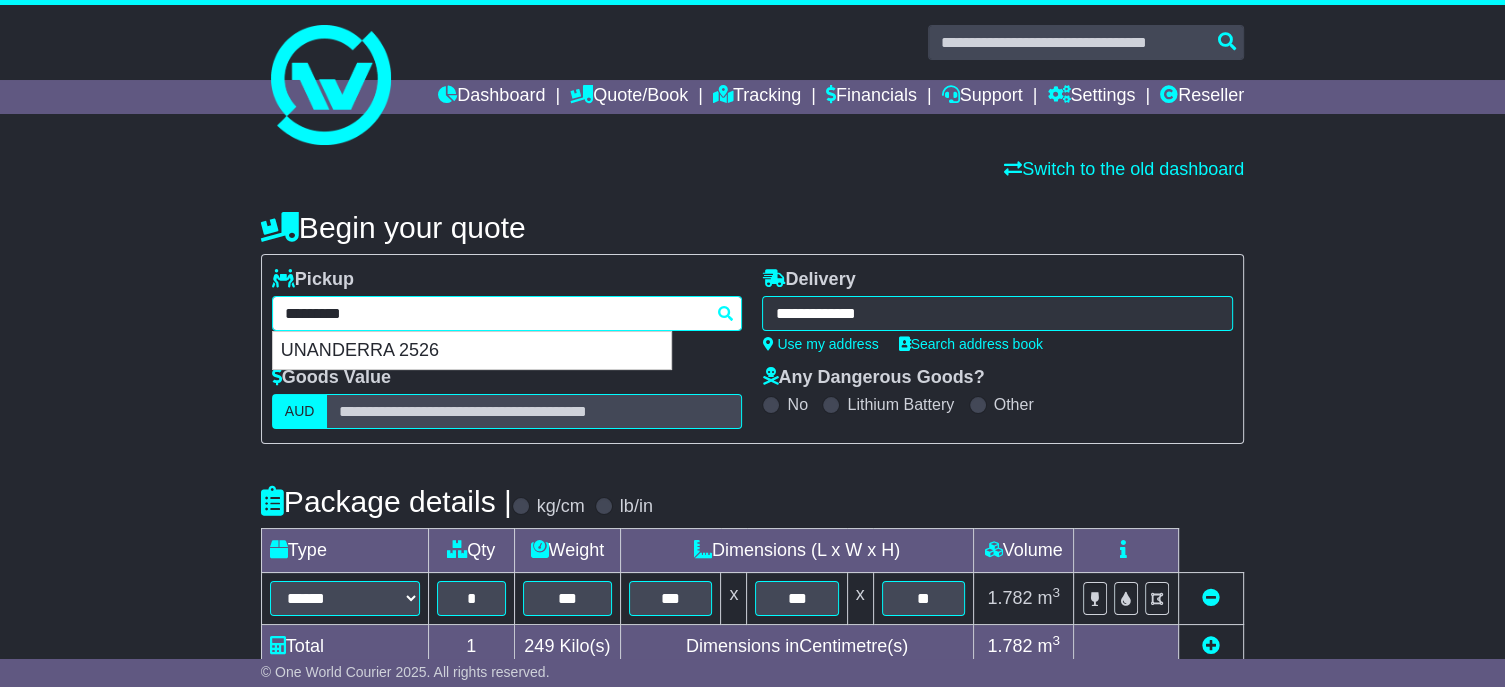 click on "*********" at bounding box center [507, 313] 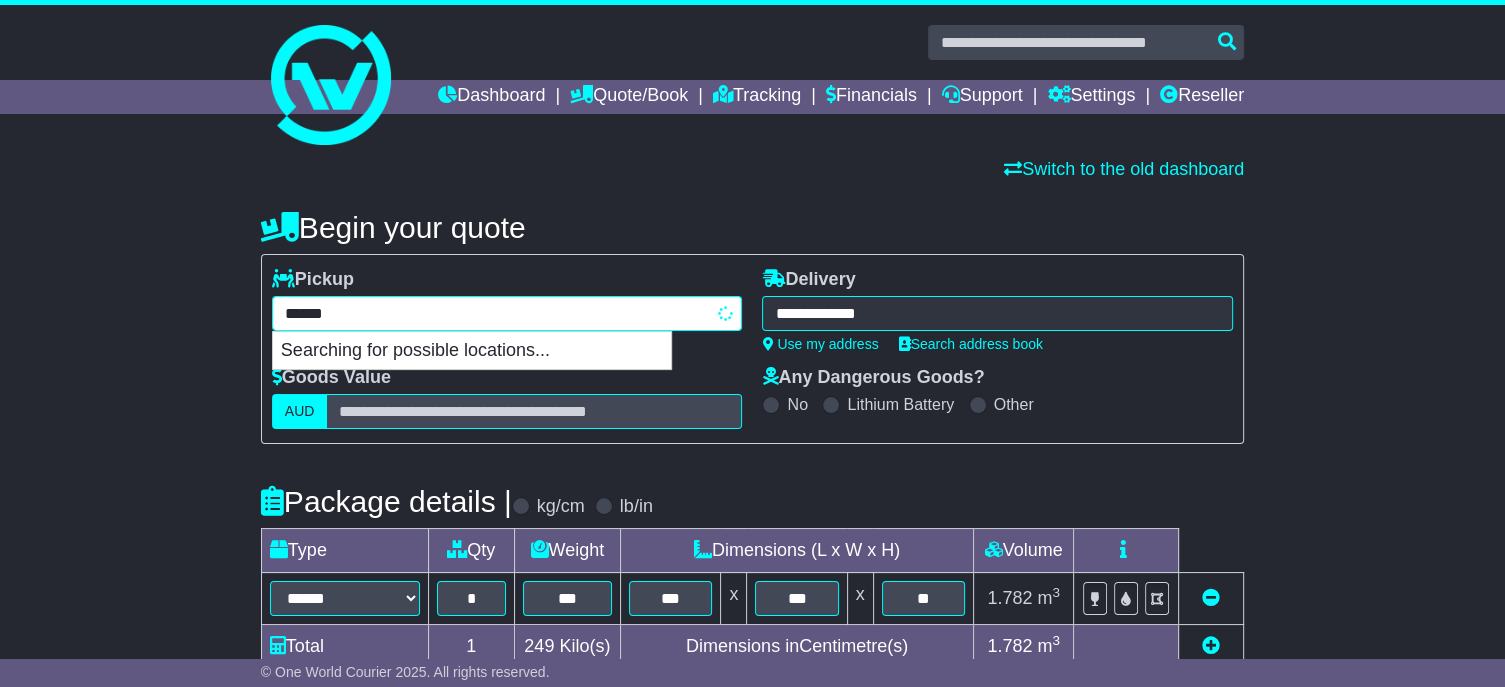 type on "*******" 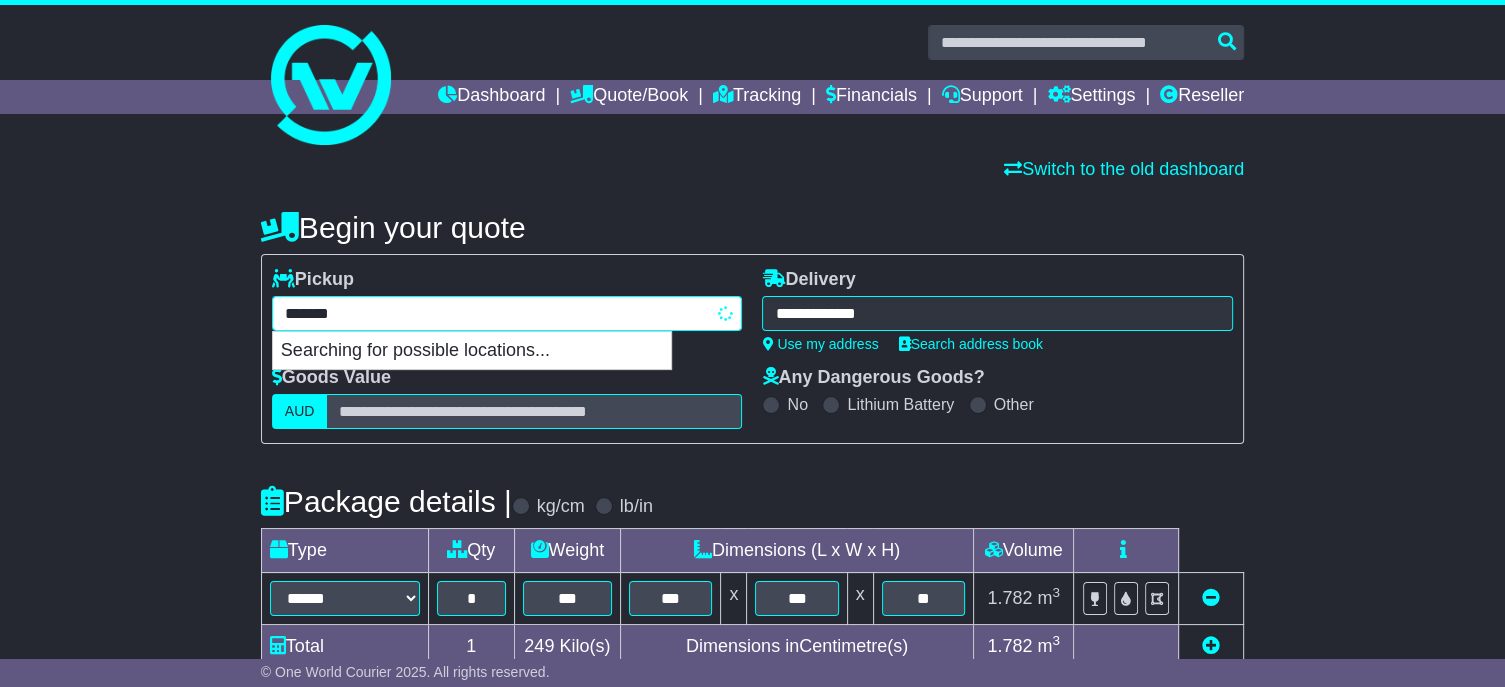 type on "*********" 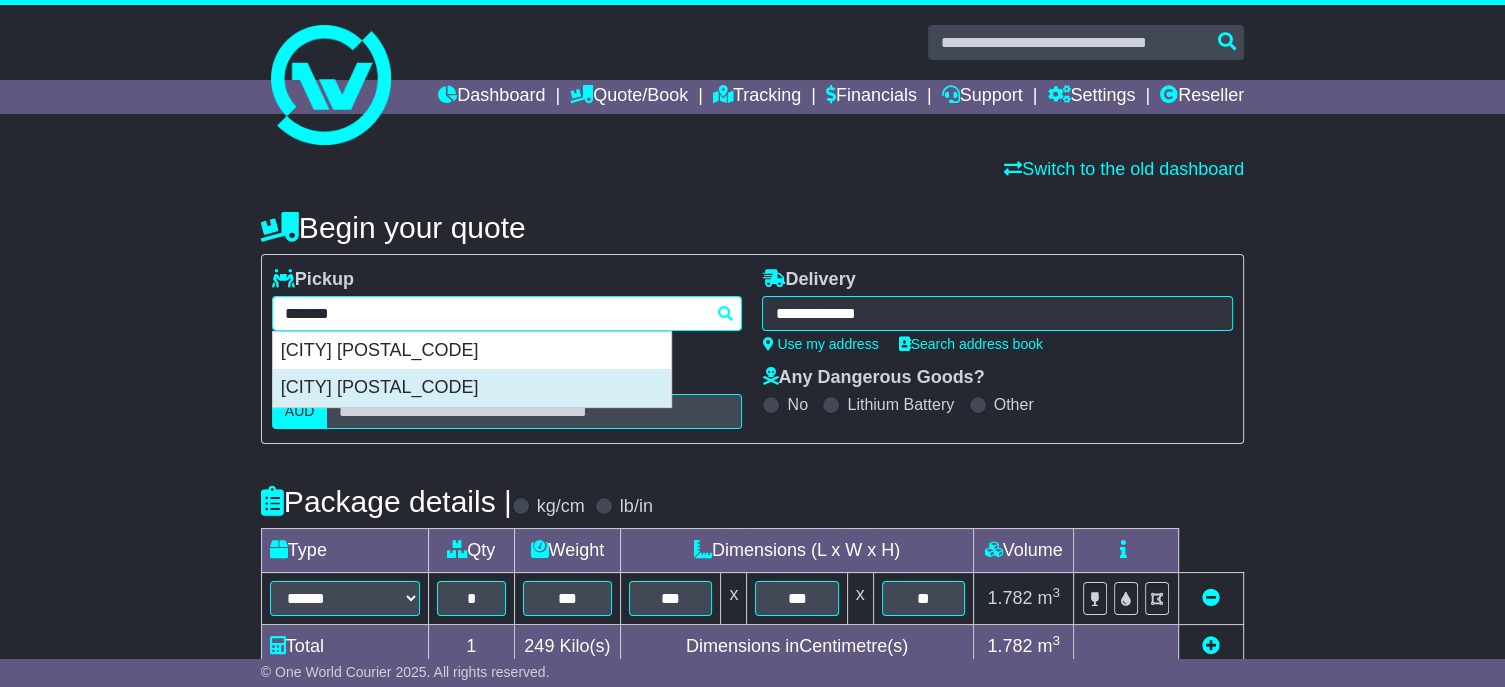 click on "WELSHPOOL 6106" at bounding box center (472, 388) 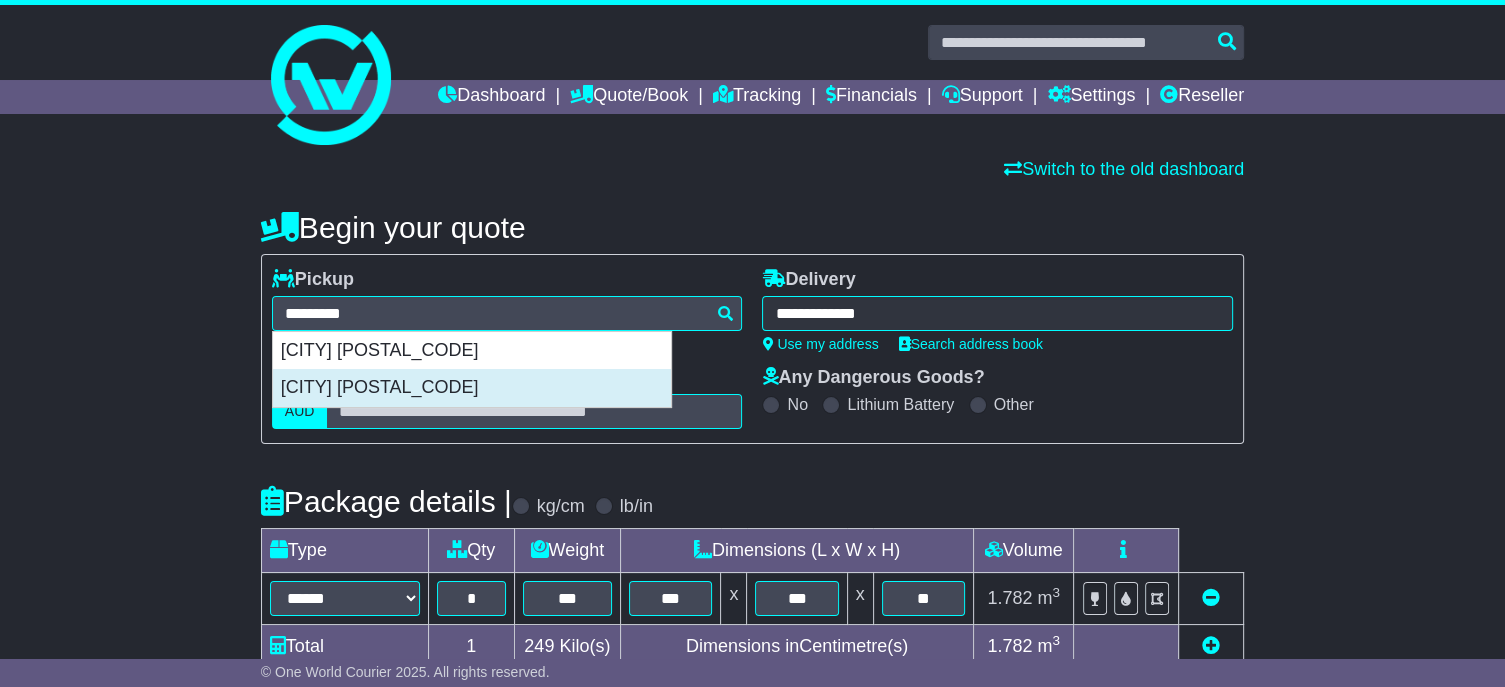 type on "**********" 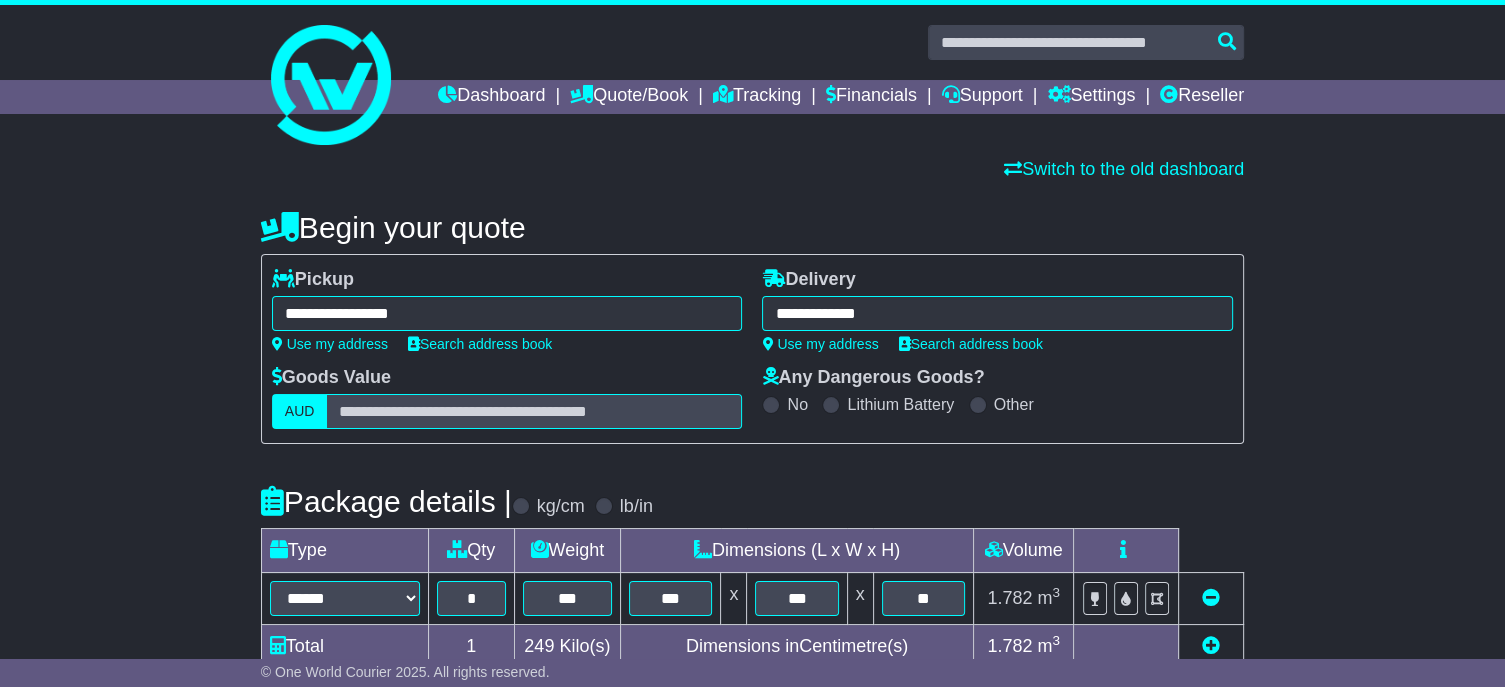 click on "**********" at bounding box center [997, 313] 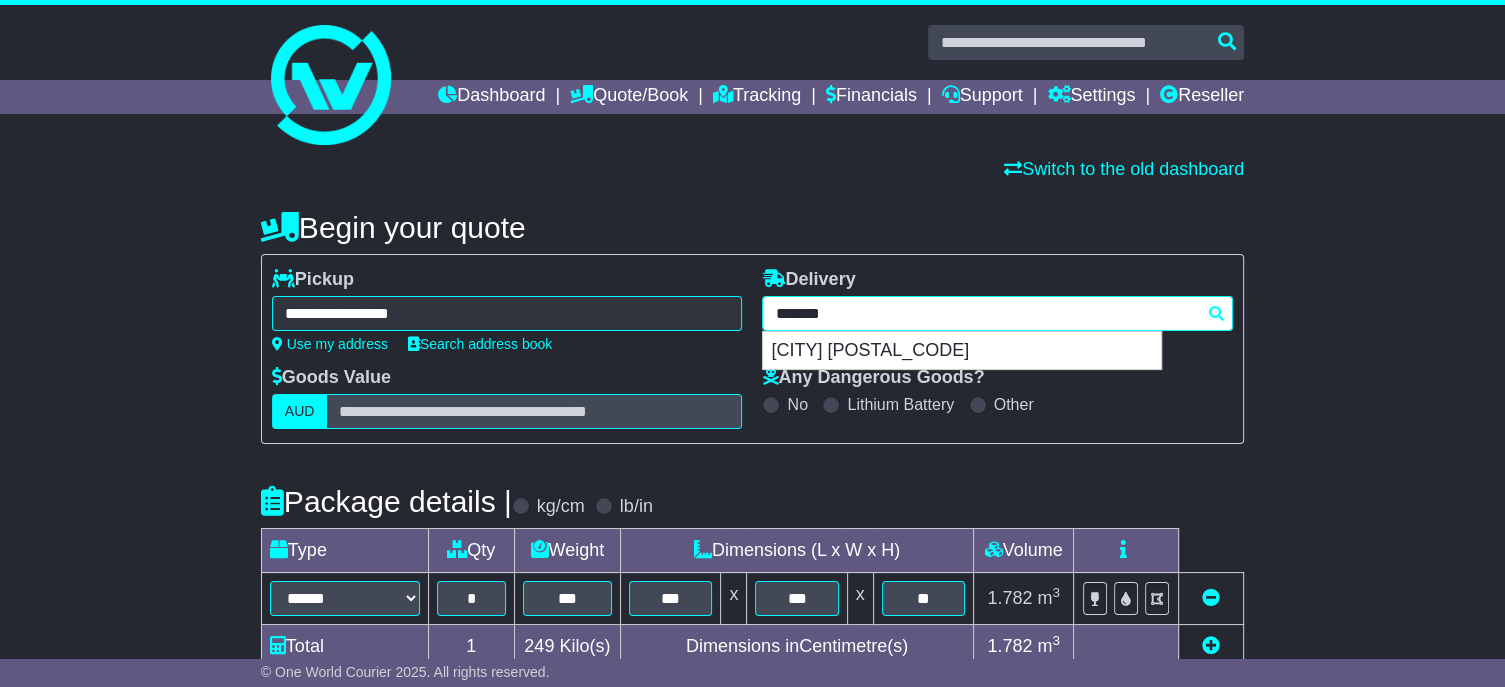 click on "*******" at bounding box center (997, 313) 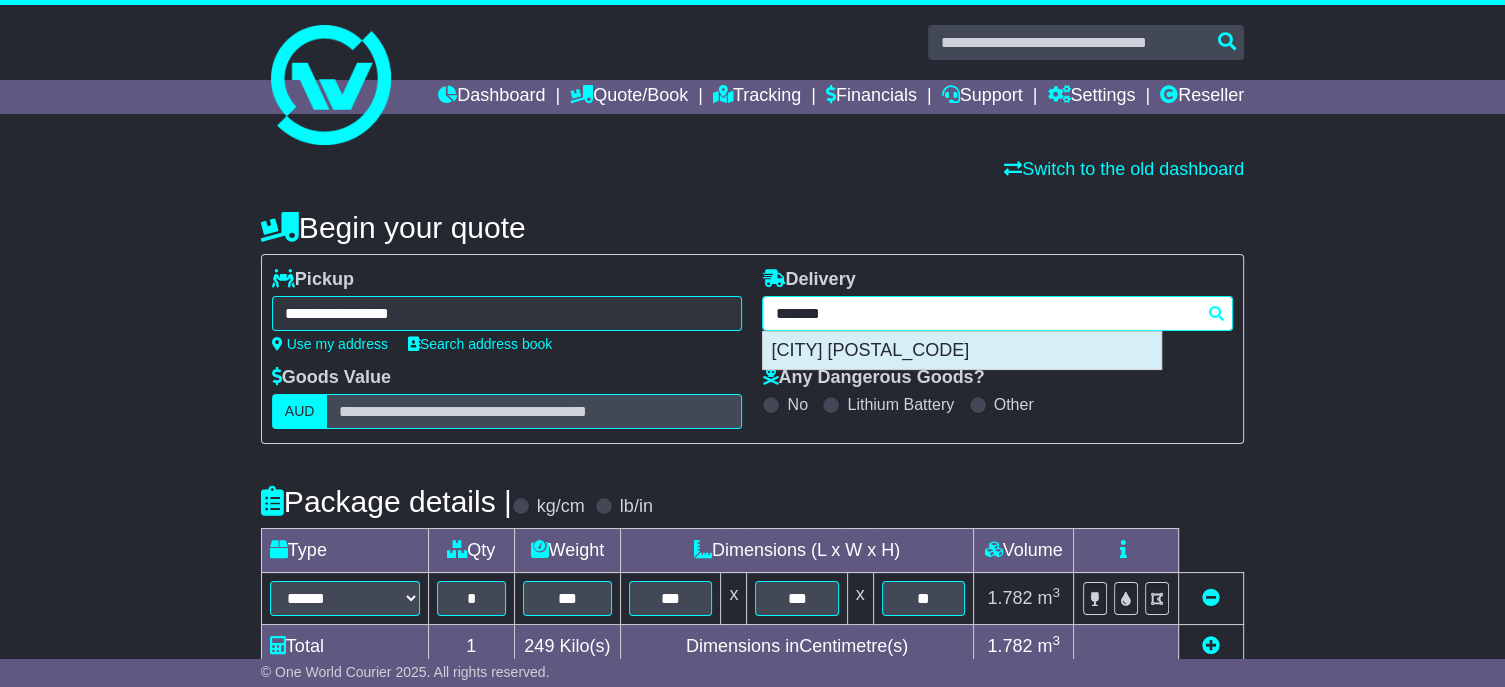 click on "YANCHEP 6035" at bounding box center (962, 351) 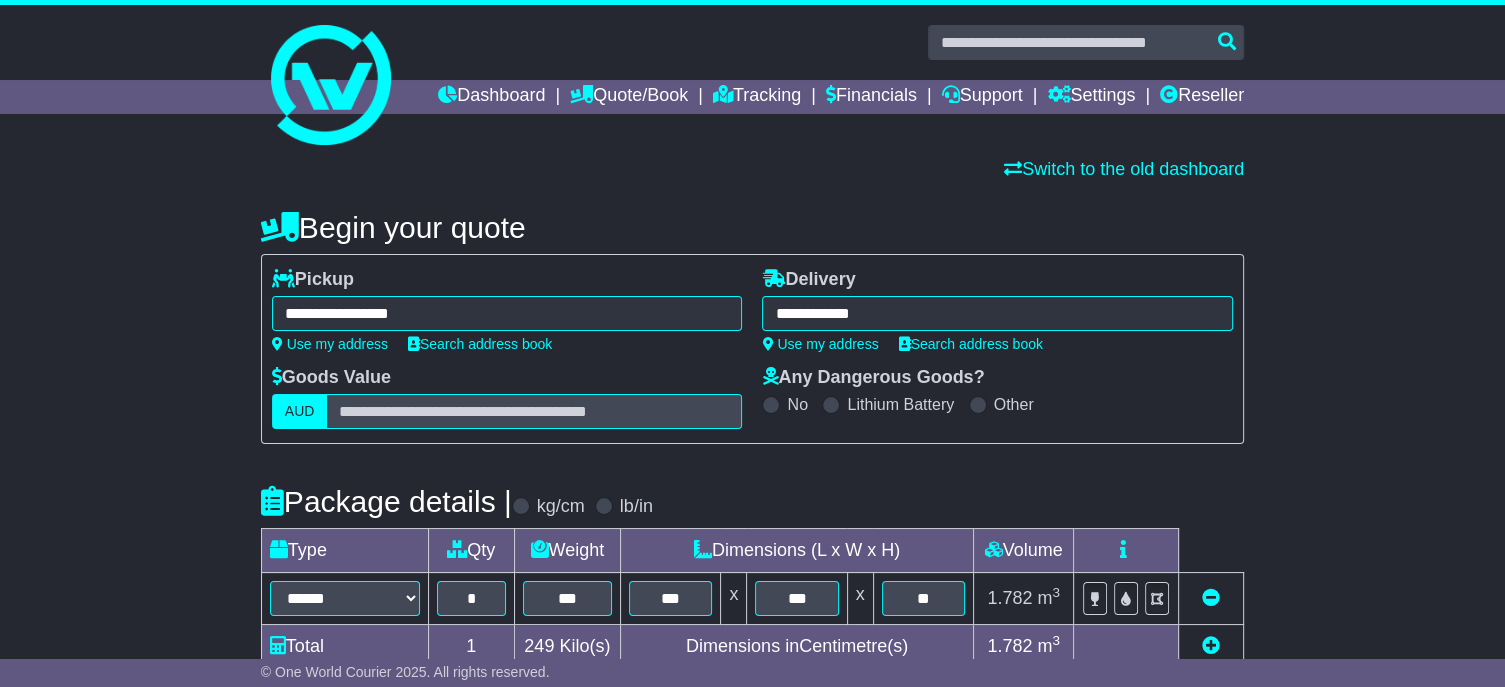 type on "**********" 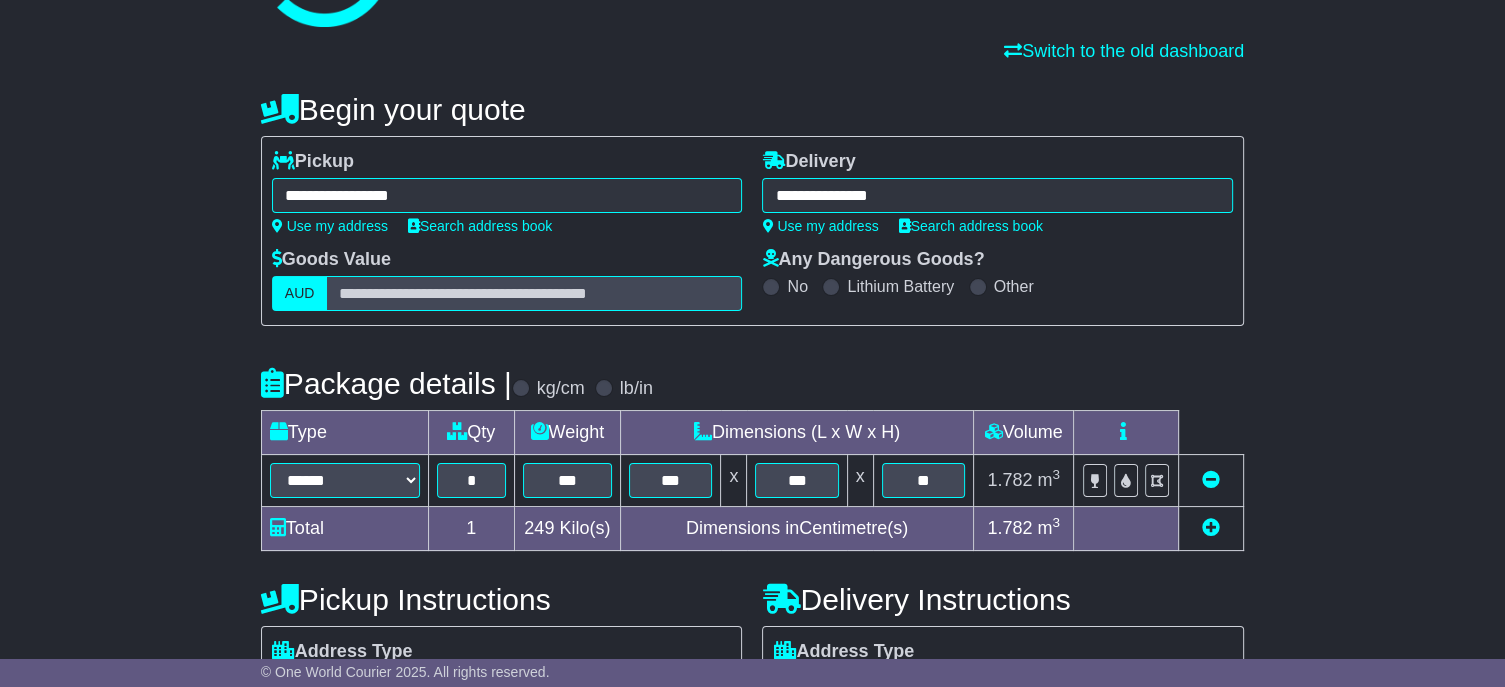 scroll, scrollTop: 400, scrollLeft: 0, axis: vertical 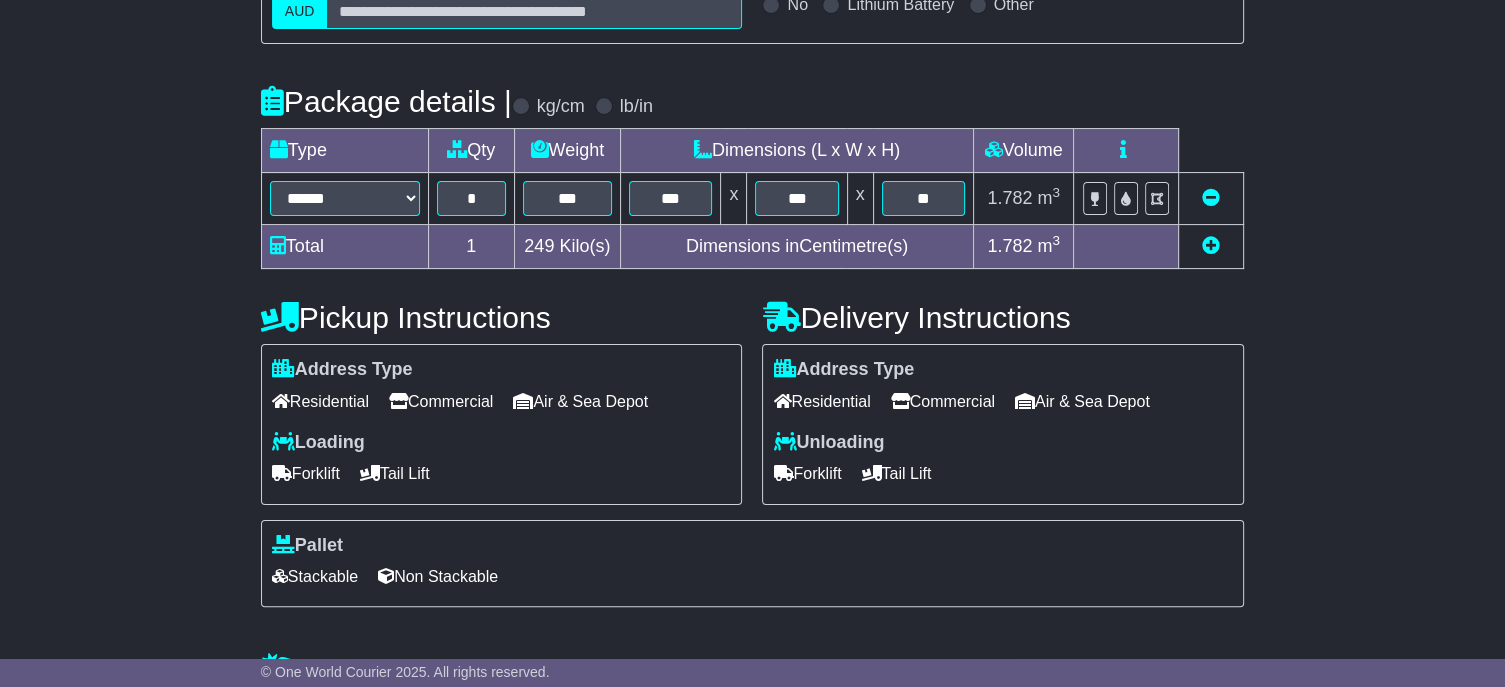 click on "Tail Lift" at bounding box center (896, 473) 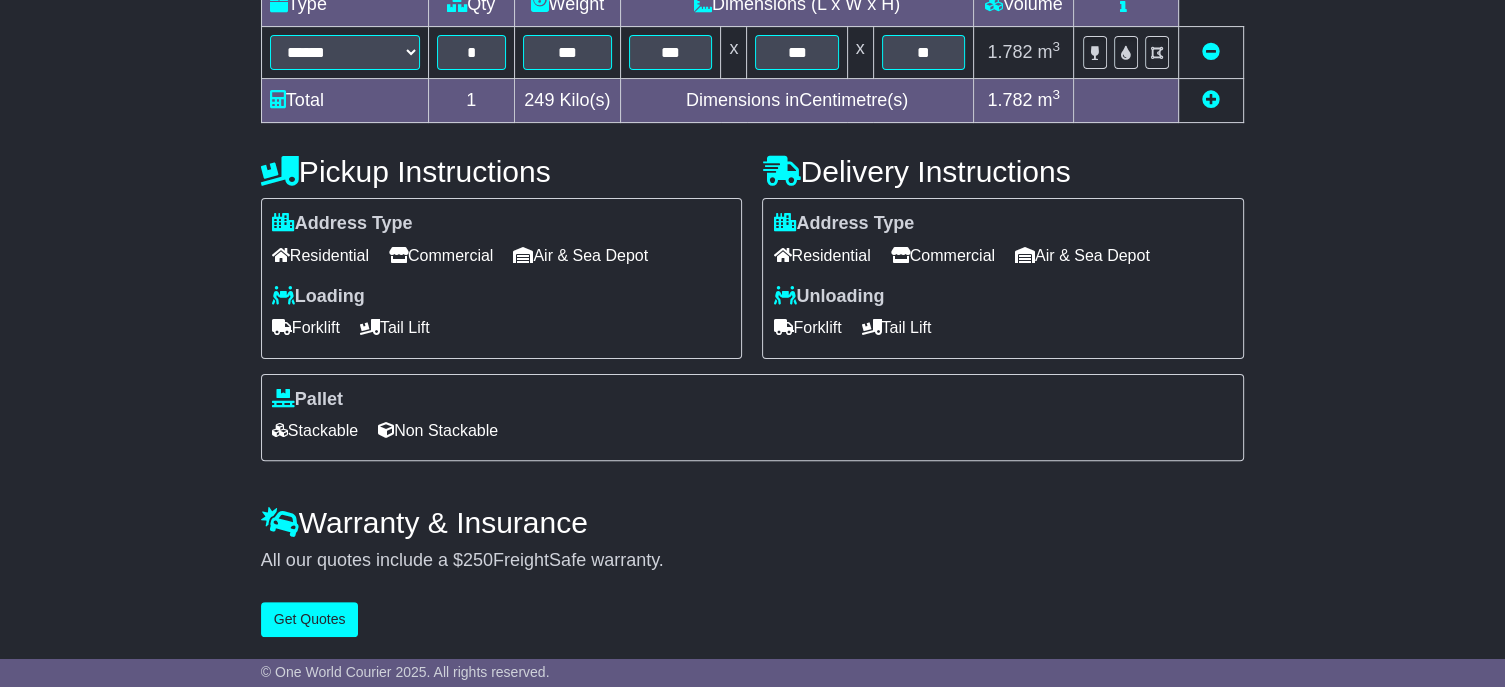 scroll, scrollTop: 581, scrollLeft: 0, axis: vertical 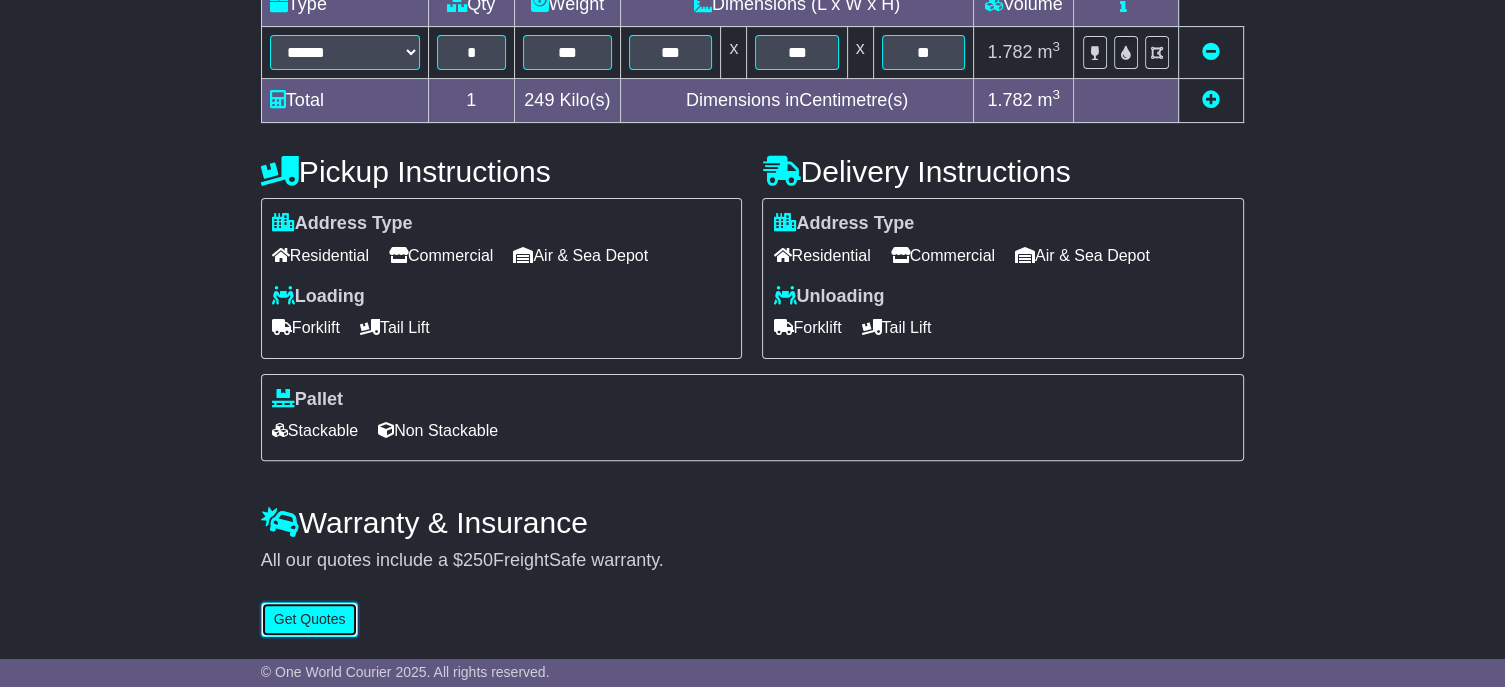 click on "Get Quotes" at bounding box center (310, 619) 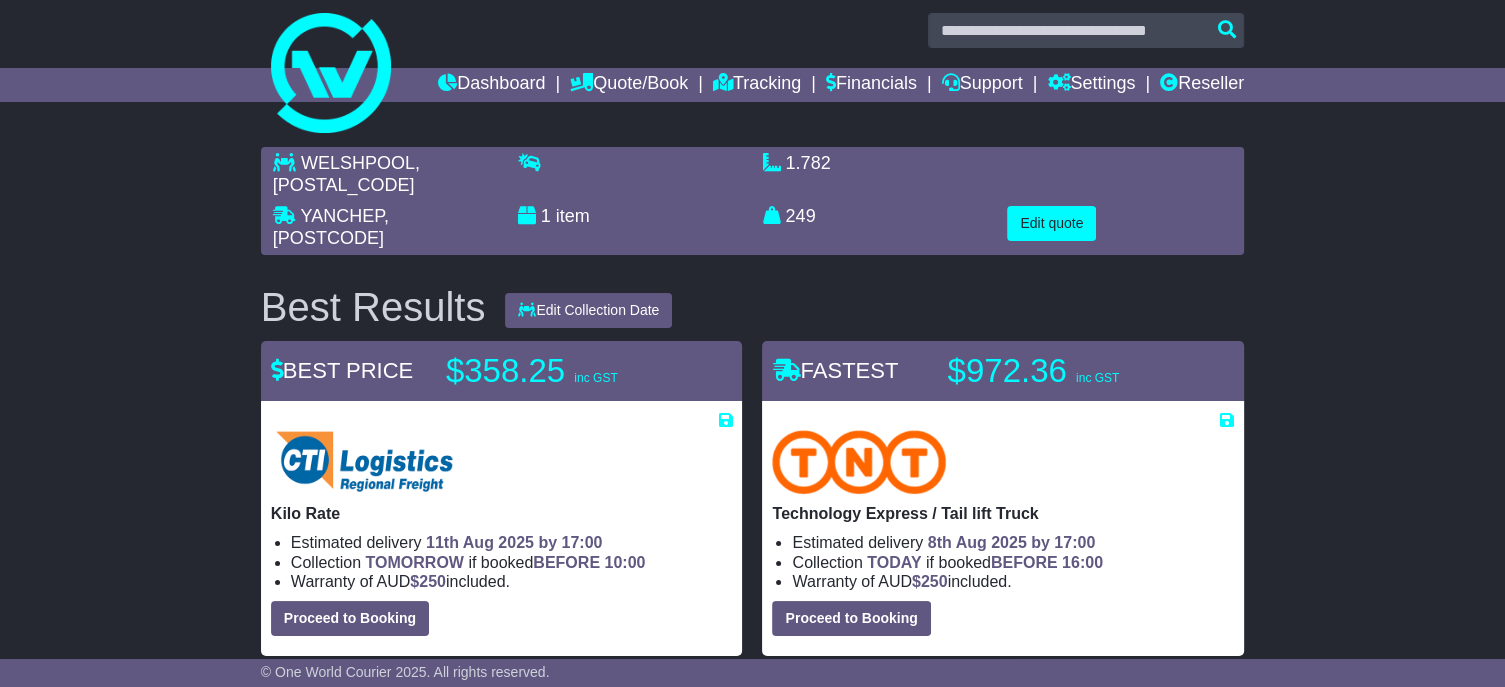 scroll, scrollTop: 0, scrollLeft: 0, axis: both 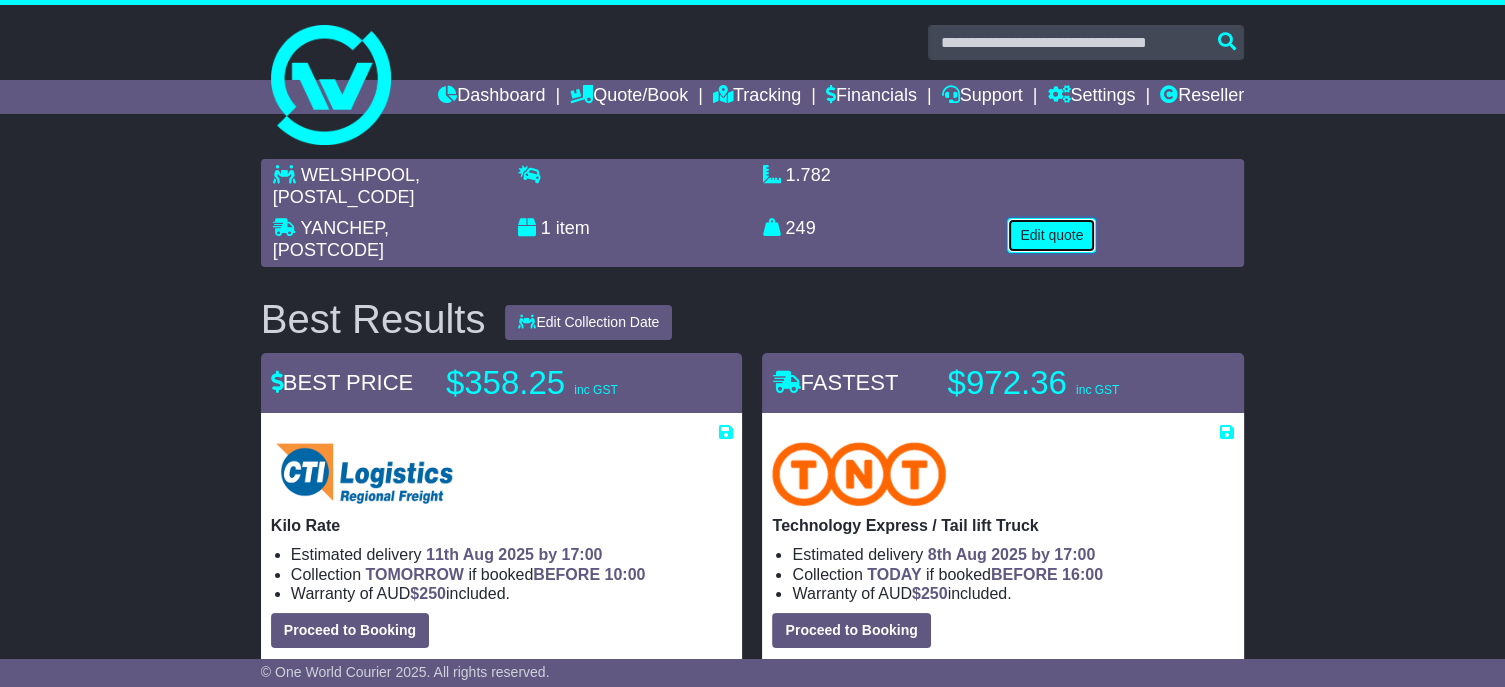 click on "Edit quote" at bounding box center (1051, 235) 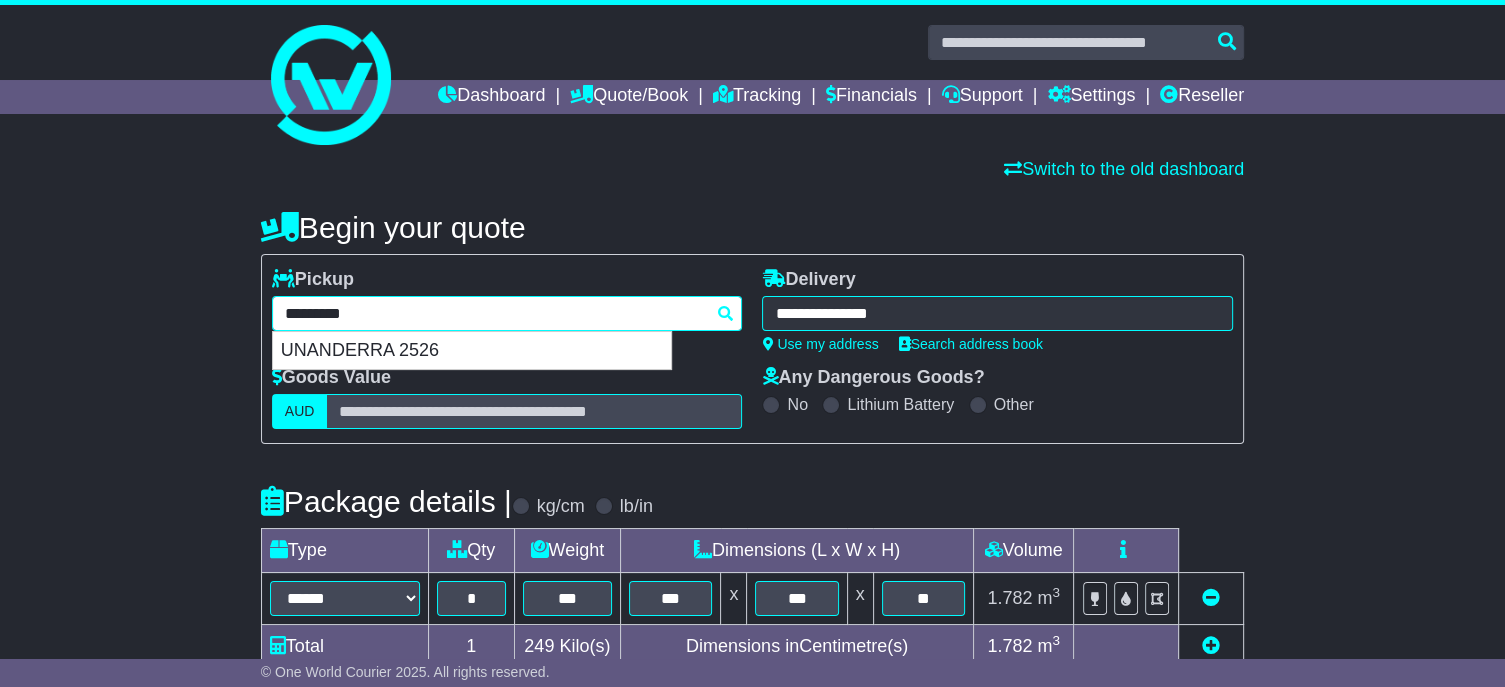 click on "**********" at bounding box center (507, 313) 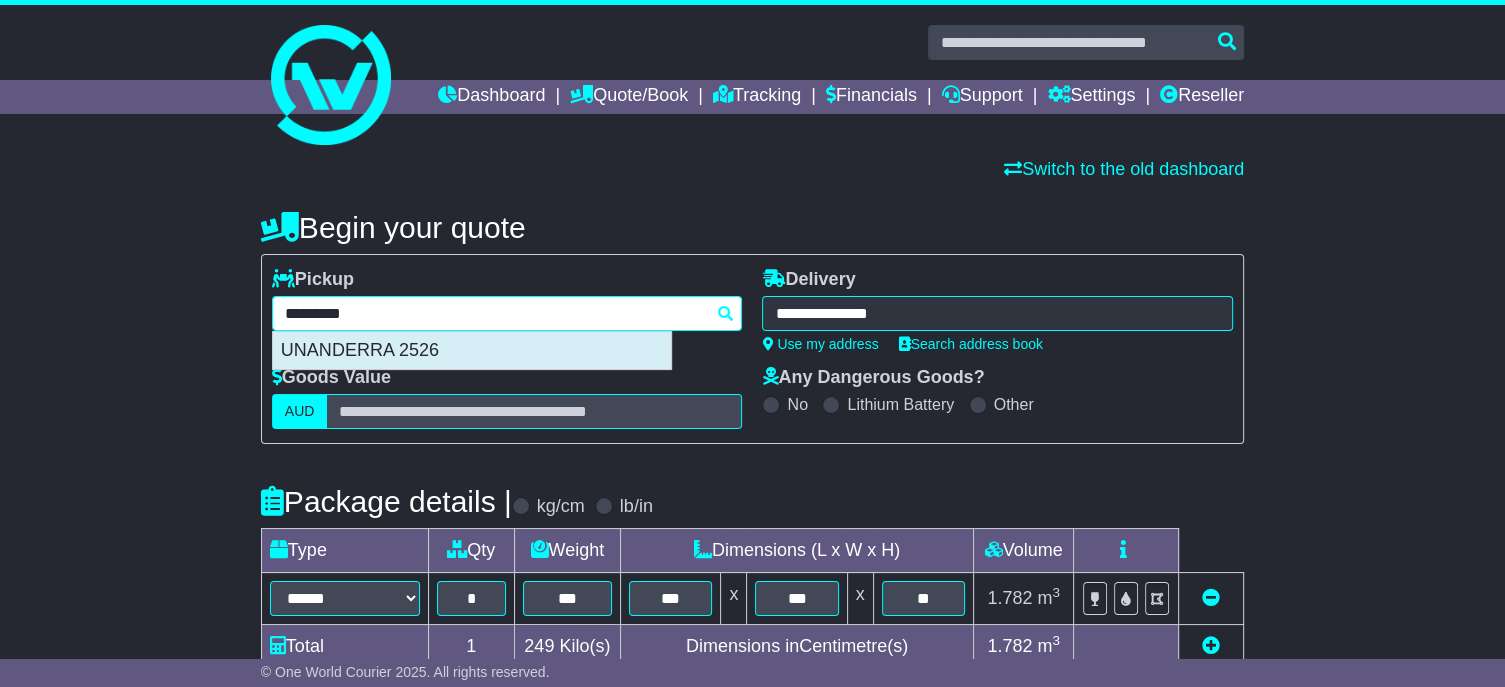 click on "UNANDERRA 2526" at bounding box center [472, 351] 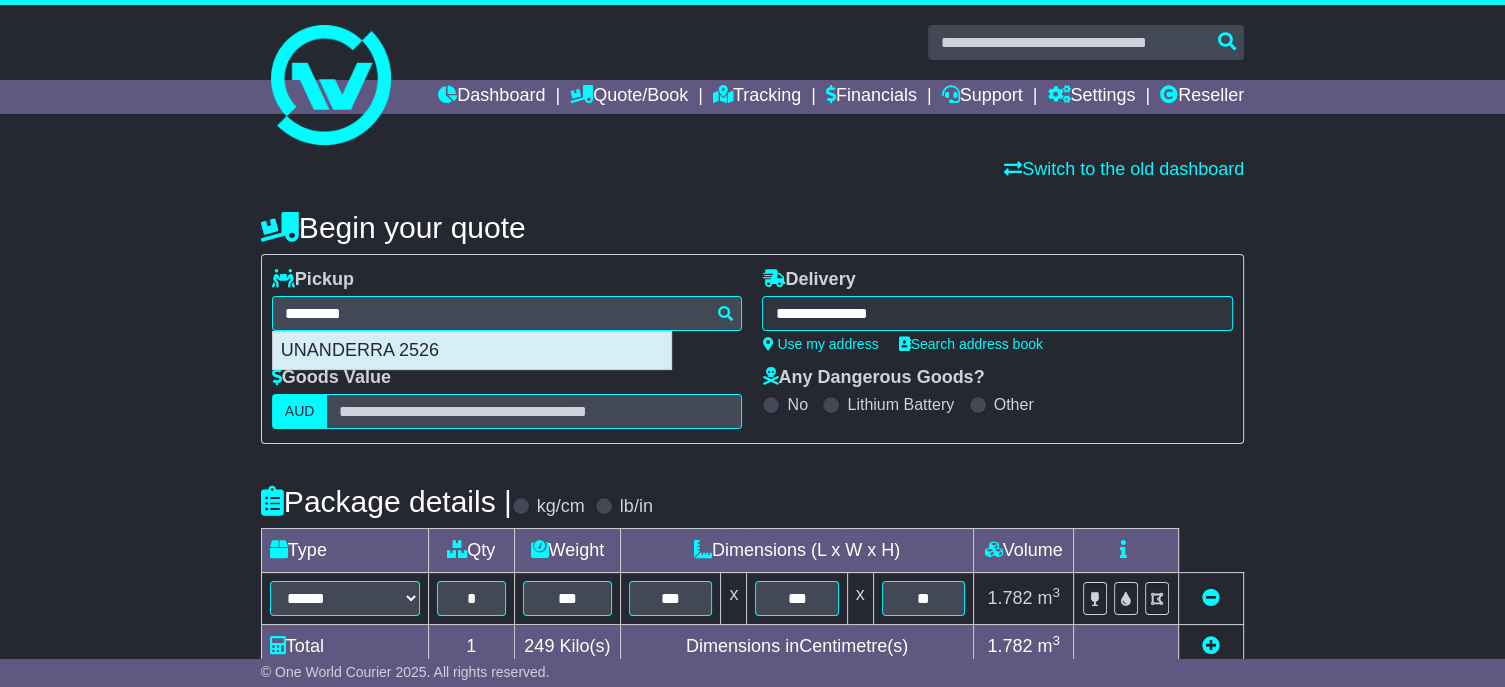 type on "**********" 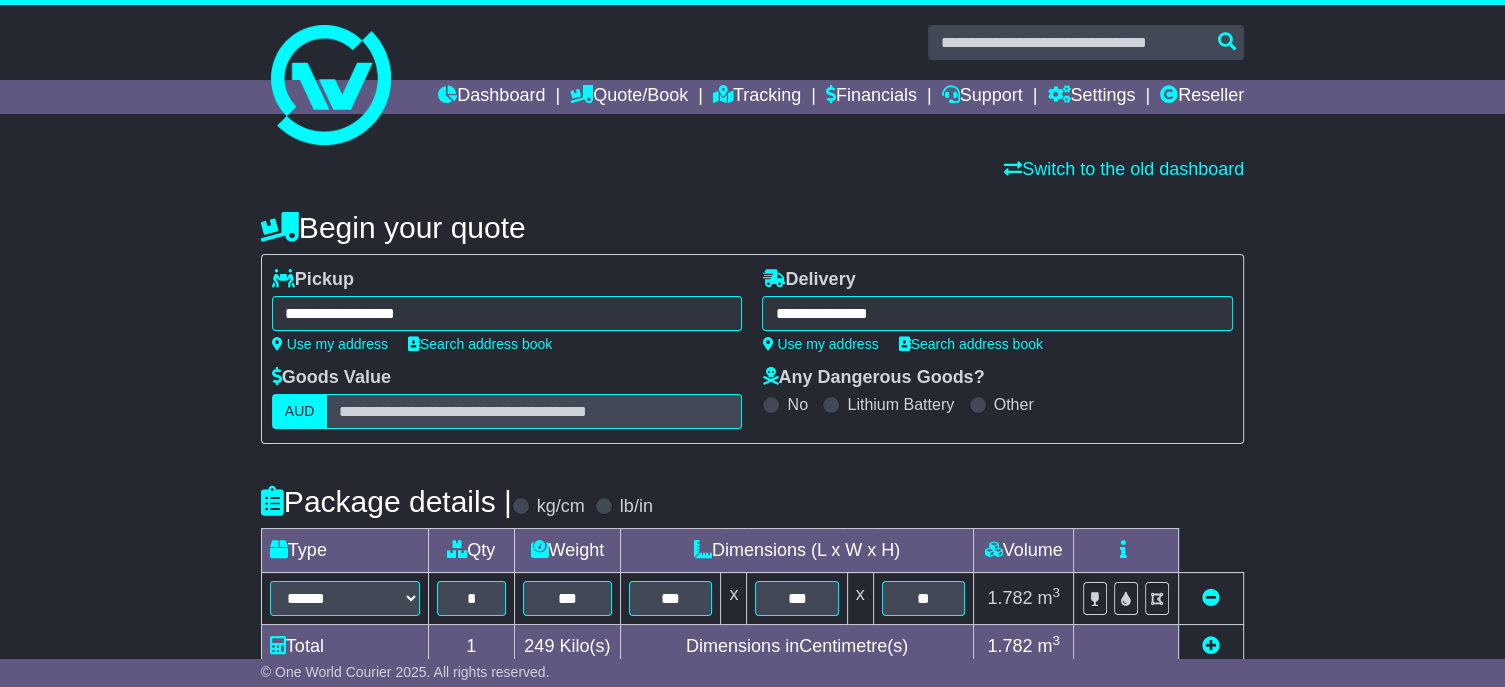 click on "**********" at bounding box center (997, 313) 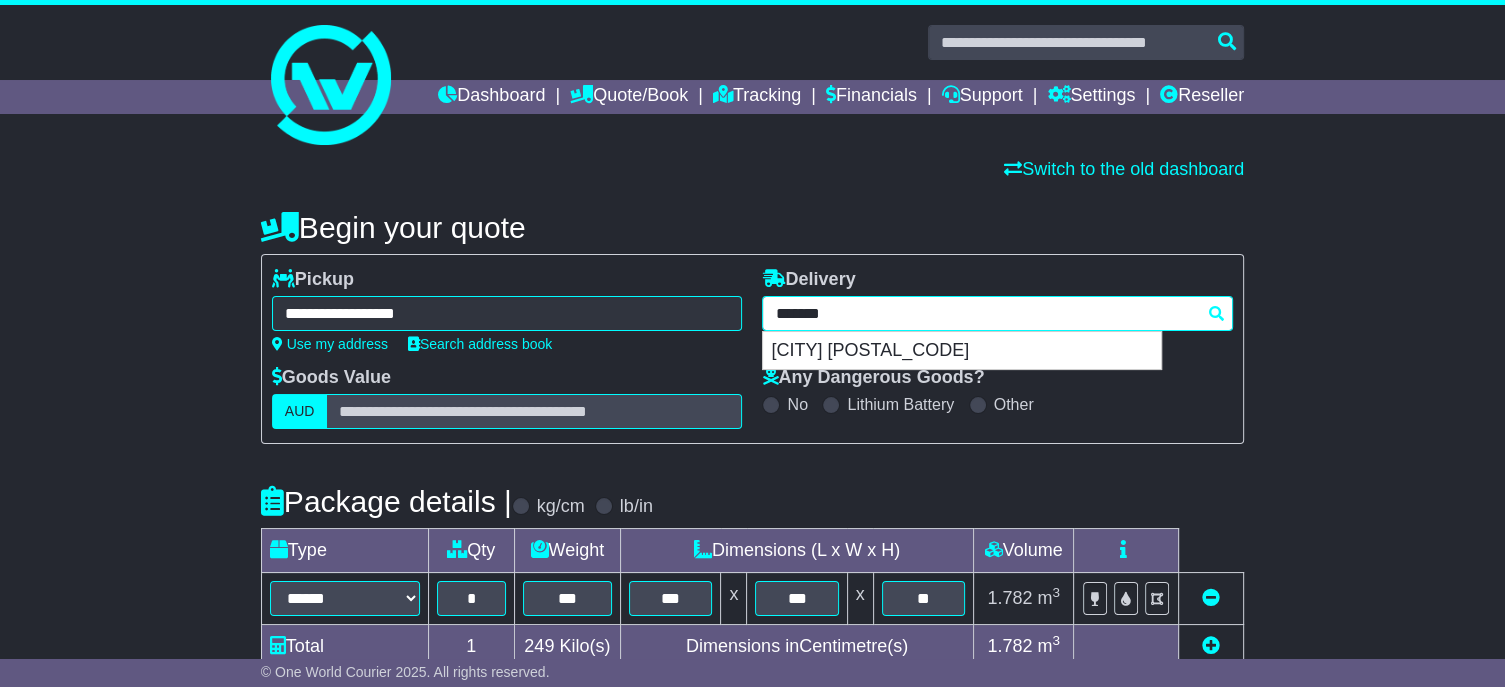 click on "*******" at bounding box center (997, 313) 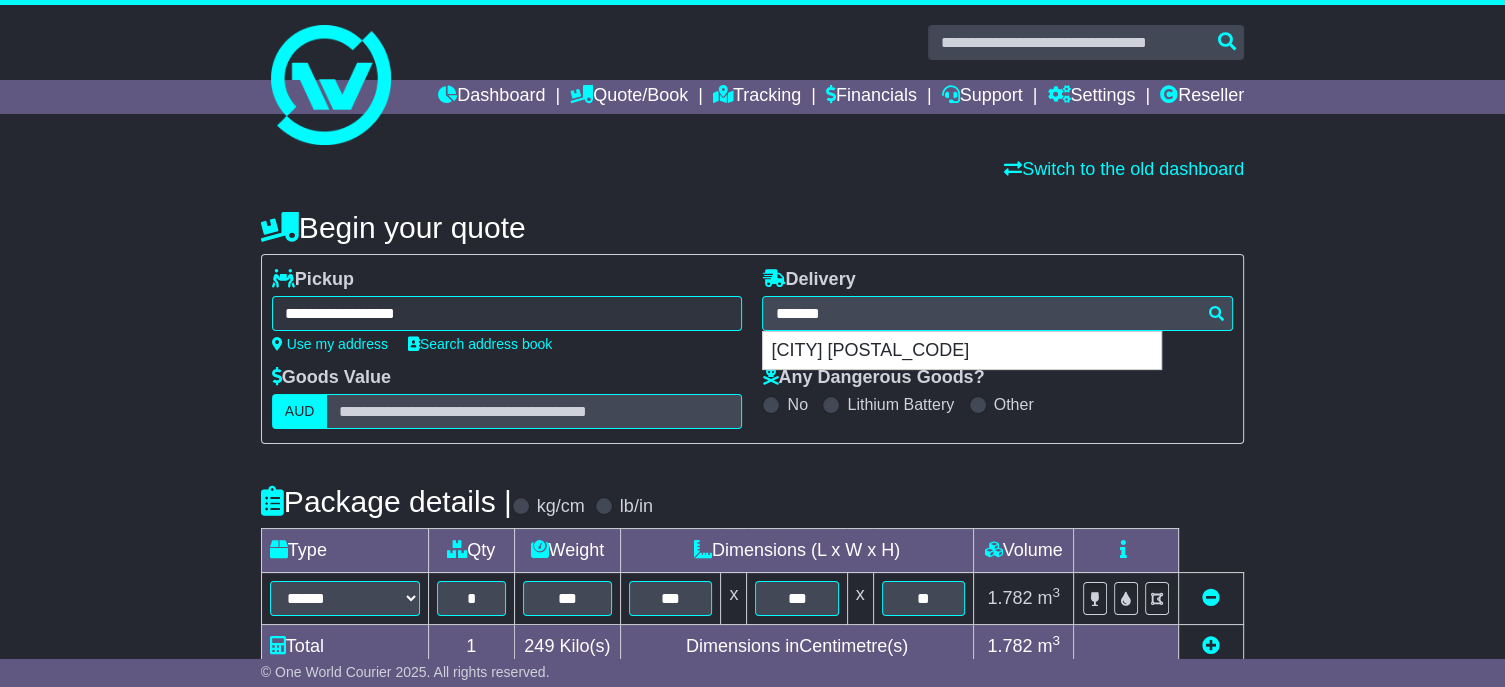 click on "**********" at bounding box center [507, 313] 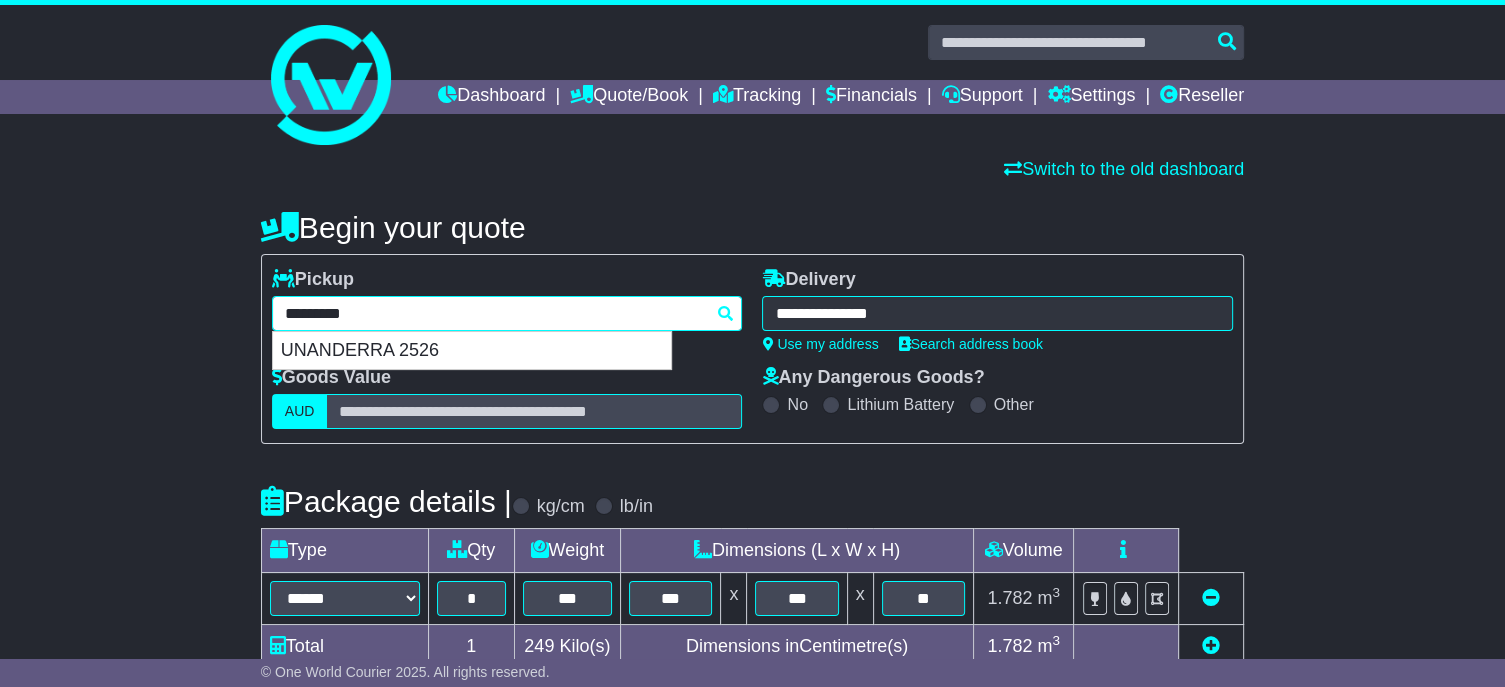 click on "*********" at bounding box center (507, 313) 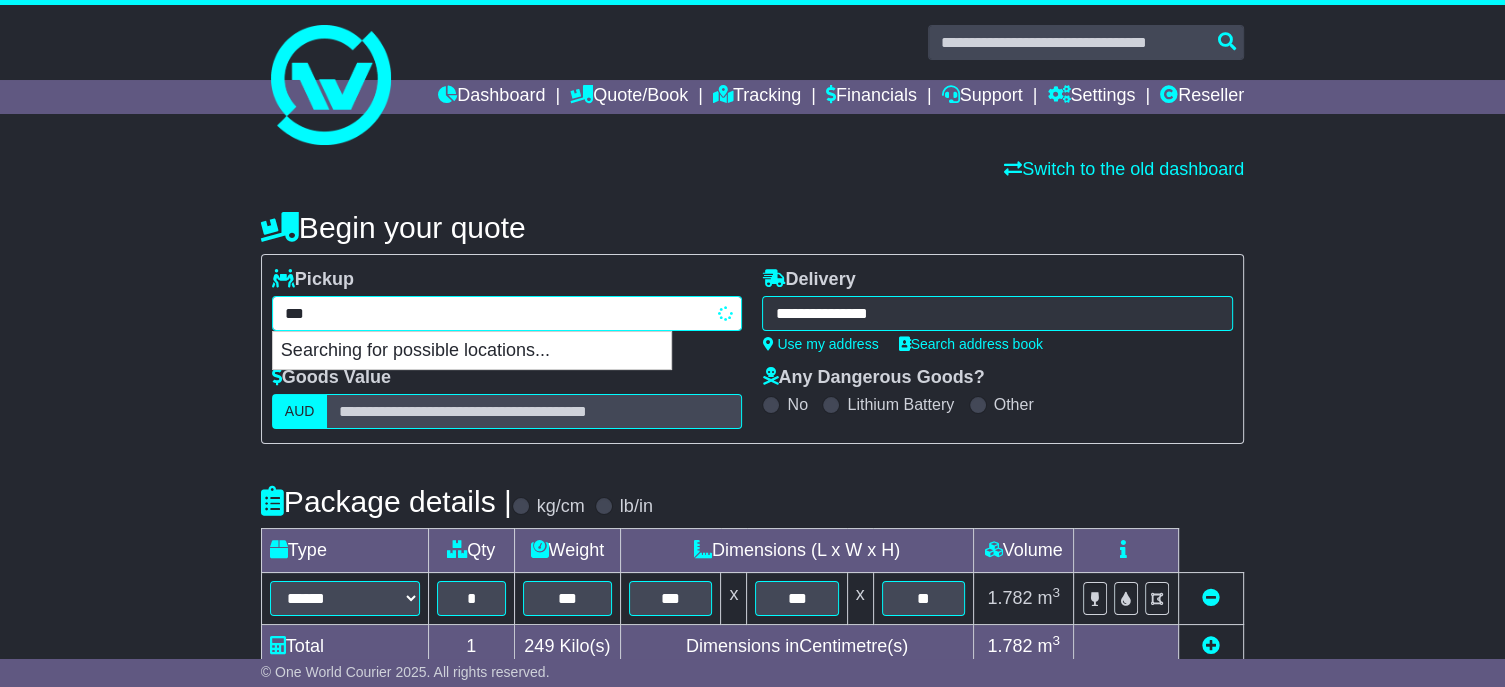 type on "****" 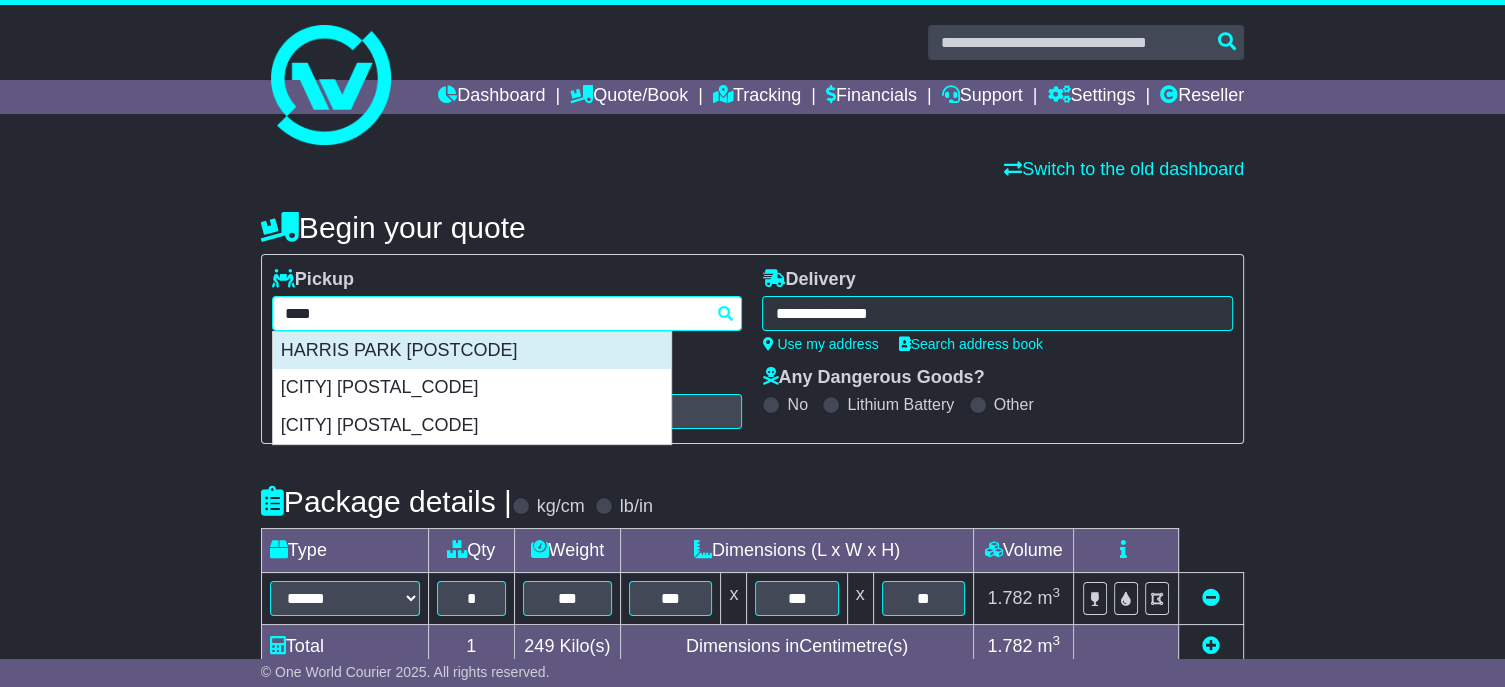 click on "HARRIS PARK 2150" at bounding box center (472, 351) 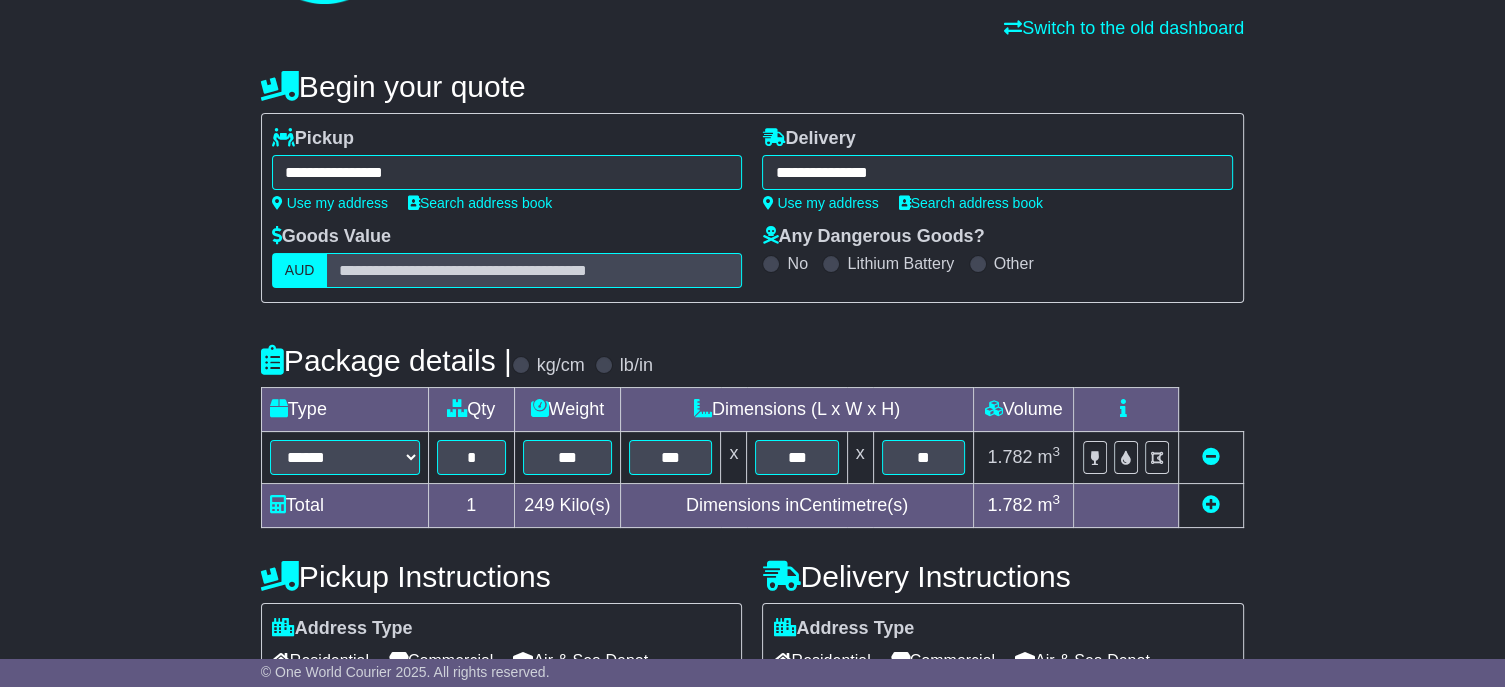 type on "**********" 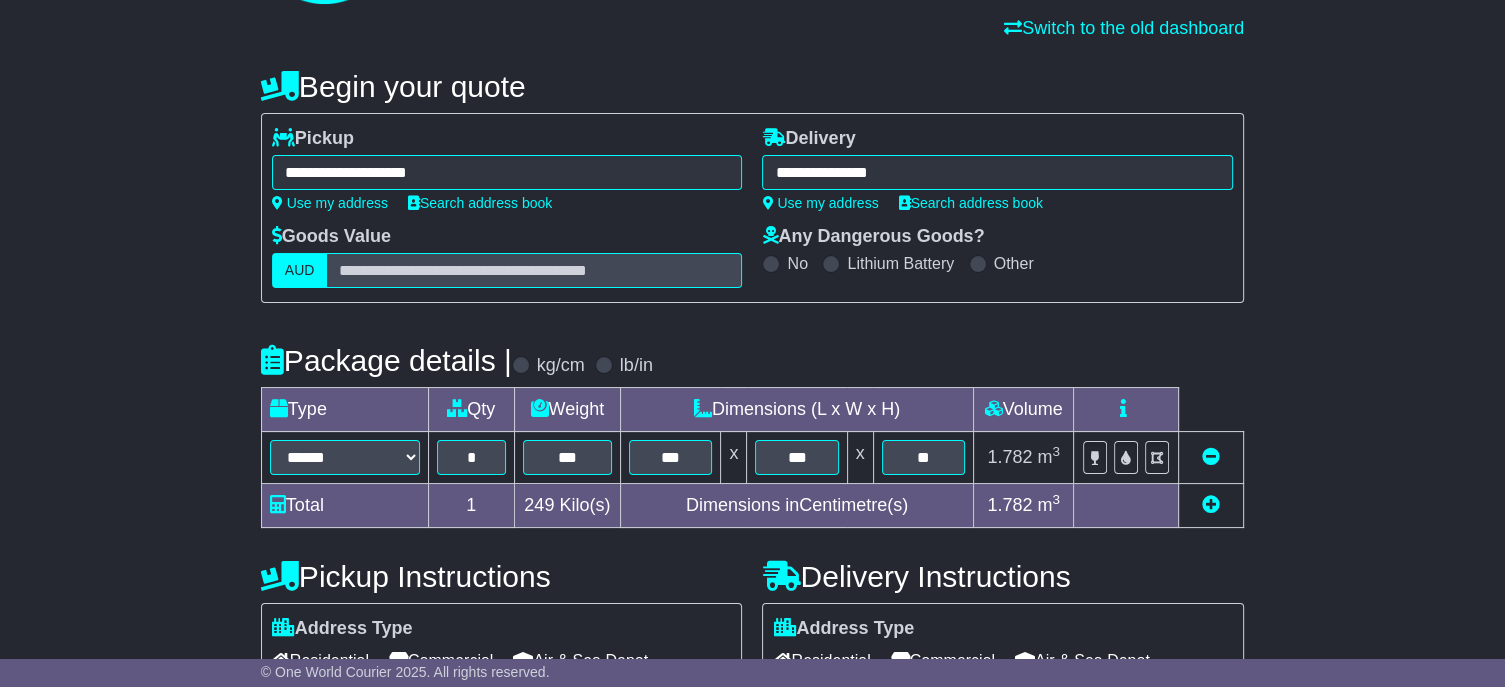 scroll, scrollTop: 200, scrollLeft: 0, axis: vertical 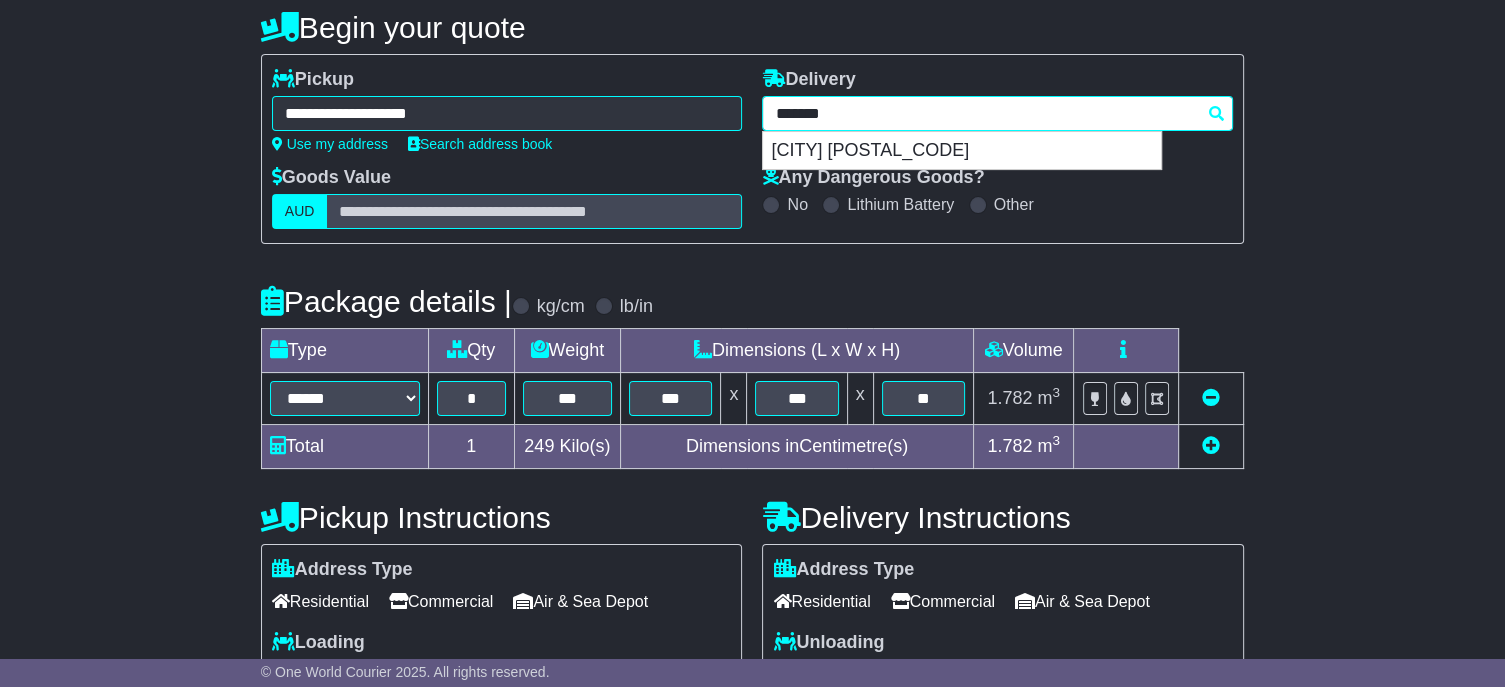 click on "**********" at bounding box center [997, 113] 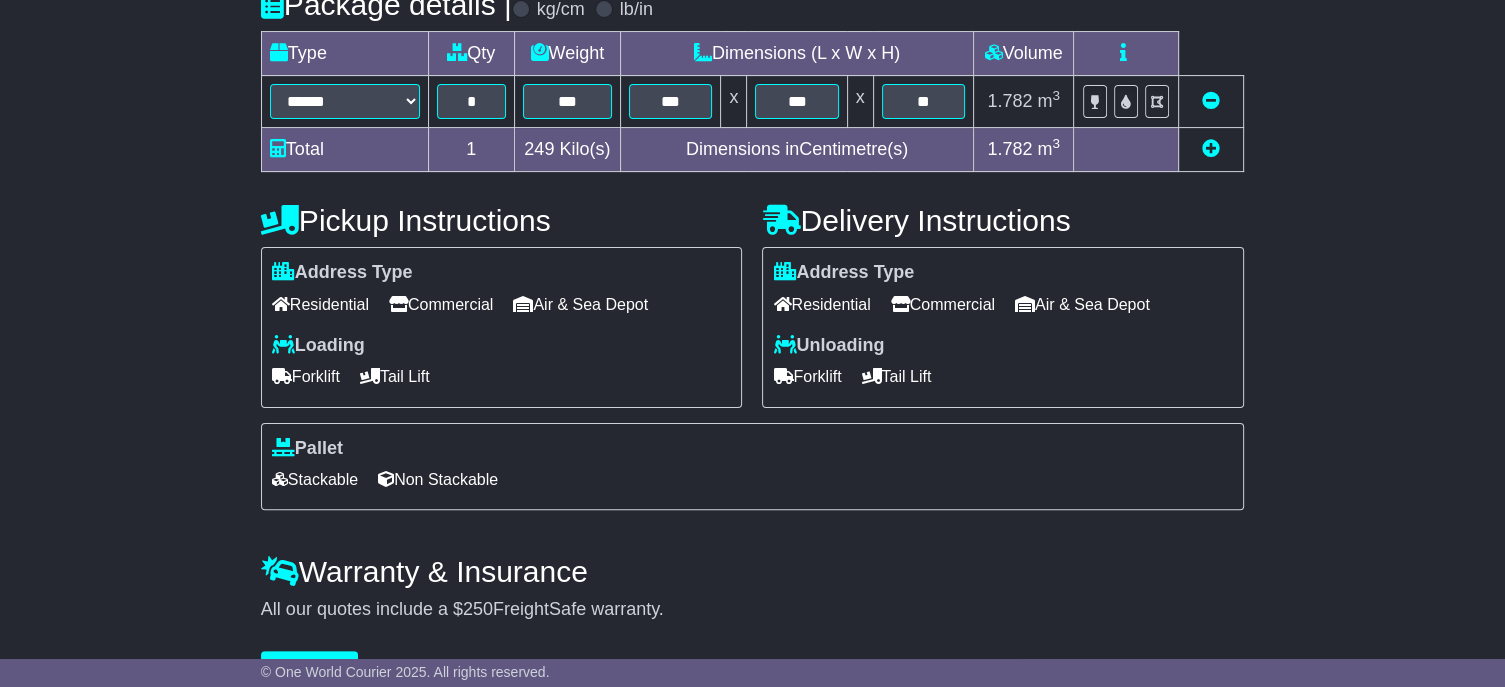 scroll, scrollTop: 500, scrollLeft: 0, axis: vertical 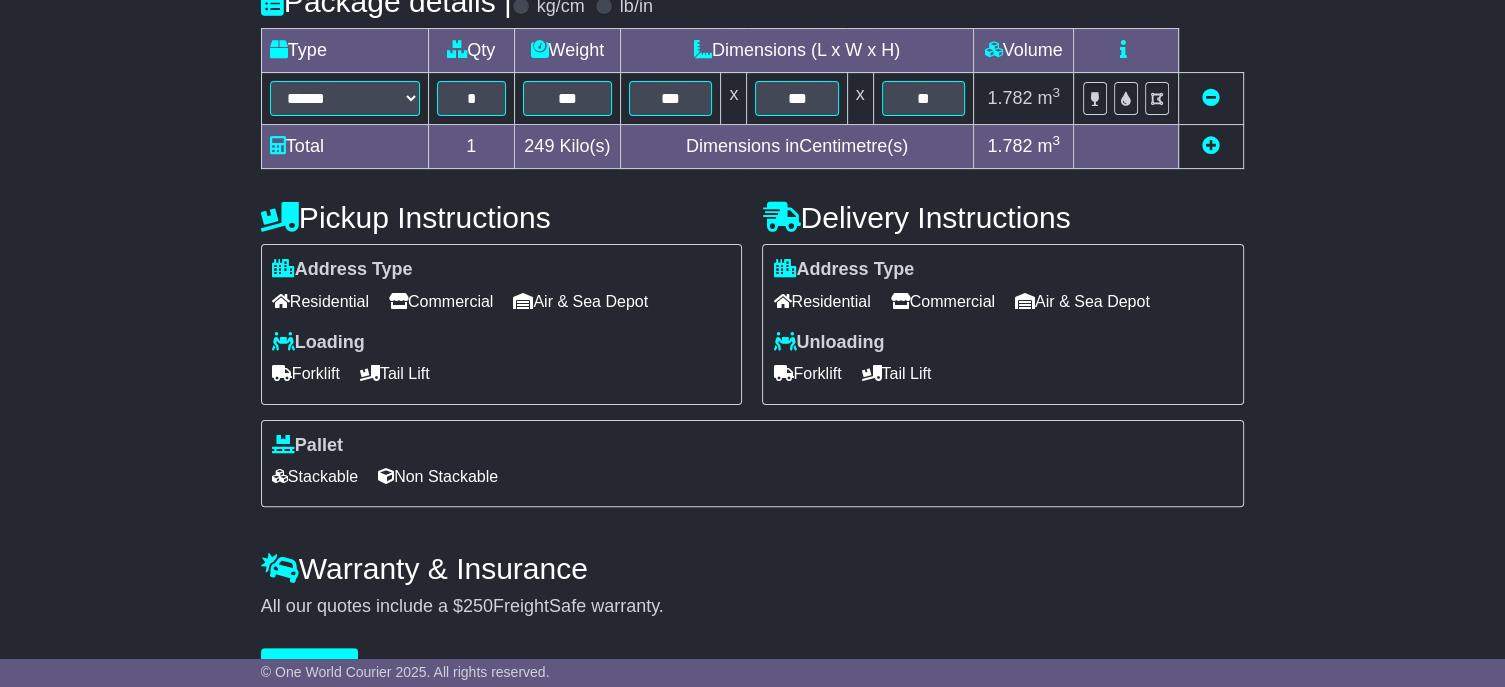 click on "Forklift" at bounding box center (807, 373) 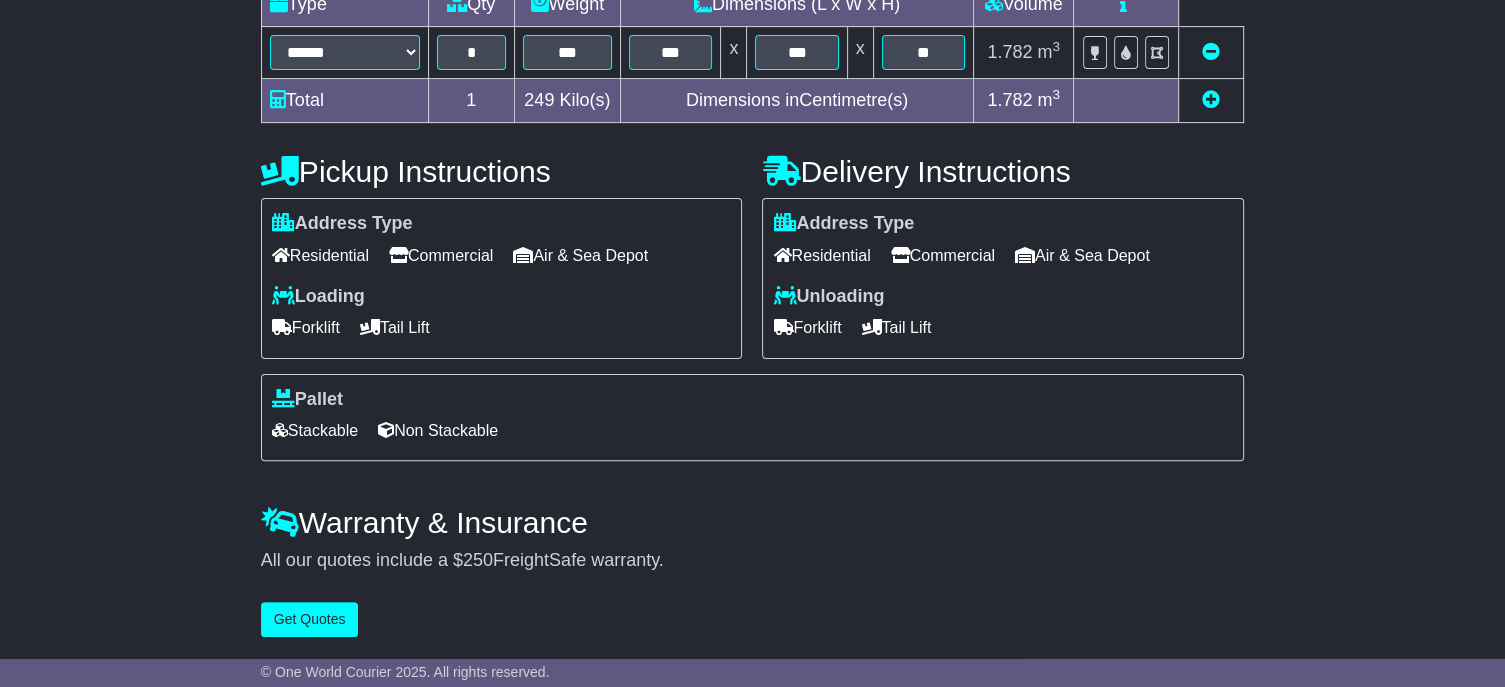 scroll, scrollTop: 581, scrollLeft: 0, axis: vertical 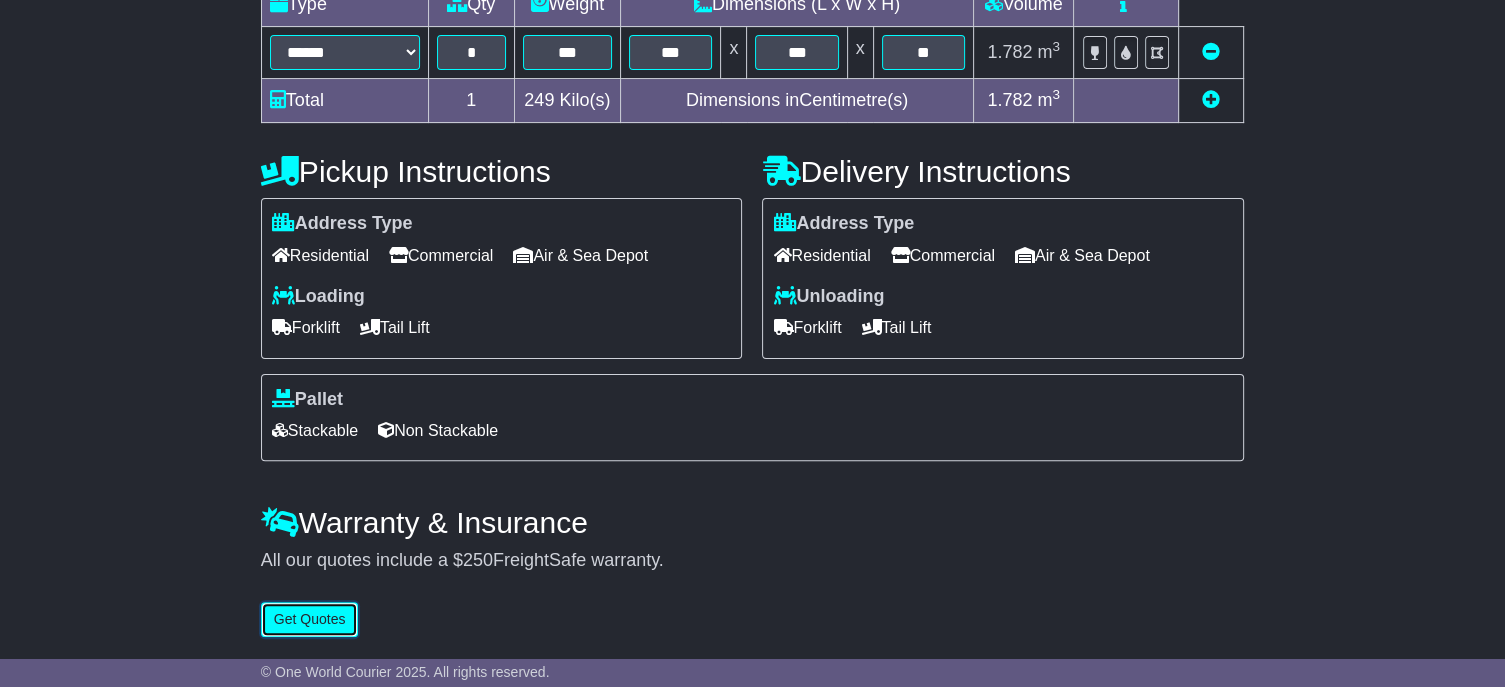click on "Get Quotes" at bounding box center [310, 619] 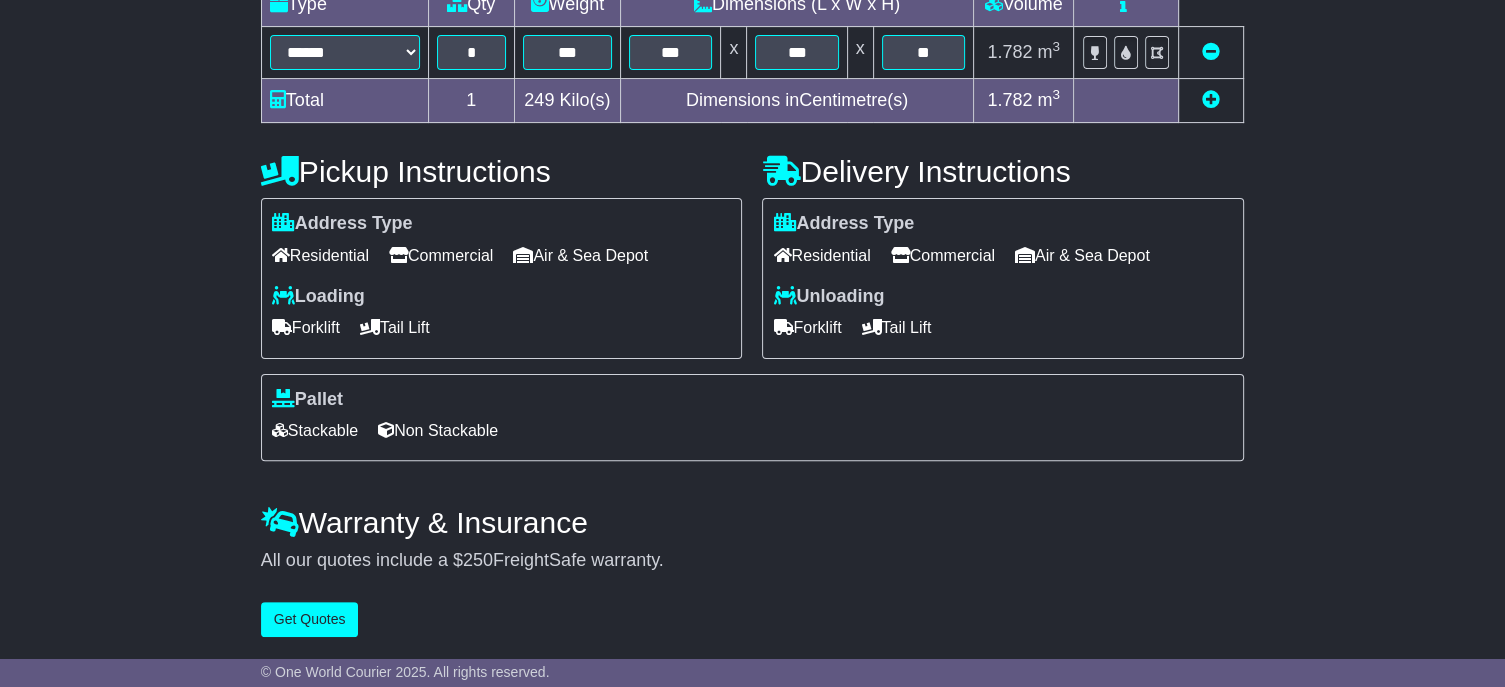 scroll, scrollTop: 0, scrollLeft: 0, axis: both 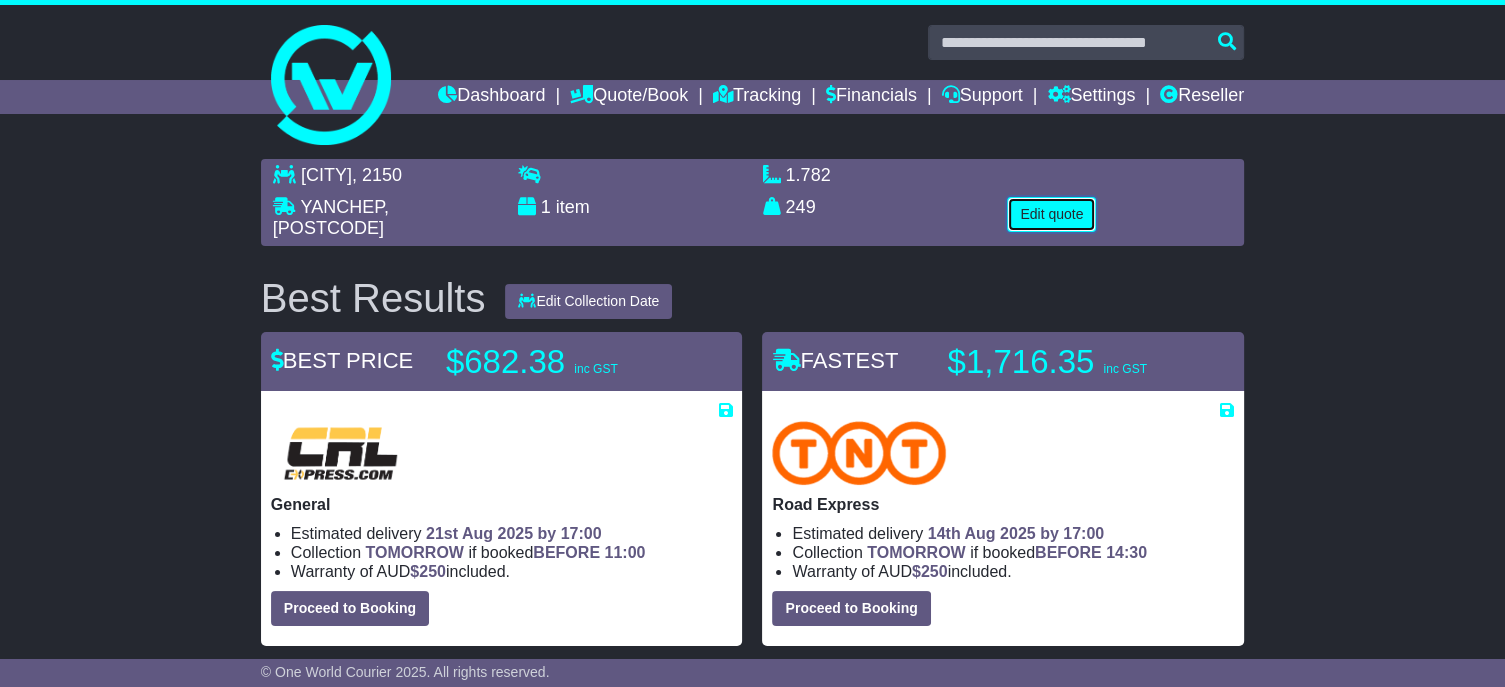 click on "Edit quote" at bounding box center (1051, 214) 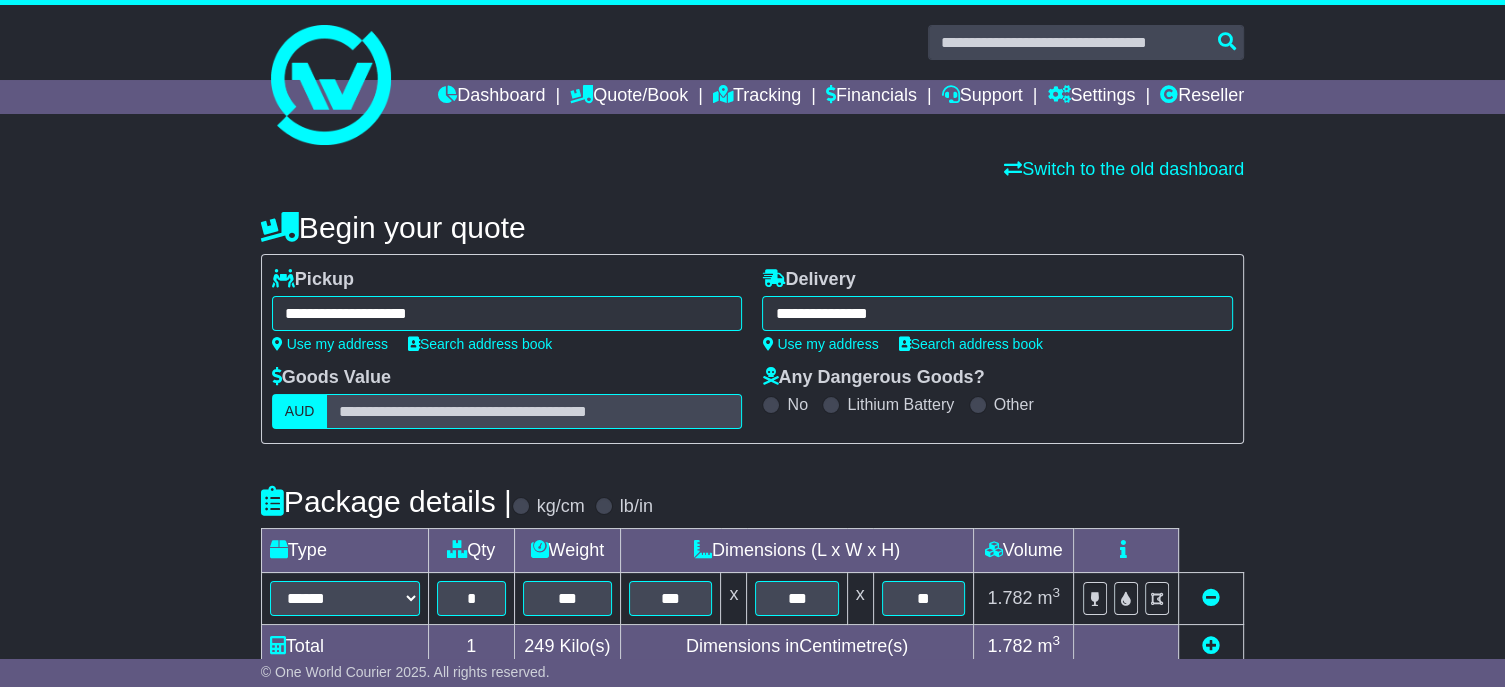 click on "**********" at bounding box center [507, 313] 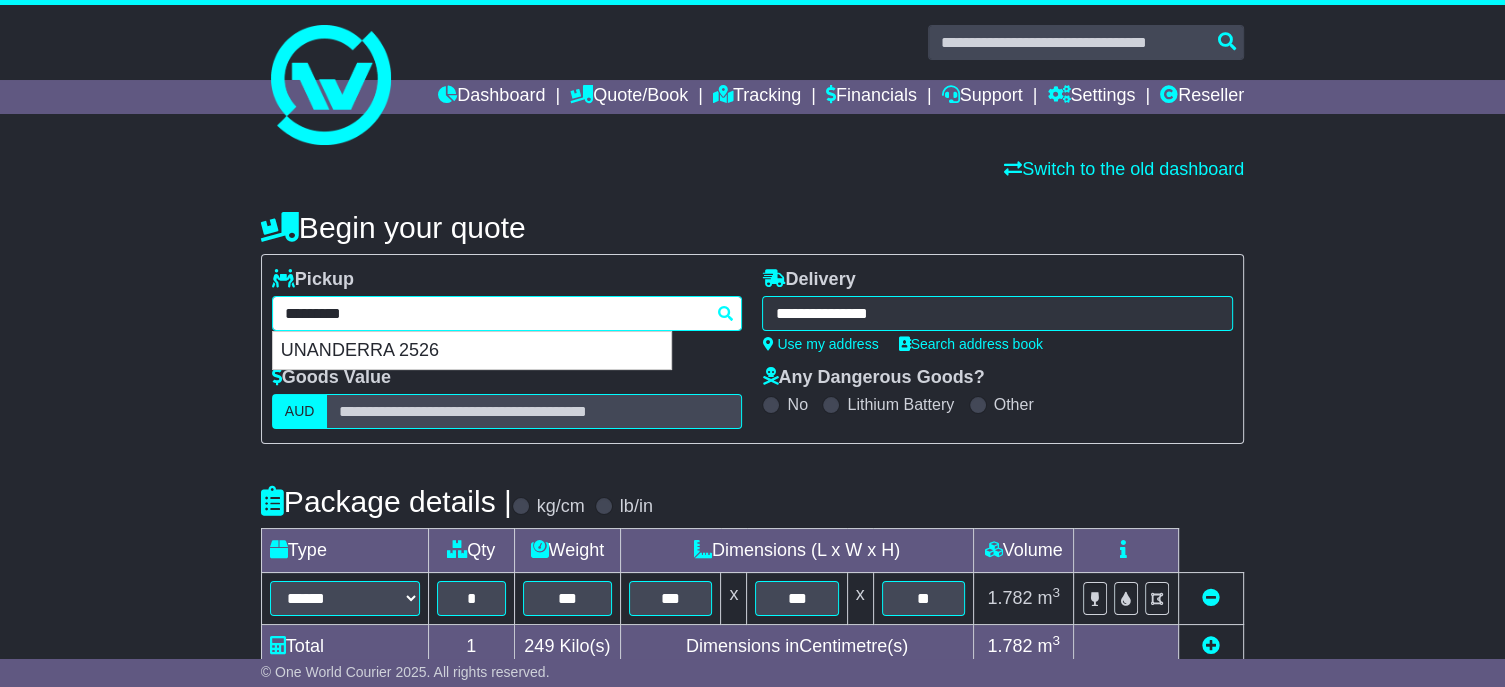 click on "*********" at bounding box center (507, 313) 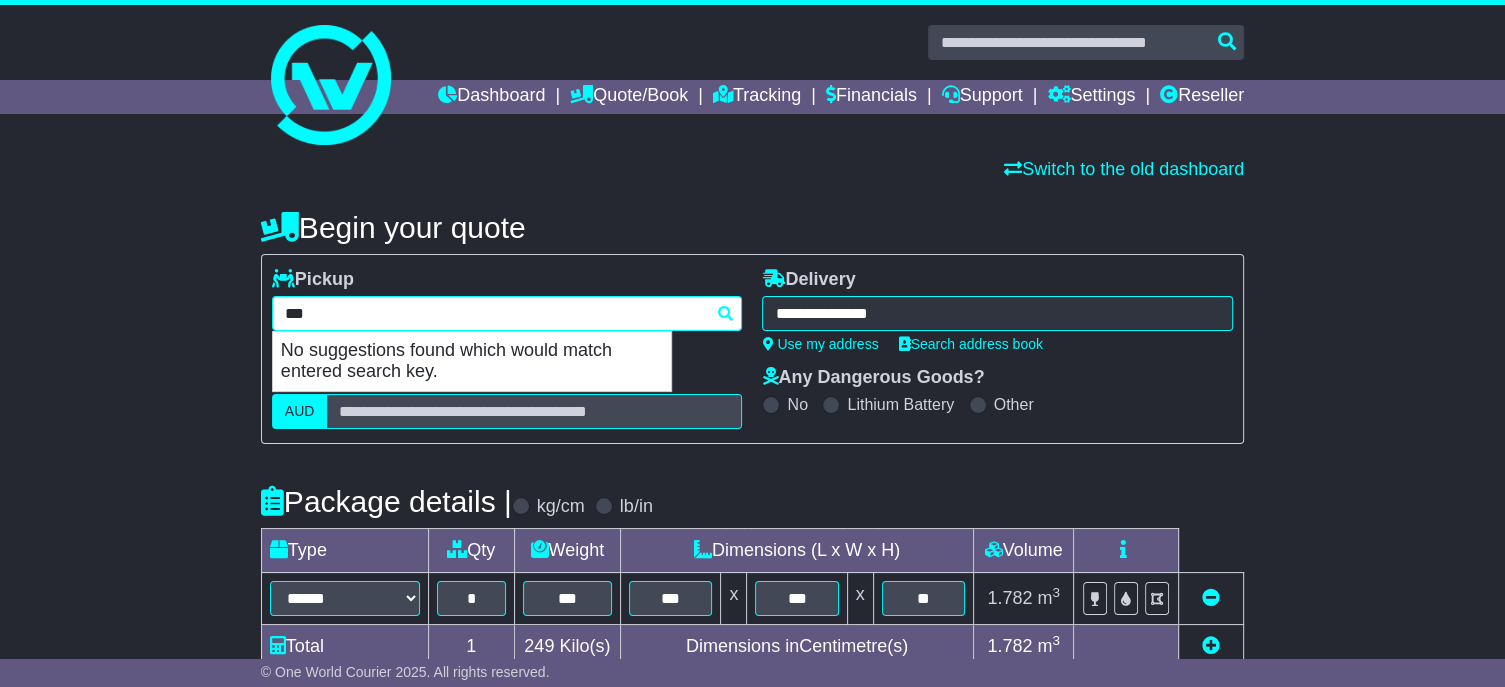 type on "****" 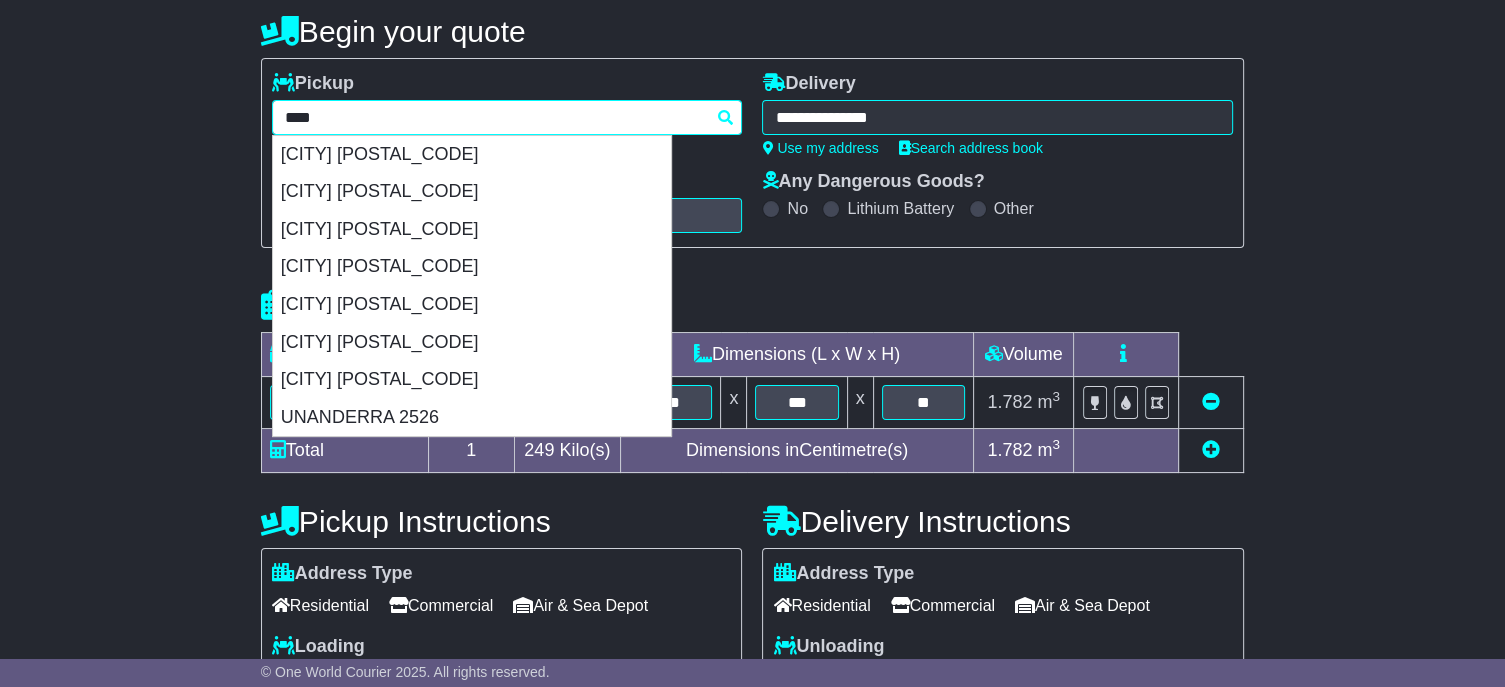 scroll, scrollTop: 200, scrollLeft: 0, axis: vertical 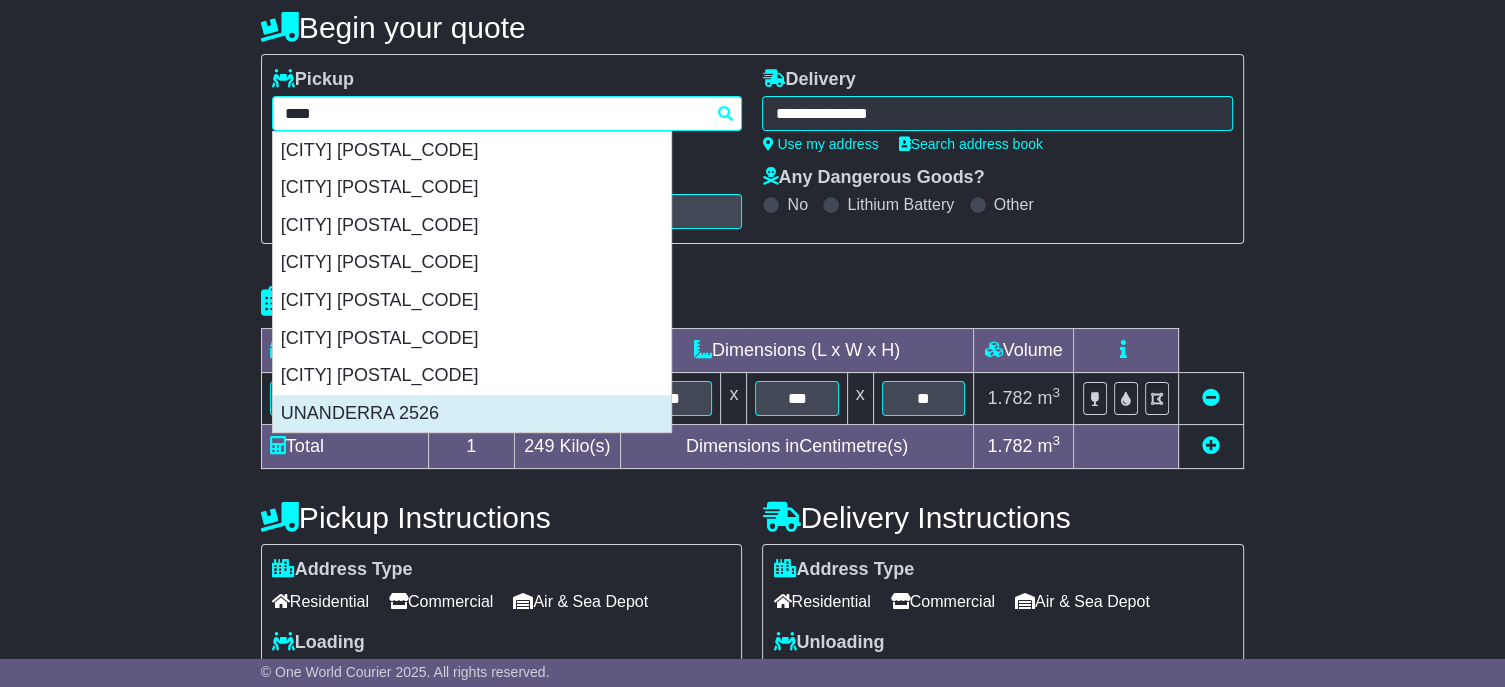click on "UNANDERRA 2526" at bounding box center (472, 414) 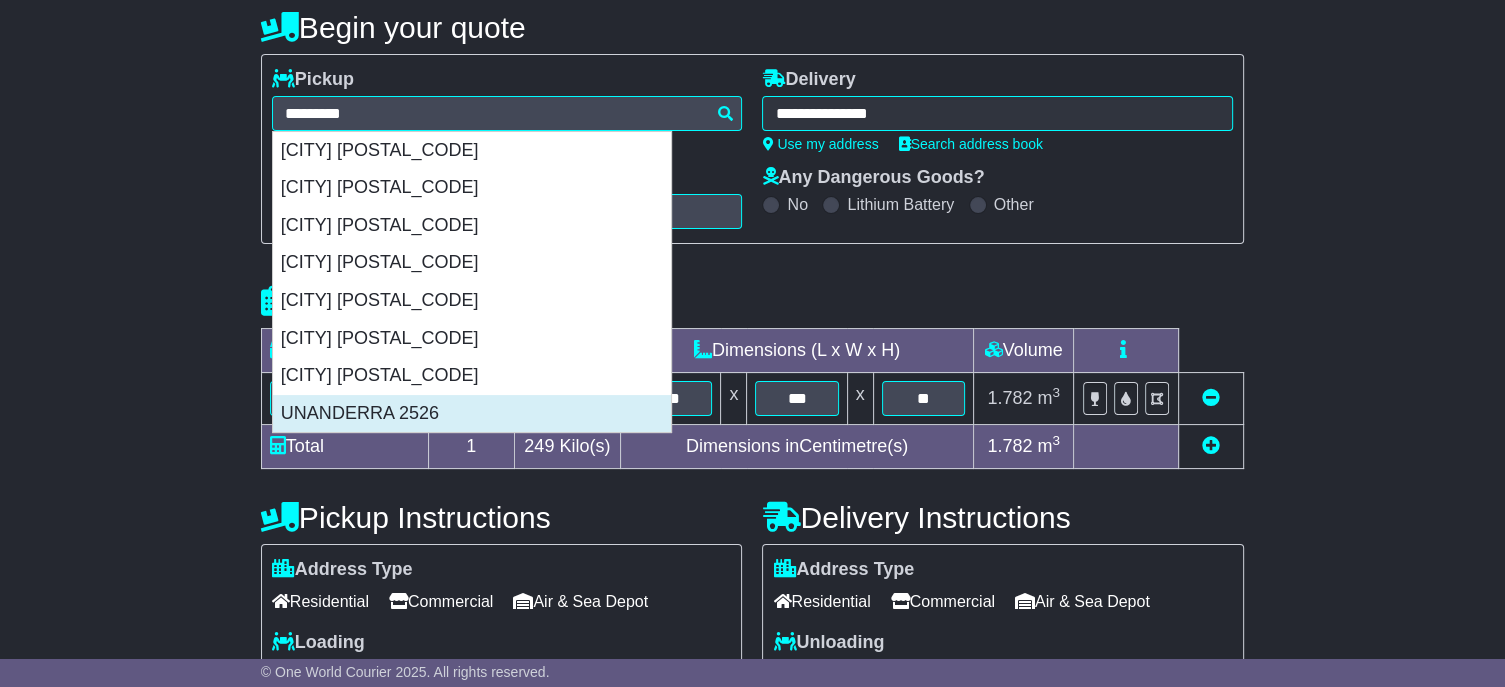 type on "**********" 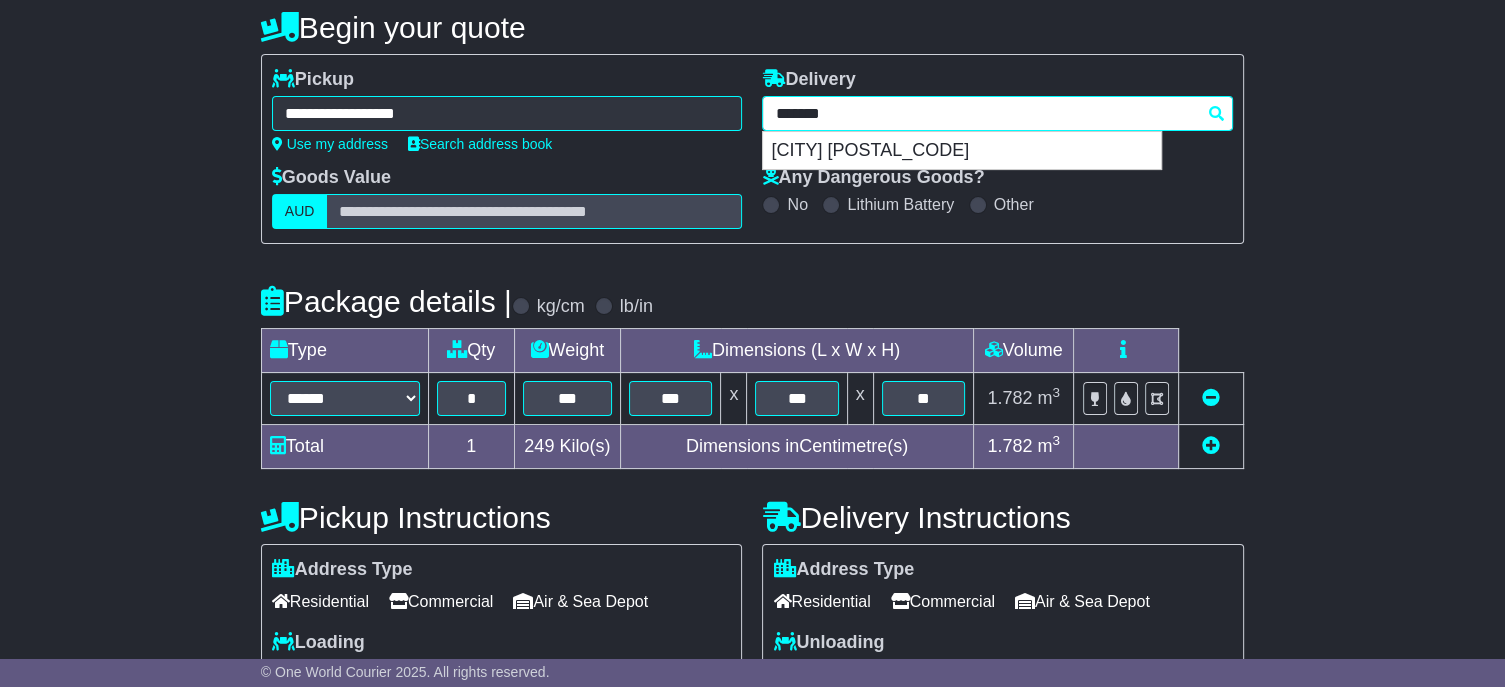 click on "**********" at bounding box center [997, 113] 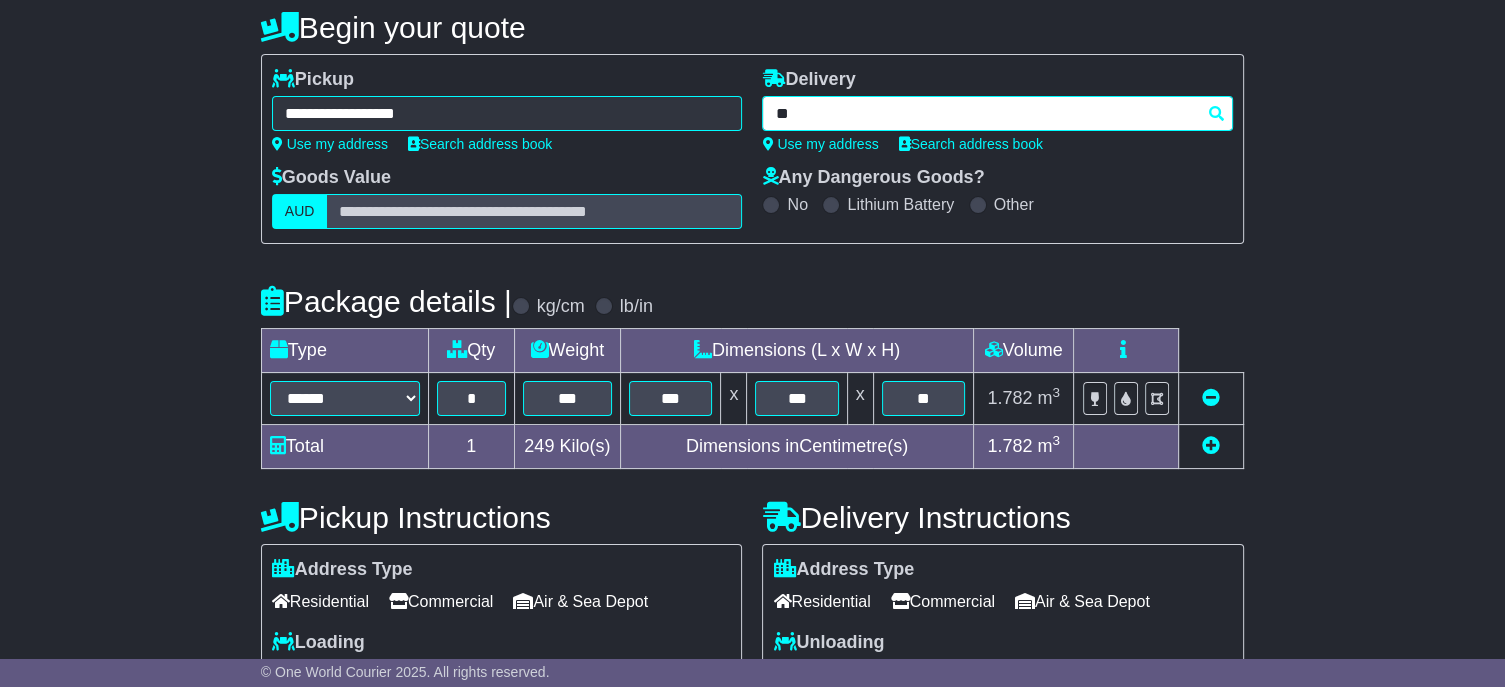 type on "*" 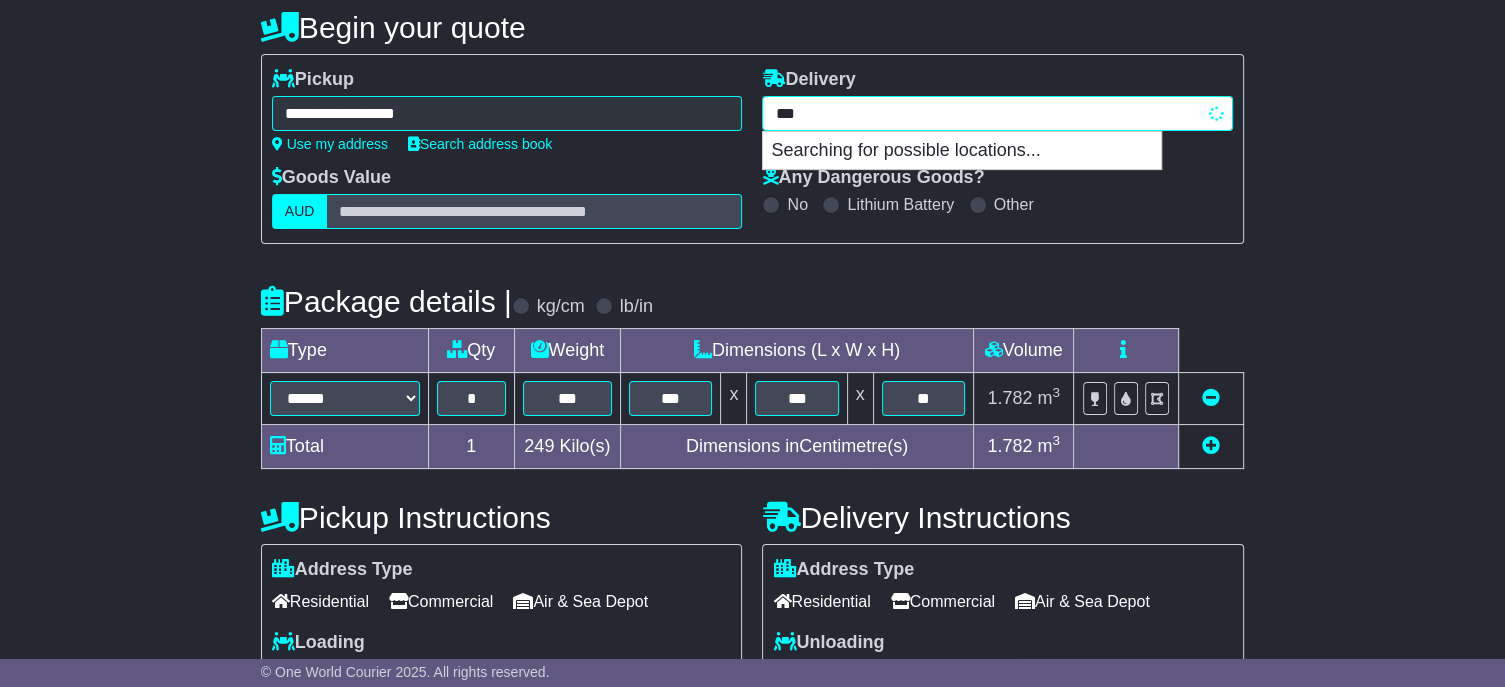 type on "****" 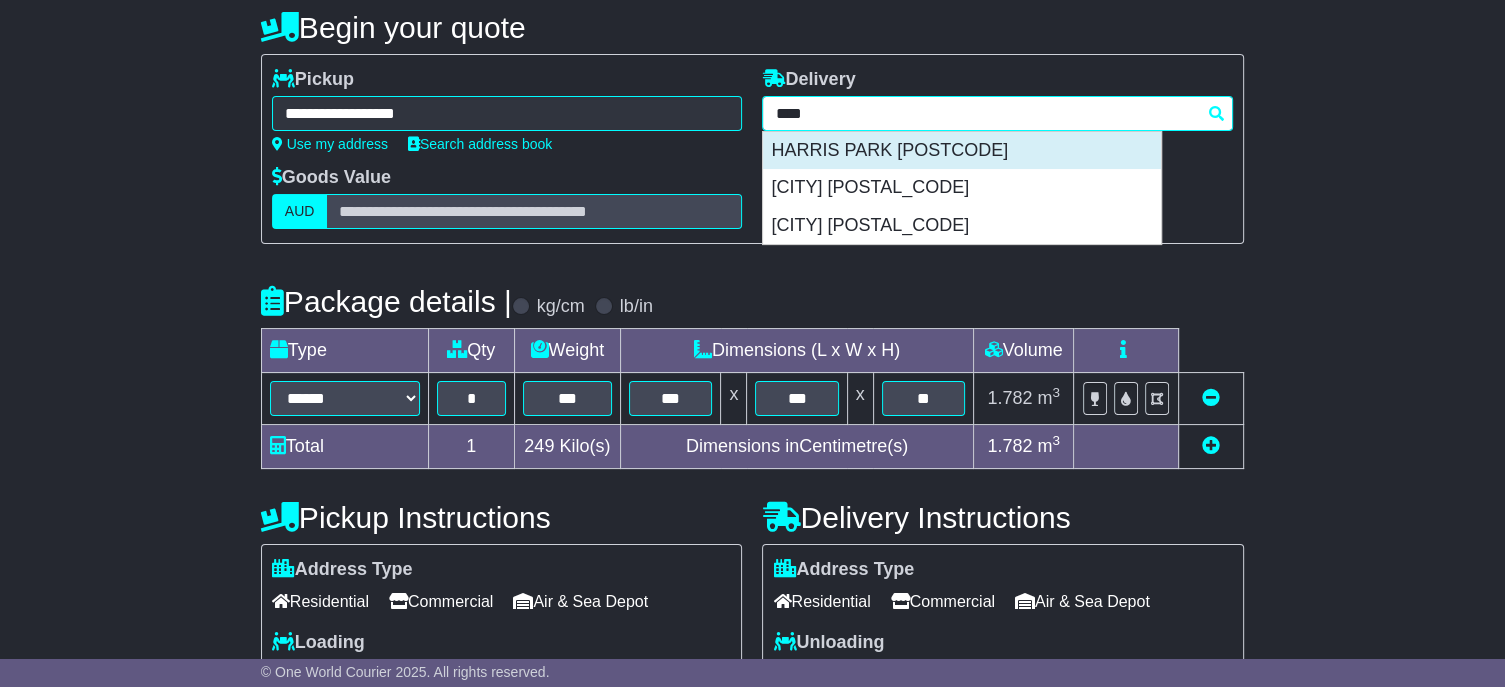 click on "HARRIS PARK 2150" at bounding box center [962, 151] 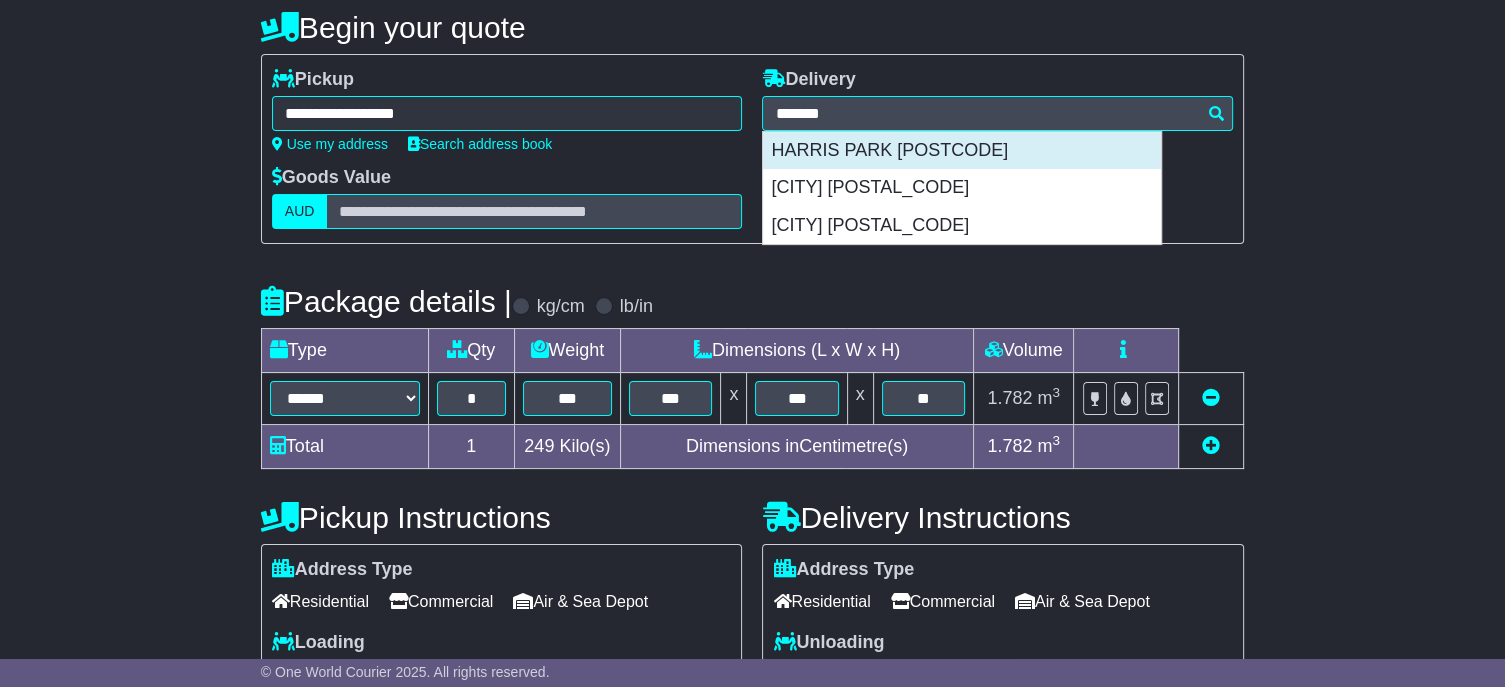 type on "**********" 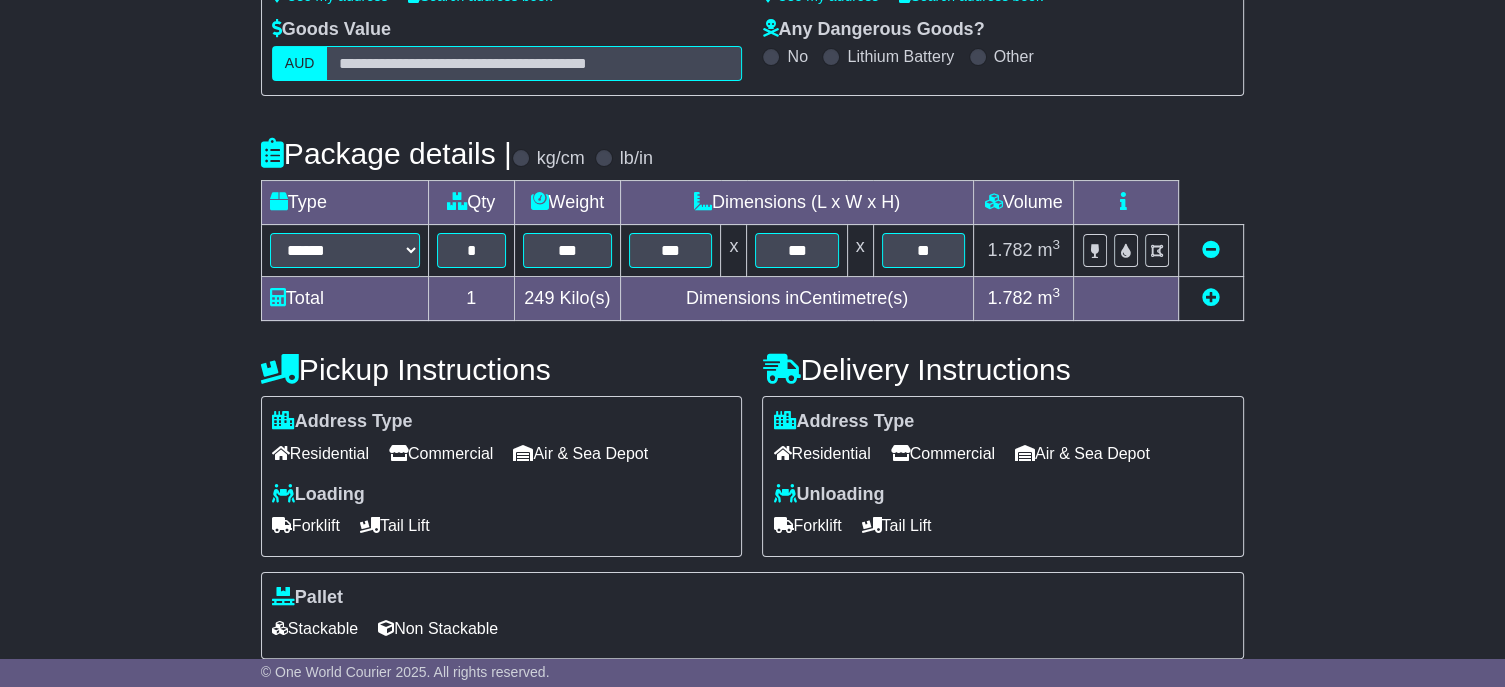 scroll, scrollTop: 581, scrollLeft: 0, axis: vertical 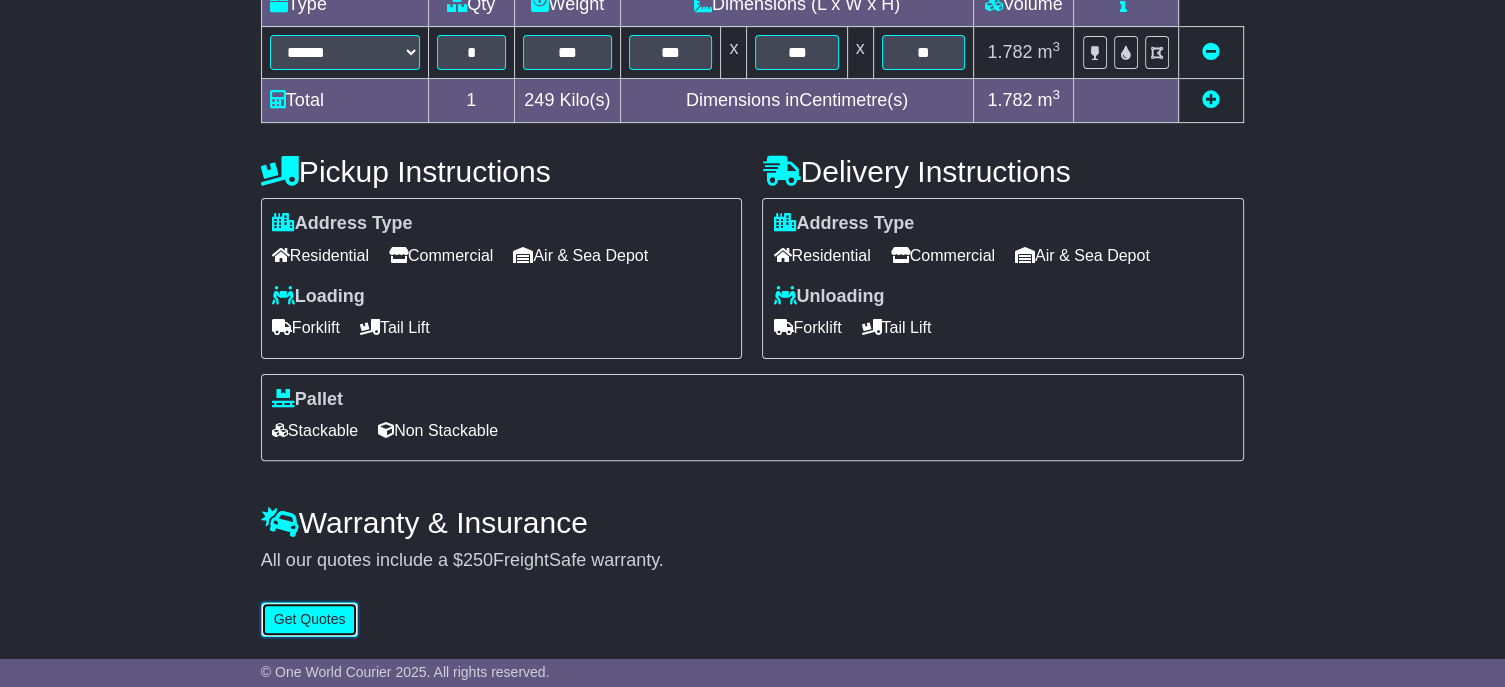 click on "Get Quotes" at bounding box center [310, 619] 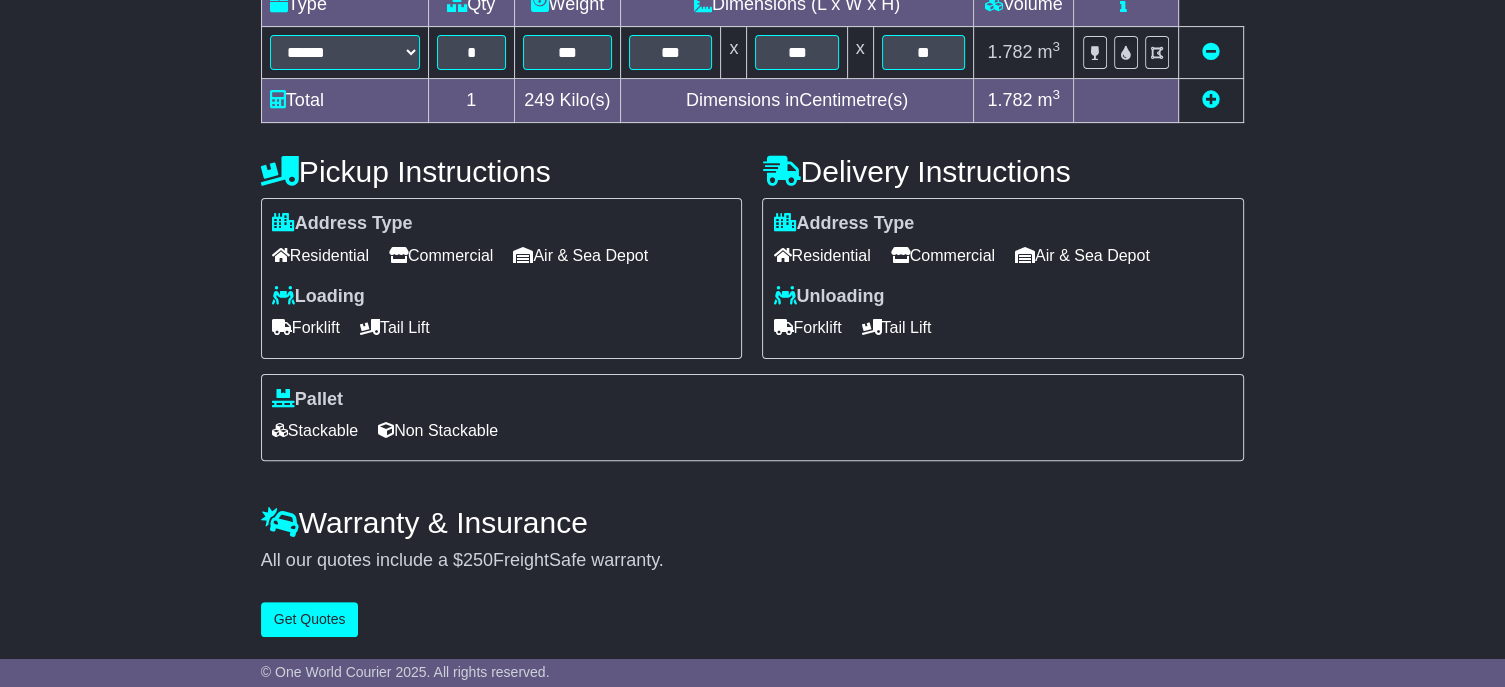 scroll, scrollTop: 0, scrollLeft: 0, axis: both 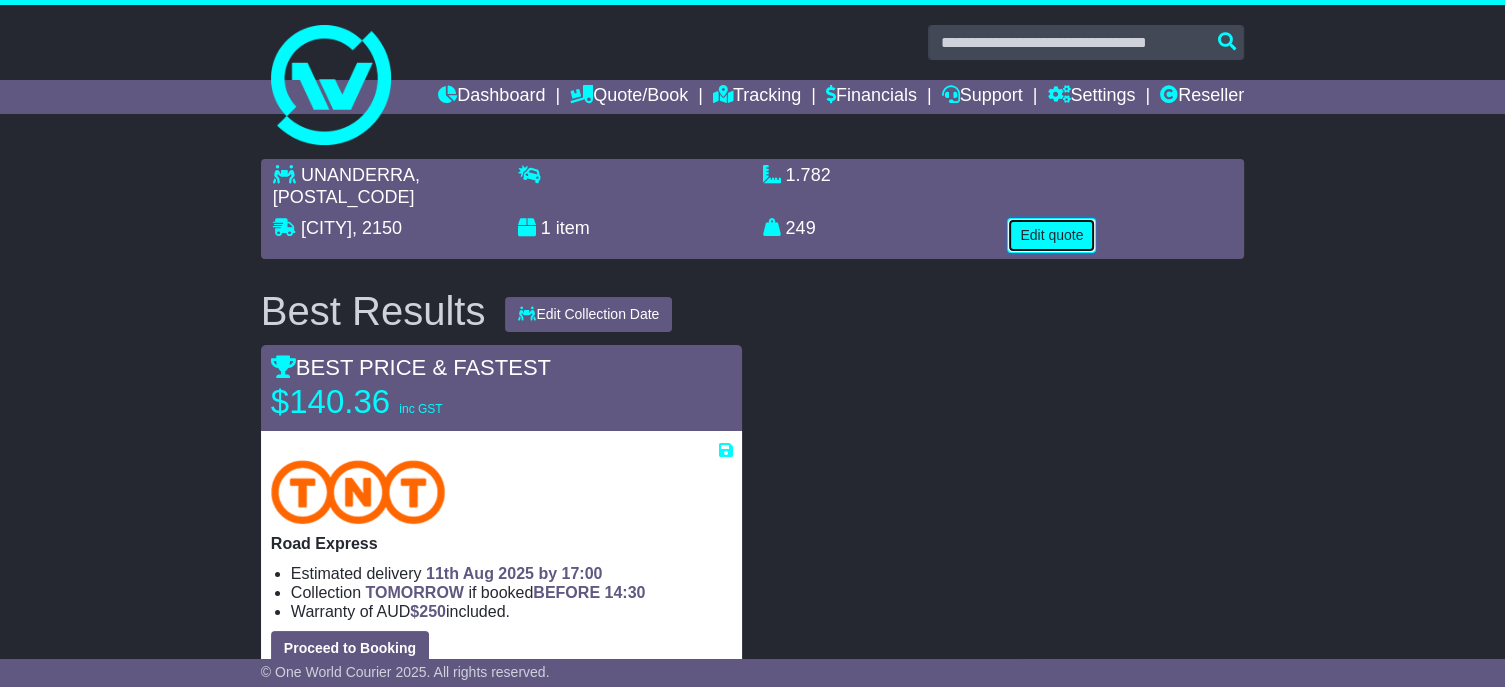 click on "Edit quote" at bounding box center [1051, 235] 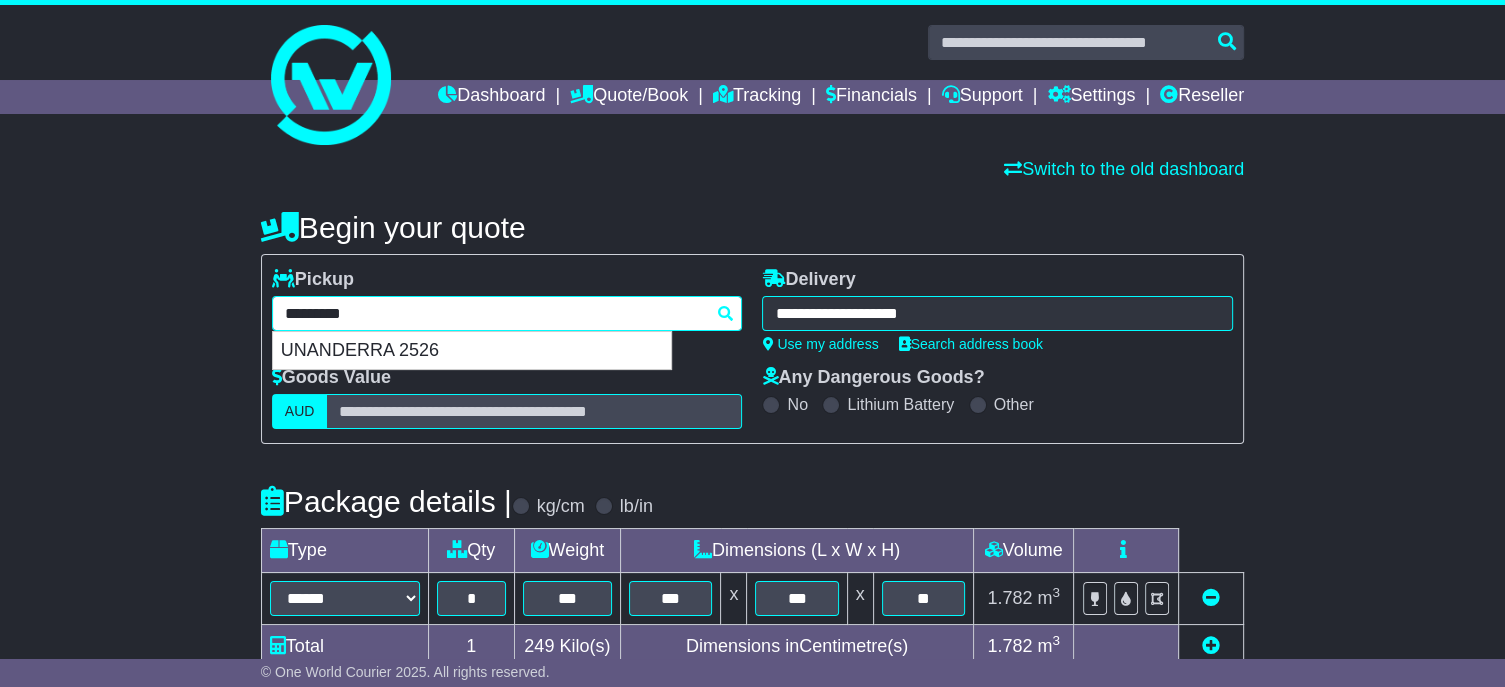 click on "**********" at bounding box center [507, 313] 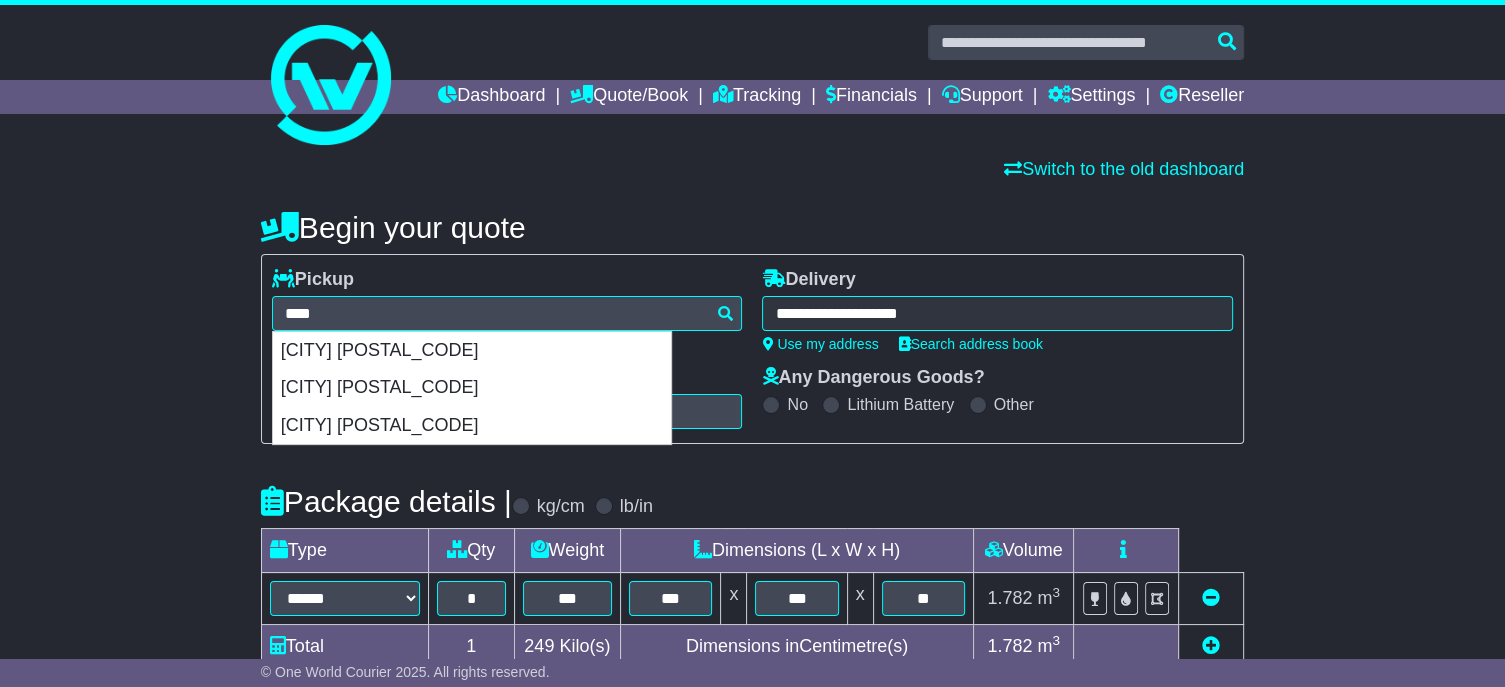 click on "**********" at bounding box center (507, 310) 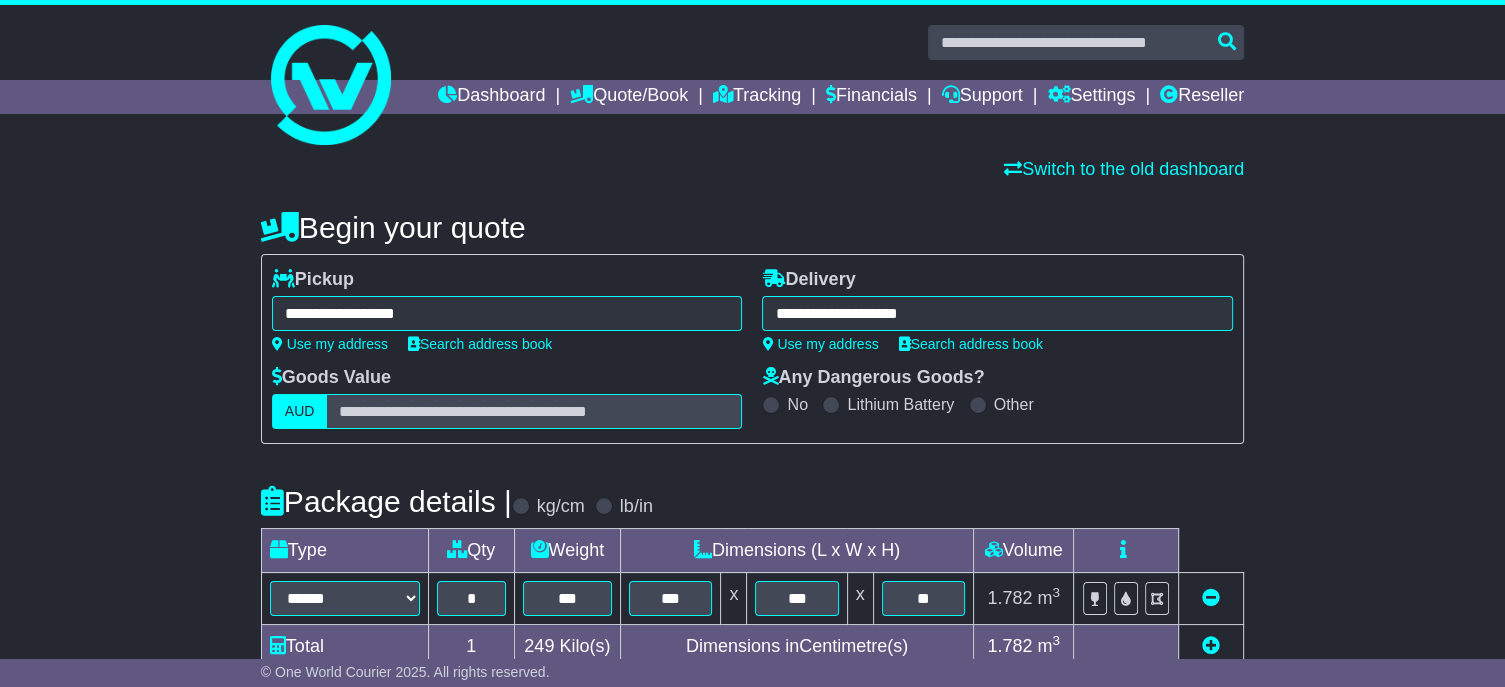 click on "**********" at bounding box center [507, 313] 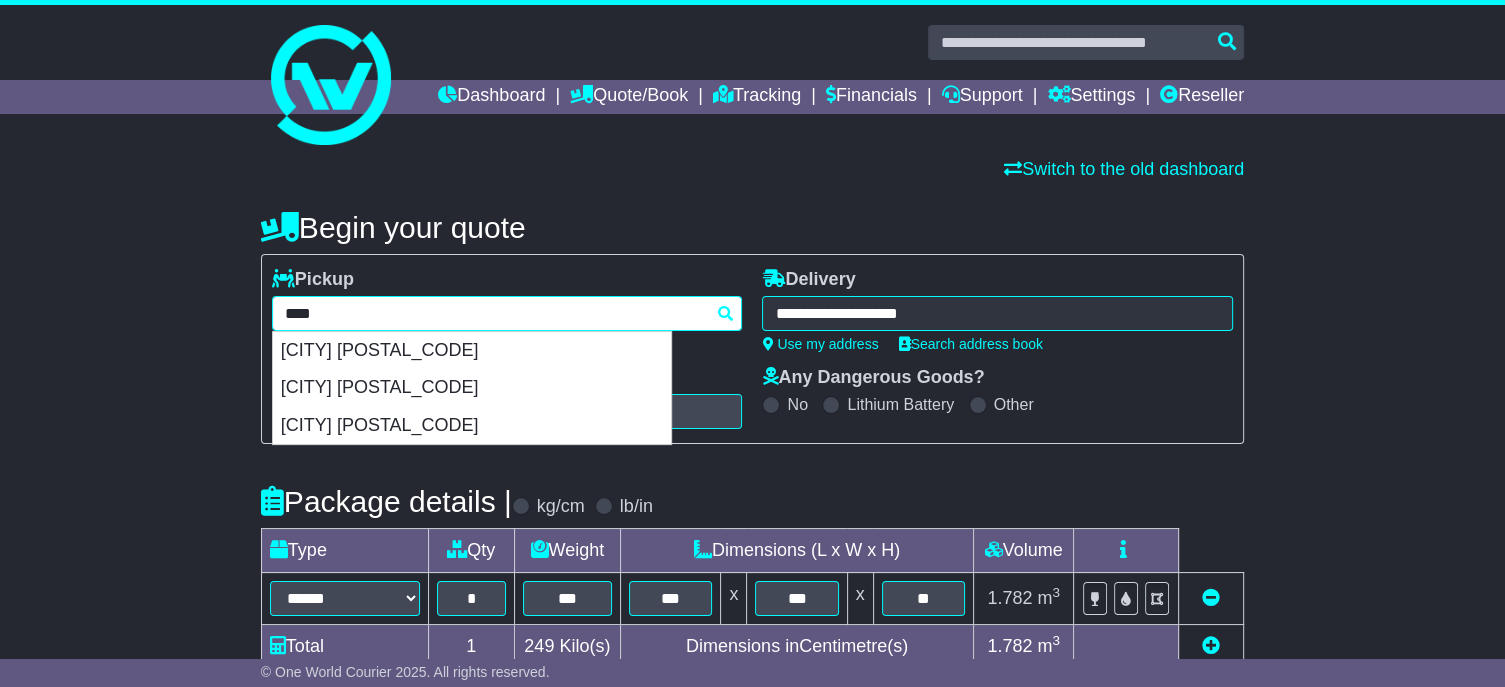 click on "****" at bounding box center (507, 313) 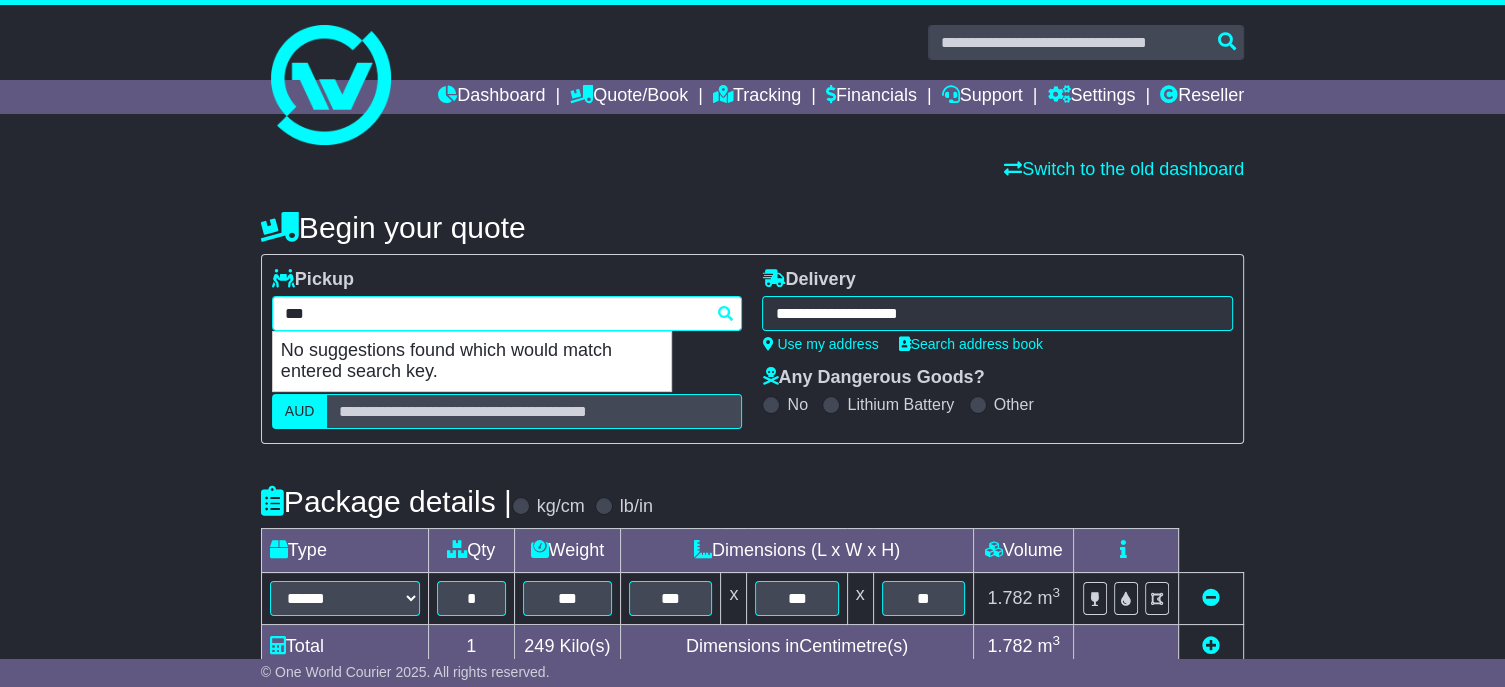 type on "****" 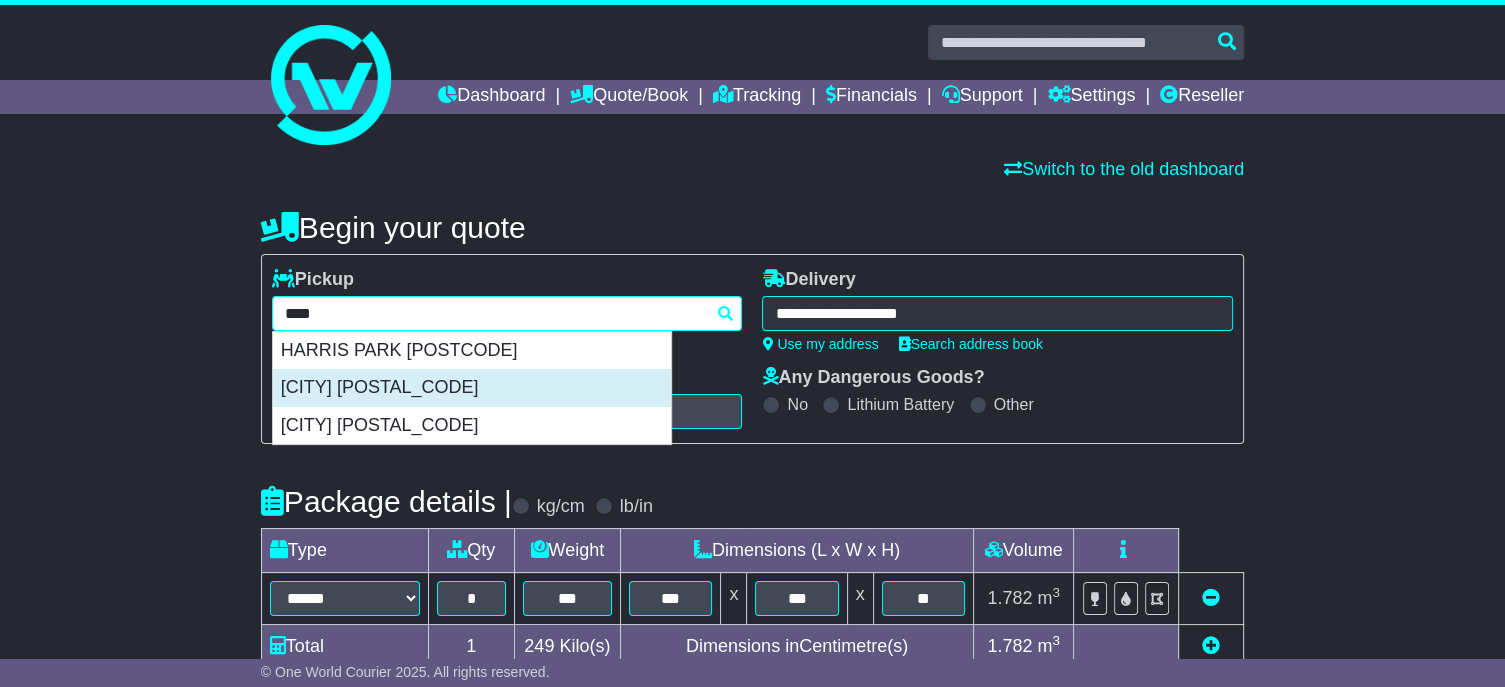click on "PARRAMATTA 2150" at bounding box center [472, 388] 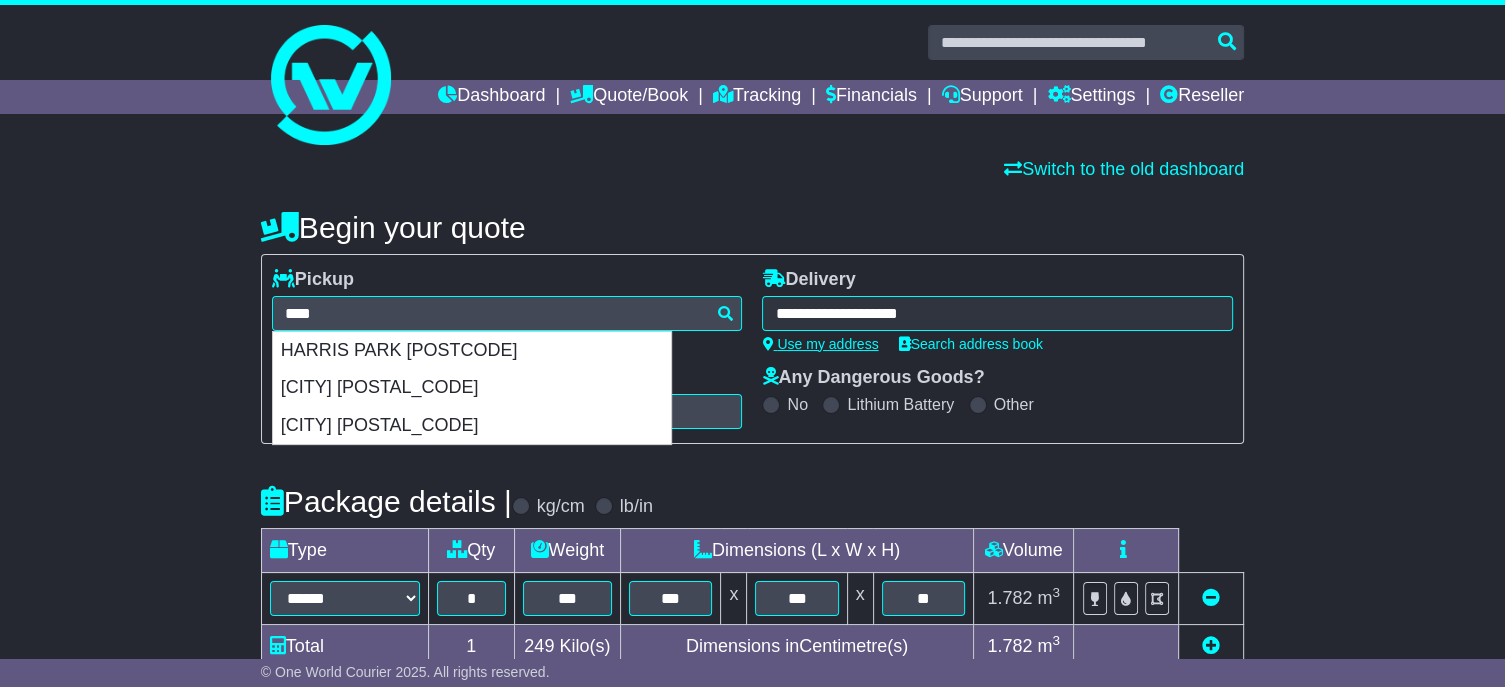 type on "**********" 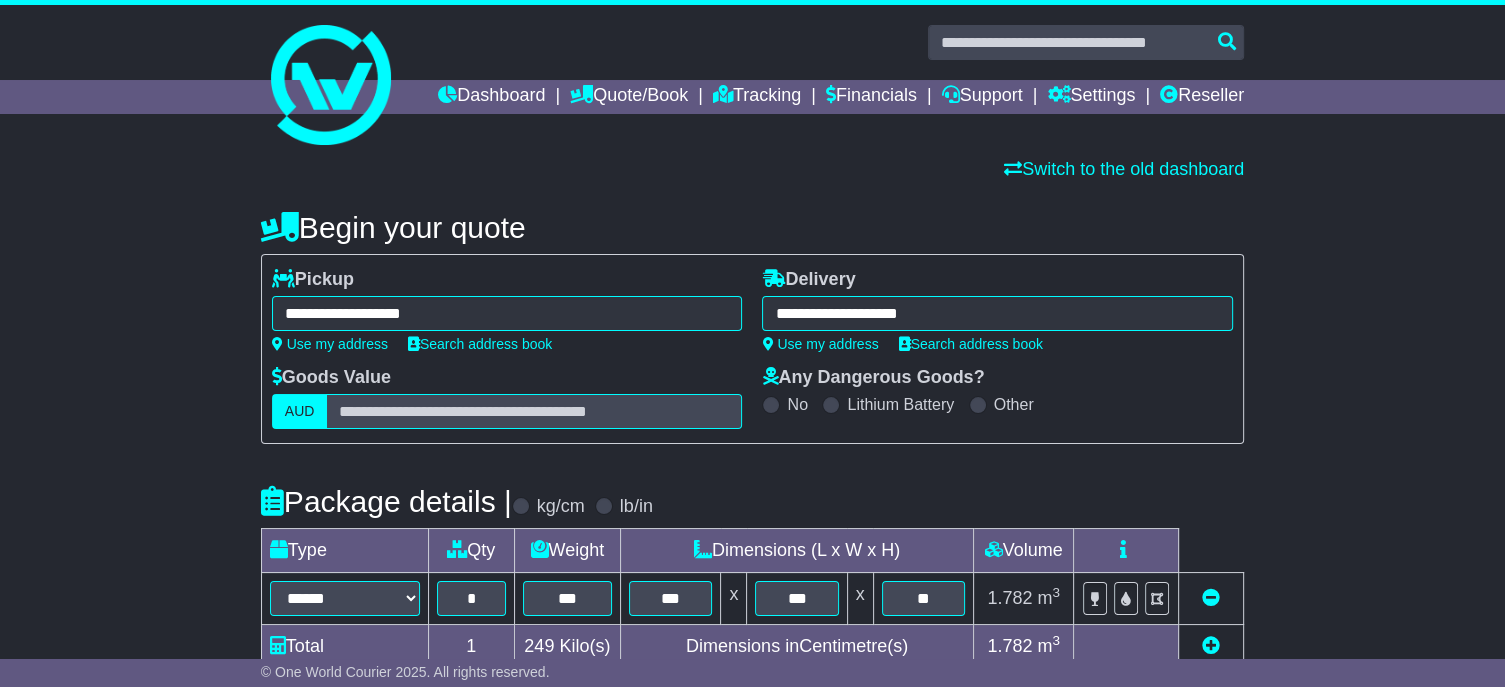 click on "**********" at bounding box center [997, 313] 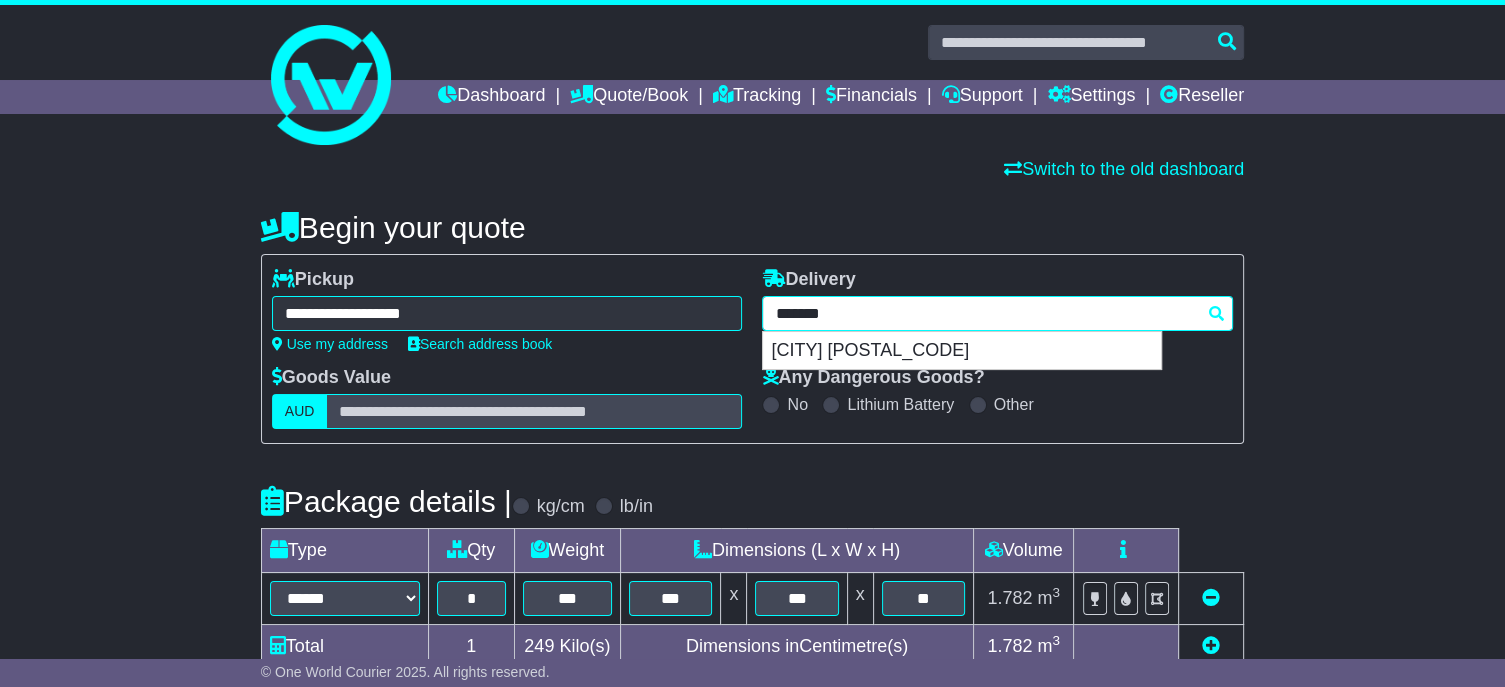 click on "*******" at bounding box center (997, 313) 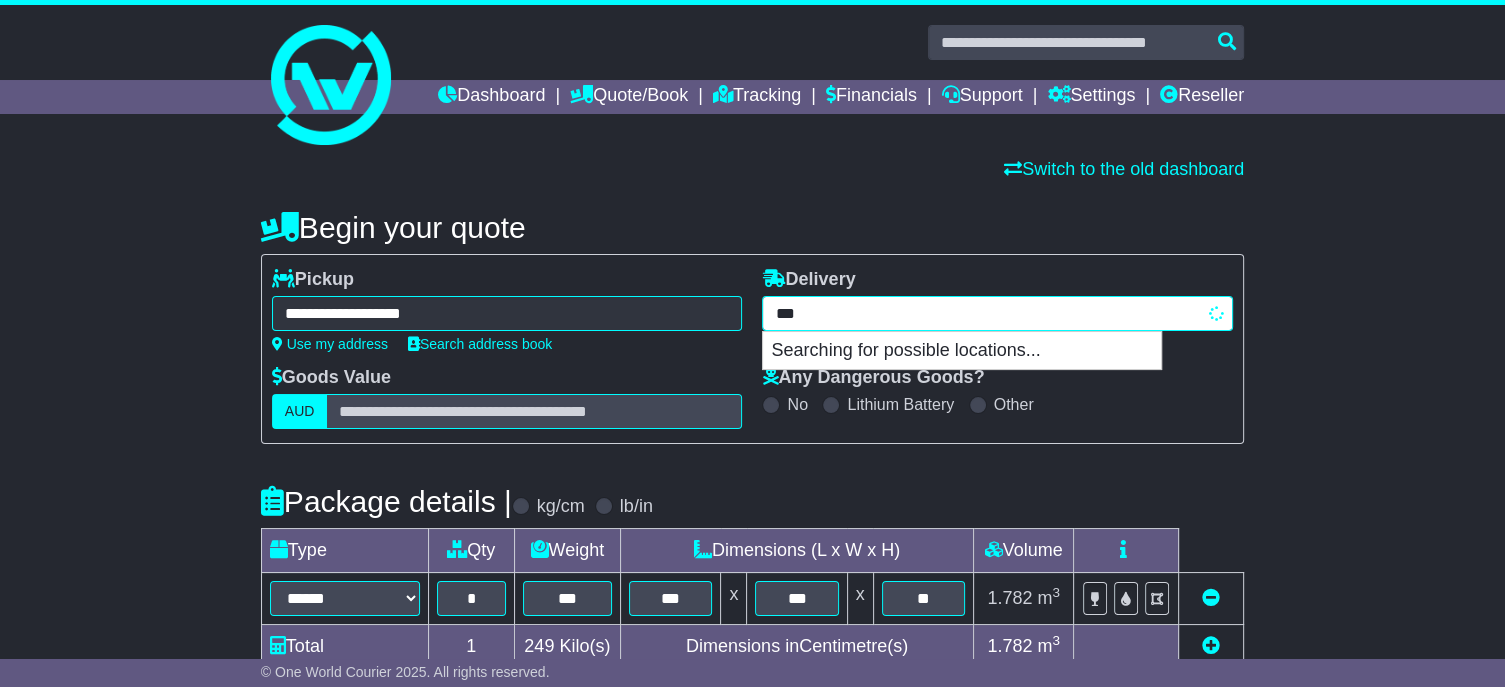type on "****" 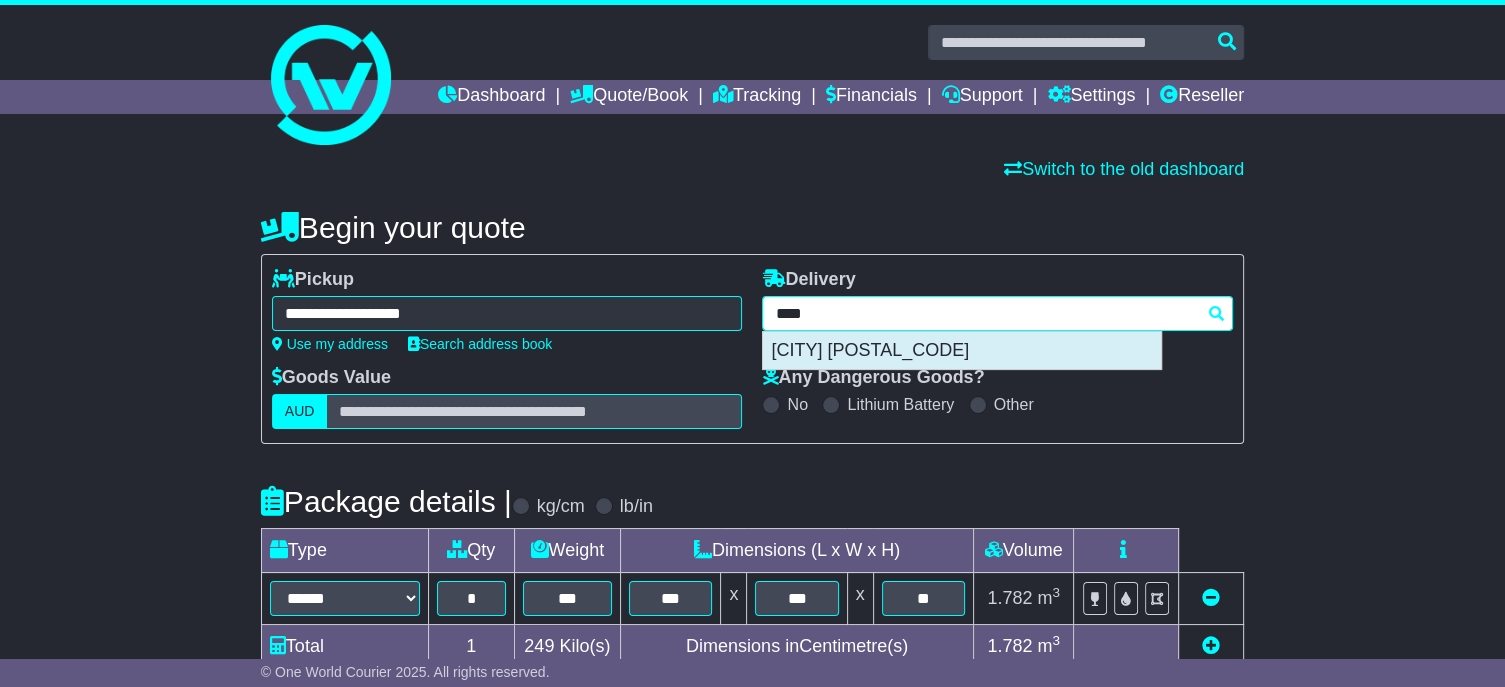 click on "WELSHPOOL 6106" at bounding box center [962, 351] 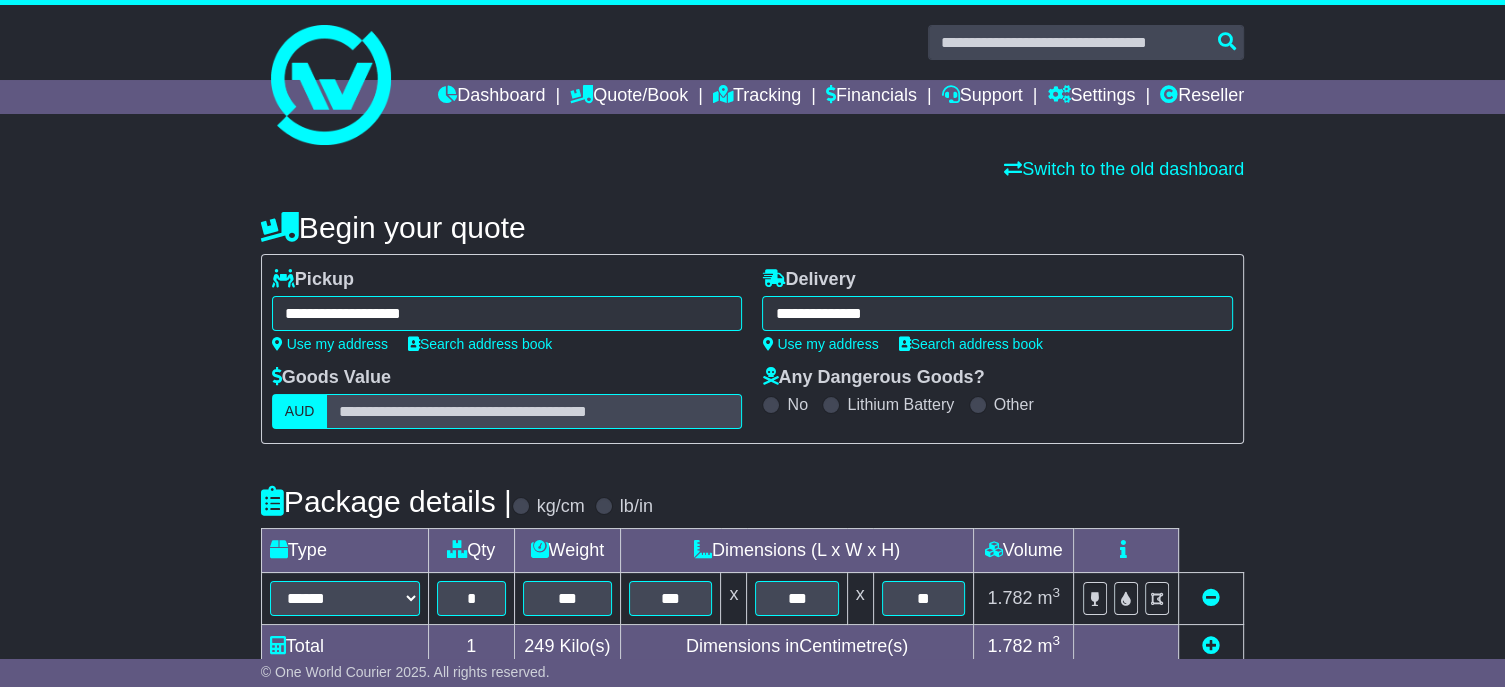 type on "**********" 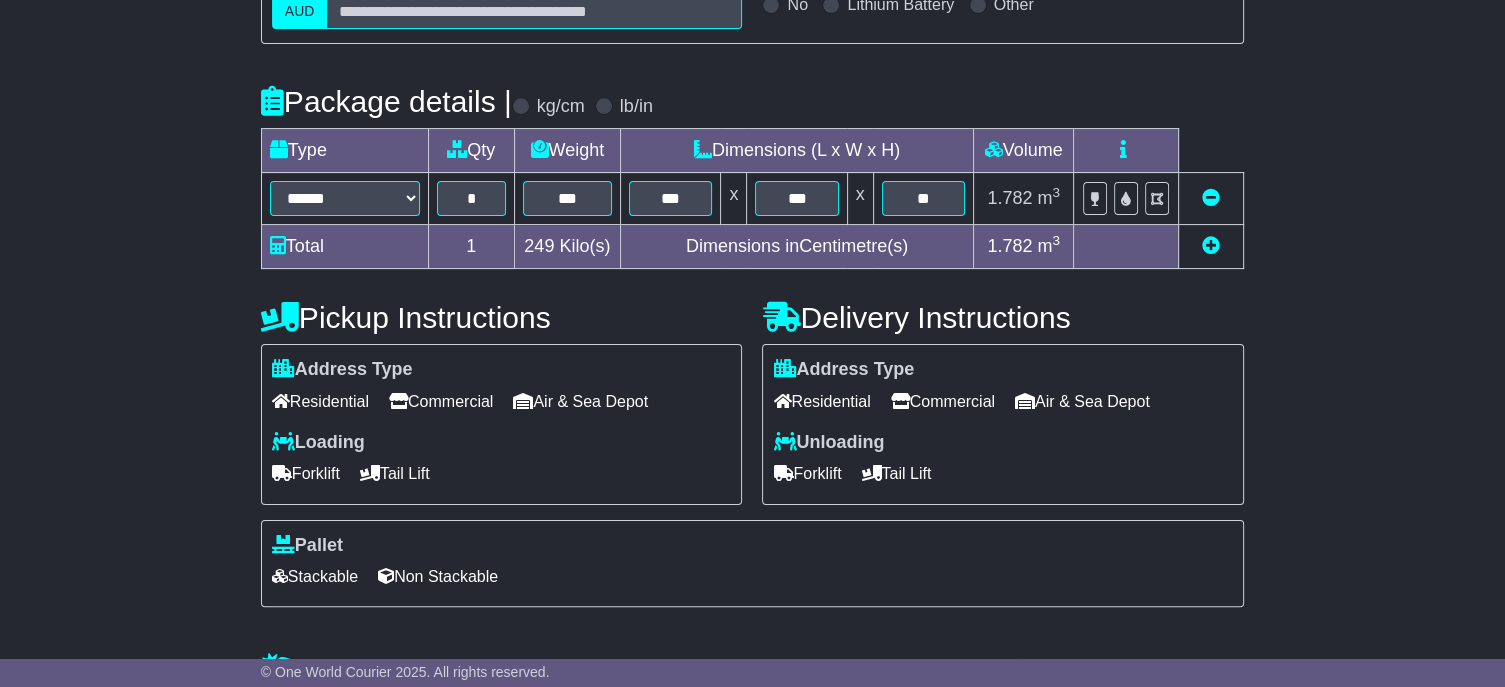 scroll, scrollTop: 581, scrollLeft: 0, axis: vertical 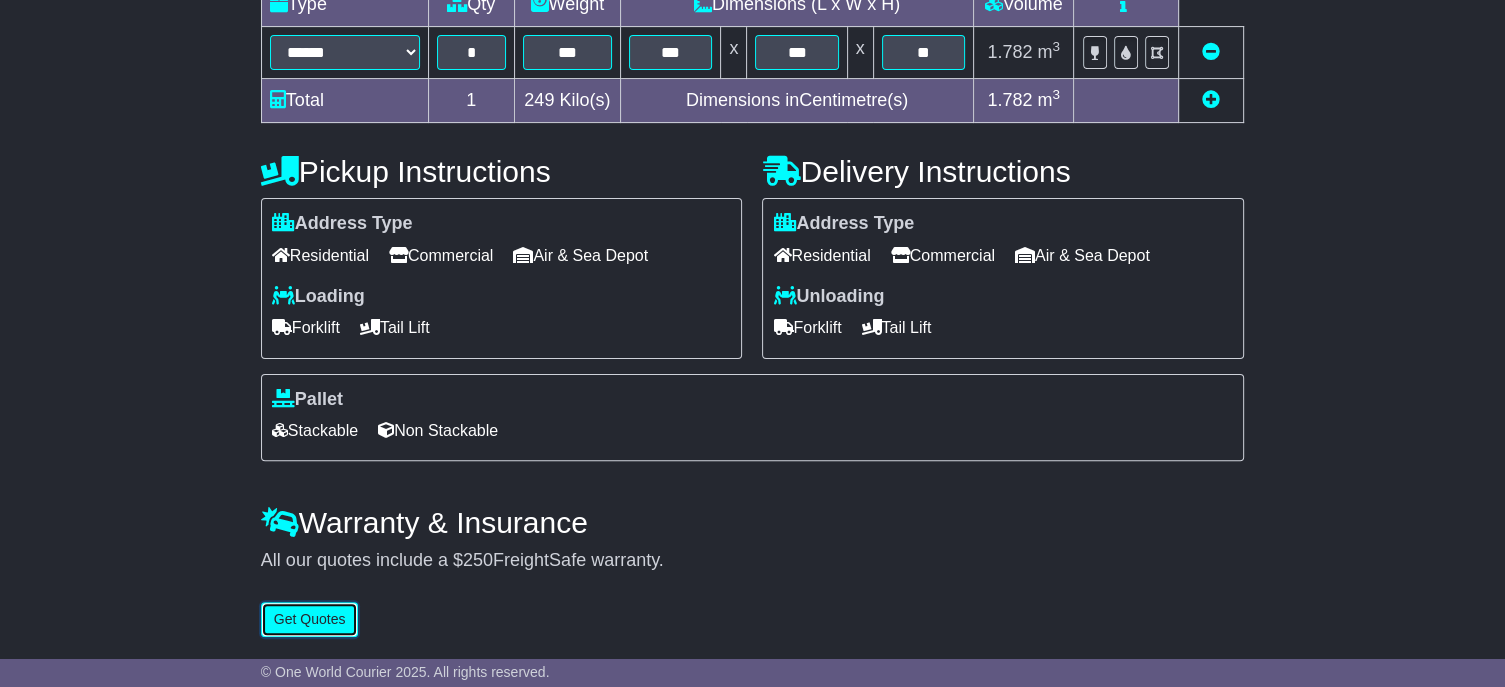 click on "Get Quotes" at bounding box center (310, 619) 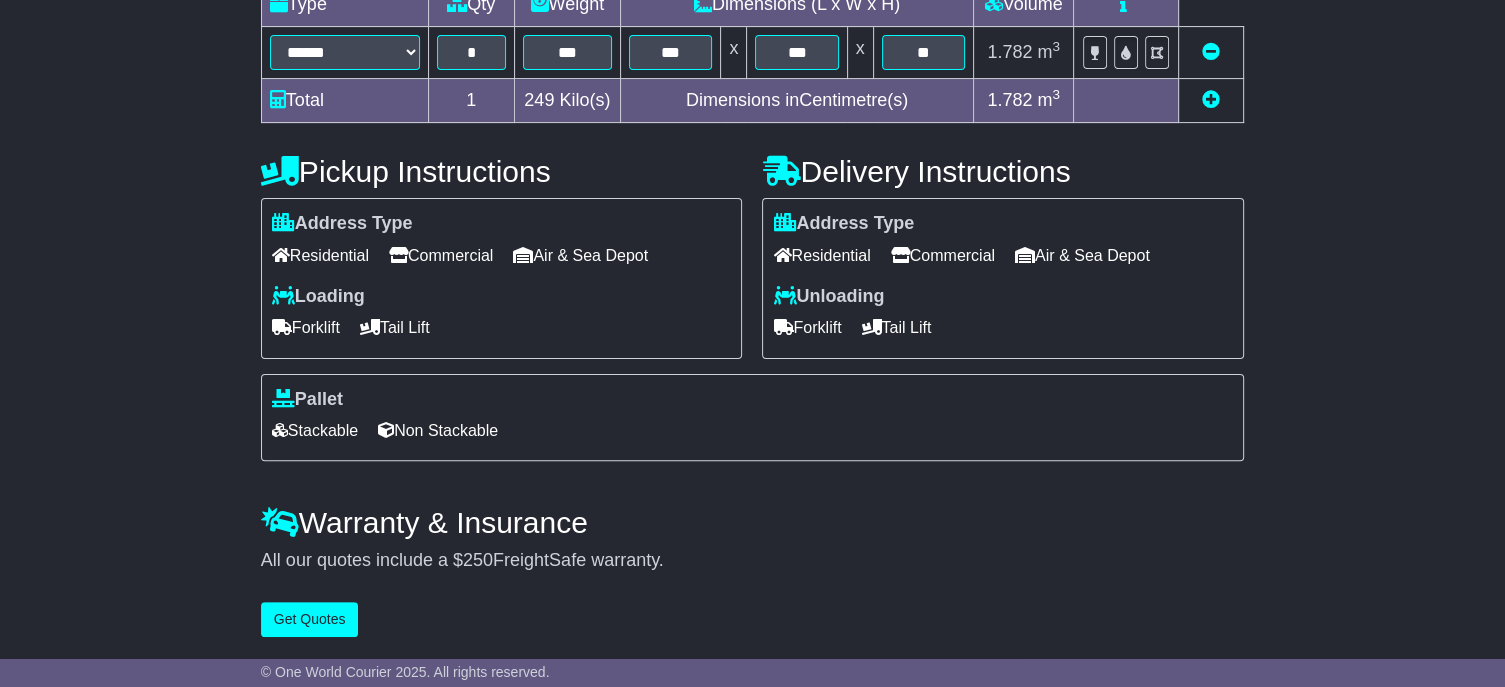 scroll, scrollTop: 0, scrollLeft: 0, axis: both 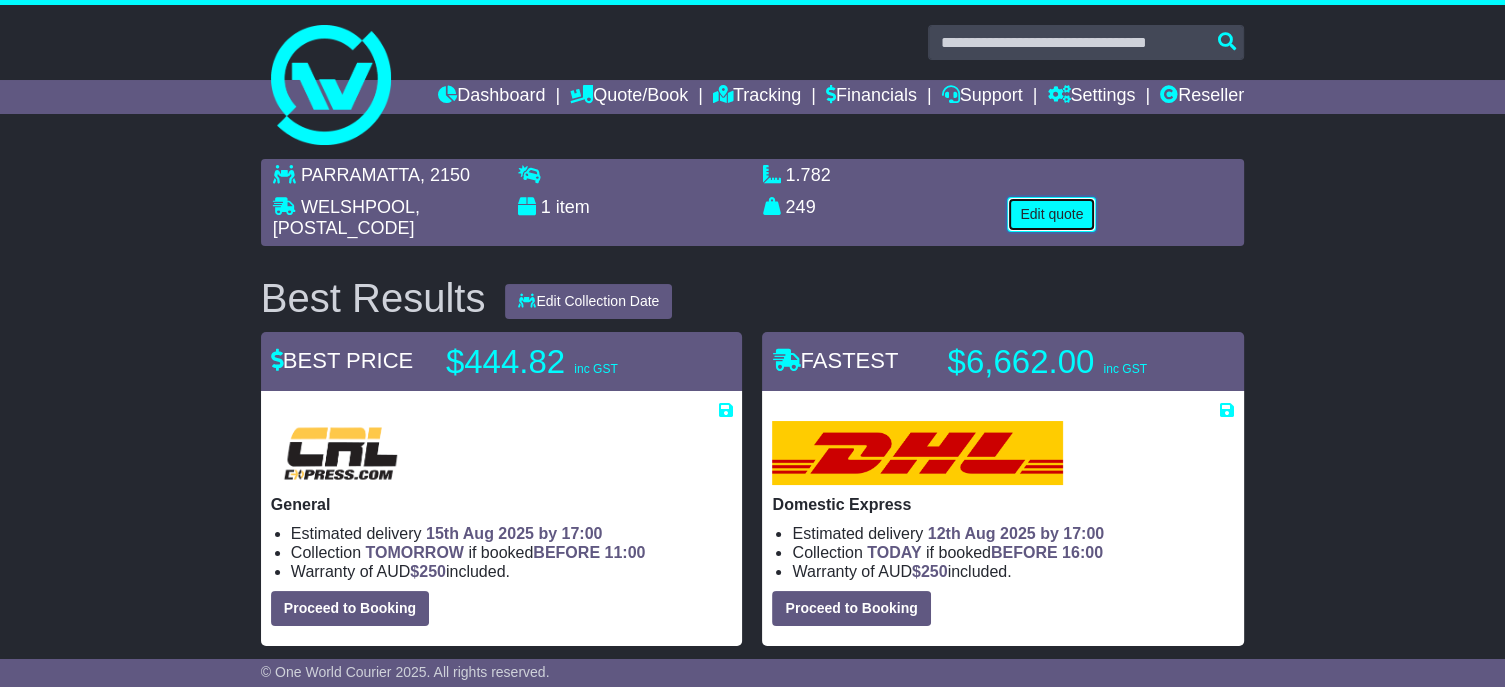 click on "Edit quote" at bounding box center (1051, 214) 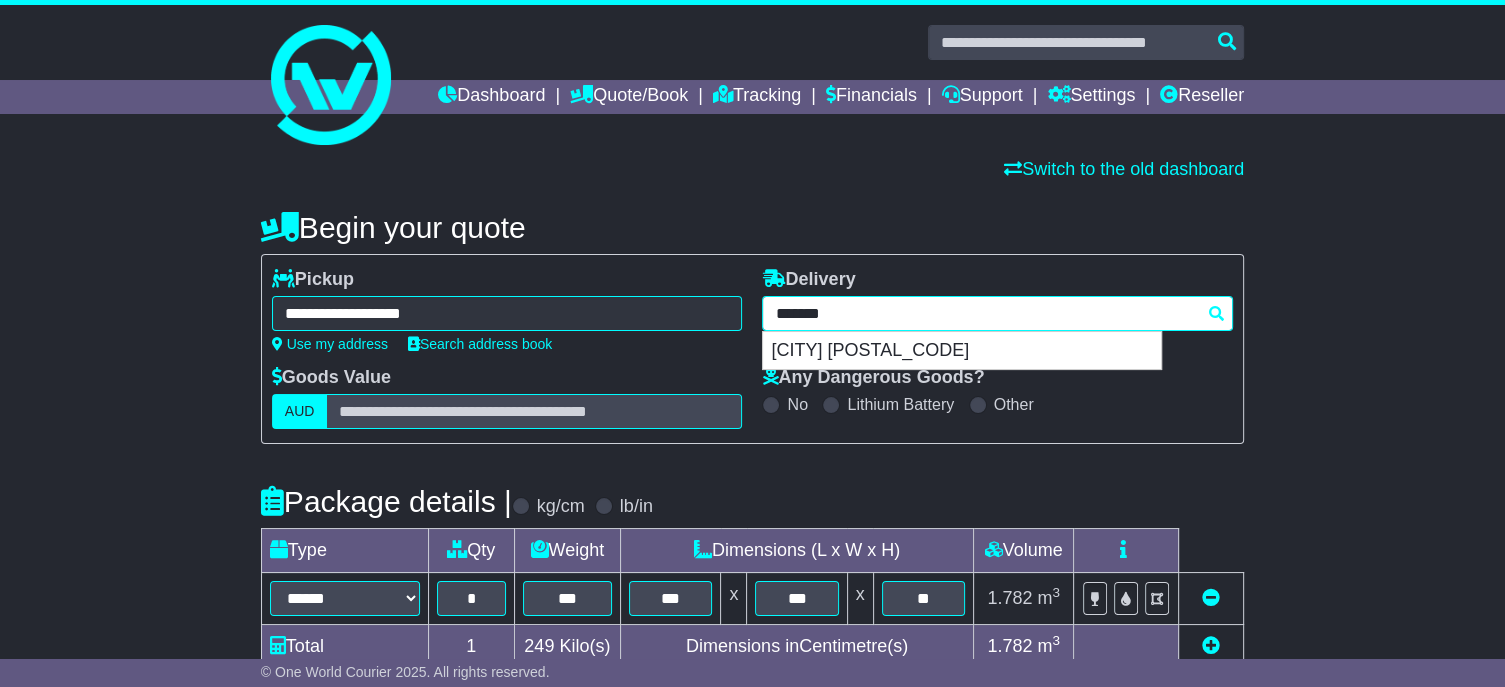 click on "**********" at bounding box center [997, 313] 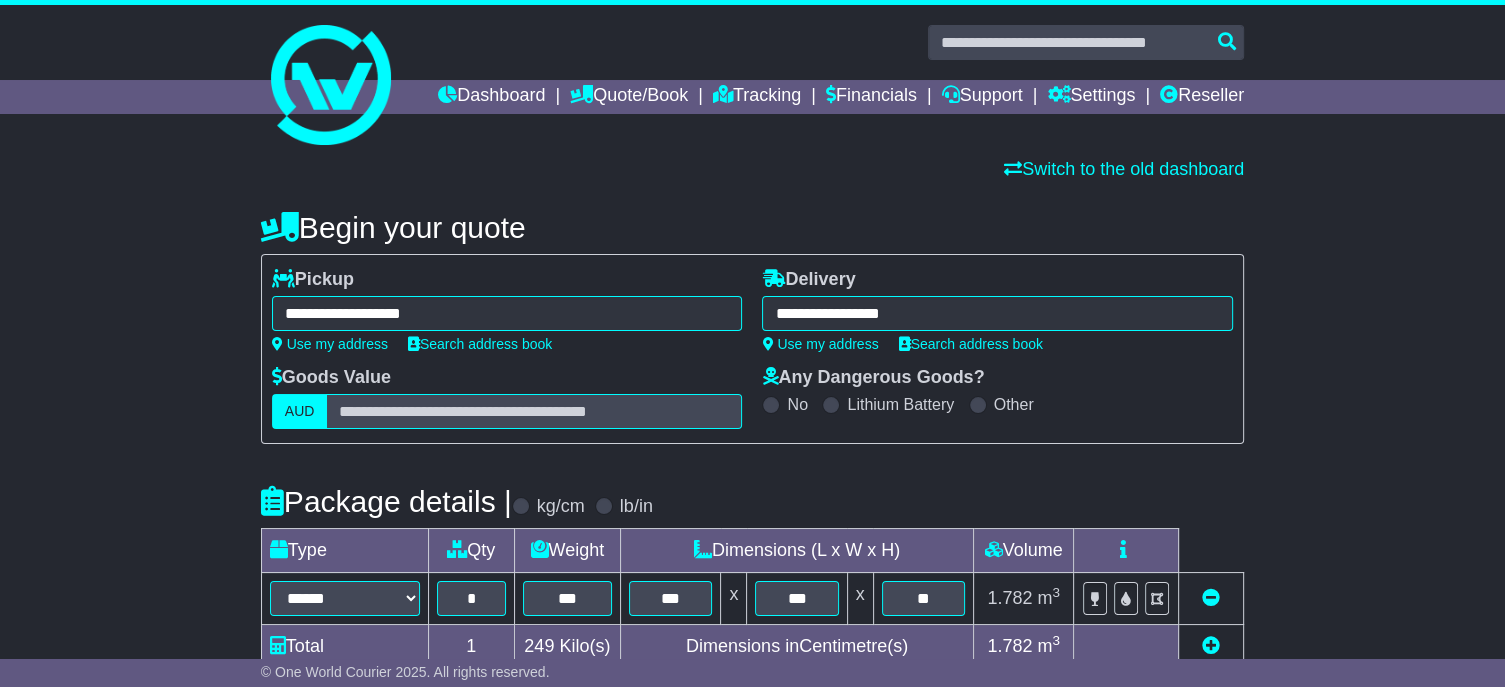 click on "**********" at bounding box center (507, 313) 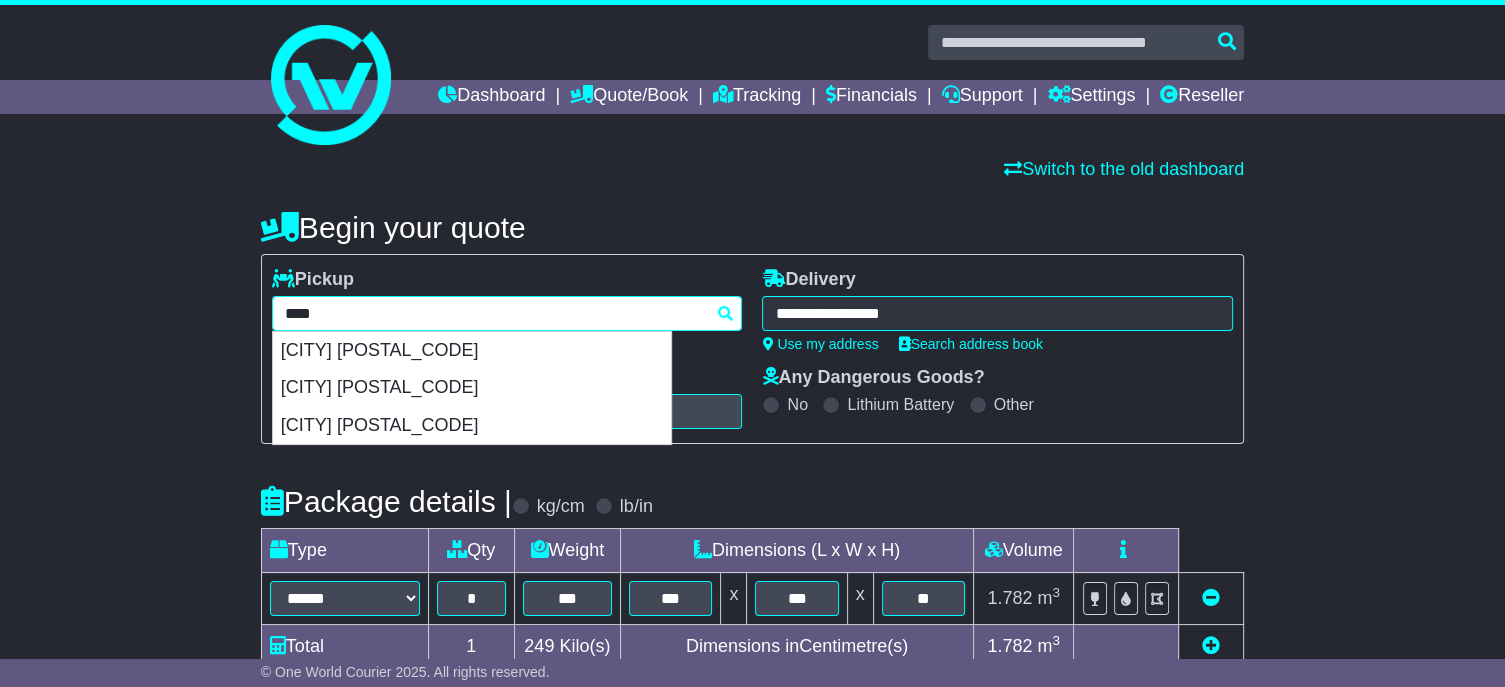 click on "****" at bounding box center [507, 313] 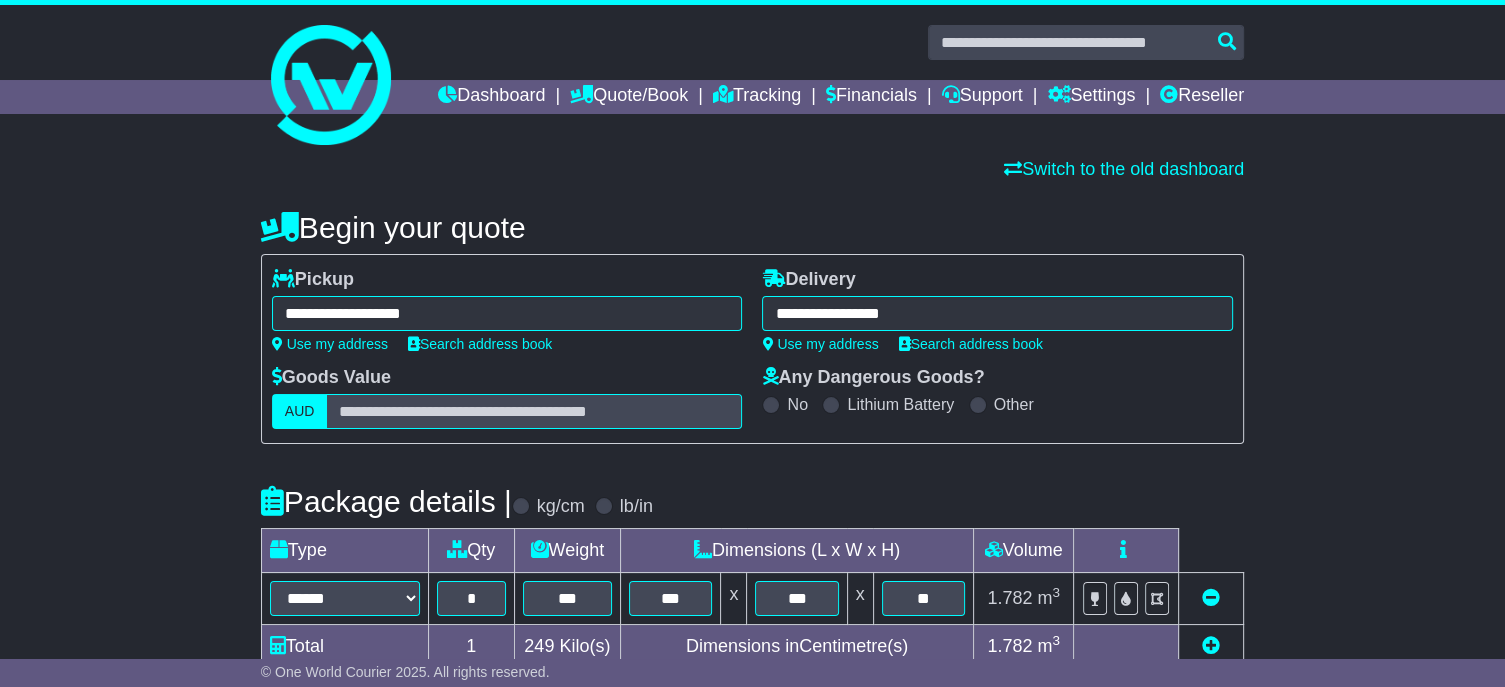 click on "**********" at bounding box center [507, 313] 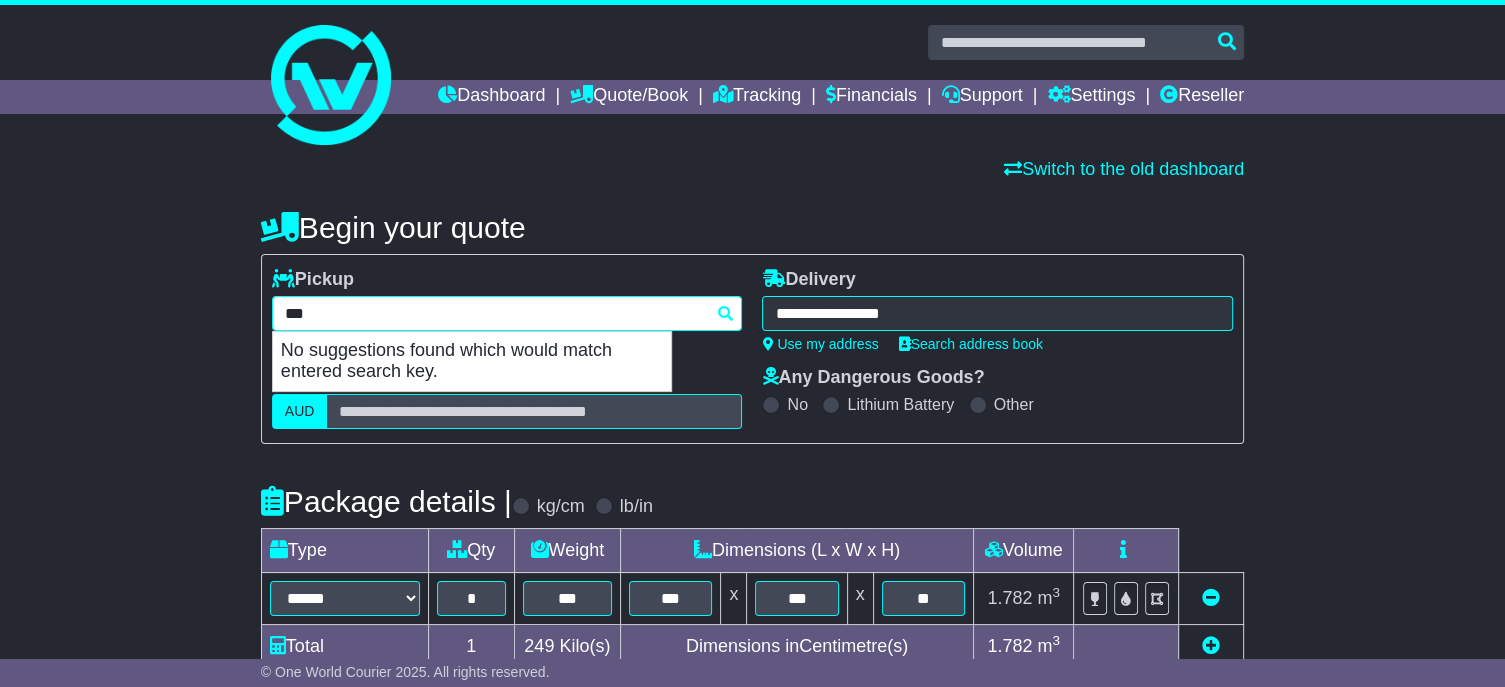 type on "****" 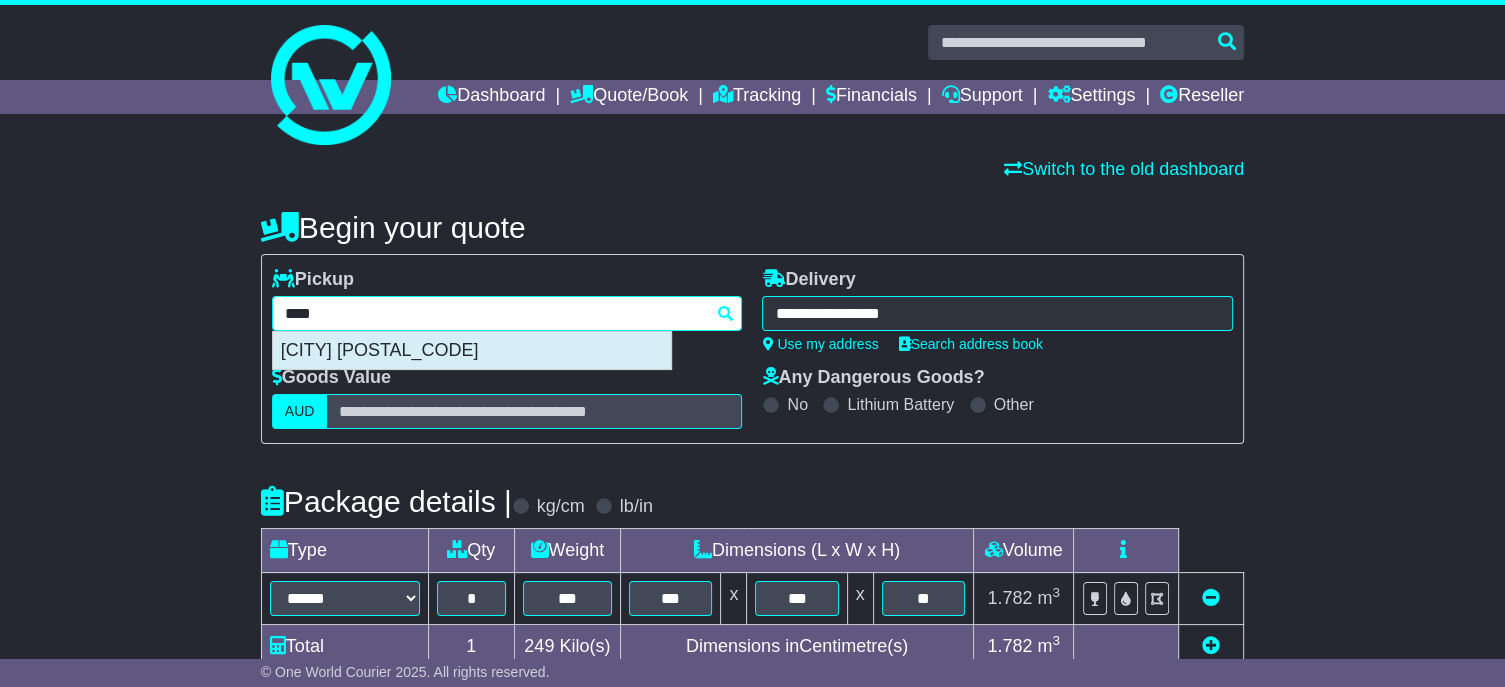click on "WELSHPOOL 6106" at bounding box center (472, 351) 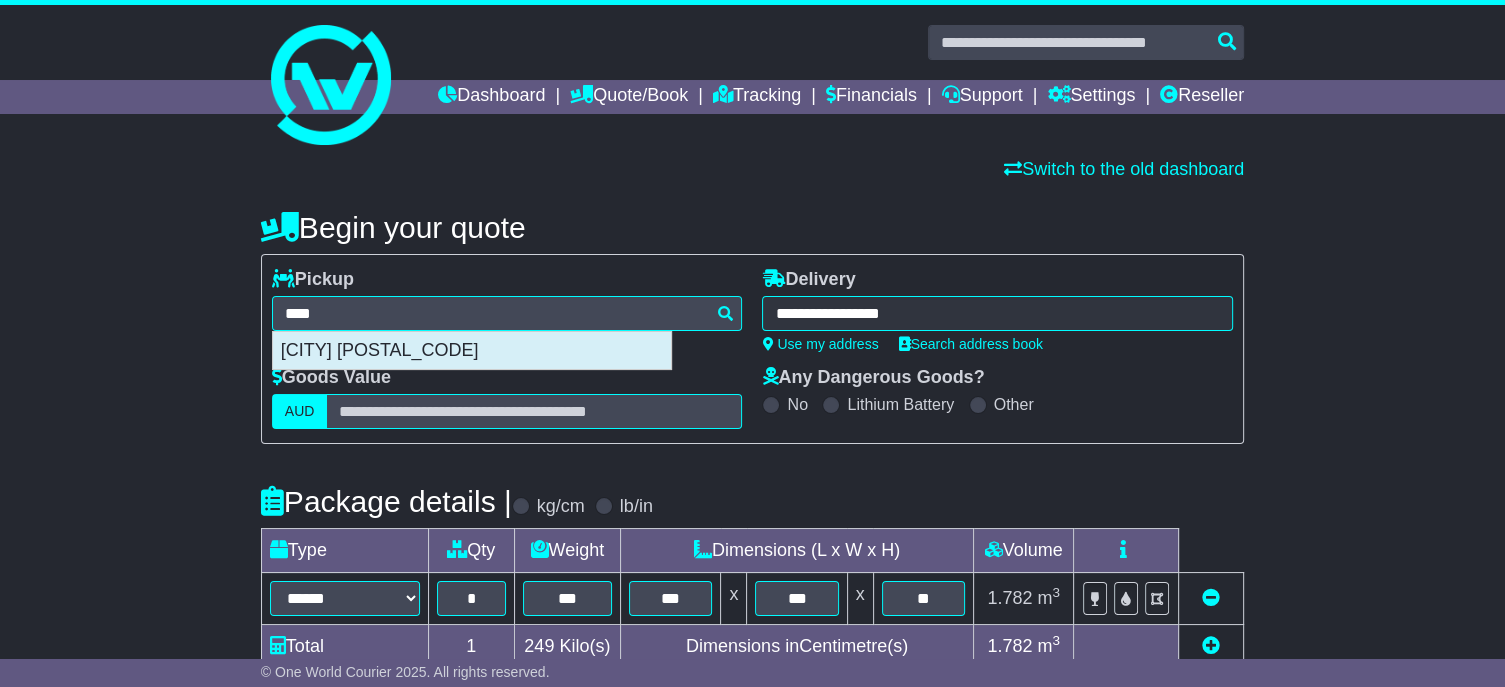 type on "**********" 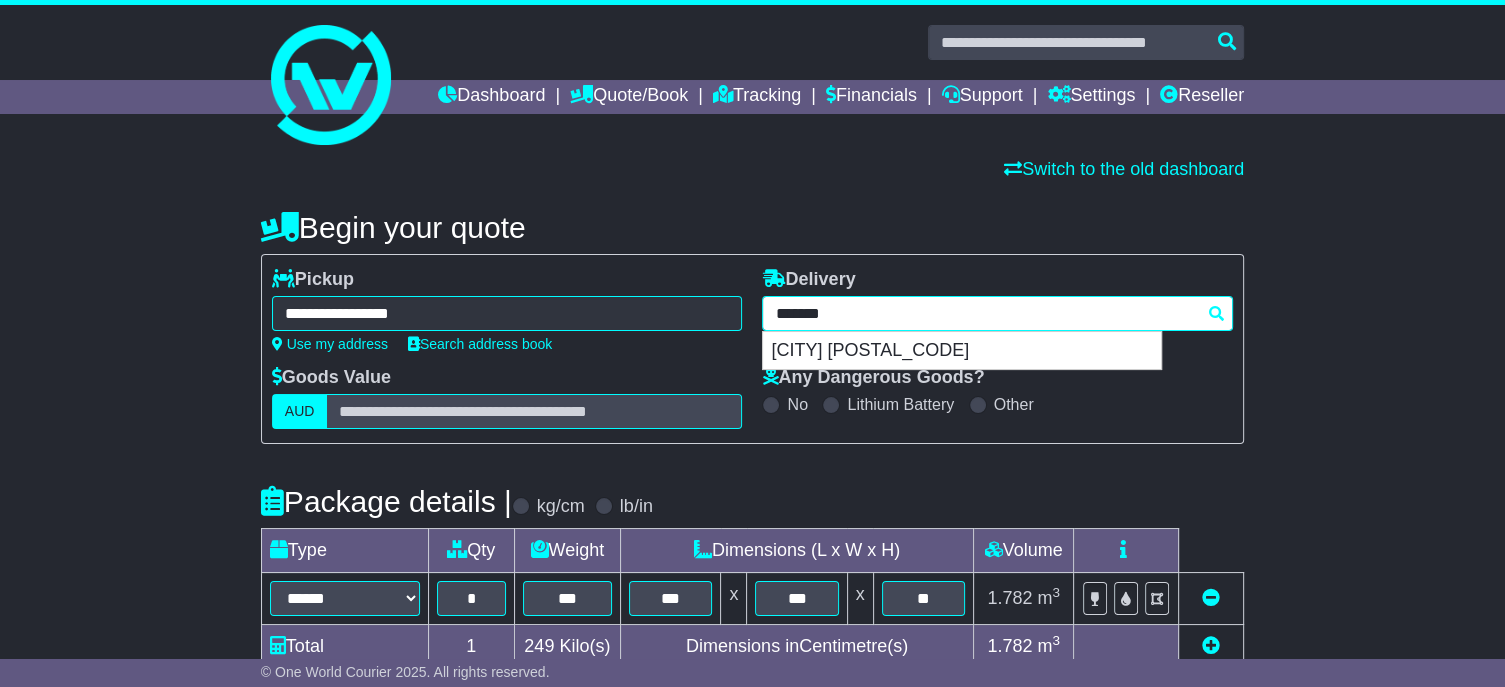 click on "**********" at bounding box center [997, 313] 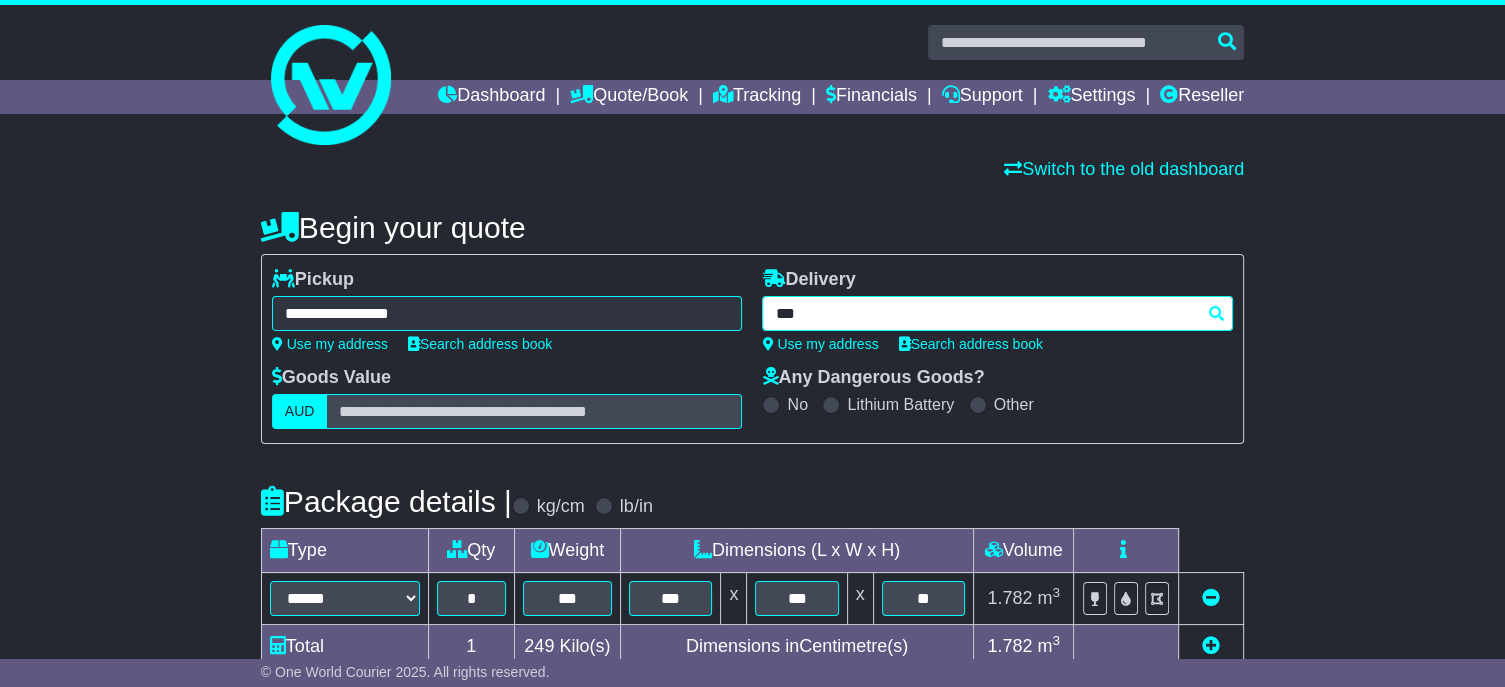 type on "****" 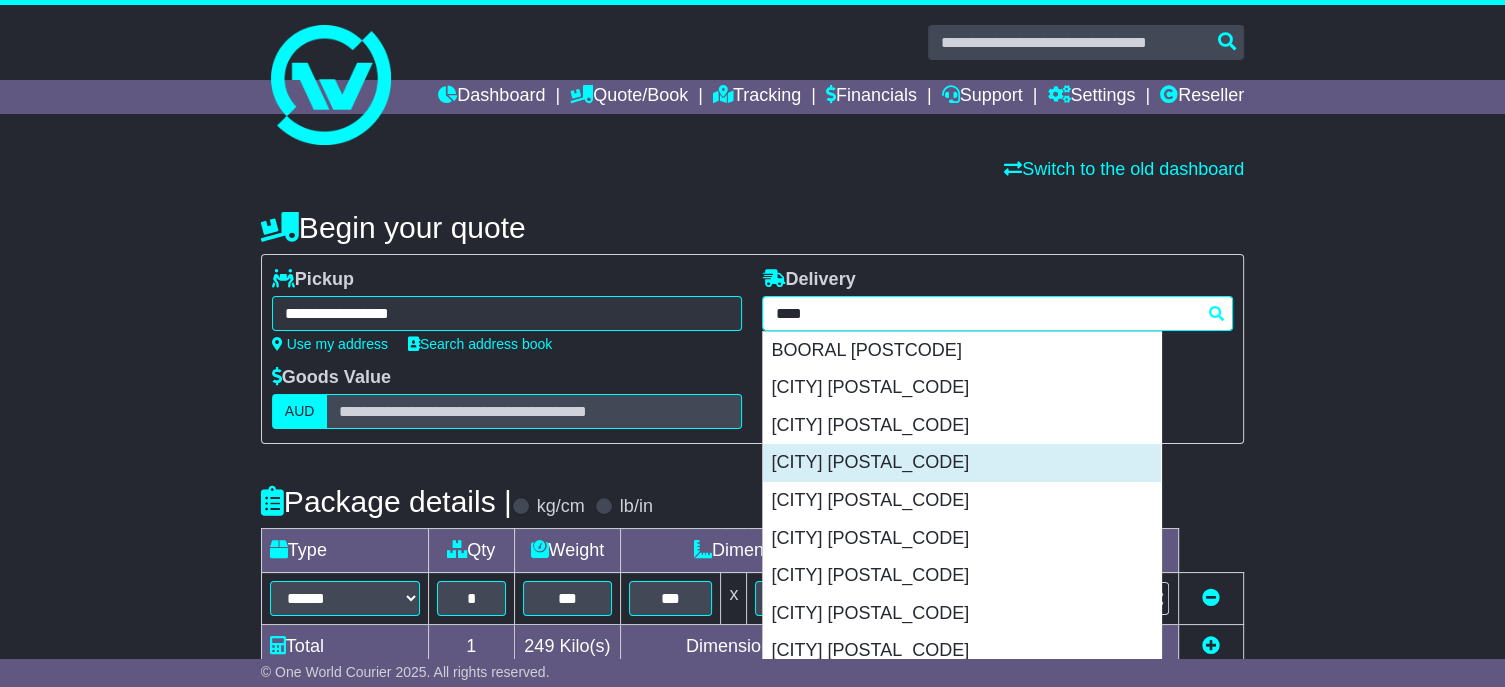 click on "DUNDOWRAN 4655" at bounding box center [962, 463] 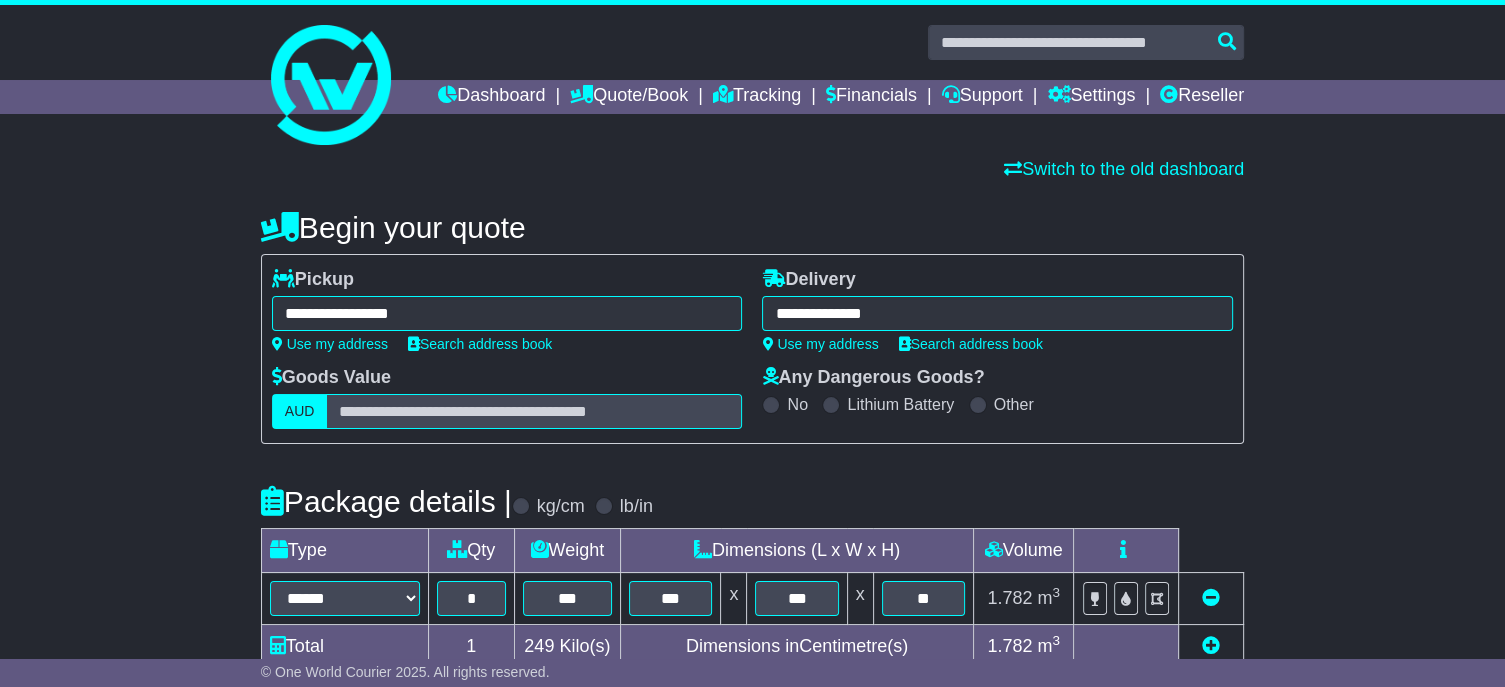 type on "**********" 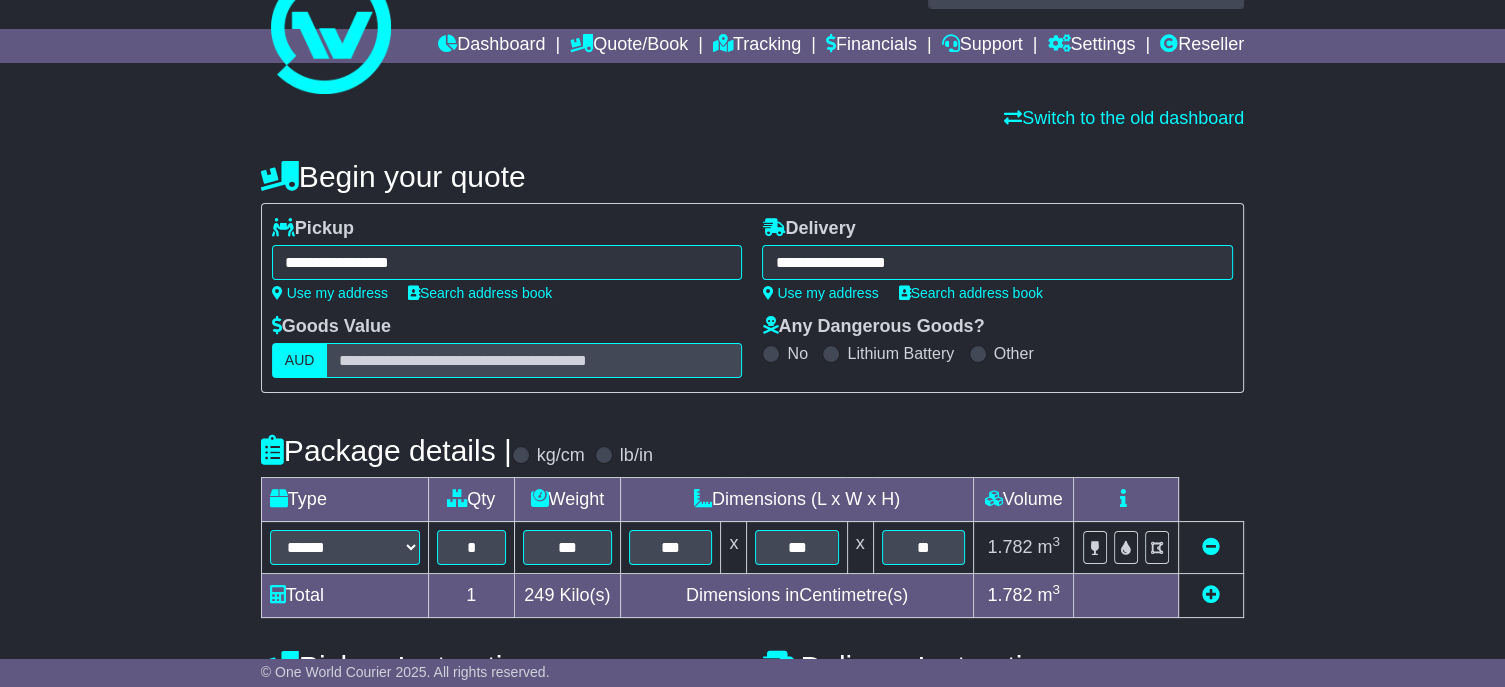 scroll, scrollTop: 300, scrollLeft: 0, axis: vertical 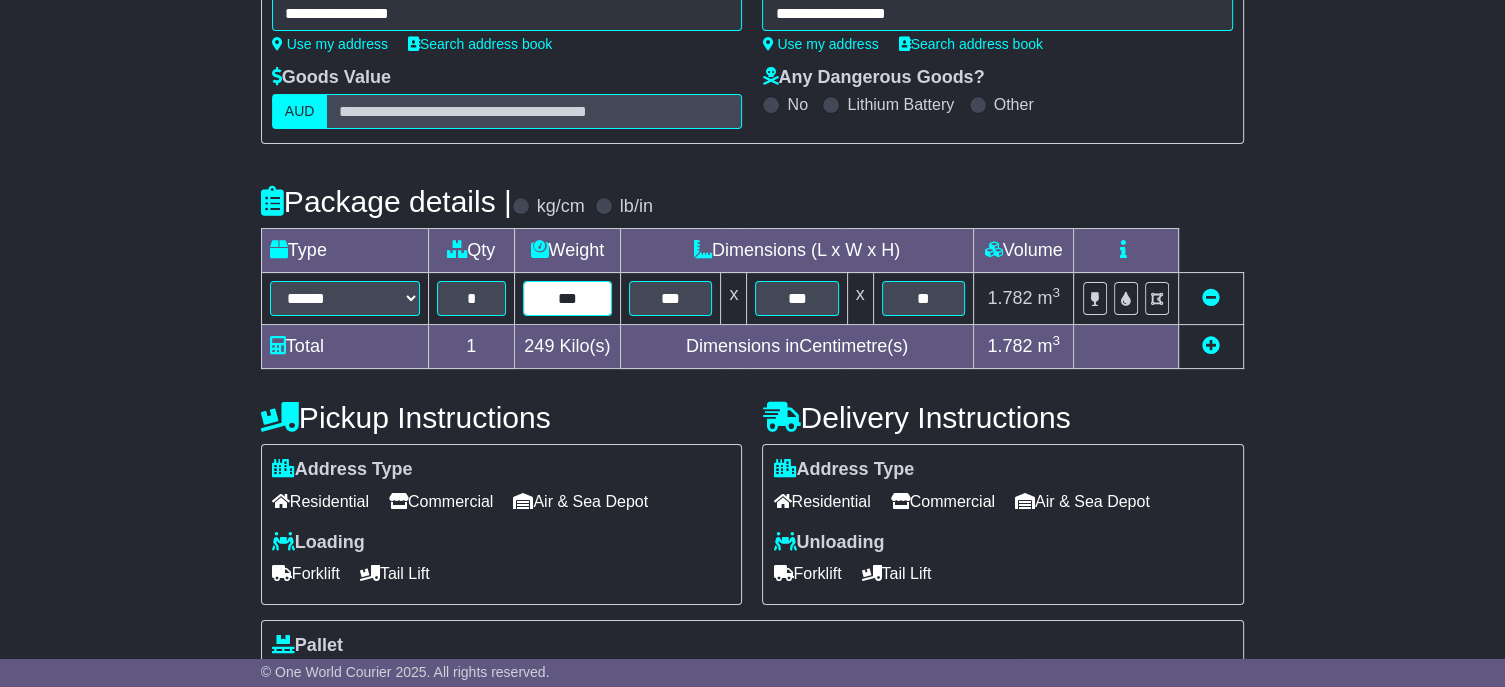 click on "***" at bounding box center [567, 298] 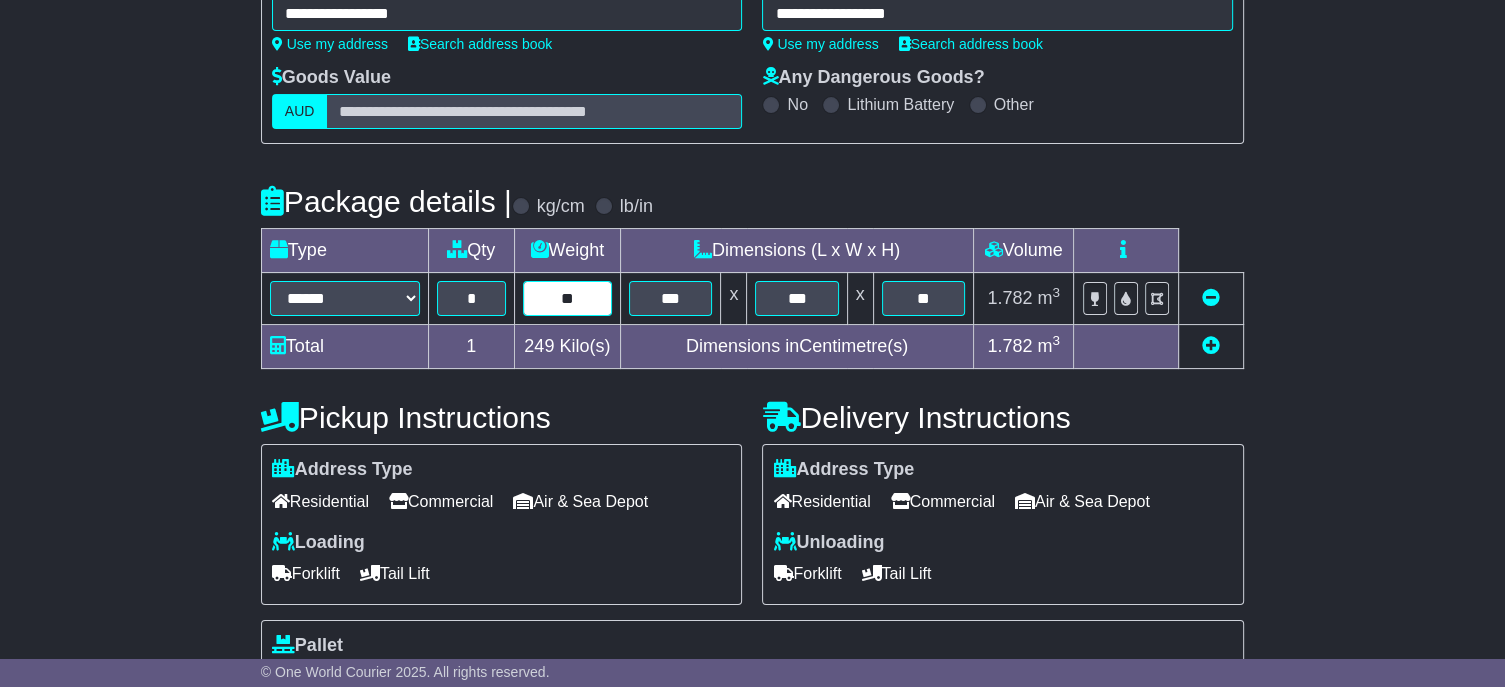type on "**" 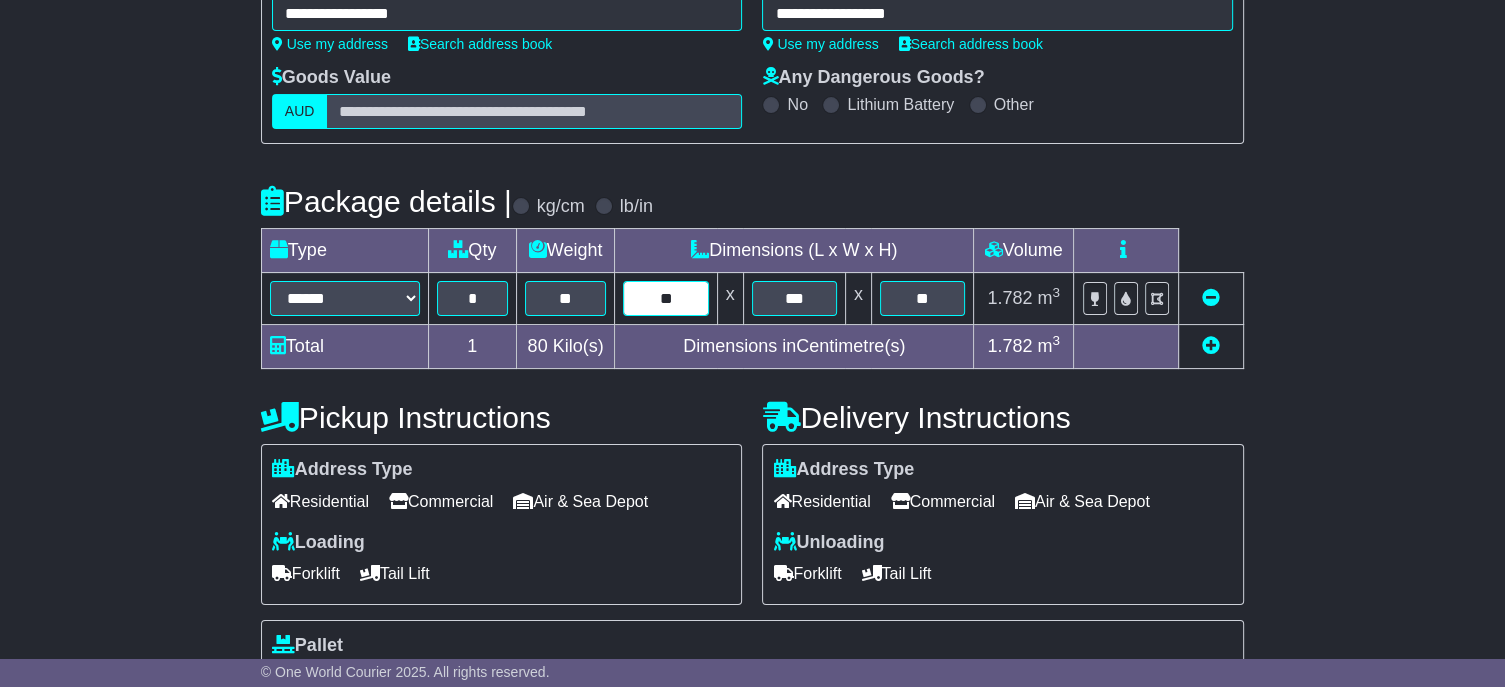 type on "**" 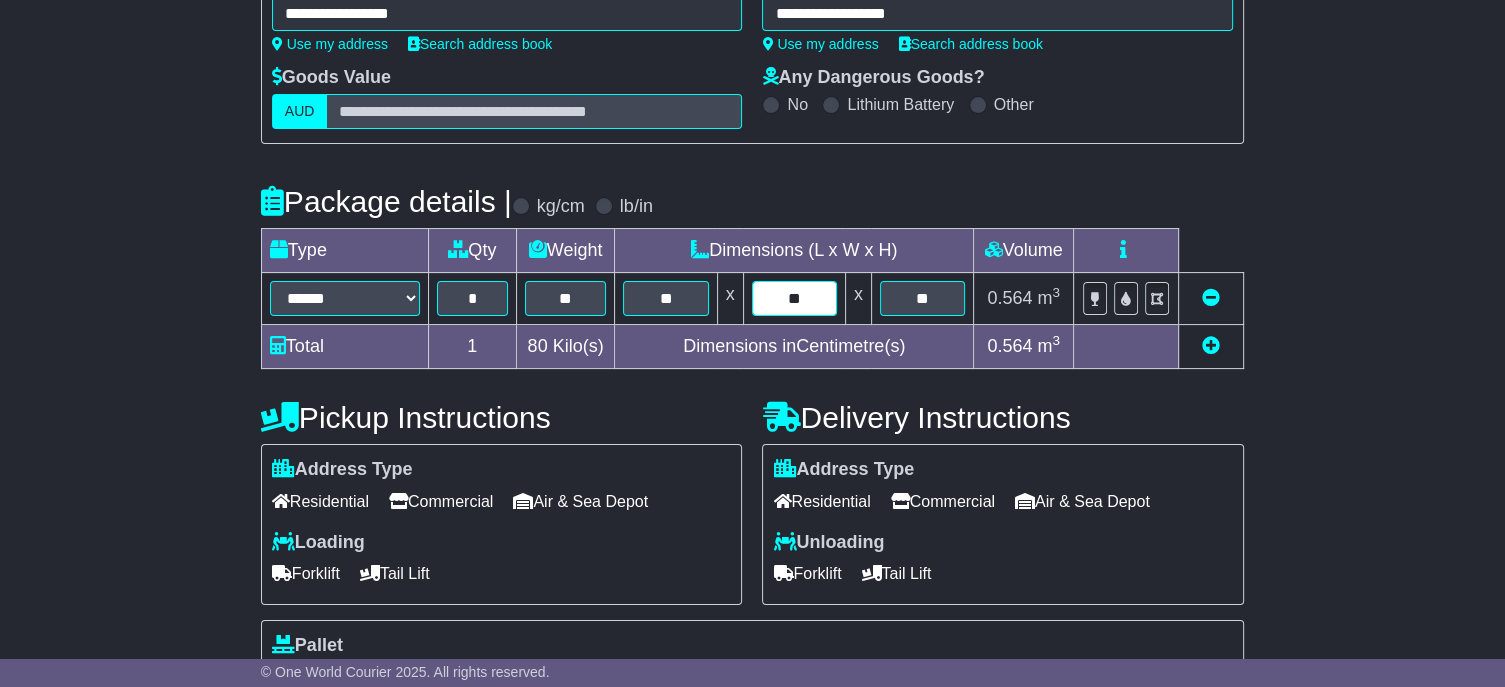 type on "**" 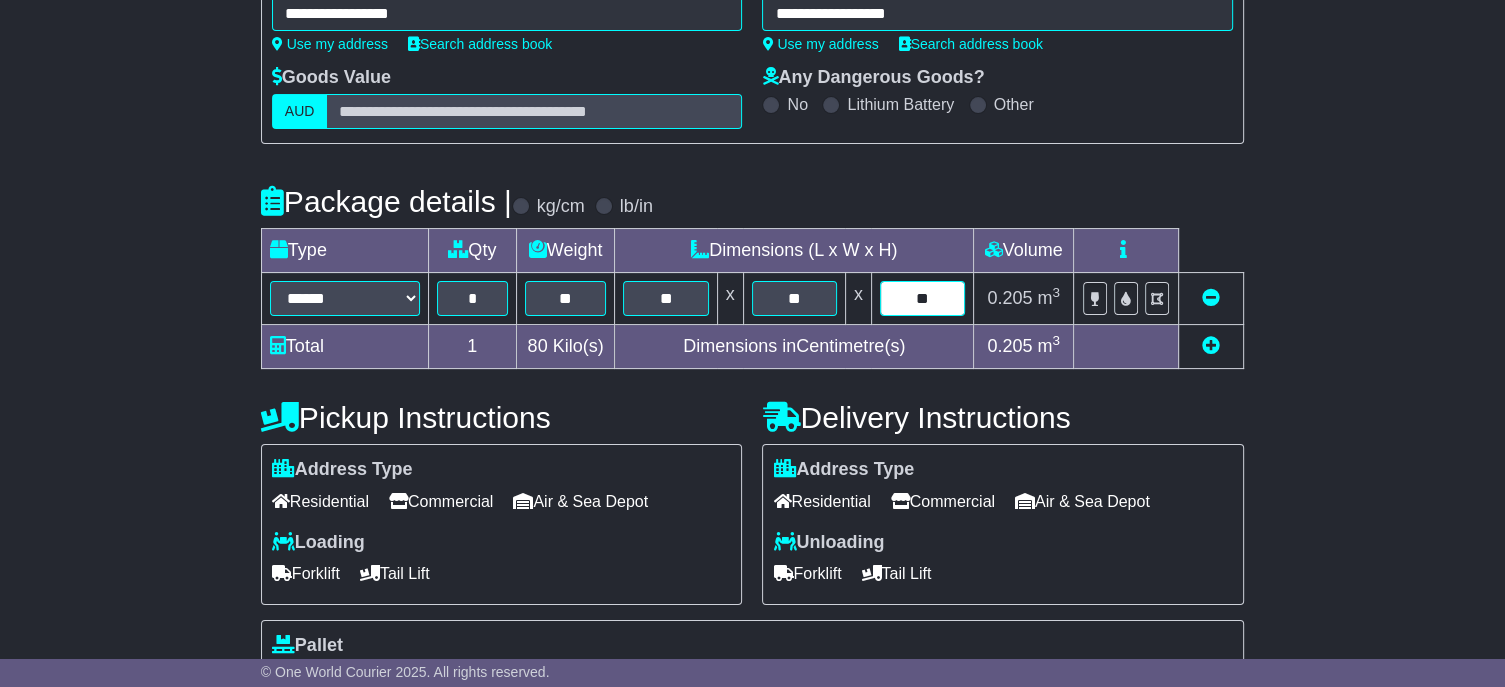 type on "**" 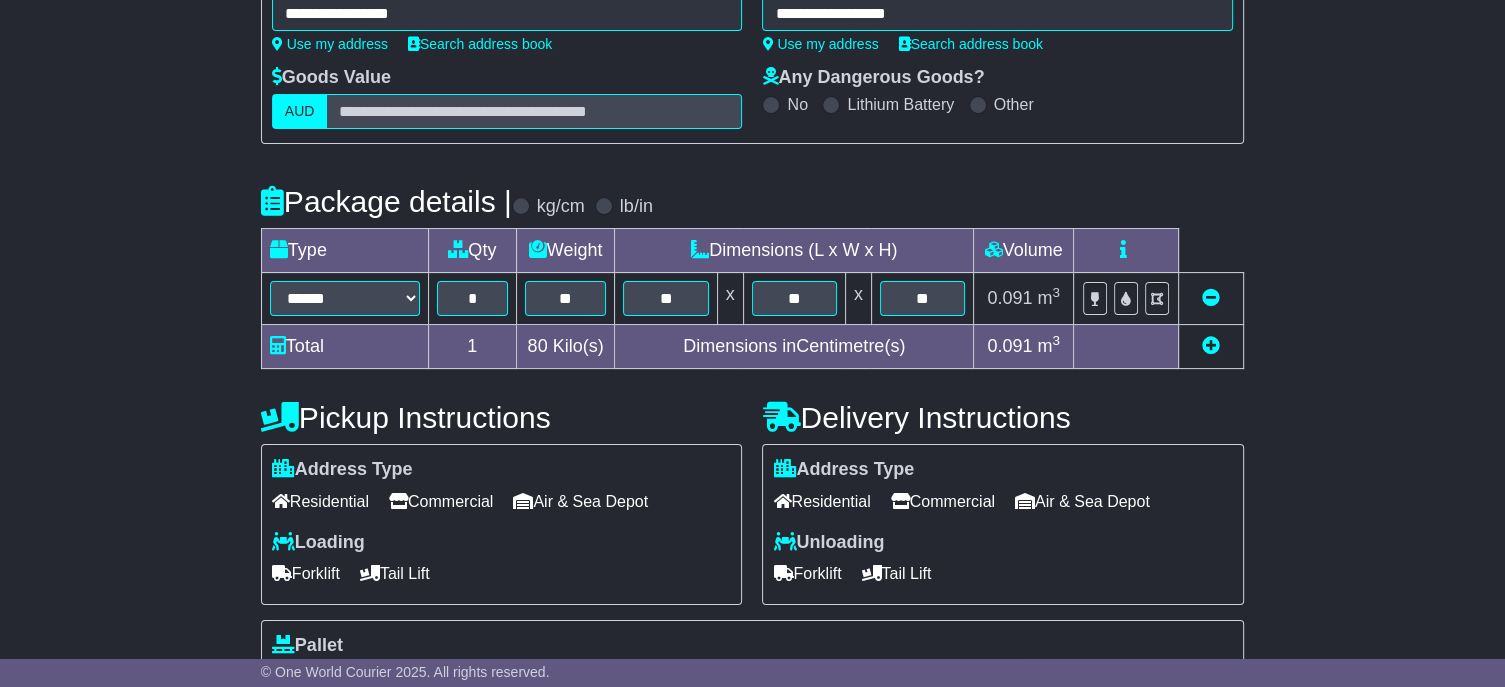 click at bounding box center [1211, 345] 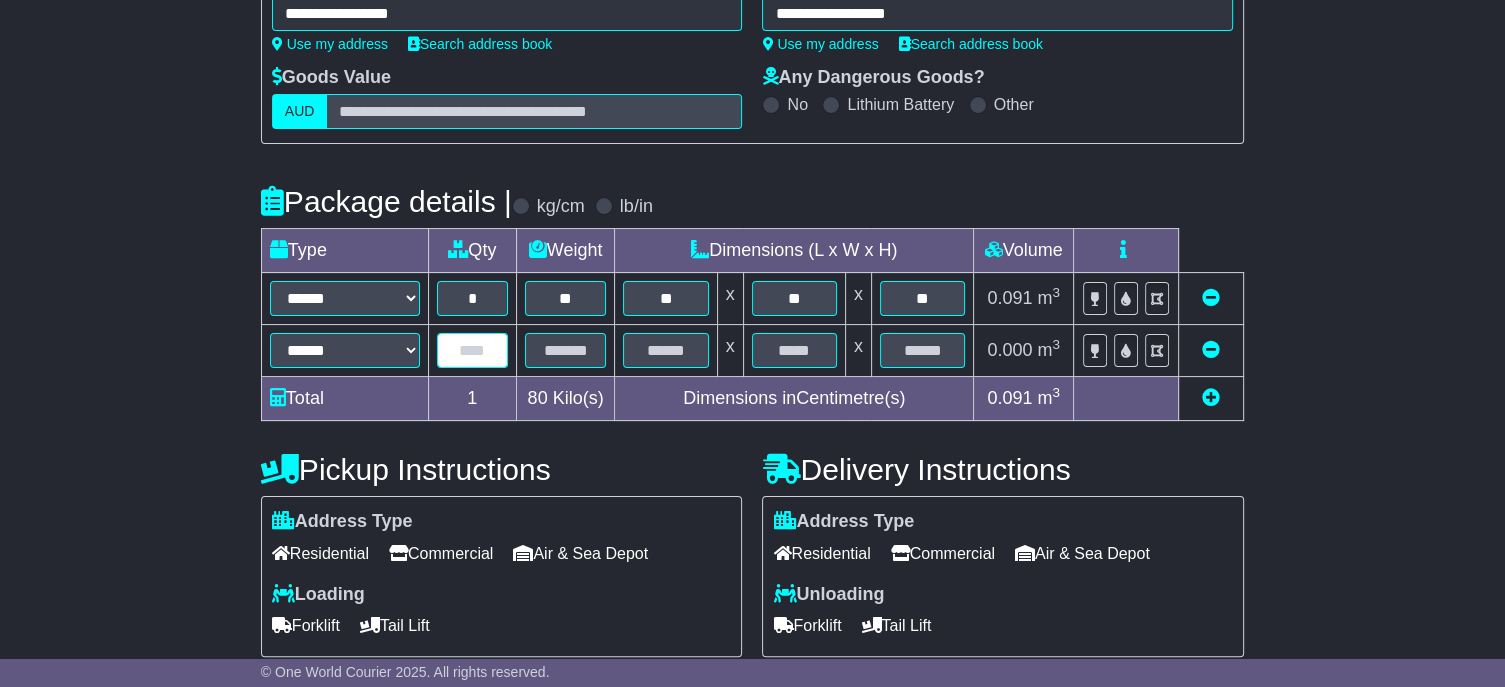 click at bounding box center [472, 350] 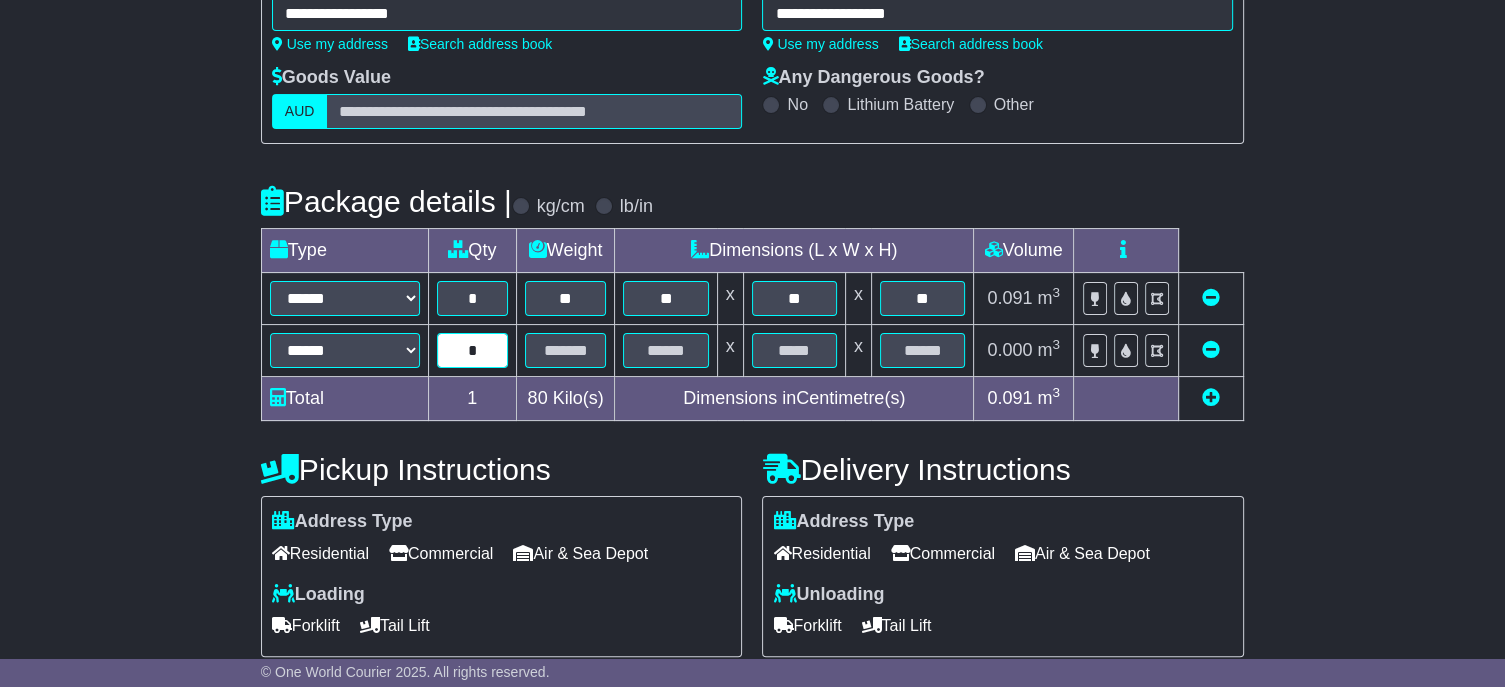 type on "*" 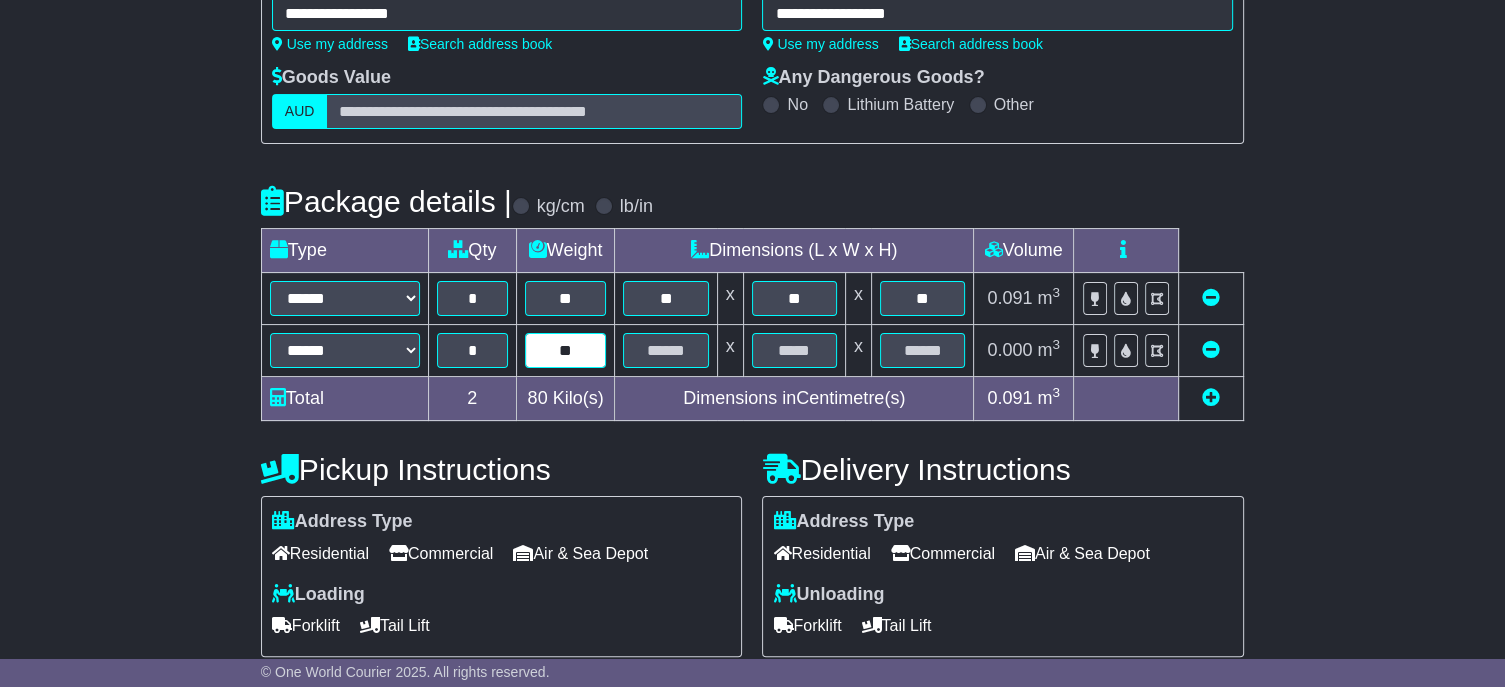 type on "**" 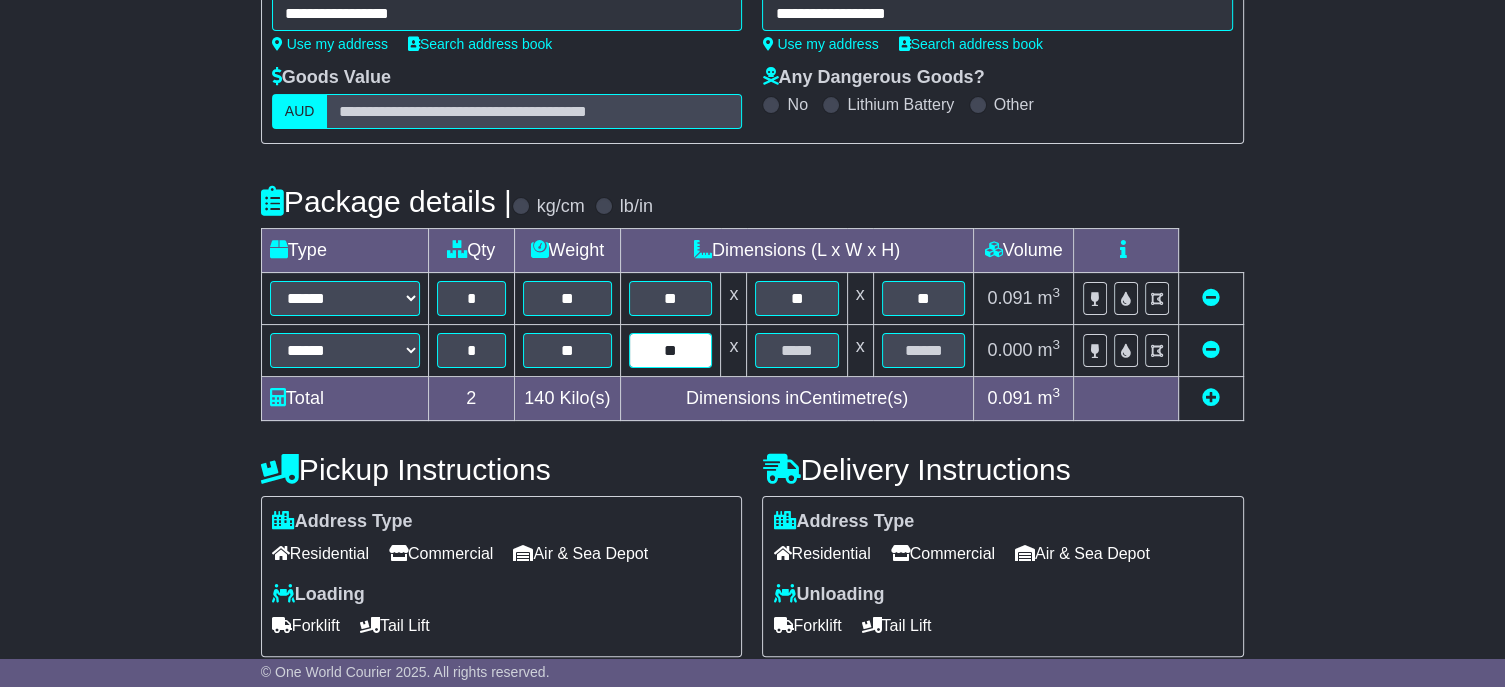 type on "**" 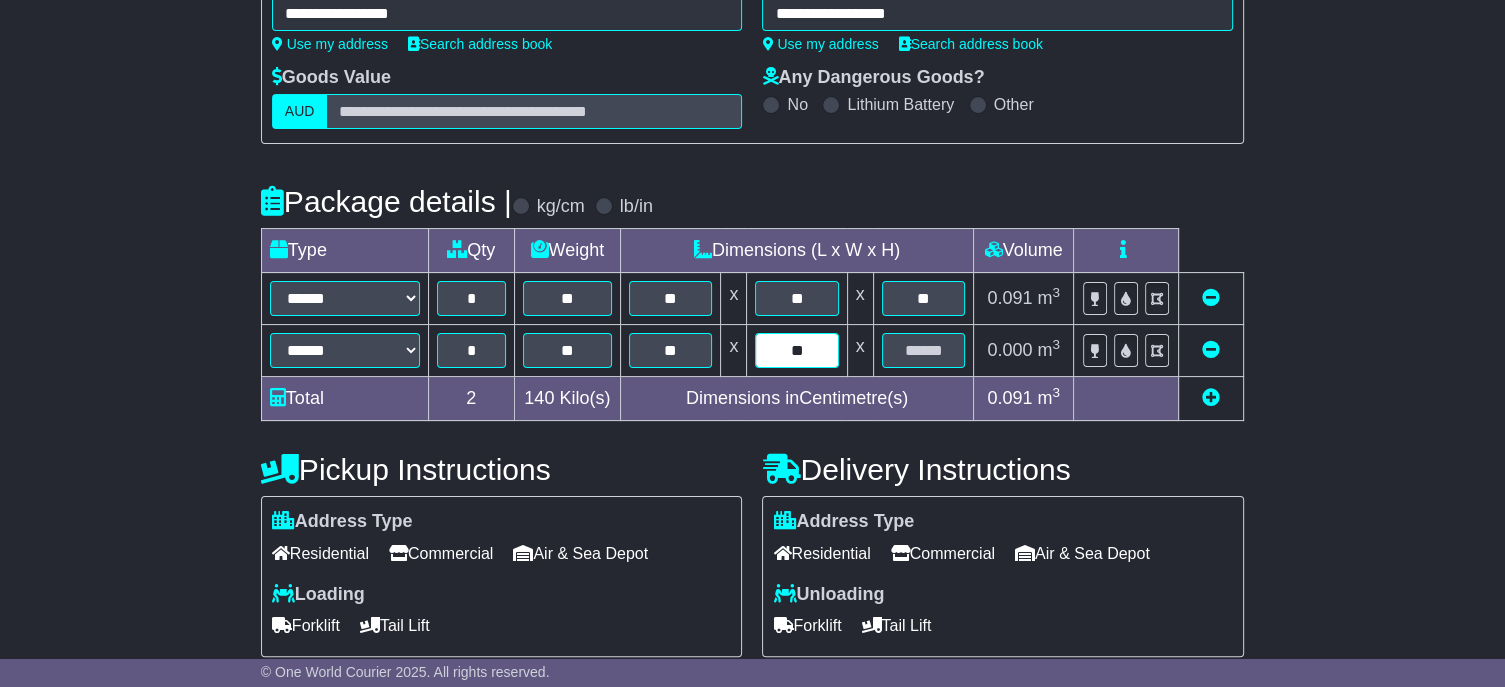 type on "**" 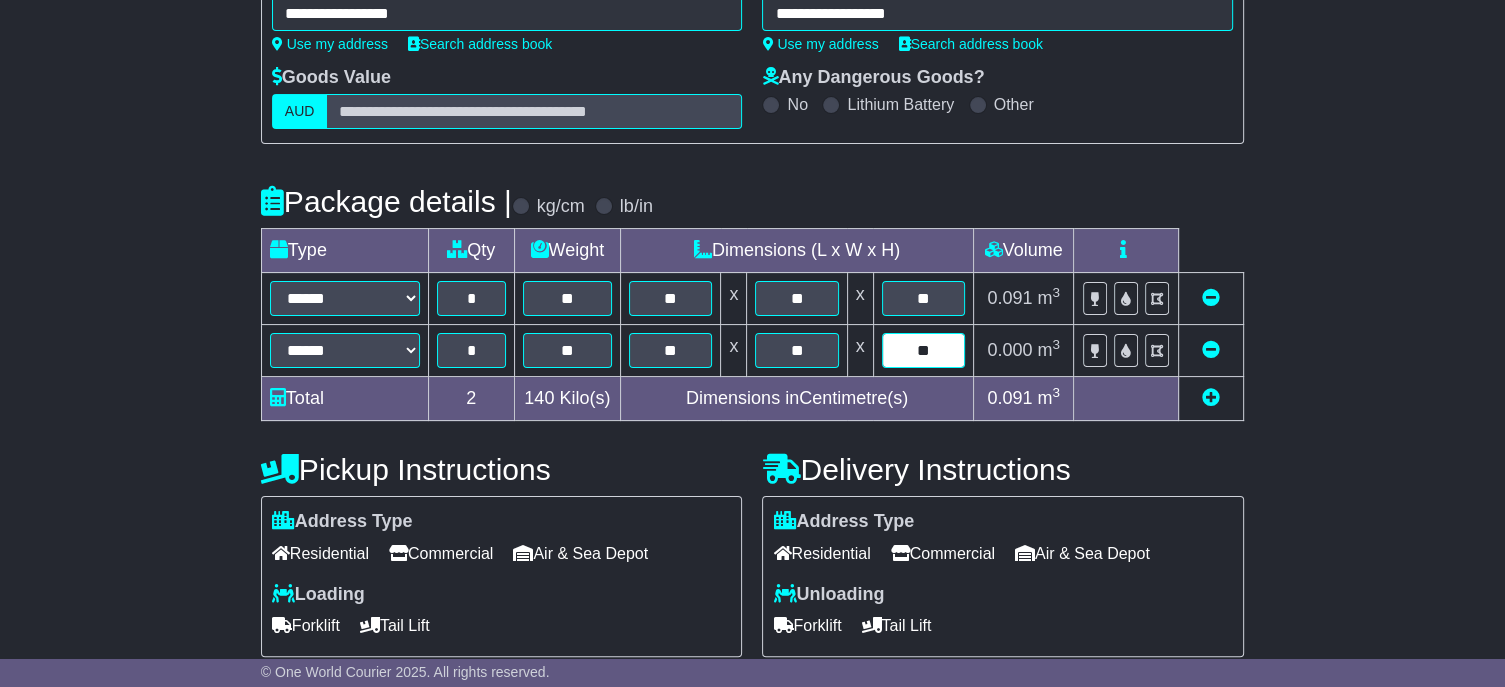 type on "**" 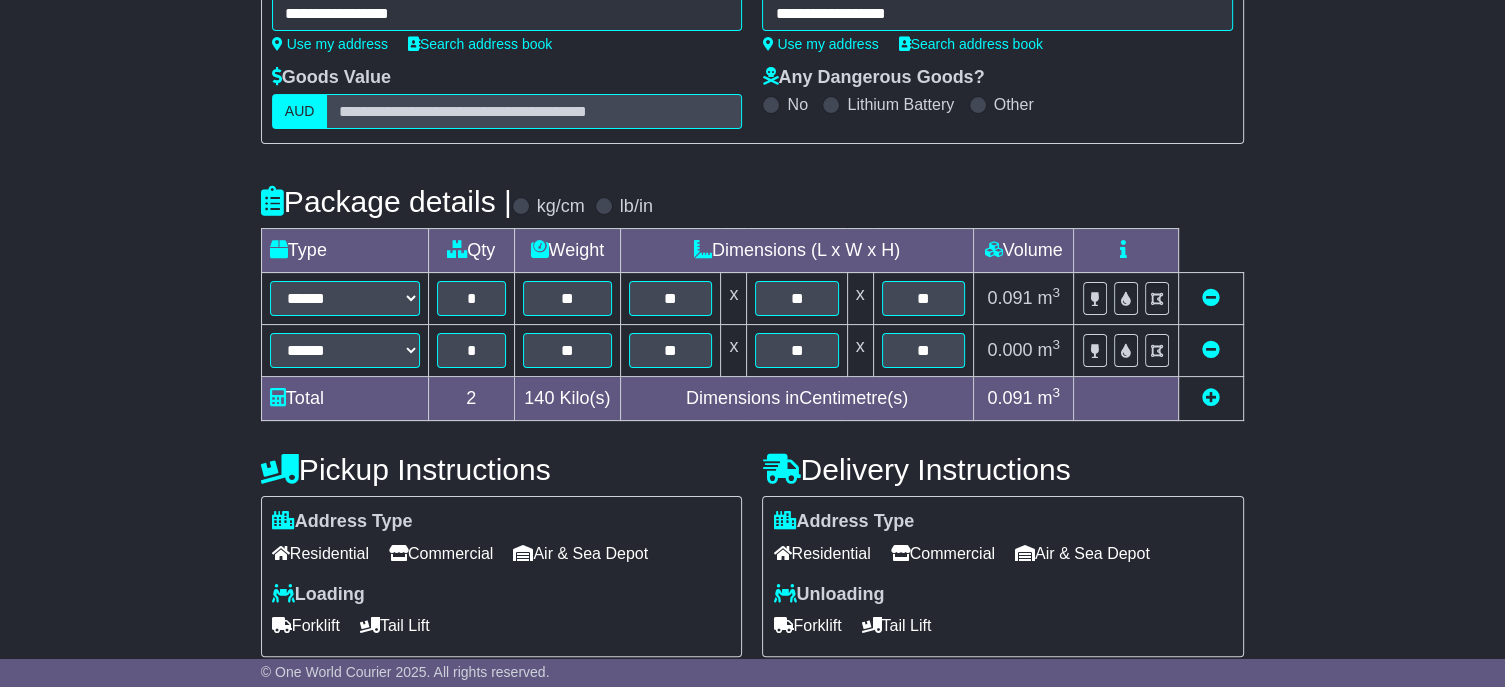 type 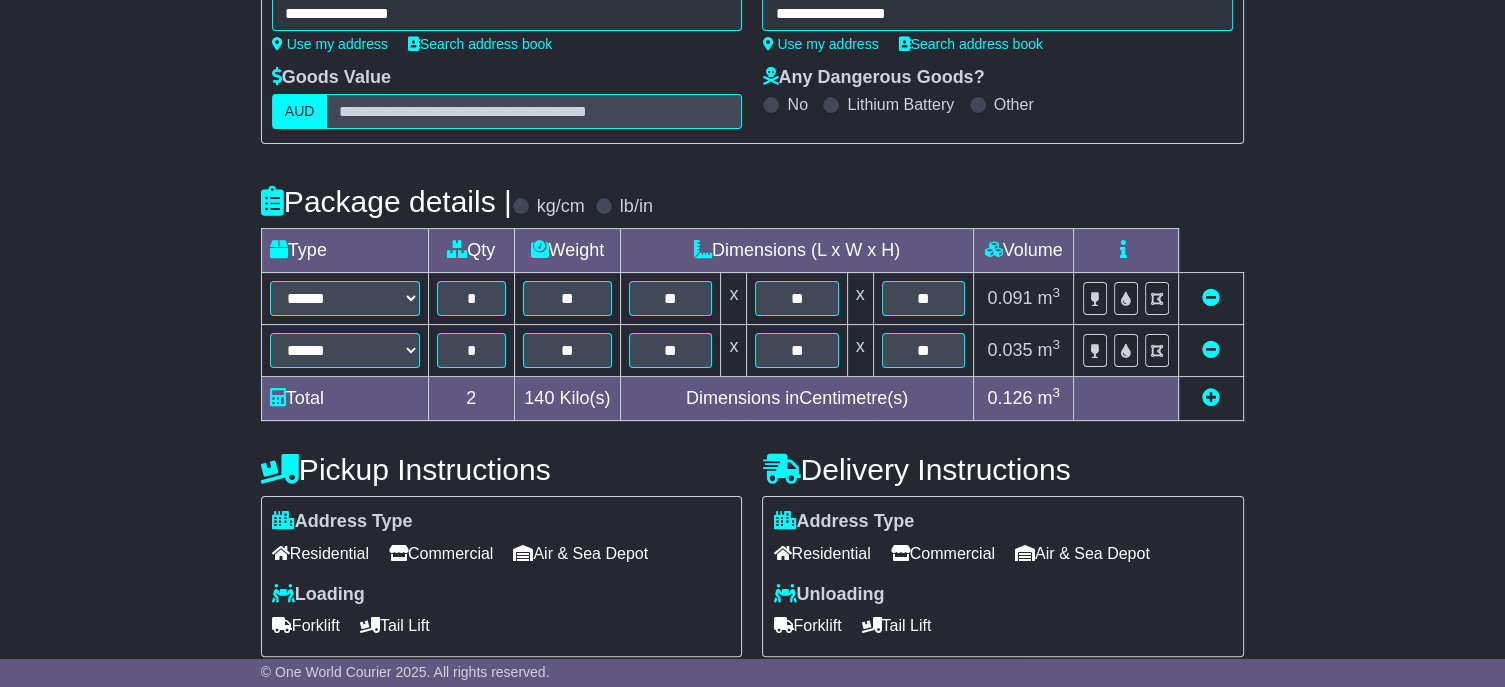 scroll, scrollTop: 633, scrollLeft: 0, axis: vertical 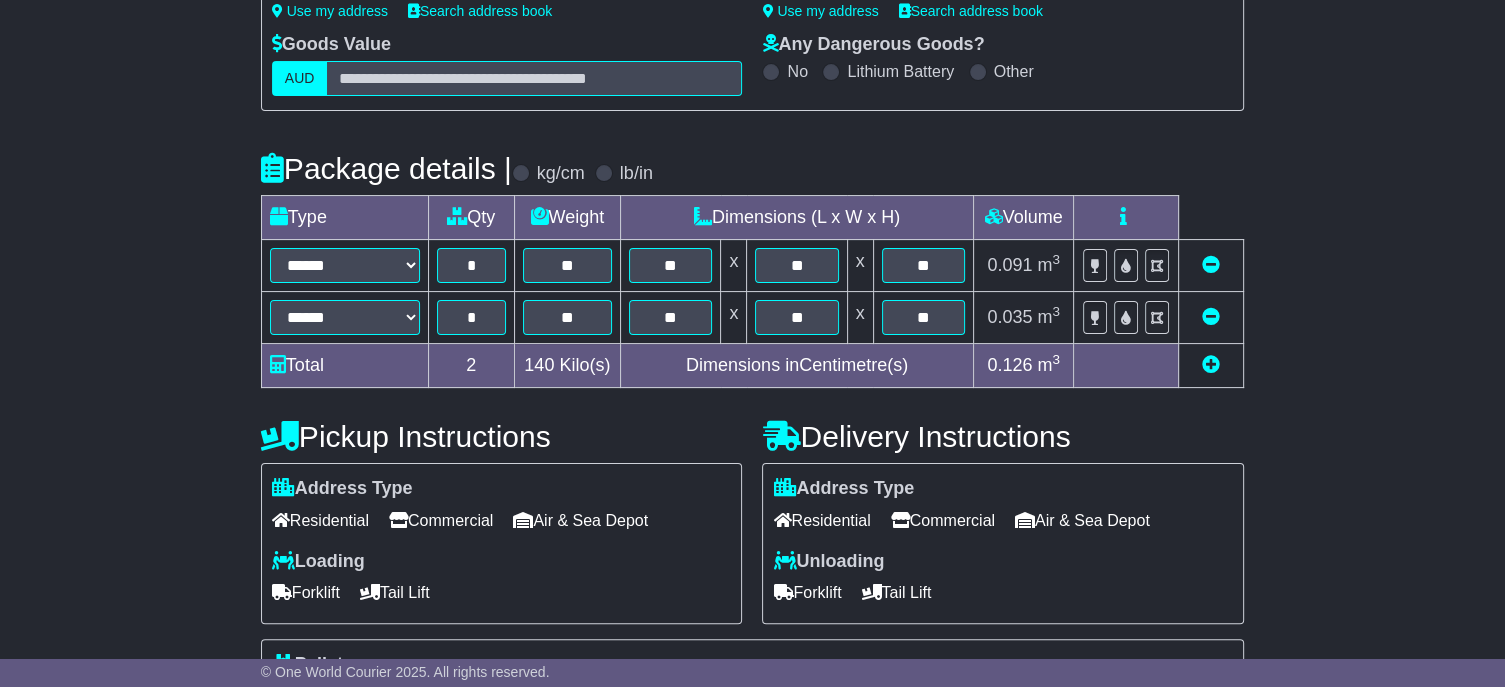 click at bounding box center (1211, 364) 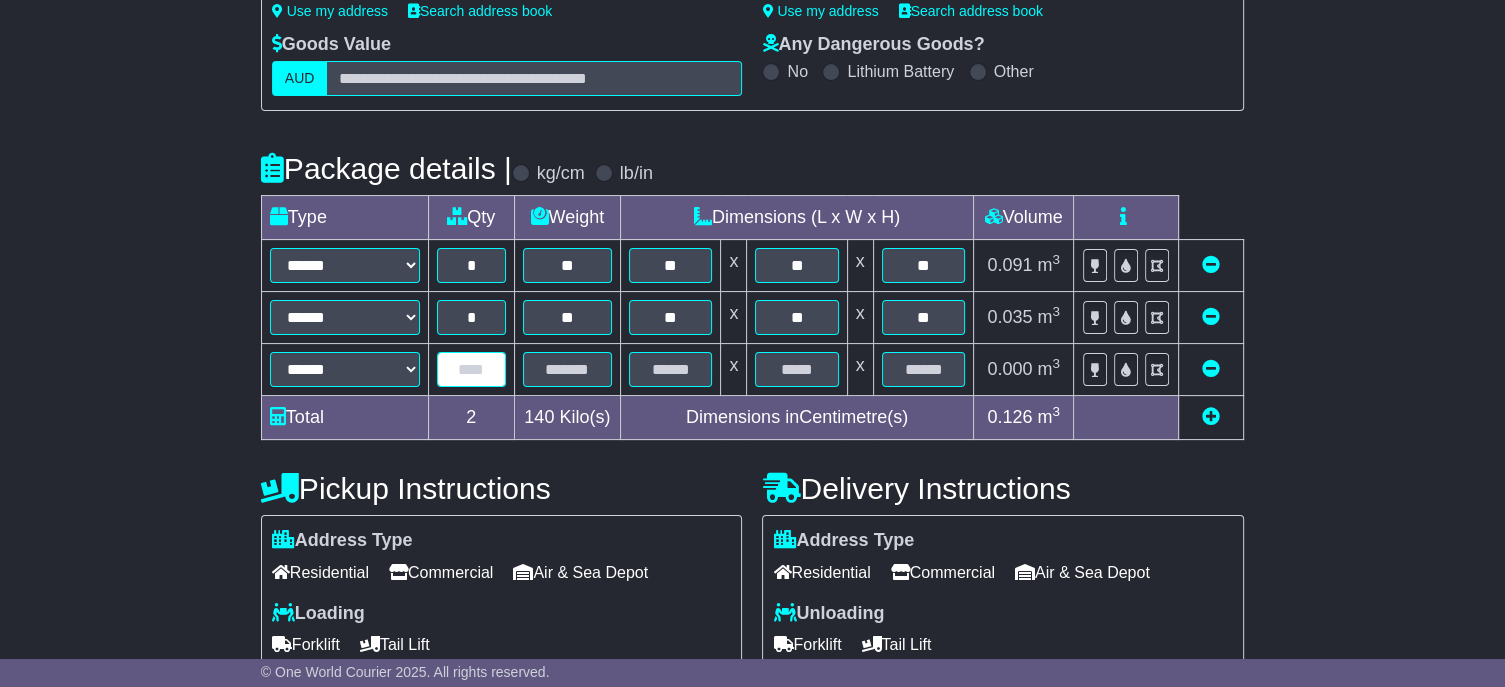 click at bounding box center (471, 369) 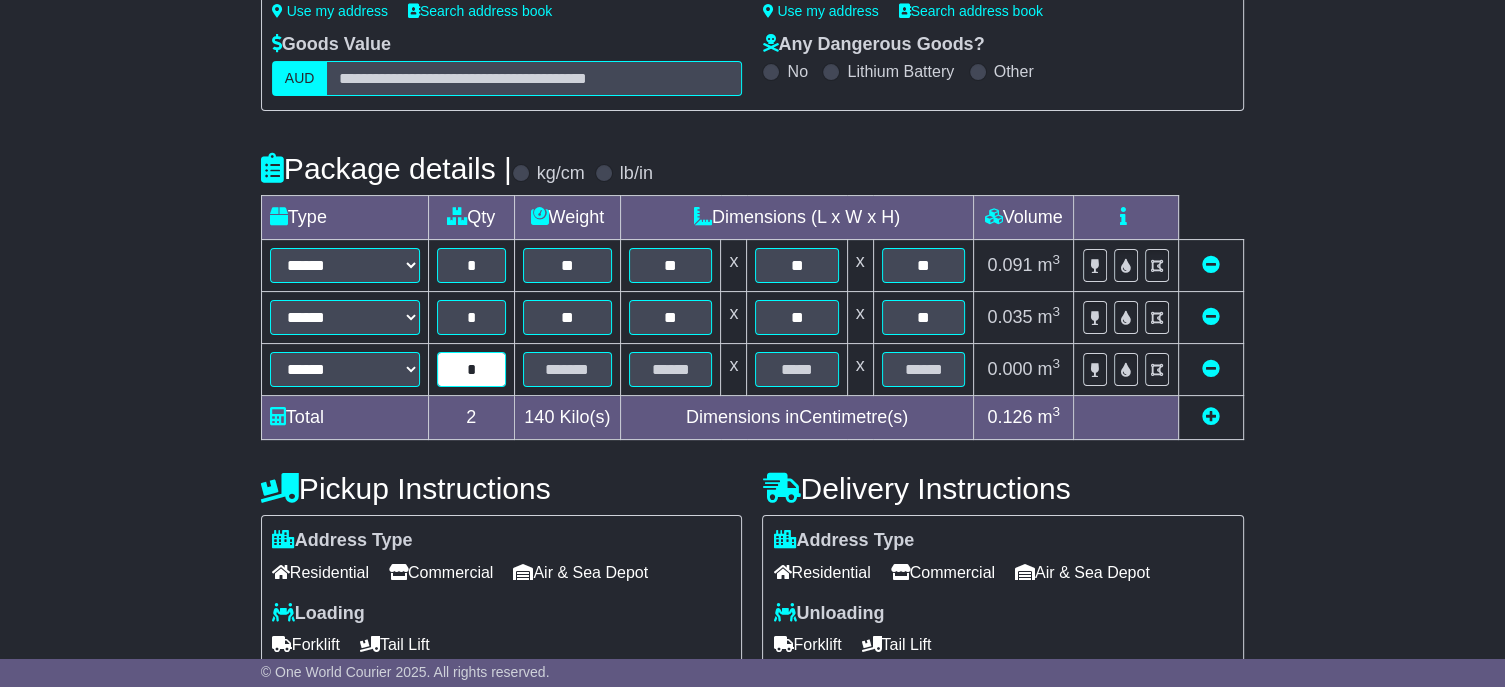 type on "*" 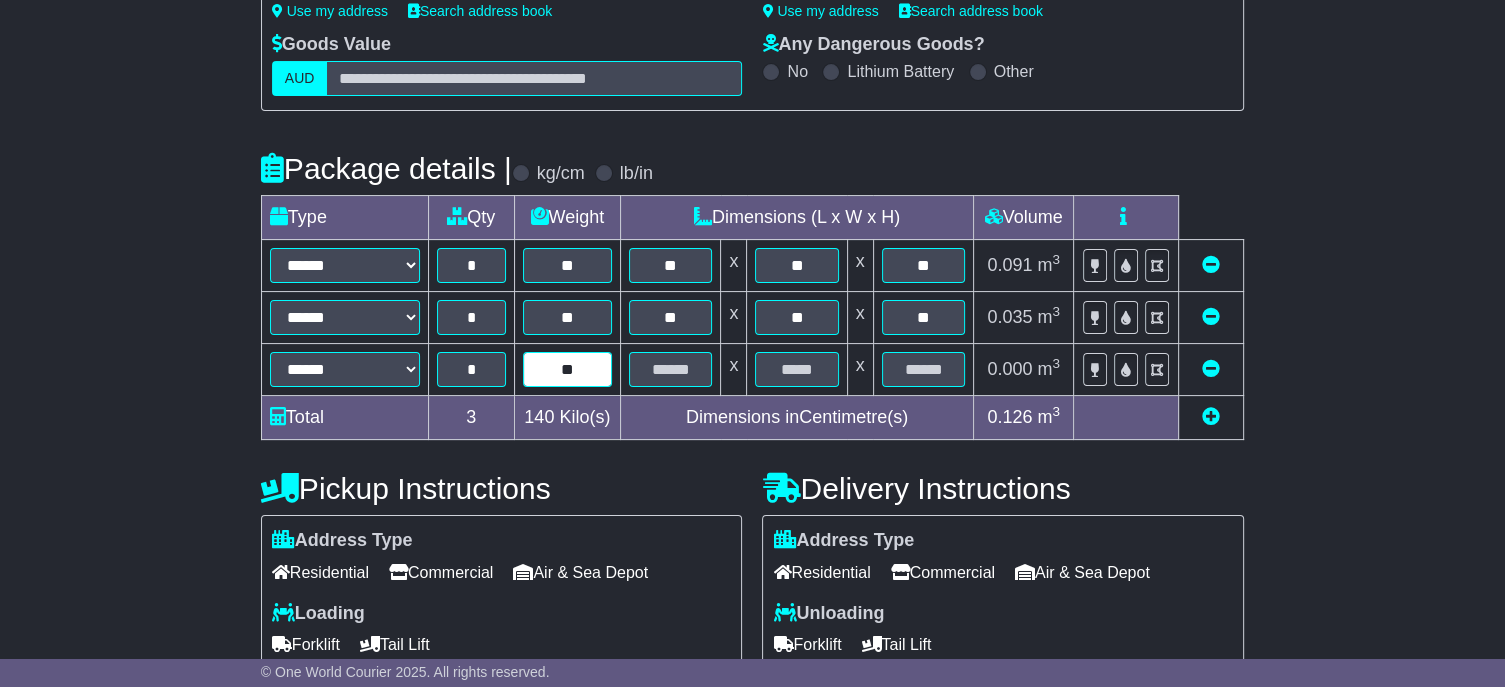 type on "**" 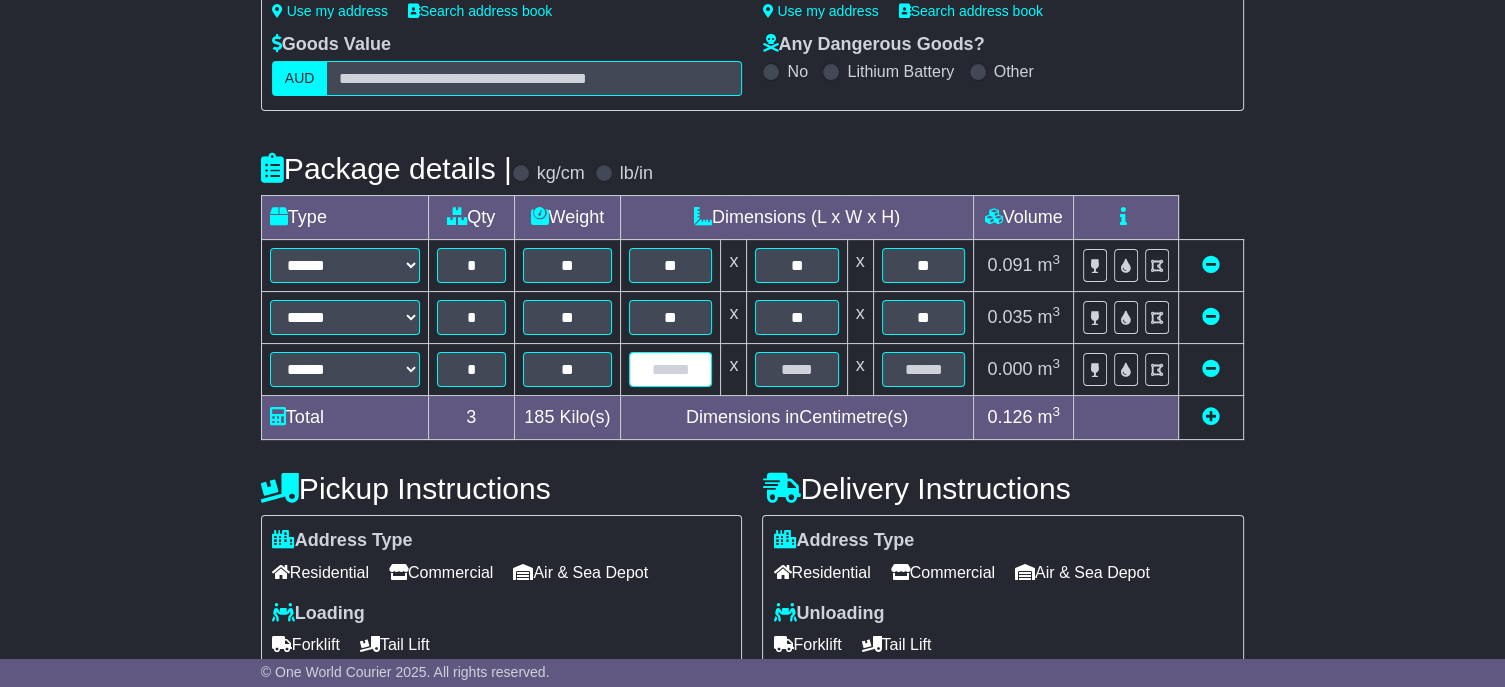 type on "*" 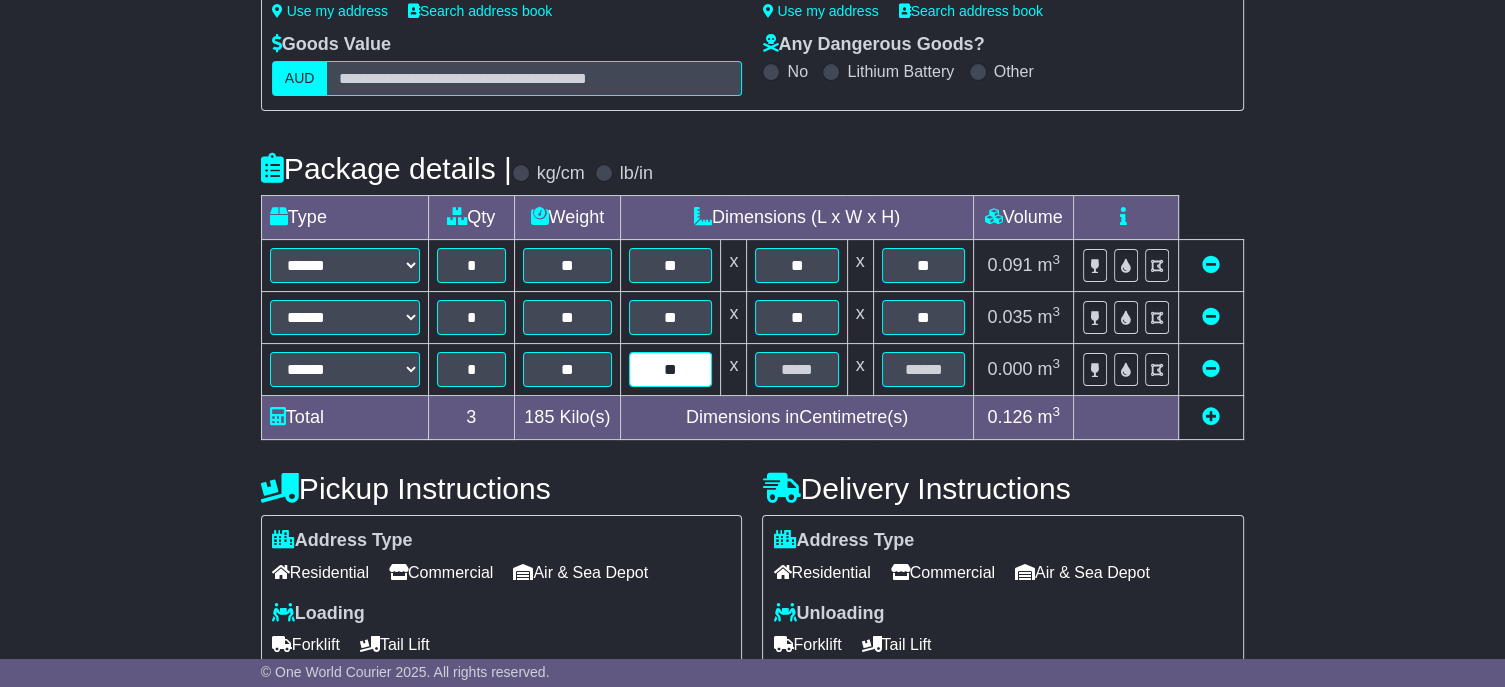 type on "**" 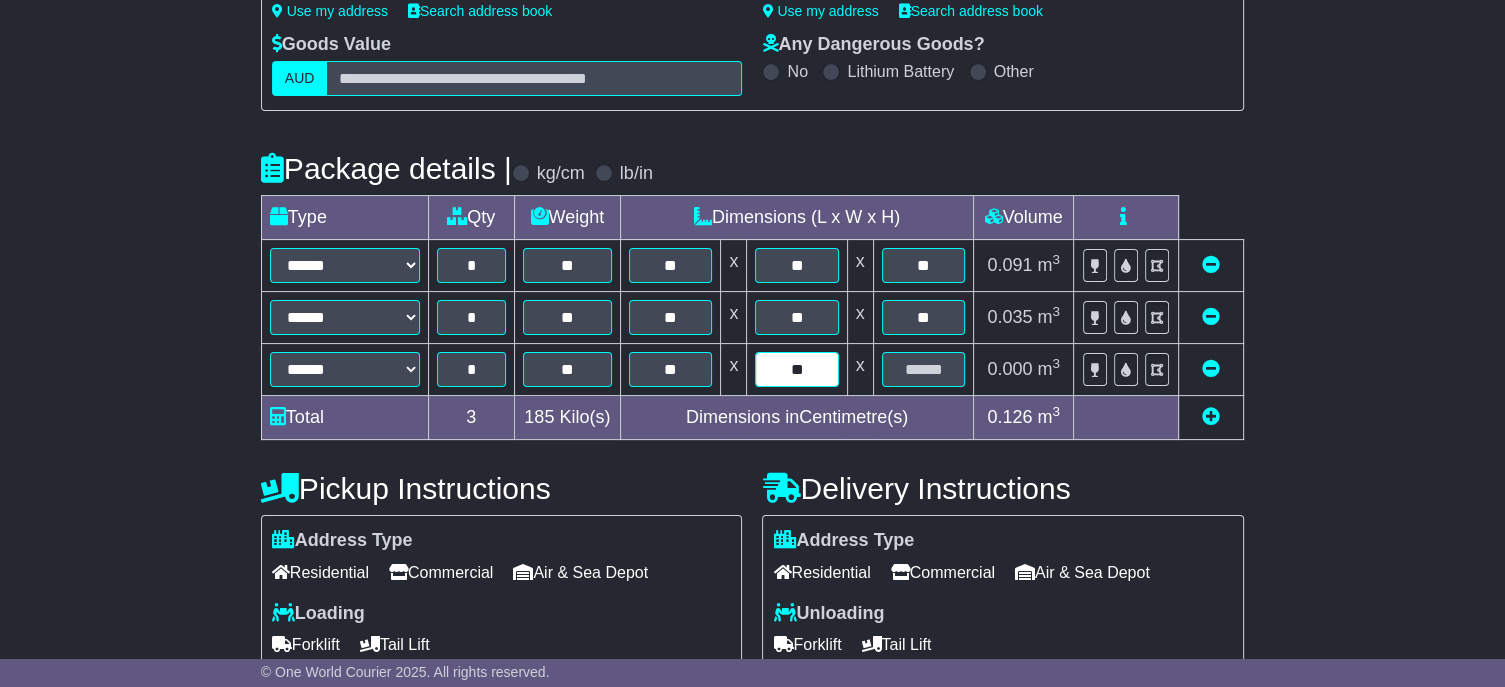 type on "**" 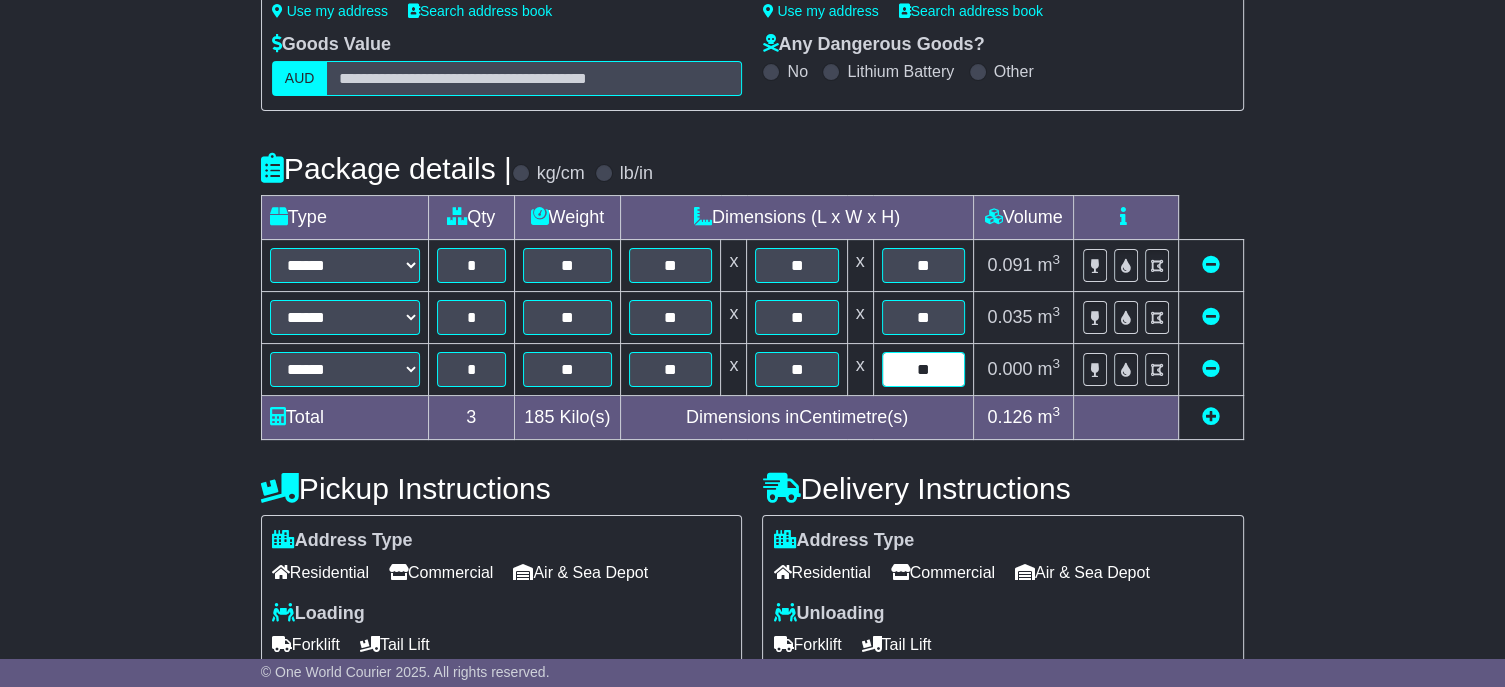 type on "**" 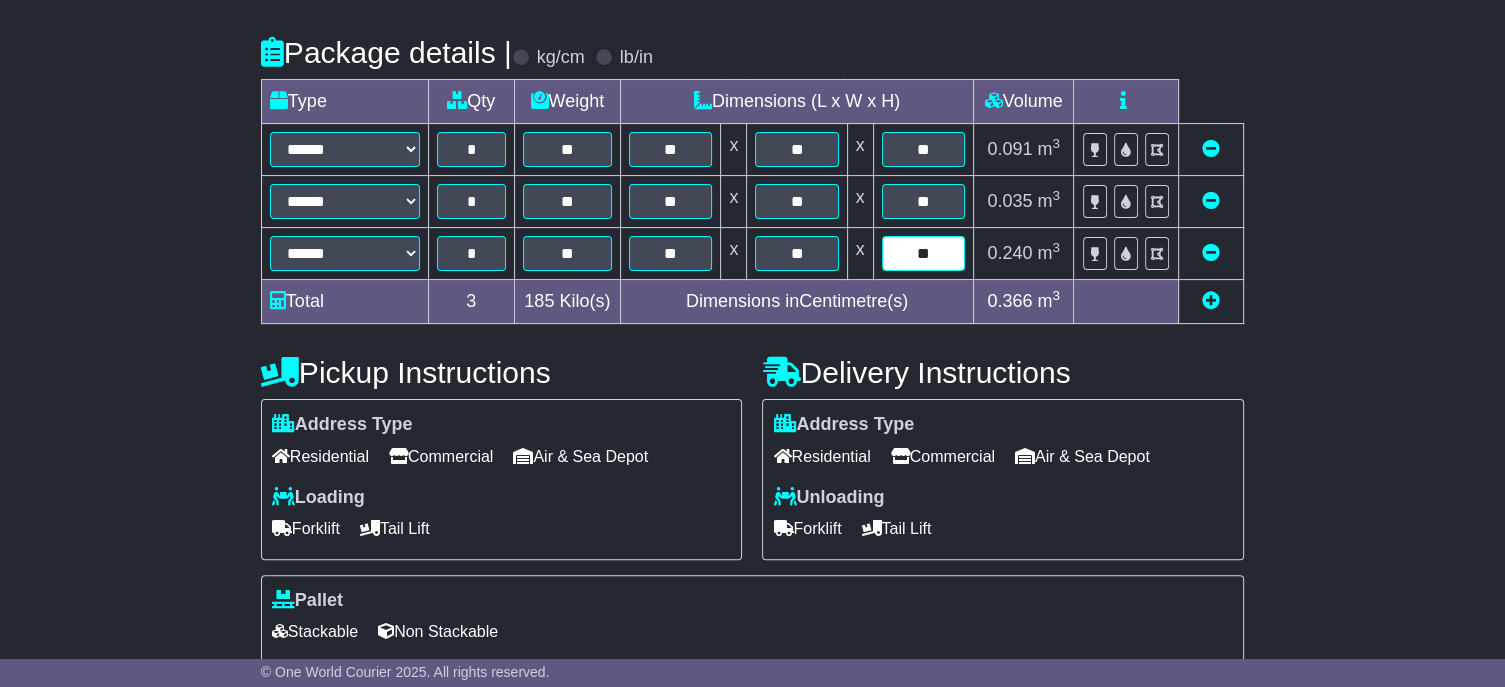 scroll, scrollTop: 685, scrollLeft: 0, axis: vertical 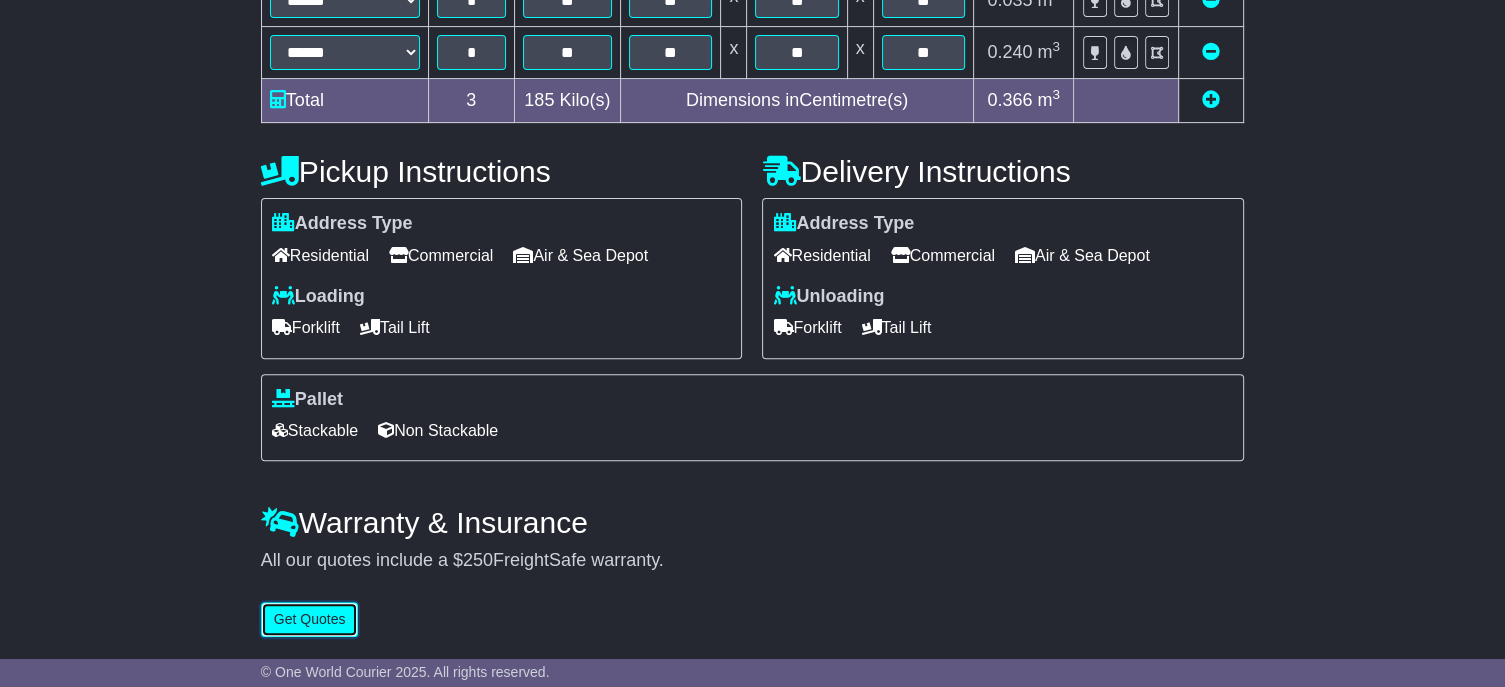 click on "Get Quotes" at bounding box center (310, 619) 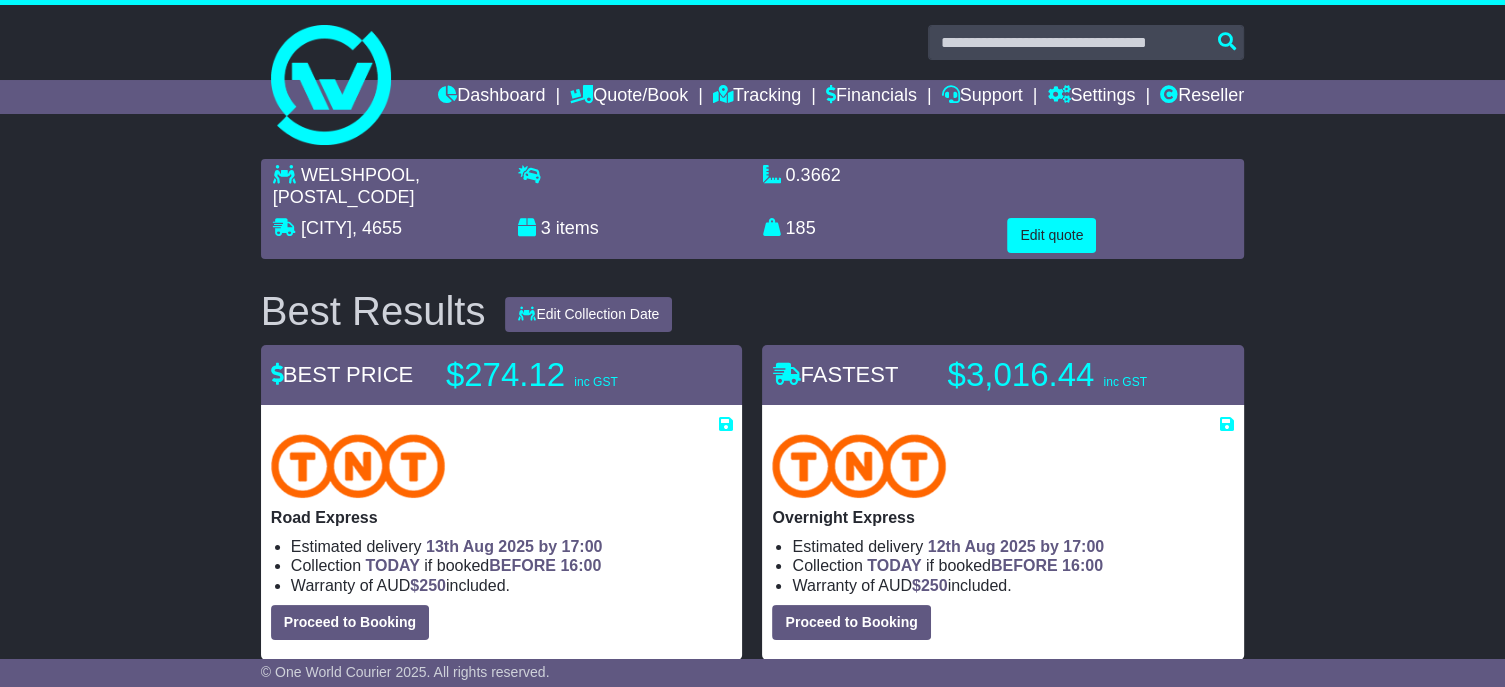 scroll, scrollTop: 0, scrollLeft: 0, axis: both 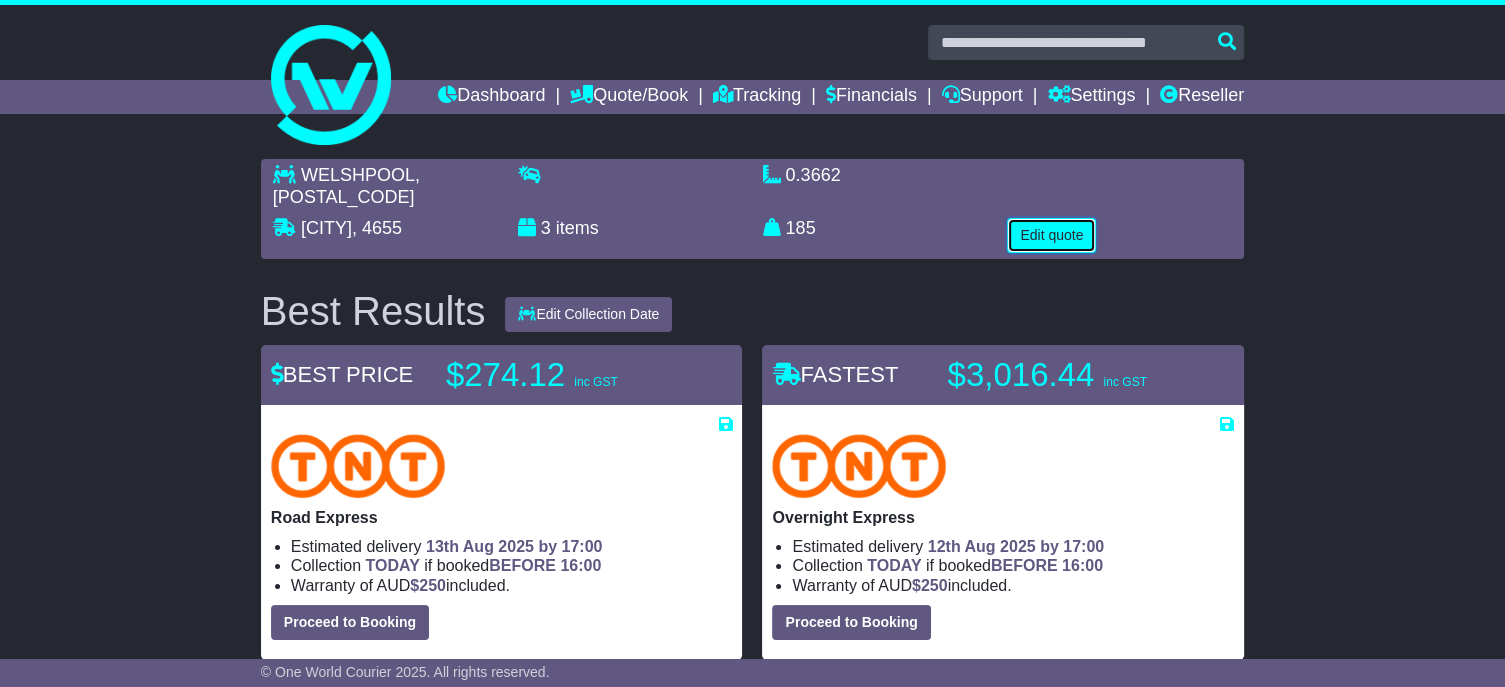 click on "Edit quote" at bounding box center [1051, 235] 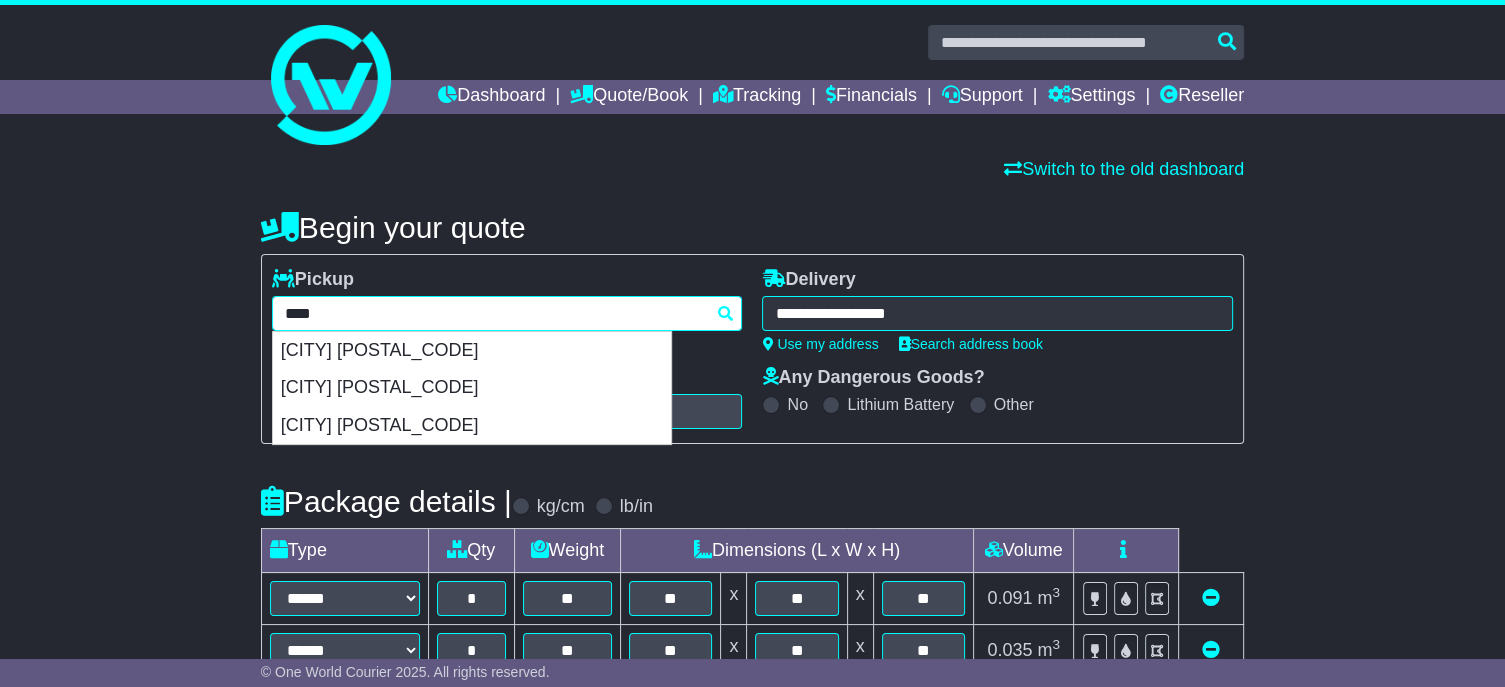 click on "**********" at bounding box center [507, 313] 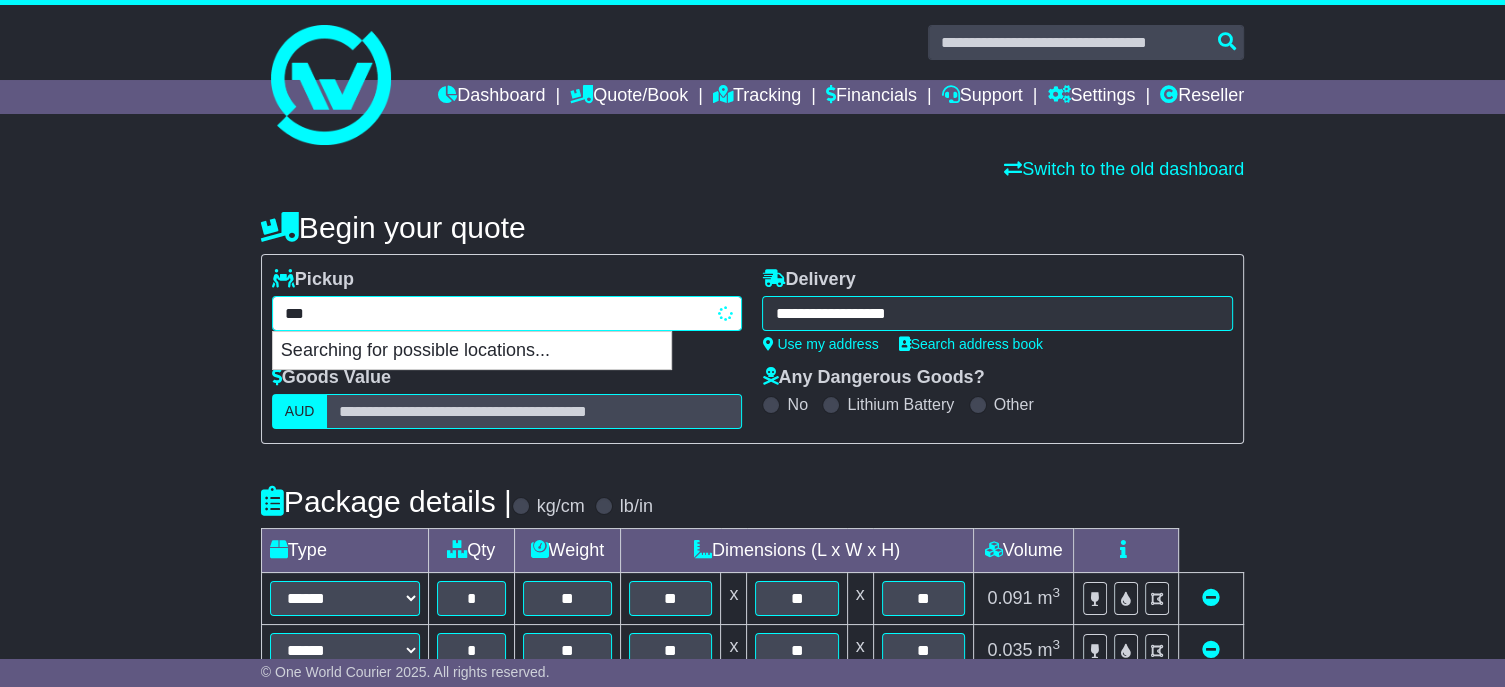 type on "****" 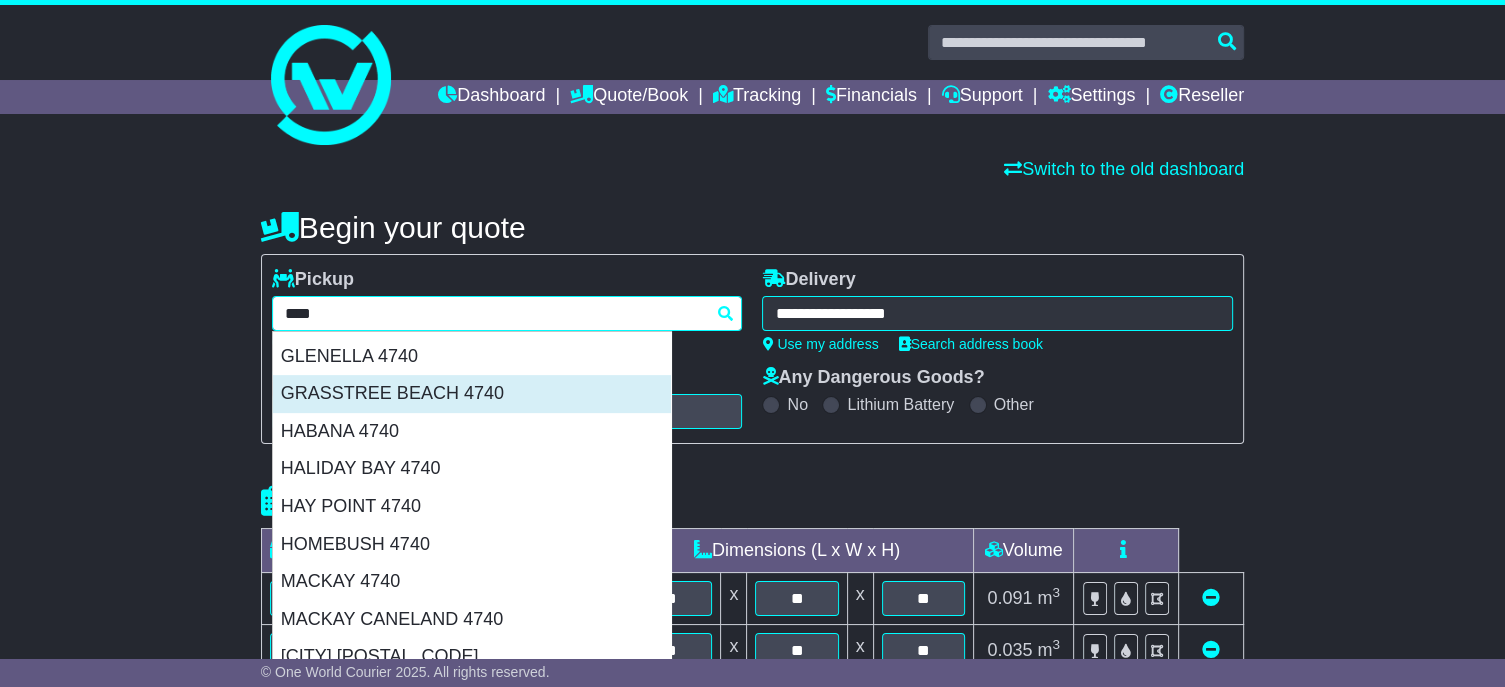 scroll, scrollTop: 700, scrollLeft: 0, axis: vertical 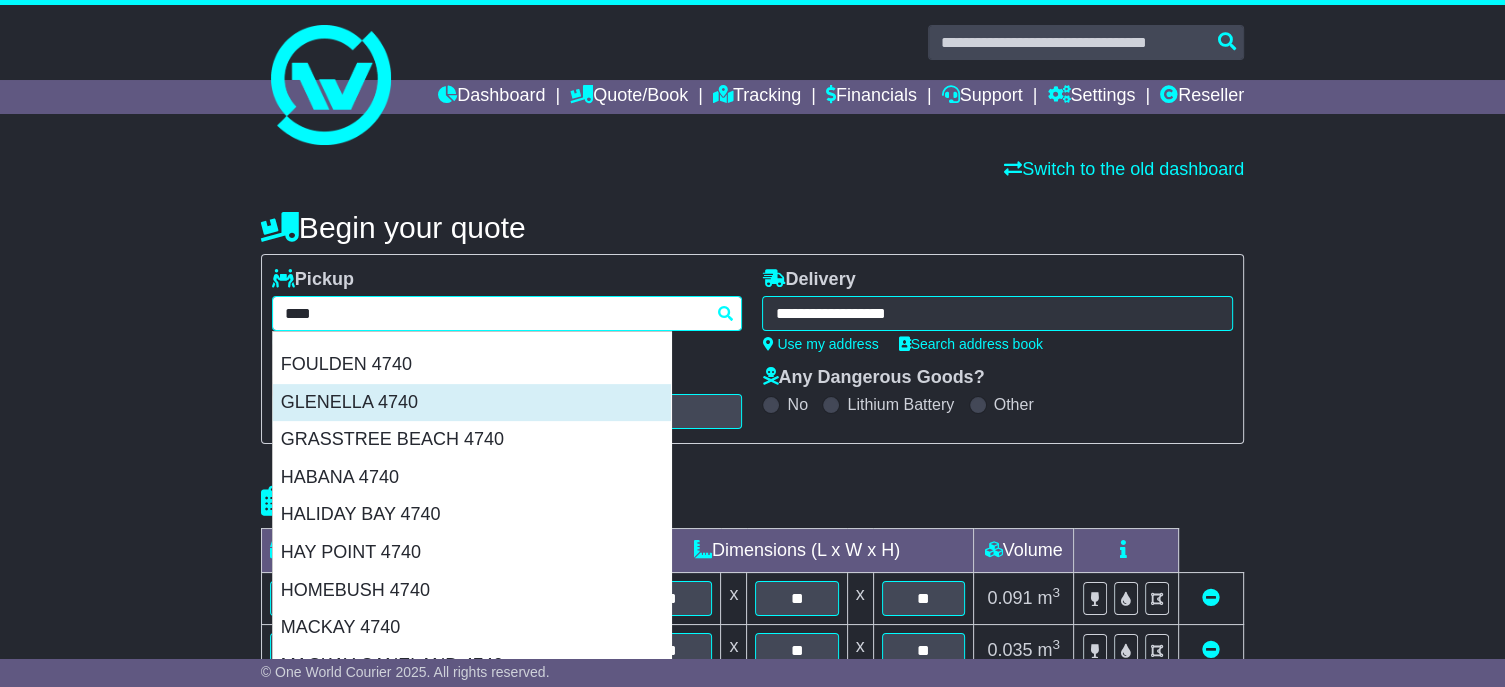 click on "GLENELLA 4740" at bounding box center (472, 403) 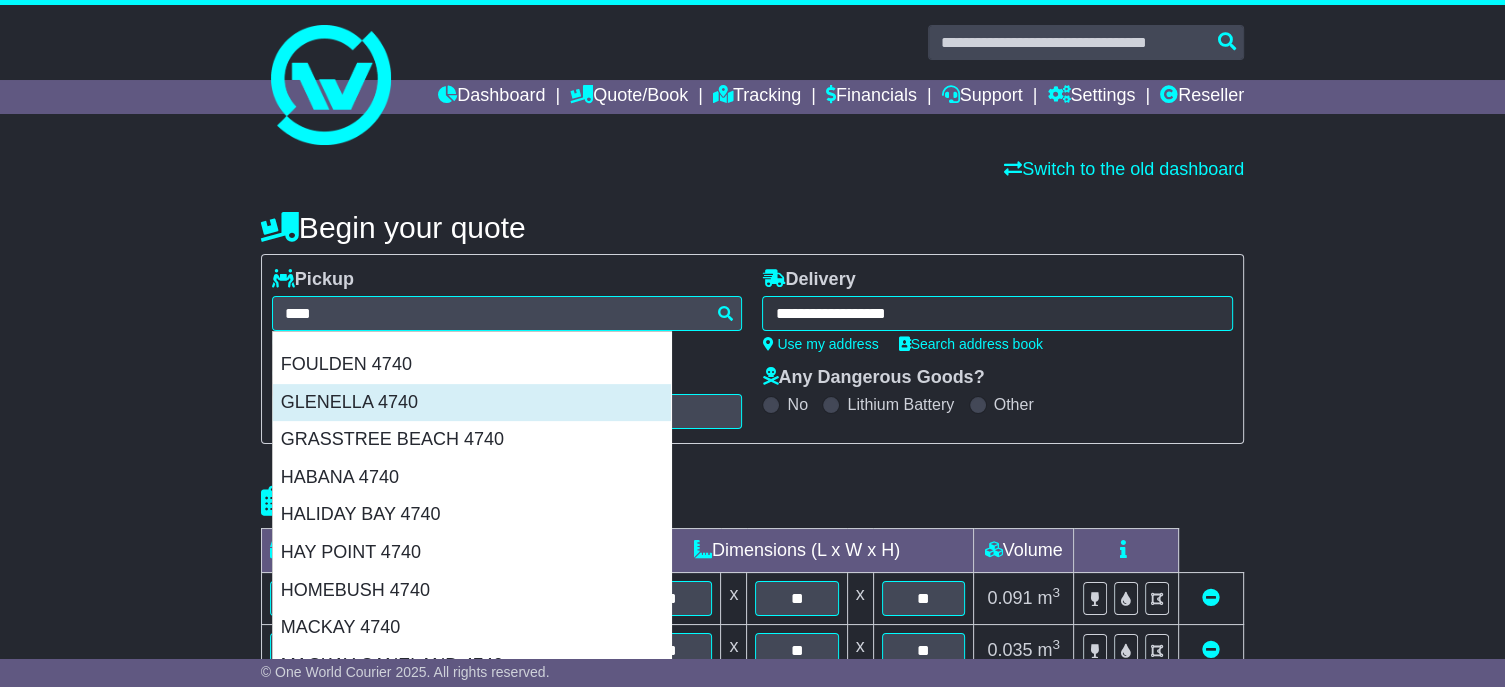 type on "**********" 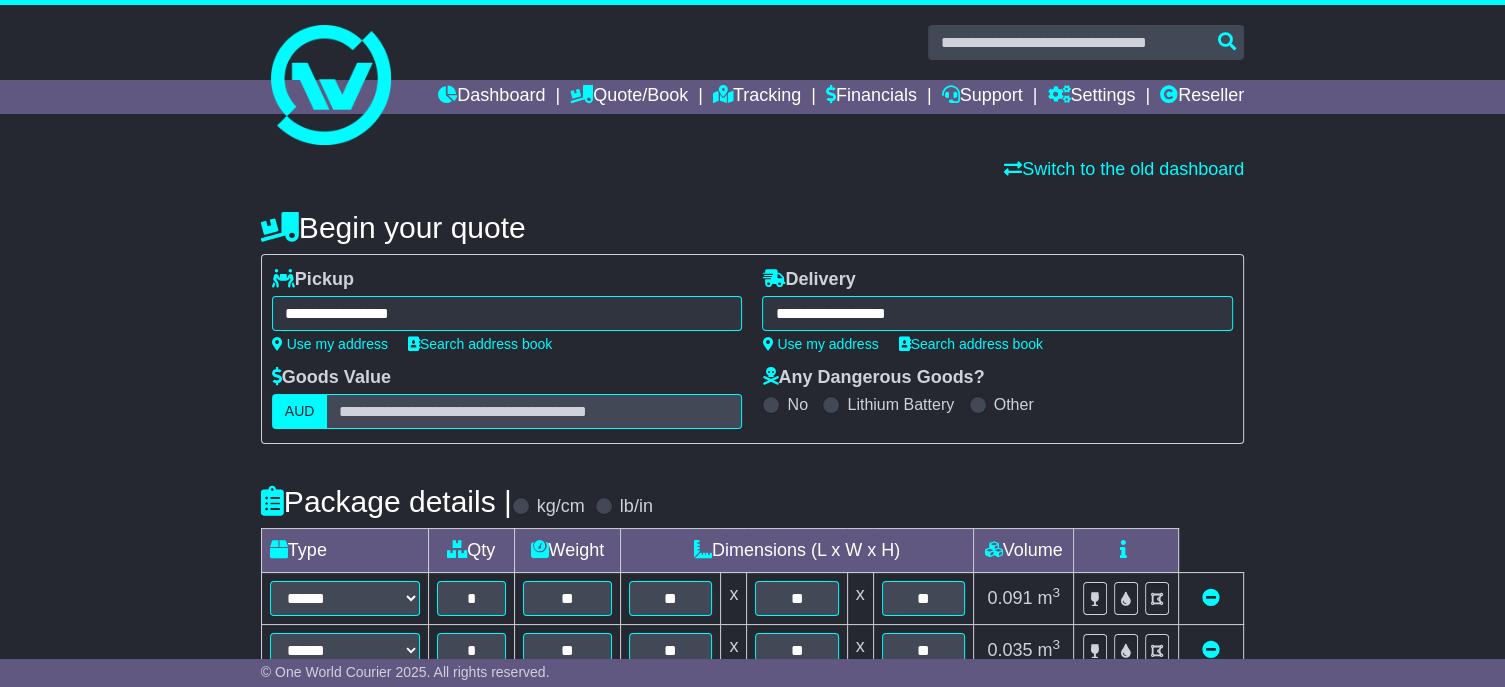 click on "**********" at bounding box center [997, 313] 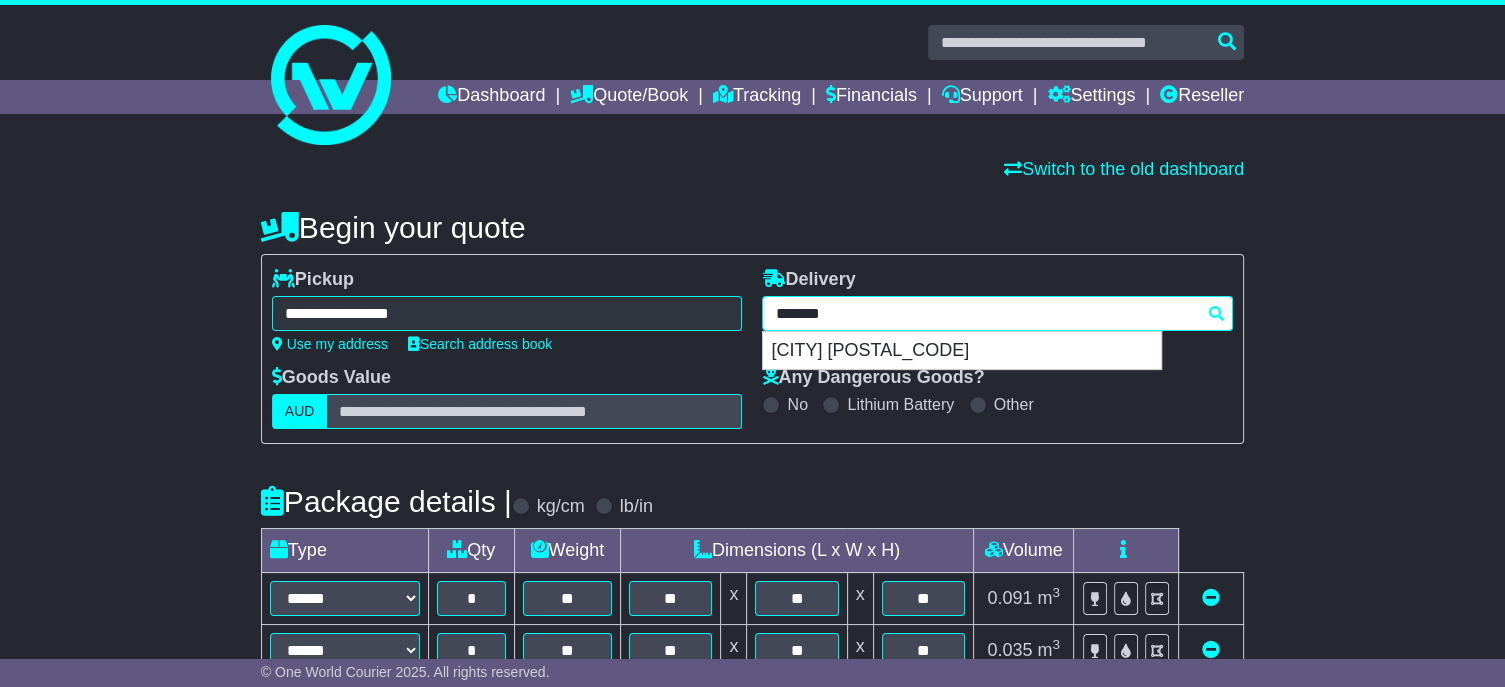 click on "*******" at bounding box center (997, 313) 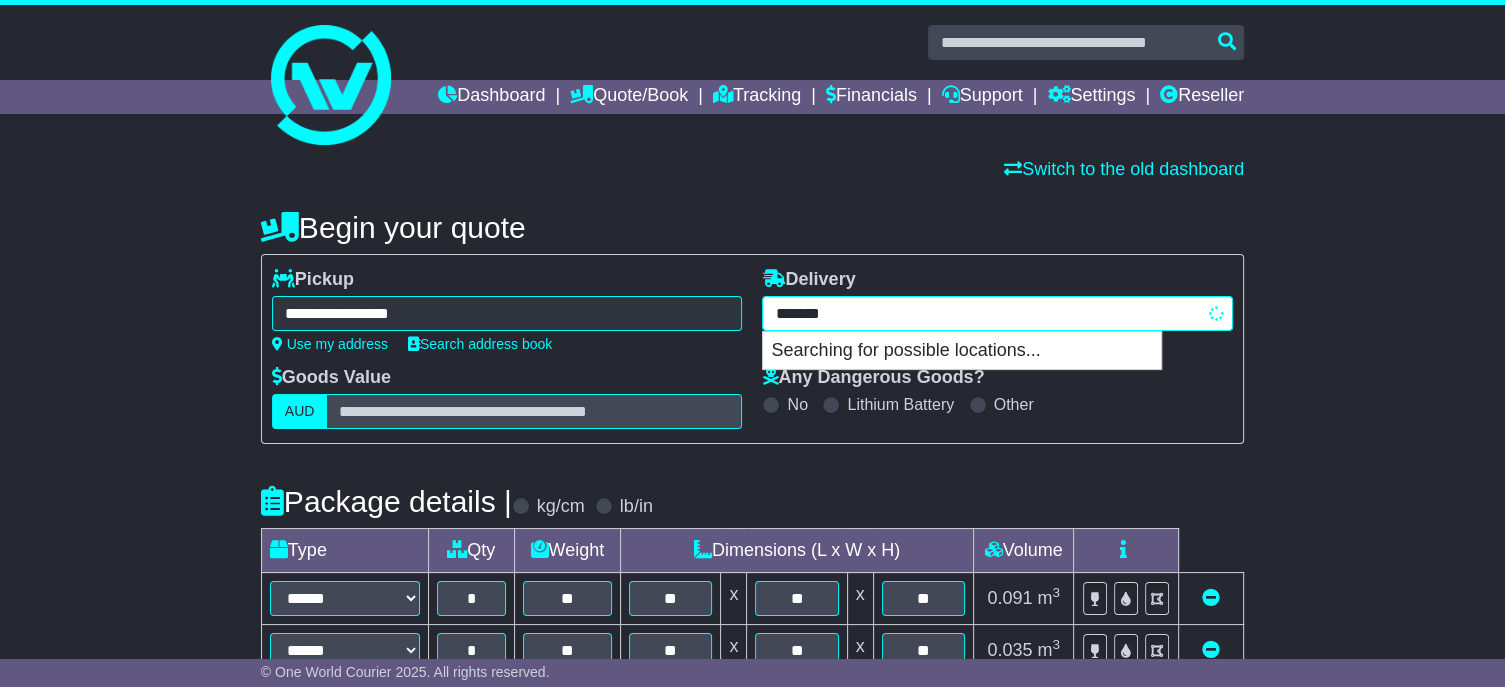 type on "********" 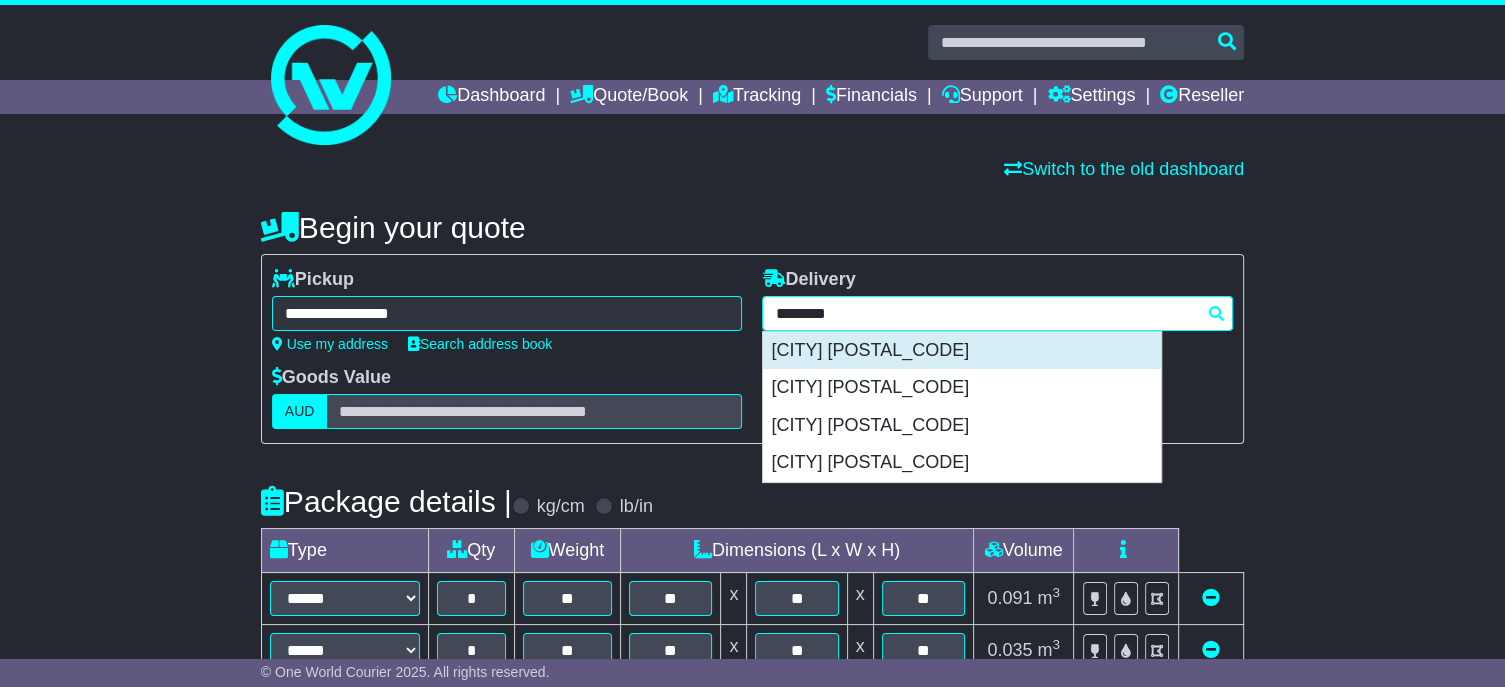 click on "THORNTON 2322" at bounding box center [962, 351] 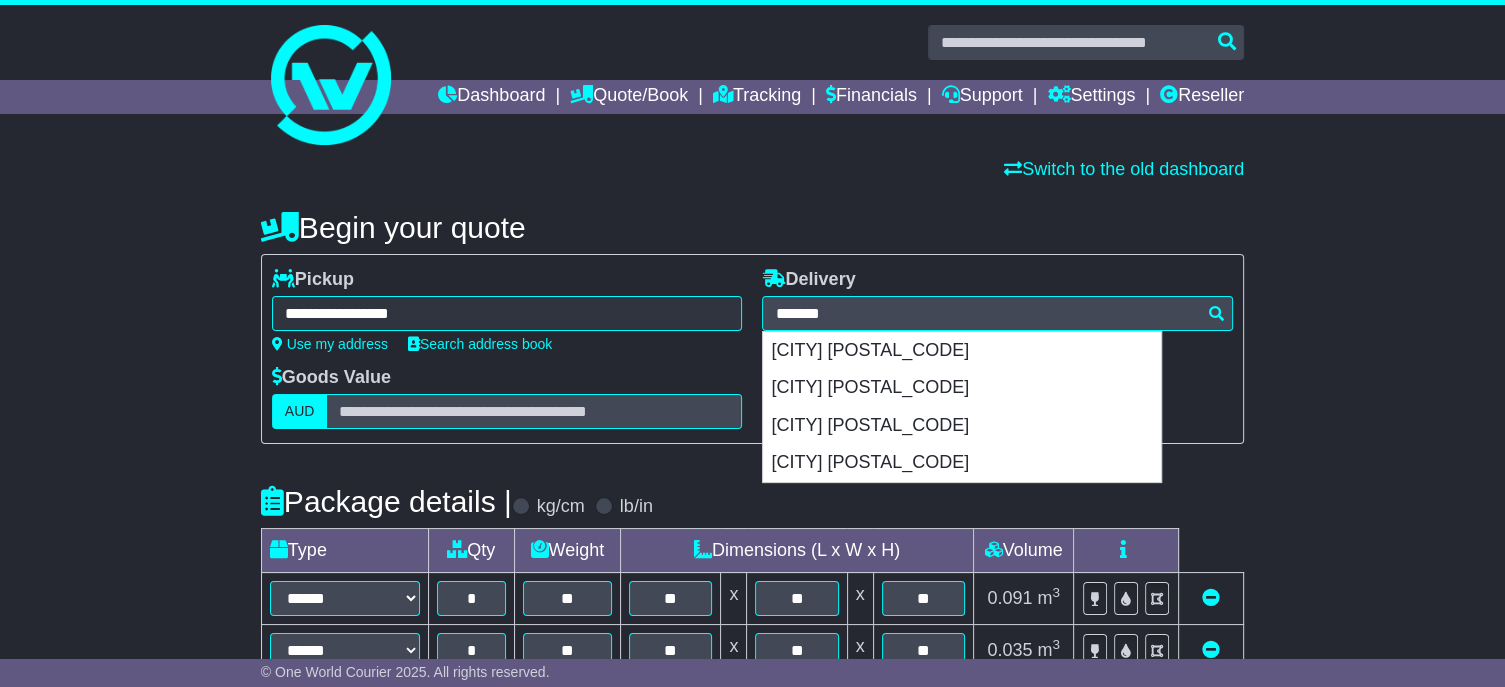 type on "**********" 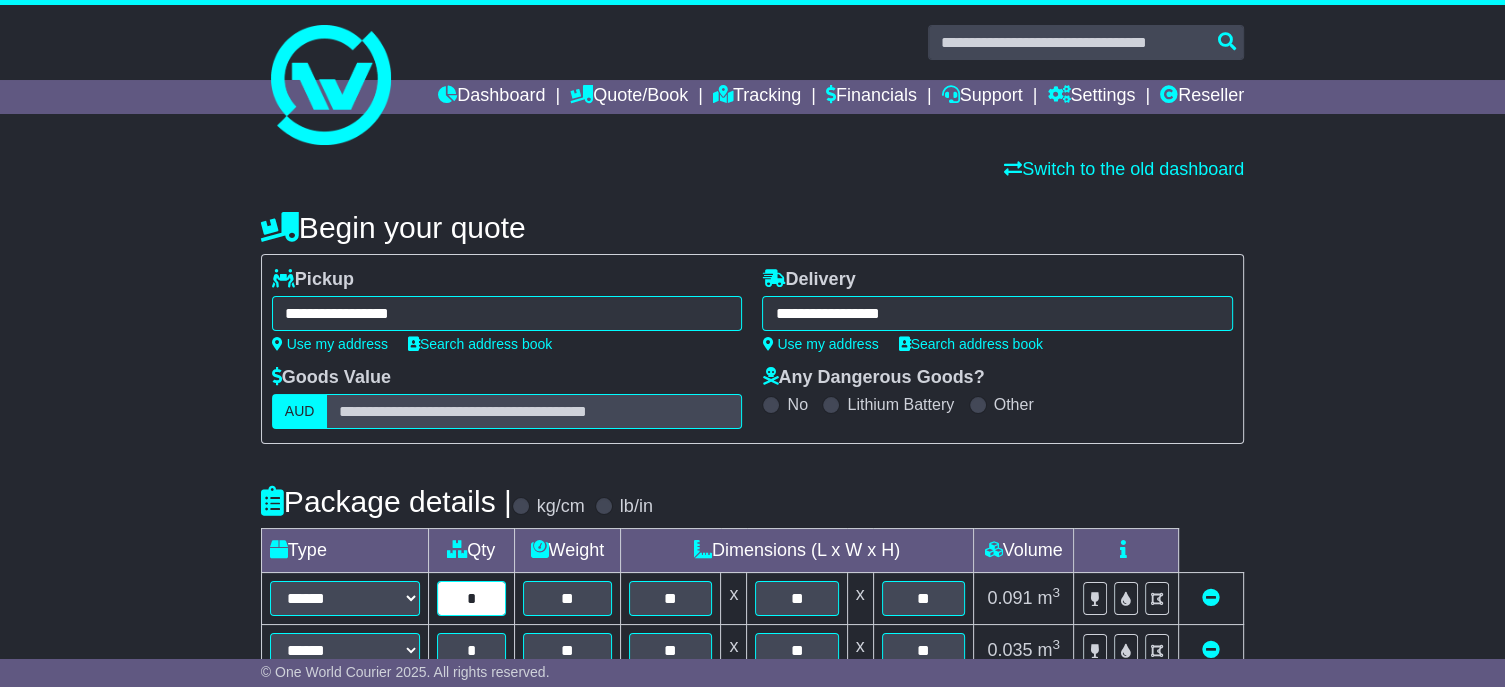 drag, startPoint x: 476, startPoint y: 642, endPoint x: 563, endPoint y: 648, distance: 87.20665 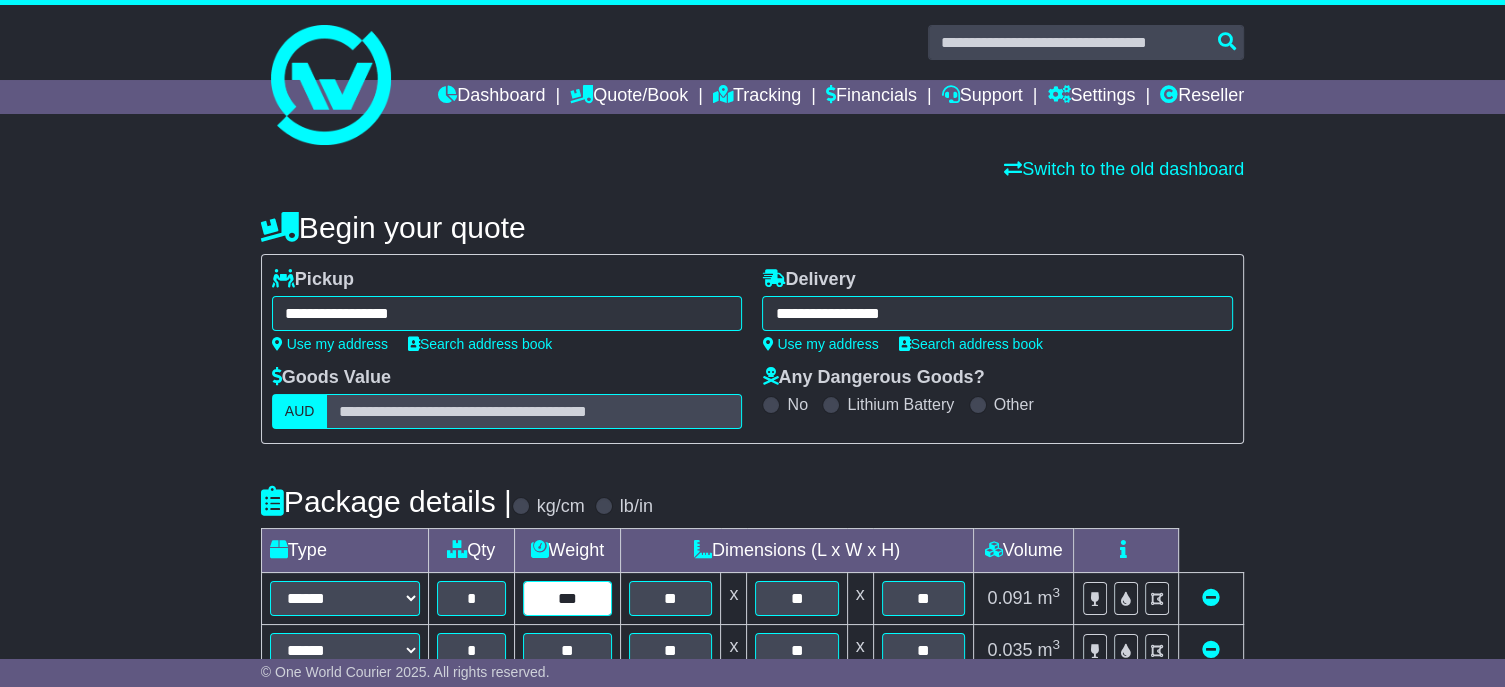 type on "***" 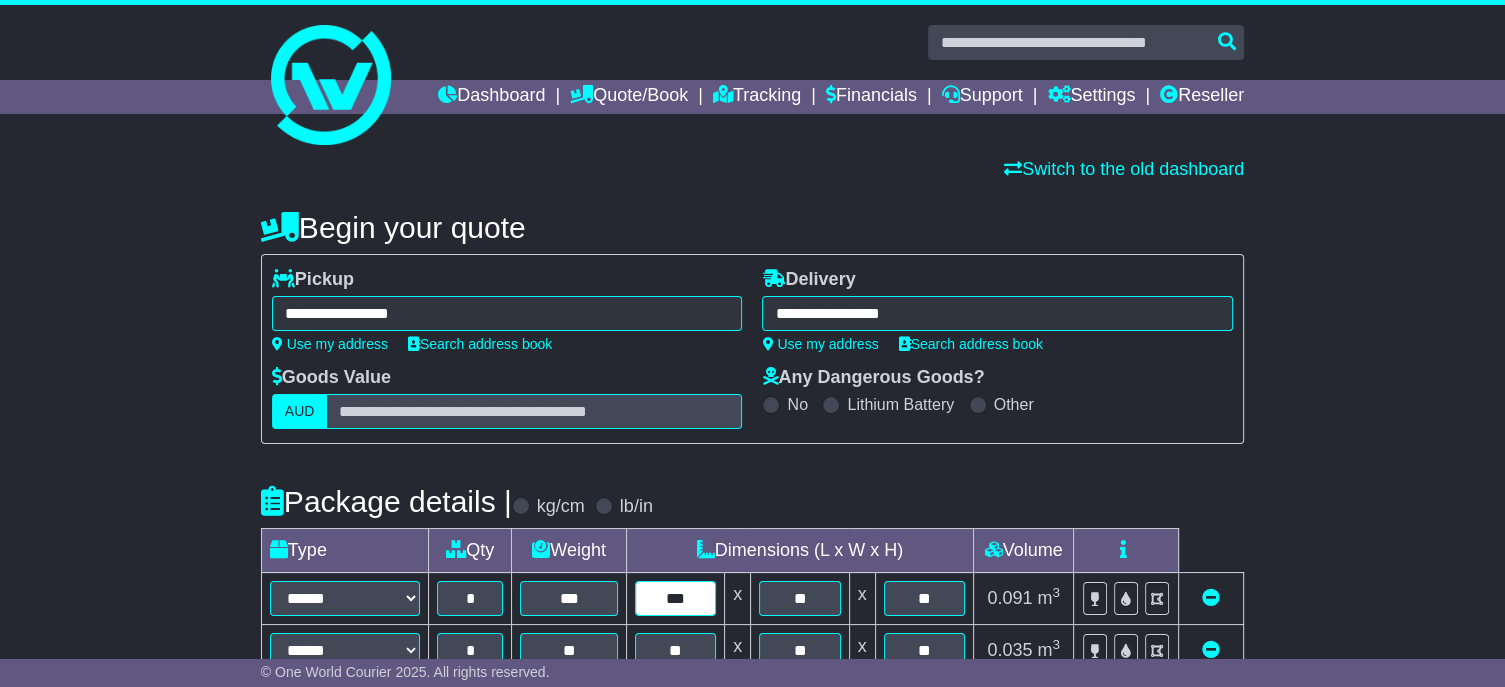 type on "***" 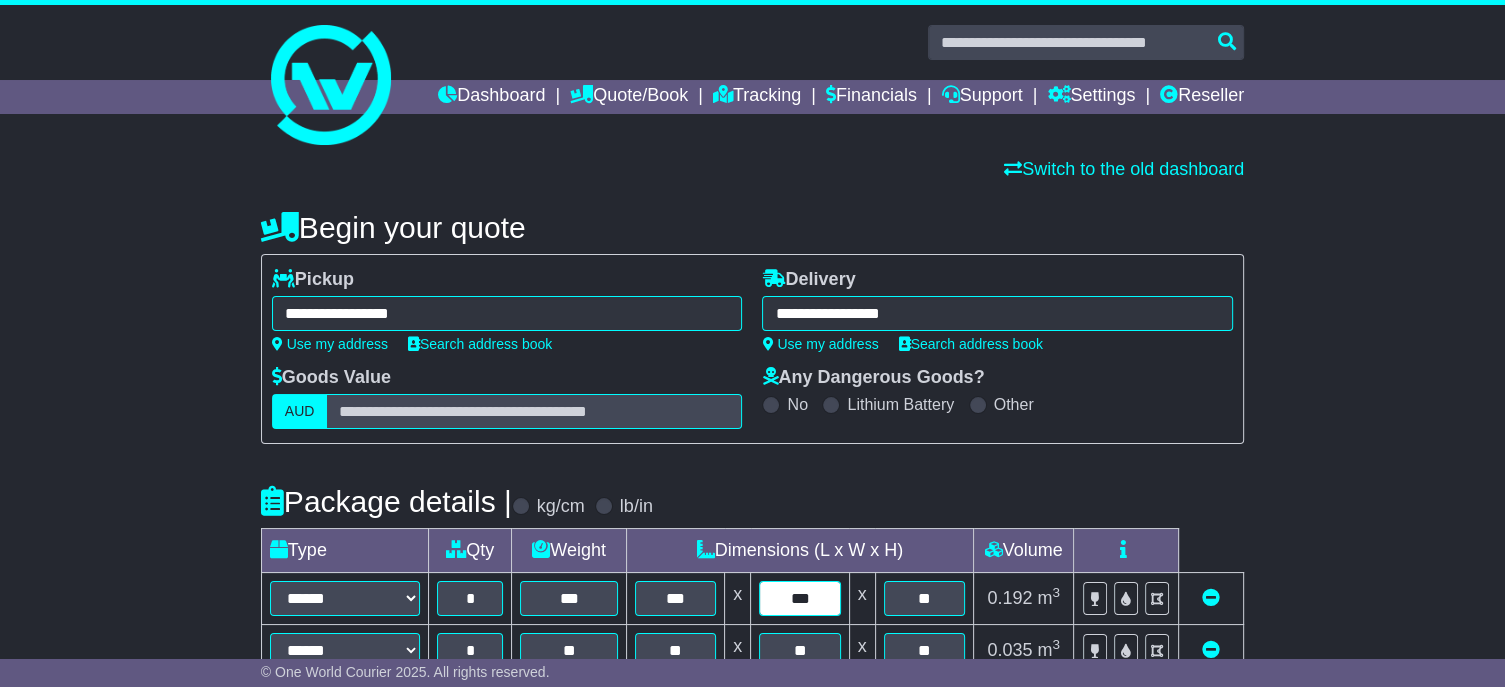 type on "***" 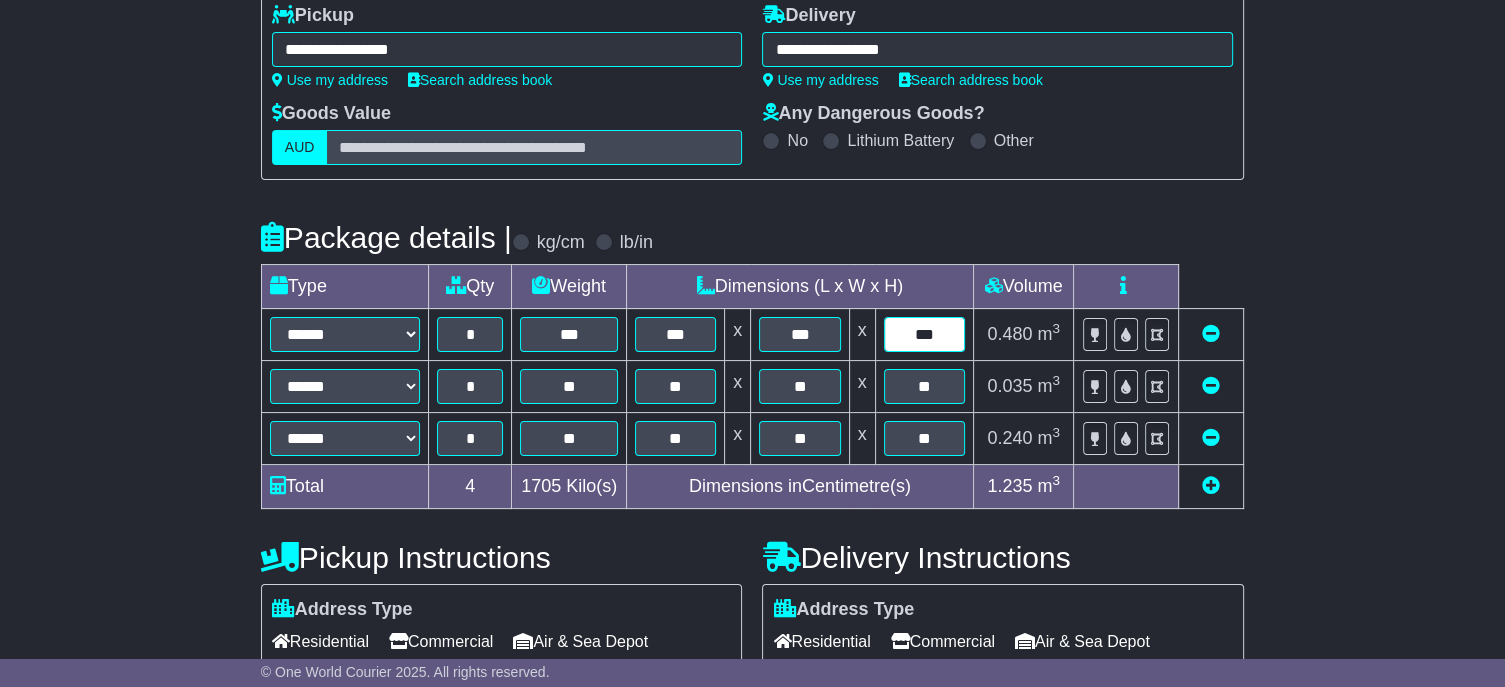 scroll, scrollTop: 300, scrollLeft: 0, axis: vertical 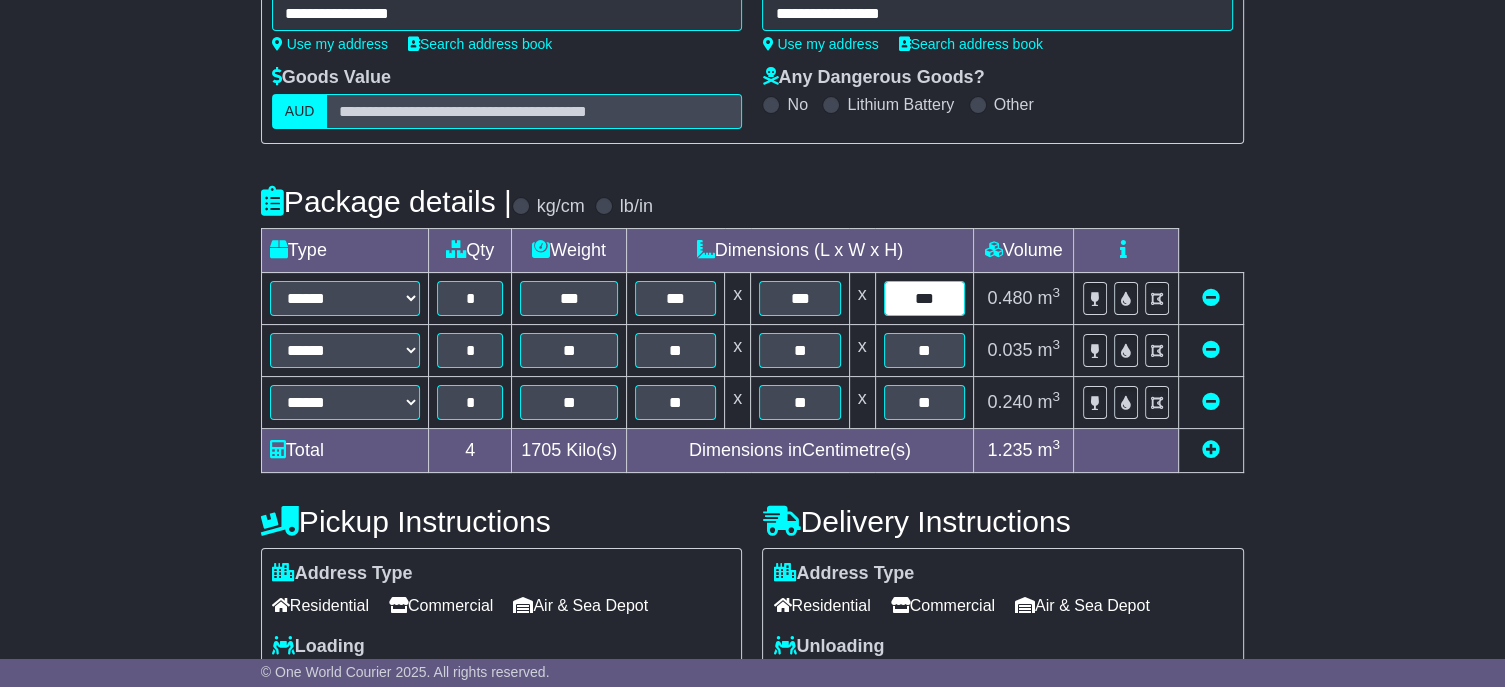 type on "***" 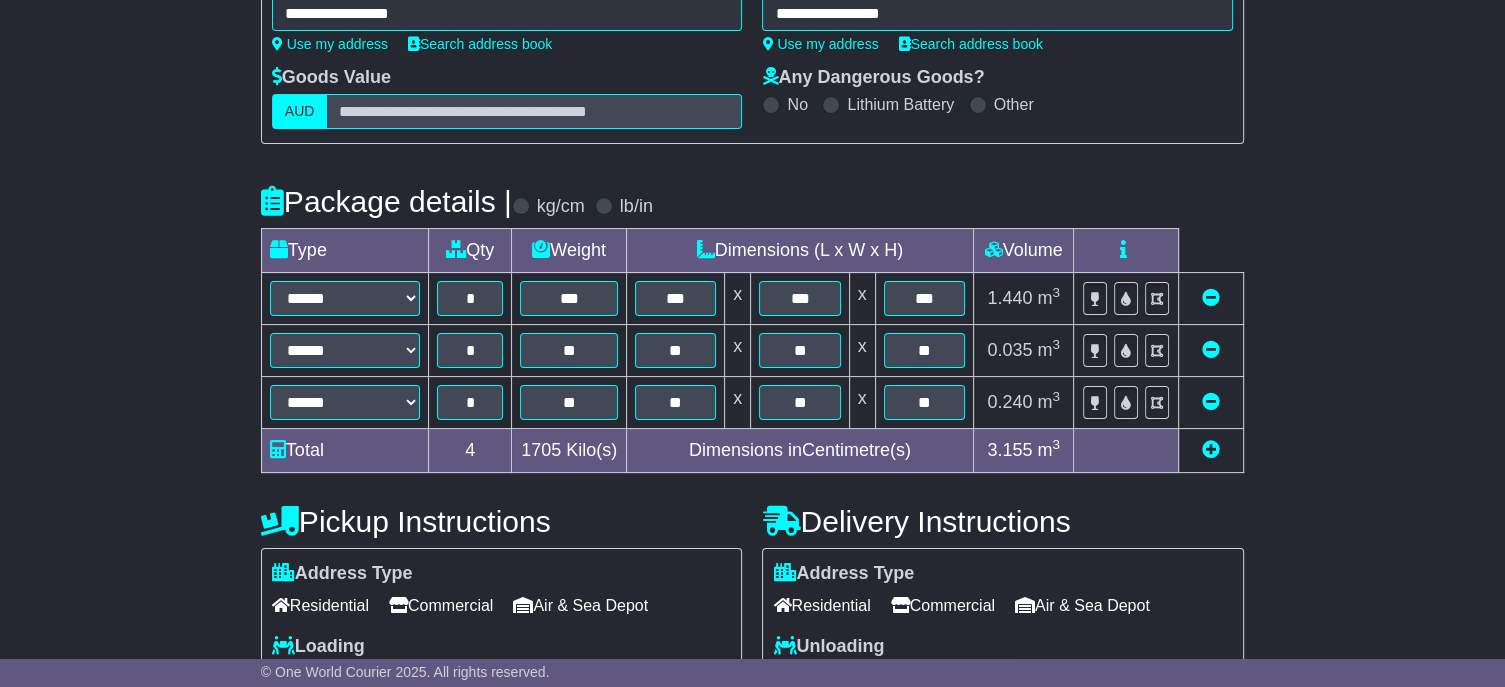 click at bounding box center [1211, 349] 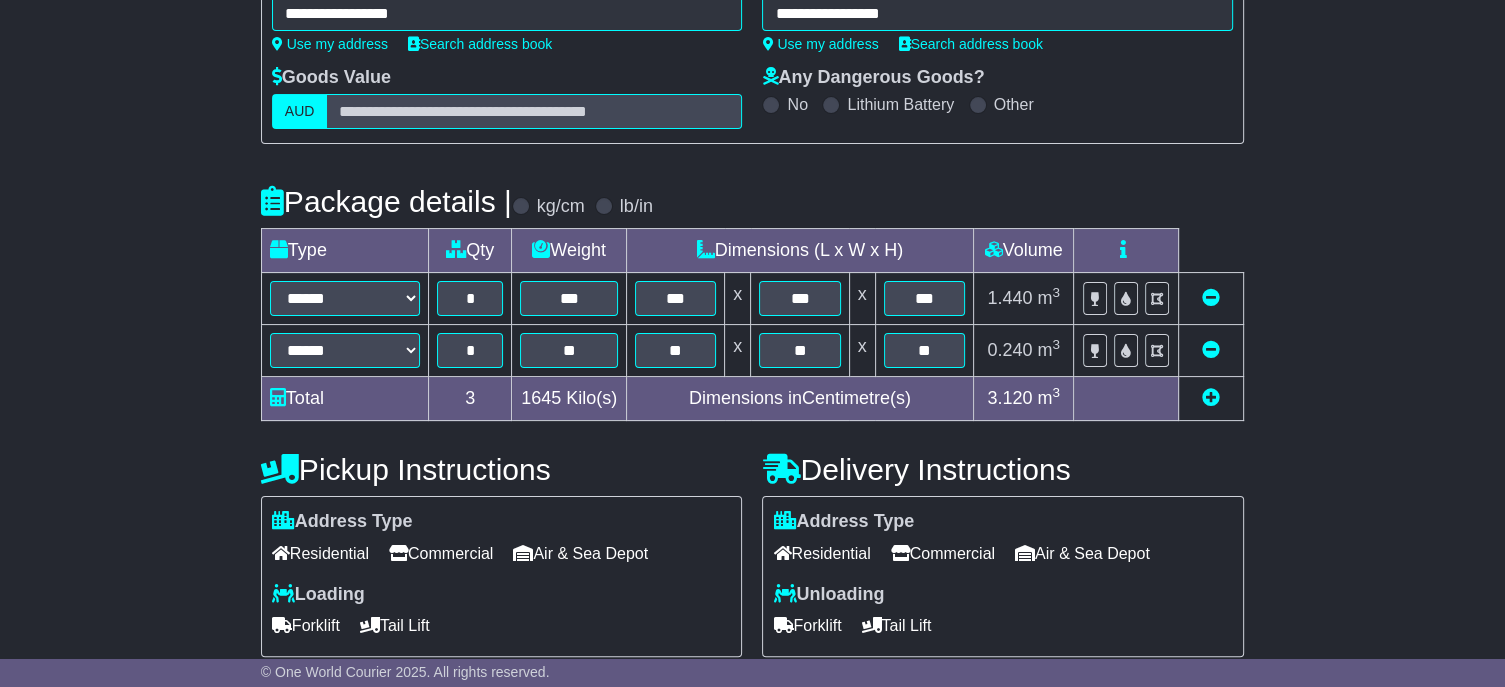 click at bounding box center [1211, 349] 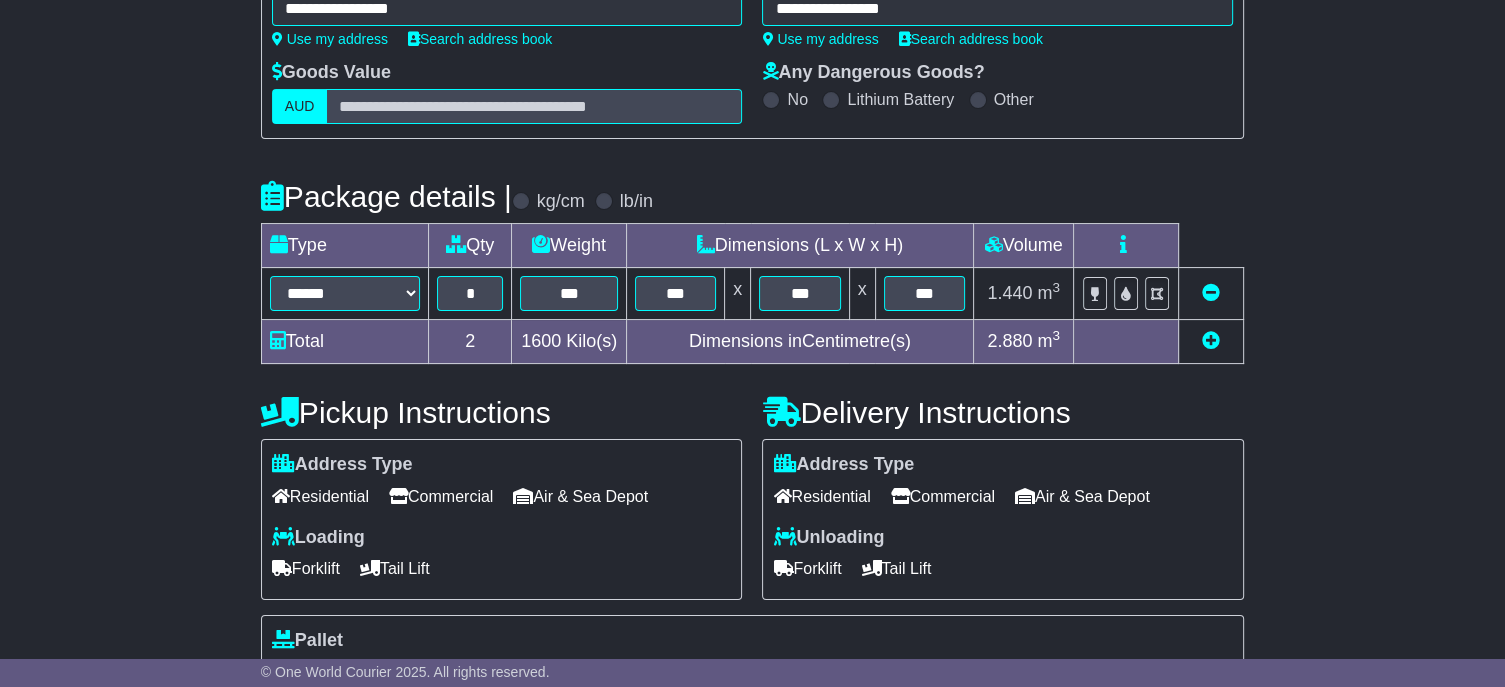 scroll, scrollTop: 581, scrollLeft: 0, axis: vertical 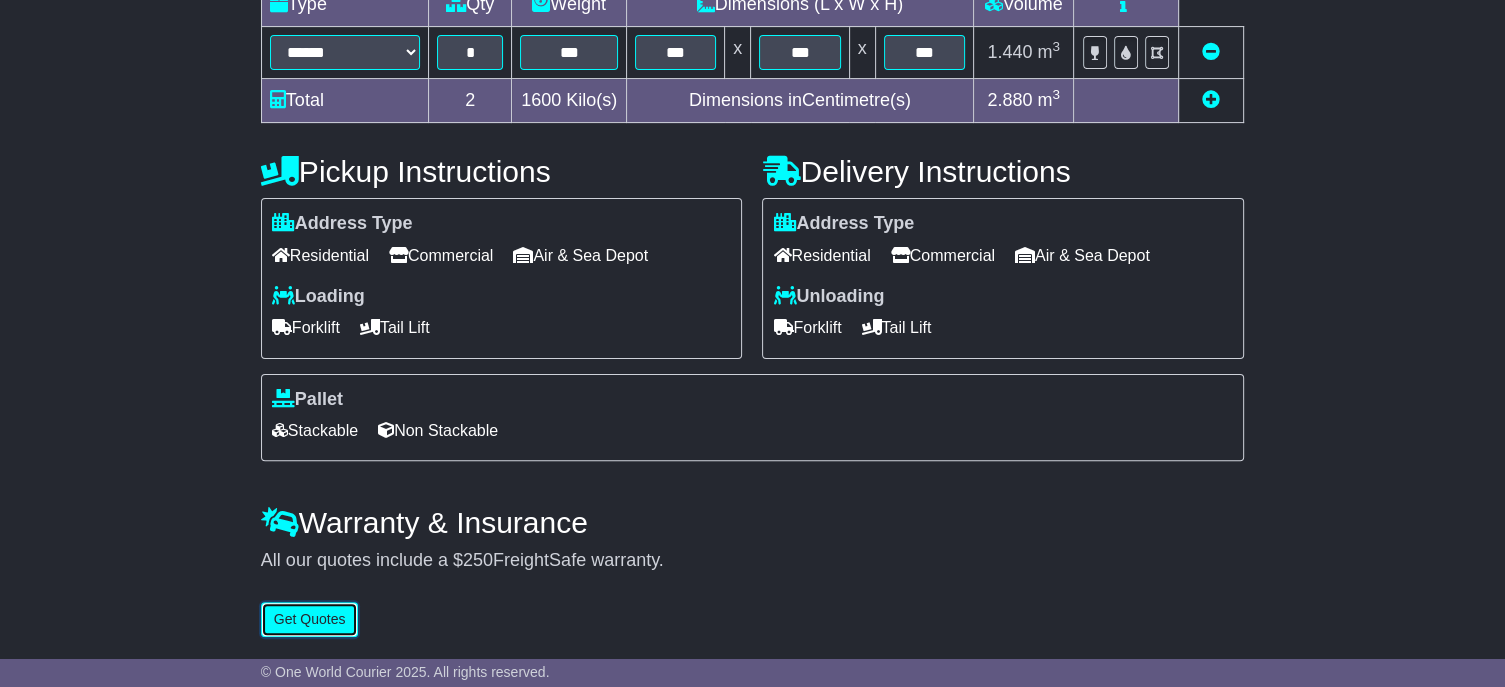 click on "Get Quotes" at bounding box center (310, 619) 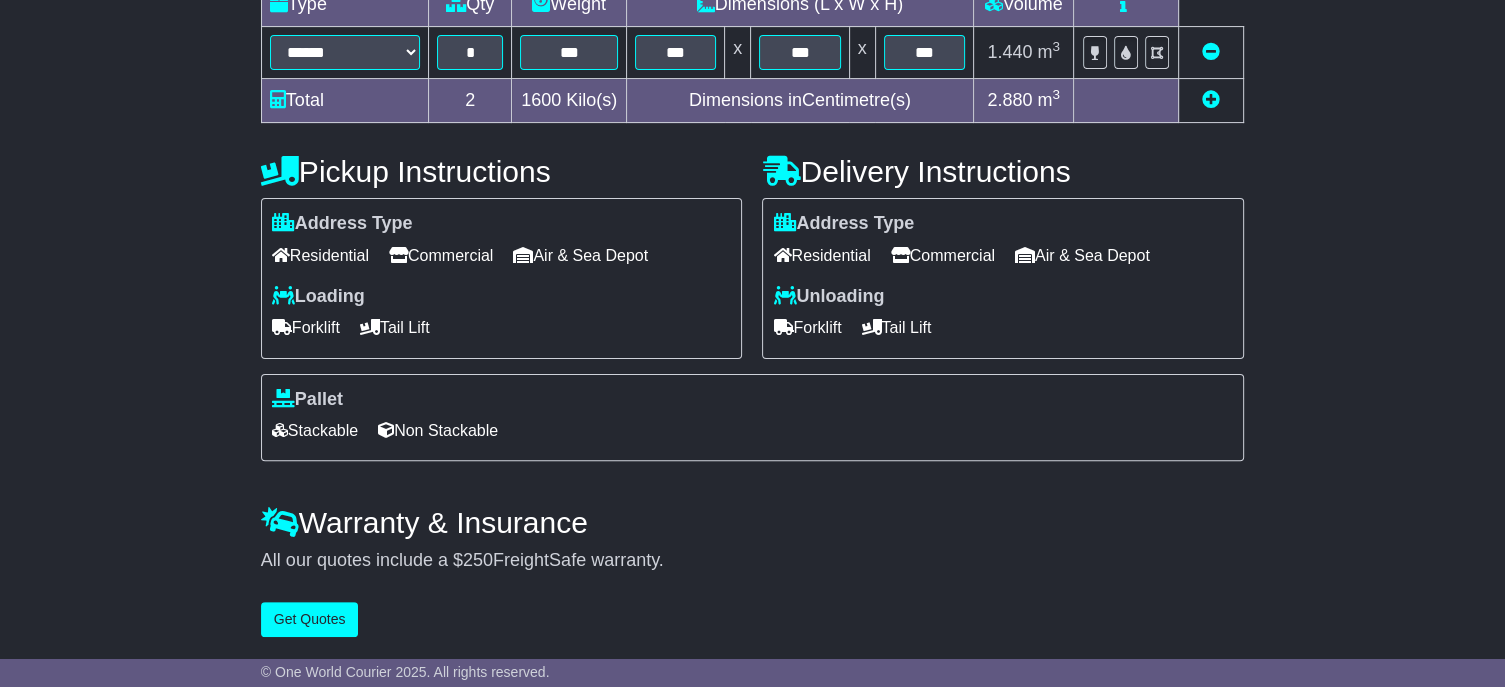 scroll, scrollTop: 0, scrollLeft: 0, axis: both 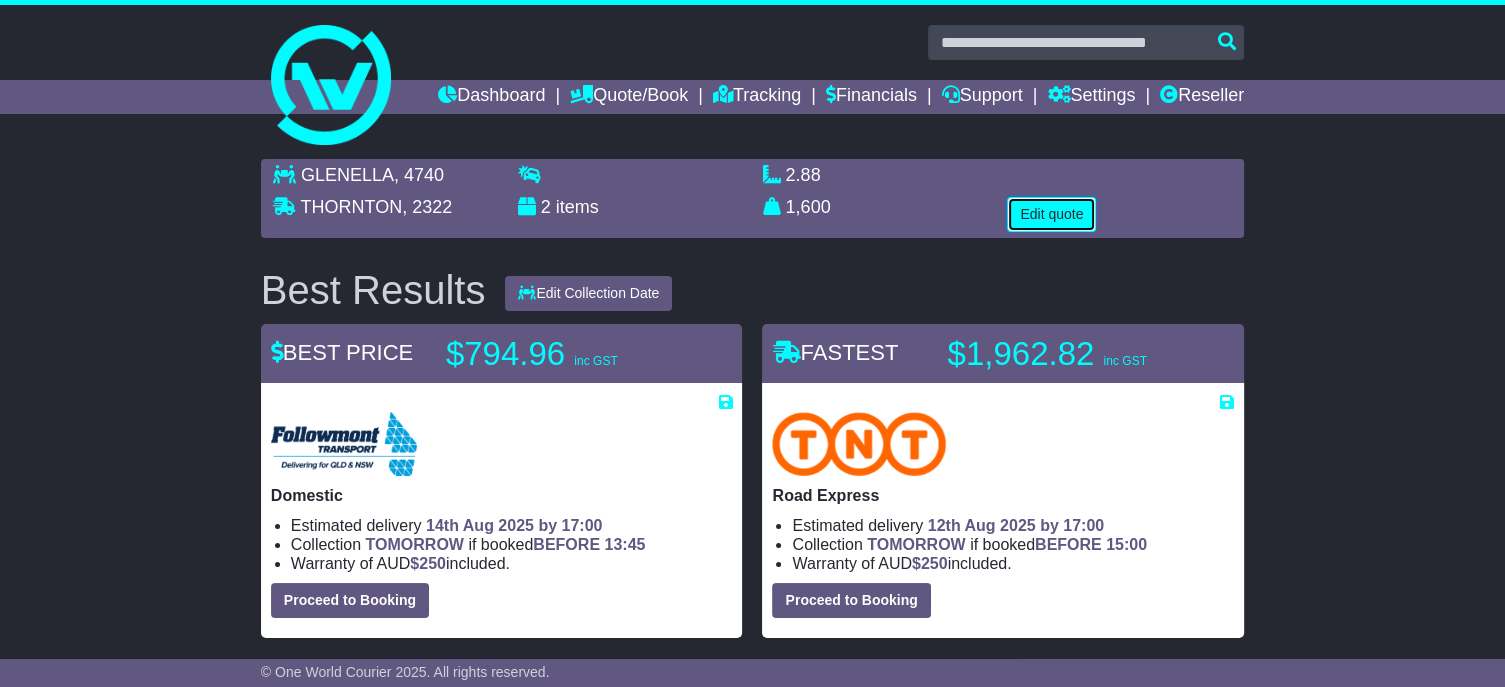 click on "Edit quote" at bounding box center (1051, 214) 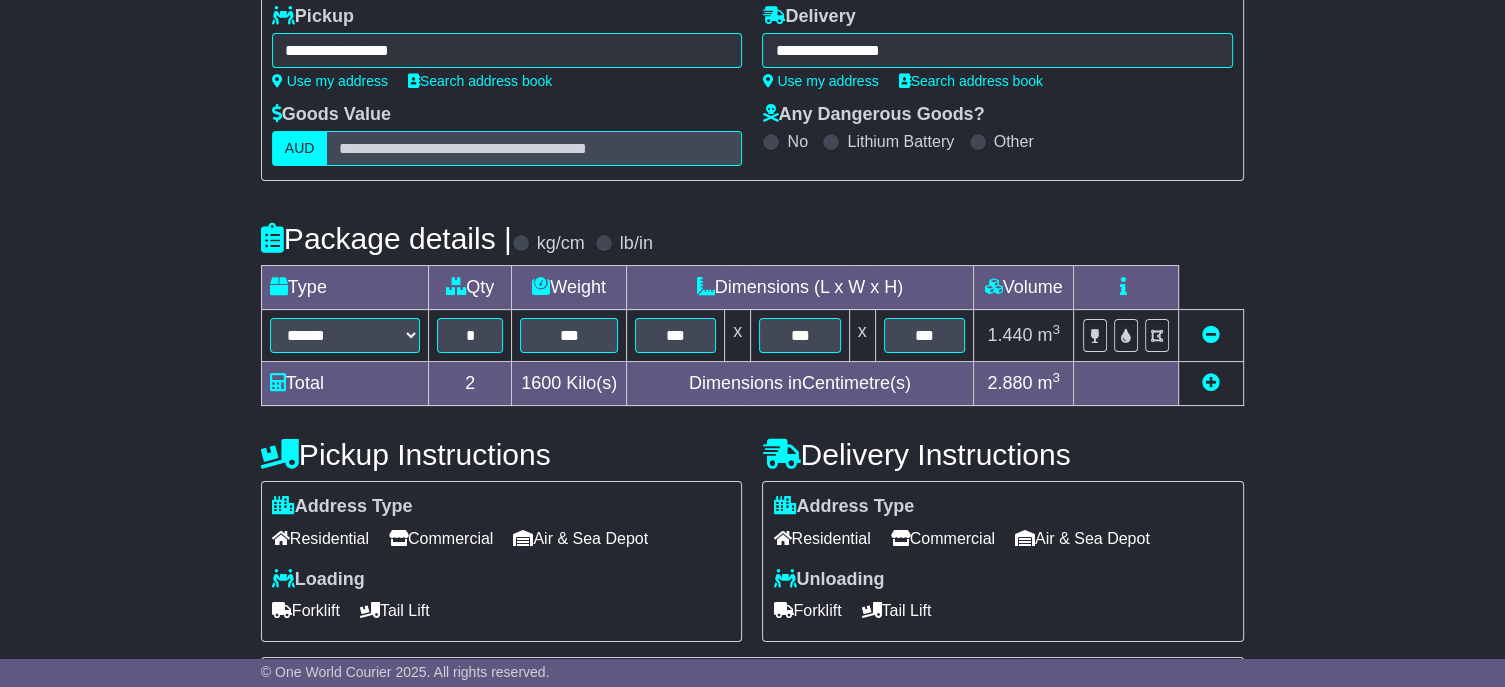 scroll, scrollTop: 300, scrollLeft: 0, axis: vertical 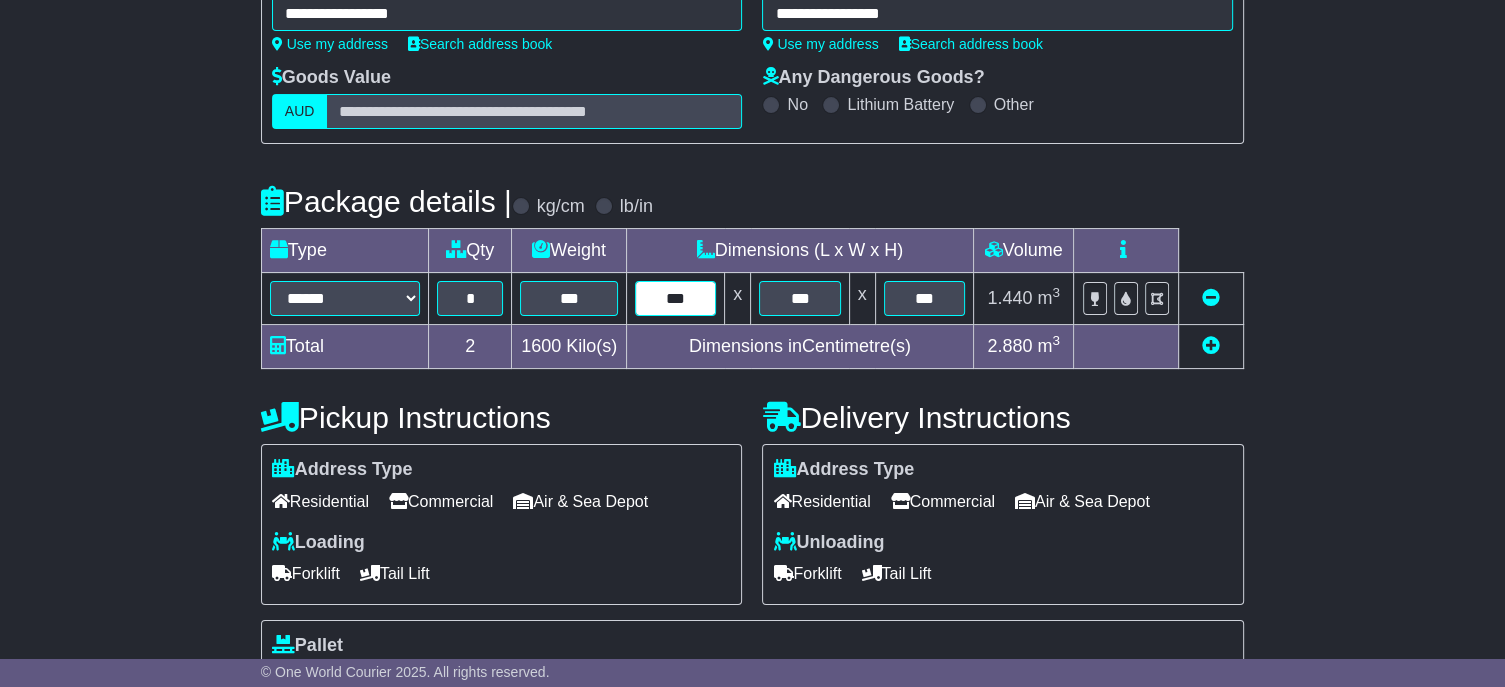 drag, startPoint x: 662, startPoint y: 327, endPoint x: 750, endPoint y: 325, distance: 88.02273 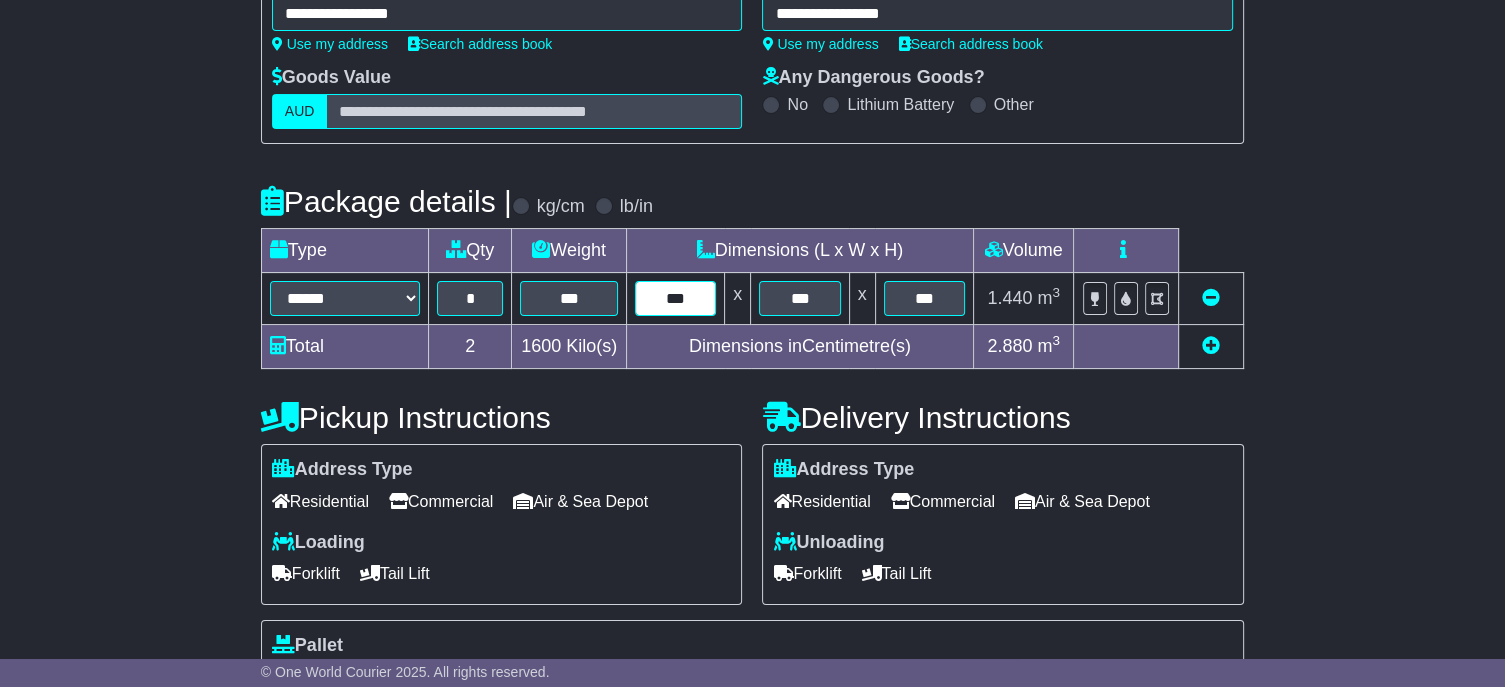 type on "***" 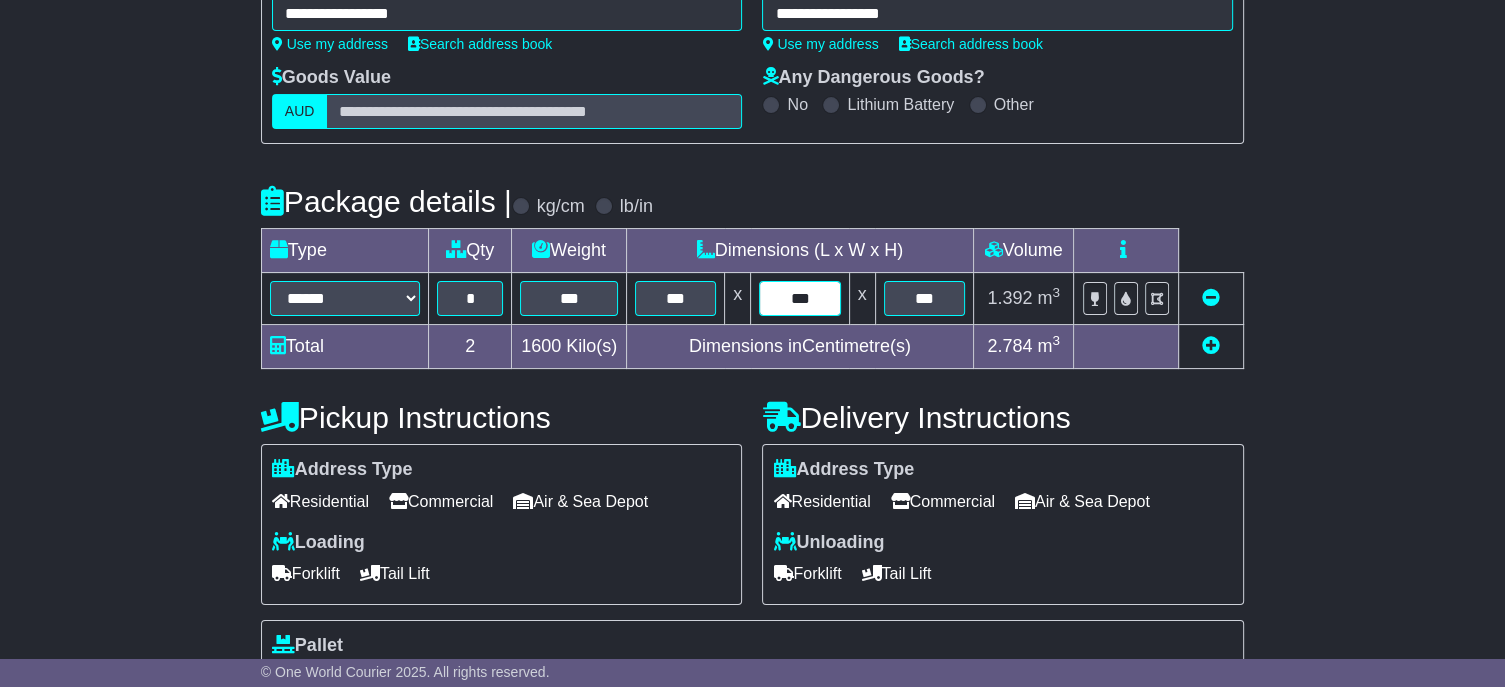 type on "***" 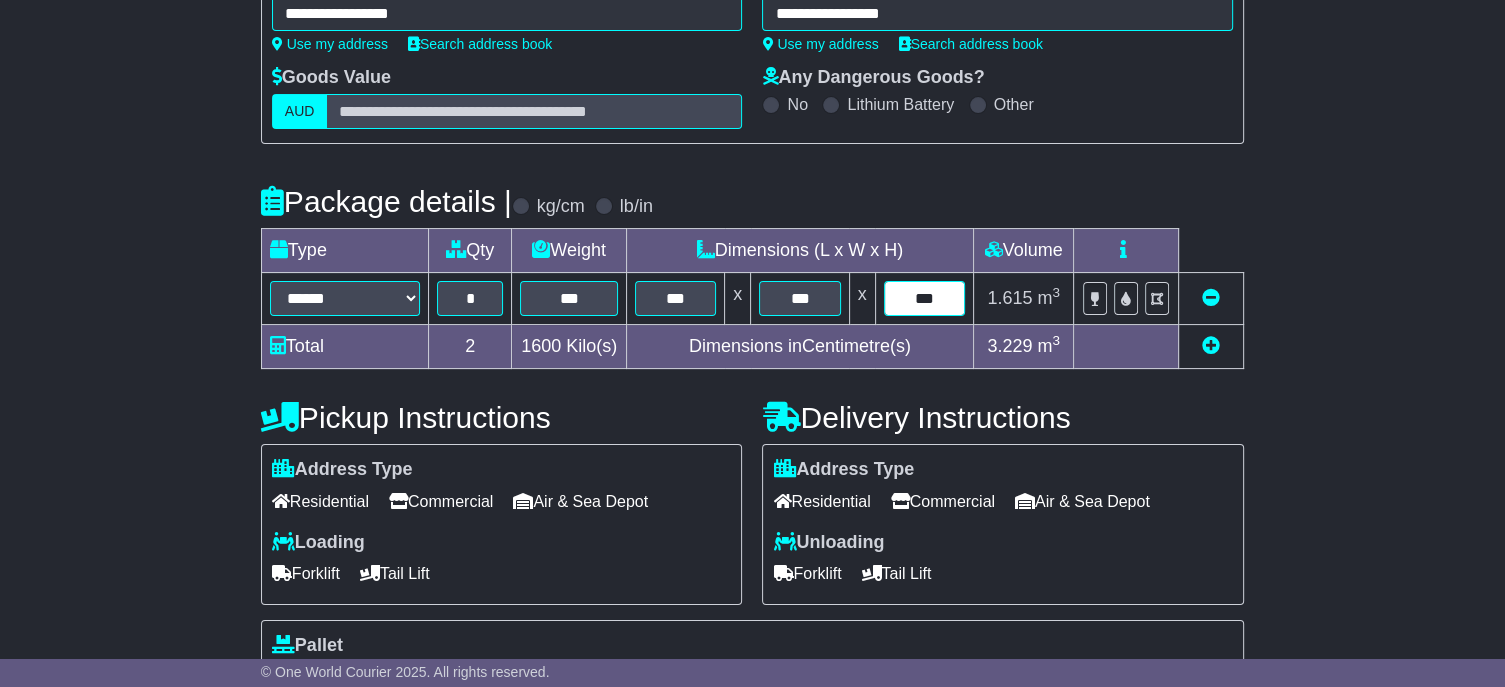 type on "***" 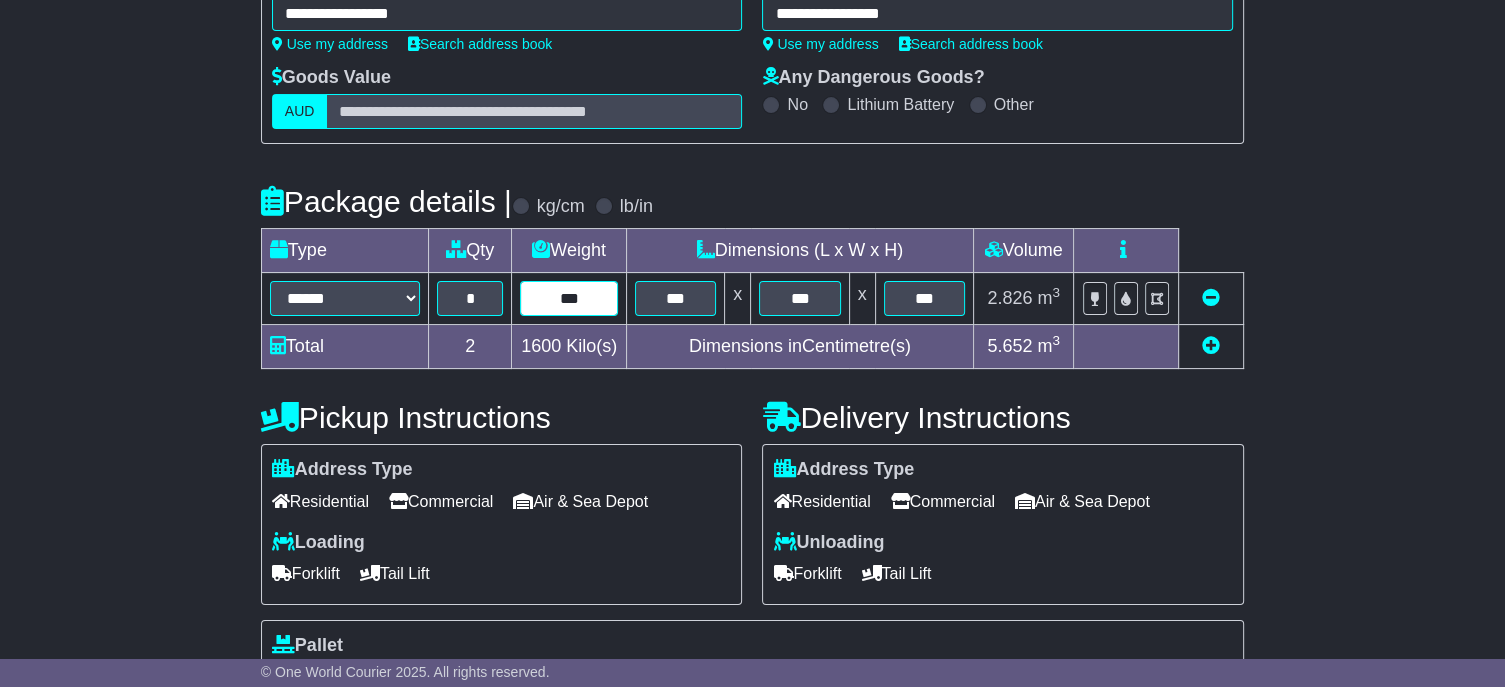 drag, startPoint x: 548, startPoint y: 335, endPoint x: 578, endPoint y: 347, distance: 32.31099 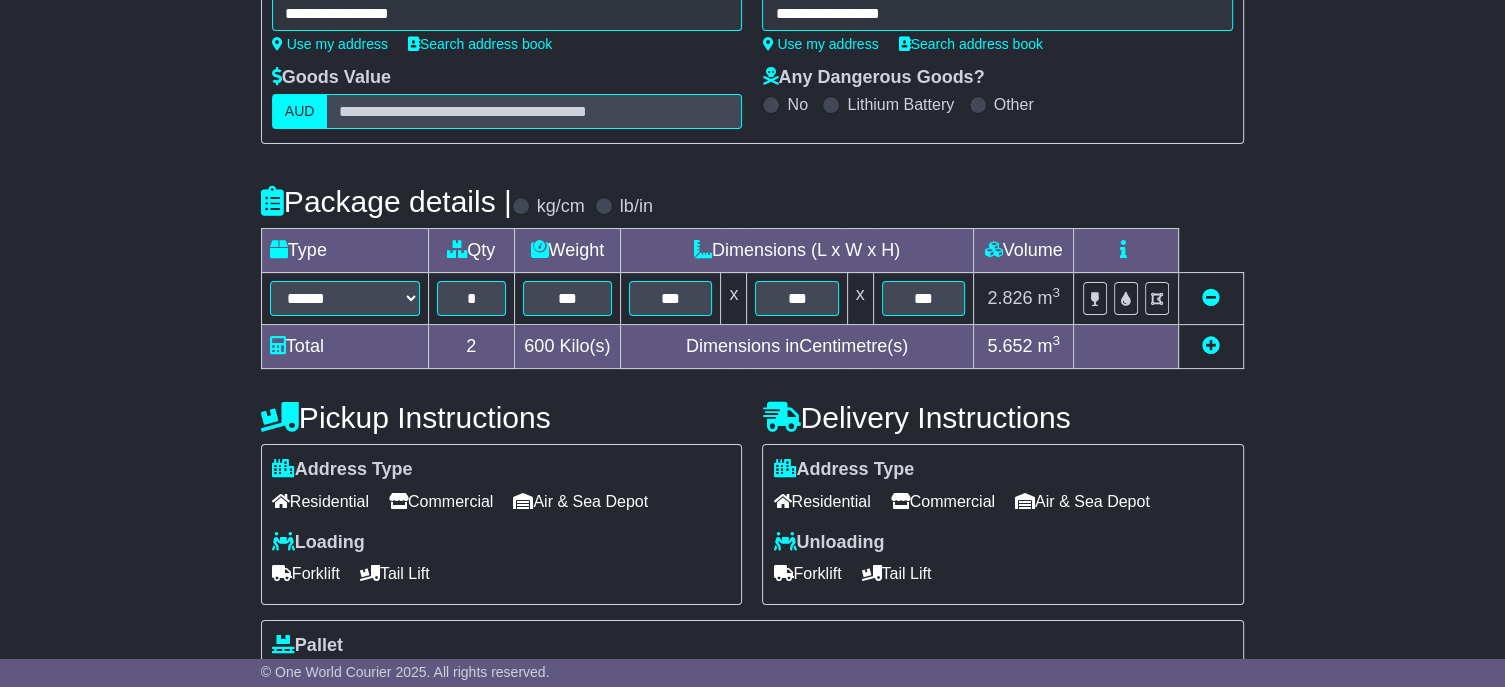 click at bounding box center [1211, 345] 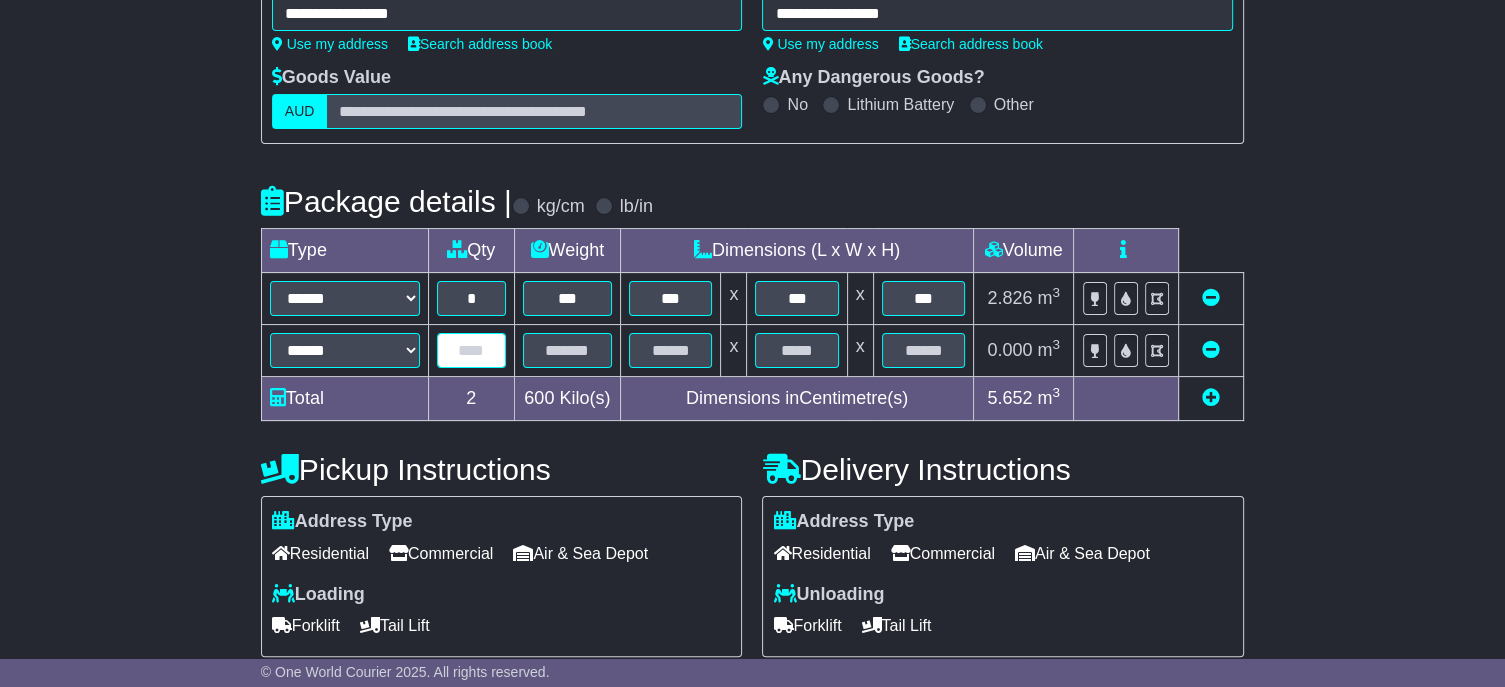 click at bounding box center (471, 350) 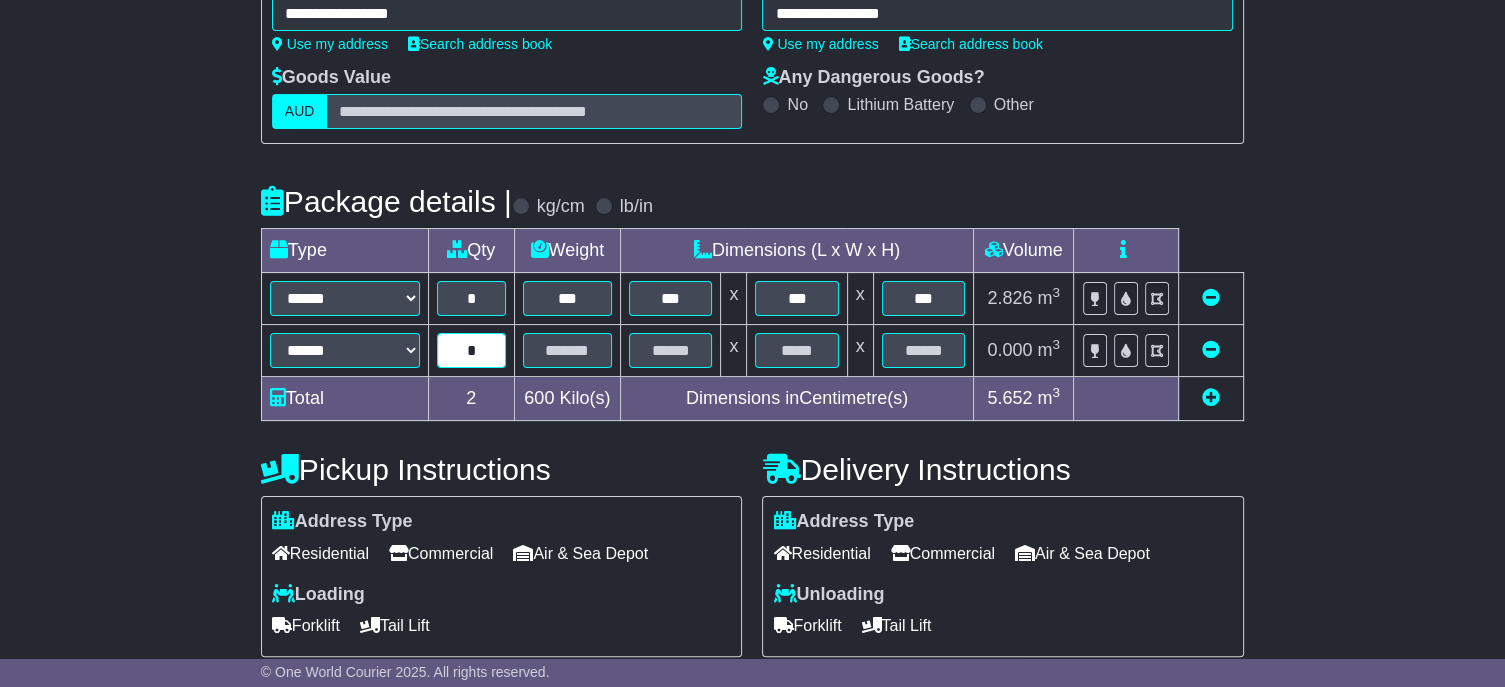 type on "*" 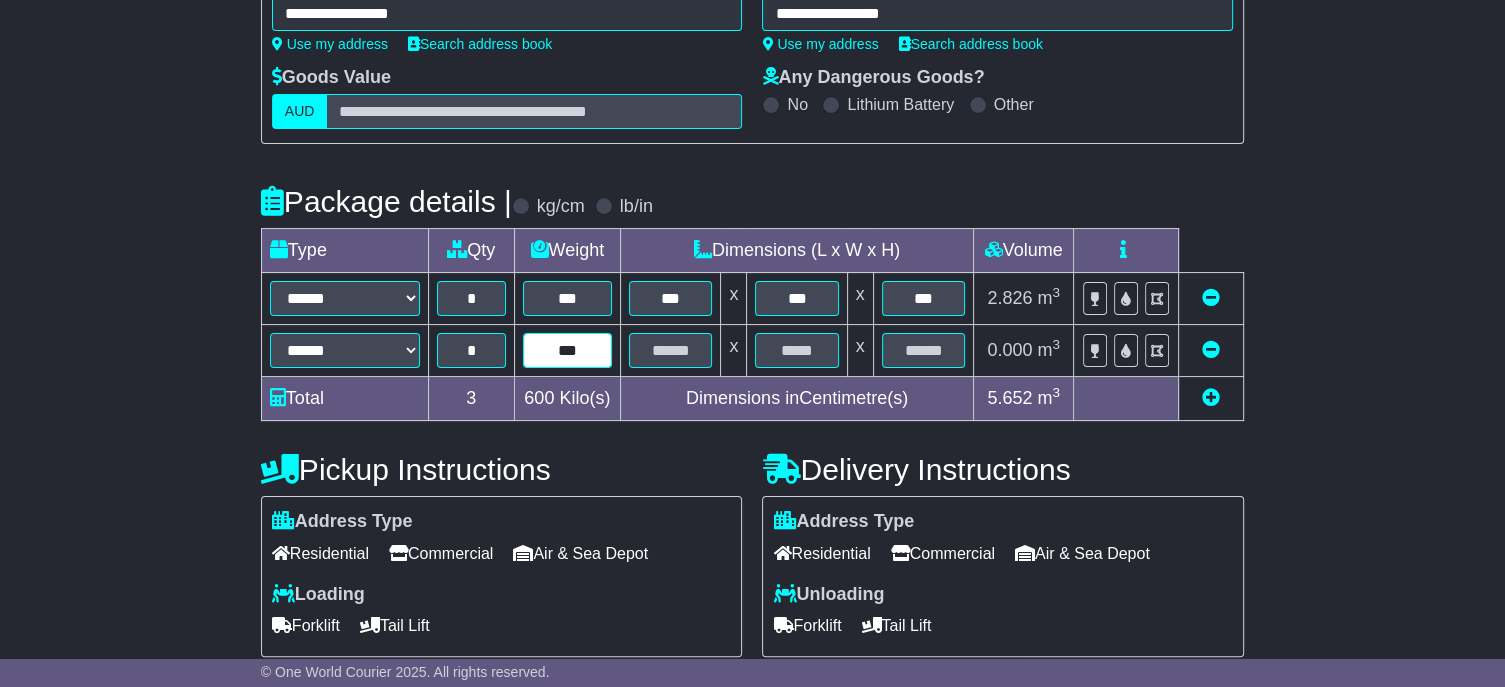 type on "***" 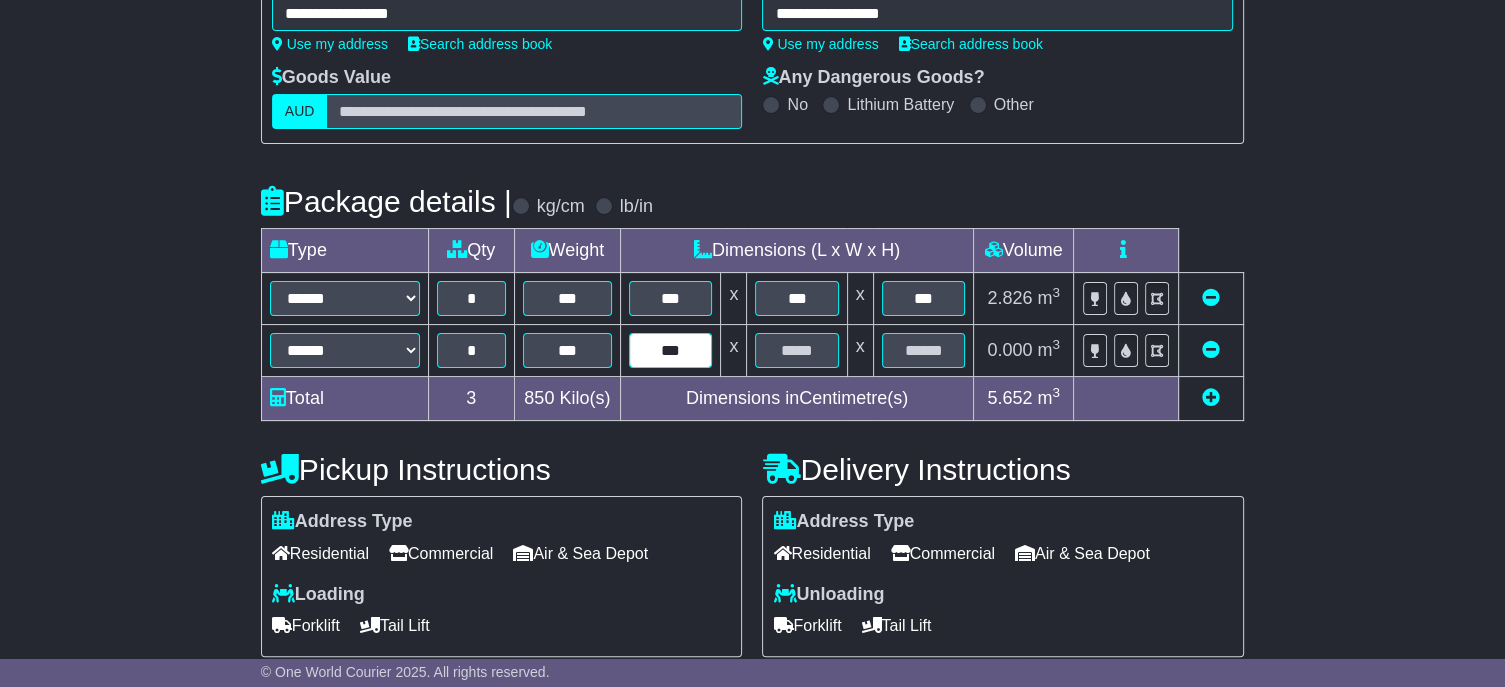 type on "***" 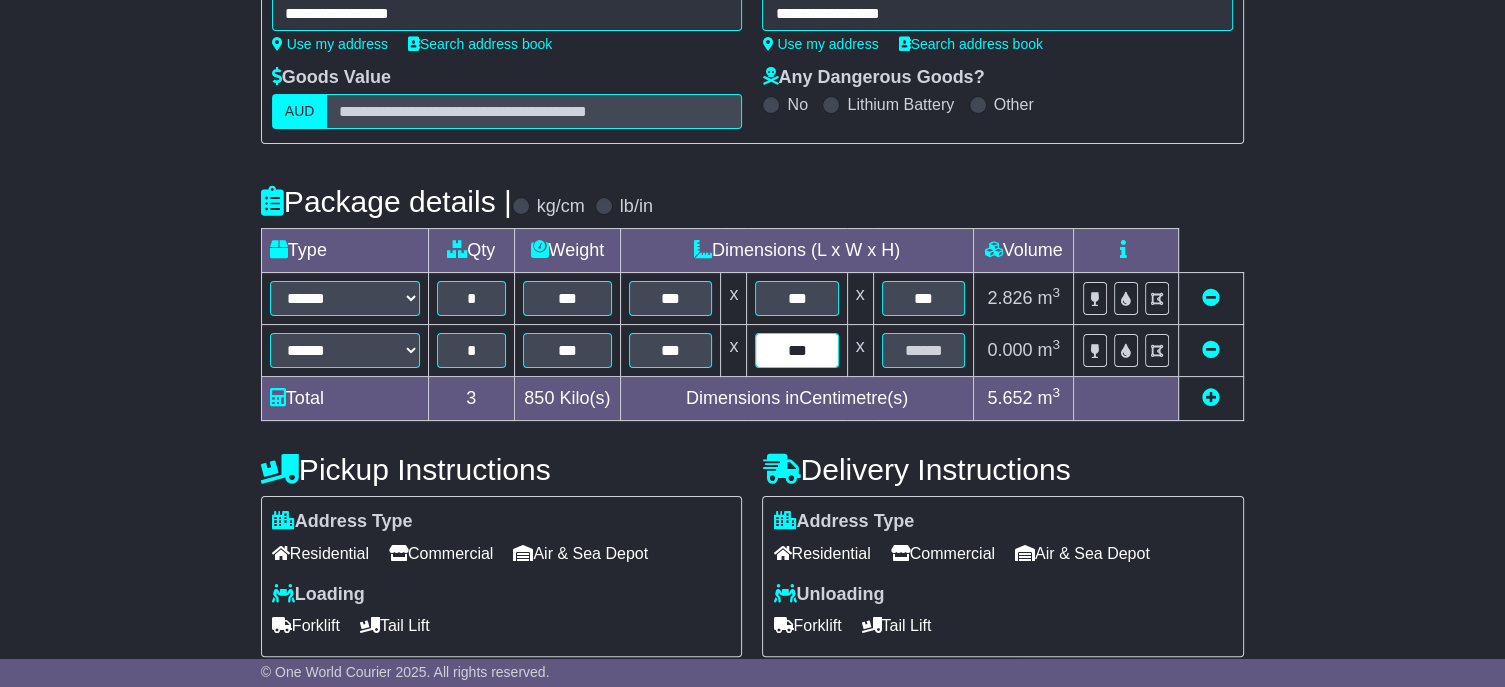 type on "***" 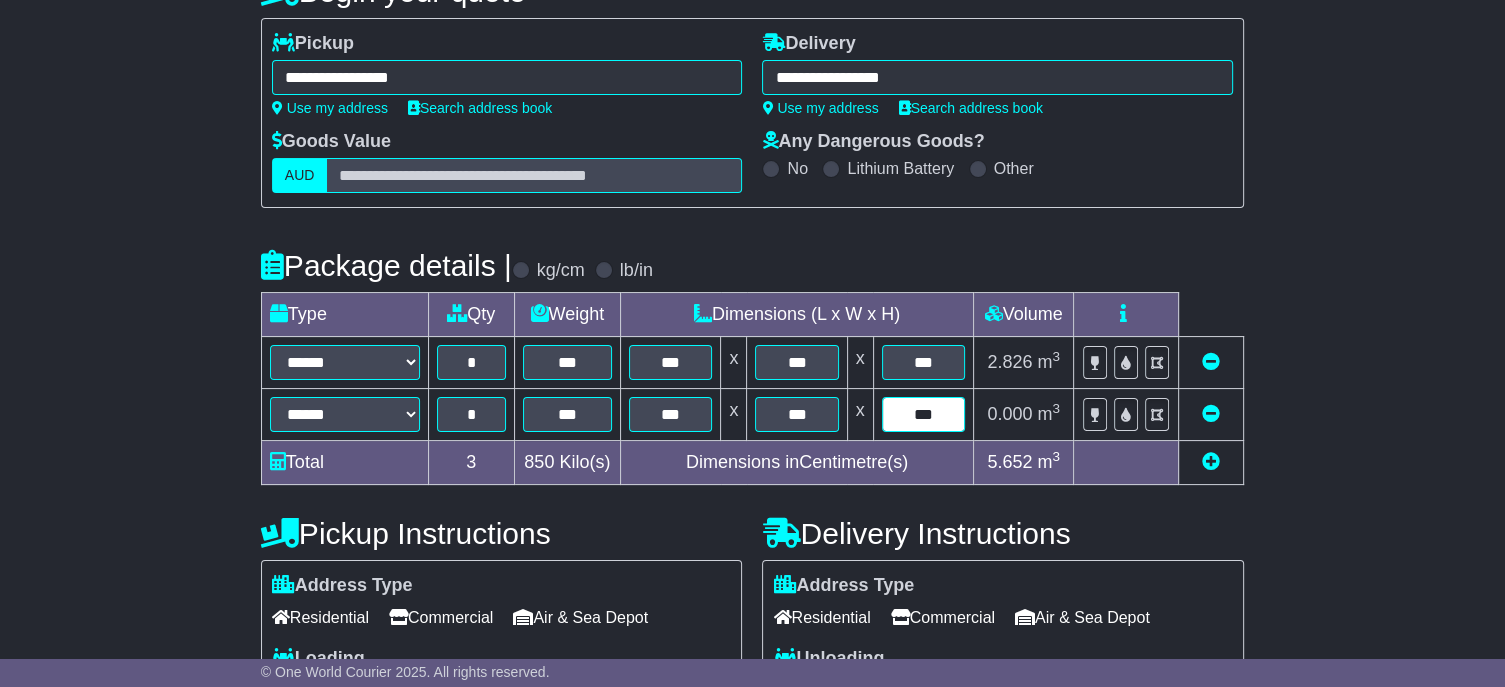 scroll, scrollTop: 100, scrollLeft: 0, axis: vertical 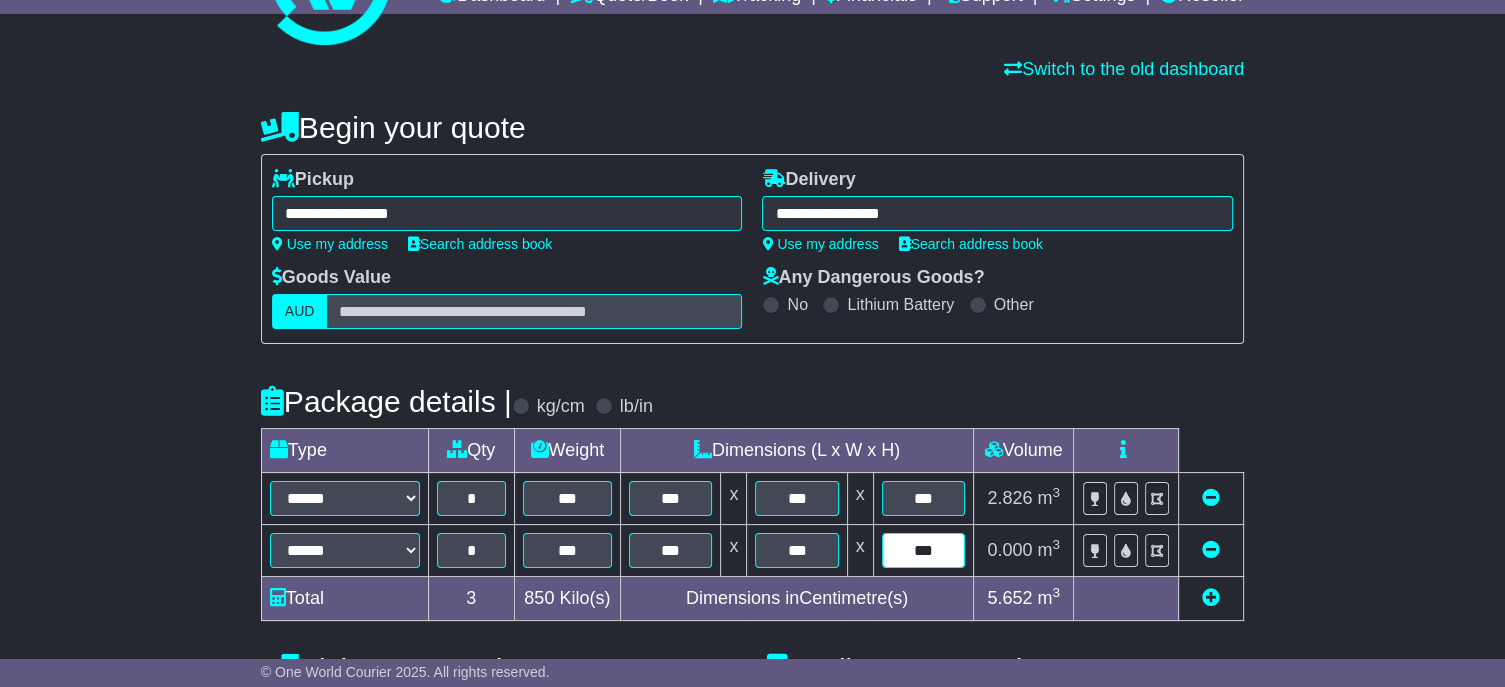 type on "***" 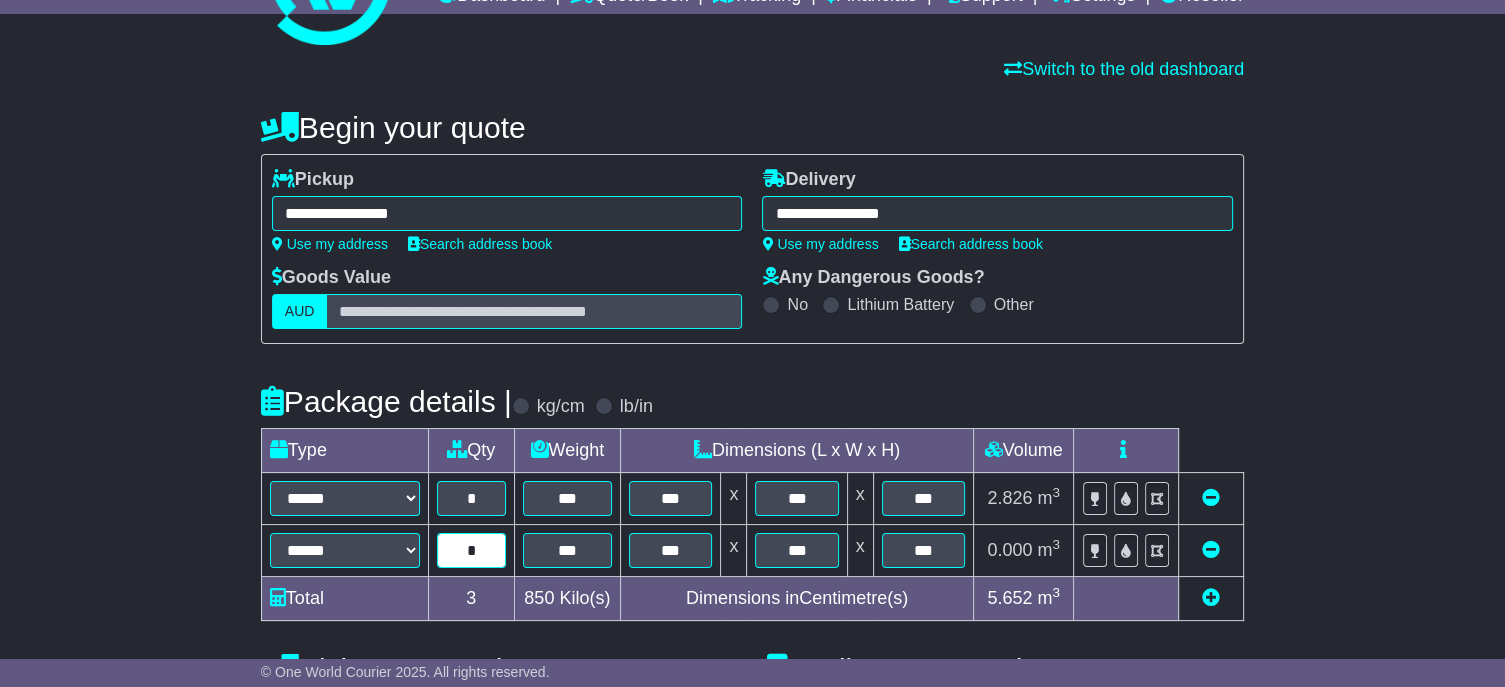 click on "*" at bounding box center [471, 550] 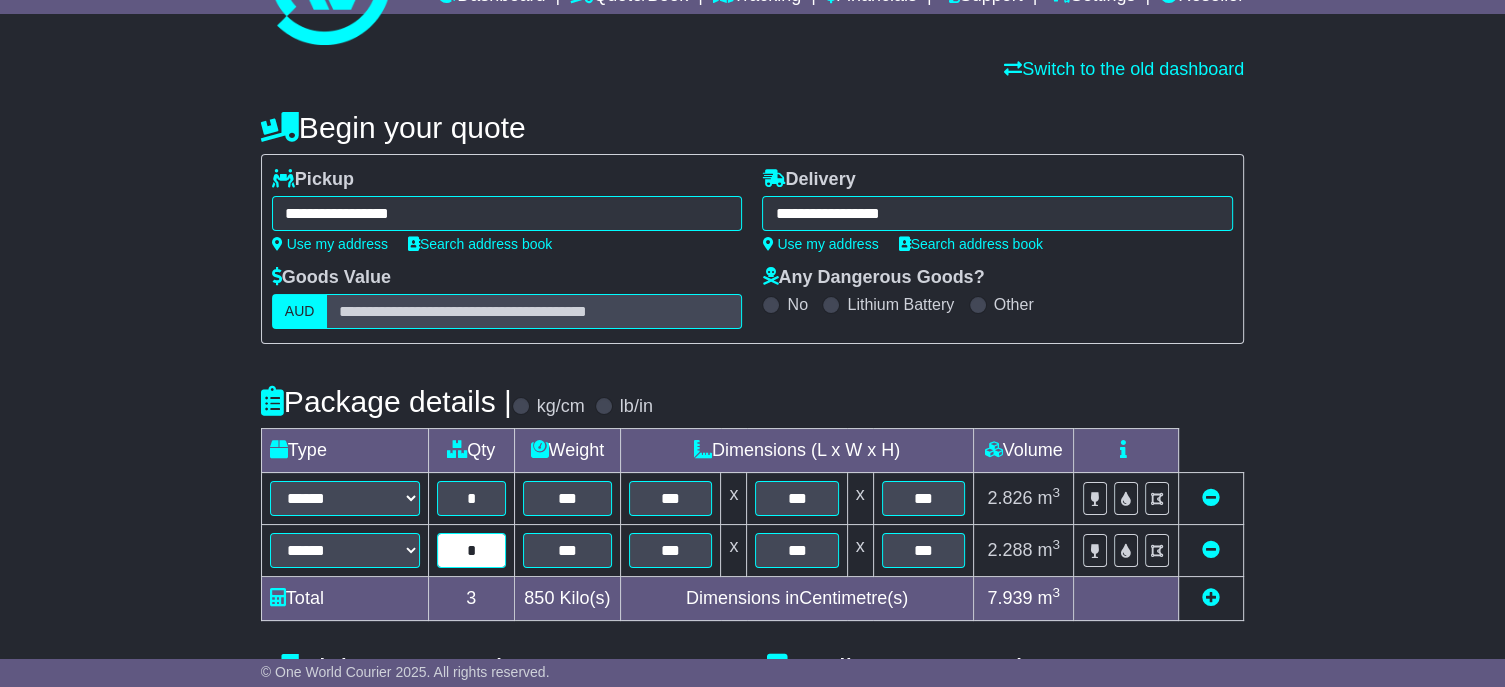 type on "*" 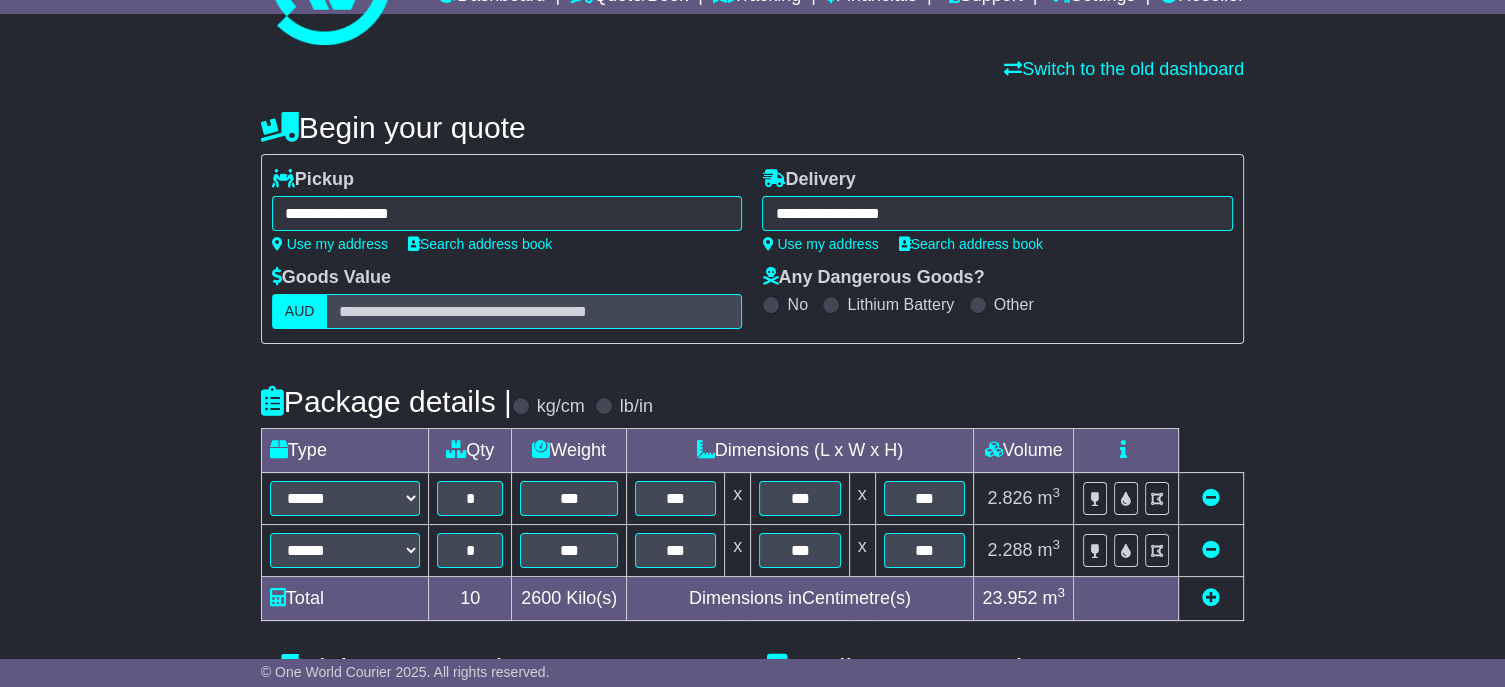 click on "**********" at bounding box center (997, 213) 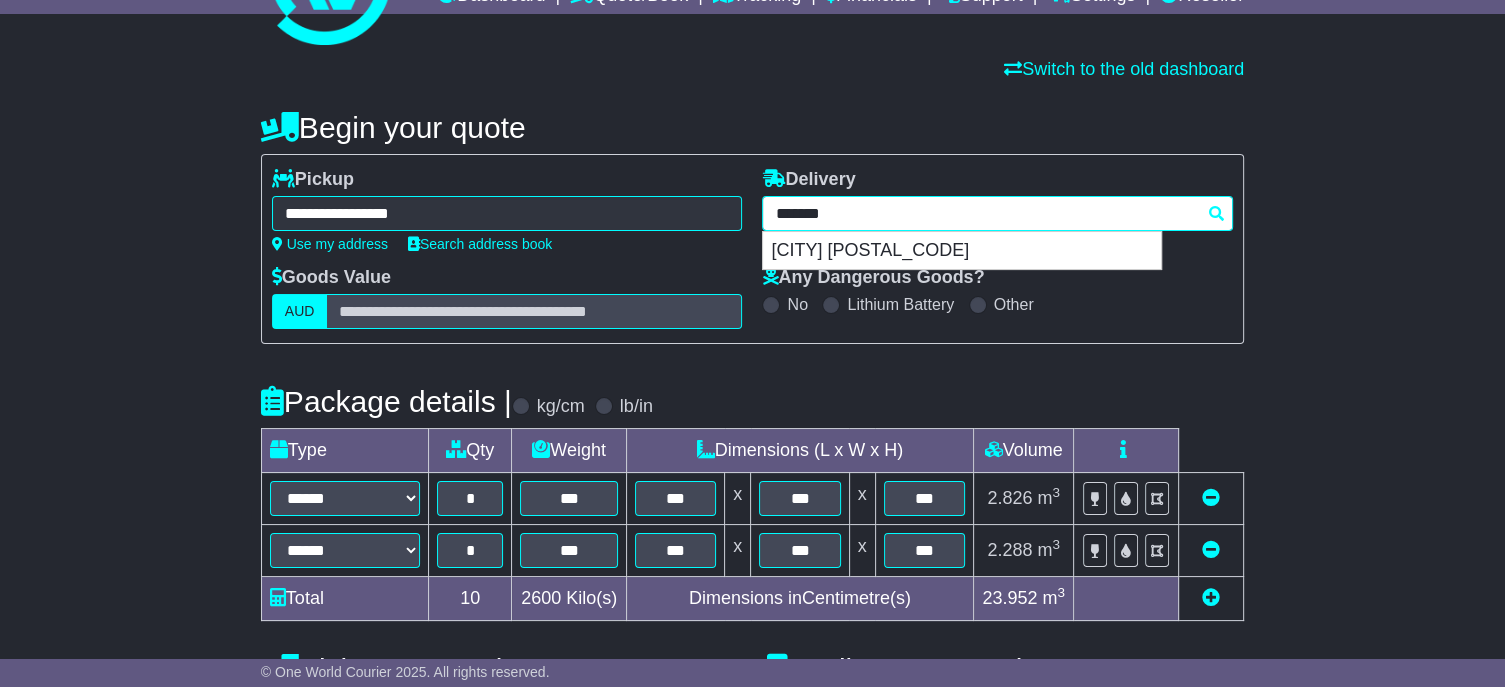 click on "*******" at bounding box center (997, 213) 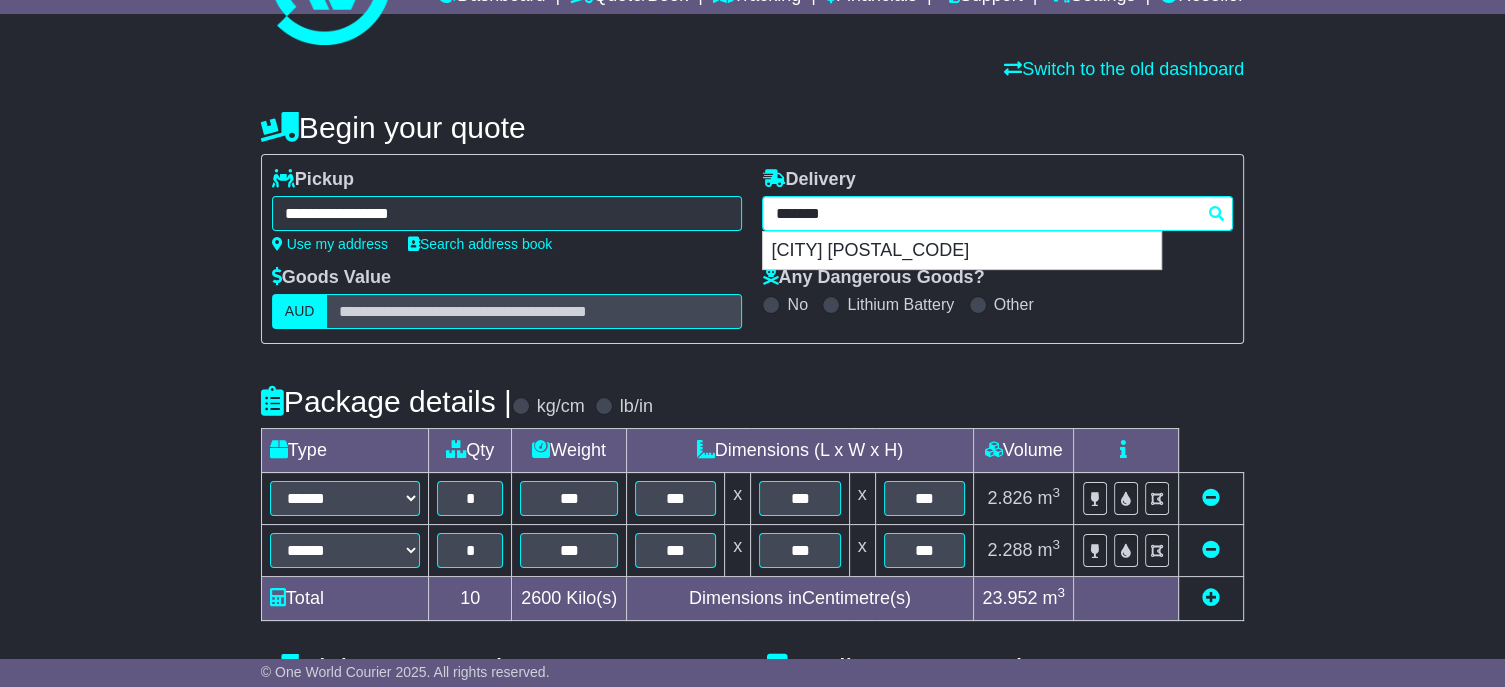 type on "*" 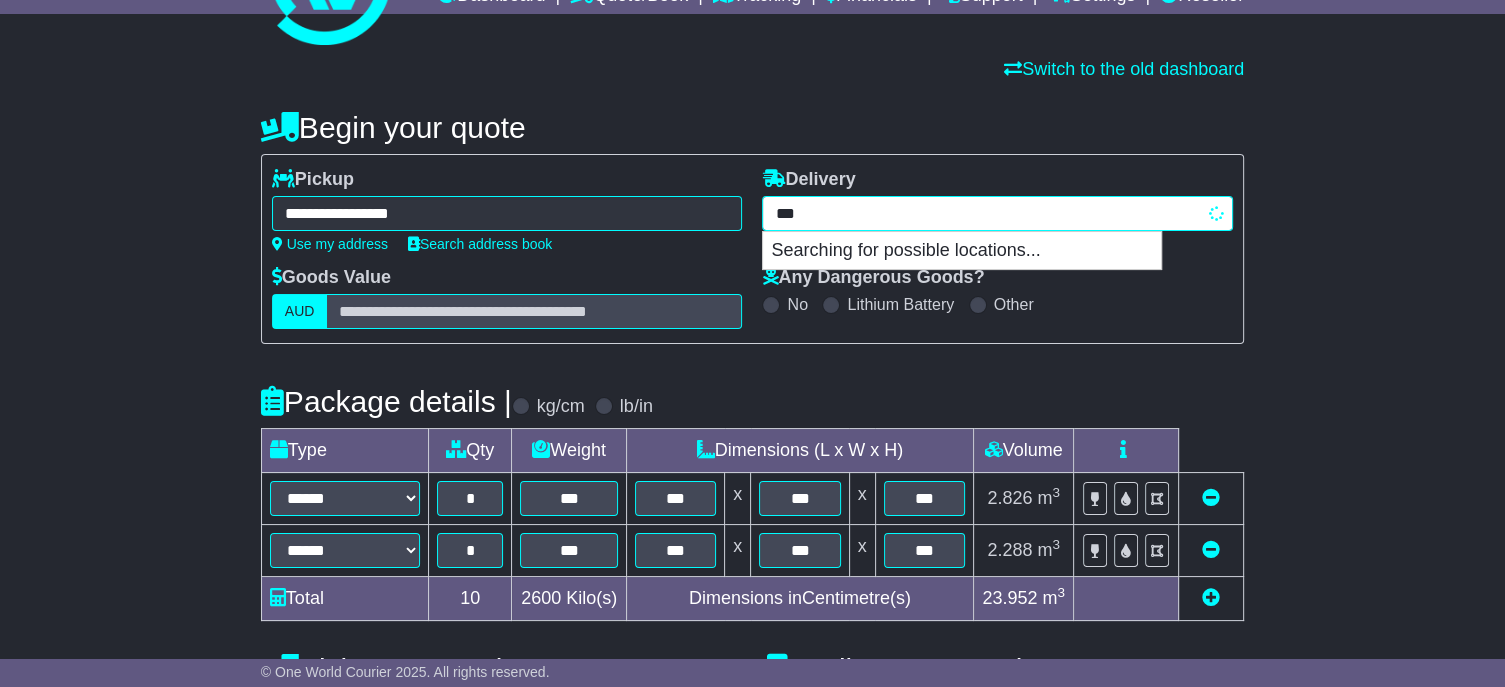 type on "****" 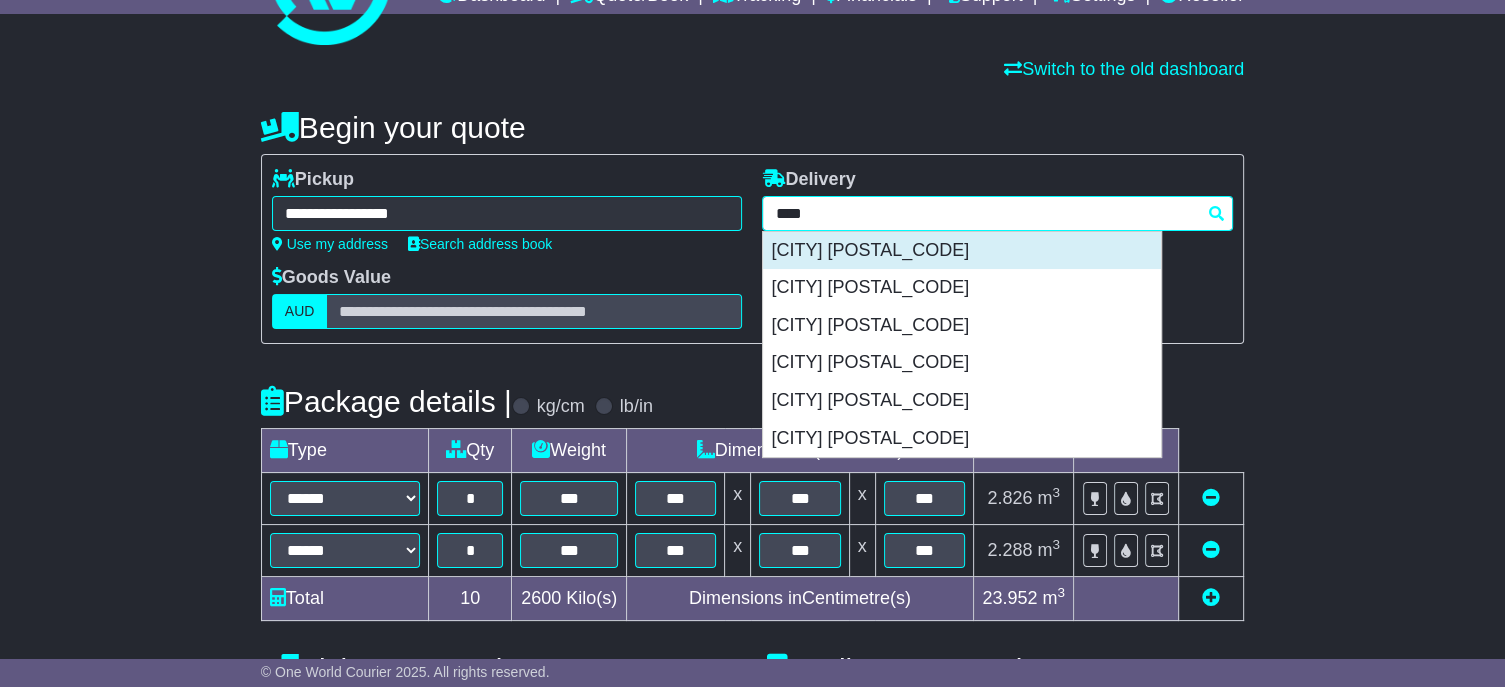 click on "[CITY] [POSTCODE]" at bounding box center [962, 251] 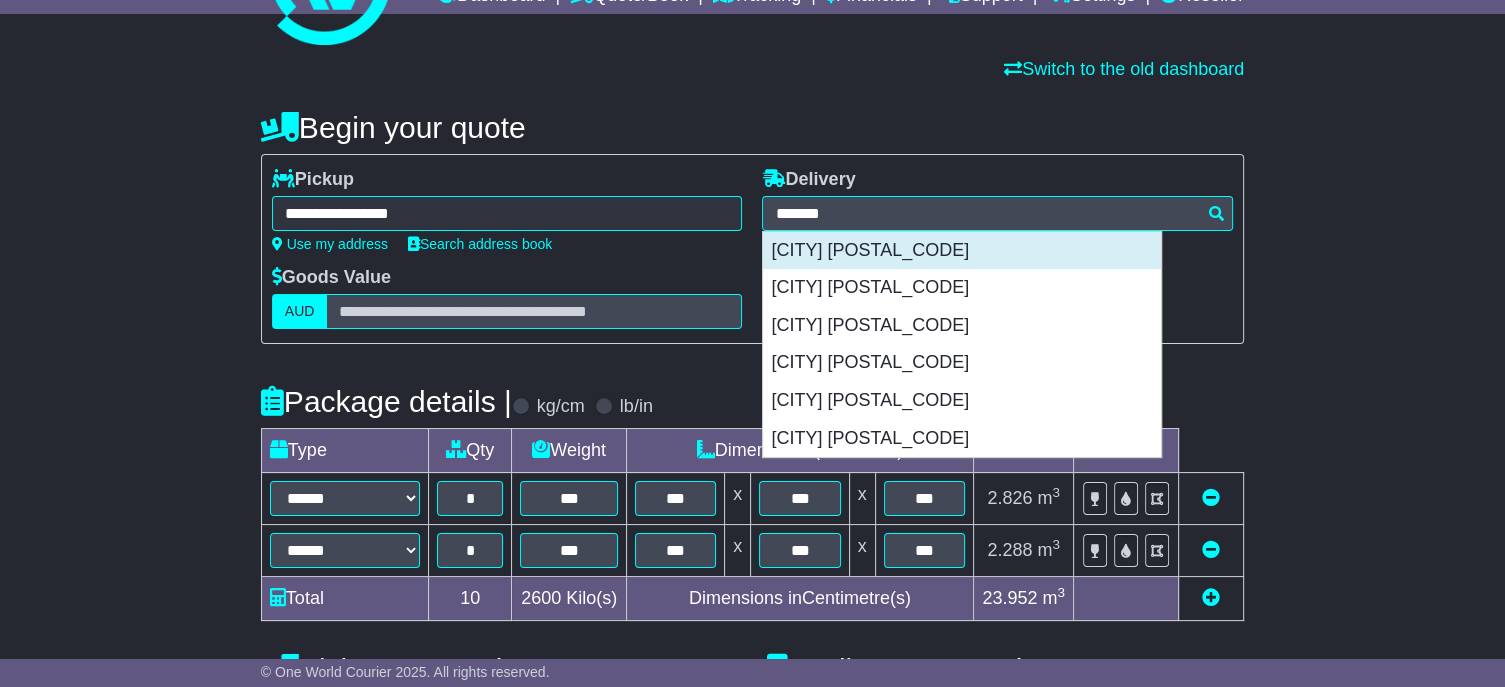 type on "**********" 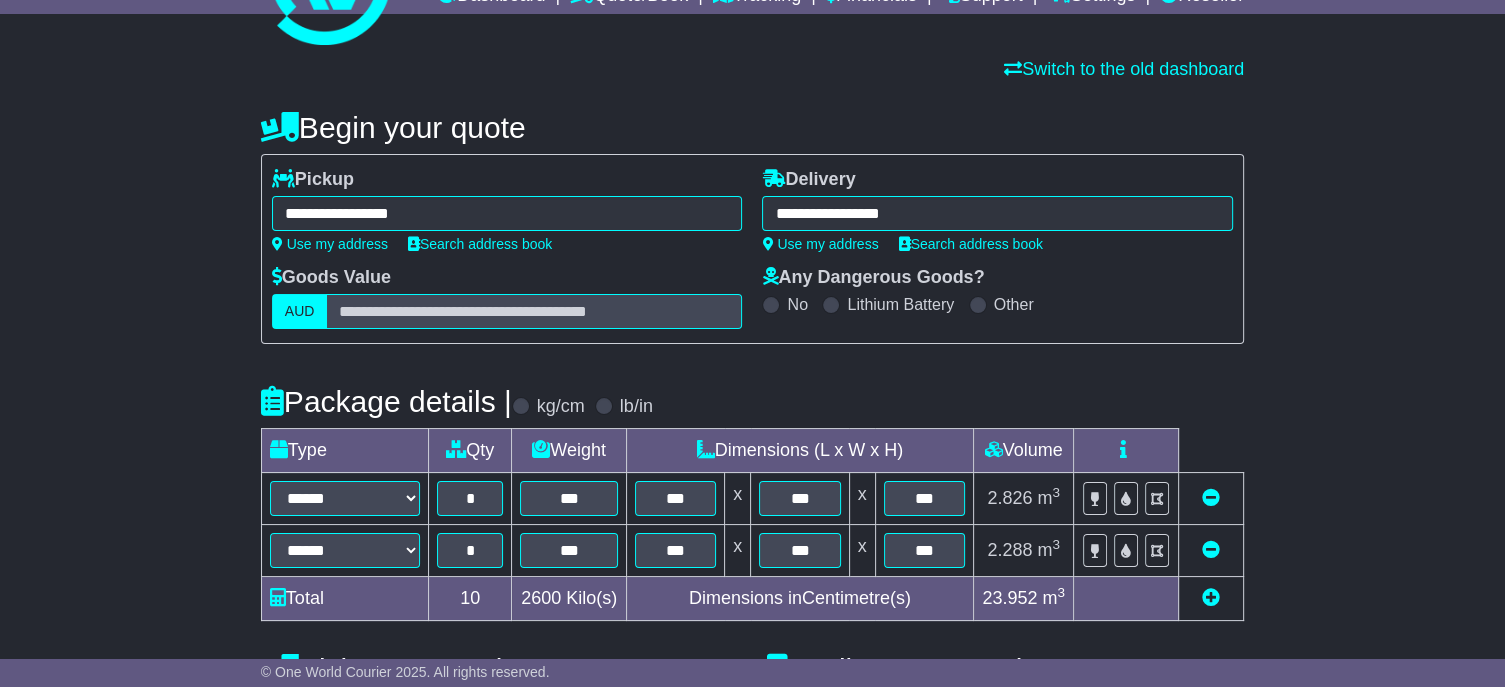 click on "**********" at bounding box center (507, 213) 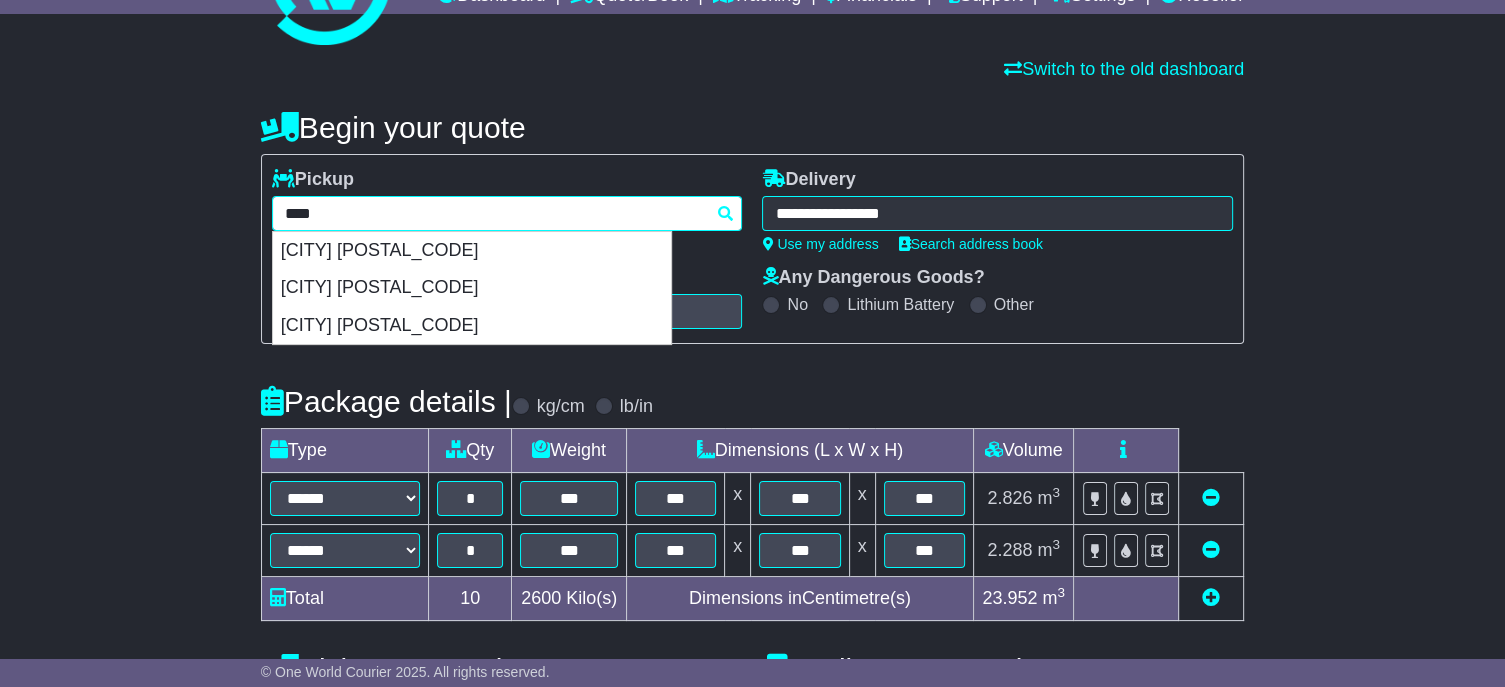 click on "****" at bounding box center [507, 213] 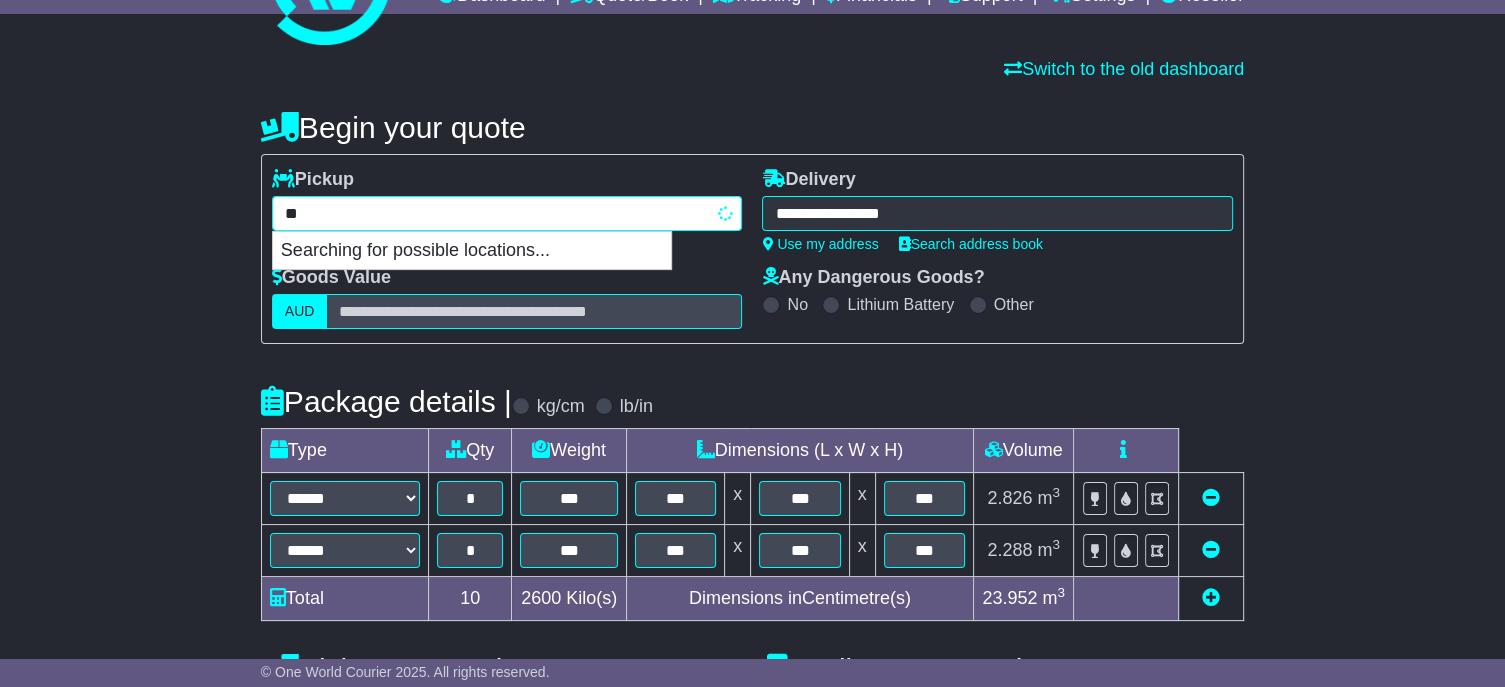 type on "*" 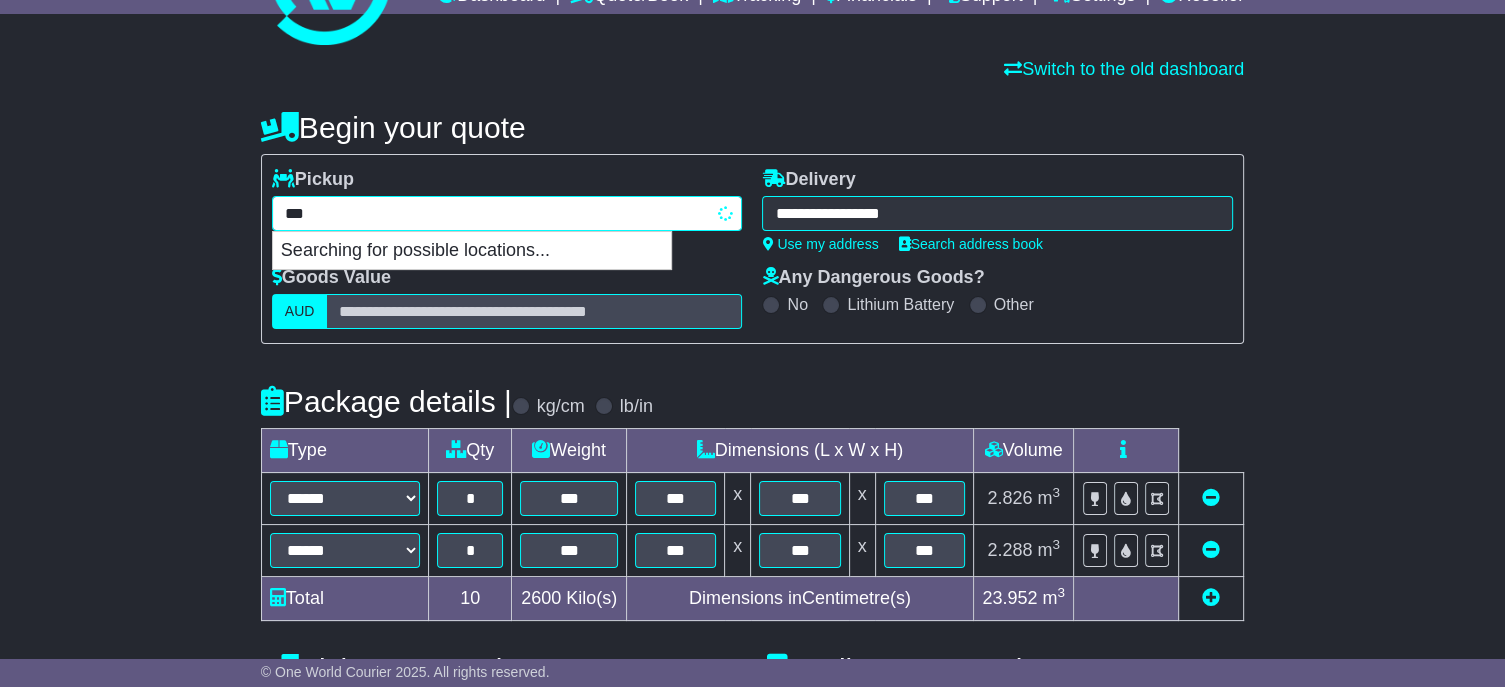type on "****" 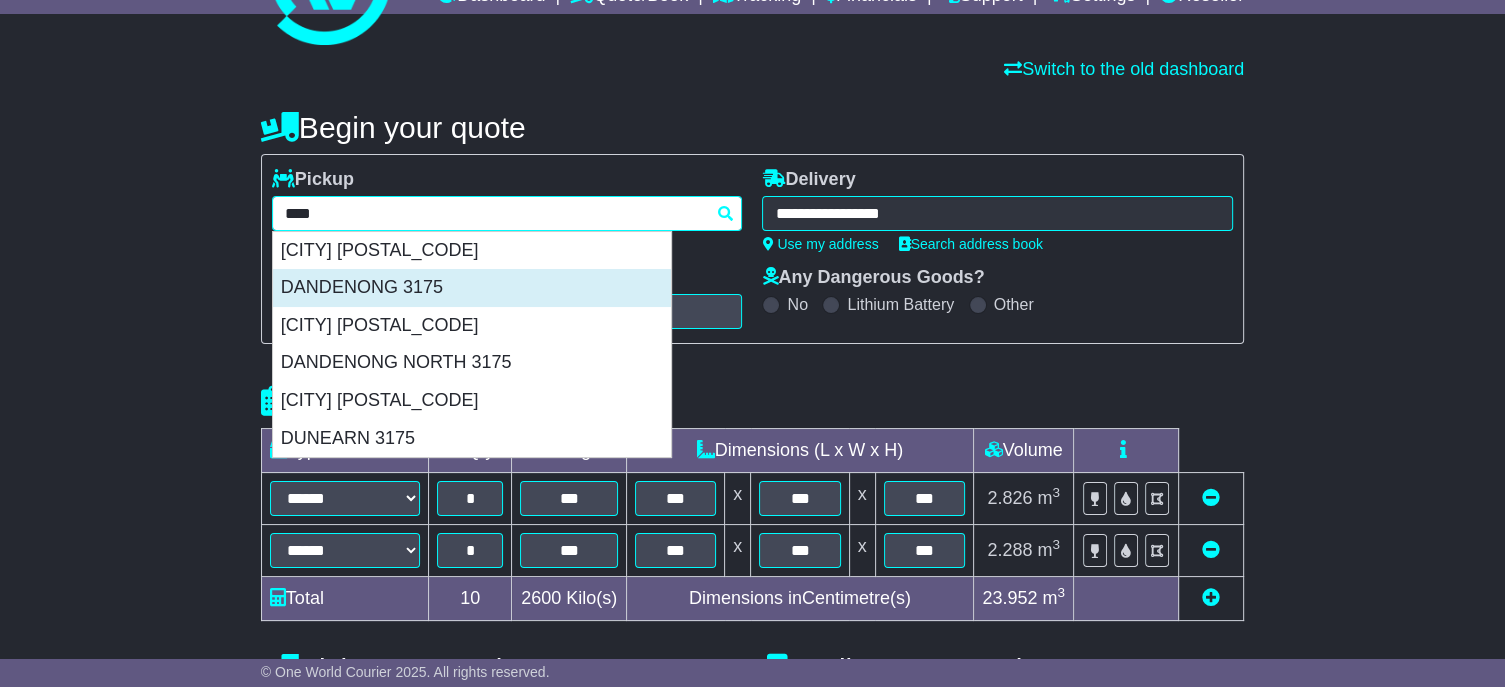 click on "DANDENONG 3175" at bounding box center [472, 288] 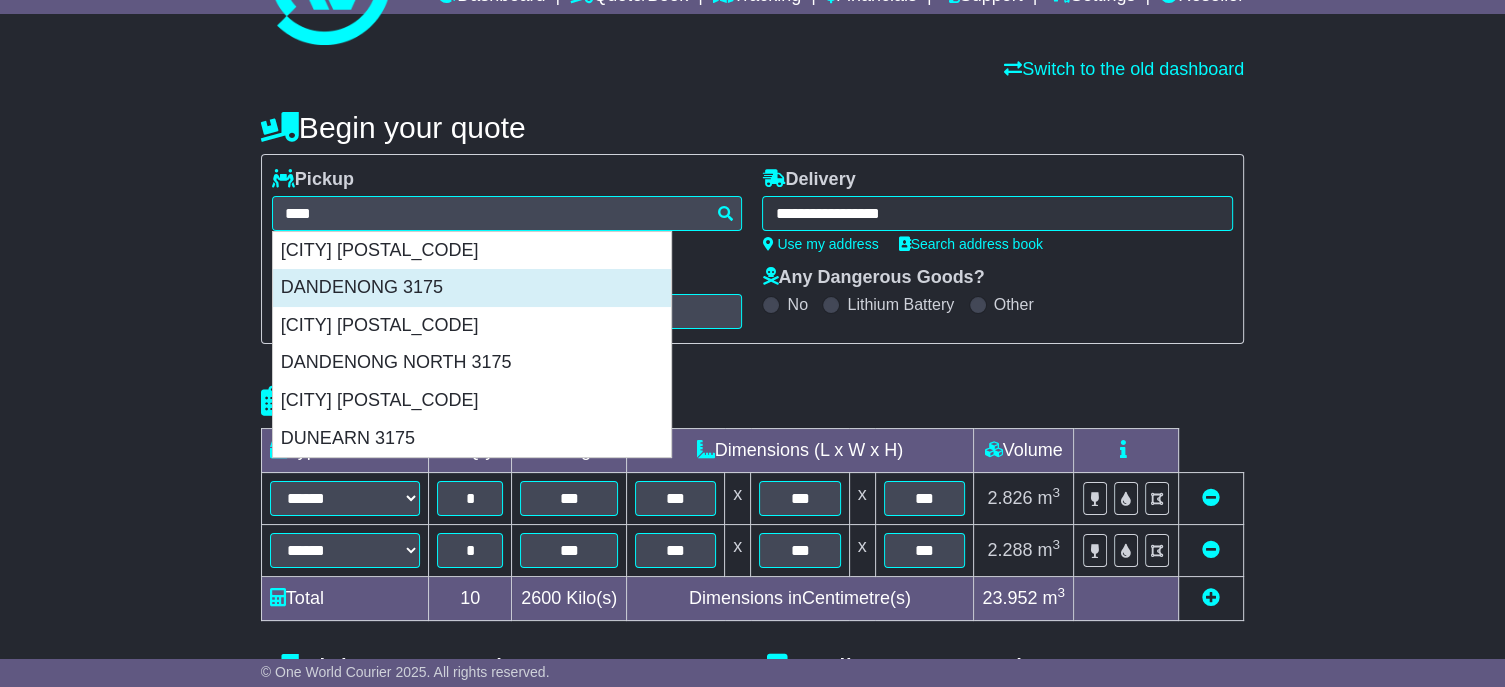 type on "**********" 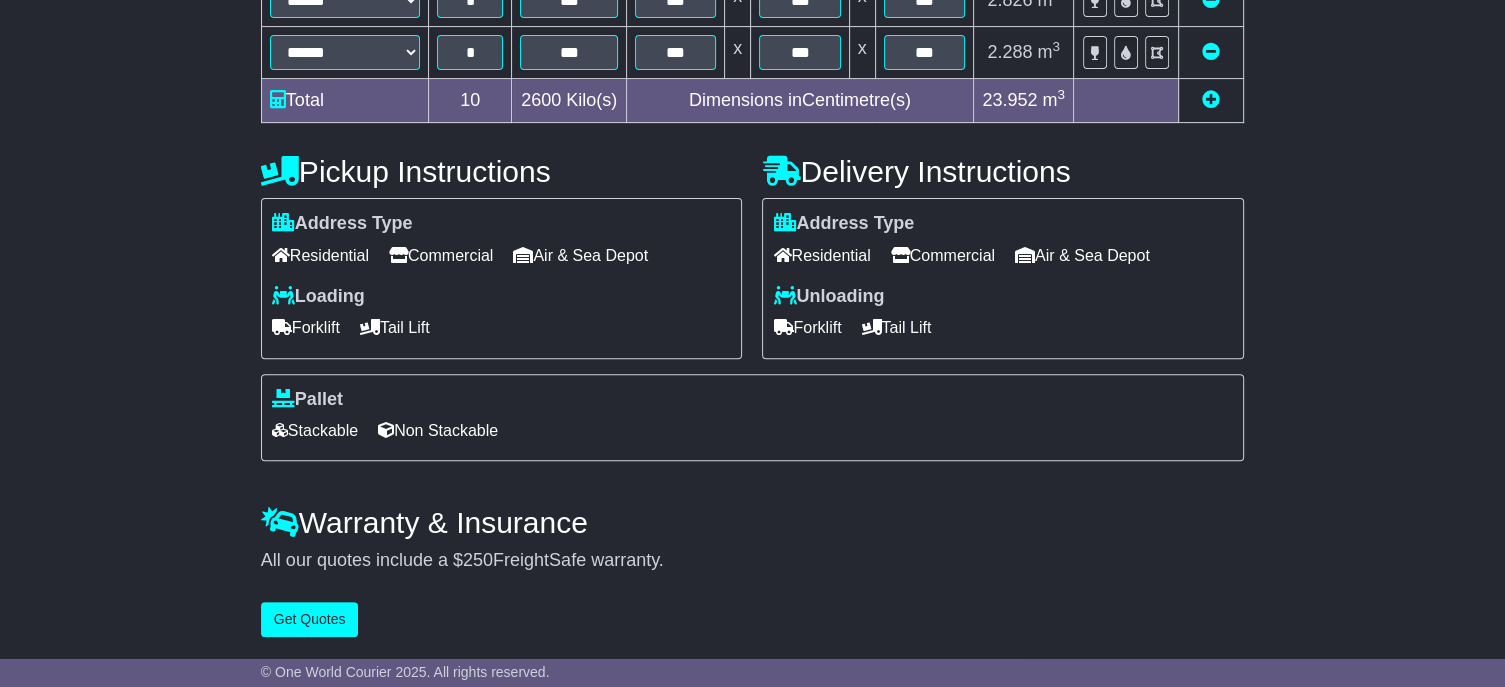 scroll, scrollTop: 633, scrollLeft: 0, axis: vertical 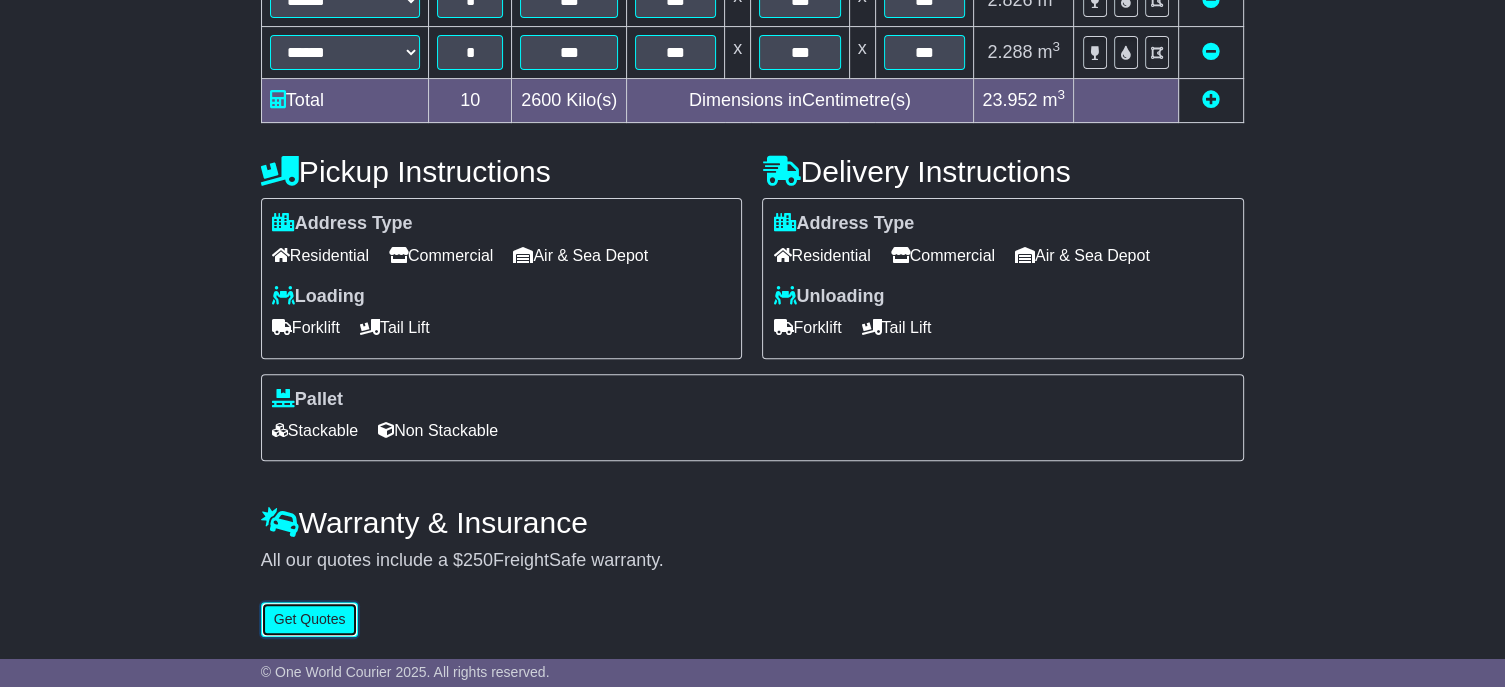 click on "Get Quotes" at bounding box center [310, 619] 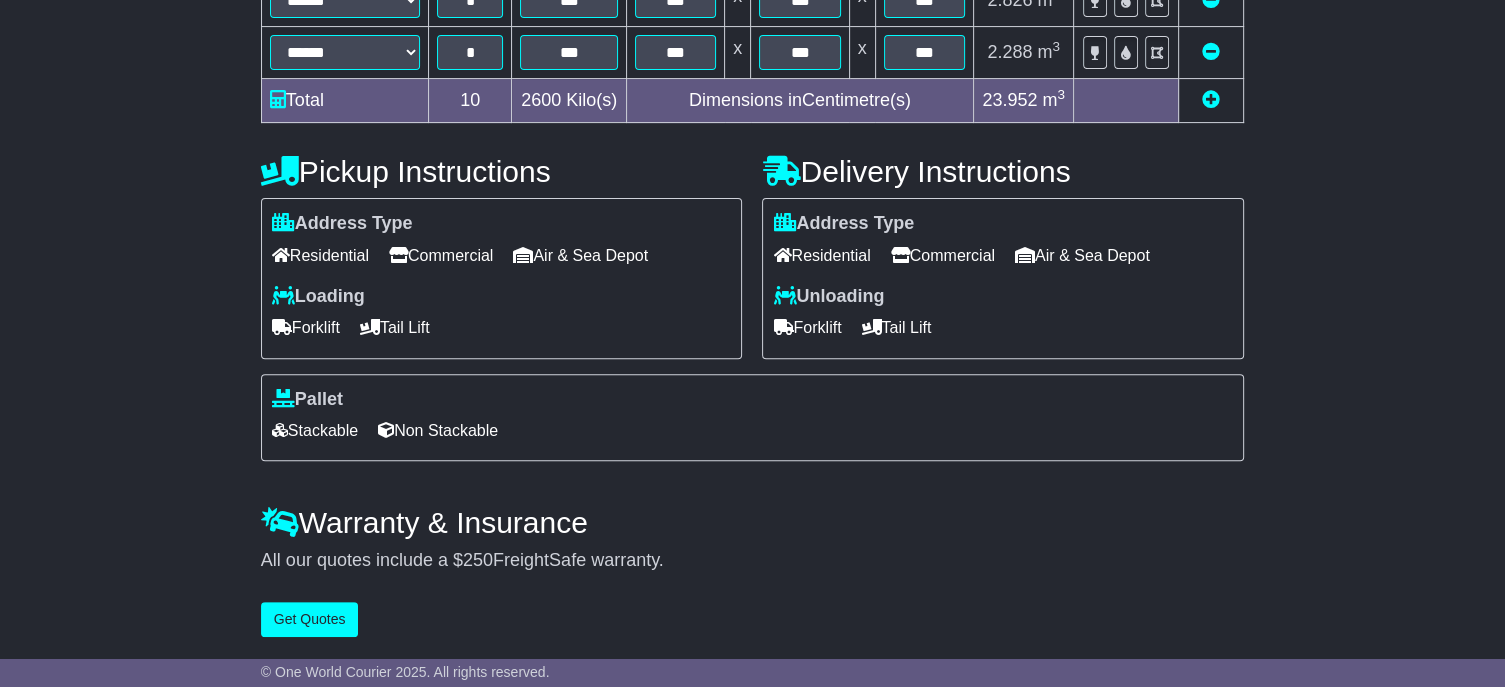 scroll, scrollTop: 0, scrollLeft: 0, axis: both 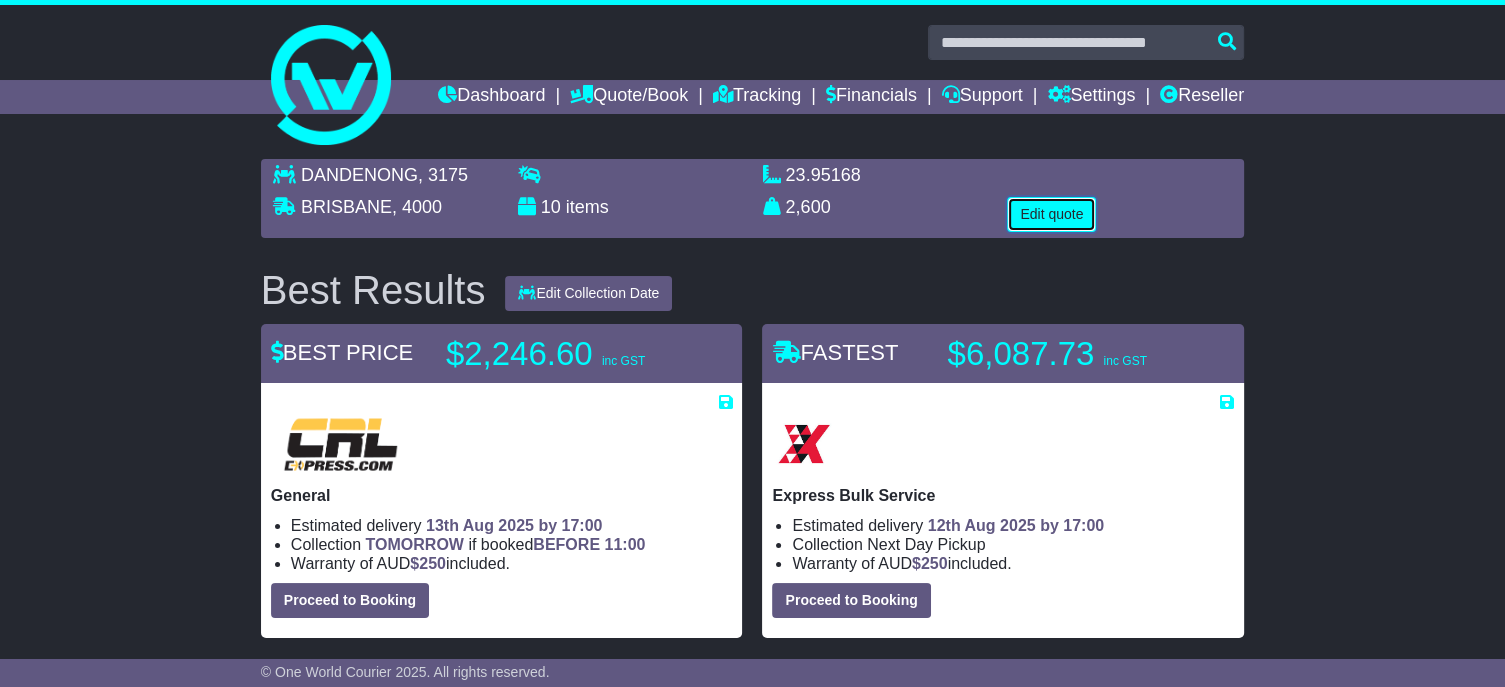 click on "Edit quote" at bounding box center [1051, 214] 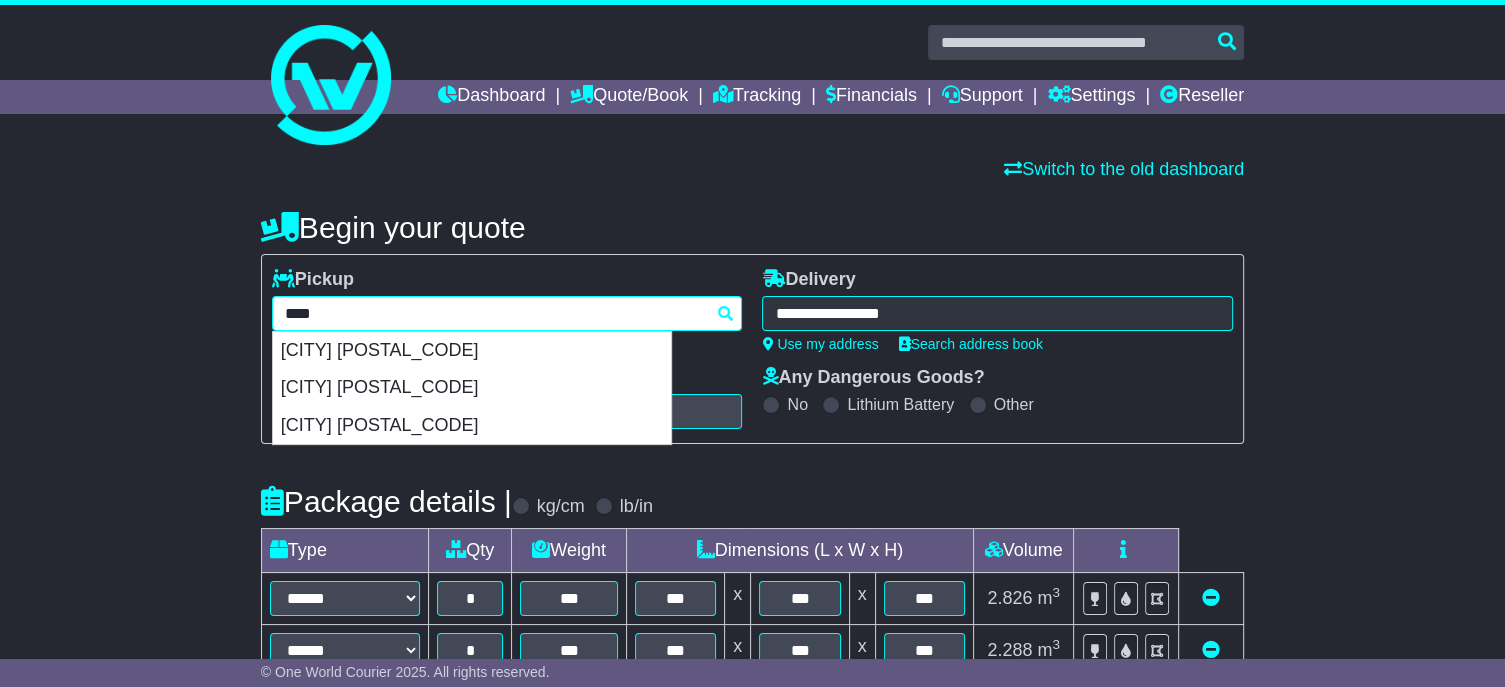 click on "**********" at bounding box center [507, 313] 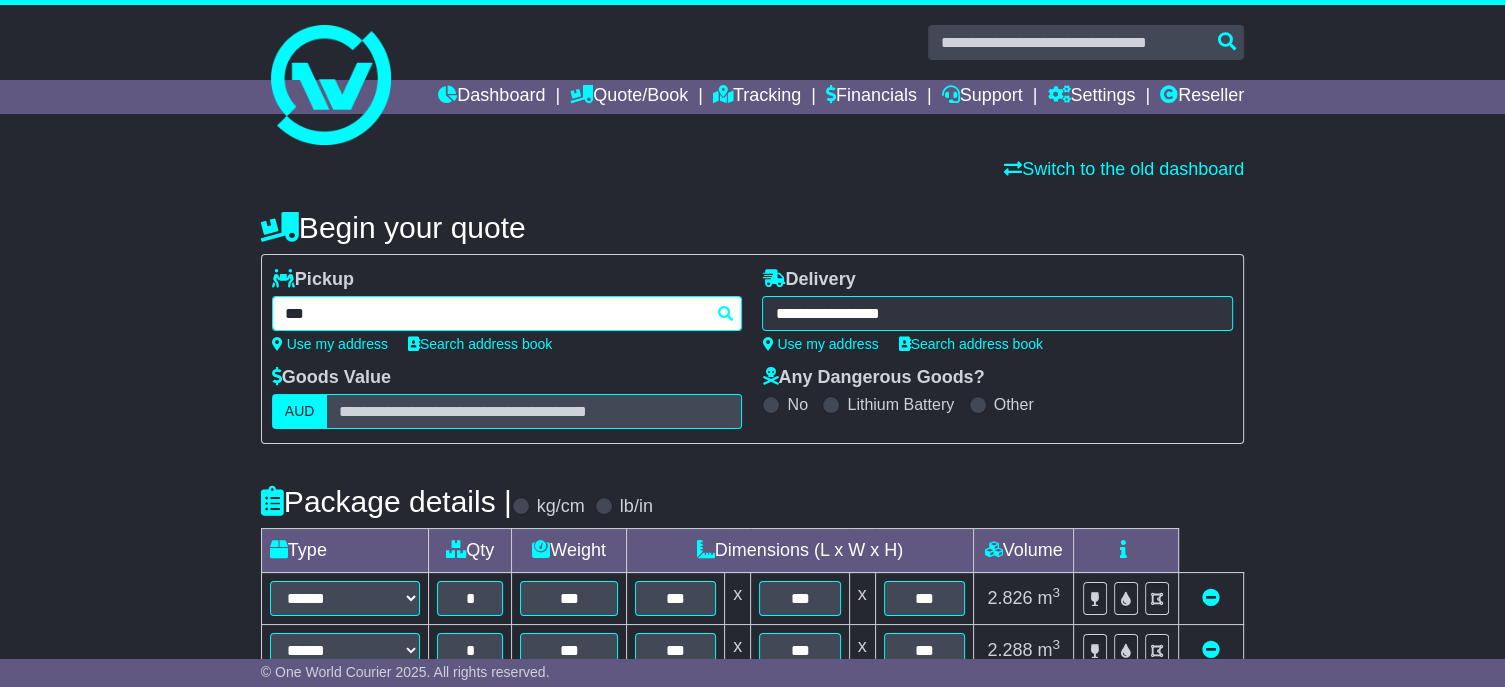 type on "****" 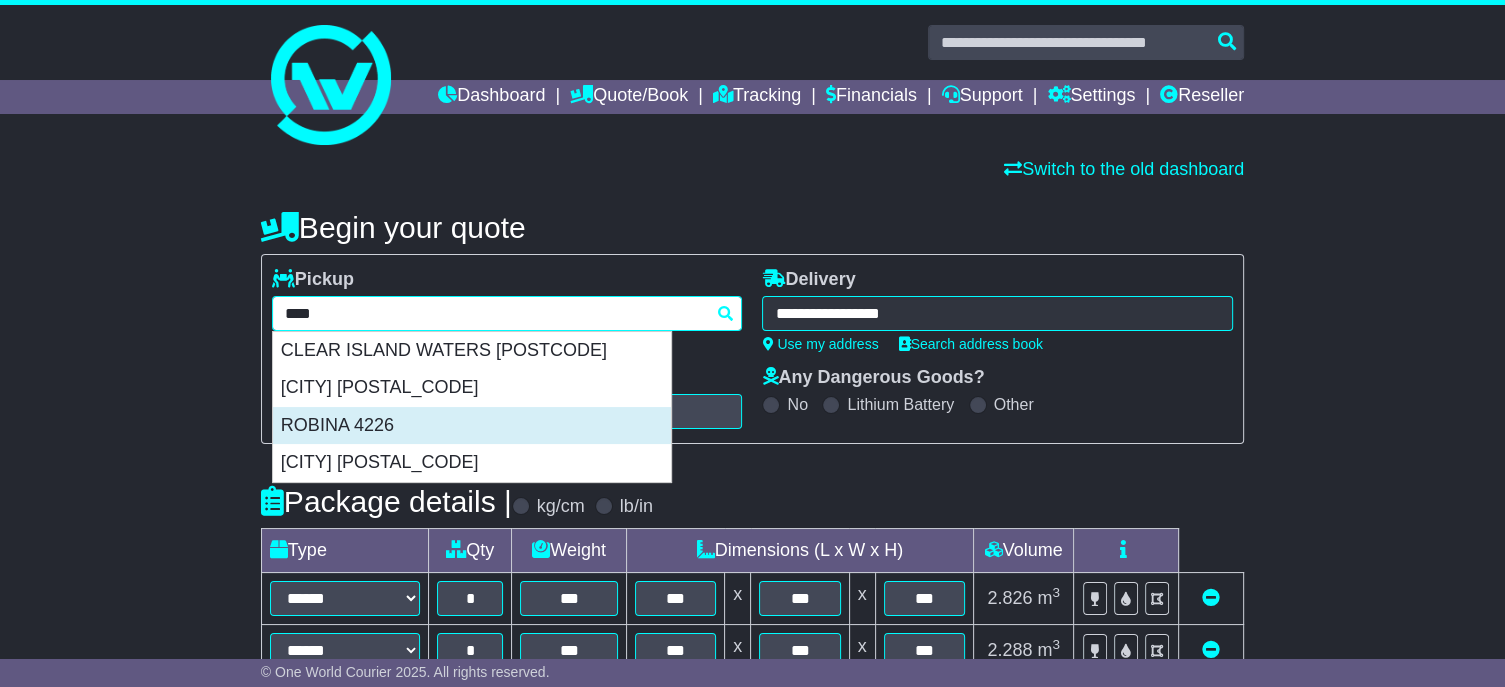 click on "ROBINA 4226" at bounding box center (472, 426) 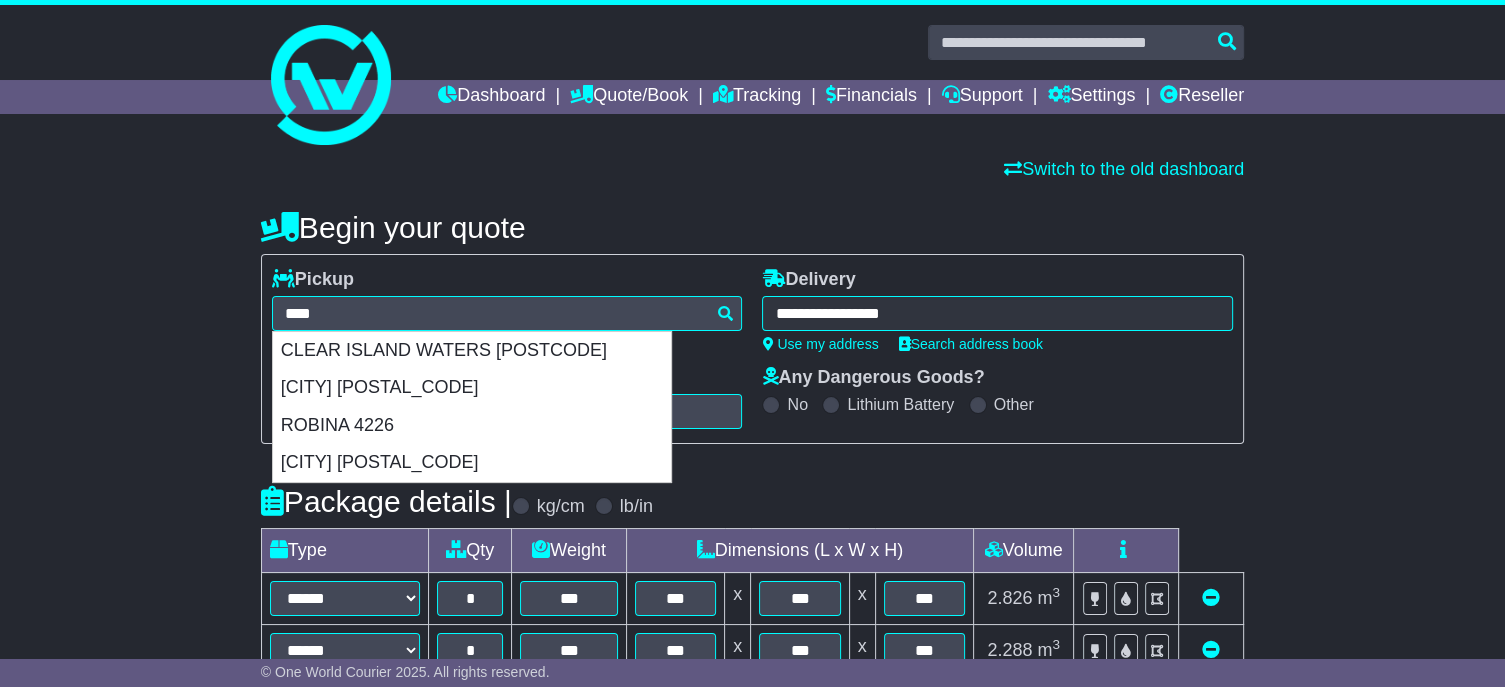 type on "**********" 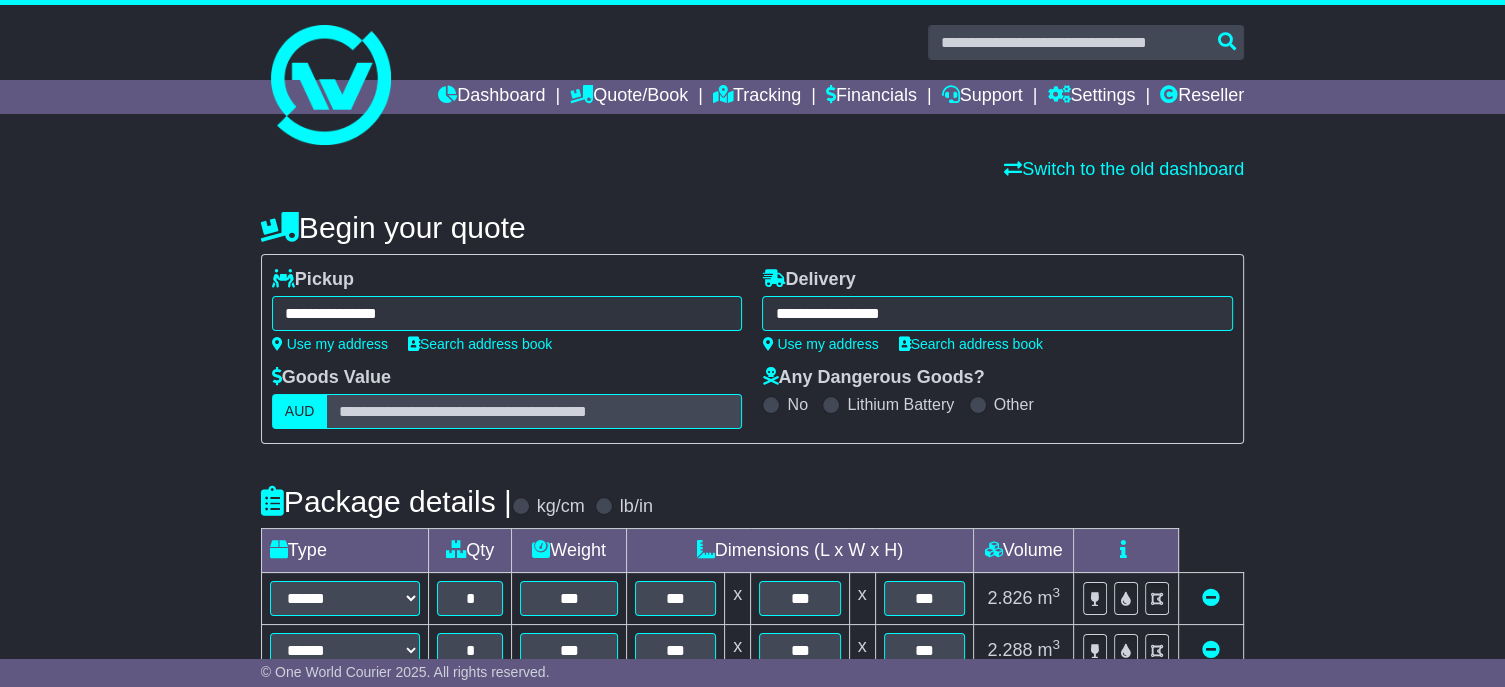 click on "**********" at bounding box center [997, 313] 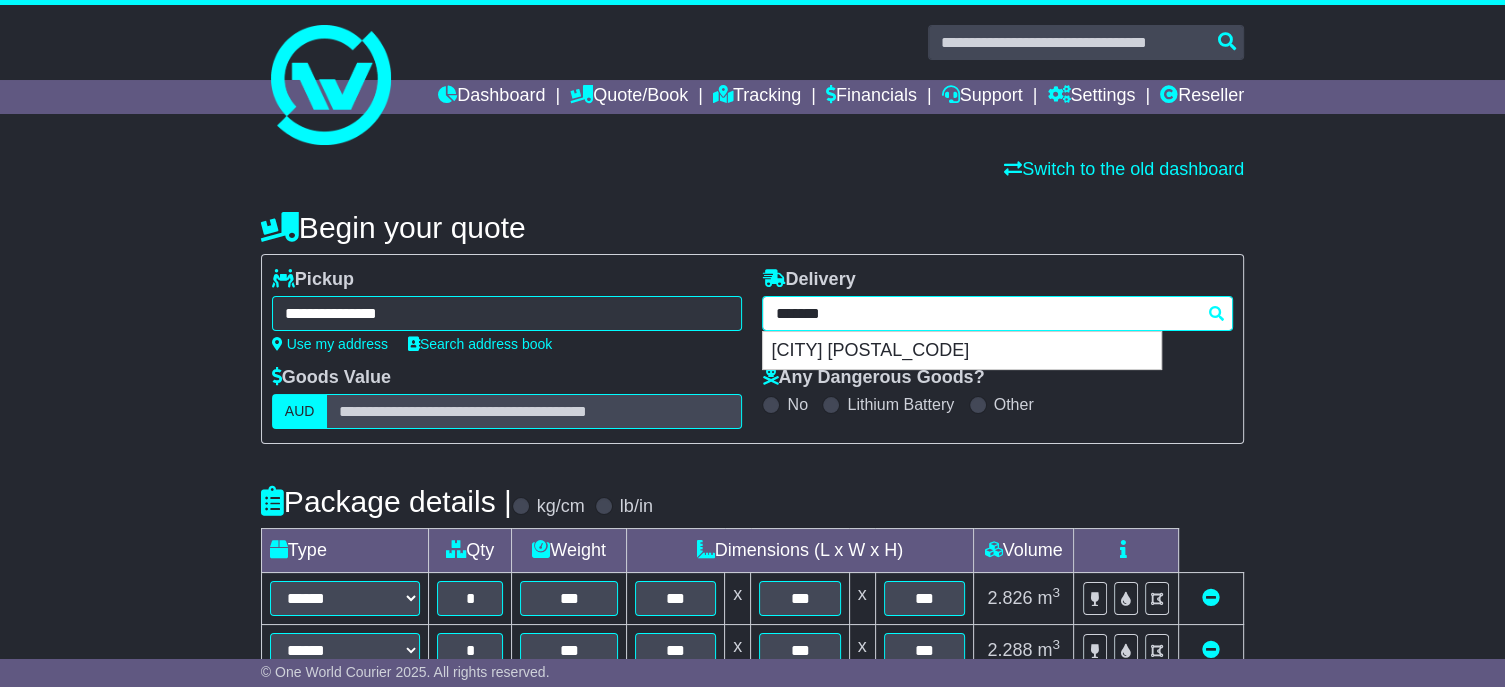 click on "*******" at bounding box center [997, 313] 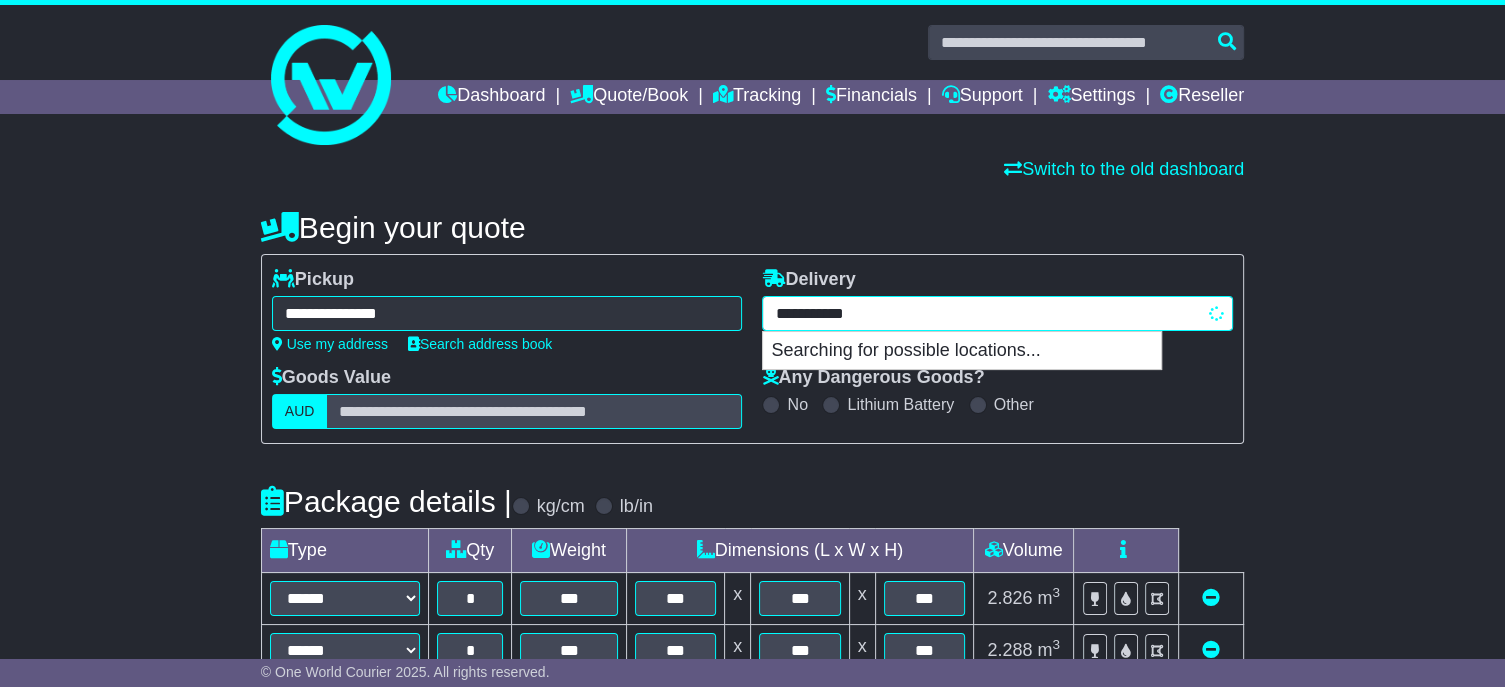 type on "**********" 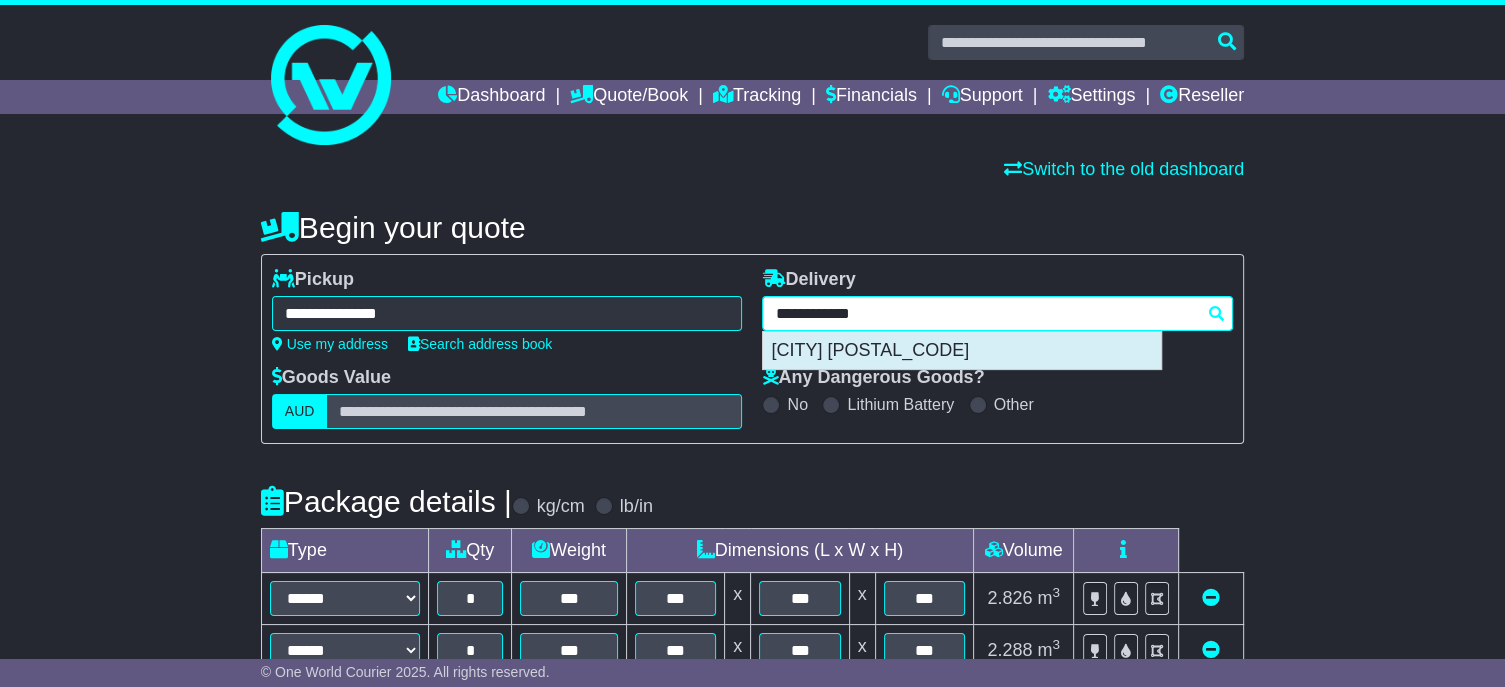 click on "CARRUM DOWNS 3201" at bounding box center (962, 351) 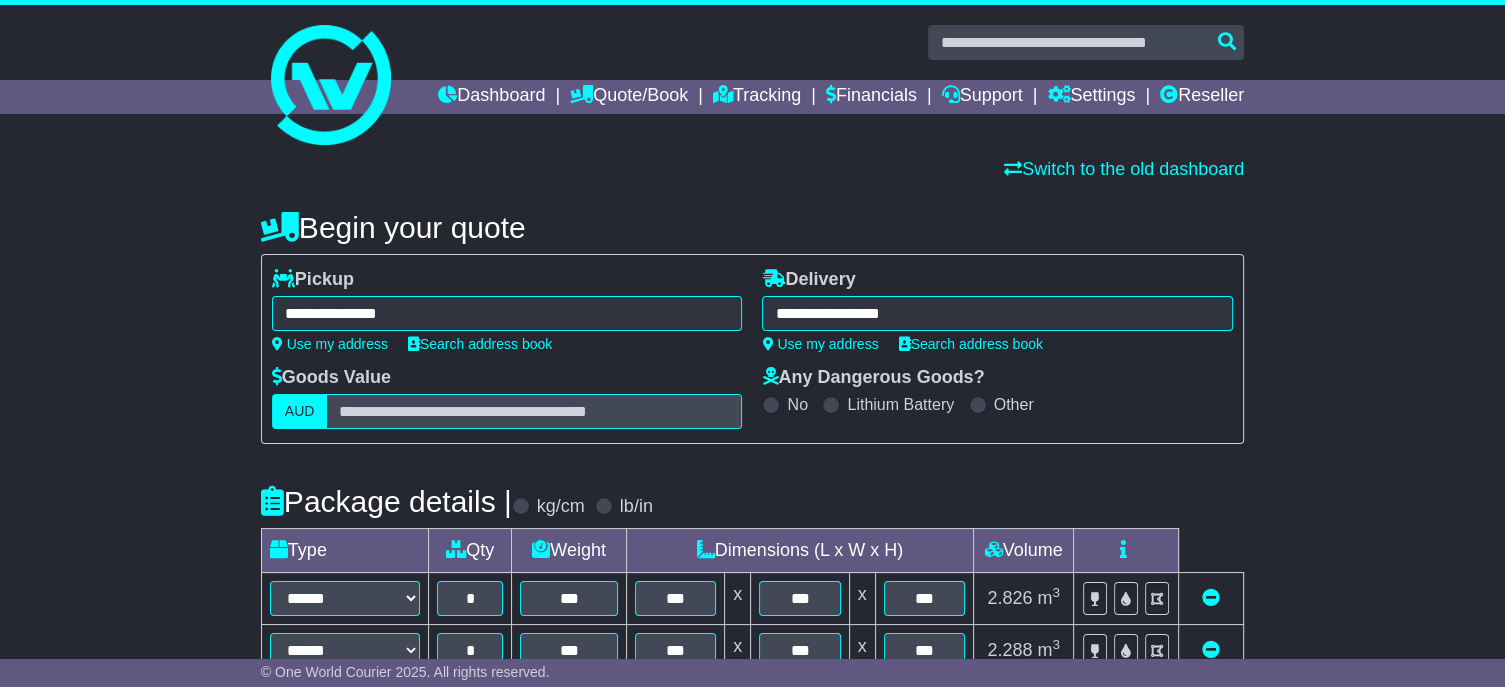 type on "**********" 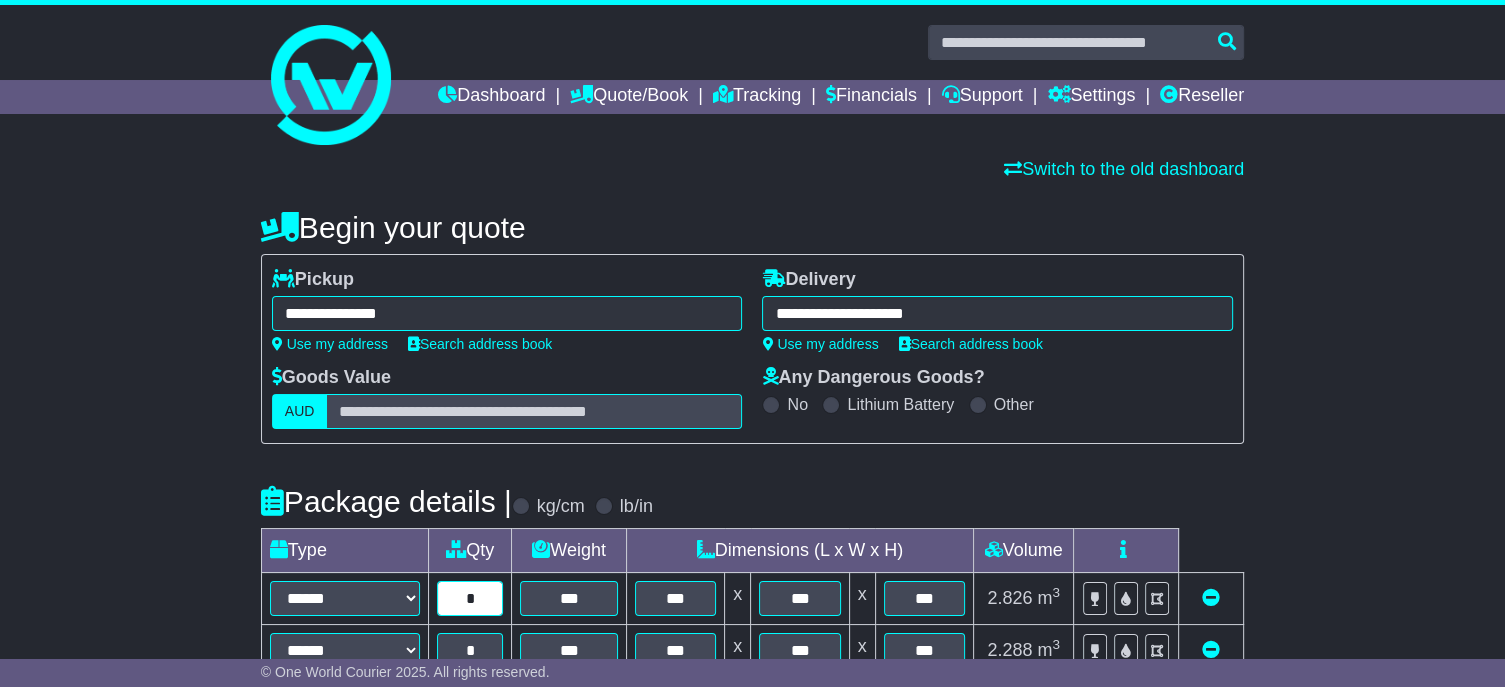 drag, startPoint x: 475, startPoint y: 626, endPoint x: 462, endPoint y: 621, distance: 13.928389 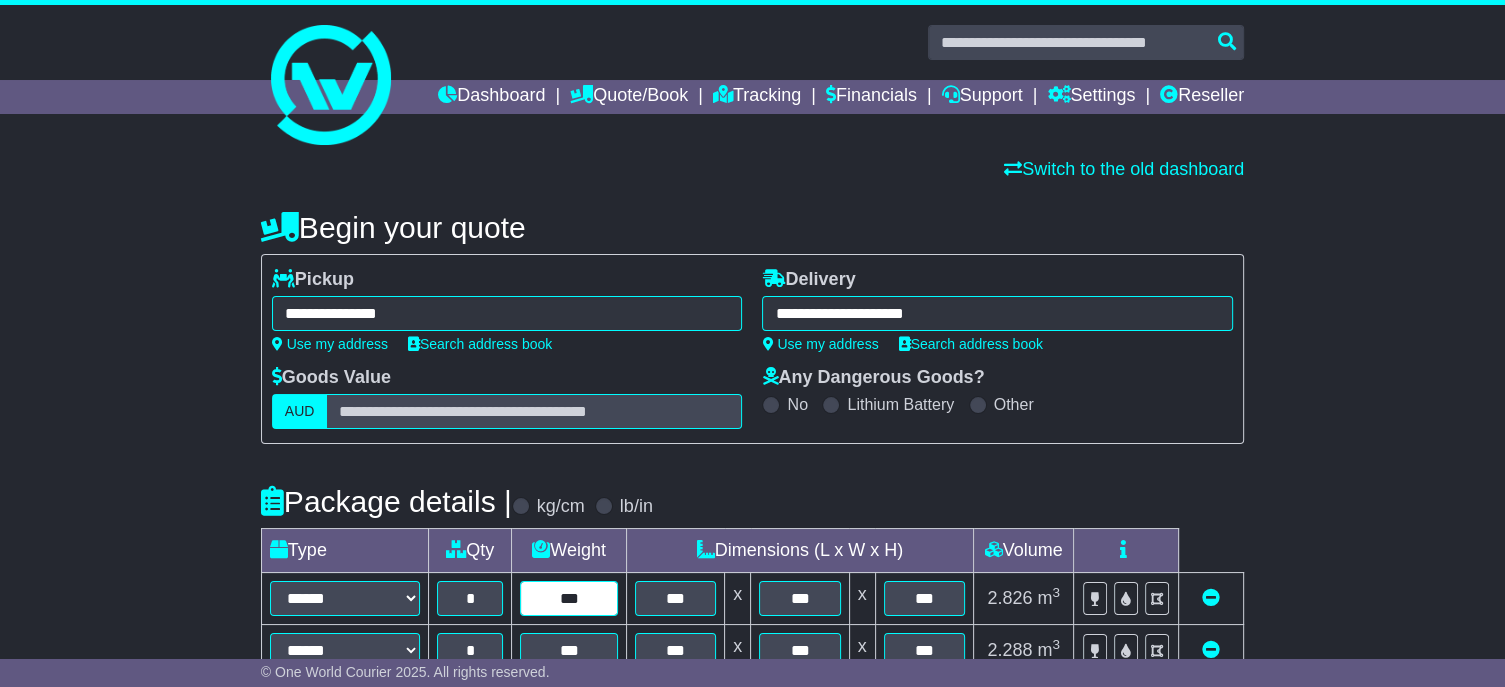 type on "***" 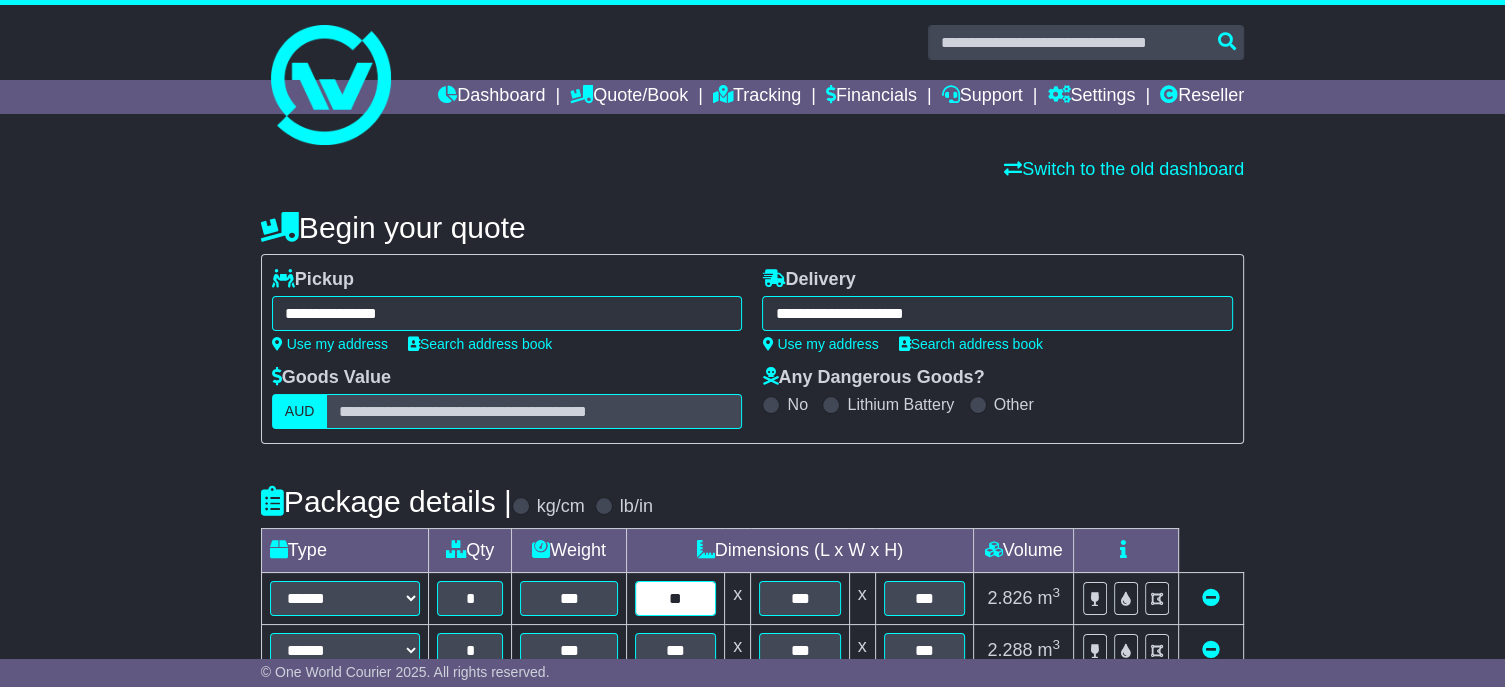 type on "***" 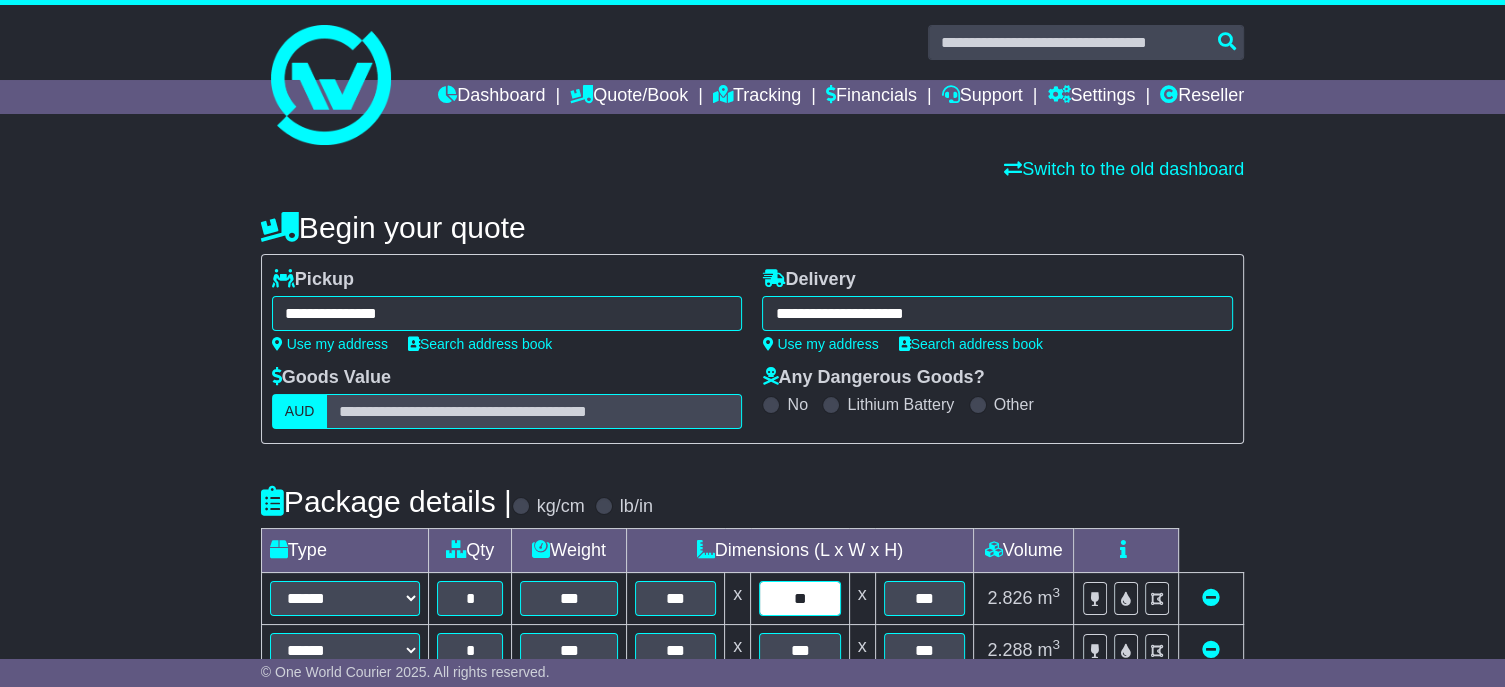 type on "***" 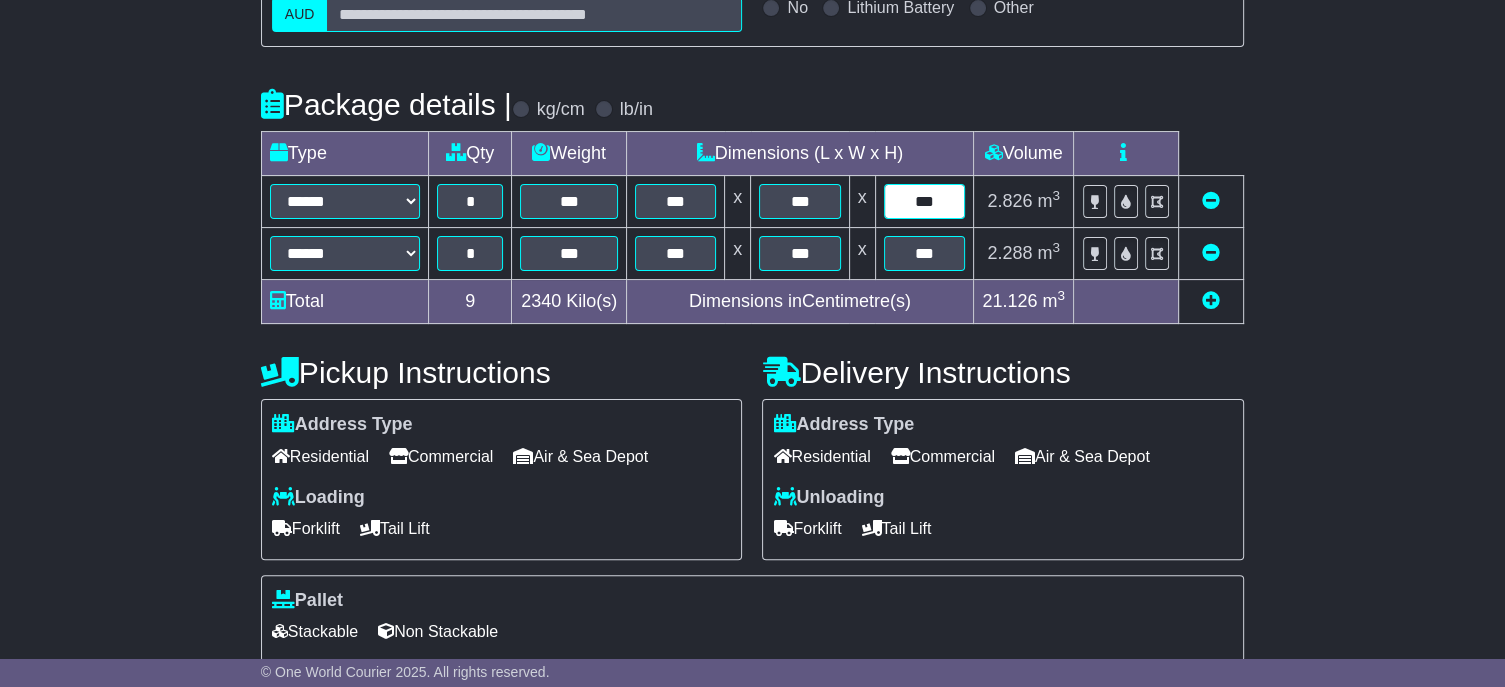 scroll, scrollTop: 400, scrollLeft: 0, axis: vertical 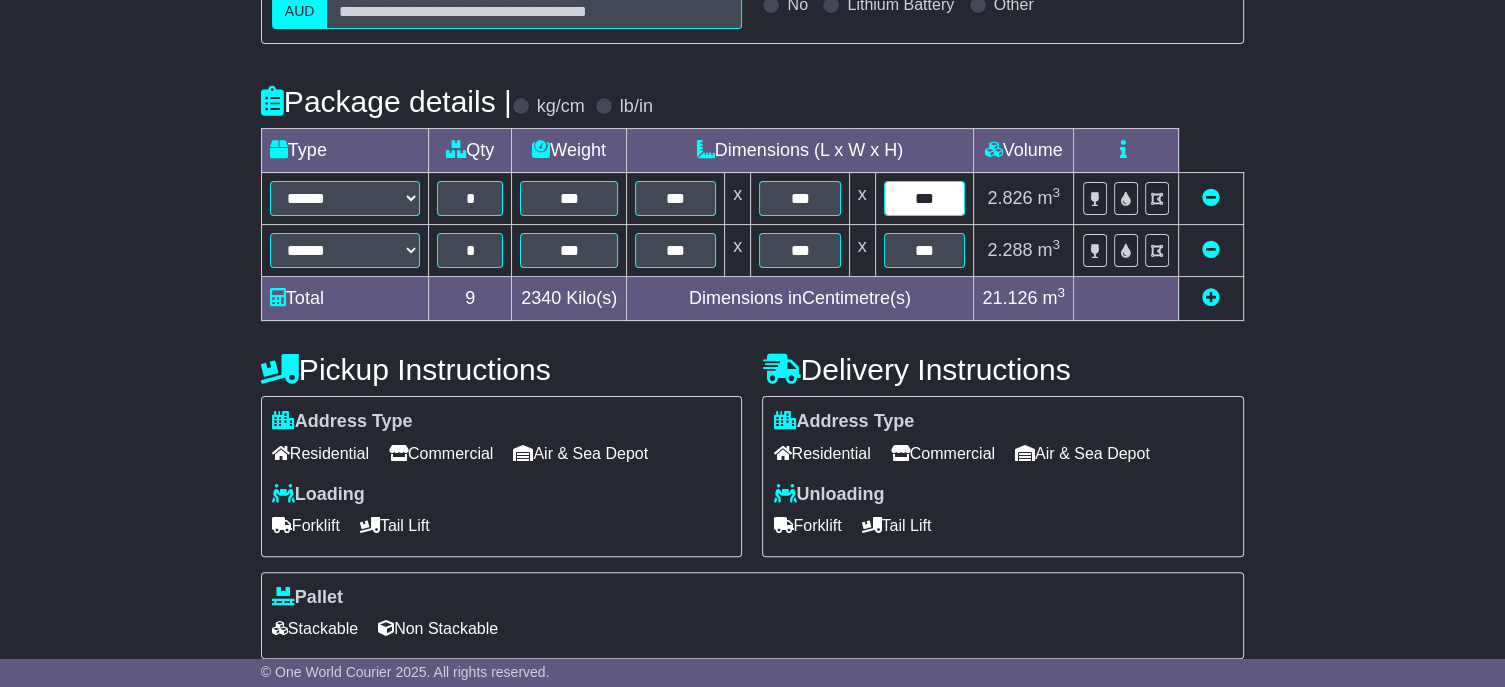 type on "***" 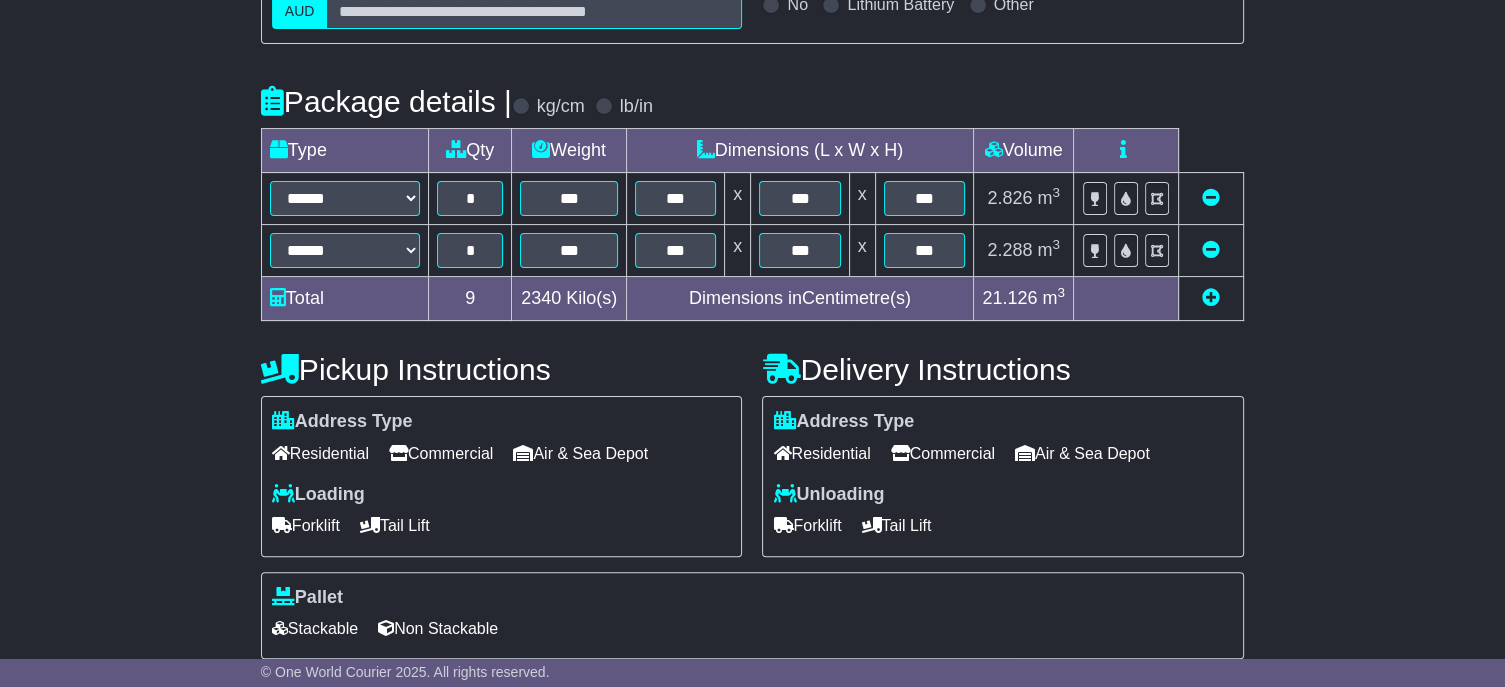 click on "Tail Lift" at bounding box center (896, 525) 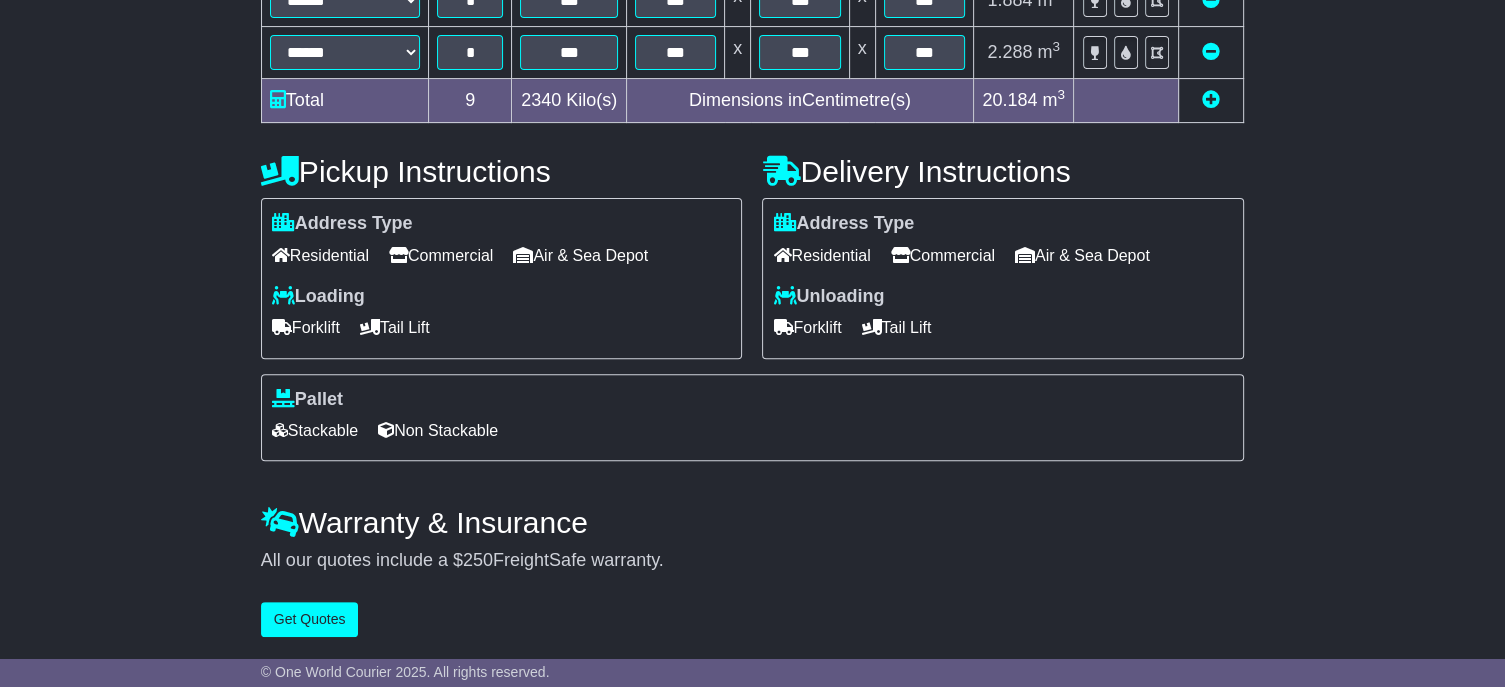 scroll, scrollTop: 633, scrollLeft: 0, axis: vertical 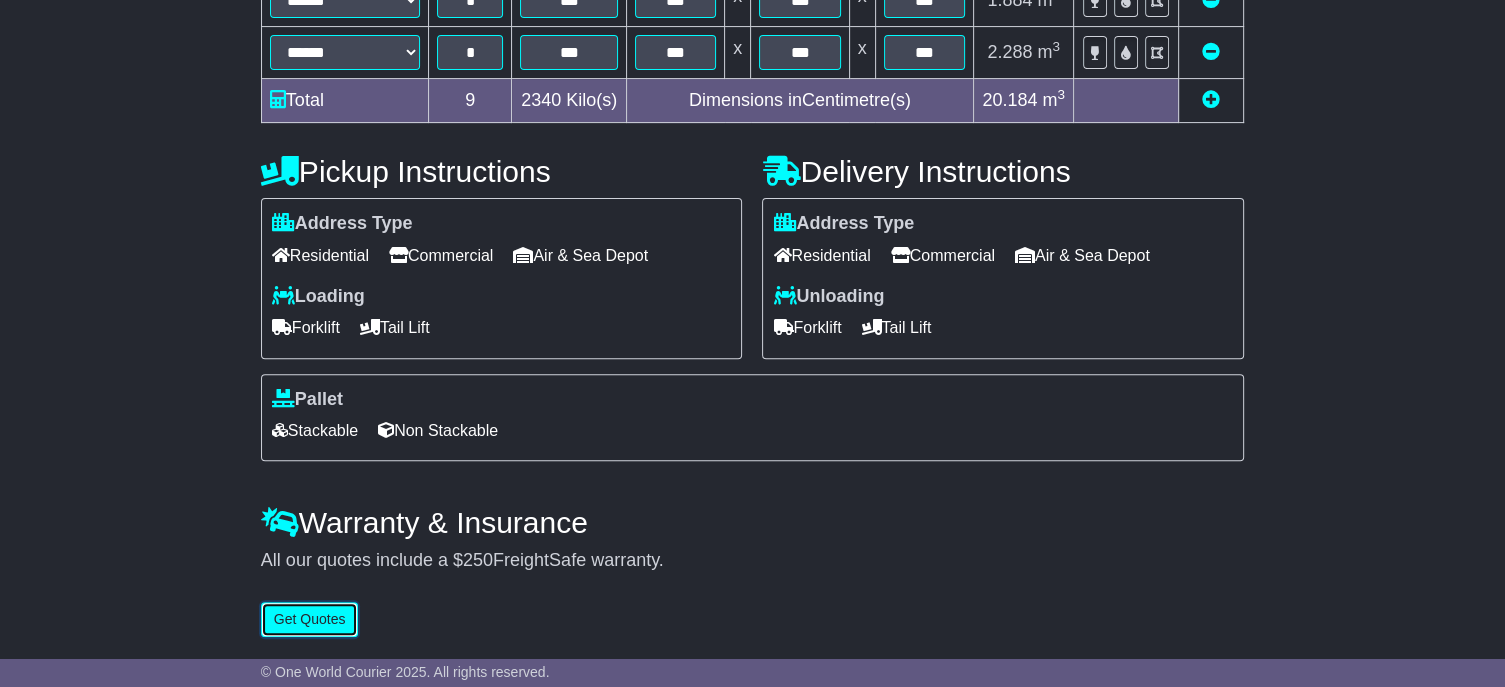 click on "Get Quotes" at bounding box center [310, 619] 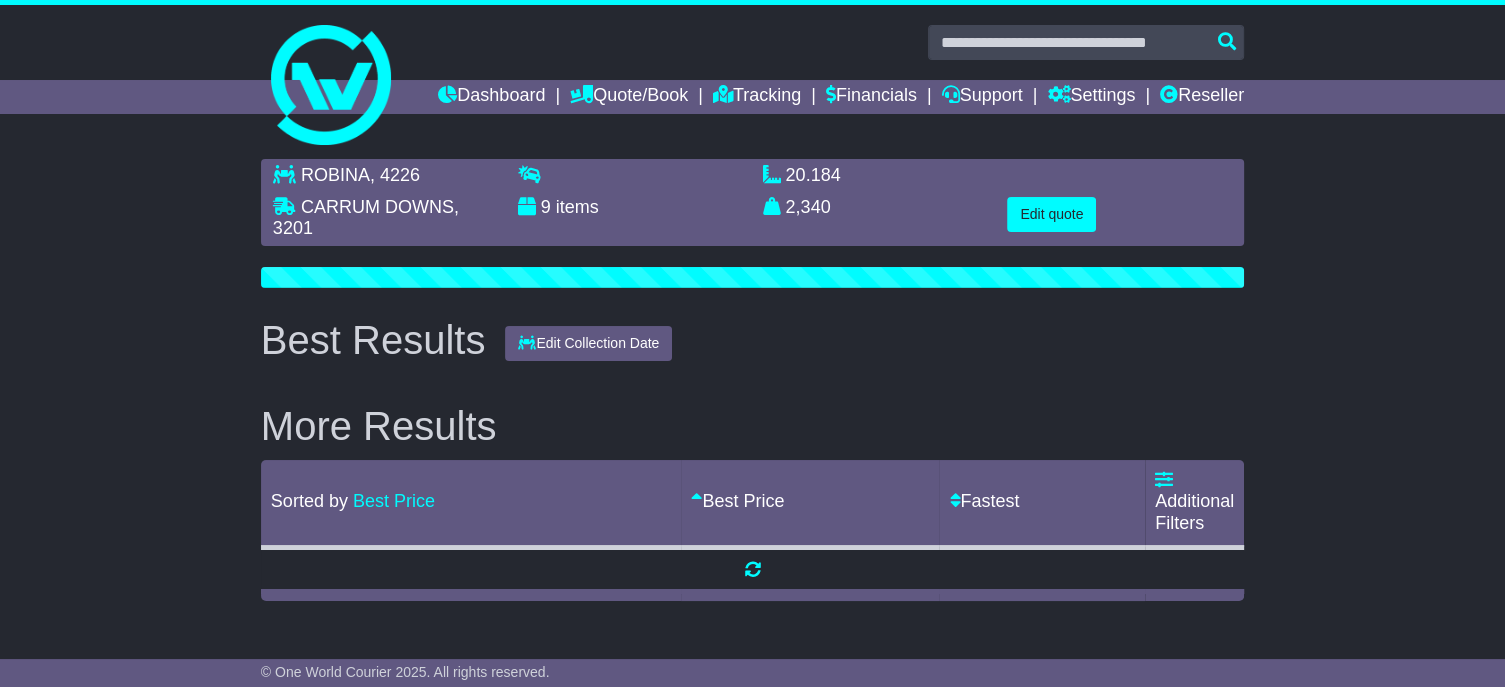scroll, scrollTop: 0, scrollLeft: 0, axis: both 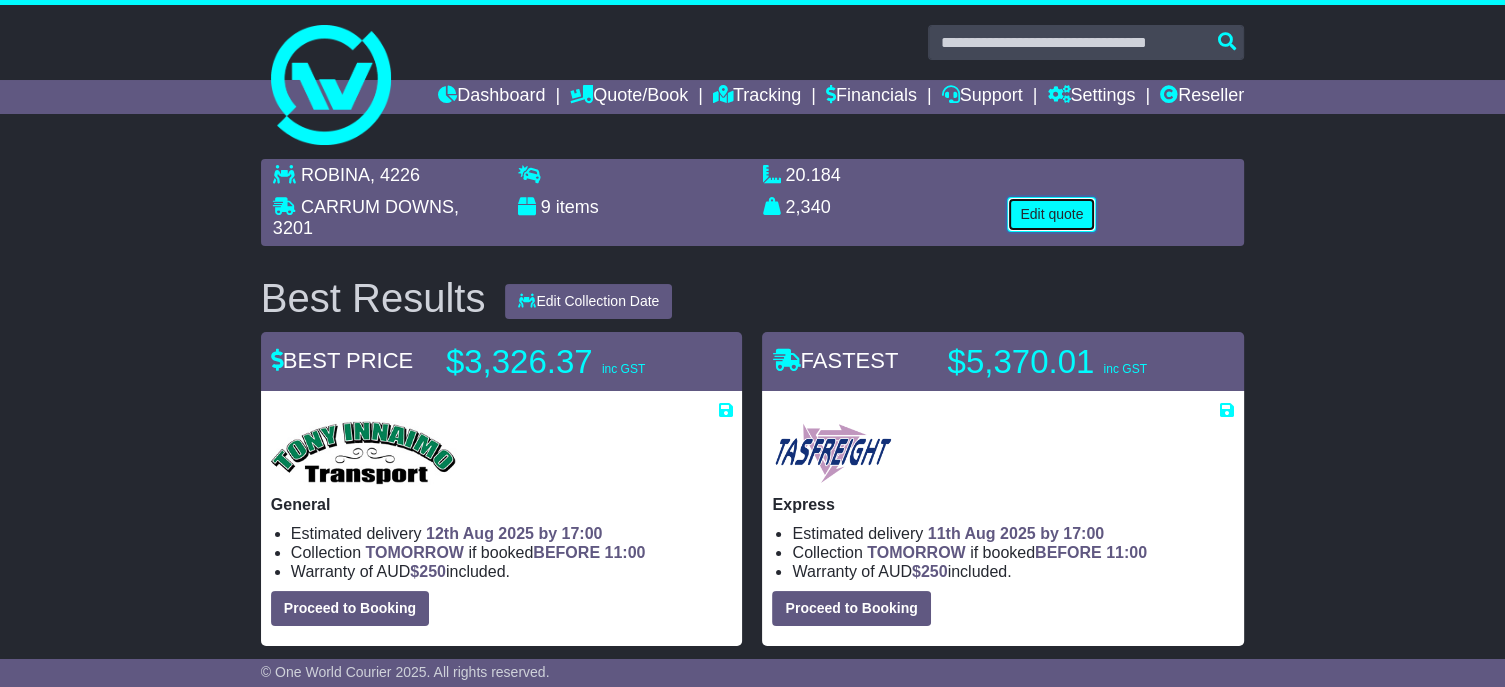 click on "Edit quote" at bounding box center (1051, 214) 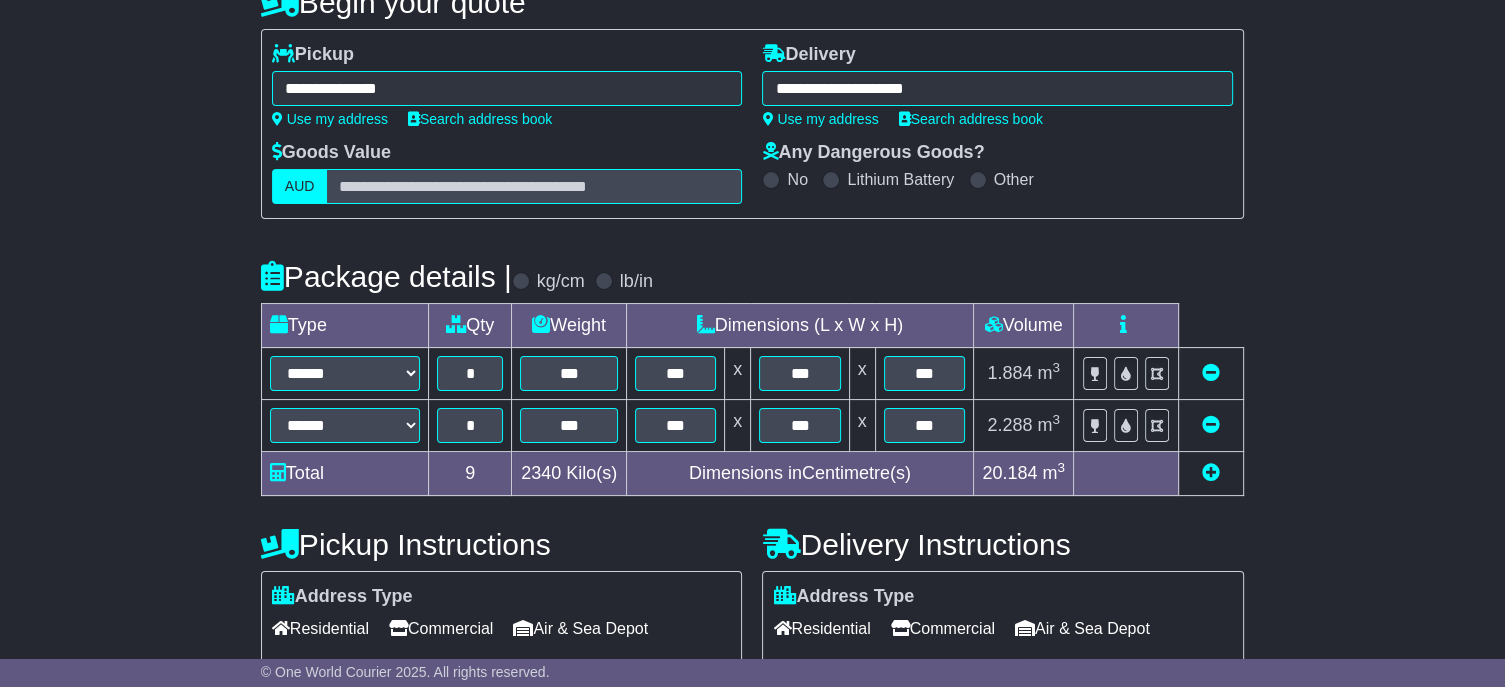 scroll, scrollTop: 400, scrollLeft: 0, axis: vertical 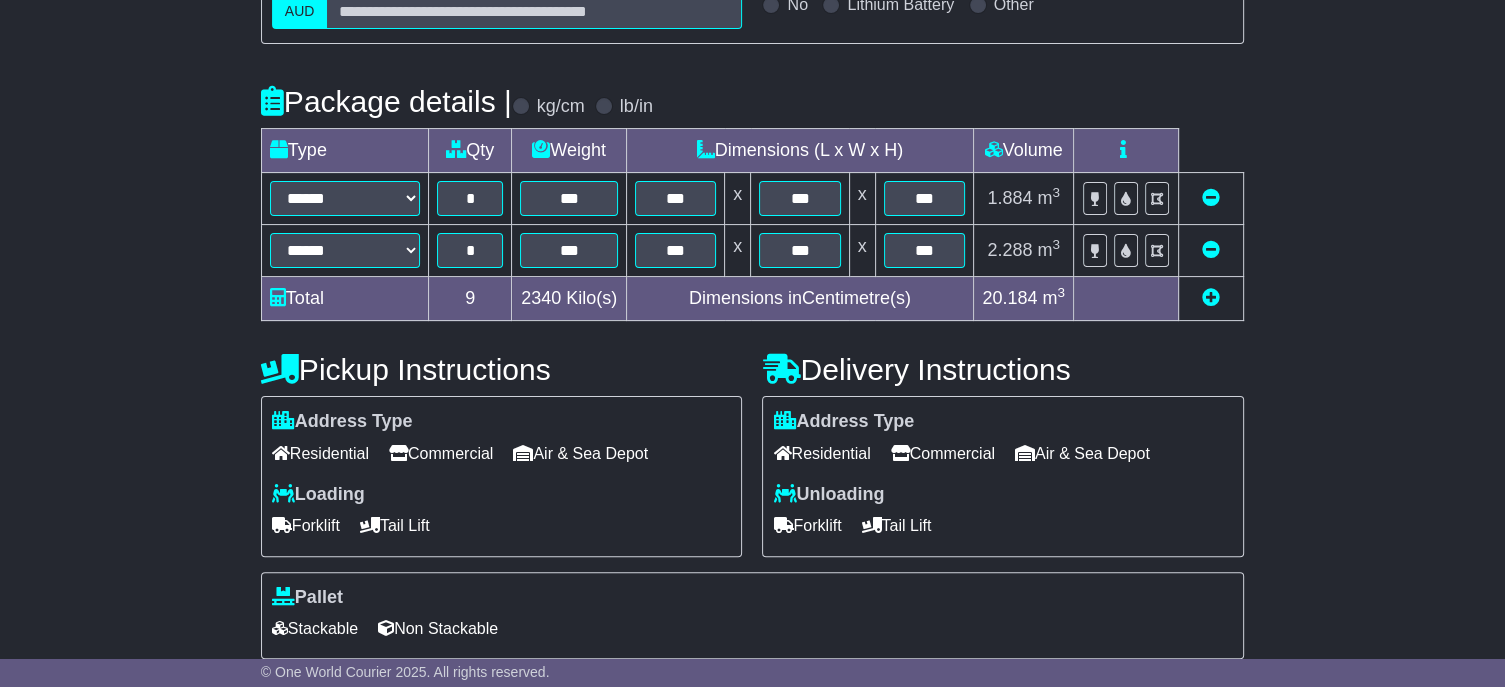 click at bounding box center [1211, 249] 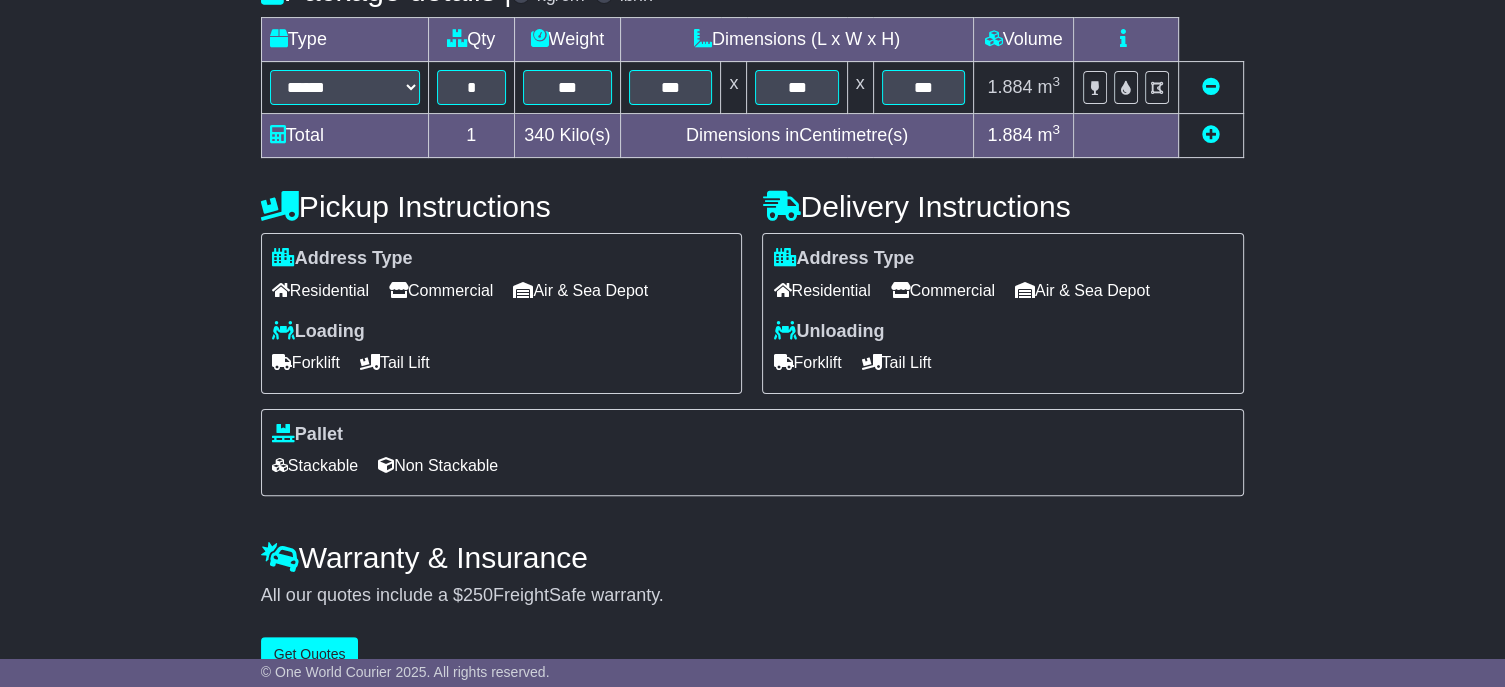 scroll, scrollTop: 581, scrollLeft: 0, axis: vertical 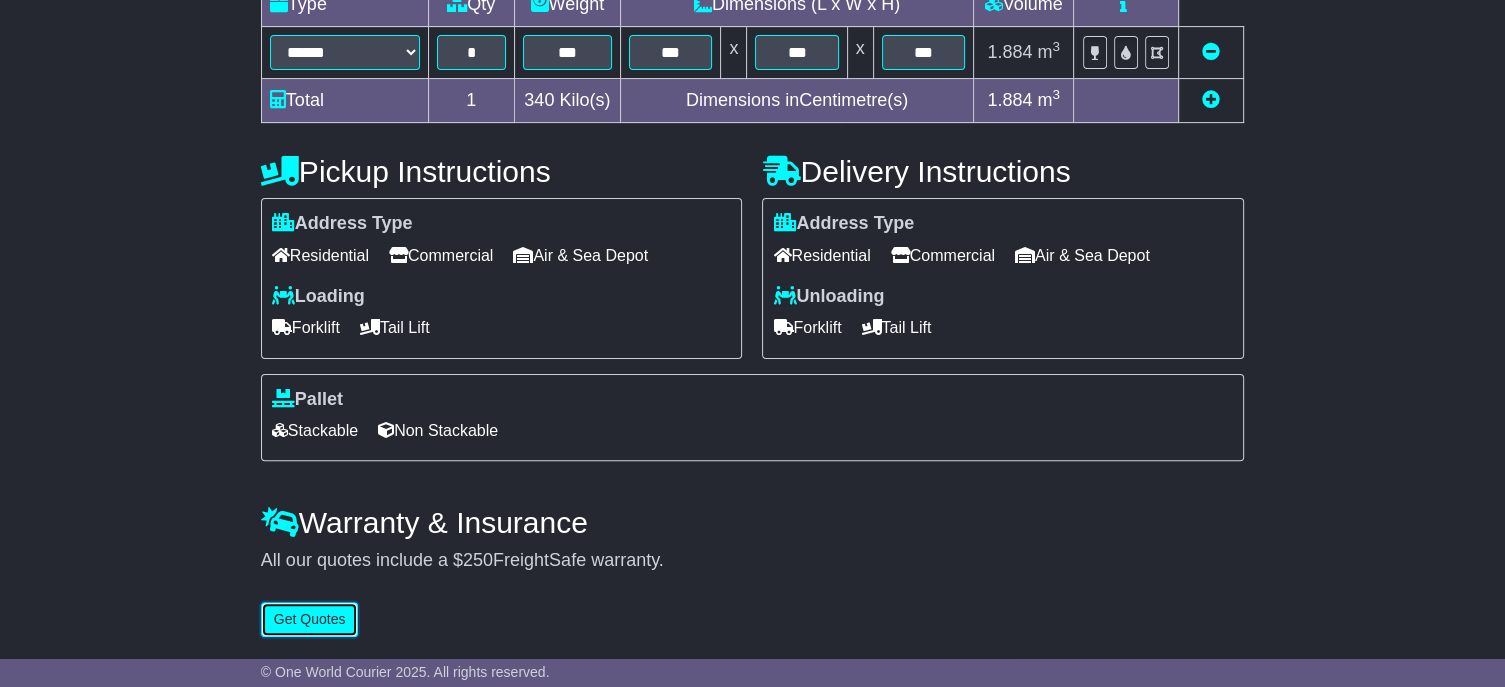 click on "Get Quotes" at bounding box center (310, 619) 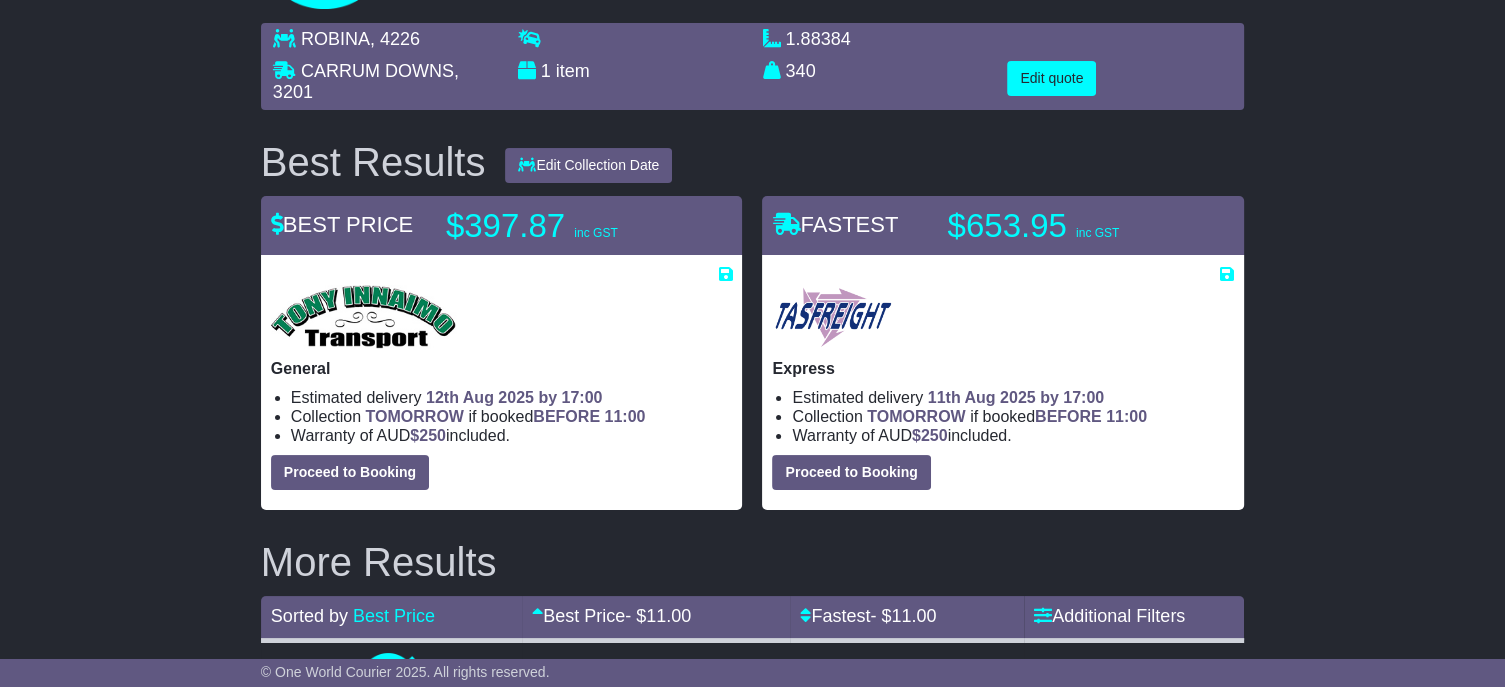 scroll, scrollTop: 123, scrollLeft: 0, axis: vertical 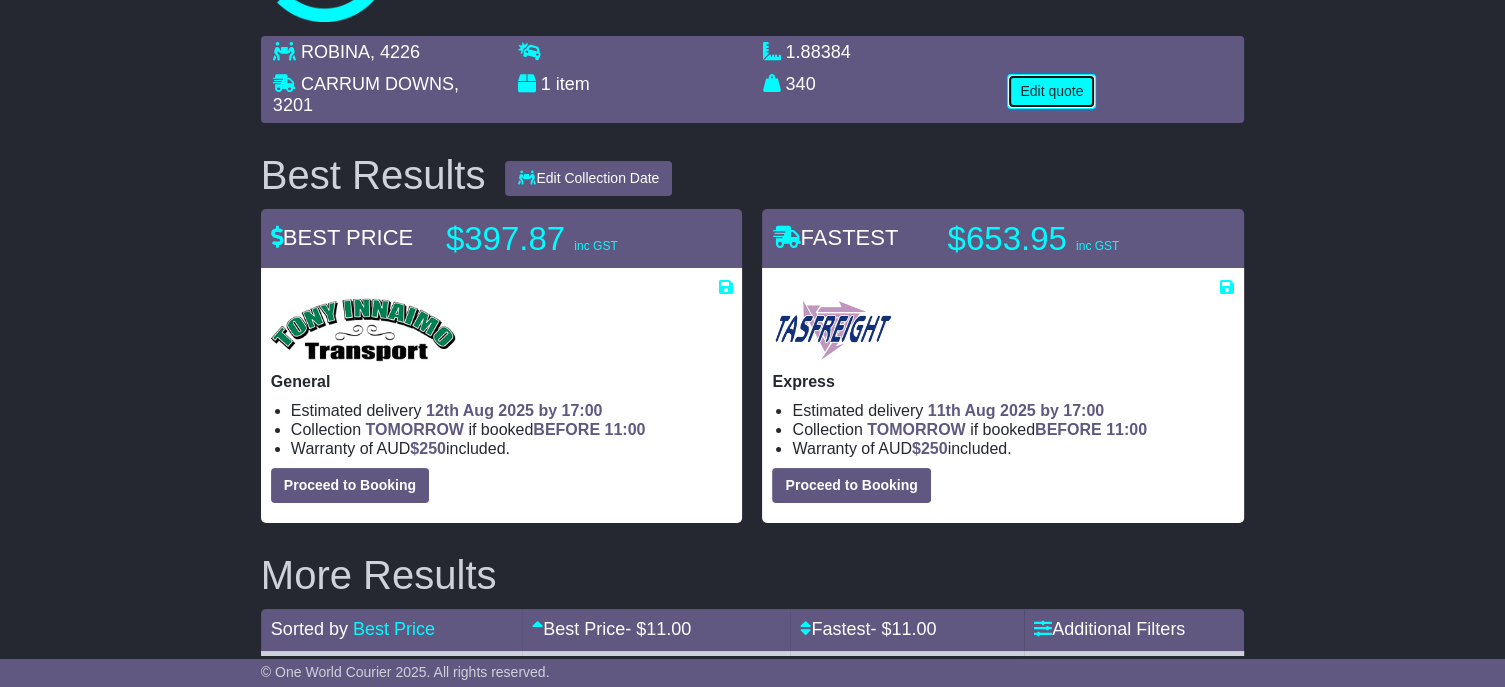 click on "Edit quote" at bounding box center (1051, 91) 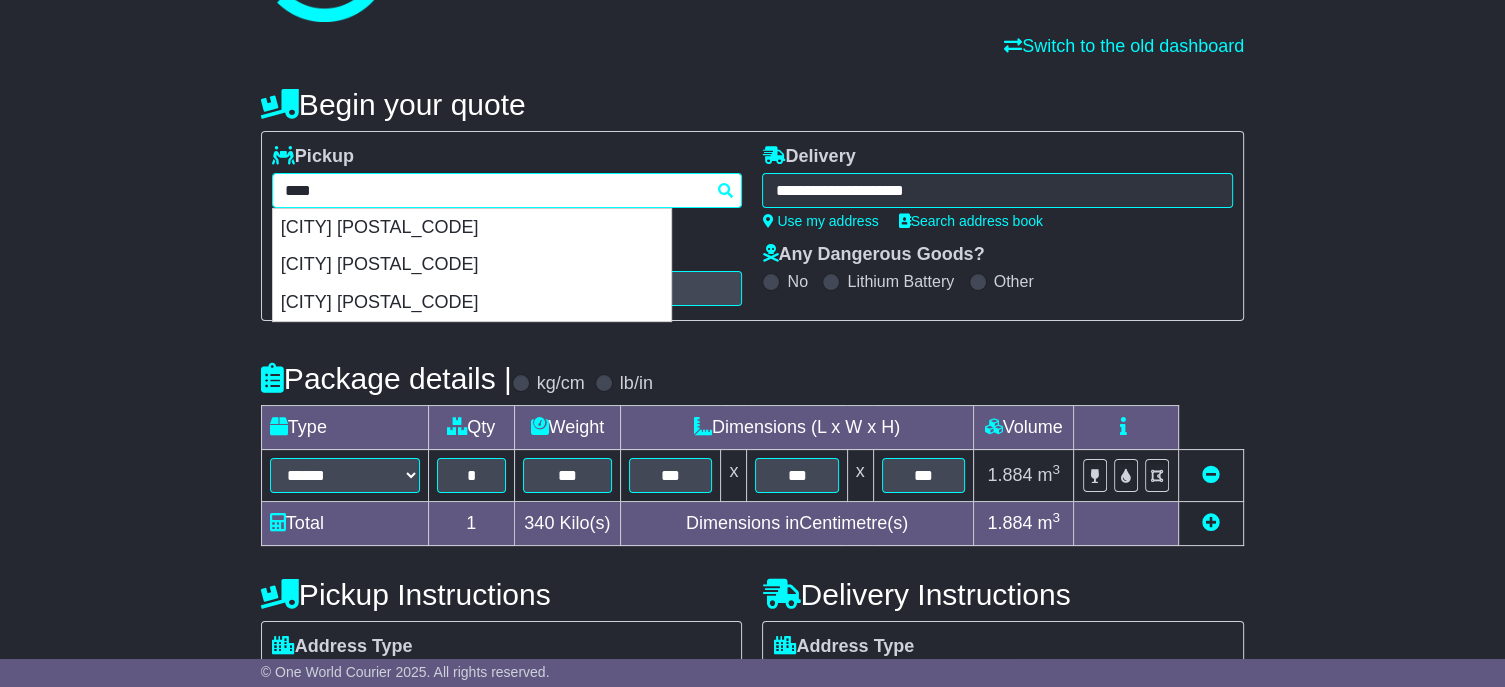 click on "**********" at bounding box center (507, 190) 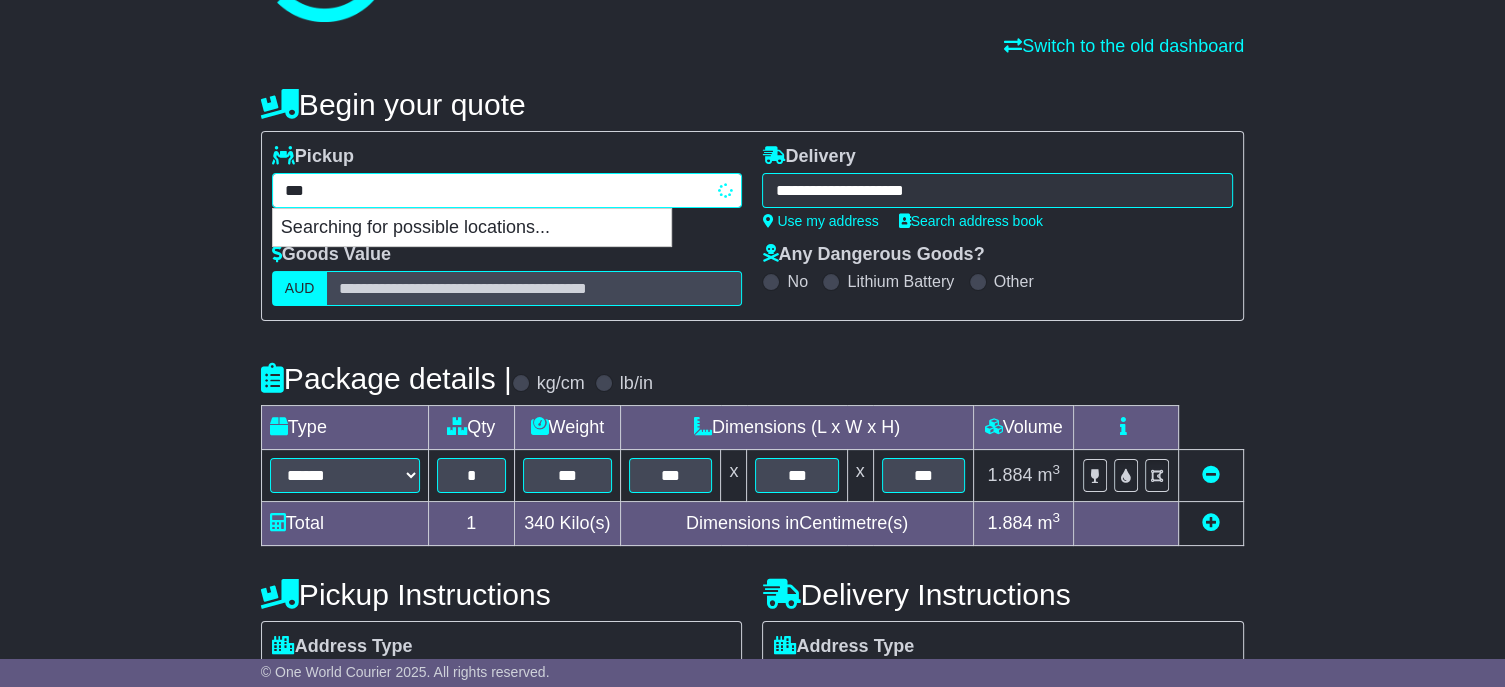 type on "****" 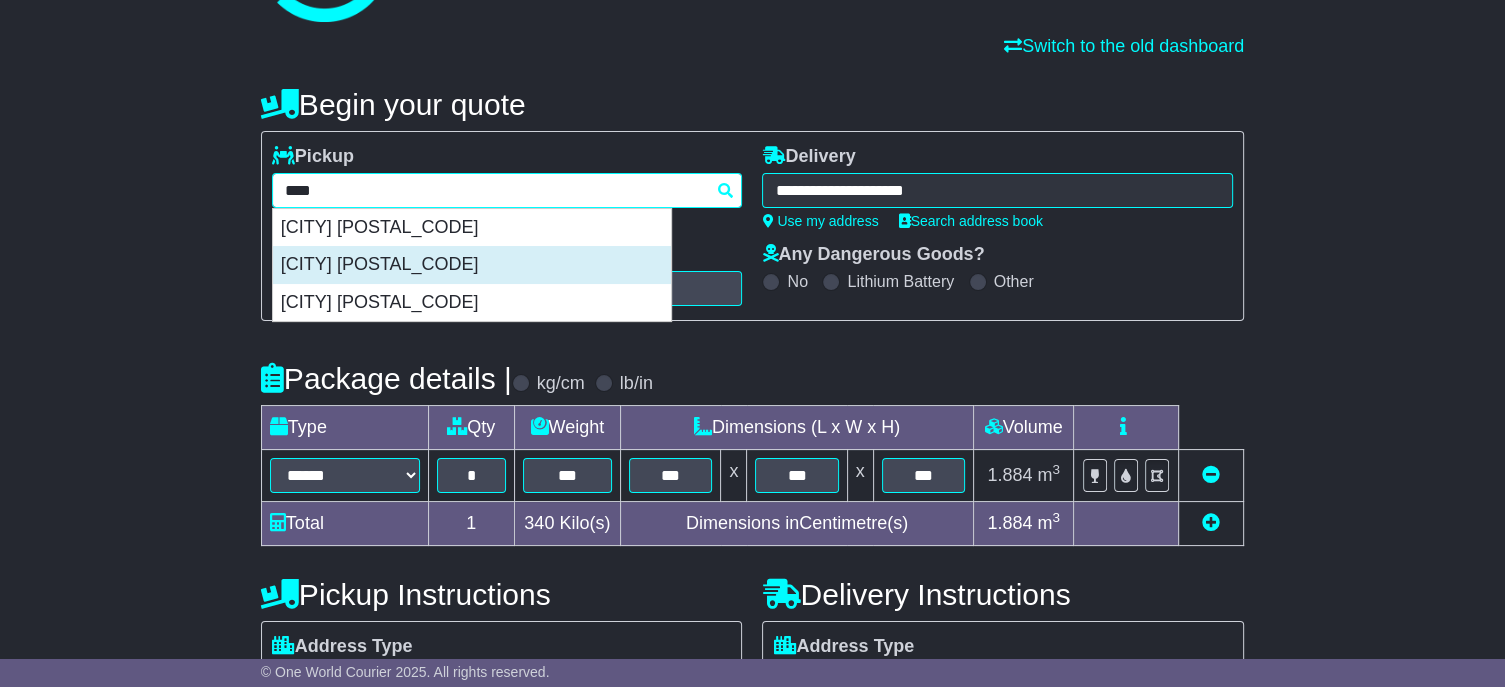 click on "ROCKLEA 4106" at bounding box center [472, 265] 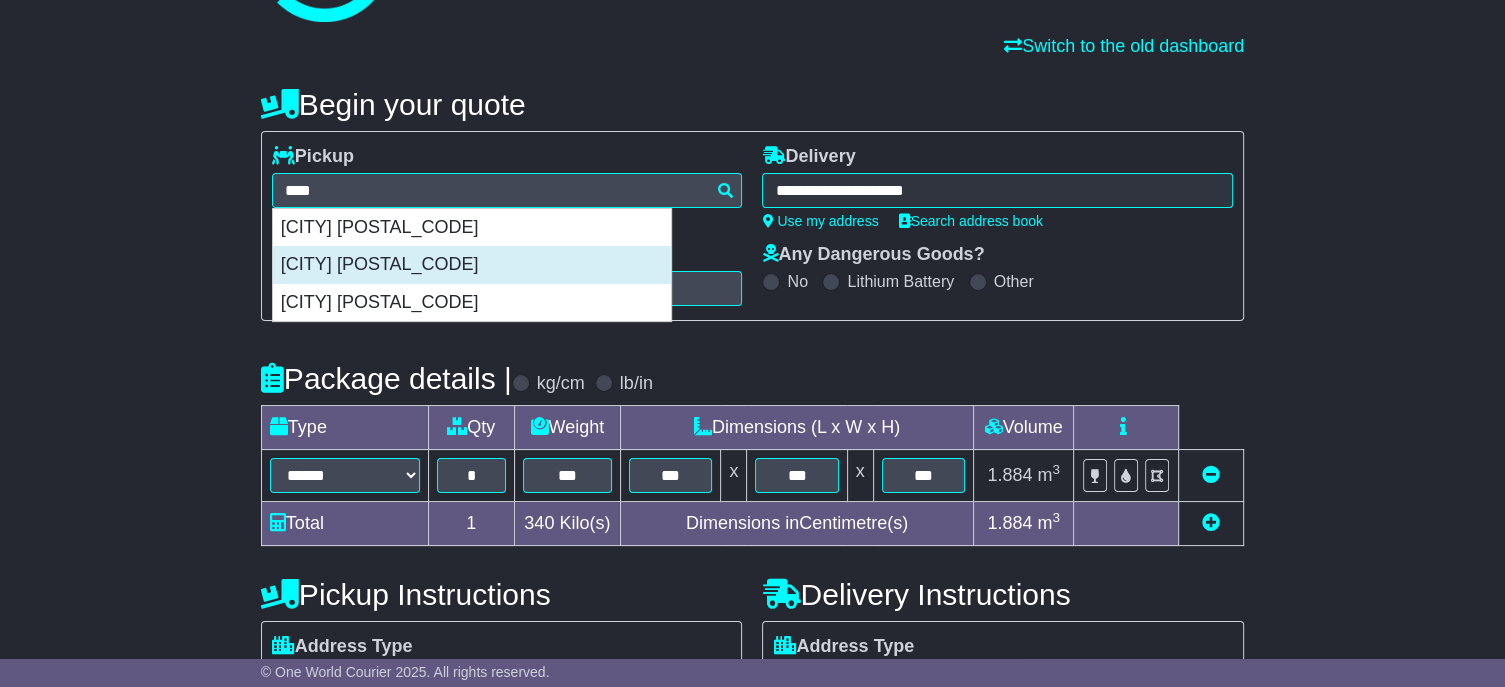 type on "**********" 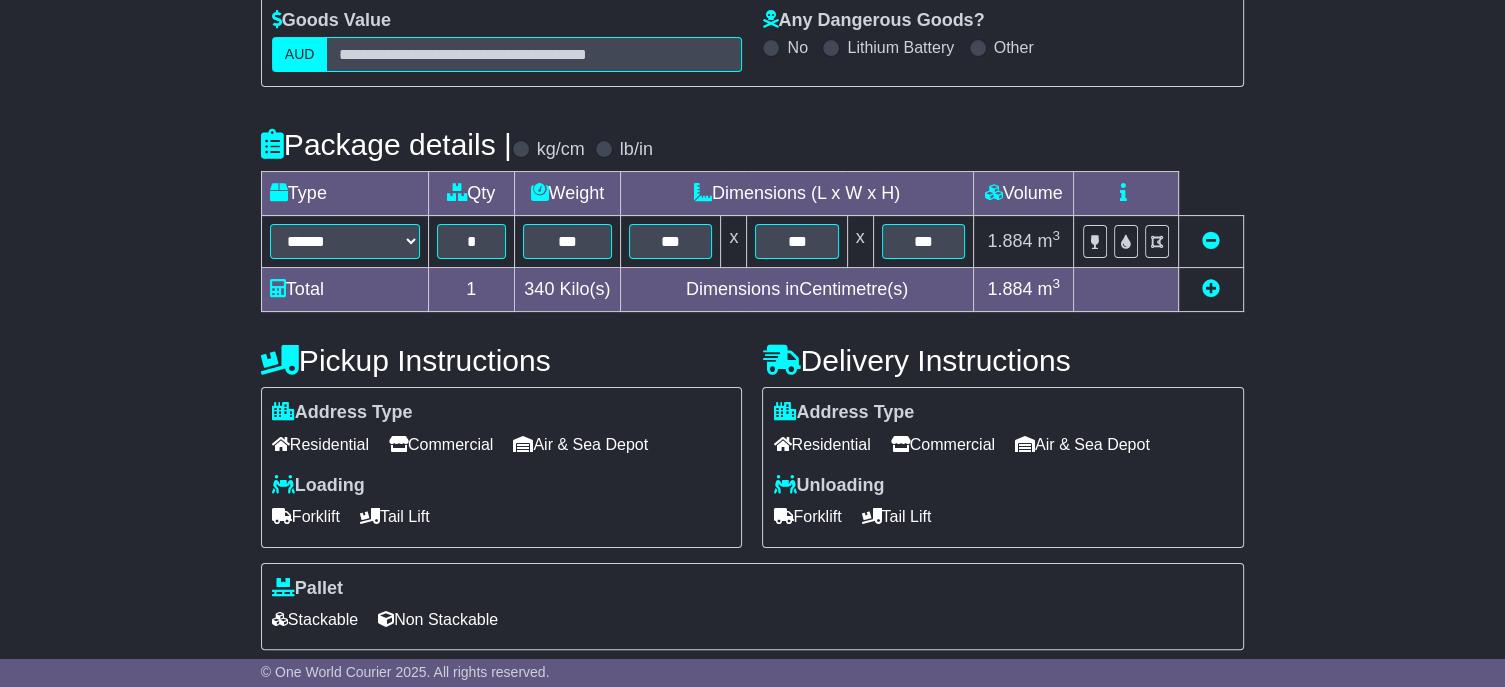 scroll, scrollTop: 581, scrollLeft: 0, axis: vertical 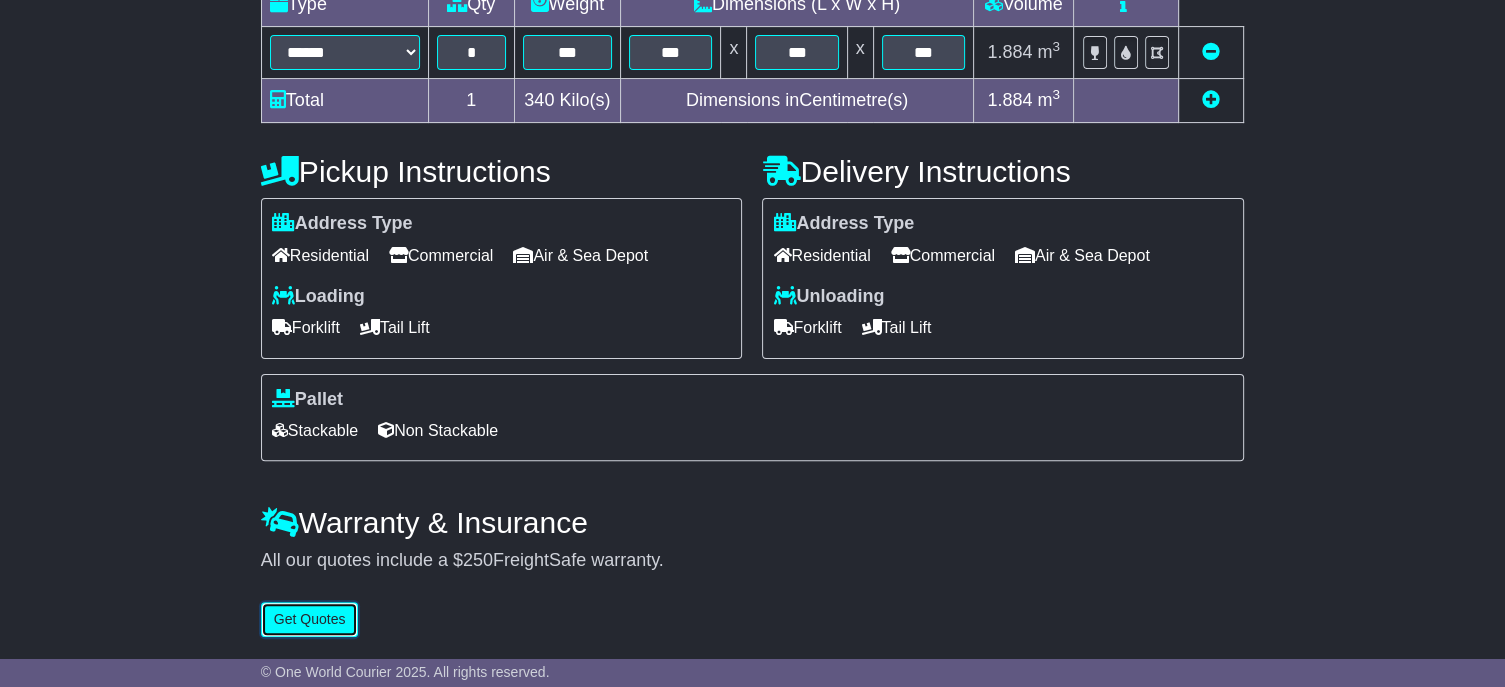 click on "Get Quotes" at bounding box center [310, 619] 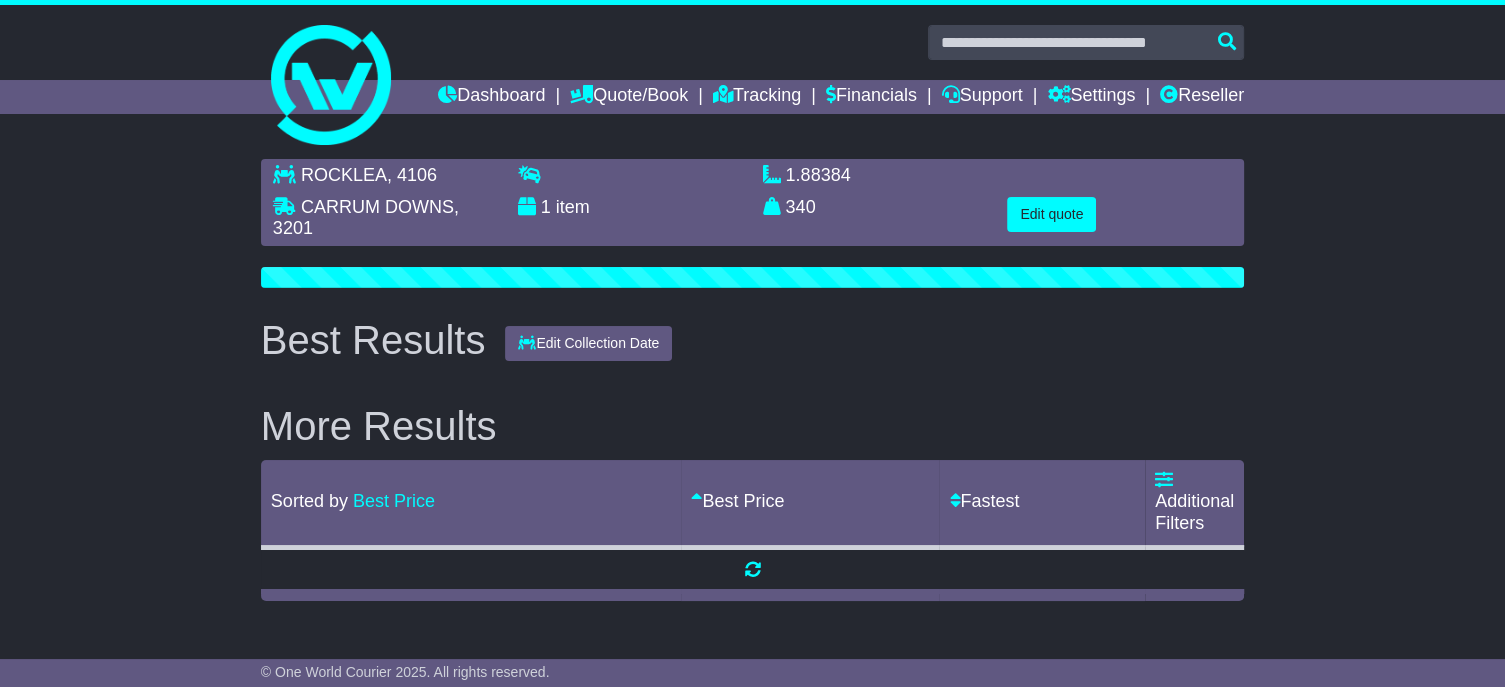 scroll, scrollTop: 0, scrollLeft: 0, axis: both 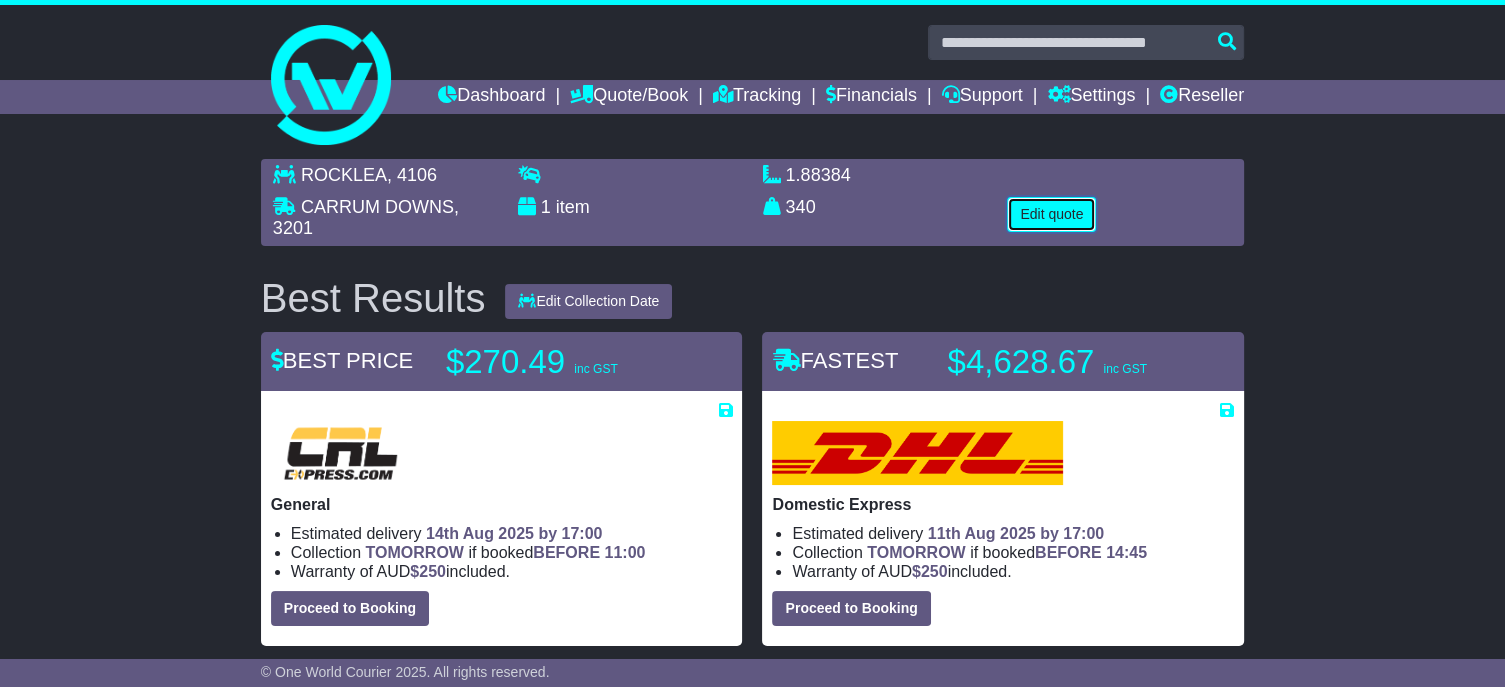 click on "Edit quote" at bounding box center [1051, 214] 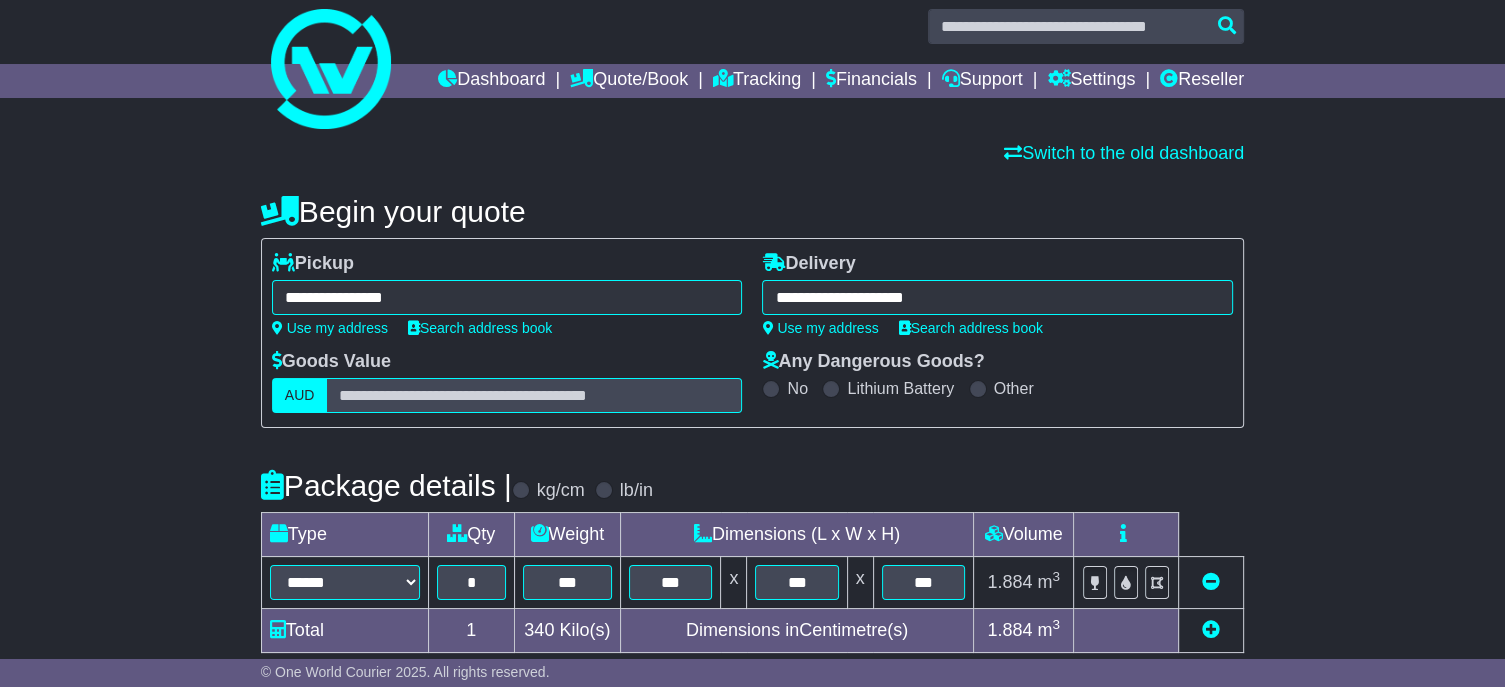 scroll, scrollTop: 0, scrollLeft: 0, axis: both 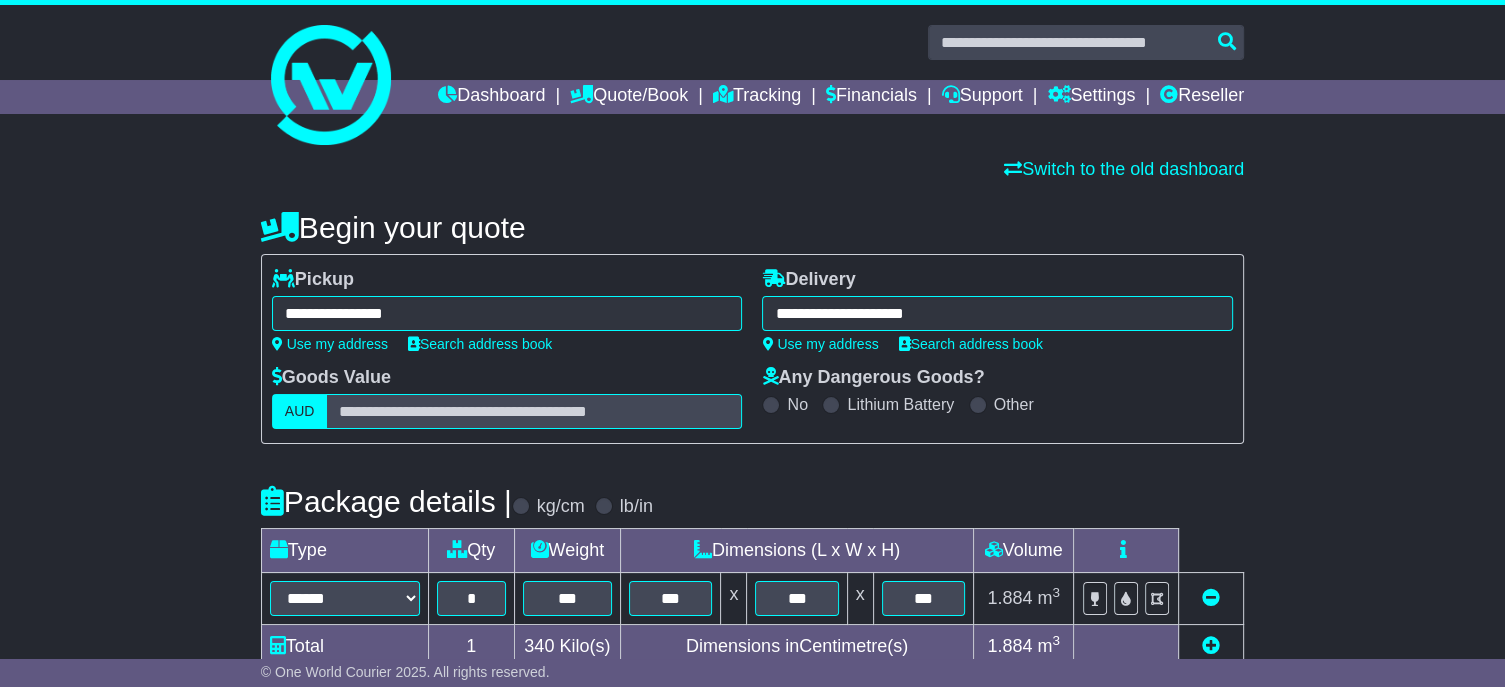 click on "**********" at bounding box center (507, 313) 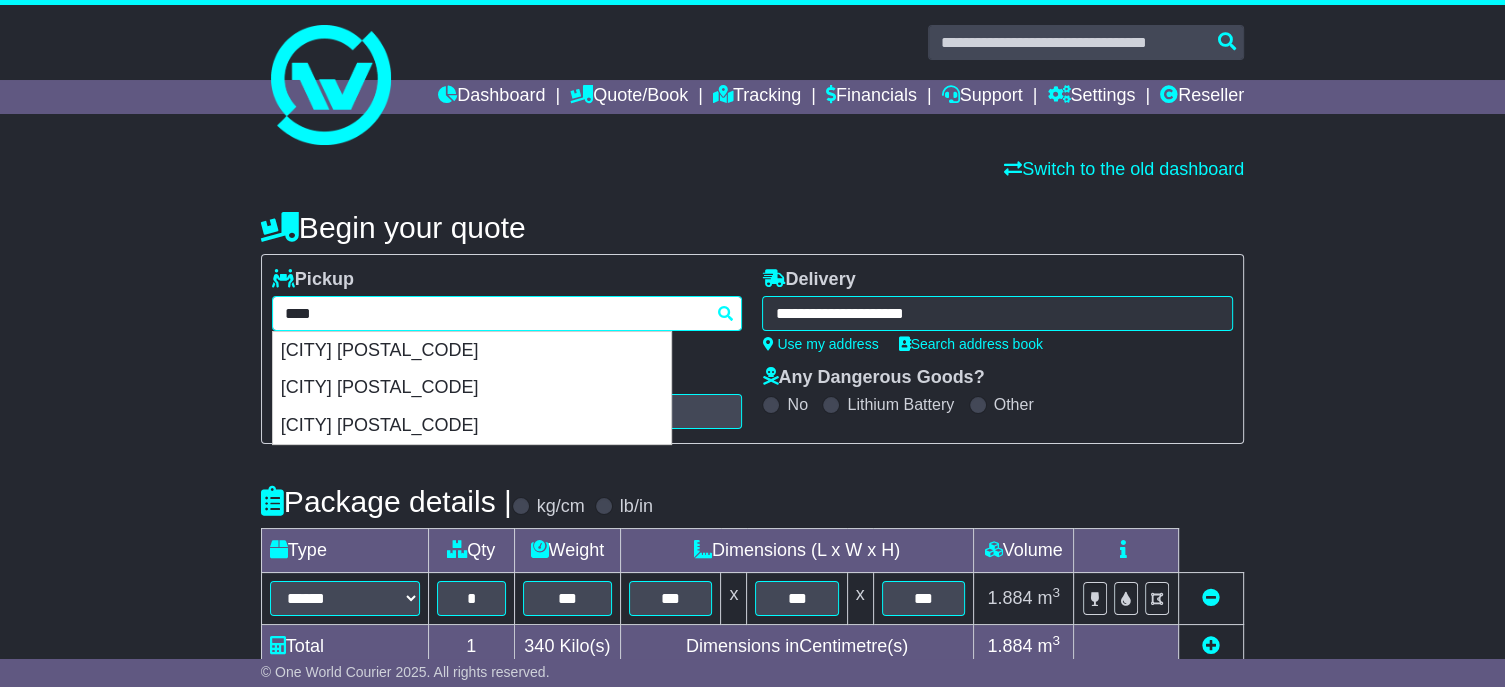 click on "****" at bounding box center (507, 313) 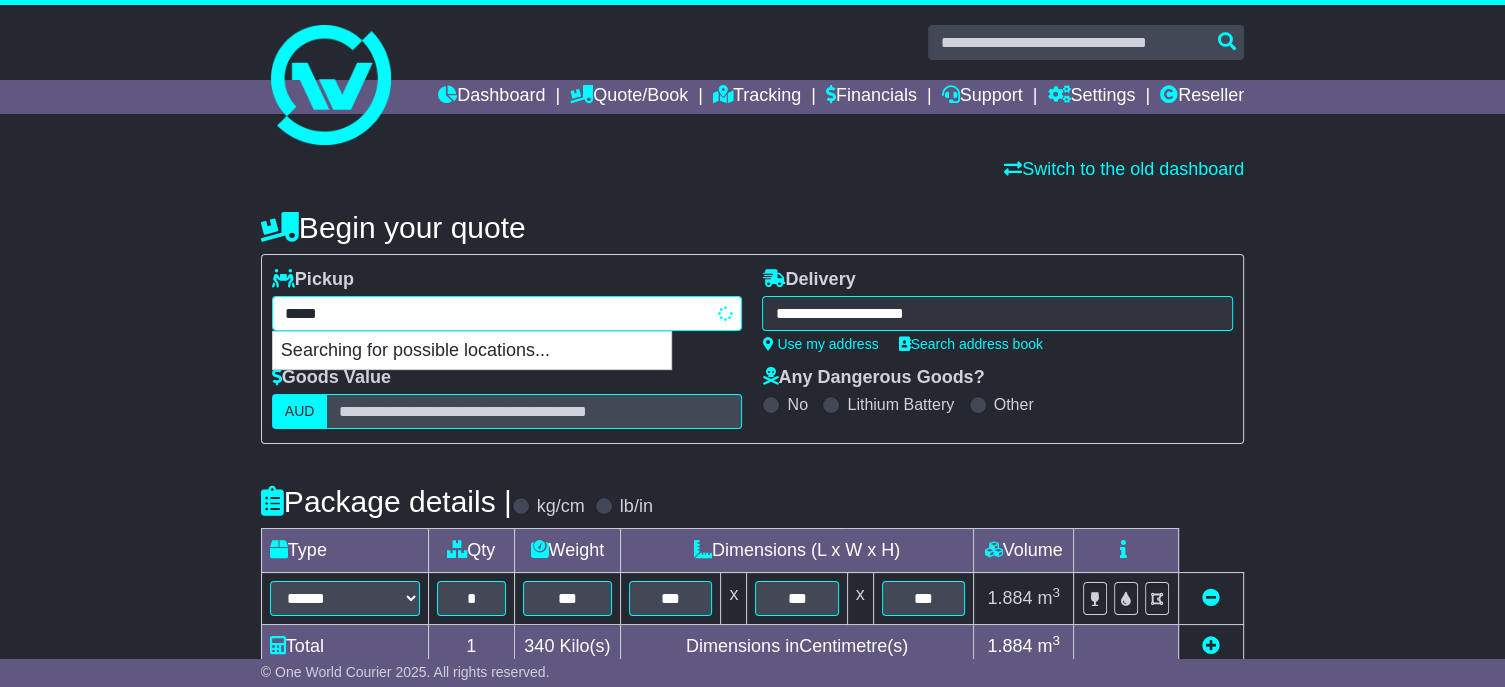 type on "******" 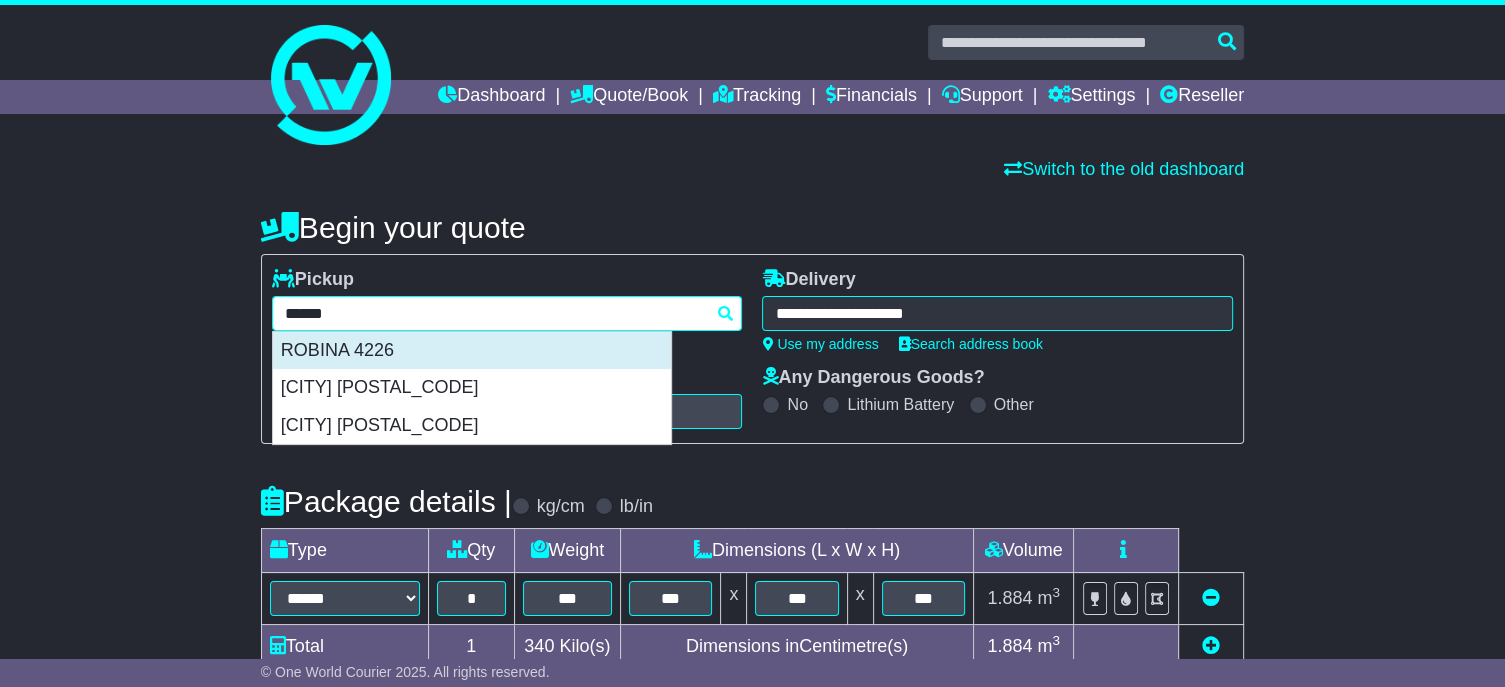 click on "ROBINA 4226" at bounding box center (472, 351) 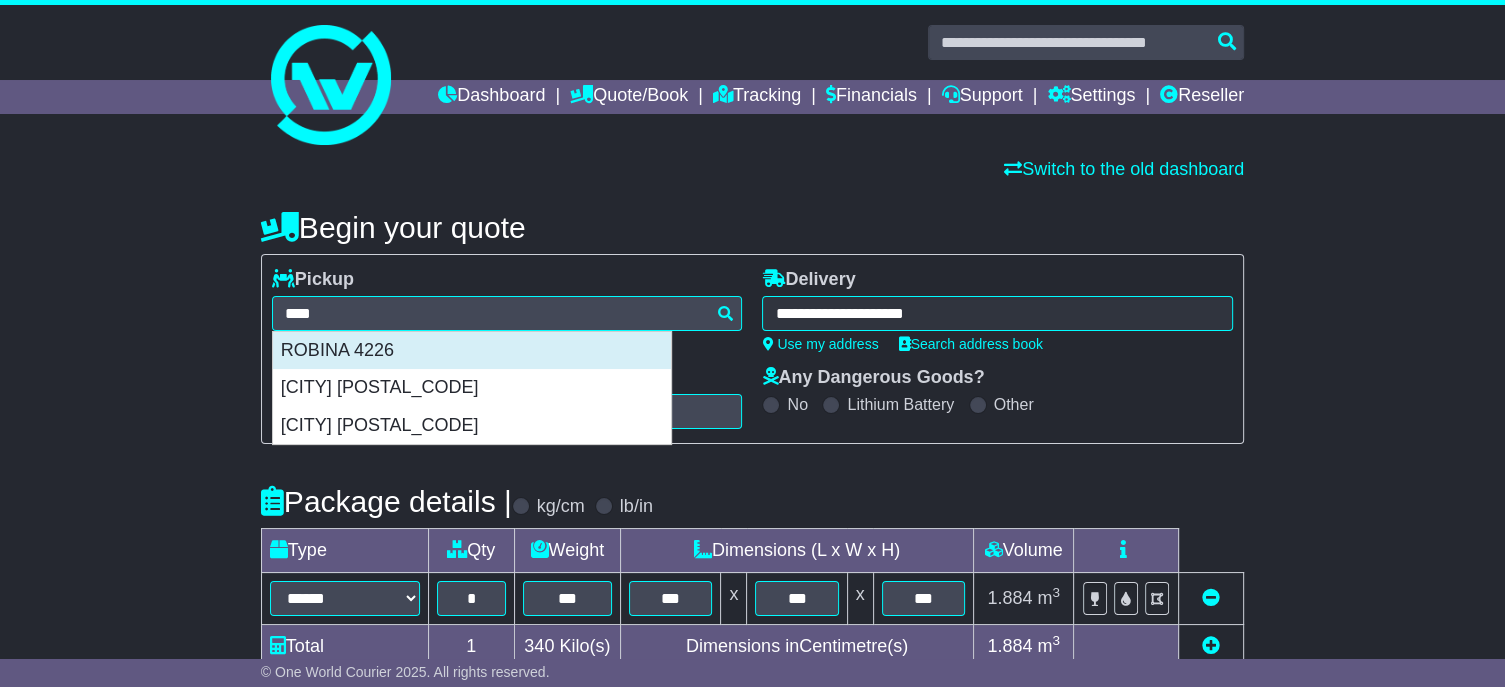 type on "**********" 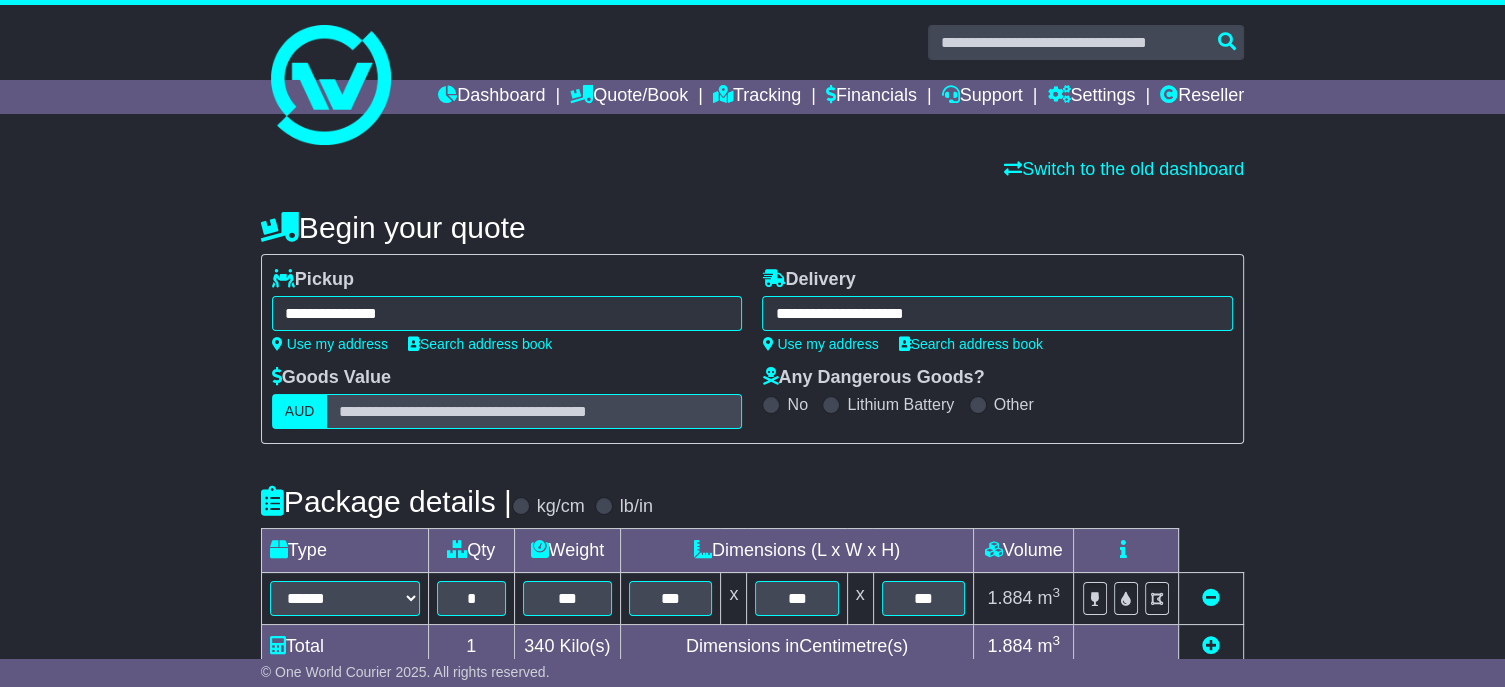 click on "**********" at bounding box center (997, 313) 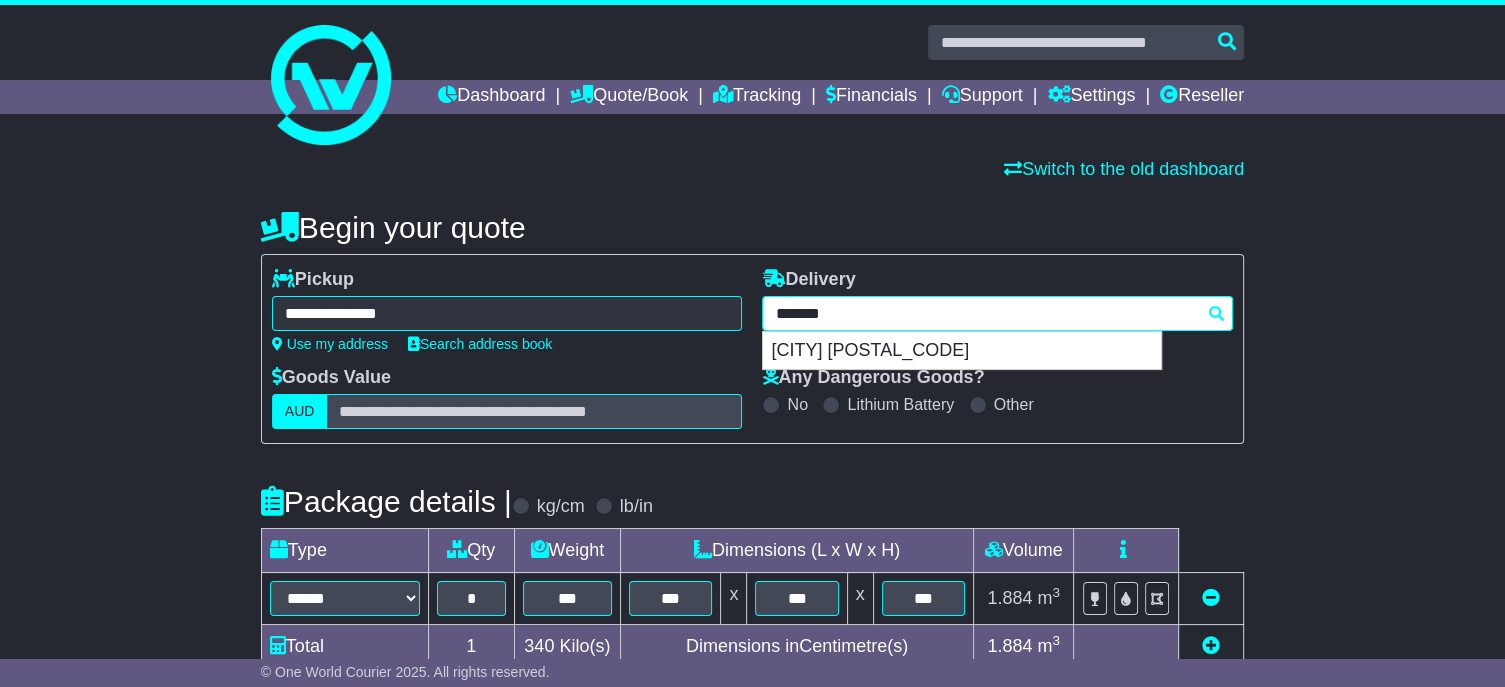 click on "*******" at bounding box center (997, 313) 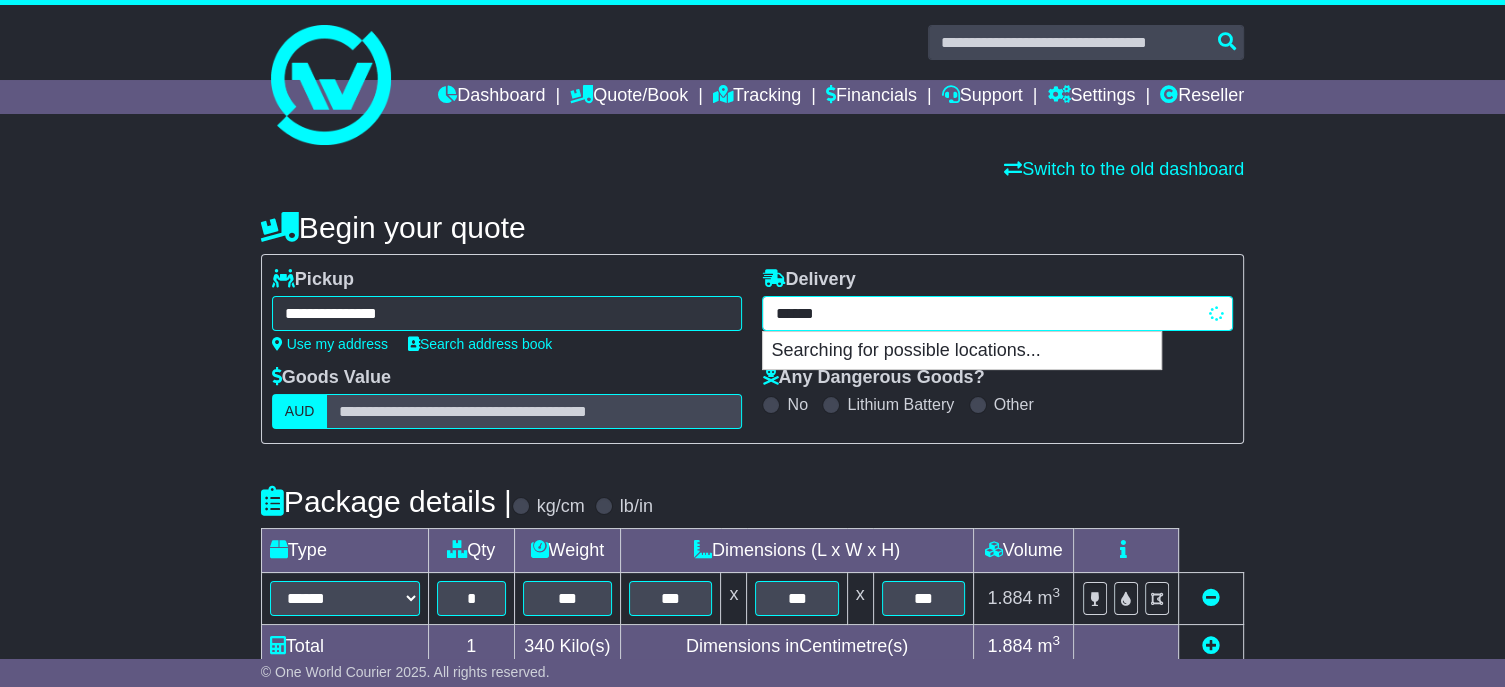 type on "*******" 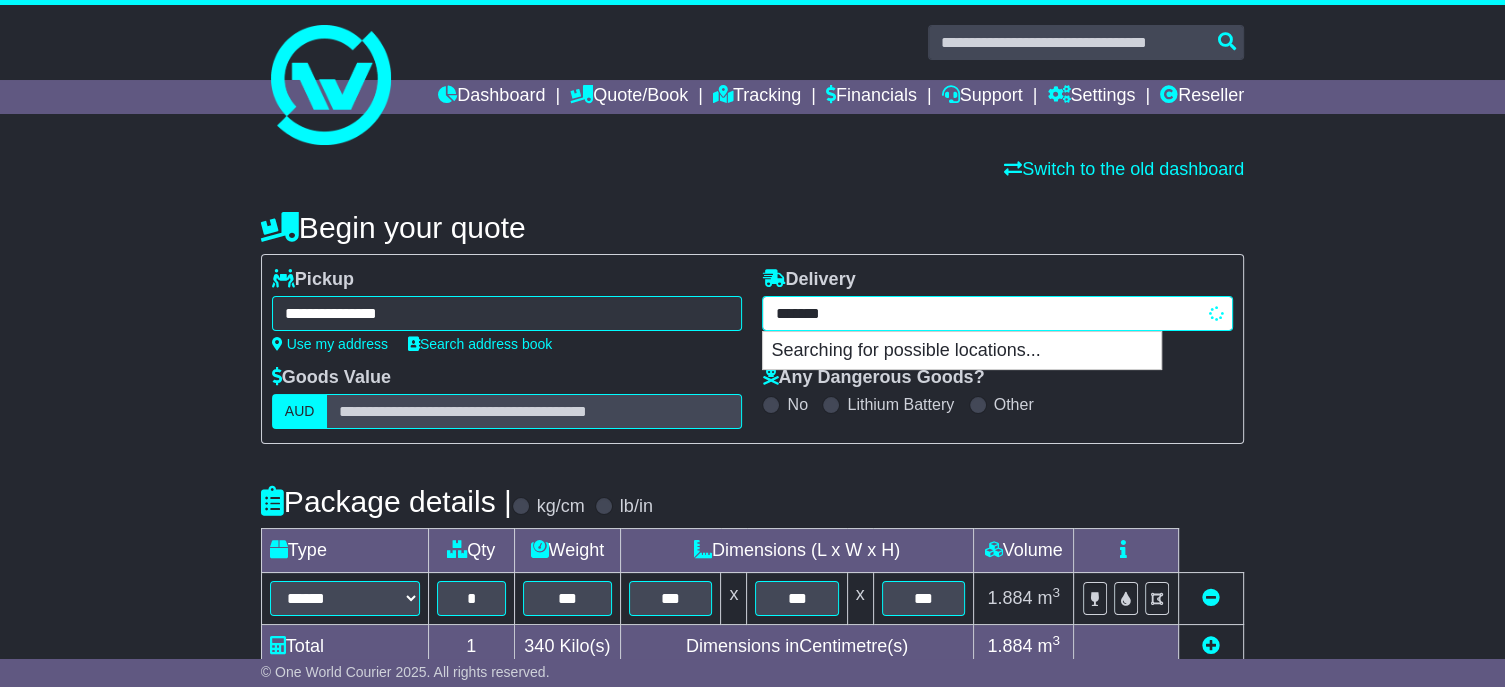 type on "********" 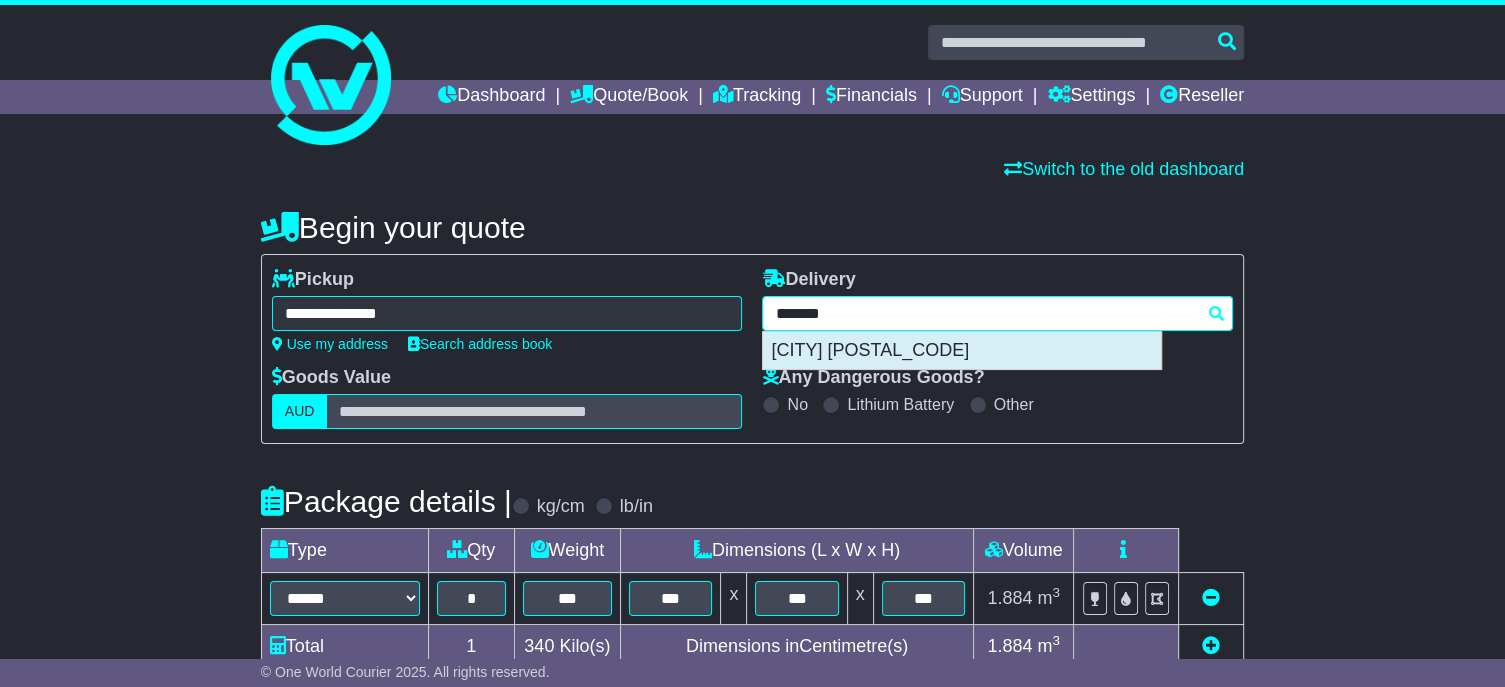 click on "LOGANLEA 4131" at bounding box center [962, 351] 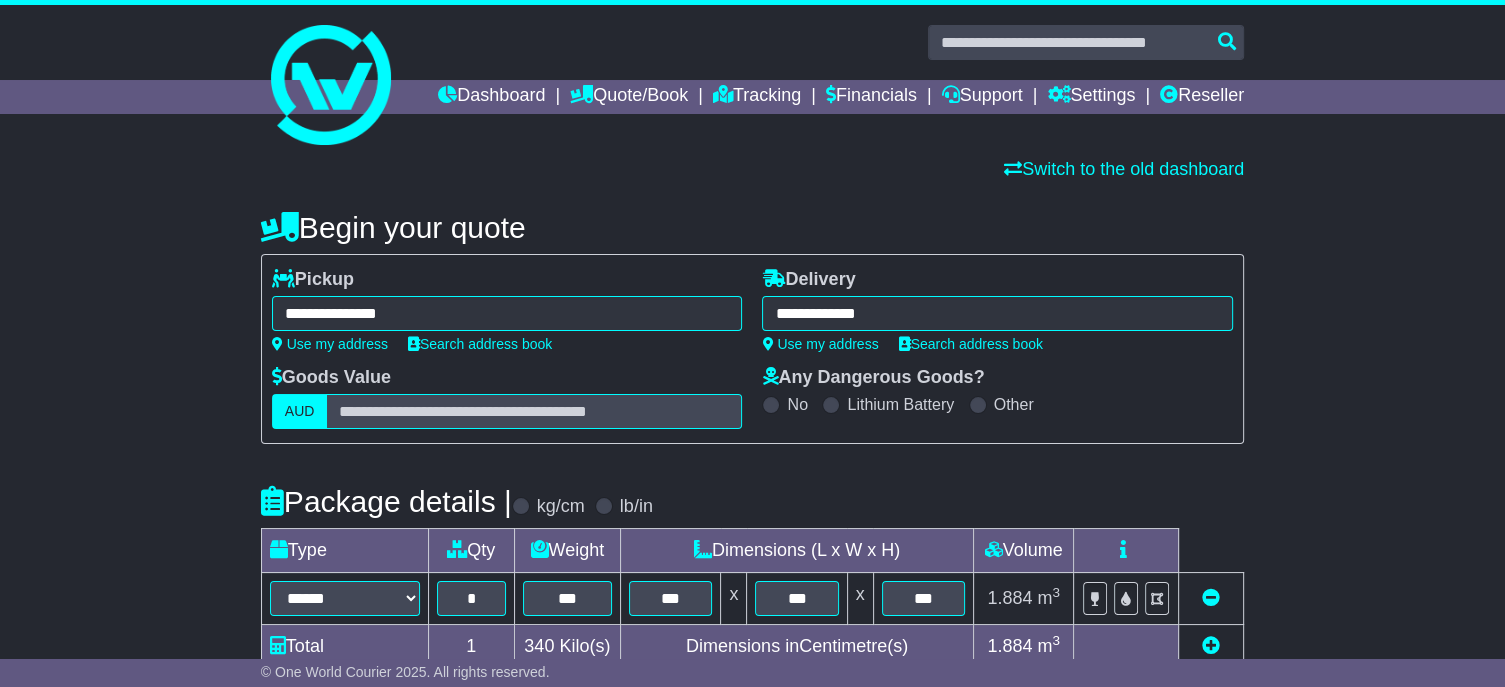type on "**********" 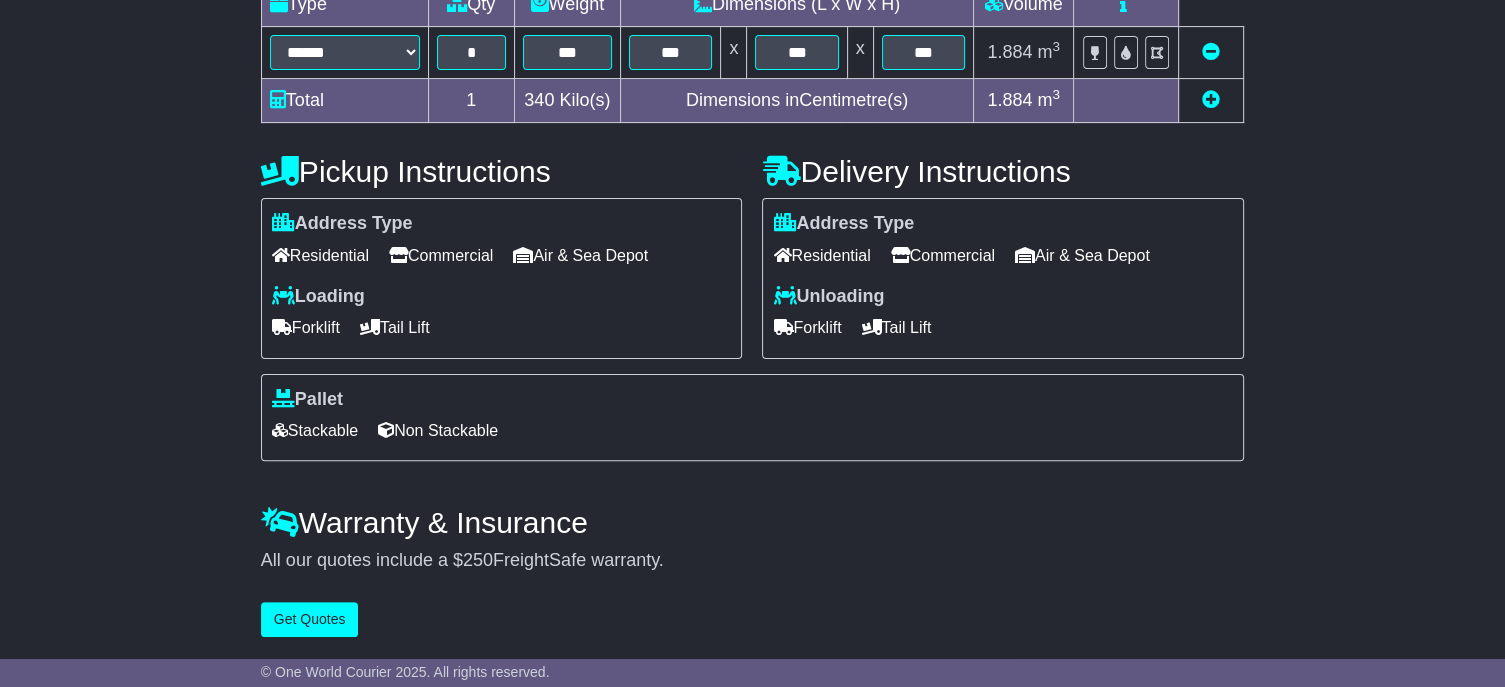 scroll, scrollTop: 581, scrollLeft: 0, axis: vertical 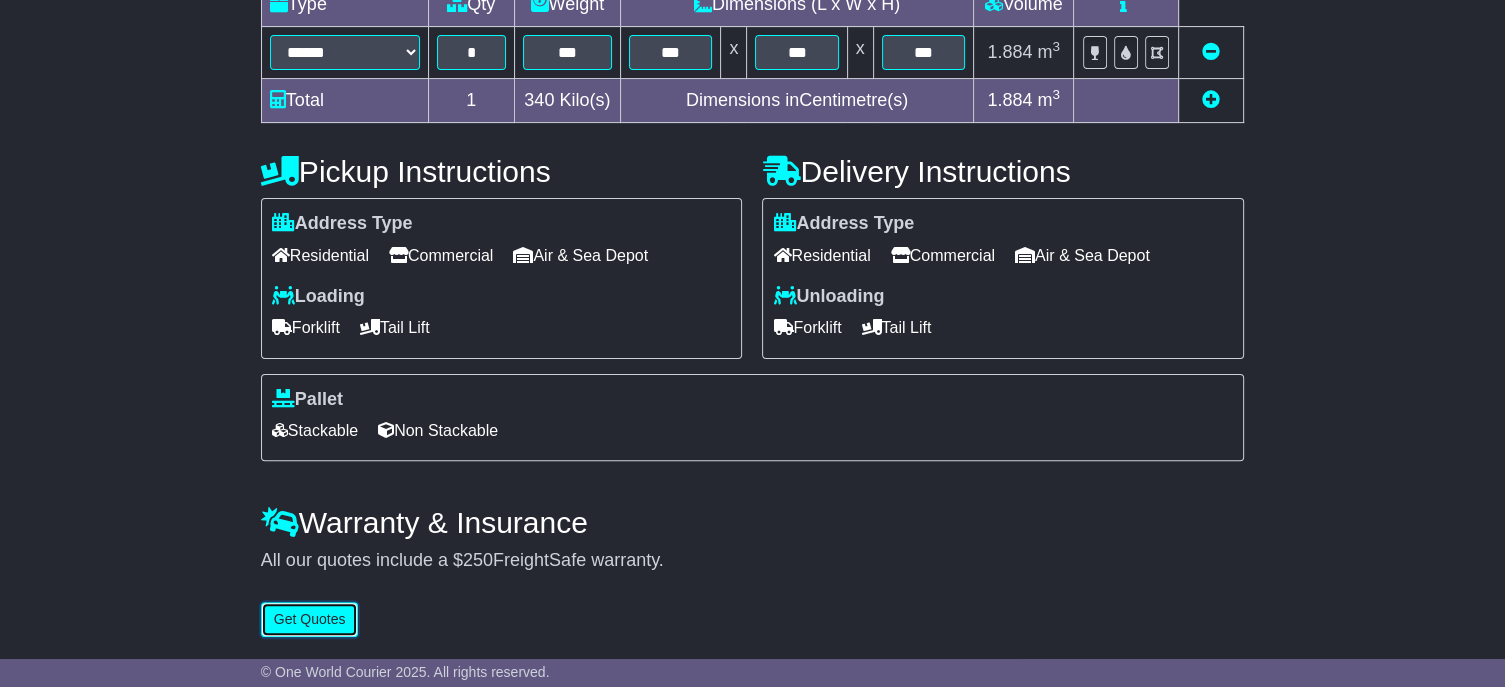 click on "Get Quotes" at bounding box center [310, 619] 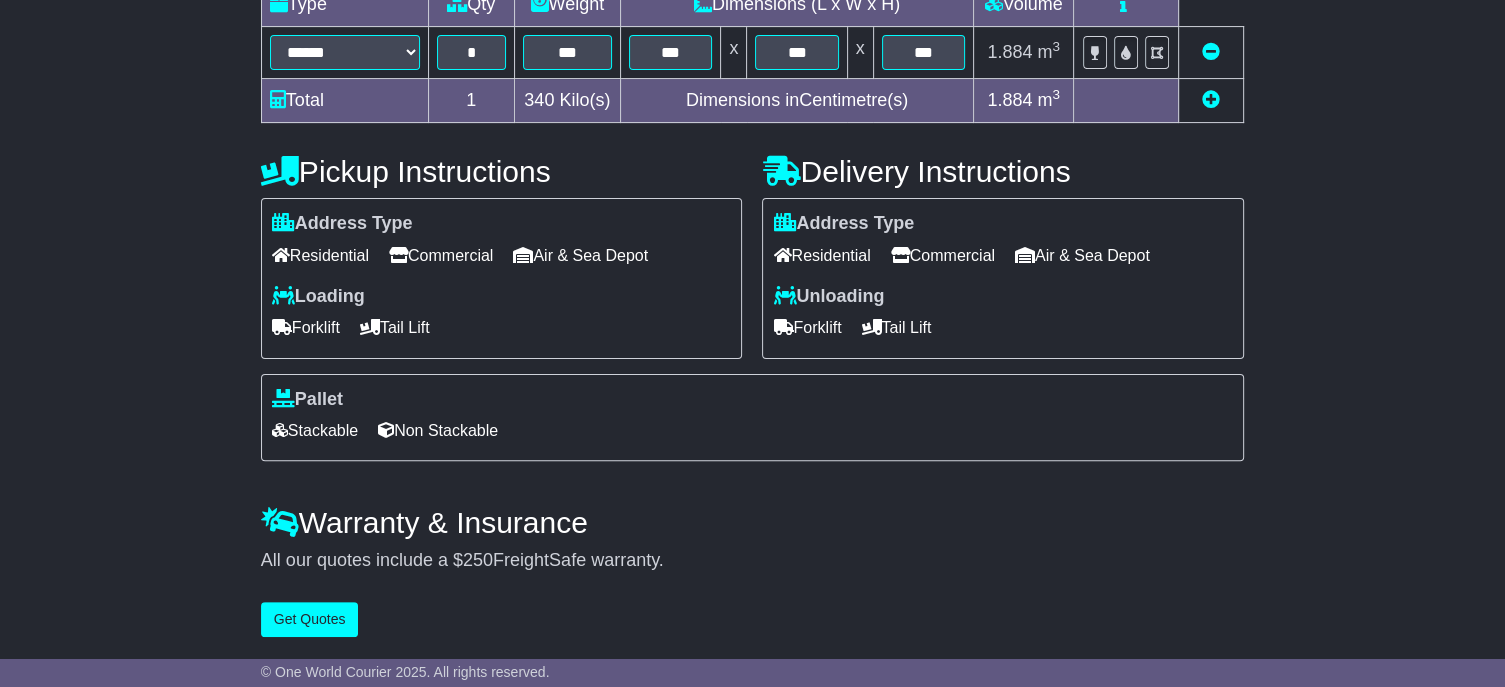 scroll, scrollTop: 0, scrollLeft: 0, axis: both 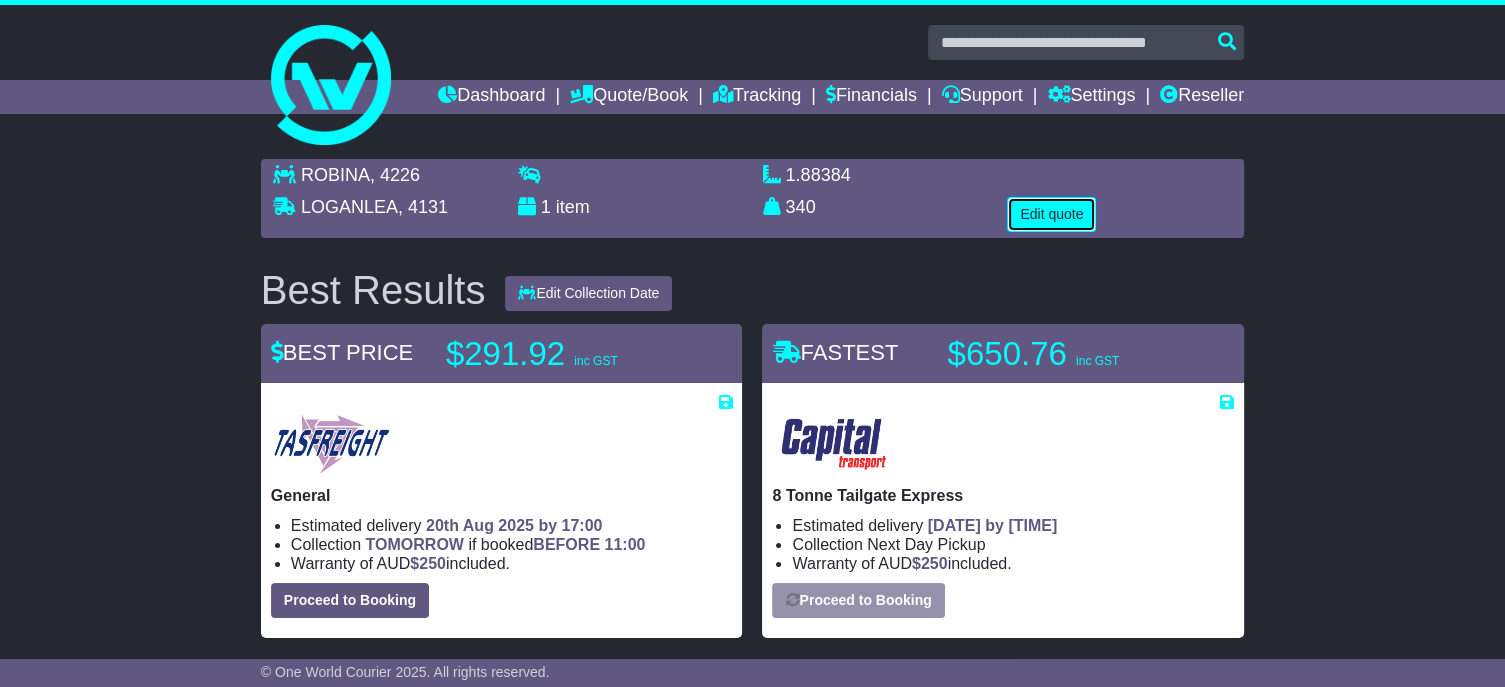 click on "Edit quote" at bounding box center [1051, 214] 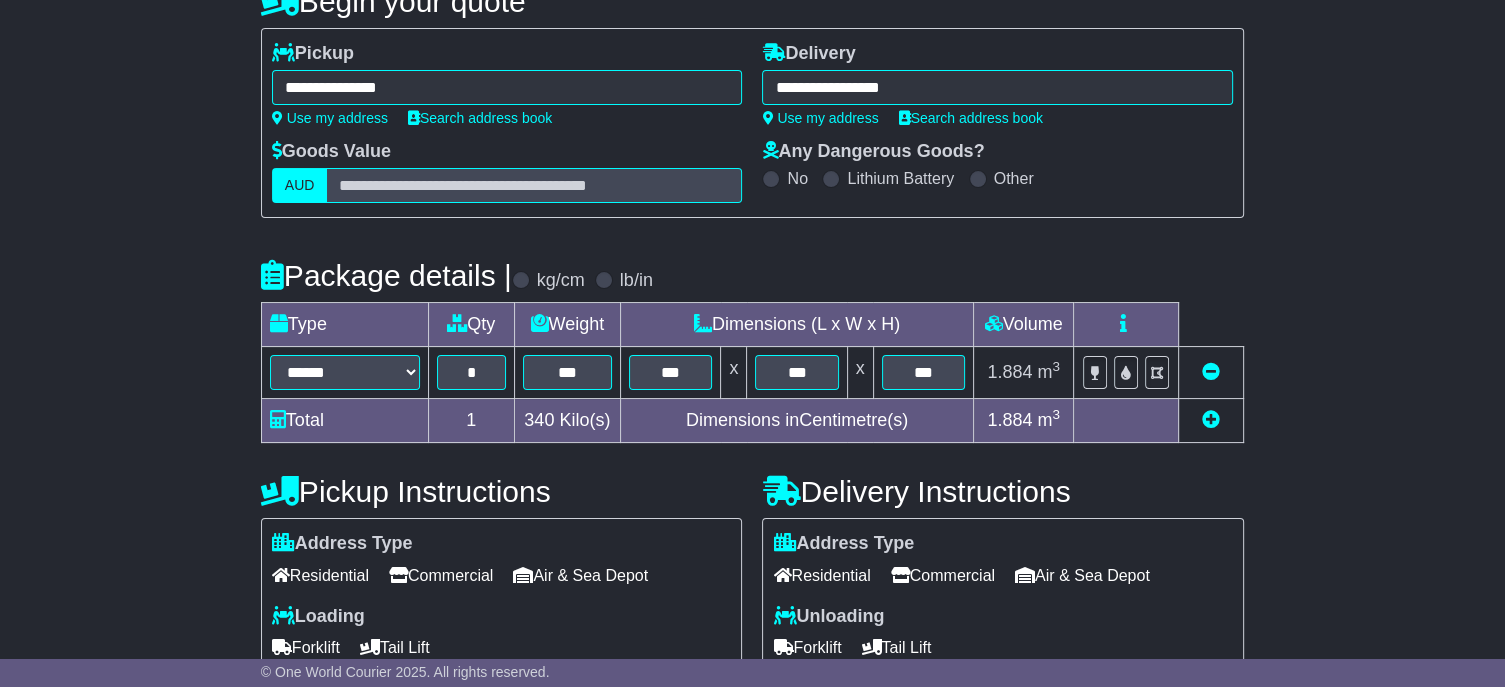 scroll, scrollTop: 400, scrollLeft: 0, axis: vertical 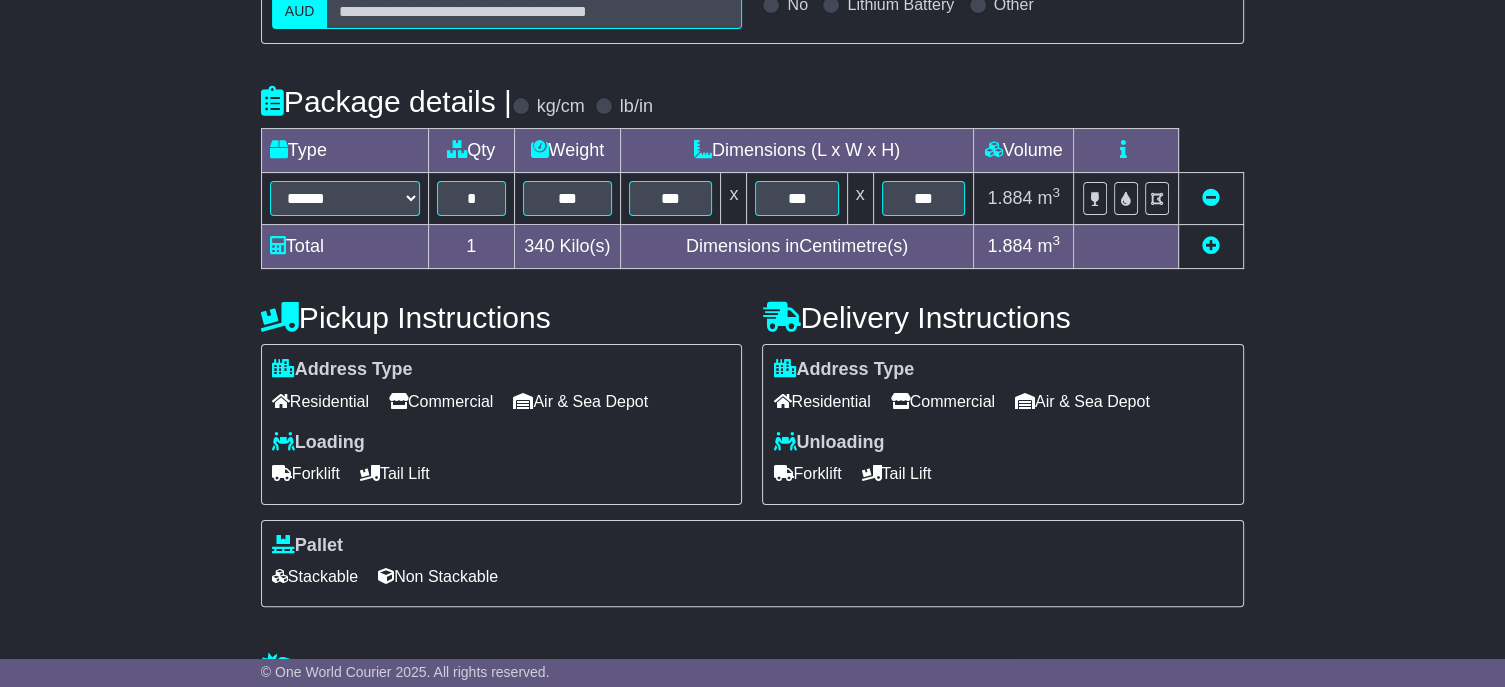 click on "Forklift" at bounding box center [807, 473] 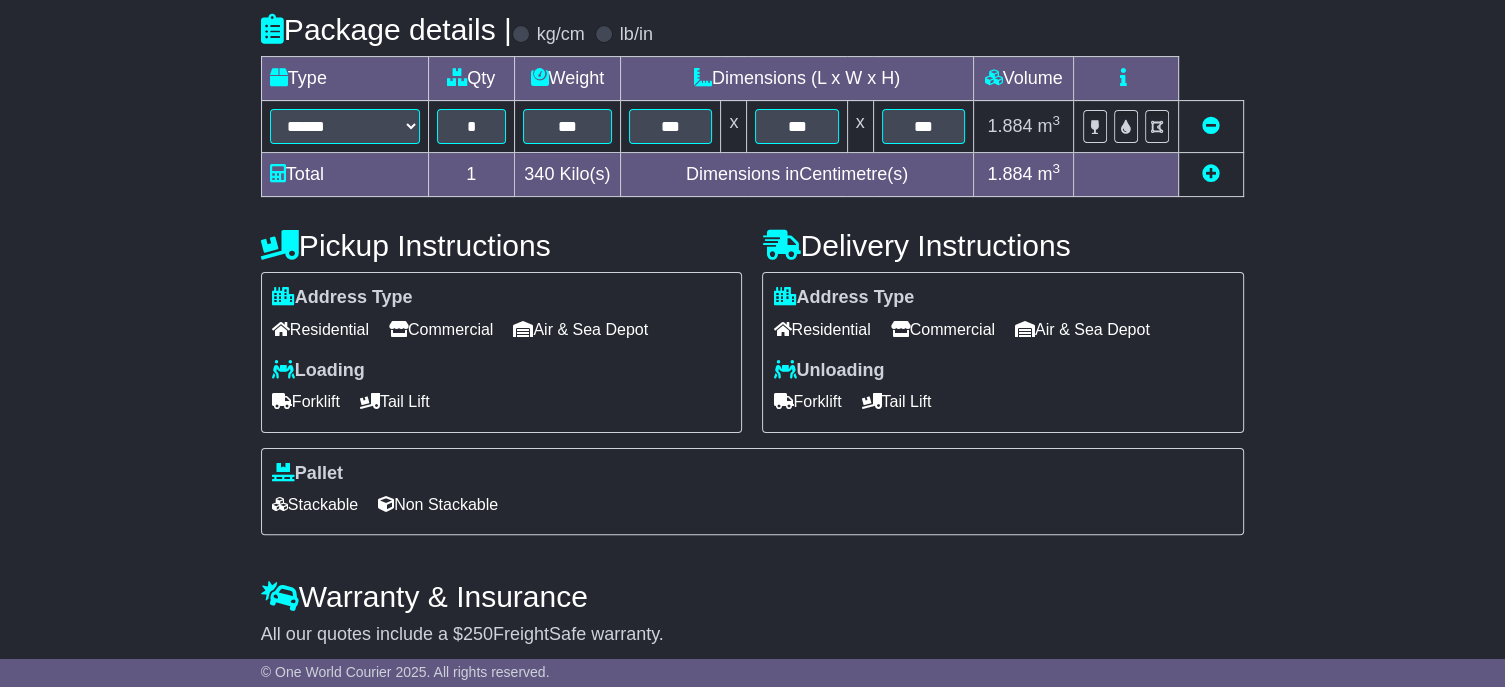 scroll, scrollTop: 581, scrollLeft: 0, axis: vertical 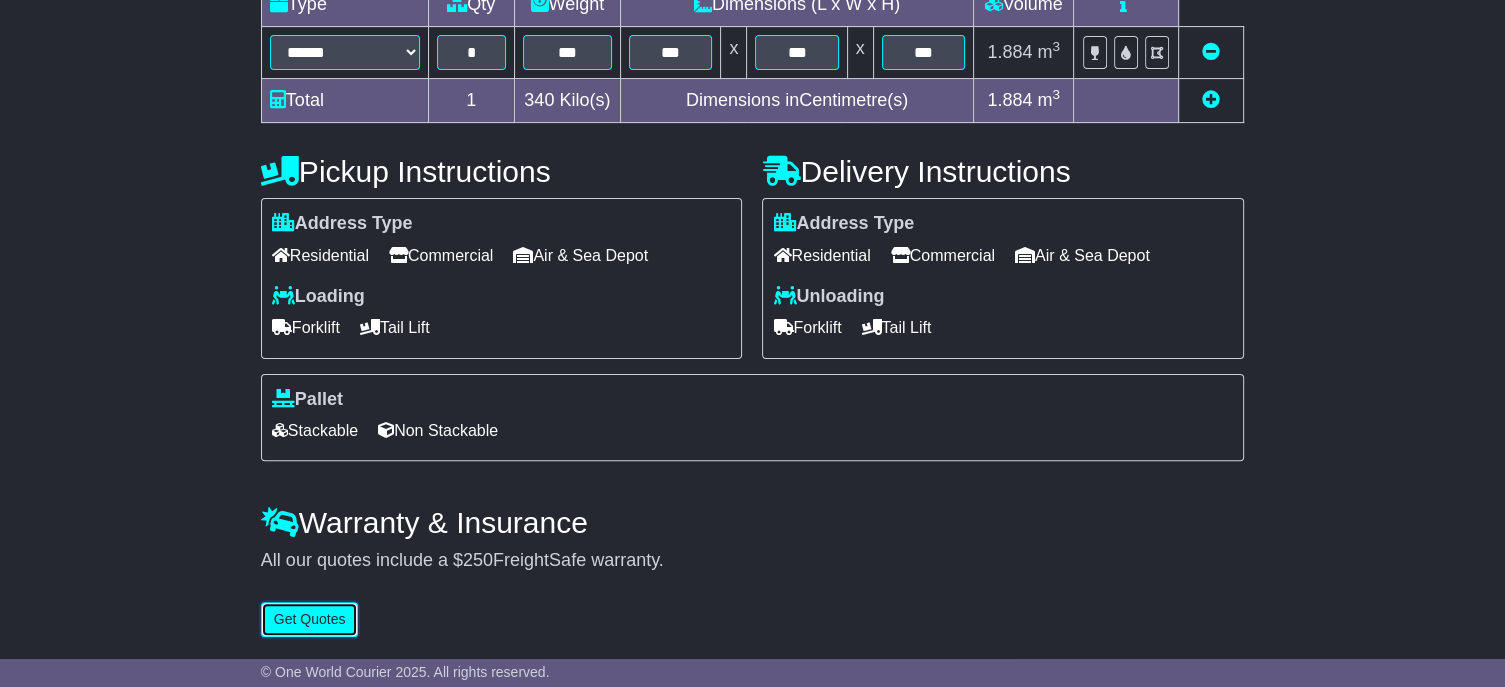 click on "Get Quotes" at bounding box center (310, 619) 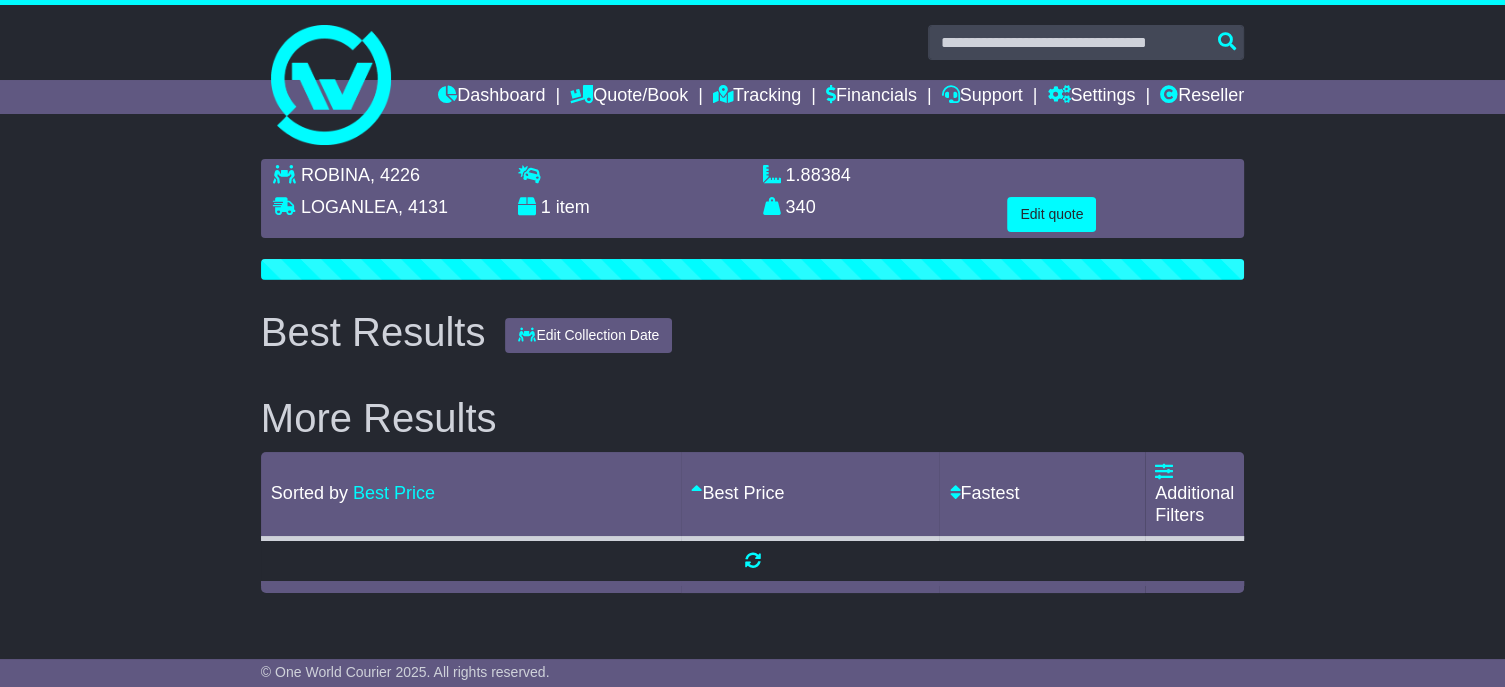 scroll, scrollTop: 0, scrollLeft: 0, axis: both 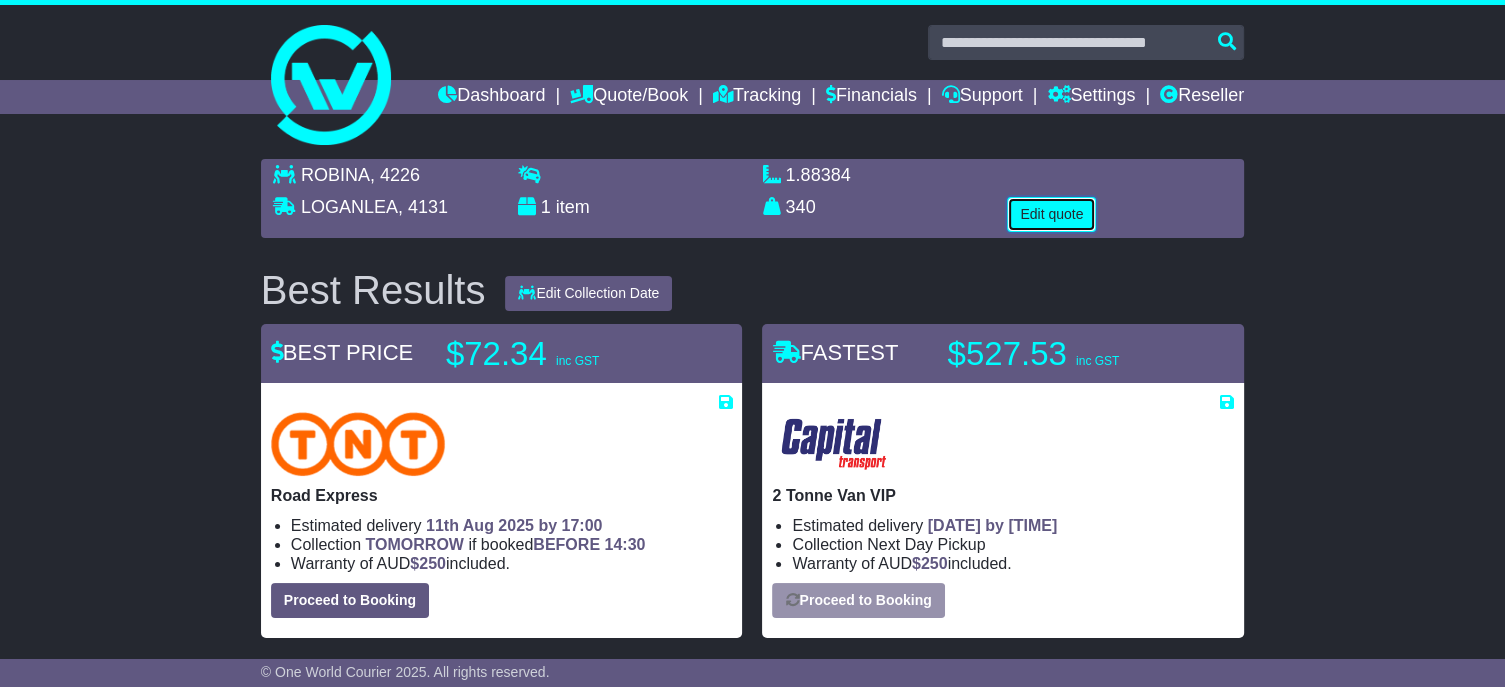 click on "Edit quote" at bounding box center (1051, 214) 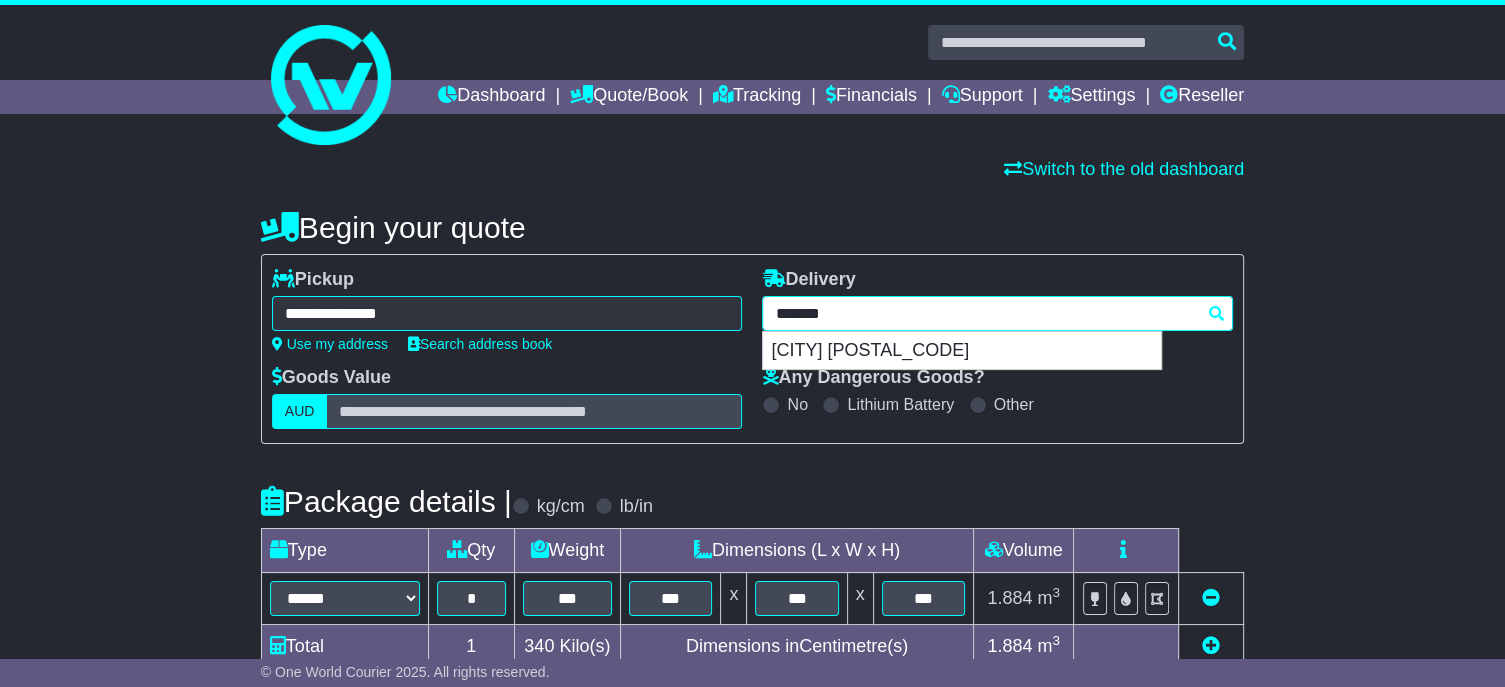 click on "**********" at bounding box center [997, 313] 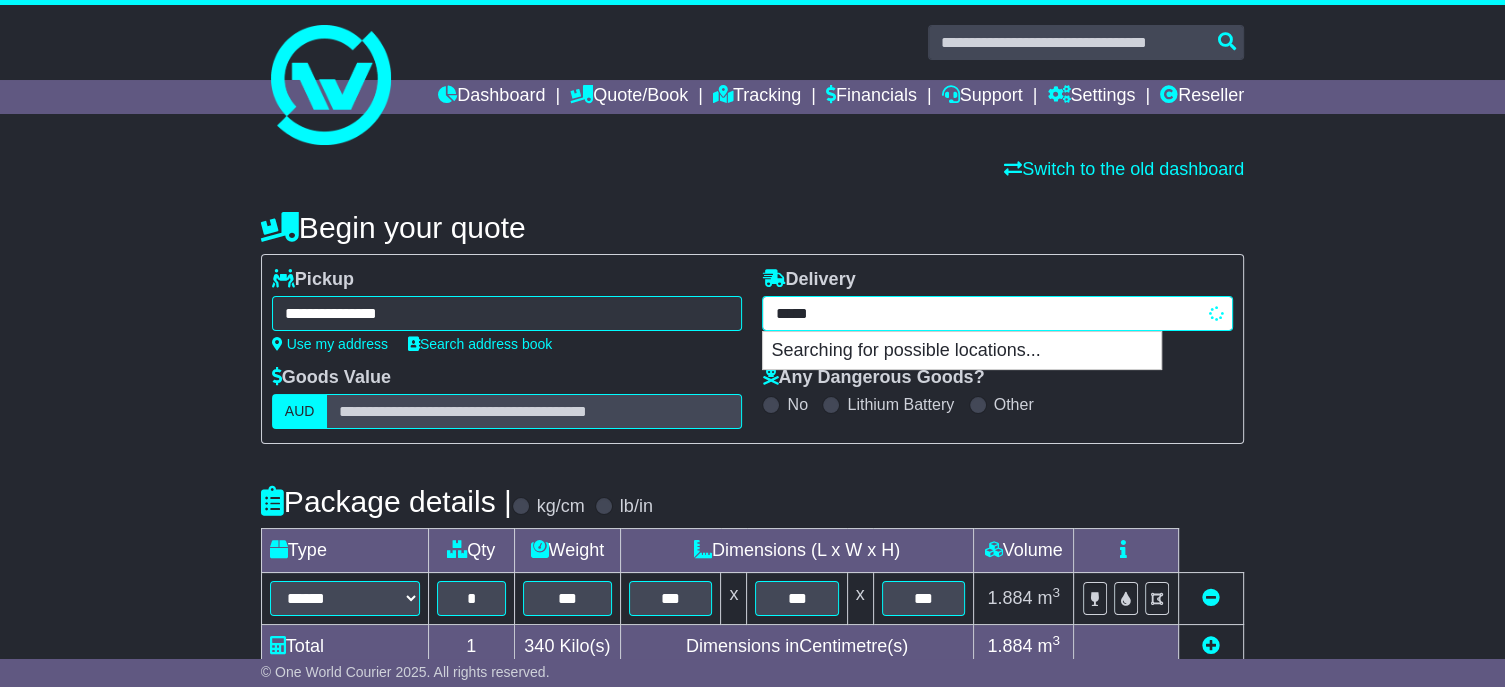type on "******" 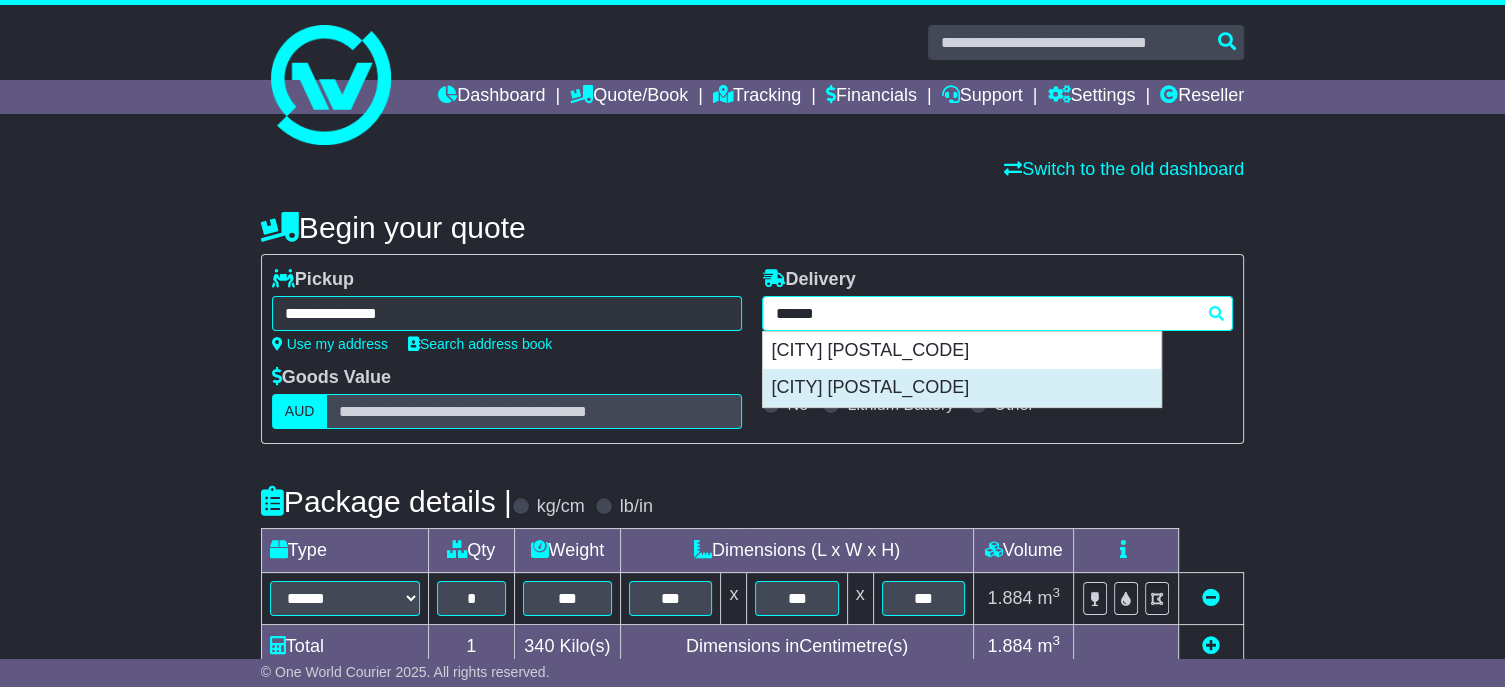click on "CARRUM DOWNS 3201" at bounding box center (962, 388) 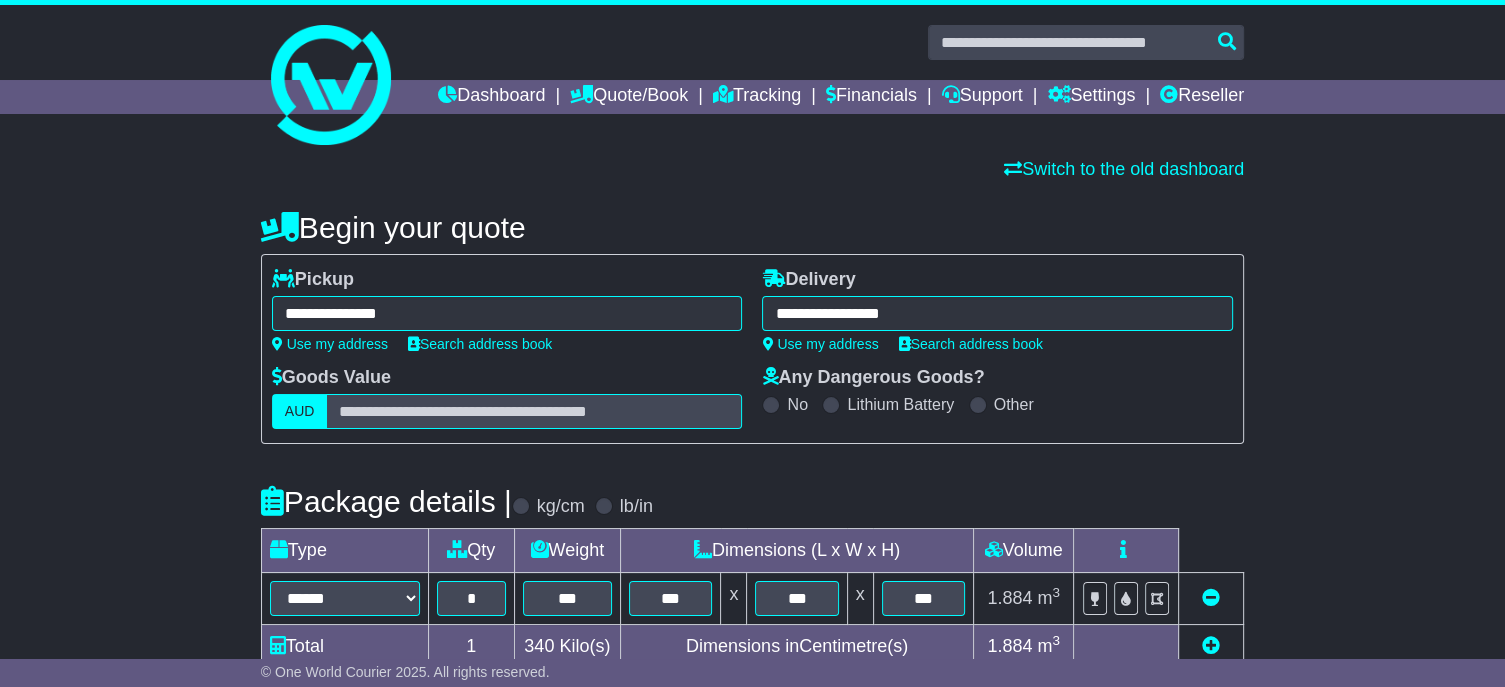 type on "**********" 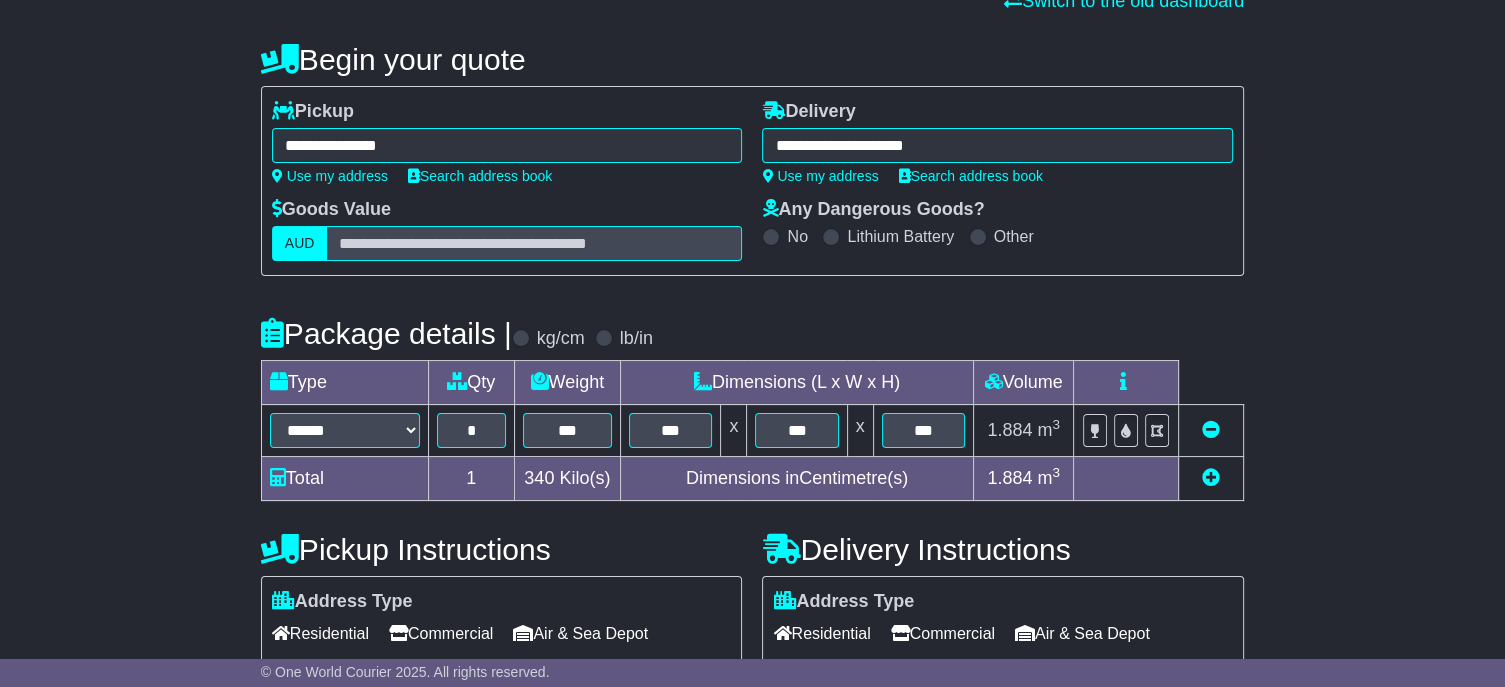 scroll, scrollTop: 300, scrollLeft: 0, axis: vertical 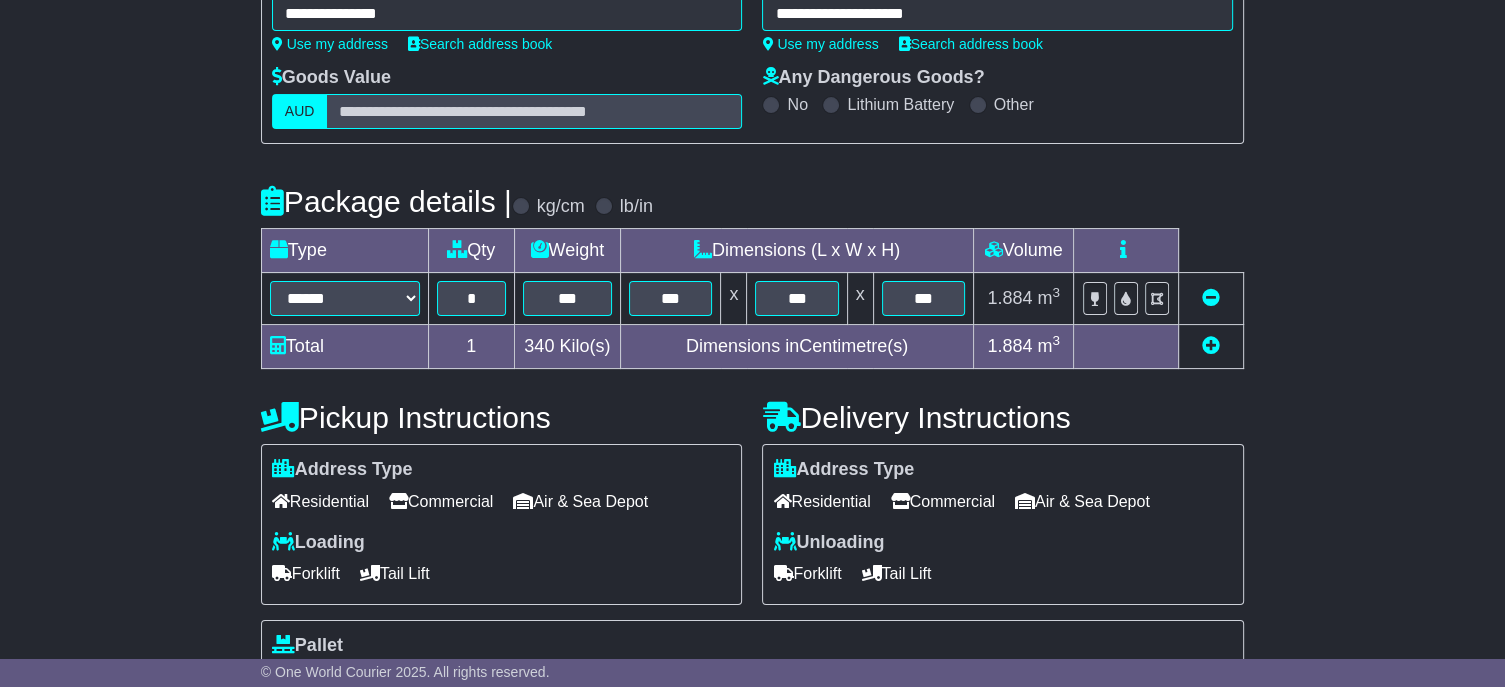 click on "Tail Lift" at bounding box center (896, 573) 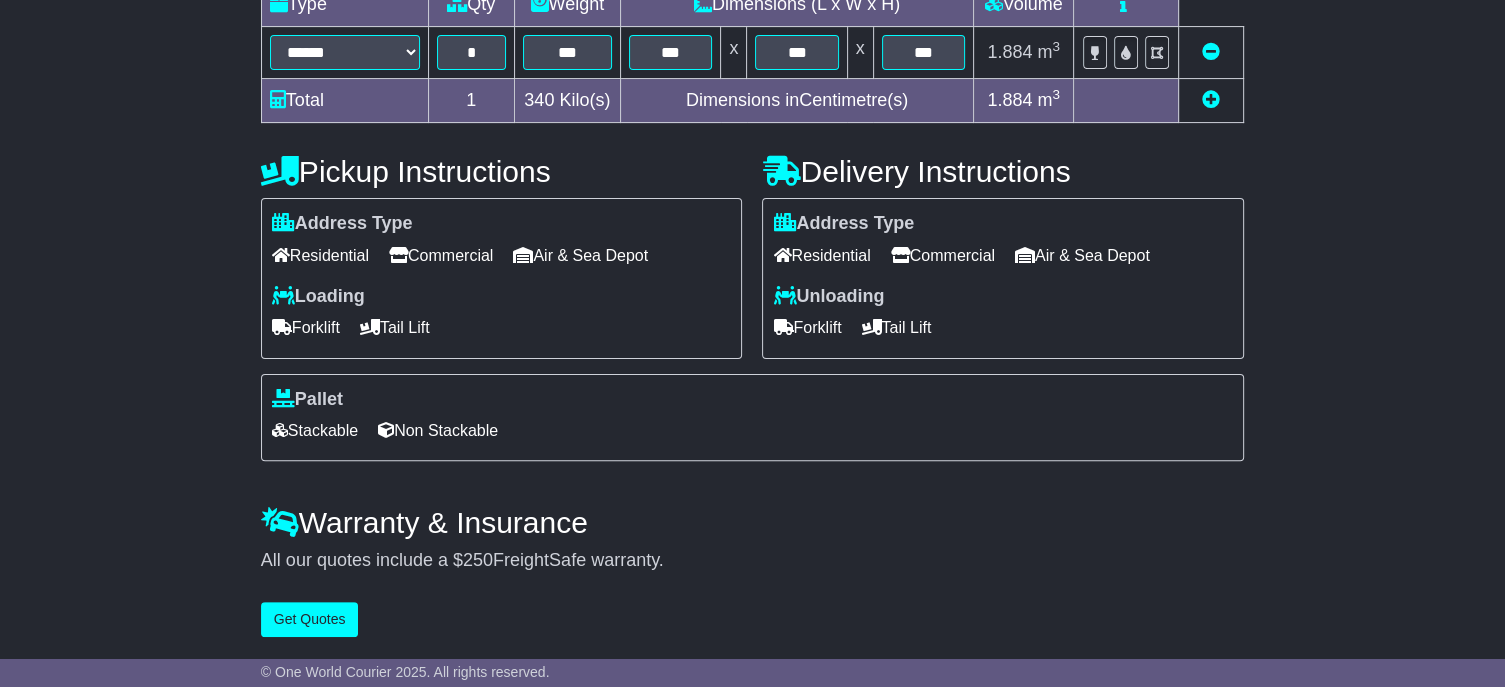 scroll, scrollTop: 581, scrollLeft: 0, axis: vertical 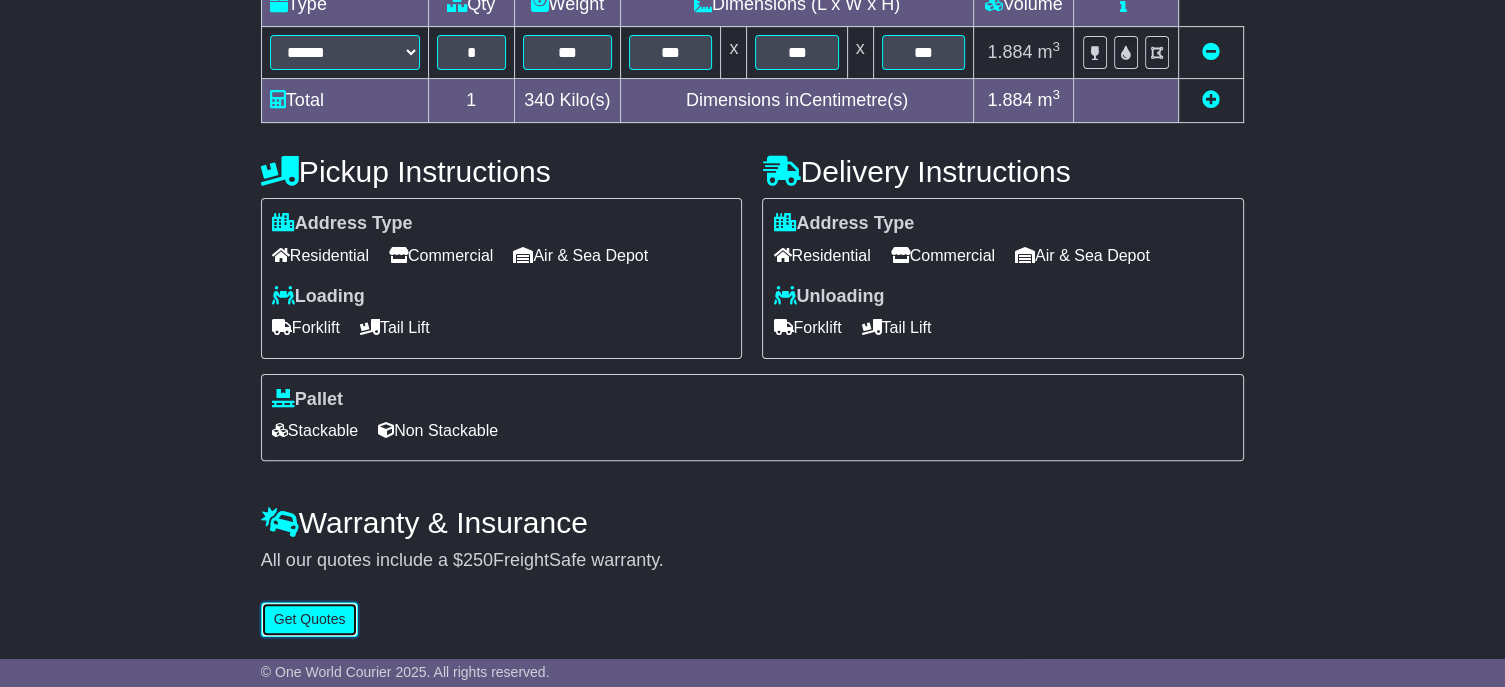 click on "Get Quotes" at bounding box center [310, 619] 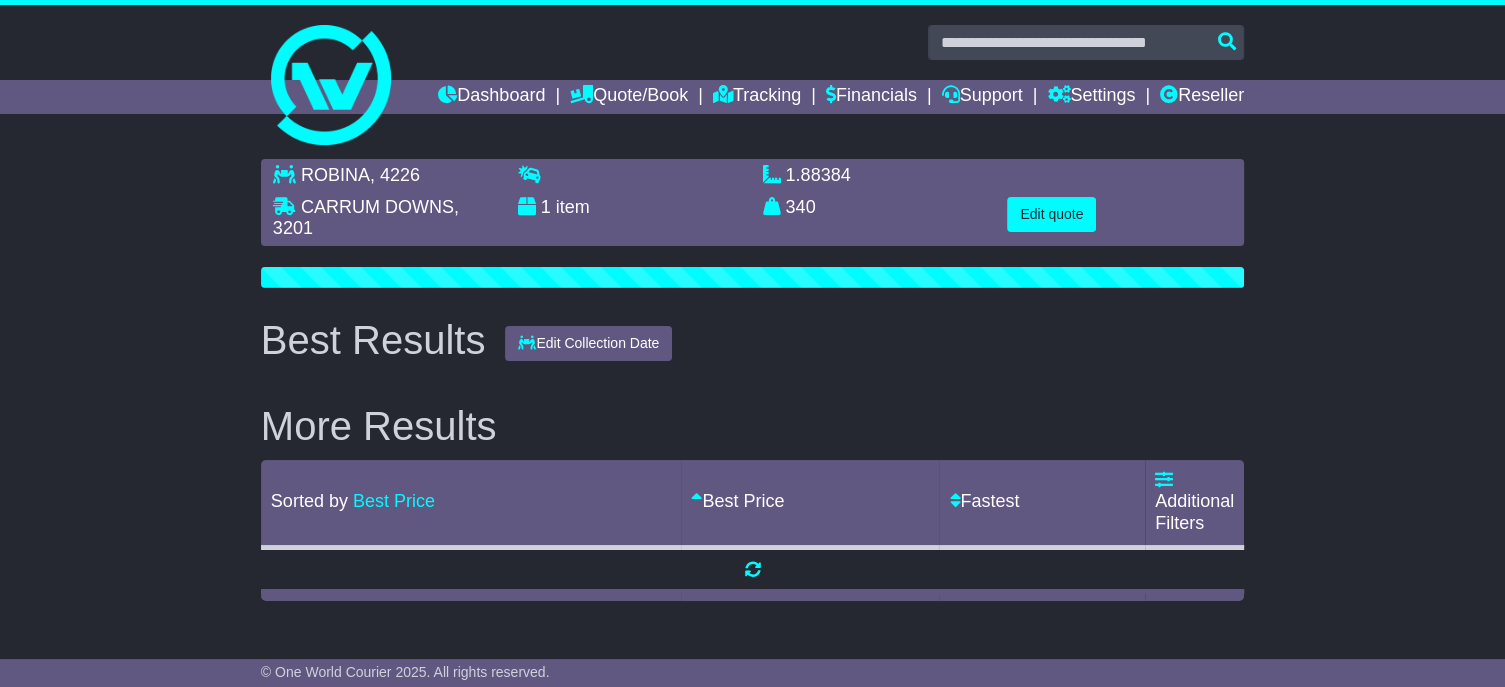 scroll, scrollTop: 0, scrollLeft: 0, axis: both 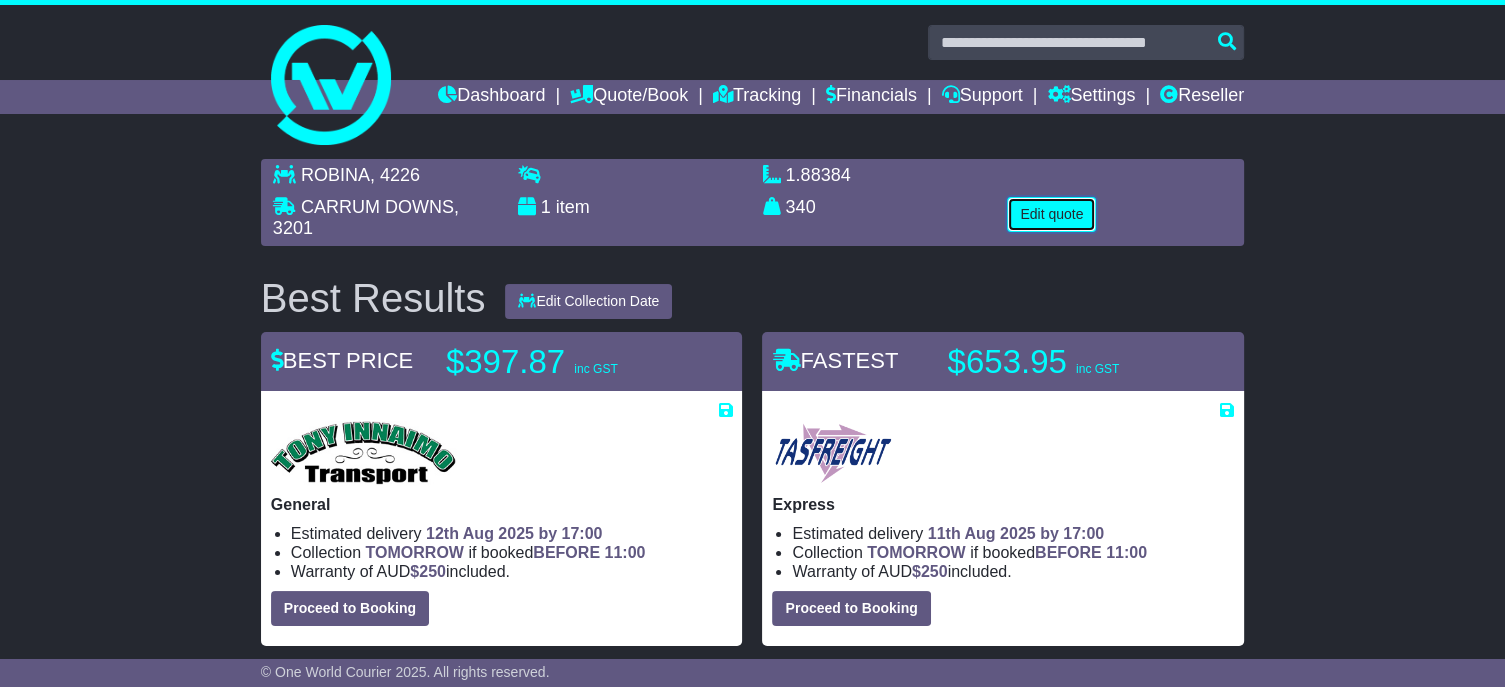 click on "Edit quote" at bounding box center [1051, 214] 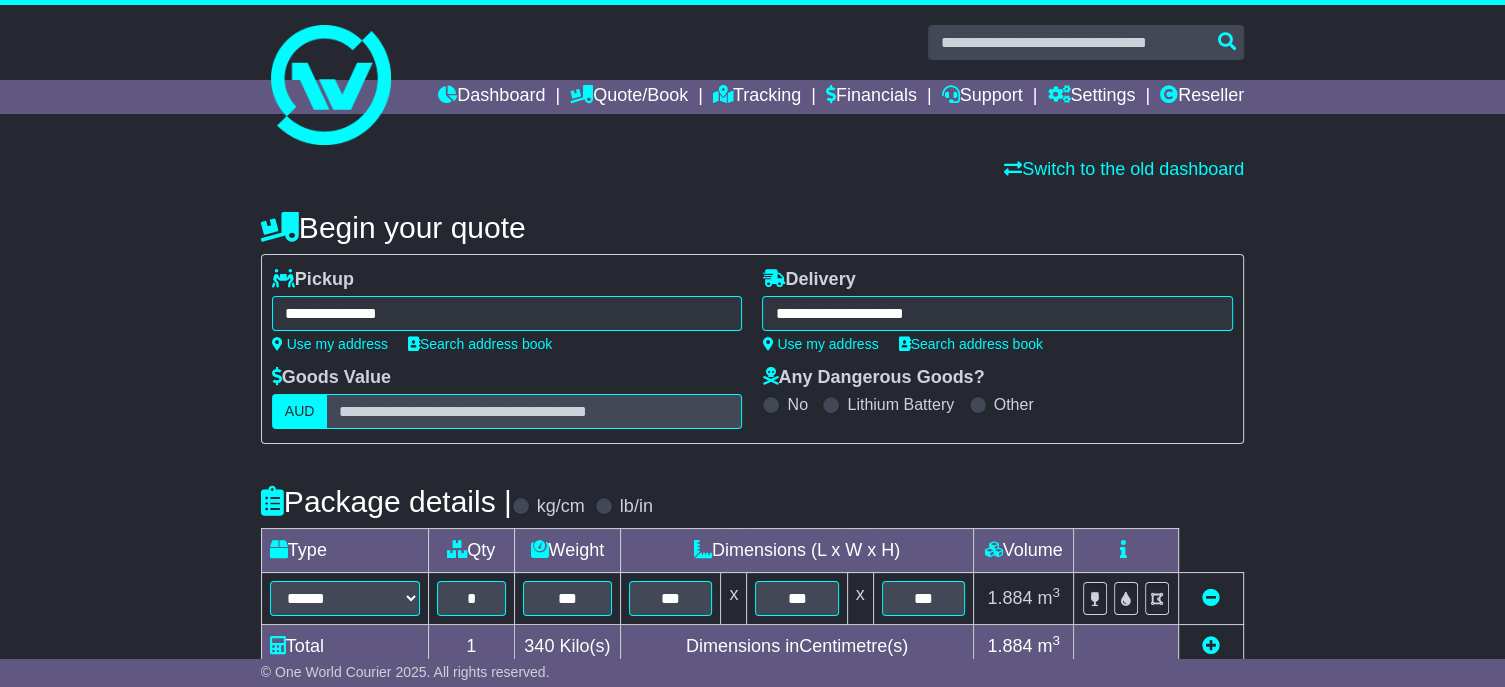 click on "**********" at bounding box center (997, 313) 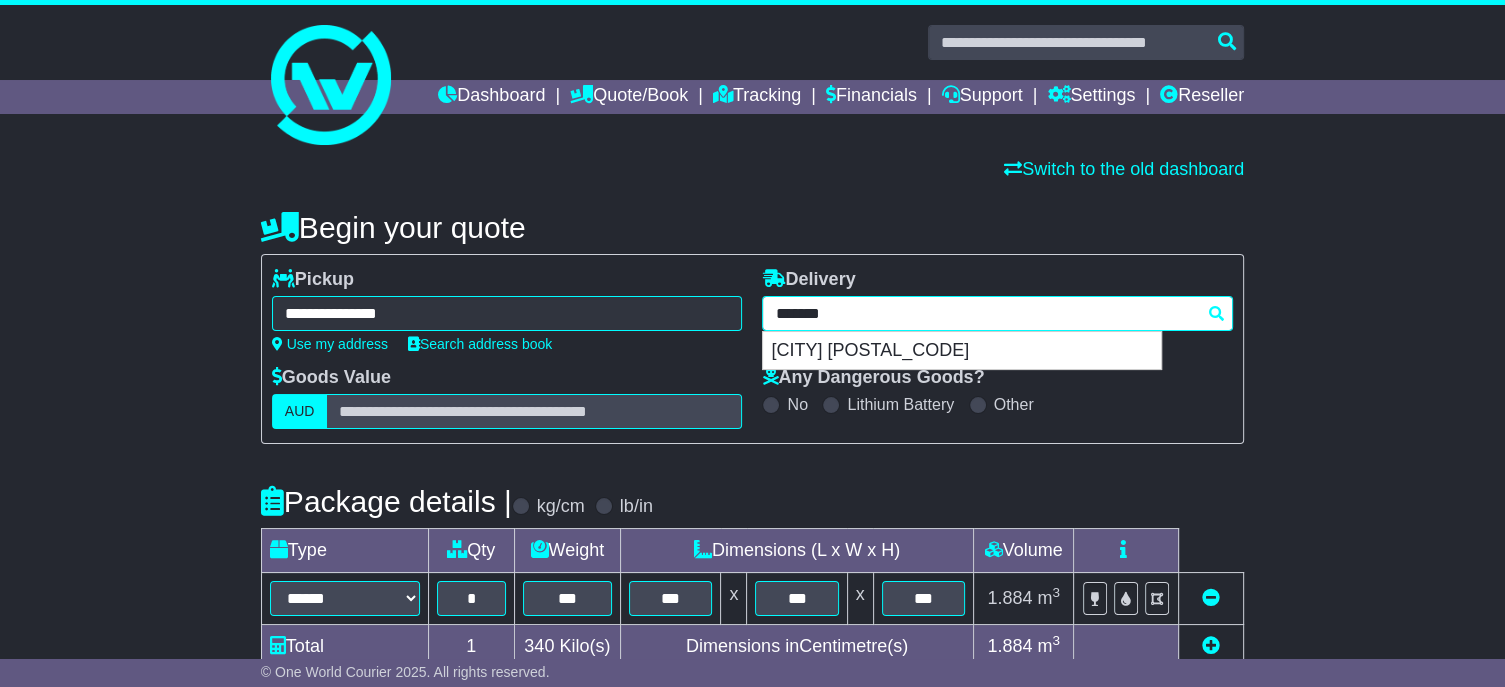 click on "*******" at bounding box center [997, 313] 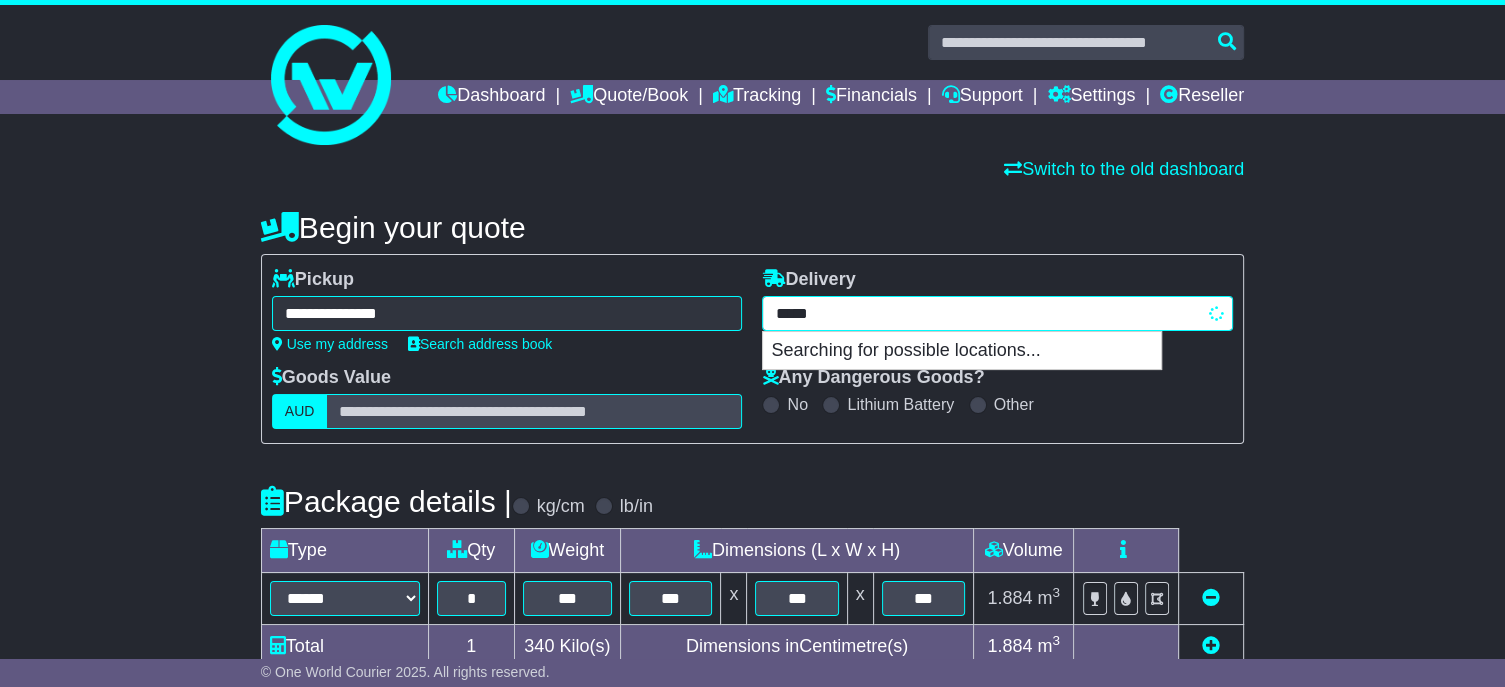 type on "******" 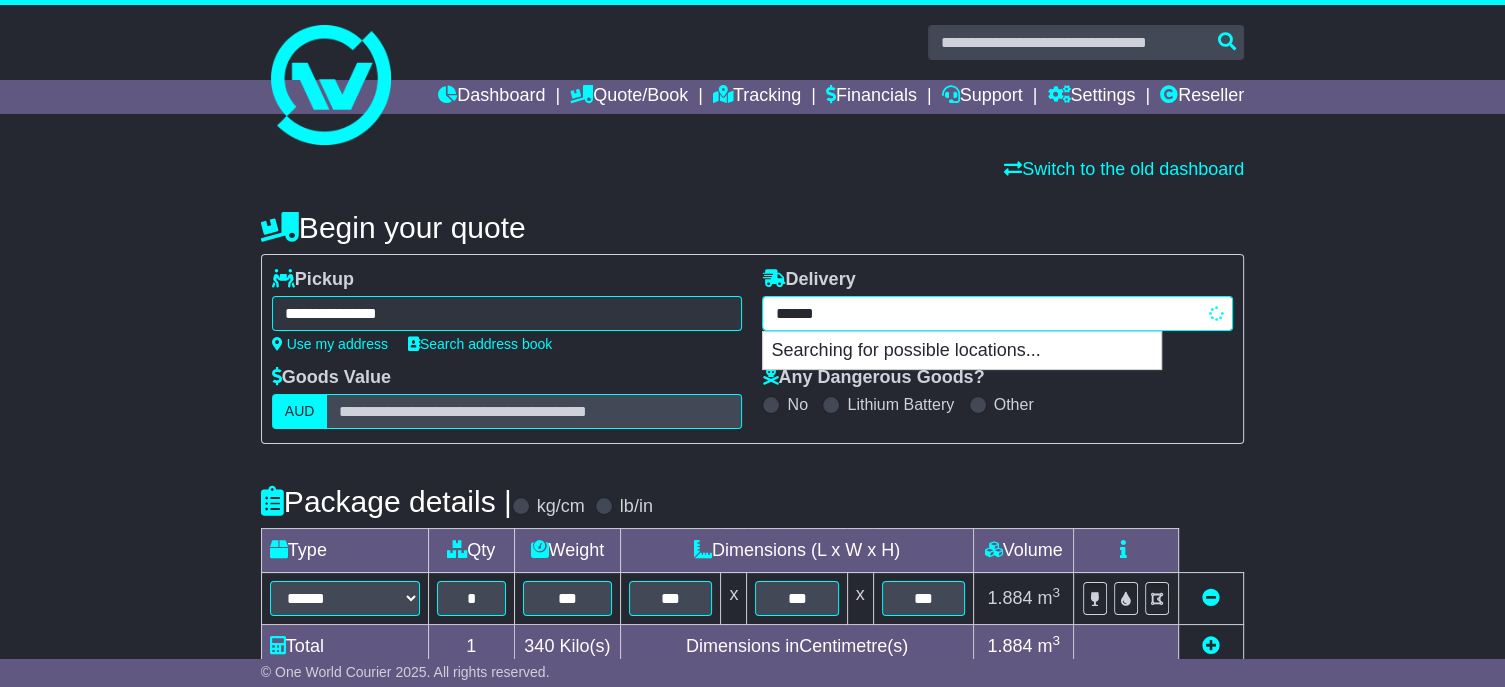 type on "********" 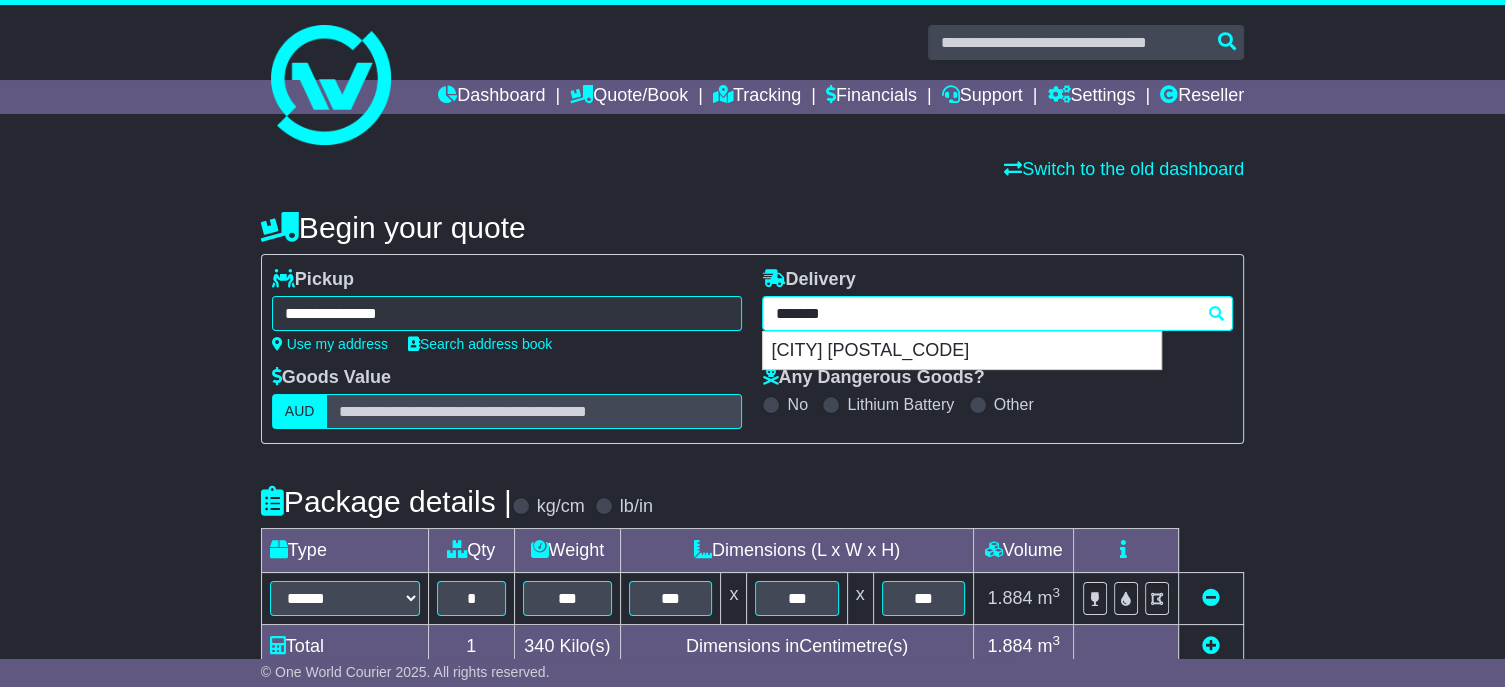 type 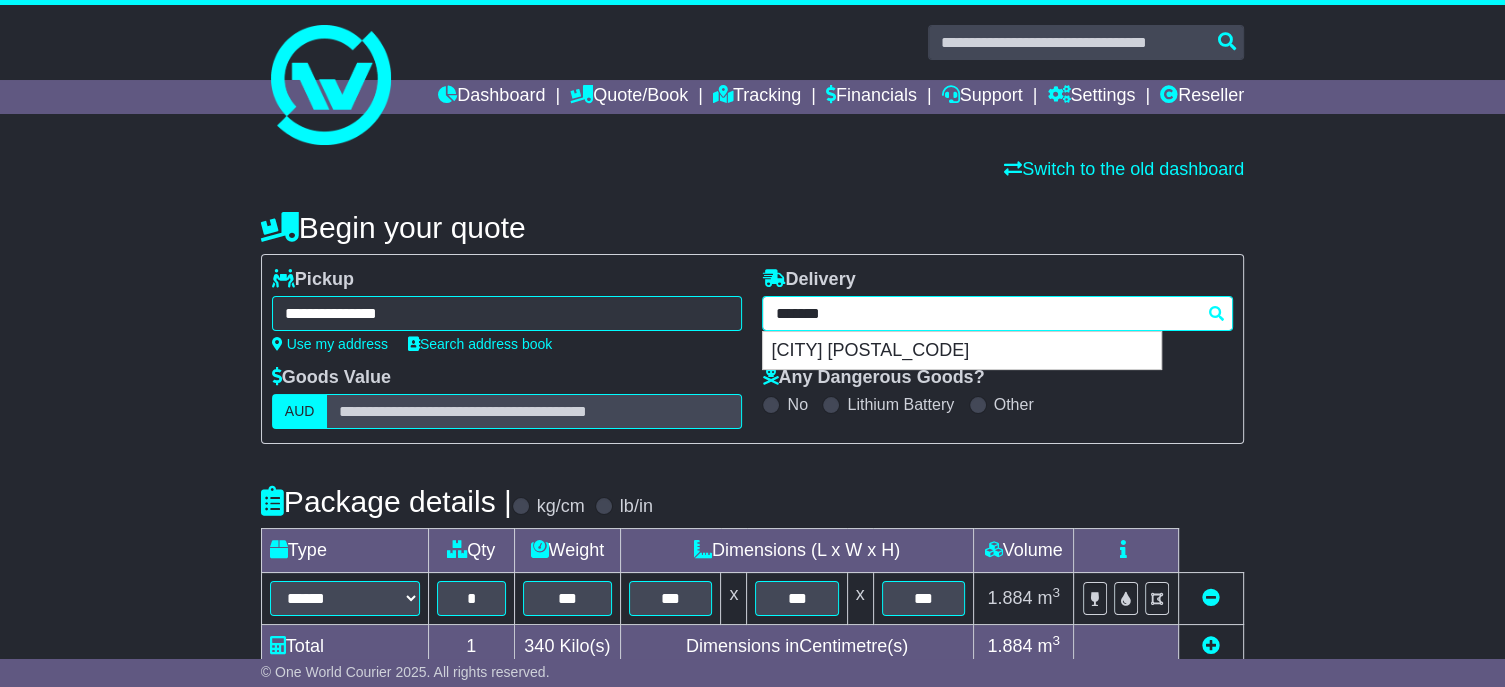 type on "********" 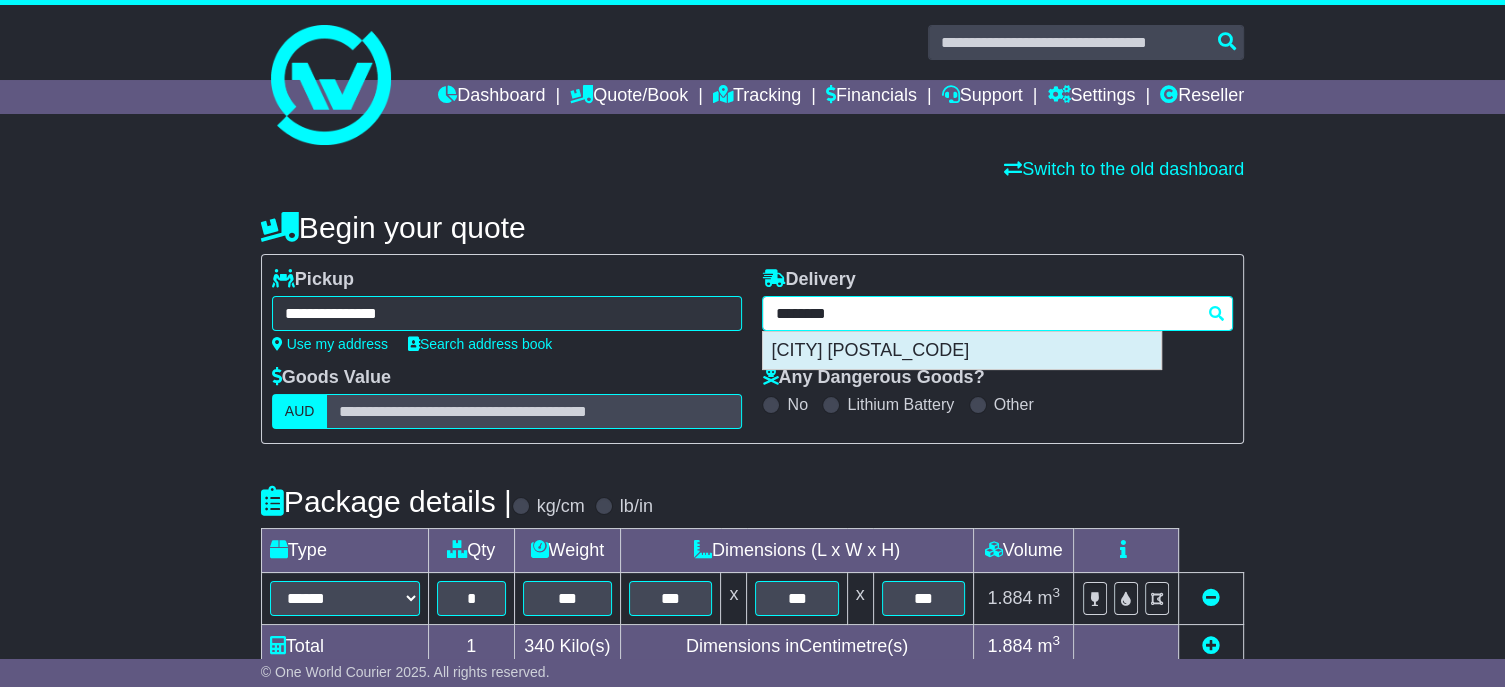 click on "LOGANLEA 4131" at bounding box center (962, 351) 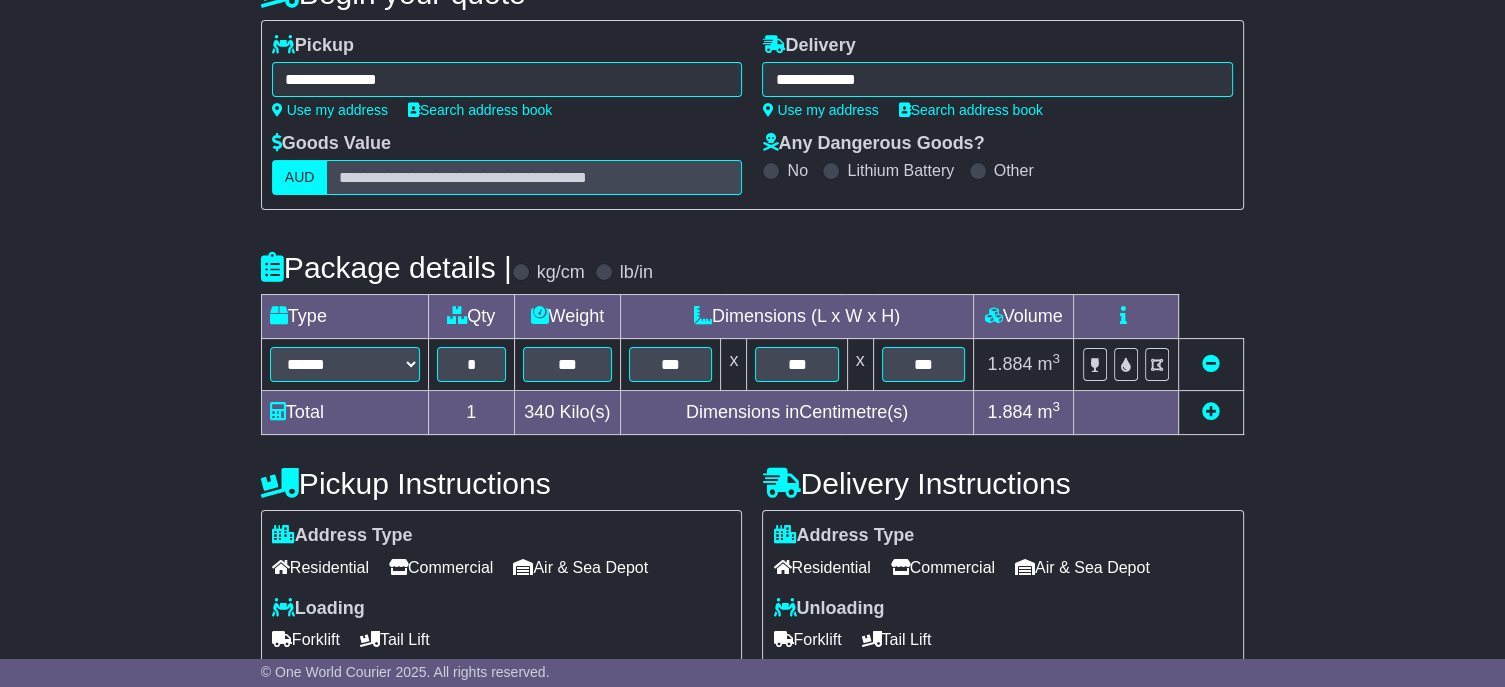 scroll, scrollTop: 400, scrollLeft: 0, axis: vertical 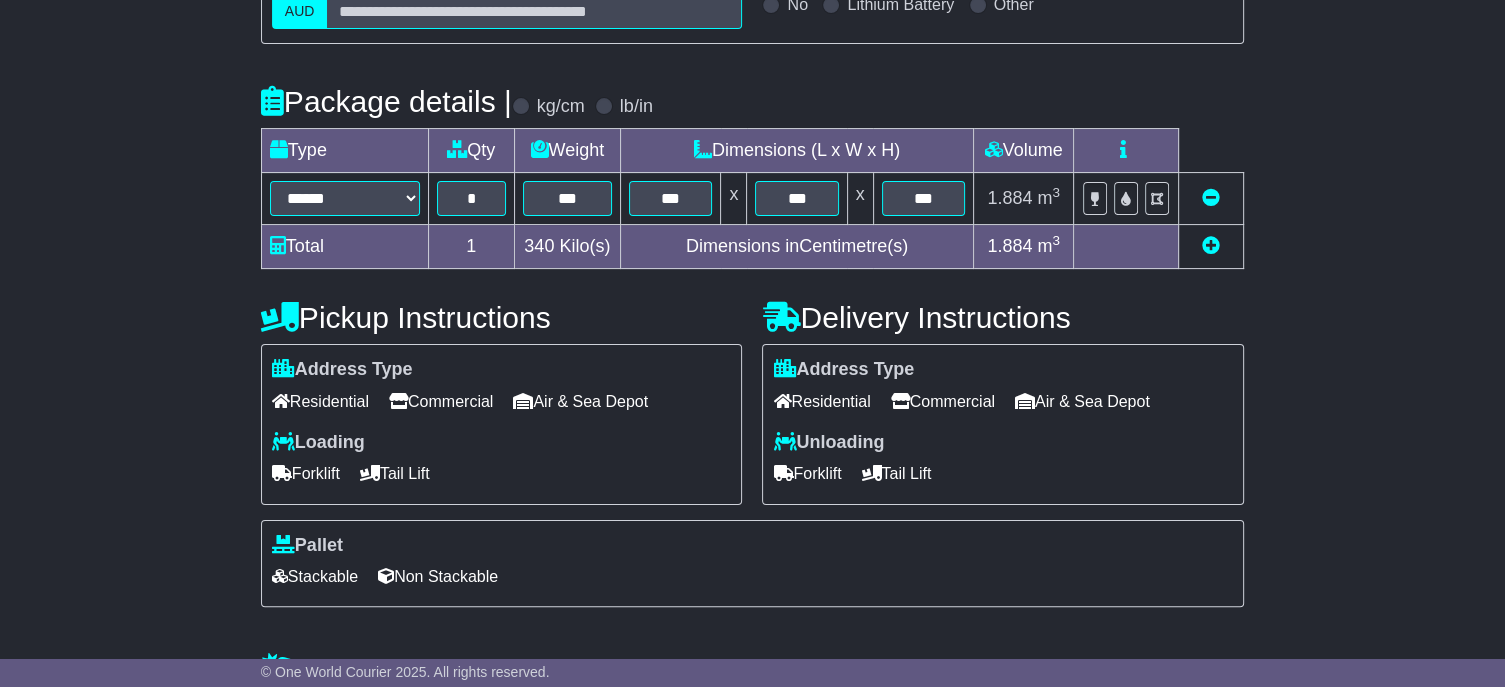 type on "**********" 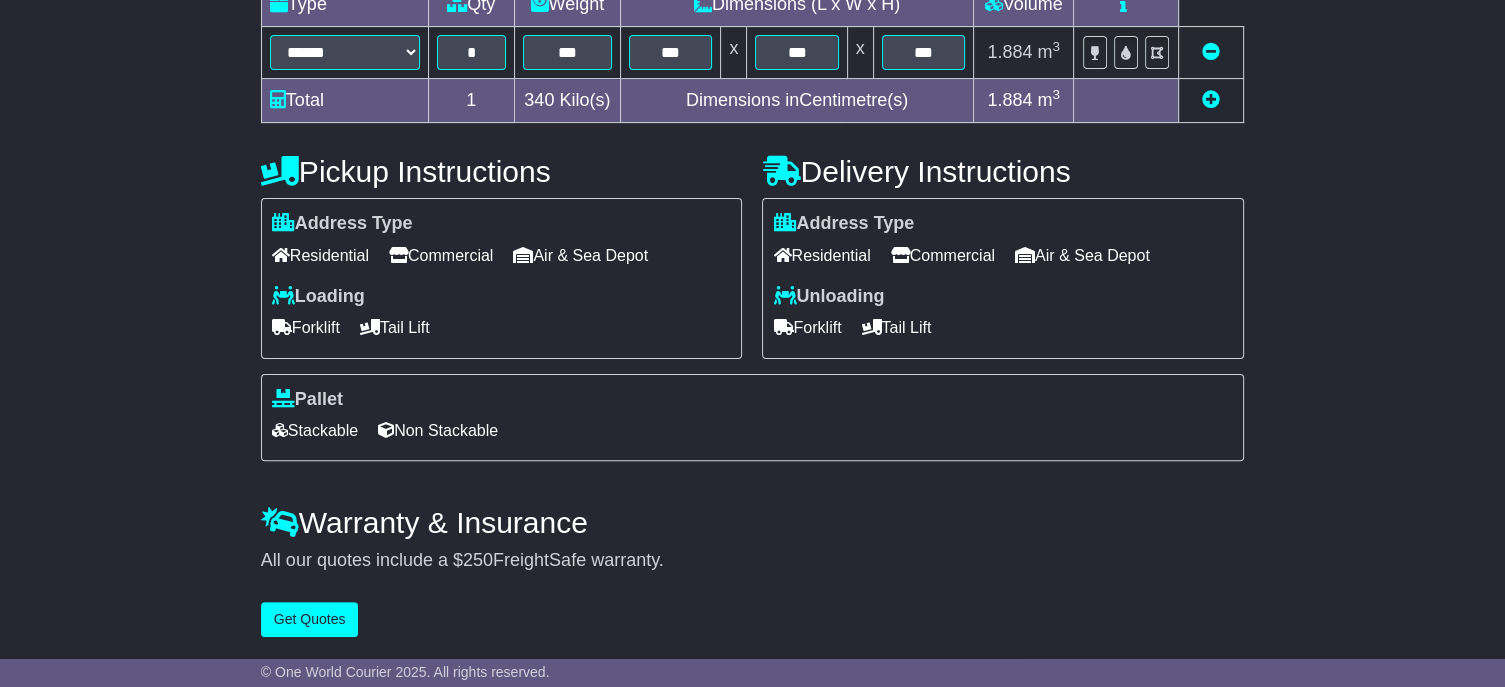 scroll, scrollTop: 581, scrollLeft: 0, axis: vertical 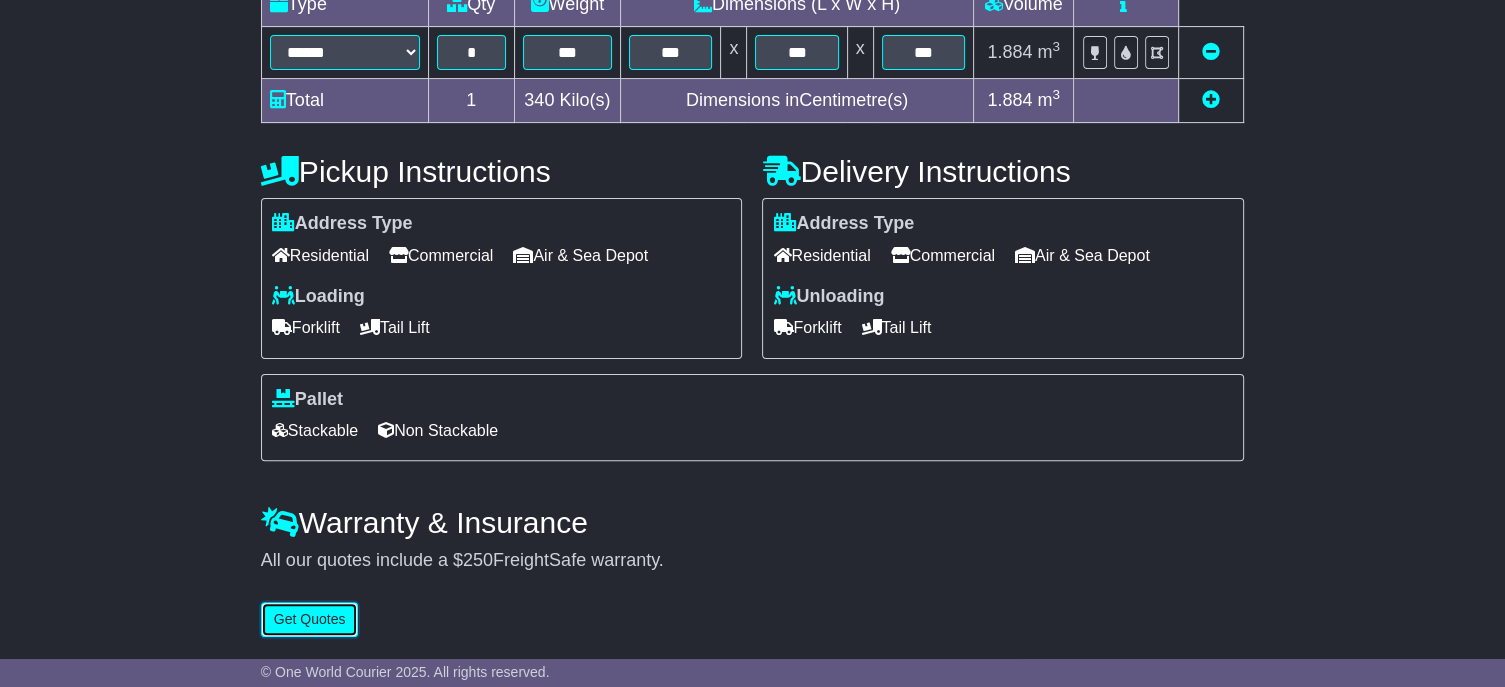 click on "Get Quotes" at bounding box center (310, 619) 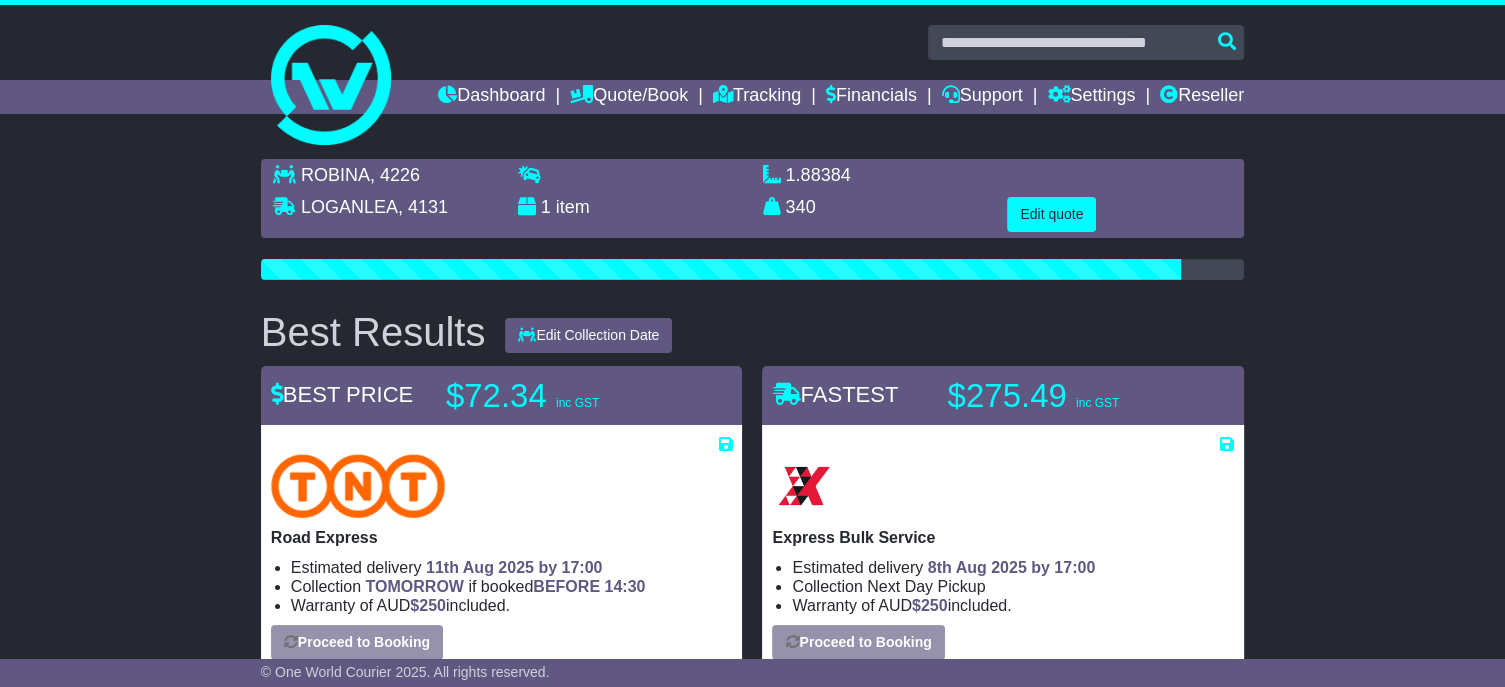scroll, scrollTop: 300, scrollLeft: 0, axis: vertical 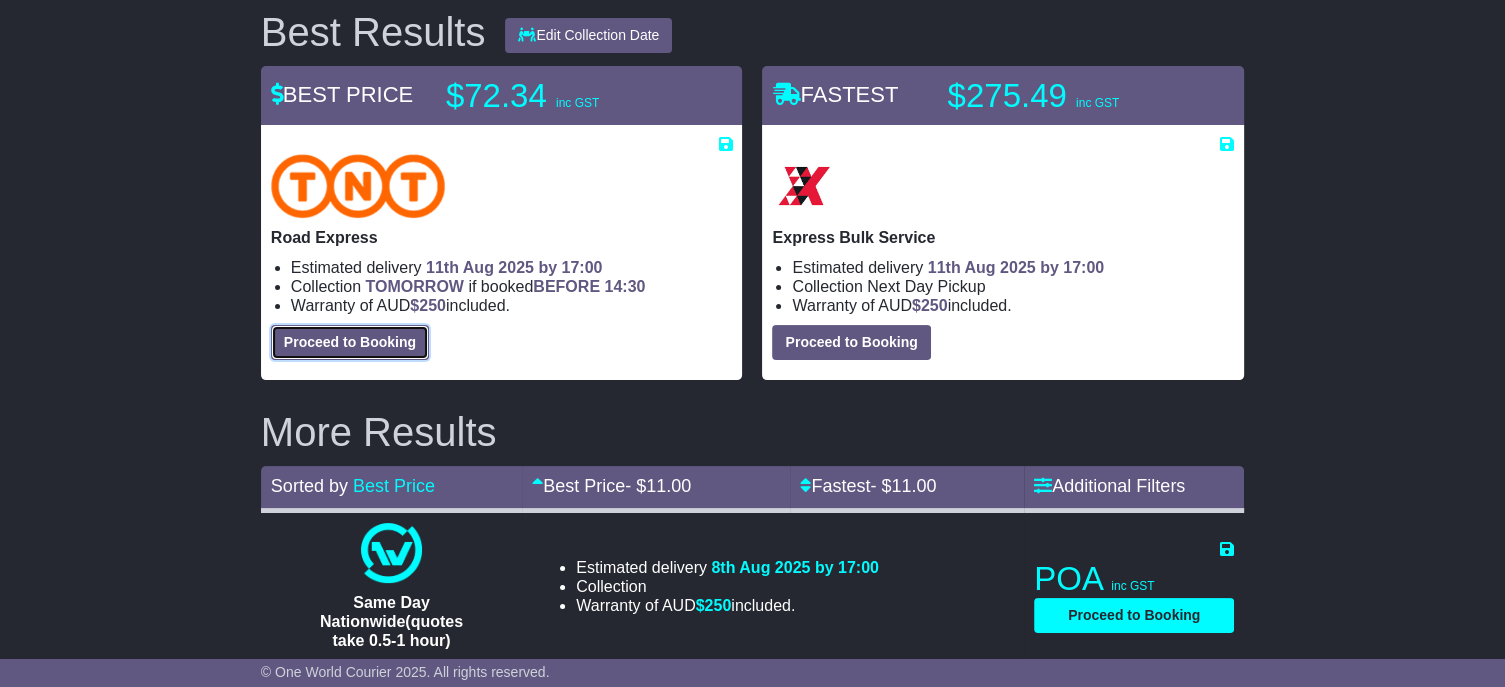 click on "Proceed to Booking" at bounding box center [350, 342] 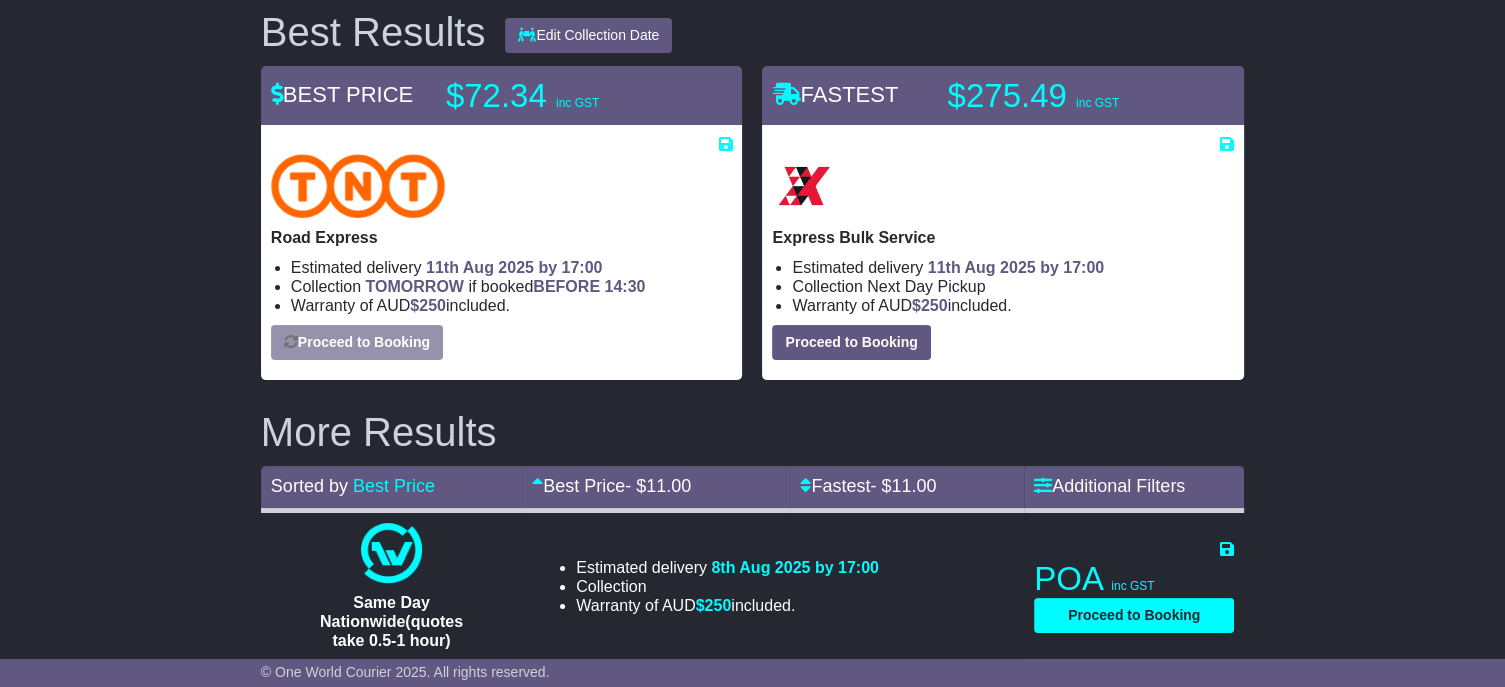select on "****" 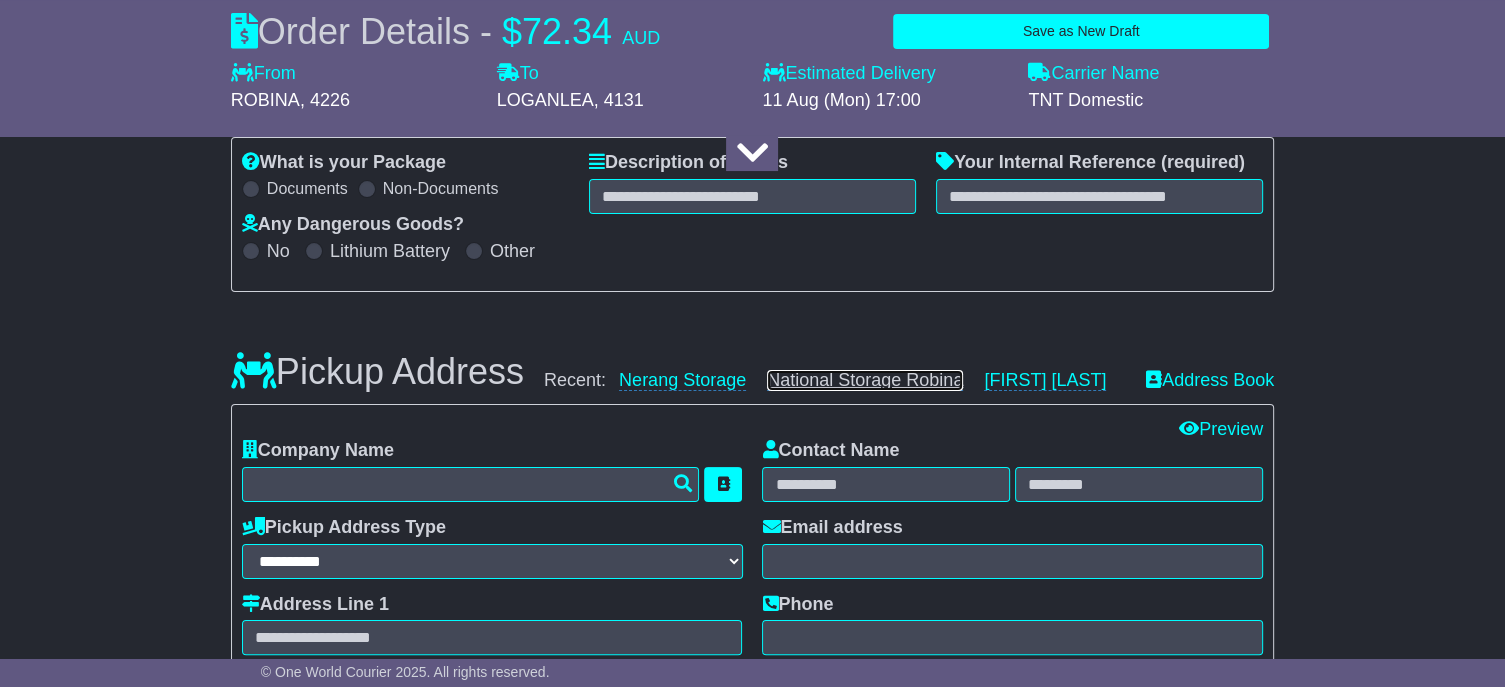 click on "National Storage Robina" at bounding box center [865, 380] 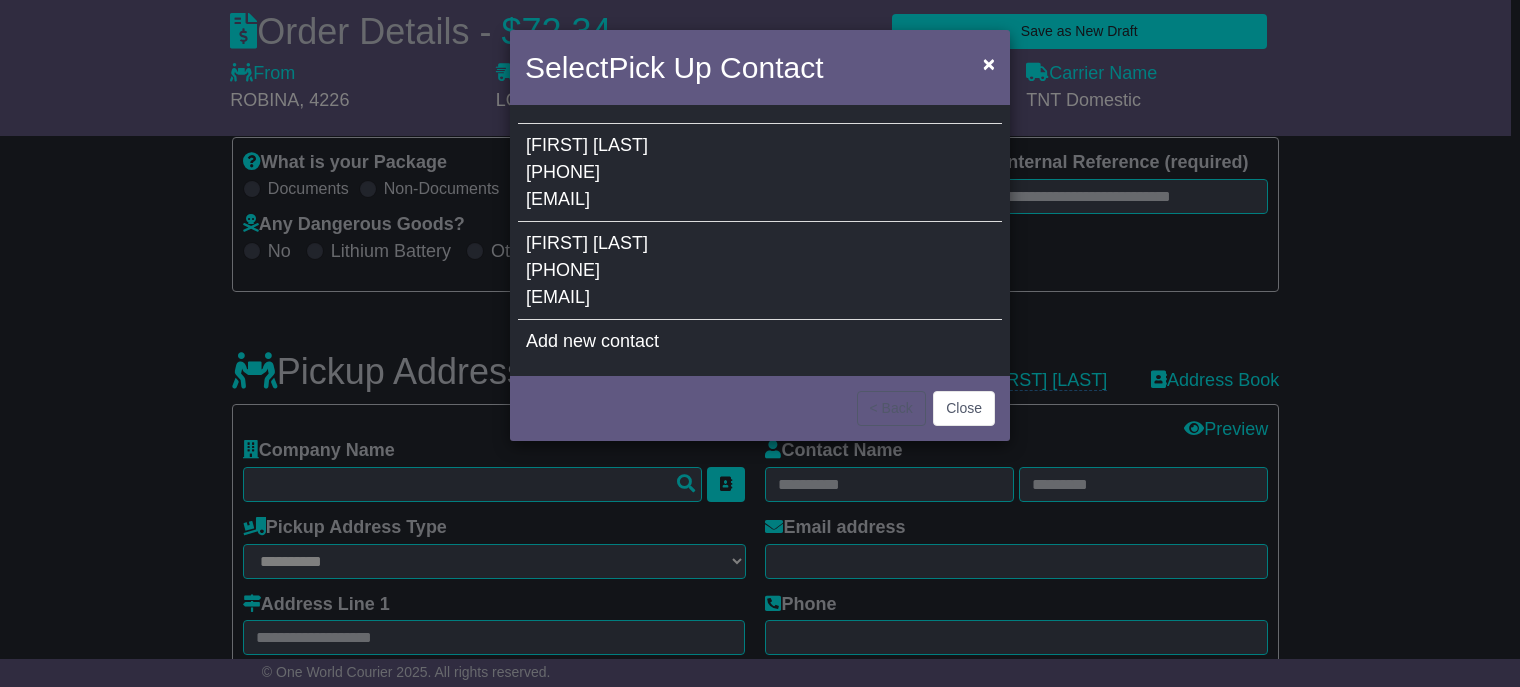 click on "Allen   Lawson
0419 799 839
scy2812@hotmail.com" at bounding box center (760, 173) 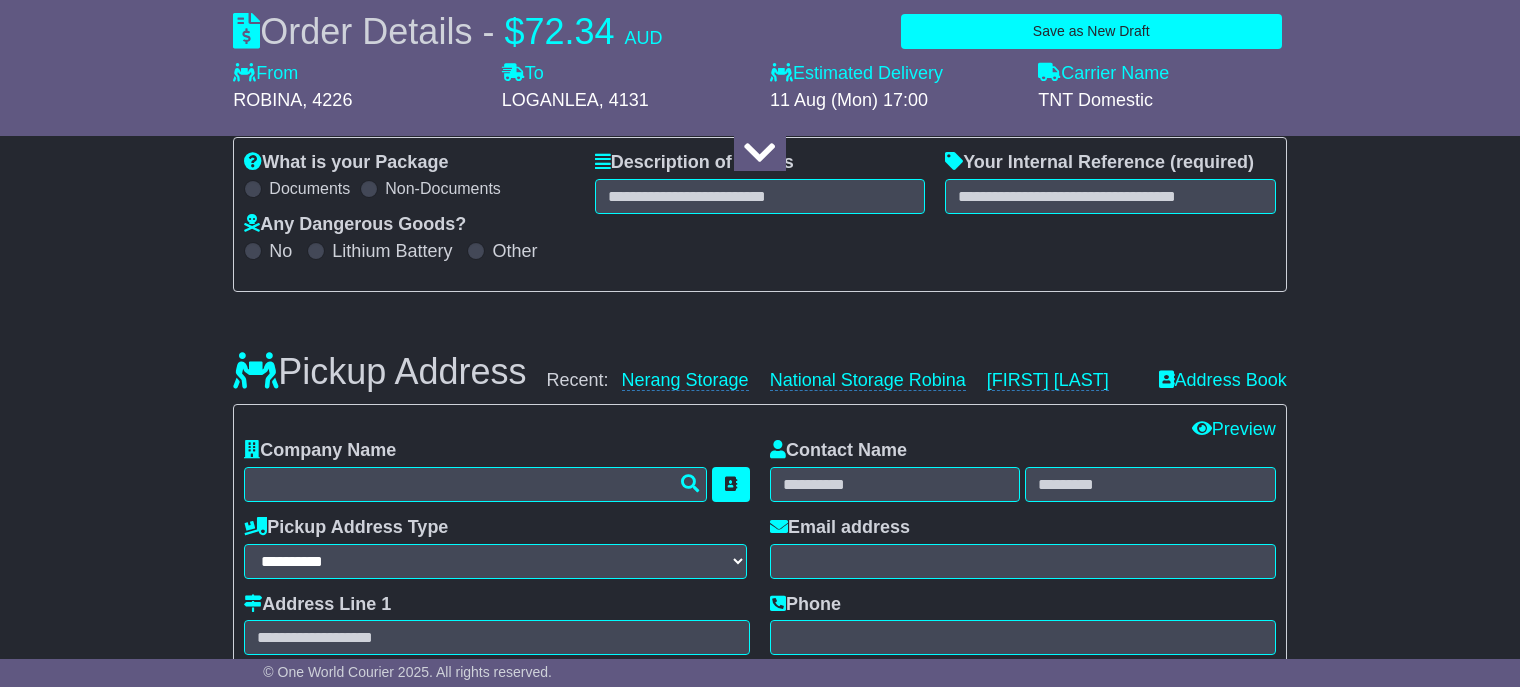 type on "**********" 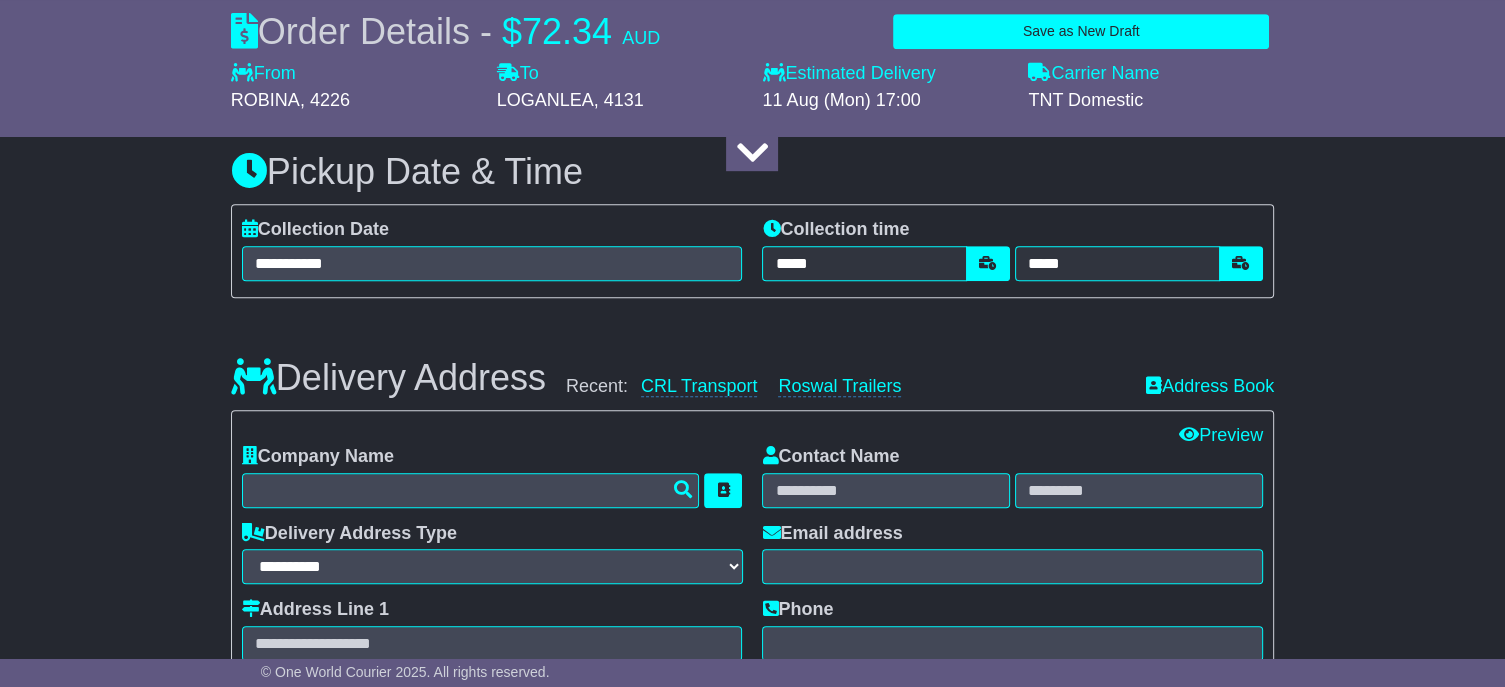 scroll, scrollTop: 1200, scrollLeft: 0, axis: vertical 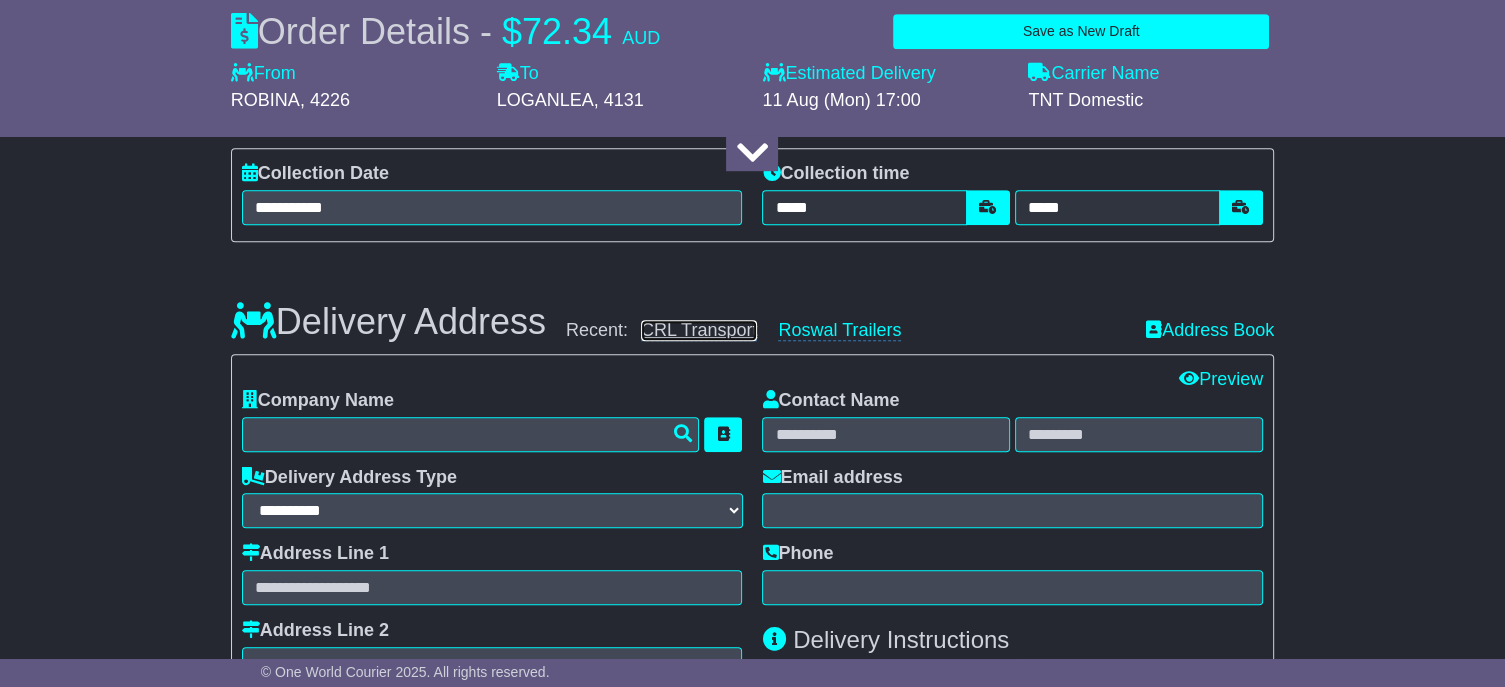 click on "CRL Transport" at bounding box center (699, 330) 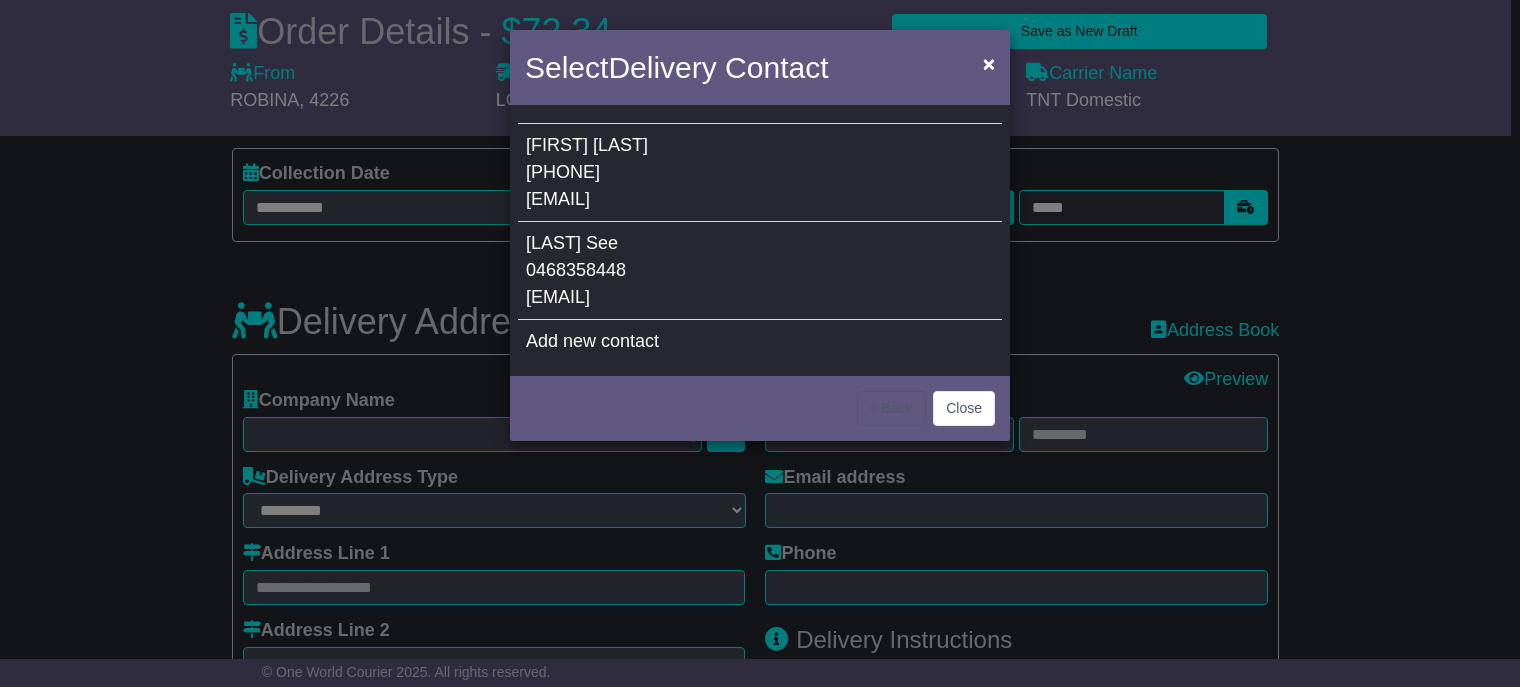 click on "Yong   See
0468358448
scy2812@hotmail.com" at bounding box center (760, 271) 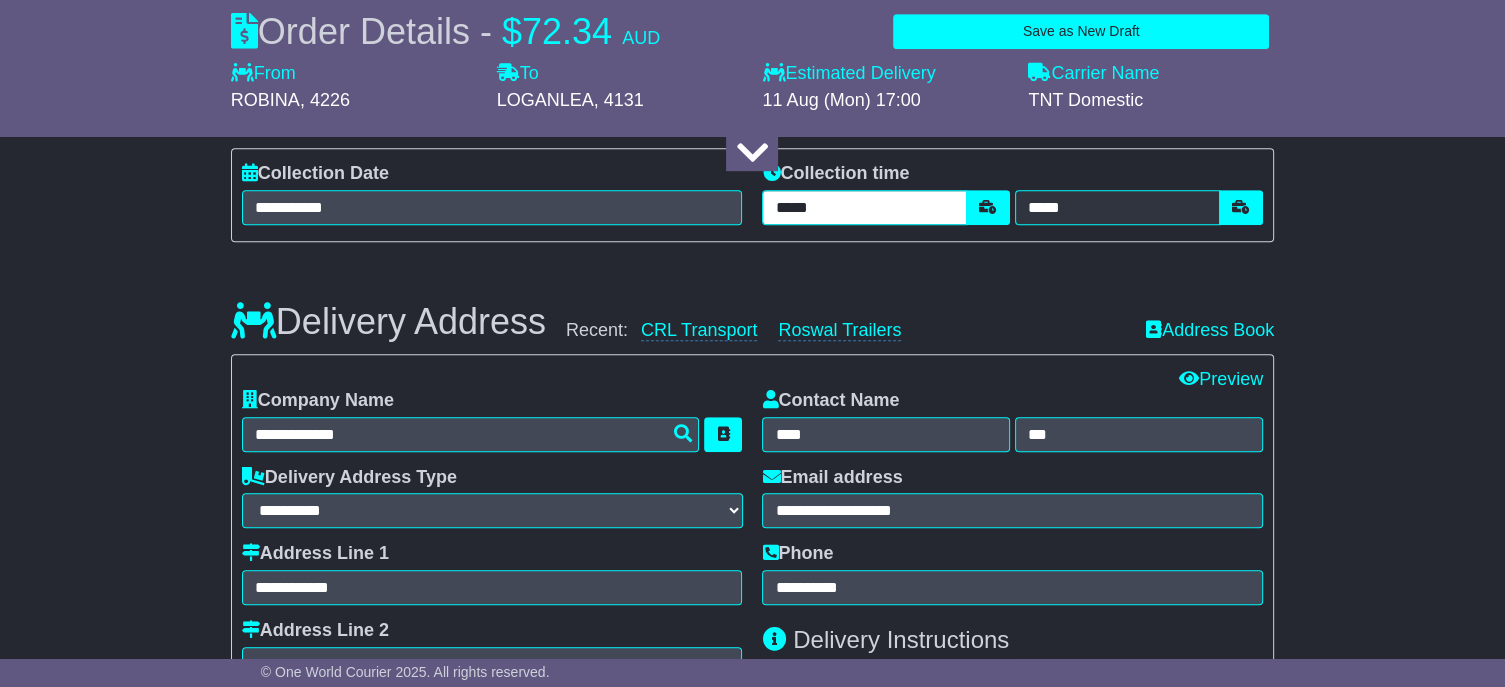 click on "*****" at bounding box center (864, 207) 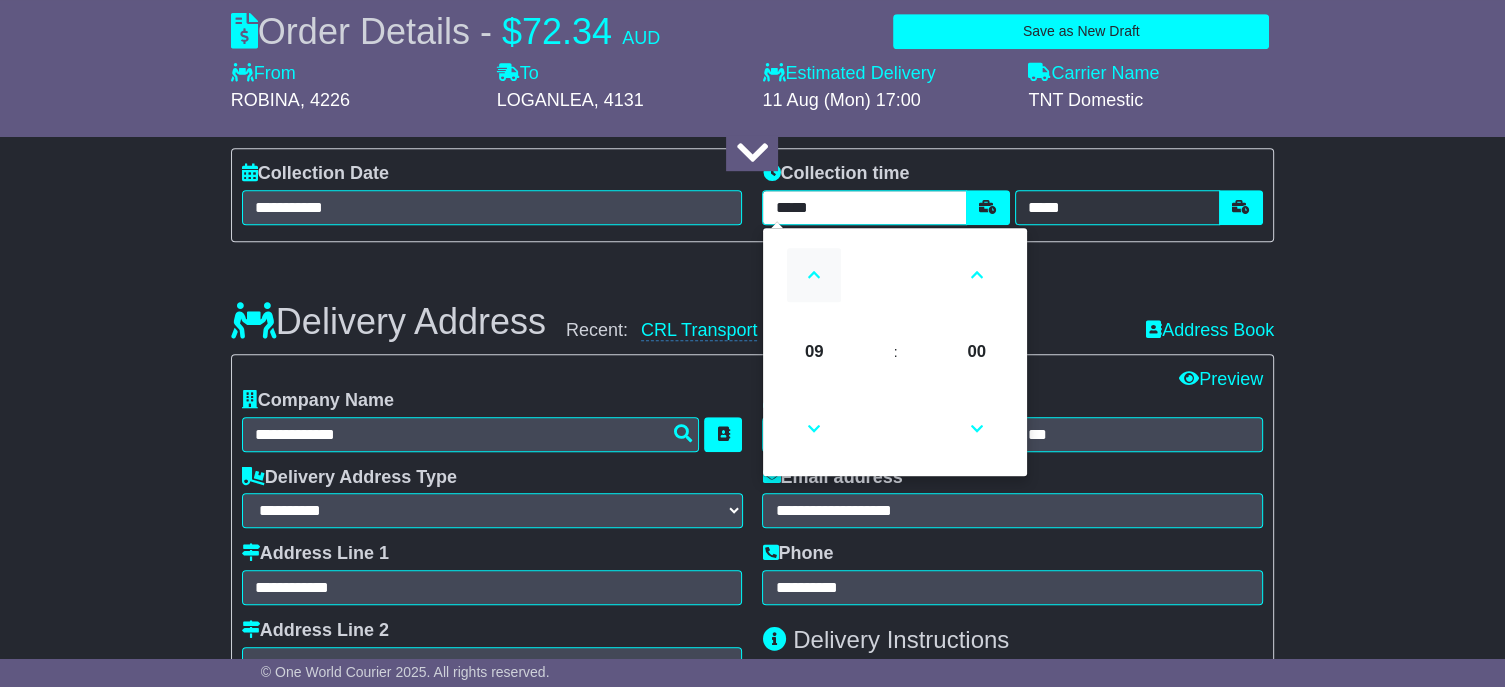 click at bounding box center [814, 275] 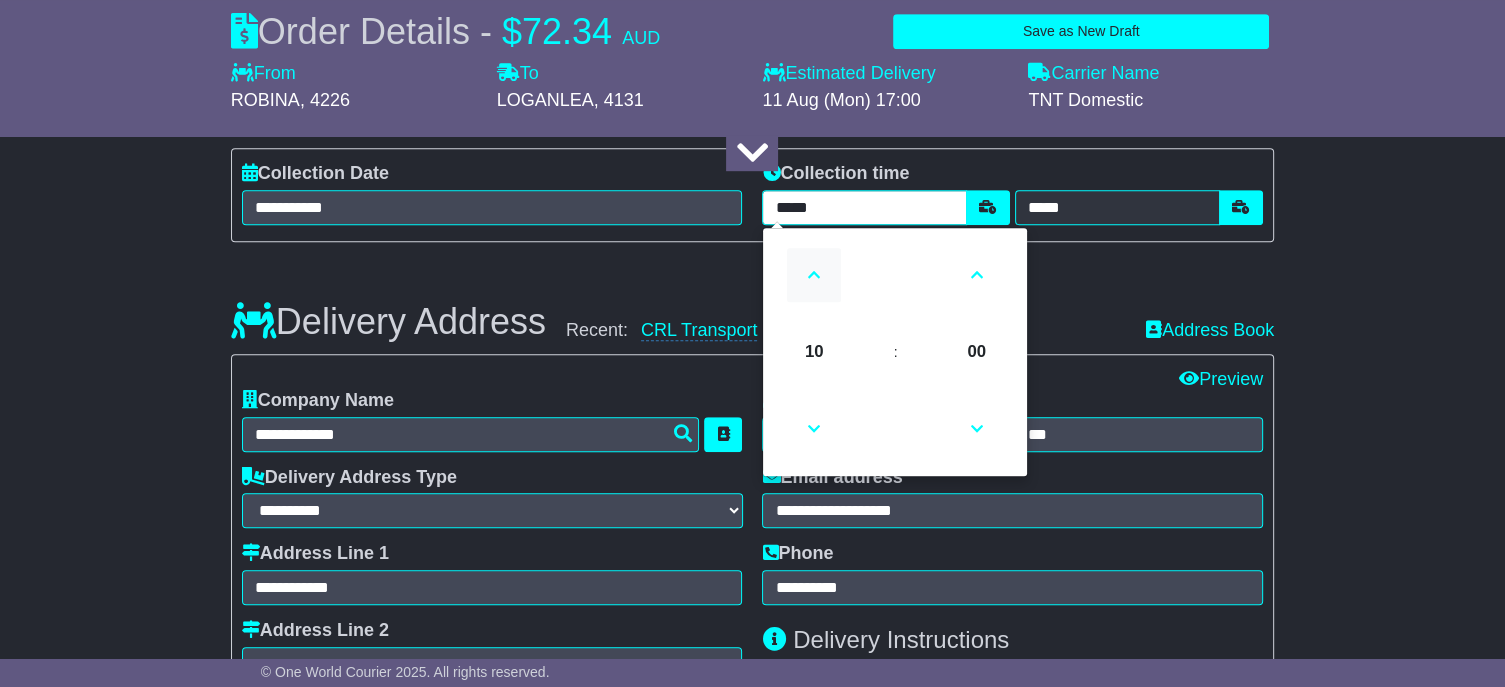 click at bounding box center [814, 275] 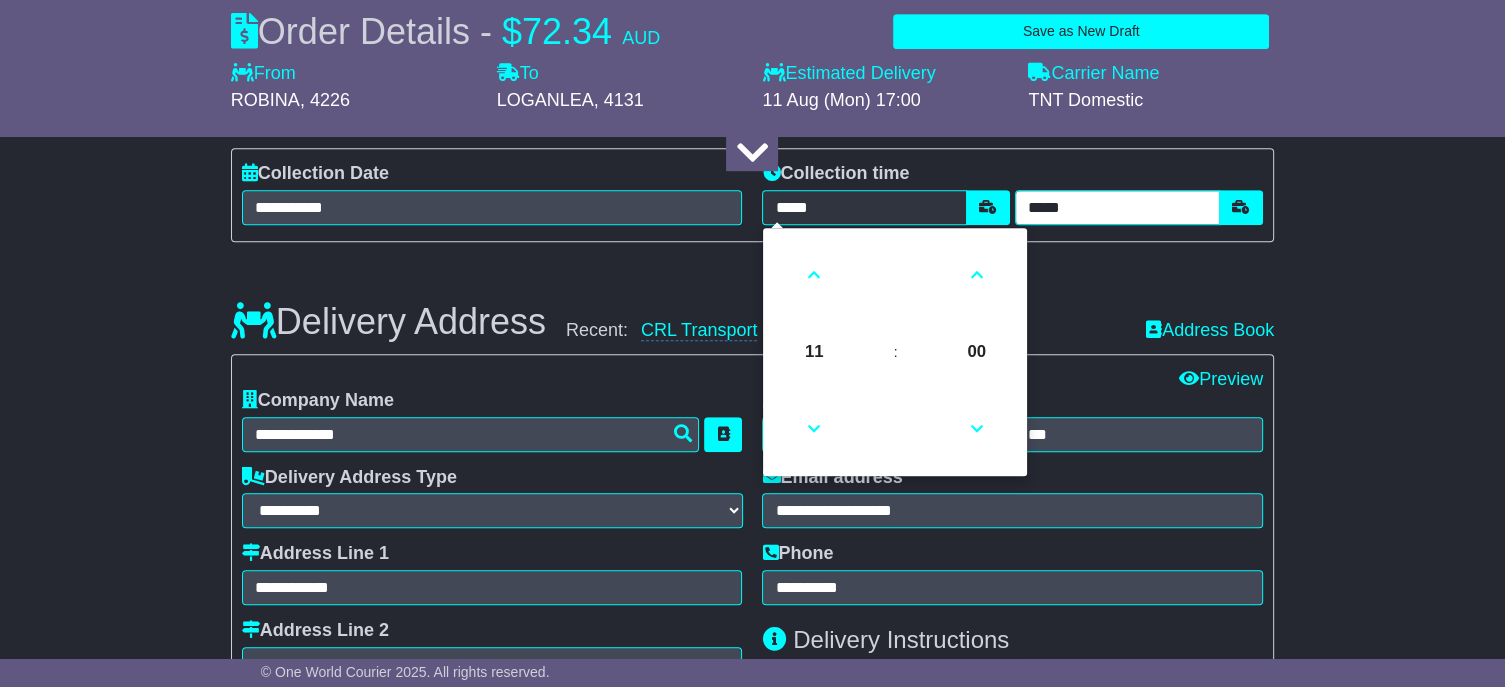 click on "*****" at bounding box center [1117, 207] 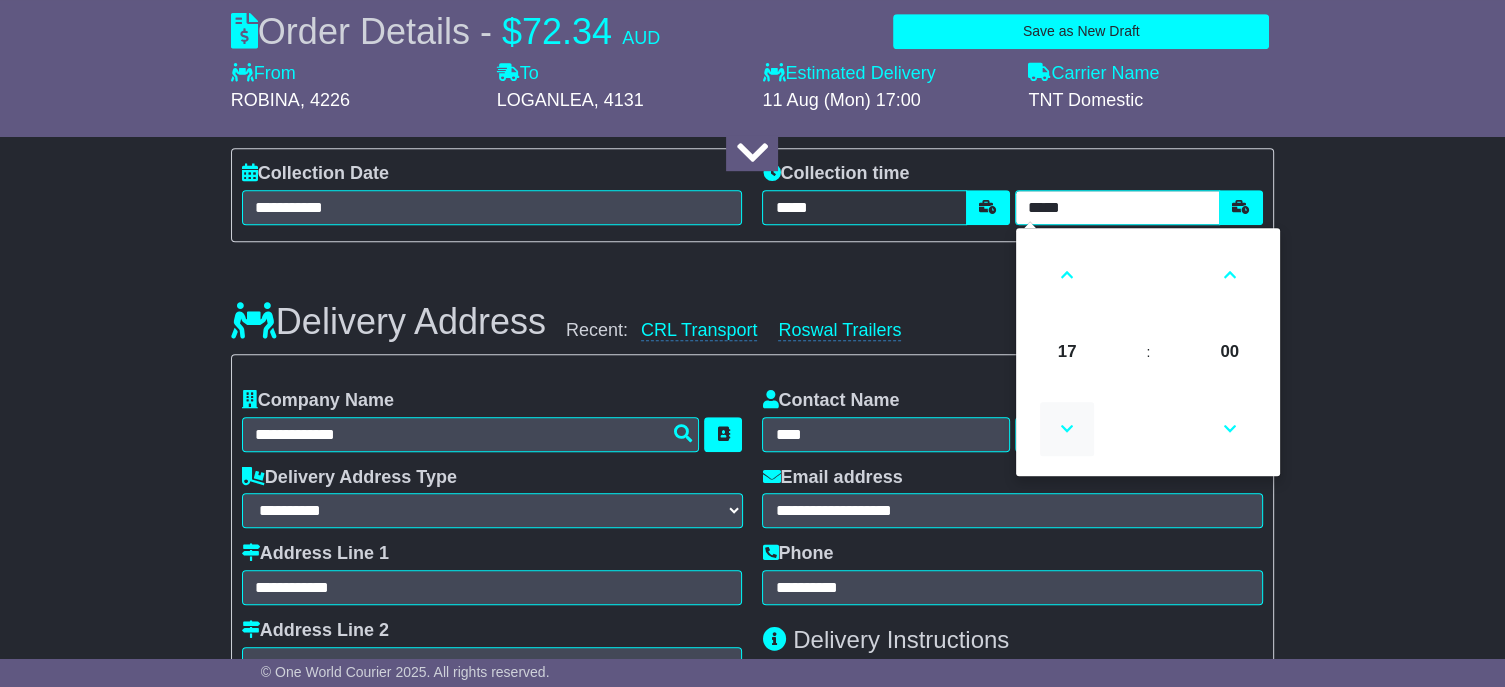 click at bounding box center (1067, 429) 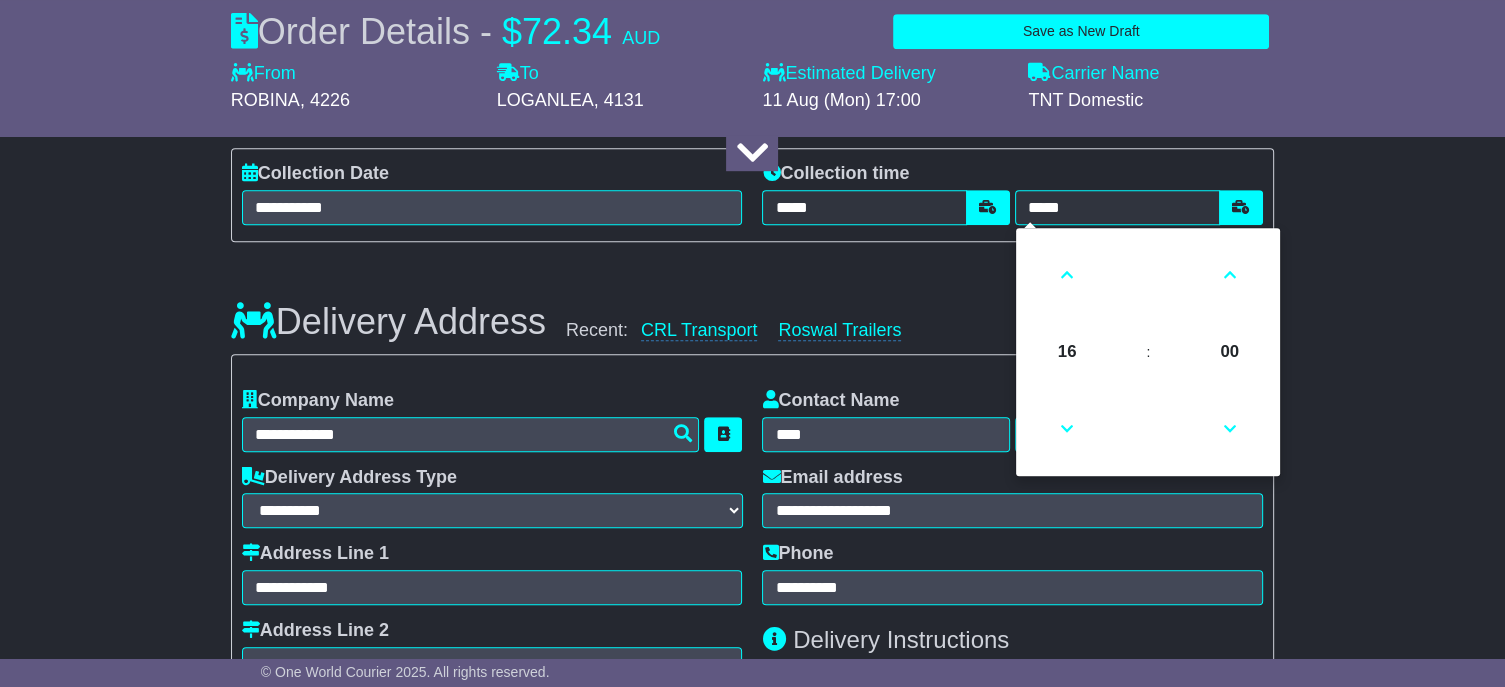 click on "Delivery Address
Recent:
CRL Transport
Roswal Trailers
Address Book" at bounding box center [752, 307] 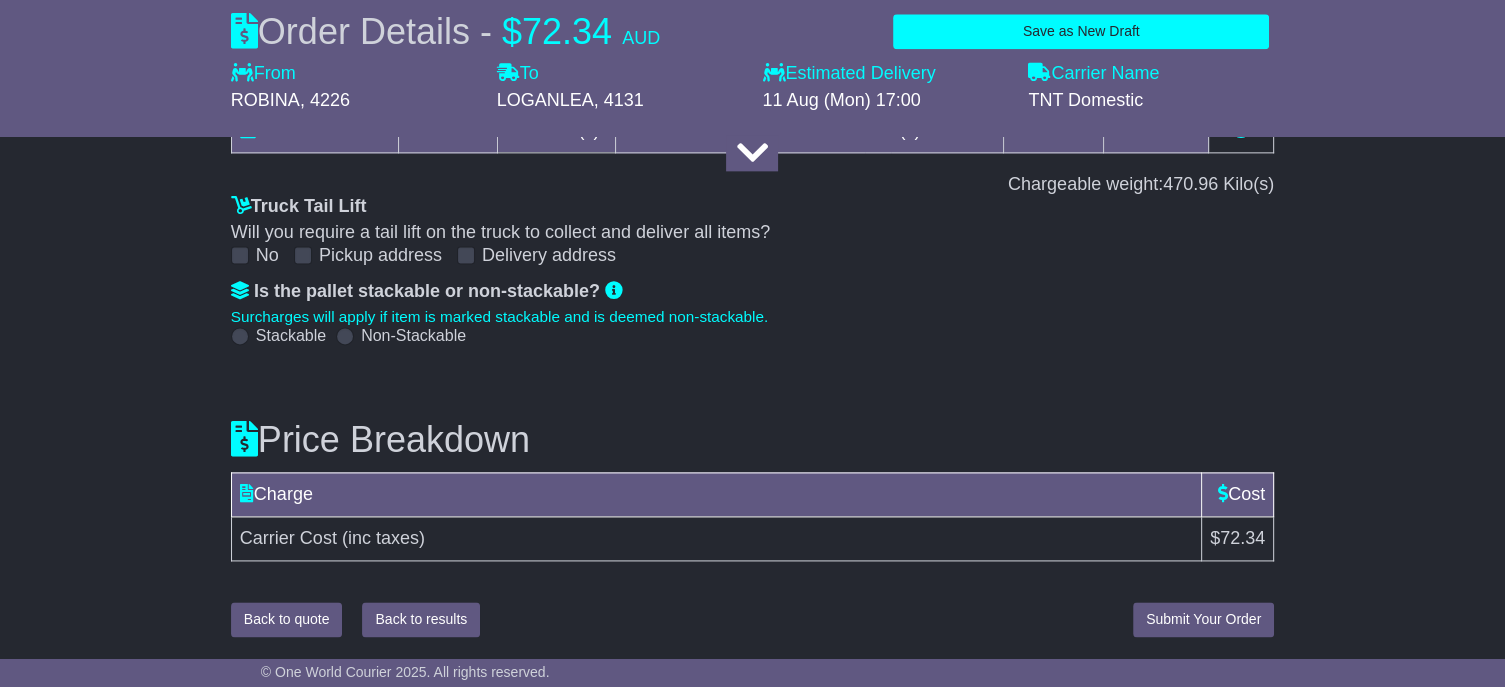 scroll, scrollTop: 2622, scrollLeft: 0, axis: vertical 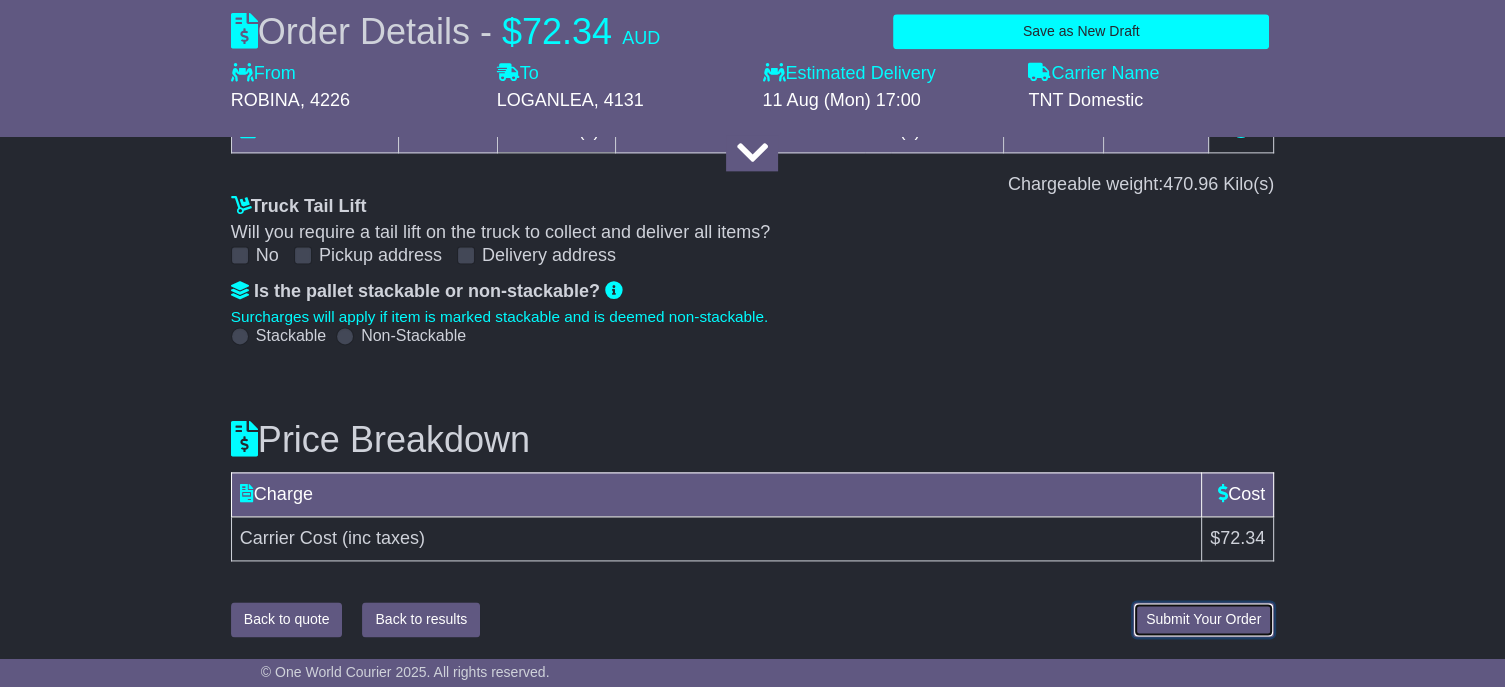 drag, startPoint x: 1204, startPoint y: 622, endPoint x: 1311, endPoint y: 470, distance: 185.88437 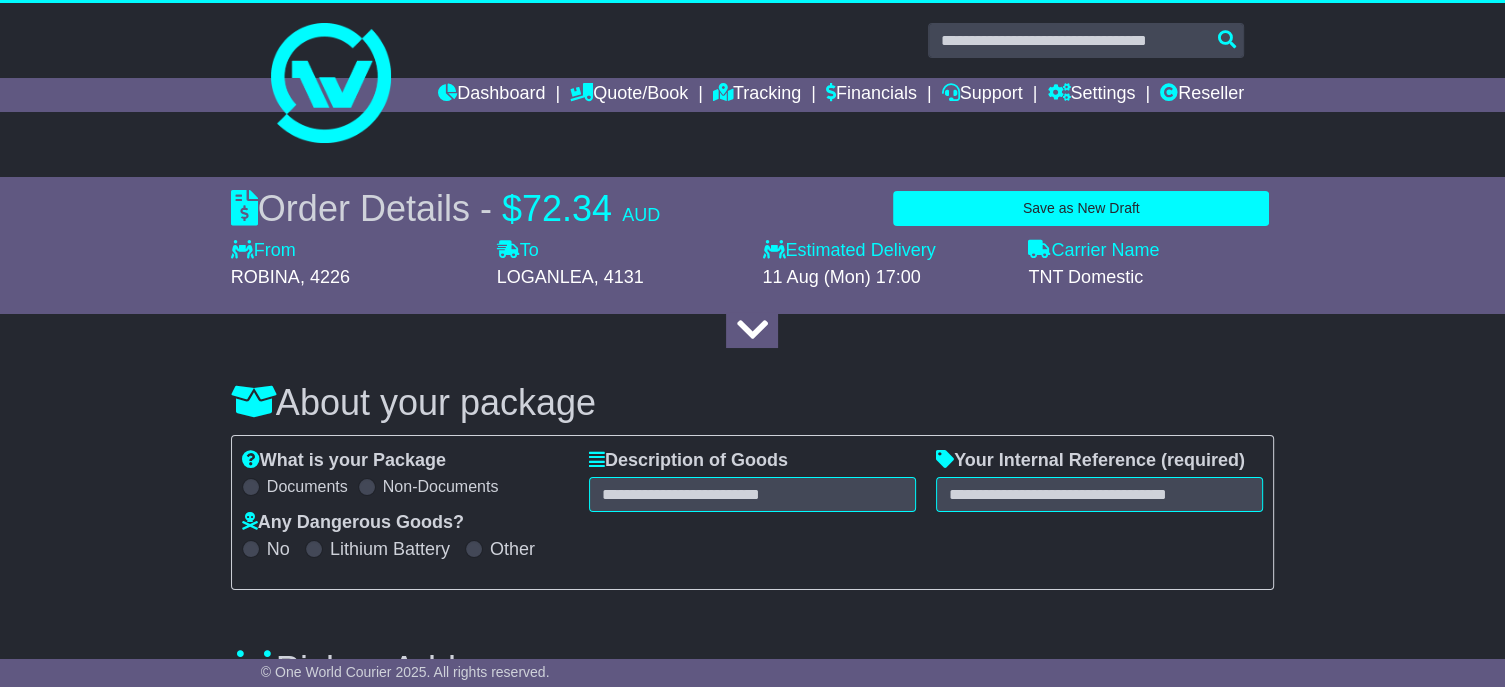 scroll, scrollTop: 0, scrollLeft: 0, axis: both 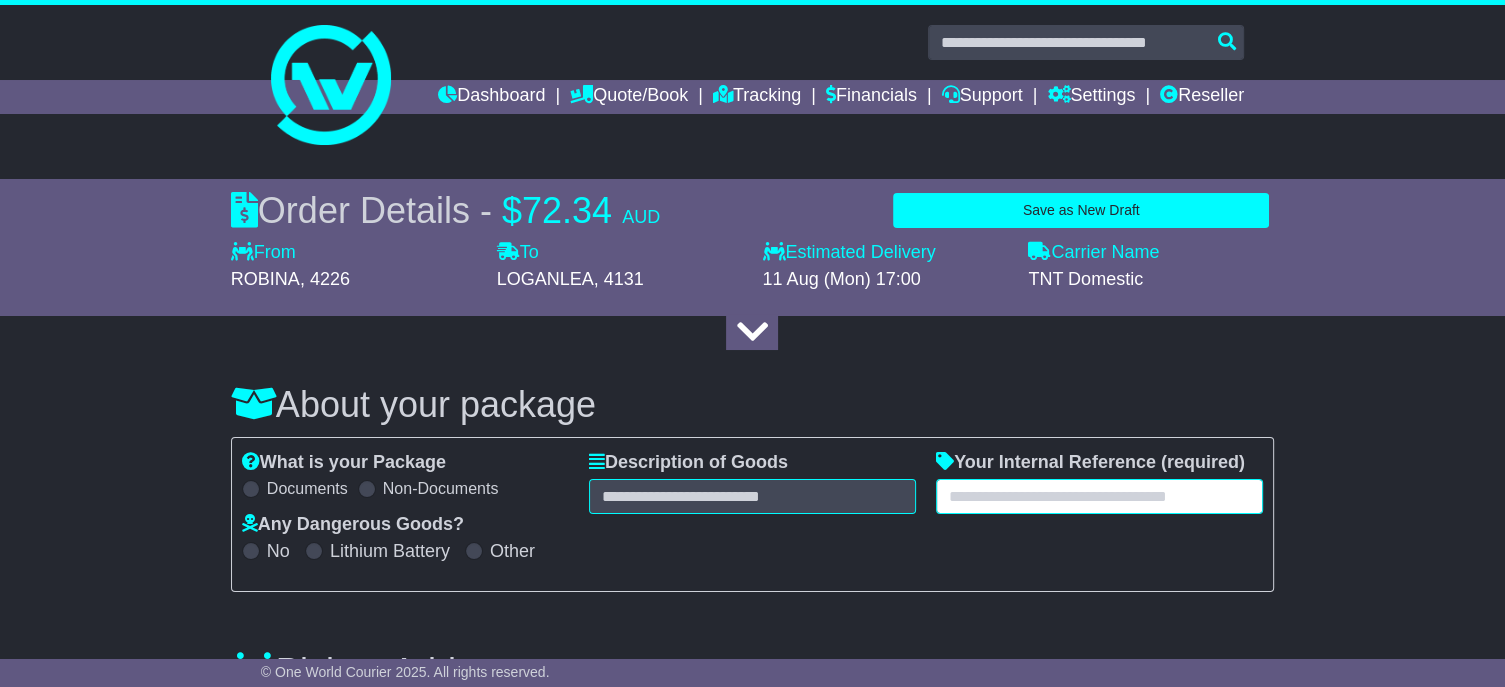 click at bounding box center (1099, 496) 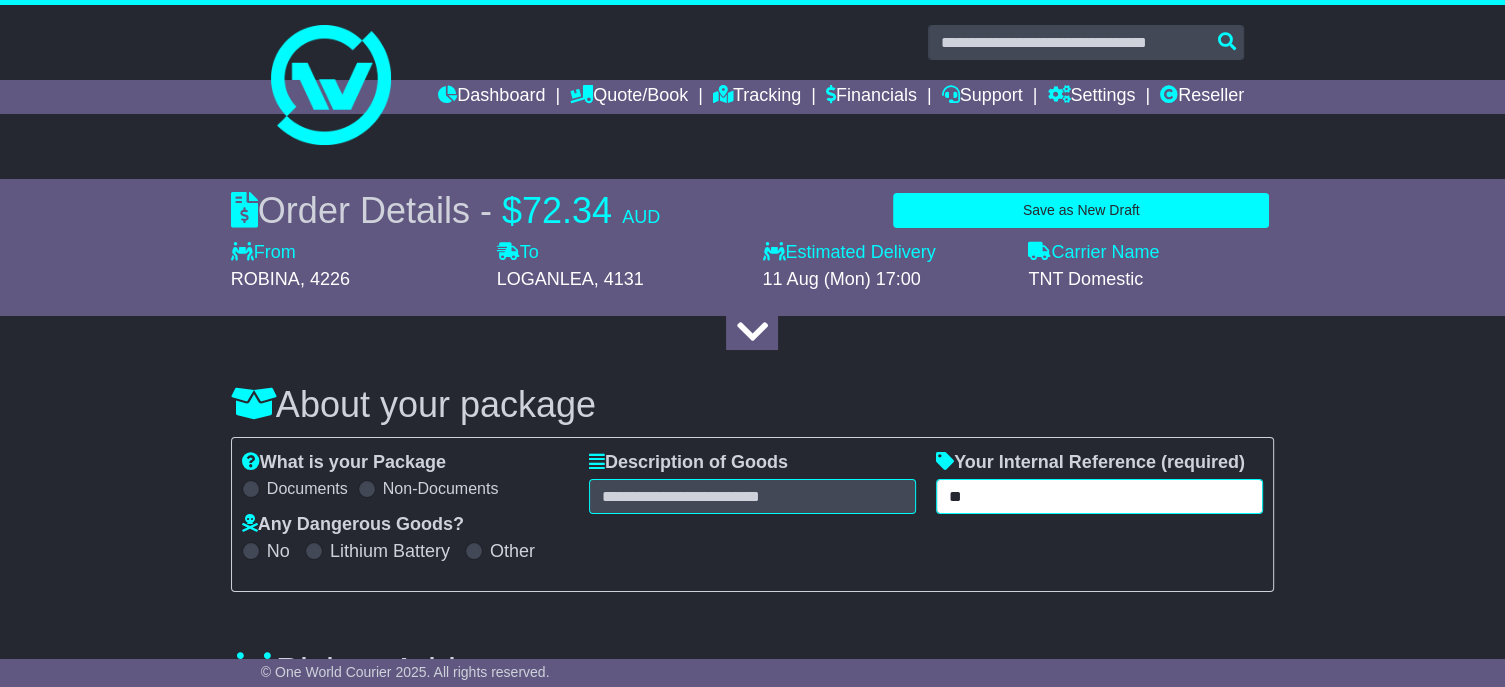 type on "**" 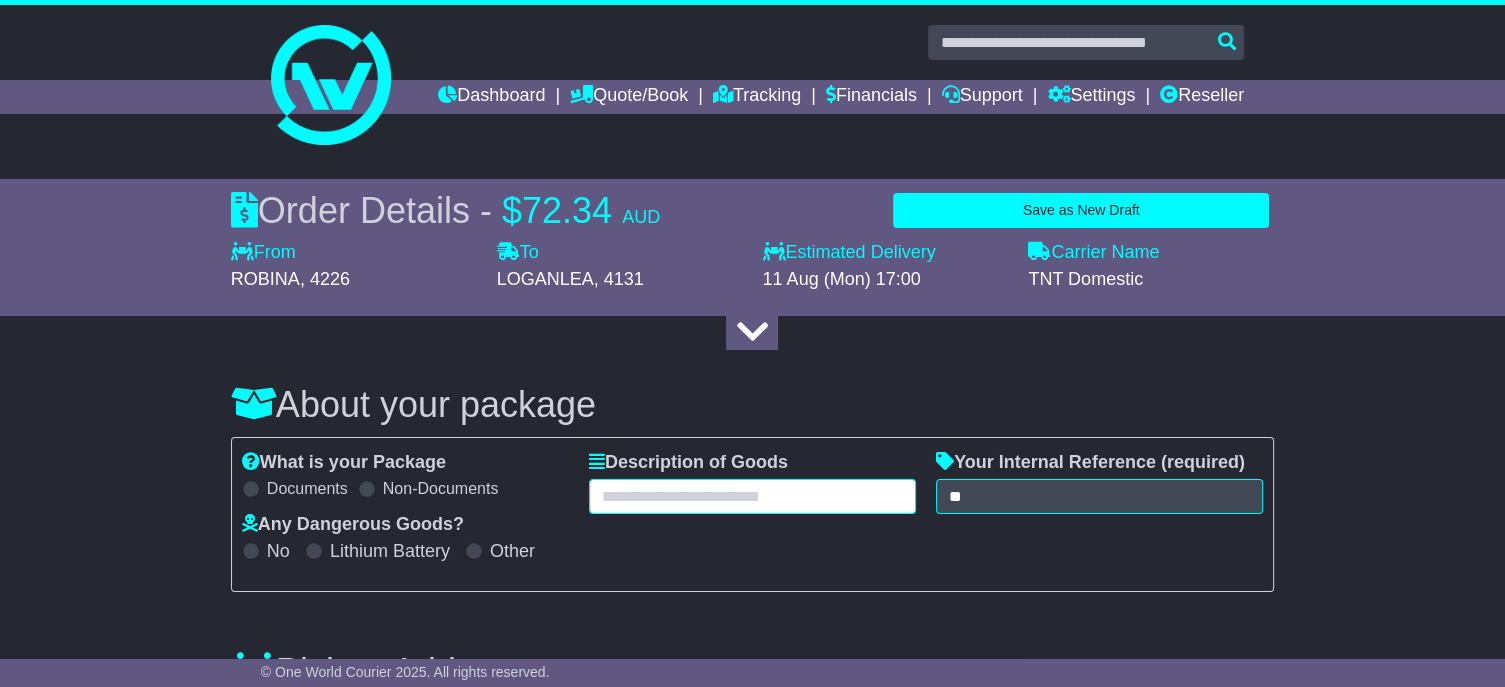click at bounding box center [752, 496] 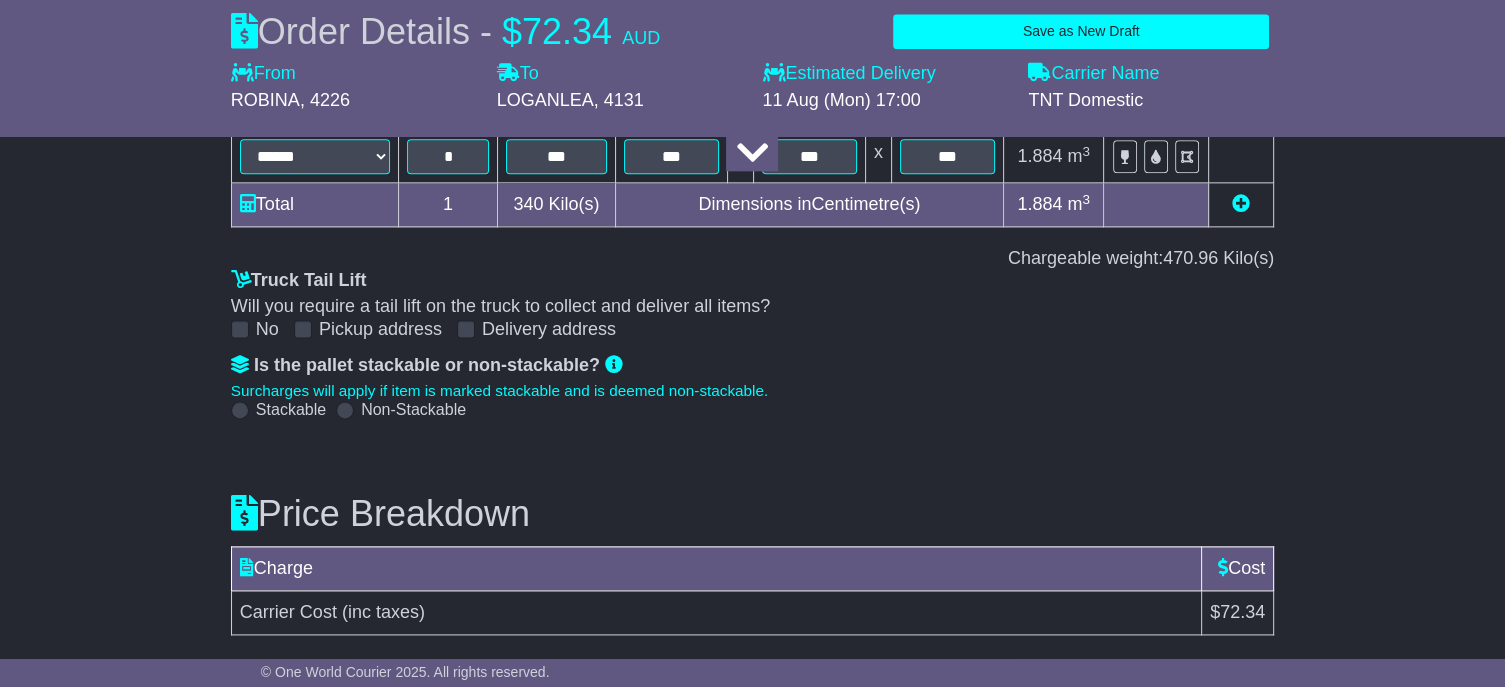 scroll, scrollTop: 2622, scrollLeft: 0, axis: vertical 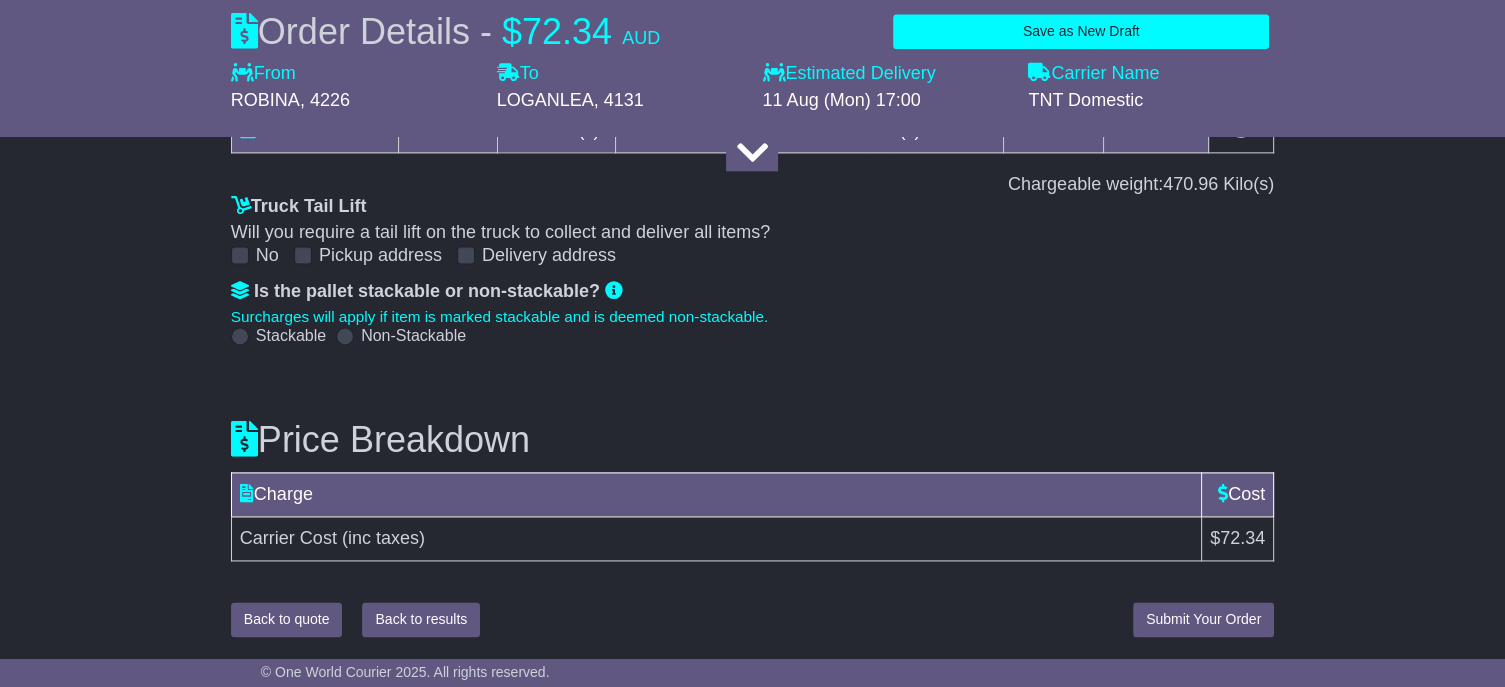 type on "**********" 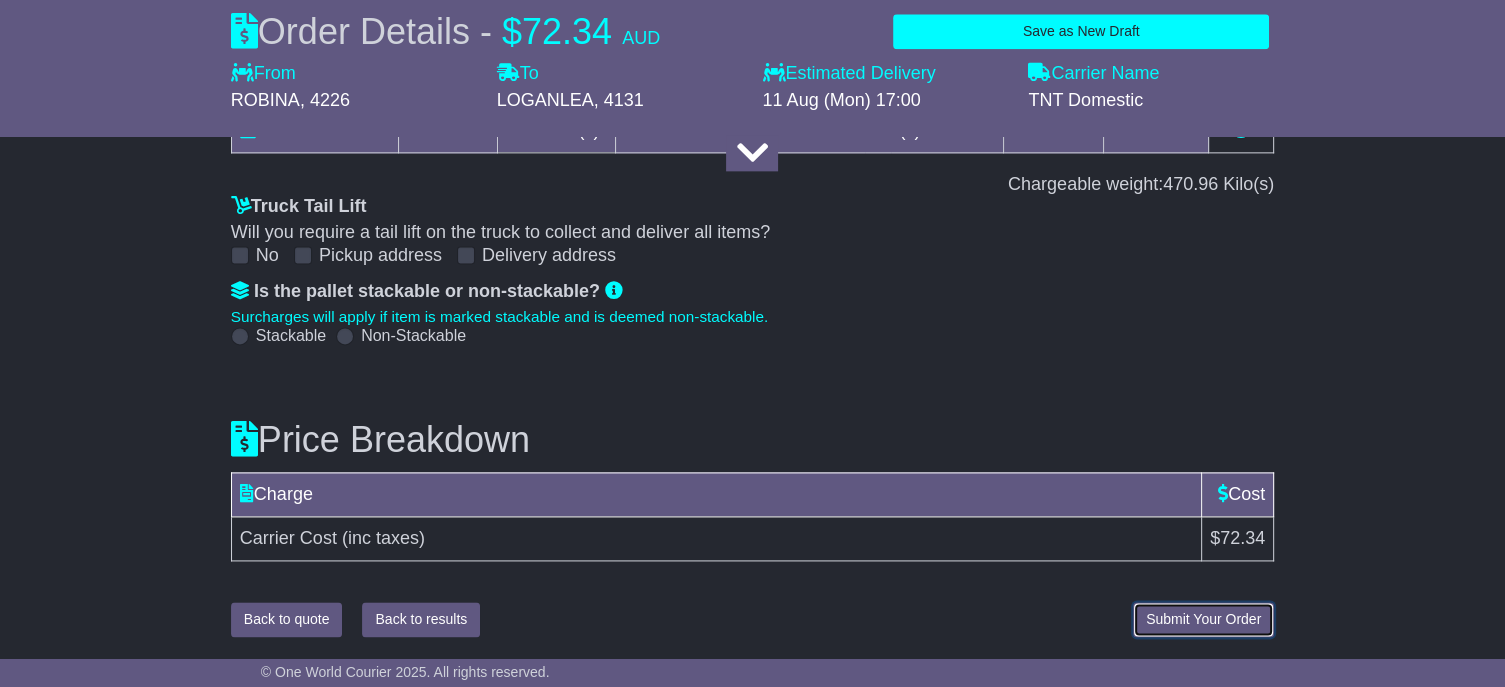 click on "Submit Your Order" at bounding box center [1203, 619] 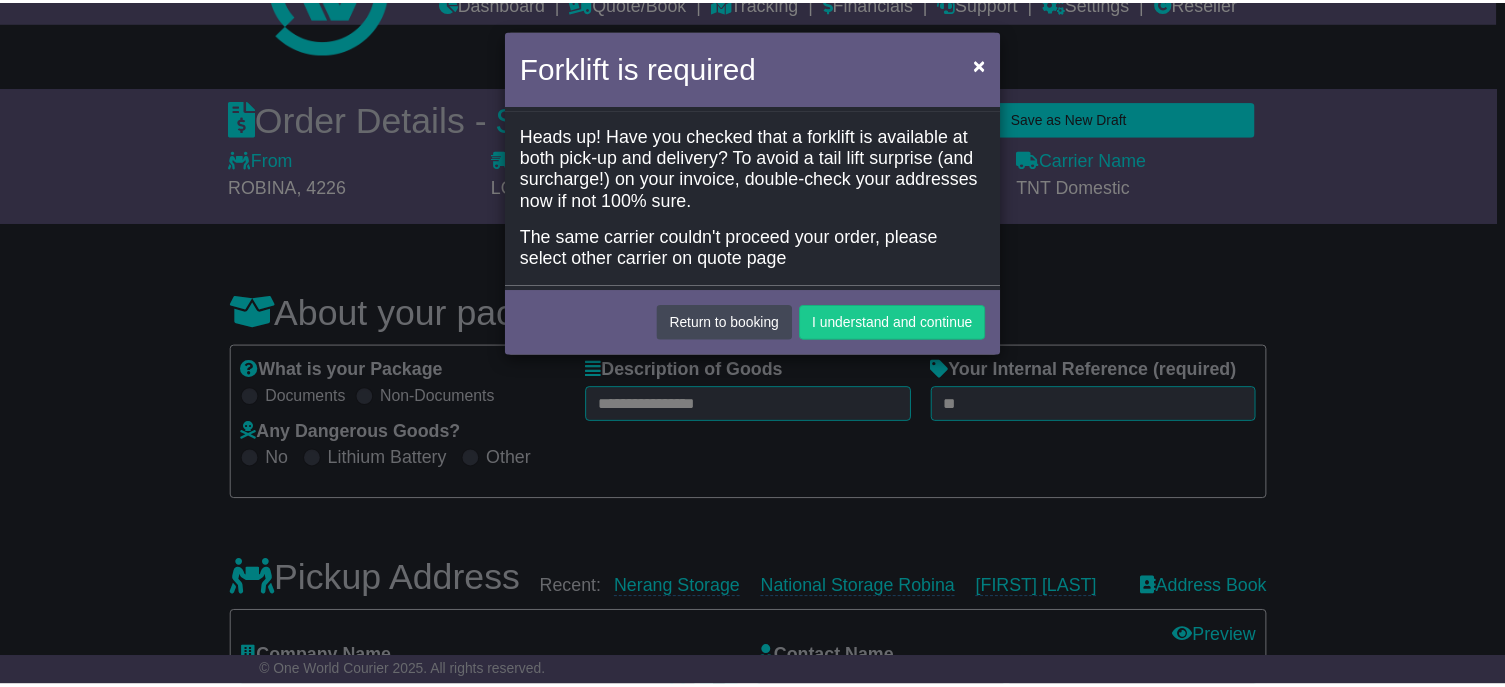 scroll, scrollTop: 0, scrollLeft: 0, axis: both 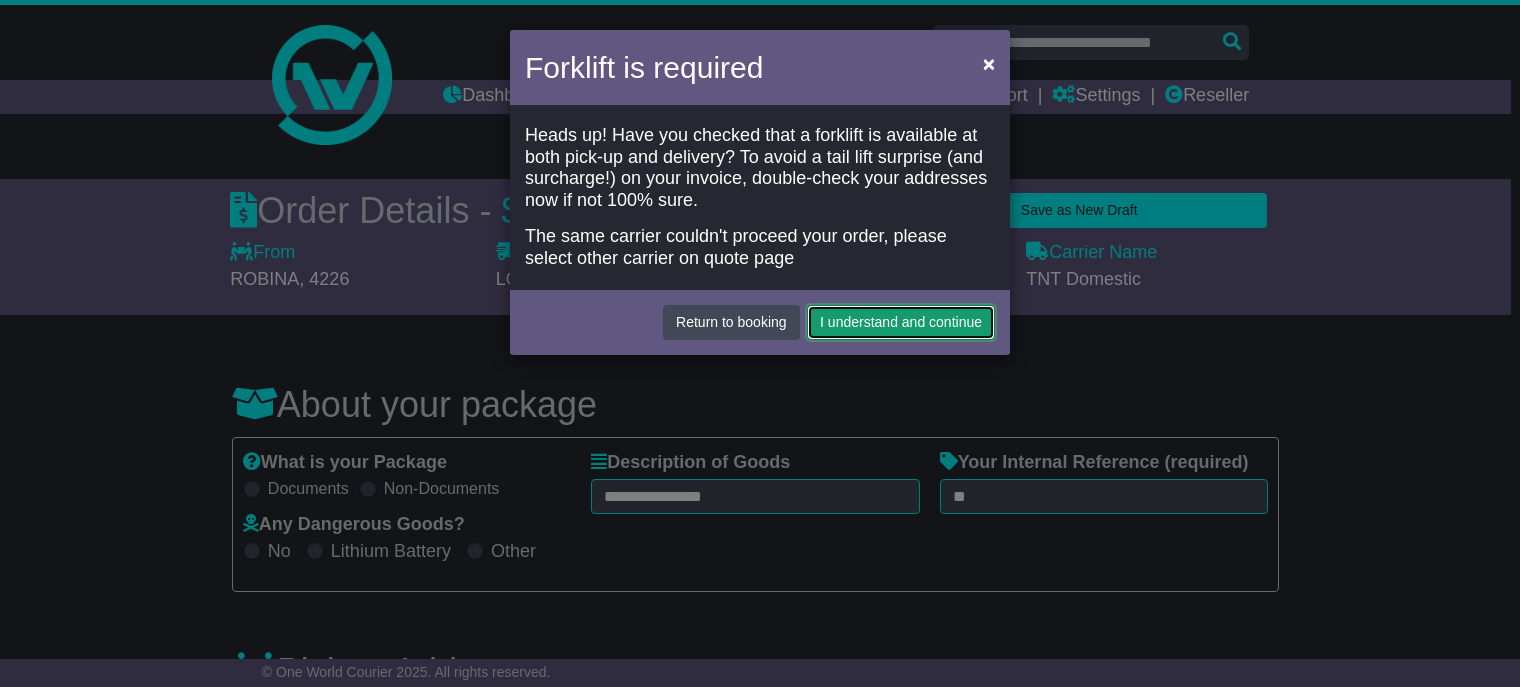 click on "I understand and continue" at bounding box center (901, 322) 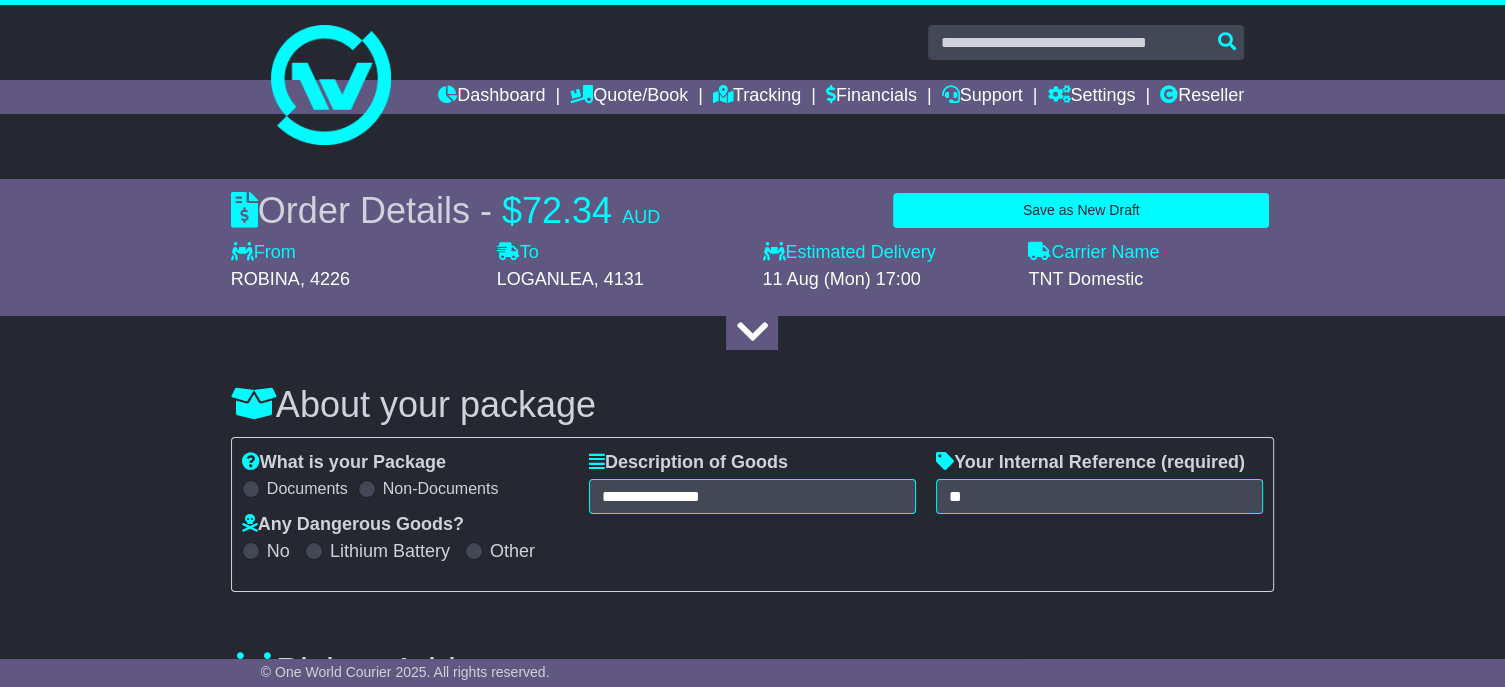 scroll, scrollTop: 500, scrollLeft: 0, axis: vertical 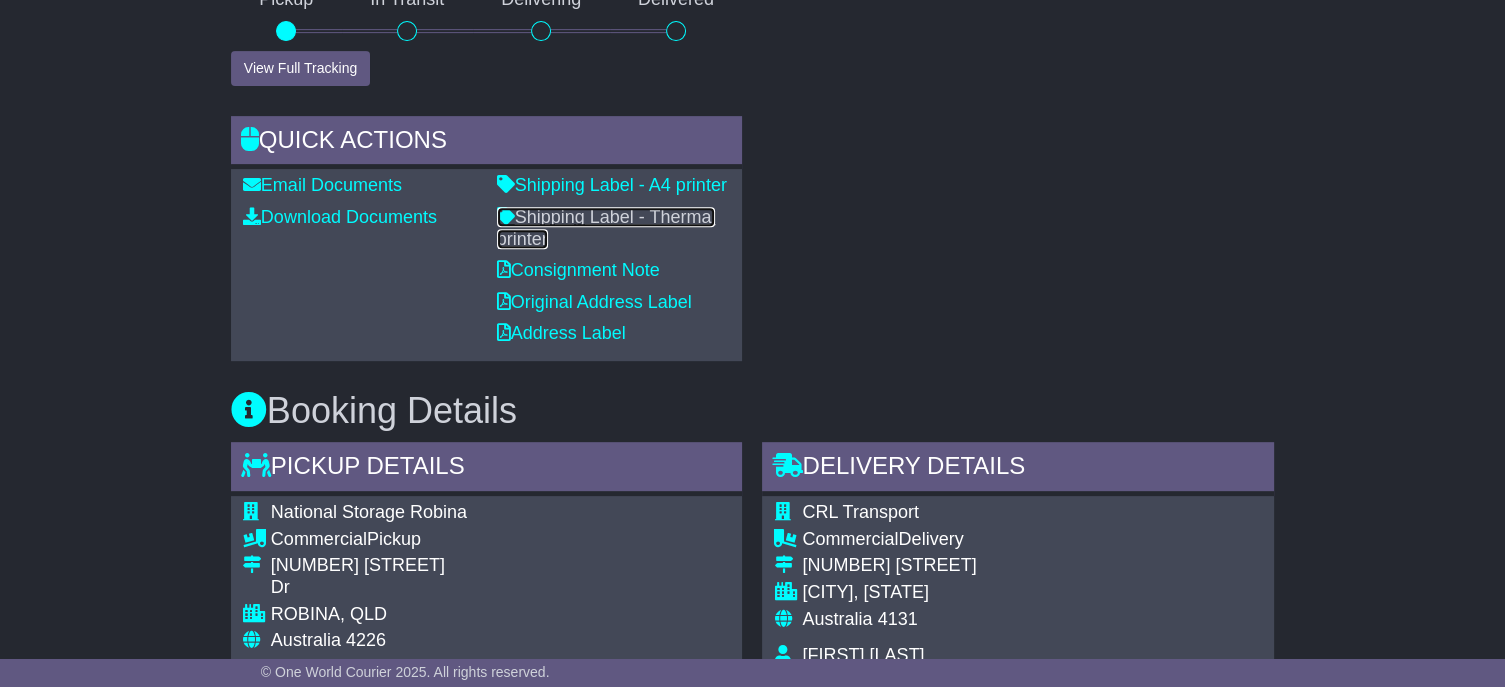 click on "Shipping Label - Thermal printer" at bounding box center (606, 228) 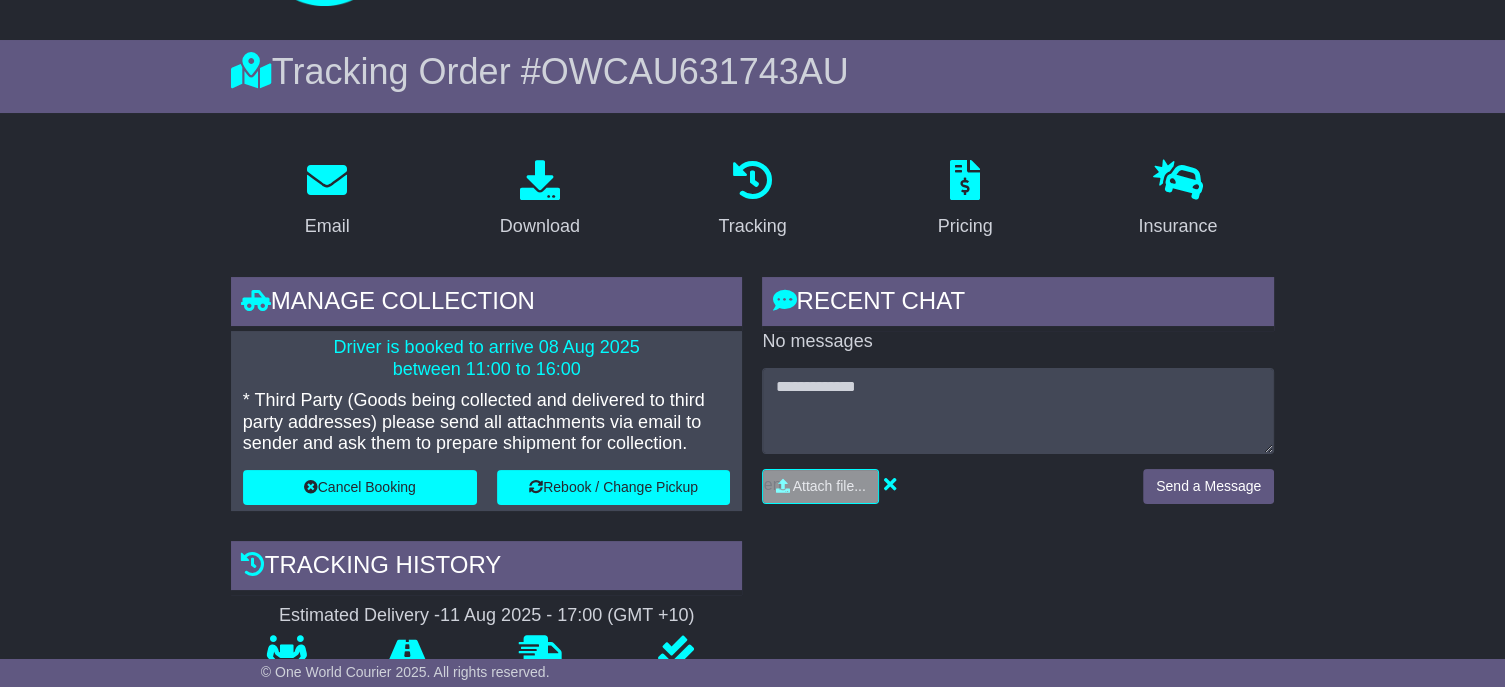 scroll, scrollTop: 0, scrollLeft: 0, axis: both 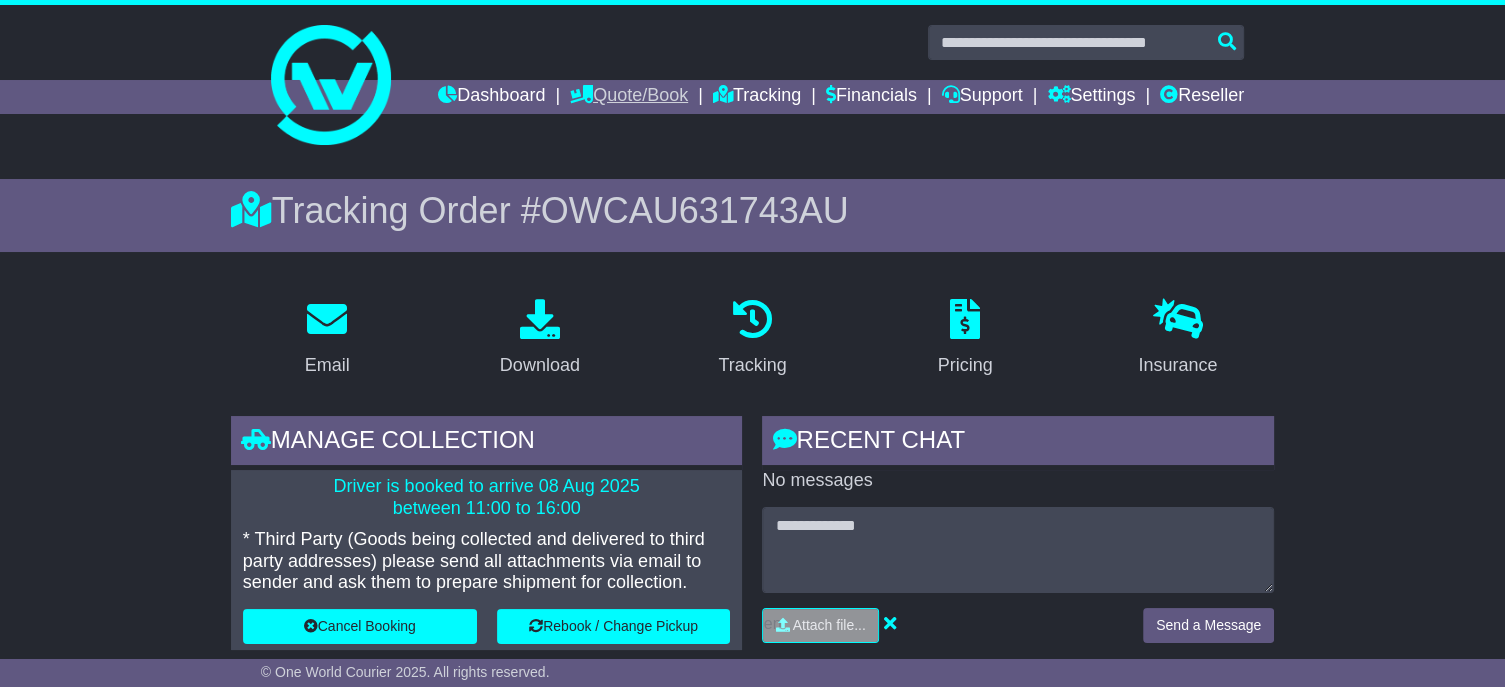 click on "Quote/Book" at bounding box center [629, 97] 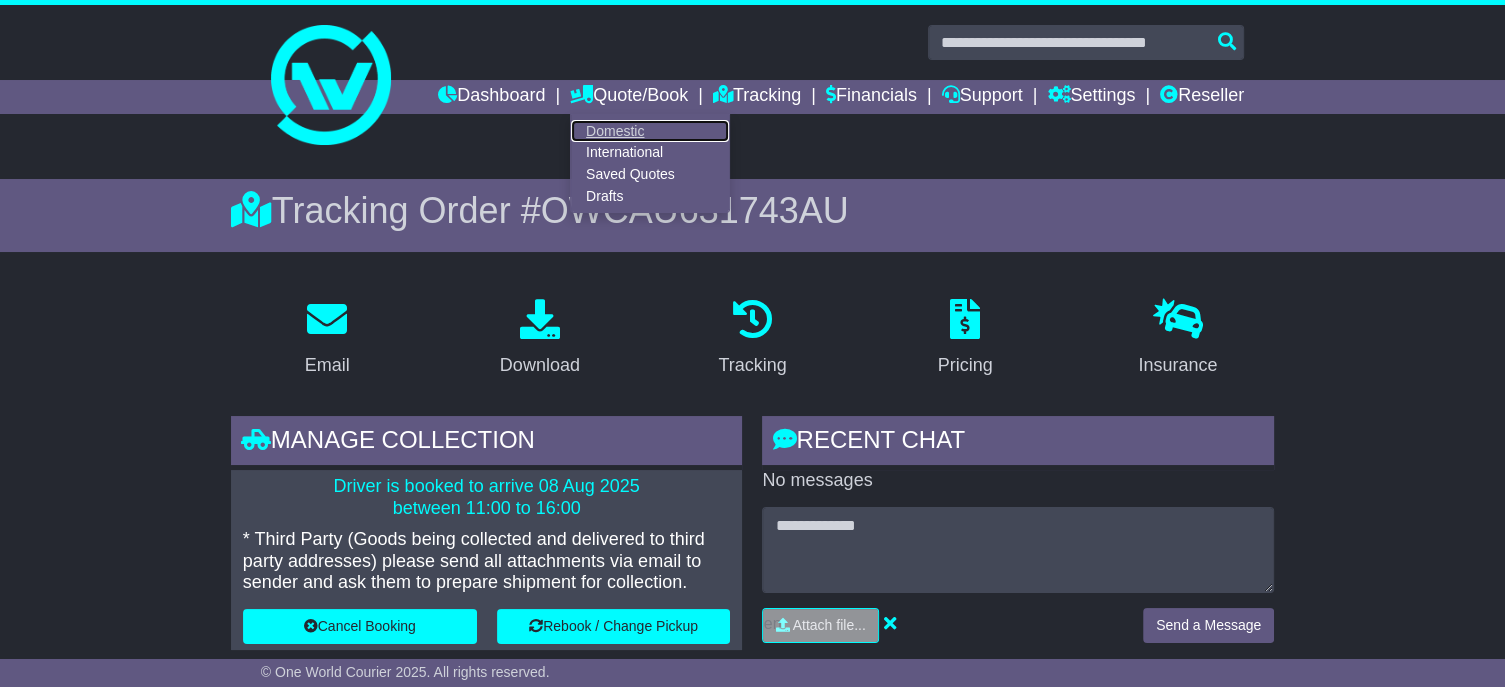 click on "Domestic" at bounding box center (650, 131) 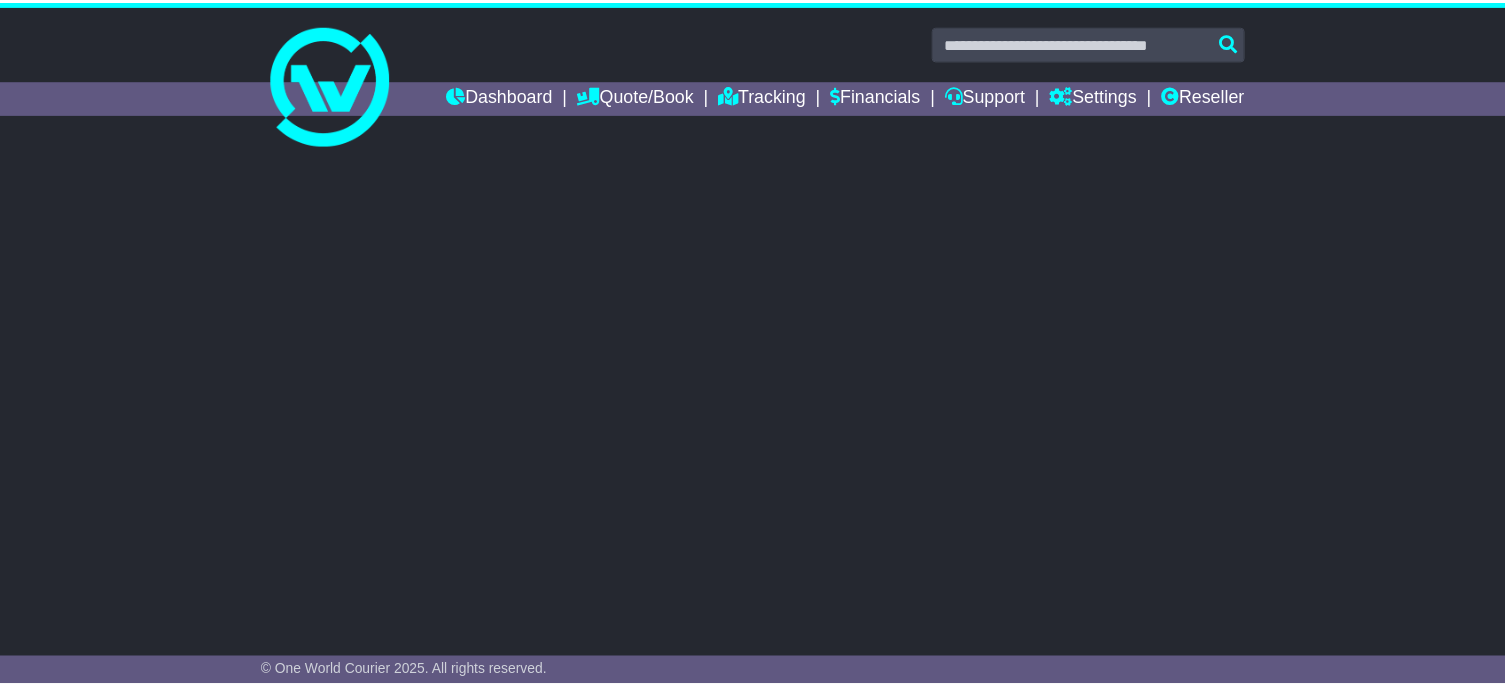 scroll, scrollTop: 0, scrollLeft: 0, axis: both 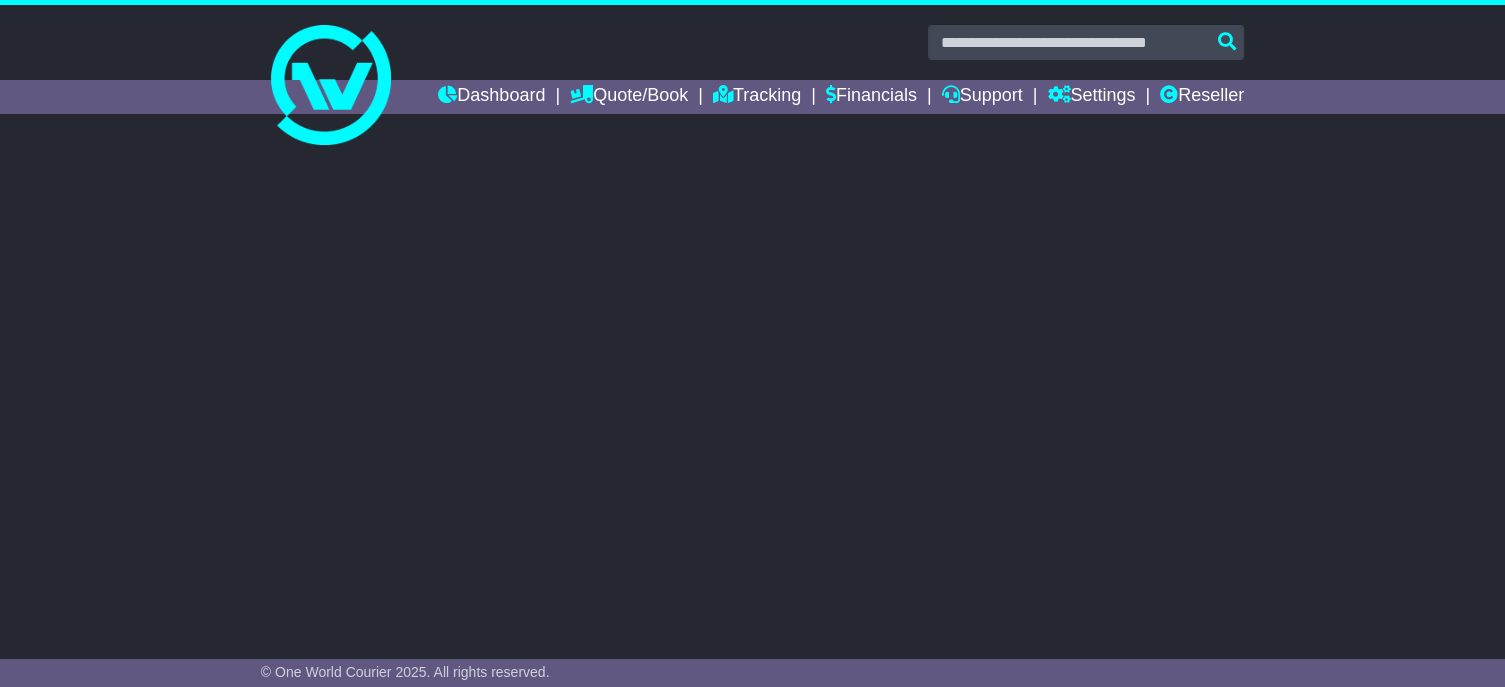 select 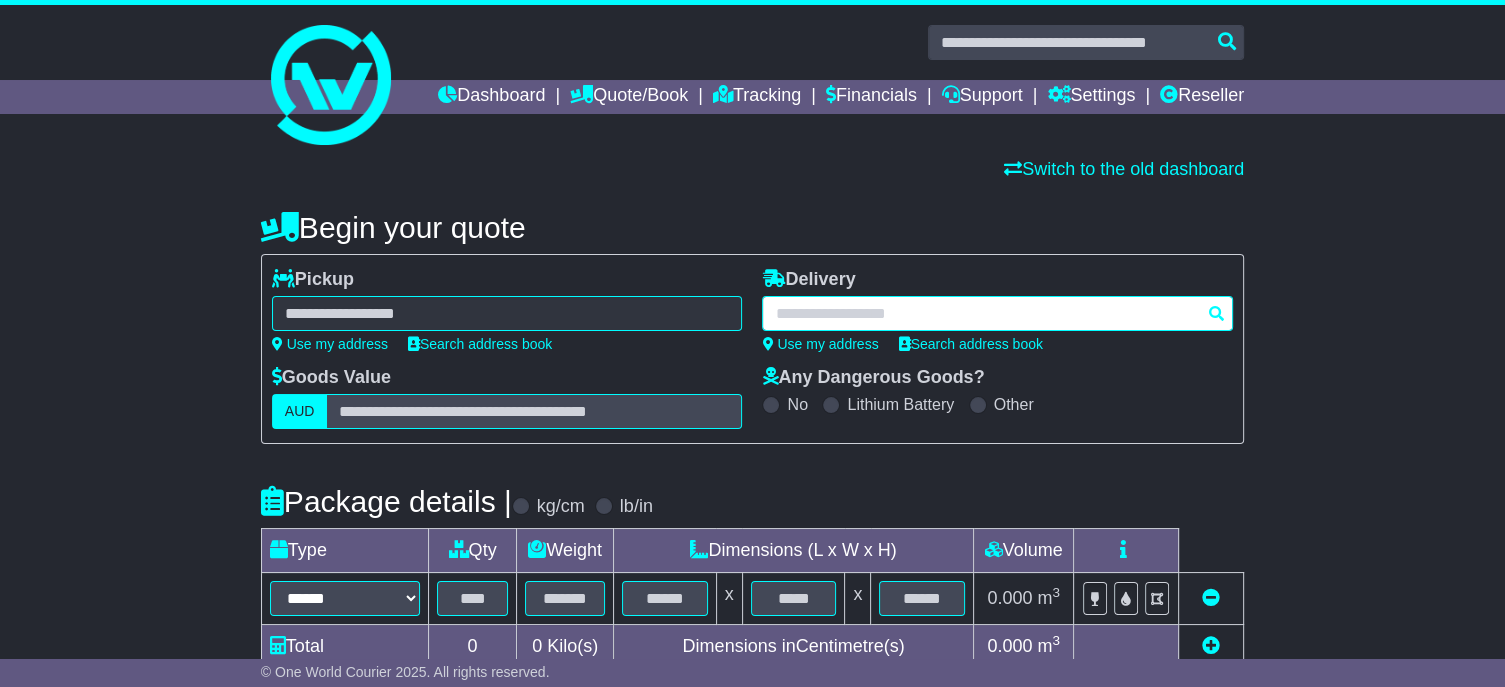 drag, startPoint x: 871, startPoint y: 342, endPoint x: 855, endPoint y: 335, distance: 17.464249 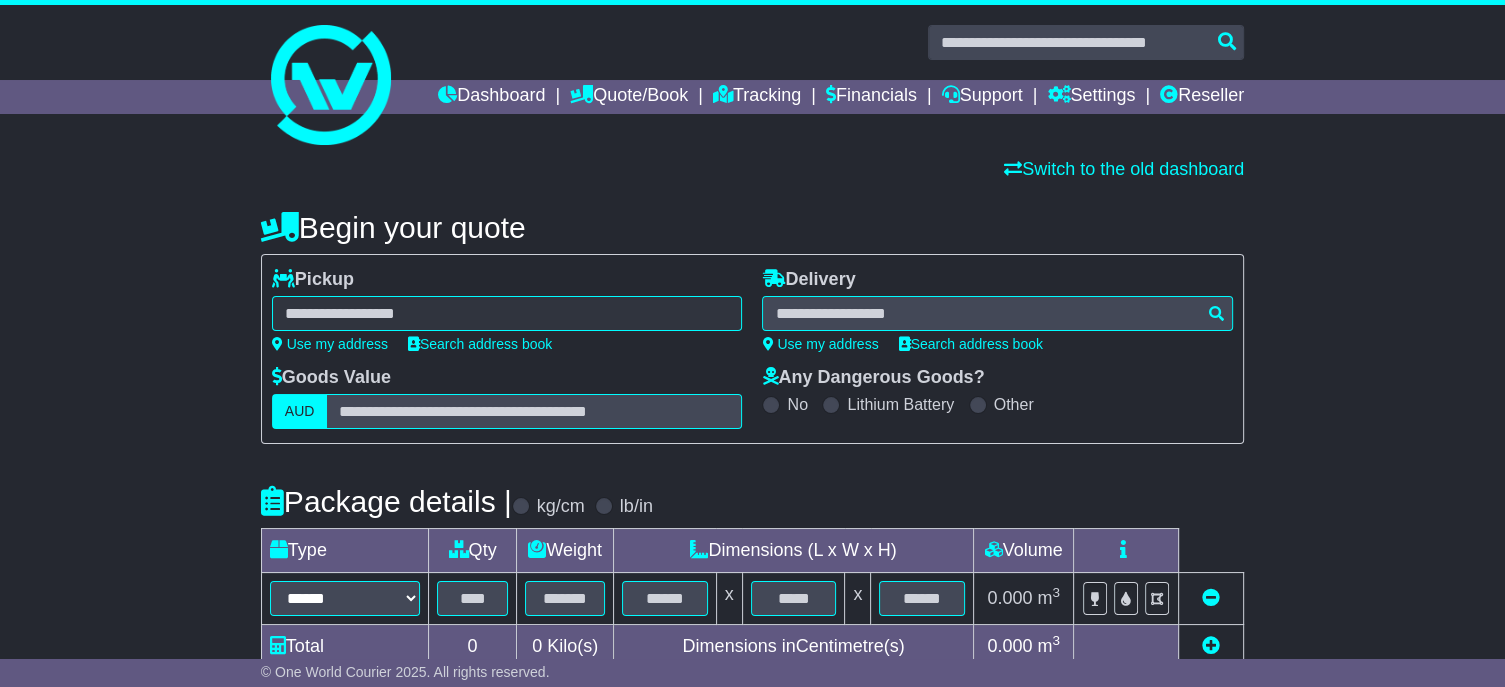 click at bounding box center [507, 313] 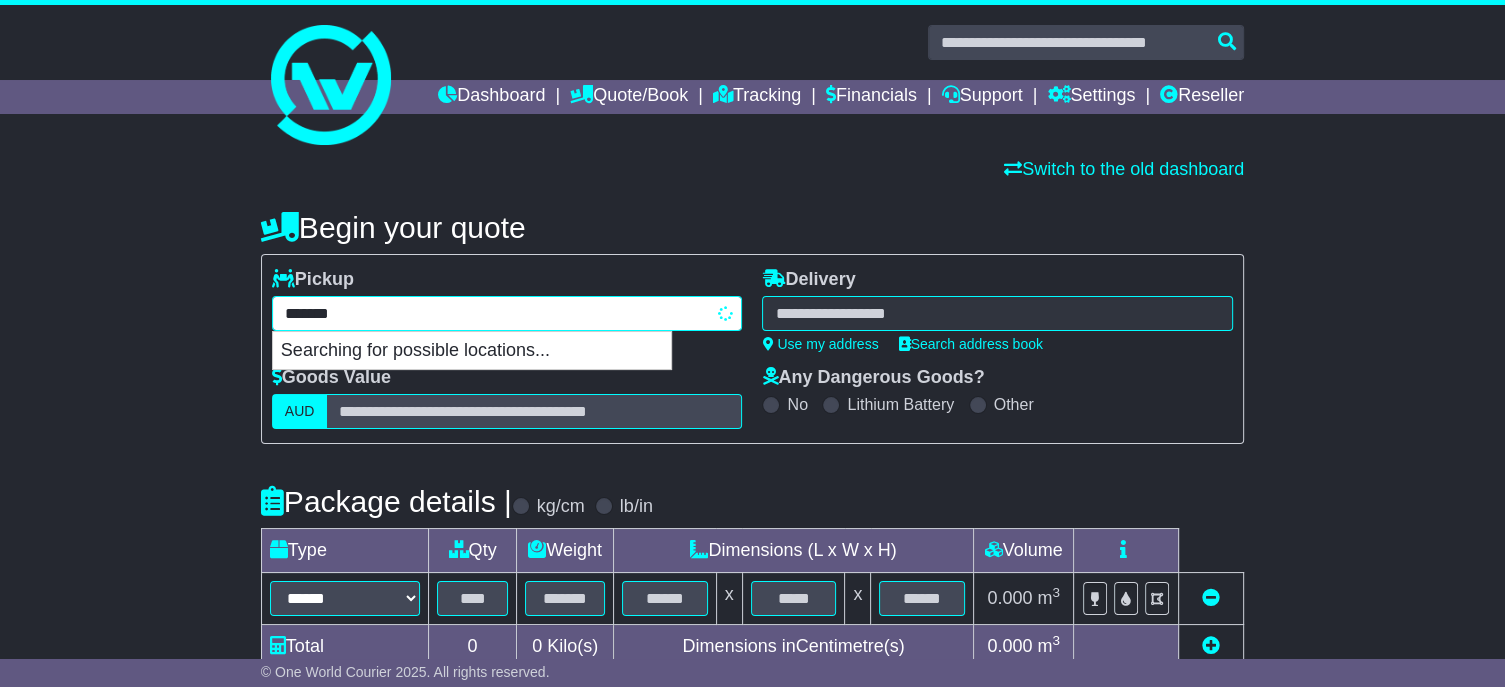 type on "********" 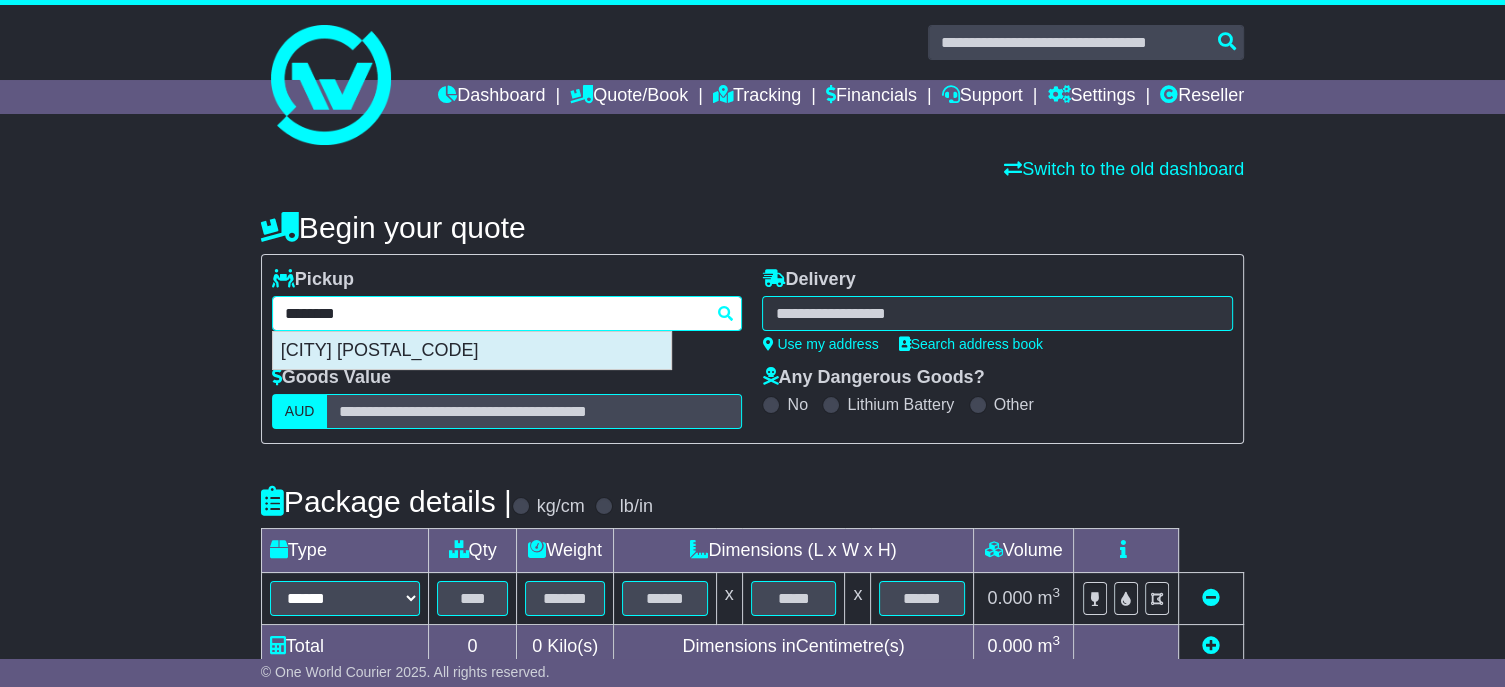 click on "LOGANLEA 4131" at bounding box center (472, 351) 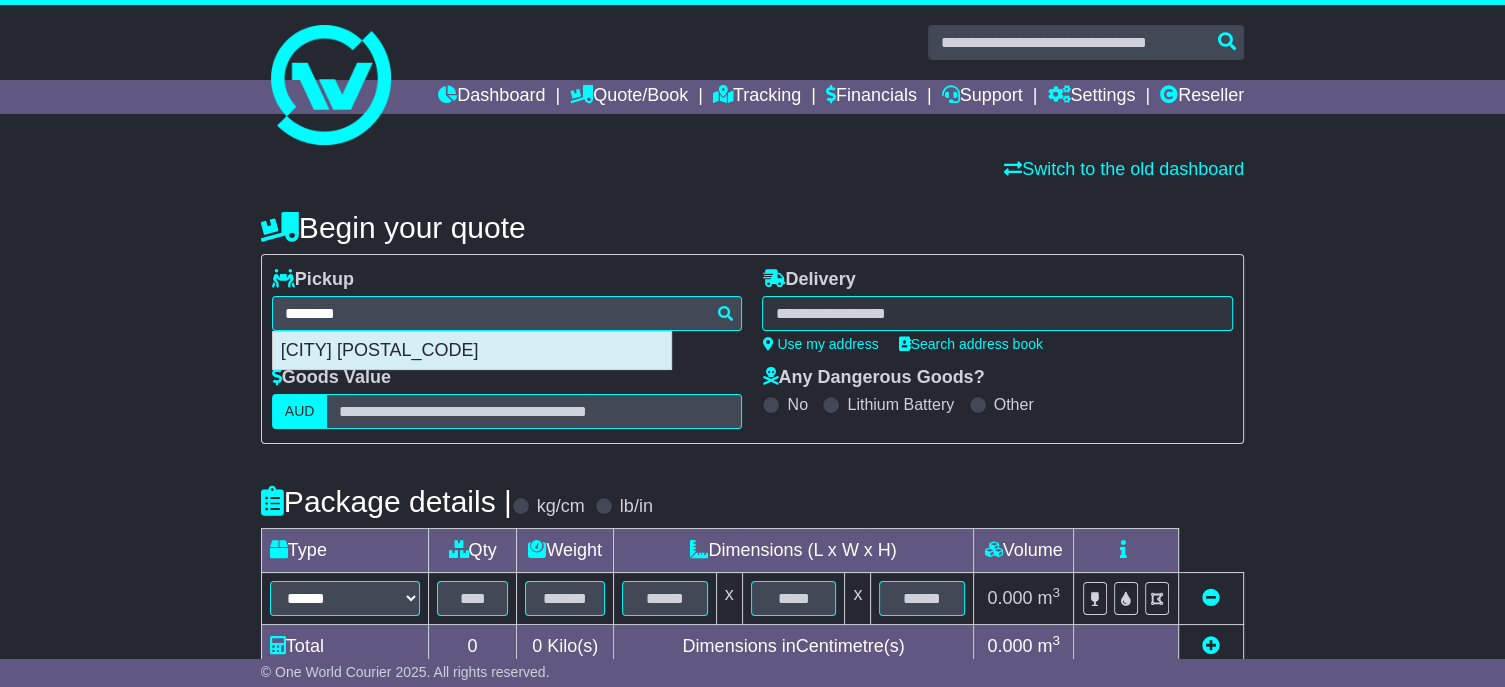 type on "**********" 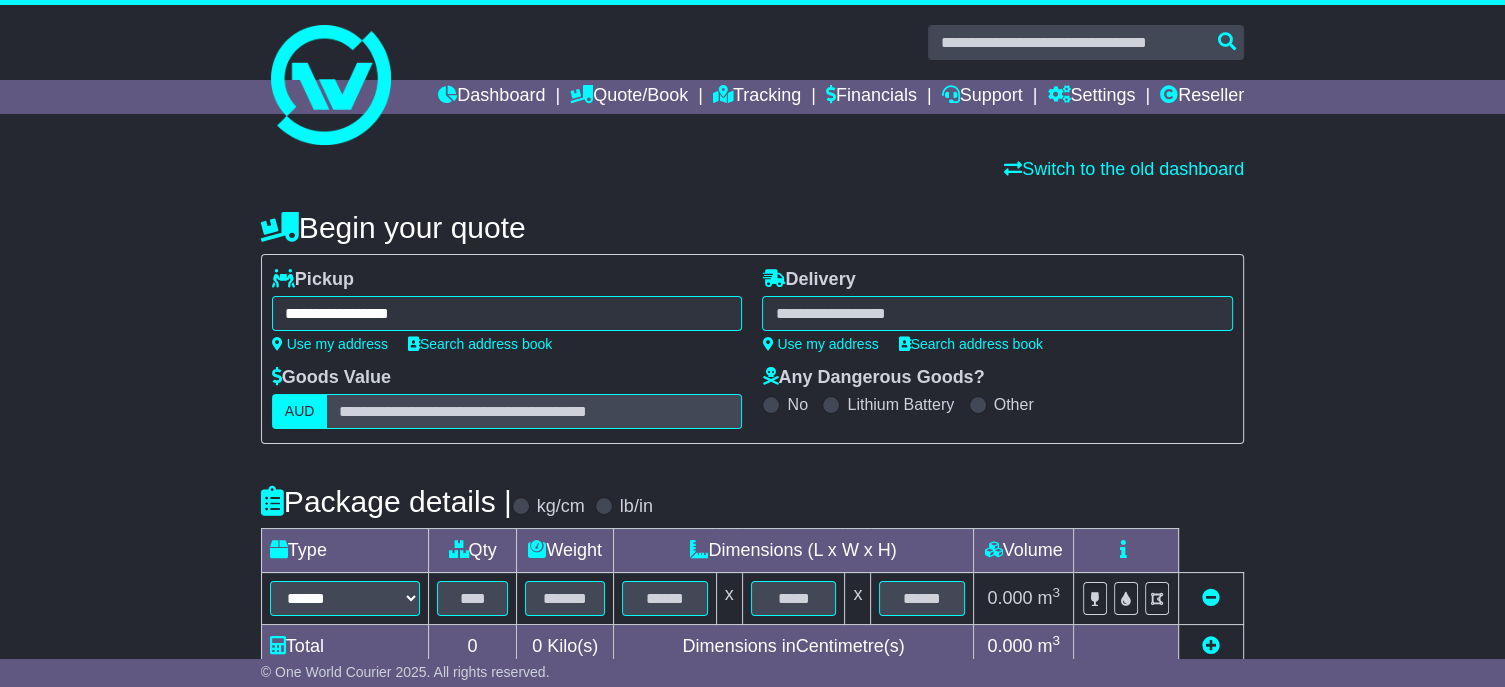 click at bounding box center [997, 313] 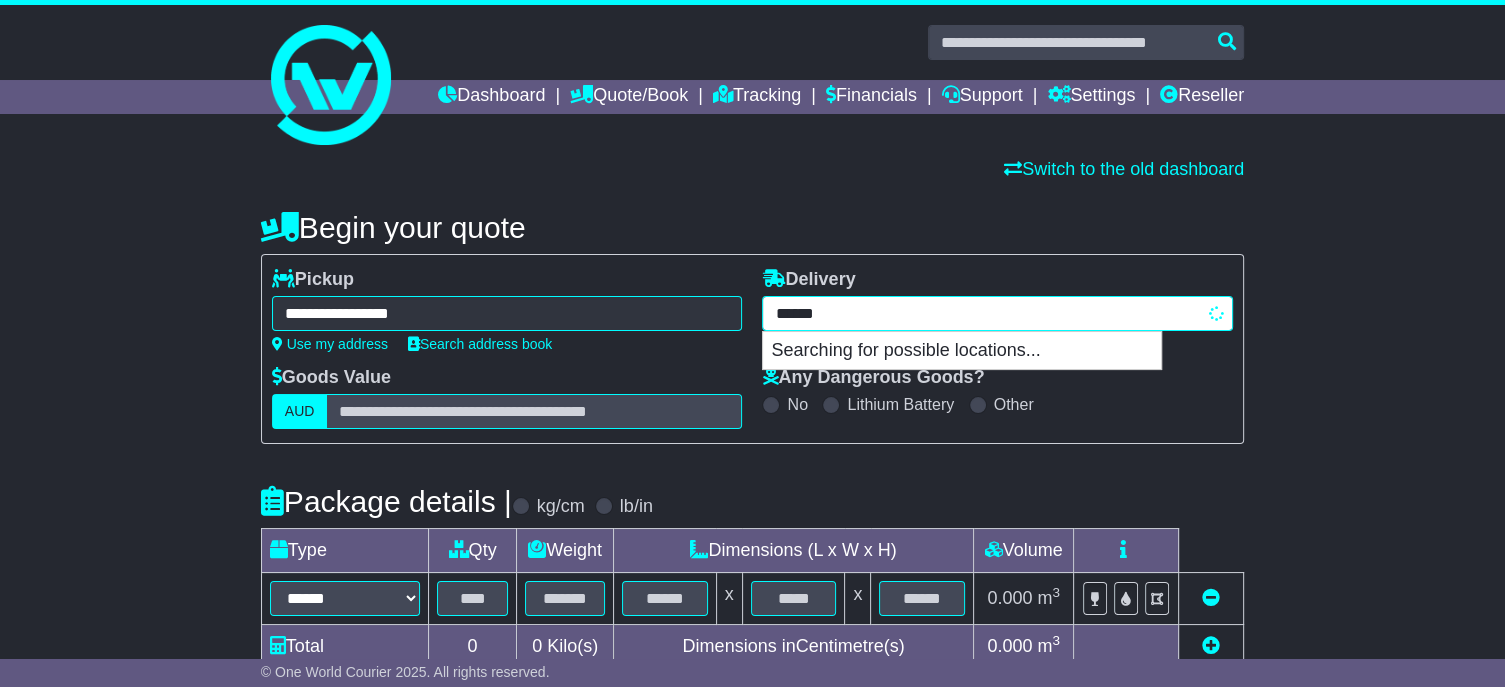 type on "******" 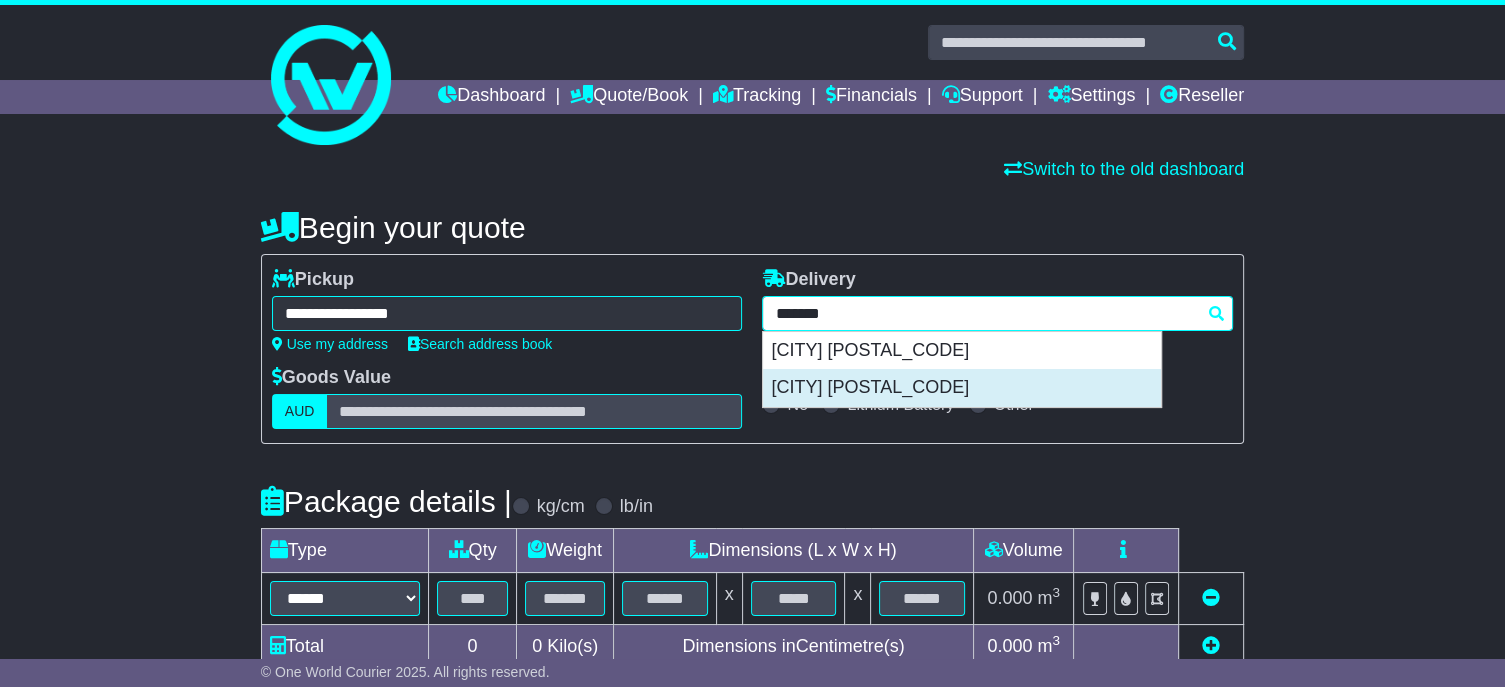 click on "CARRUM DOWNS 3201" at bounding box center (962, 388) 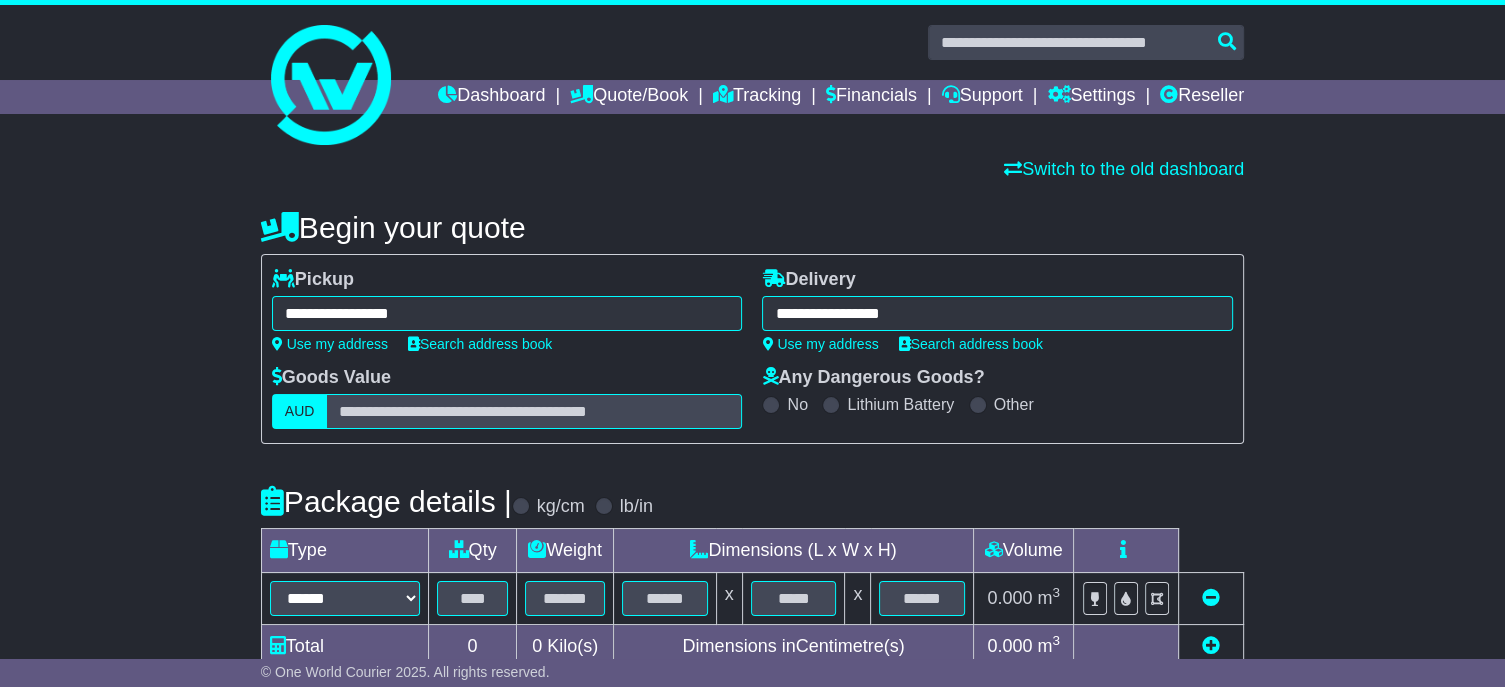 type on "**********" 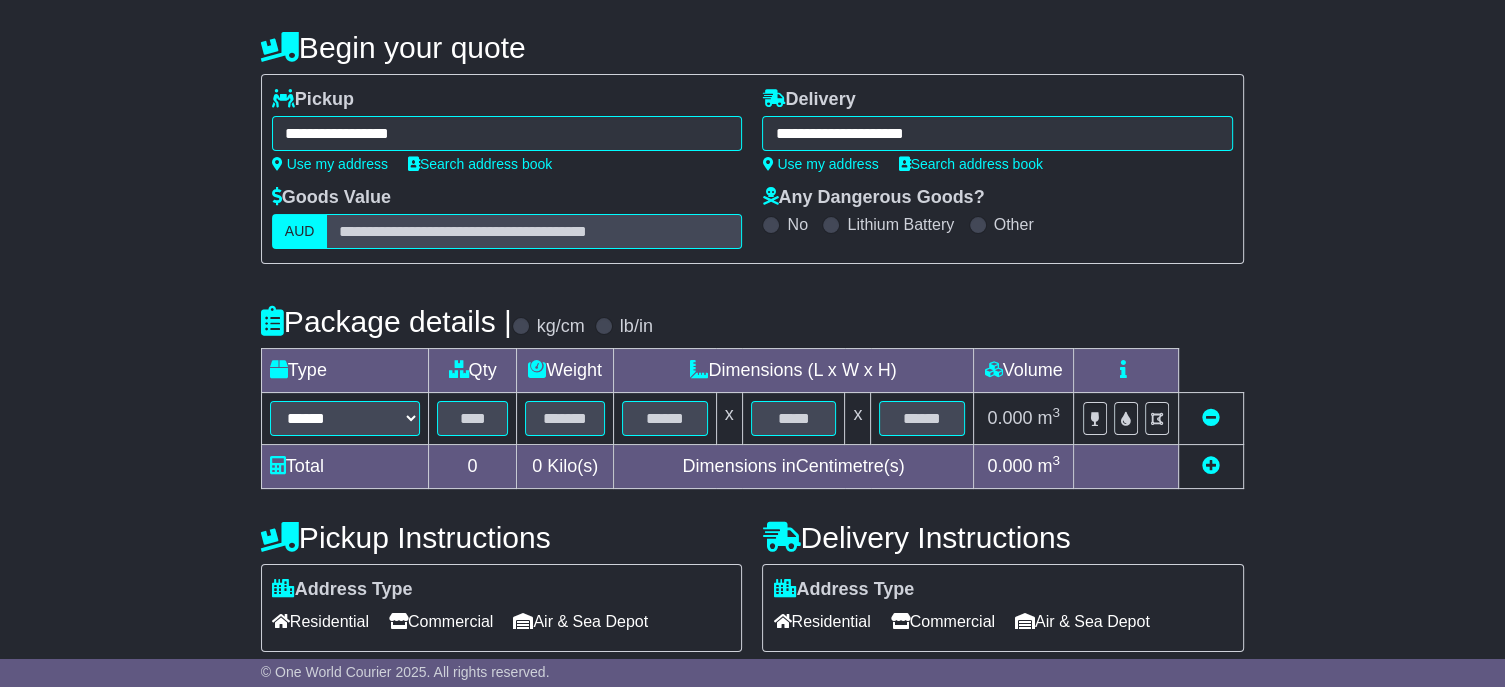 scroll, scrollTop: 400, scrollLeft: 0, axis: vertical 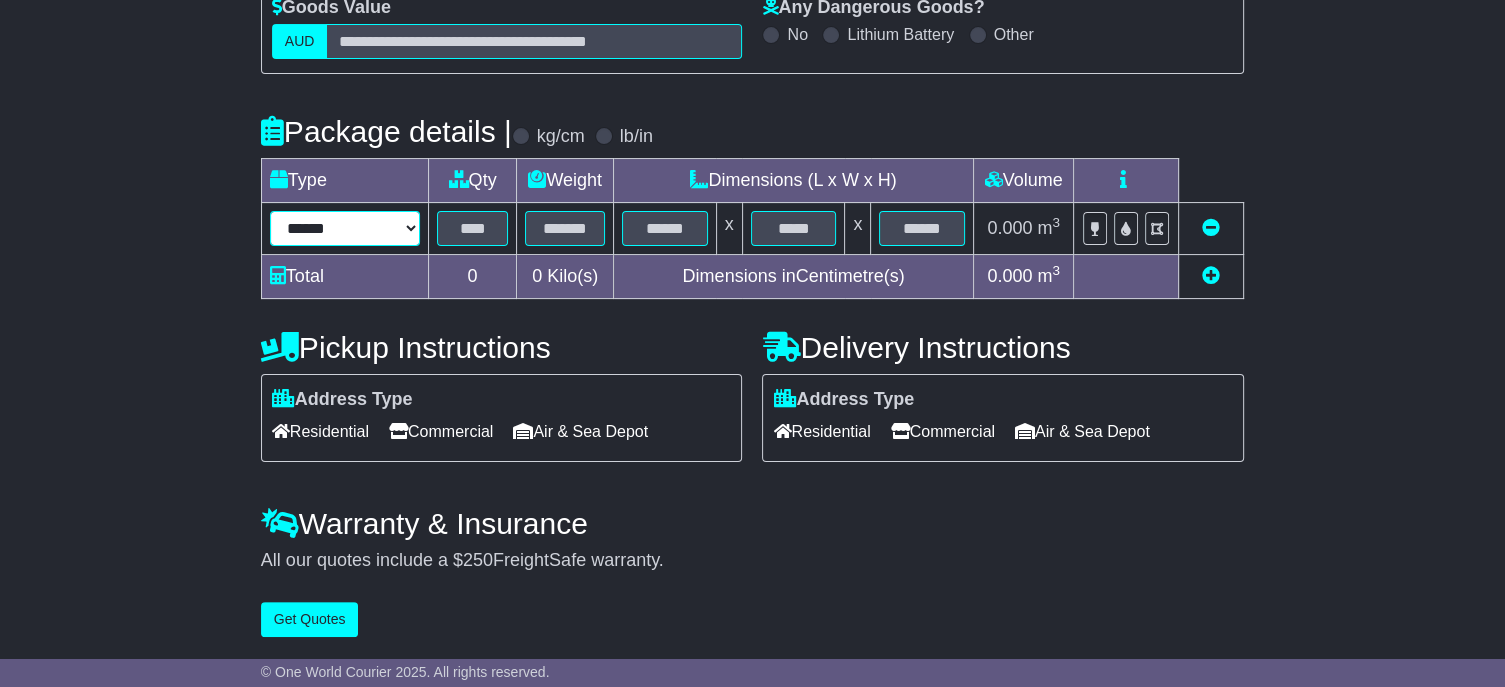 click on "****** ****** *** ******** ***** **** **** ****** *** *******" at bounding box center [345, 228] 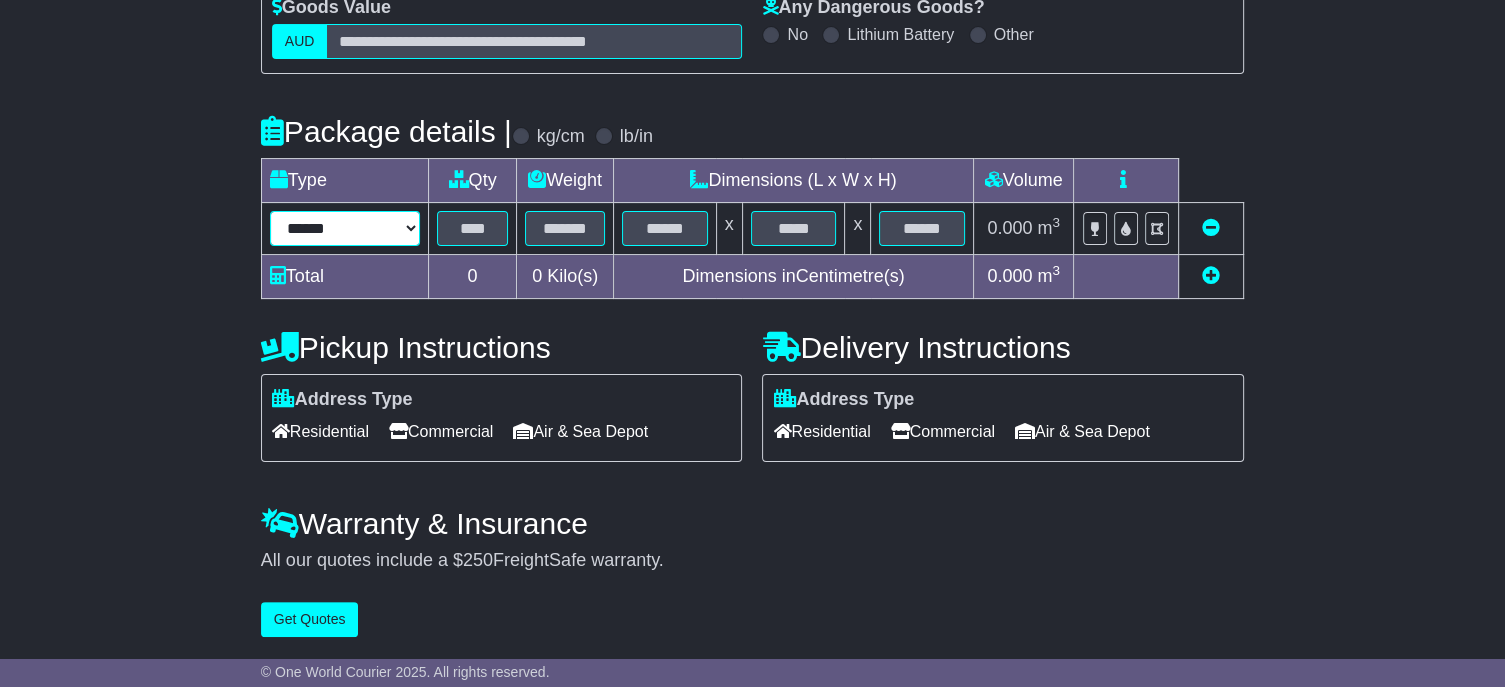 select on "****" 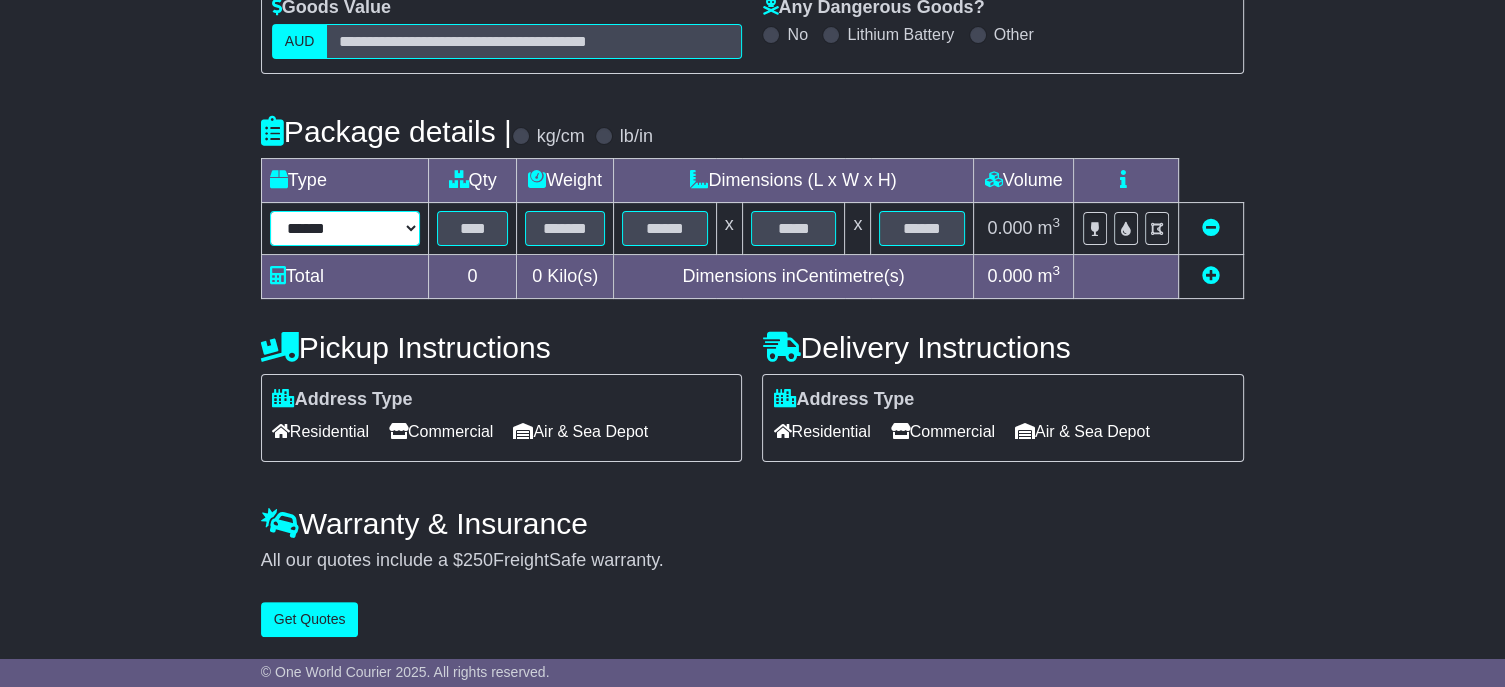 click on "****** ****** *** ******** ***** **** **** ****** *** *******" at bounding box center (345, 228) 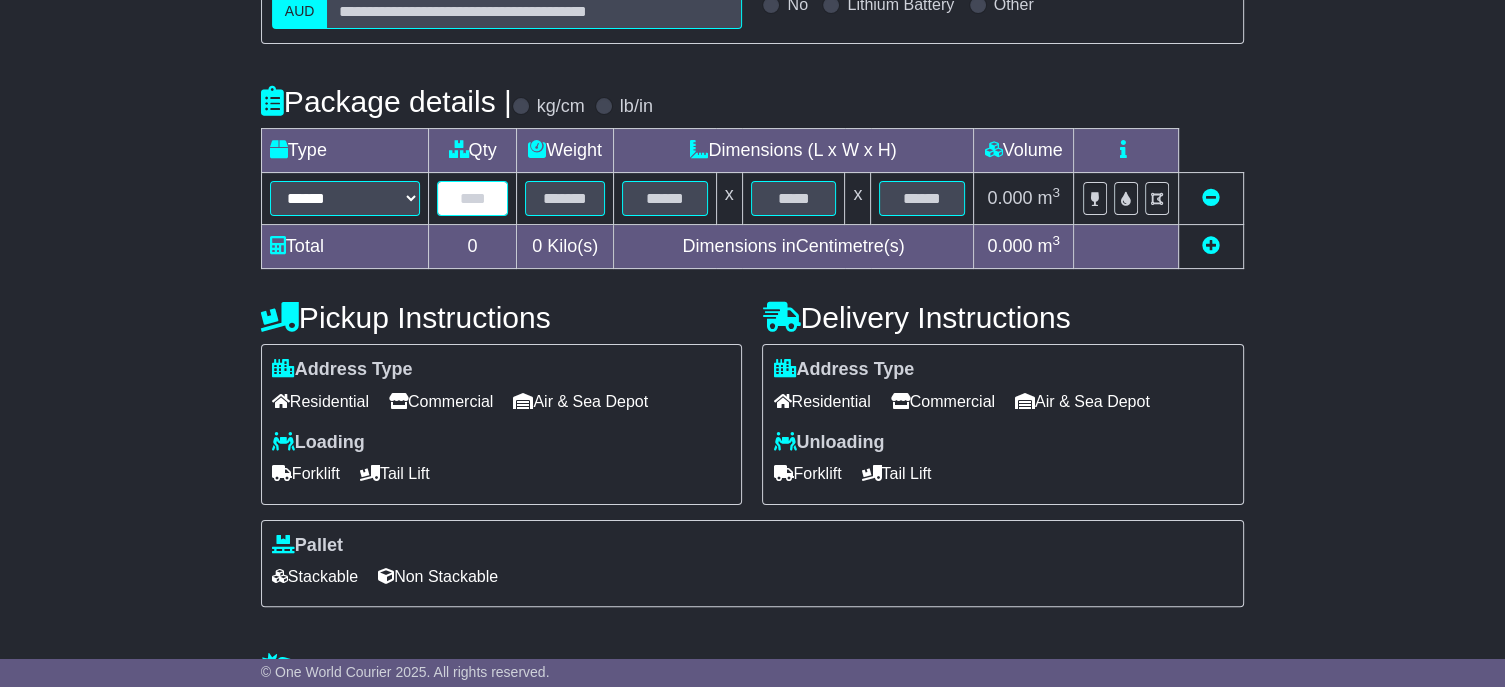 click at bounding box center (472, 198) 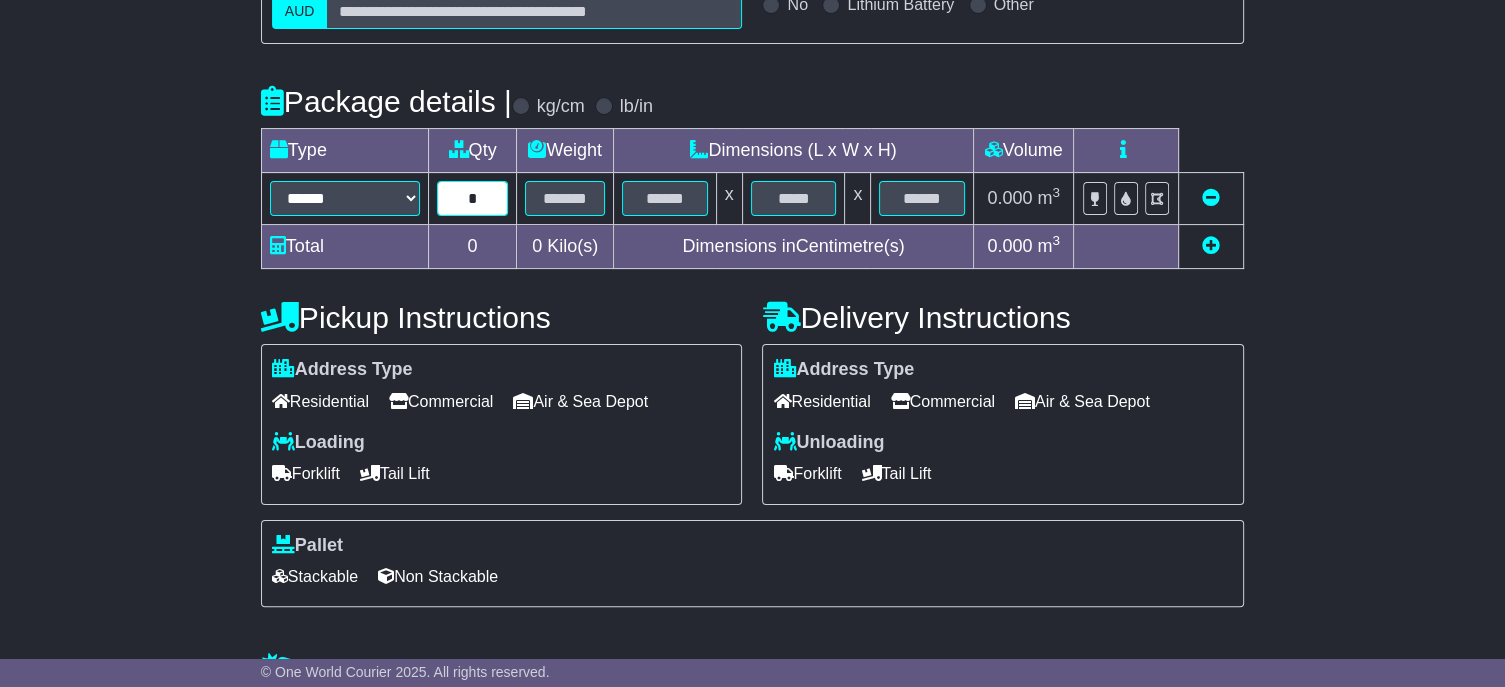 type on "*" 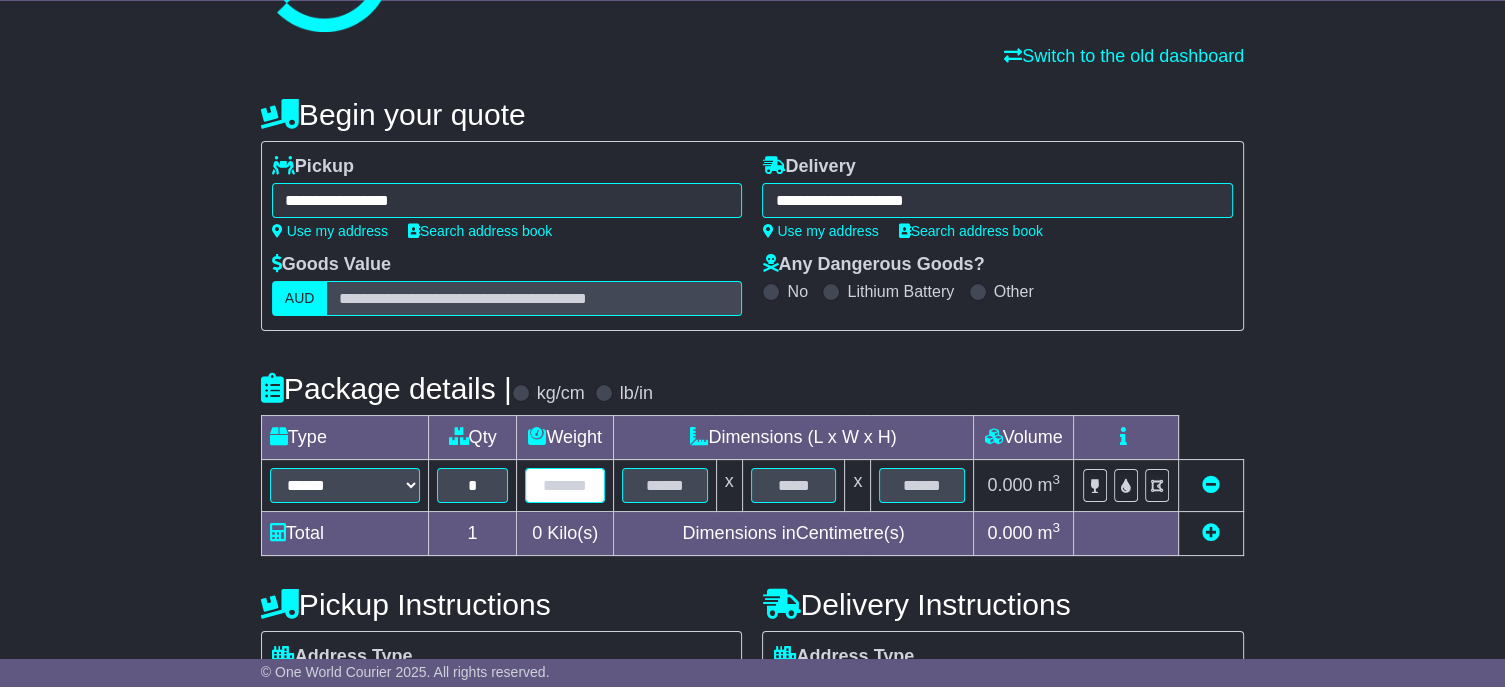 scroll, scrollTop: 100, scrollLeft: 0, axis: vertical 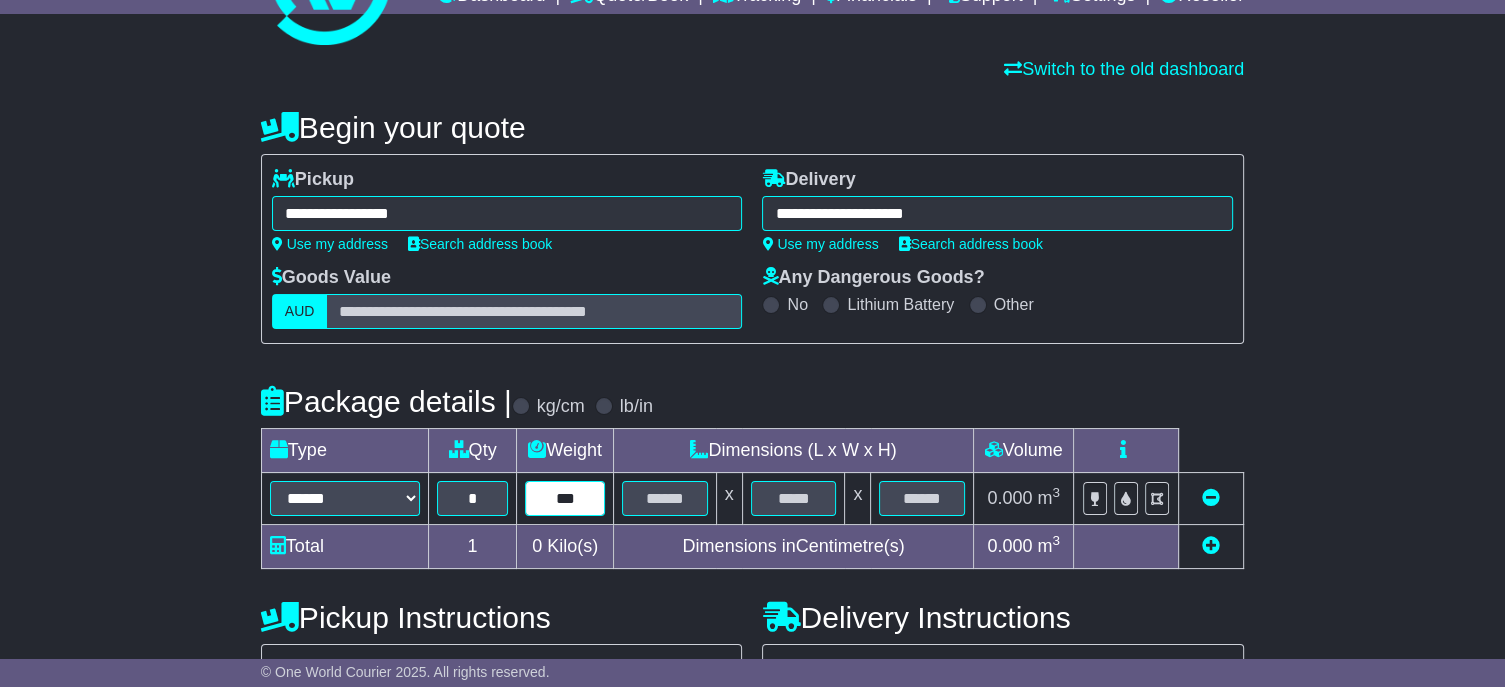 type on "***" 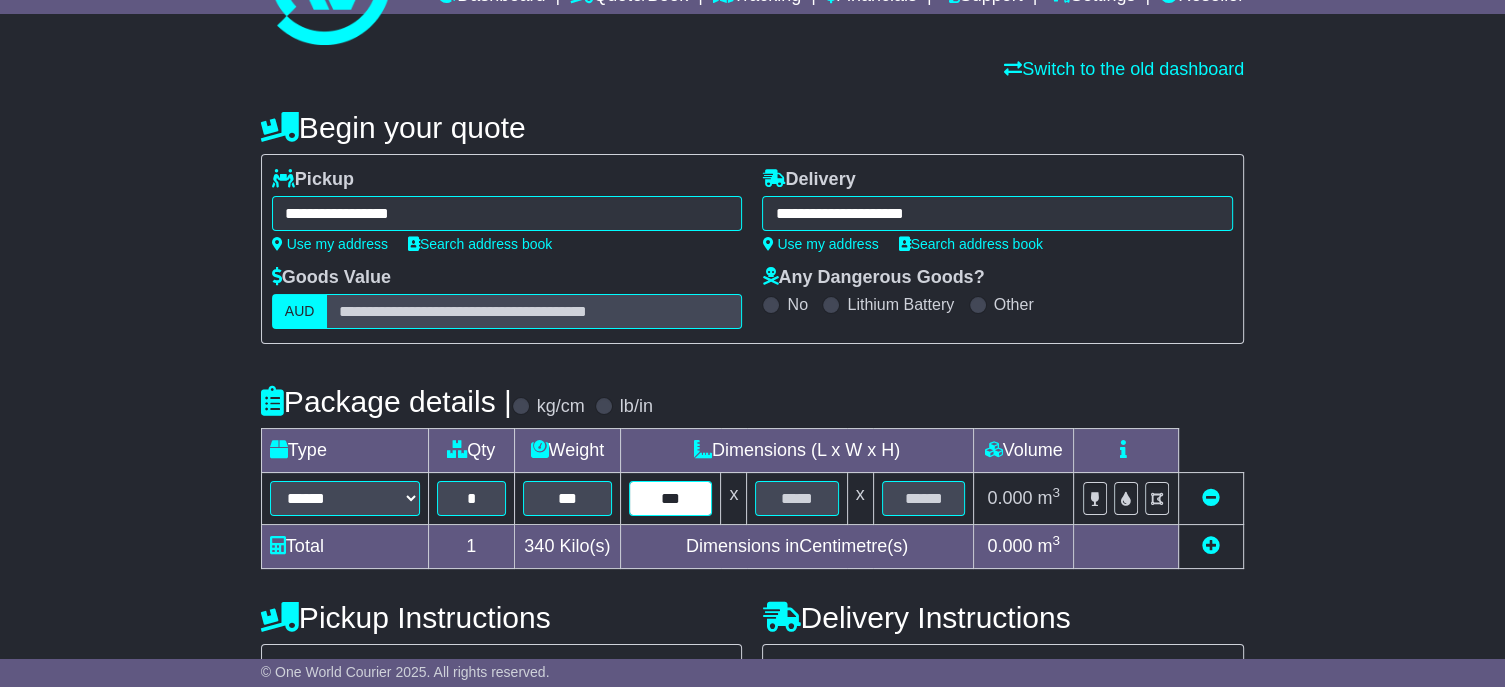 type on "***" 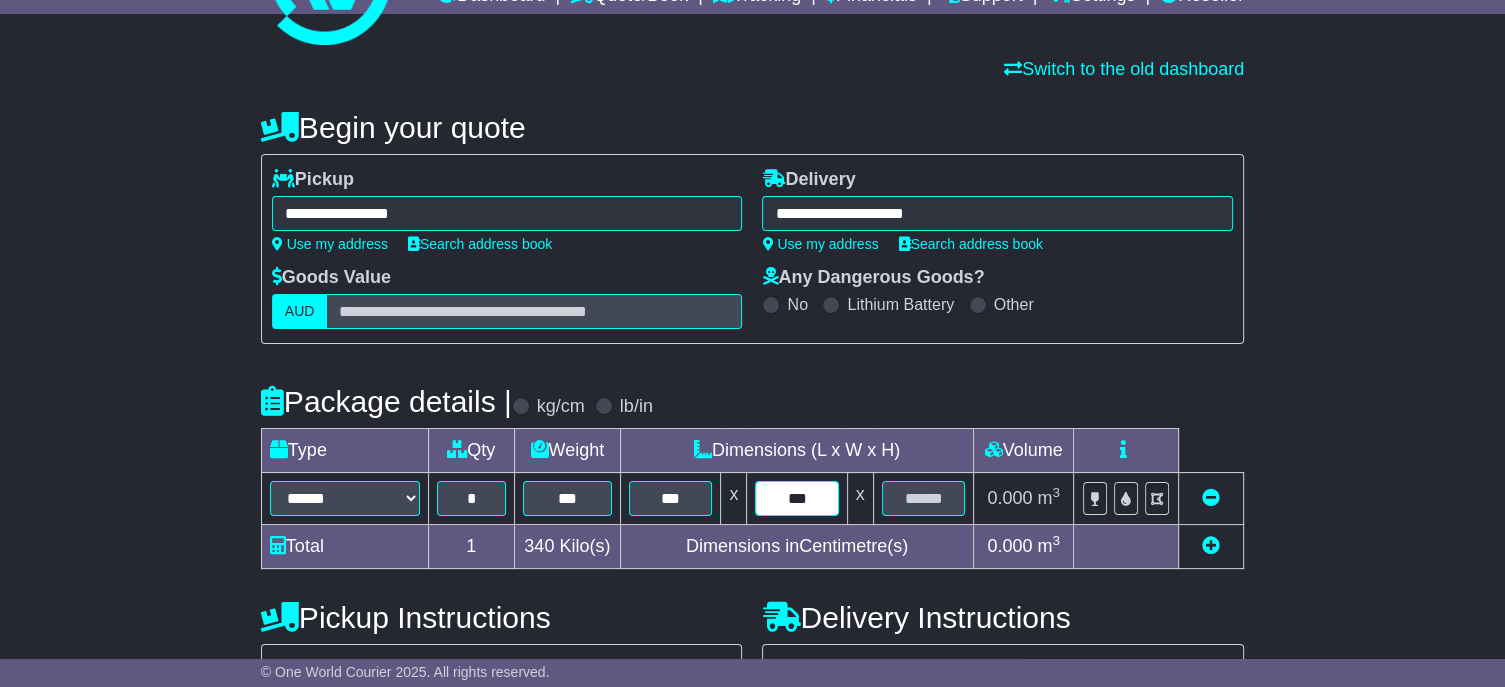 type on "***" 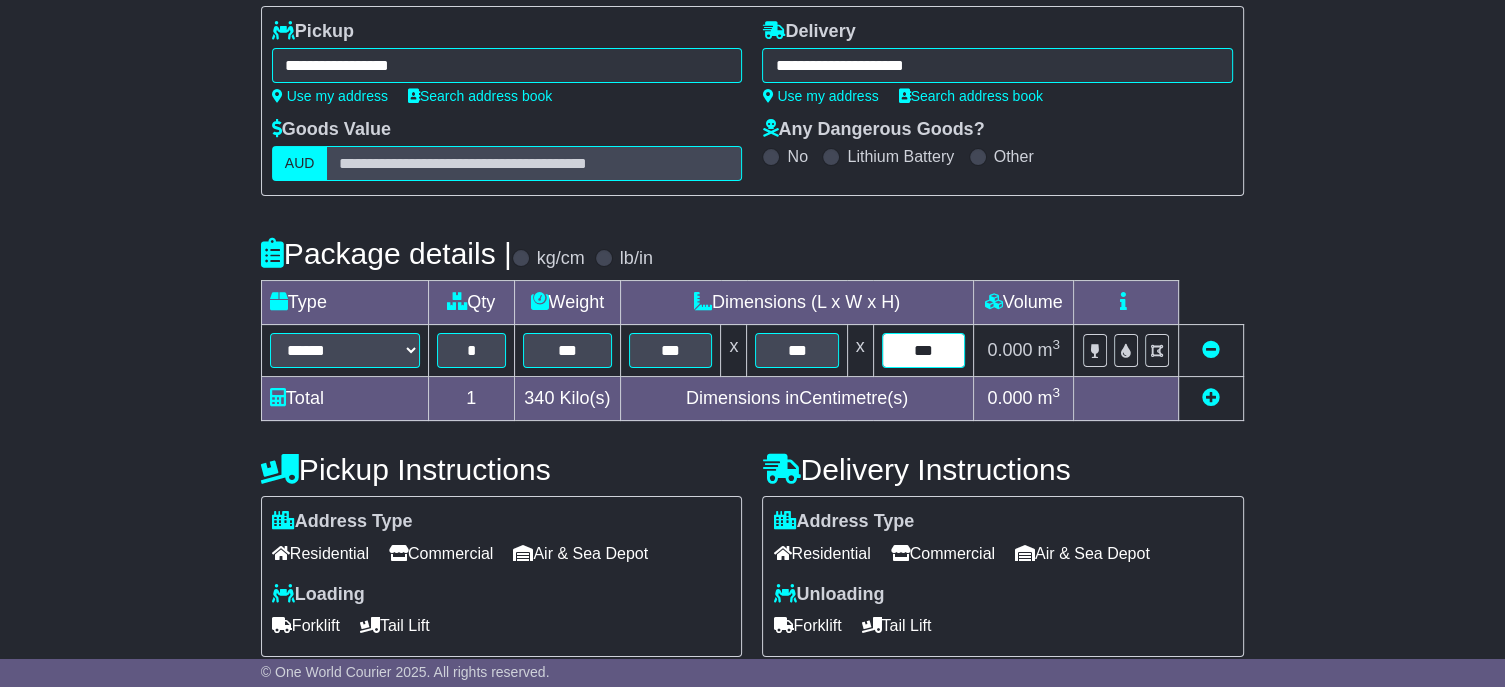 scroll, scrollTop: 400, scrollLeft: 0, axis: vertical 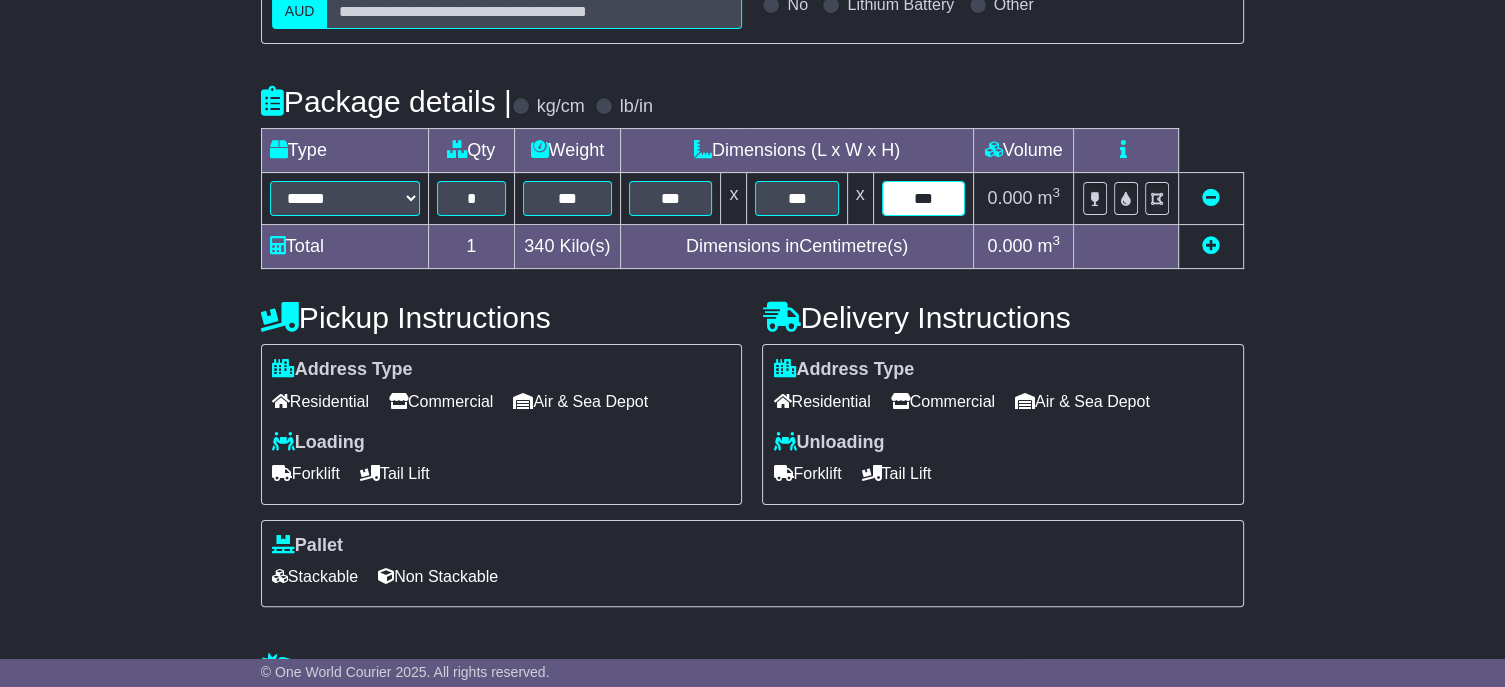 type on "***" 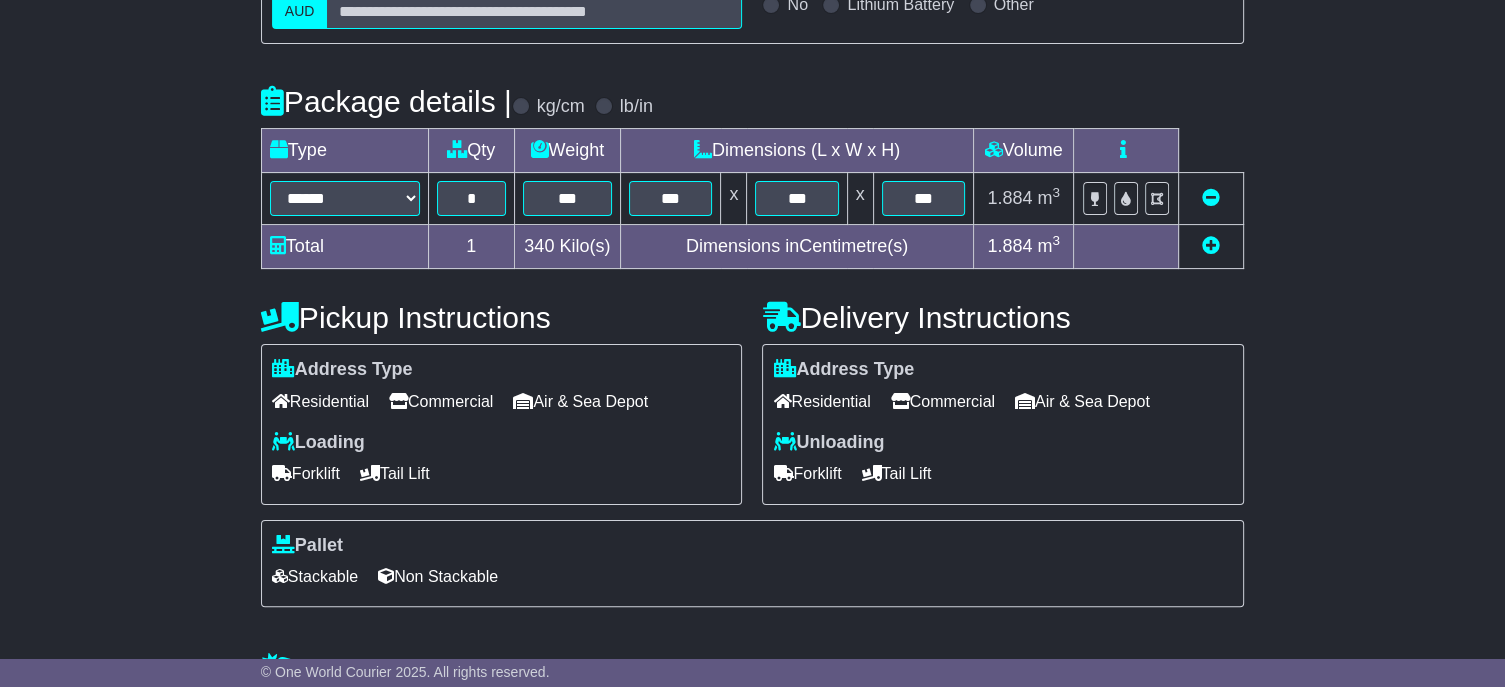 click on "Commercial" at bounding box center (441, 401) 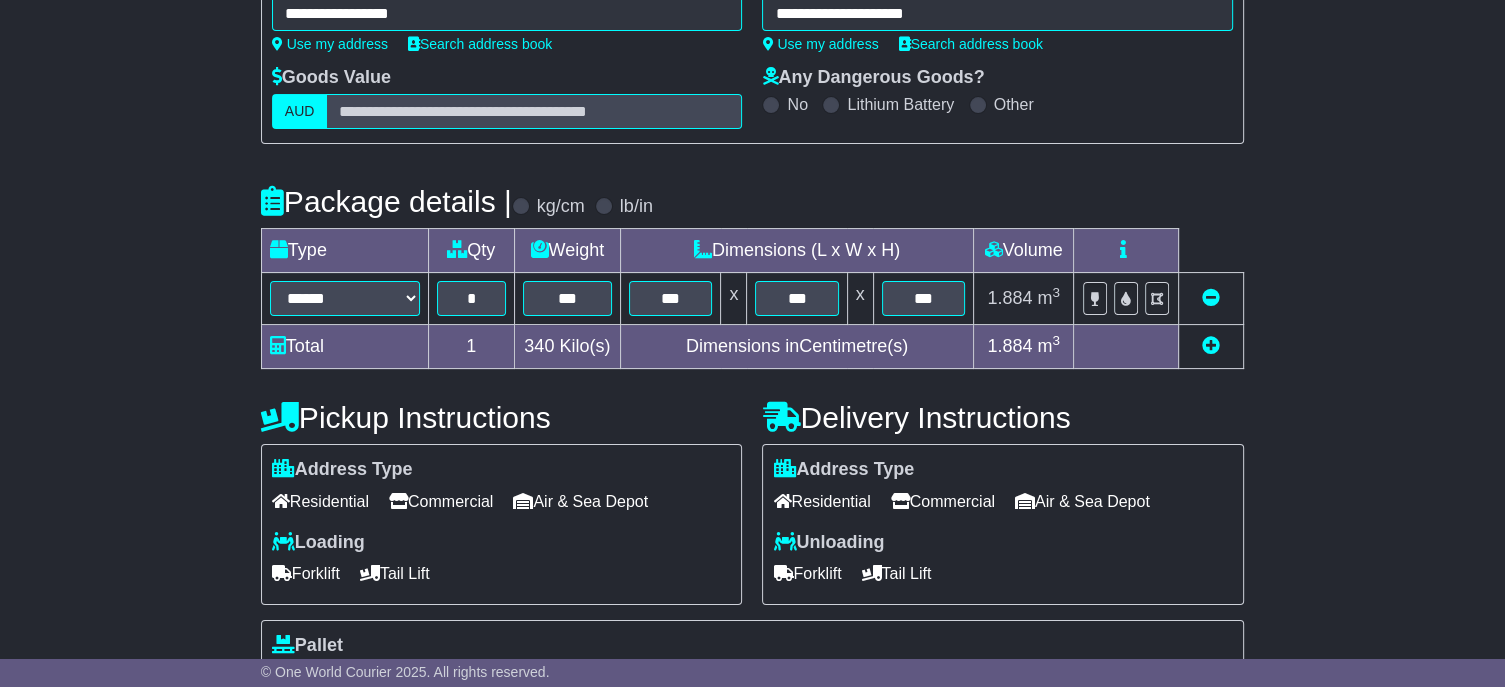 scroll, scrollTop: 581, scrollLeft: 0, axis: vertical 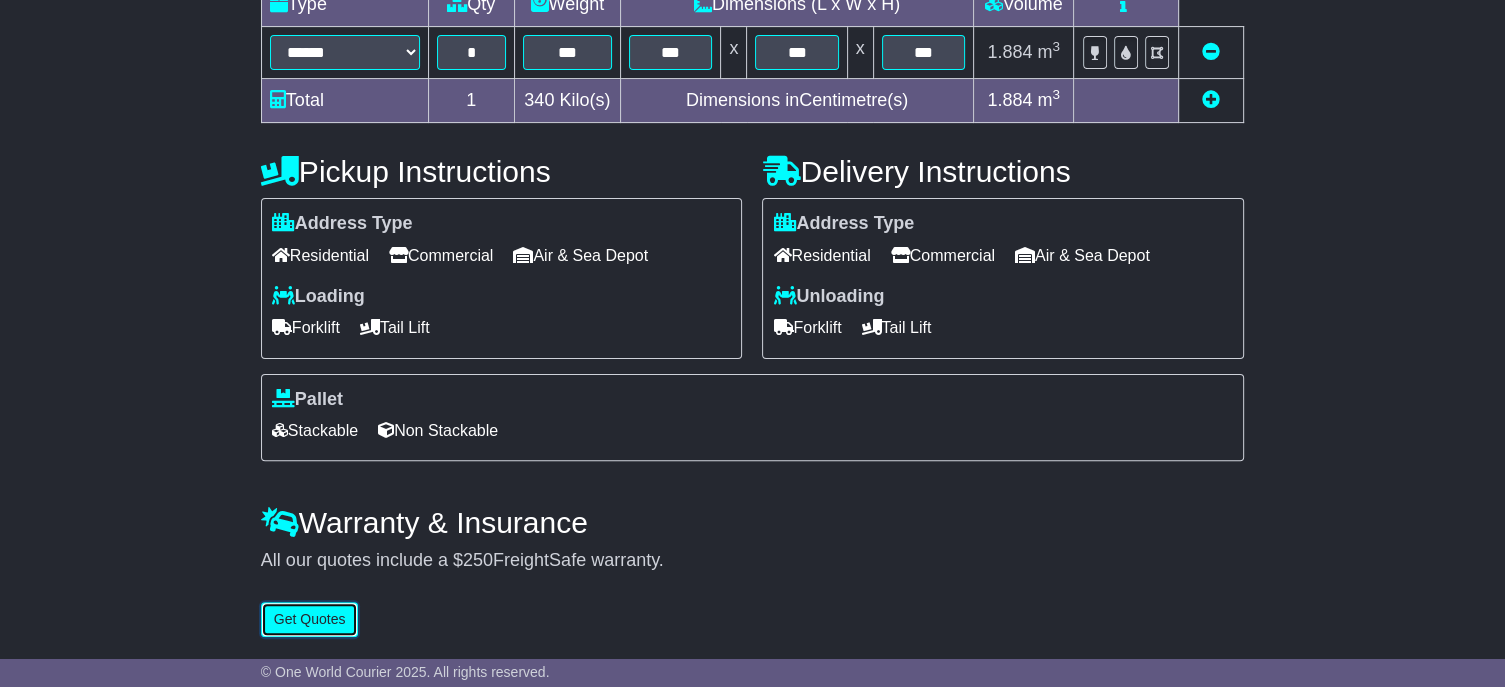 click on "Get Quotes" at bounding box center (310, 619) 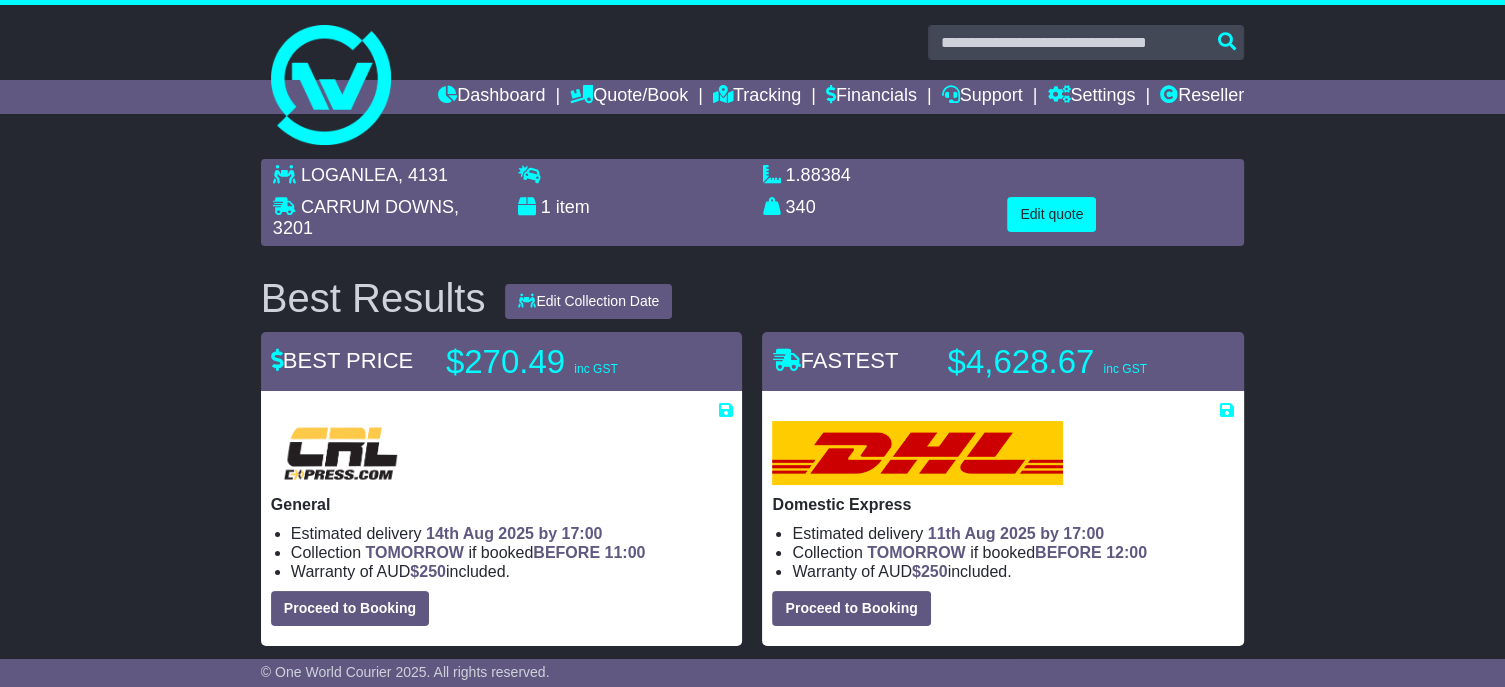 scroll, scrollTop: 400, scrollLeft: 0, axis: vertical 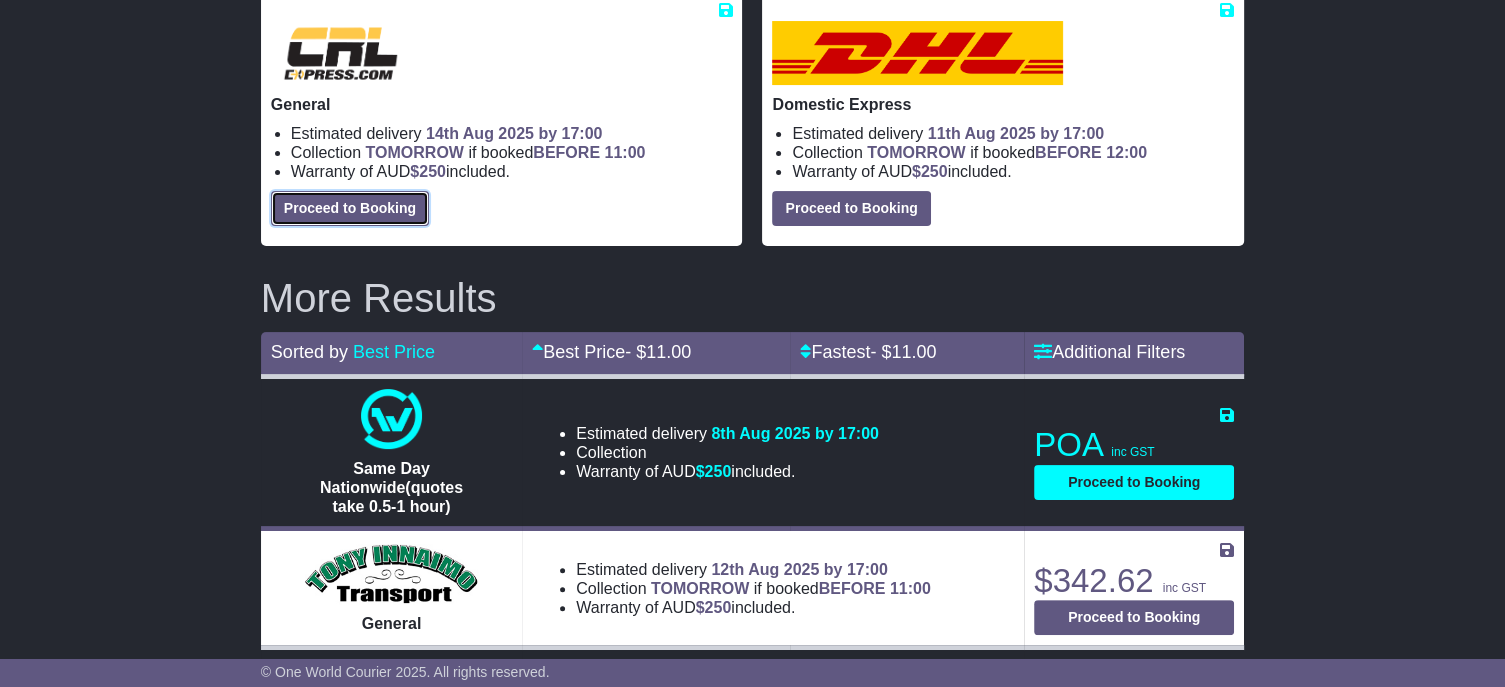 click on "Proceed to Booking" at bounding box center [350, 208] 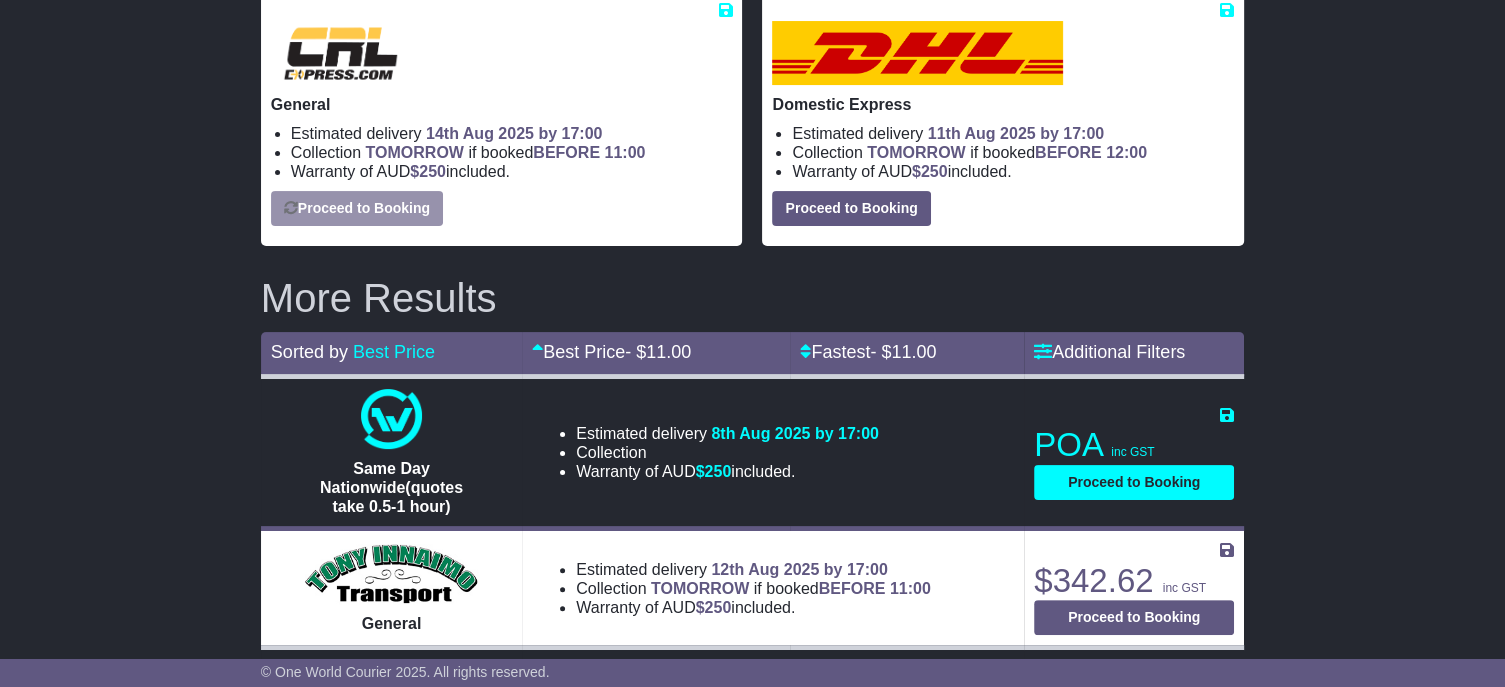 select on "****" 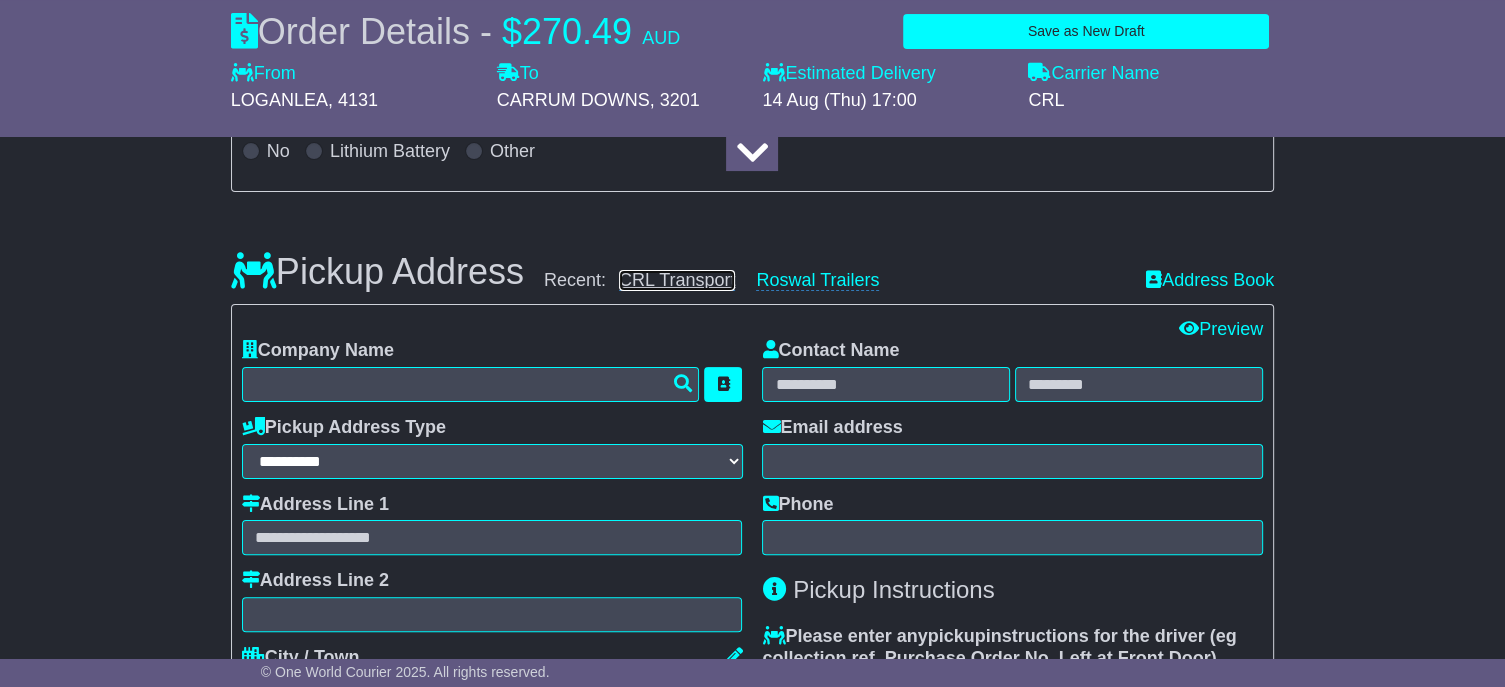 click on "CRL Transport" at bounding box center [677, 280] 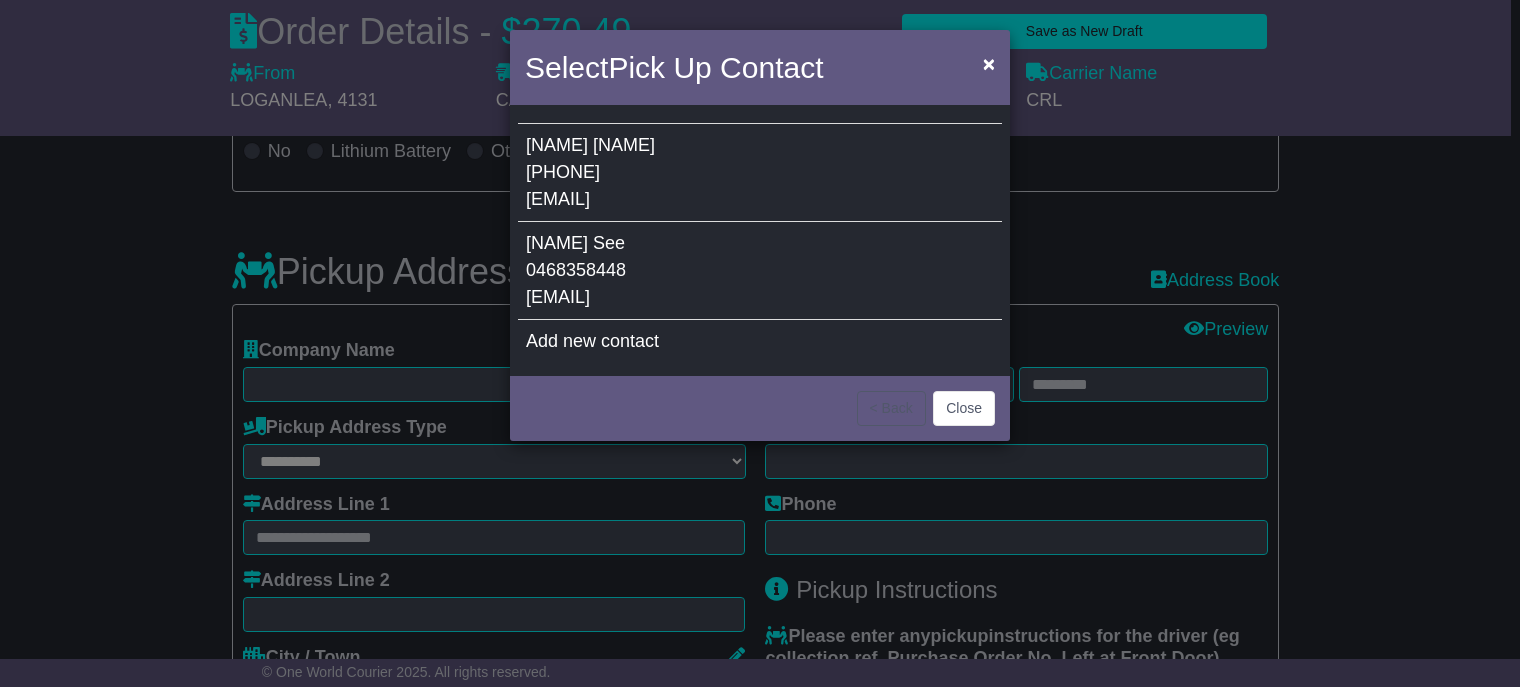click on "Yong   See
0468358448
scy2812@hotmail.com" at bounding box center [760, 271] 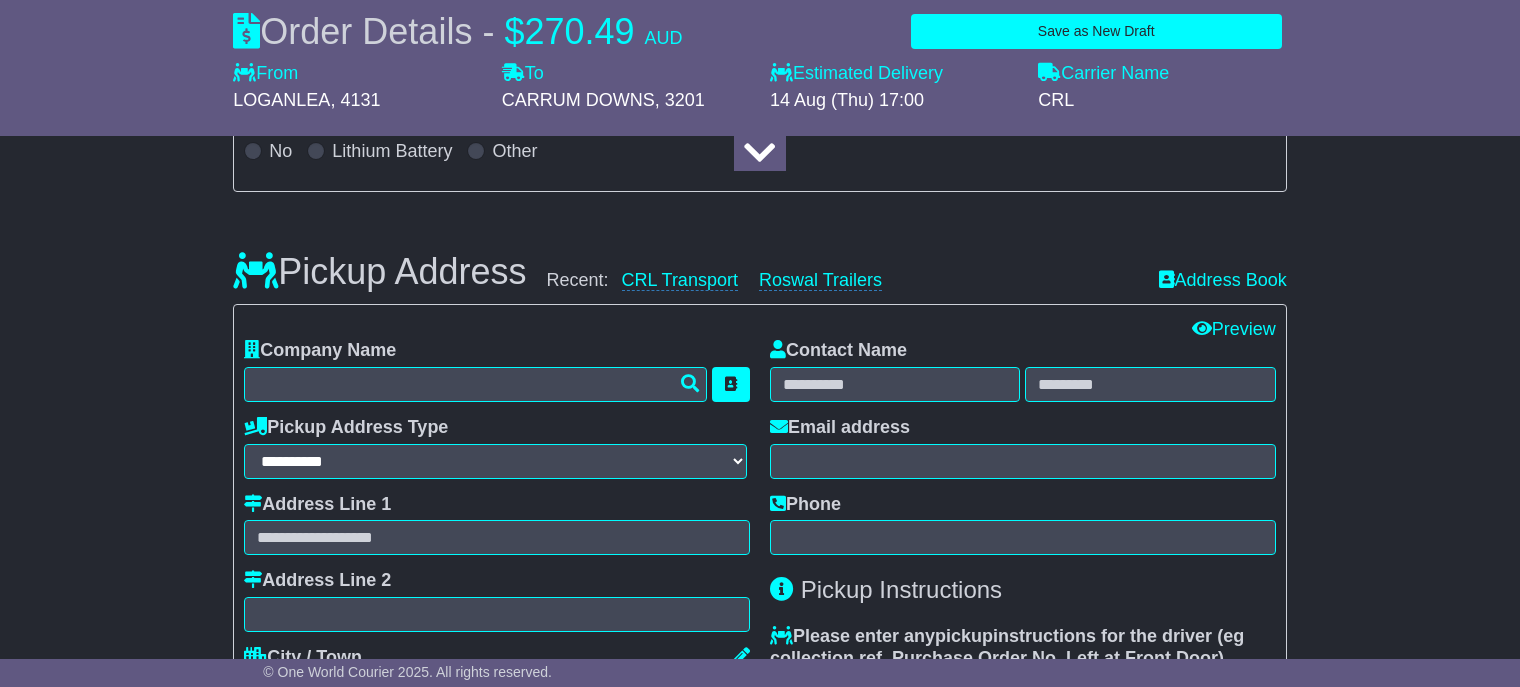 type on "**********" 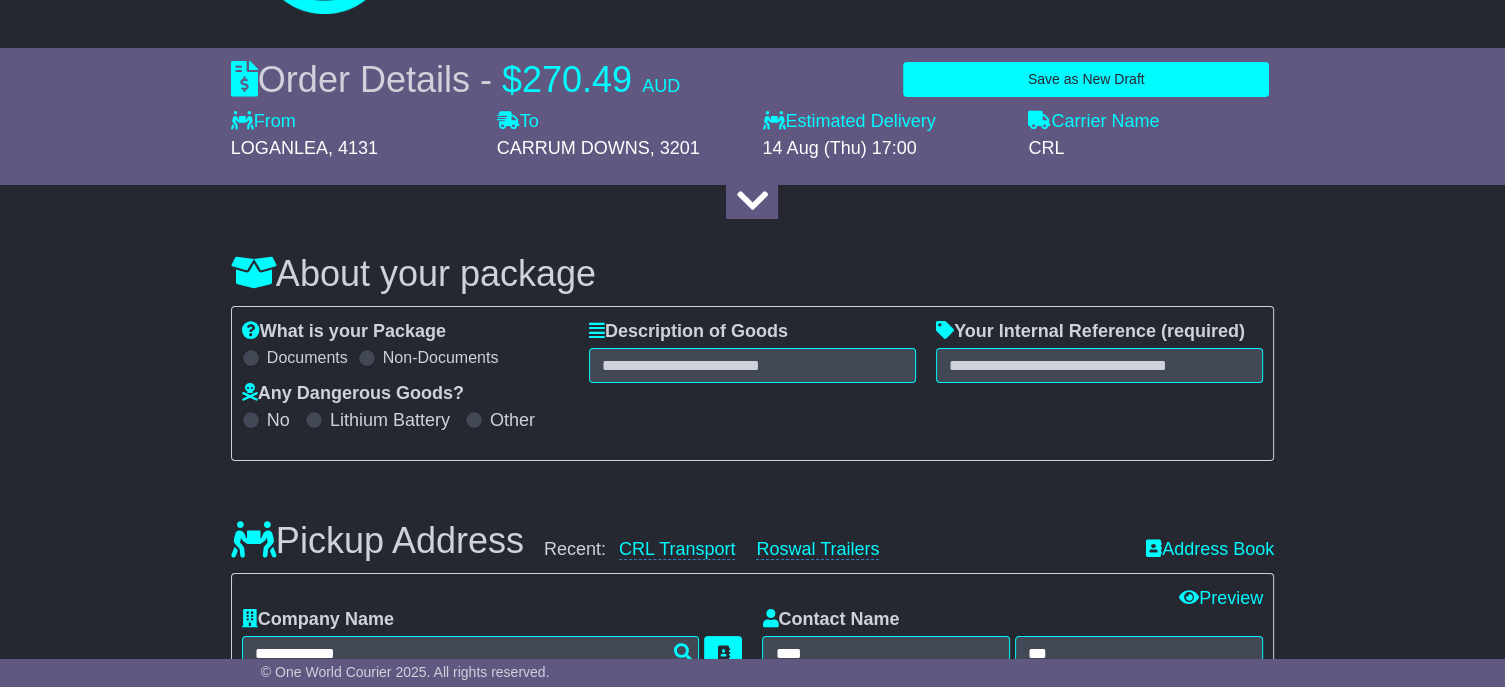scroll, scrollTop: 0, scrollLeft: 0, axis: both 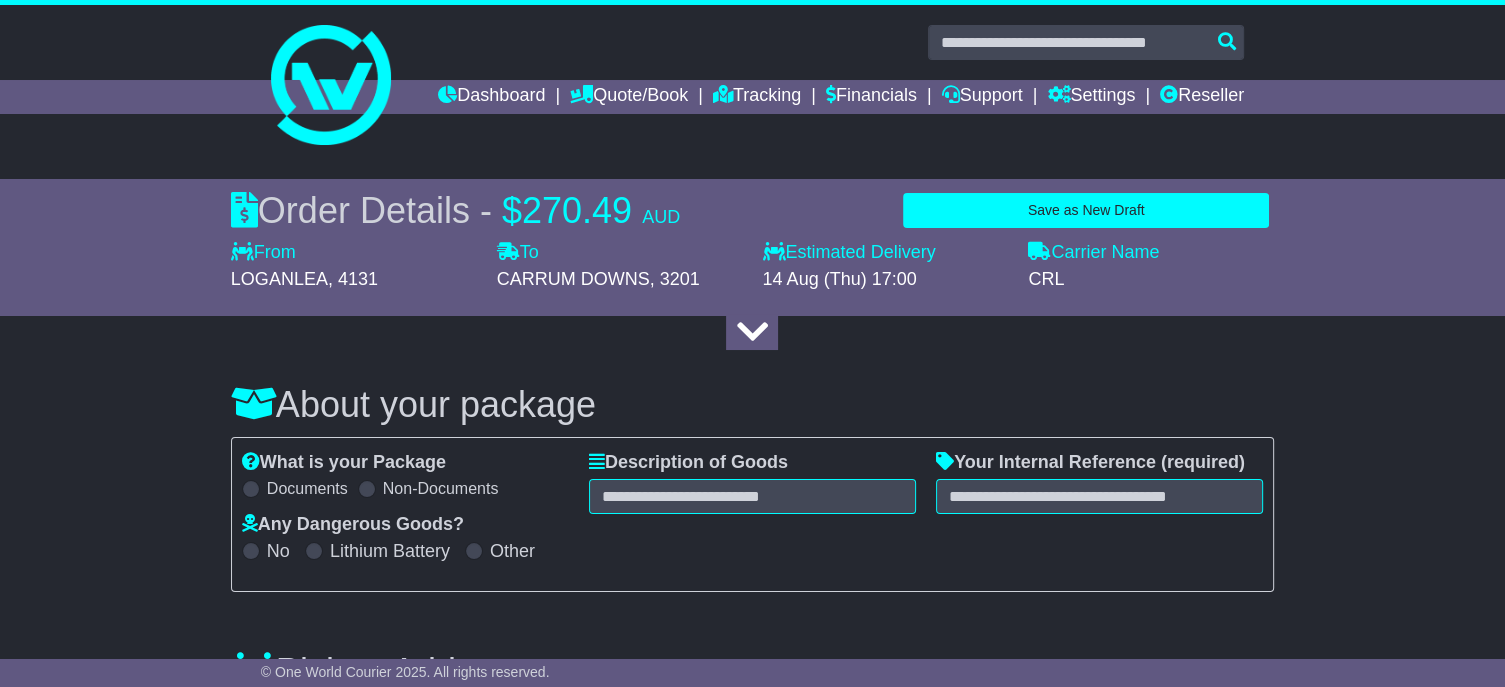 click on "Your Internal Reference (required)" at bounding box center [1099, 483] 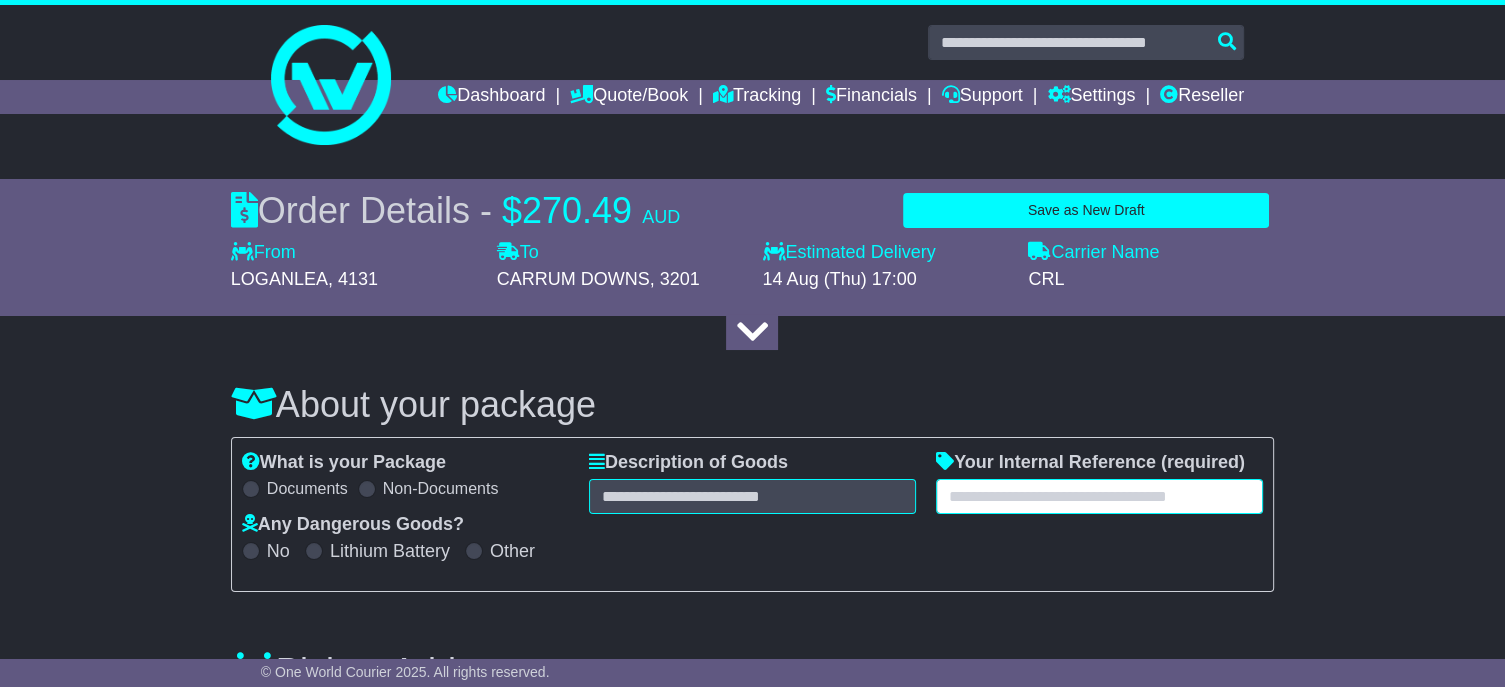 click at bounding box center (1099, 496) 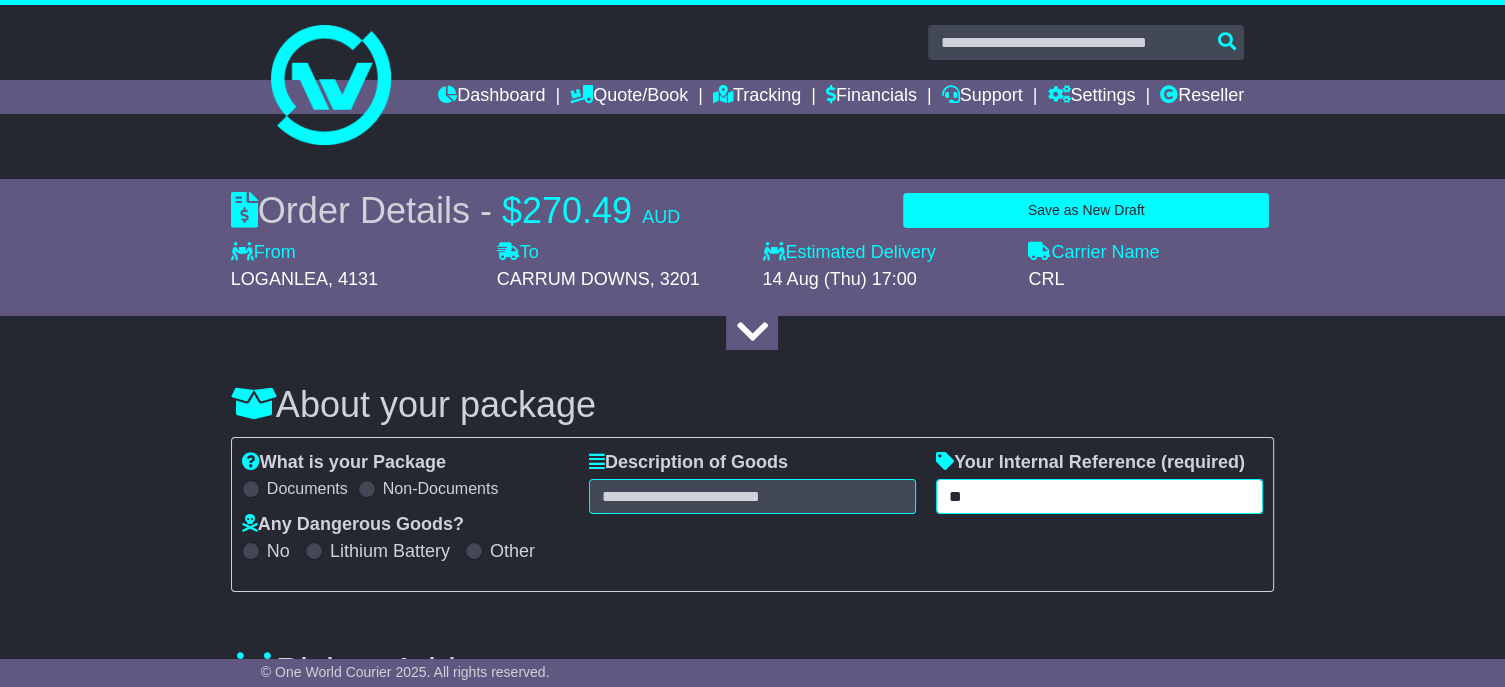 type on "**" 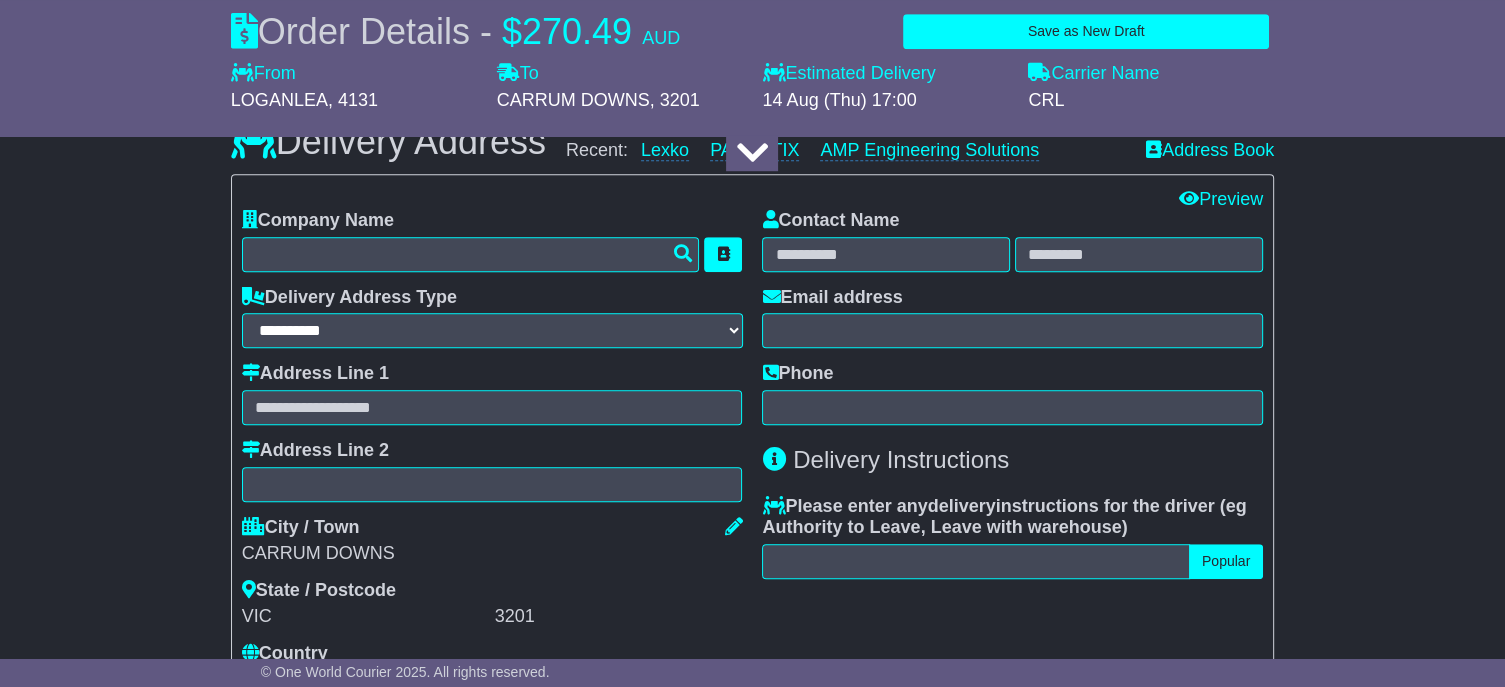 scroll, scrollTop: 1200, scrollLeft: 0, axis: vertical 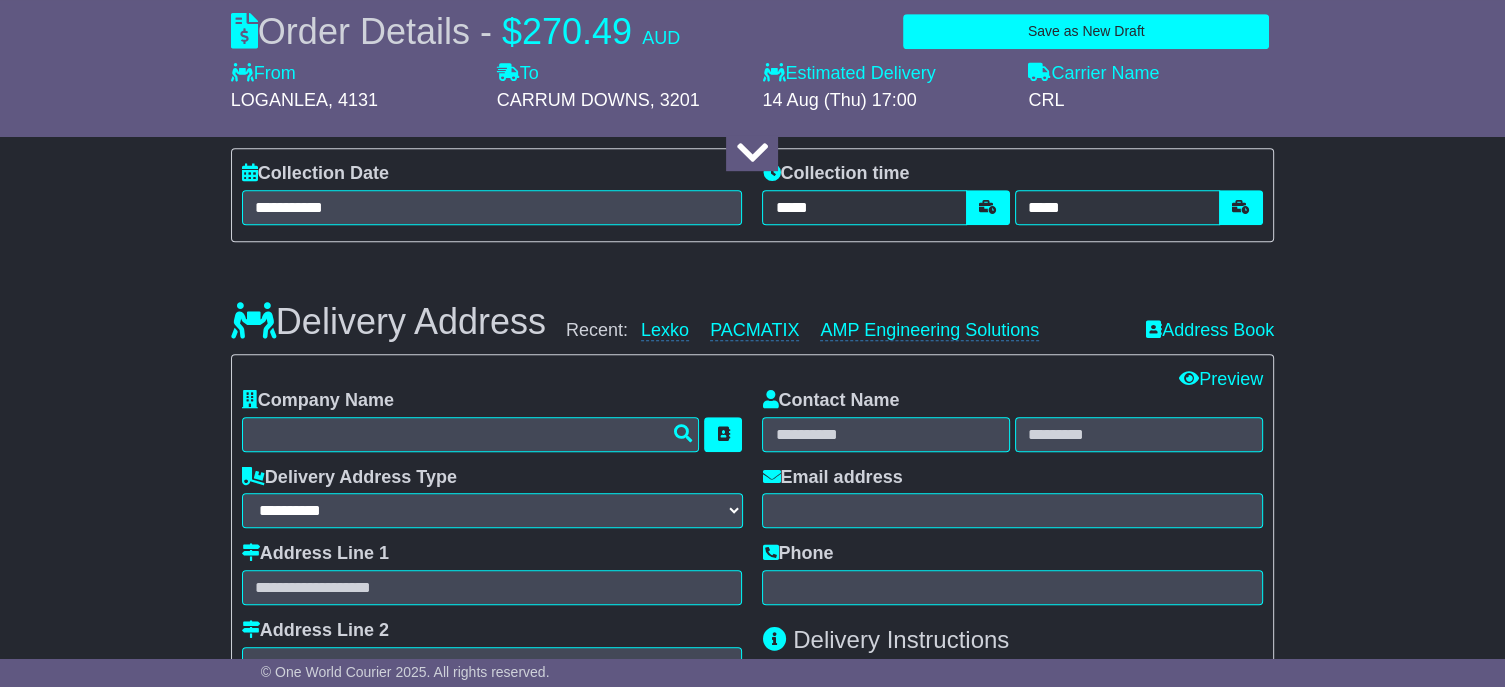 type on "**********" 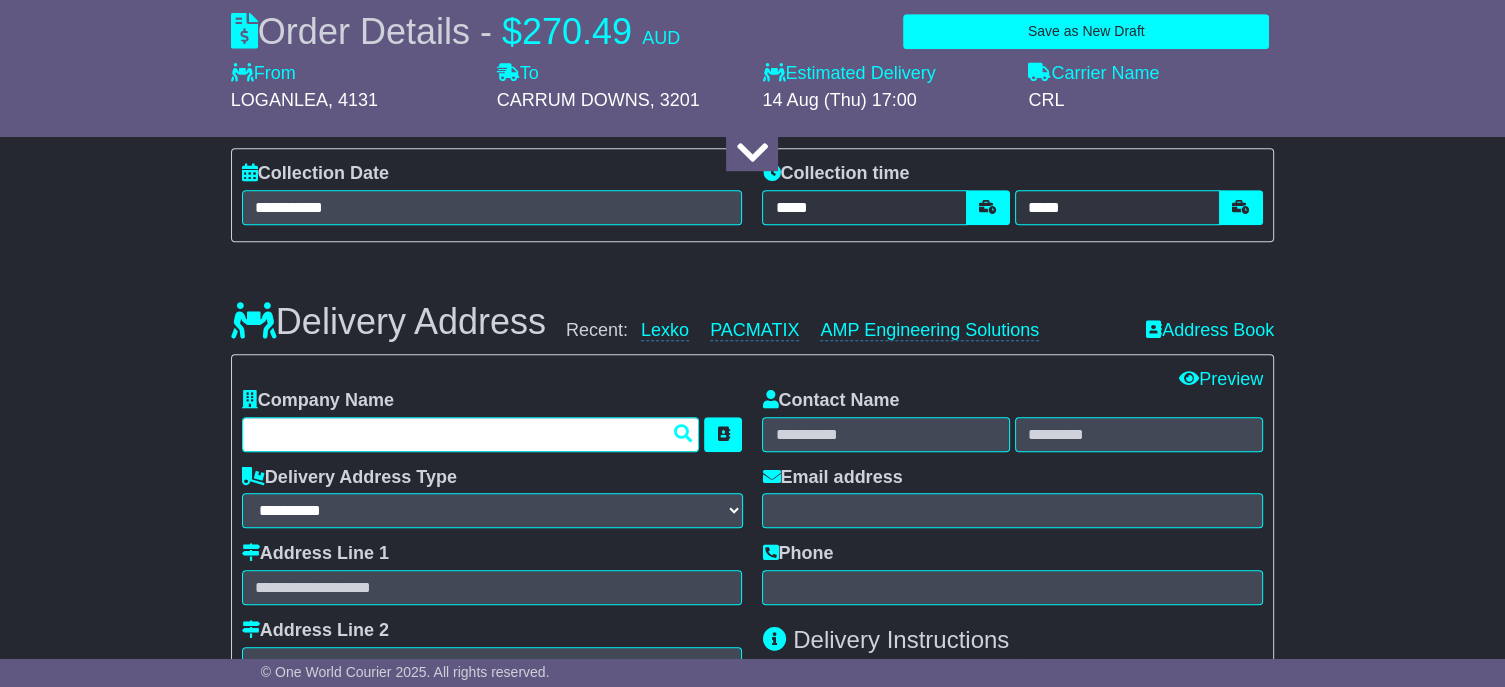 click at bounding box center [471, 434] 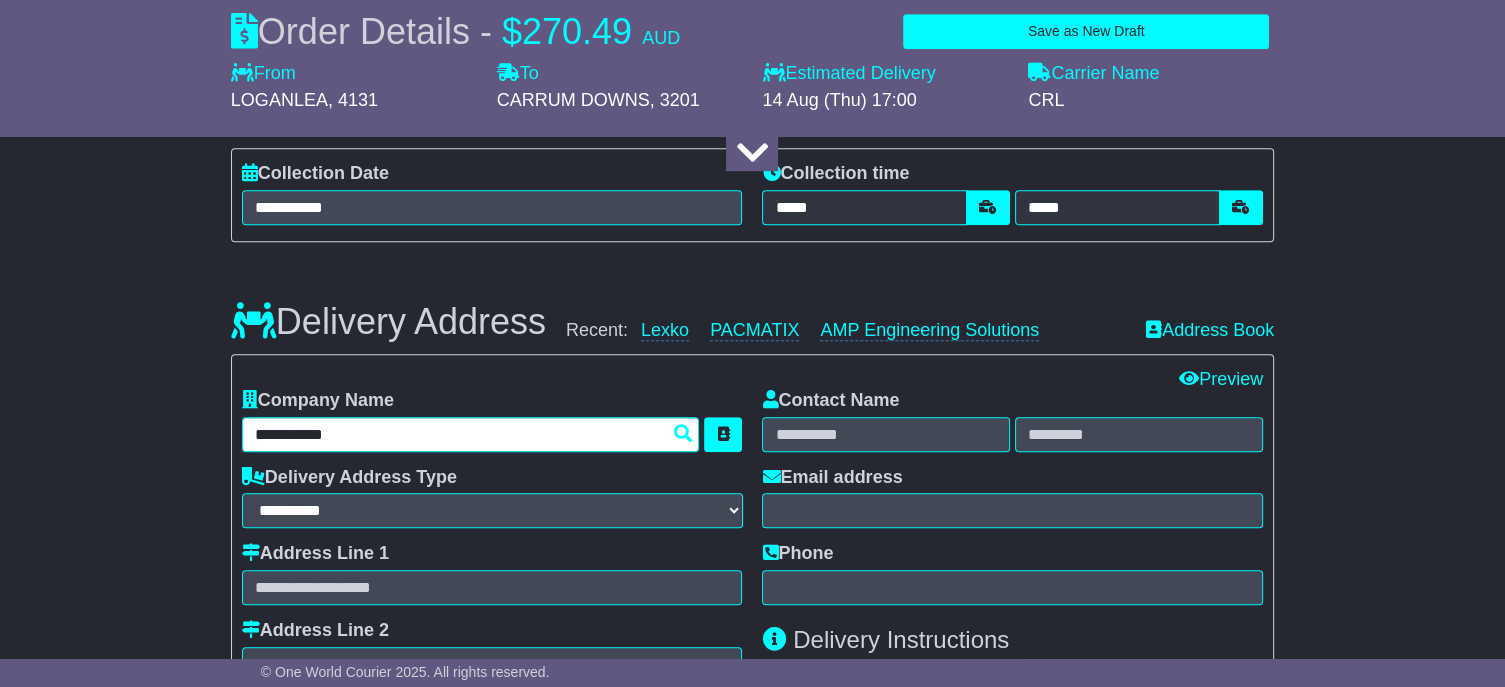 type on "**********" 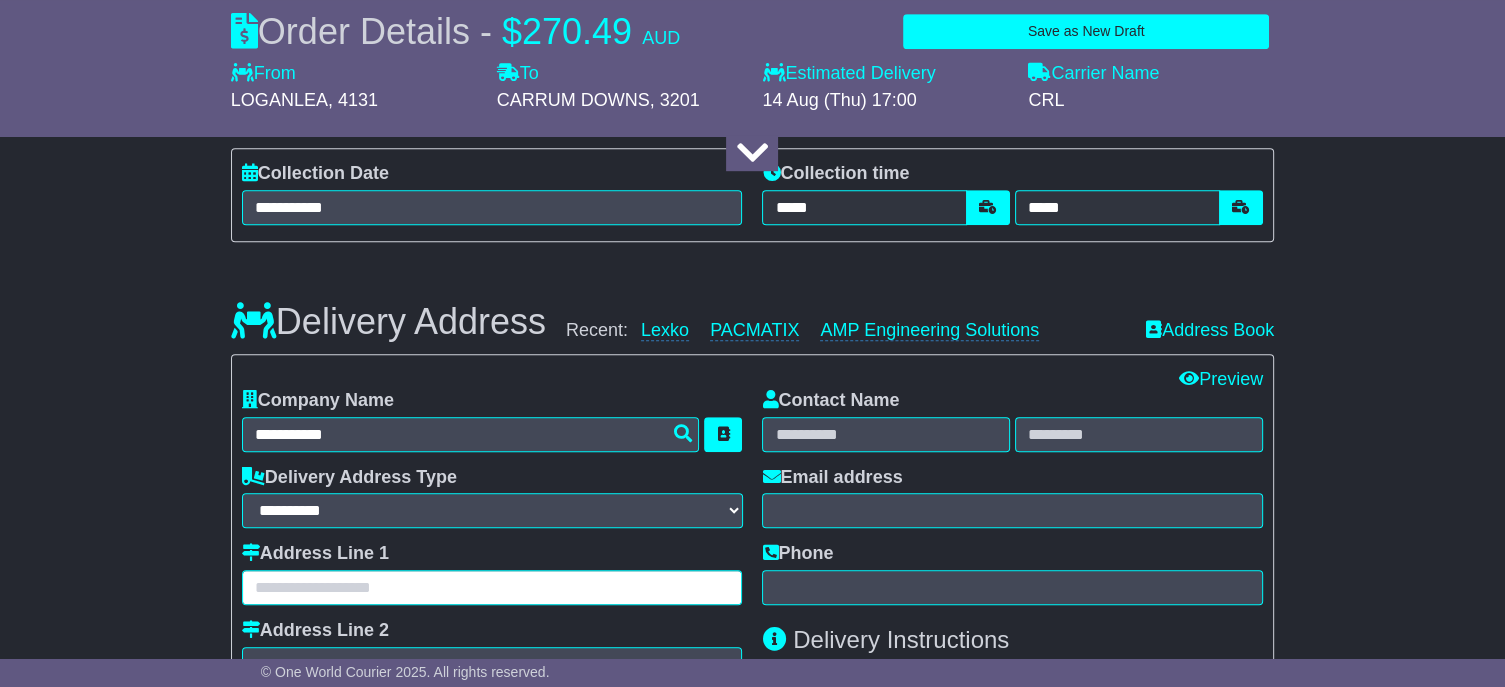 click at bounding box center [492, 587] 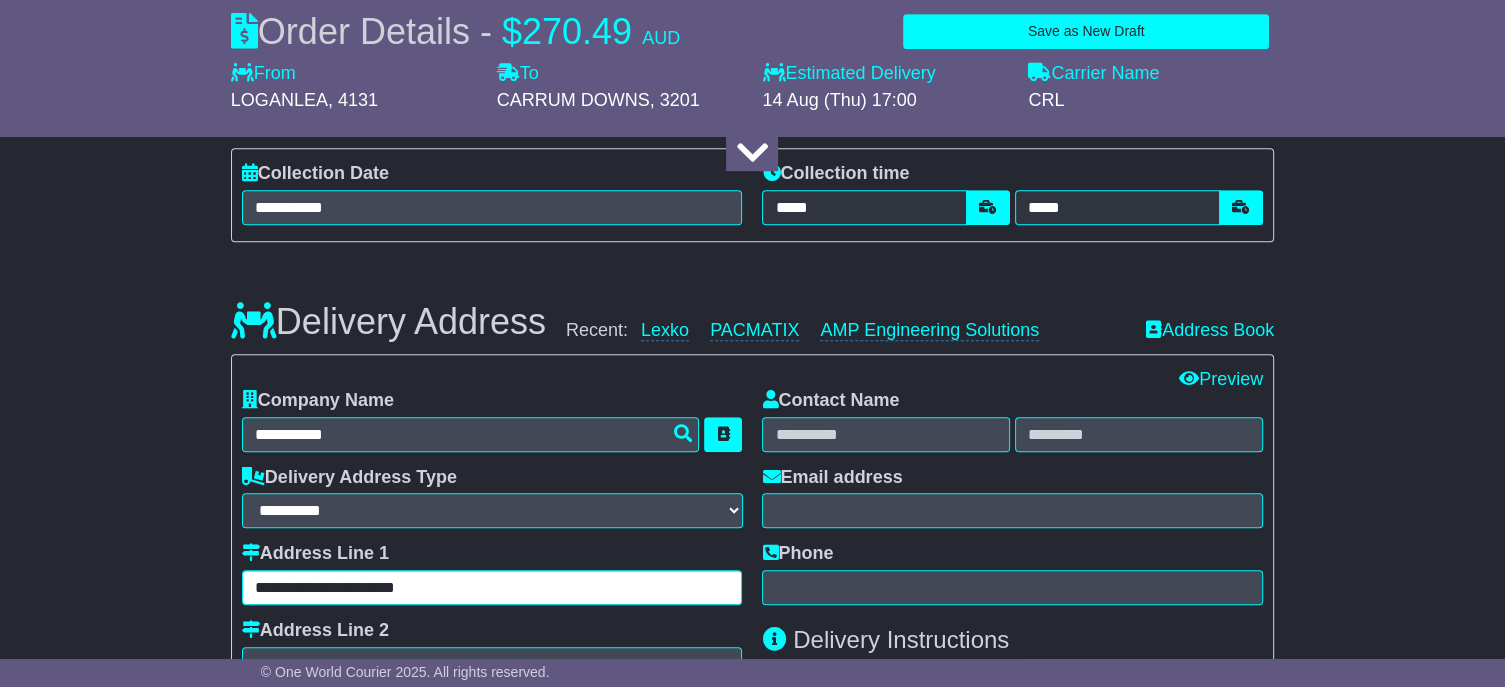 type on "**********" 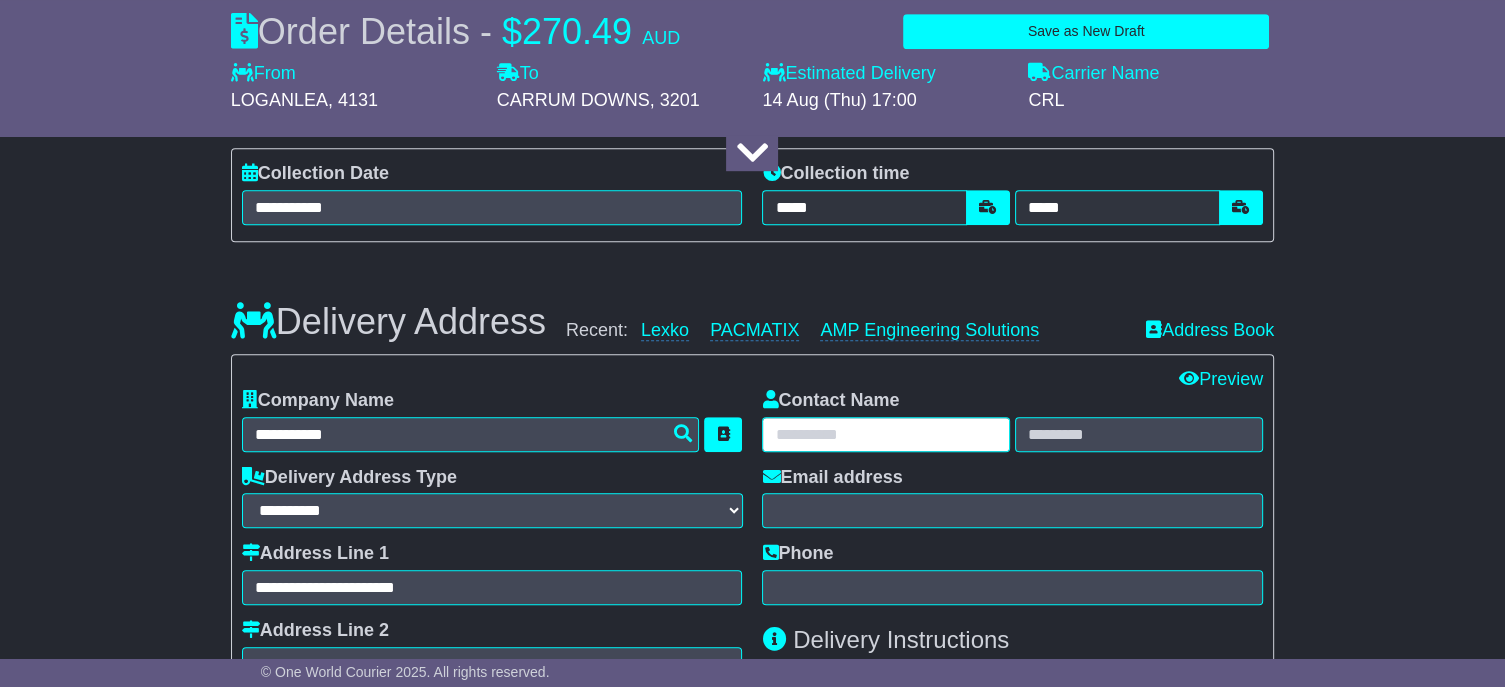 click at bounding box center (886, 434) 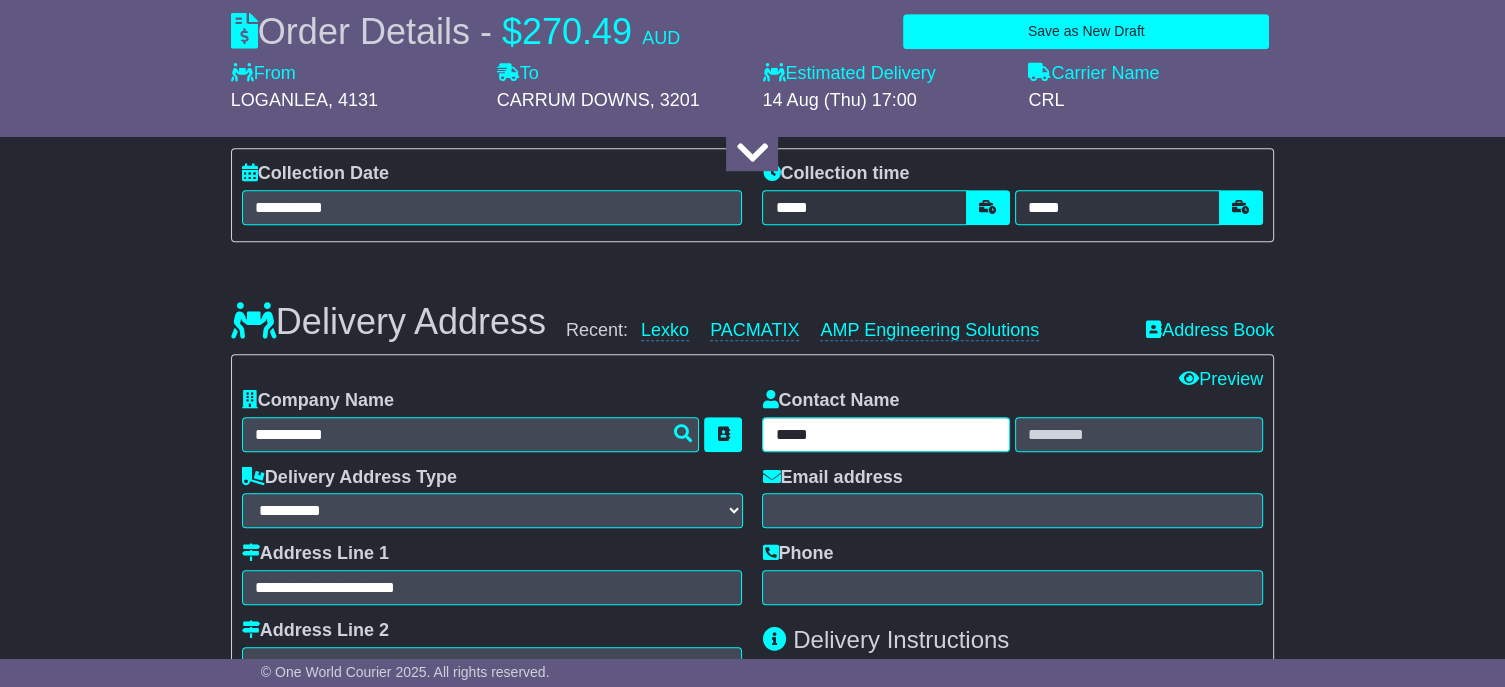 type on "*****" 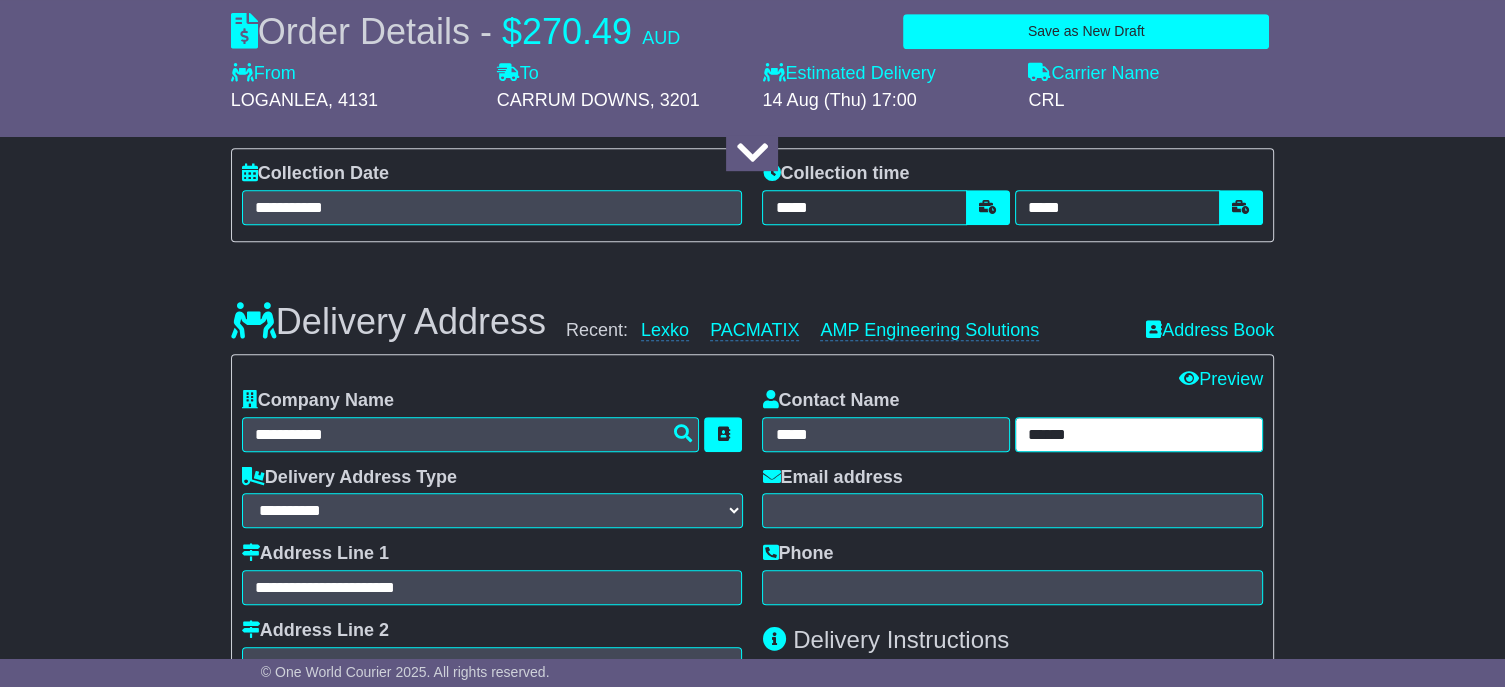 type on "******" 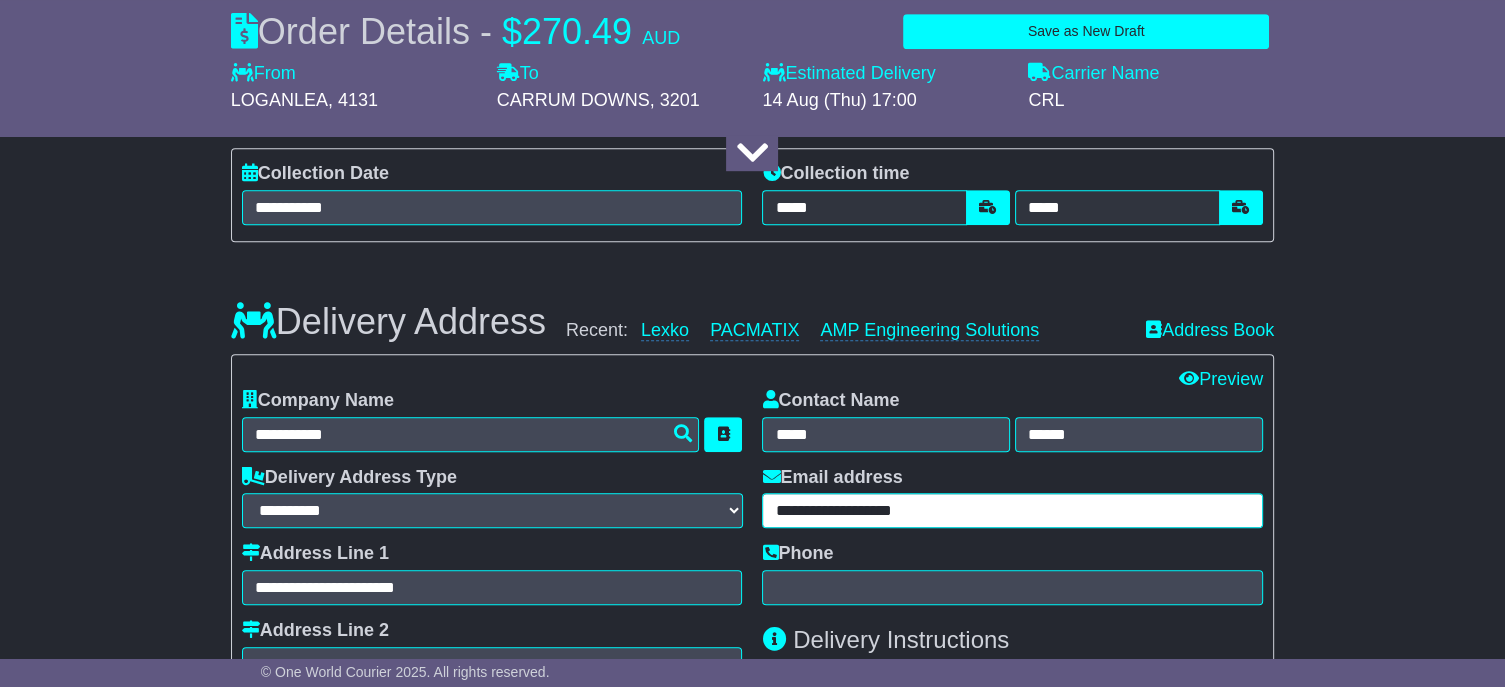 type on "**********" 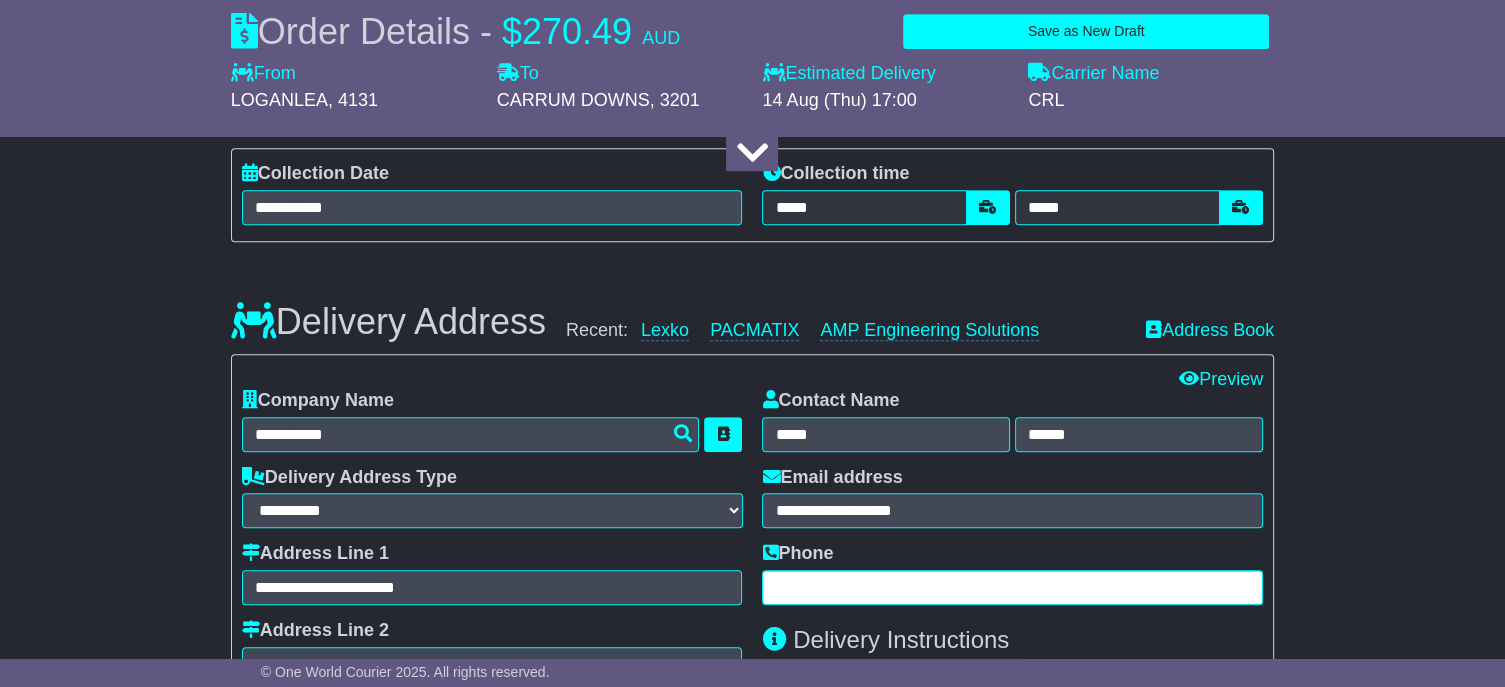 paste on "**********" 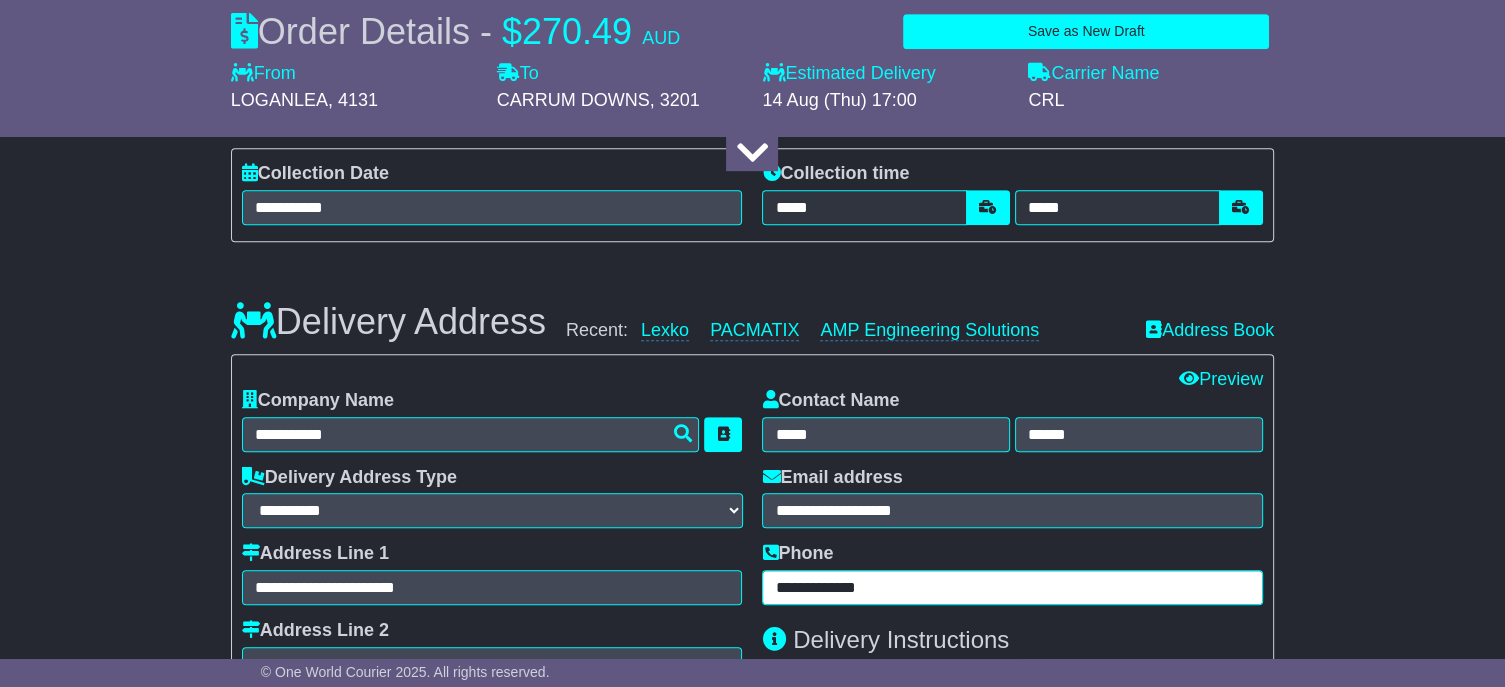click on "**********" at bounding box center [1012, 587] 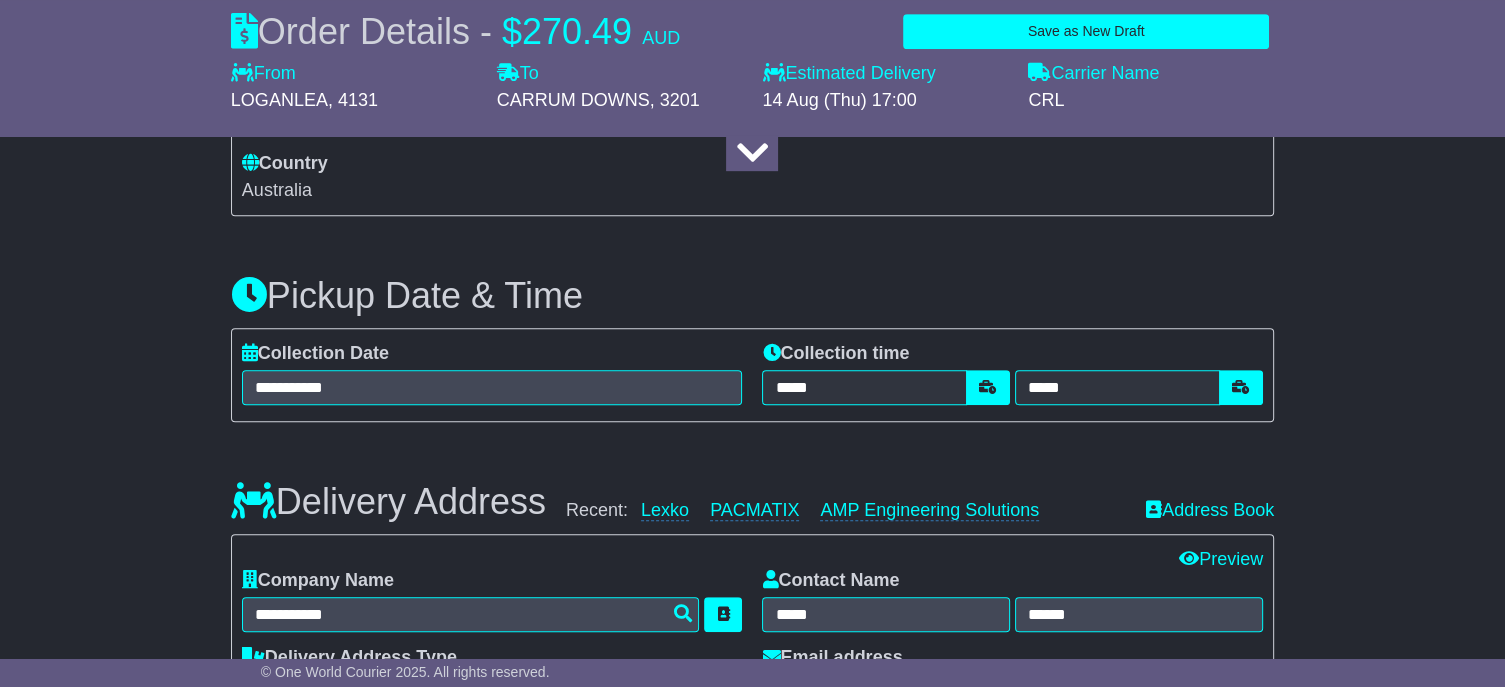 scroll, scrollTop: 1200, scrollLeft: 0, axis: vertical 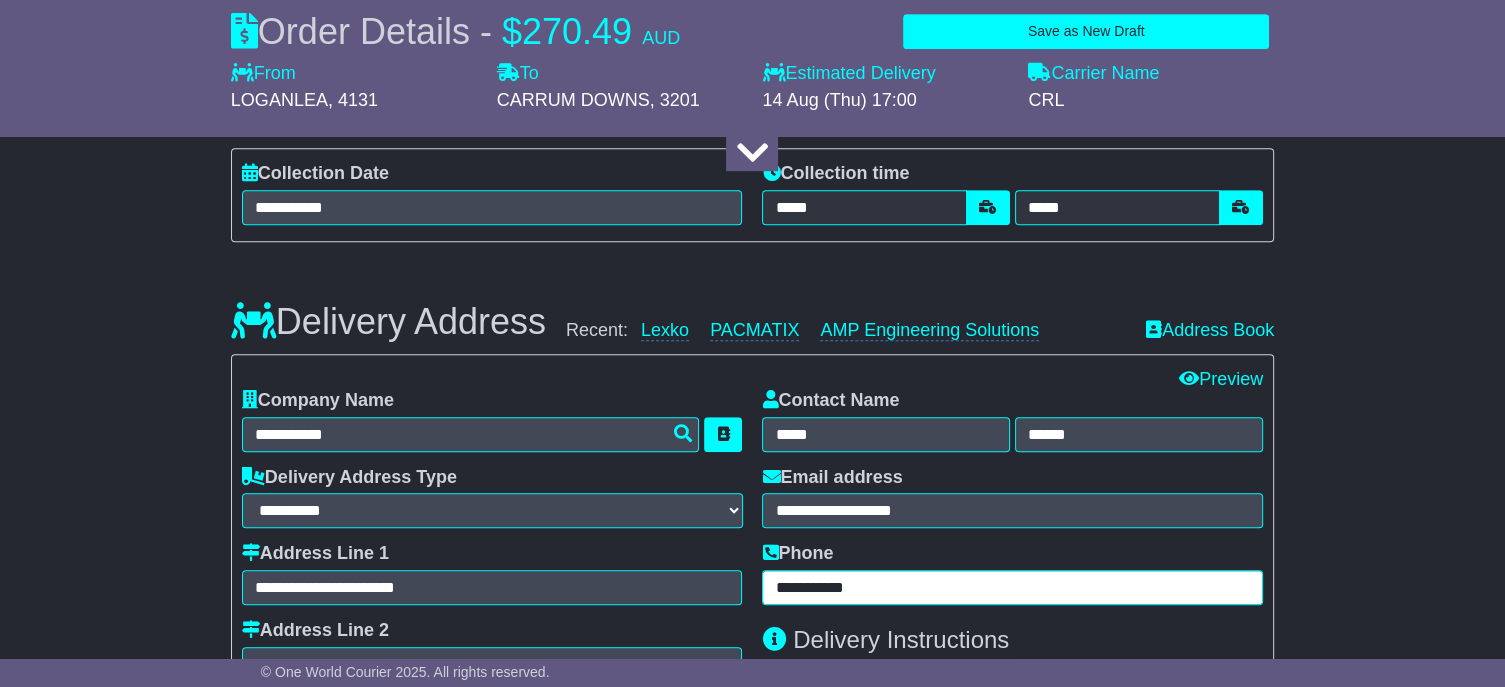 type on "**********" 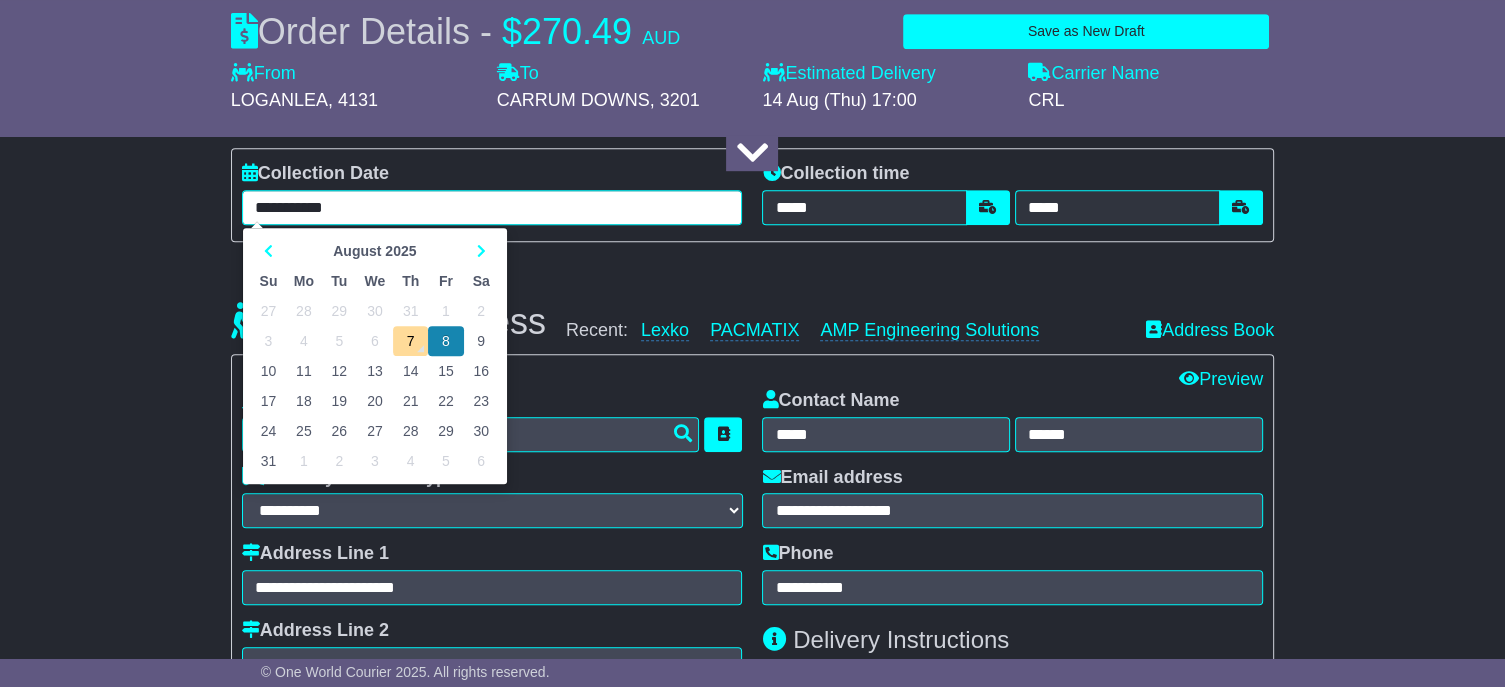 click on "**********" at bounding box center (492, 207) 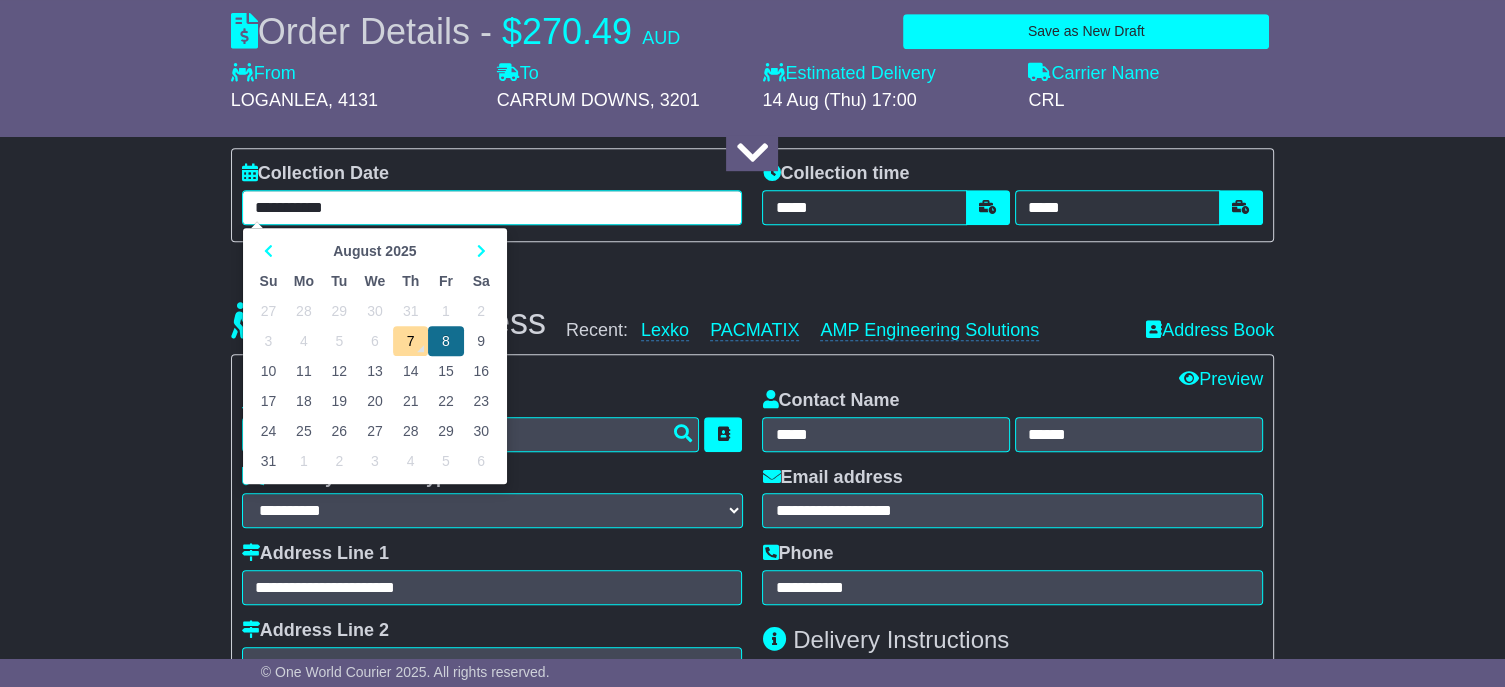 click on "8" at bounding box center (445, 341) 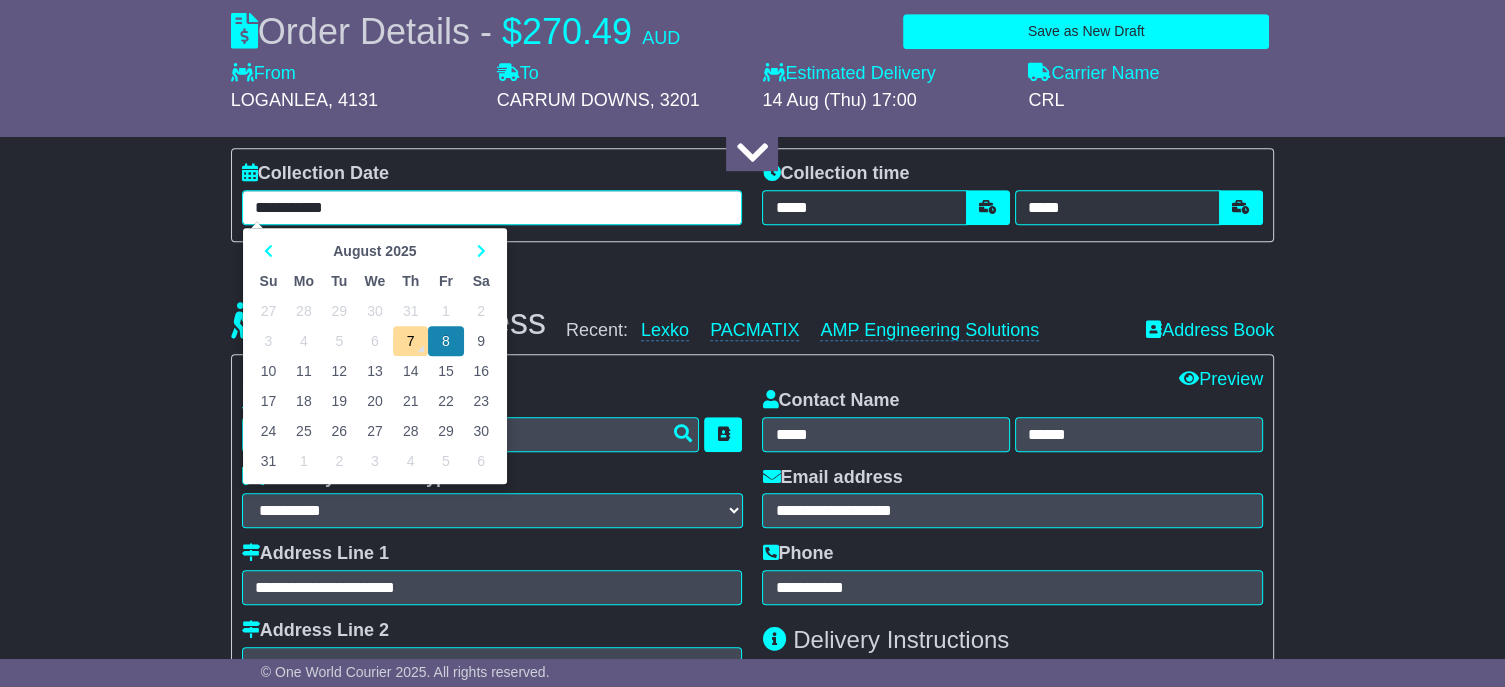 drag, startPoint x: 484, startPoint y: 239, endPoint x: 461, endPoint y: 275, distance: 42.72002 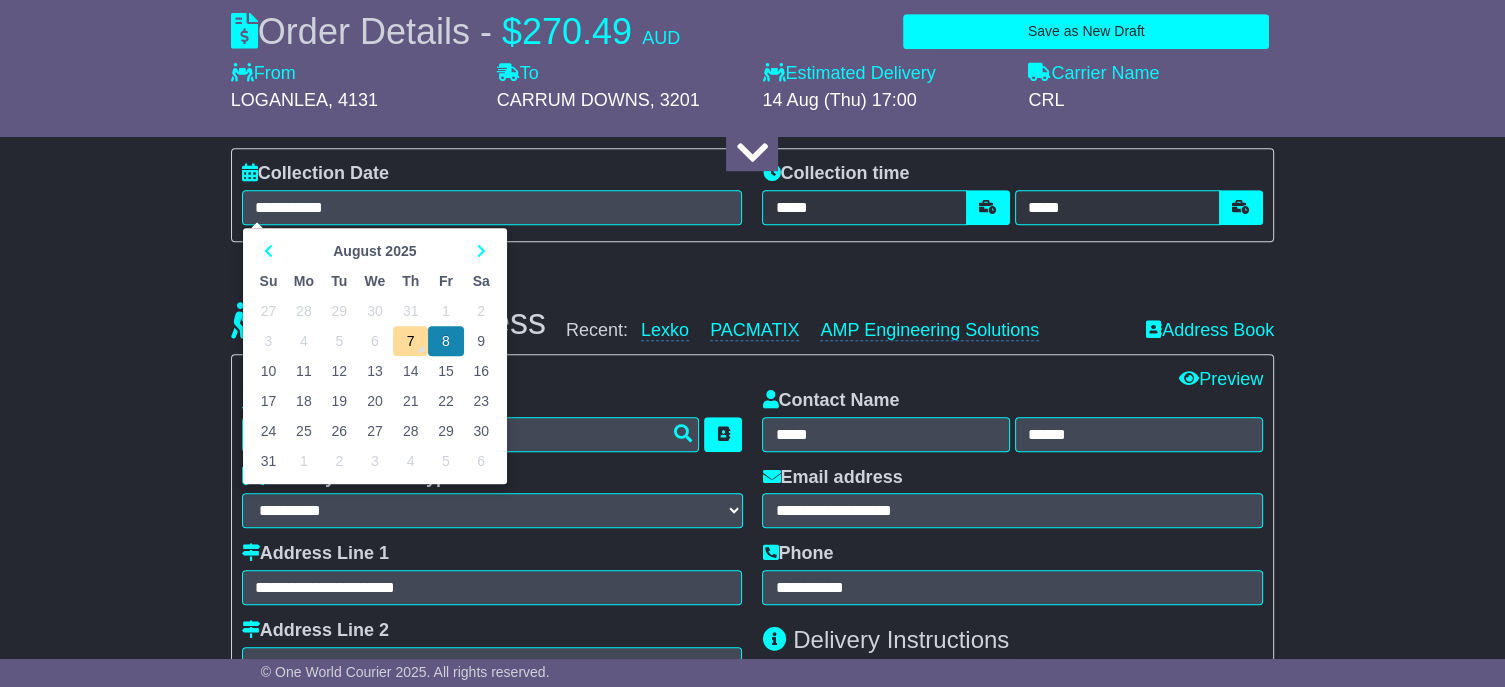 type on "**********" 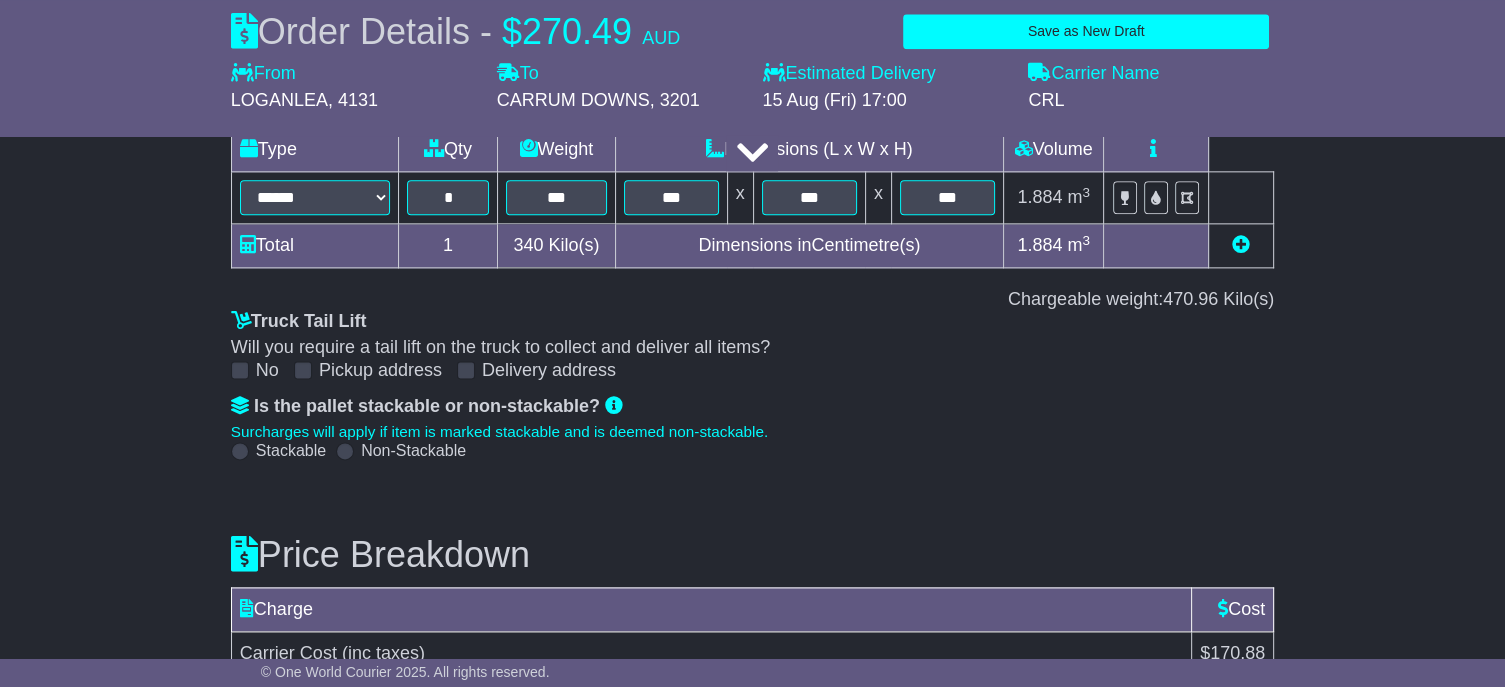 scroll, scrollTop: 2753, scrollLeft: 0, axis: vertical 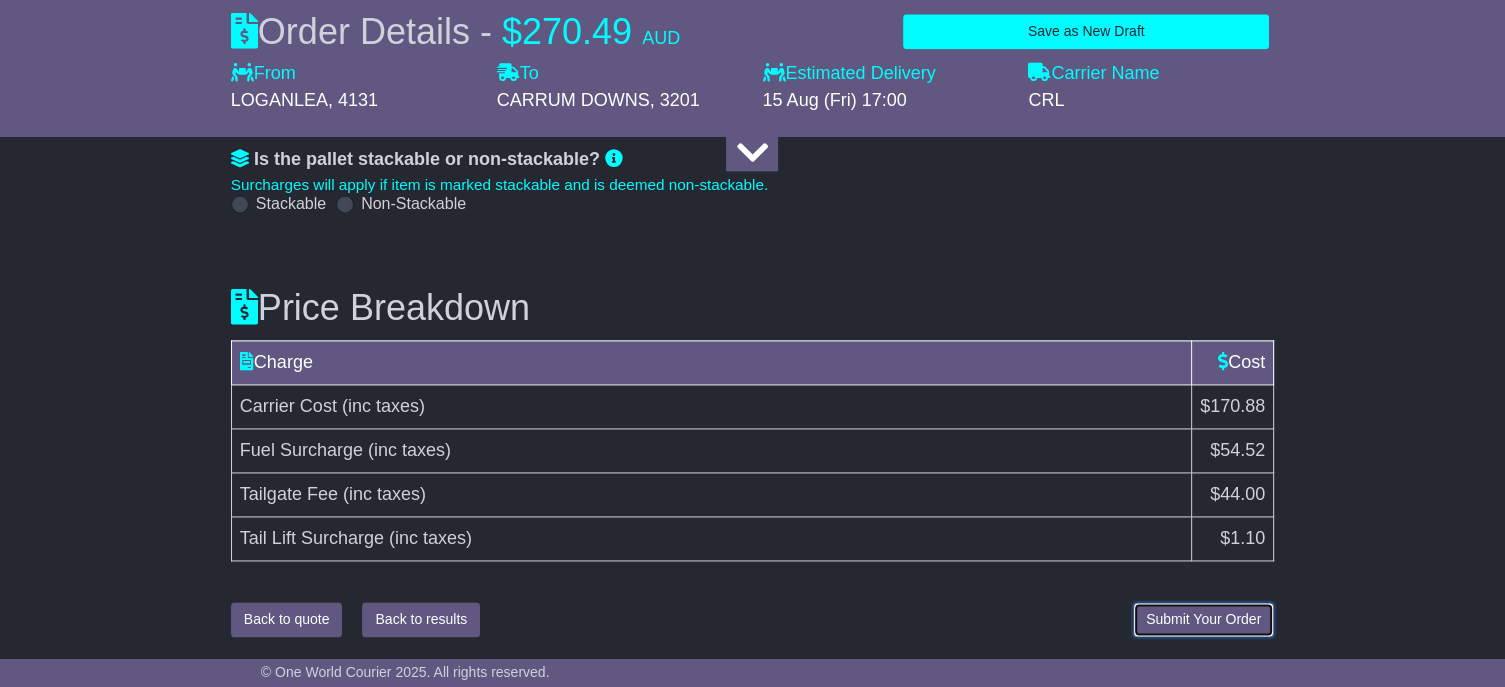 click on "Submit Your Order" at bounding box center [1203, 619] 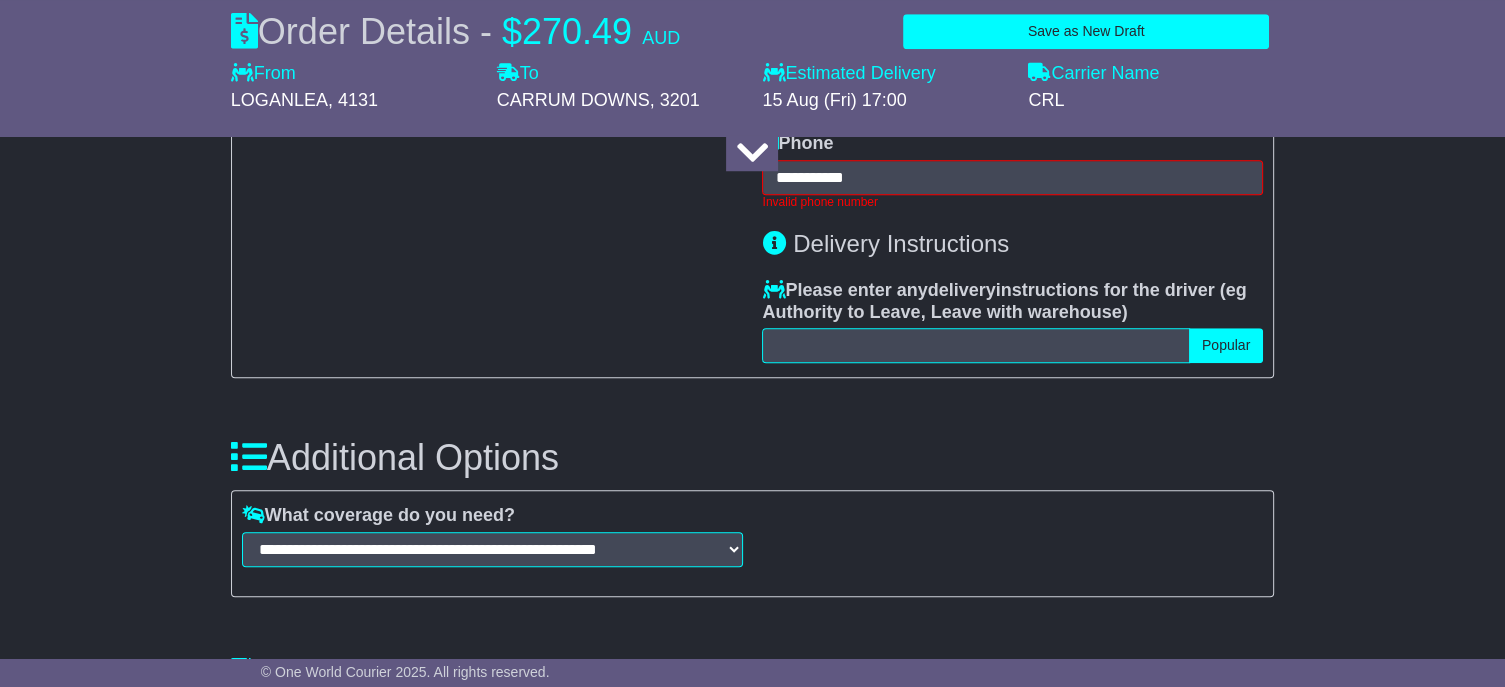 scroll, scrollTop: 1316, scrollLeft: 0, axis: vertical 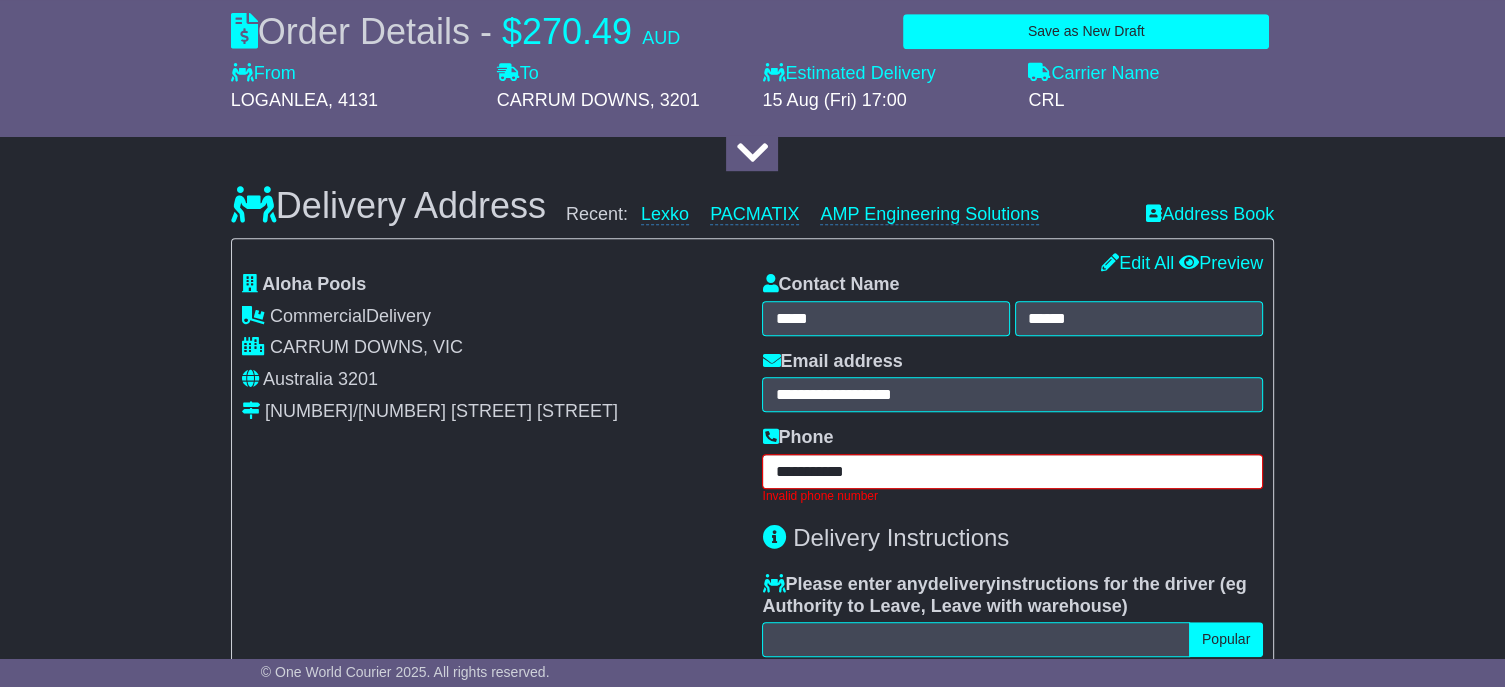 click on "**********" at bounding box center [1012, 471] 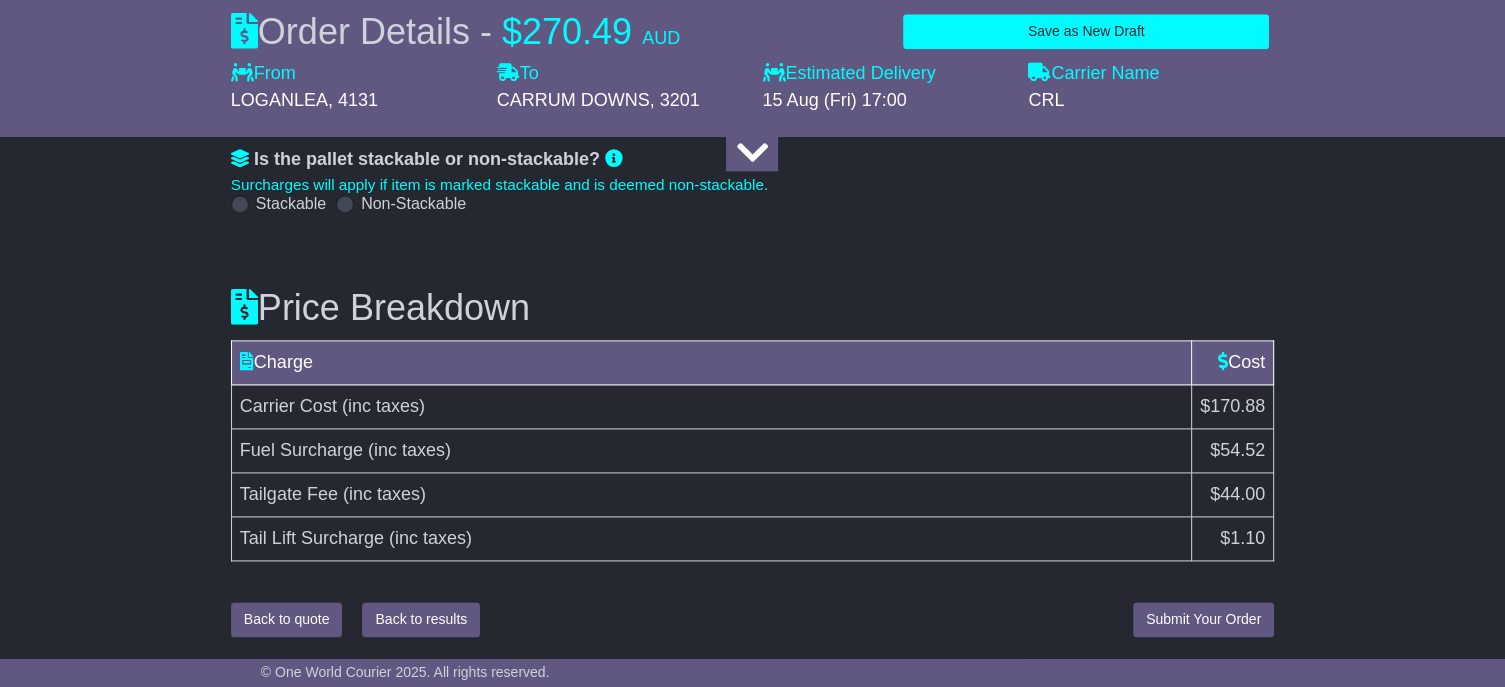 type on "**********" 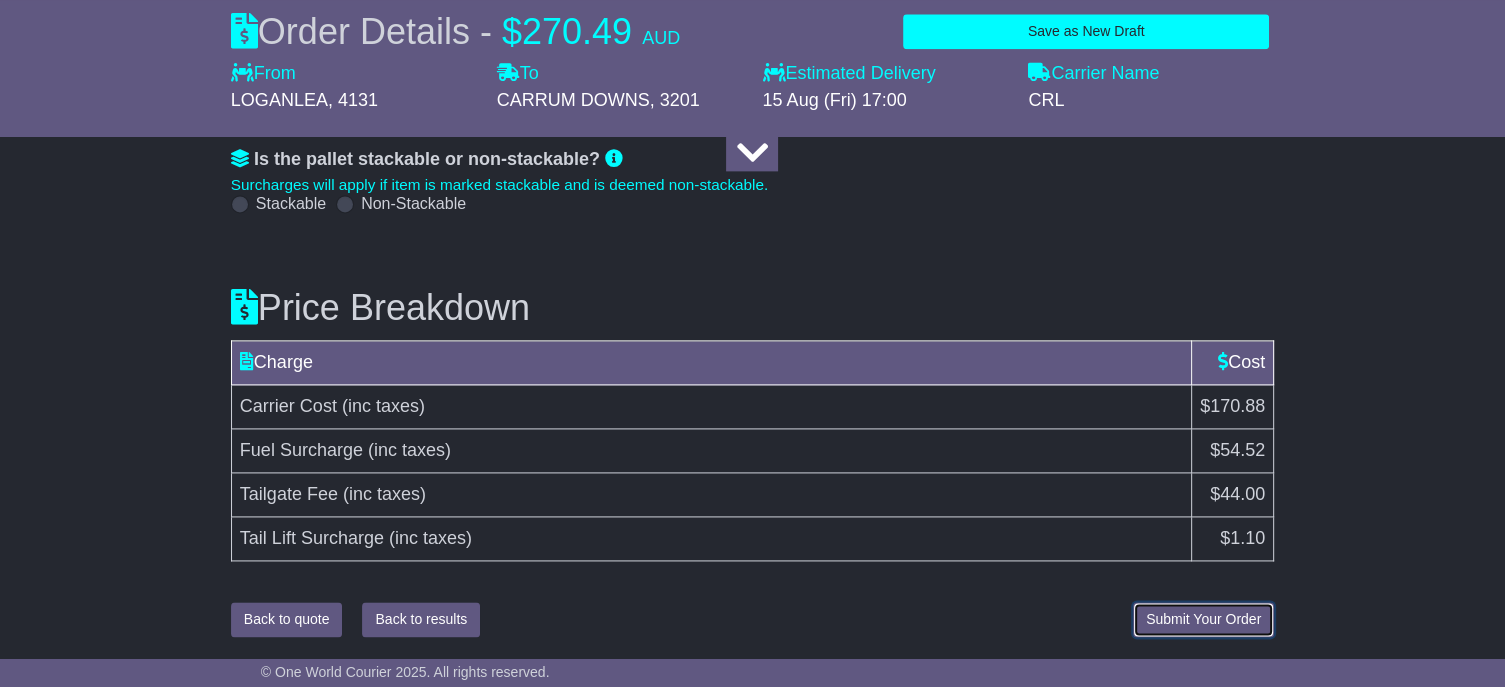 click on "Submit Your Order" at bounding box center (1203, 619) 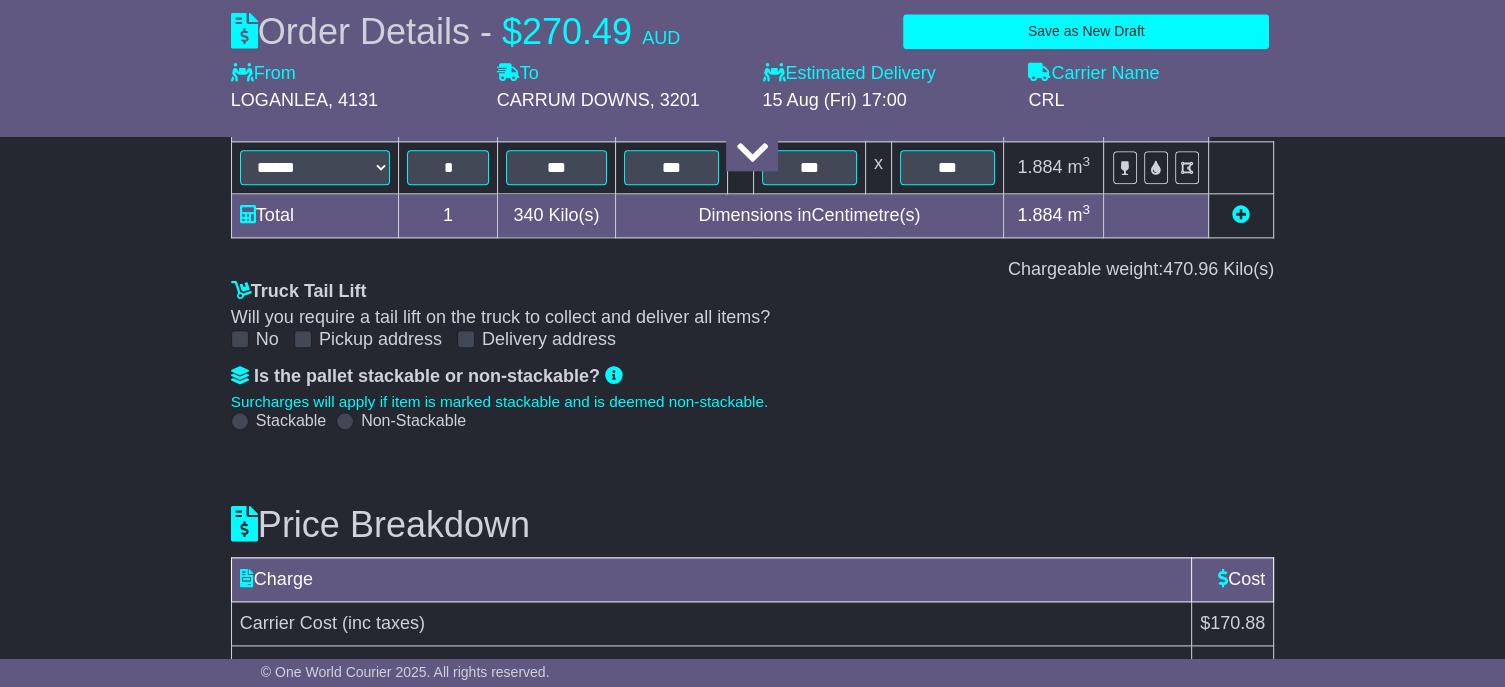 scroll, scrollTop: 2641, scrollLeft: 0, axis: vertical 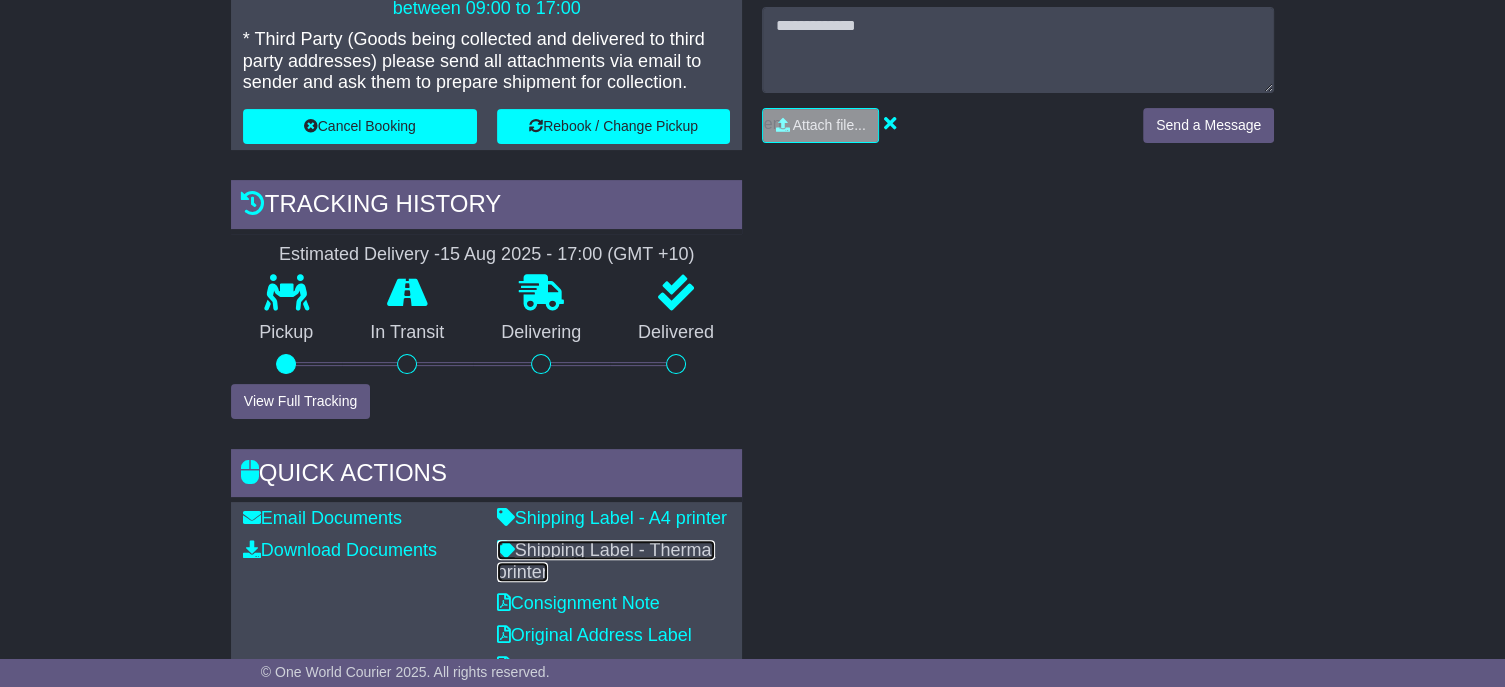 click on "Shipping Label - Thermal printer" at bounding box center (606, 561) 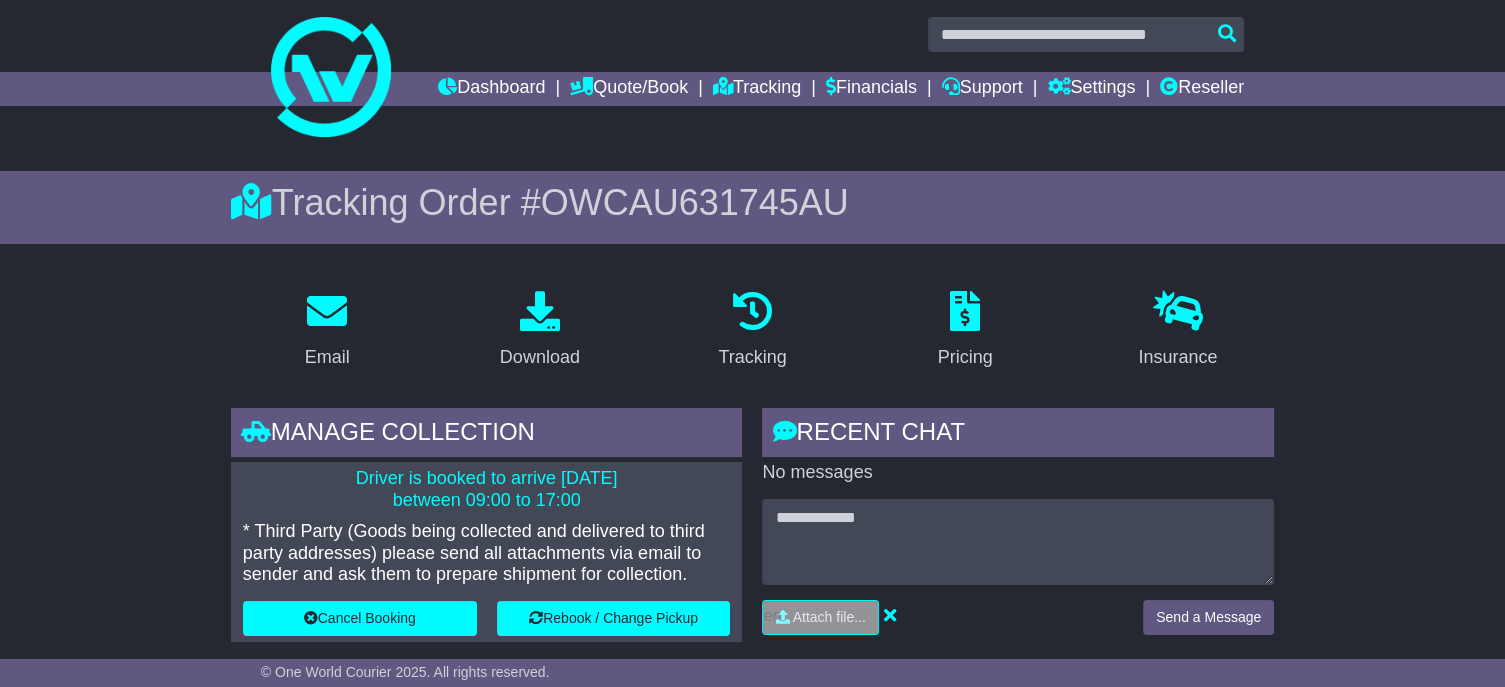 scroll, scrollTop: 0, scrollLeft: 0, axis: both 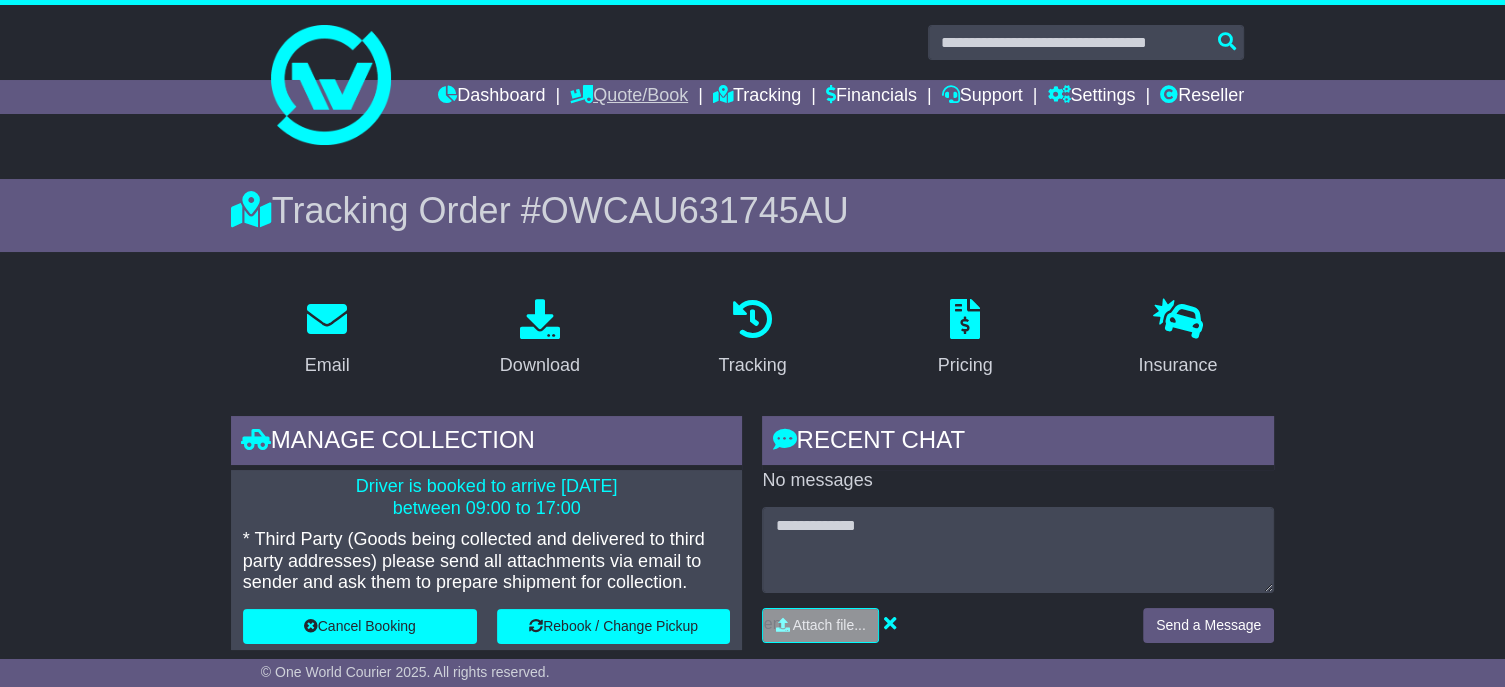 click on "Quote/Book" at bounding box center (629, 97) 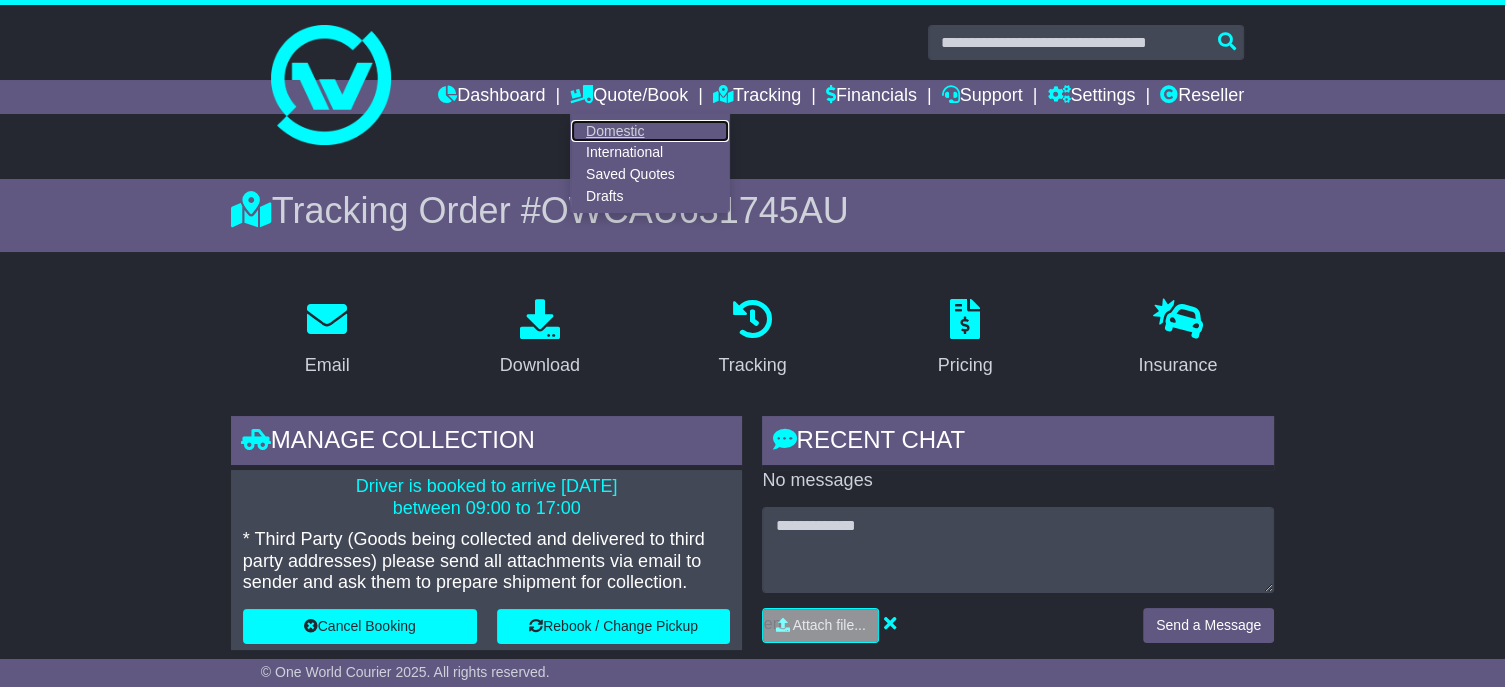 click on "Domestic" at bounding box center [650, 131] 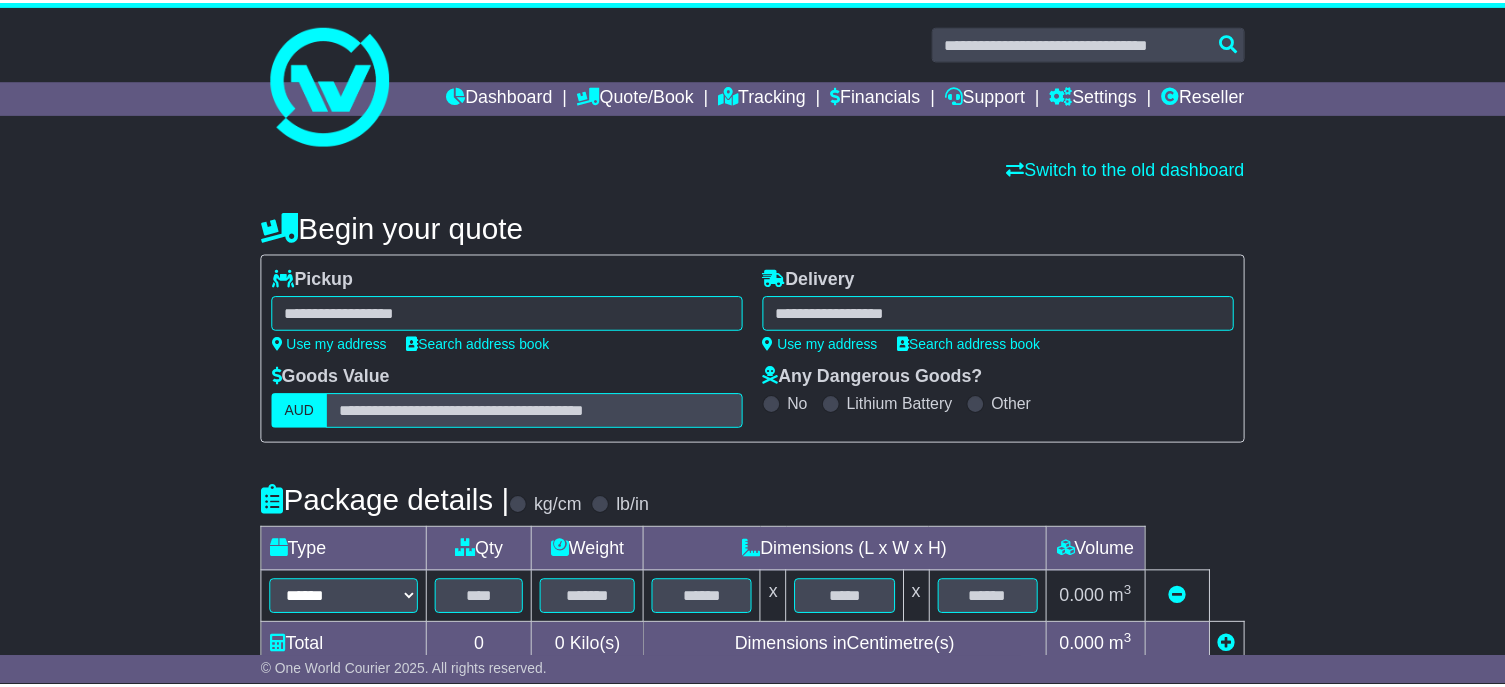 scroll, scrollTop: 0, scrollLeft: 0, axis: both 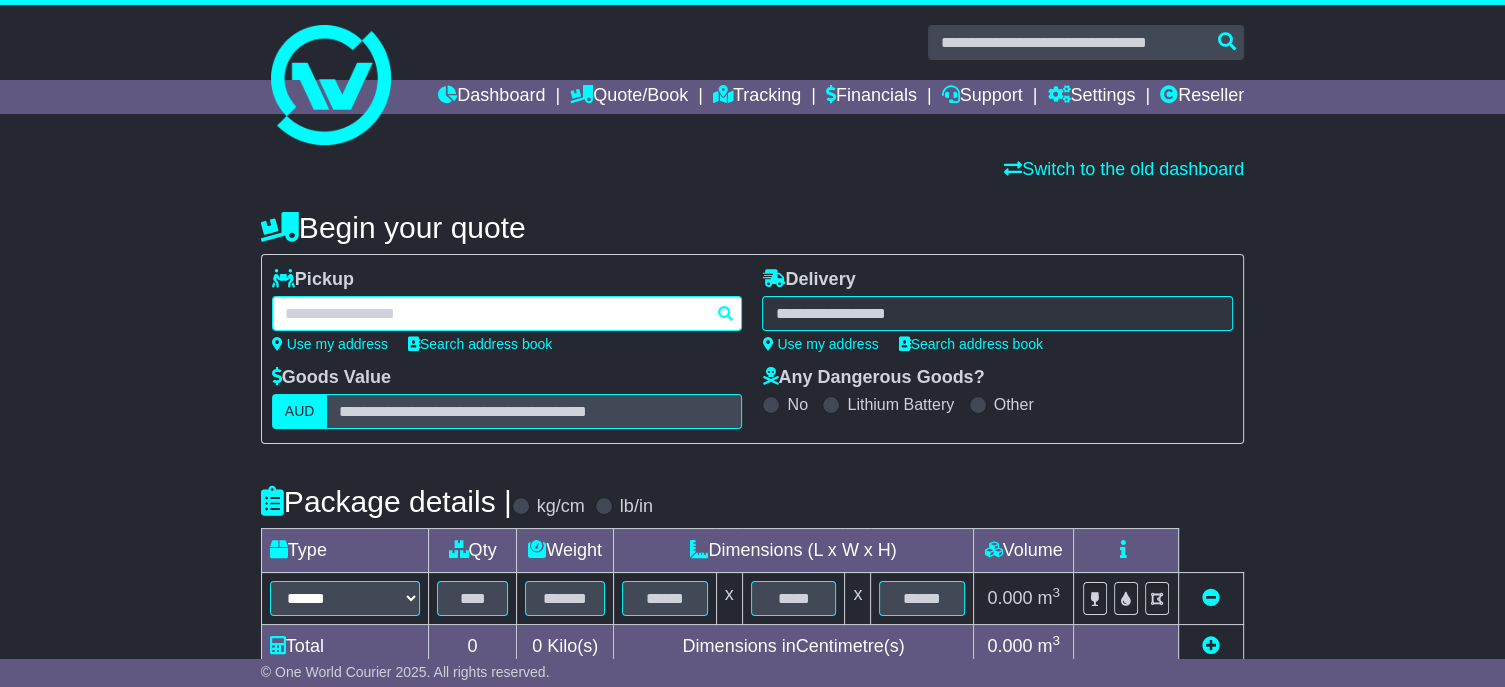 click at bounding box center (507, 313) 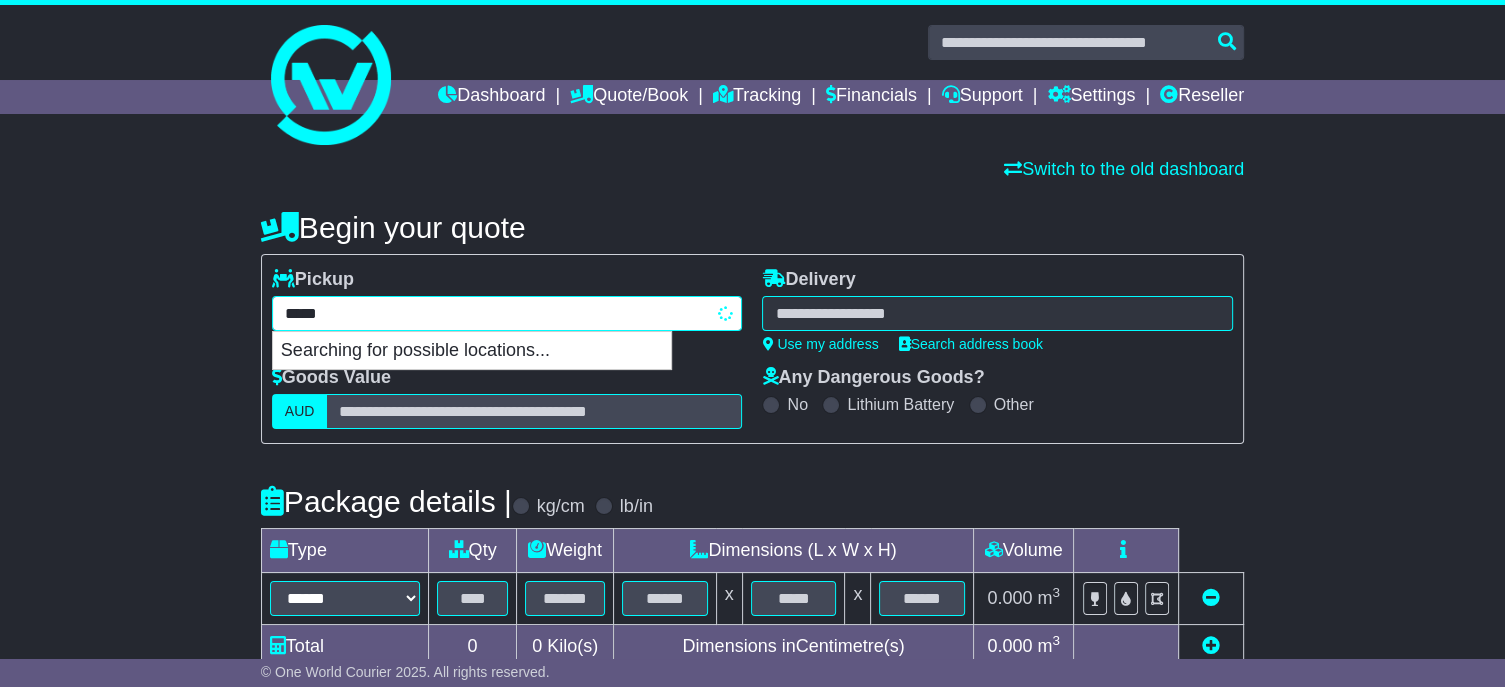 type on "******" 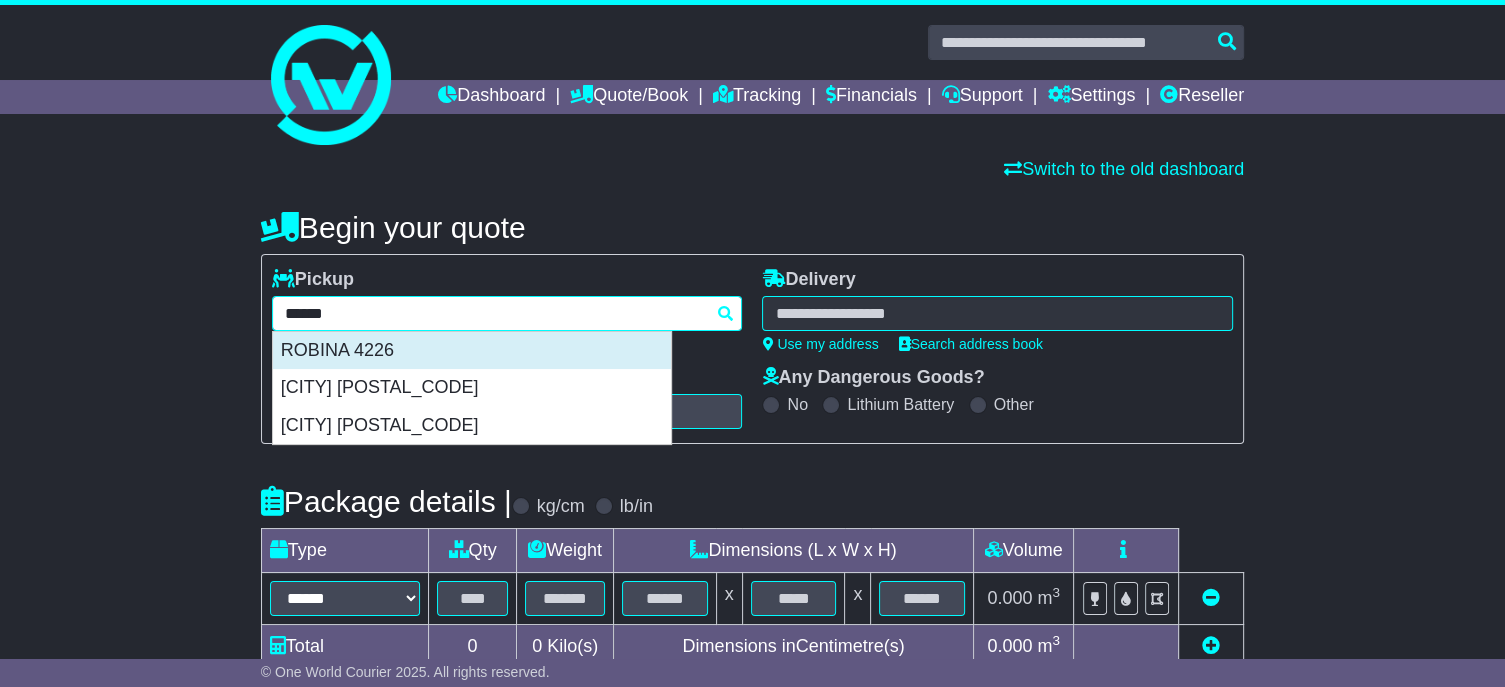click on "ROBINA 4226" at bounding box center [472, 351] 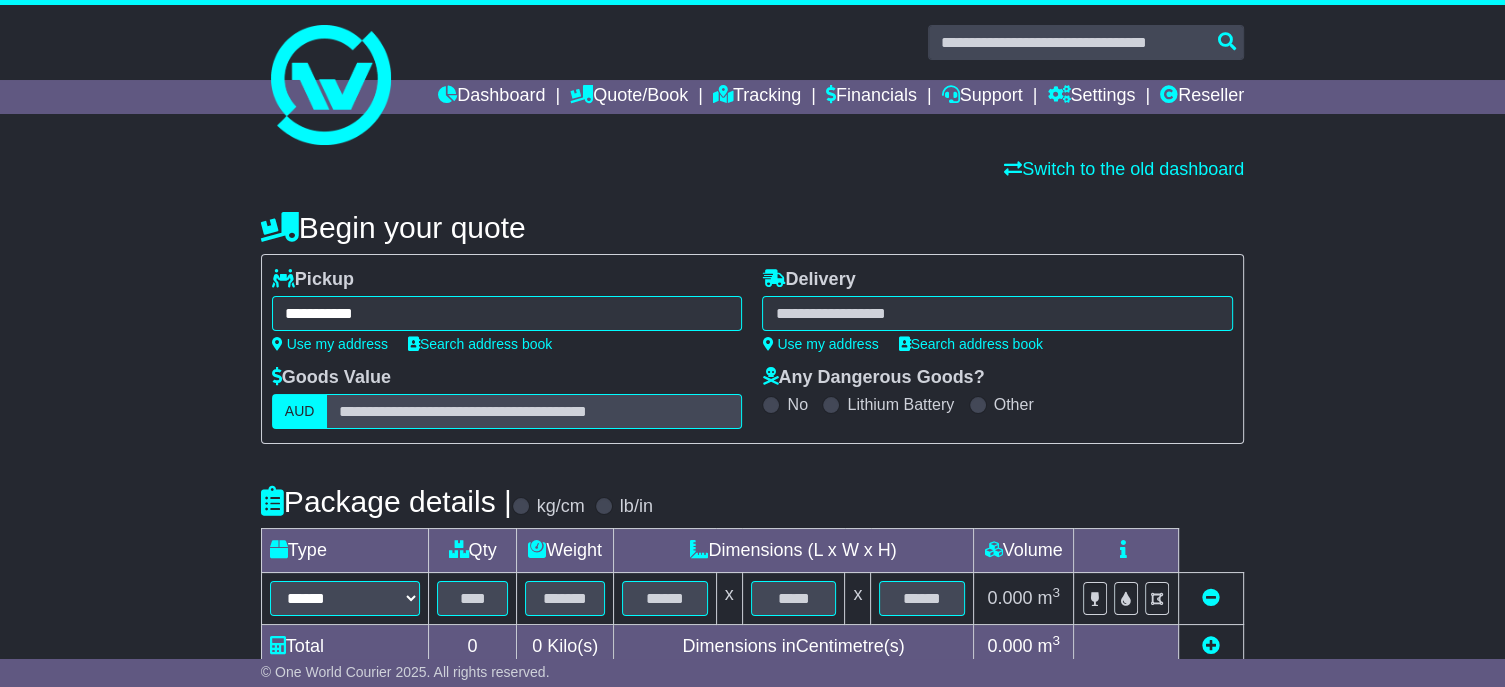 type on "**********" 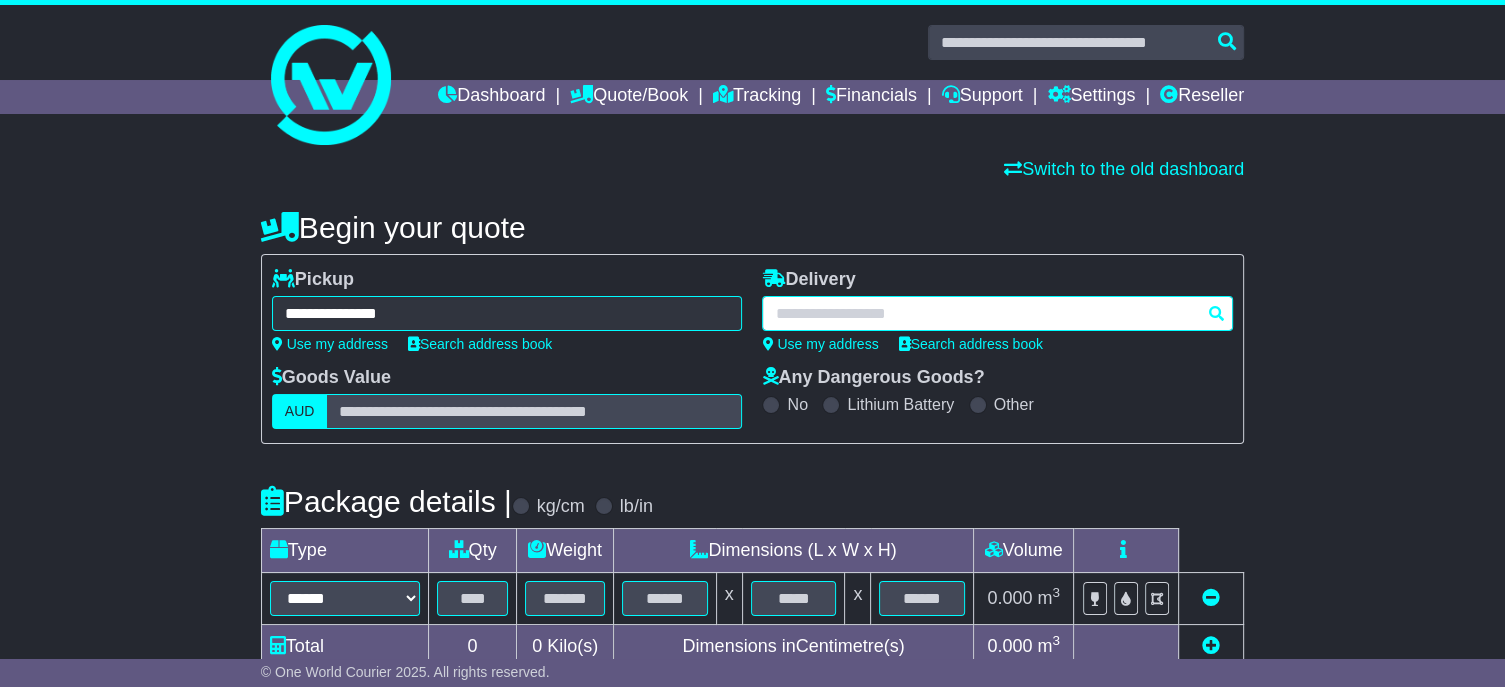 click at bounding box center [997, 313] 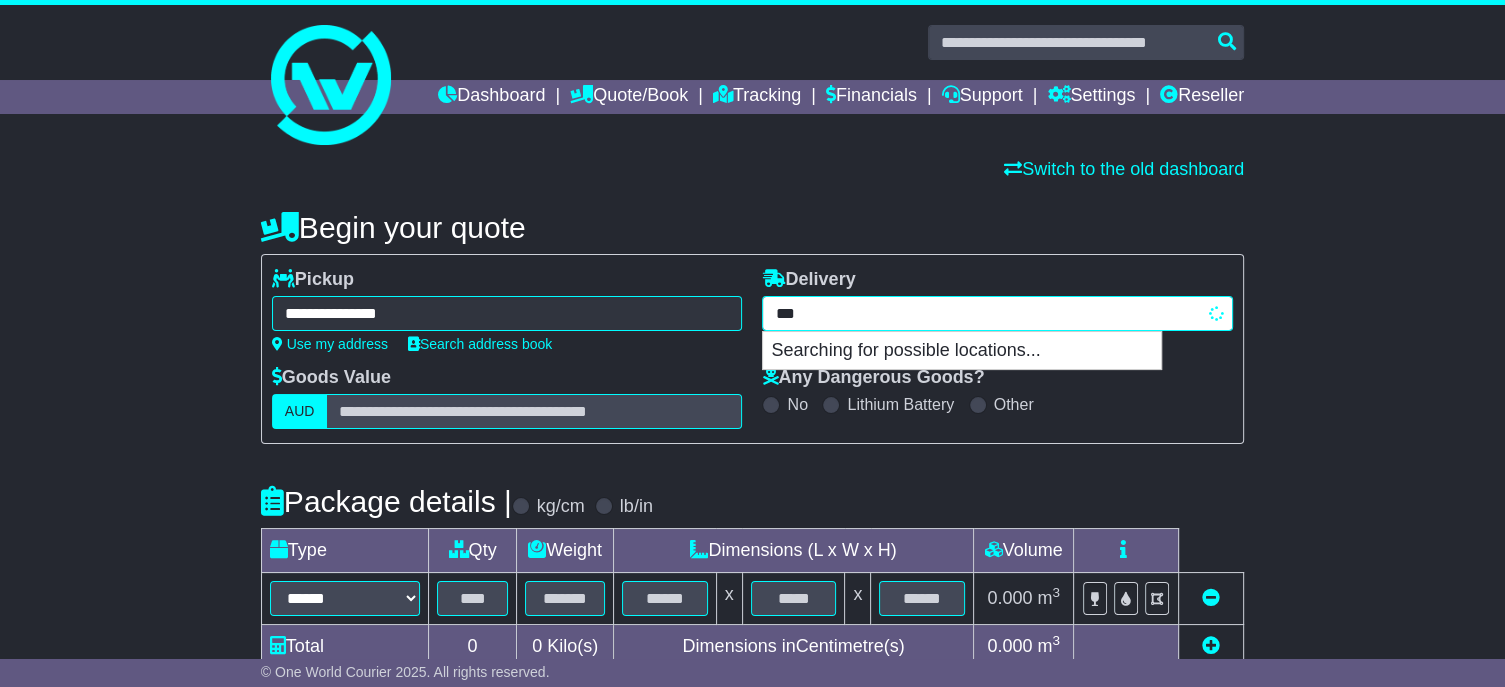 type on "****" 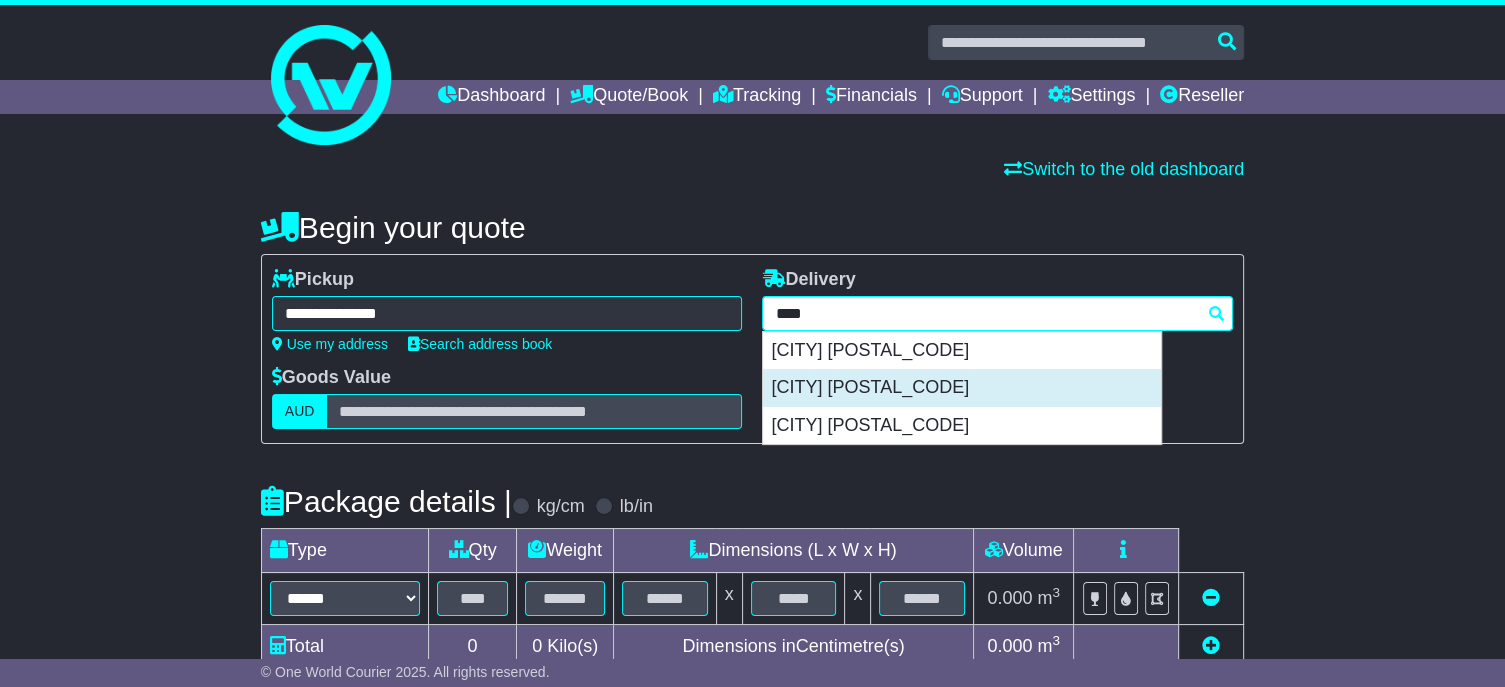 click on "THORNLEIGH 2120" at bounding box center (962, 388) 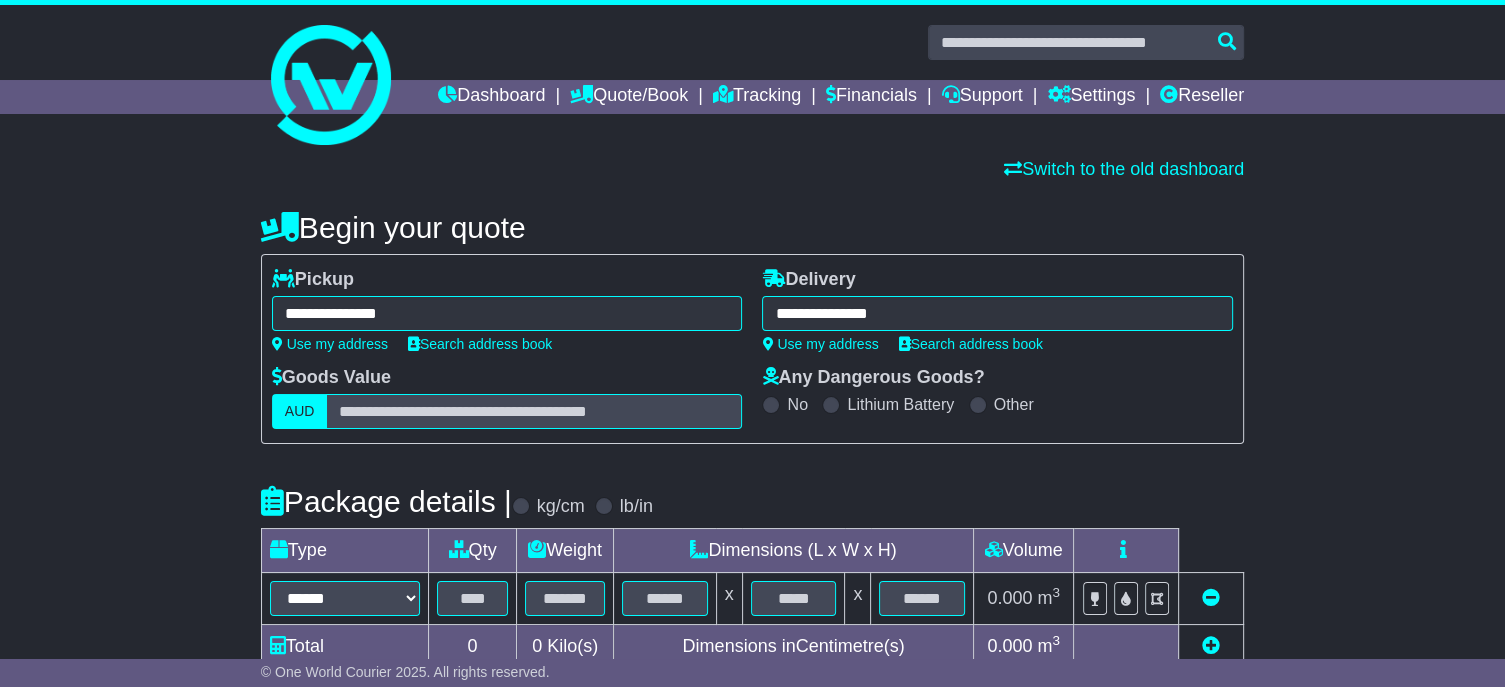 type on "**********" 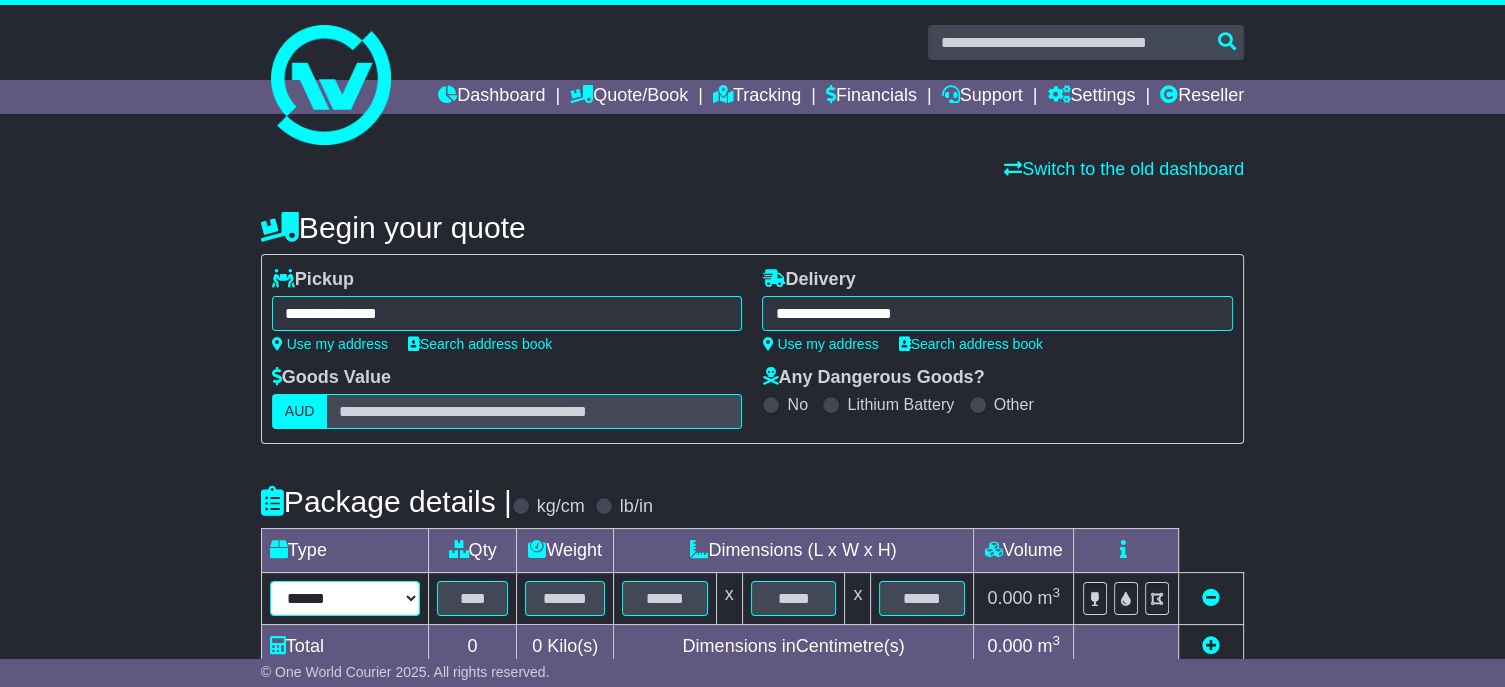 click on "****** ****** *** ******** ***** **** **** ****** *** *******" at bounding box center [345, 598] 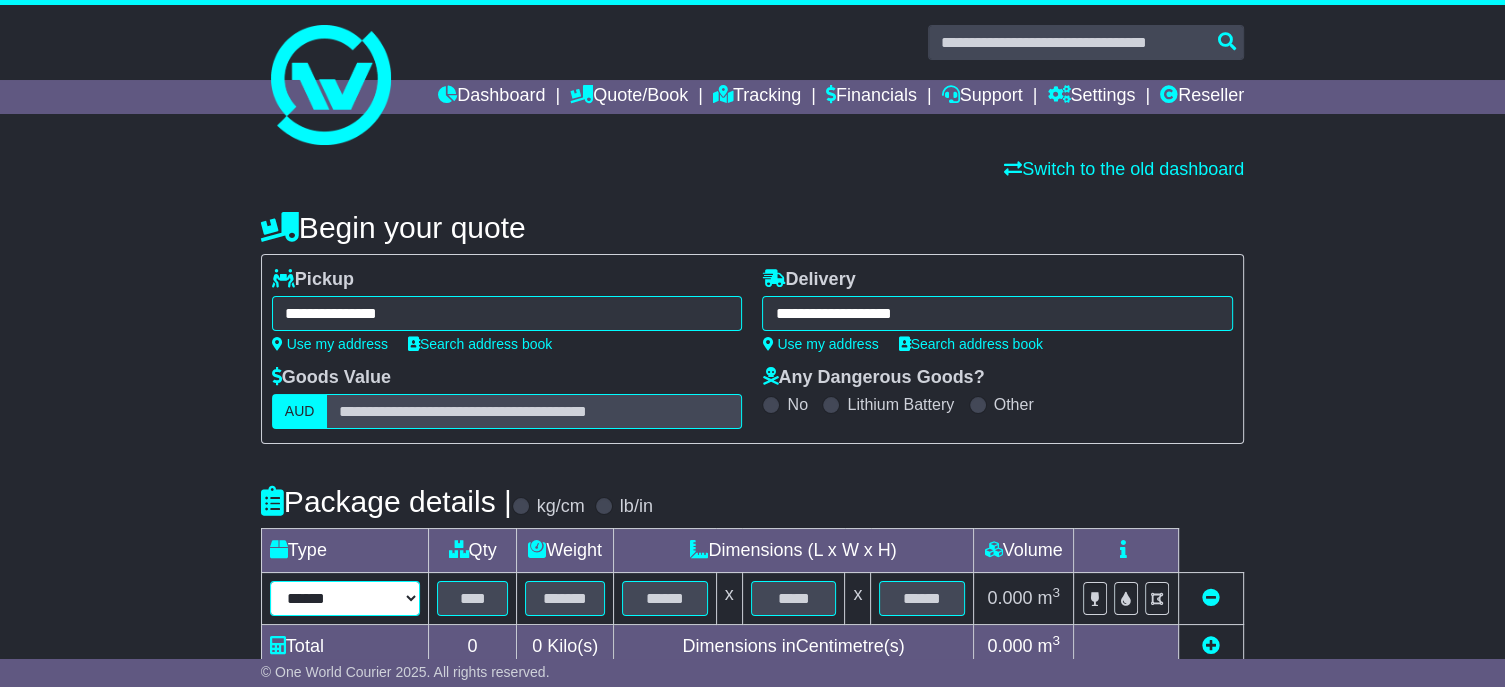 select on "****" 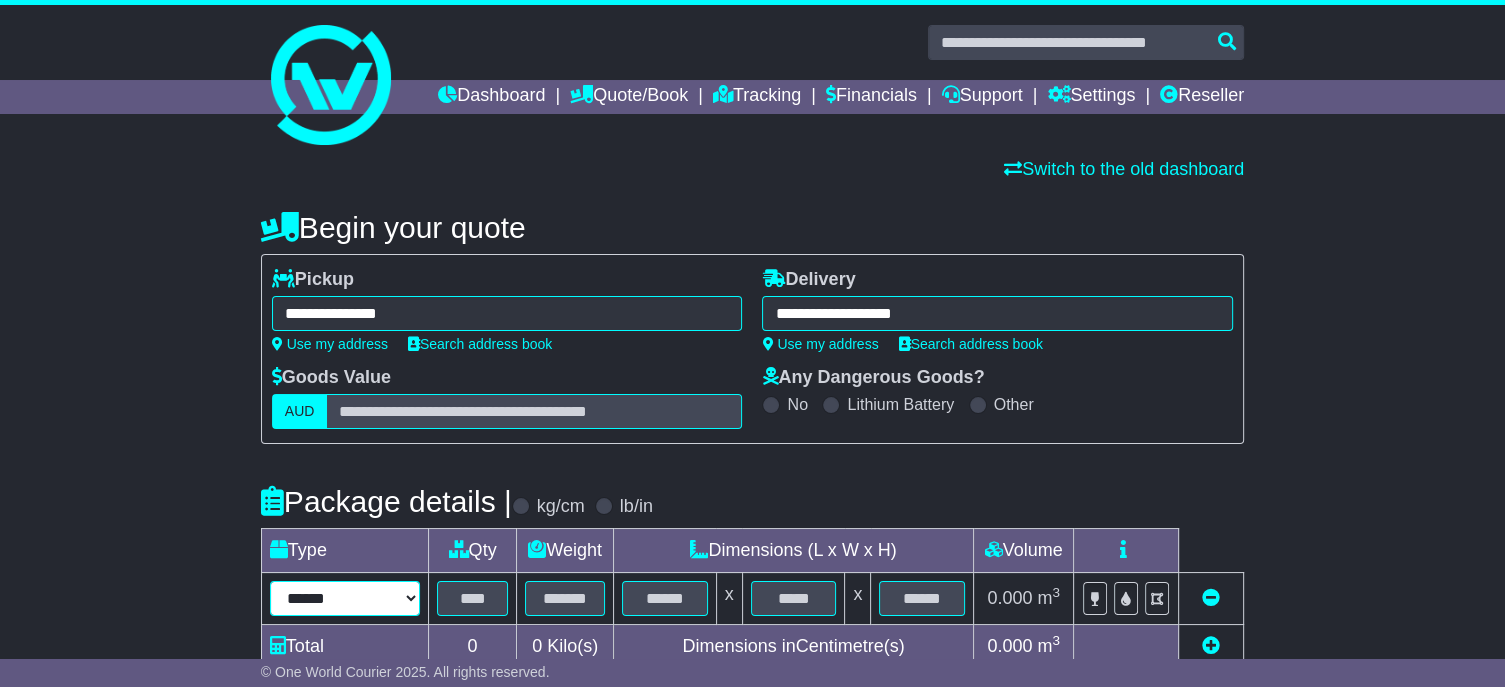 click on "****** ****** *** ******** ***** **** **** ****** *** *******" at bounding box center [345, 598] 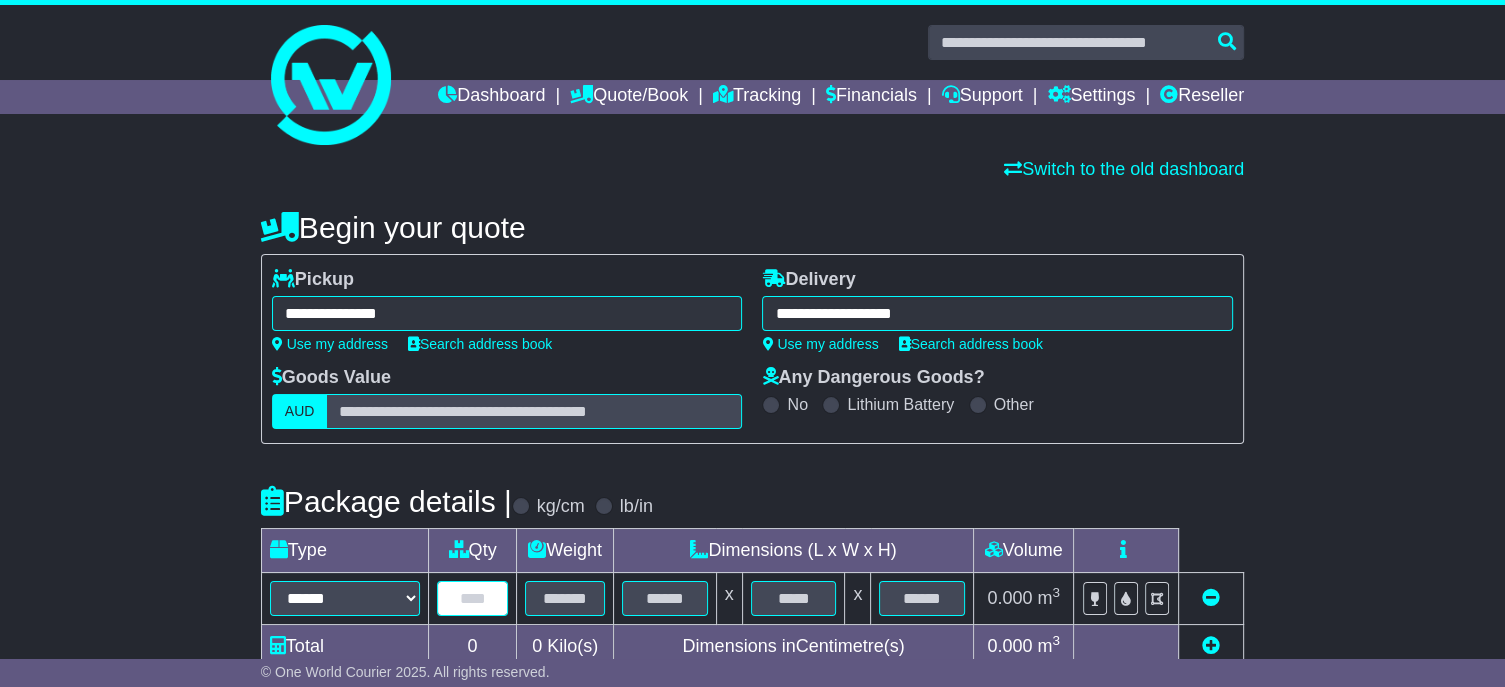 click at bounding box center [472, 598] 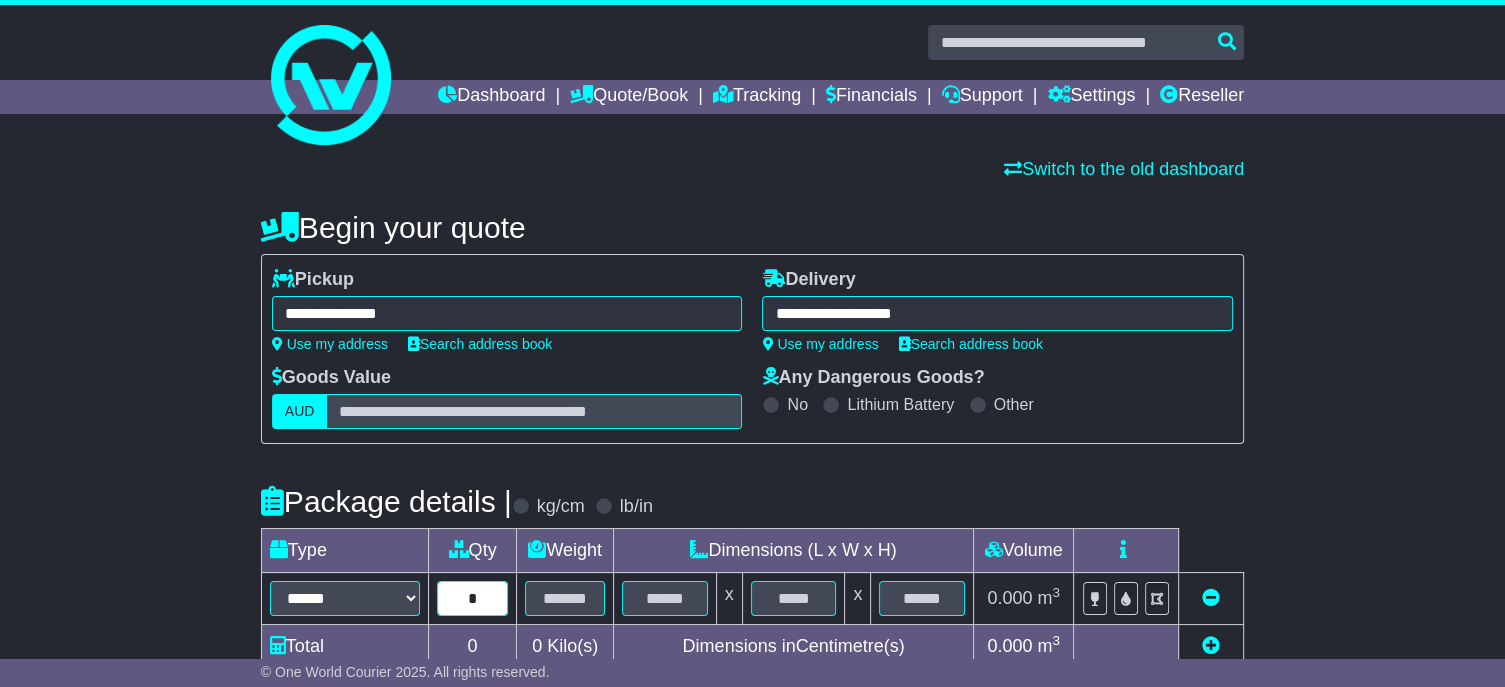type on "*" 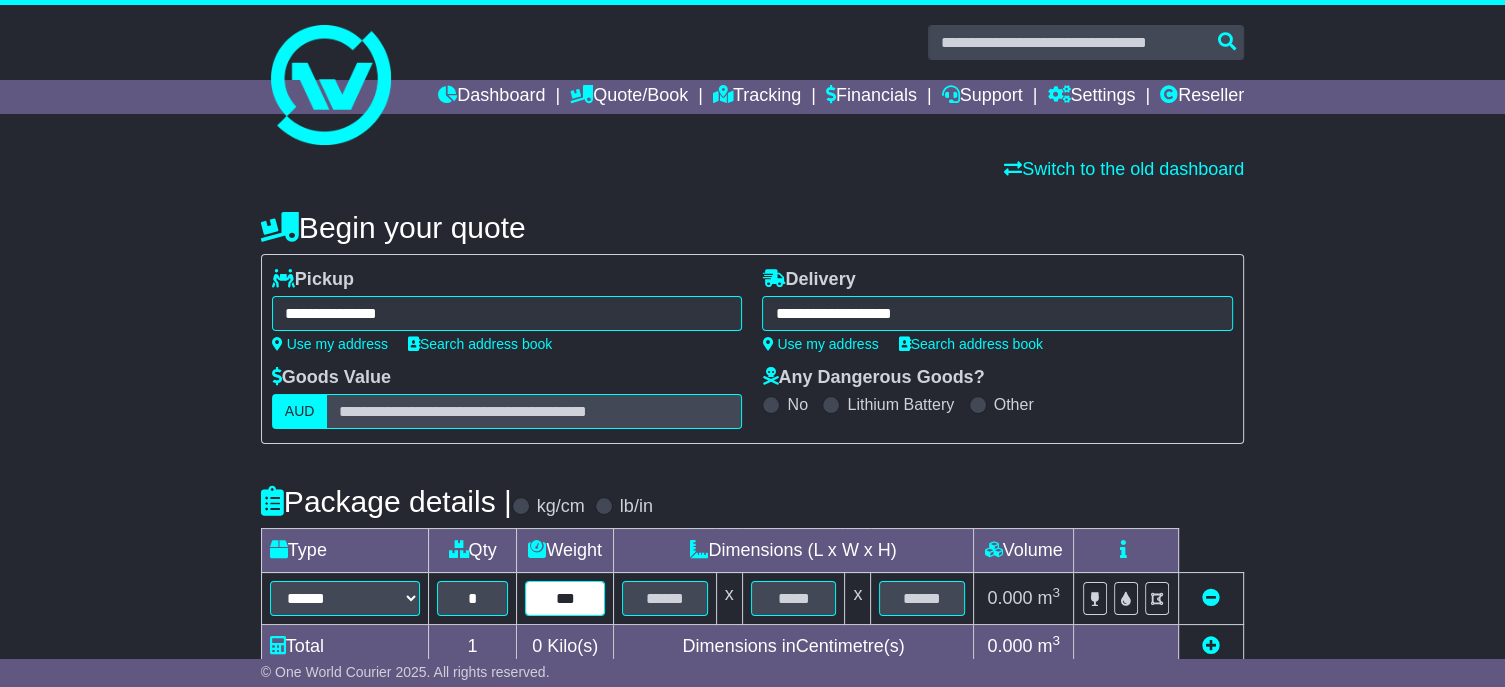 type on "***" 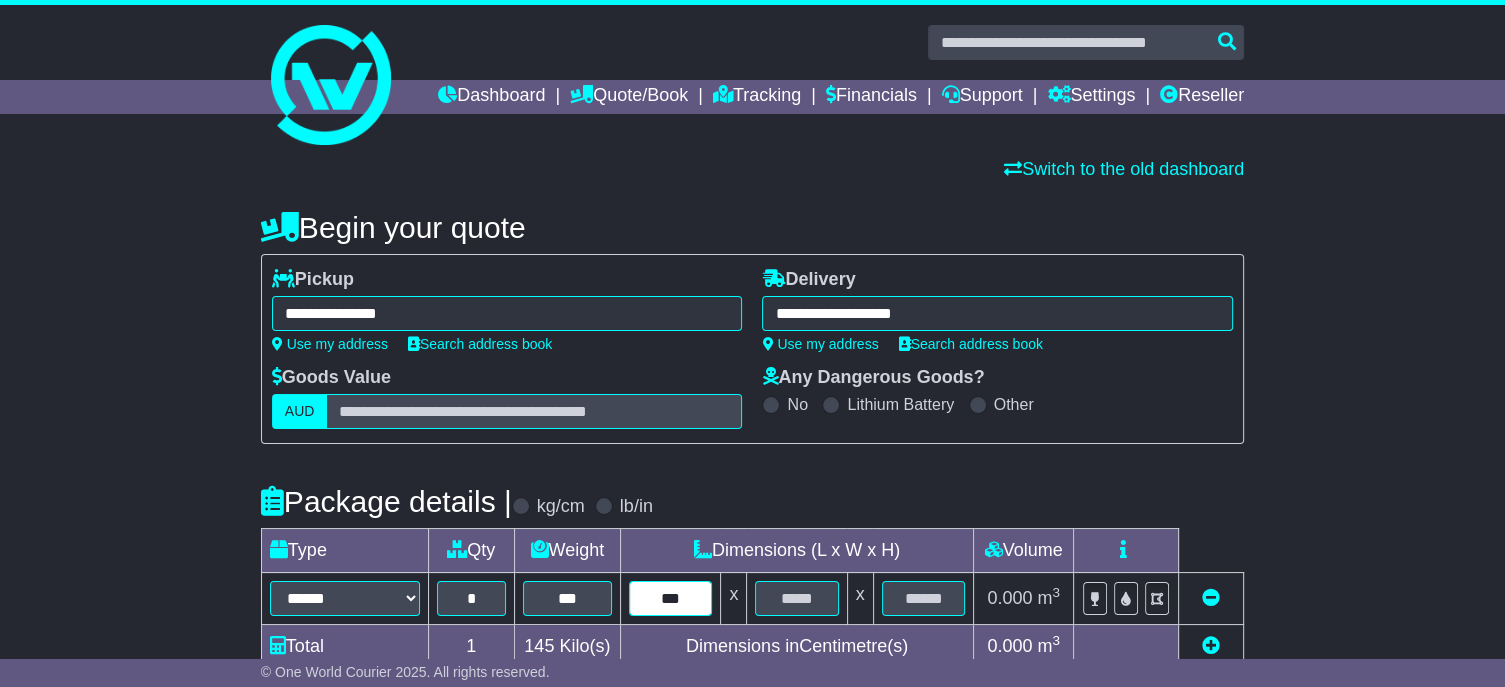 type on "***" 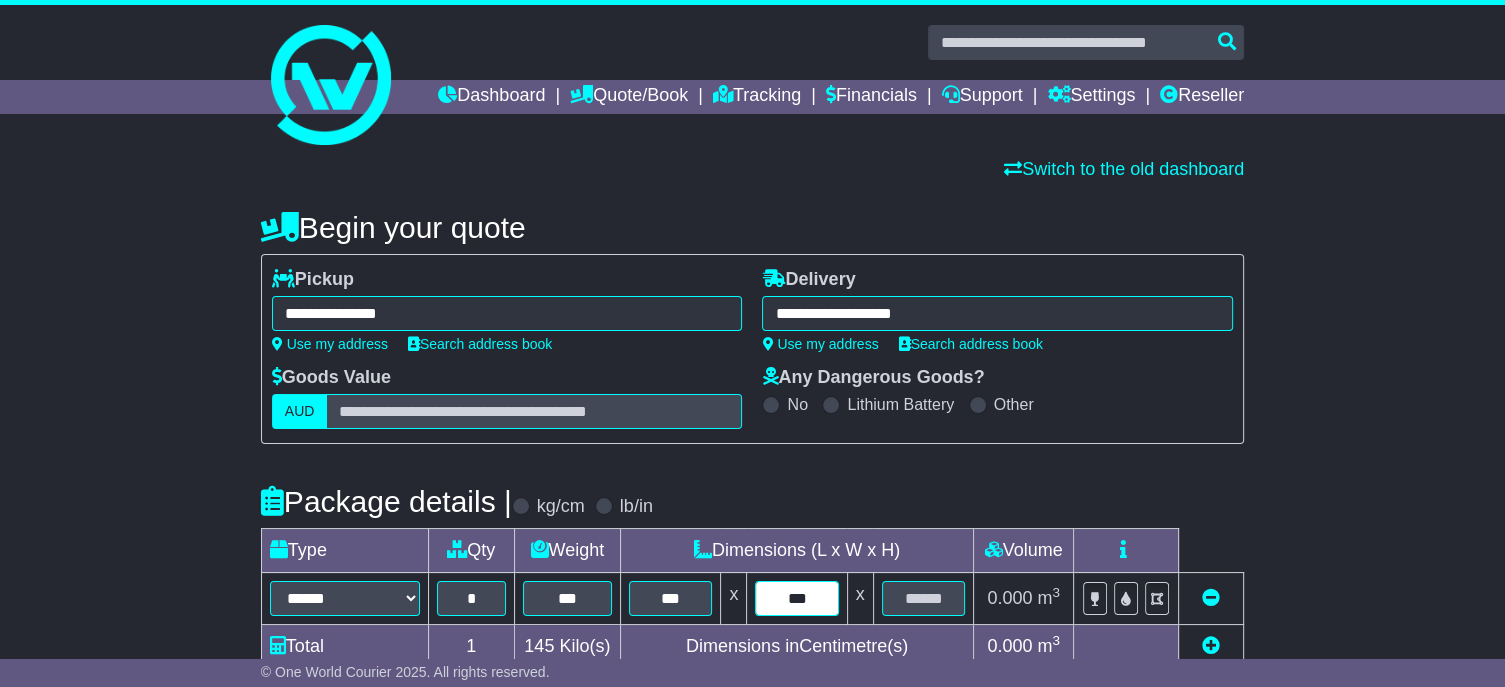 type on "***" 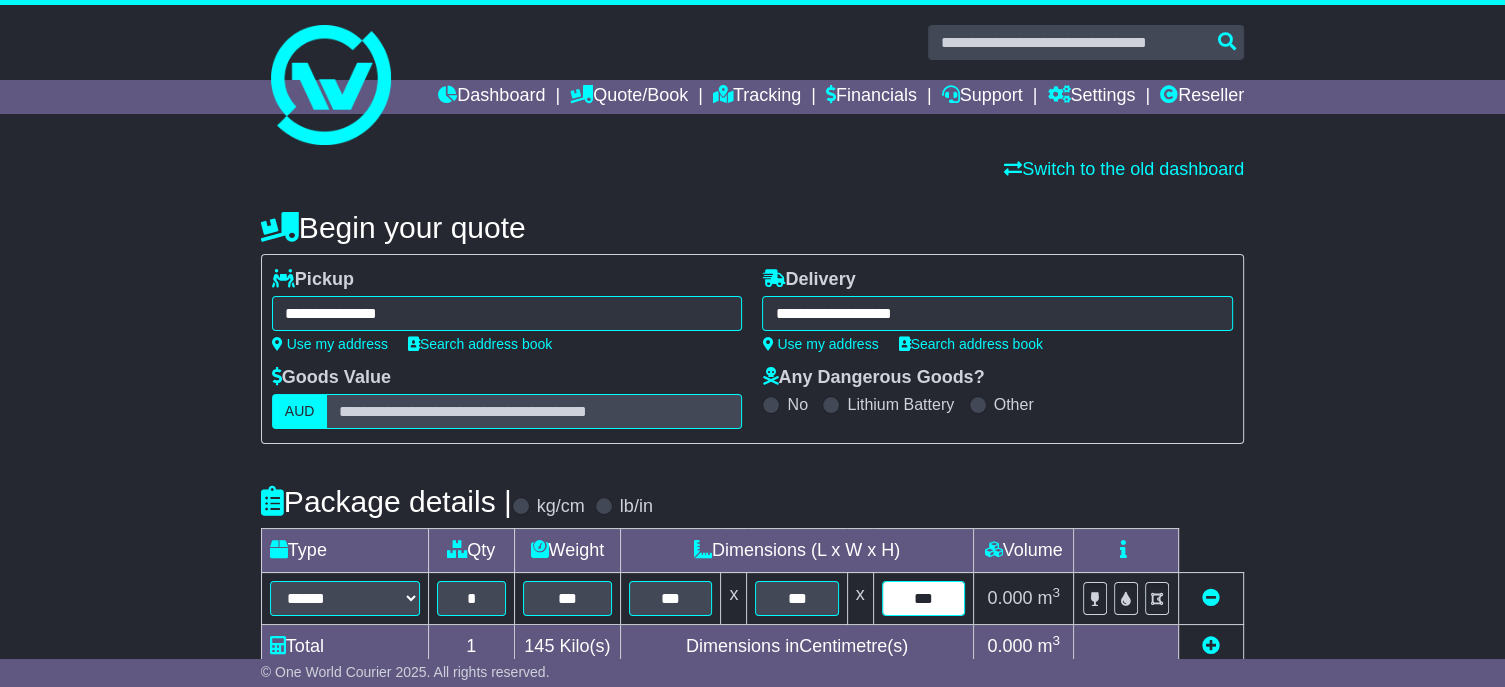 type on "***" 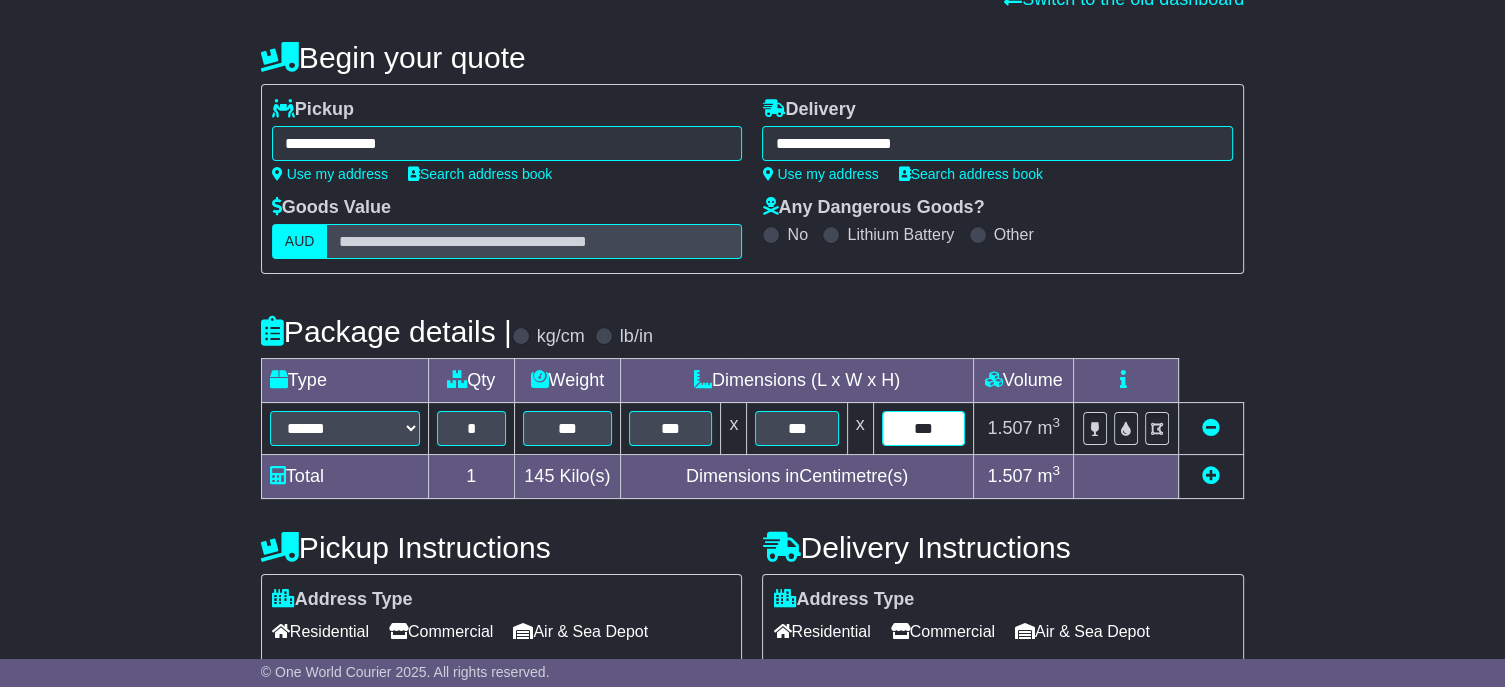 scroll, scrollTop: 300, scrollLeft: 0, axis: vertical 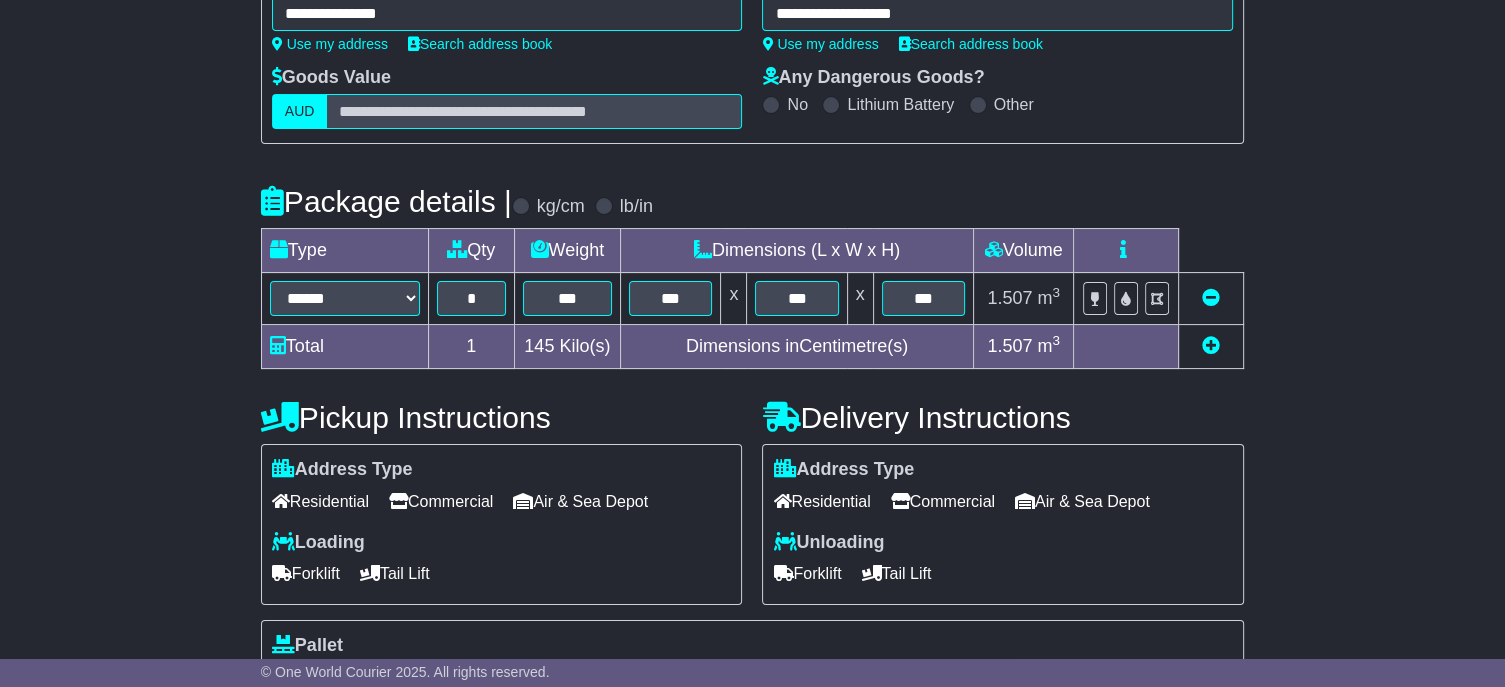 click on "Commercial" at bounding box center [441, 501] 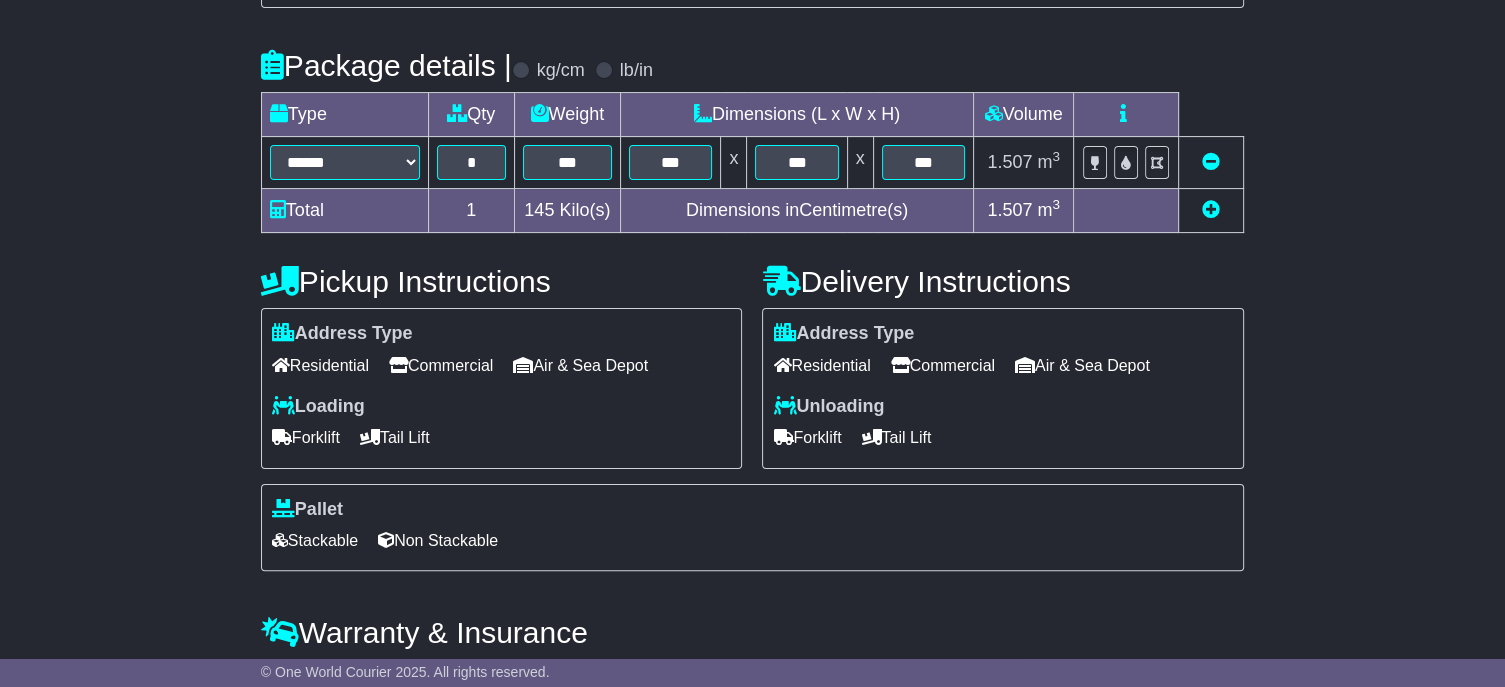 scroll, scrollTop: 580, scrollLeft: 0, axis: vertical 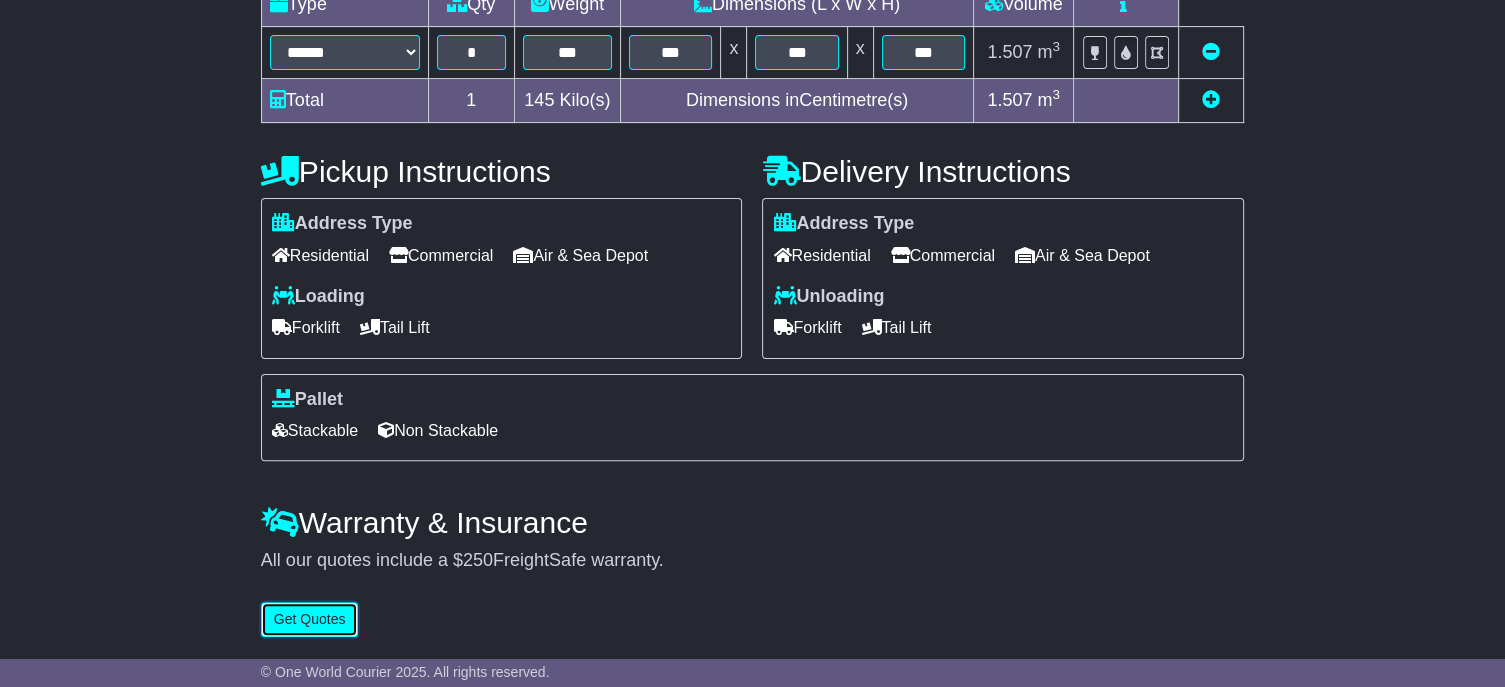 click on "Get Quotes" at bounding box center [310, 619] 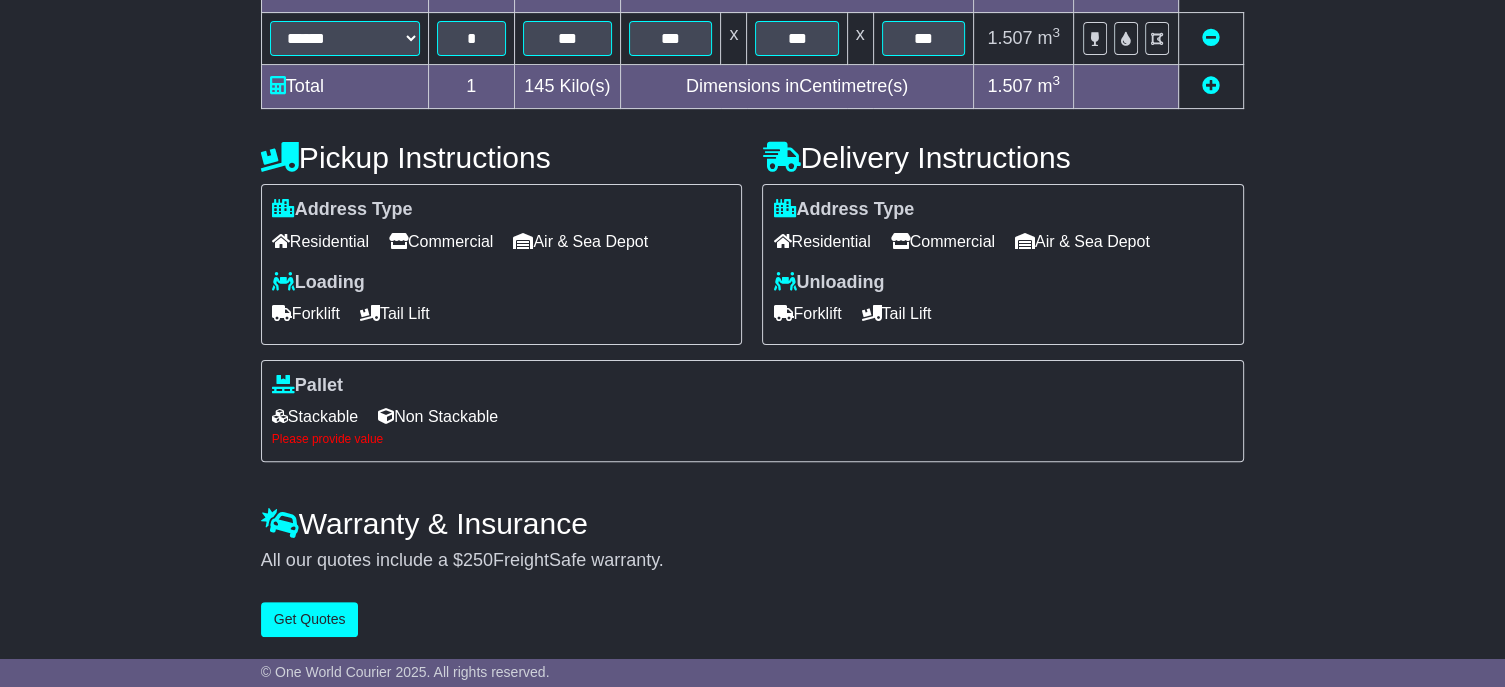 click on "Stackable" at bounding box center (315, 416) 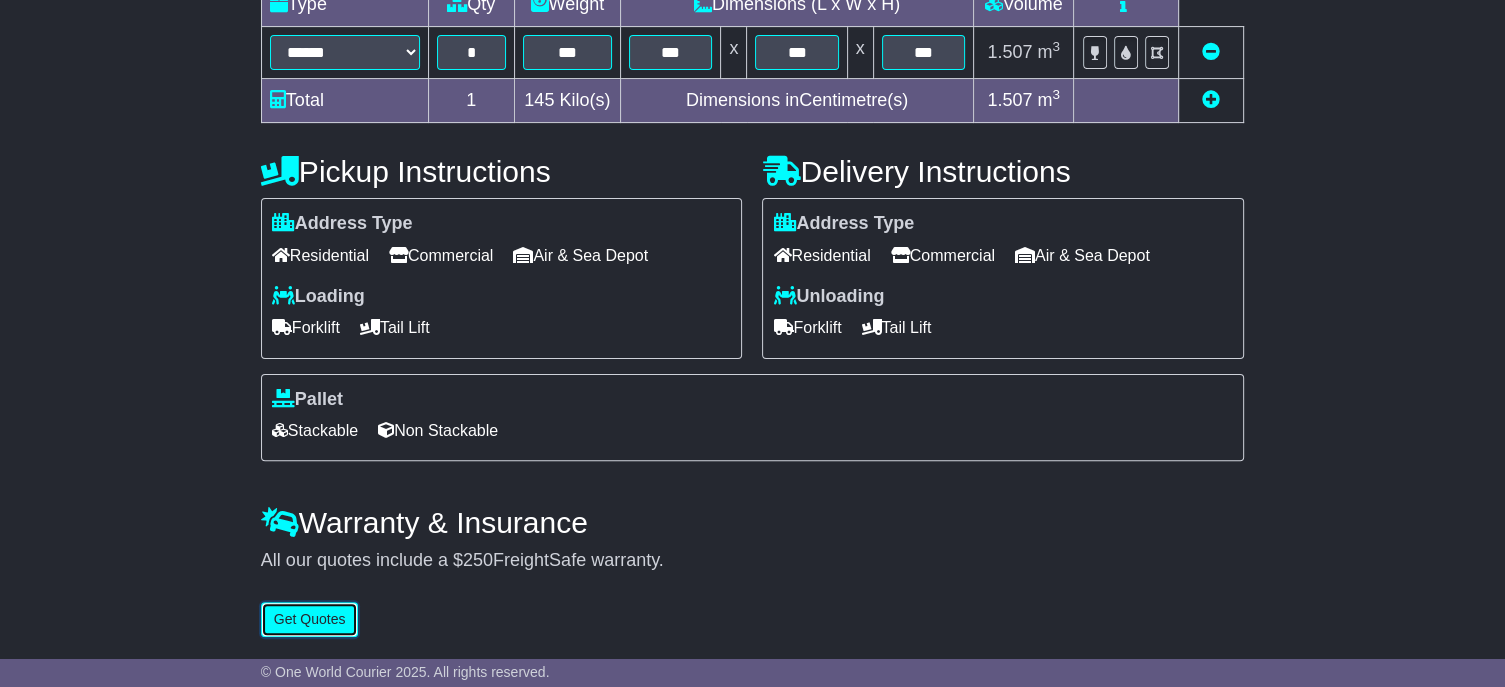 click on "Get Quotes" at bounding box center (310, 619) 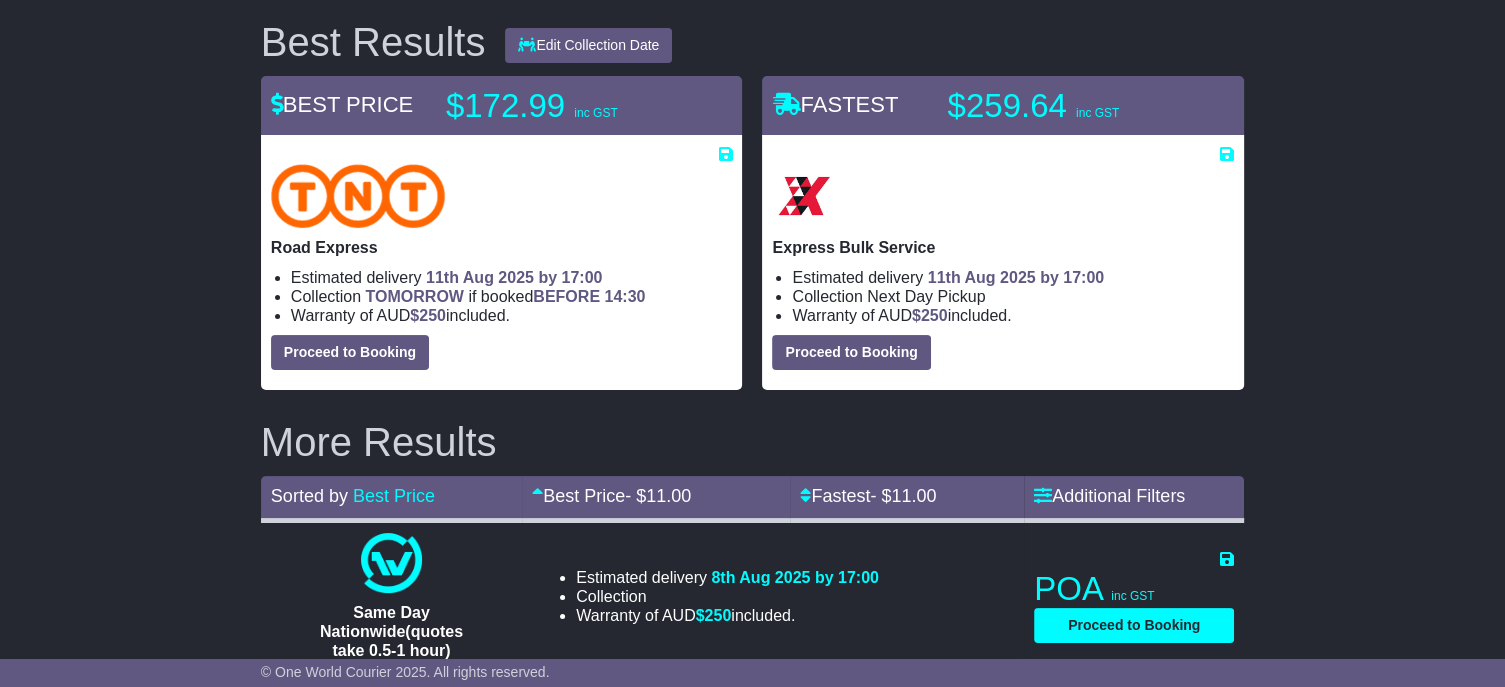 scroll, scrollTop: 300, scrollLeft: 0, axis: vertical 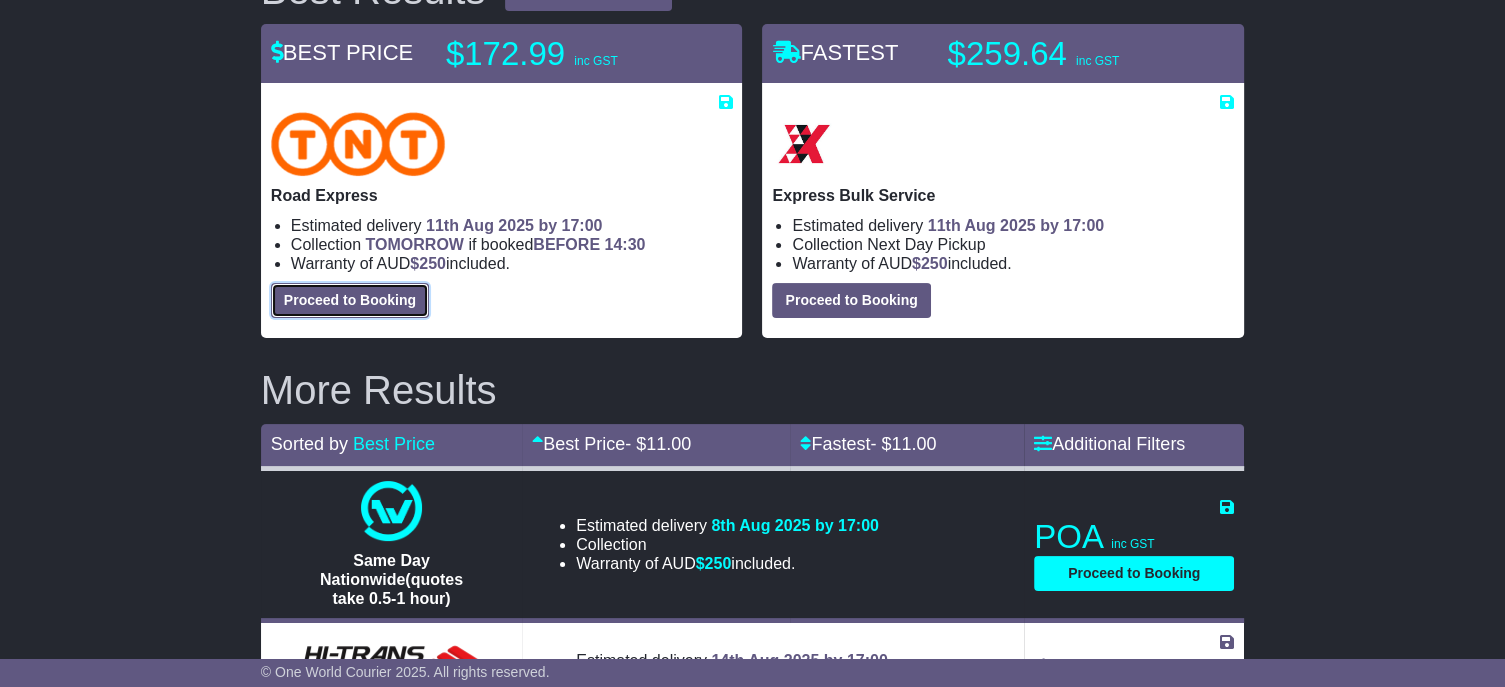 click on "Proceed to Booking" at bounding box center (350, 300) 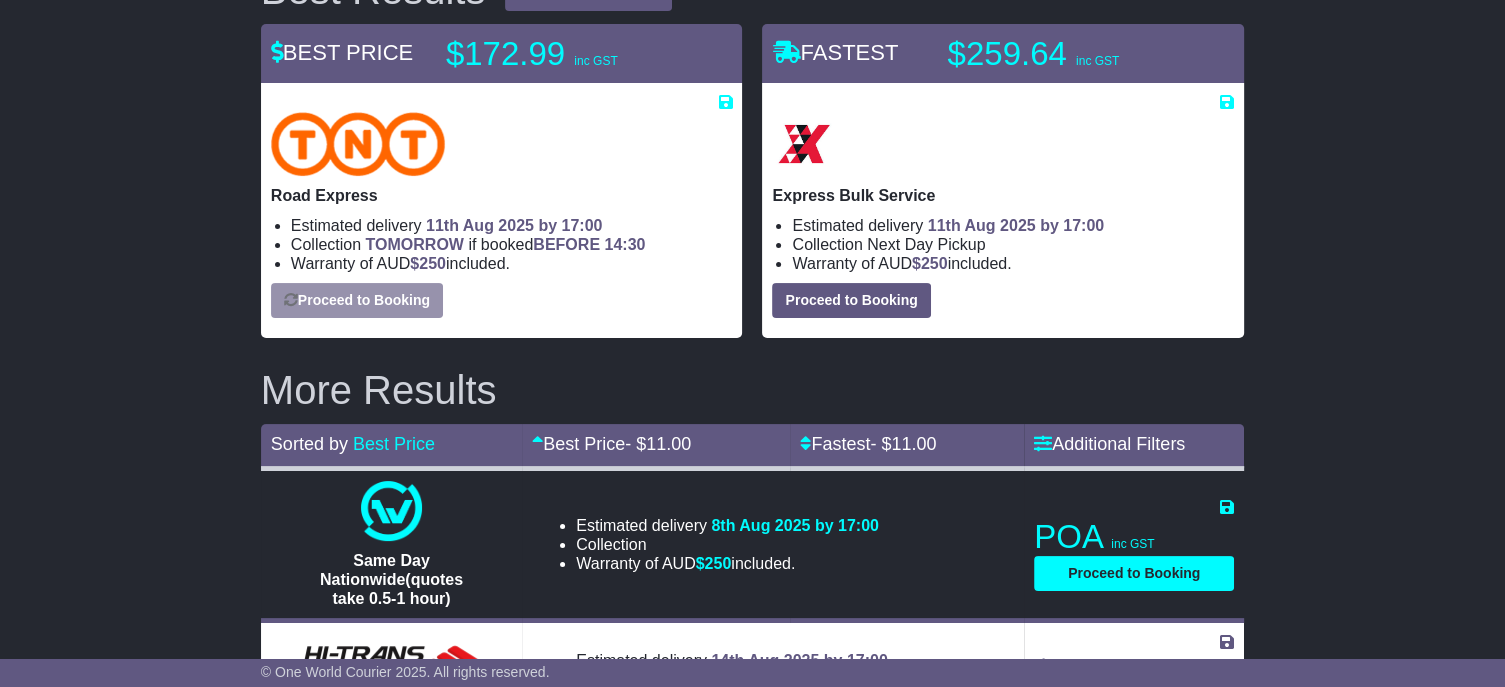 select on "****" 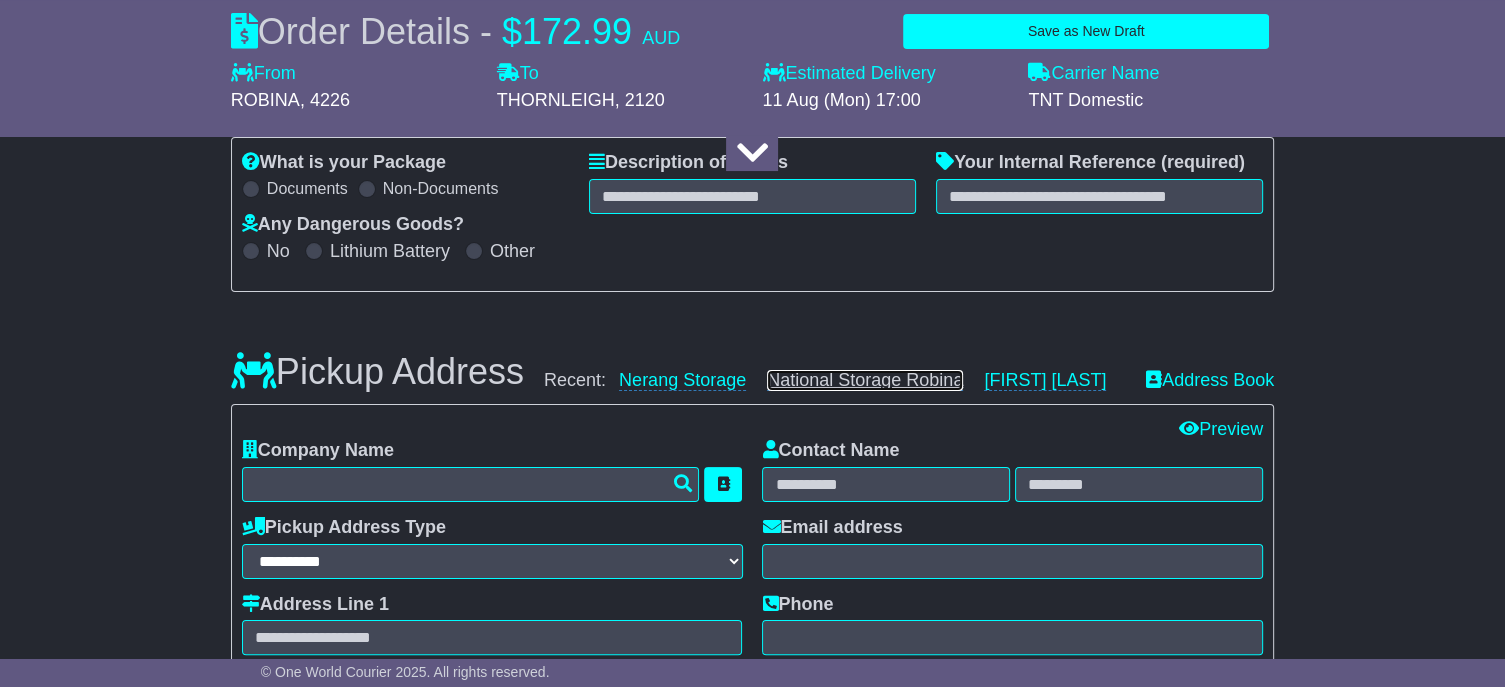 click on "National Storage Robina" at bounding box center [865, 380] 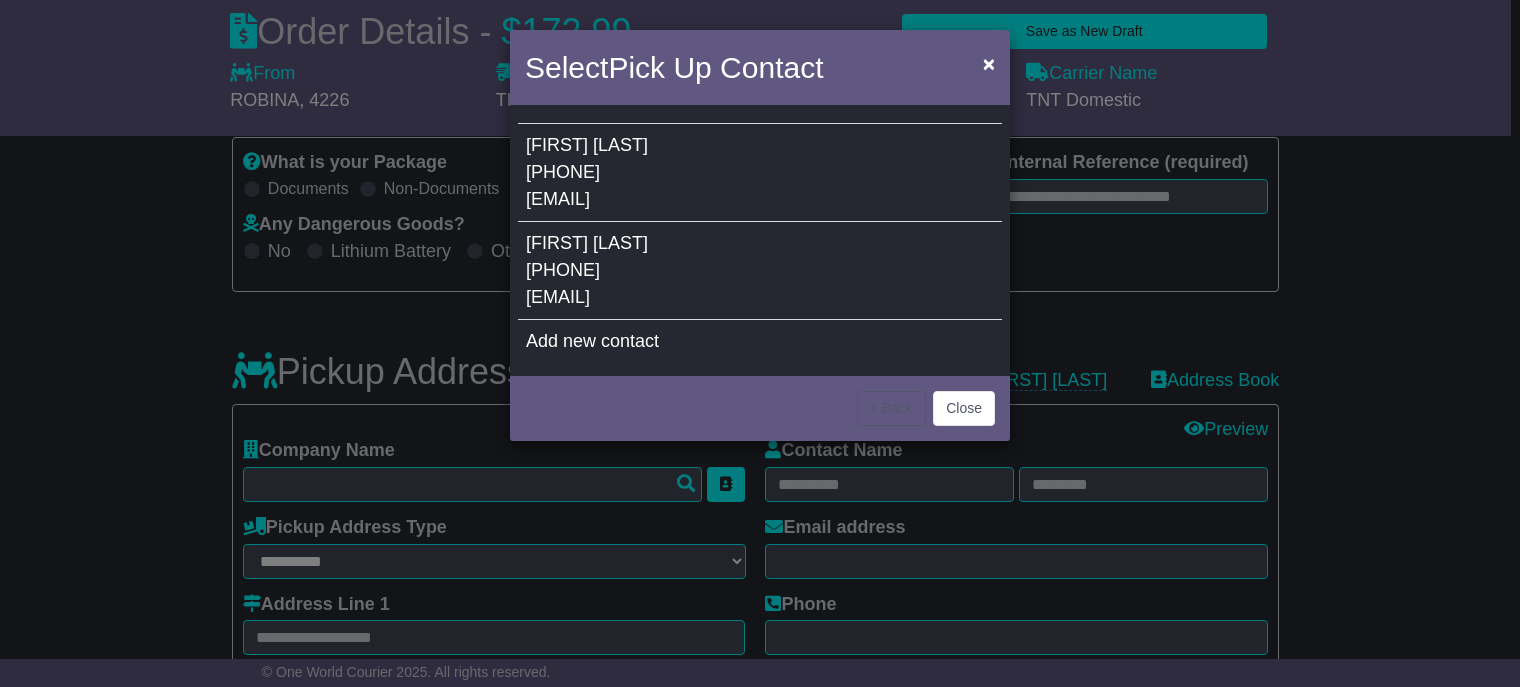 click on "Allen   Lawson
0419 799 839
scy2812@hotmail.com" at bounding box center (760, 173) 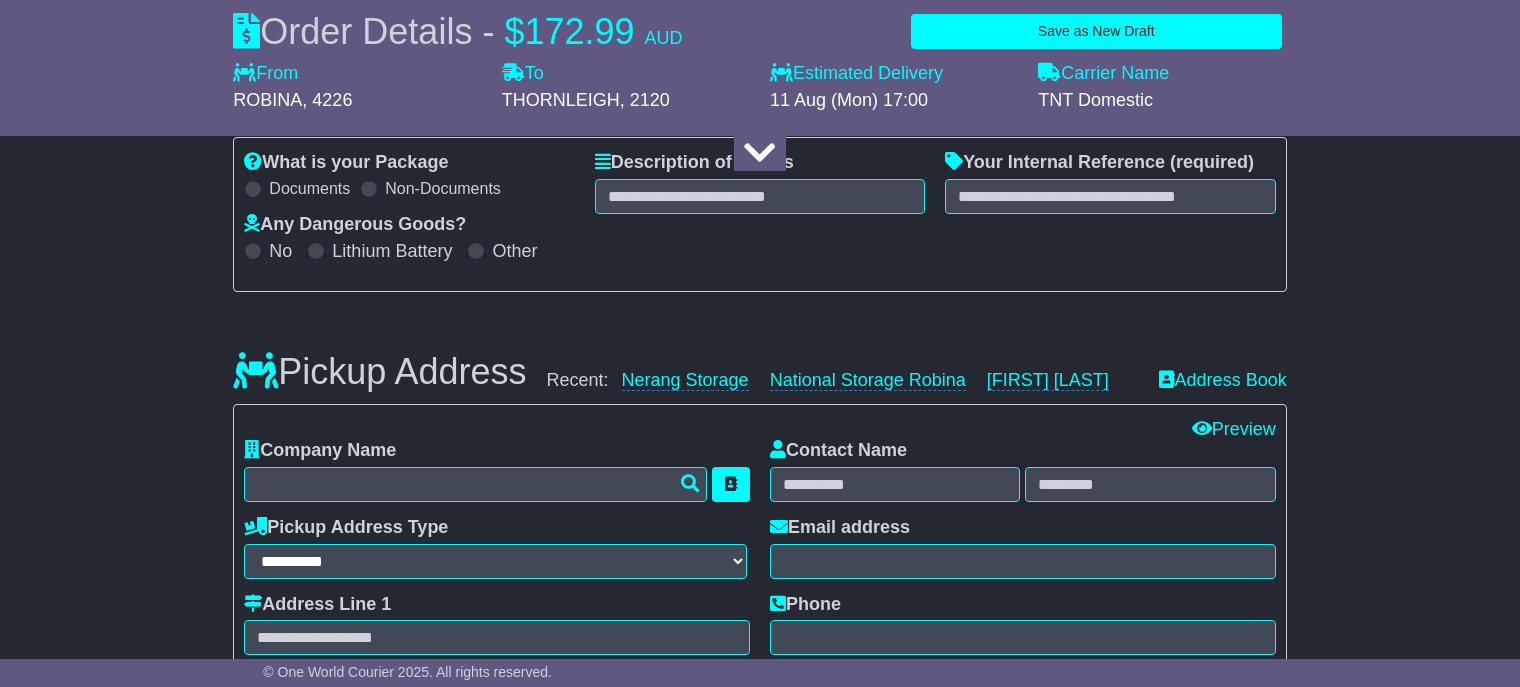 type on "**********" 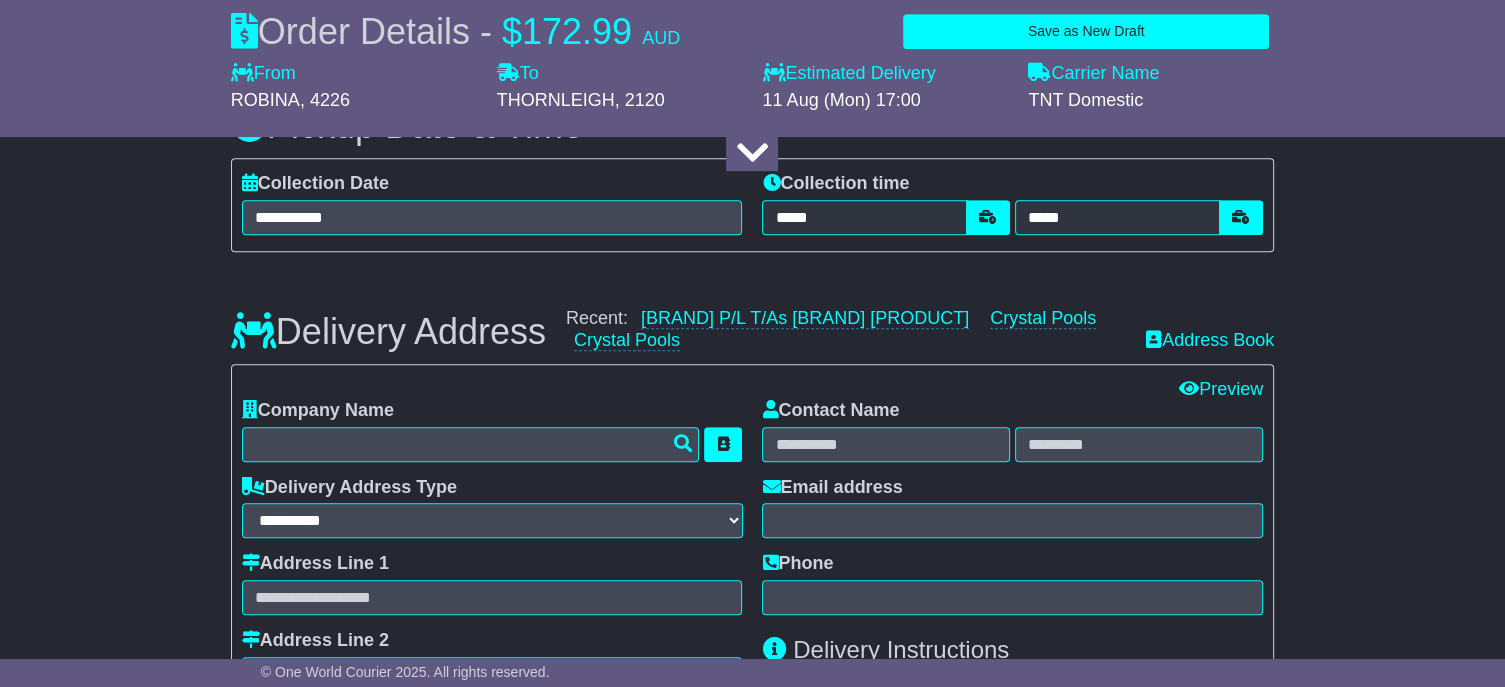 scroll, scrollTop: 1200, scrollLeft: 0, axis: vertical 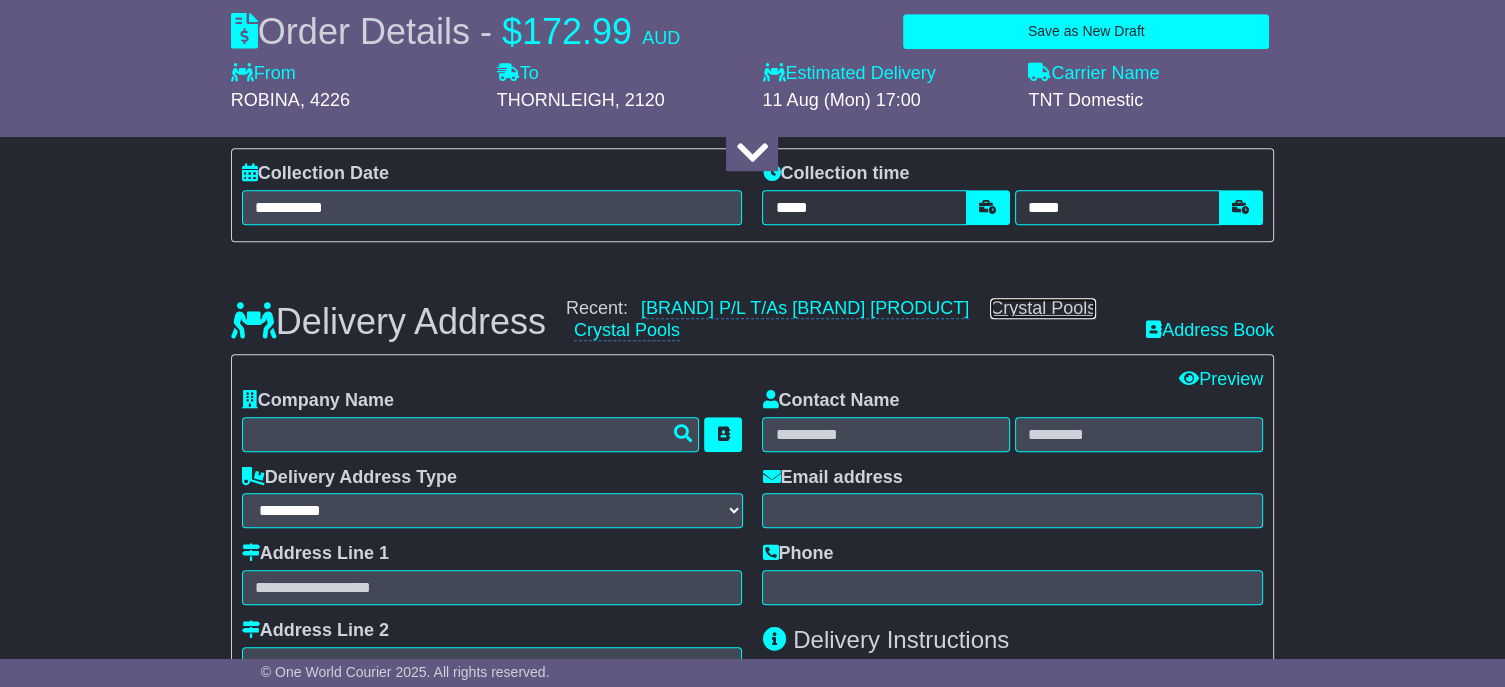 click on "Crystal Pools" at bounding box center (1043, 308) 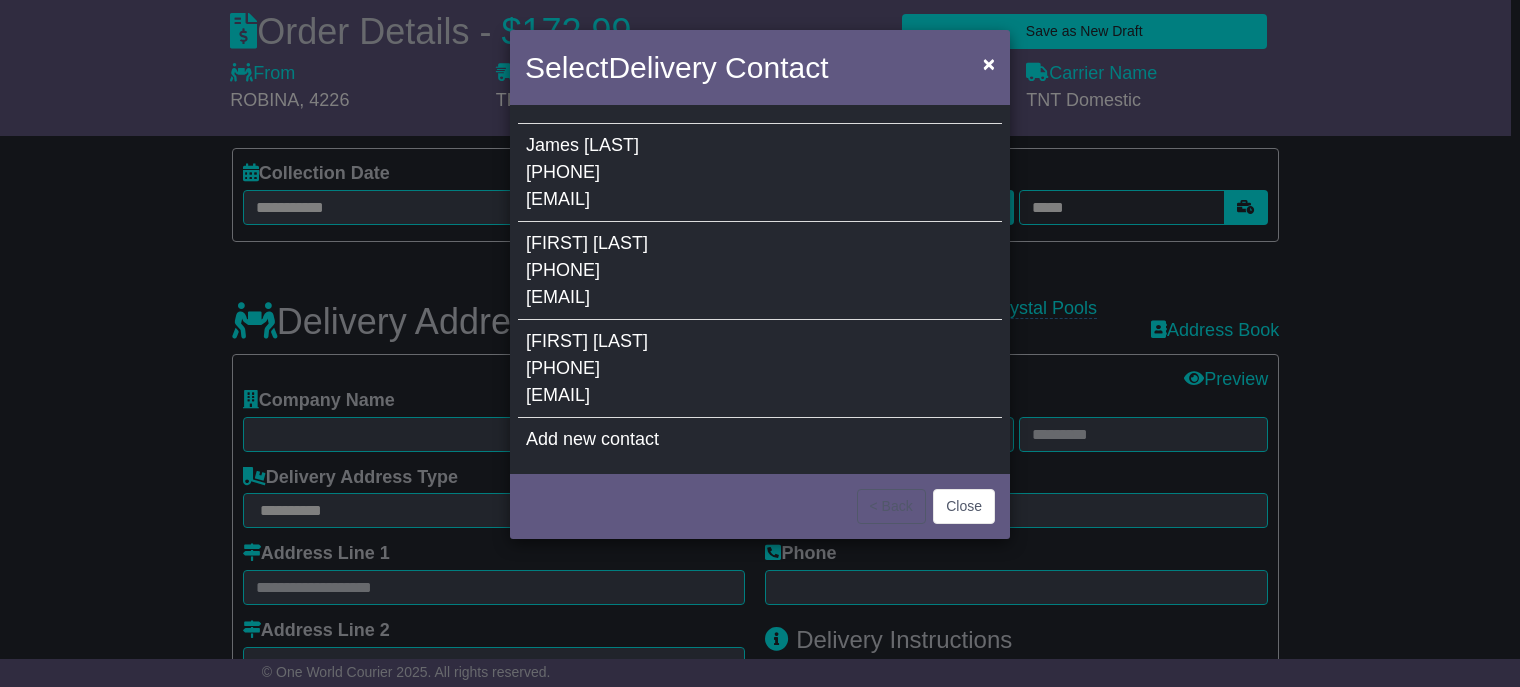 click on "James   Pollock
0438712713
scy2812@hotmail.com" at bounding box center [760, 173] 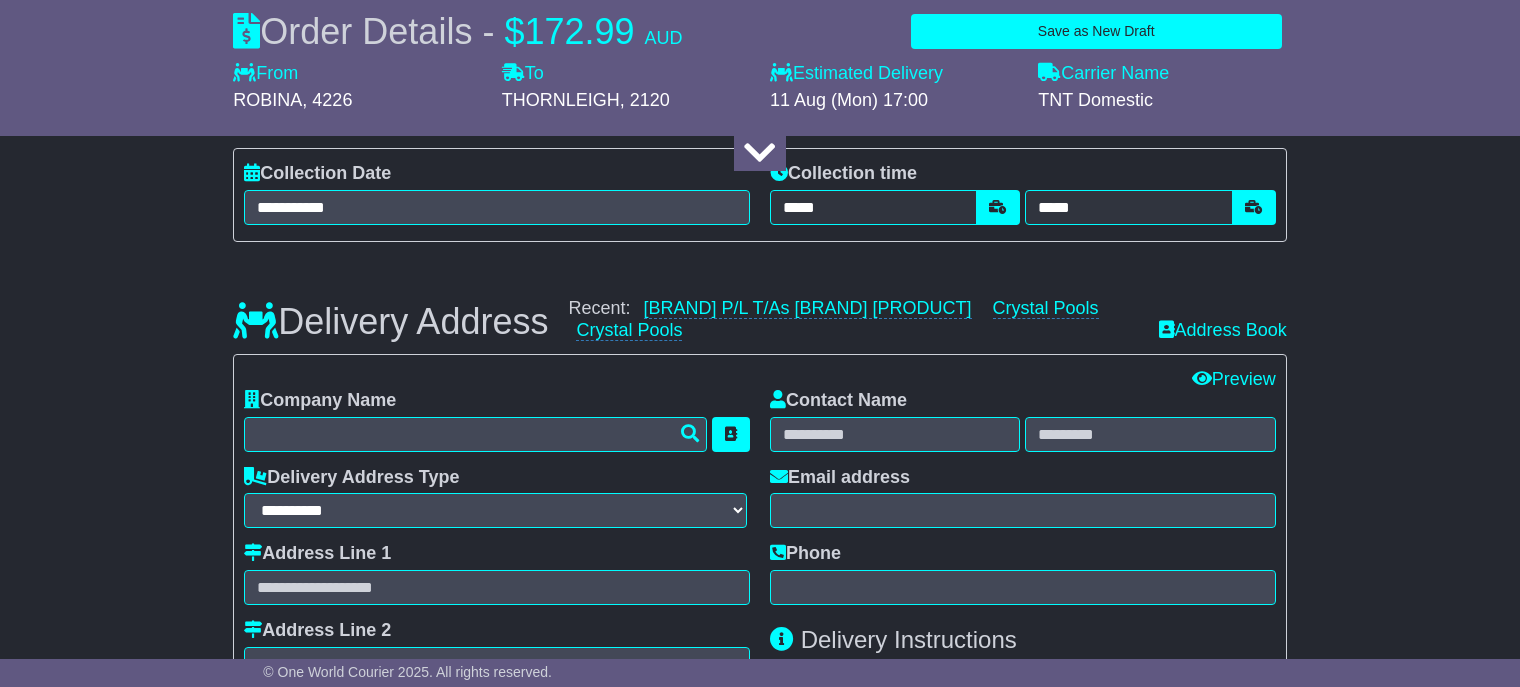 type on "**********" 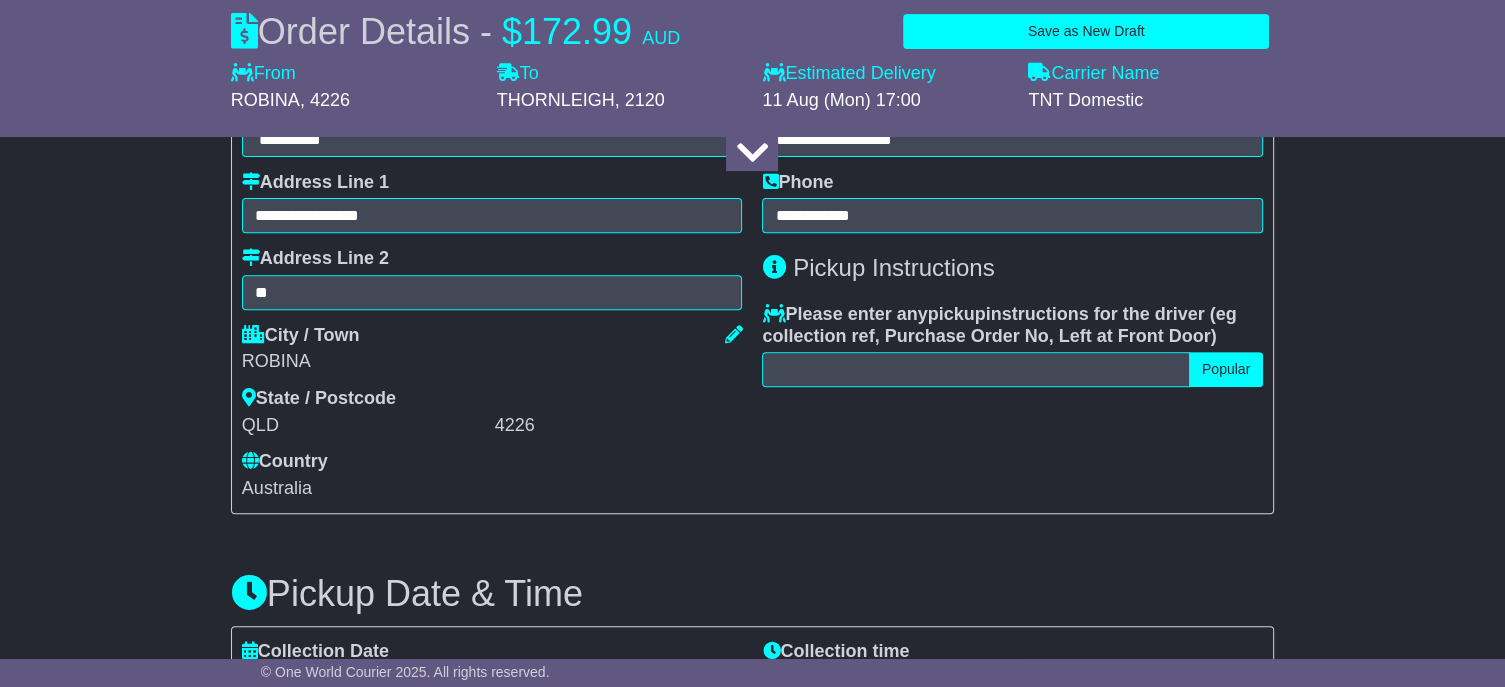 scroll, scrollTop: 122, scrollLeft: 0, axis: vertical 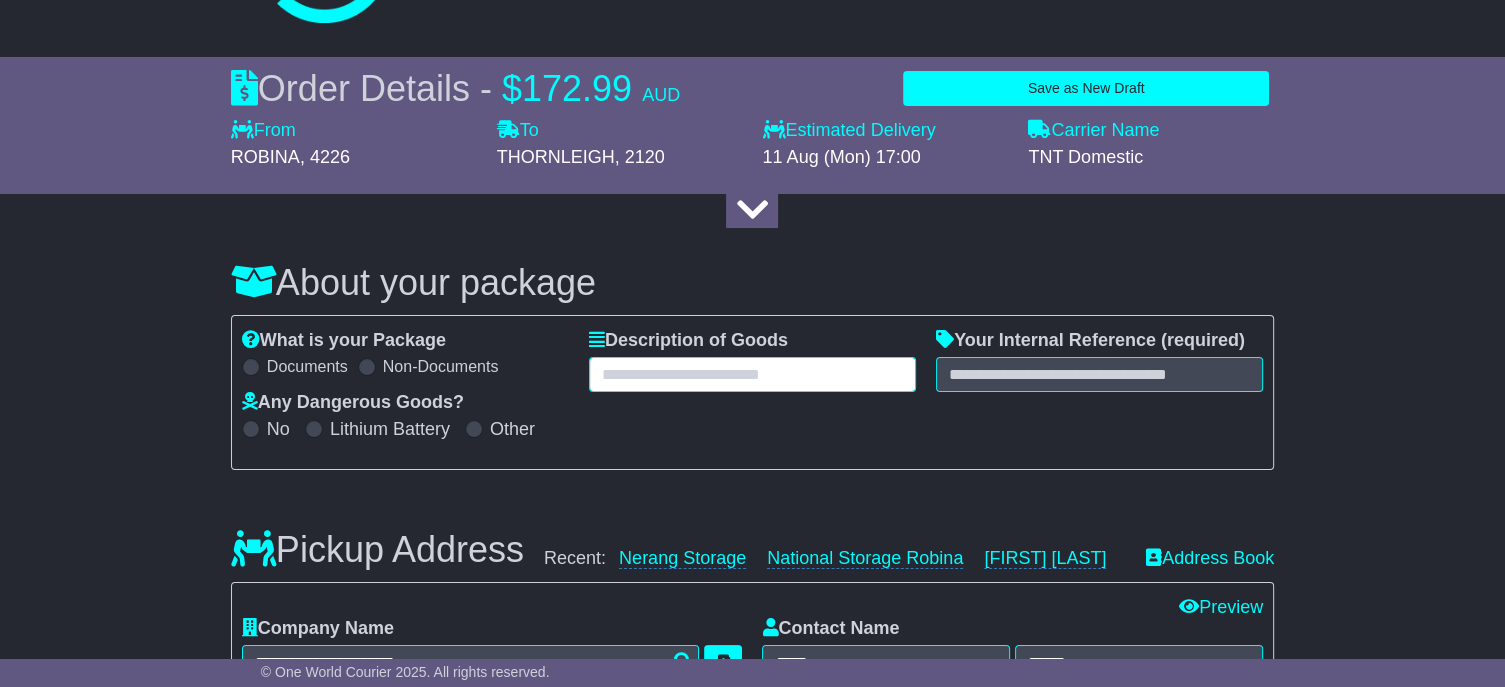 click at bounding box center (752, 374) 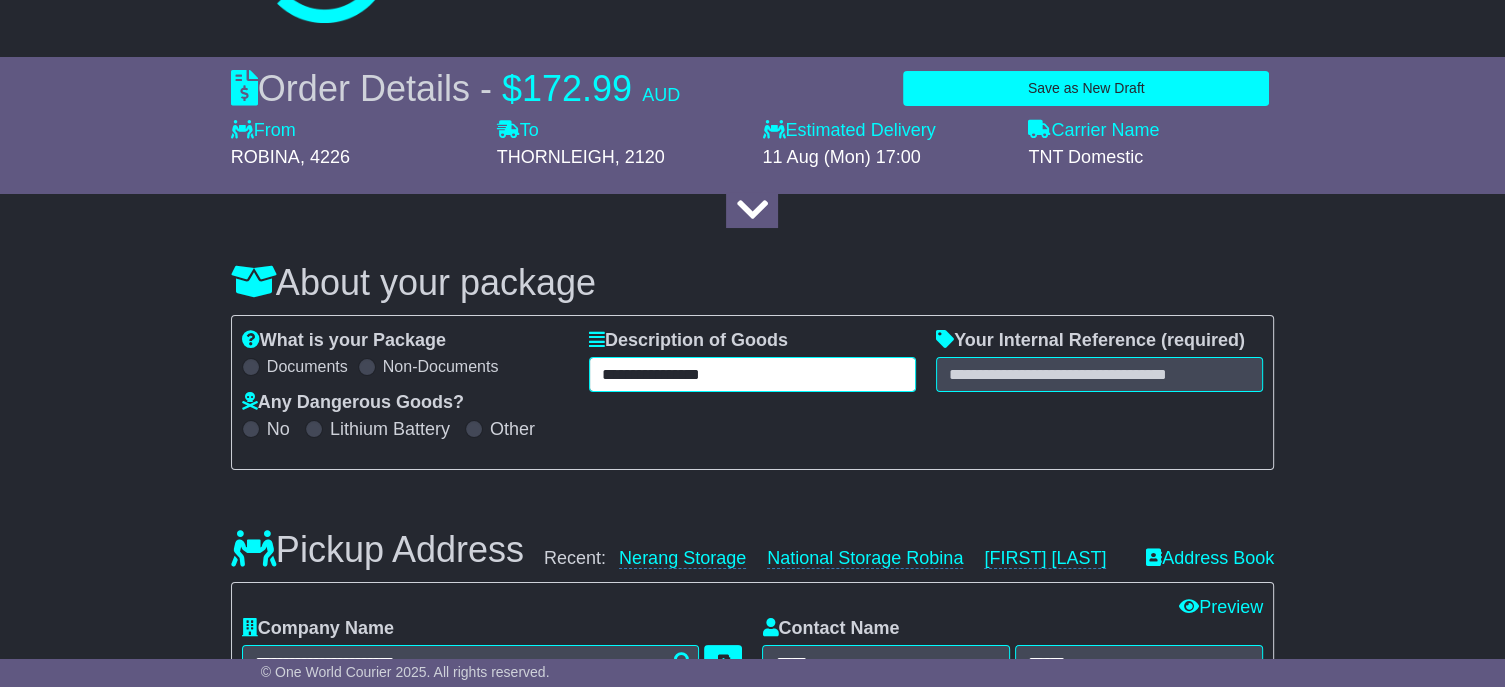 type on "**********" 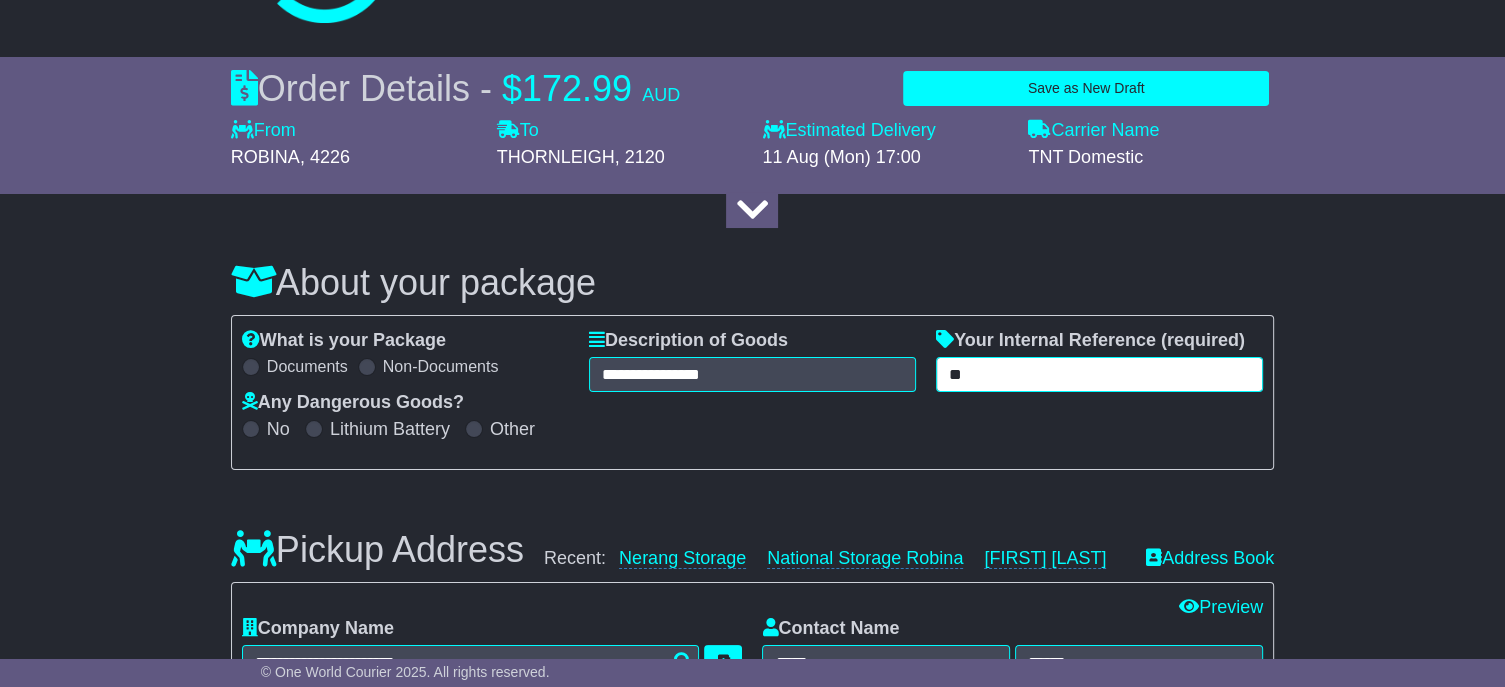 type on "**" 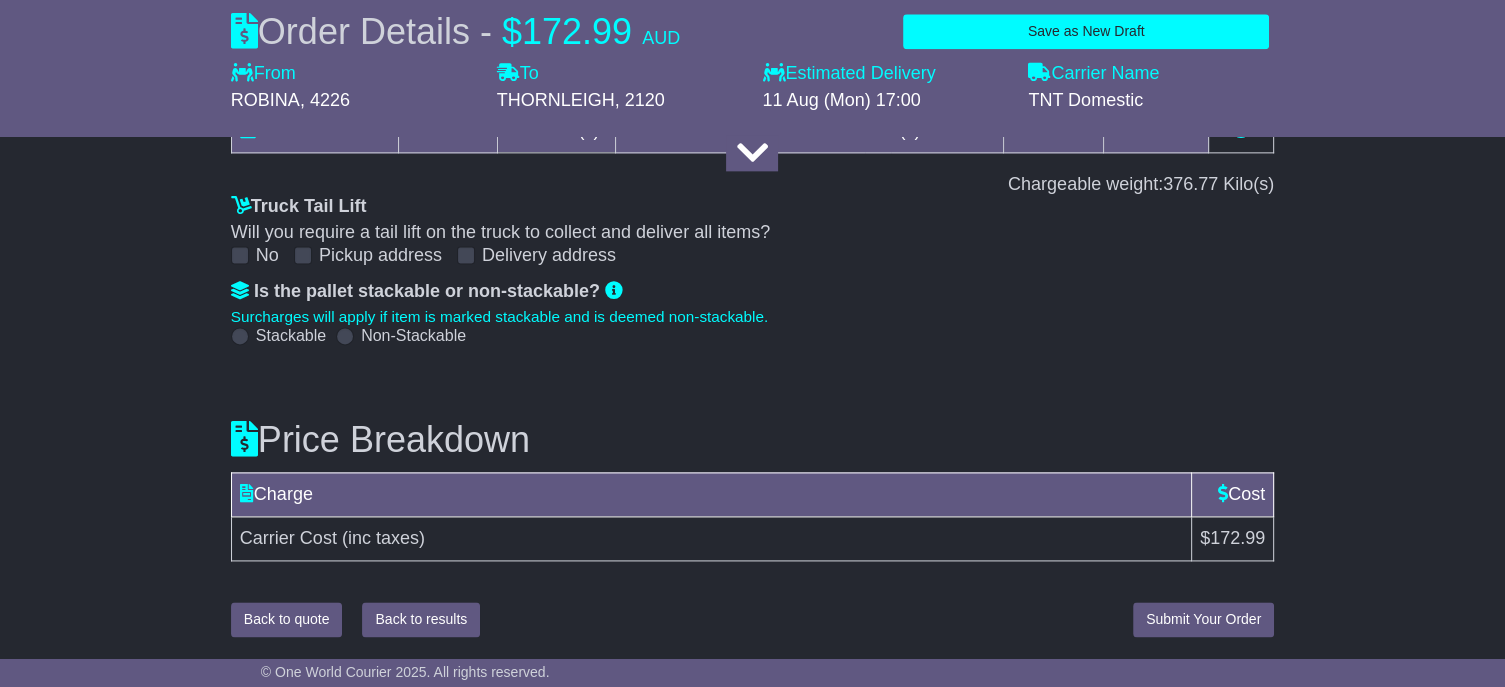 scroll, scrollTop: 2622, scrollLeft: 0, axis: vertical 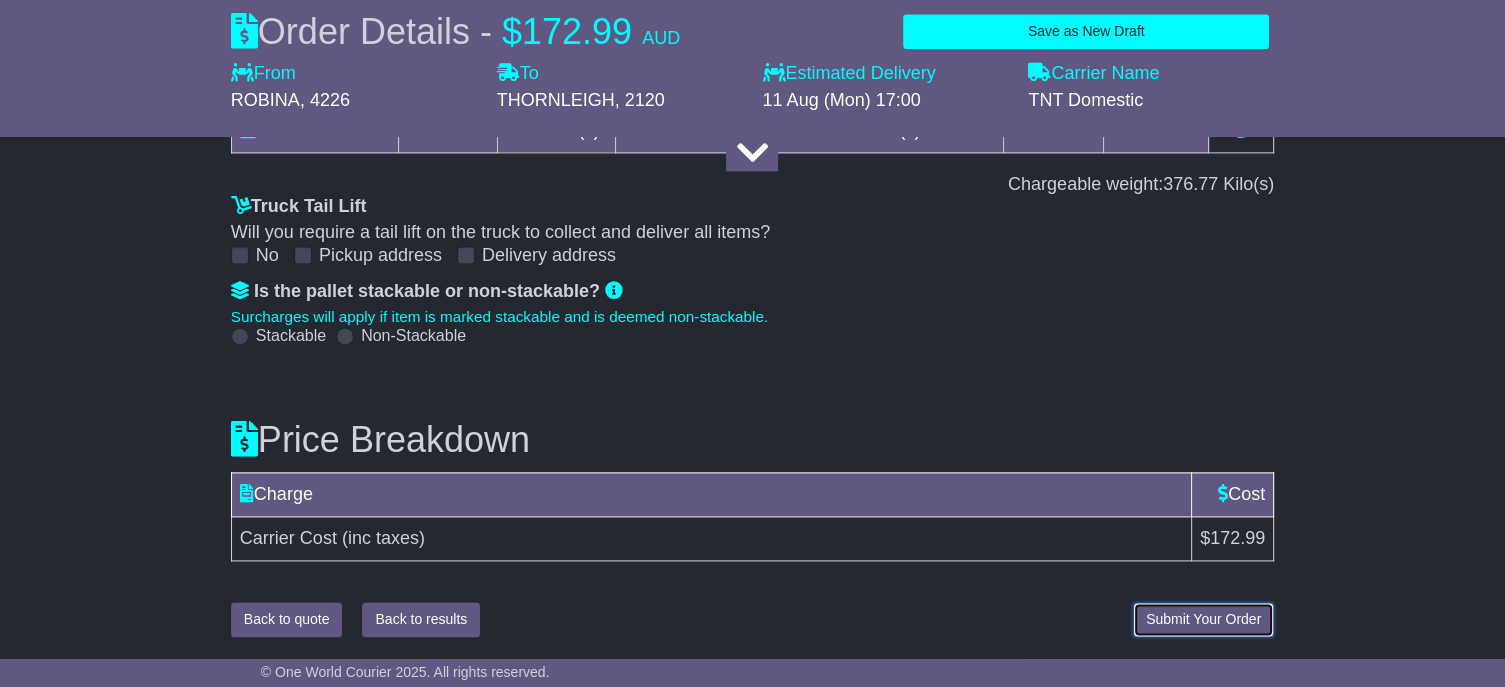 click on "Submit Your Order" at bounding box center [1203, 619] 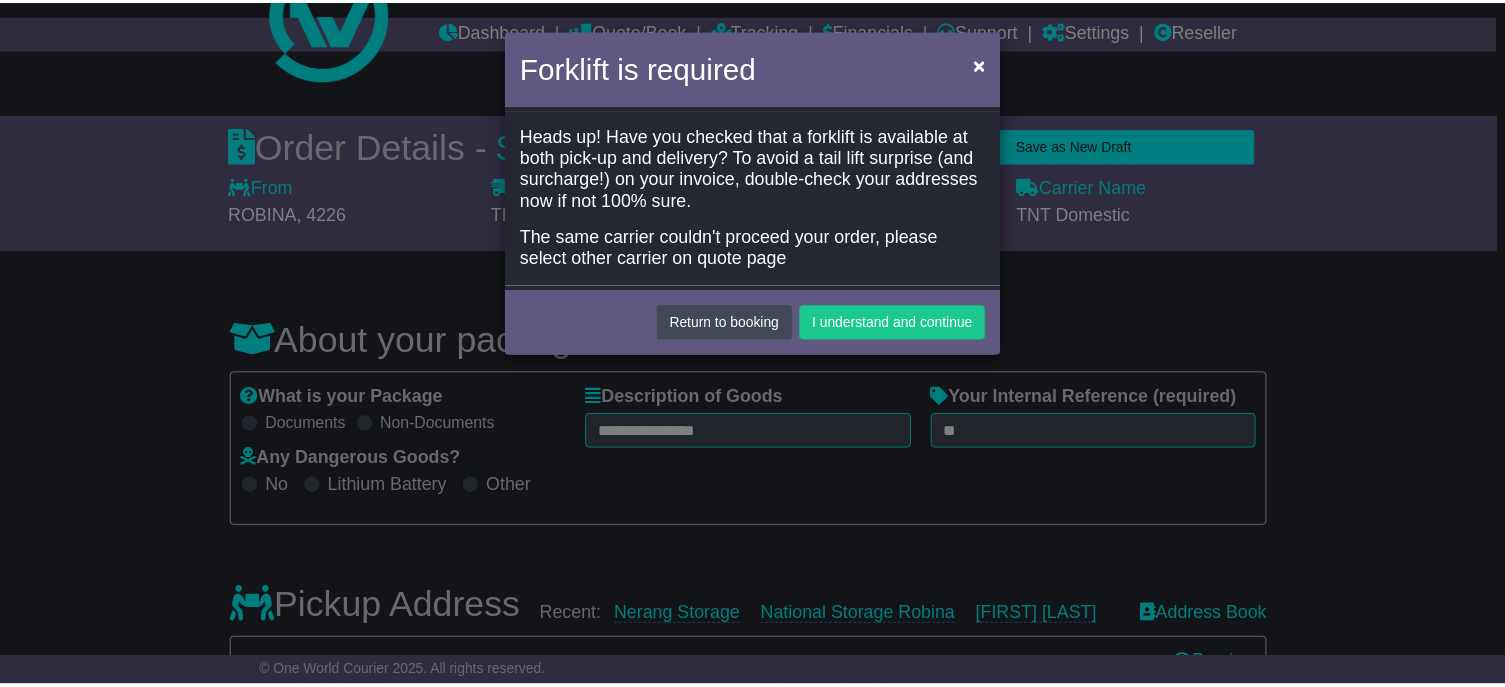 scroll, scrollTop: 0, scrollLeft: 0, axis: both 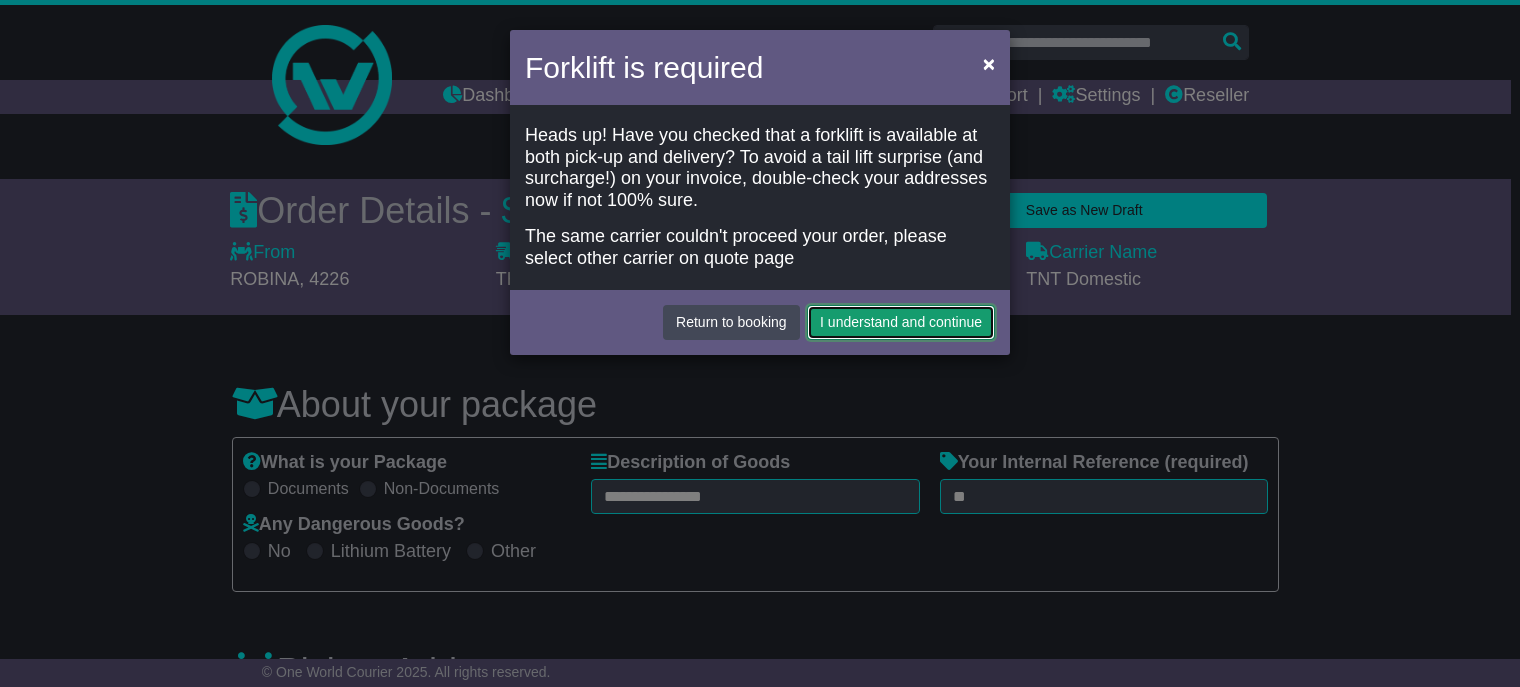 click on "I understand and continue" at bounding box center (901, 322) 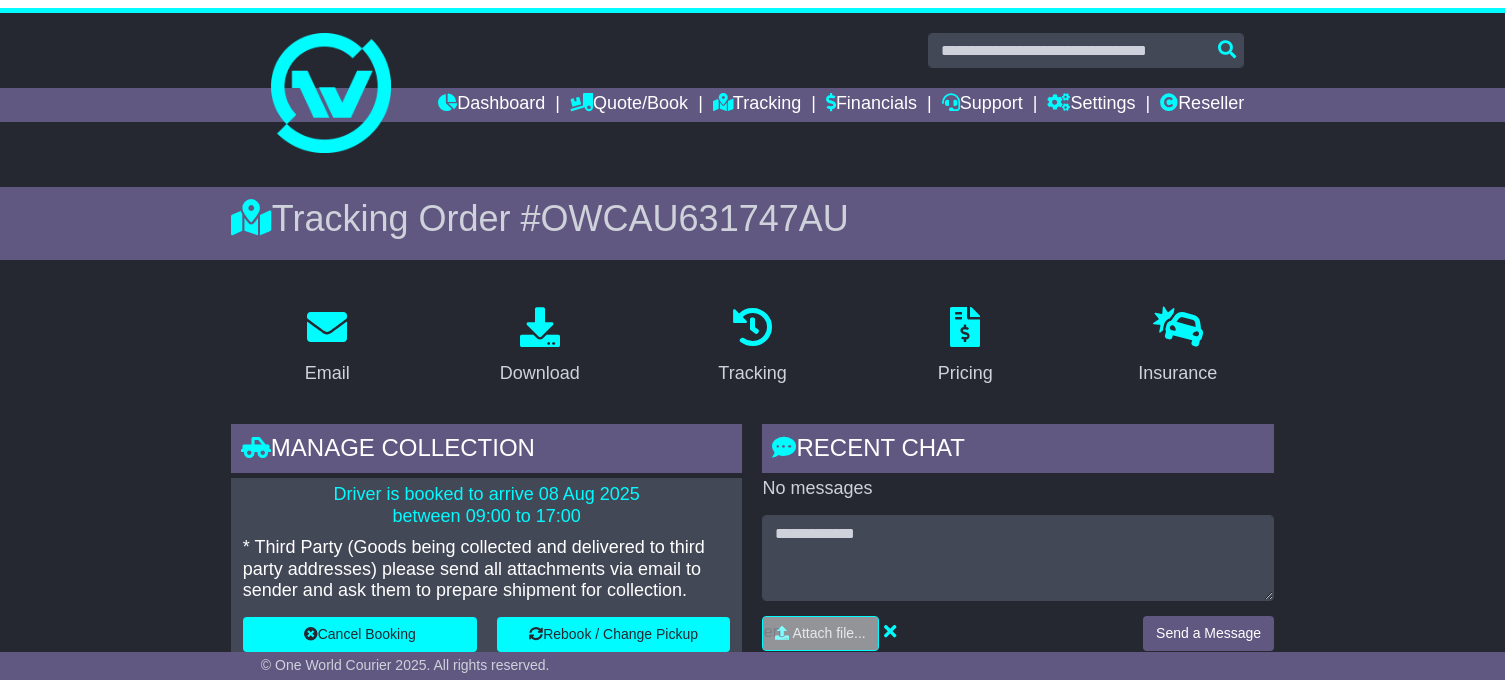 scroll, scrollTop: 0, scrollLeft: 0, axis: both 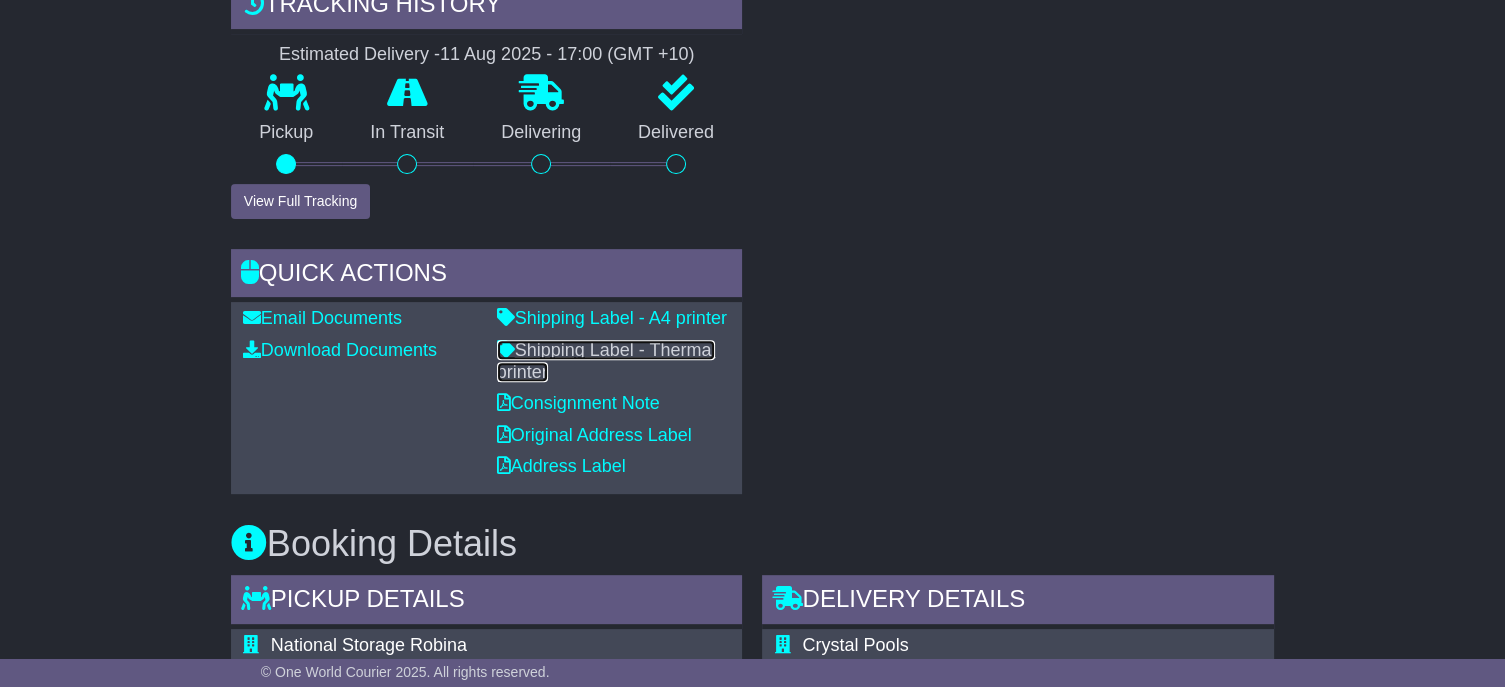 click on "Shipping Label - Thermal printer" at bounding box center [606, 361] 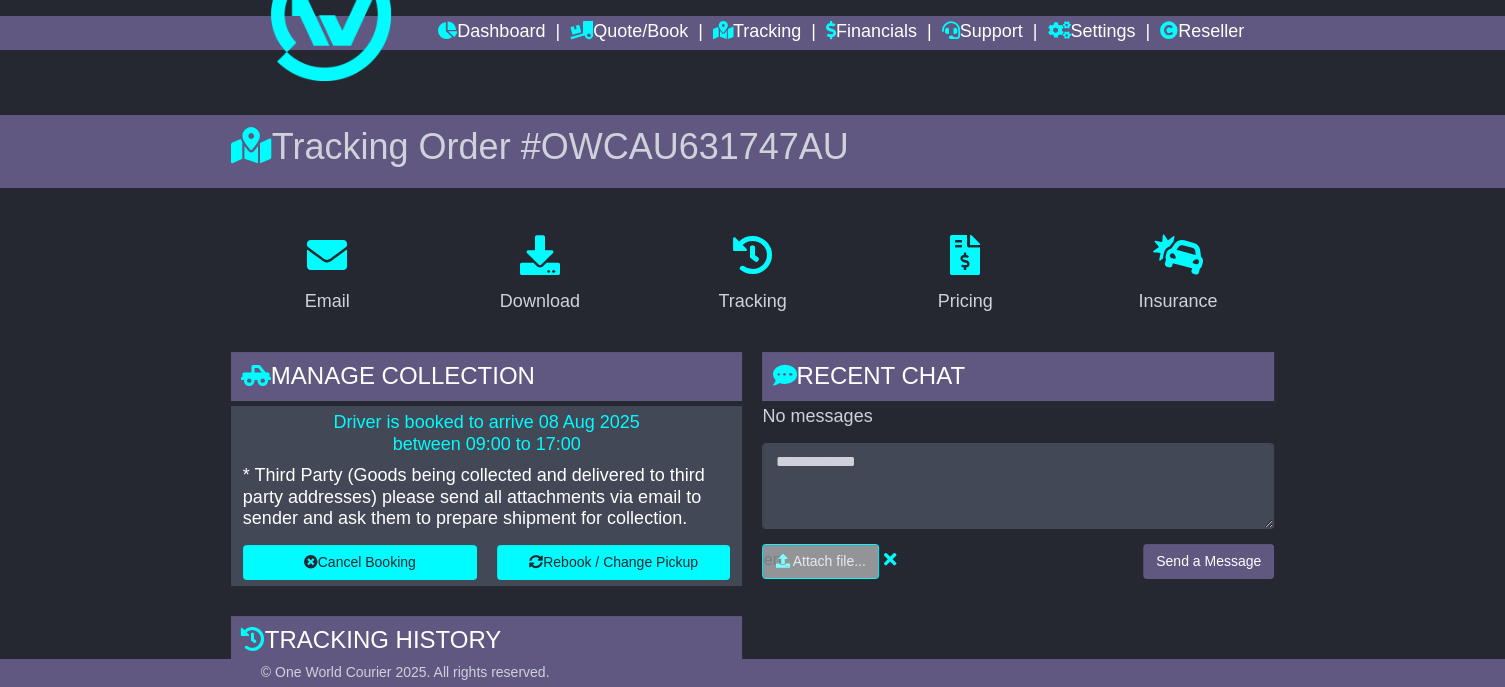 scroll, scrollTop: 0, scrollLeft: 0, axis: both 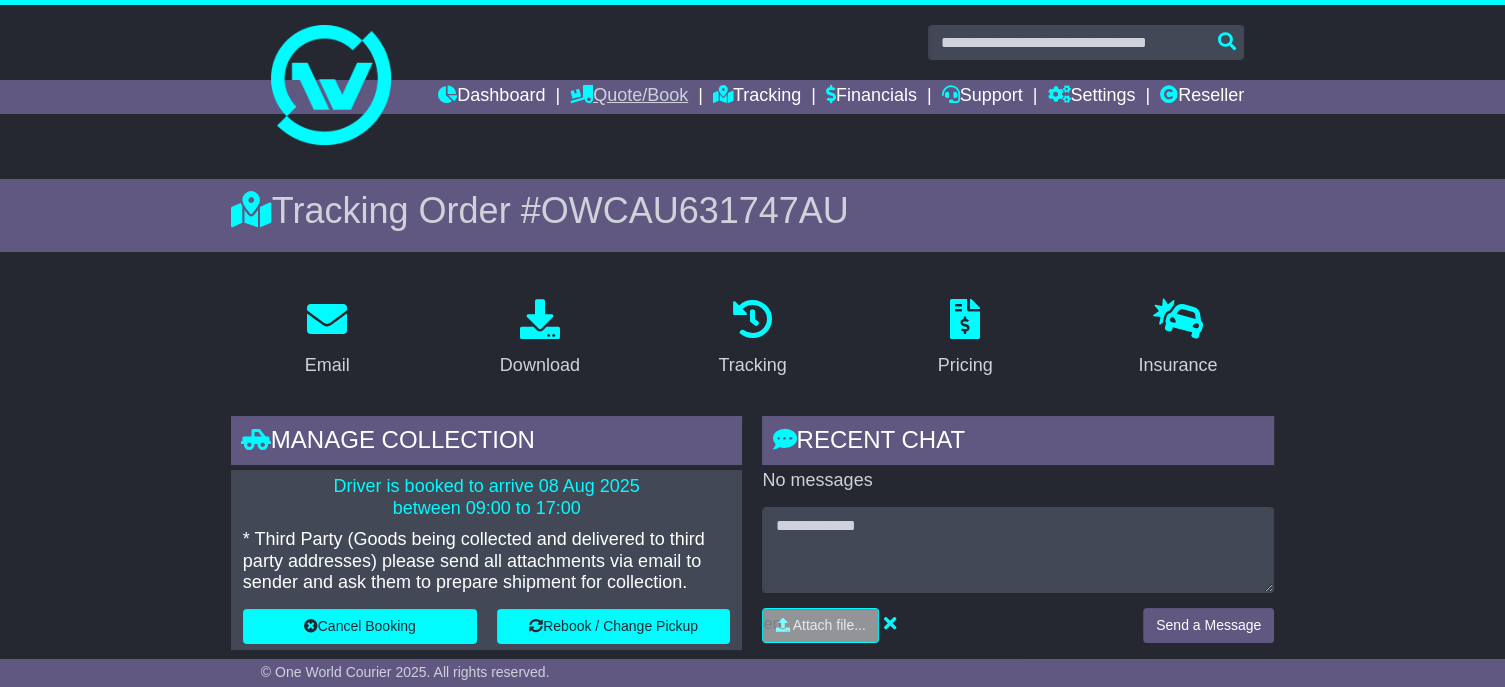 click on "Quote/Book" at bounding box center [629, 97] 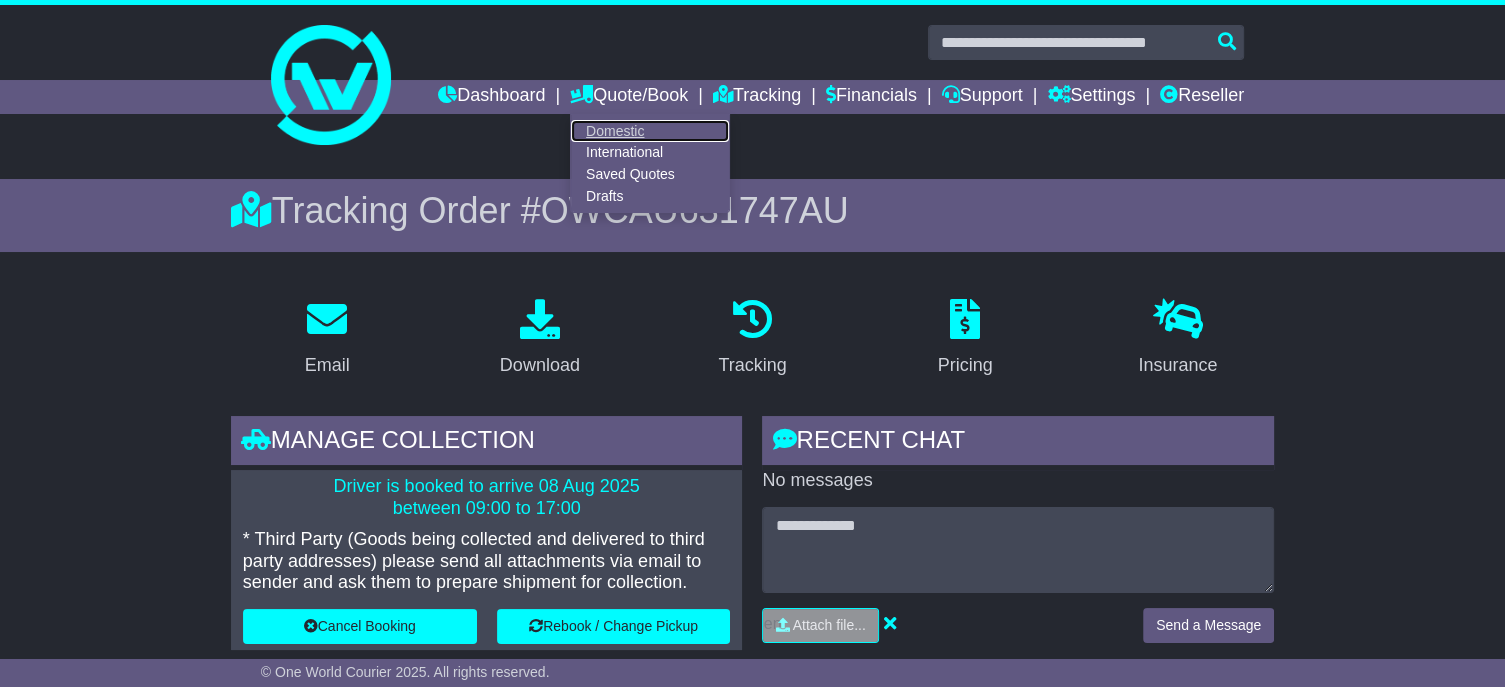 click on "Domestic" at bounding box center [650, 131] 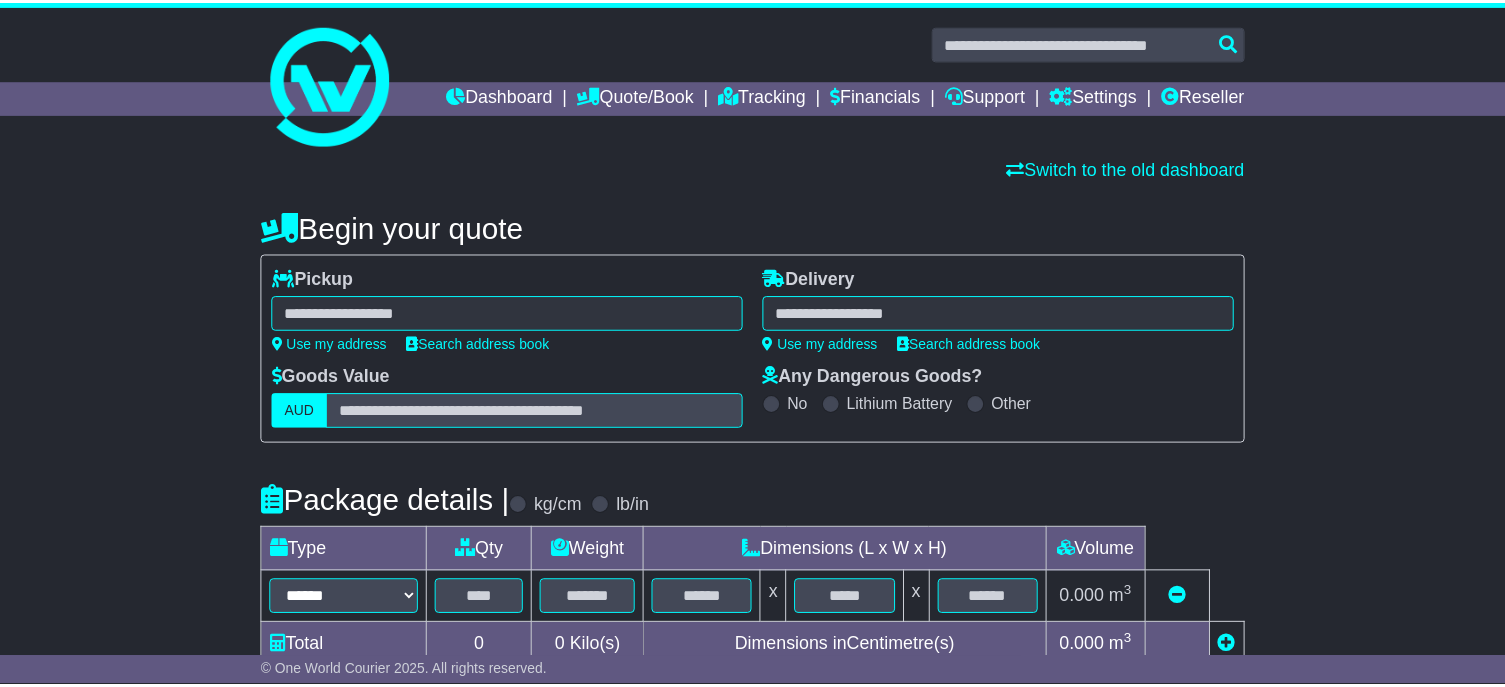 scroll, scrollTop: 0, scrollLeft: 0, axis: both 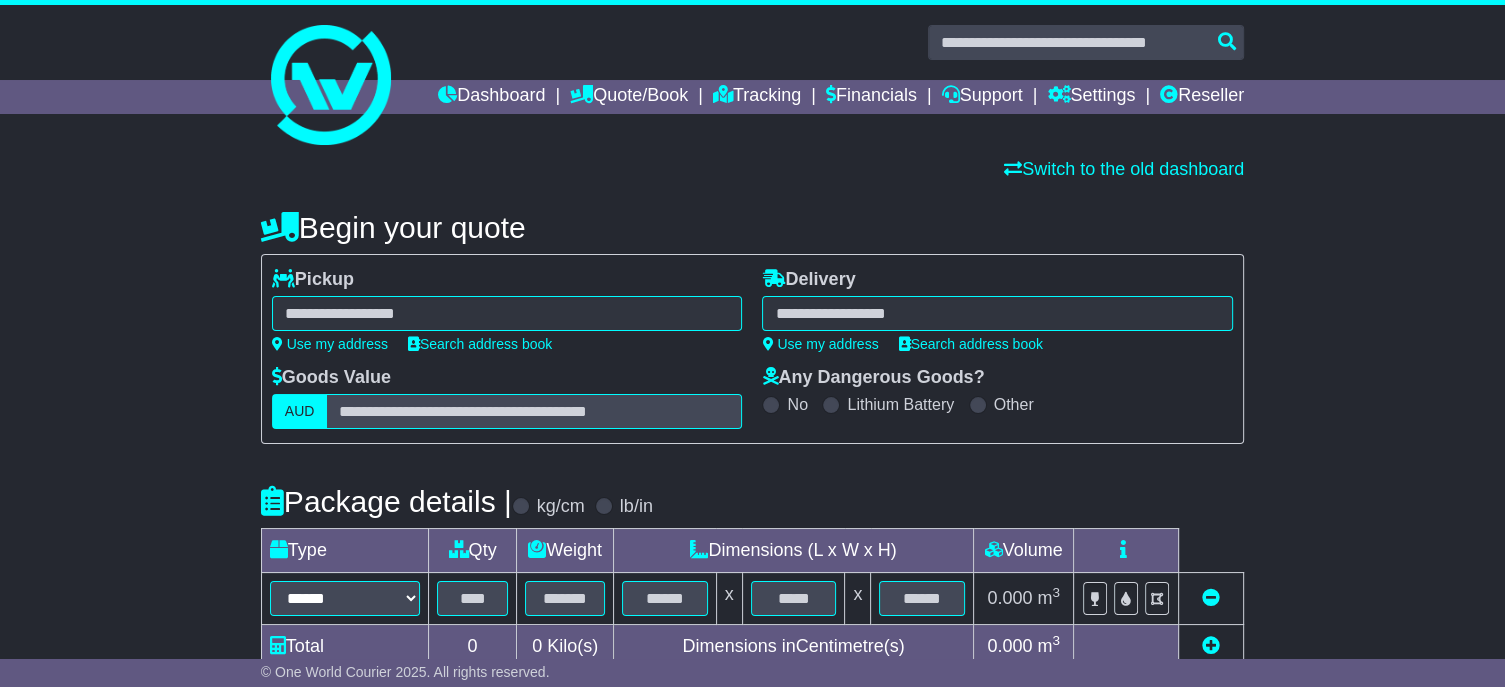 click at bounding box center [507, 313] 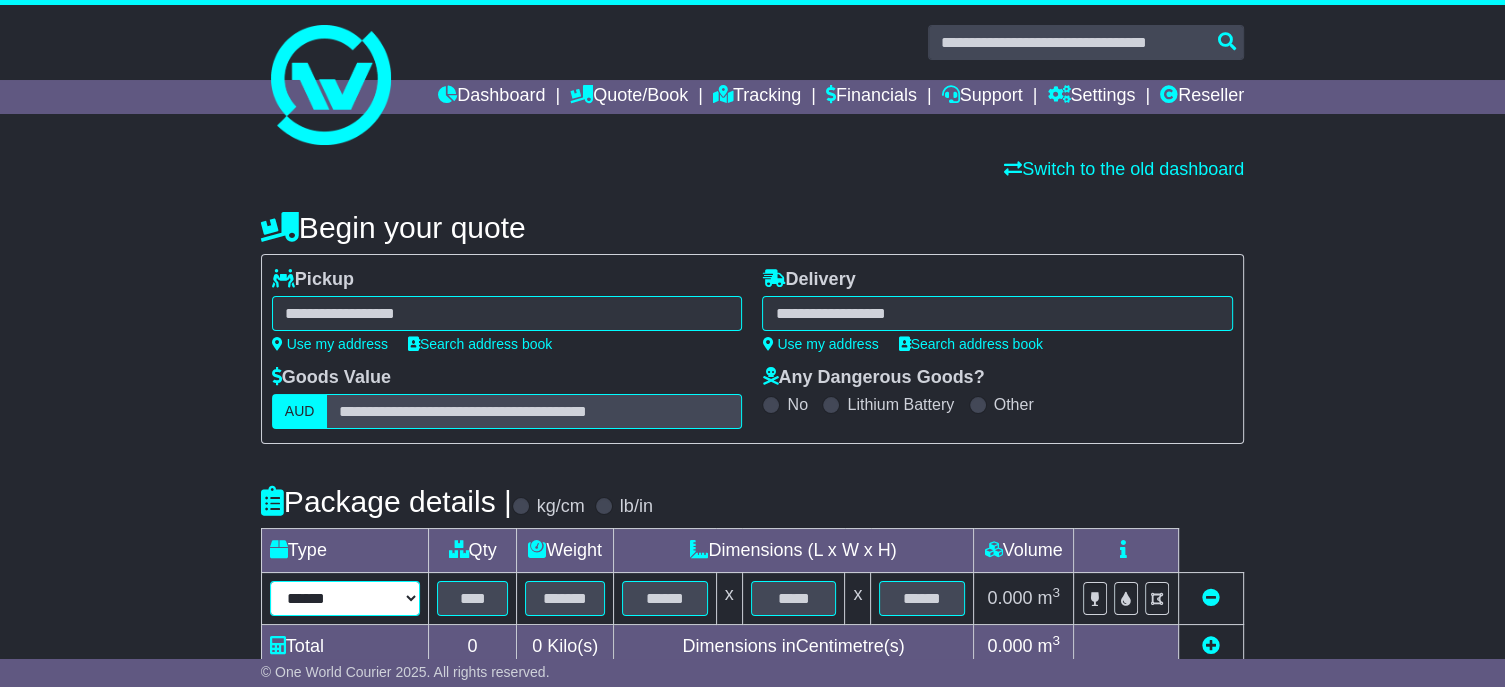 click on "****** ****** *** ******** ***** **** **** ****** *** *******" at bounding box center (345, 598) 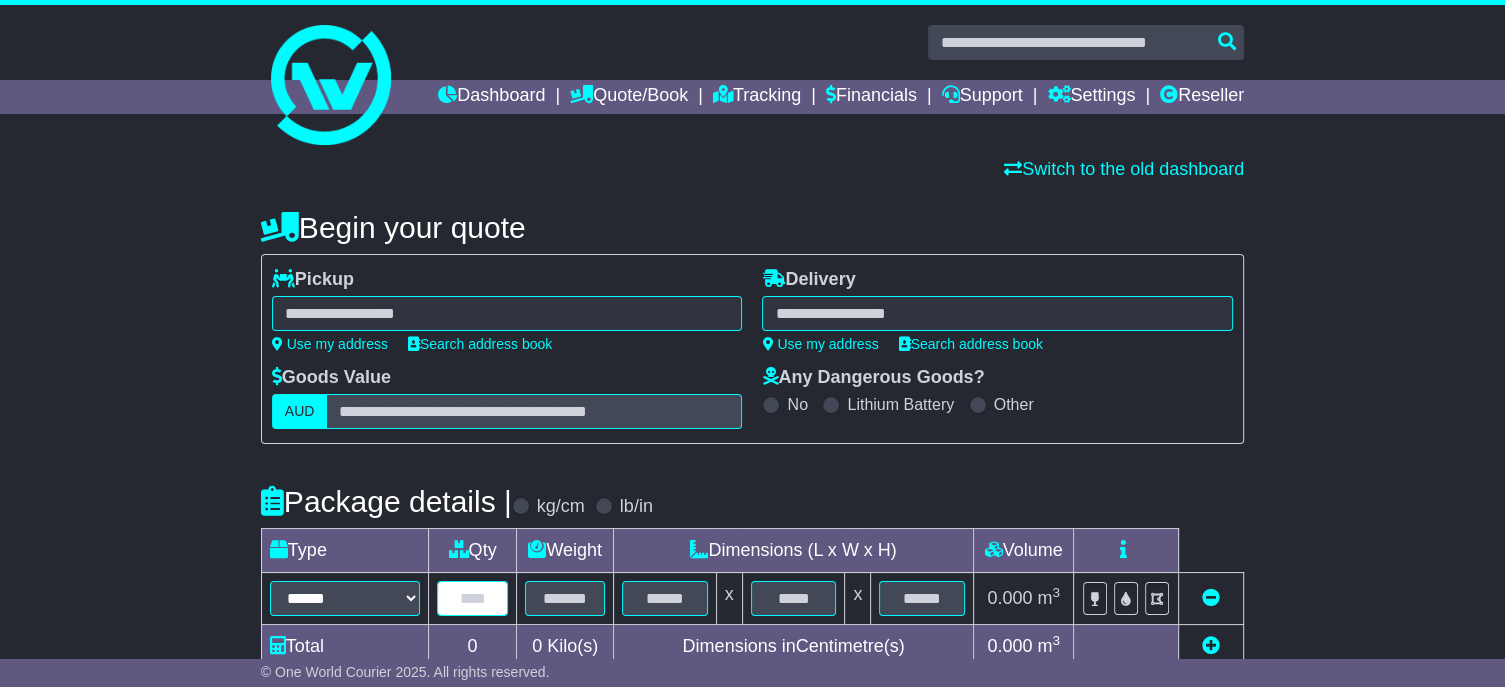 click at bounding box center [472, 598] 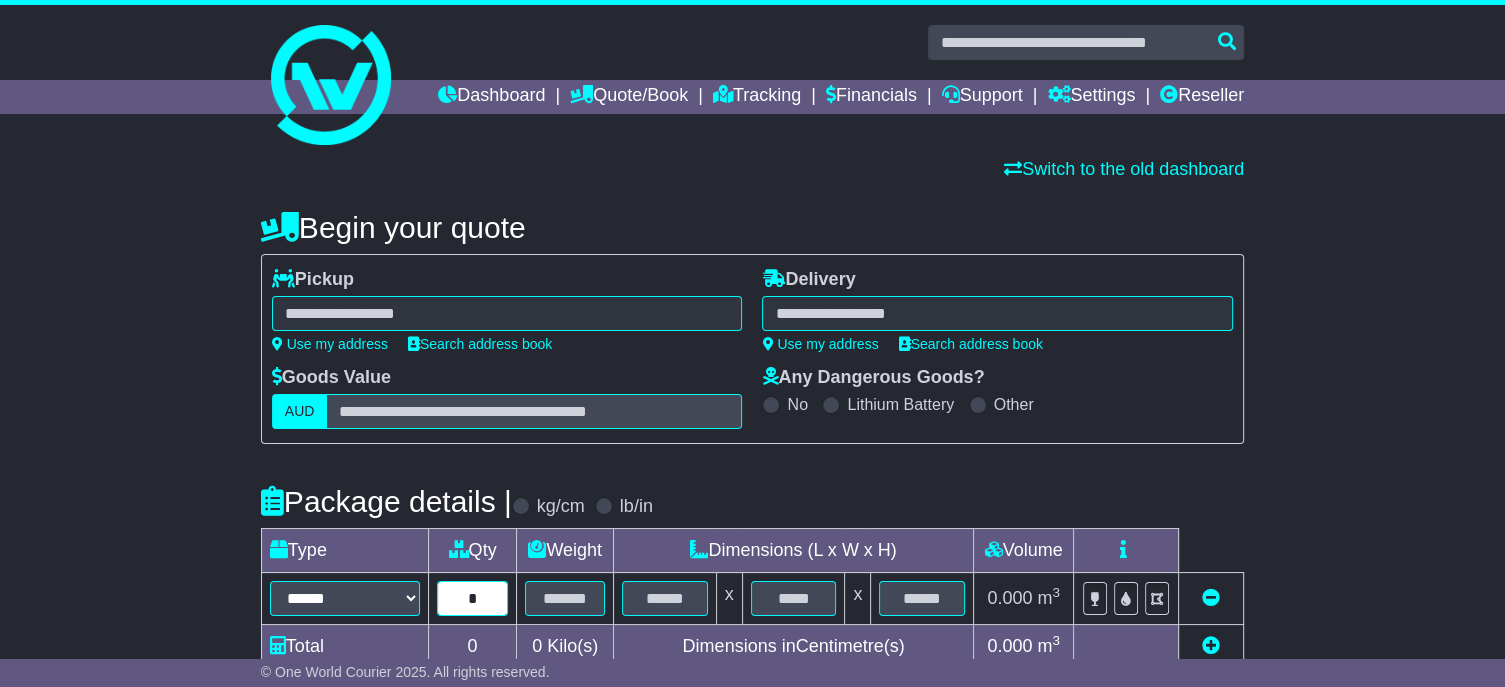 type on "*" 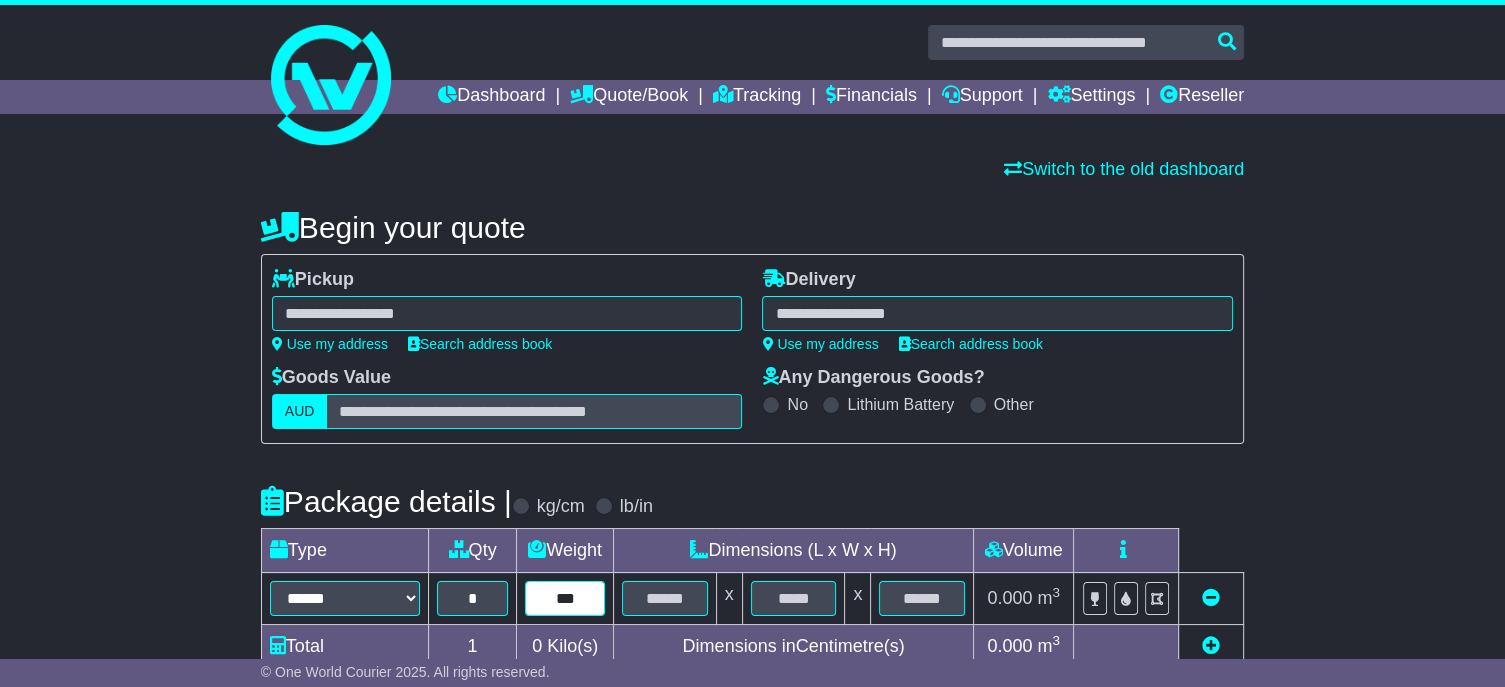 type on "***" 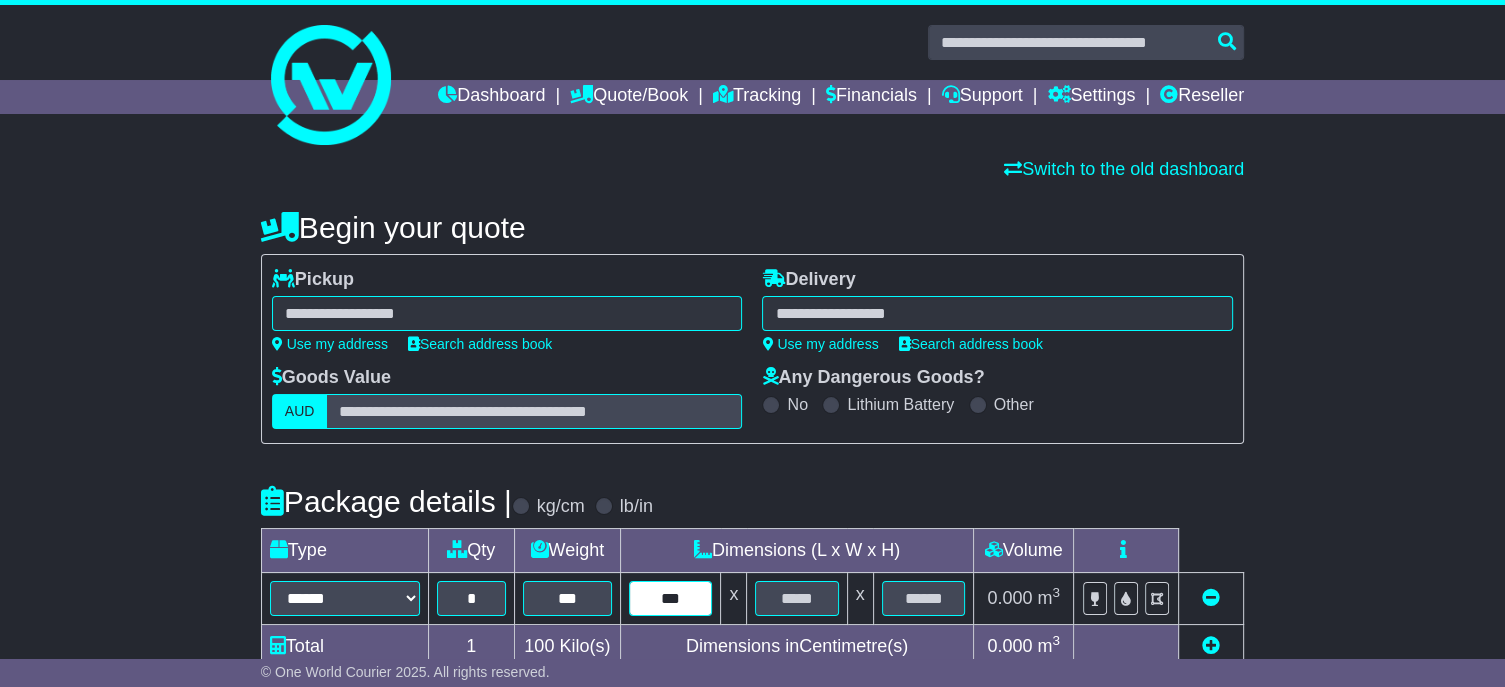 type on "***" 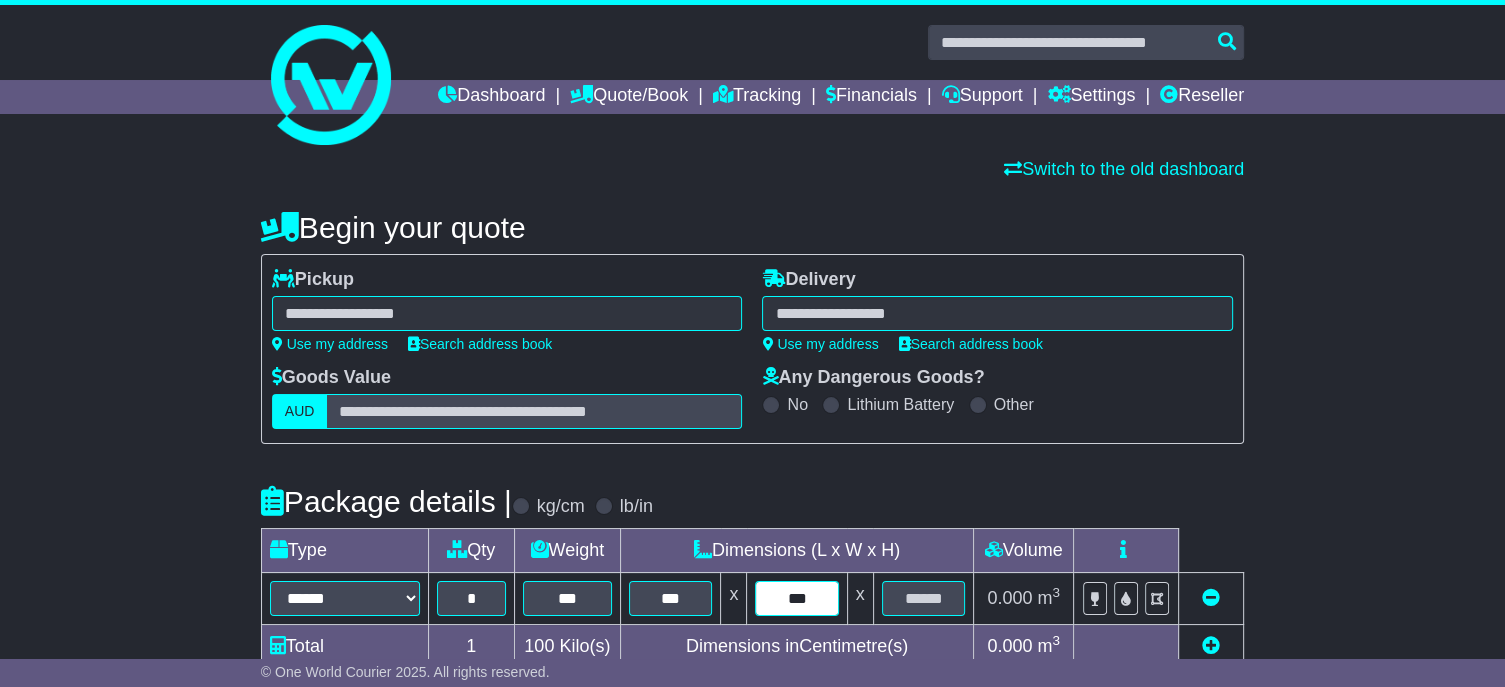 type on "***" 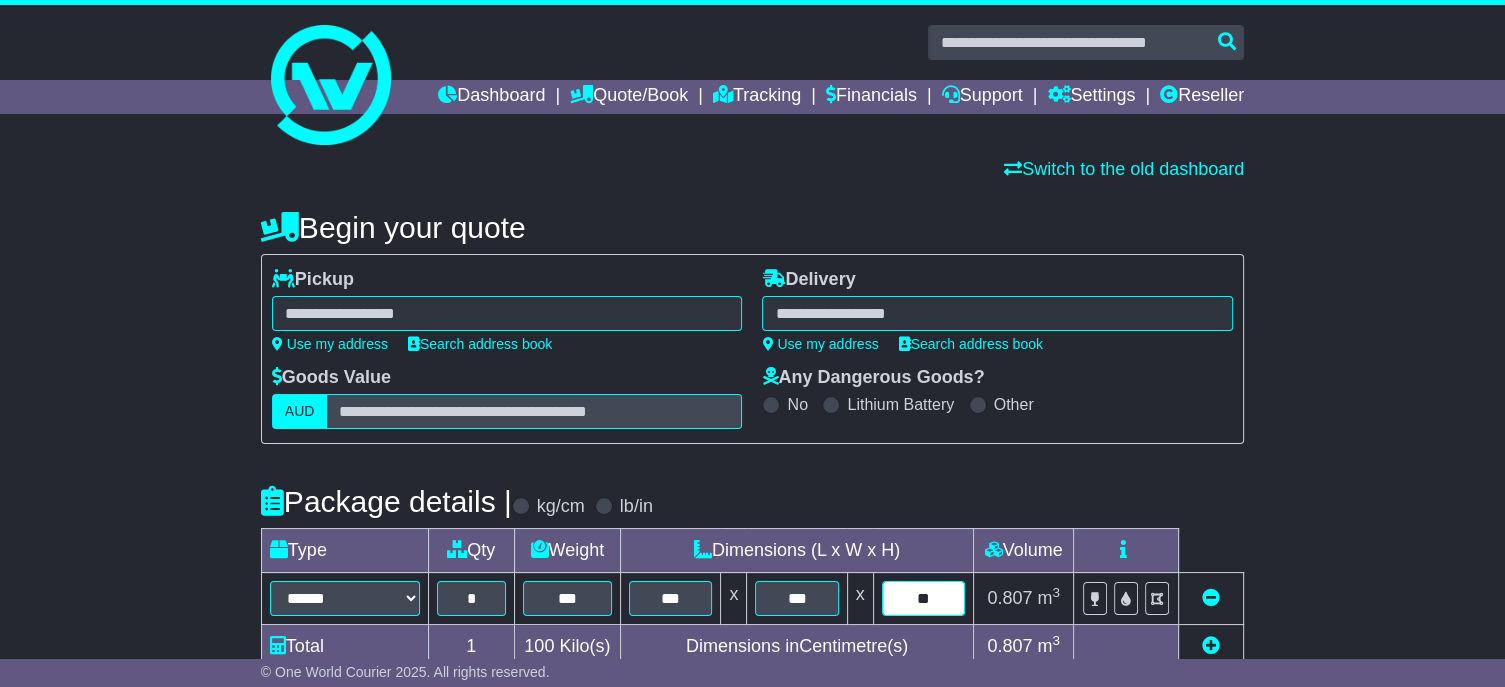 type on "**" 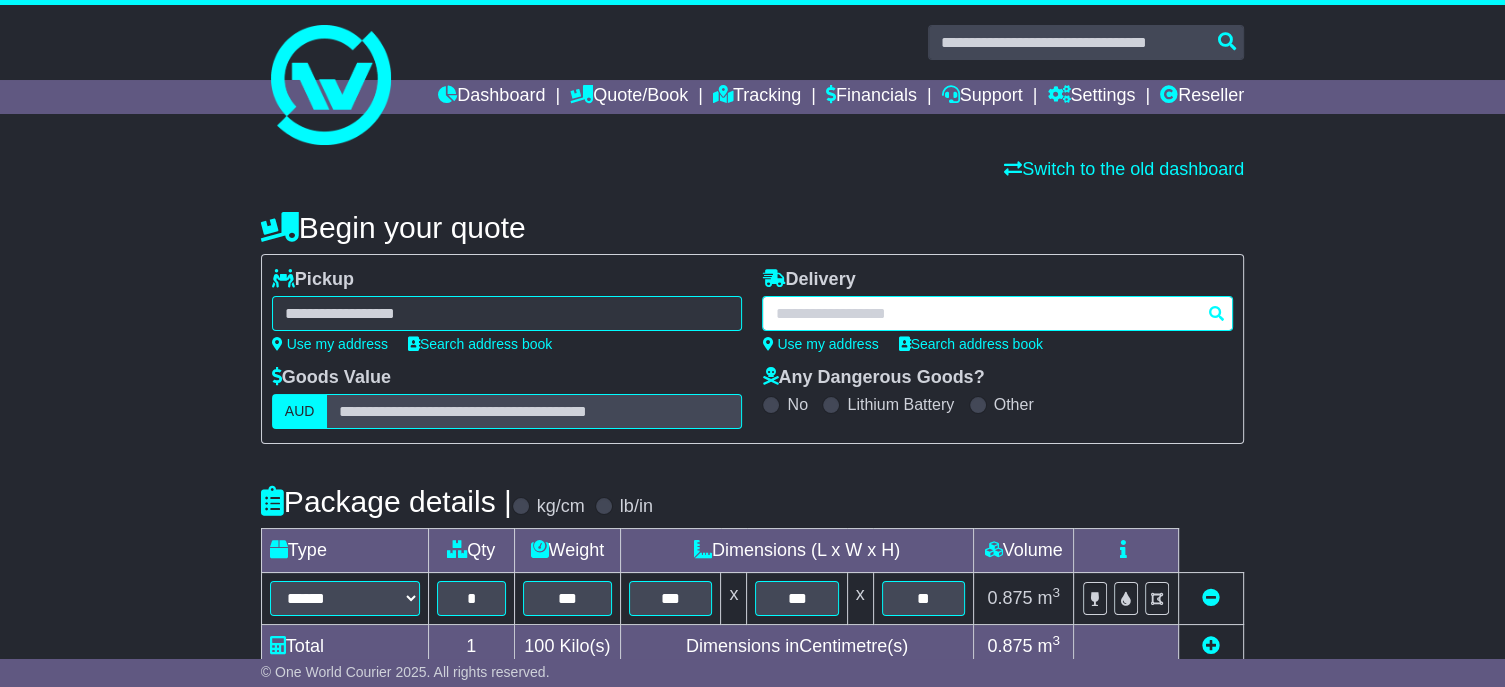 click at bounding box center [997, 313] 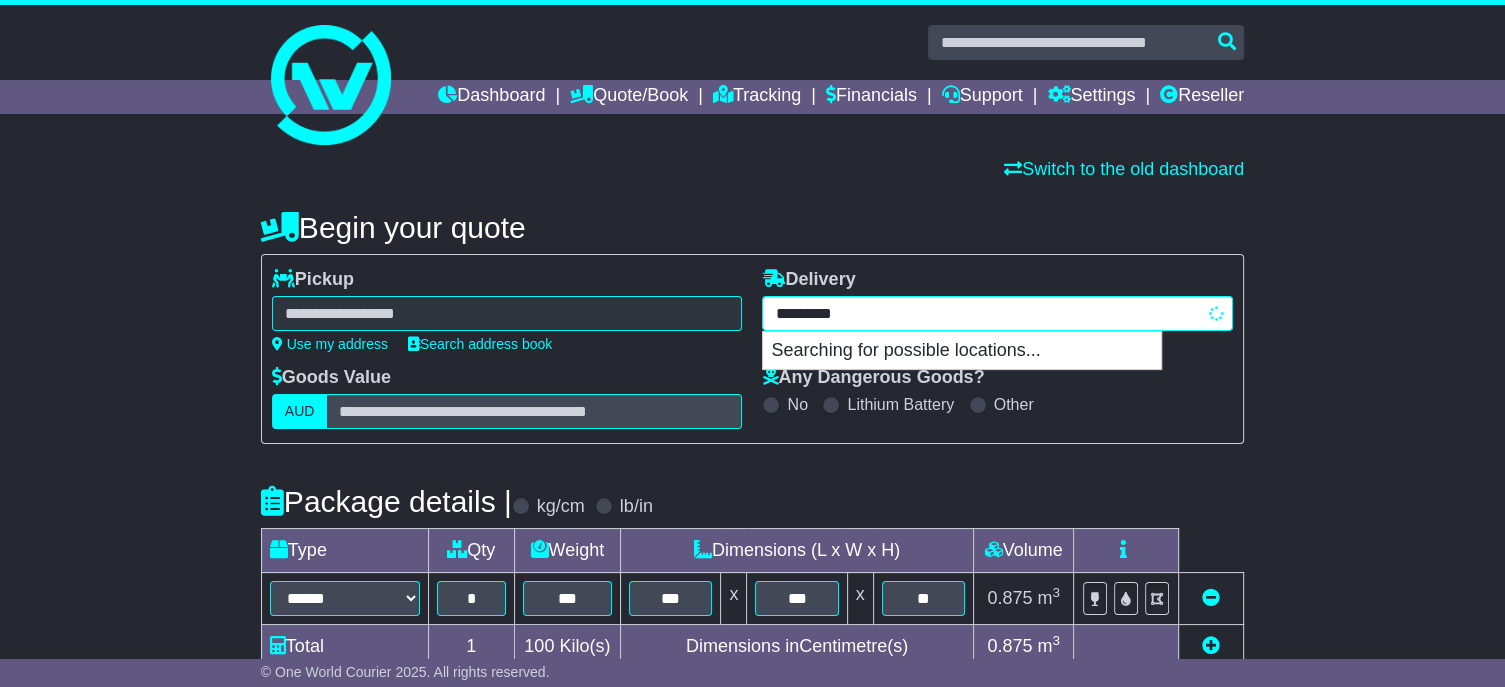 type on "**********" 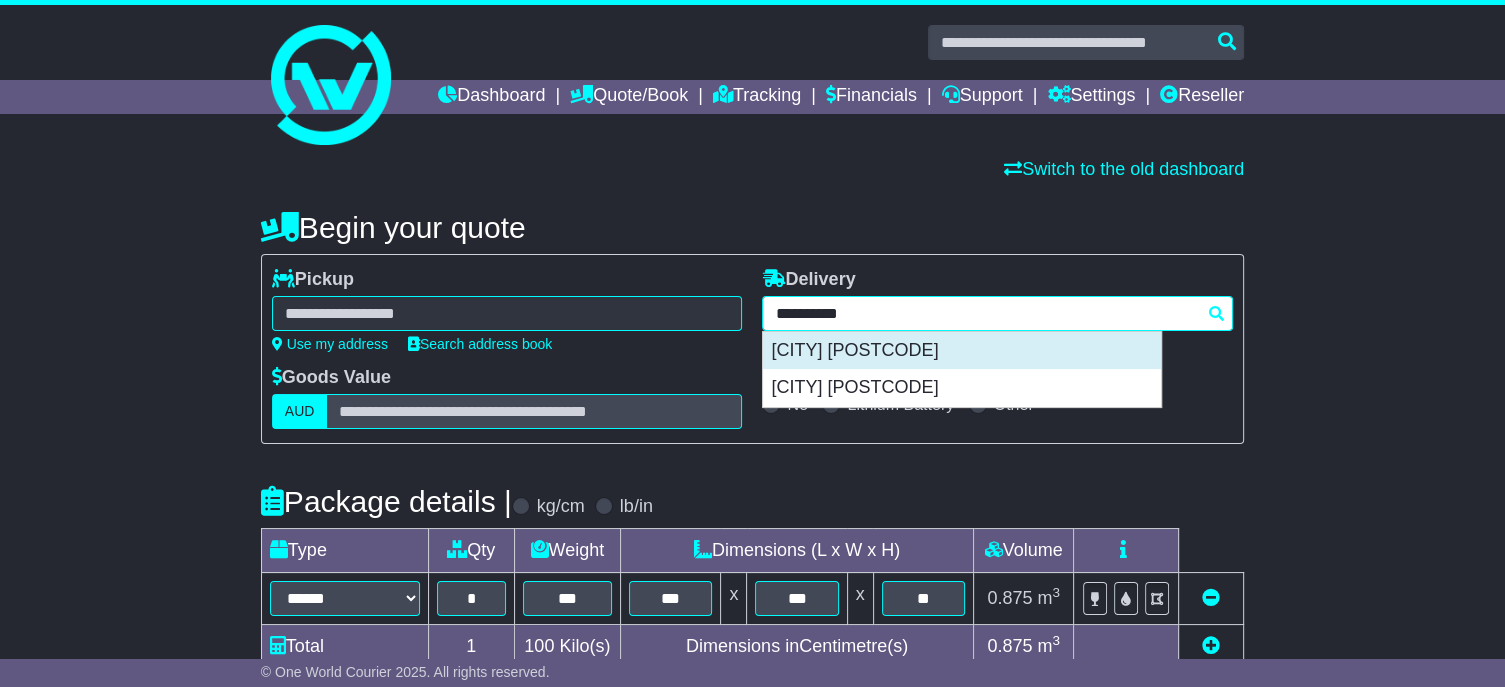 click on "[CITY] [POSTCODE]" at bounding box center [962, 351] 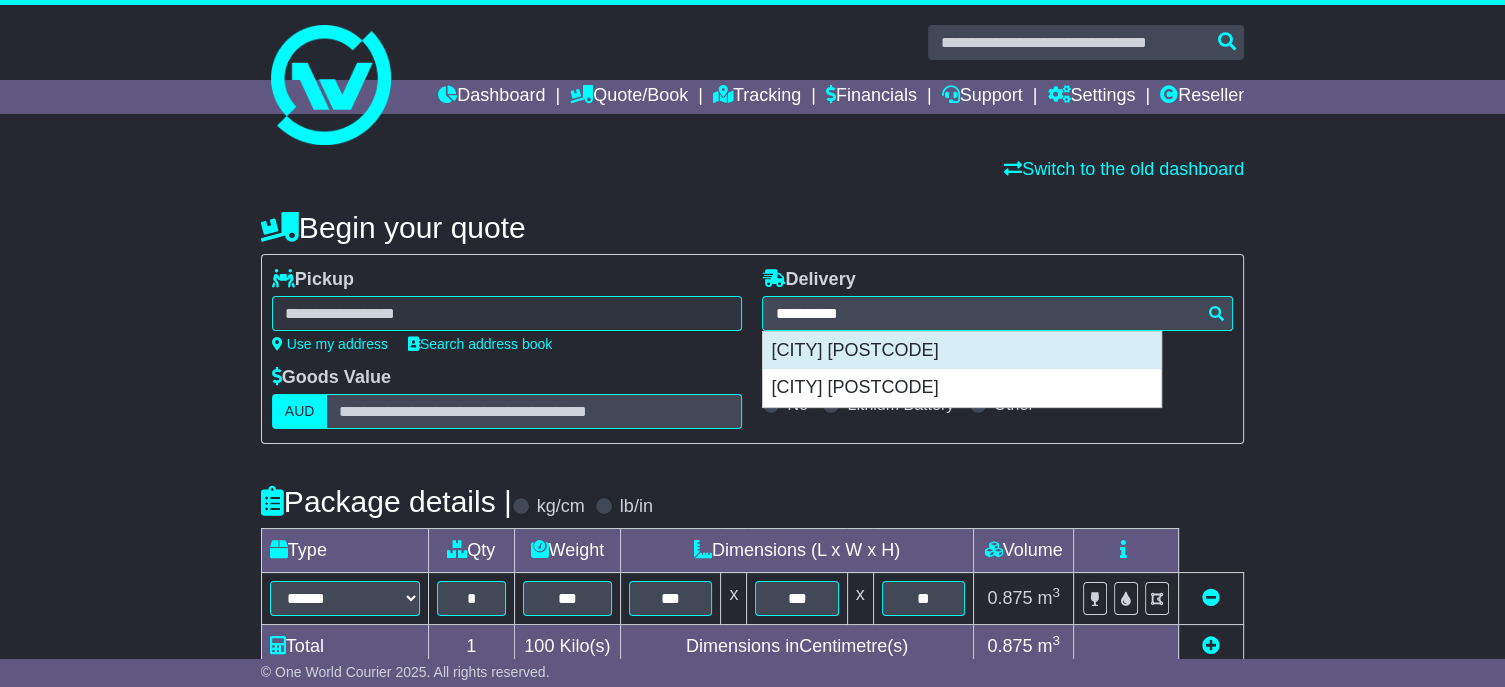 type on "**********" 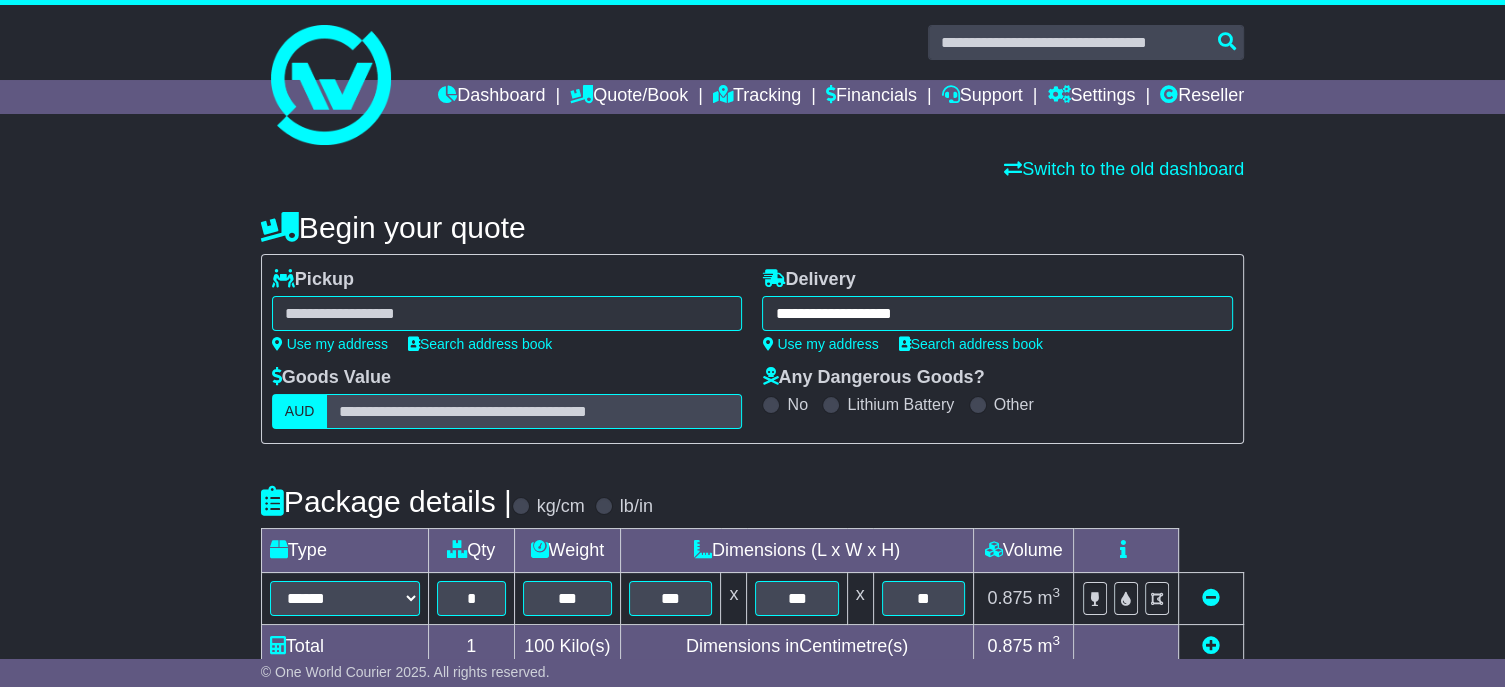 click at bounding box center (507, 313) 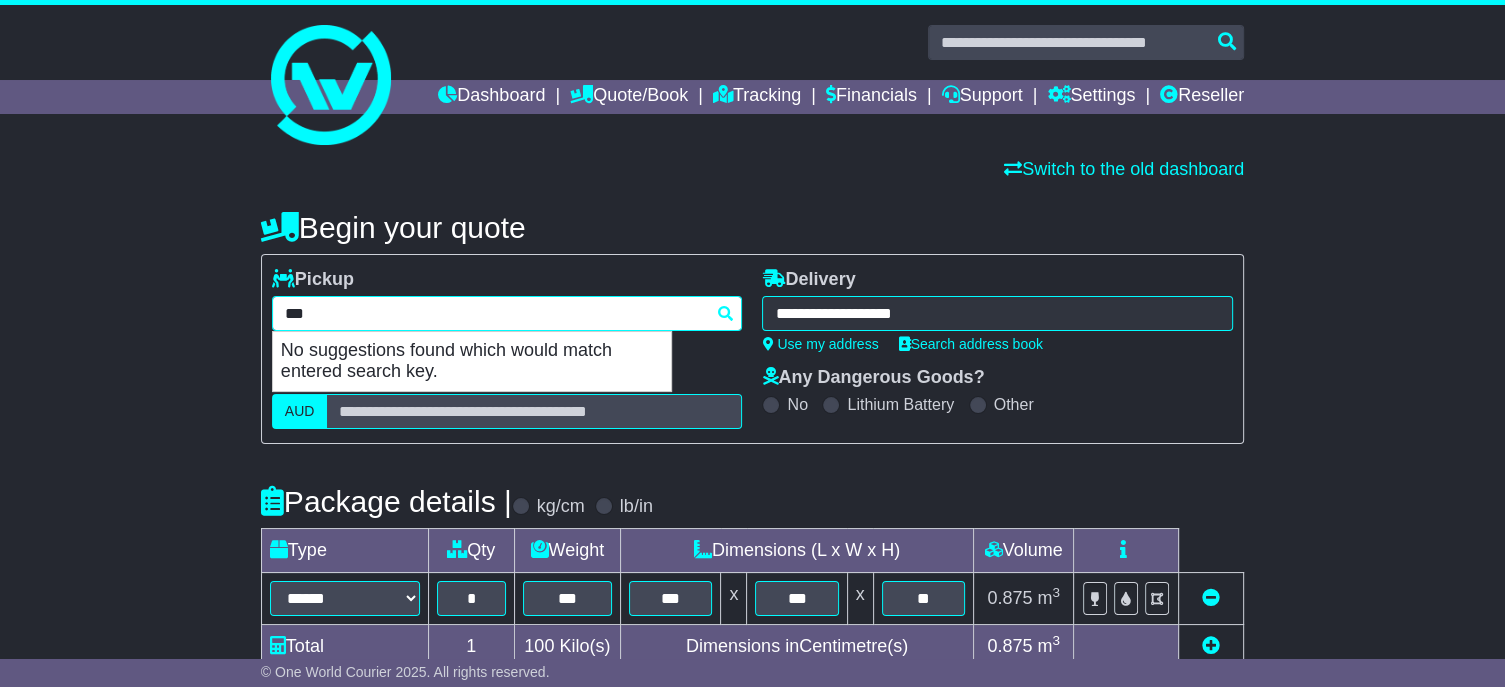 type on "****" 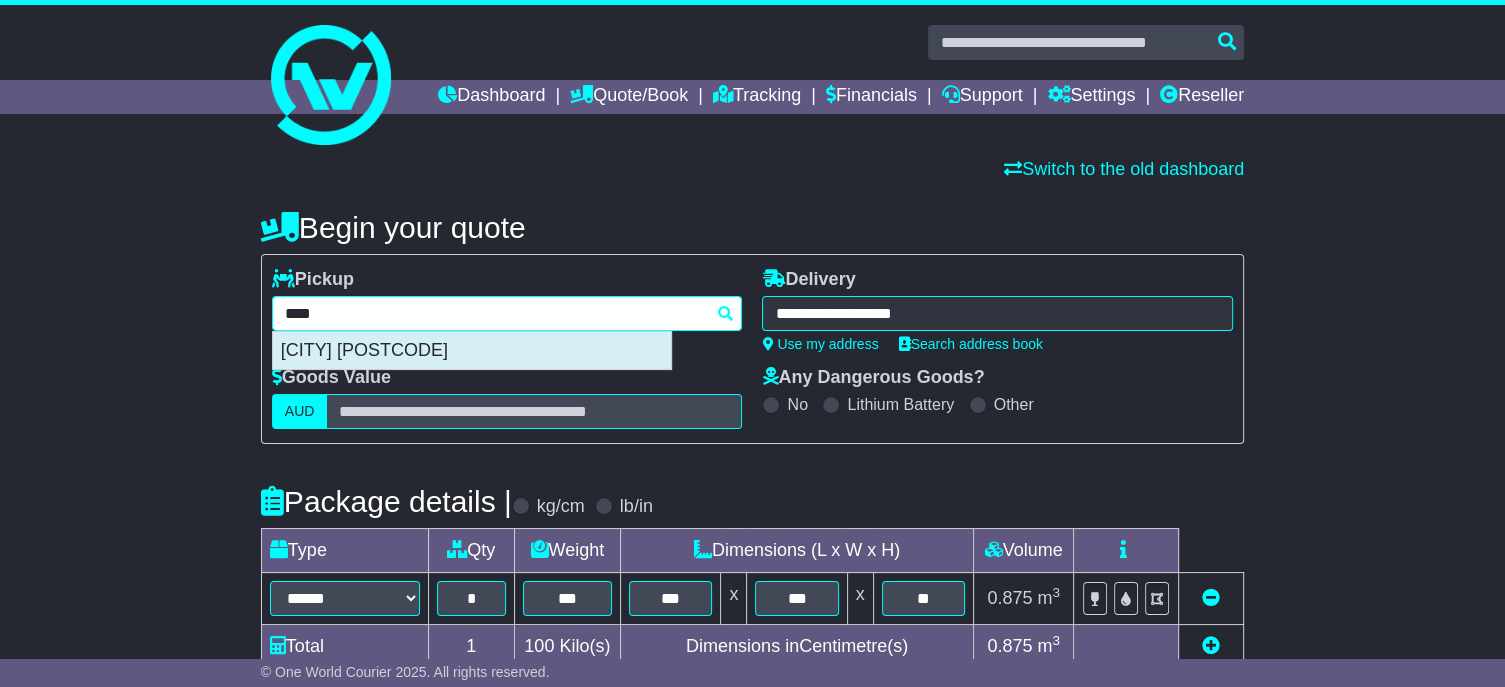 click on "[CITY] [POSTCODE]" at bounding box center (472, 351) 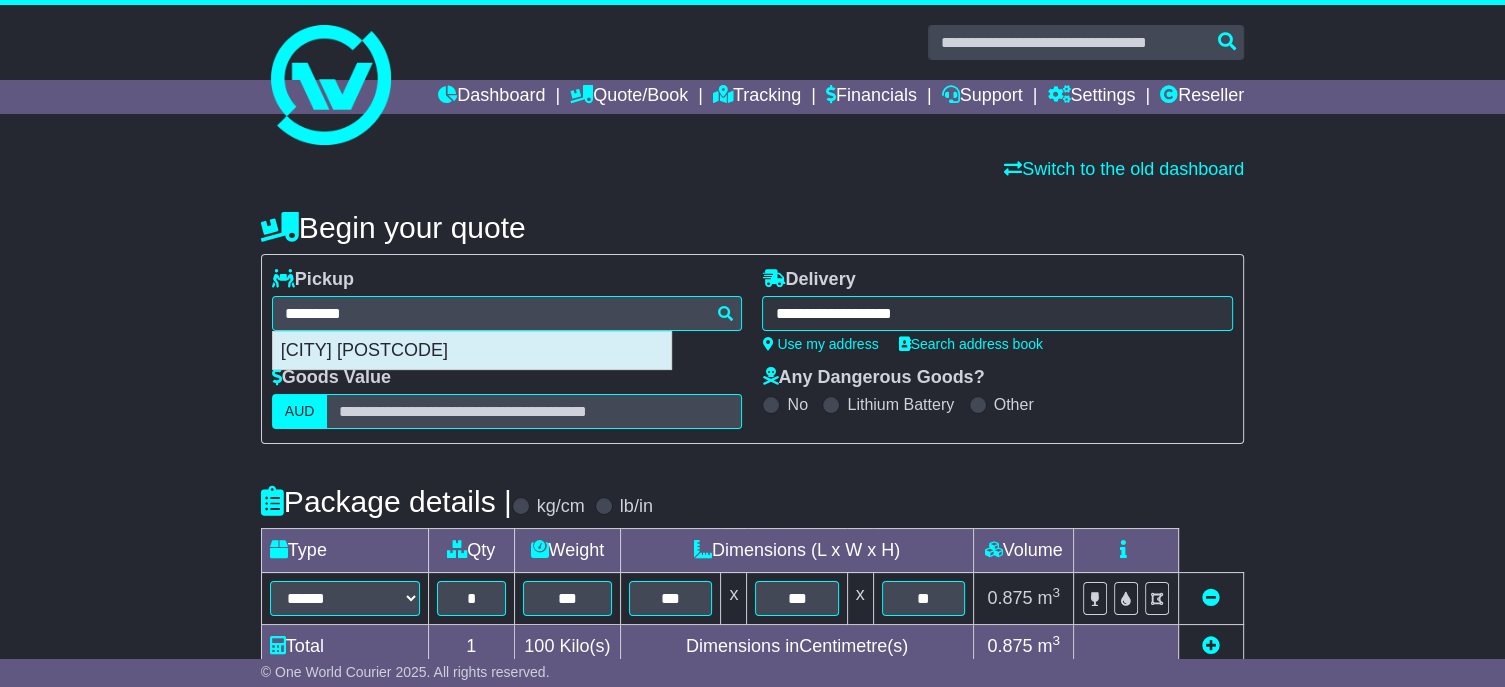 type on "**********" 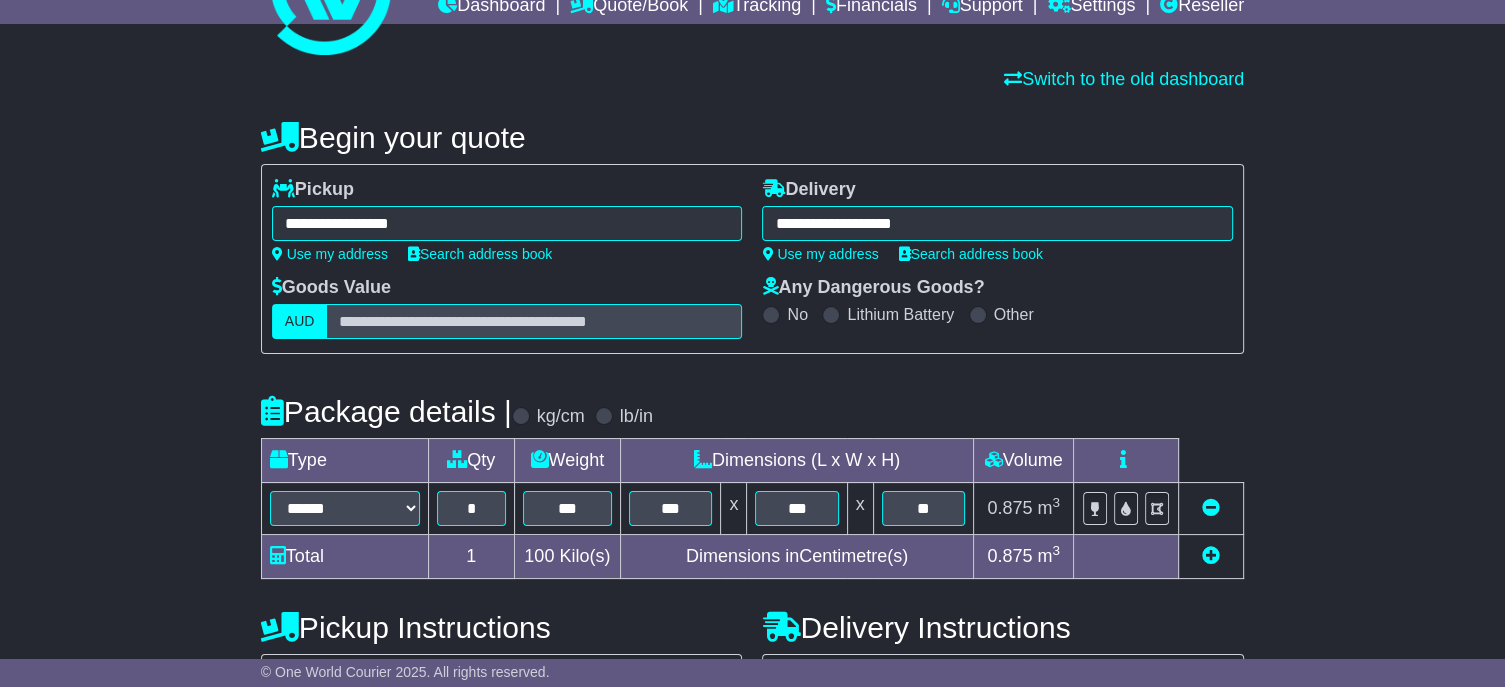 scroll, scrollTop: 200, scrollLeft: 0, axis: vertical 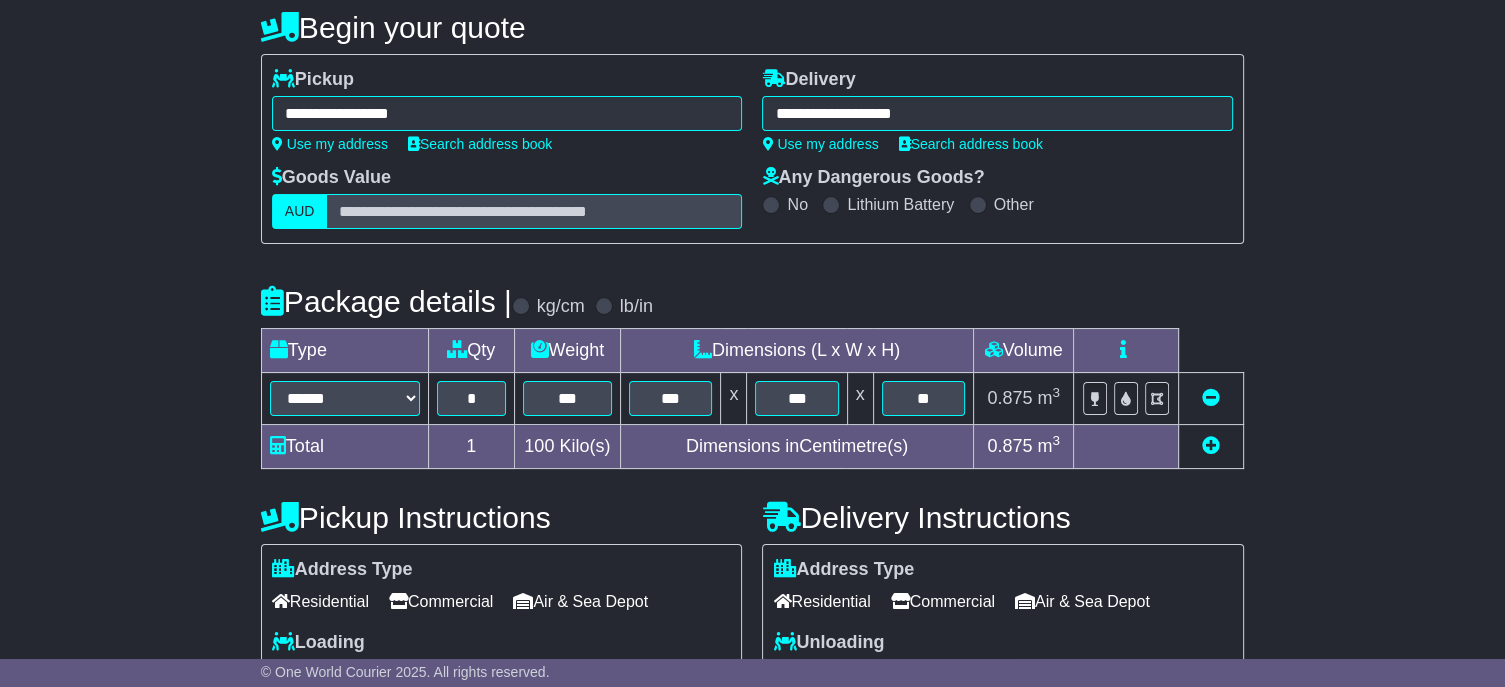 drag, startPoint x: 460, startPoint y: 639, endPoint x: 480, endPoint y: 633, distance: 20.880613 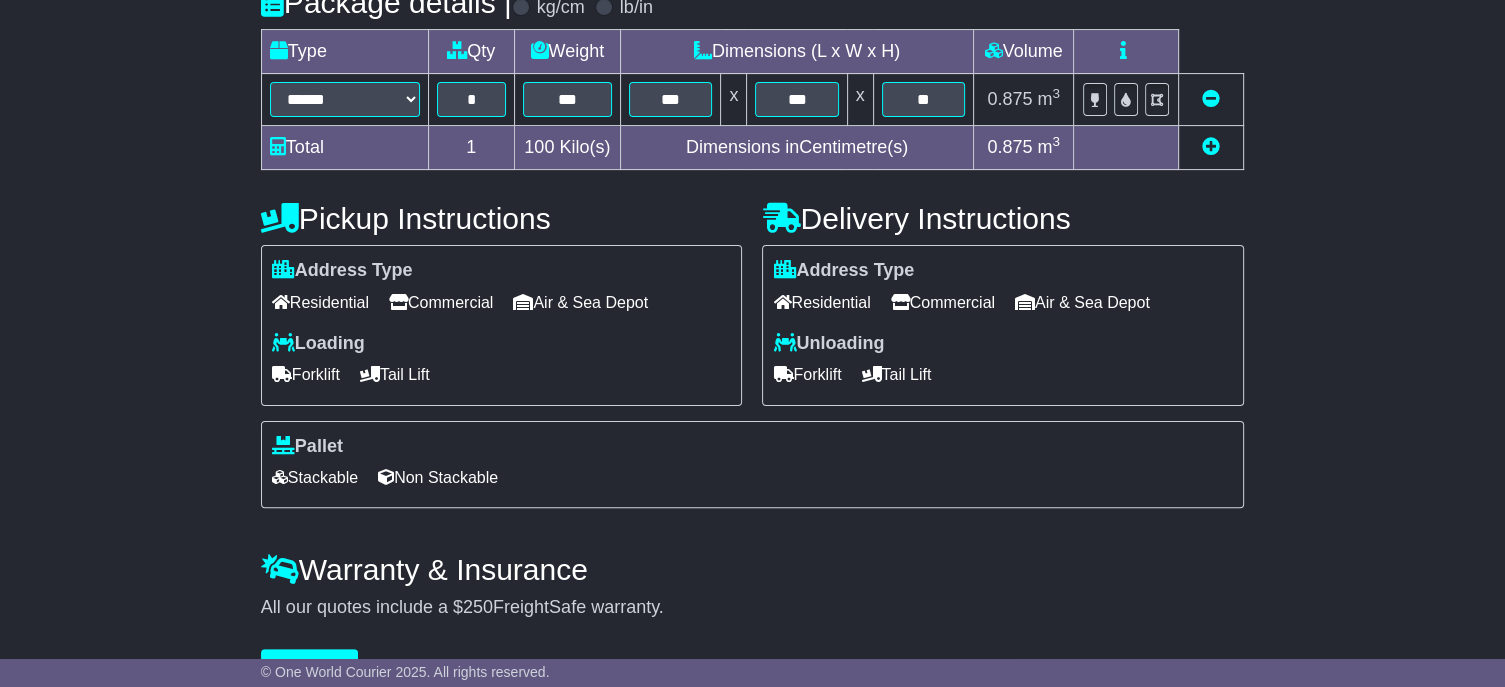 scroll, scrollTop: 500, scrollLeft: 0, axis: vertical 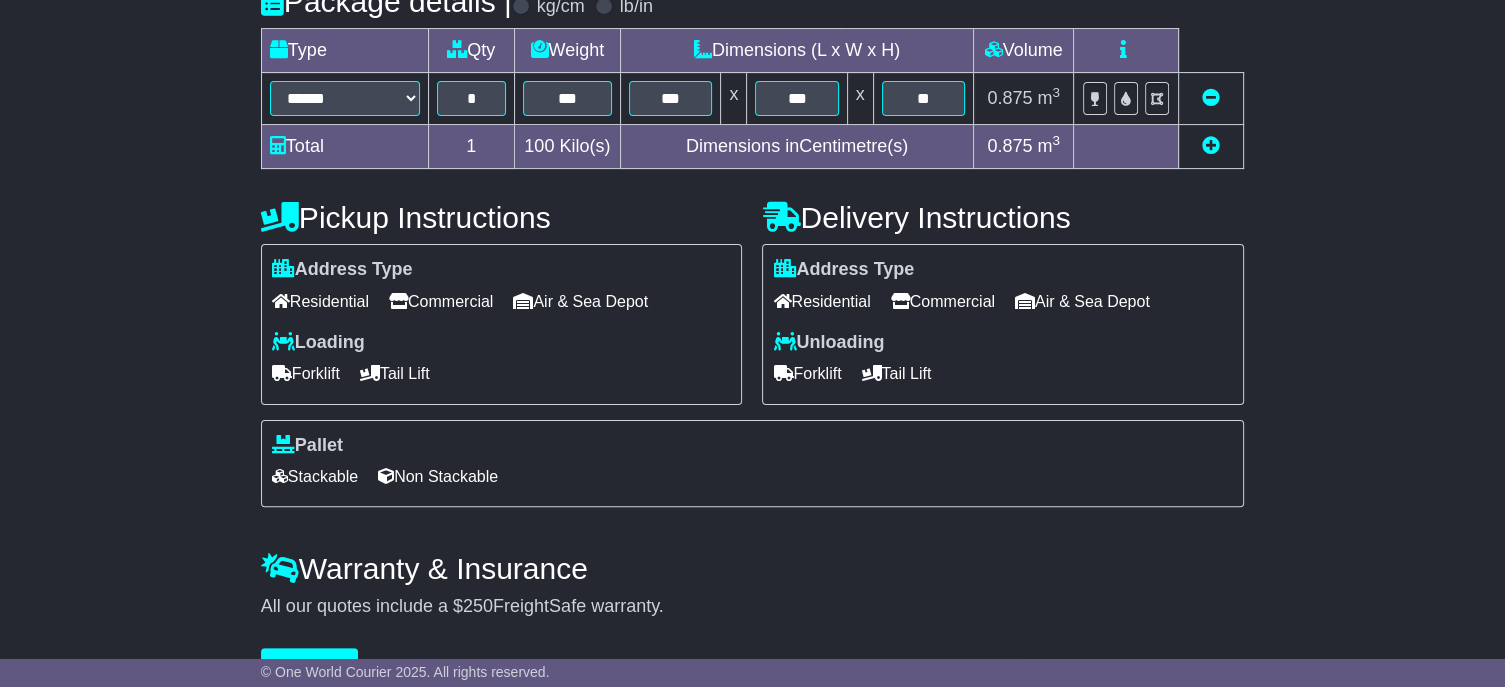 click on "Forklift" at bounding box center [306, 373] 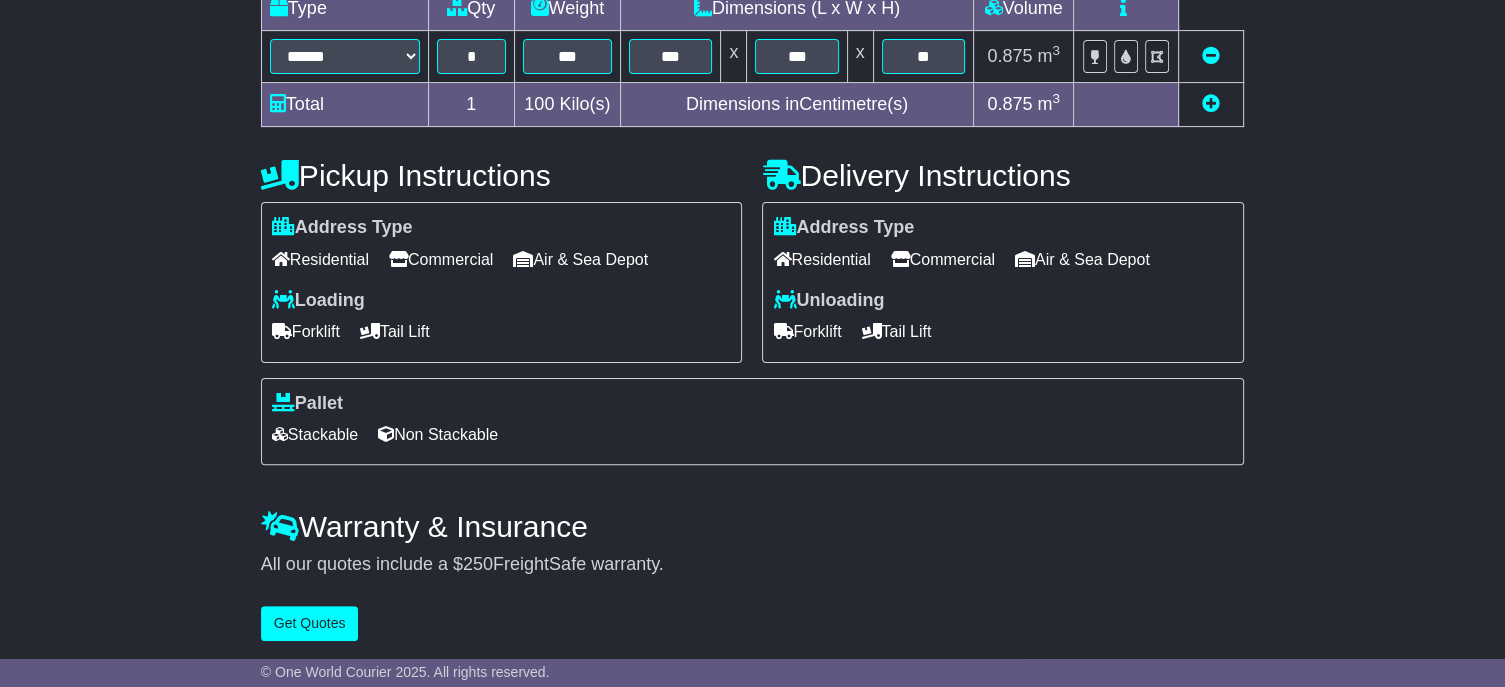 scroll, scrollTop: 580, scrollLeft: 0, axis: vertical 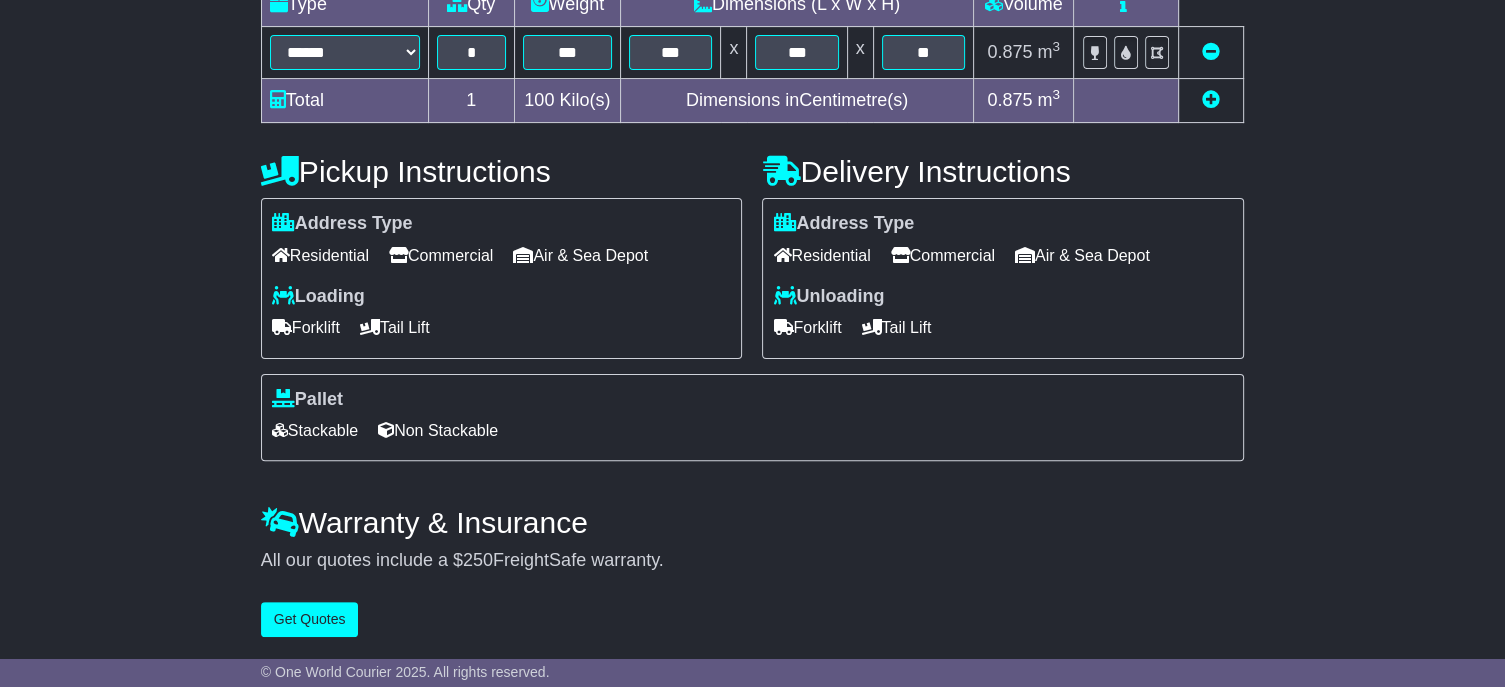 click on "**********" at bounding box center [752, 146] 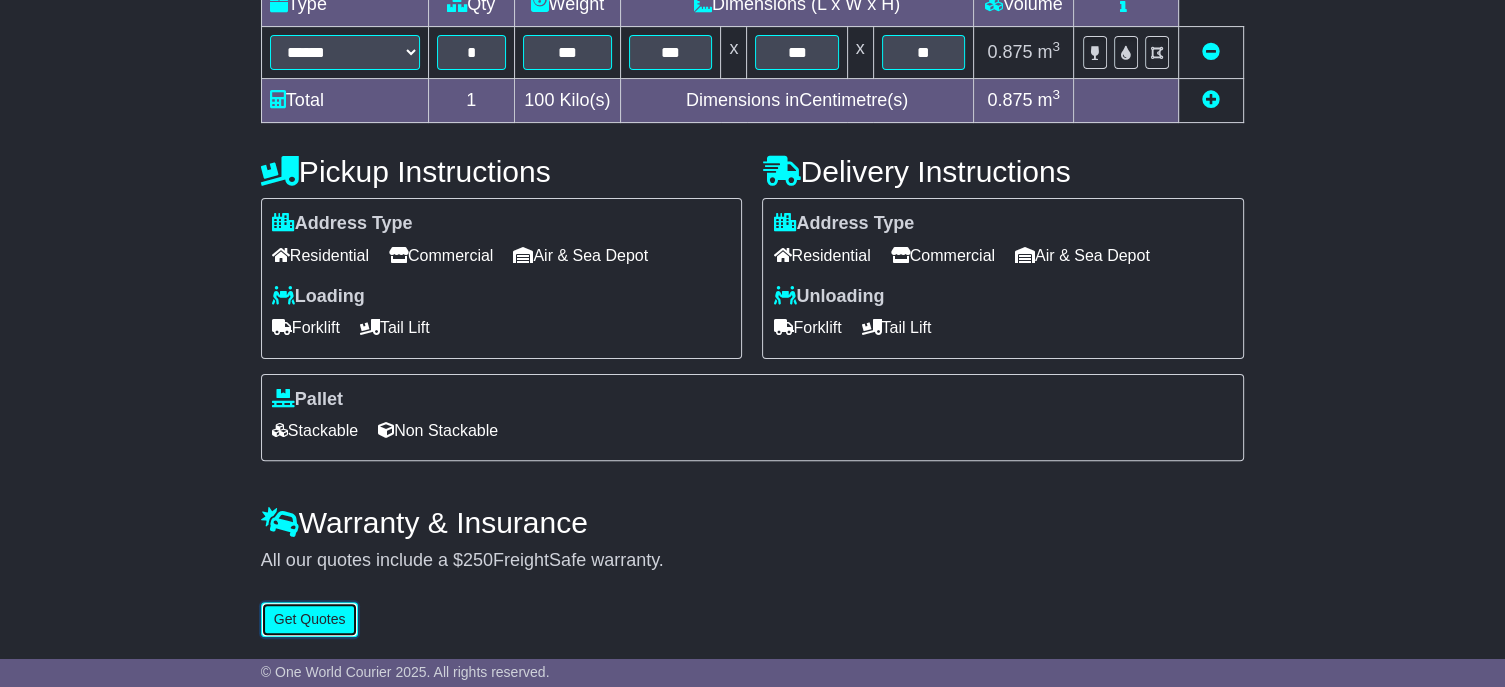 click on "Get Quotes" at bounding box center [310, 619] 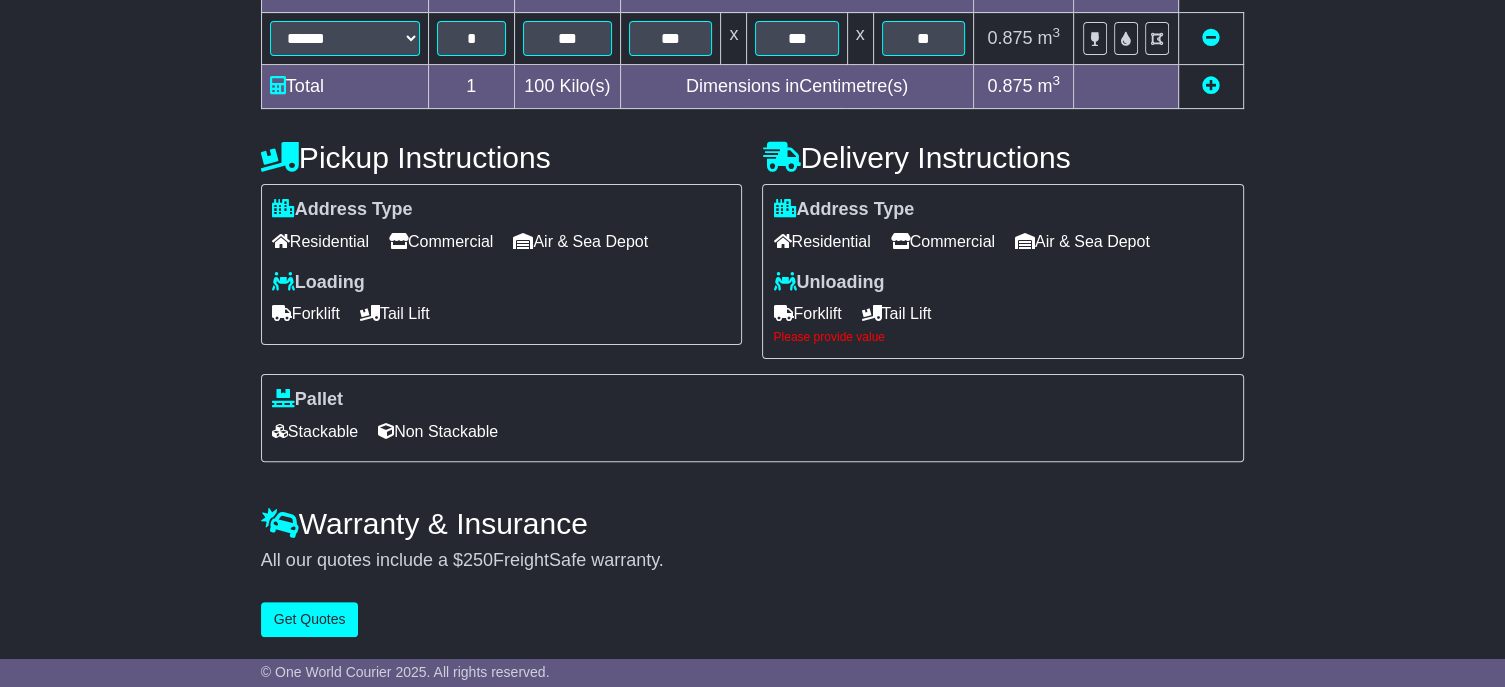 click on "Forklift" at bounding box center [807, 313] 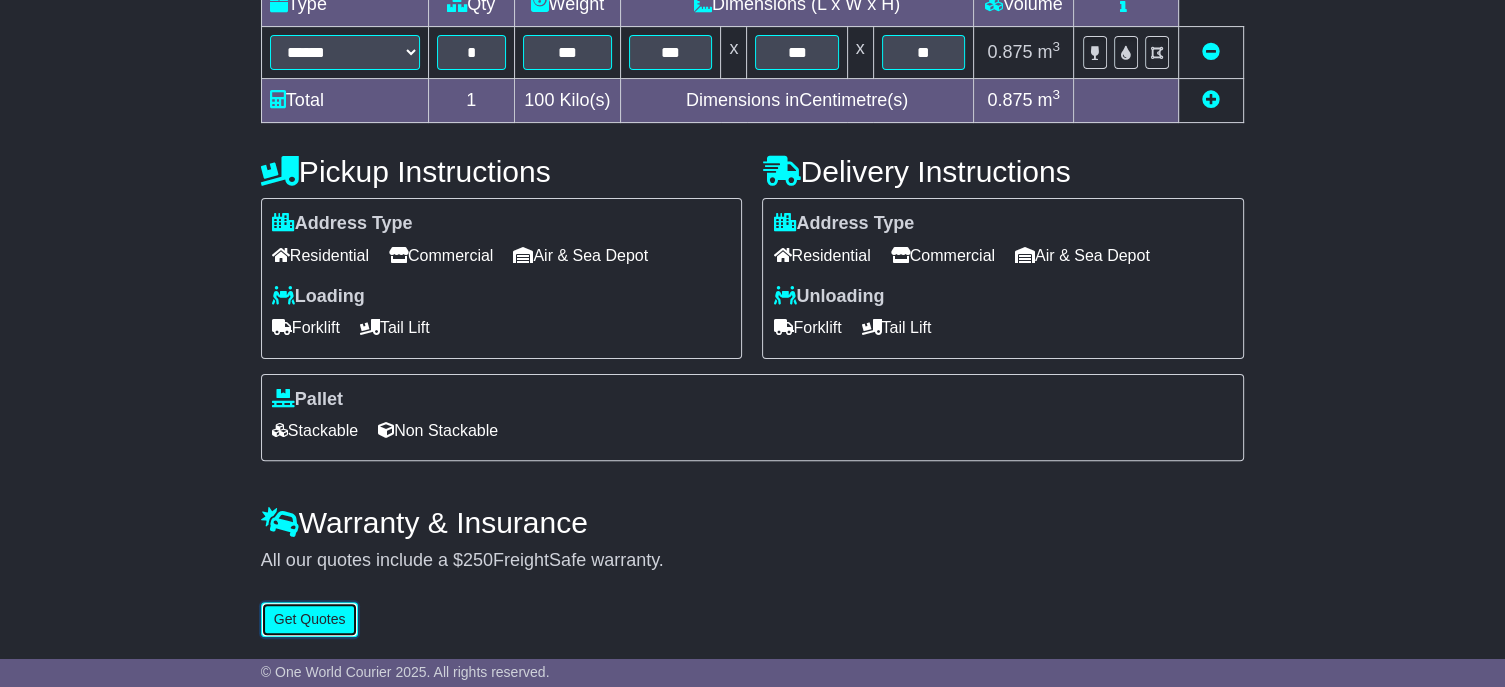 click on "Get Quotes" at bounding box center [310, 619] 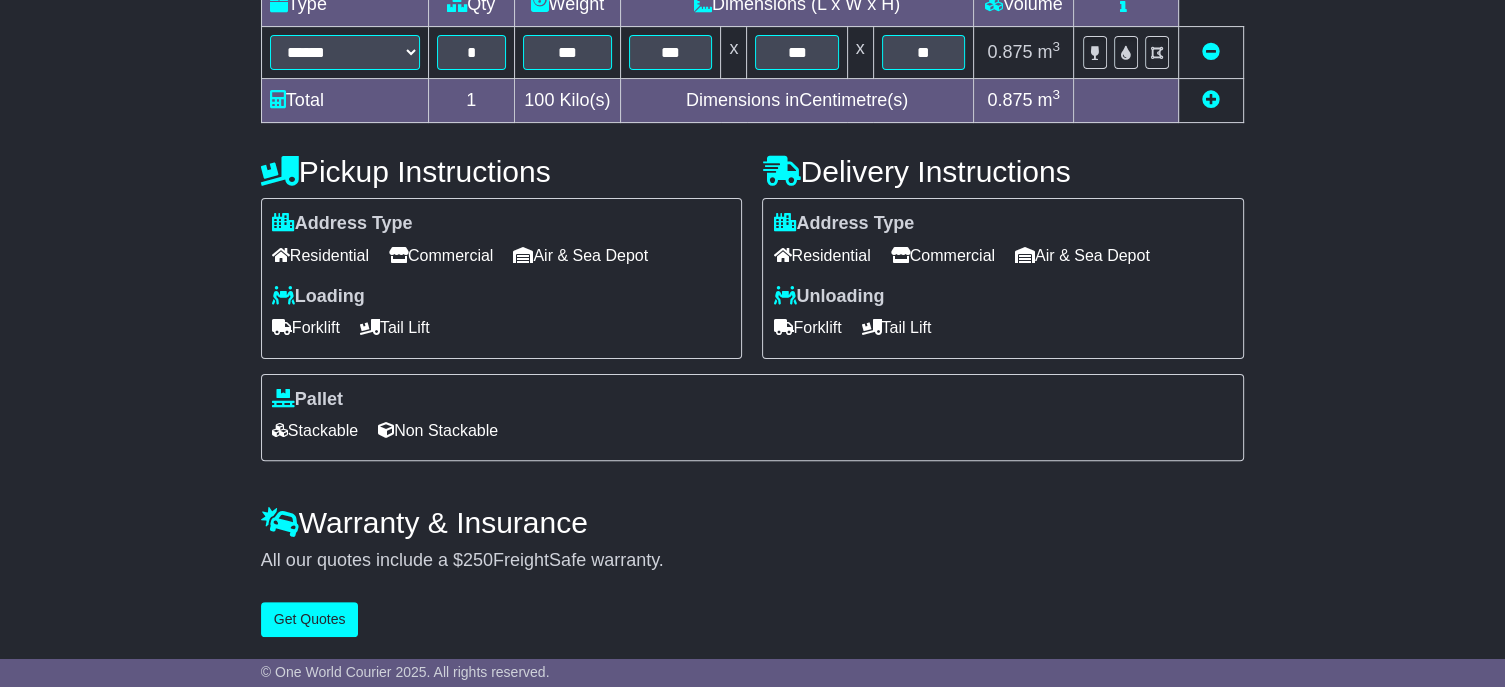 scroll, scrollTop: 0, scrollLeft: 0, axis: both 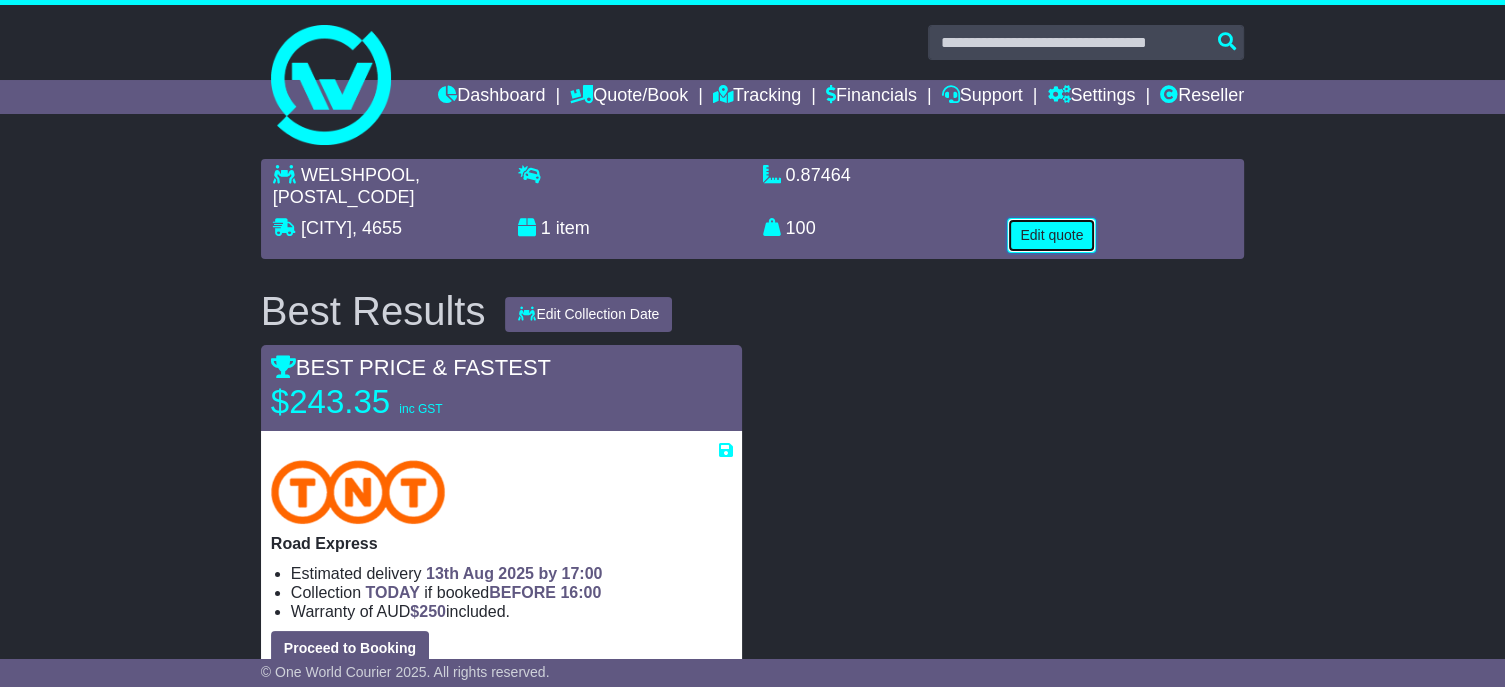 click on "Edit quote" at bounding box center (1051, 235) 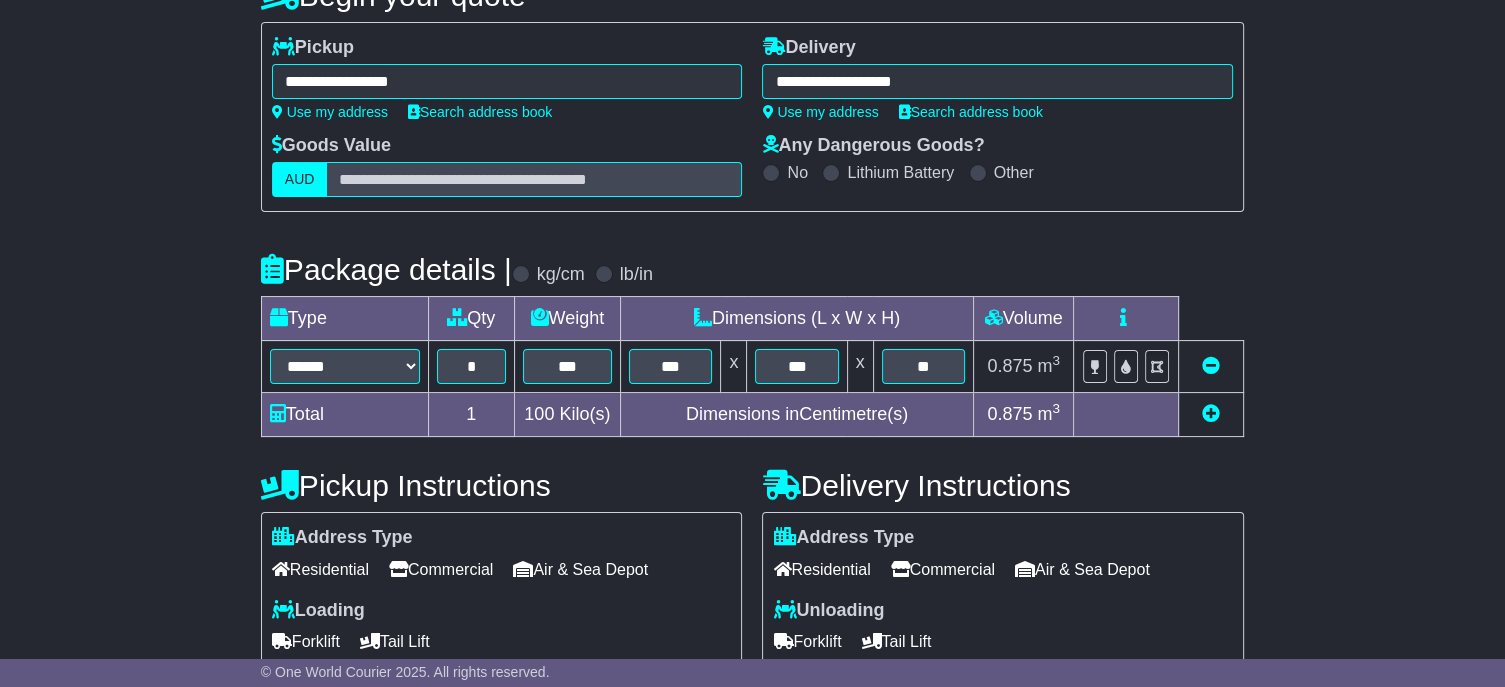 scroll, scrollTop: 400, scrollLeft: 0, axis: vertical 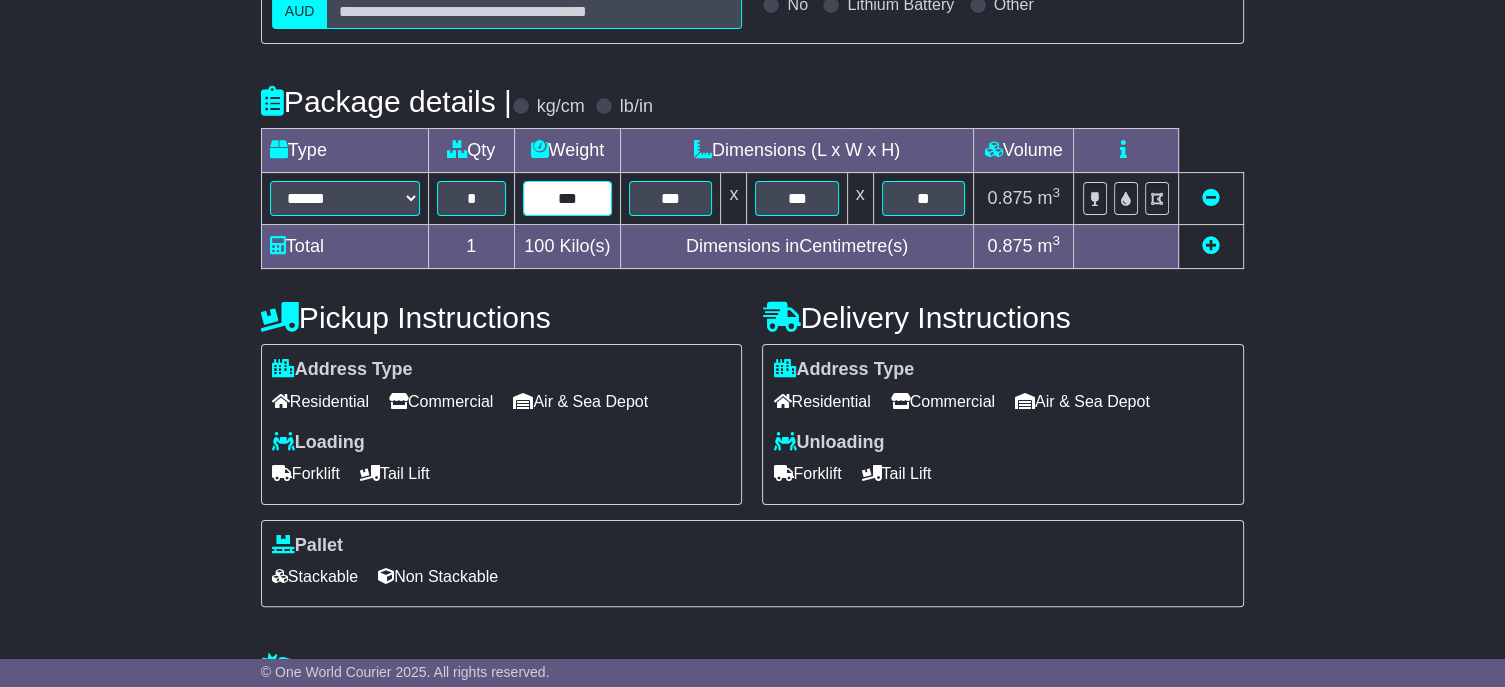 drag, startPoint x: 581, startPoint y: 223, endPoint x: 545, endPoint y: 223, distance: 36 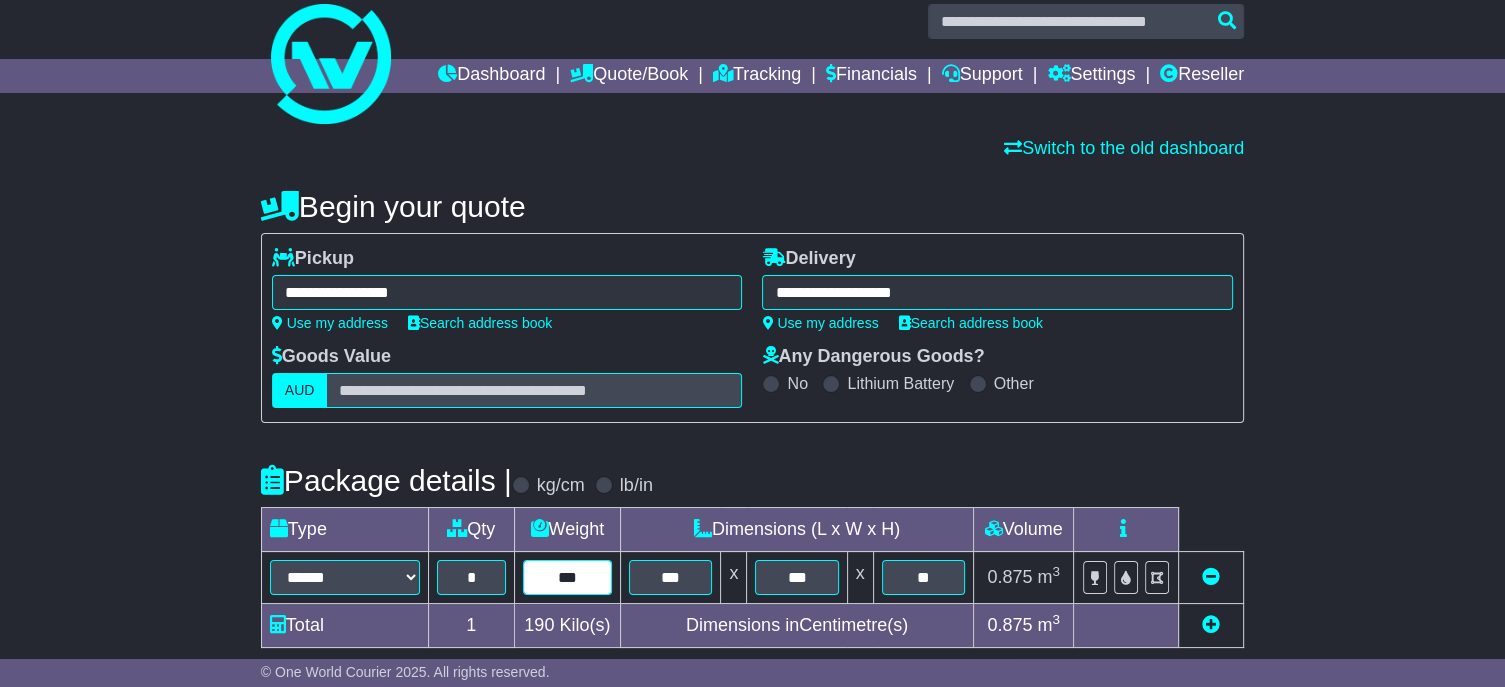 scroll, scrollTop: 0, scrollLeft: 0, axis: both 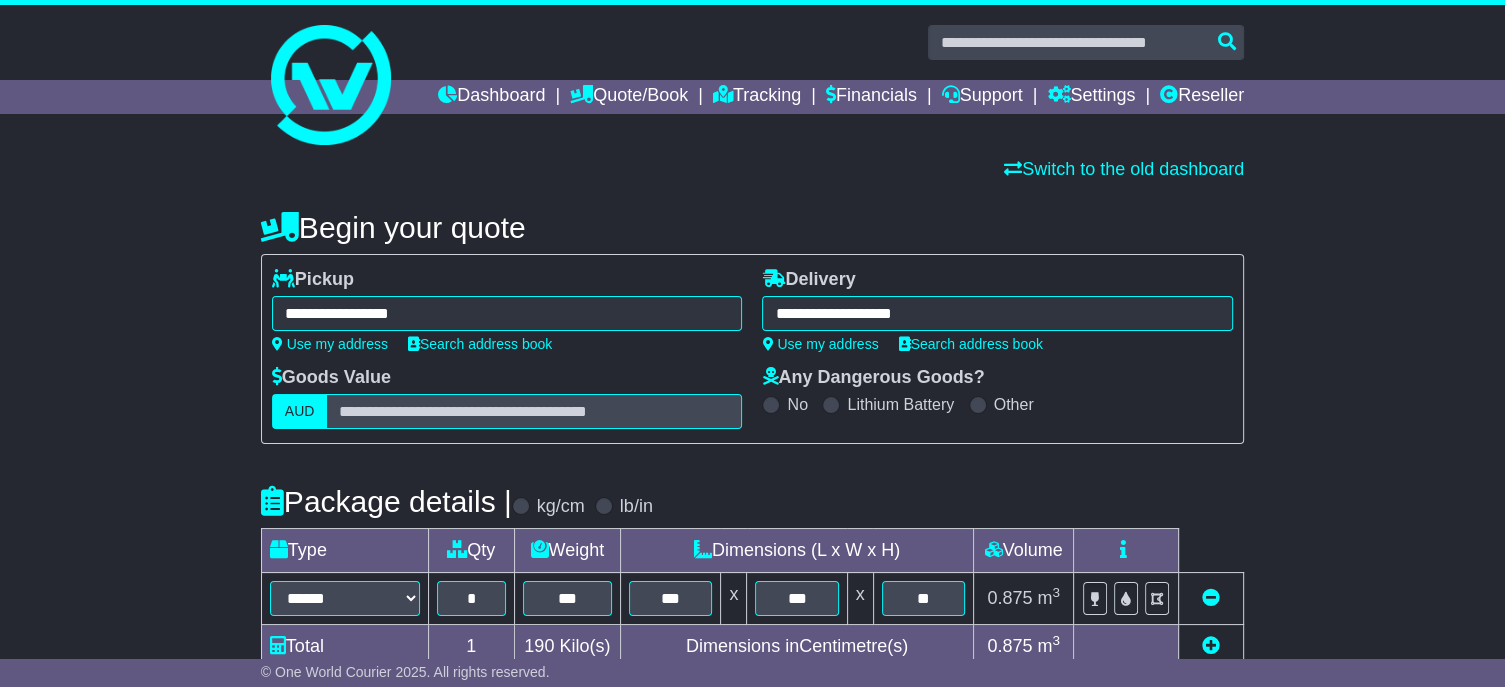 click on "**********" at bounding box center (507, 313) 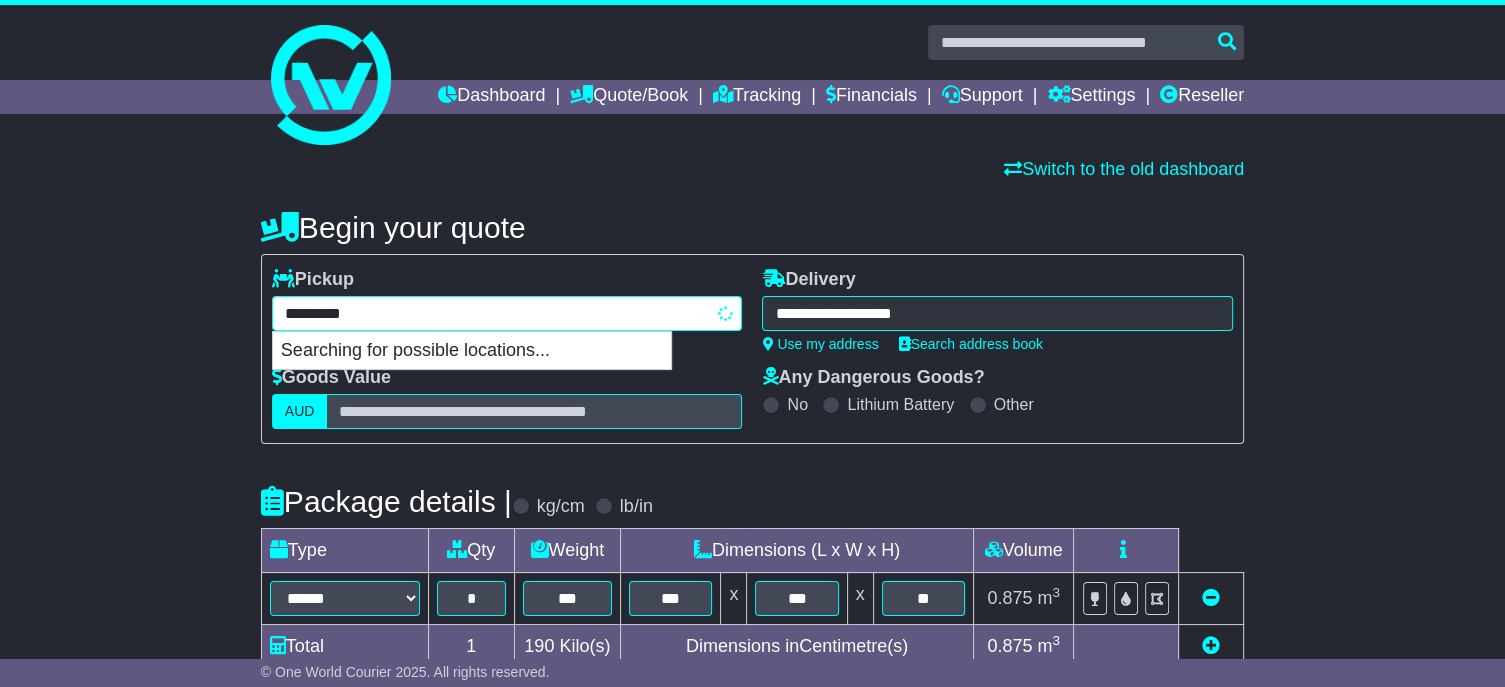 click on "*********" at bounding box center [507, 313] 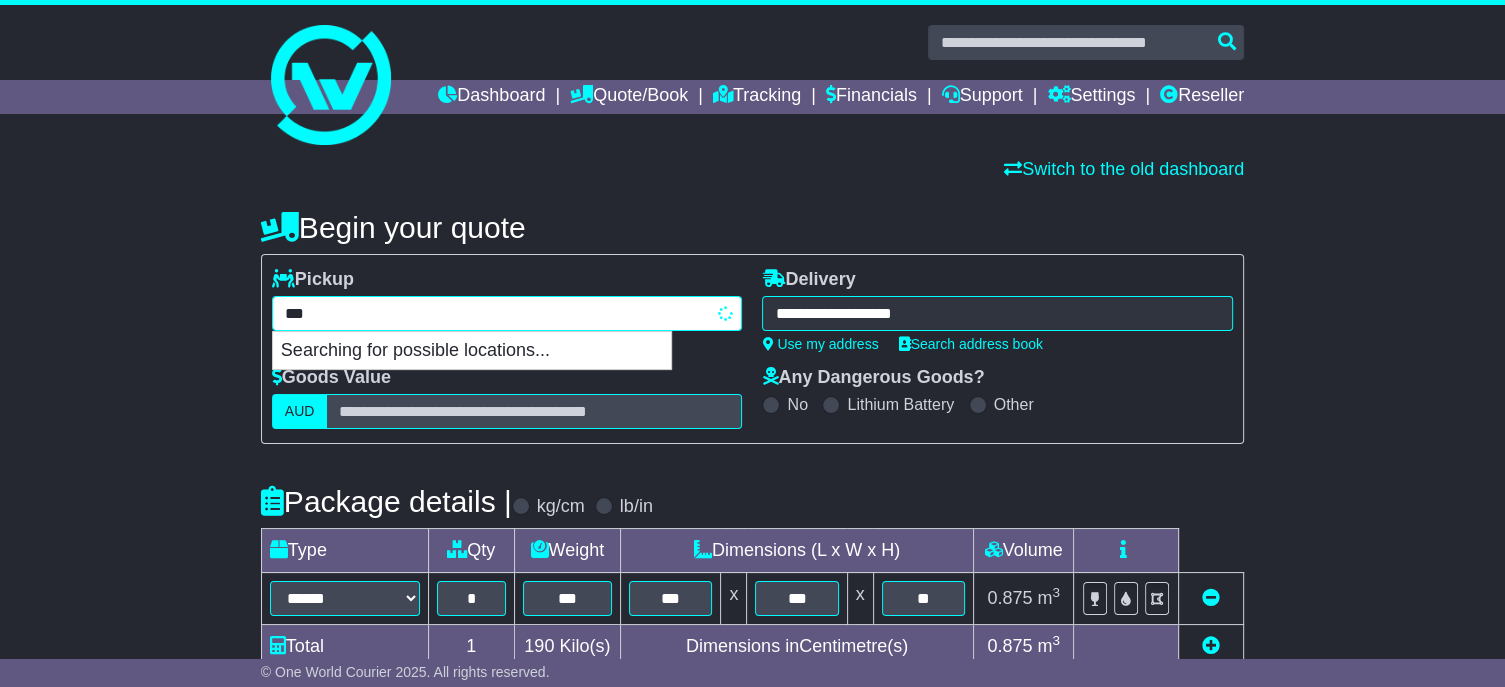 type on "****" 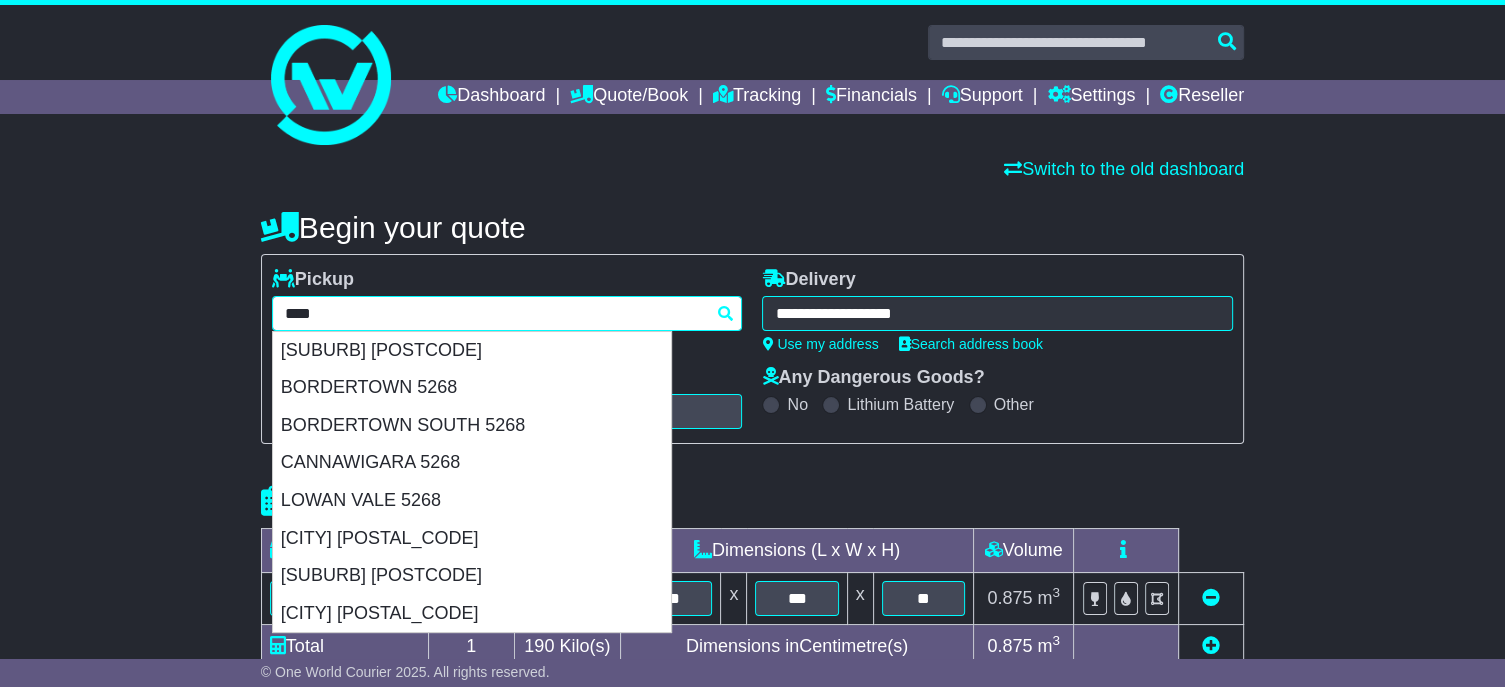 click on "BORDERTOWN 5268" at bounding box center (472, 388) 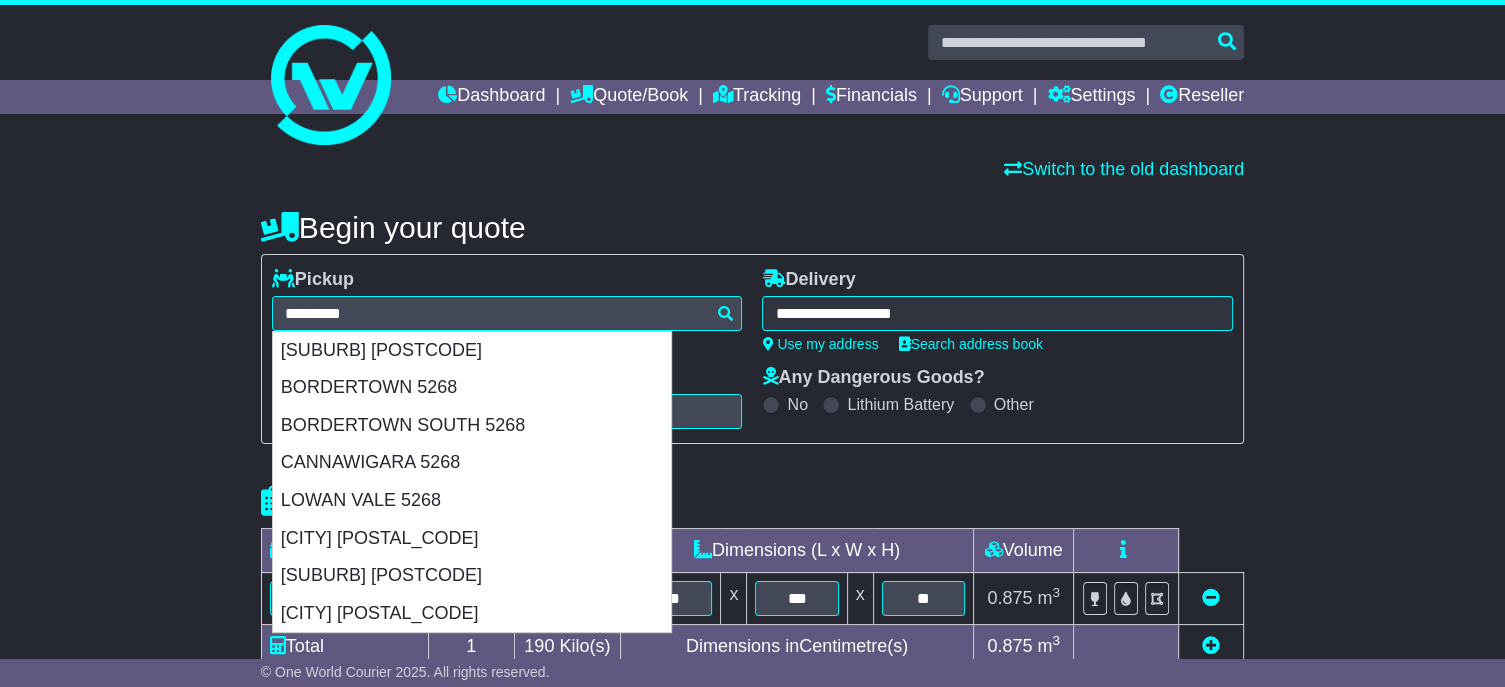 type on "**********" 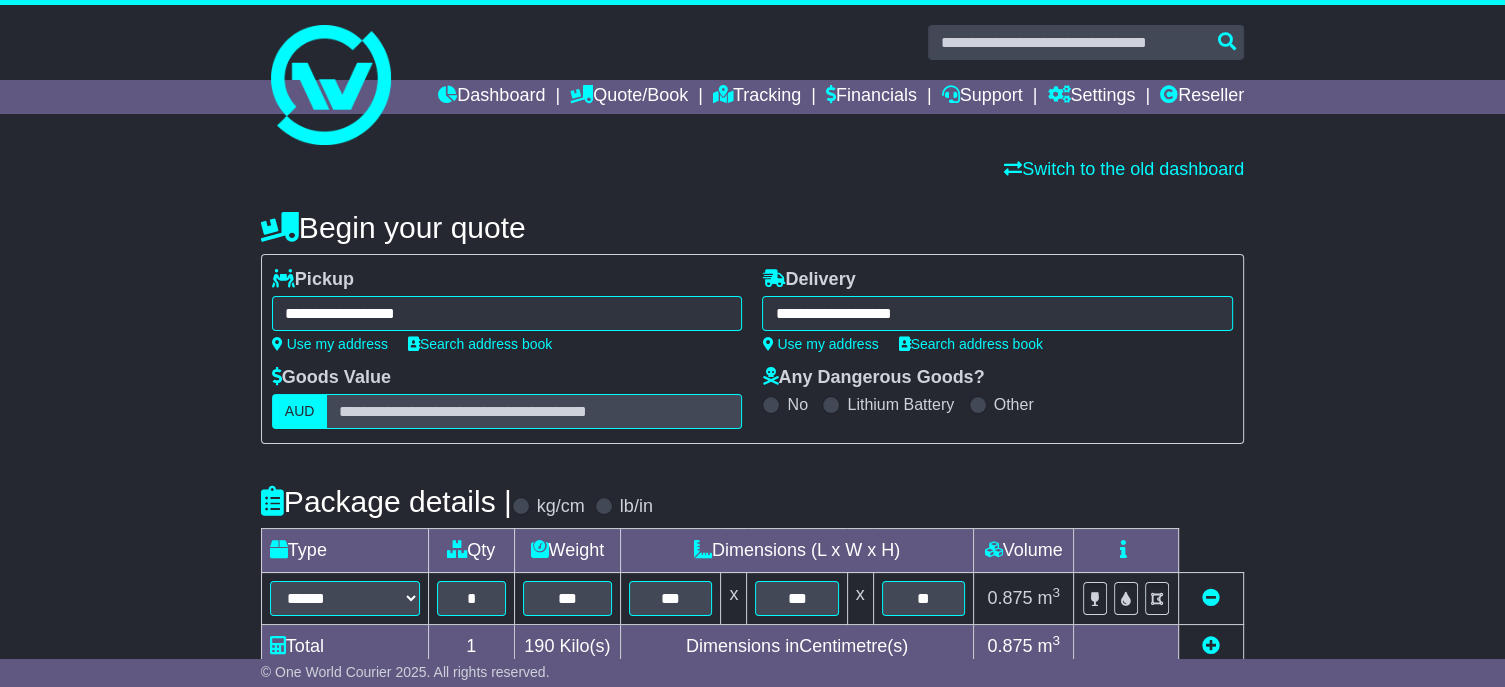 click on "**********" at bounding box center [997, 313] 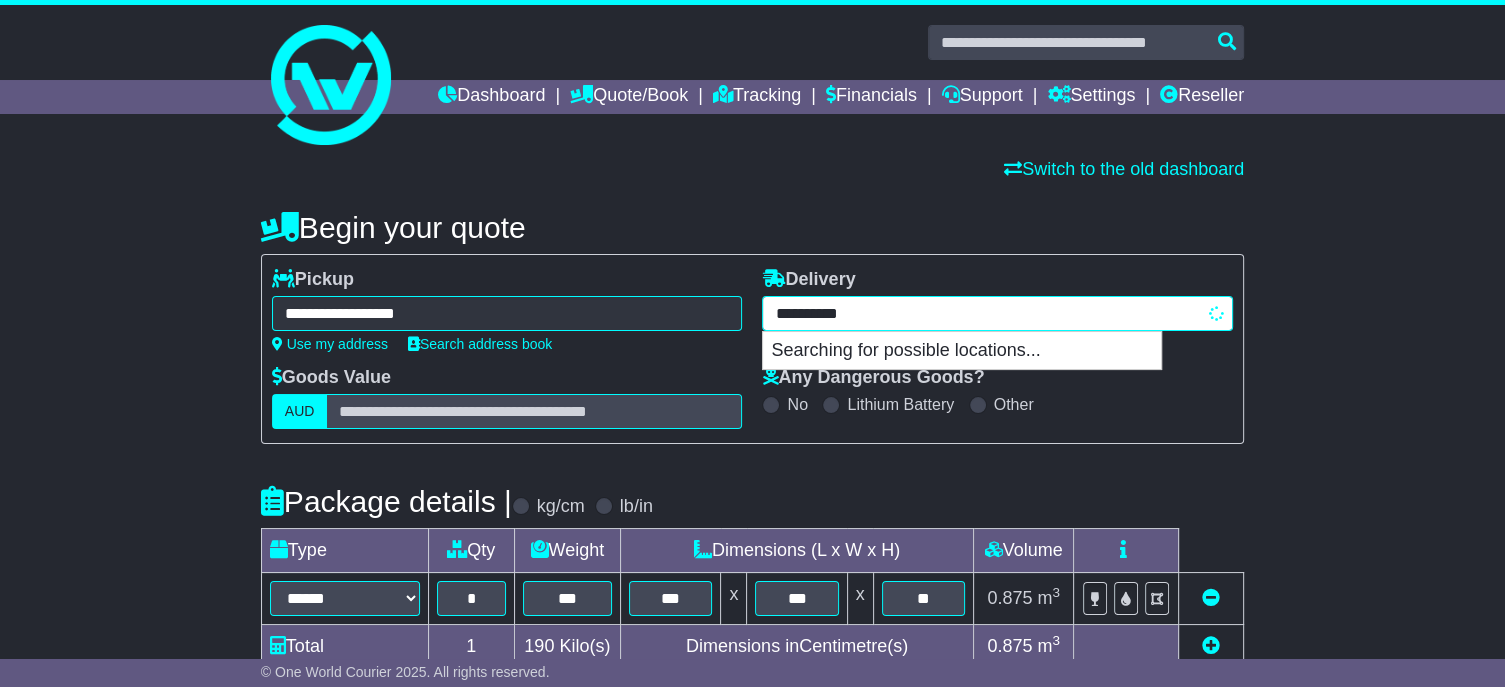 click on "**********" at bounding box center (997, 313) 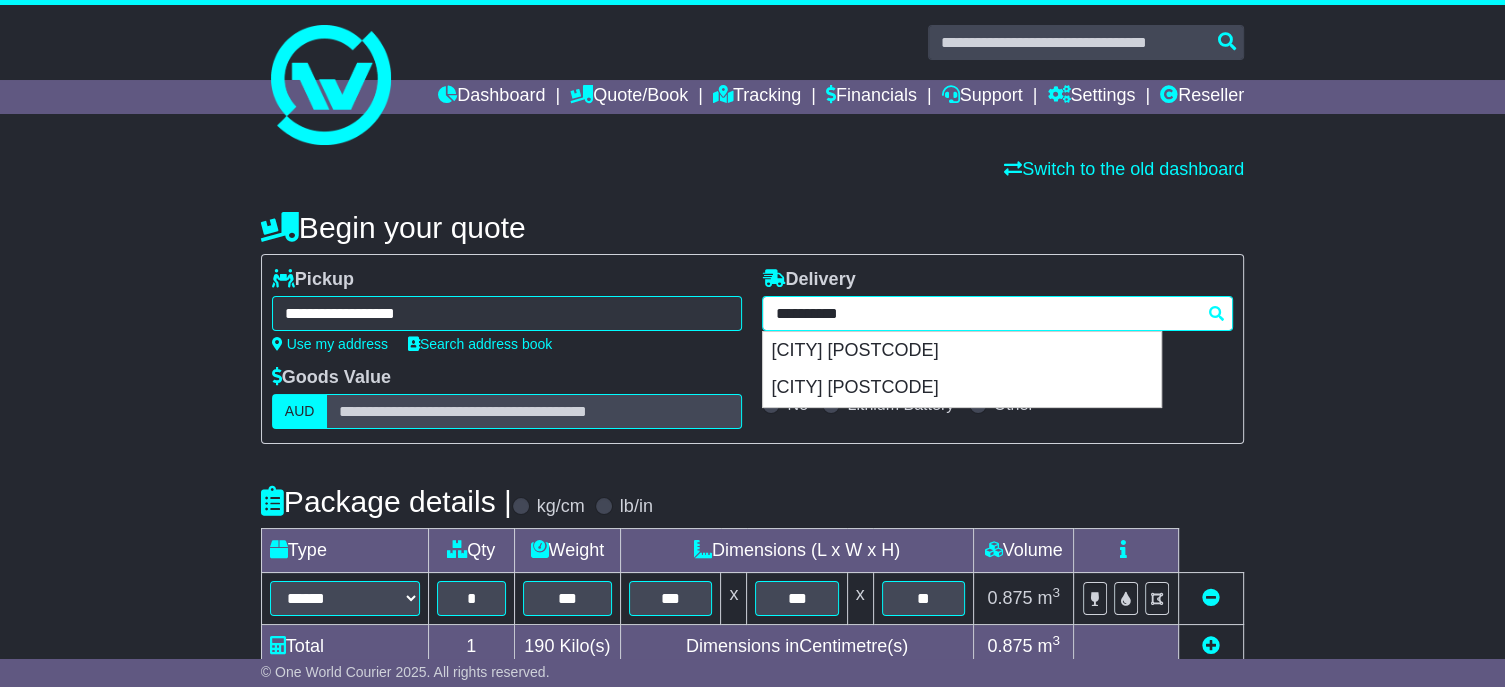 click on "**********" at bounding box center [997, 313] 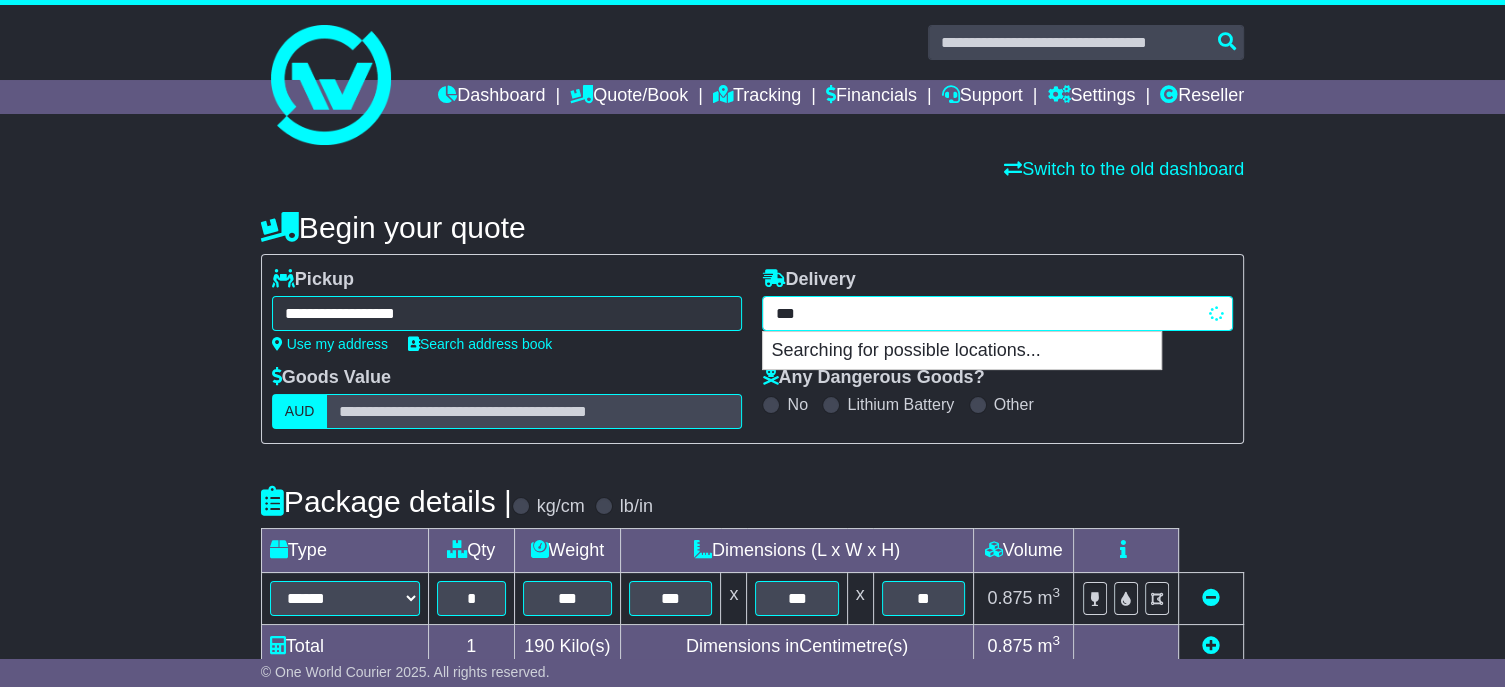 type on "****" 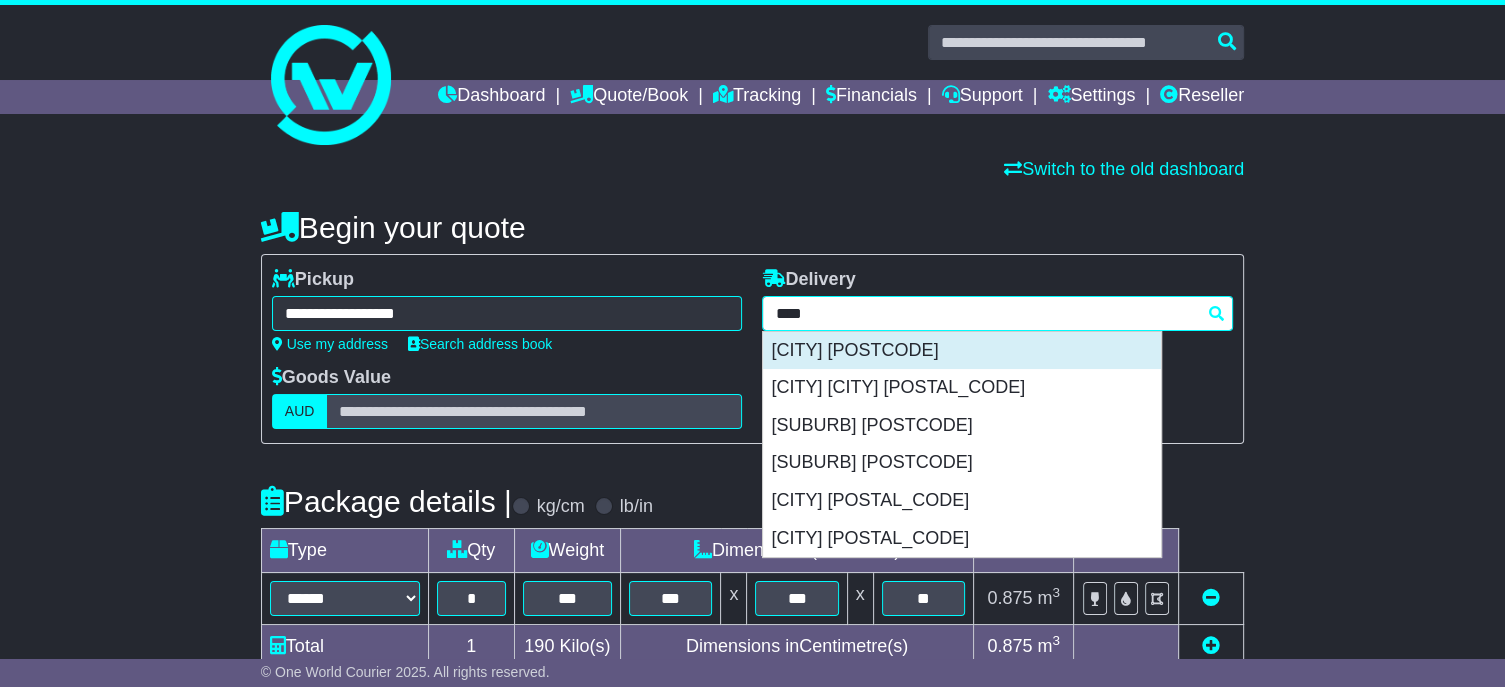 click on "[CITY] [POSTCODE]" at bounding box center [962, 351] 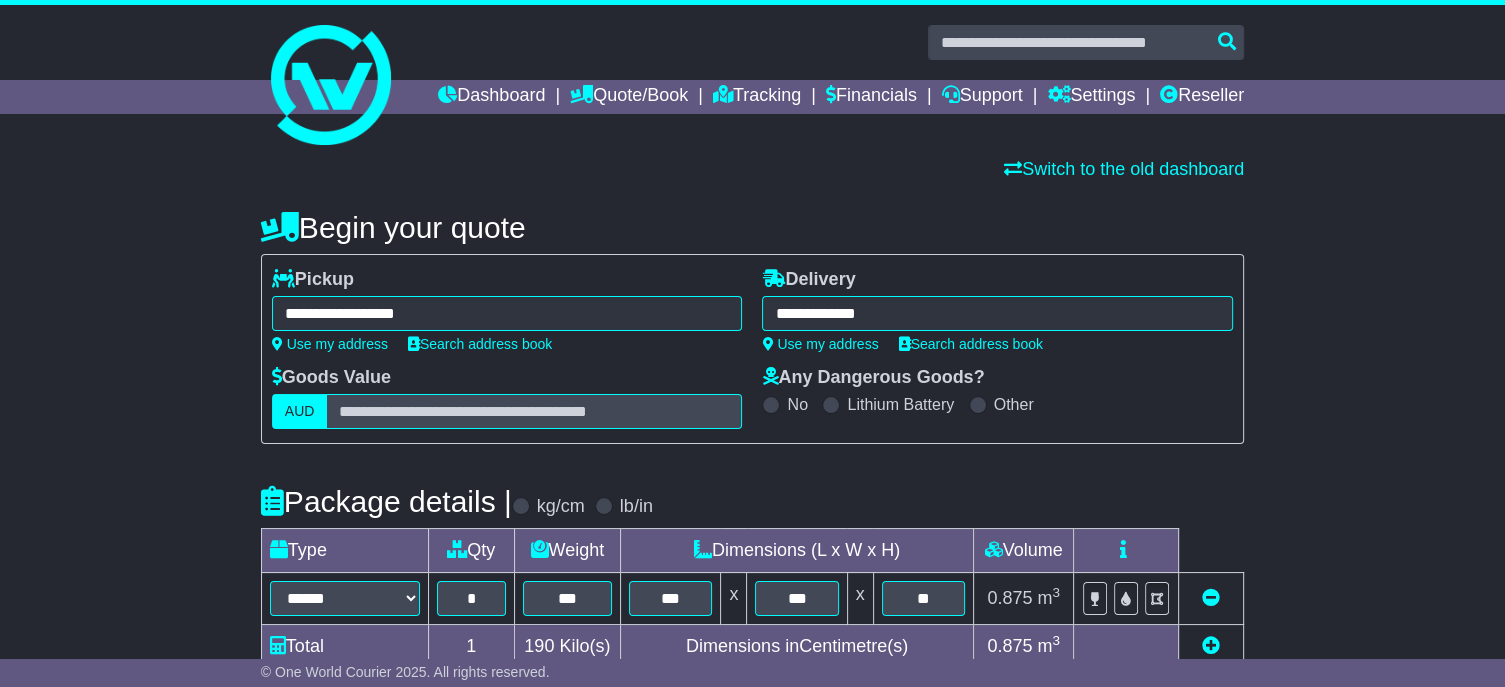 type on "**********" 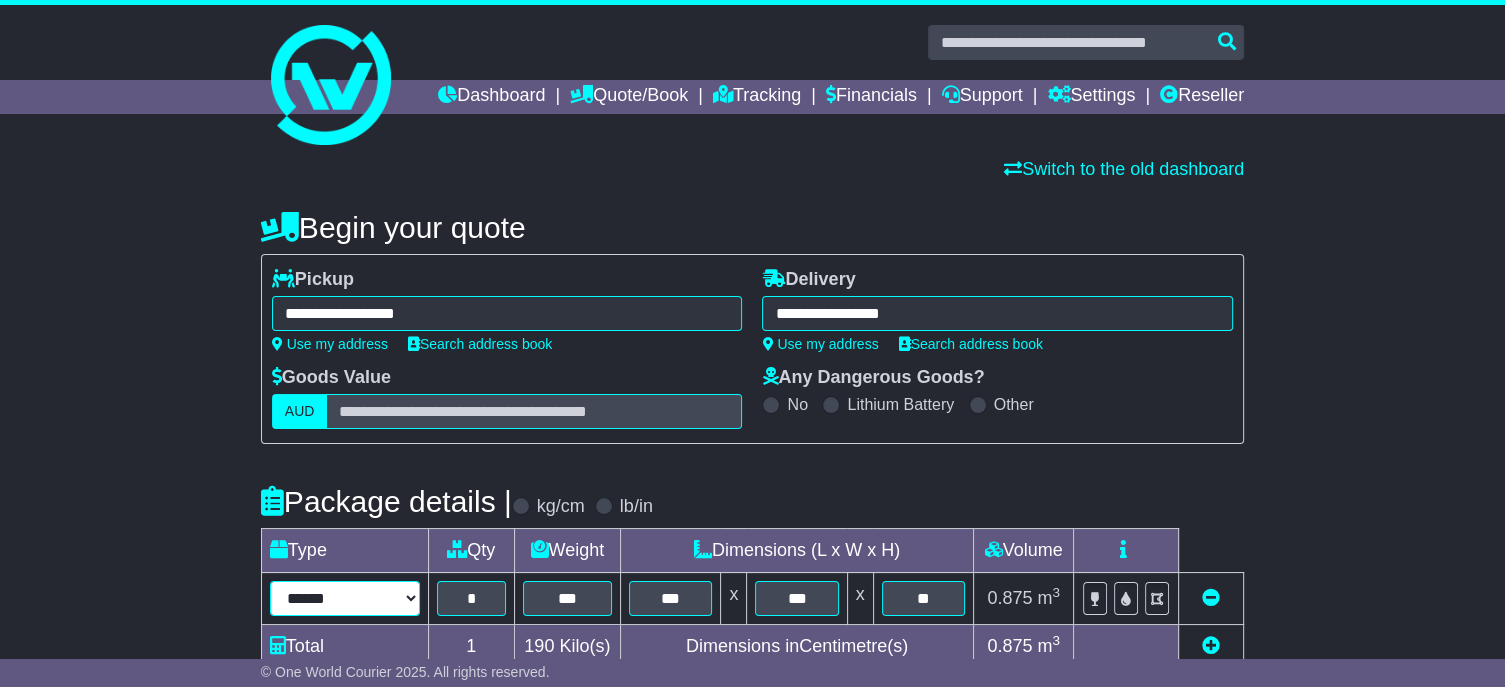 click on "****** ****** *** ******** ***** **** **** ****** *** *******" at bounding box center [345, 598] 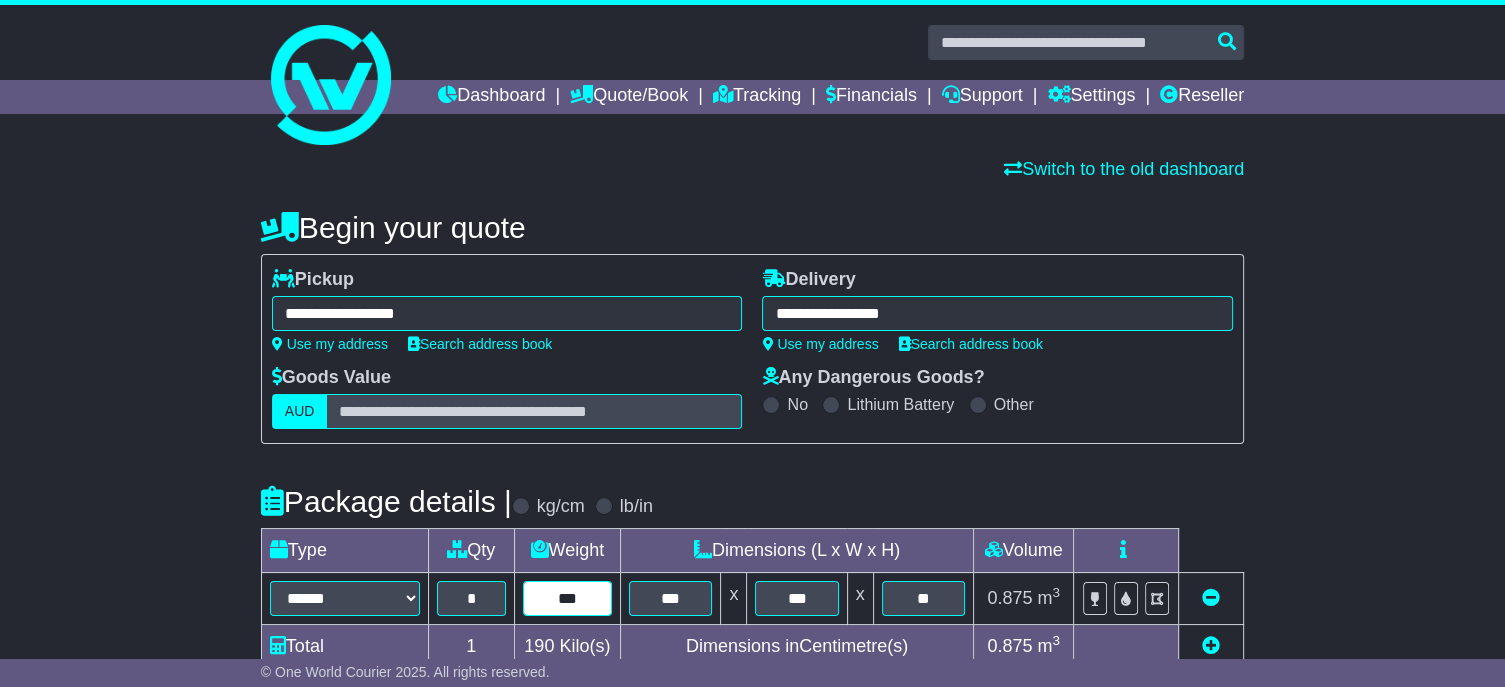 drag, startPoint x: 588, startPoint y: 634, endPoint x: 517, endPoint y: 607, distance: 75.96052 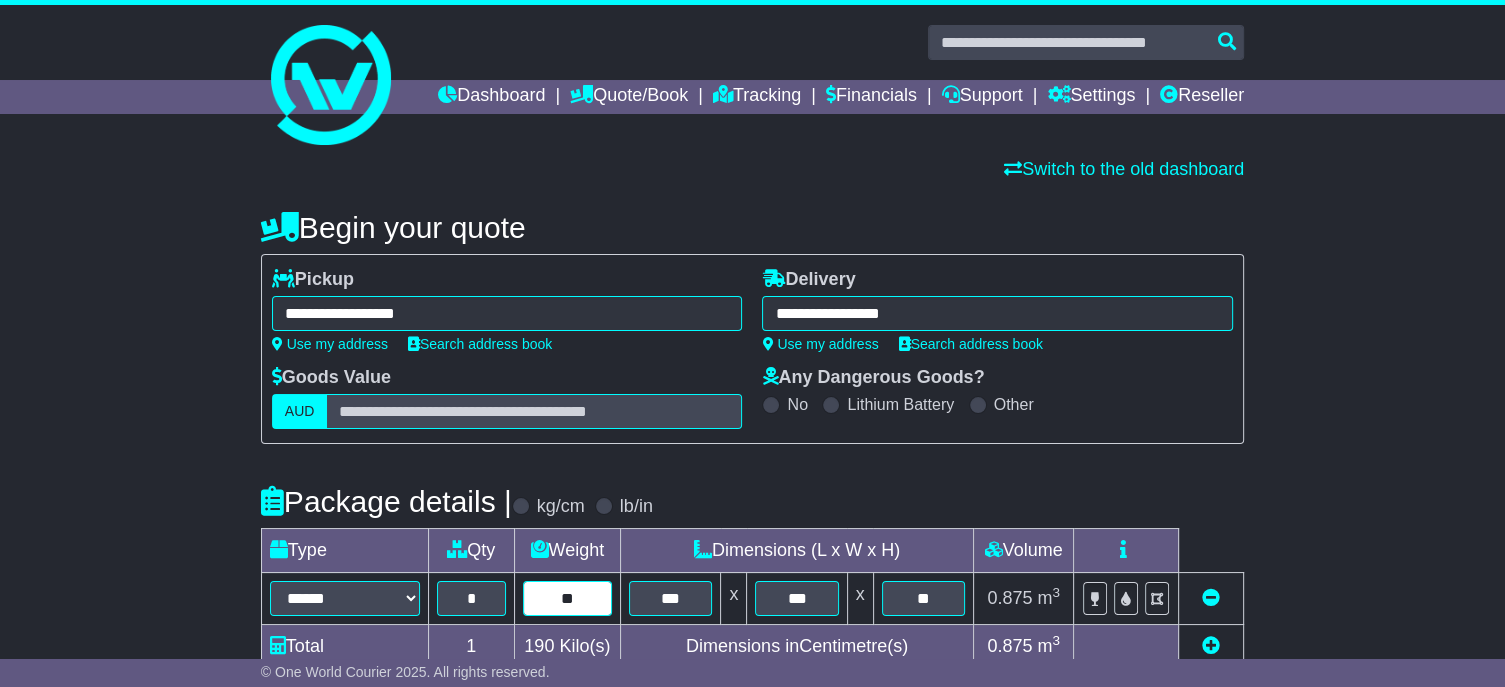 type on "**" 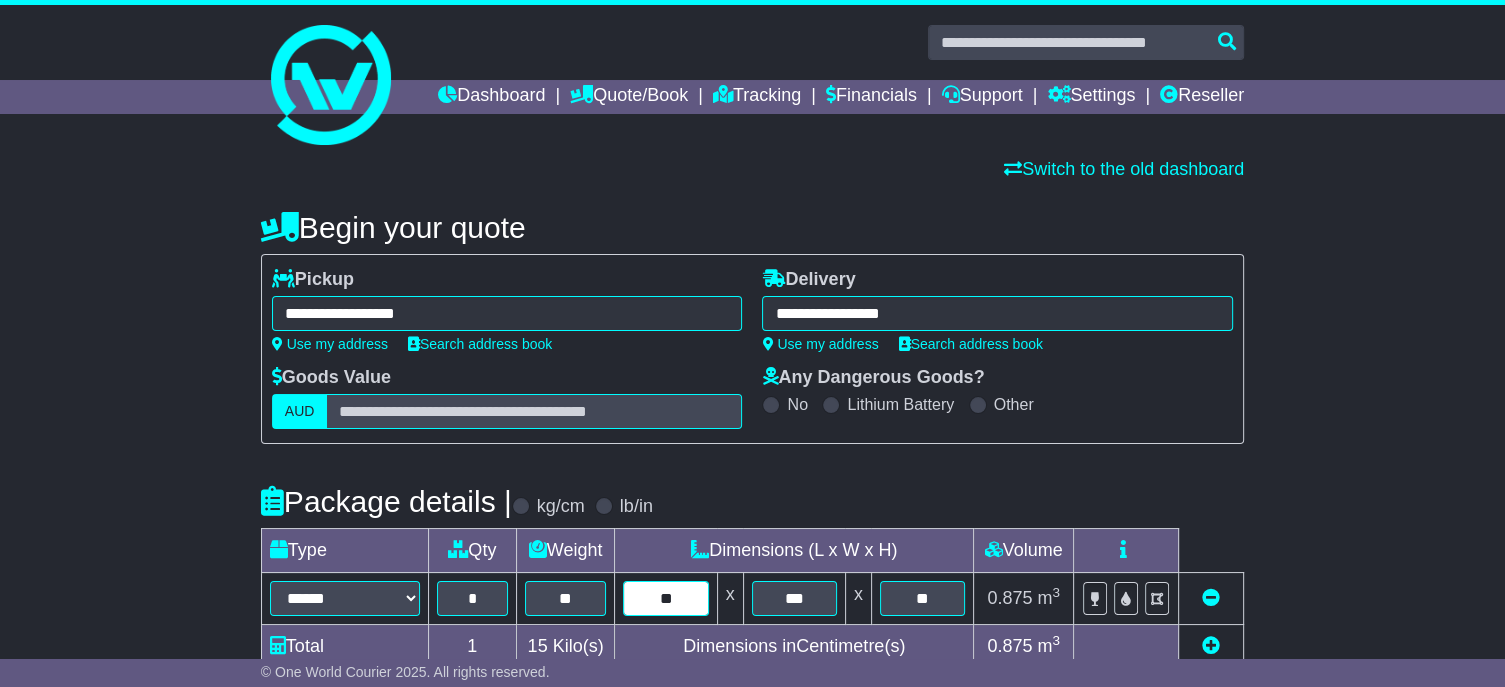 type on "**" 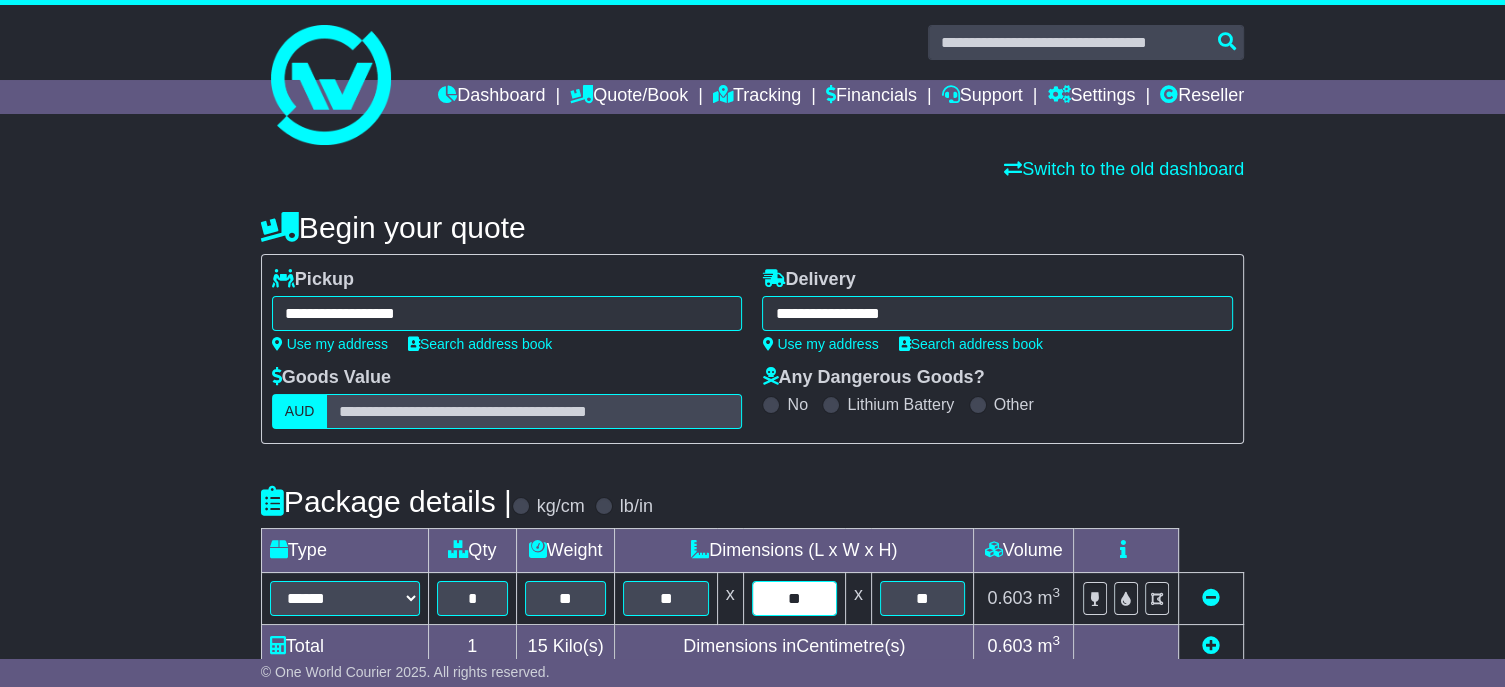 type on "**" 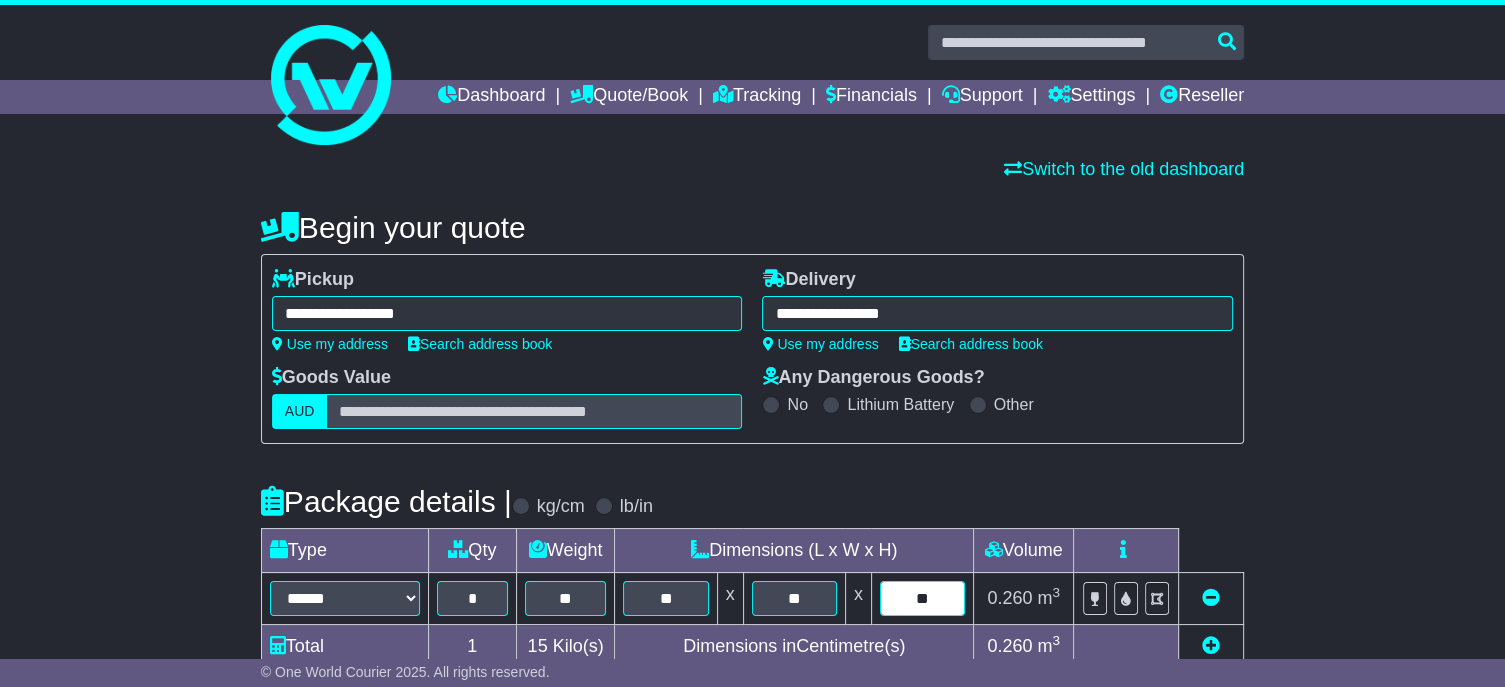 type on "**" 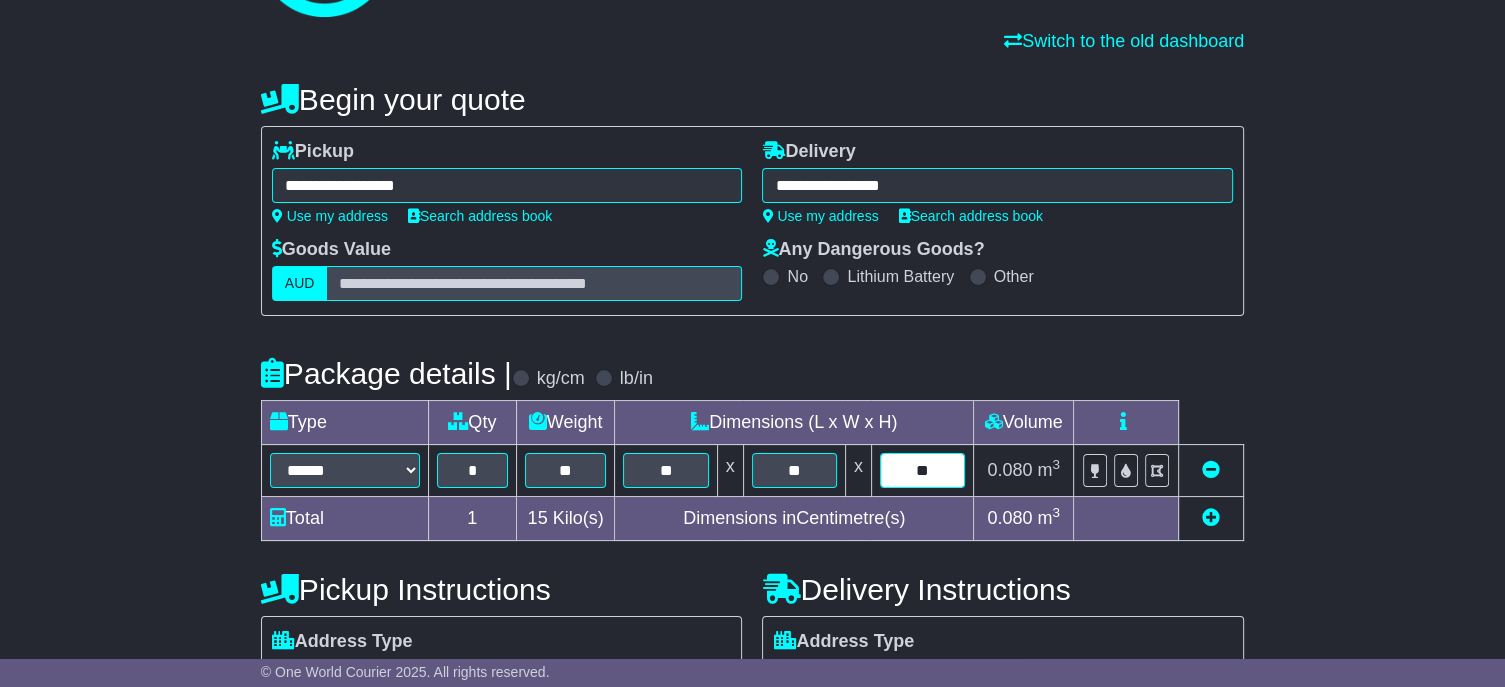 scroll, scrollTop: 400, scrollLeft: 0, axis: vertical 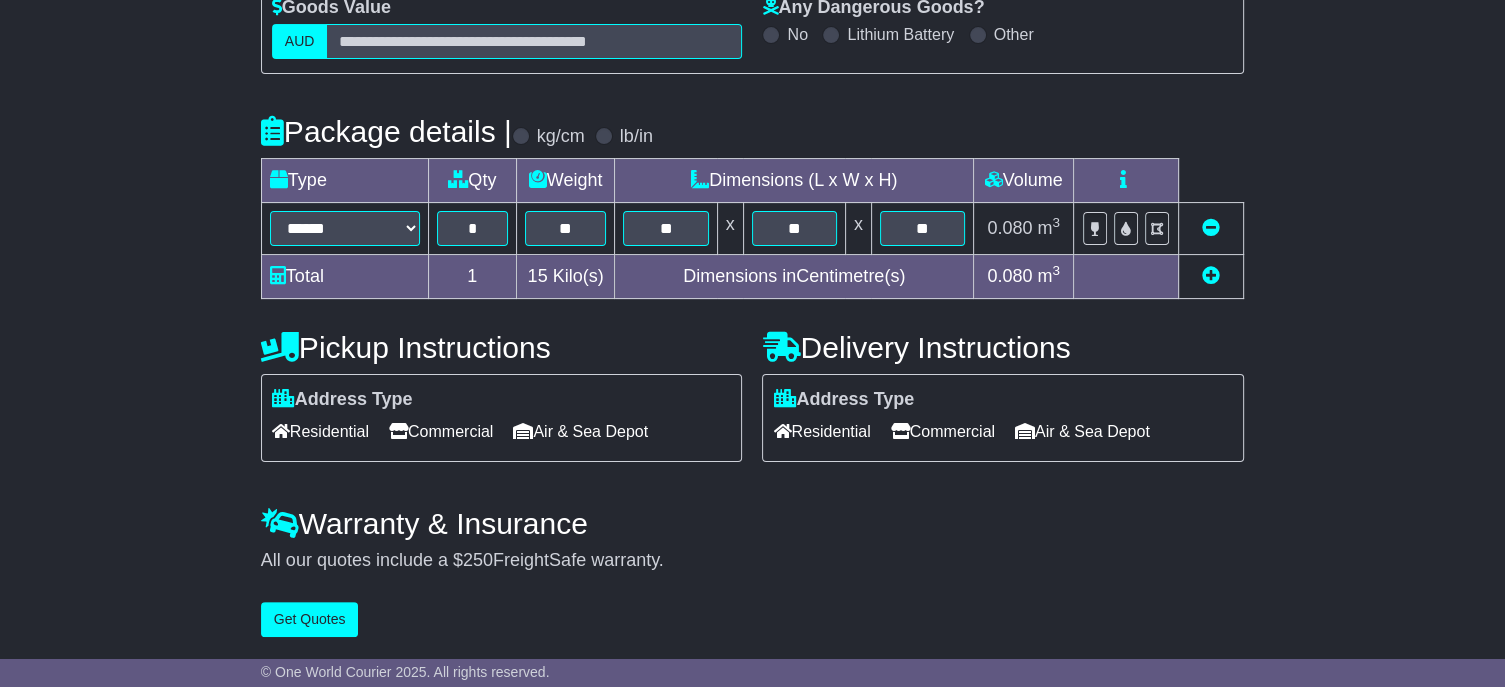 click on "**********" at bounding box center (752, 234) 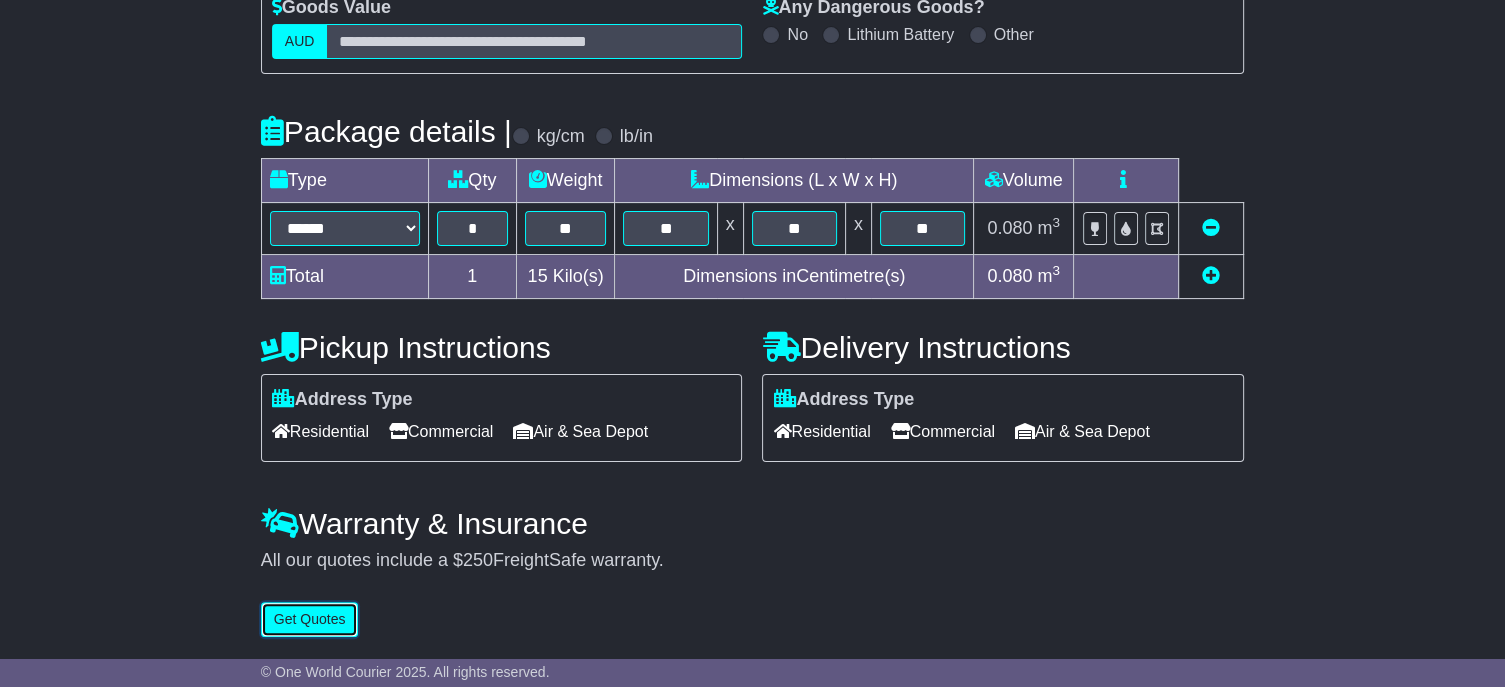 click on "Get Quotes" at bounding box center (310, 619) 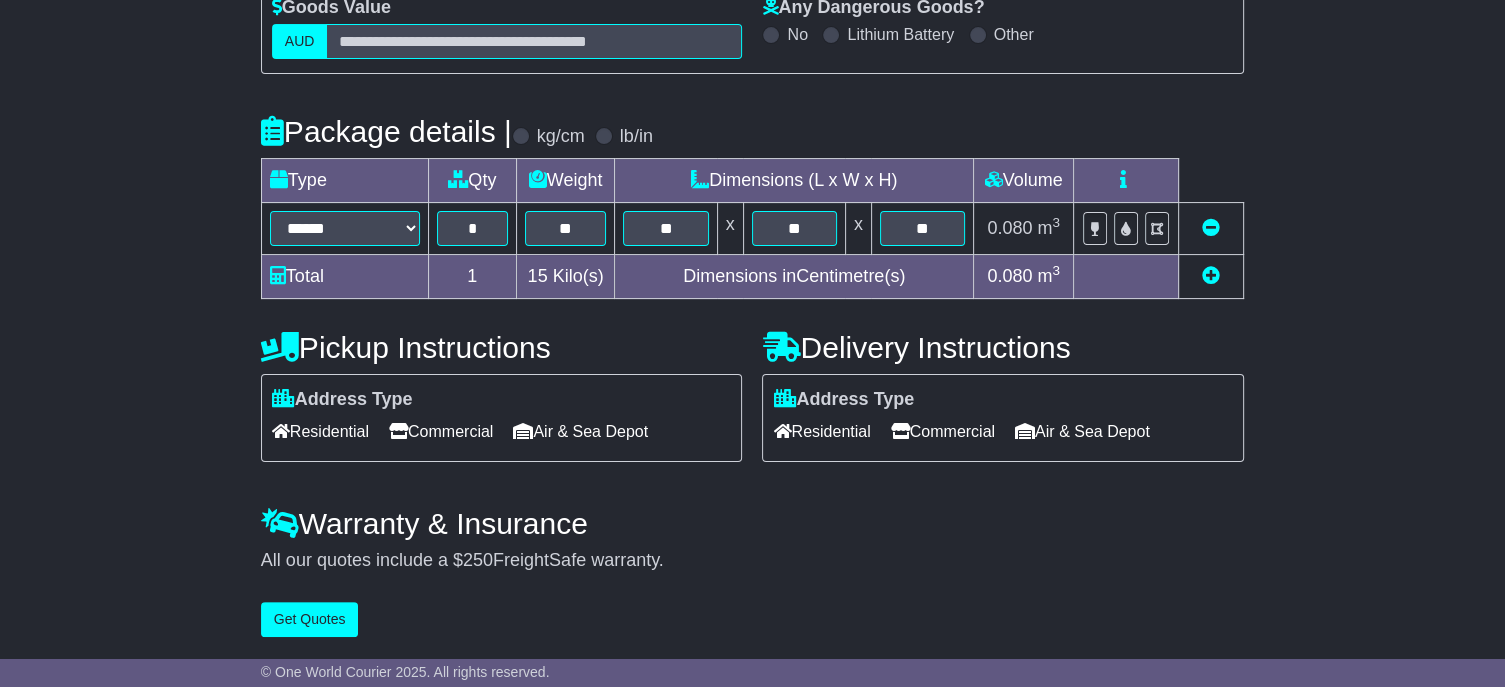 scroll, scrollTop: 0, scrollLeft: 0, axis: both 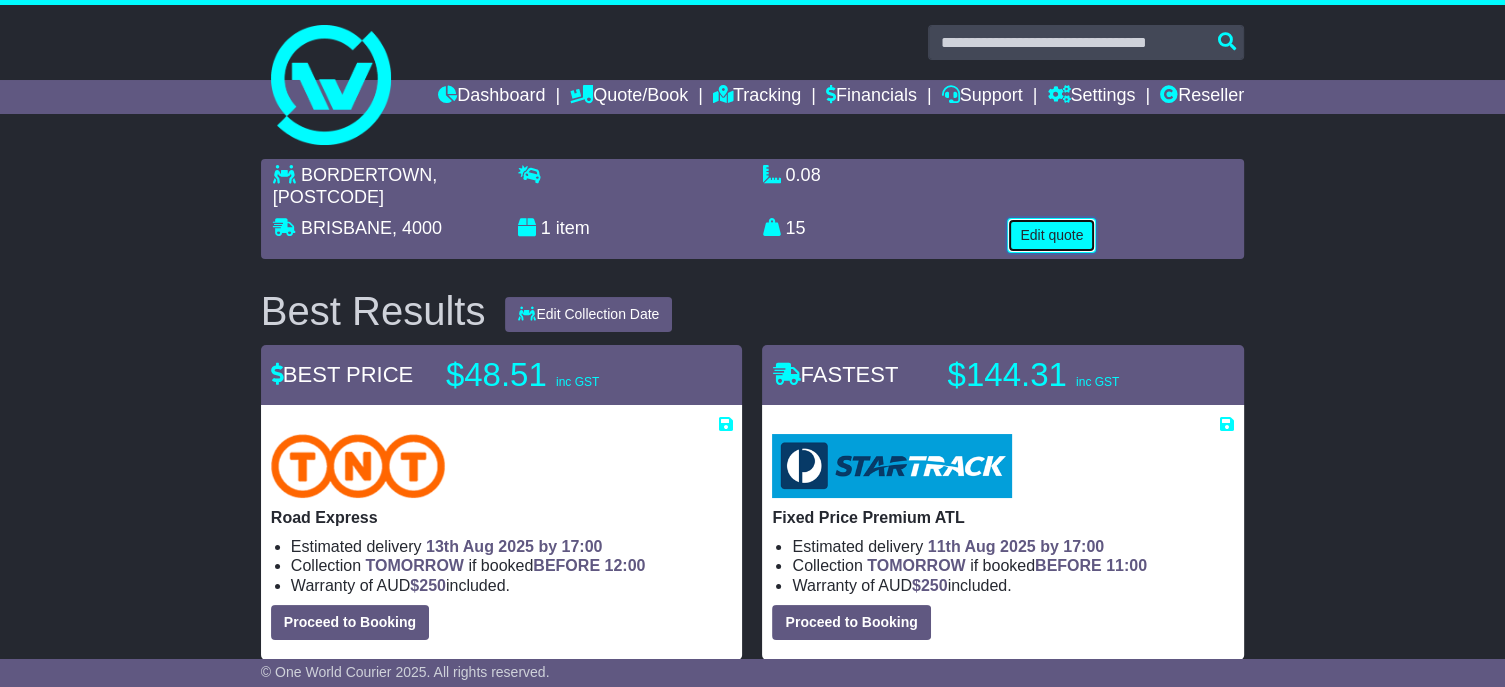 click on "Edit quote" at bounding box center [1051, 235] 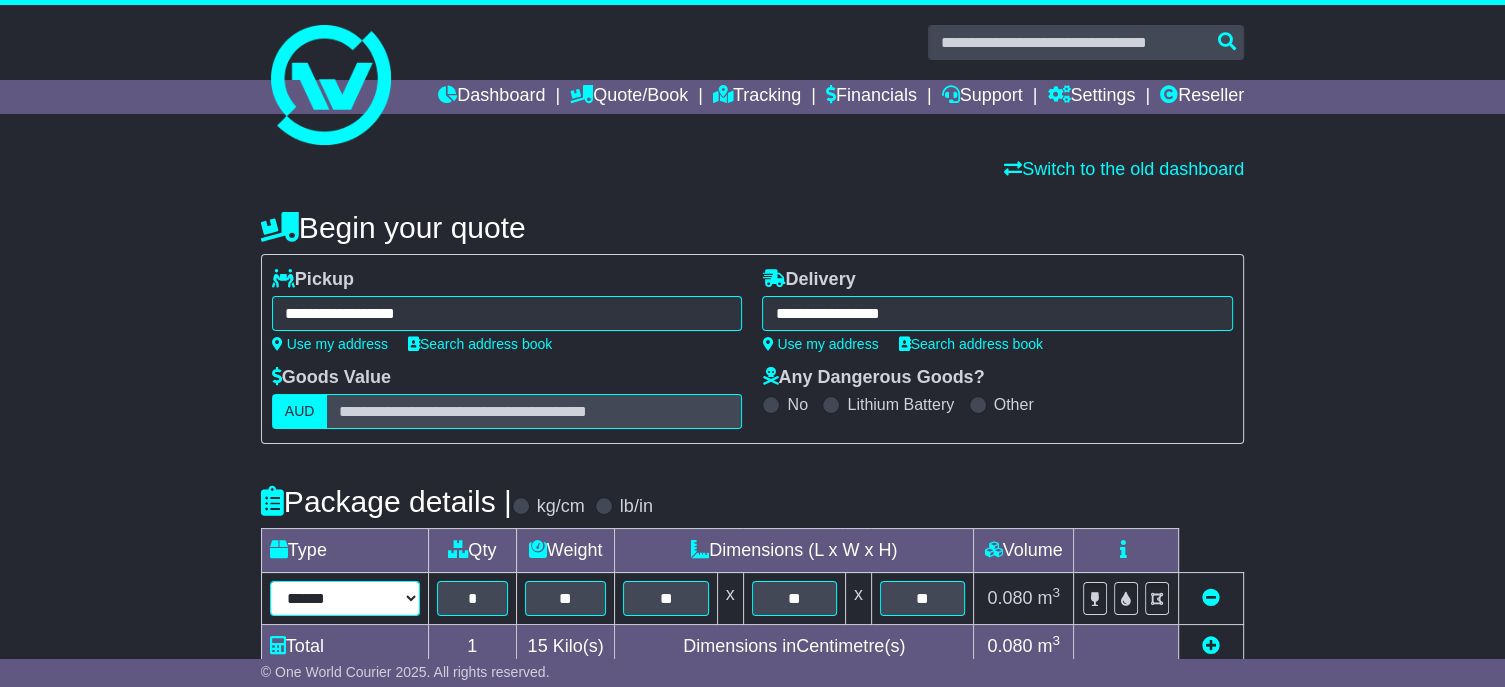 click on "****** ****** *** ******** ***** **** **** ****** *** *******" at bounding box center [345, 598] 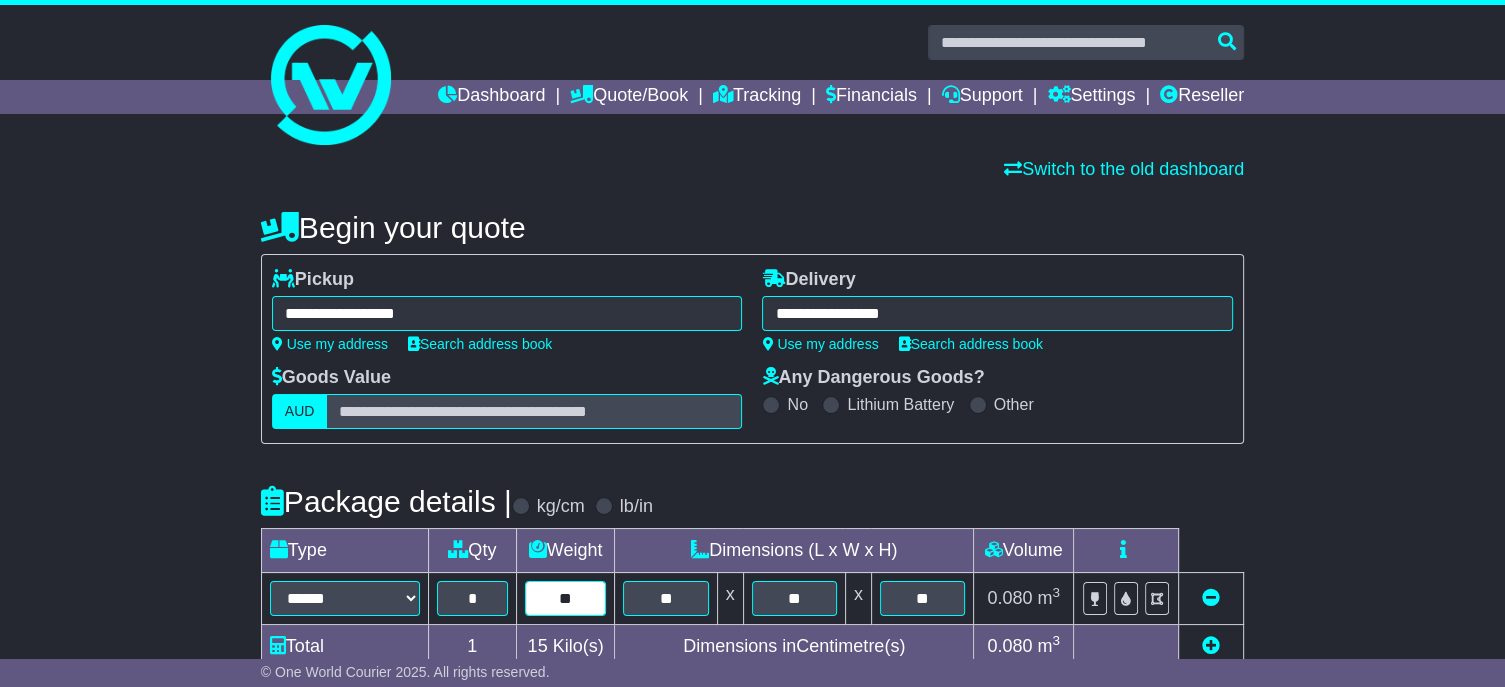 drag, startPoint x: 529, startPoint y: 615, endPoint x: 519, endPoint y: 613, distance: 10.198039 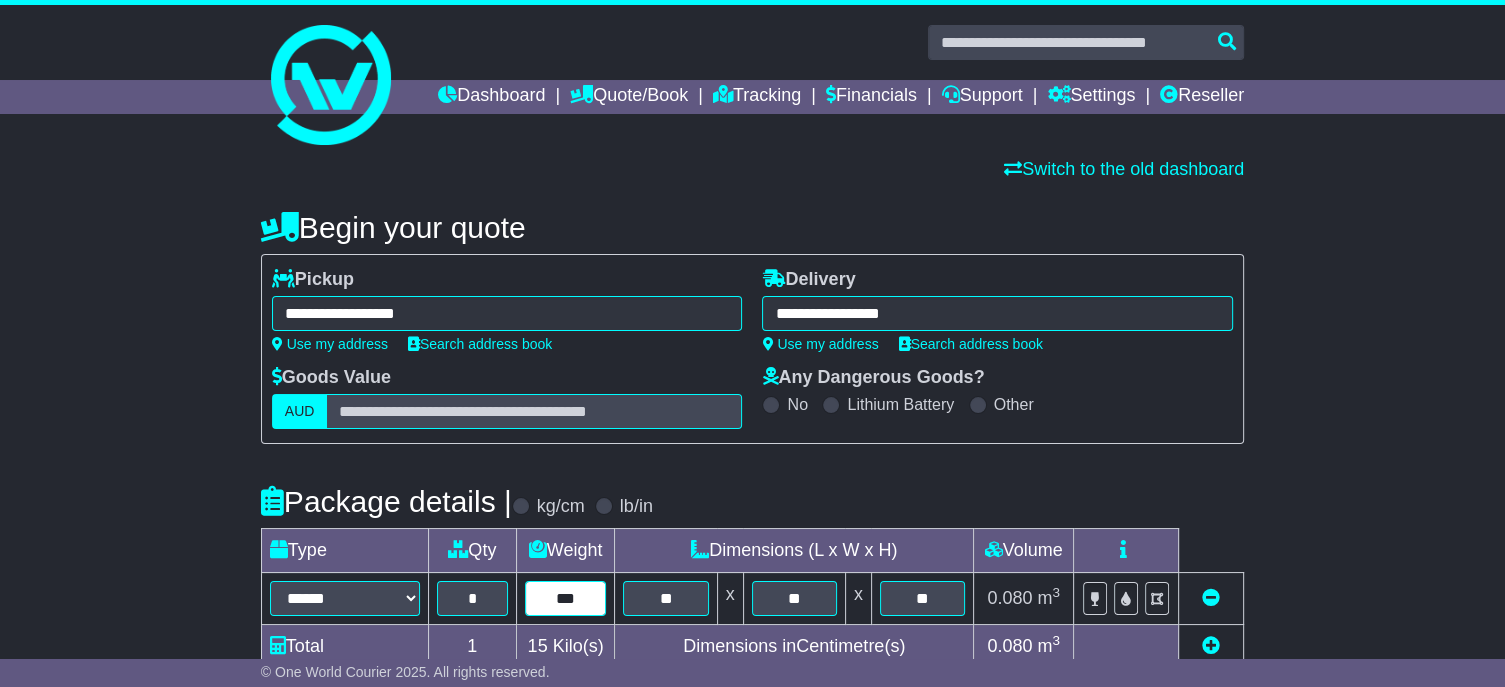 type on "***" 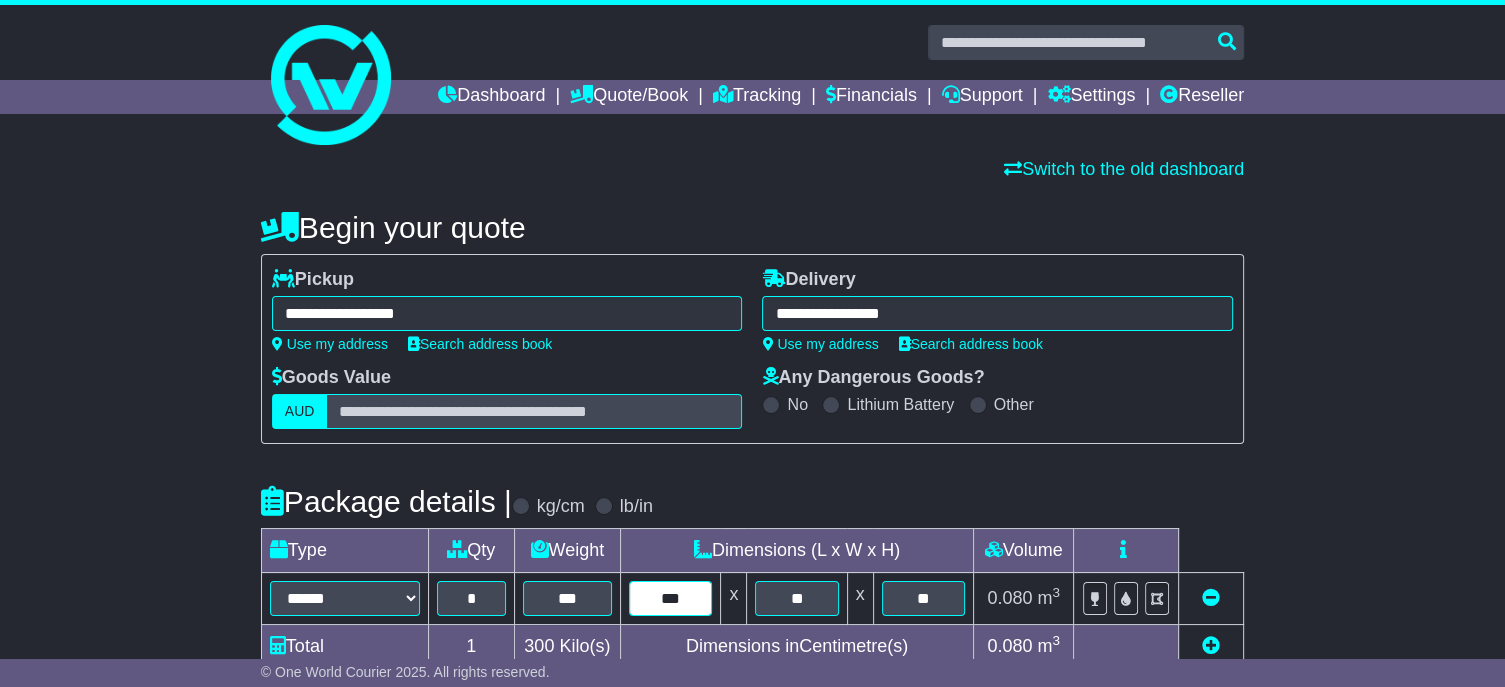 type on "***" 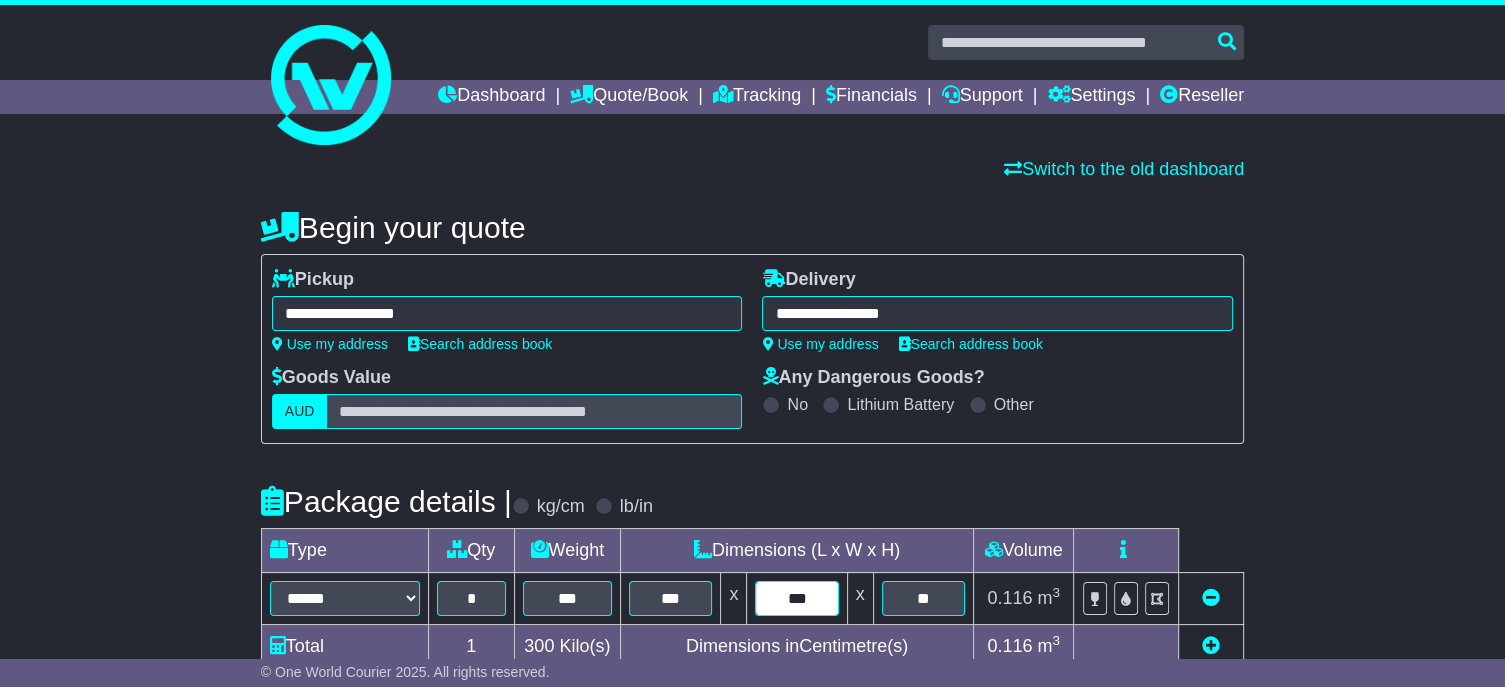 type on "***" 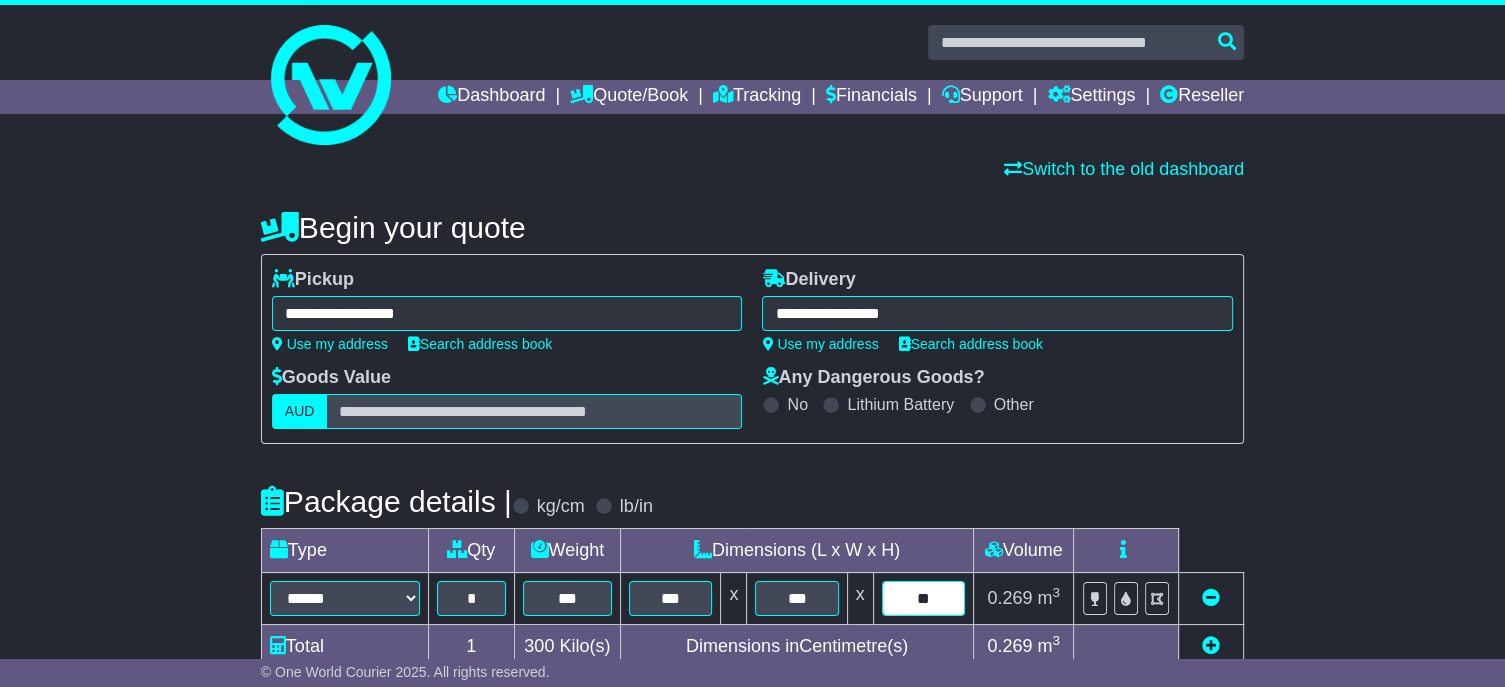 type on "**" 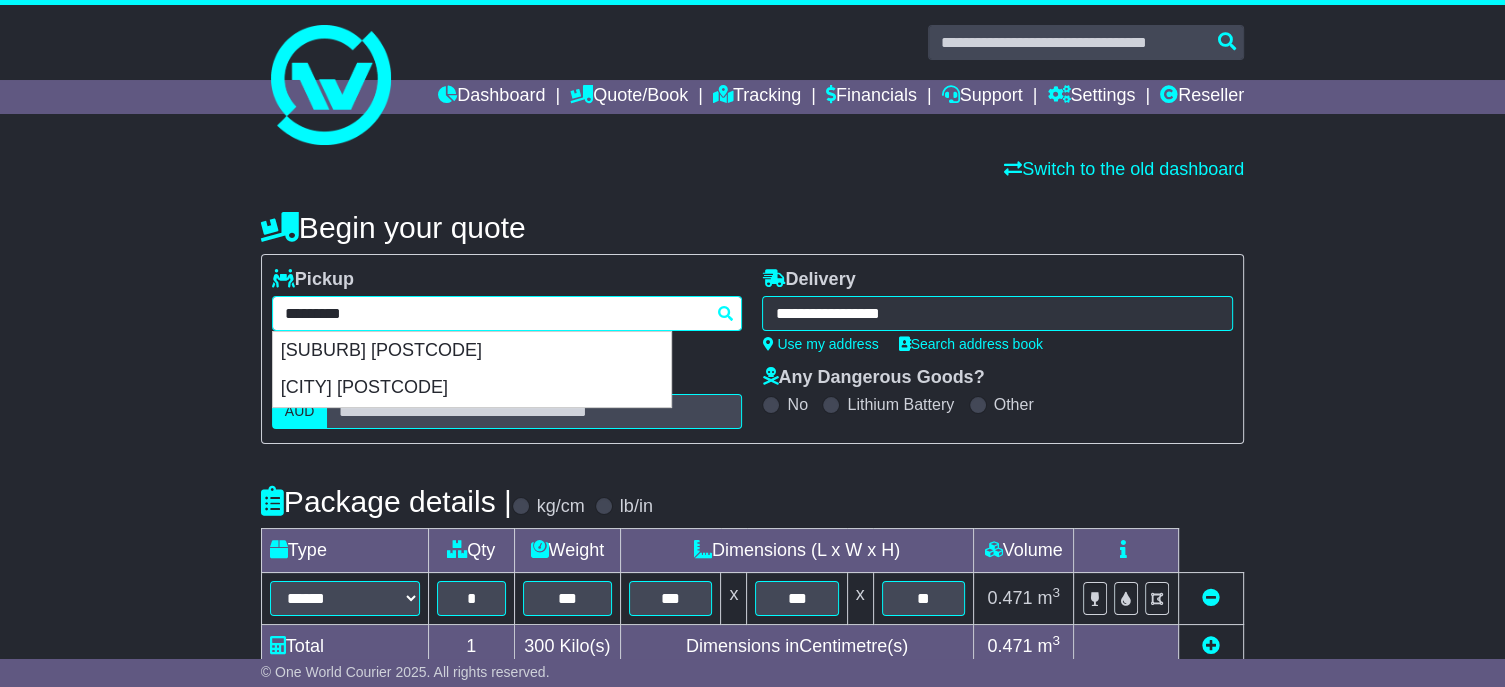click on "**********" at bounding box center (507, 313) 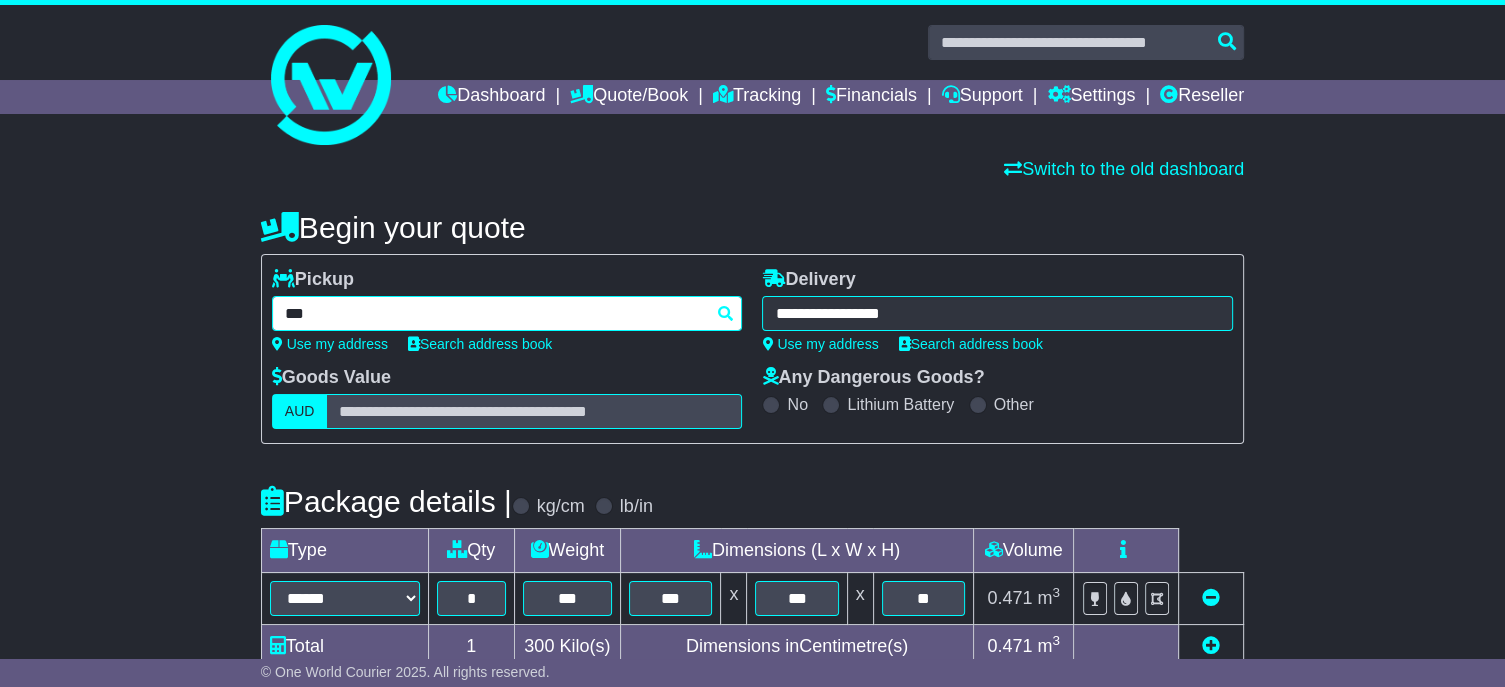 type on "****" 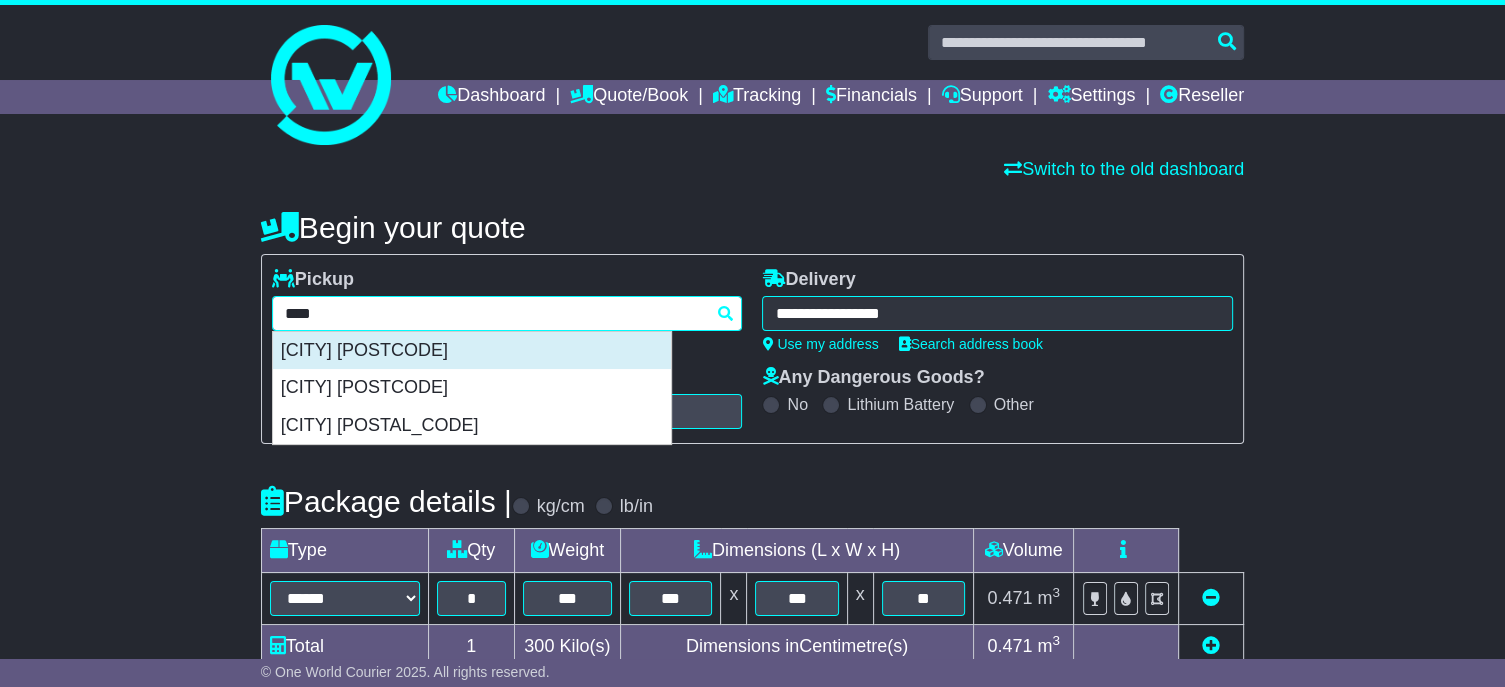 click on "[CITY] [POSTCODE]" at bounding box center (472, 351) 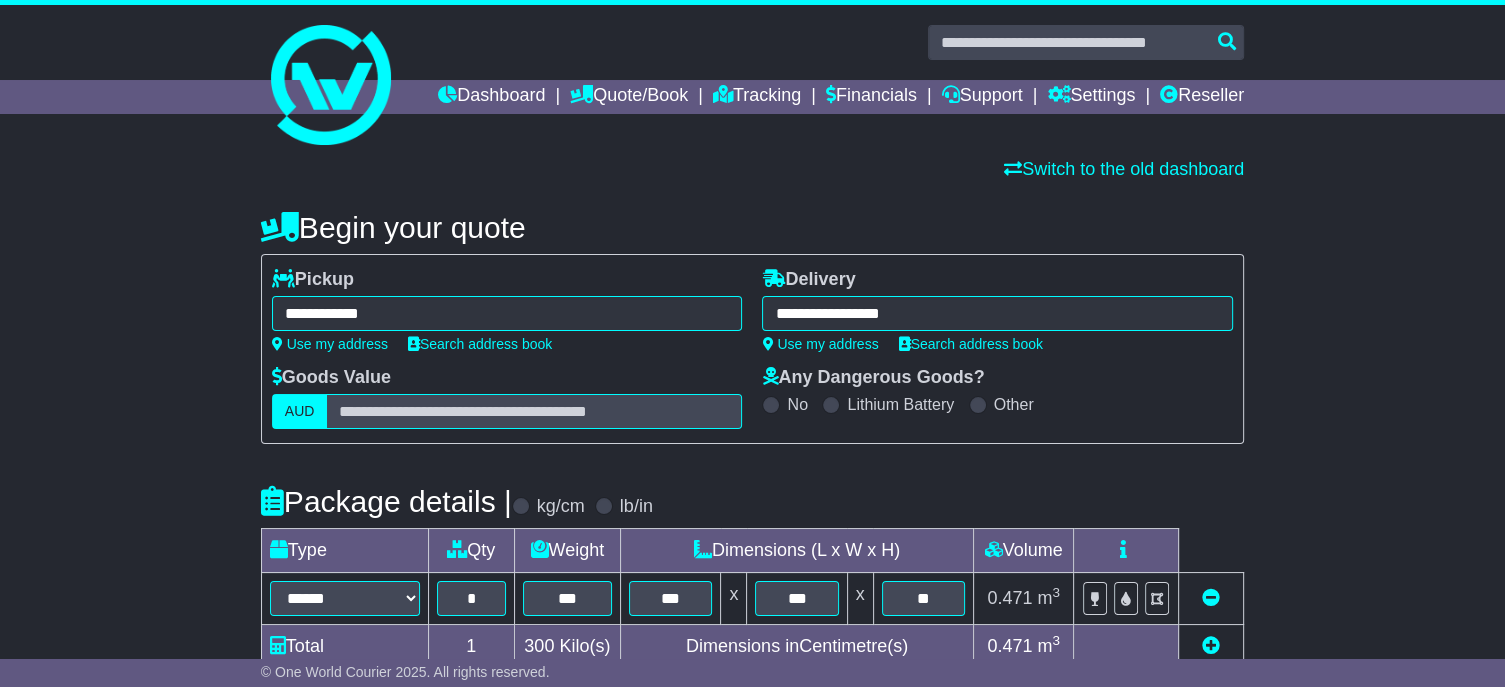 type on "**********" 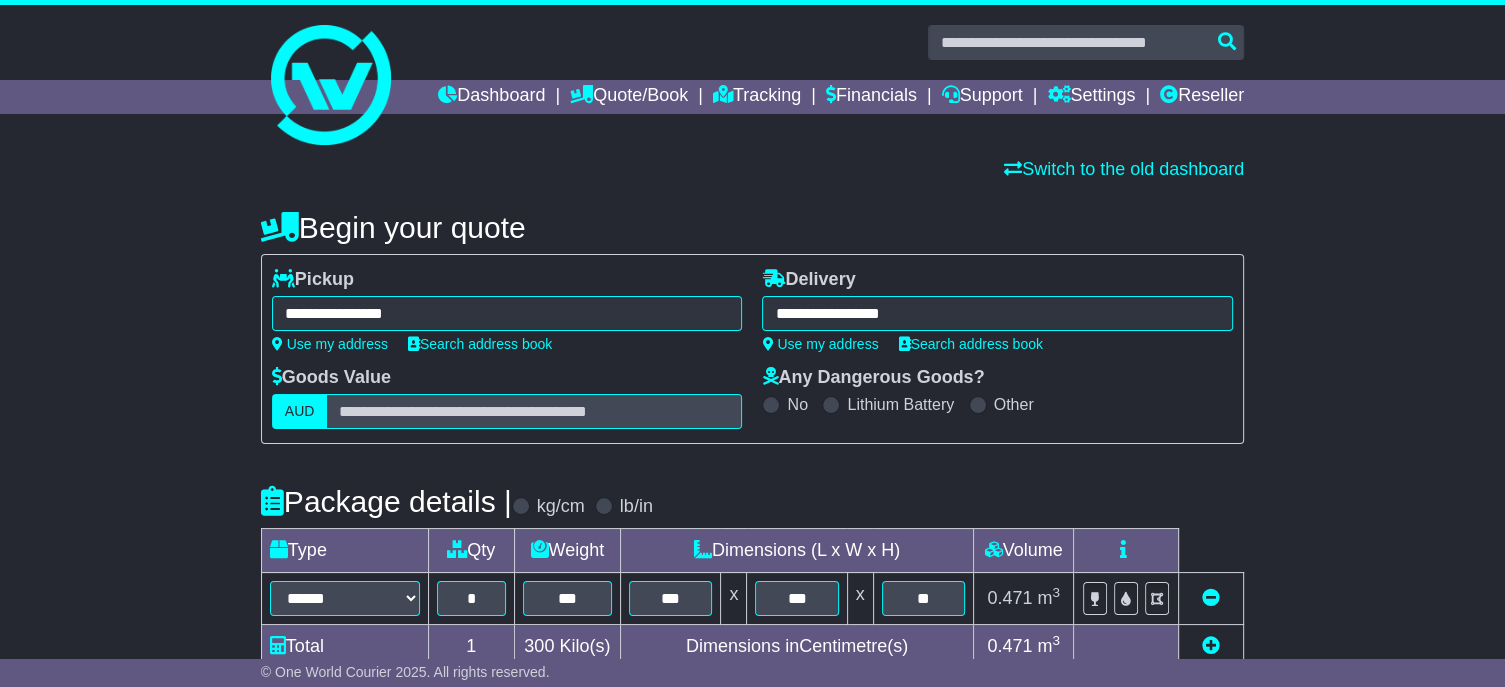 click on "**********" at bounding box center (997, 313) 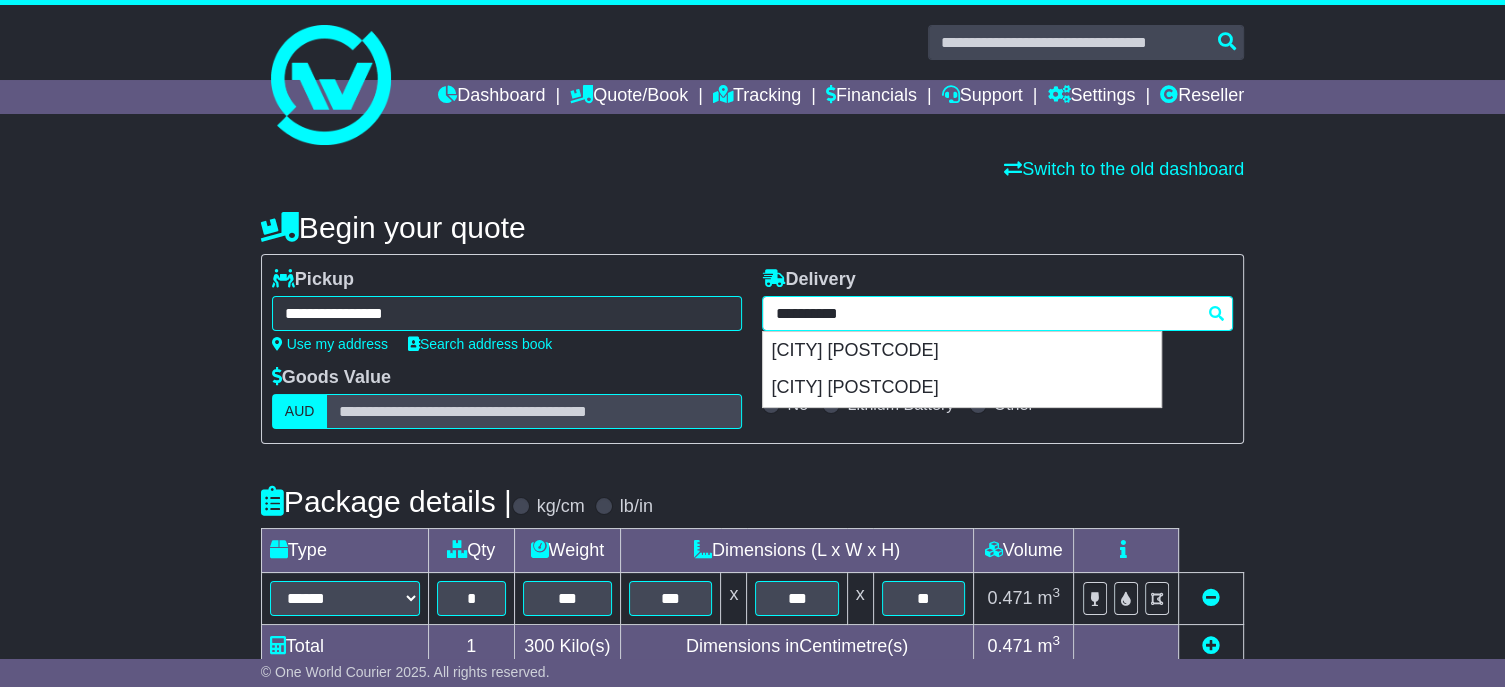 click on "**********" at bounding box center [997, 313] 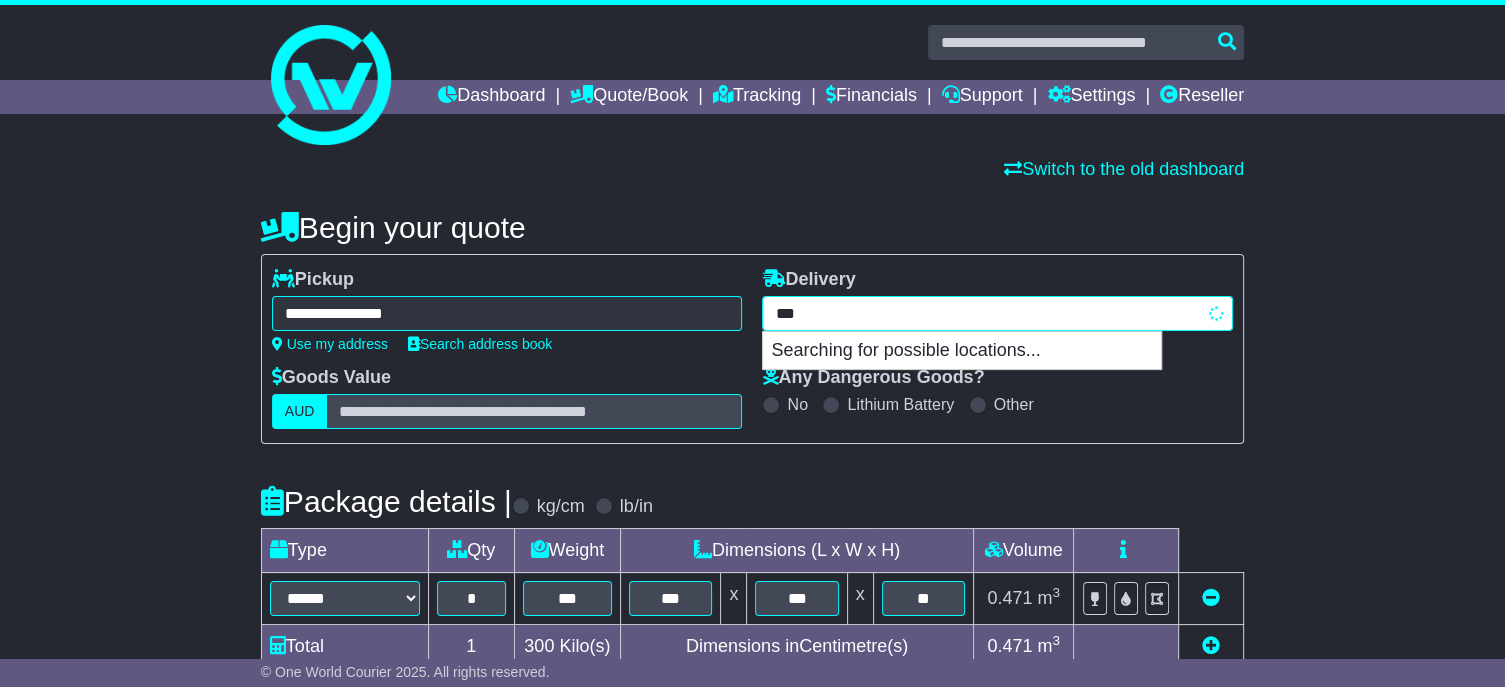 type on "****" 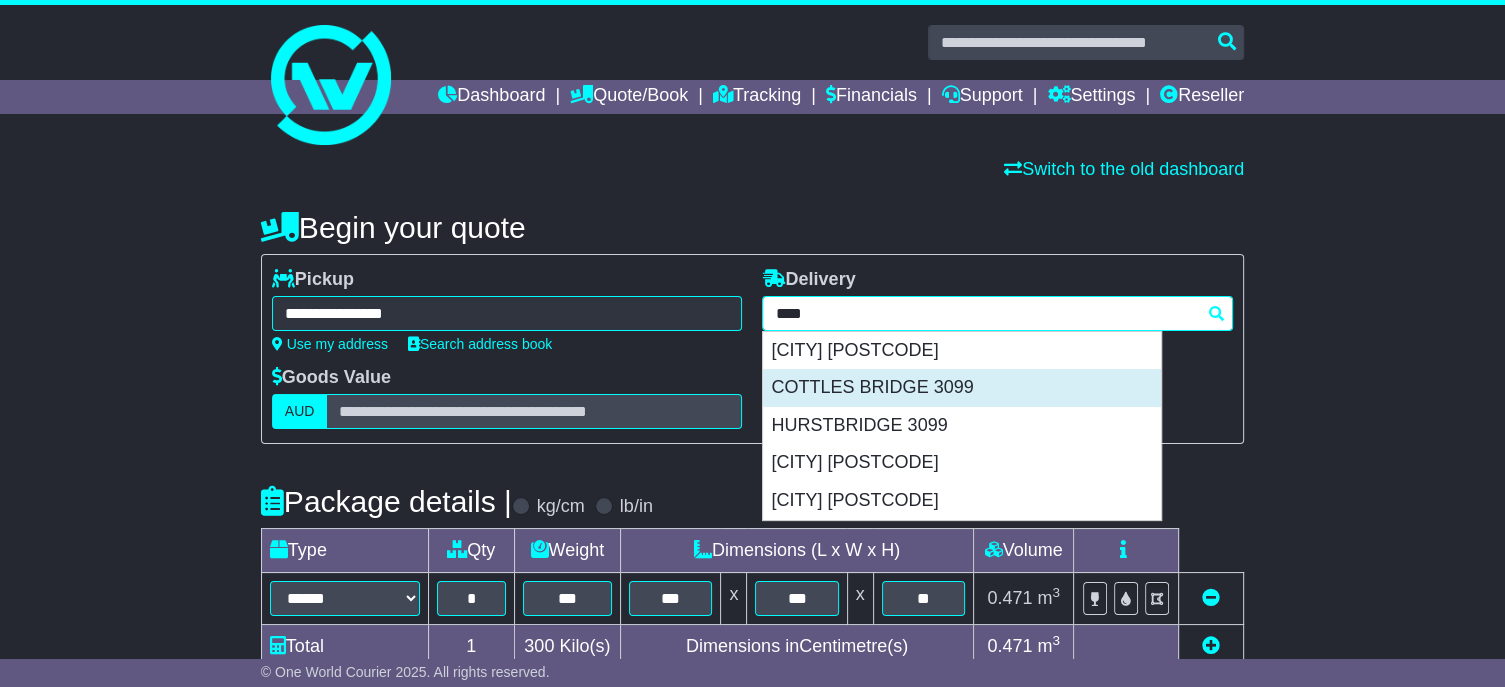click on "COTTLES BRIDGE 3099" at bounding box center (962, 388) 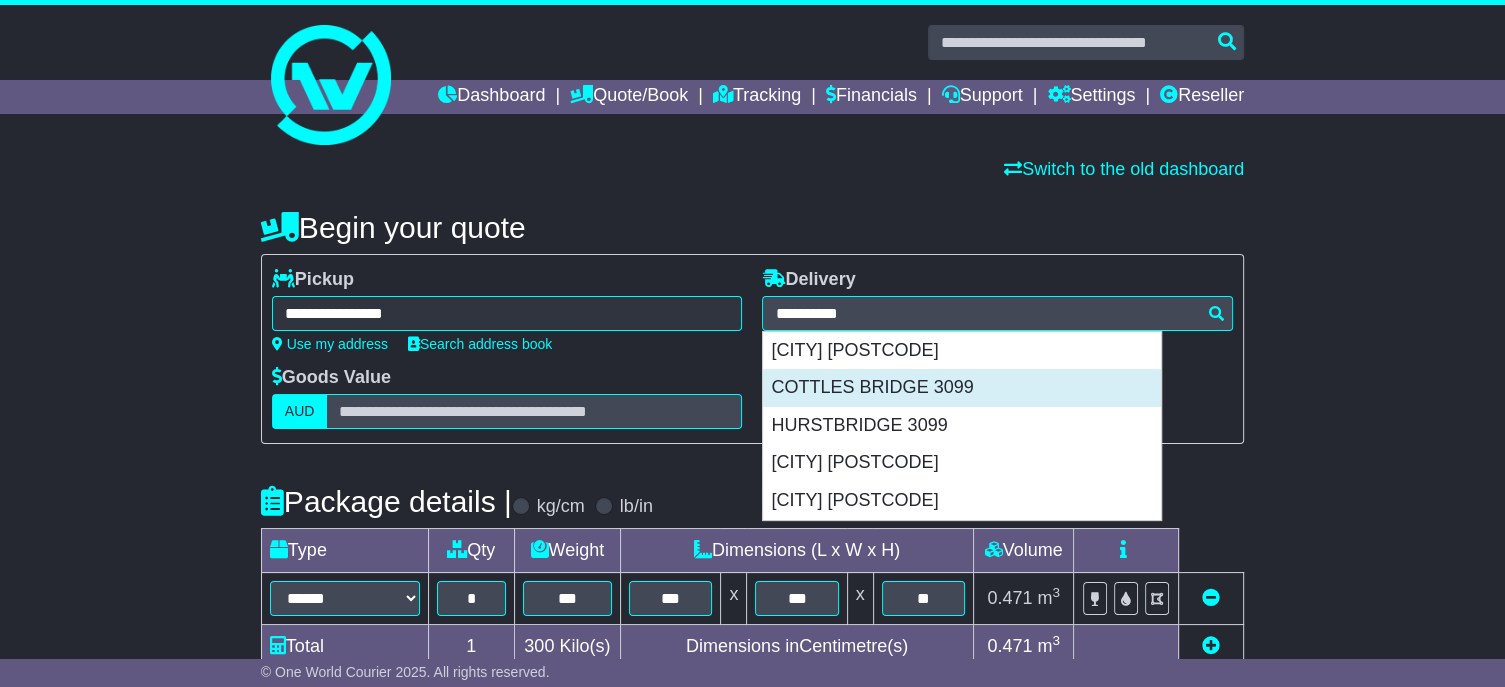 type on "**********" 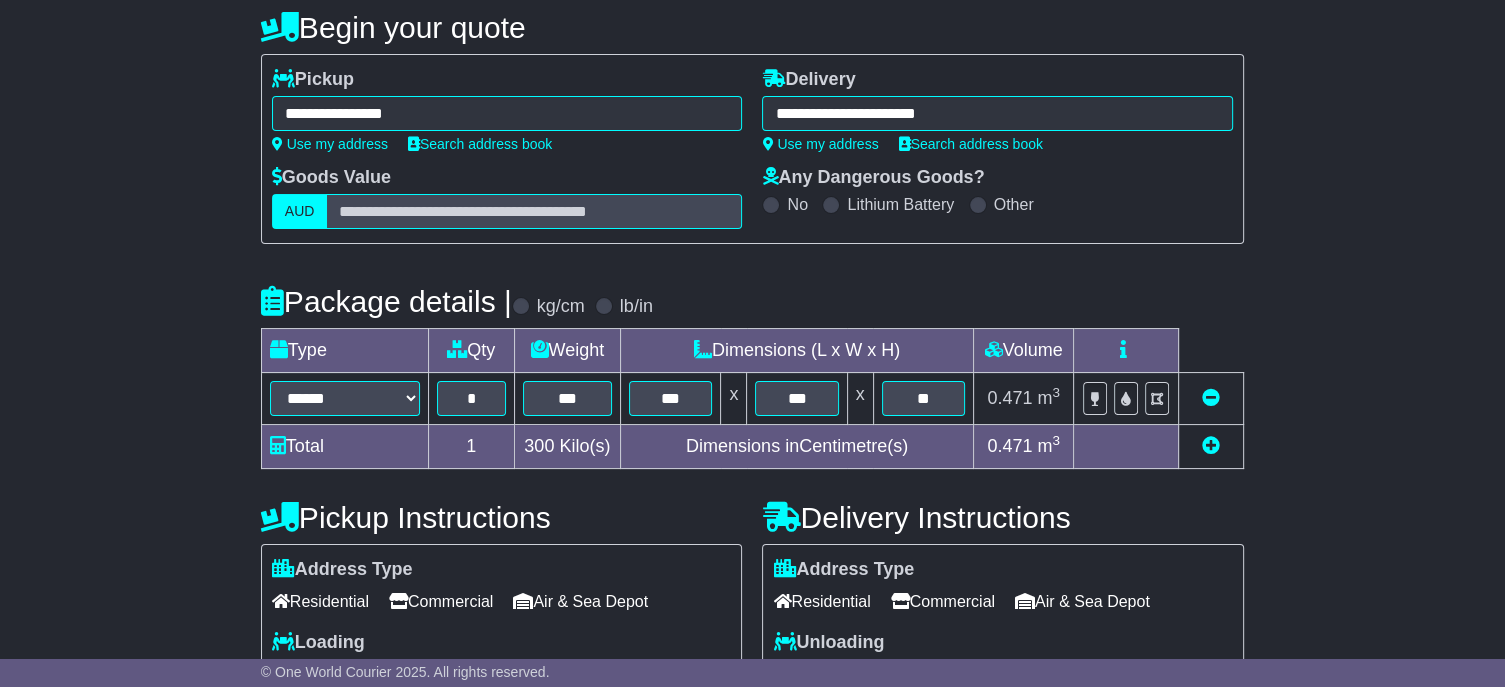 scroll, scrollTop: 581, scrollLeft: 0, axis: vertical 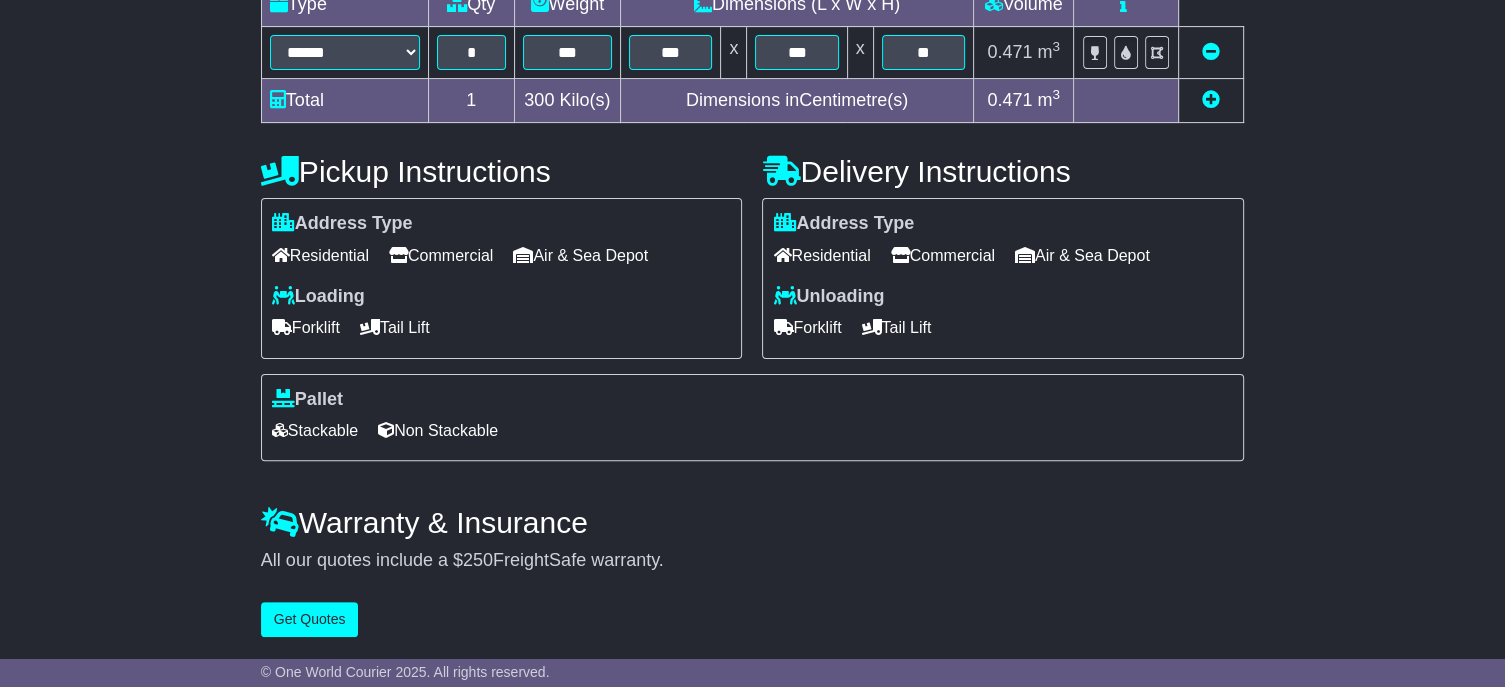 click at bounding box center (871, 327) 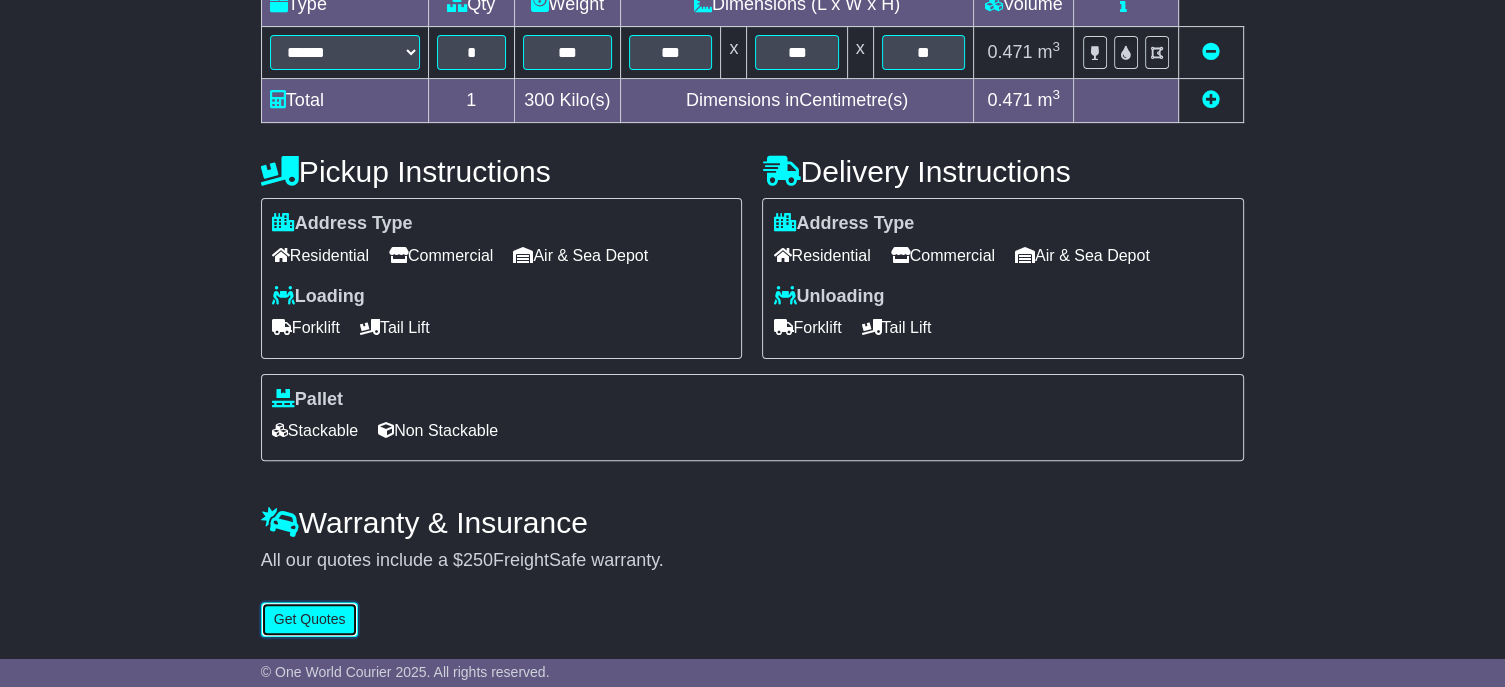 click on "Get Quotes" at bounding box center (310, 619) 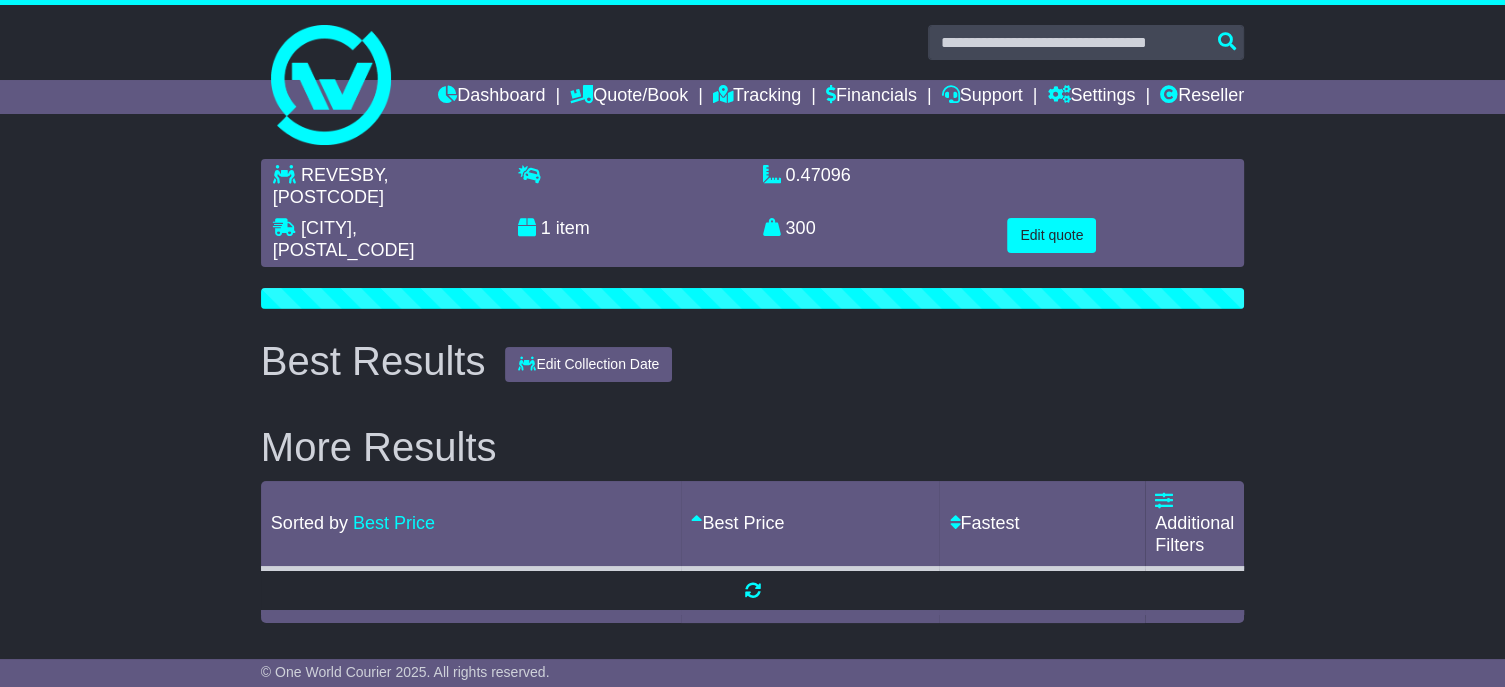 scroll, scrollTop: 0, scrollLeft: 0, axis: both 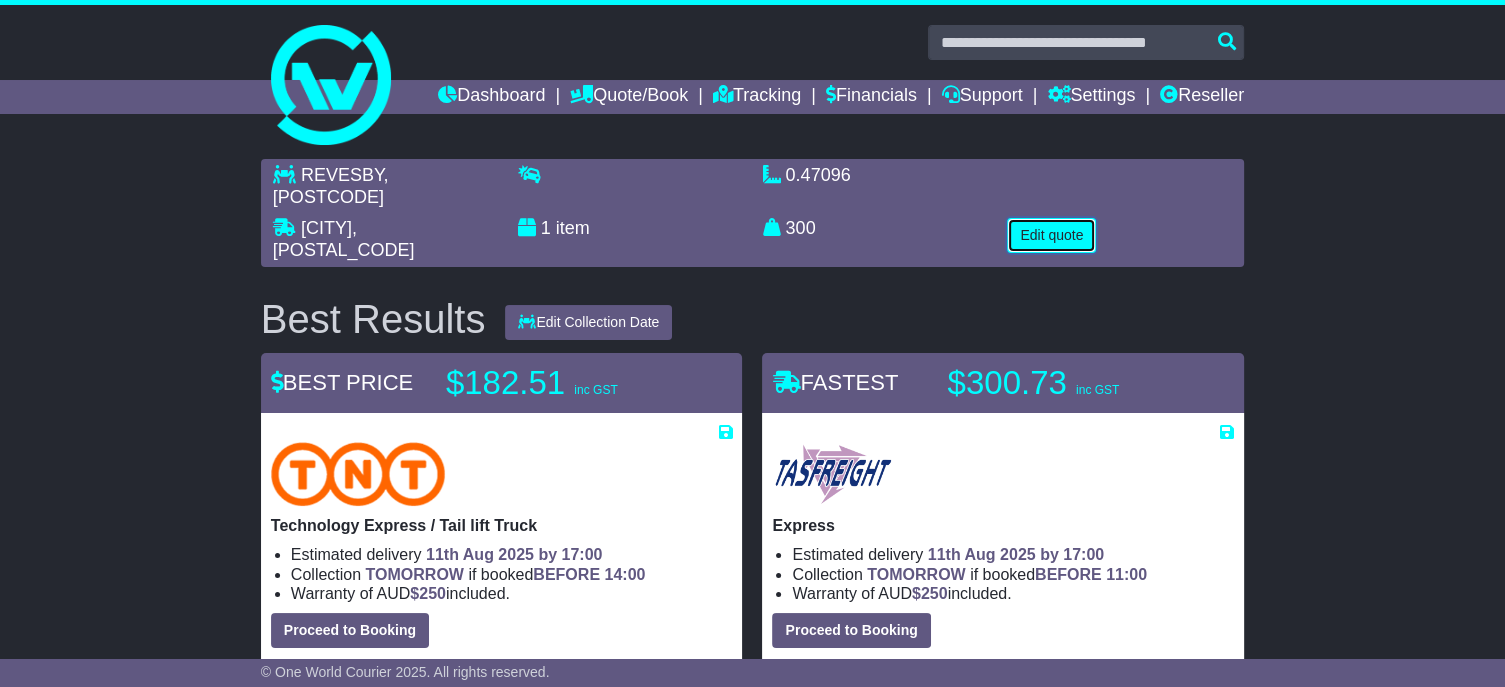 click on "Edit quote" at bounding box center [1051, 235] 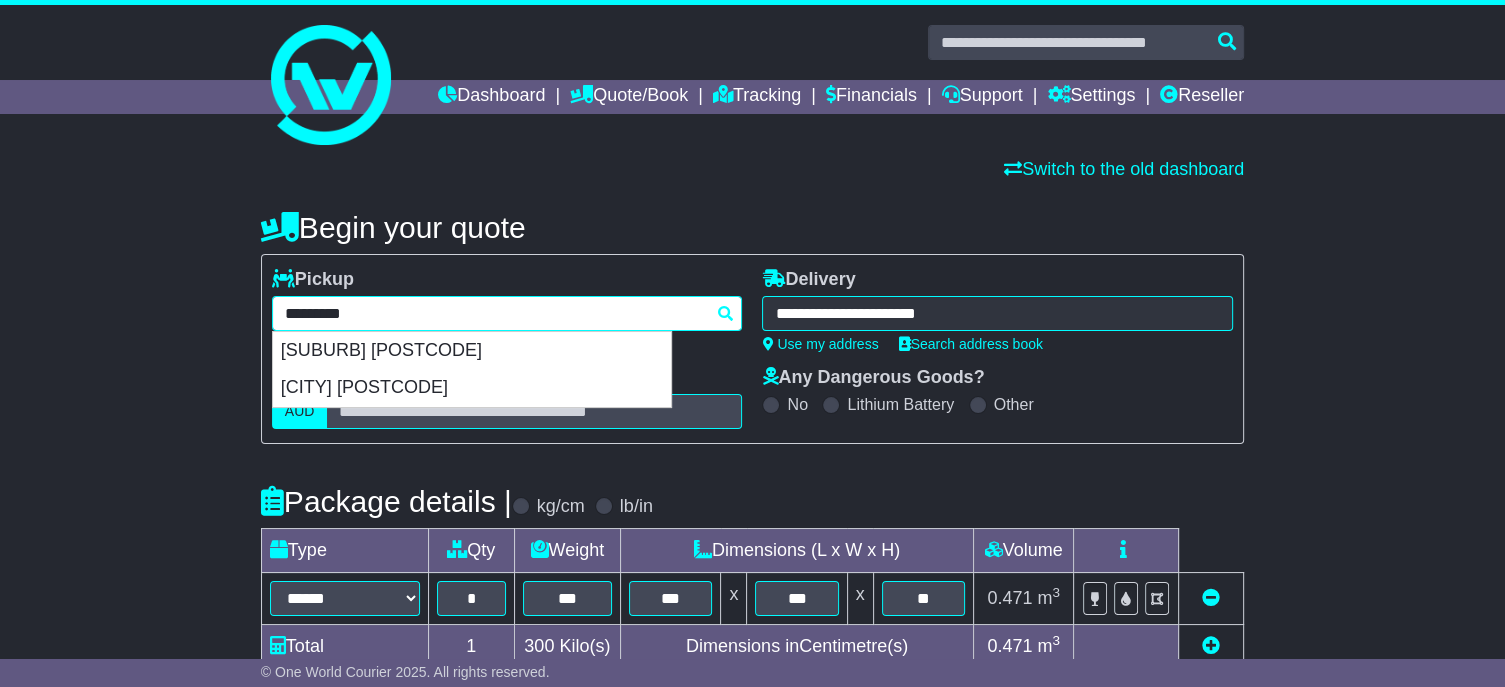 click on "**********" at bounding box center (507, 313) 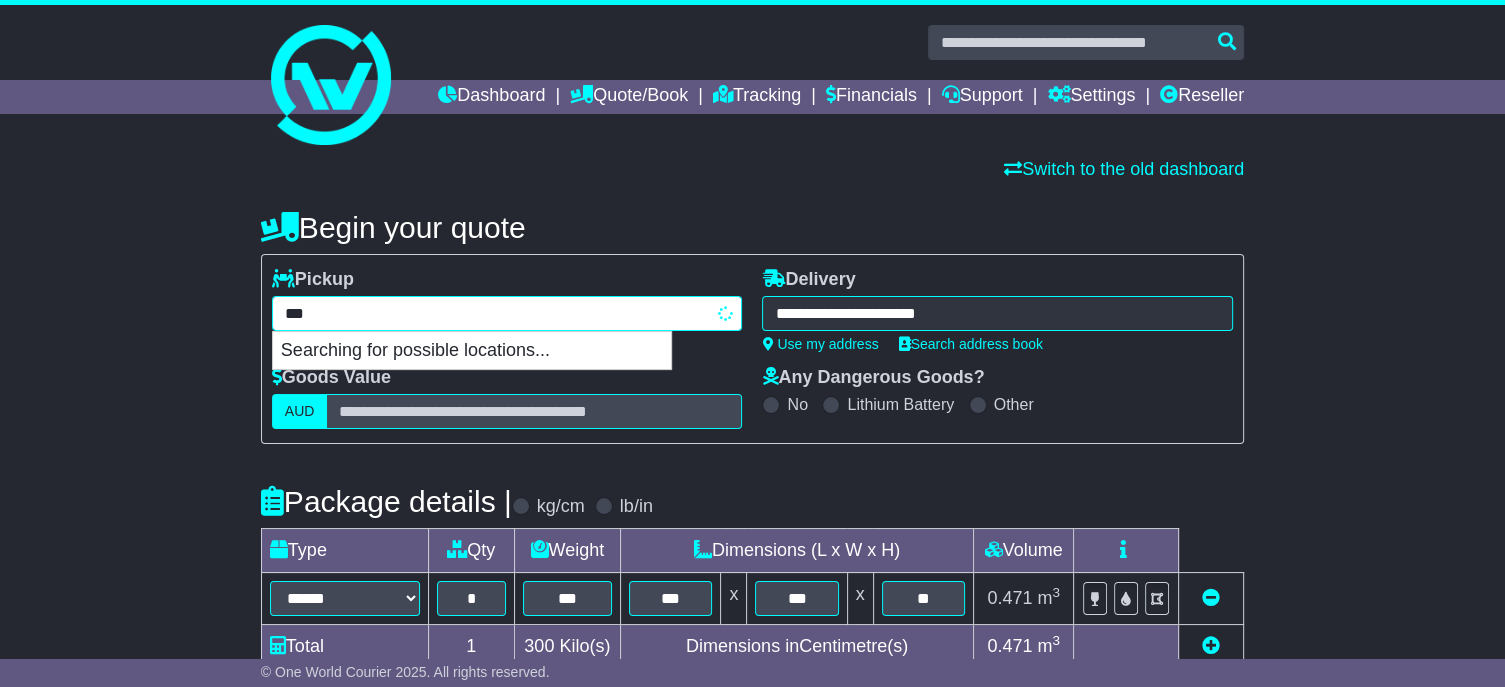 type on "****" 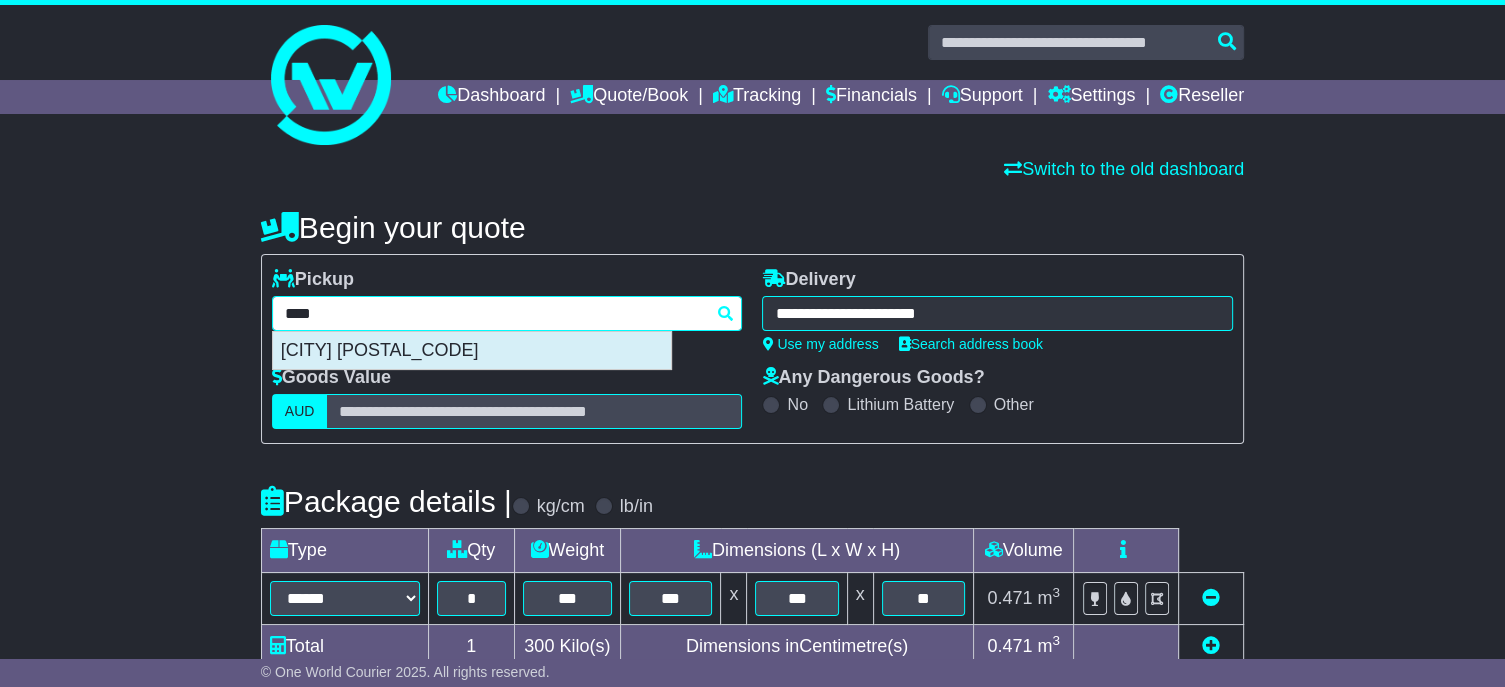 click on "[CITY] [POSTAL_CODE]" at bounding box center (472, 351) 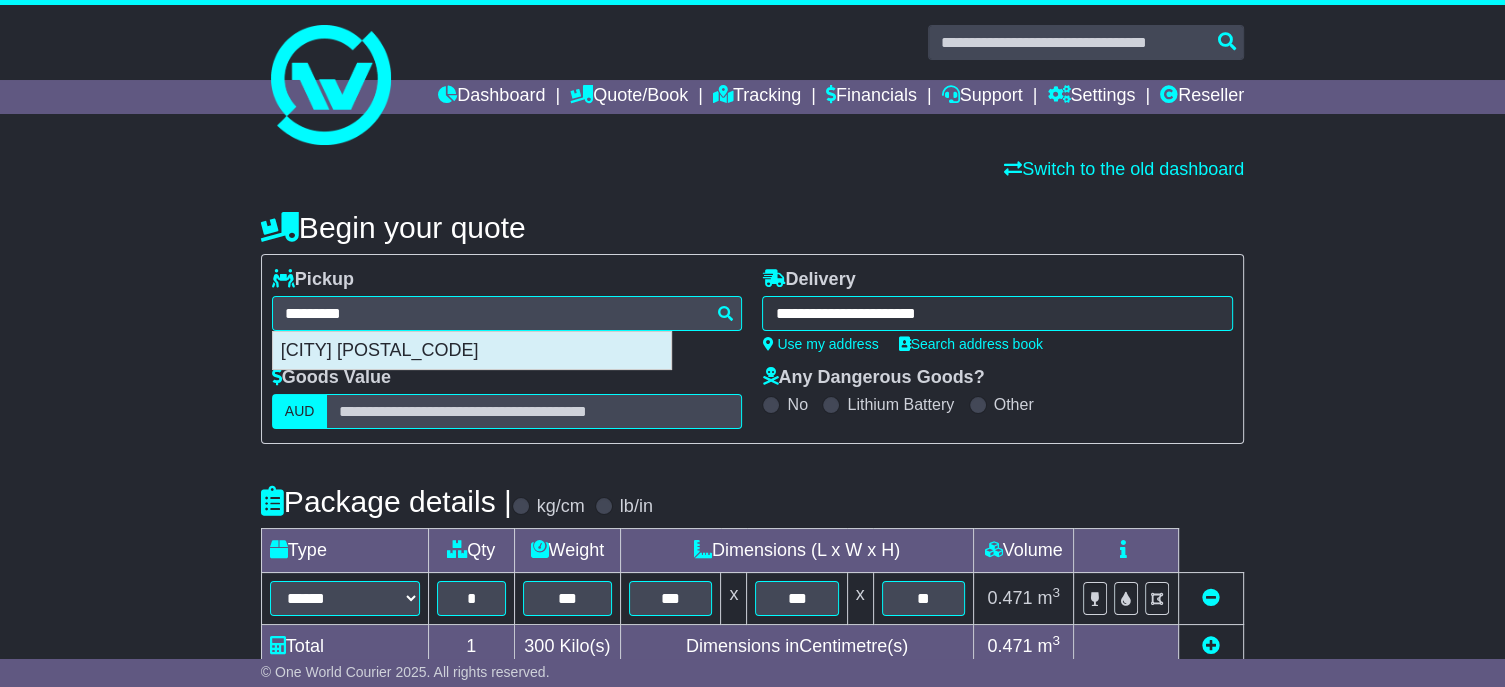 type on "**********" 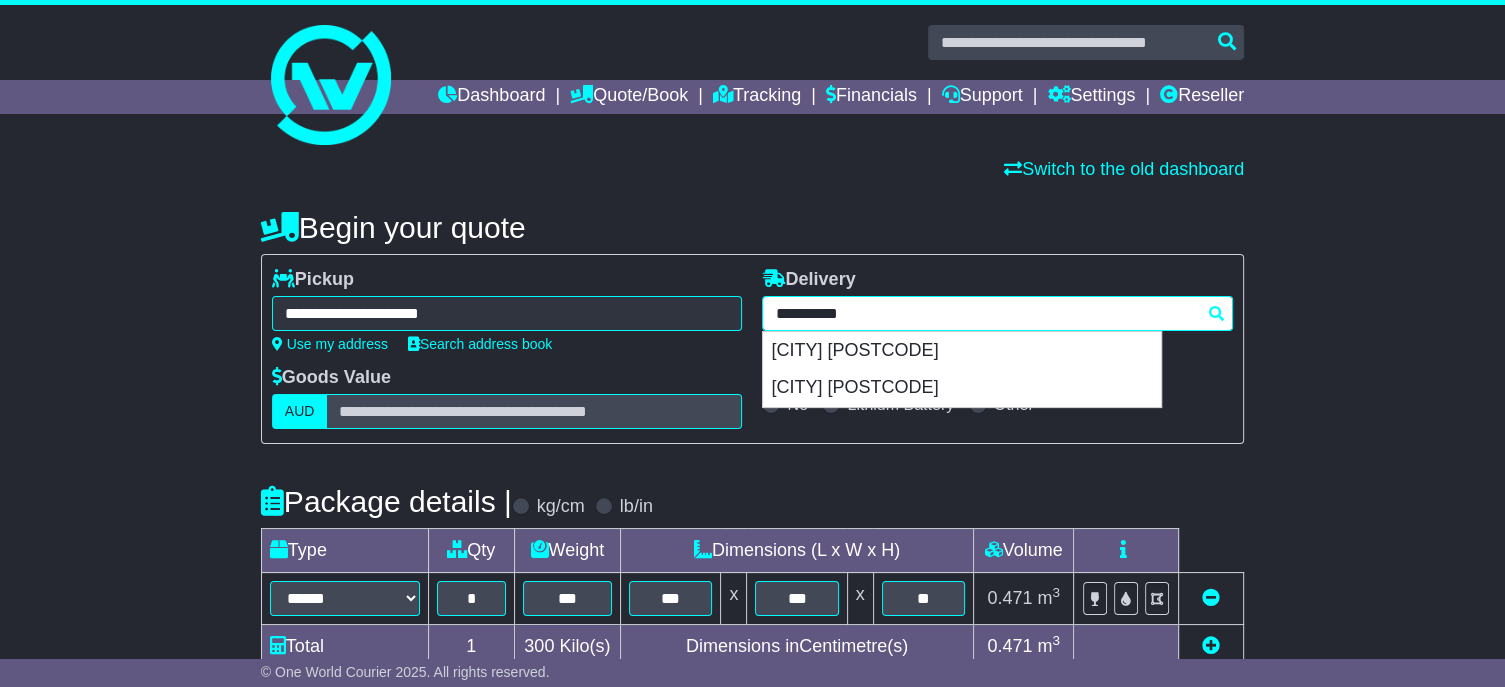 click on "**********" at bounding box center [997, 313] 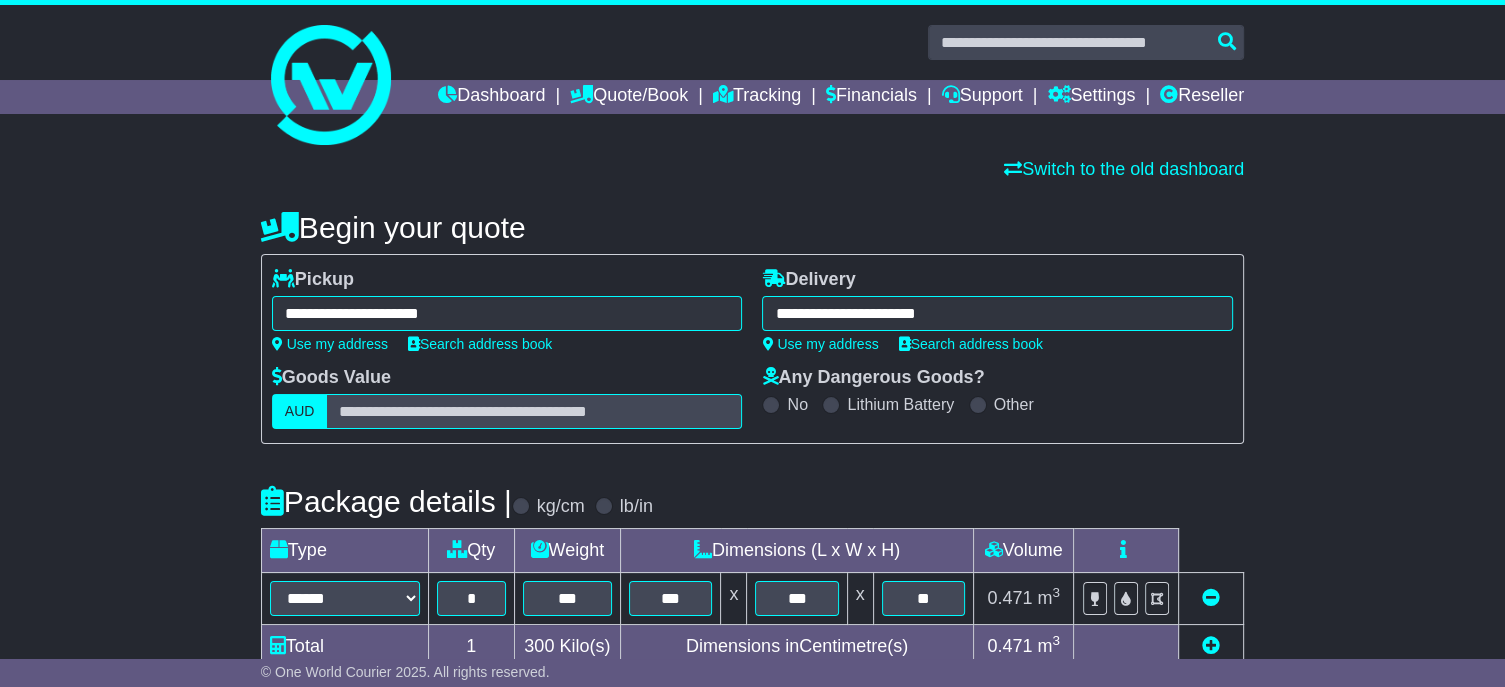 click on "**********" at bounding box center [997, 313] 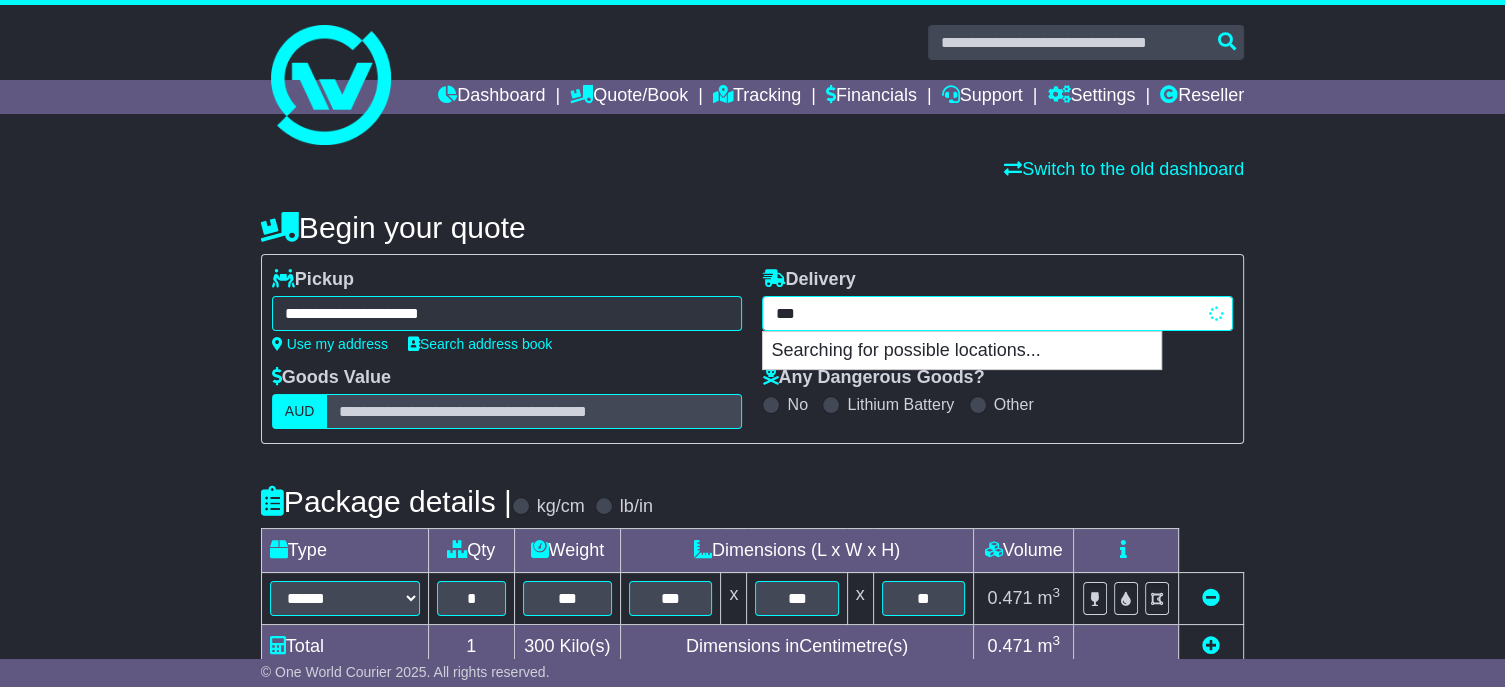 type on "****" 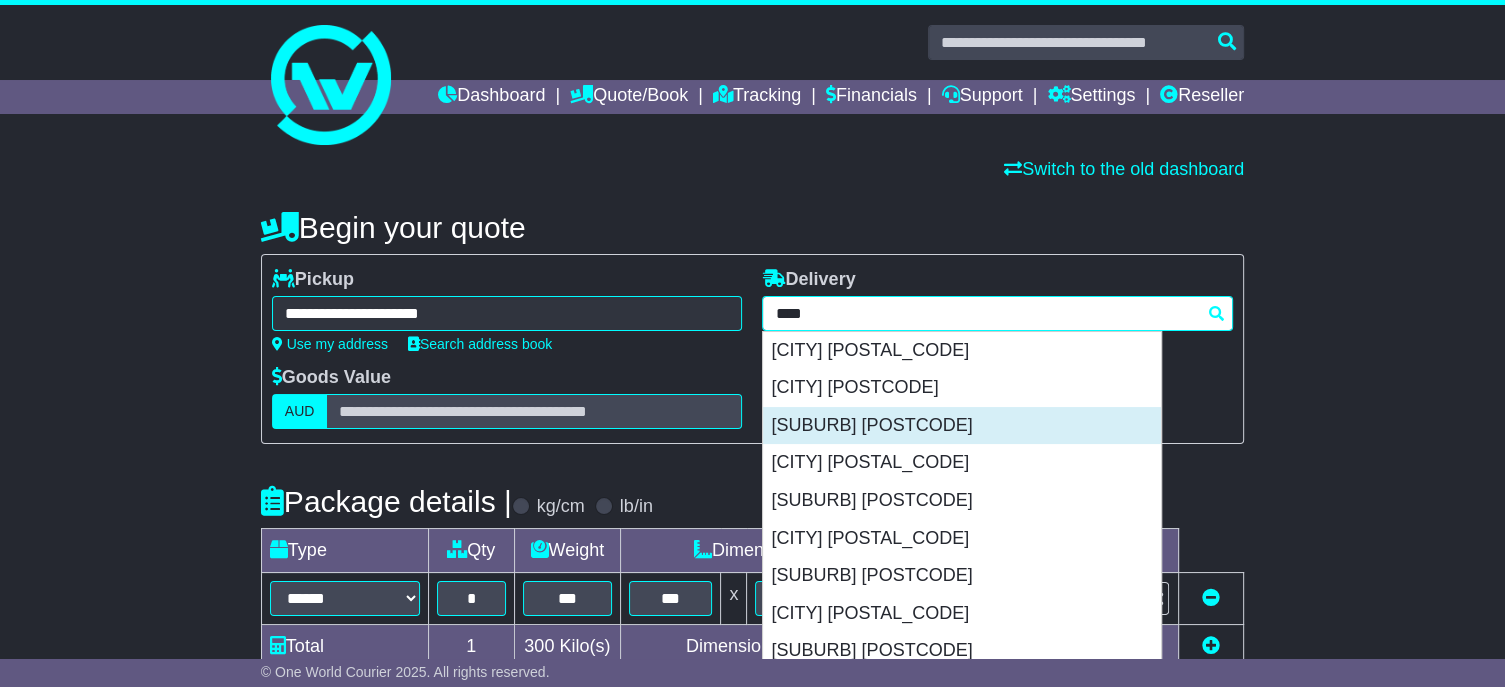 click on "[SUBURB] [POSTCODE]" at bounding box center (962, 426) 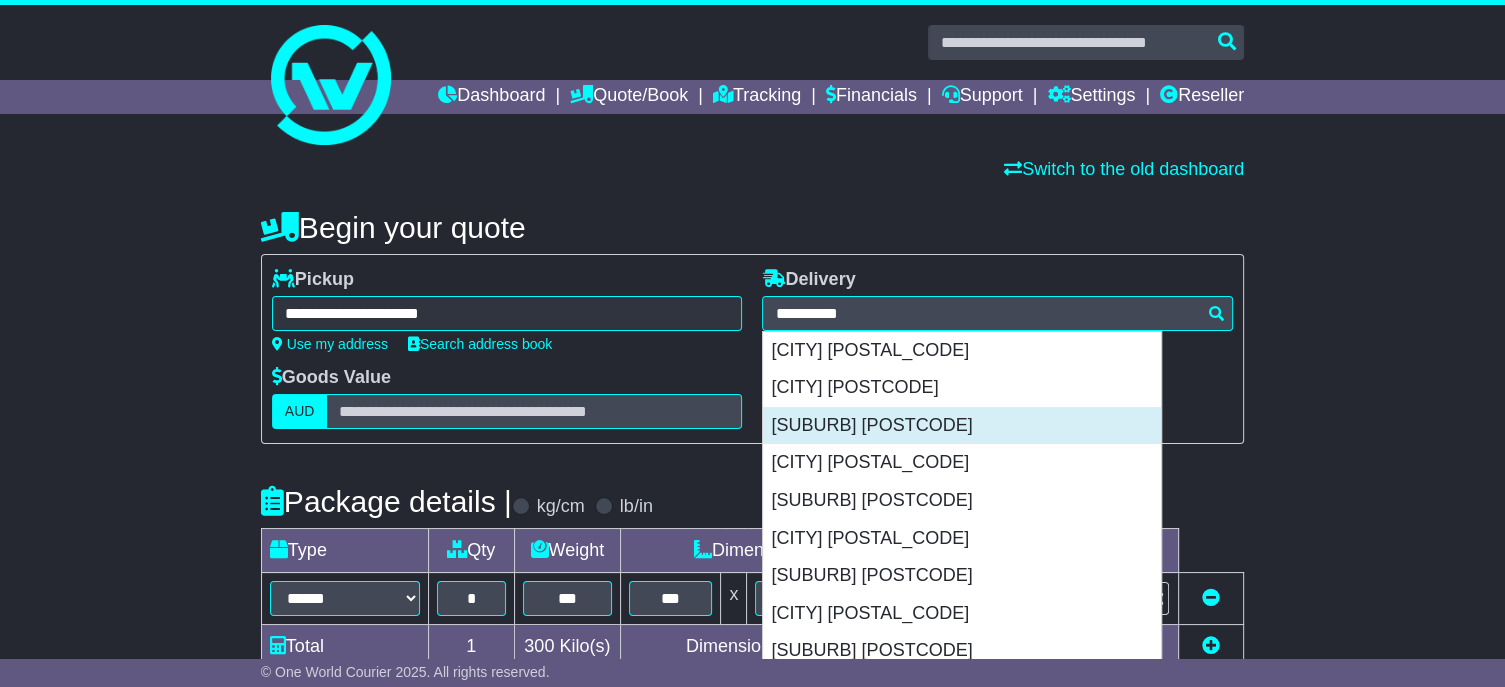 type on "**********" 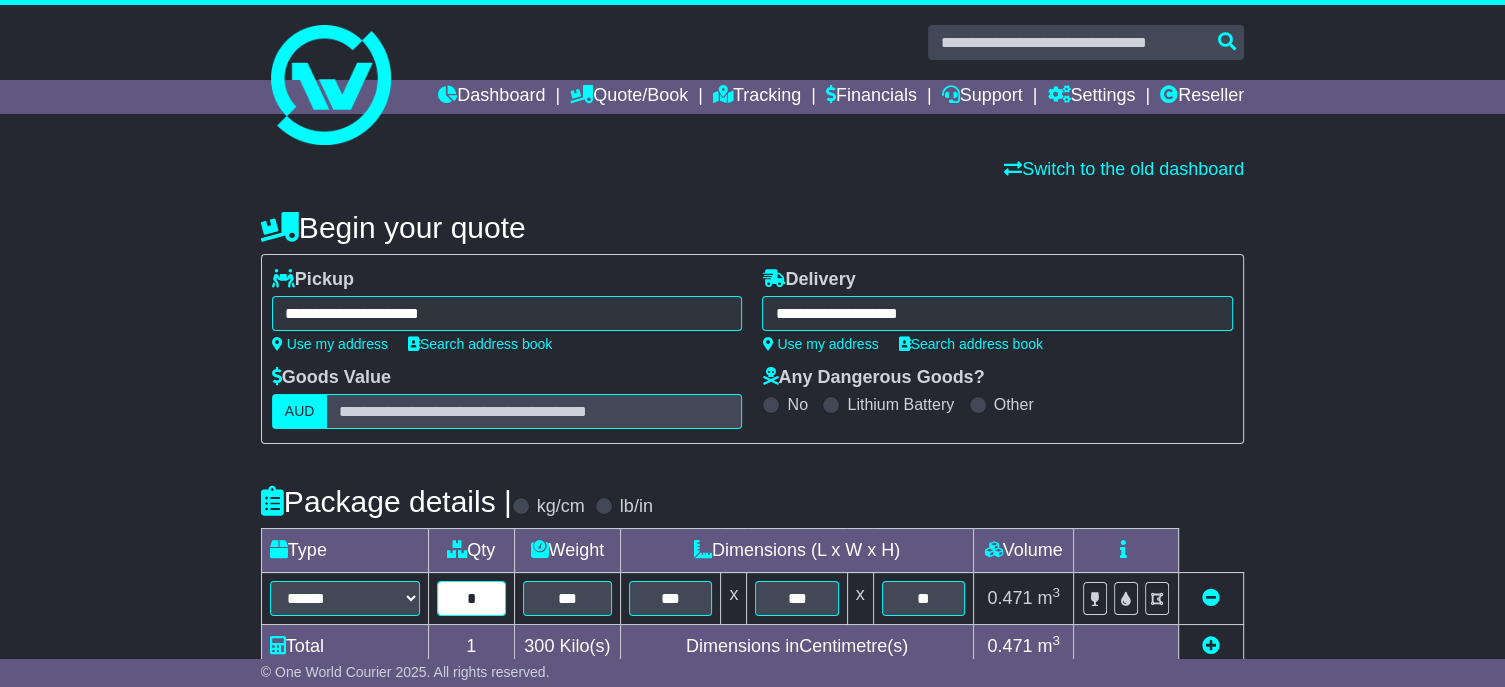 drag, startPoint x: 488, startPoint y: 621, endPoint x: 457, endPoint y: 611, distance: 32.572994 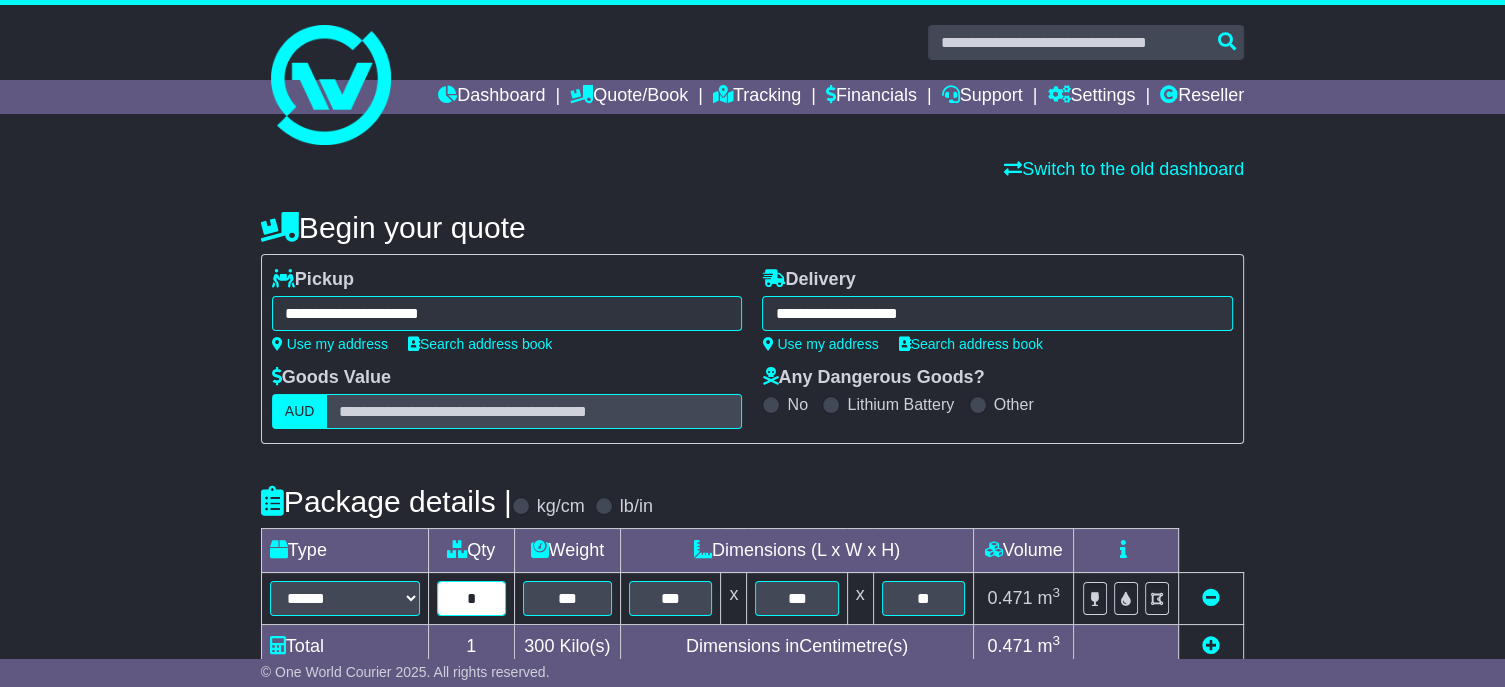 type on "*" 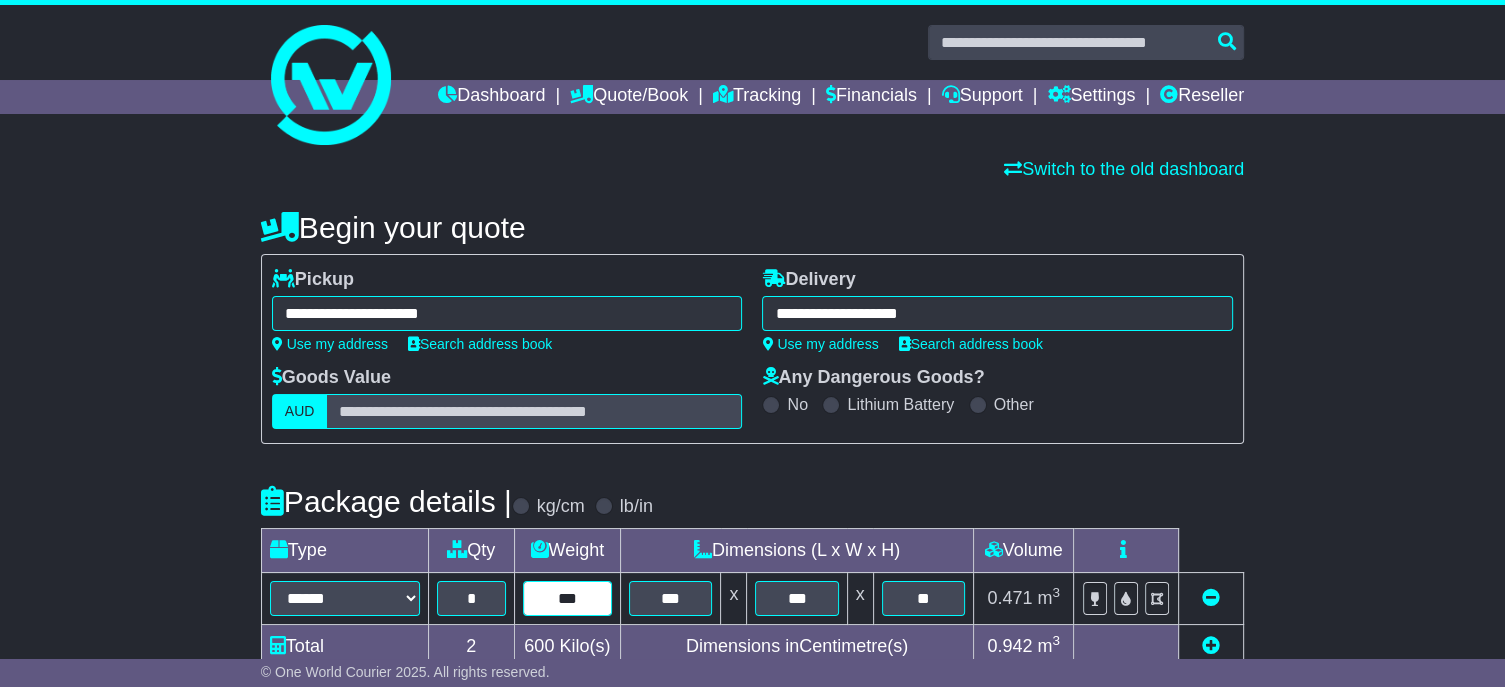 type on "***" 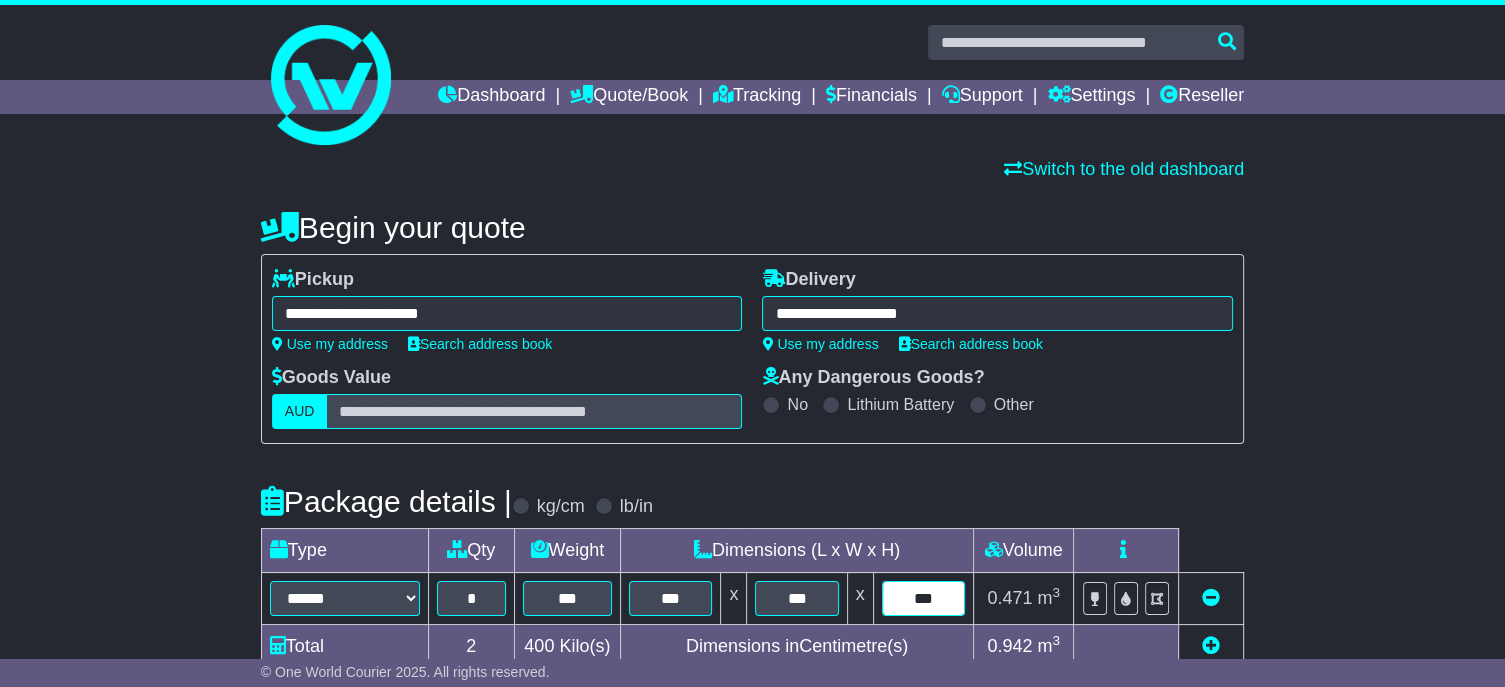 type on "***" 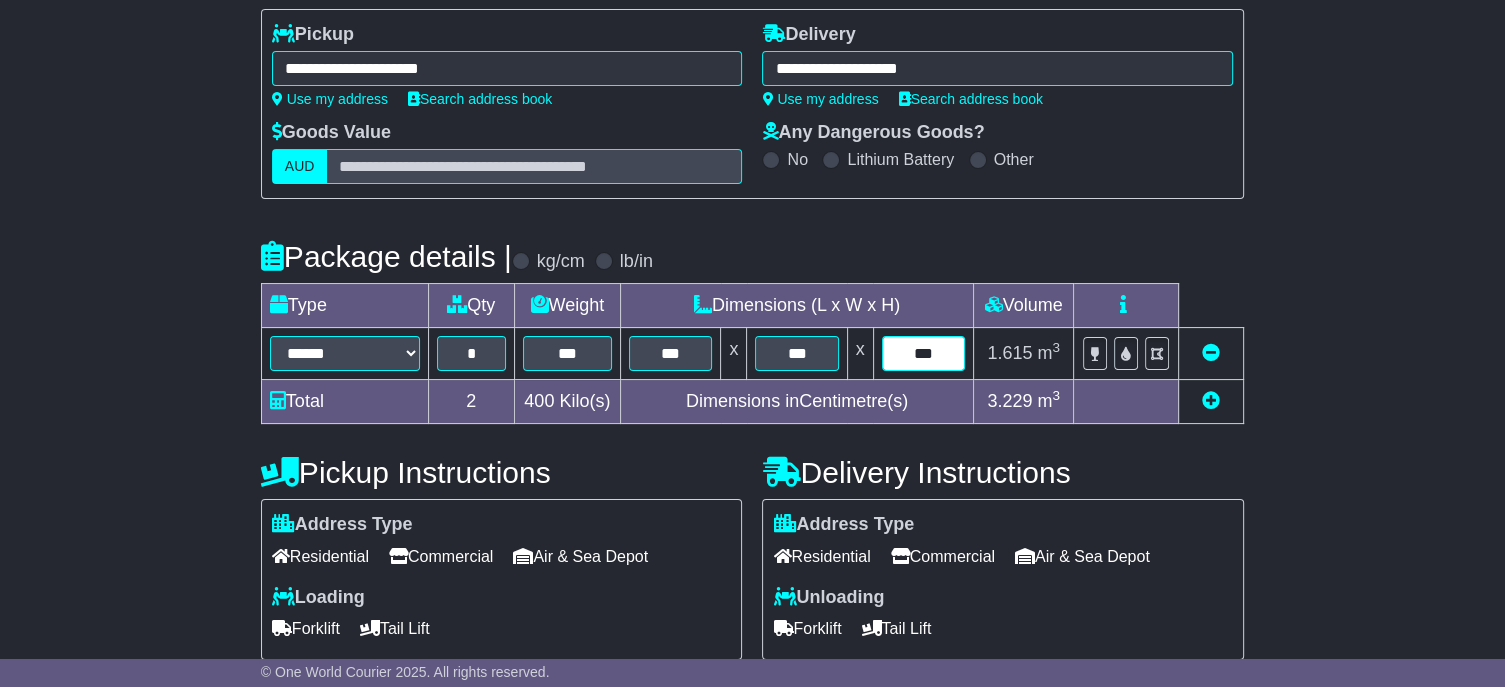 scroll, scrollTop: 400, scrollLeft: 0, axis: vertical 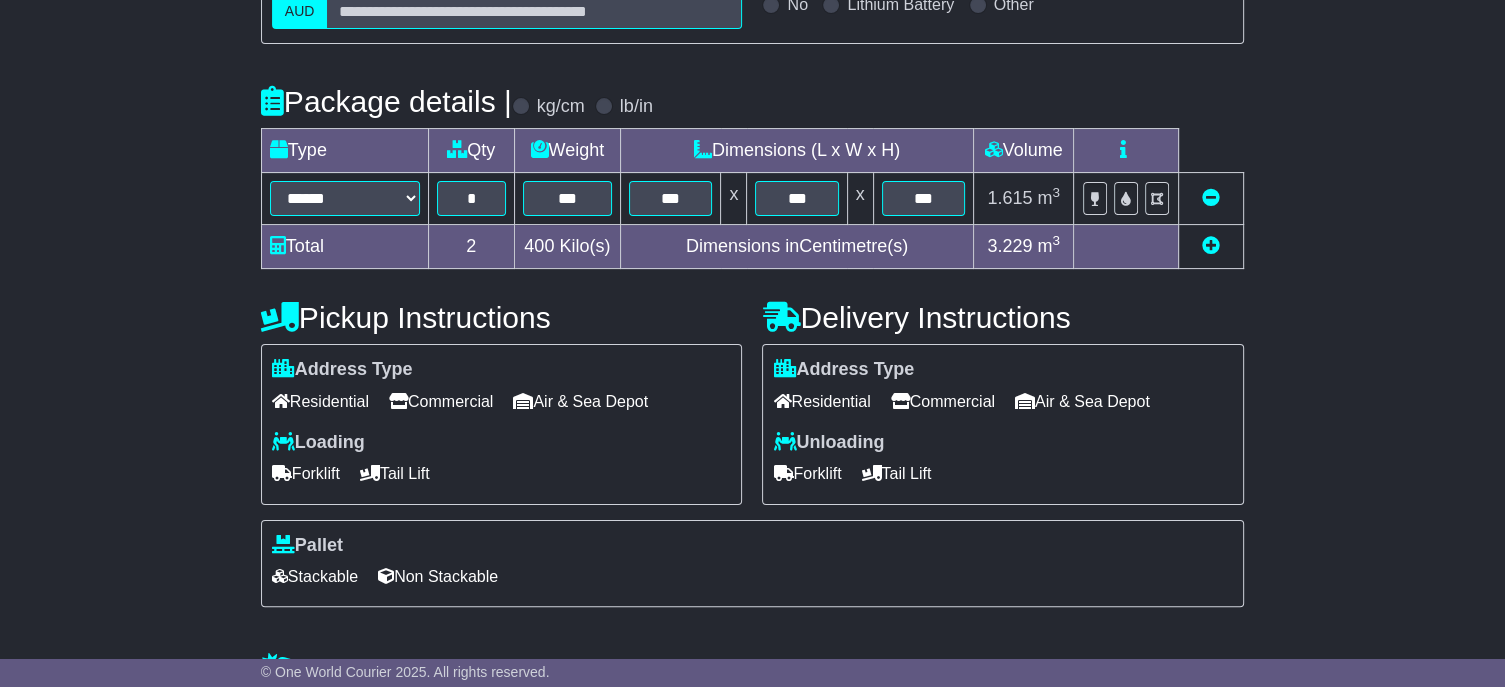 click on "Forklift" at bounding box center (807, 473) 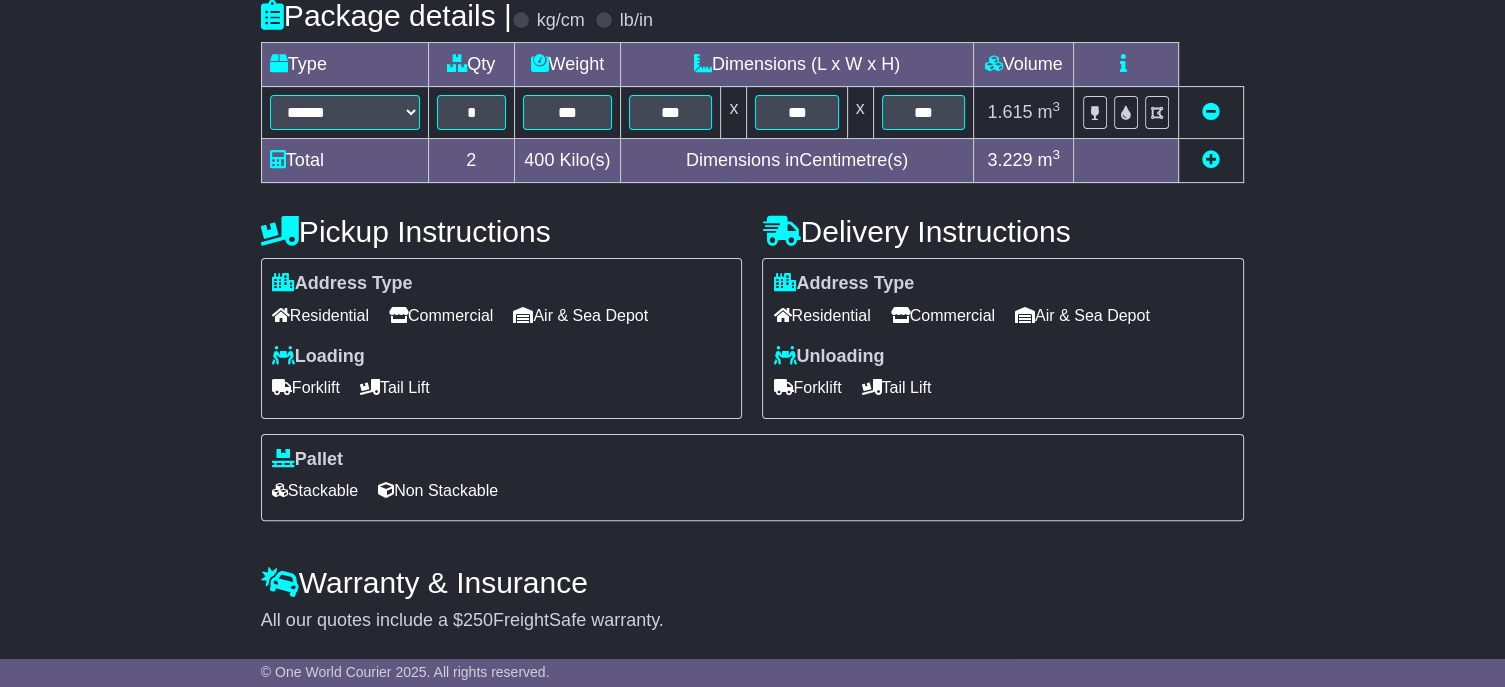 scroll, scrollTop: 581, scrollLeft: 0, axis: vertical 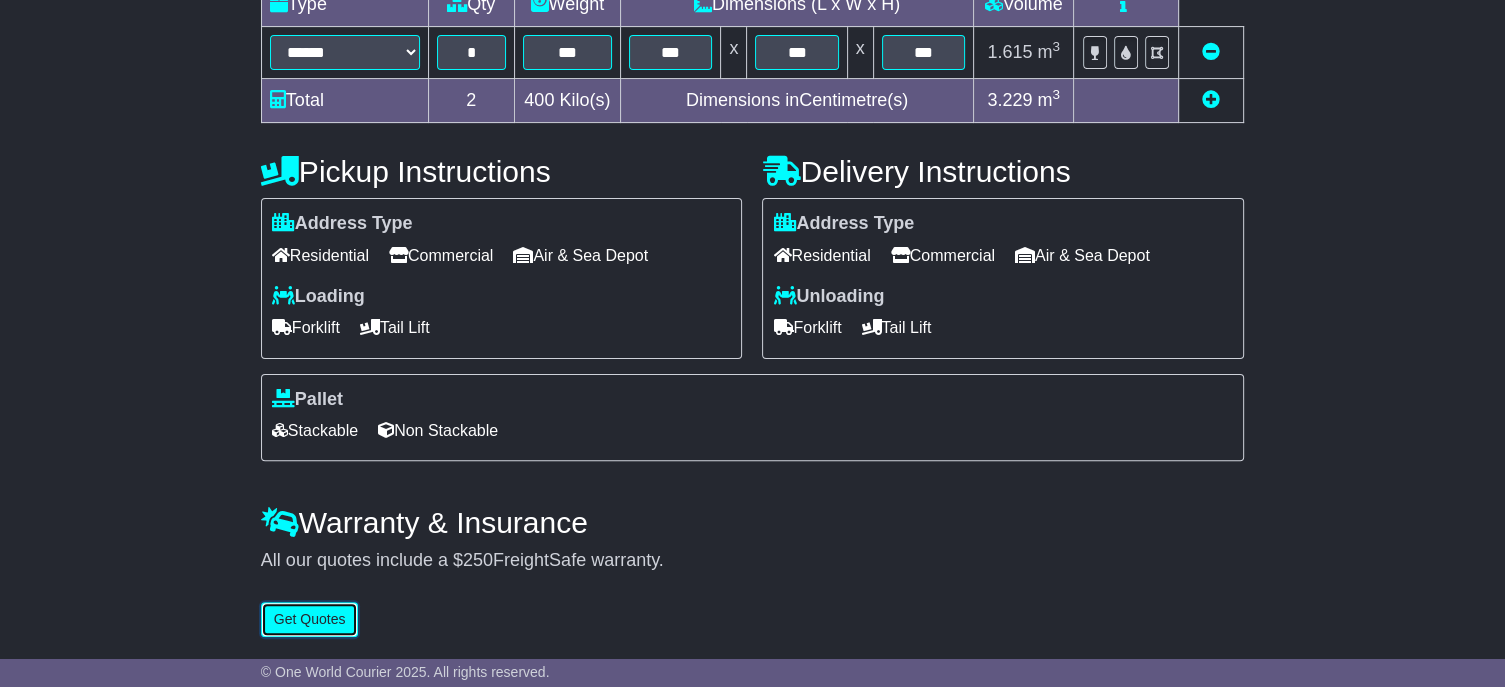 click on "Get Quotes" at bounding box center (310, 619) 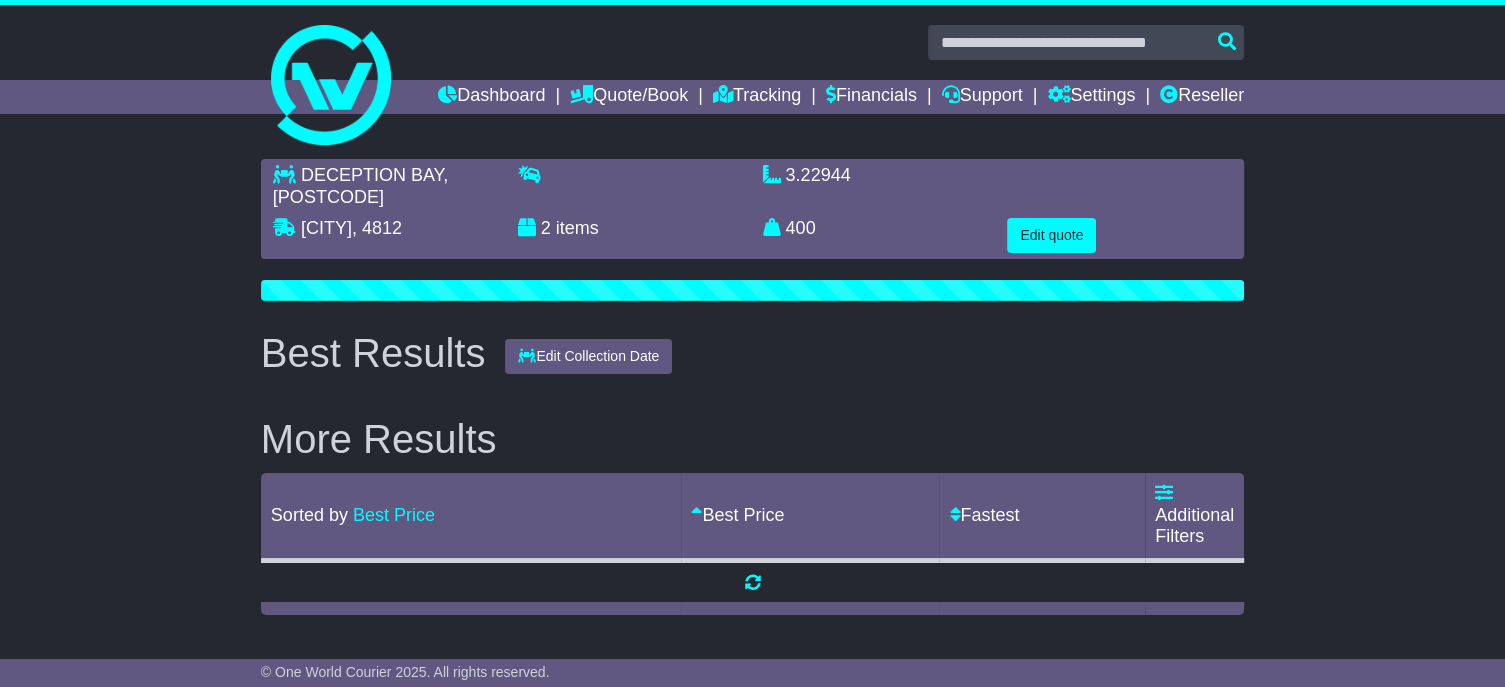 scroll, scrollTop: 0, scrollLeft: 0, axis: both 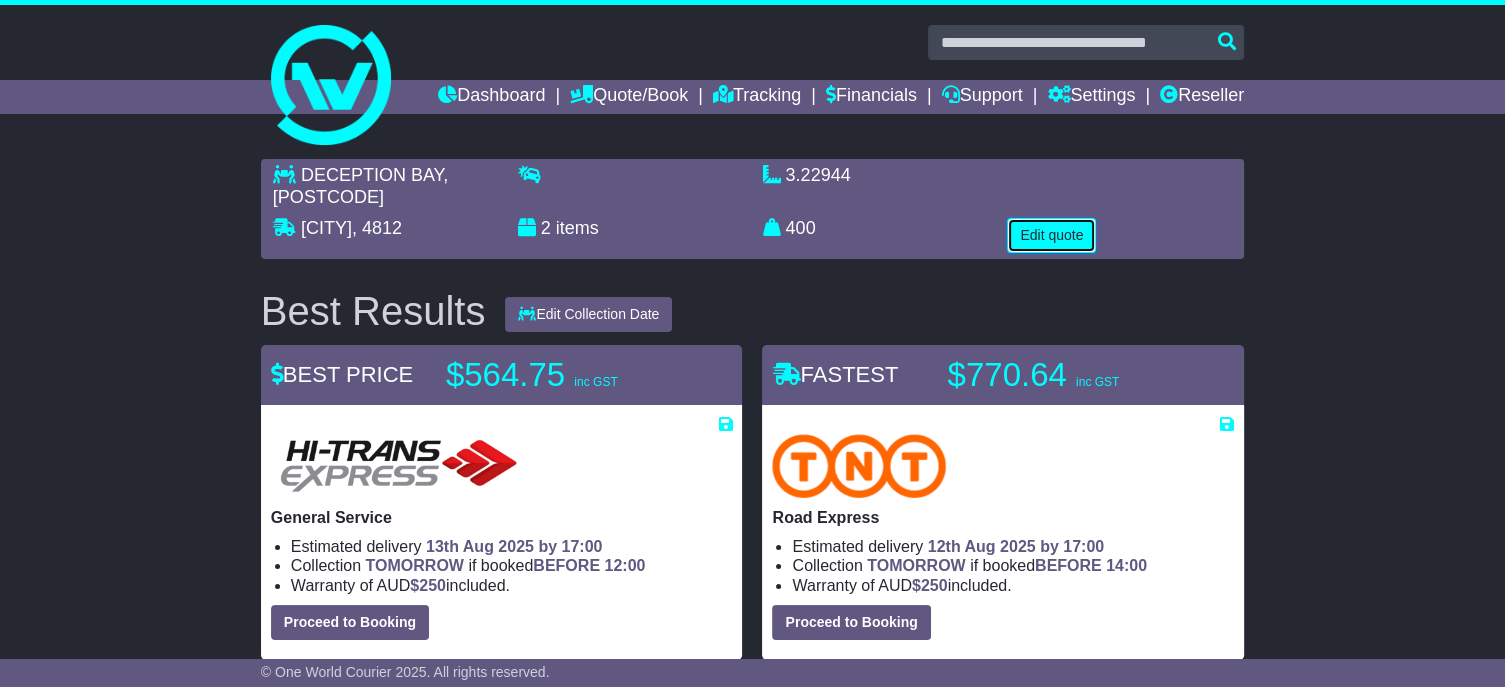 click on "Edit quote" at bounding box center [1051, 235] 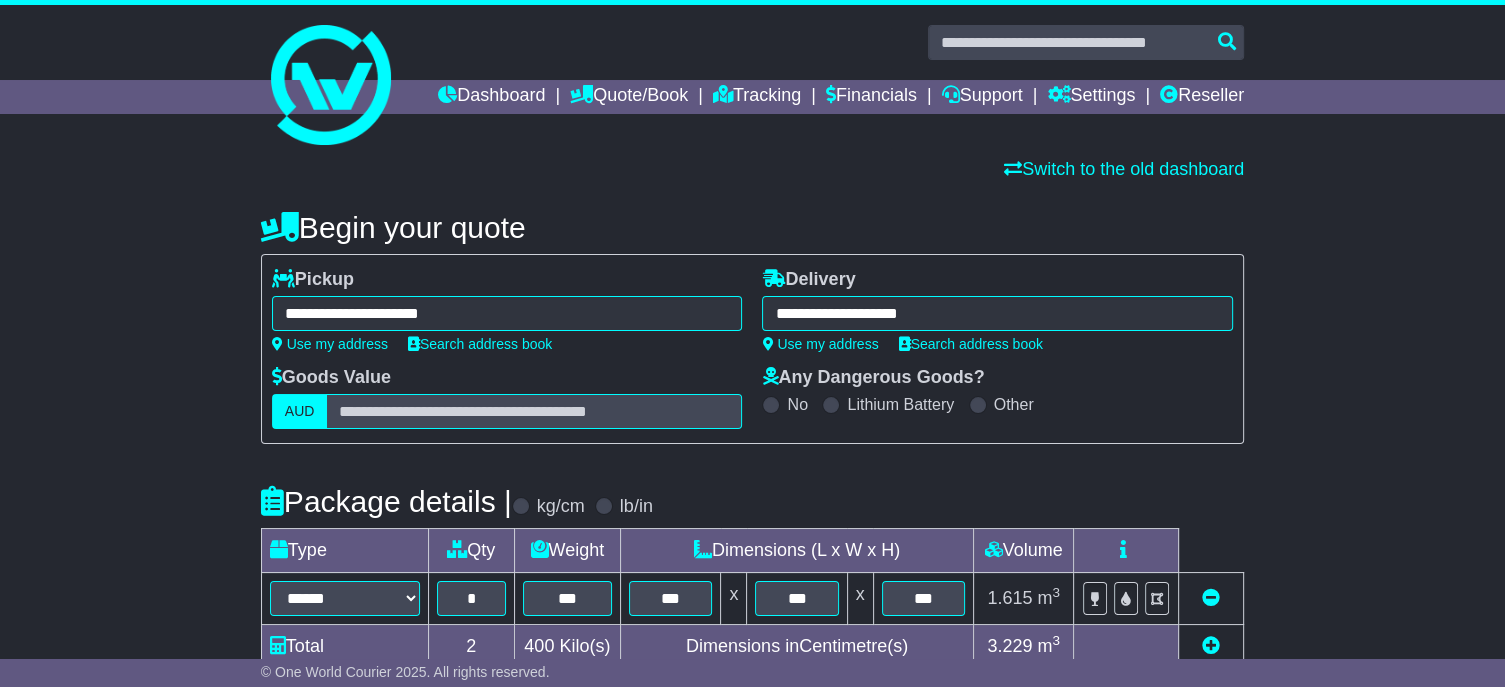 click on "**********" at bounding box center [507, 313] 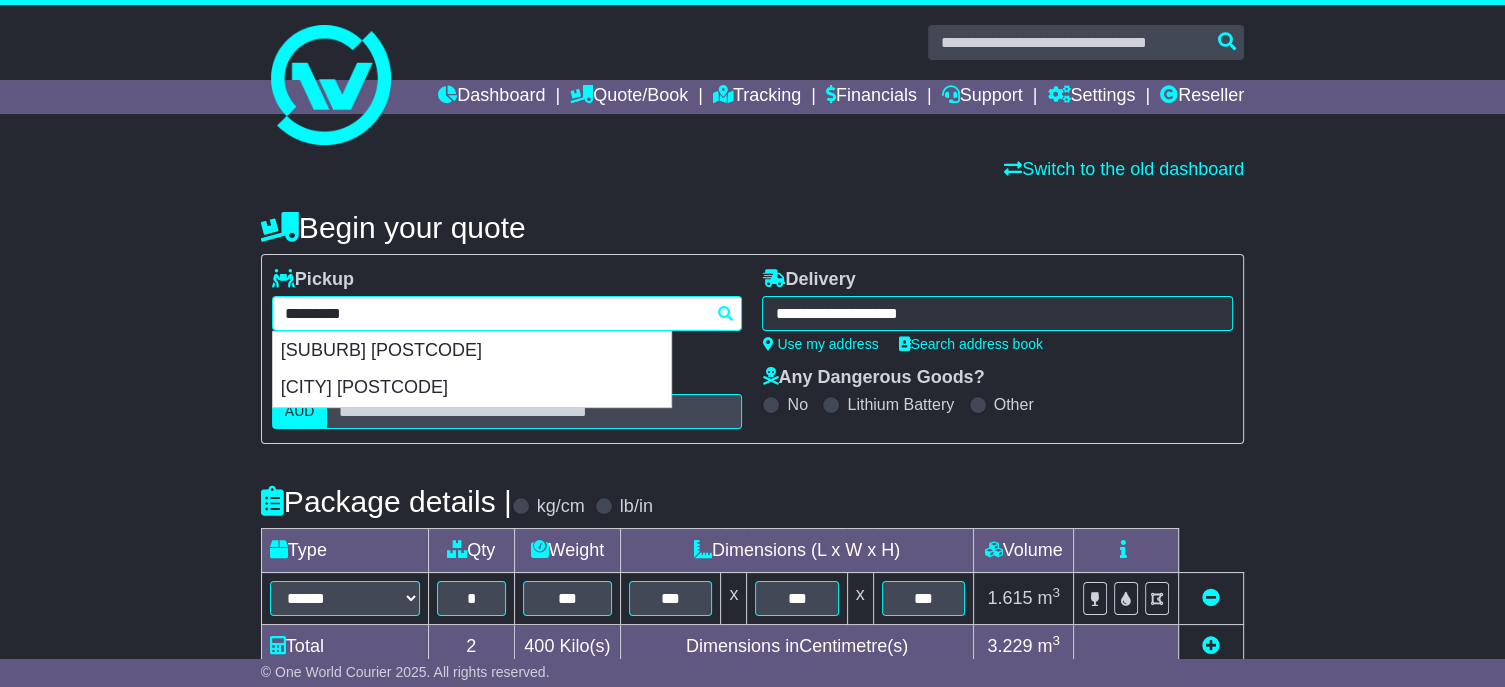 click on "*********" at bounding box center [507, 313] 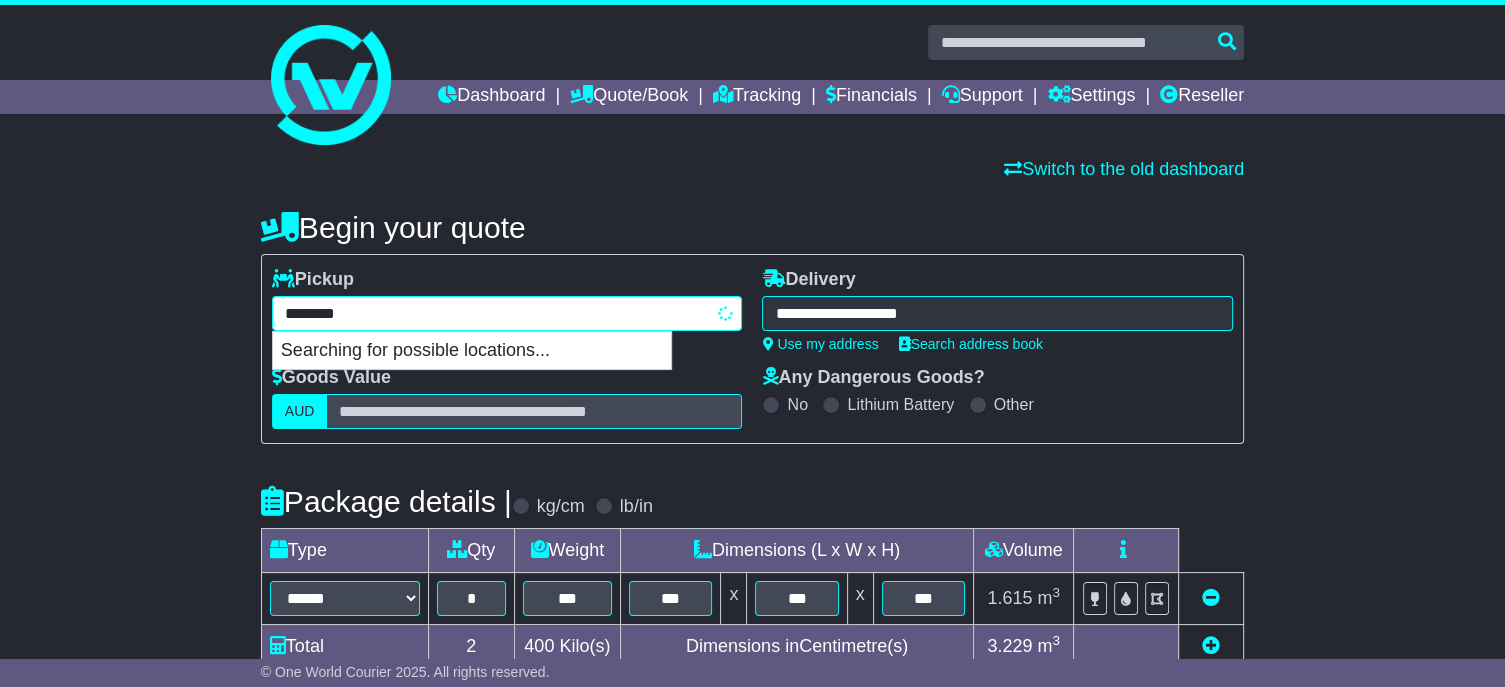 type on "*********" 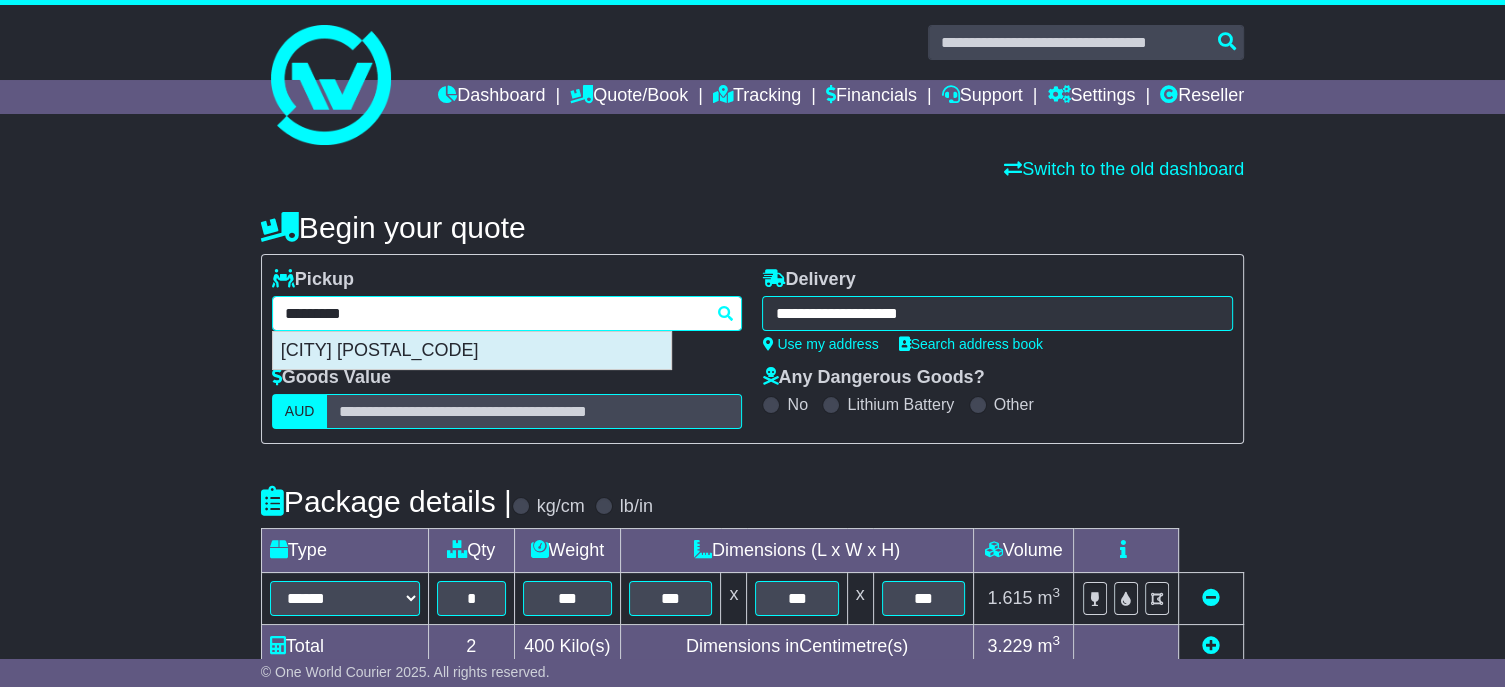 click on "[CITY] [POSTAL_CODE]" at bounding box center (472, 351) 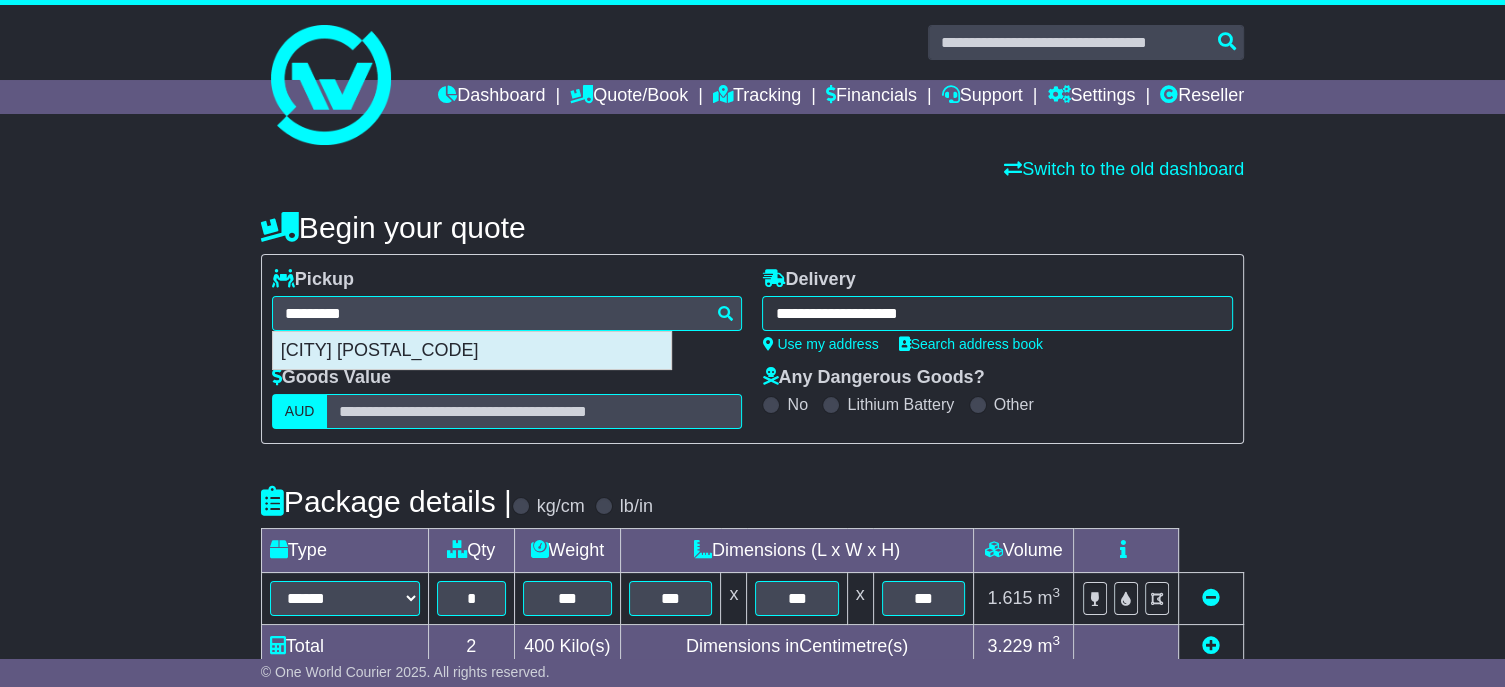 type on "**********" 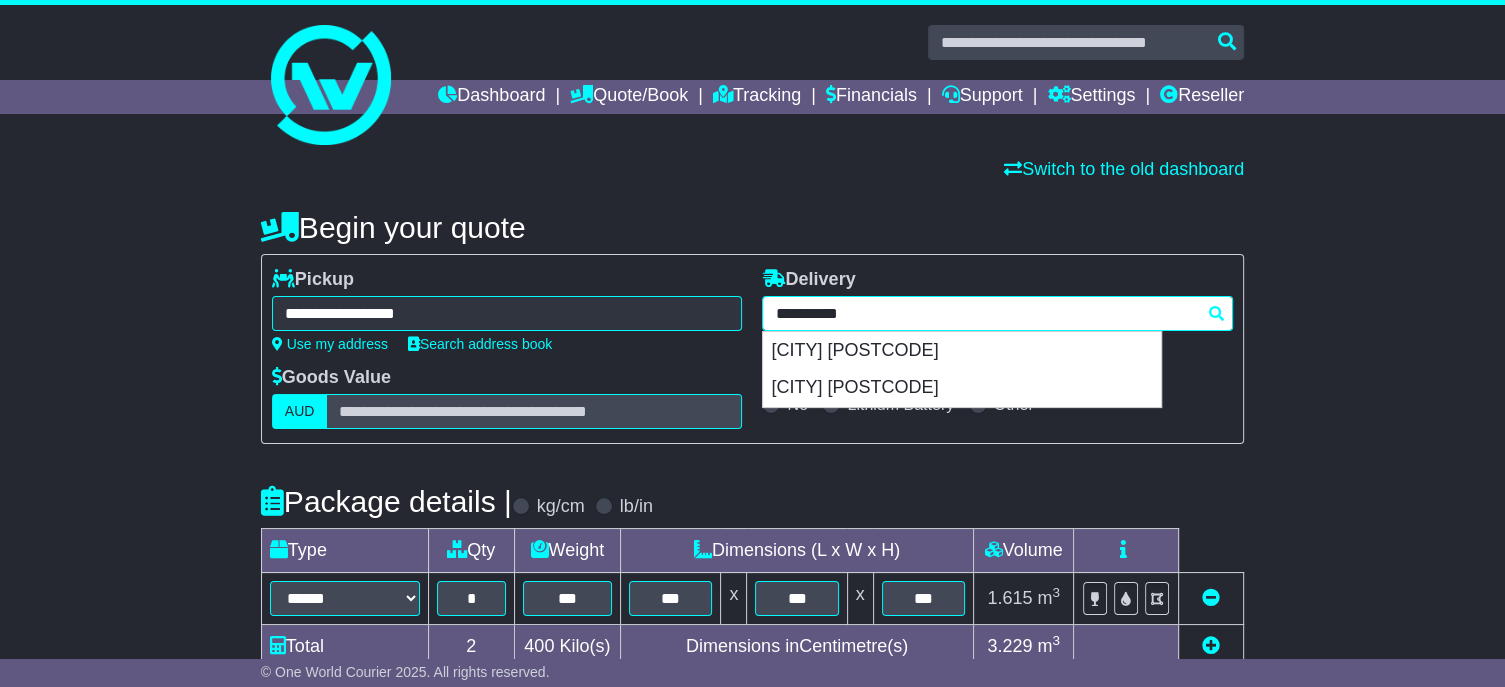 click on "**********" at bounding box center [997, 313] 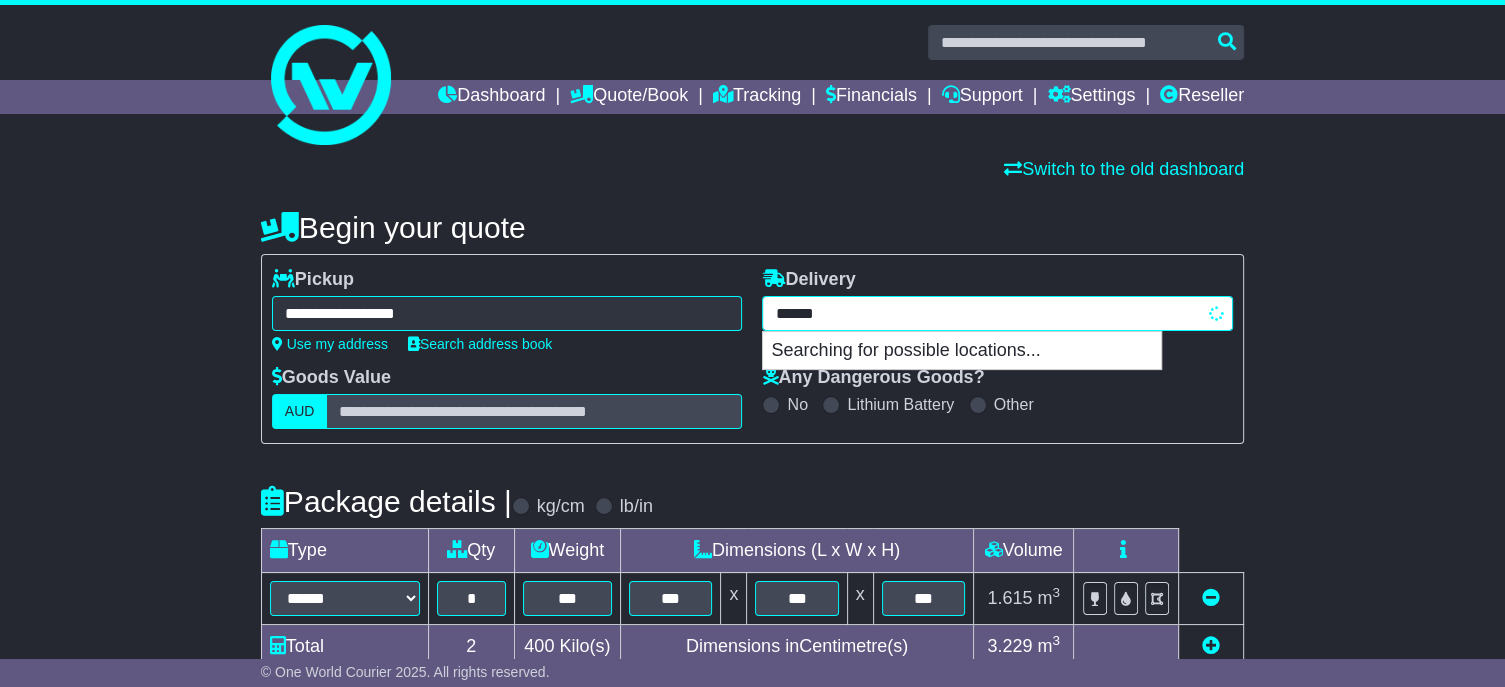 type on "*******" 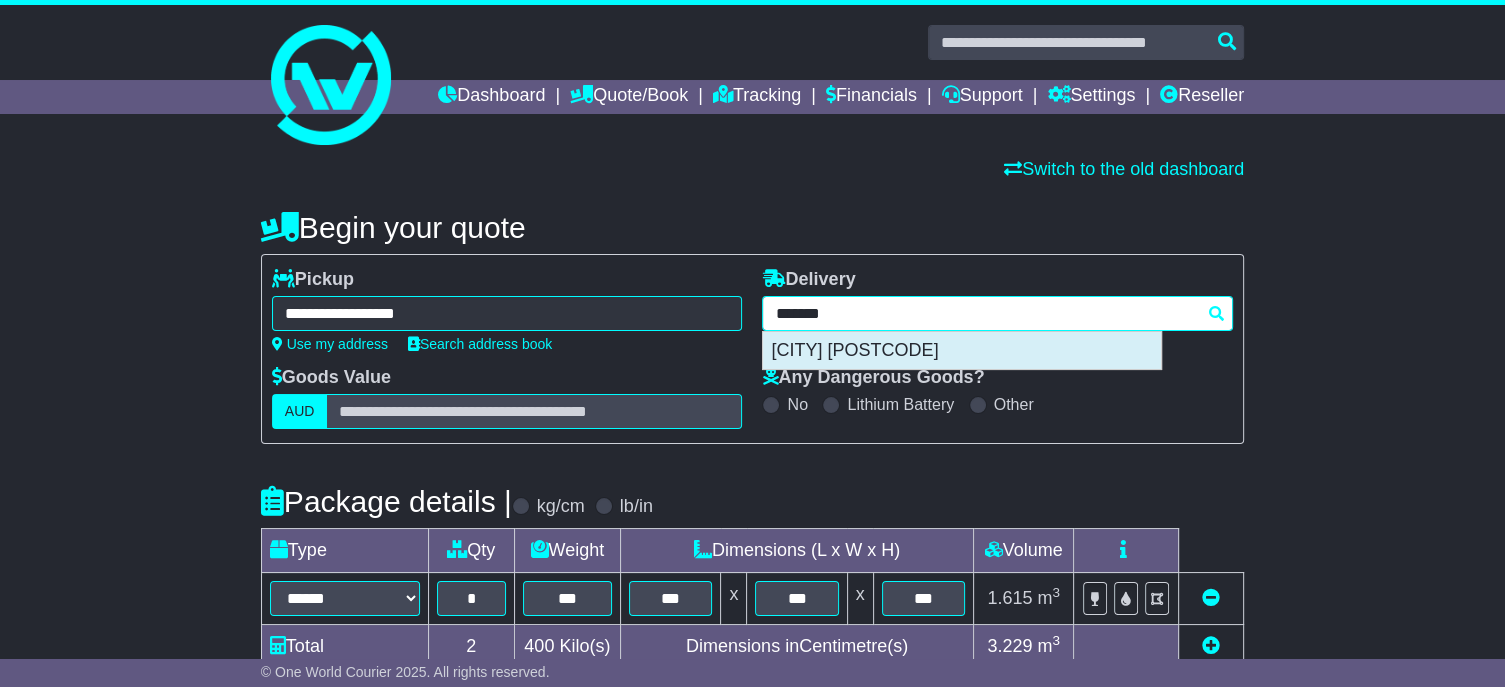 click on "[CITY] [POSTCODE]" at bounding box center (962, 351) 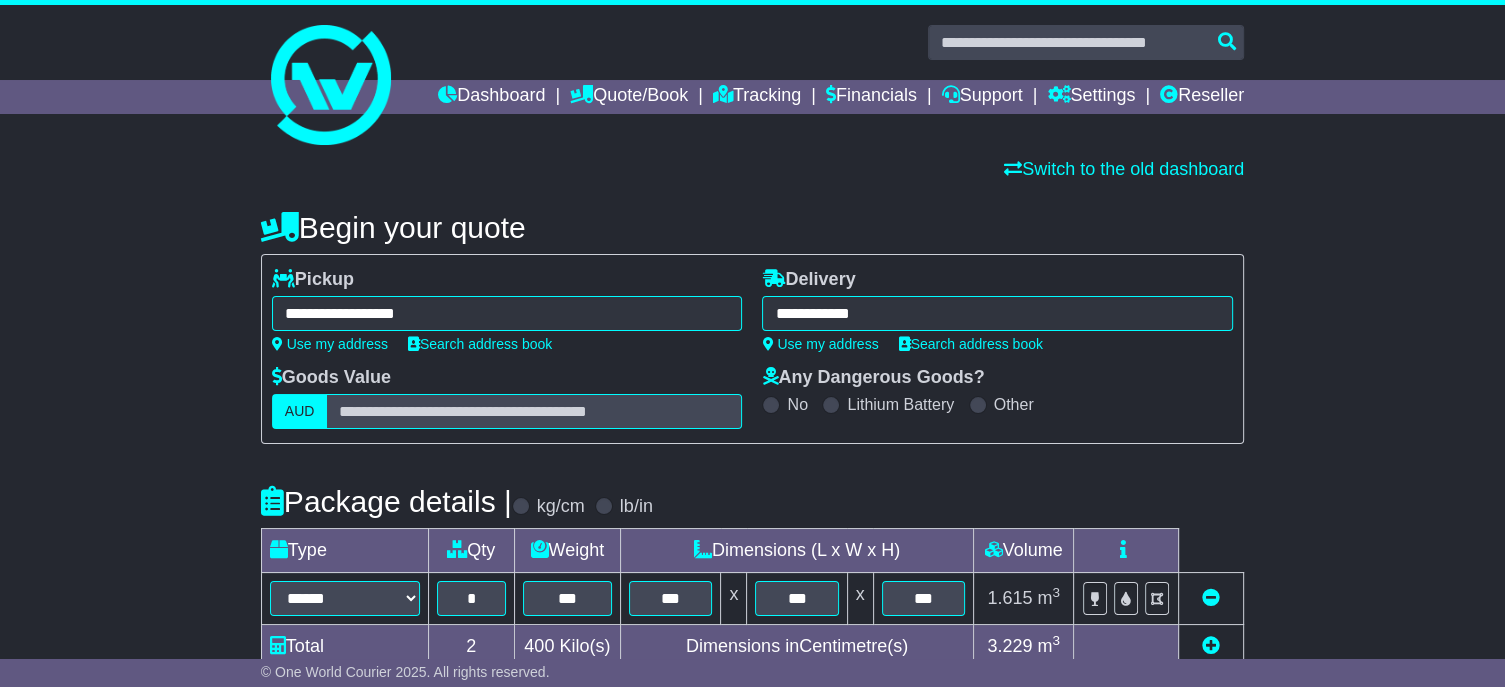 type on "**********" 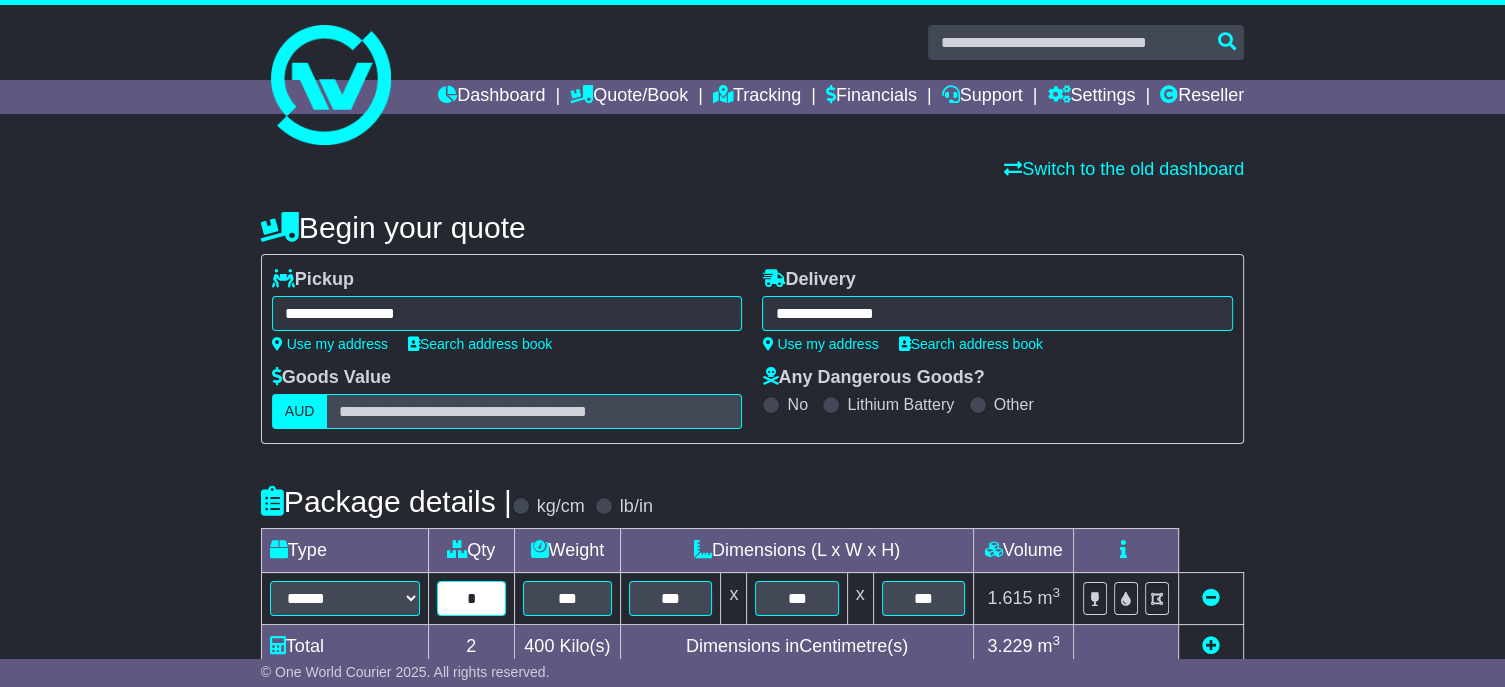 drag, startPoint x: 471, startPoint y: 622, endPoint x: 433, endPoint y: 613, distance: 39.051247 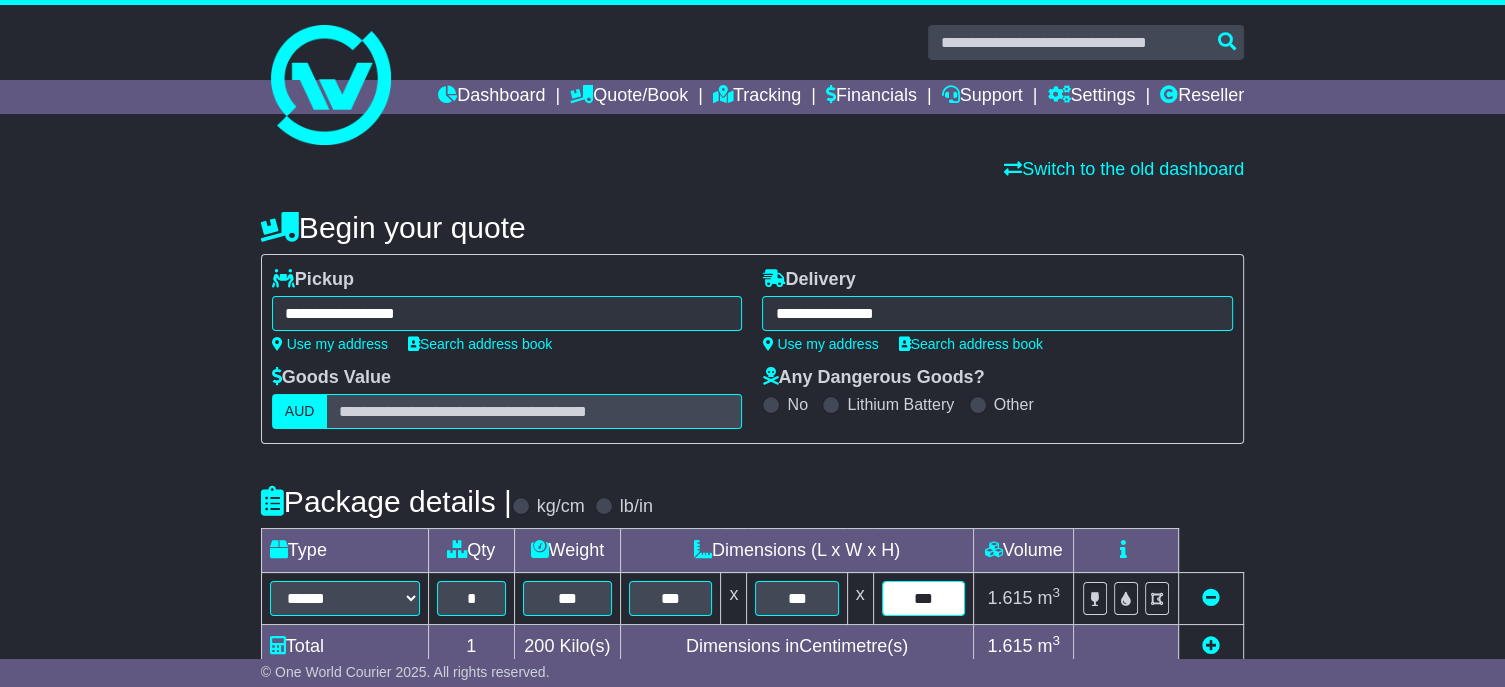 drag, startPoint x: 945, startPoint y: 641, endPoint x: 889, endPoint y: 627, distance: 57.72348 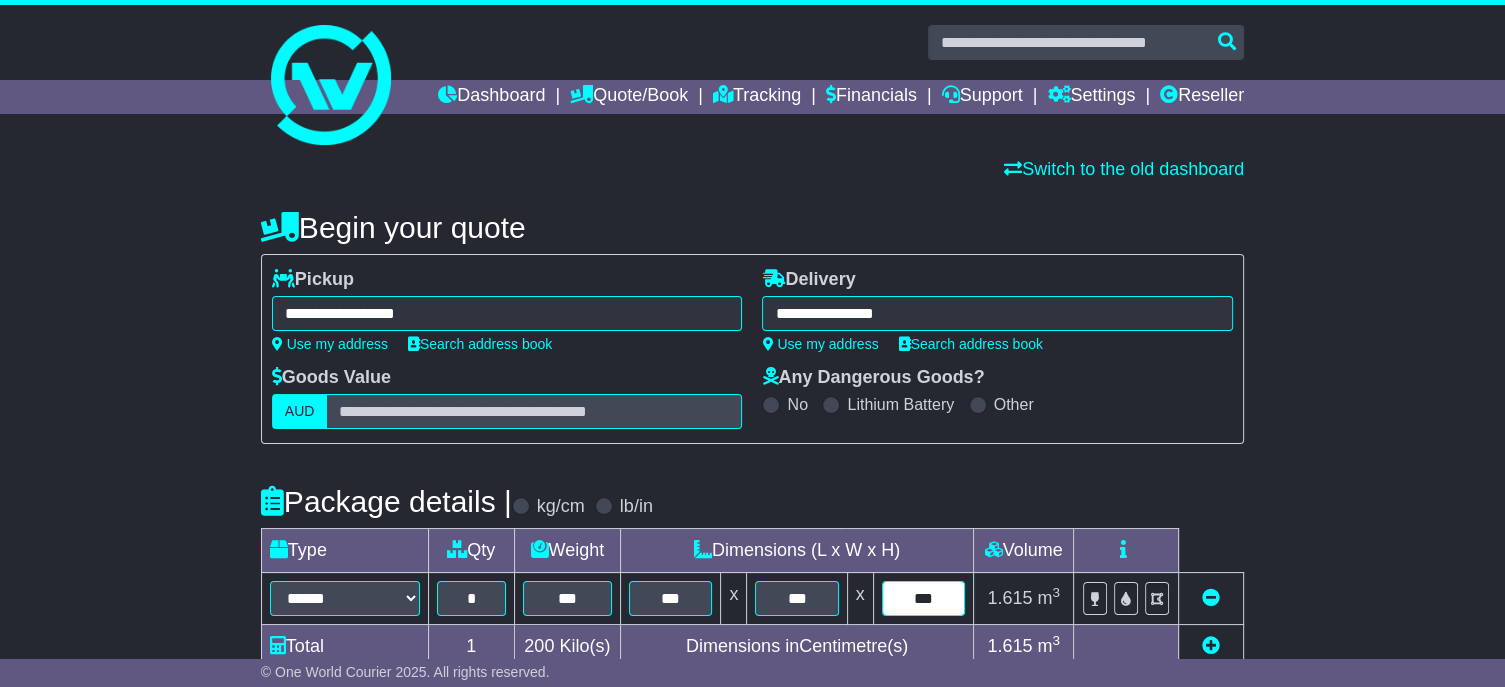 type on "***" 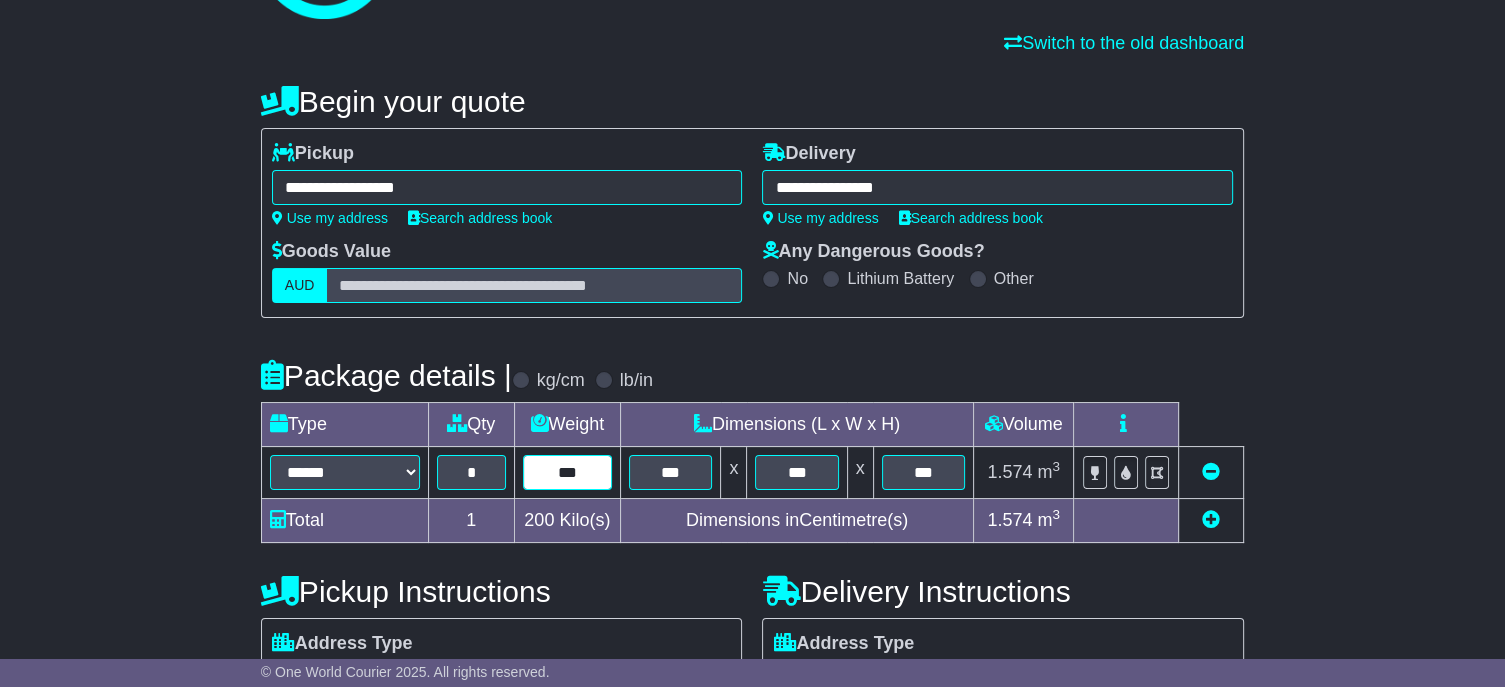 scroll, scrollTop: 400, scrollLeft: 0, axis: vertical 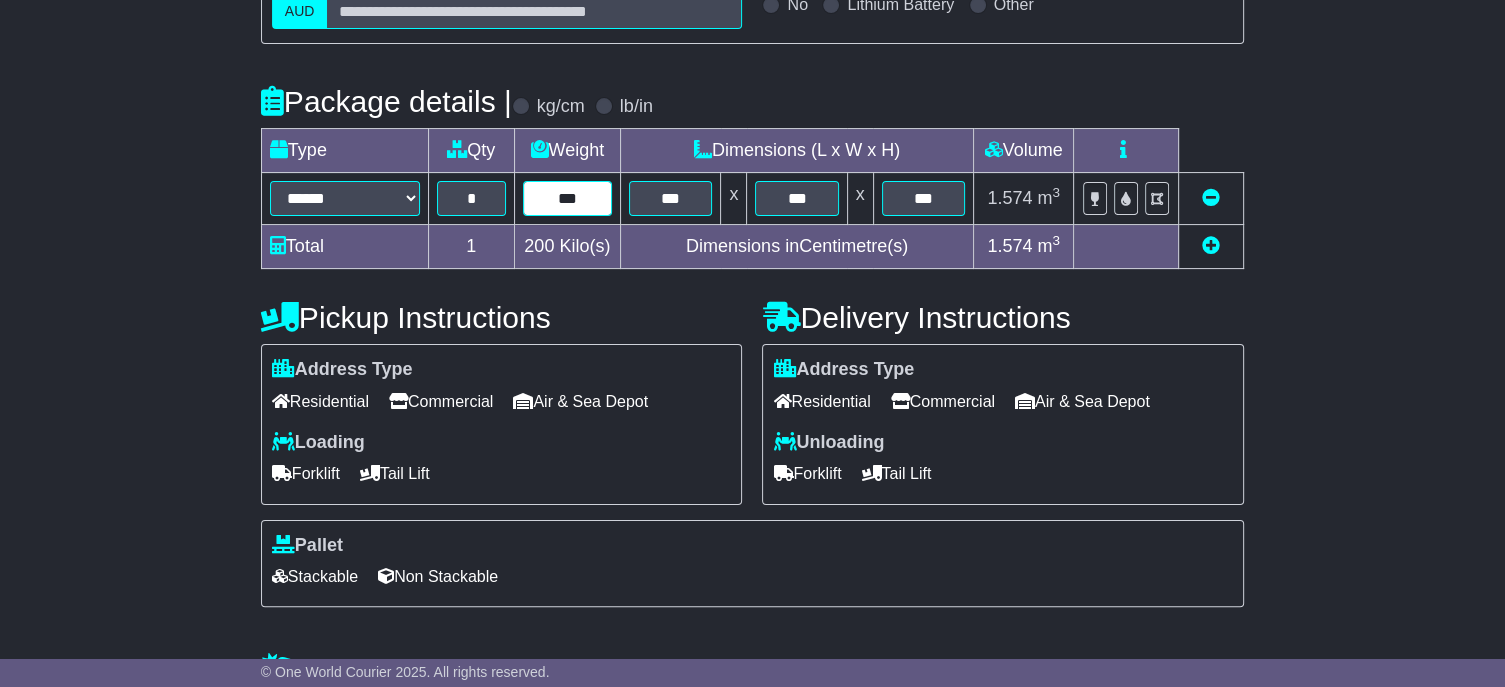 type on "***" 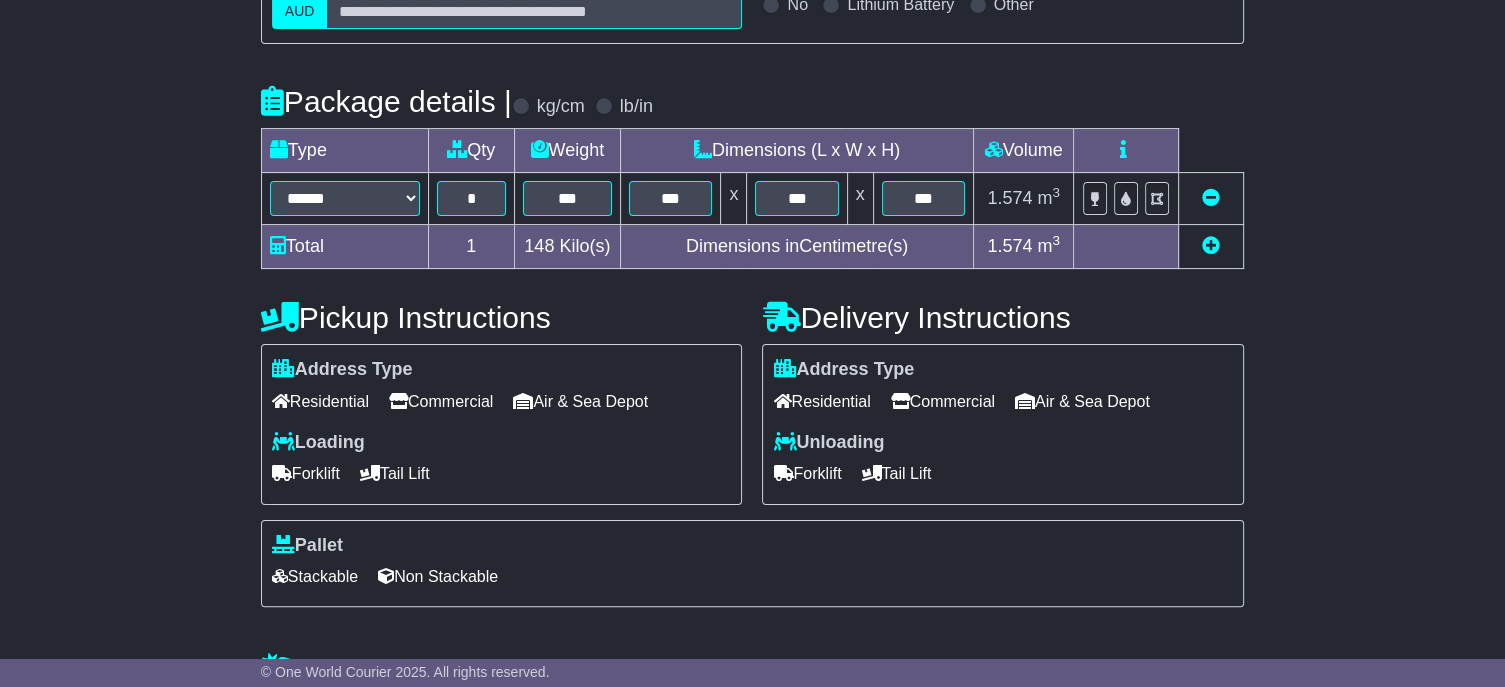 click at bounding box center (1211, 245) 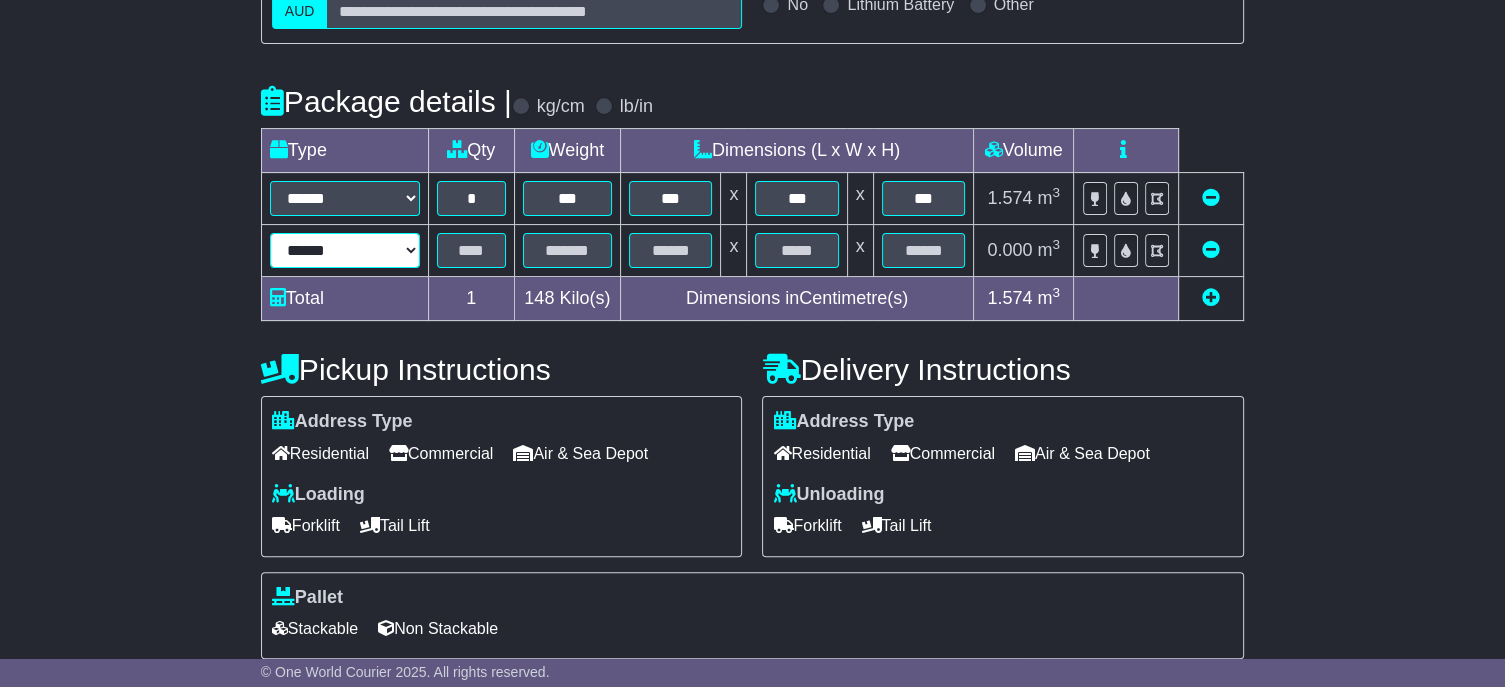 click on "****** ****** *** ******** ***** **** **** ****** *** *******" at bounding box center [345, 250] 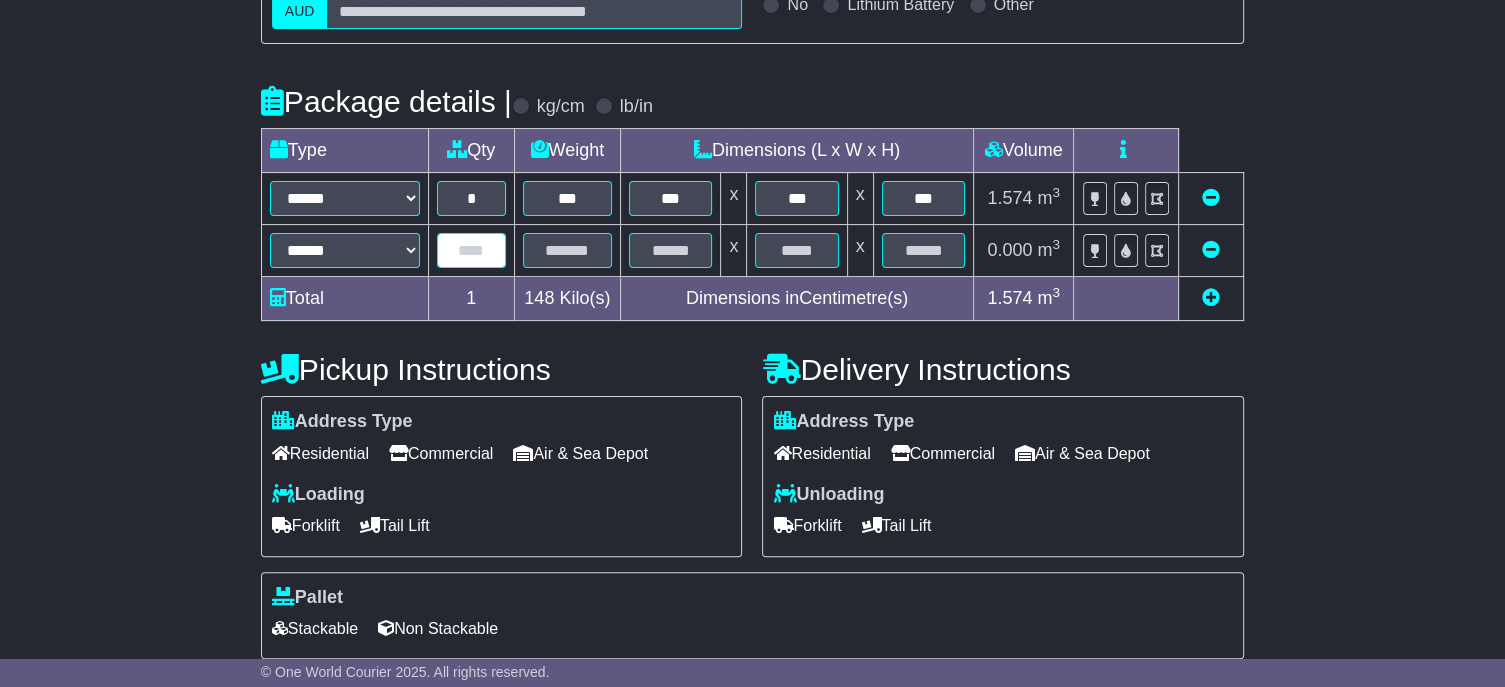 click at bounding box center (471, 250) 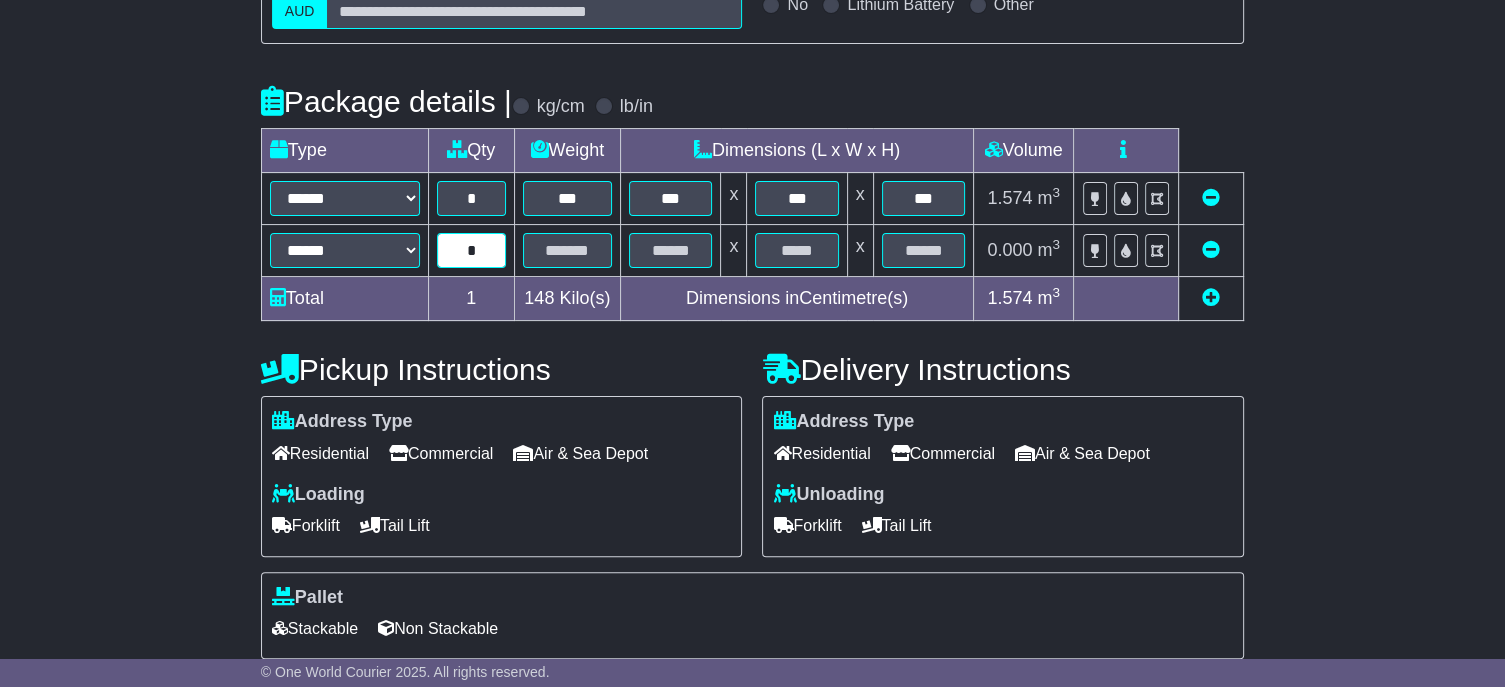 type on "*" 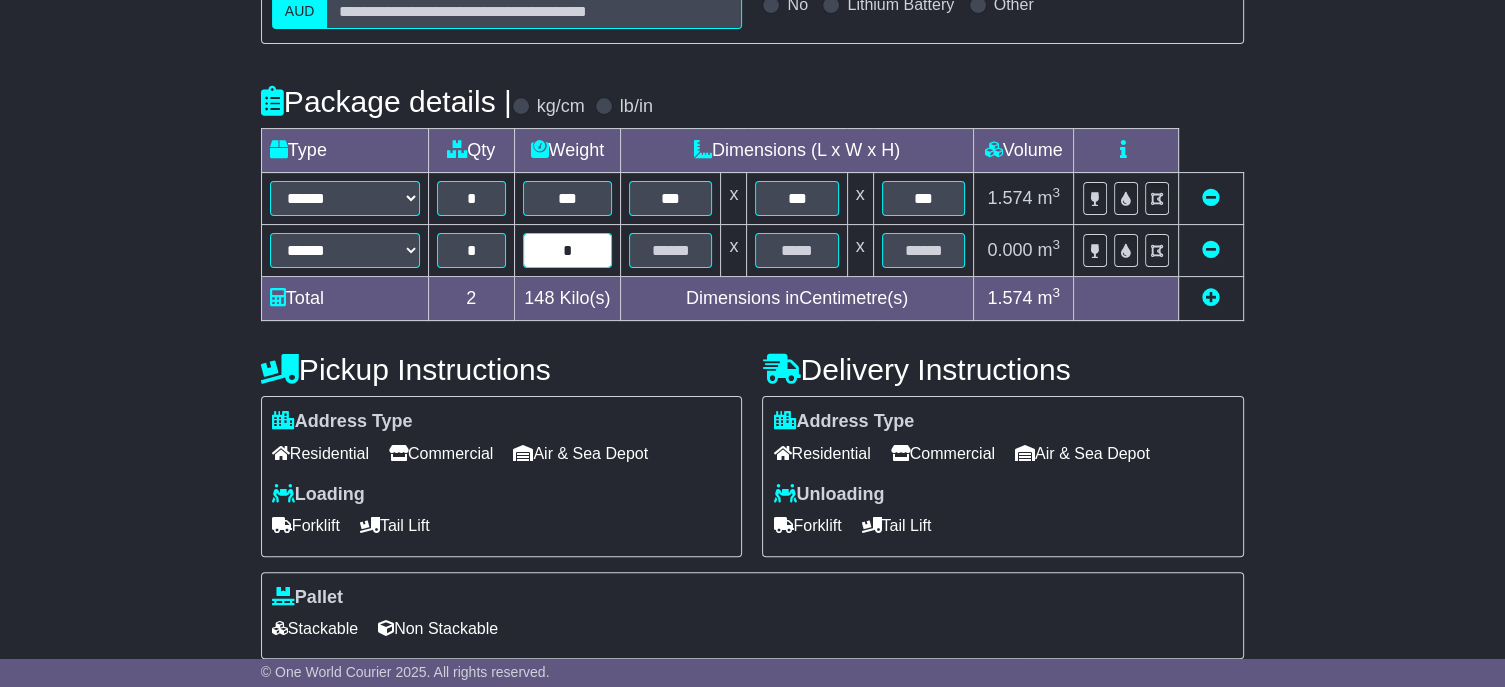 type on "*" 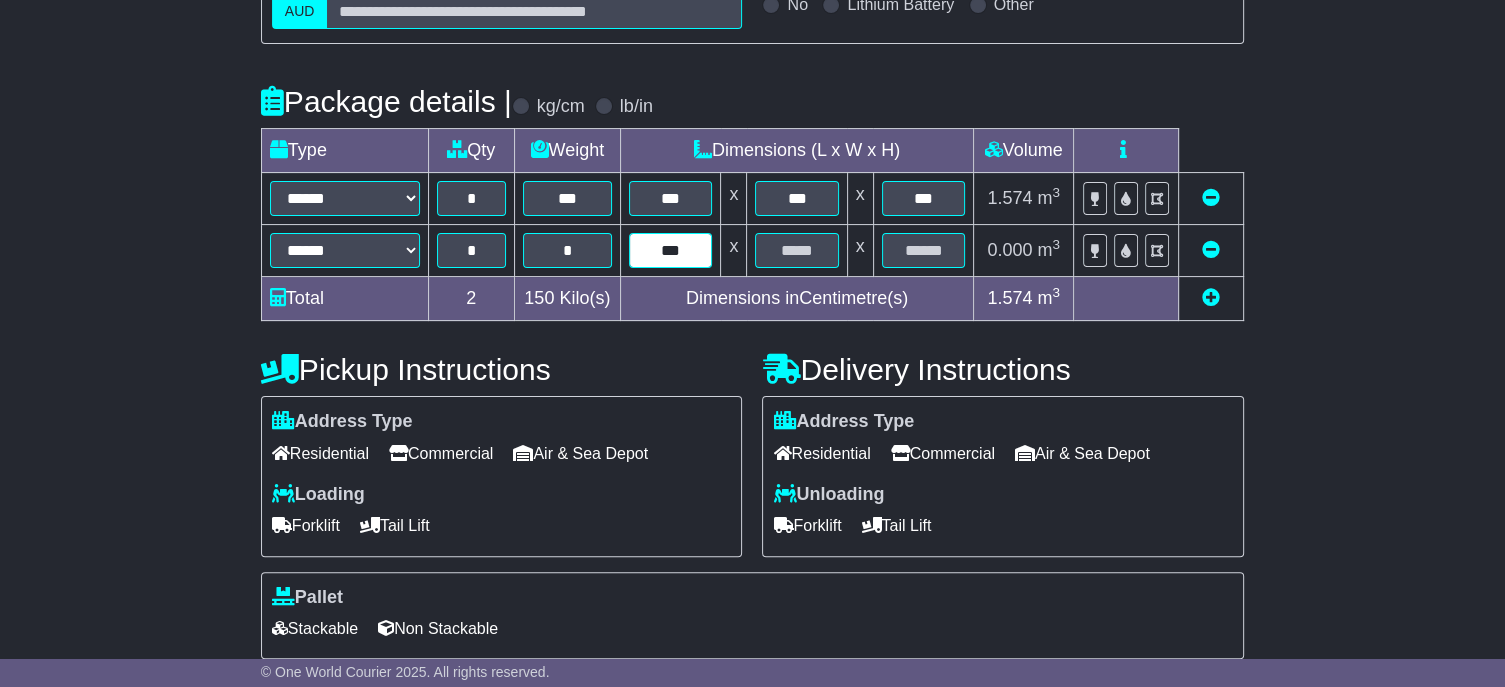 type on "***" 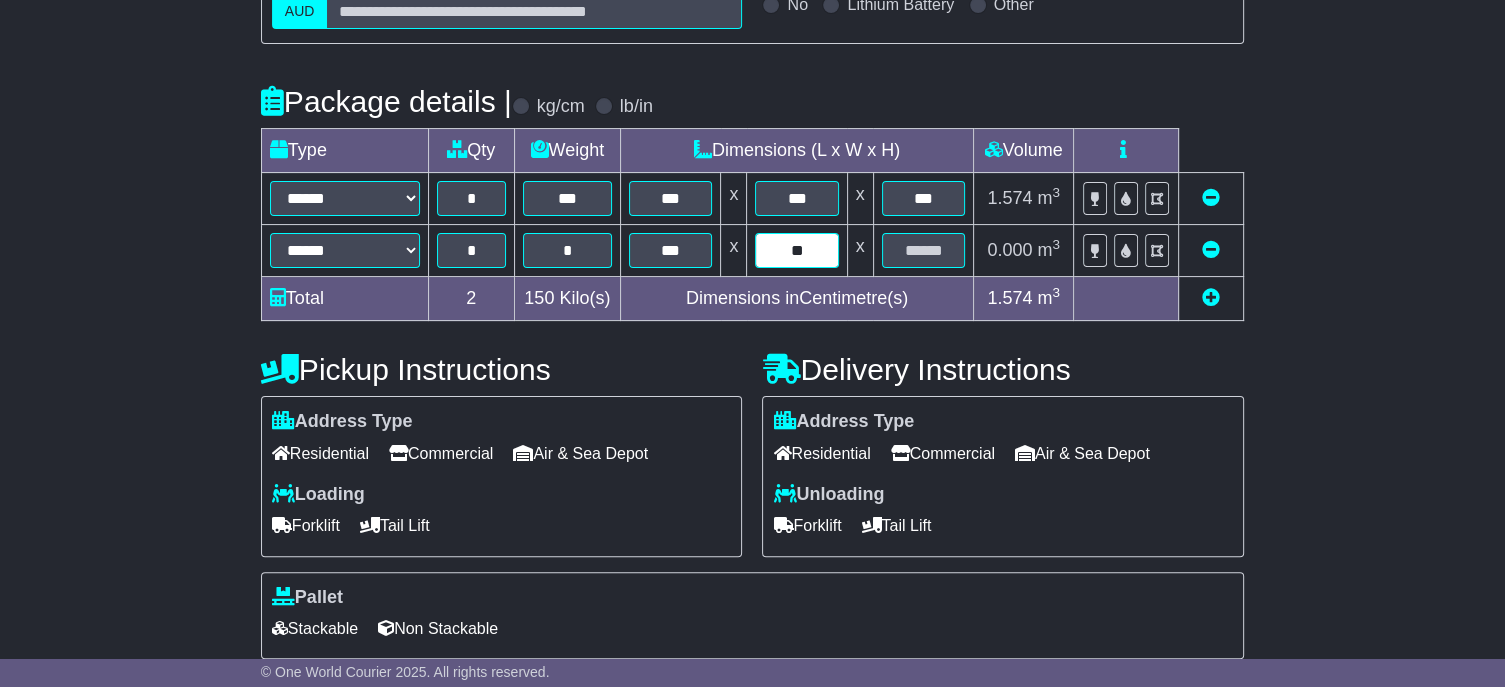 type on "**" 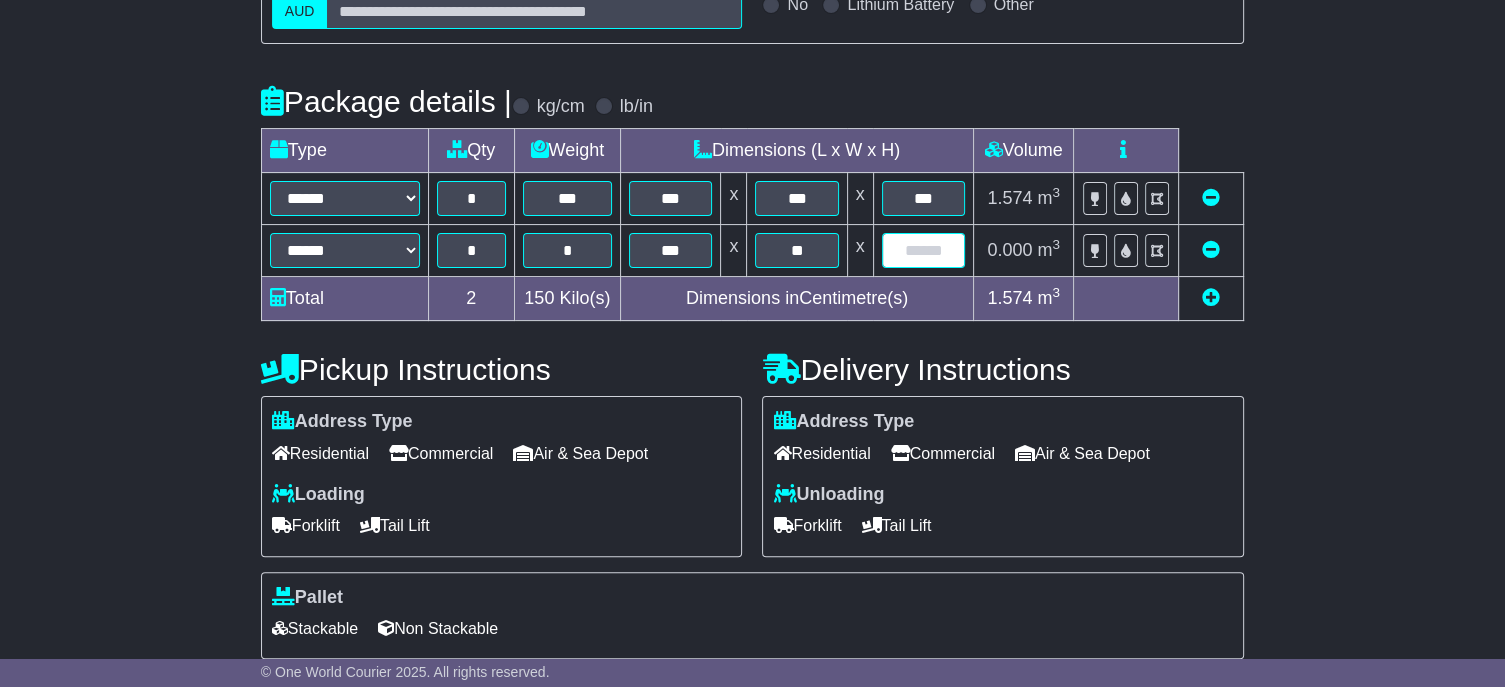type on "*" 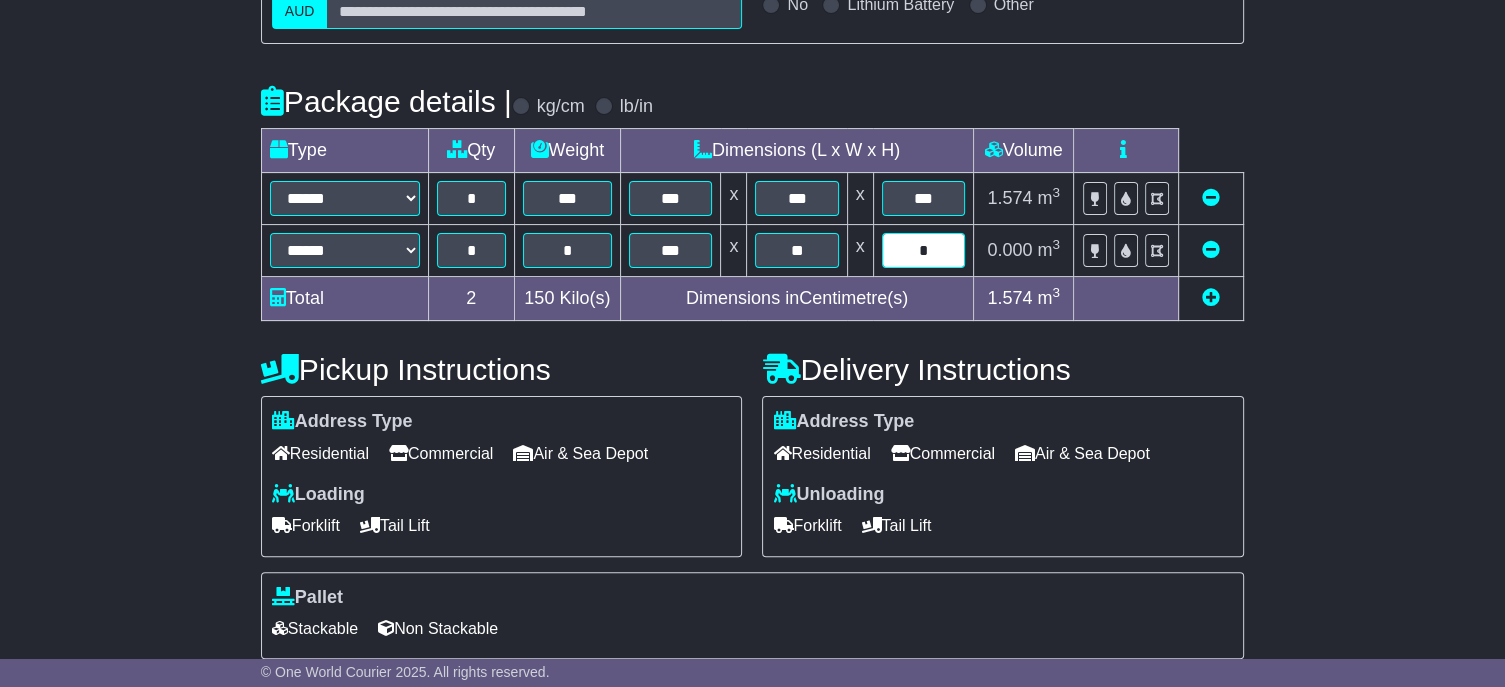 type on "*" 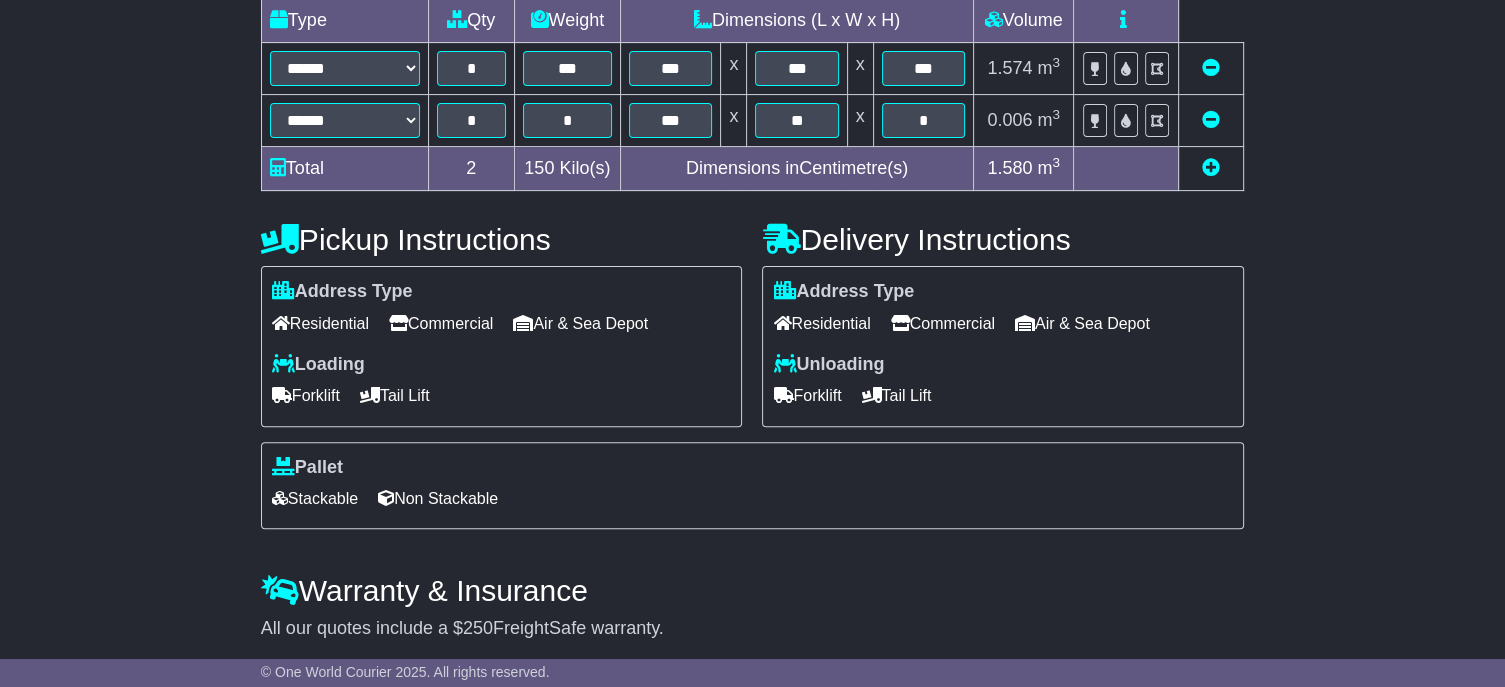 scroll, scrollTop: 633, scrollLeft: 0, axis: vertical 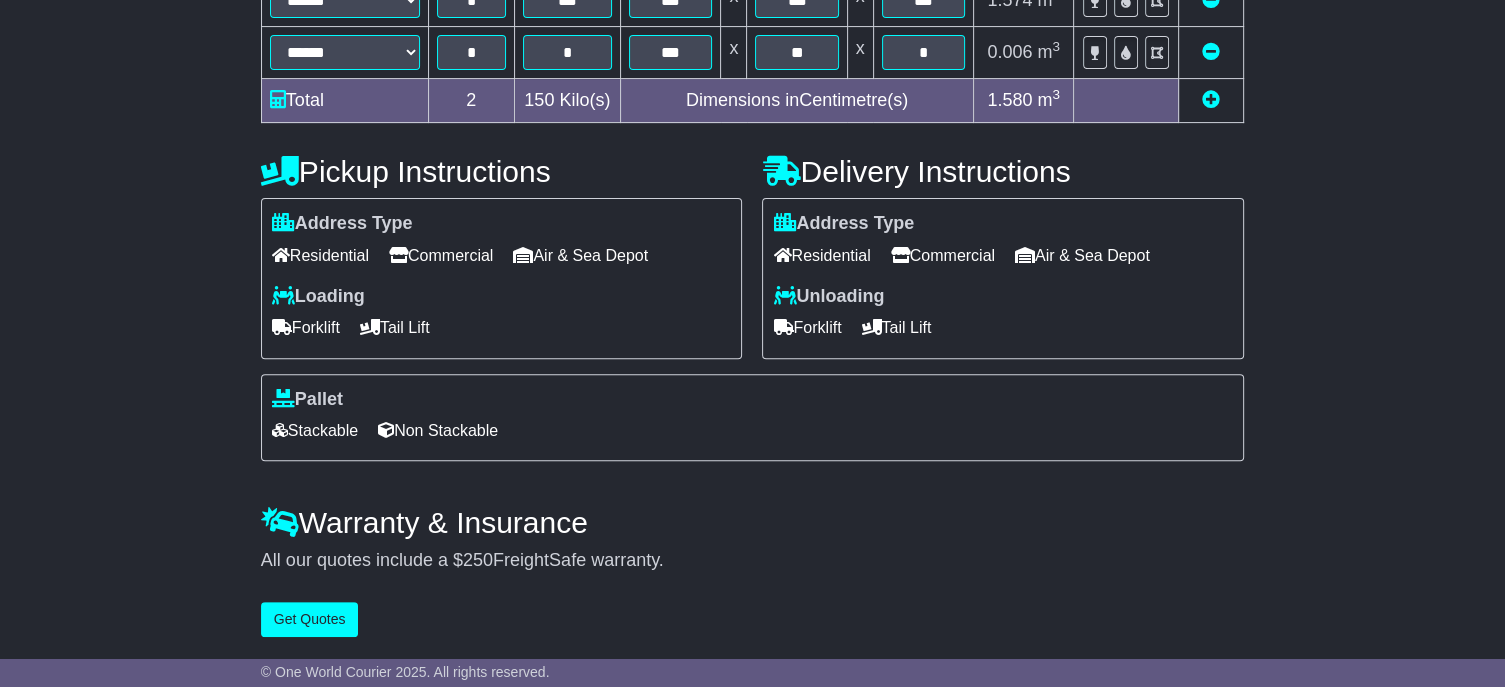 click at bounding box center [871, 327] 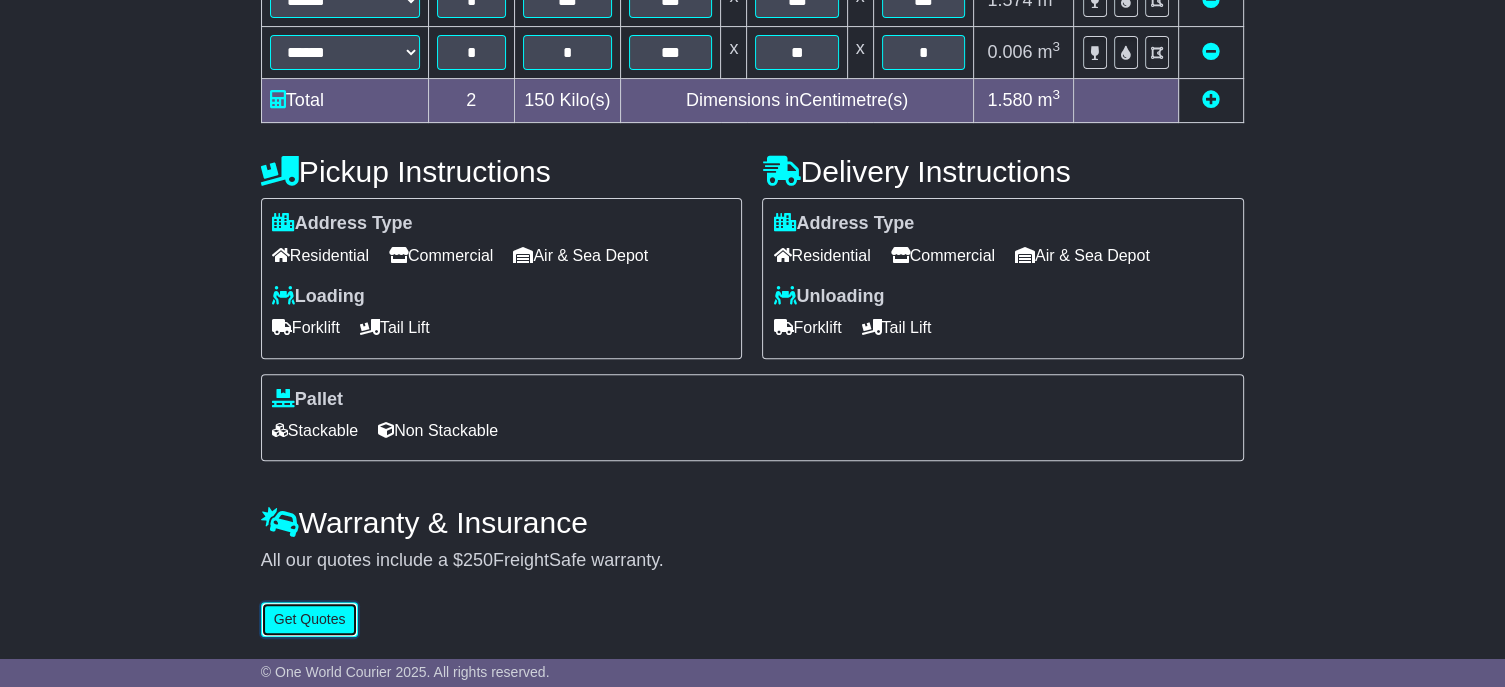 click on "Get Quotes" at bounding box center [310, 619] 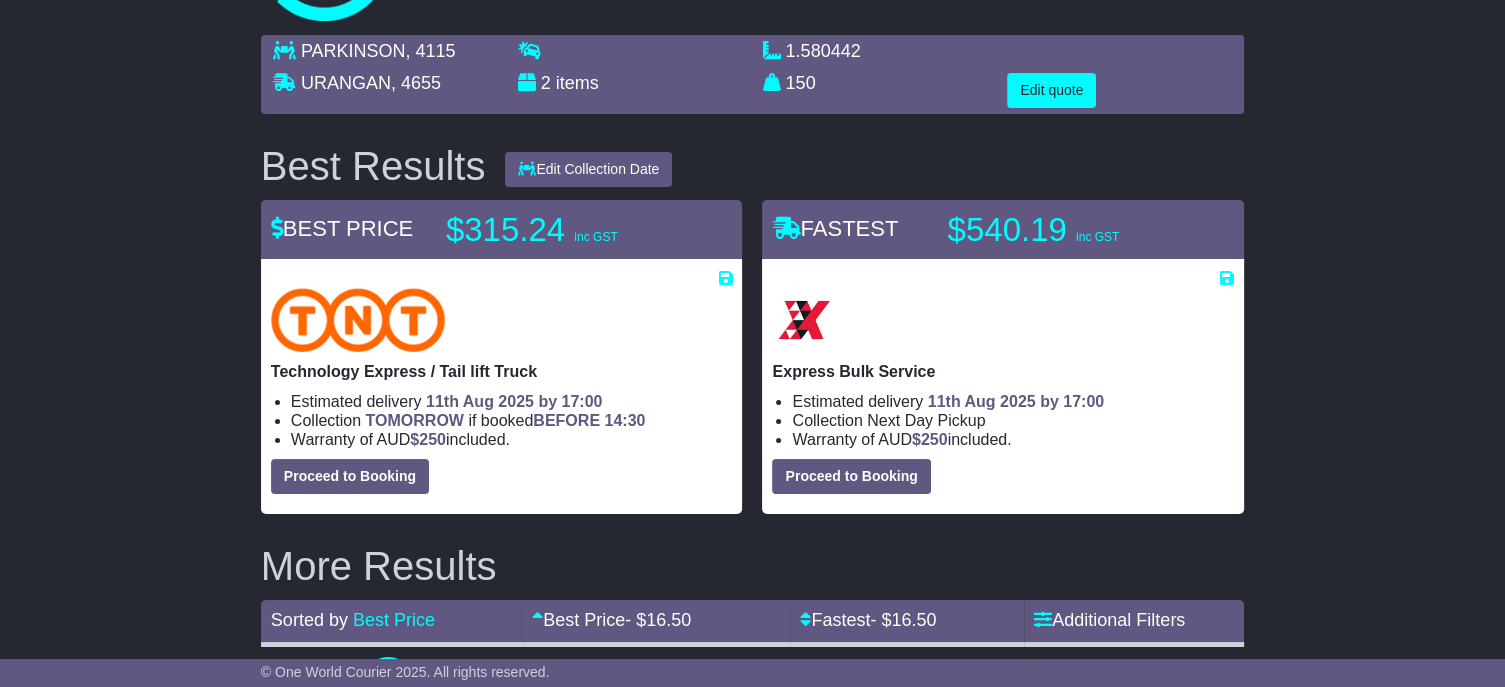 scroll, scrollTop: 0, scrollLeft: 0, axis: both 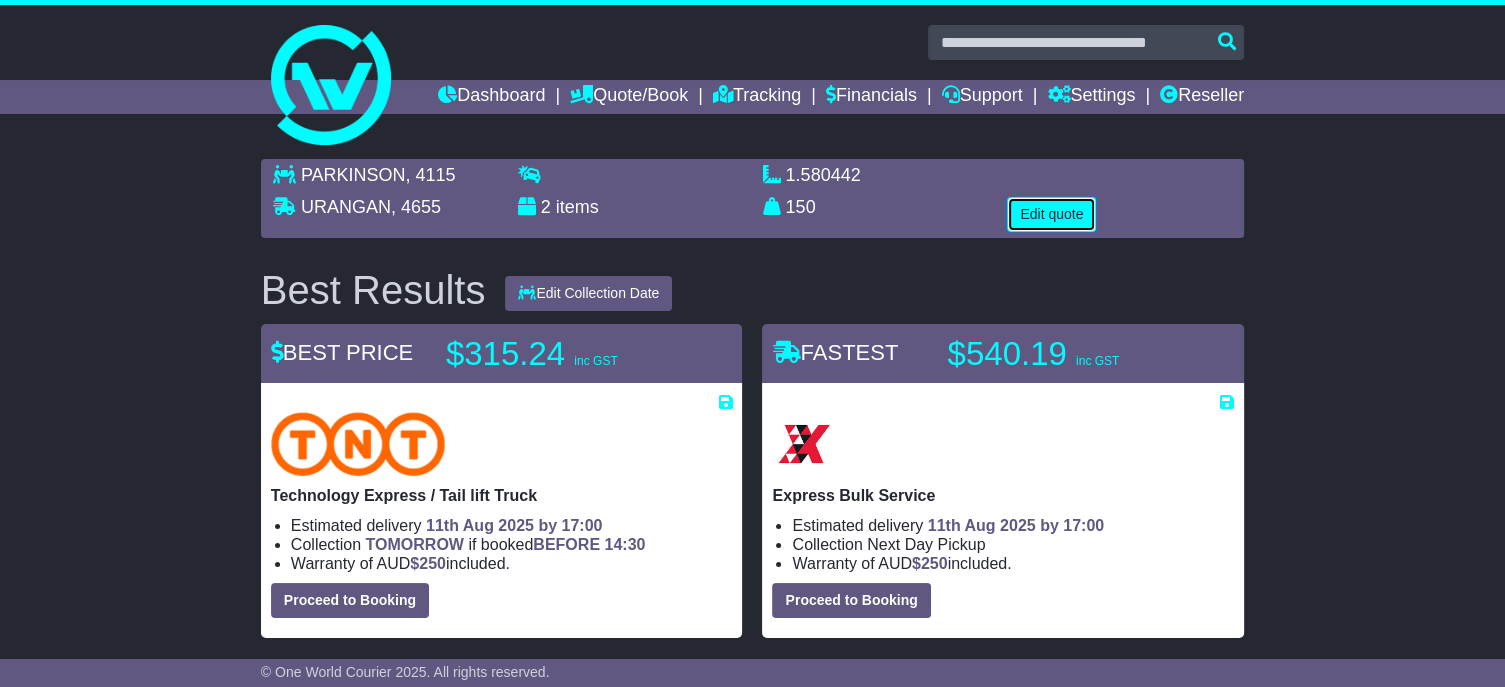 click on "Edit quote" at bounding box center [1051, 214] 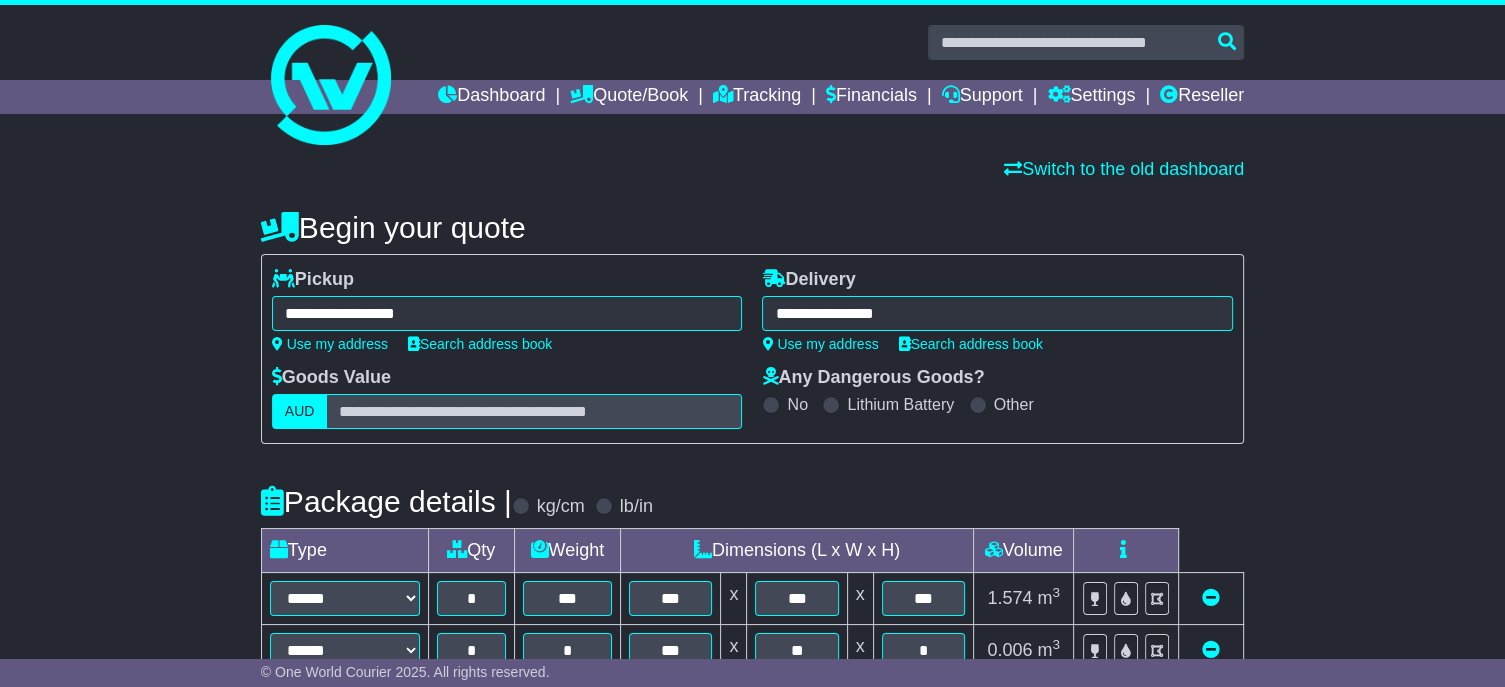 click on "**********" at bounding box center (507, 313) 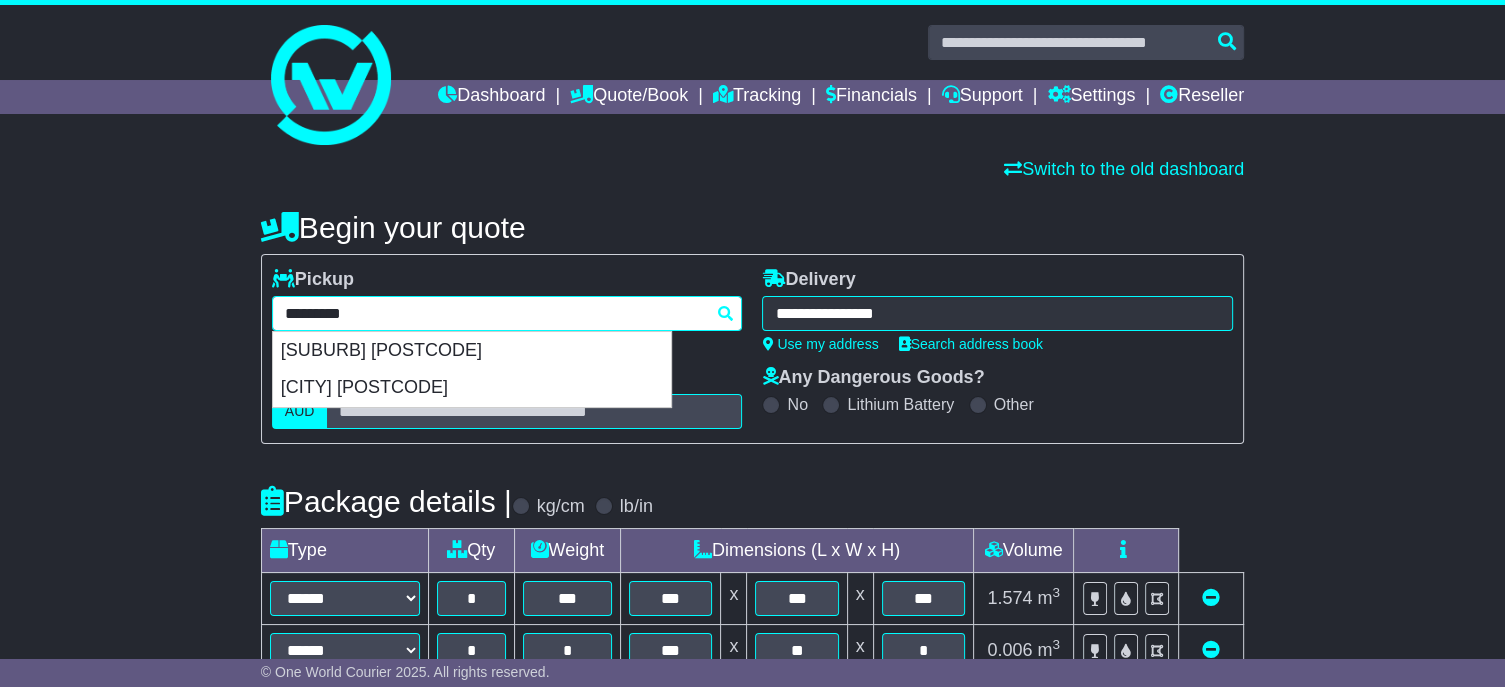 click on "*********" at bounding box center (507, 313) 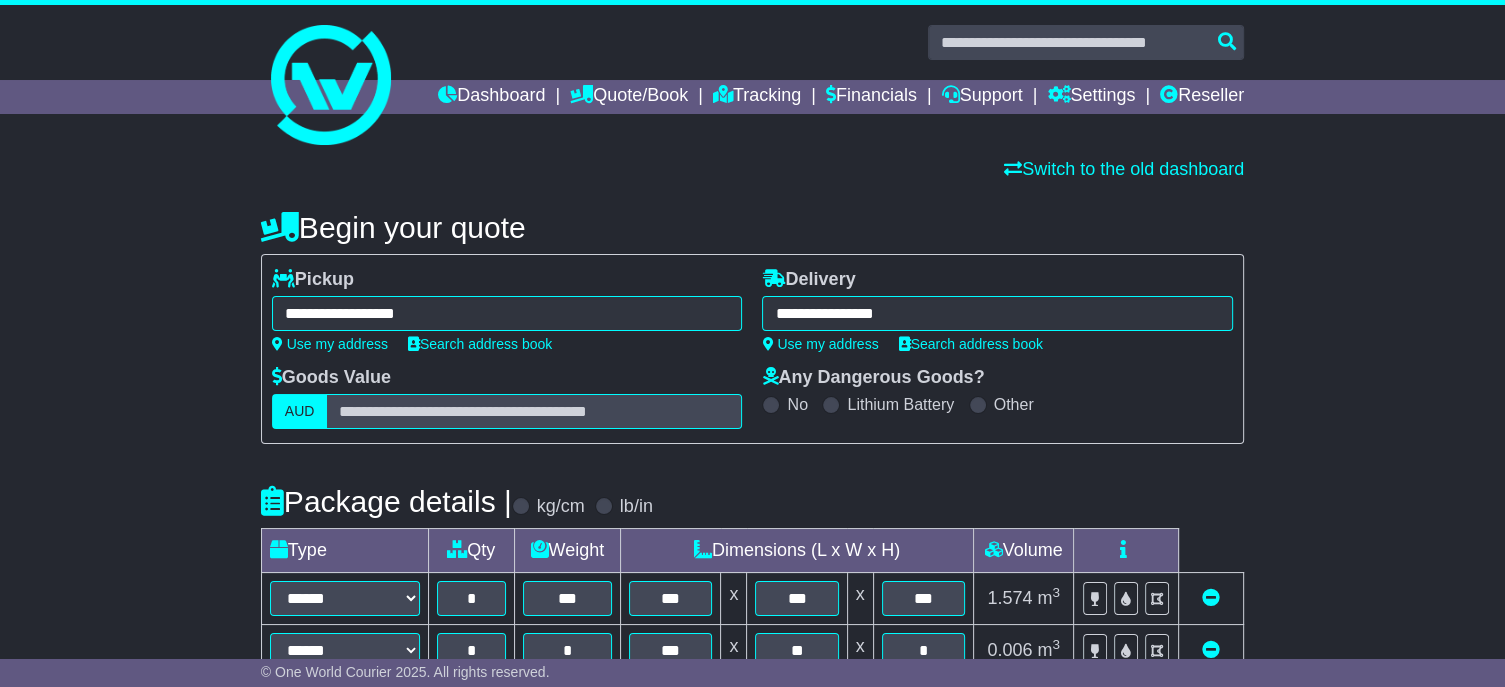 click on "**********" at bounding box center [507, 313] 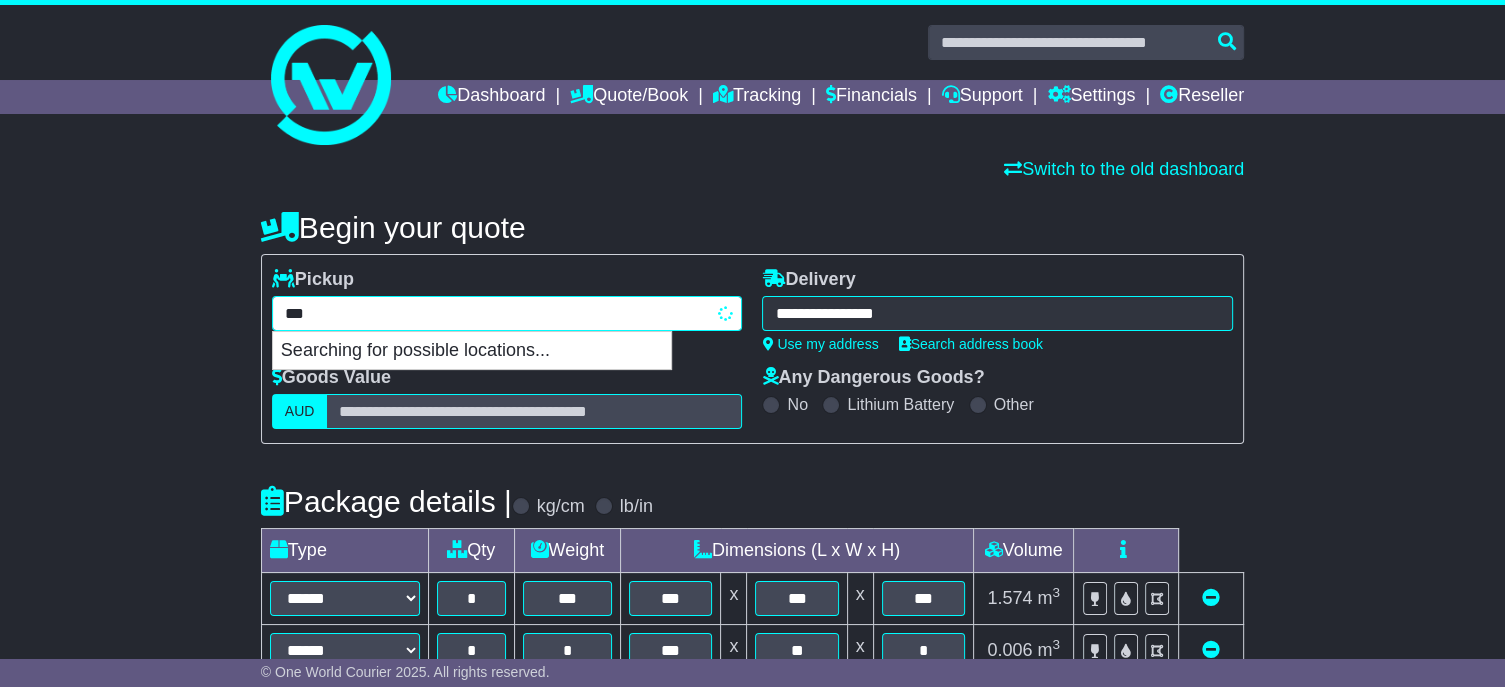 type on "****" 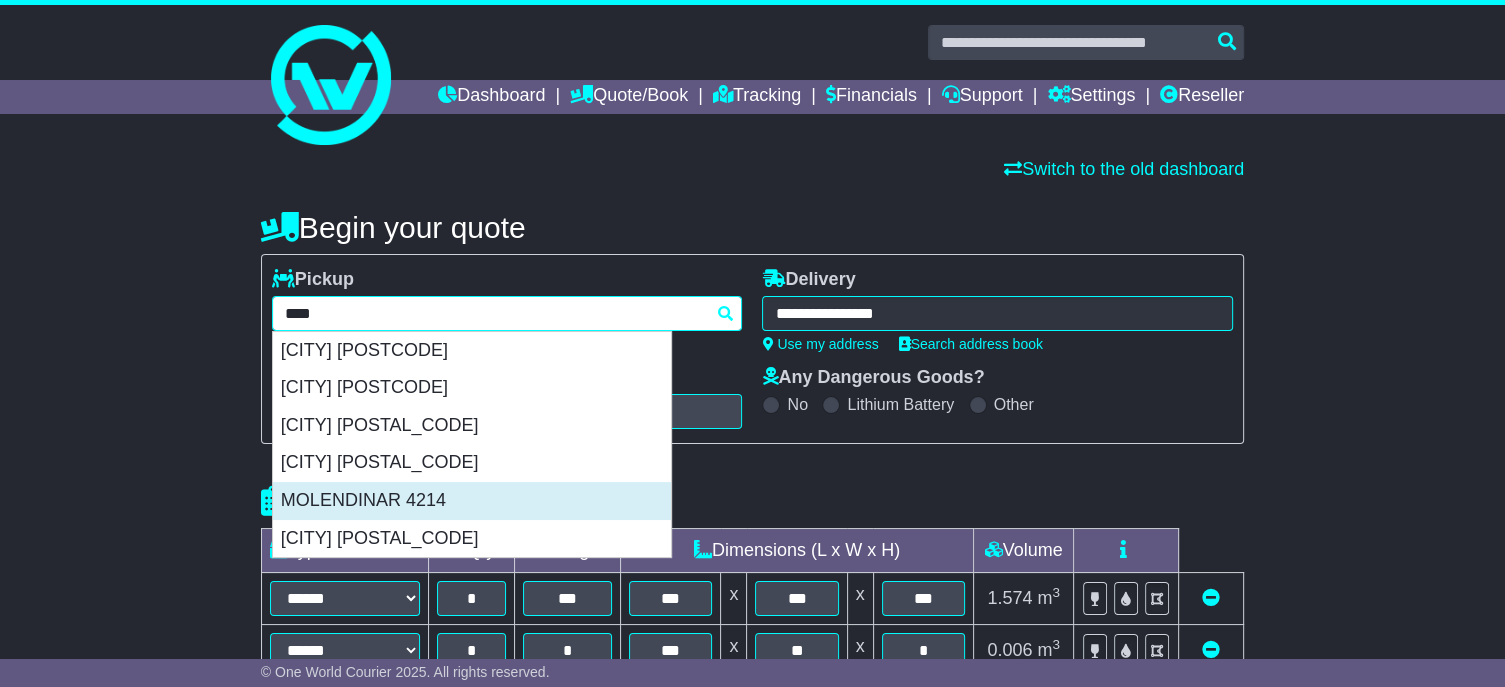 click on "MOLENDINAR 4214" at bounding box center (472, 501) 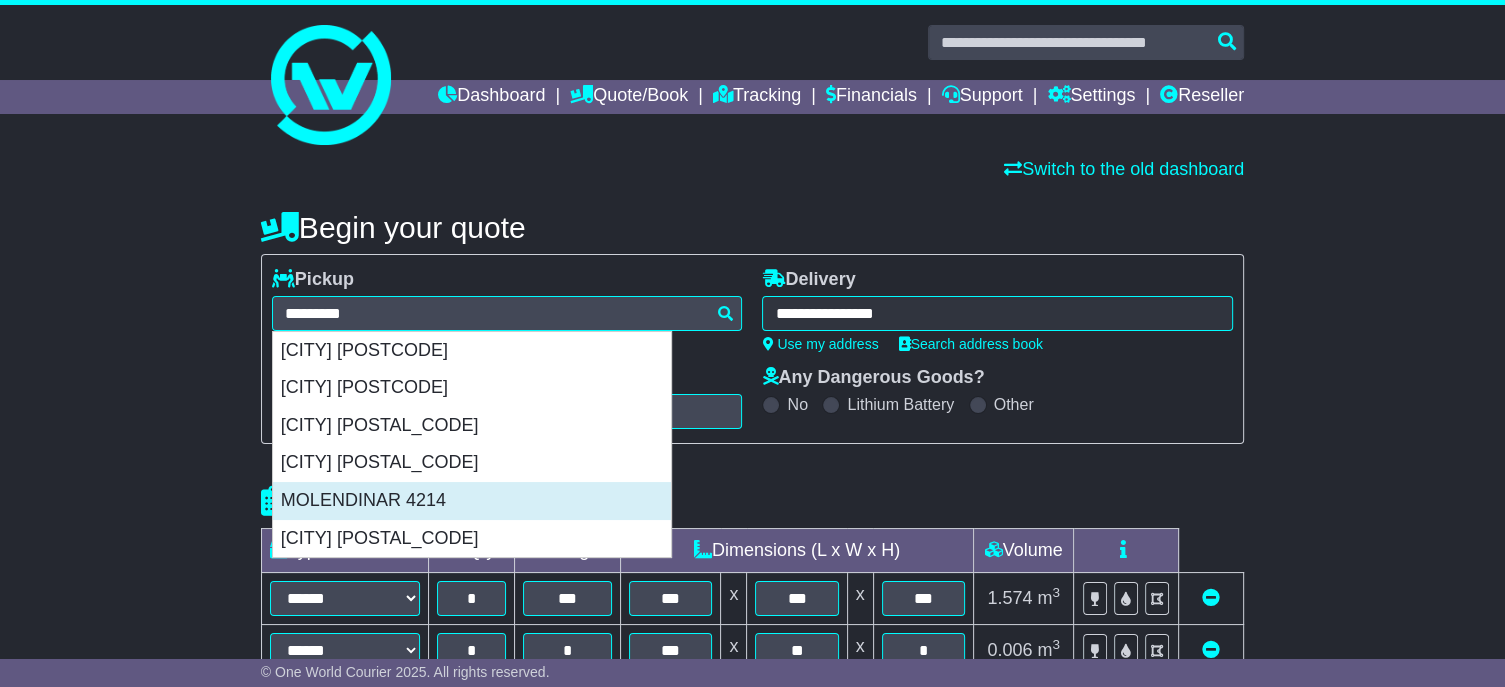 type on "**********" 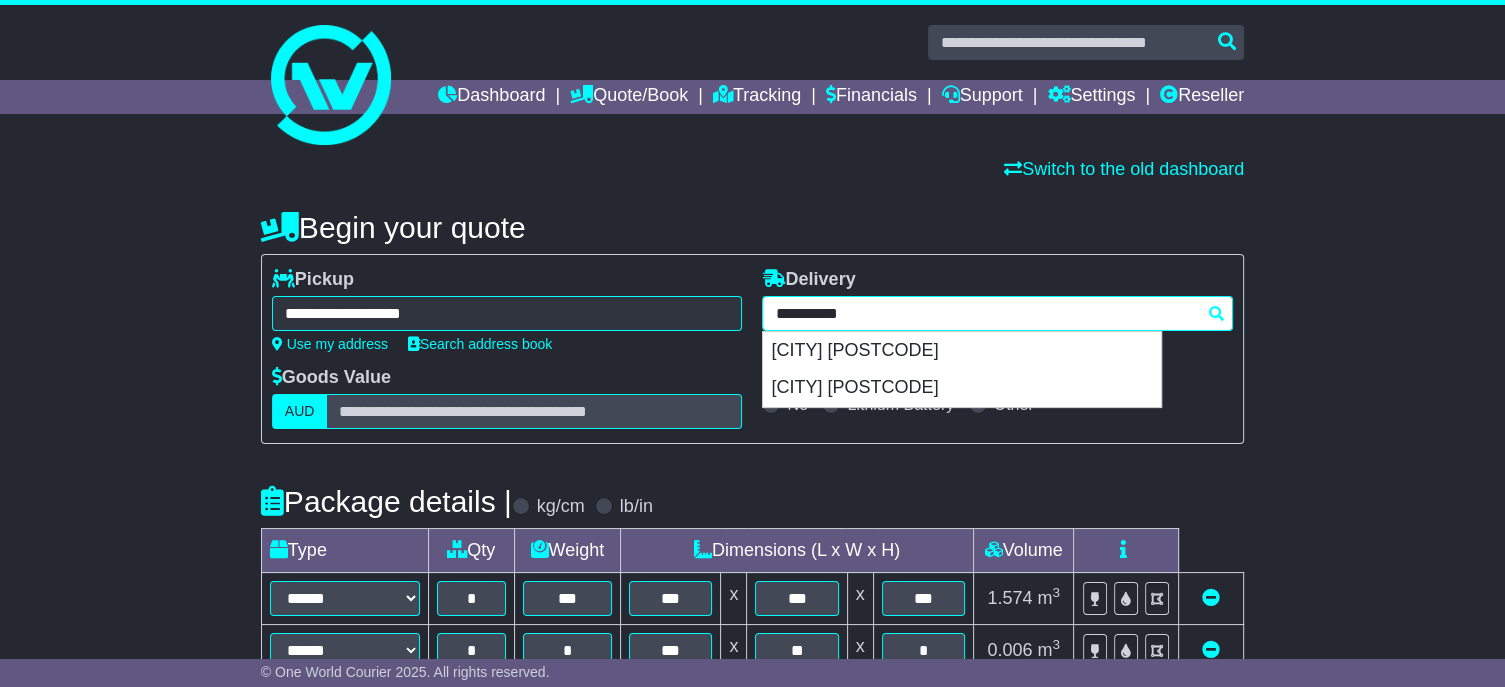click on "**********" at bounding box center [997, 313] 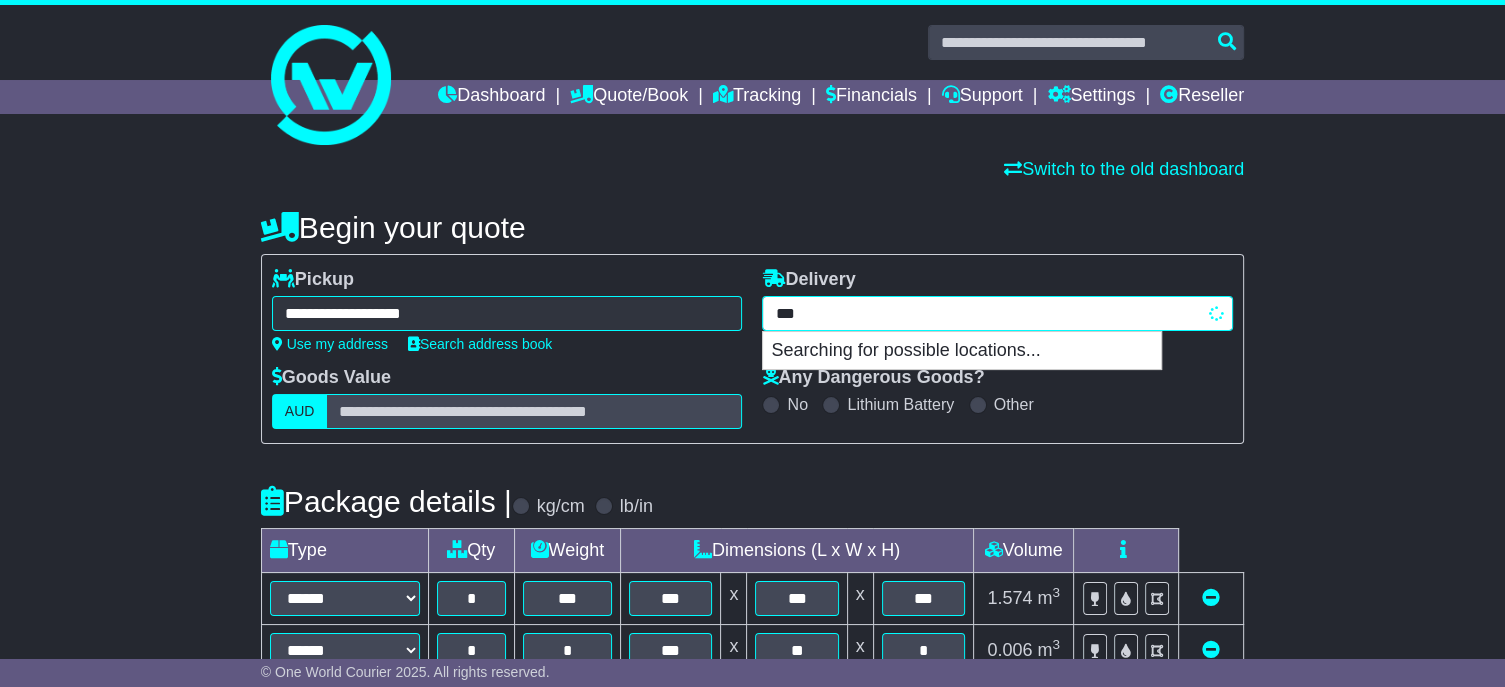 type on "****" 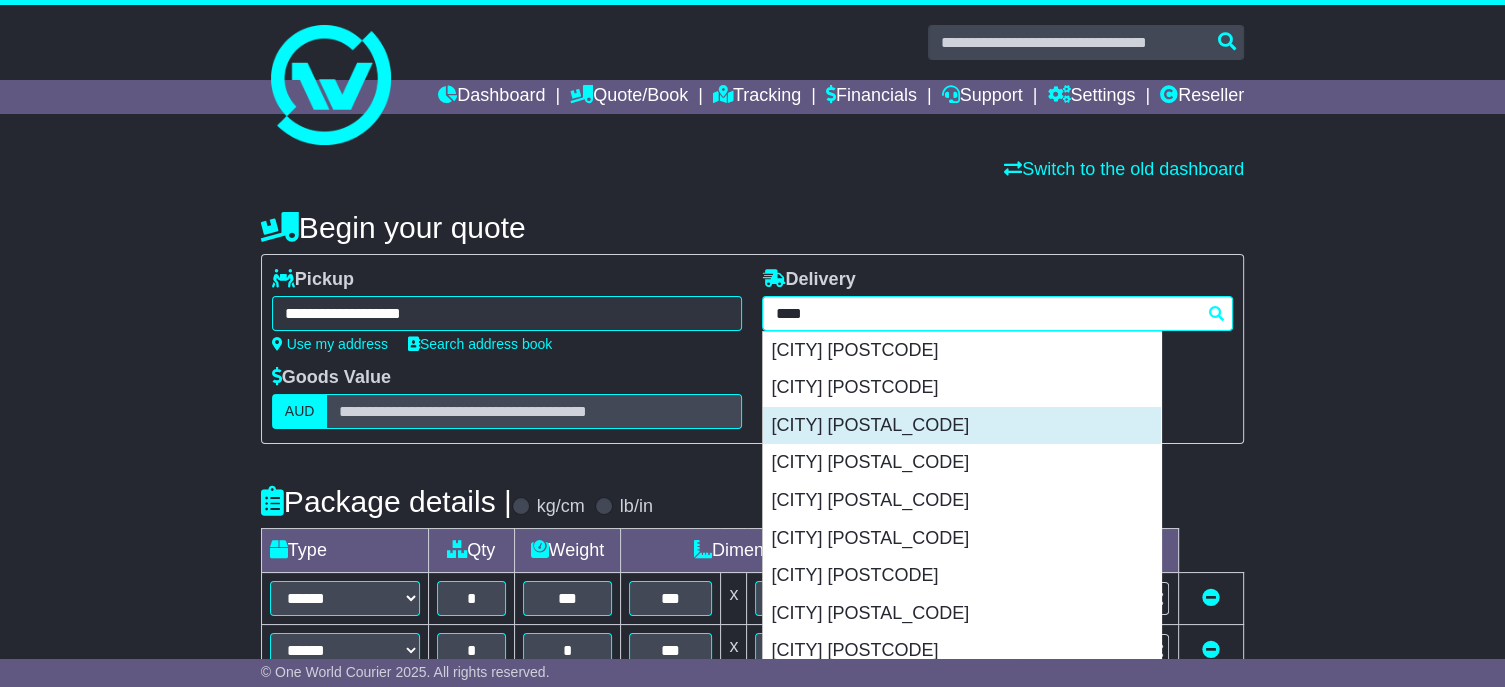 click on "[CITY] [POSTAL_CODE]" at bounding box center (962, 426) 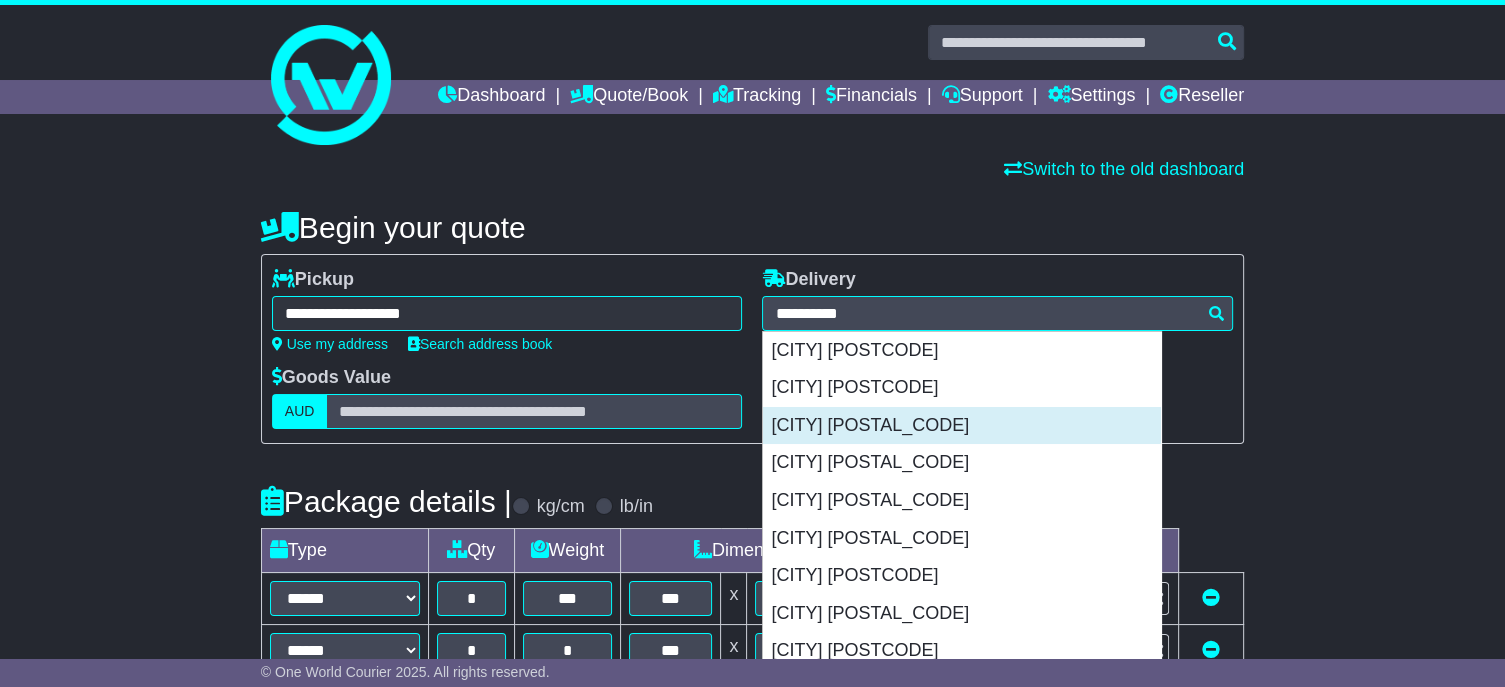 type on "**********" 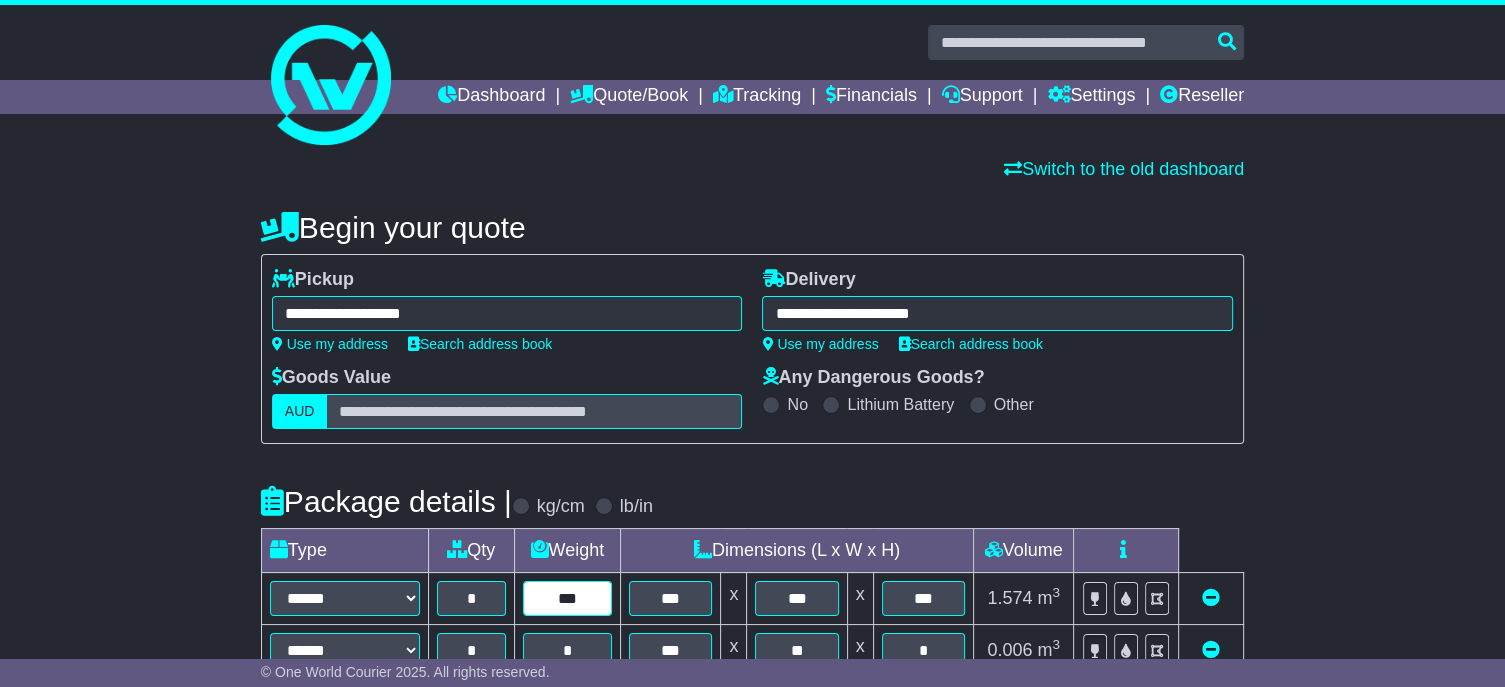 drag, startPoint x: 548, startPoint y: 631, endPoint x: 630, endPoint y: 642, distance: 82.73451 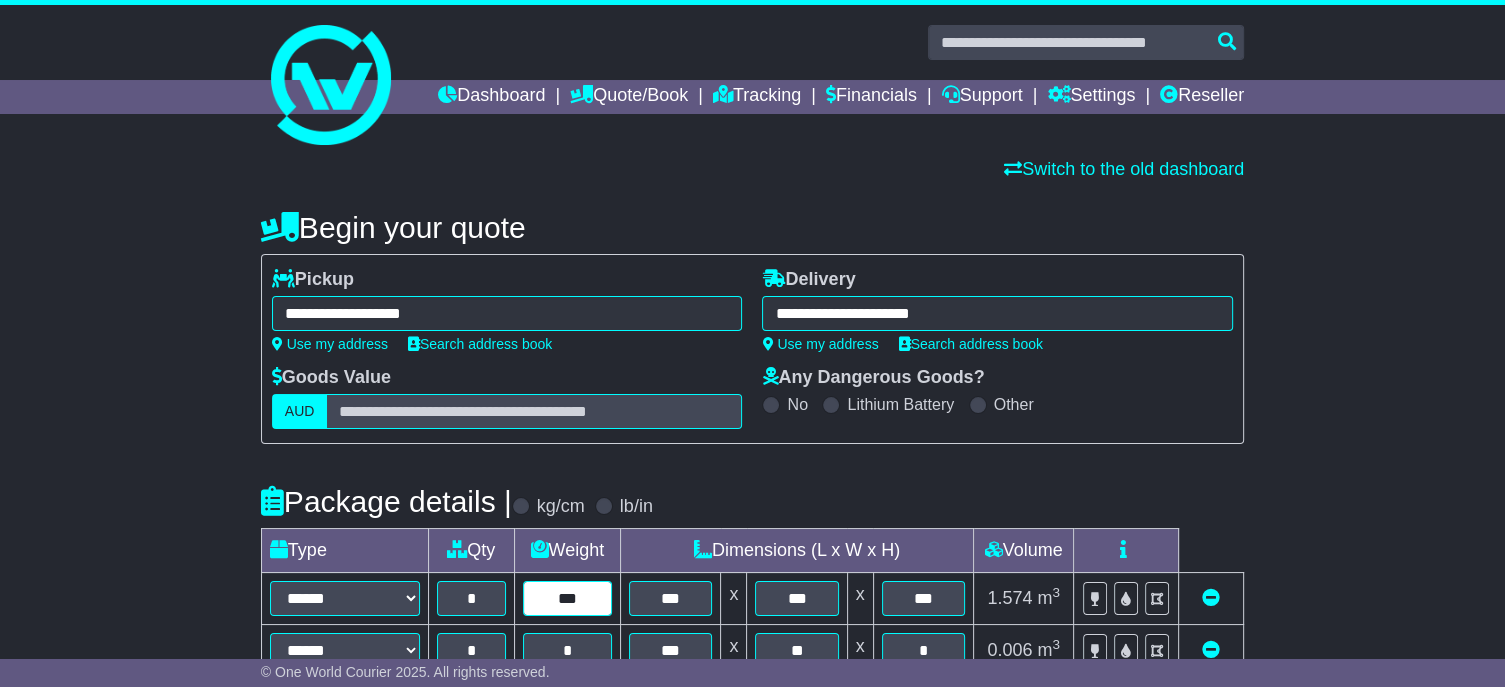 type on "***" 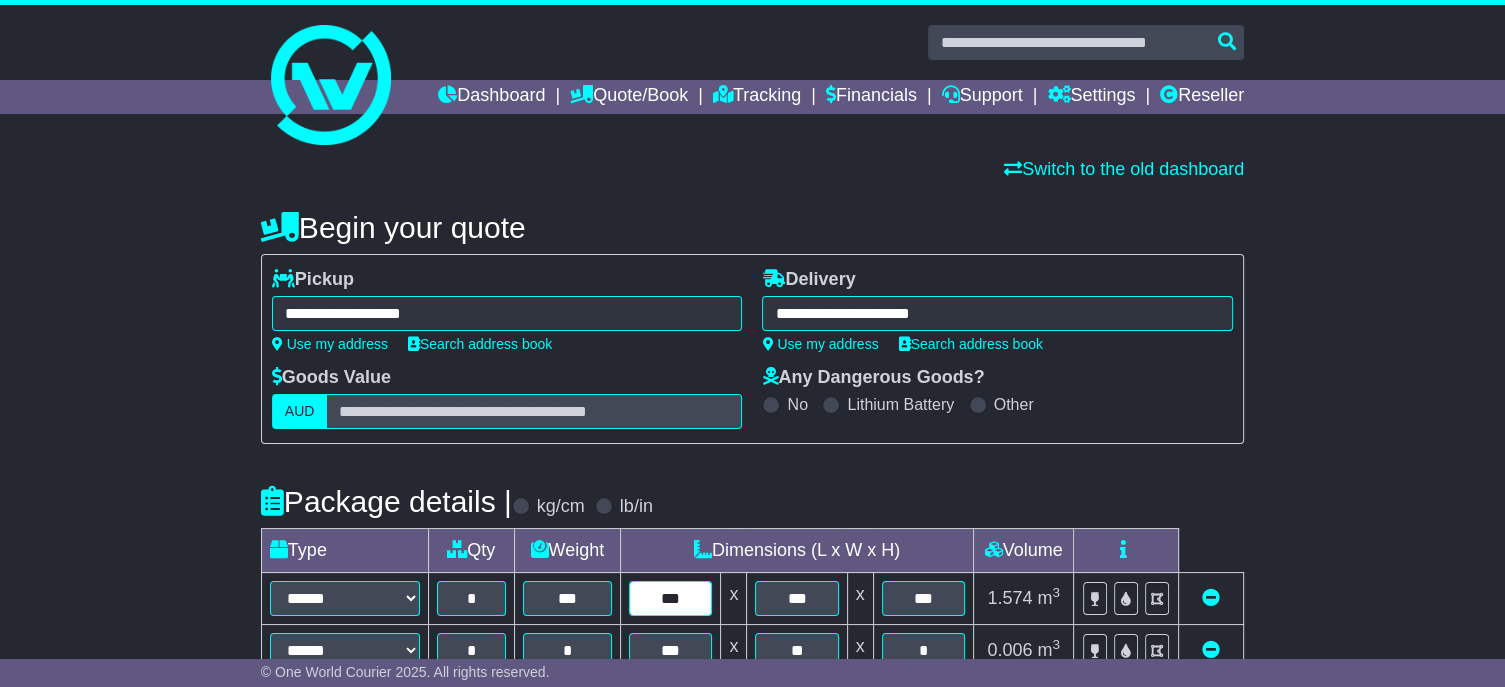 type on "***" 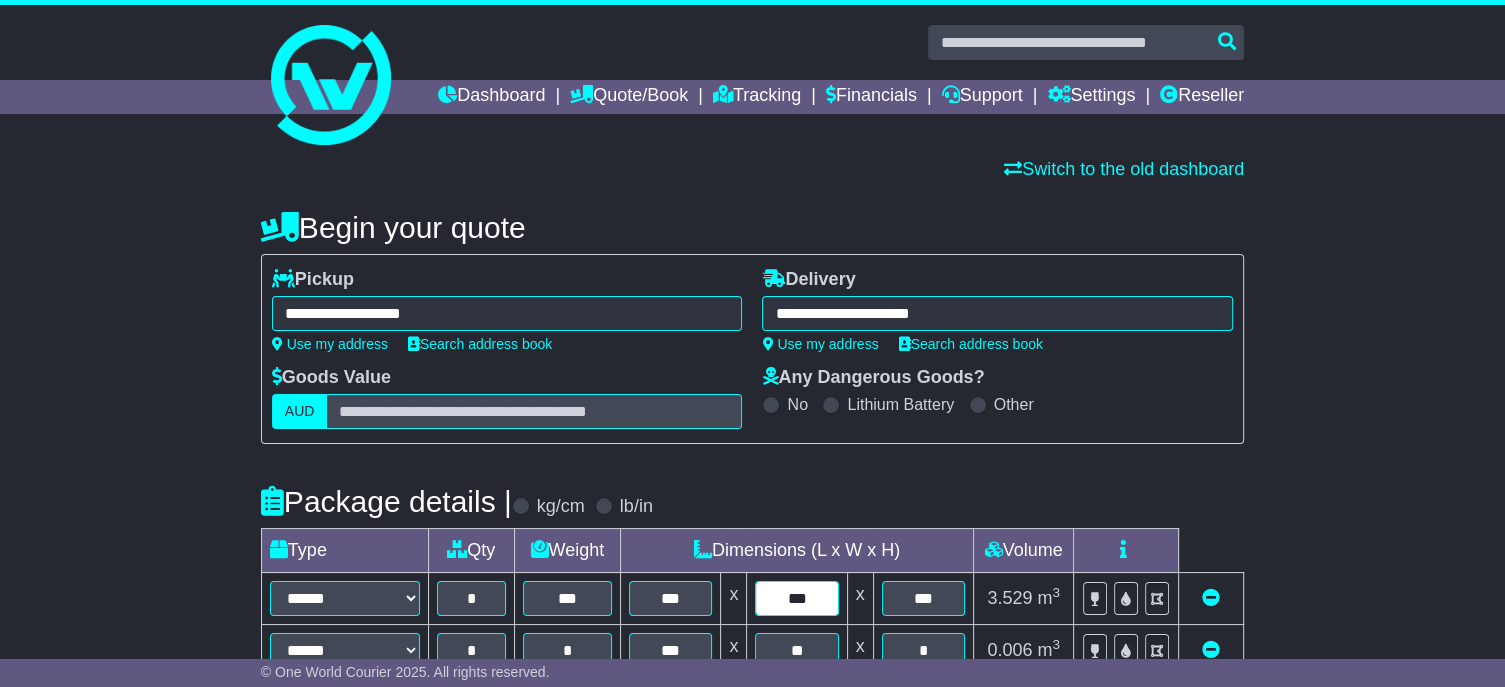 type on "***" 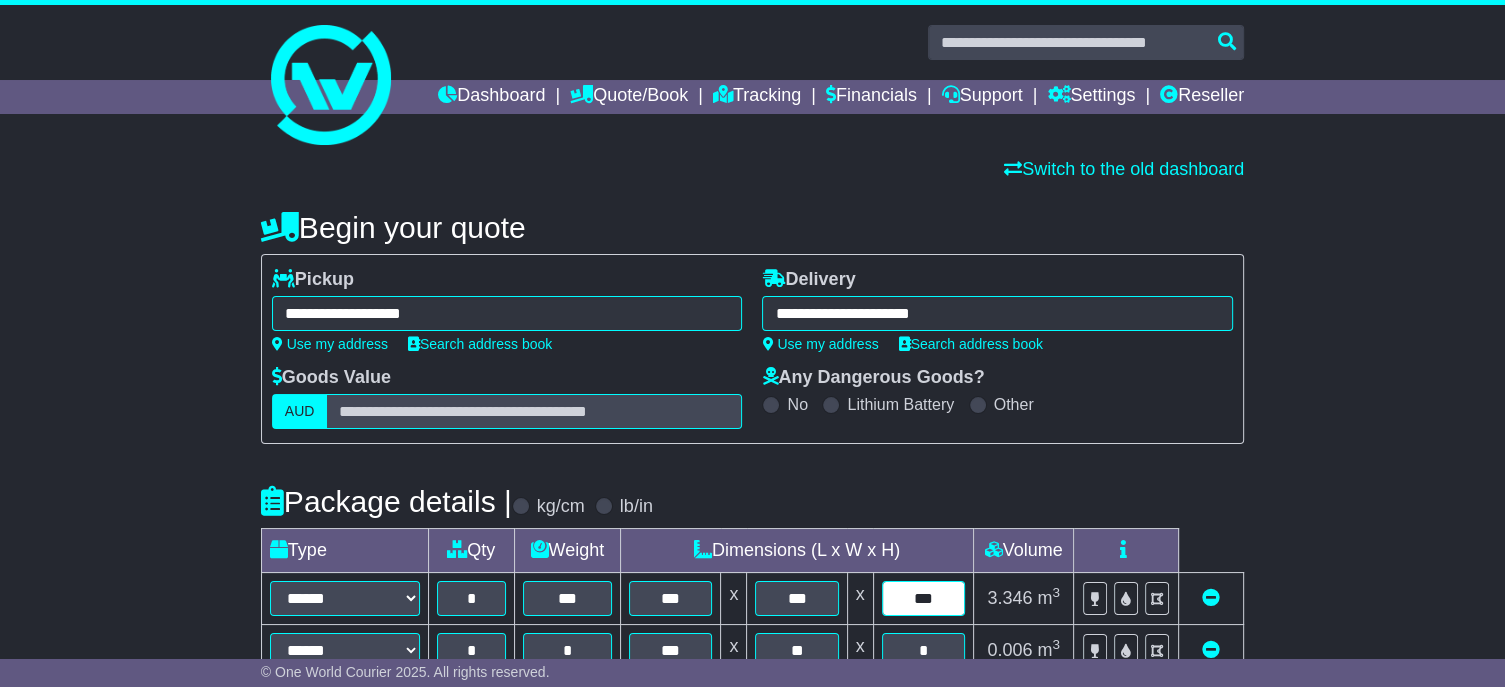 type on "***" 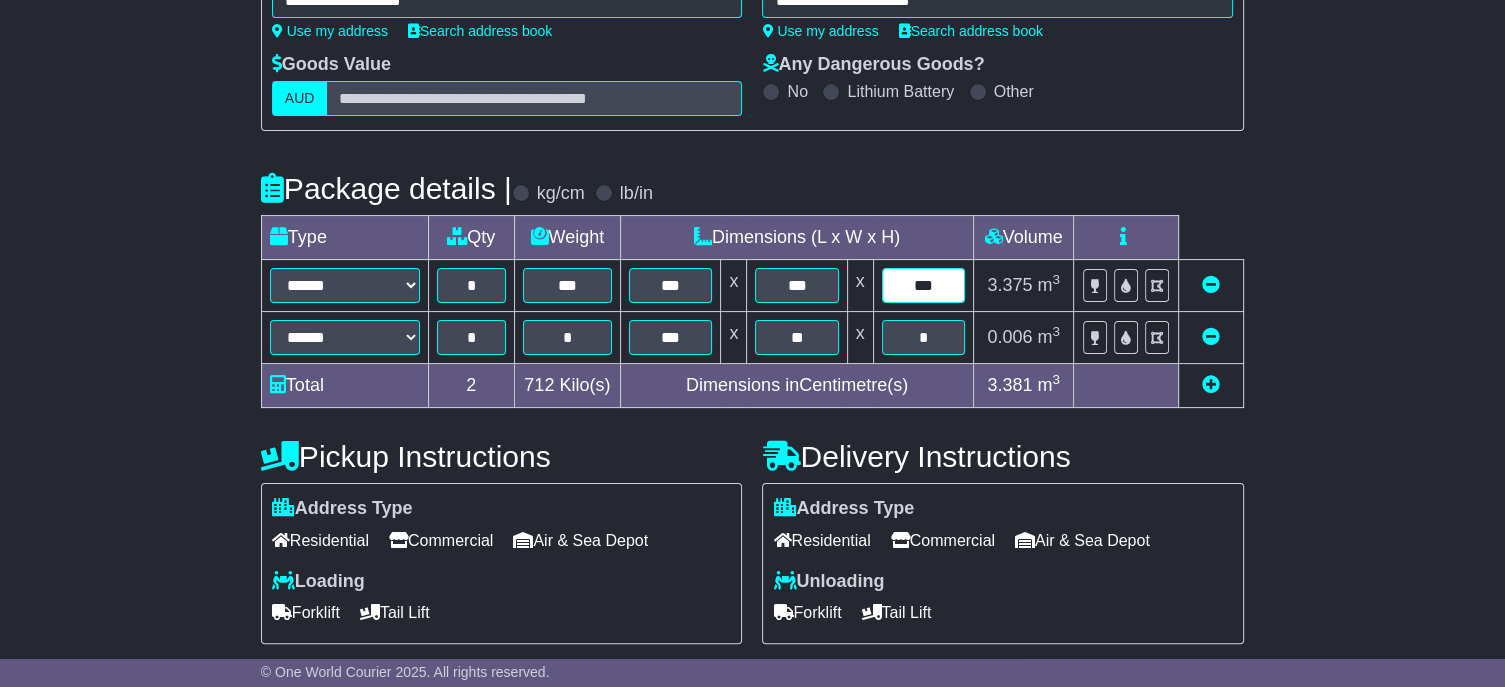 scroll, scrollTop: 500, scrollLeft: 0, axis: vertical 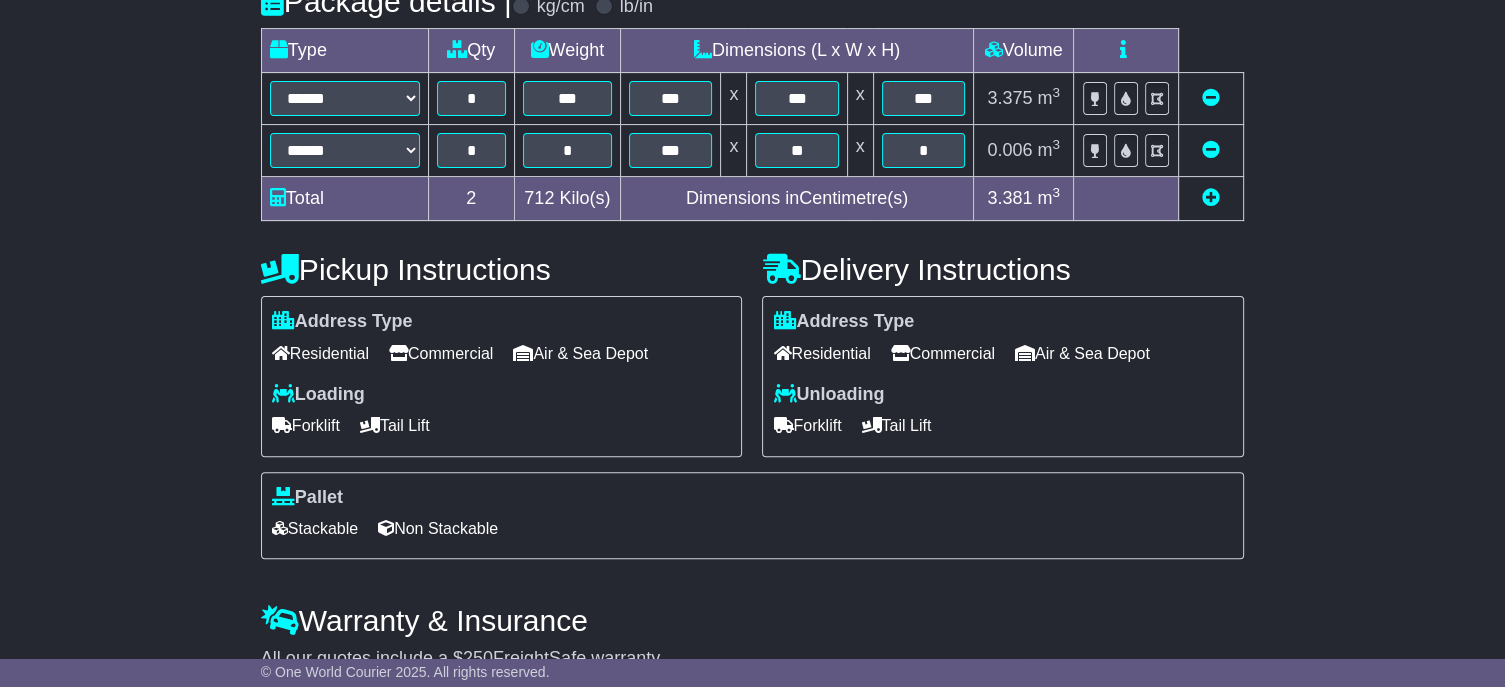 click on "Forklift" at bounding box center [807, 425] 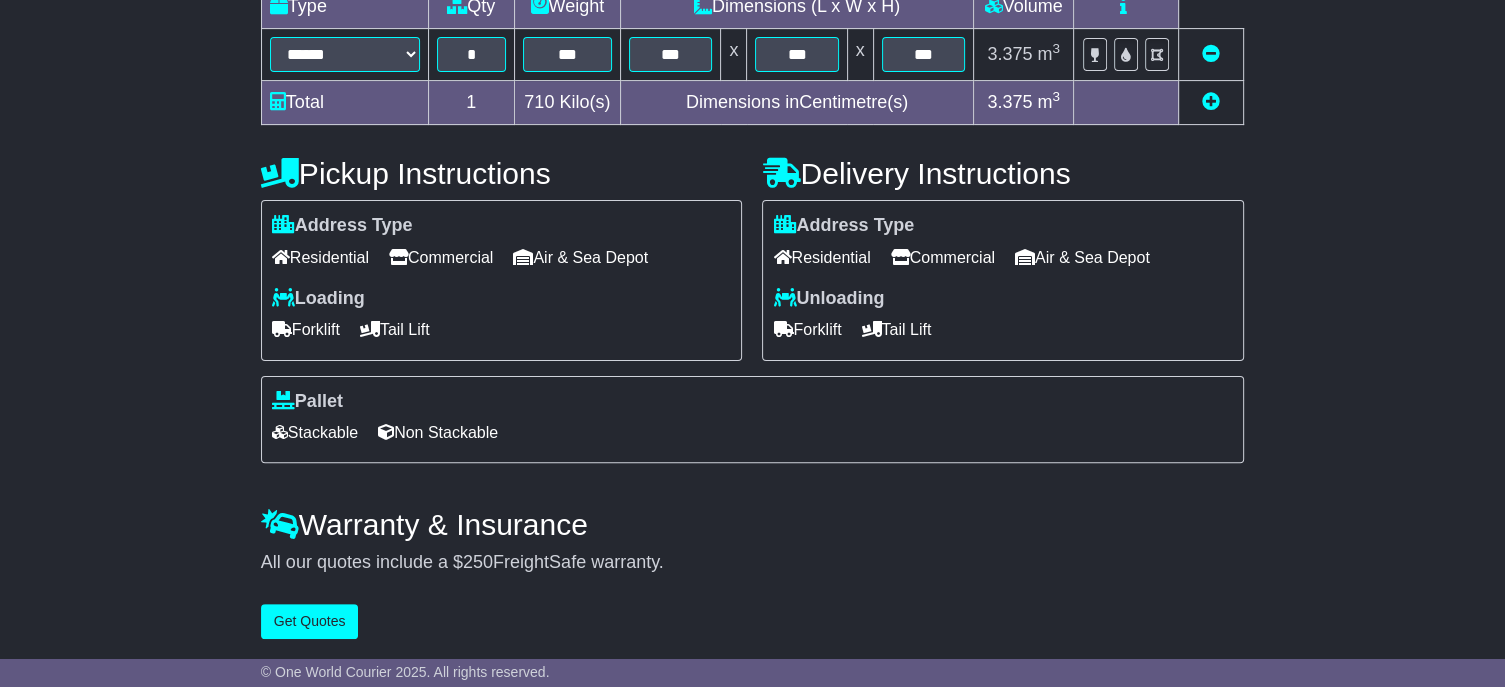 scroll, scrollTop: 581, scrollLeft: 0, axis: vertical 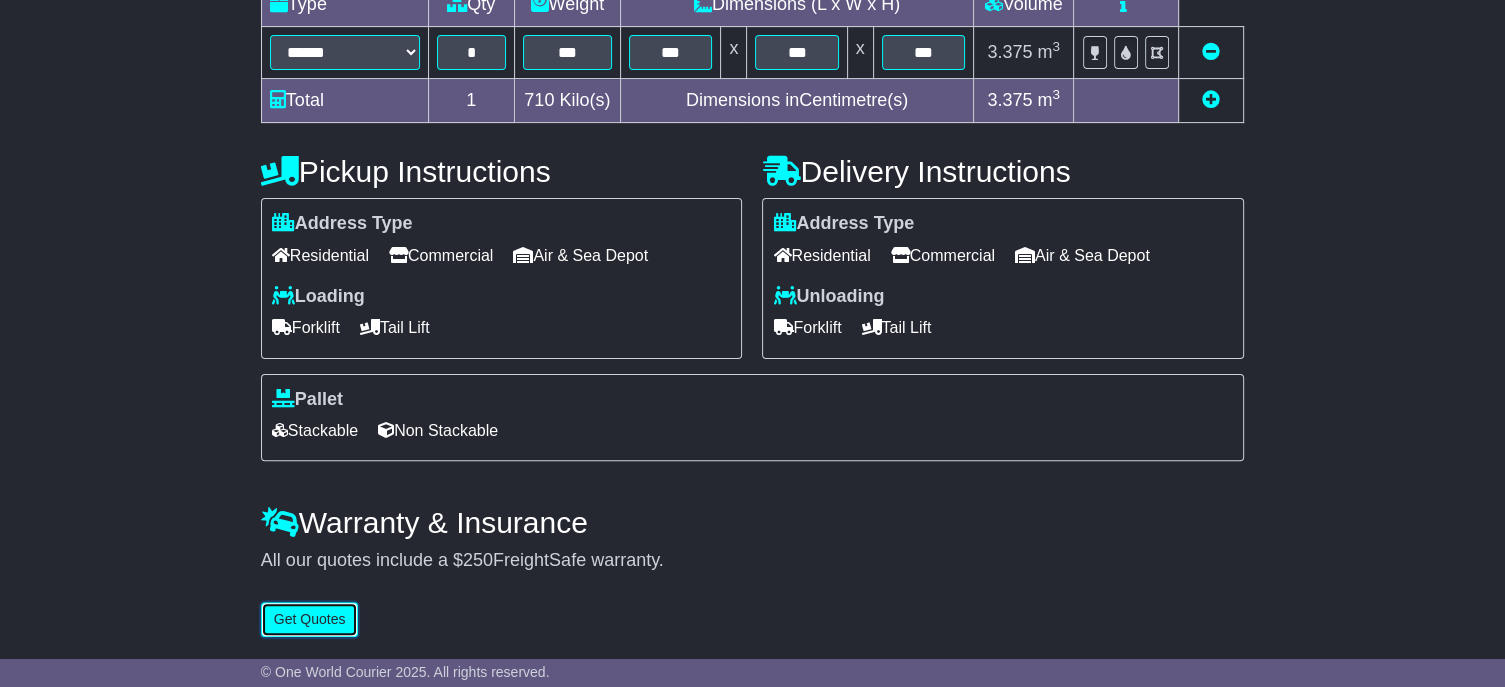 click on "Get Quotes" at bounding box center (310, 619) 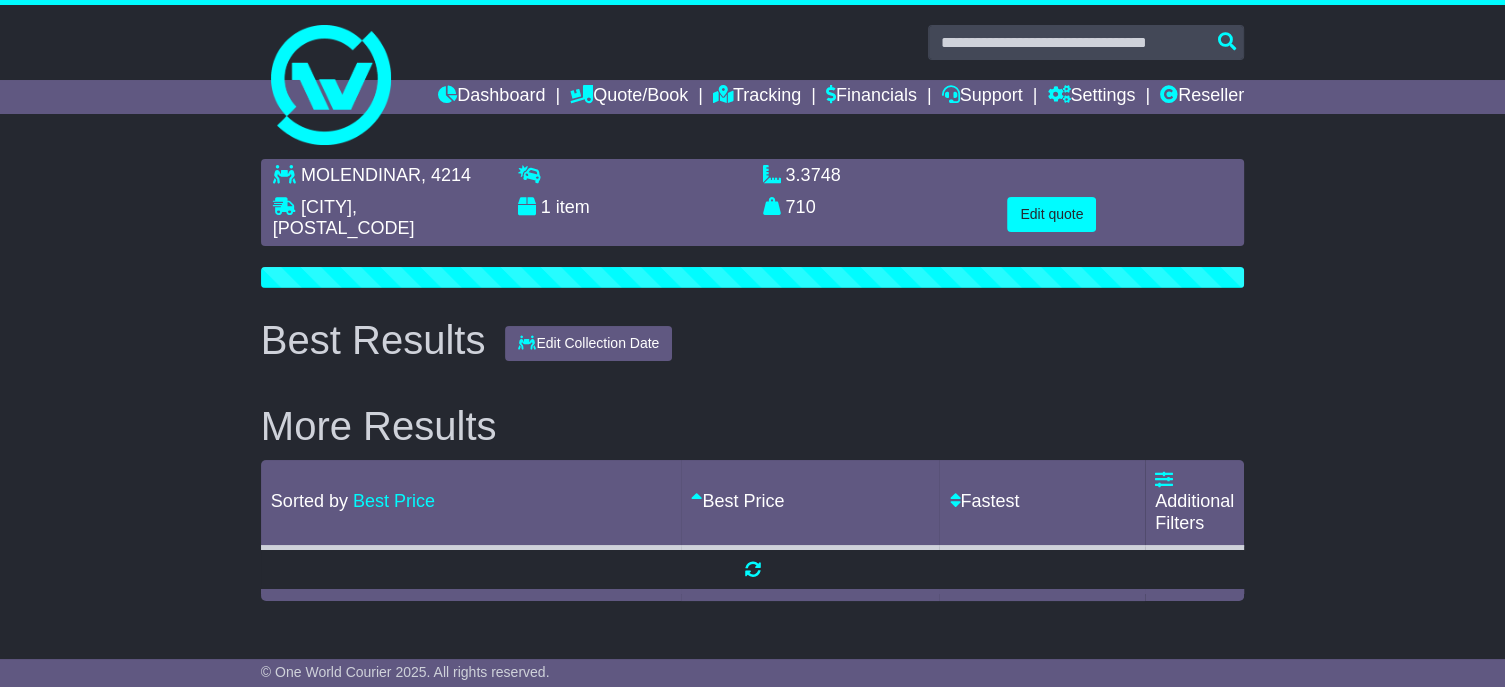 scroll, scrollTop: 0, scrollLeft: 0, axis: both 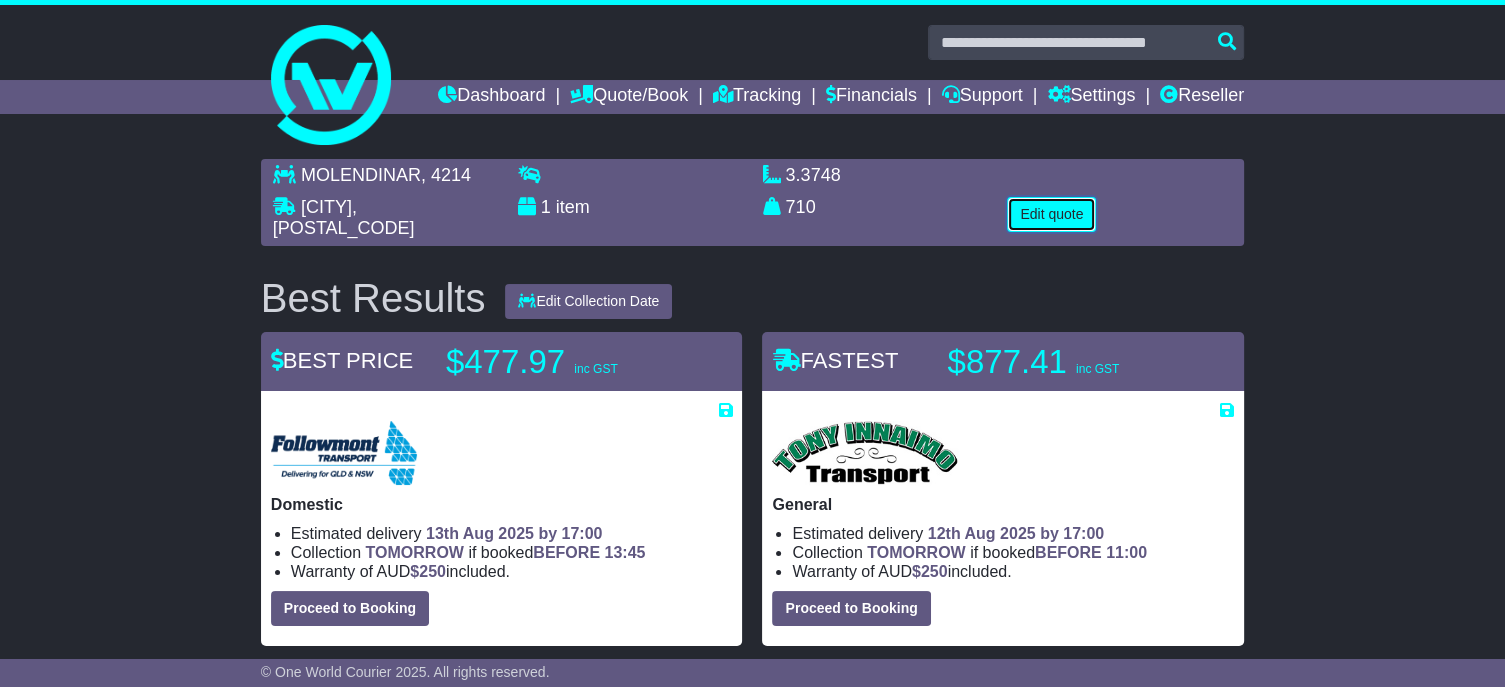 click on "Edit quote" at bounding box center [1051, 214] 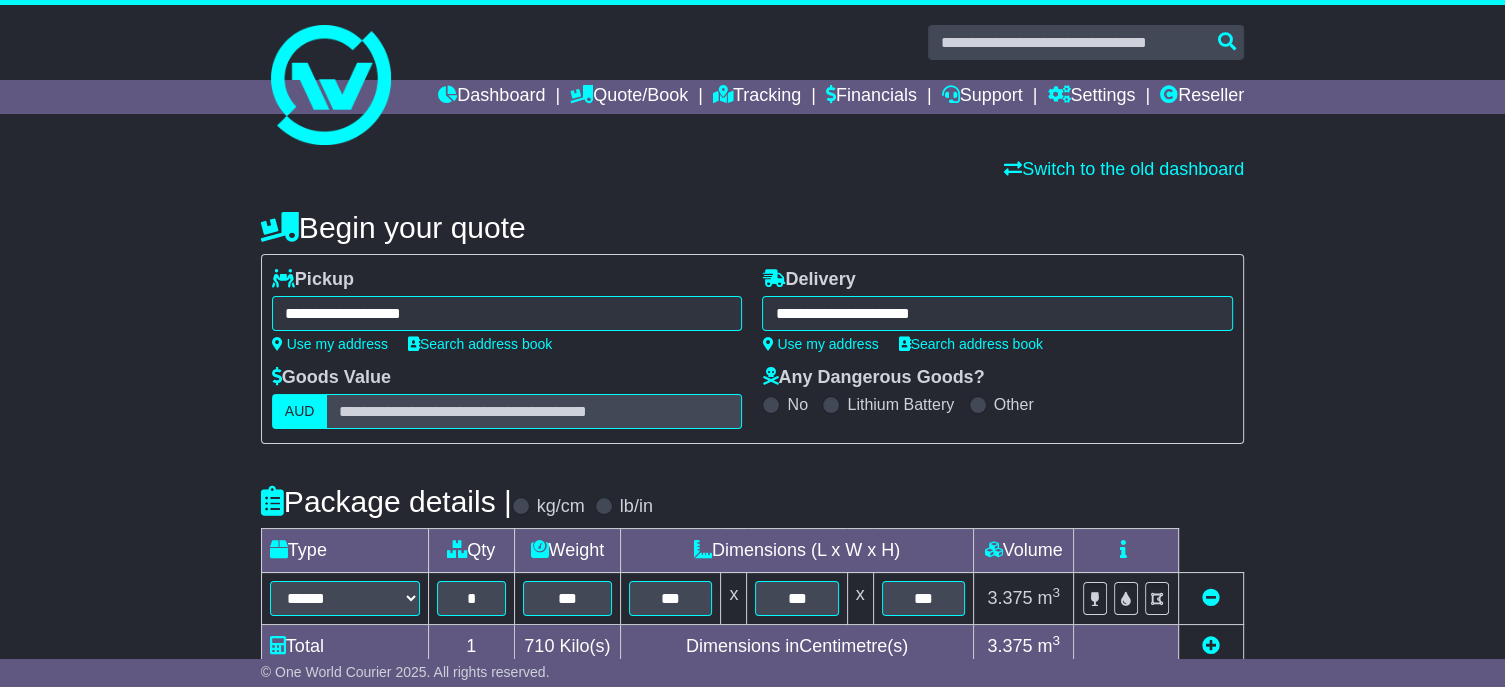 click on "**********" at bounding box center (507, 313) 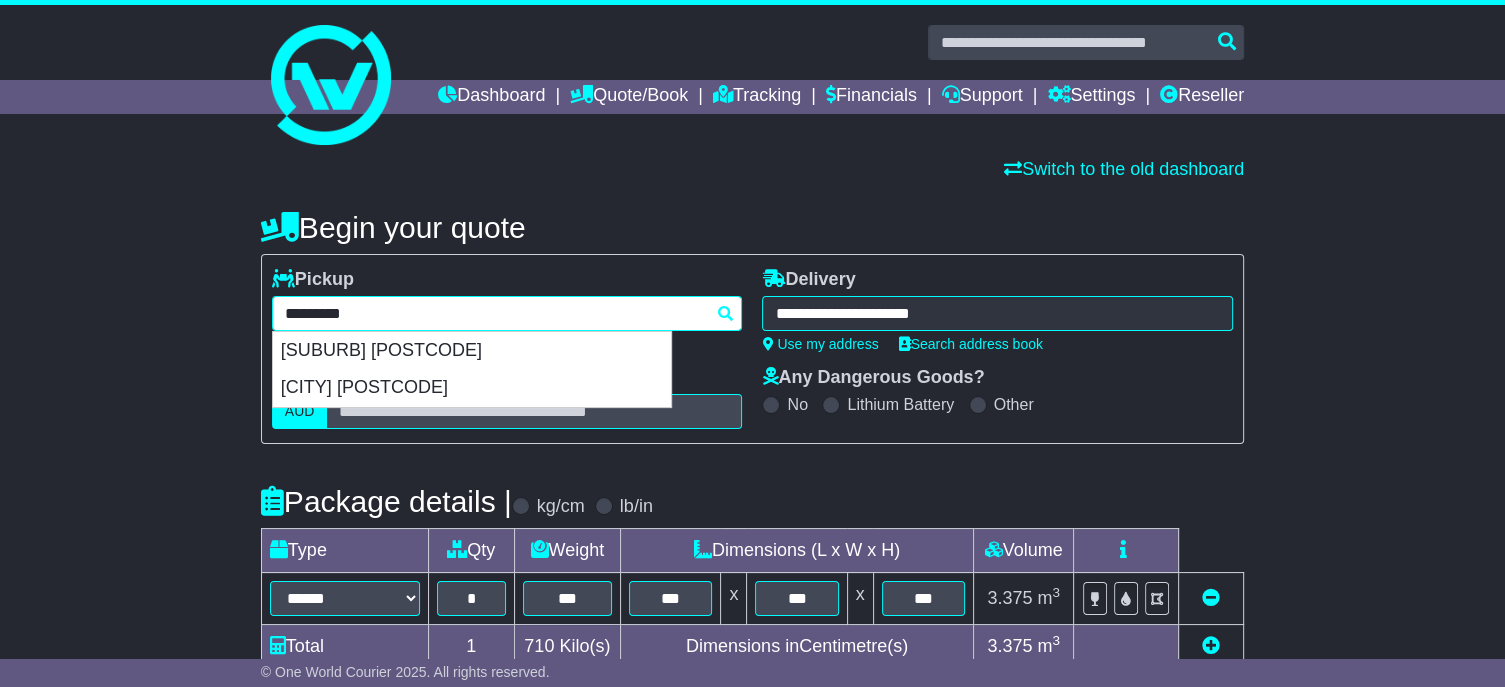 click on "*********" at bounding box center (507, 313) 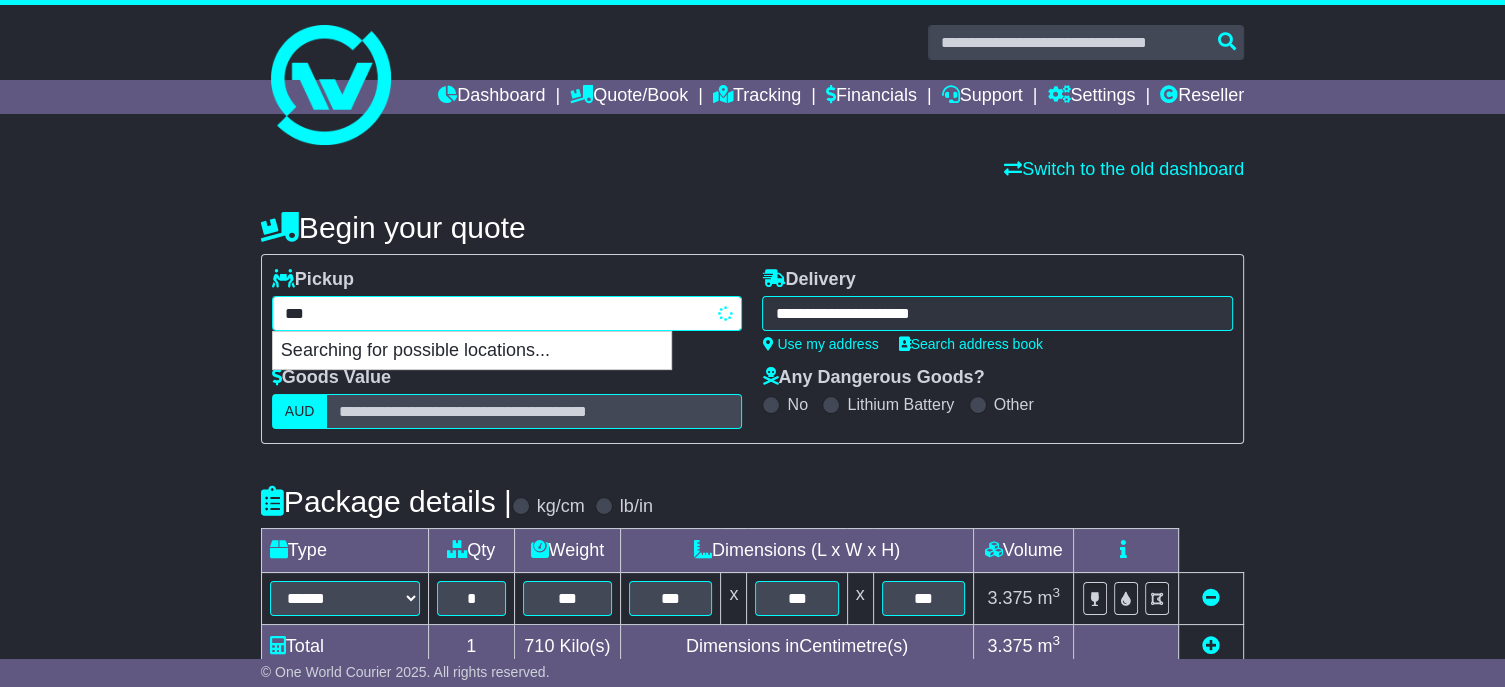 type on "****" 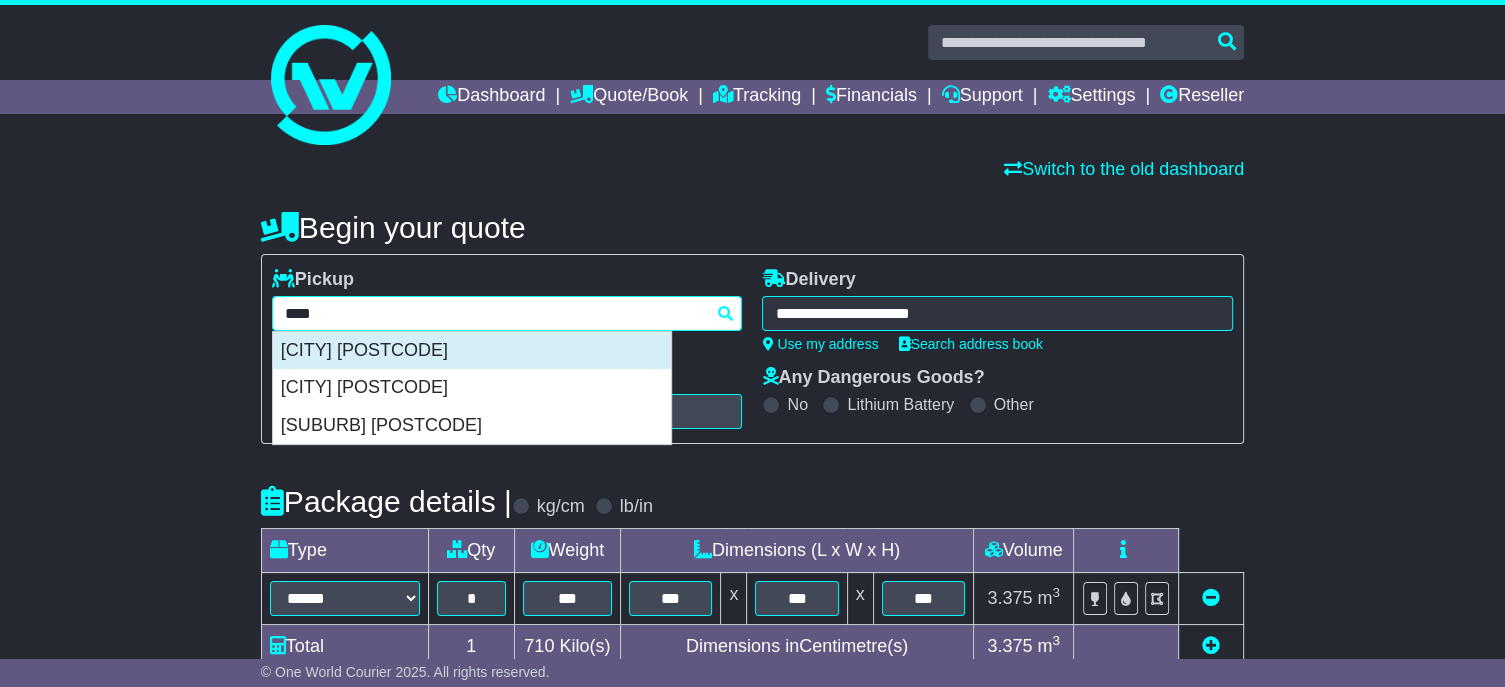 click on "[CITY] [POSTCODE]" at bounding box center [472, 351] 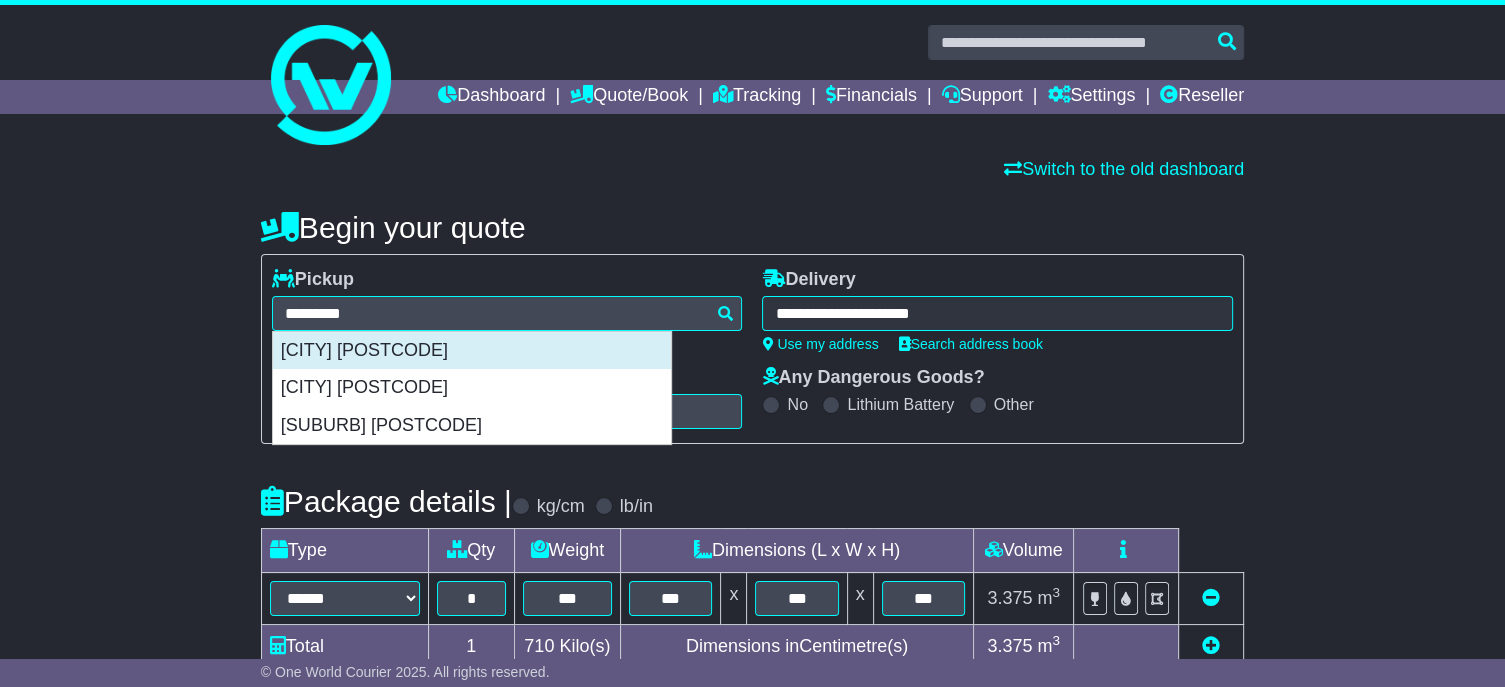 type on "**********" 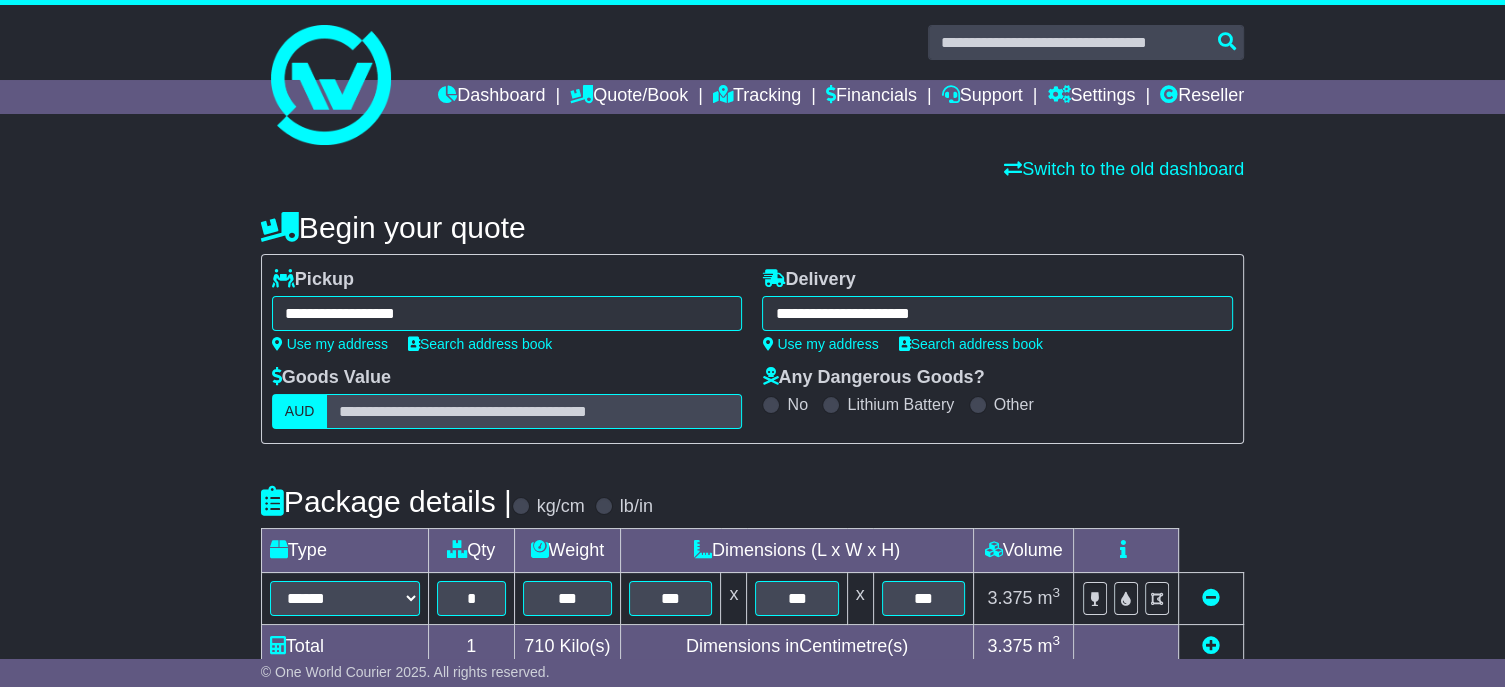 click on "**********" at bounding box center [997, 313] 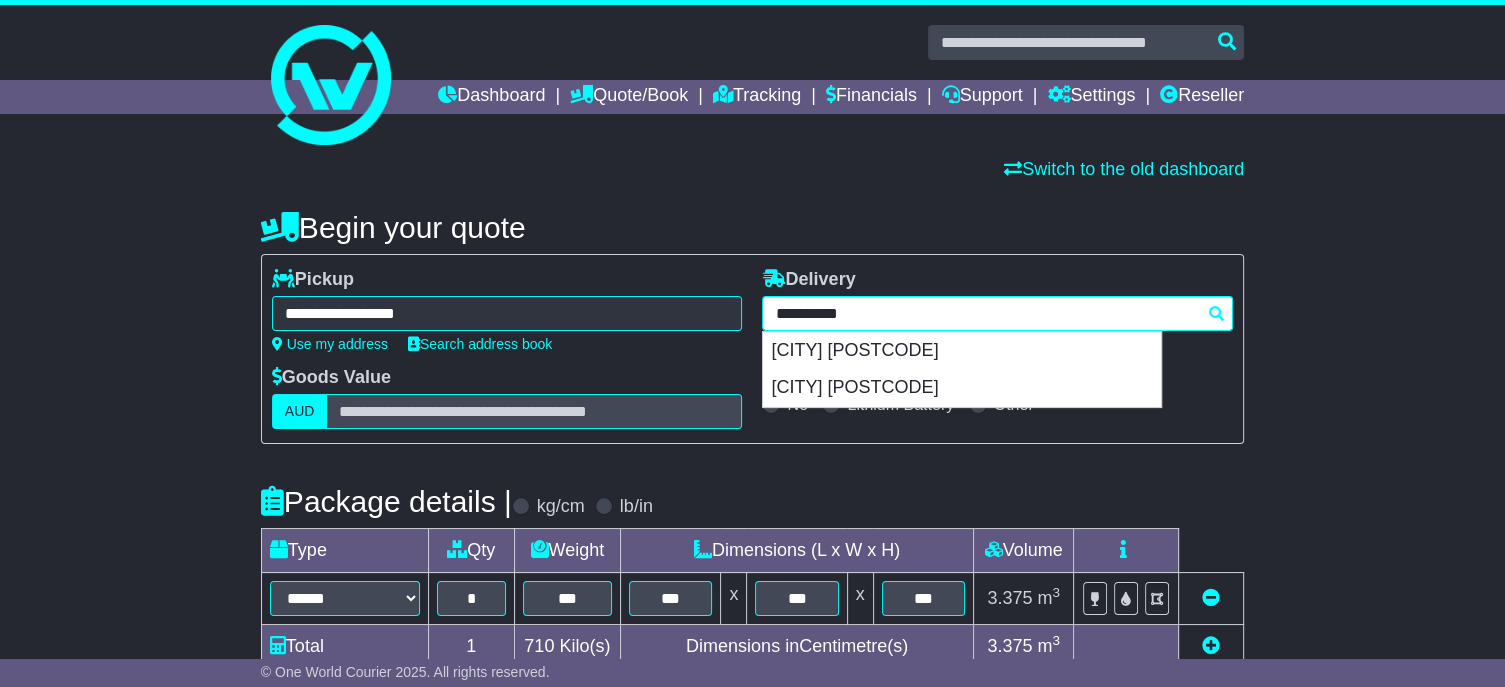 click on "**********" at bounding box center [997, 313] 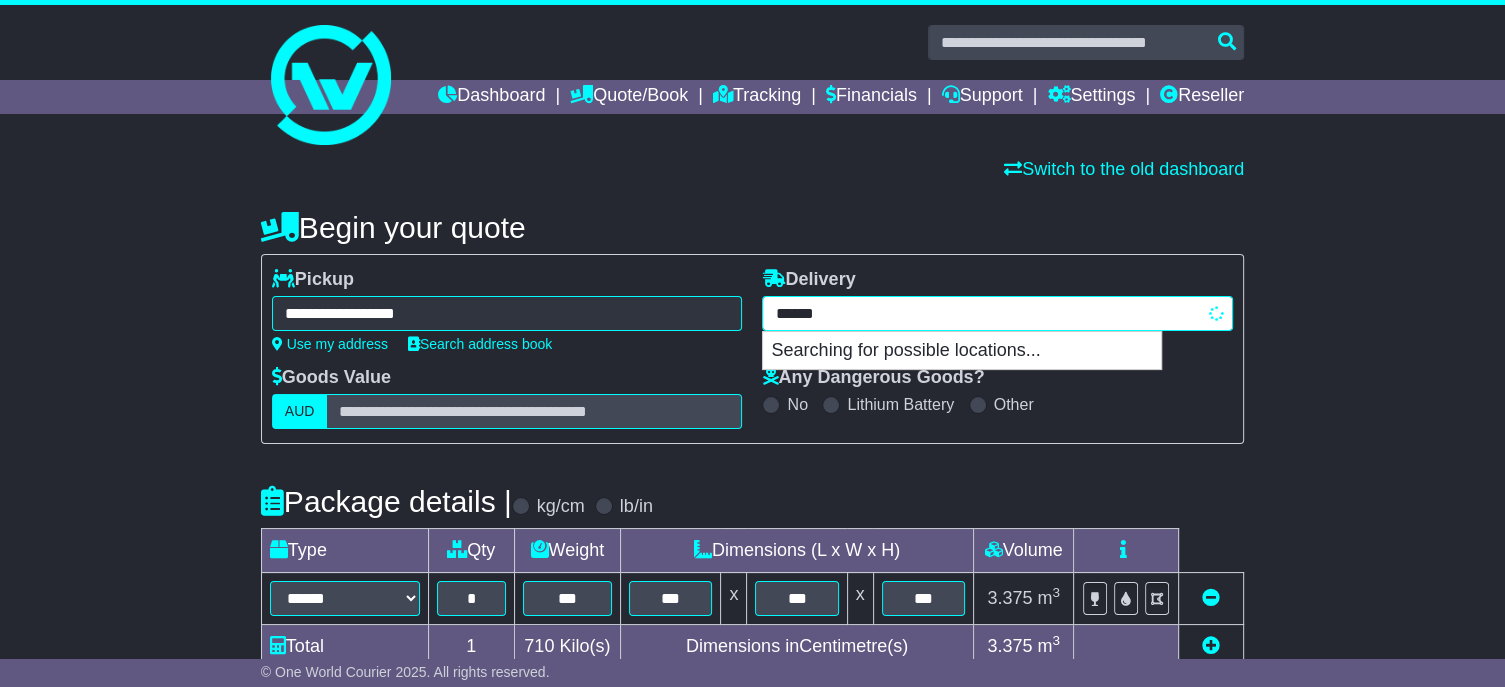 type on "*******" 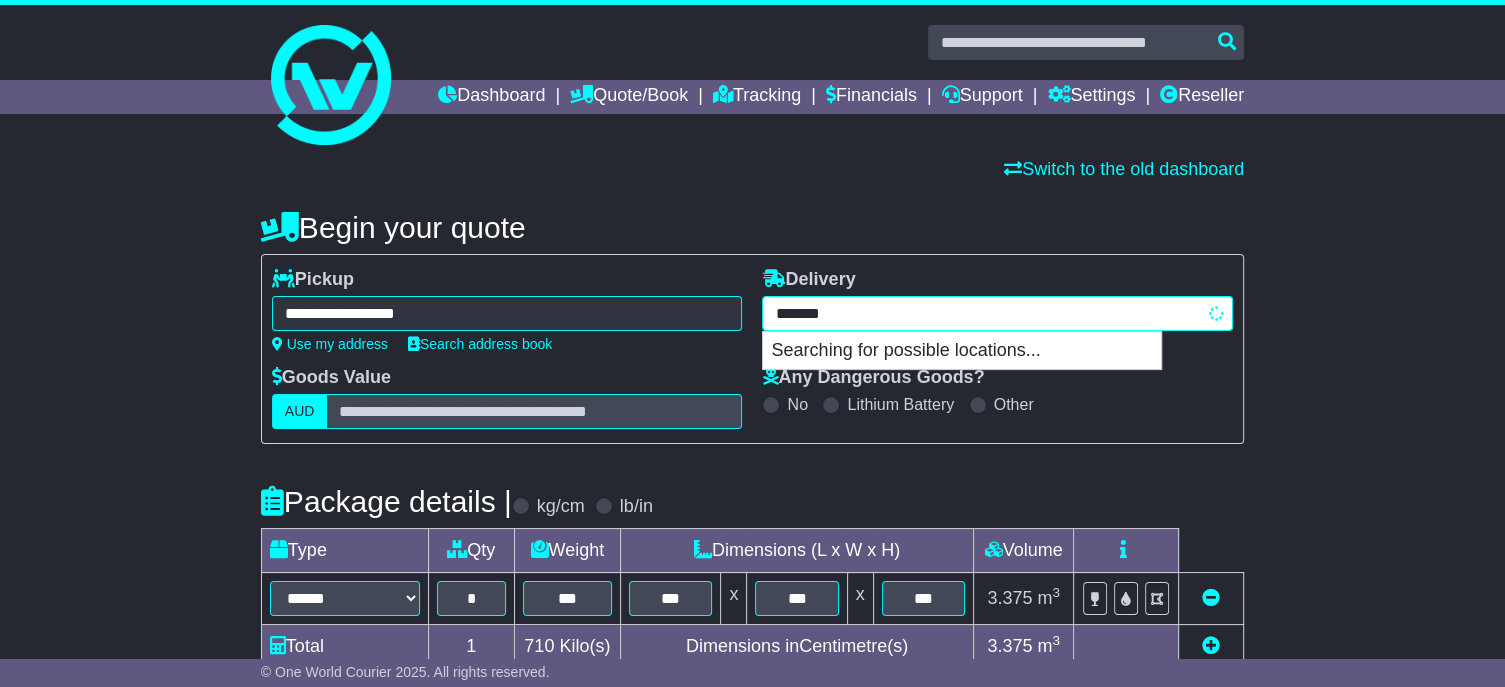 type on "********" 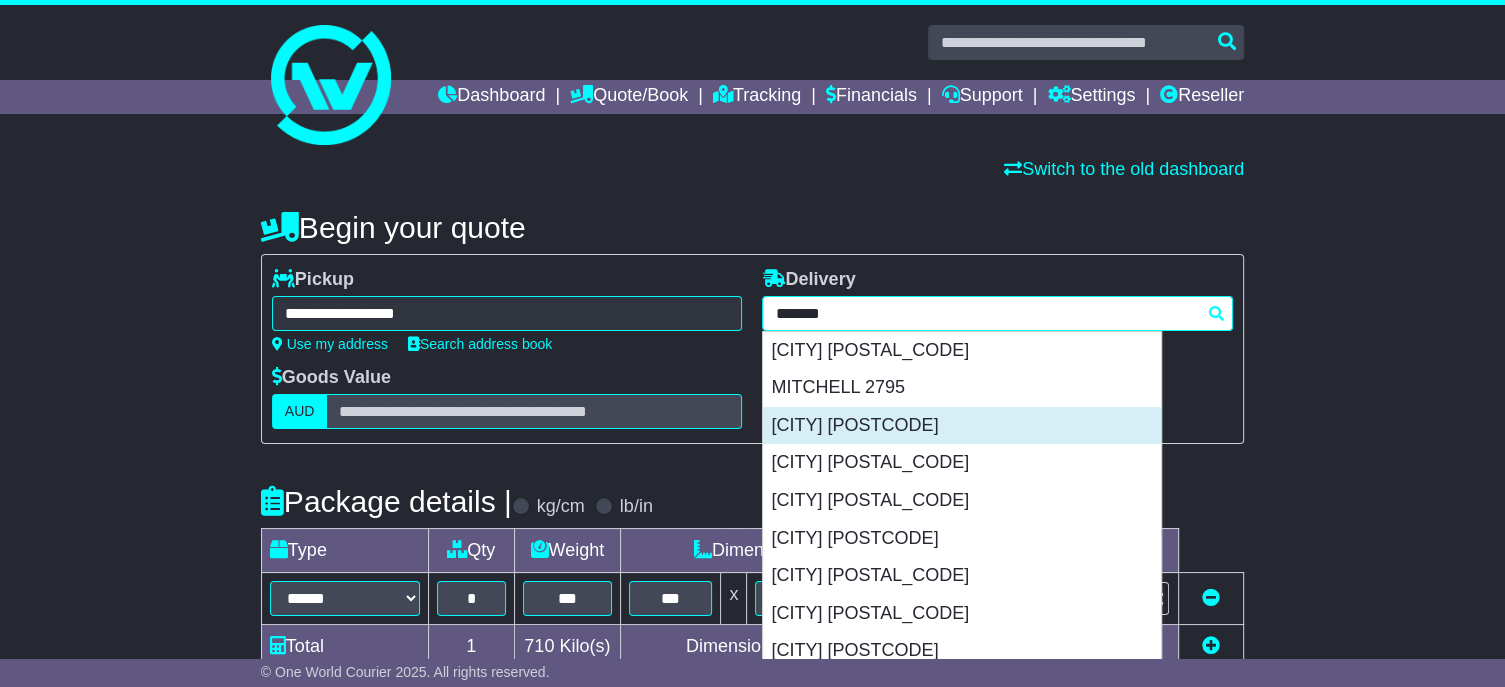 click on "[CITY] [POSTCODE]" at bounding box center (962, 426) 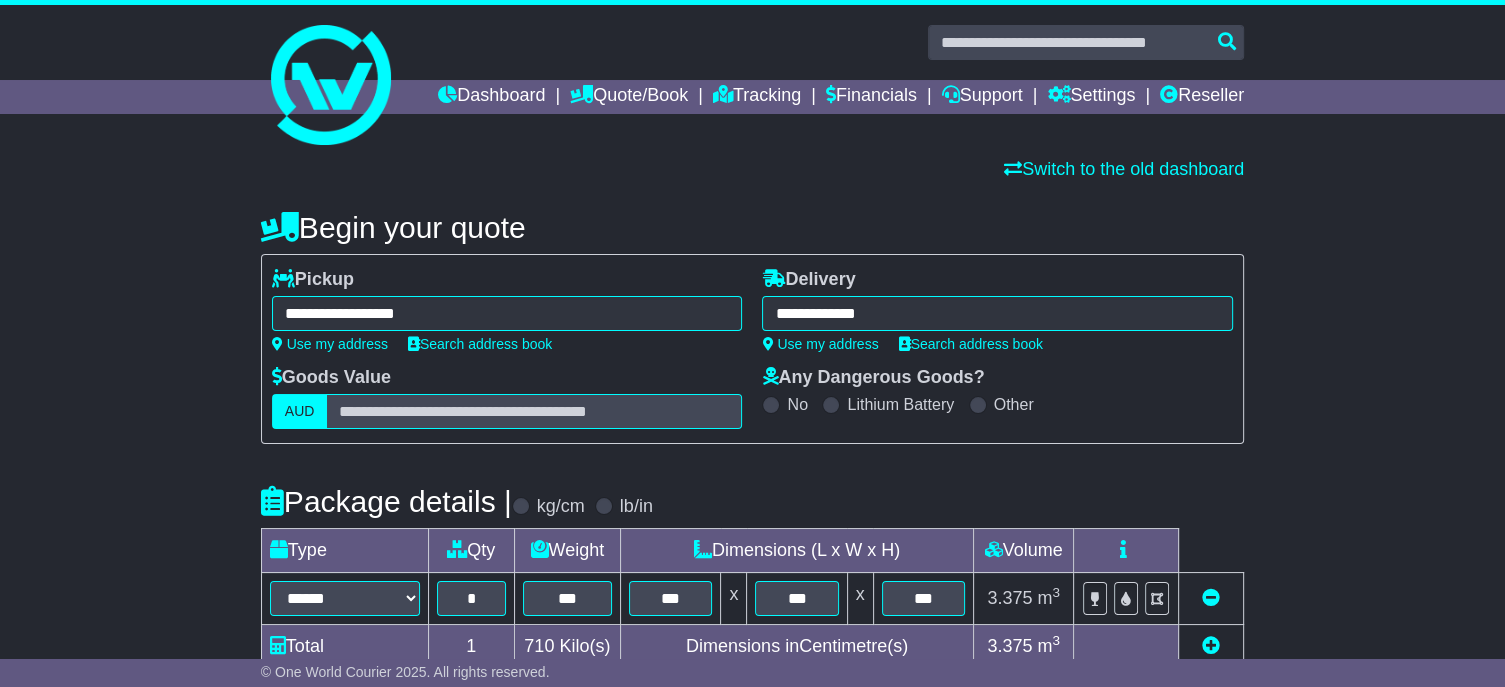 type on "**********" 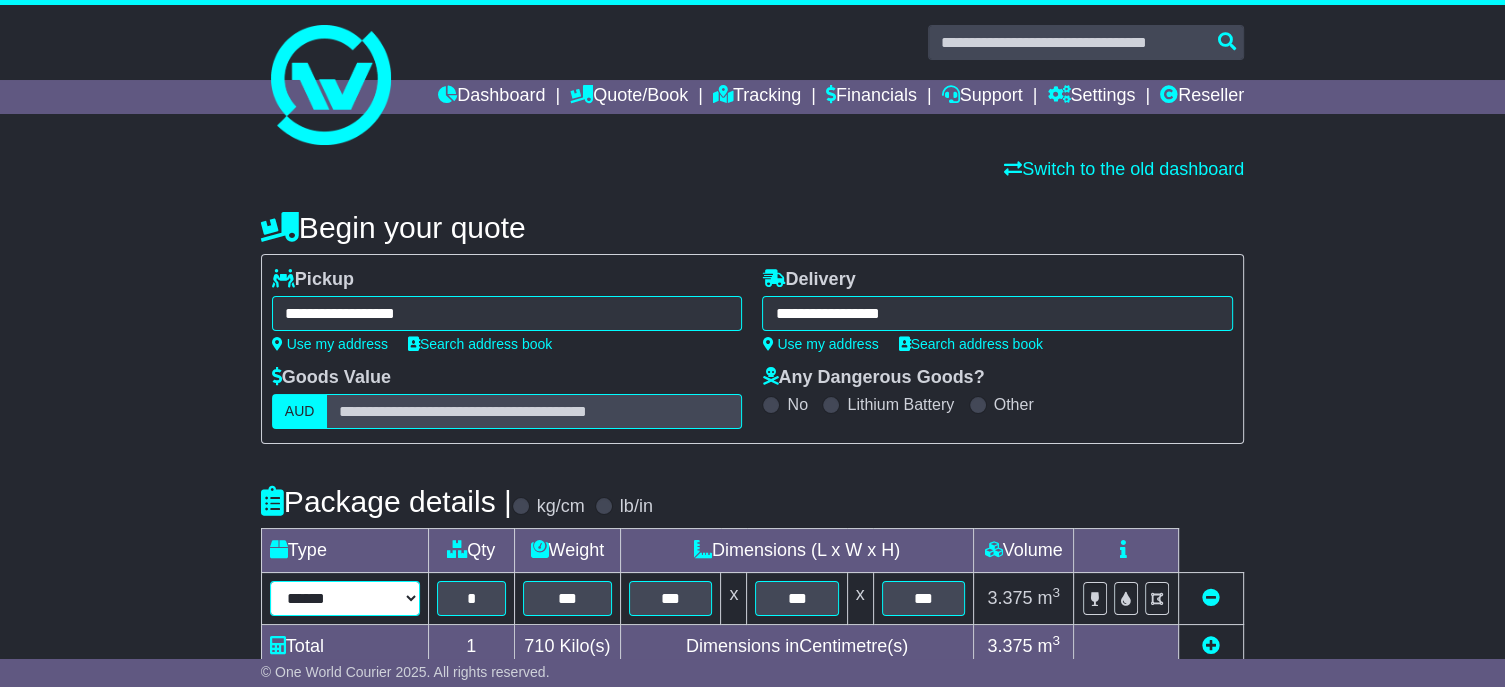 click on "****** ****** *** ******** ***** **** **** ****** *** *******" at bounding box center [345, 598] 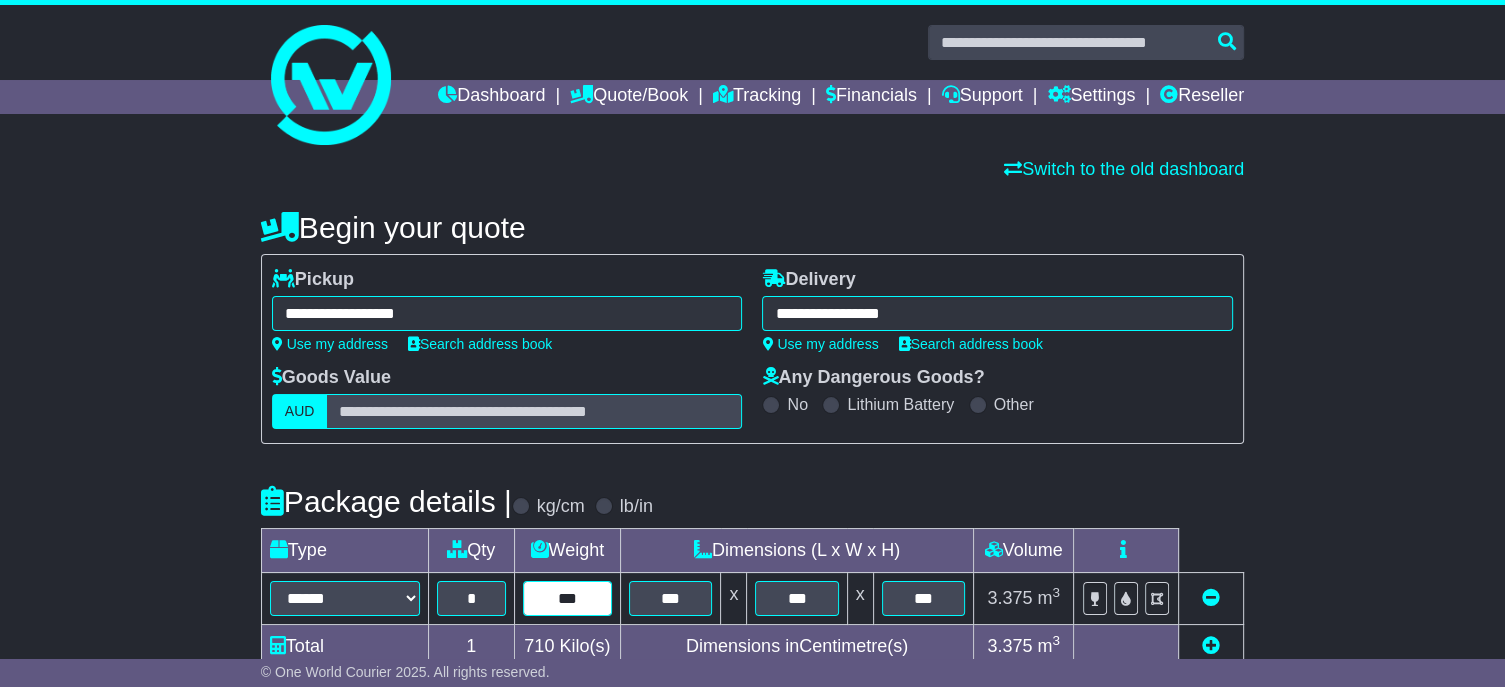 drag, startPoint x: 570, startPoint y: 627, endPoint x: 541, endPoint y: 615, distance: 31.38471 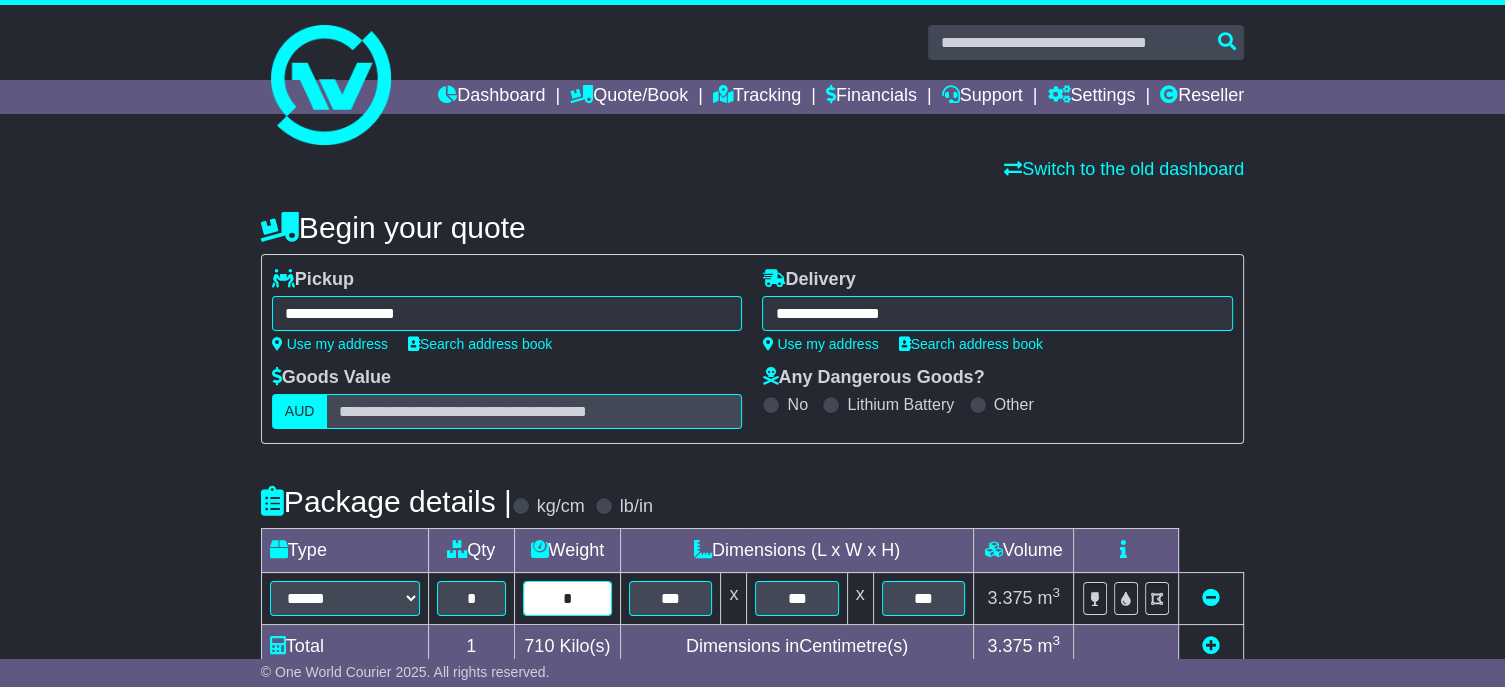 type on "*" 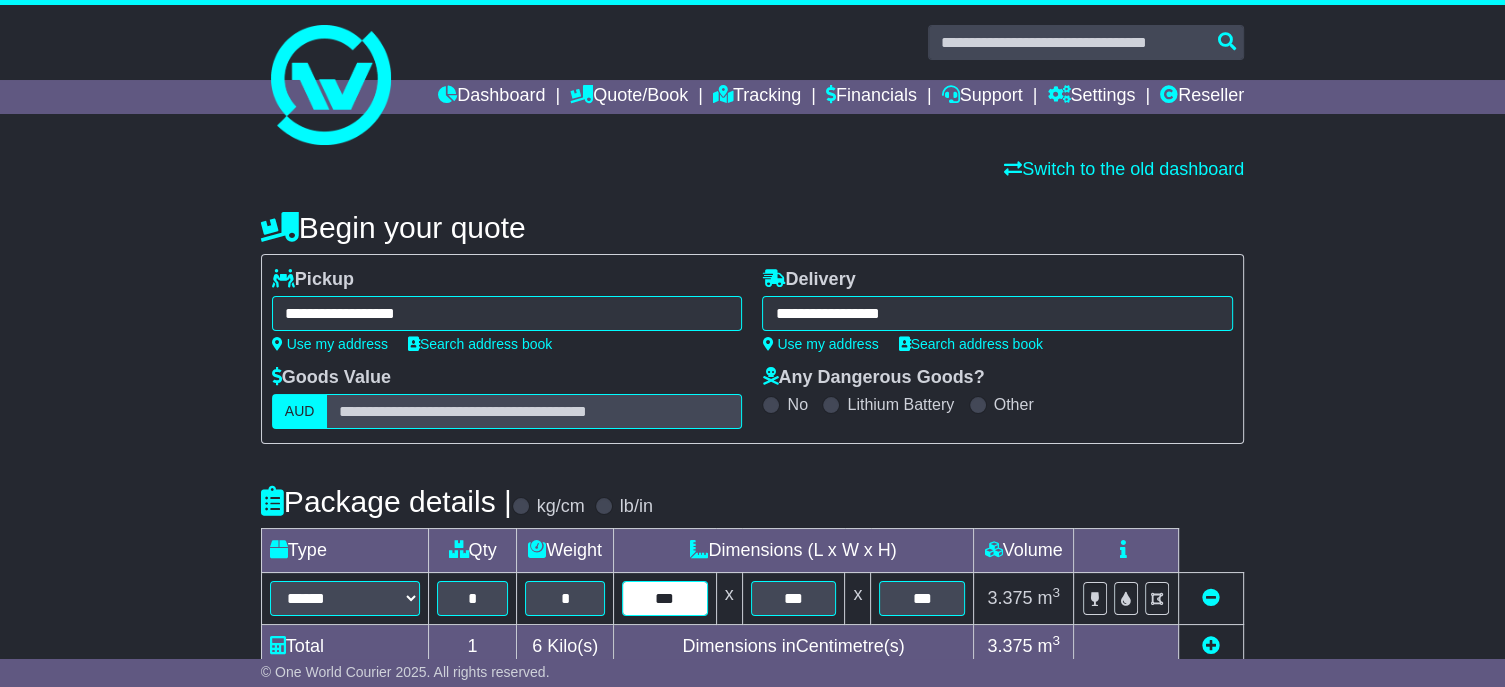 type on "***" 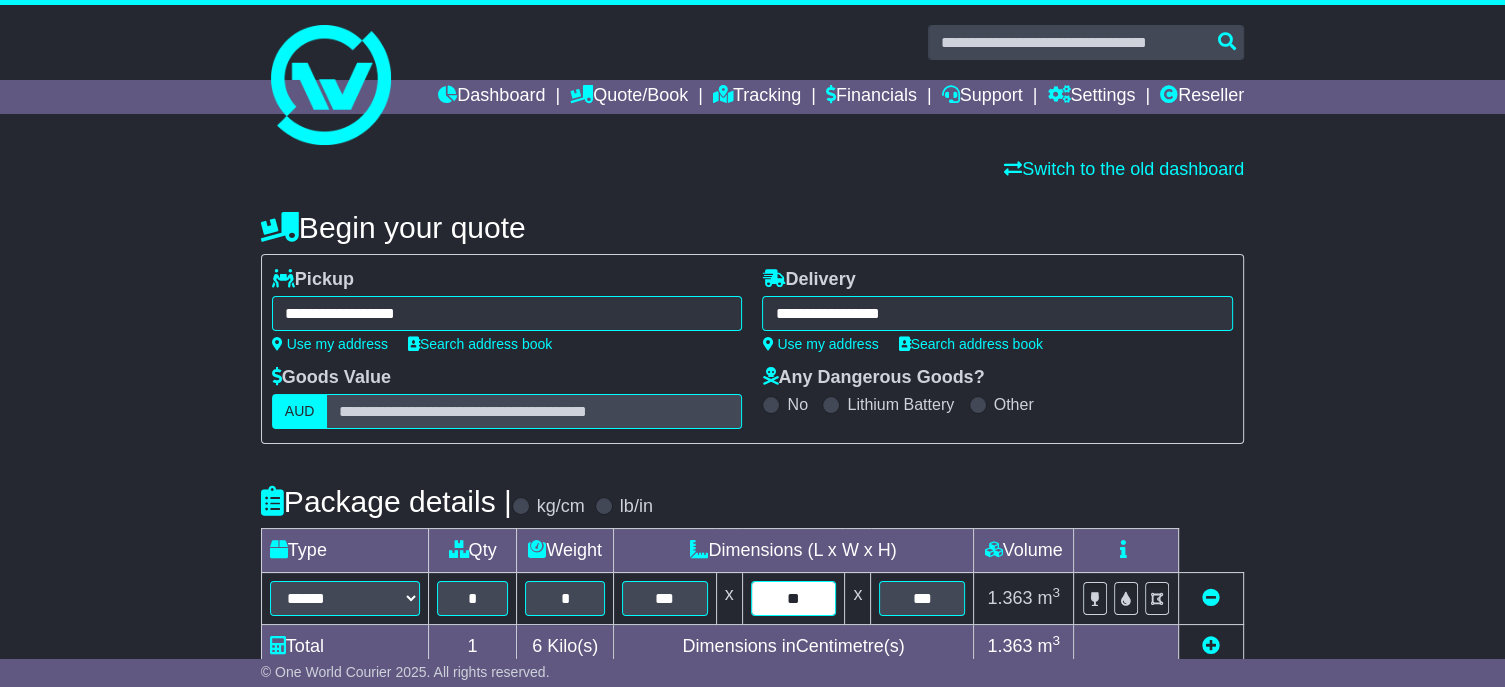 type on "**" 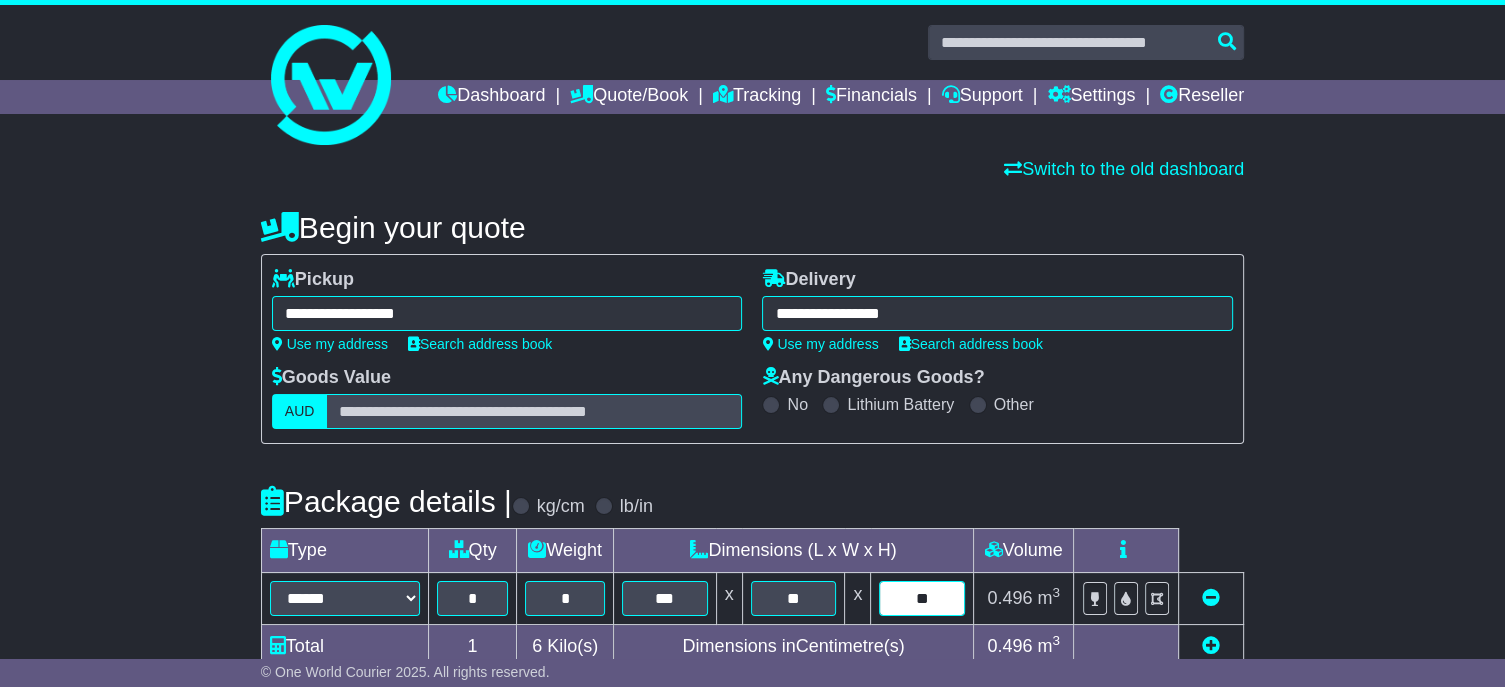type on "**" 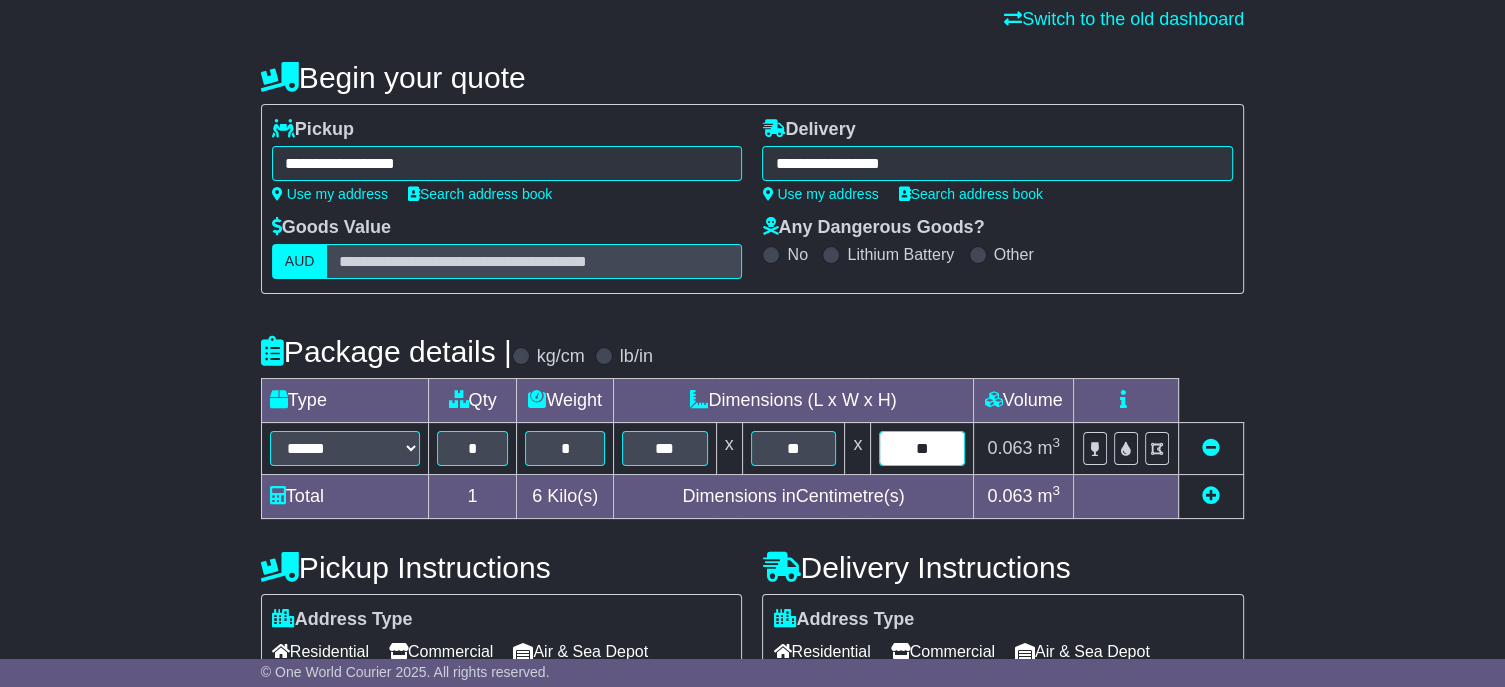 scroll, scrollTop: 400, scrollLeft: 0, axis: vertical 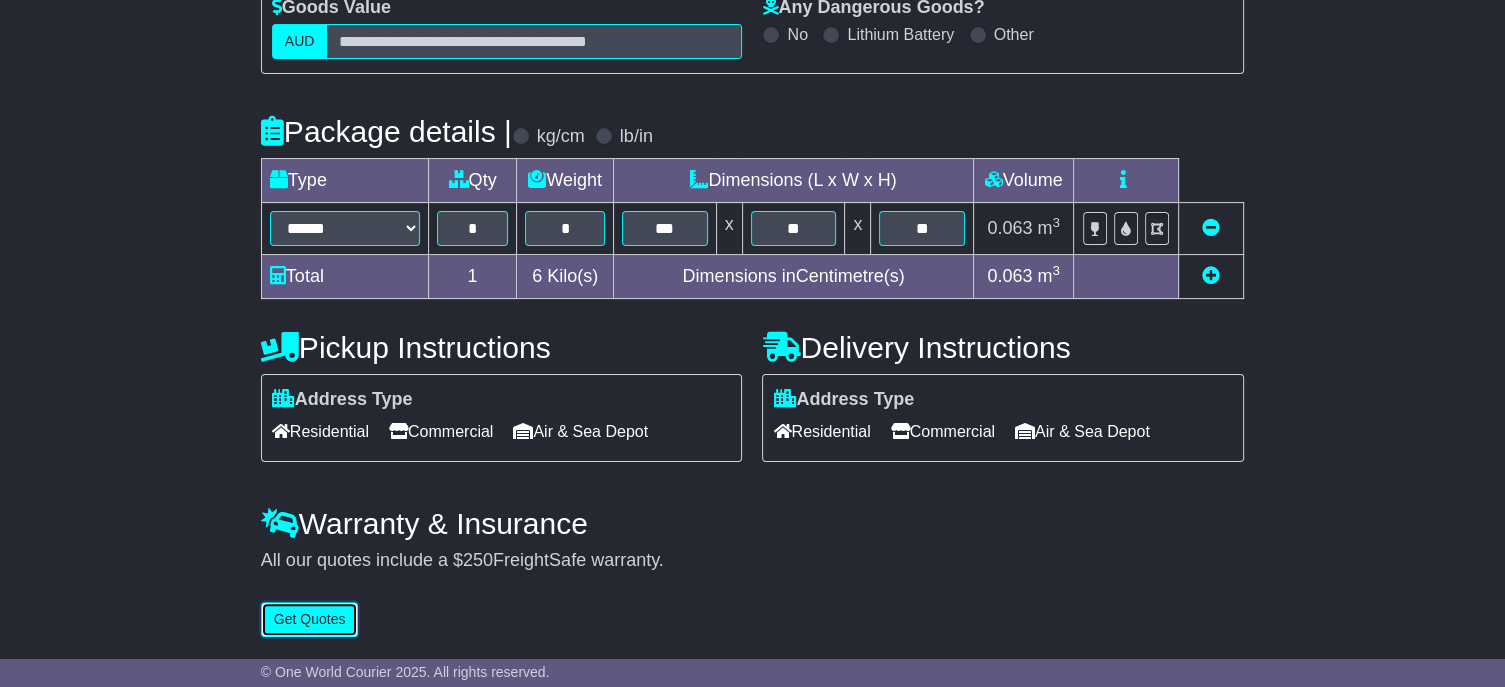 click on "Get Quotes" at bounding box center (310, 619) 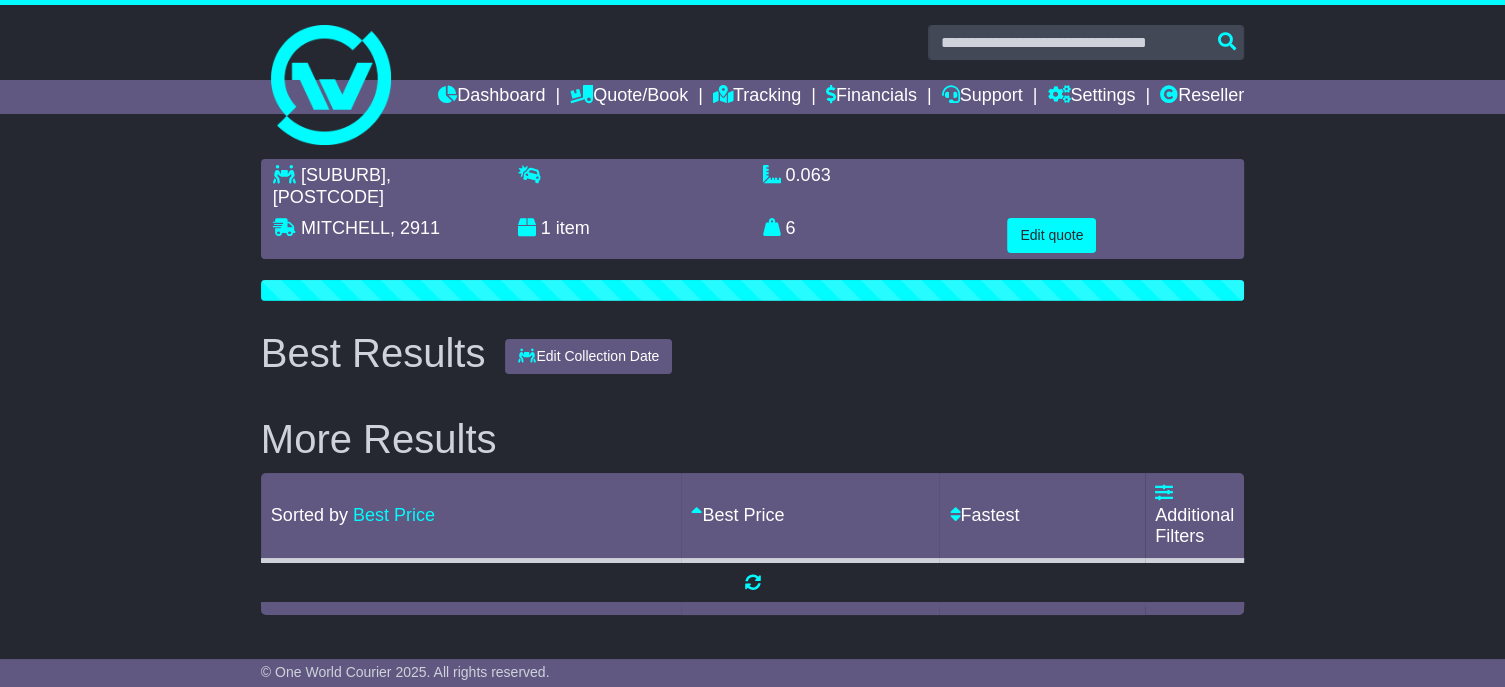 scroll, scrollTop: 0, scrollLeft: 0, axis: both 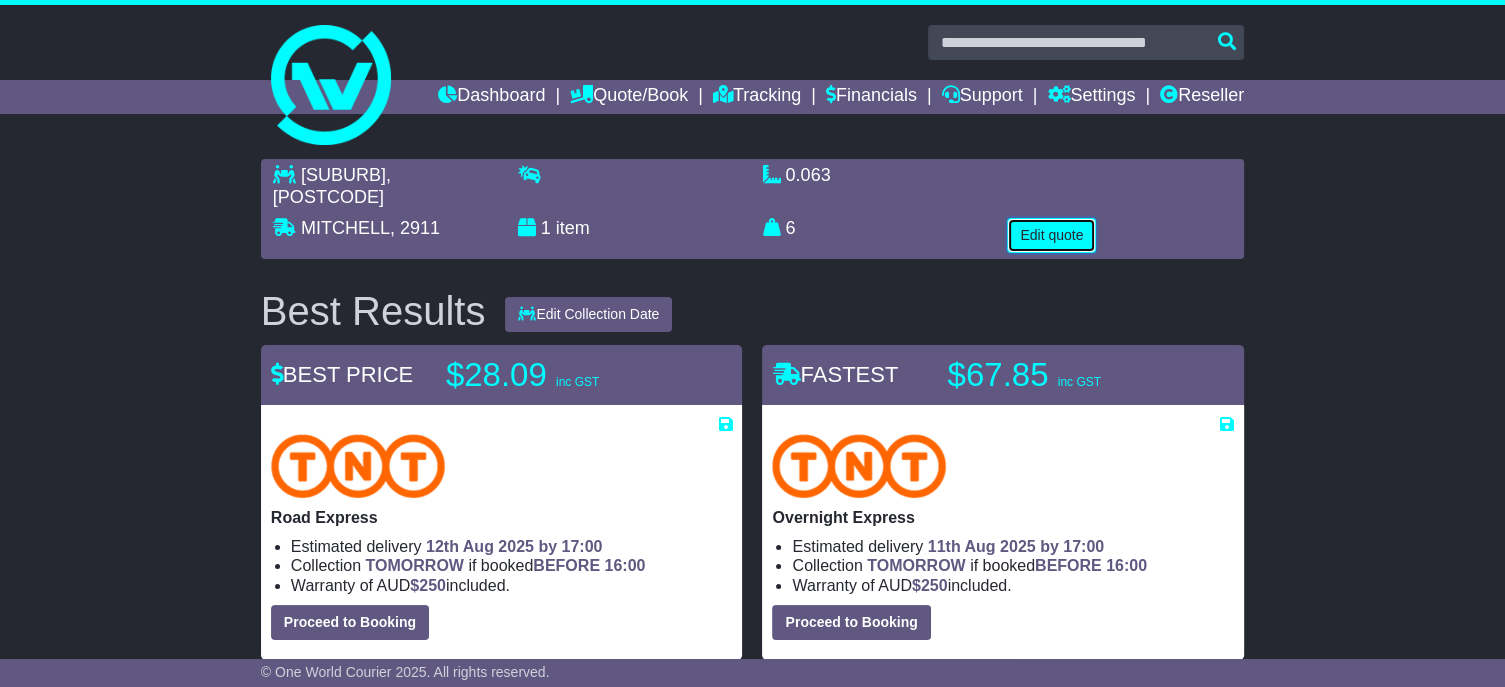 click on "Edit quote" at bounding box center (1051, 235) 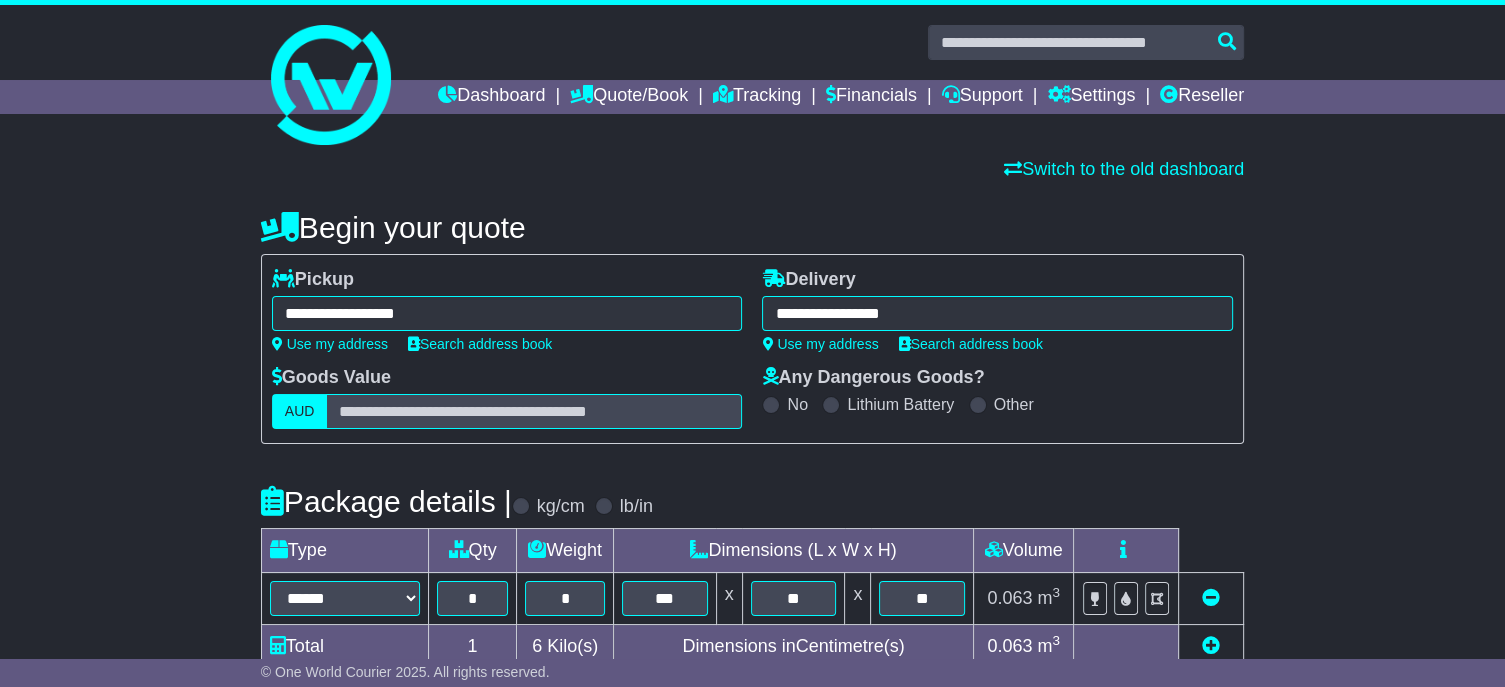 click on "**********" at bounding box center (507, 313) 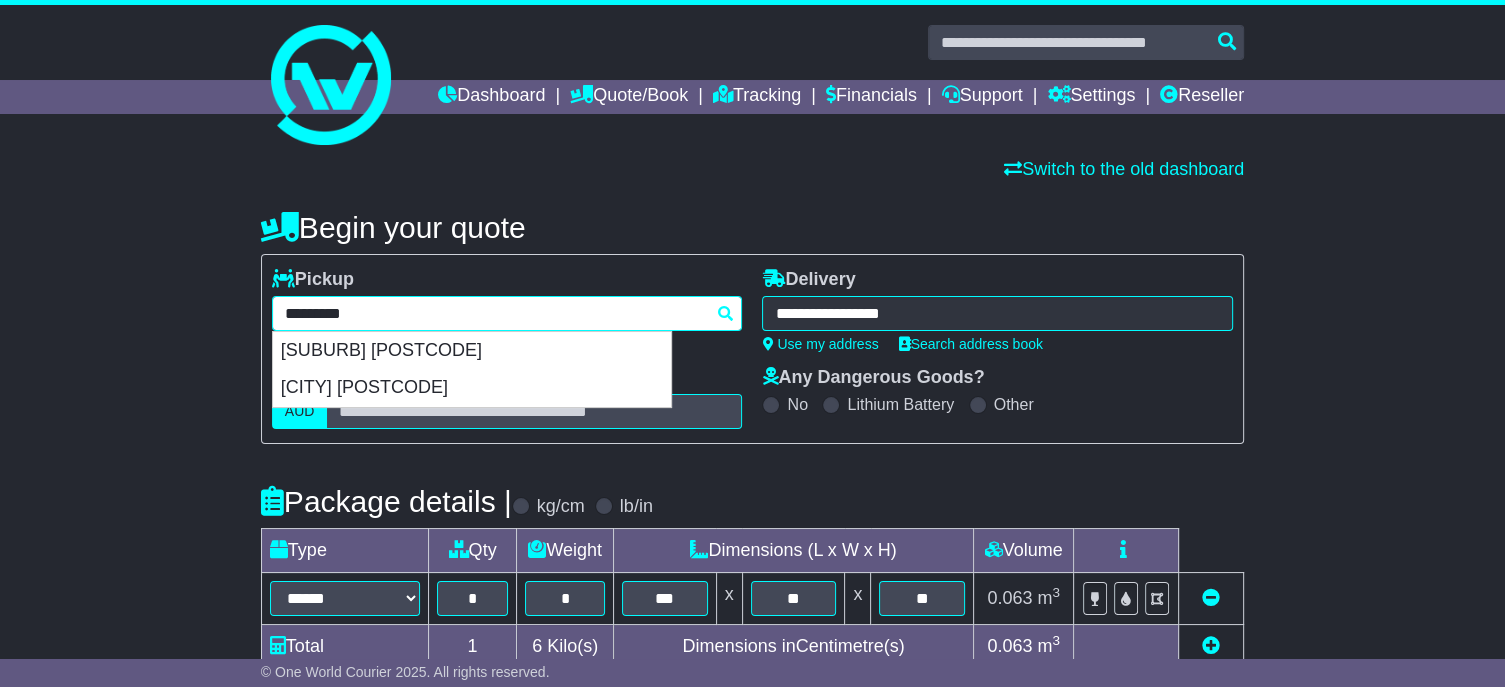 click on "*********" at bounding box center (507, 313) 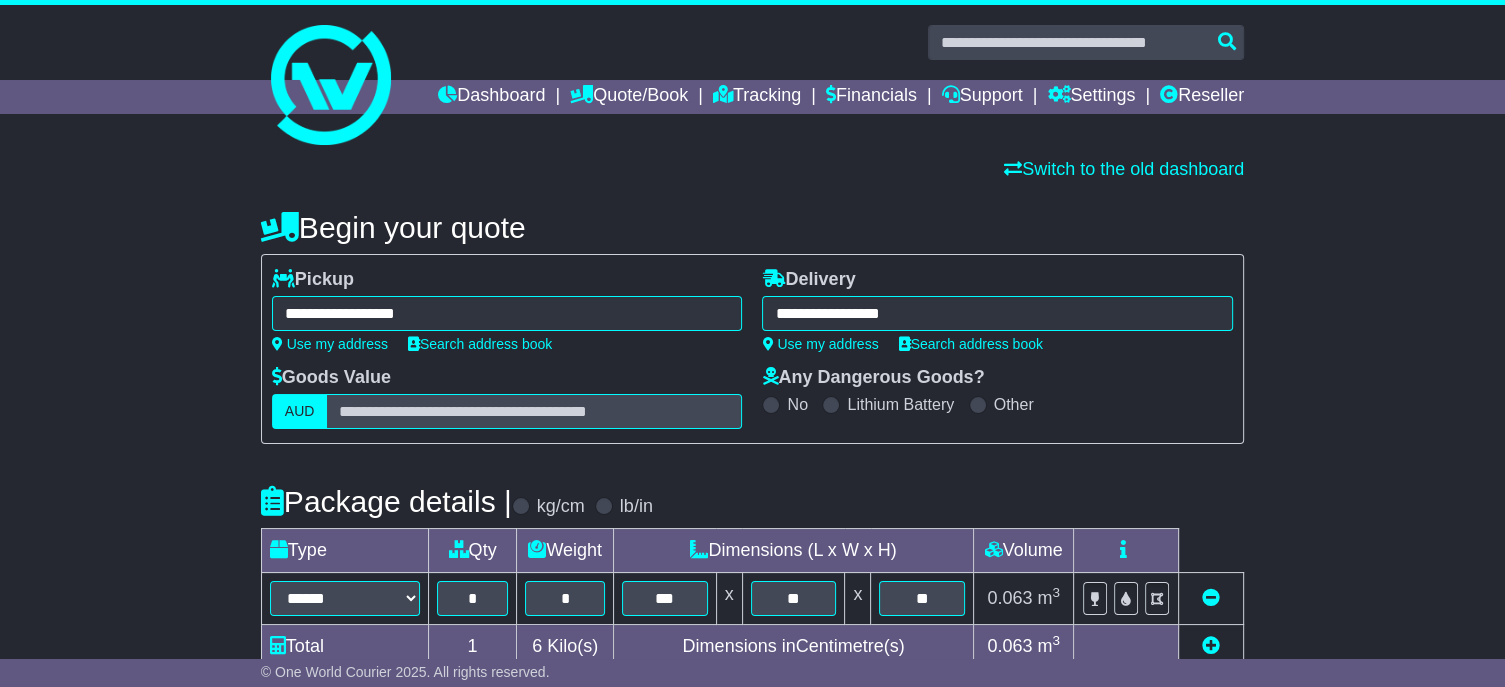 click on "**********" at bounding box center [507, 313] 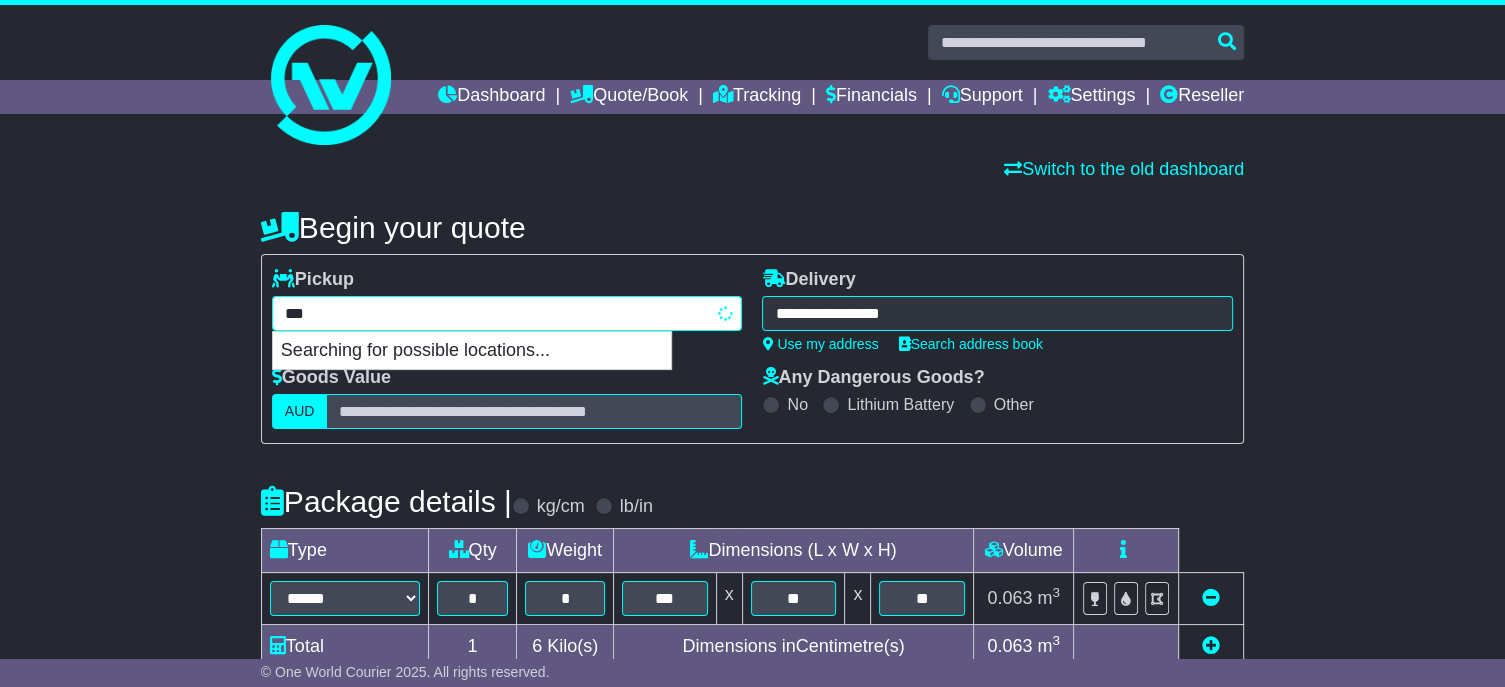 type on "****" 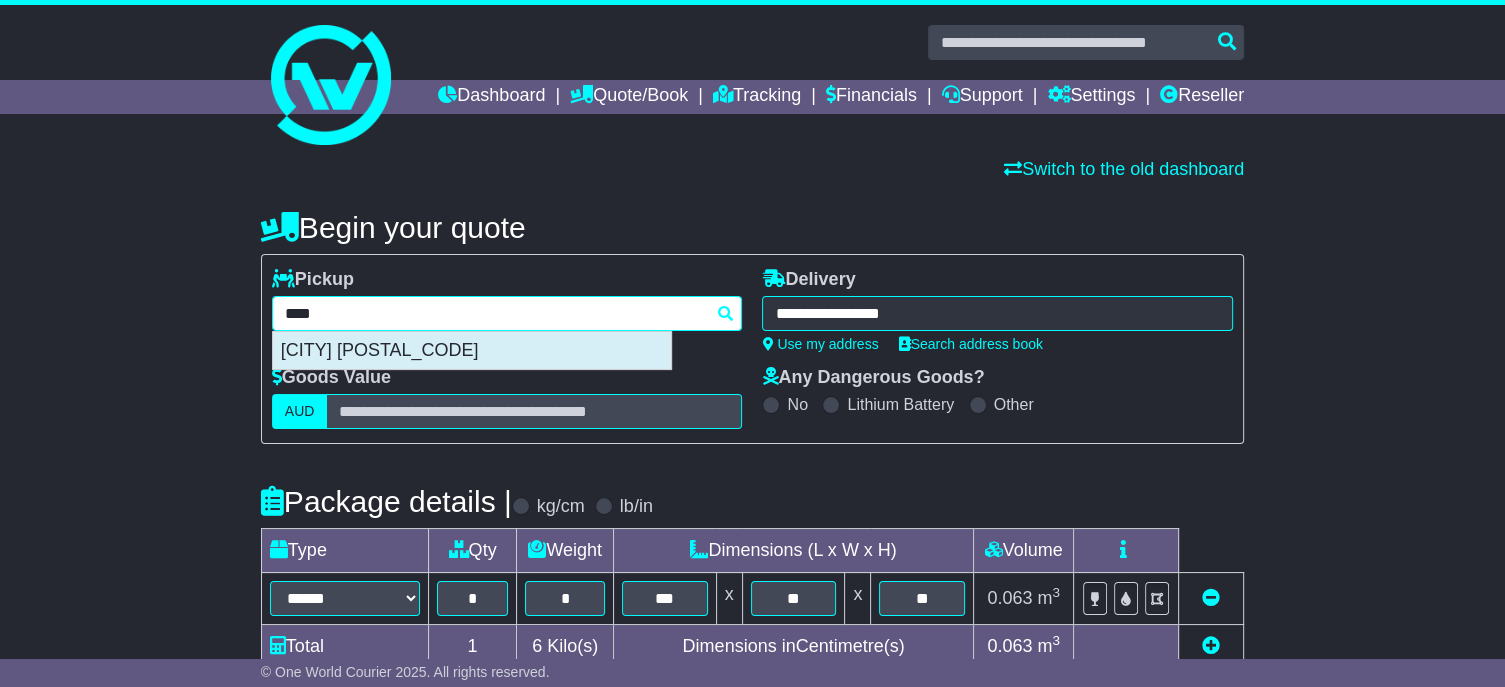 click on "[CITY] [POSTAL_CODE]" at bounding box center (472, 351) 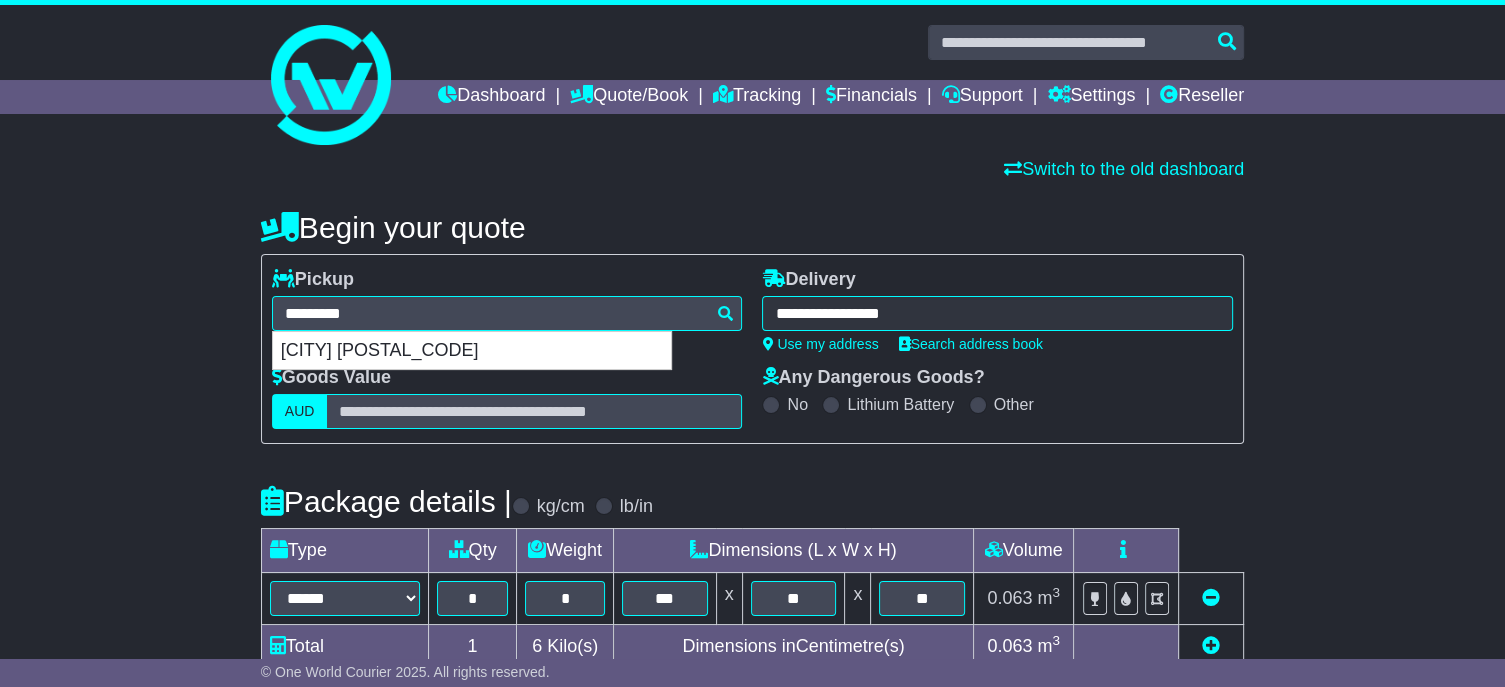 type on "**********" 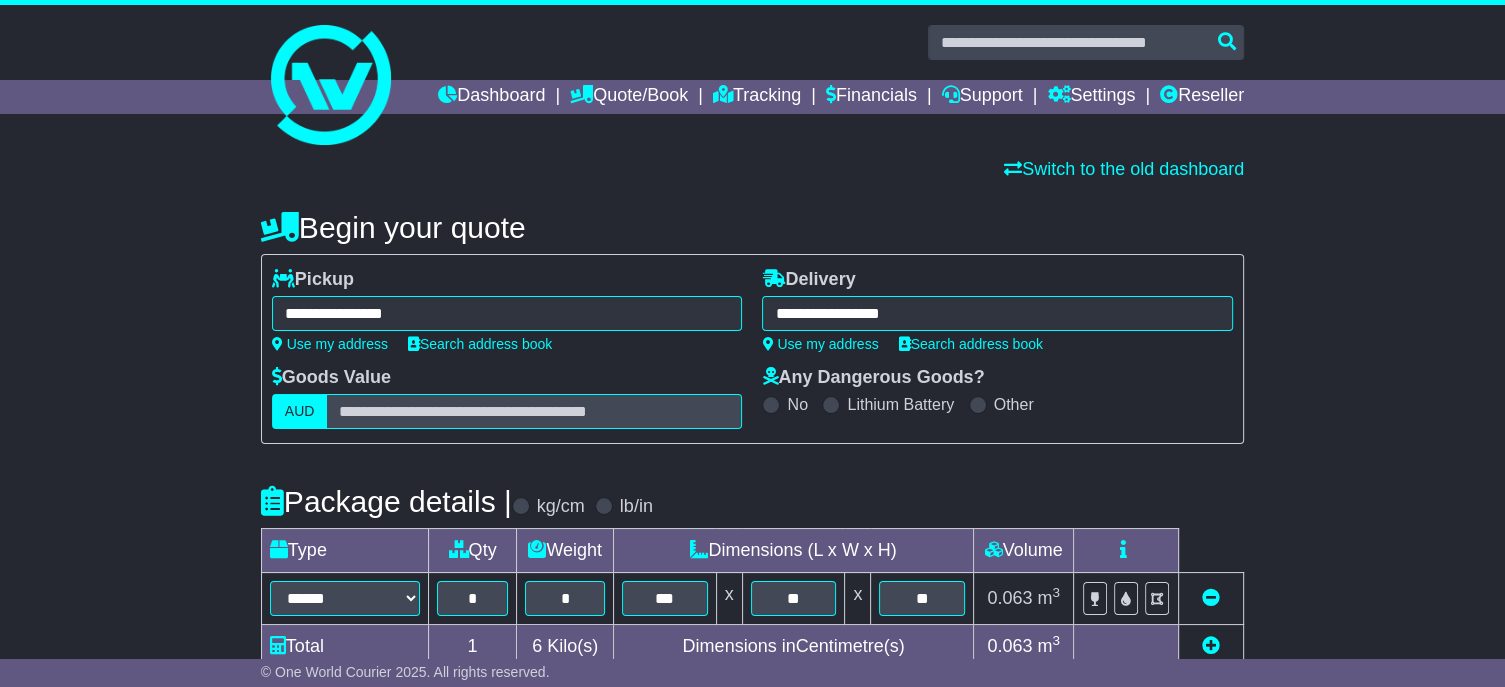 click on "**********" at bounding box center (997, 313) 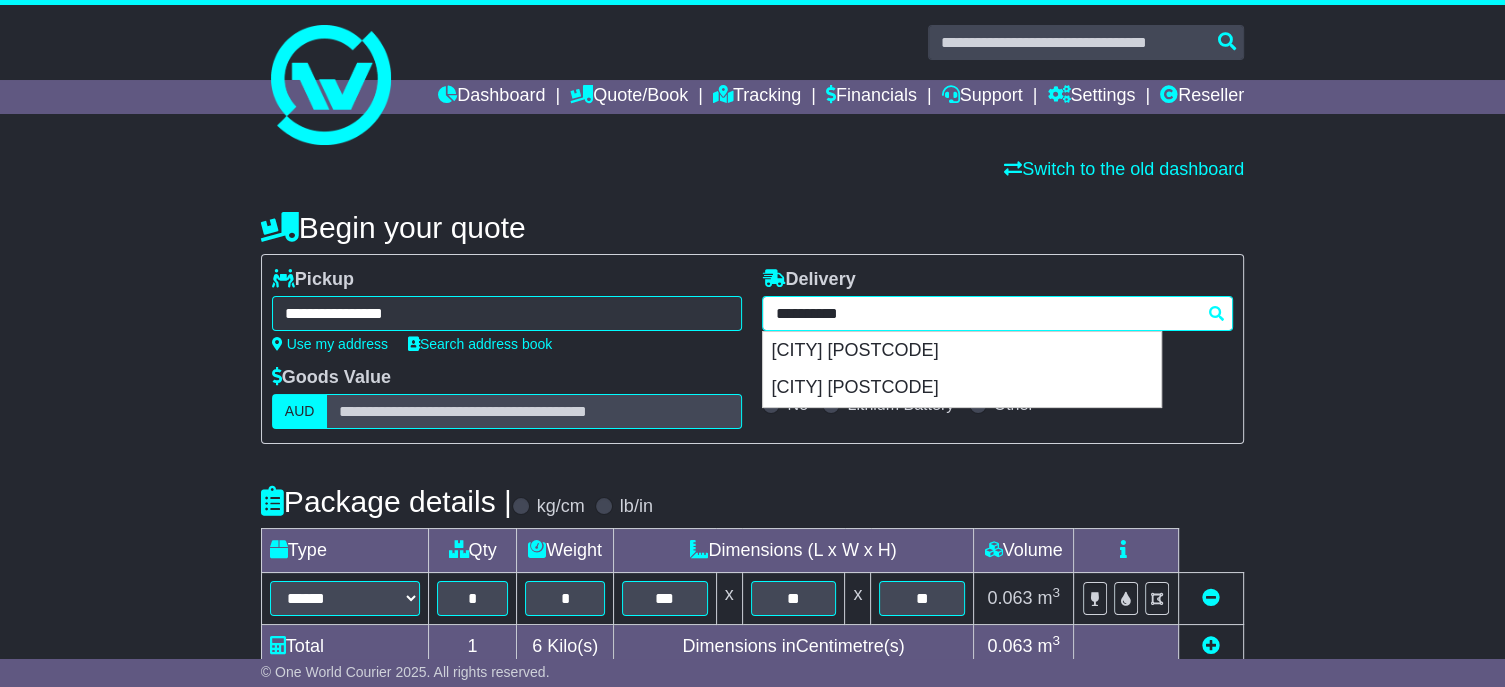 click on "**********" at bounding box center [997, 313] 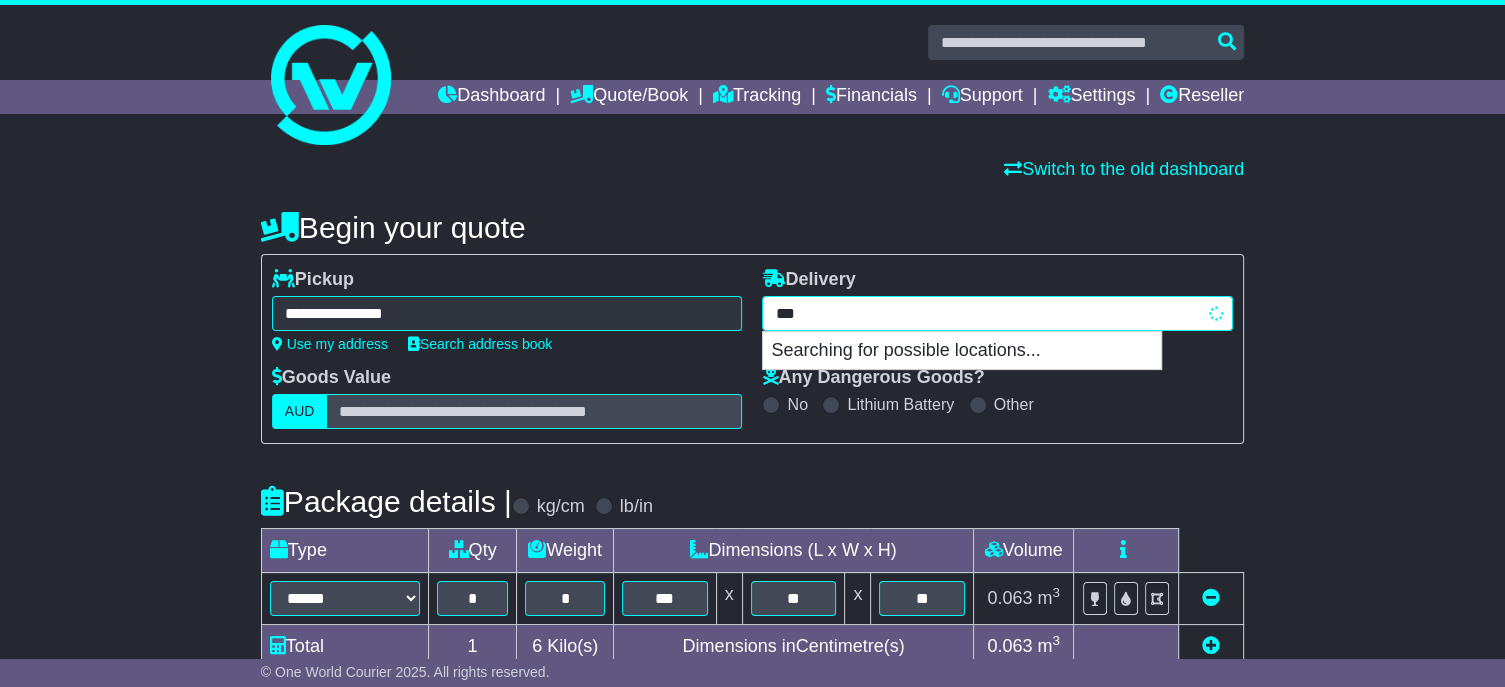 type on "****" 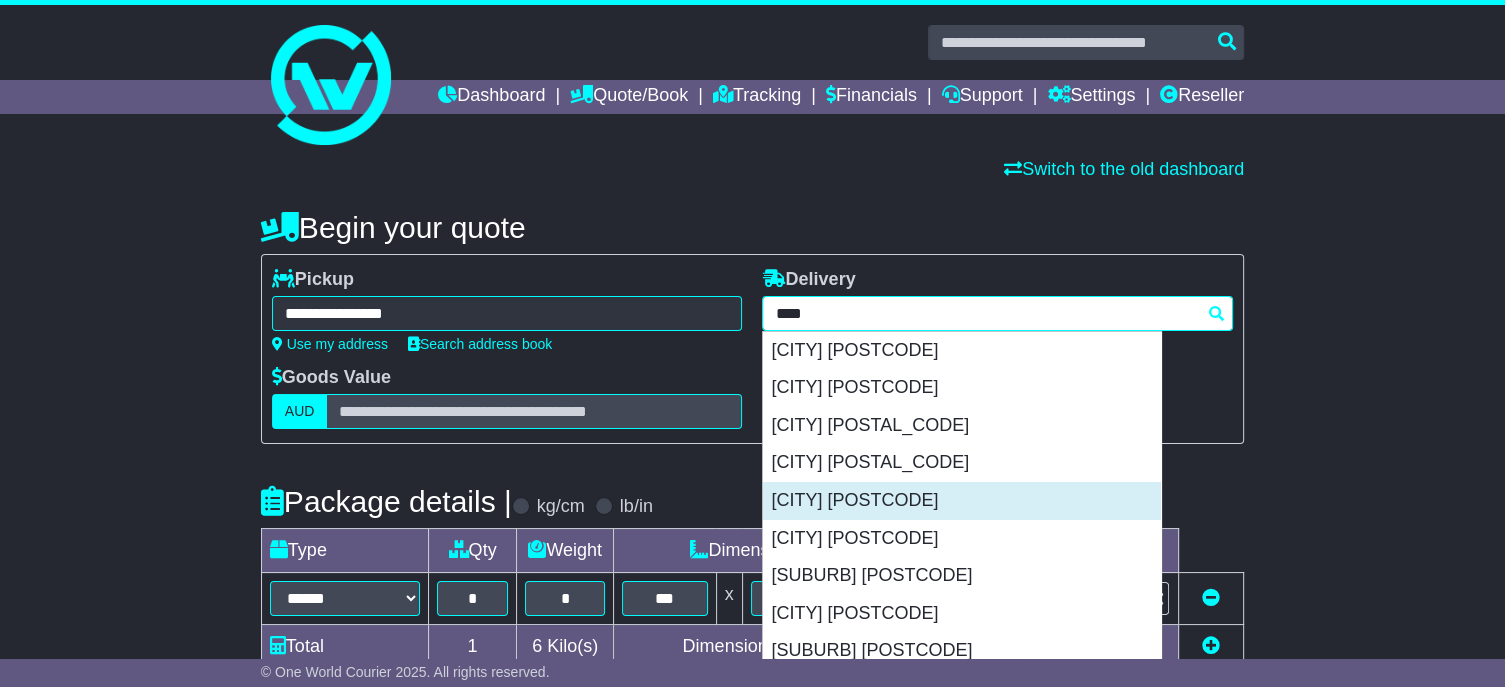 click on "[CITY] [POSTCODE]" at bounding box center (962, 501) 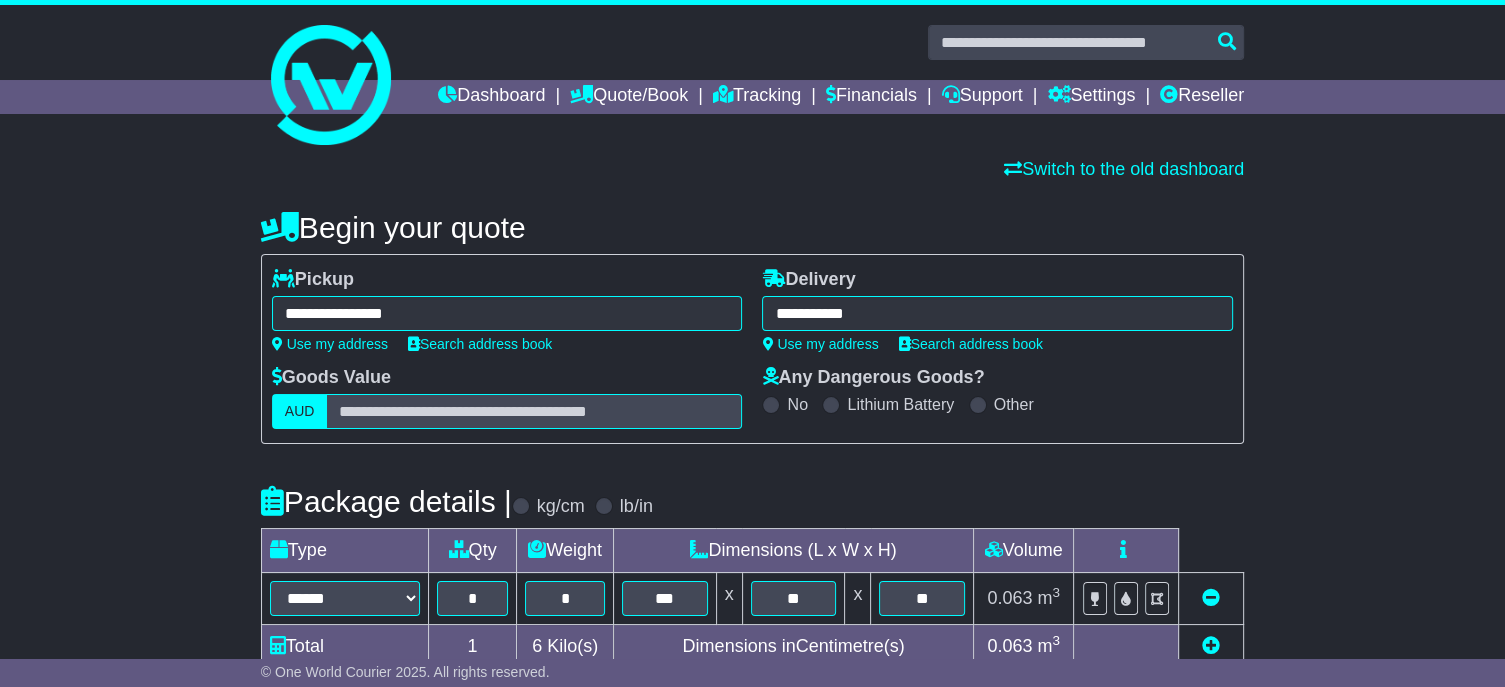 type on "**********" 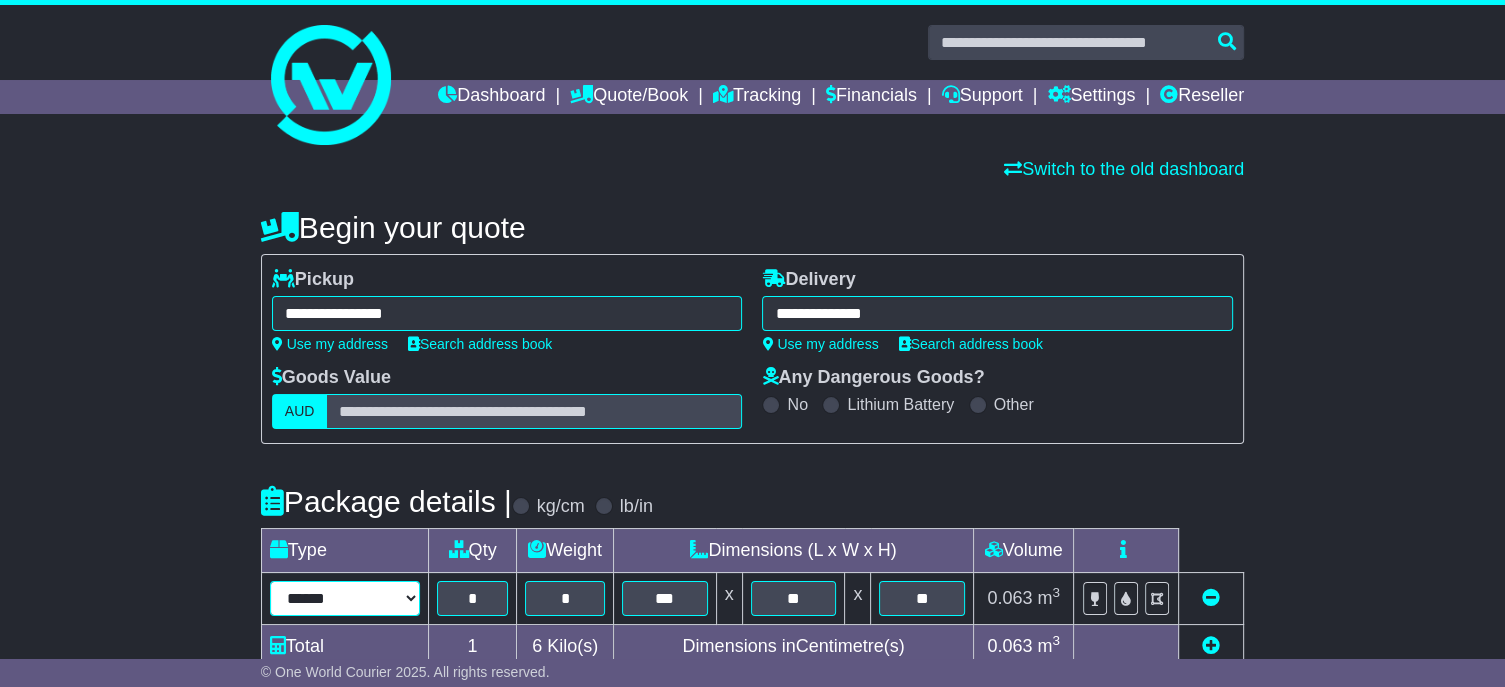 click on "****** ****** *** ******** ***** **** **** ****** *** *******" at bounding box center [345, 598] 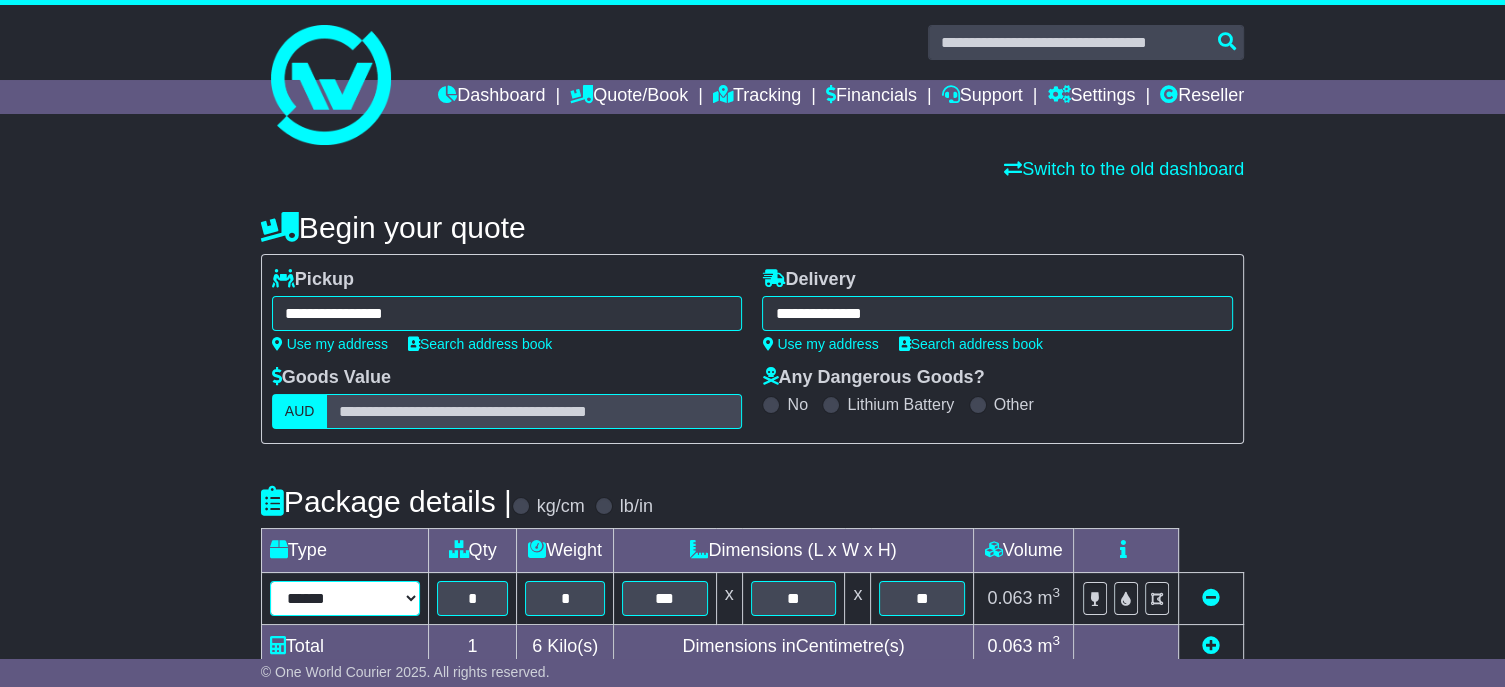 select on "****" 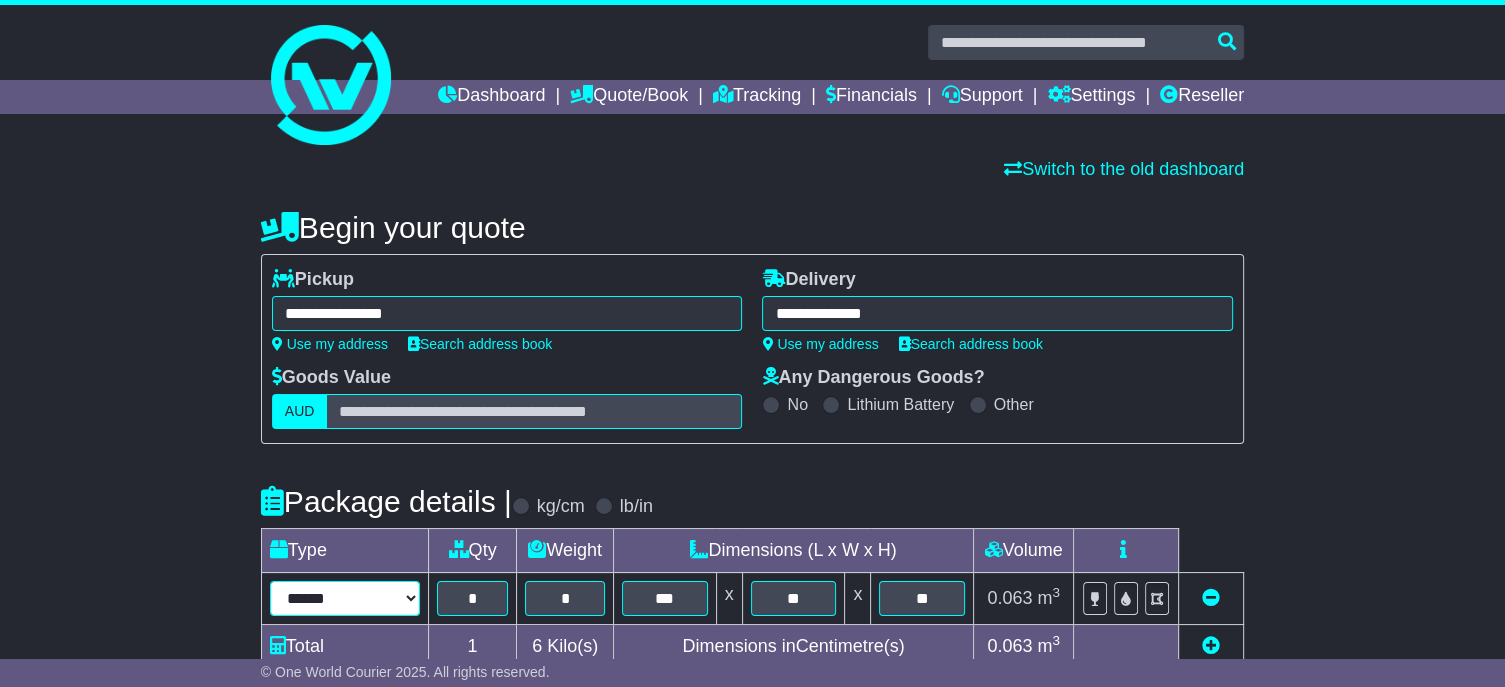 click on "****** ****** *** ******** ***** **** **** ****** *** *******" at bounding box center [345, 598] 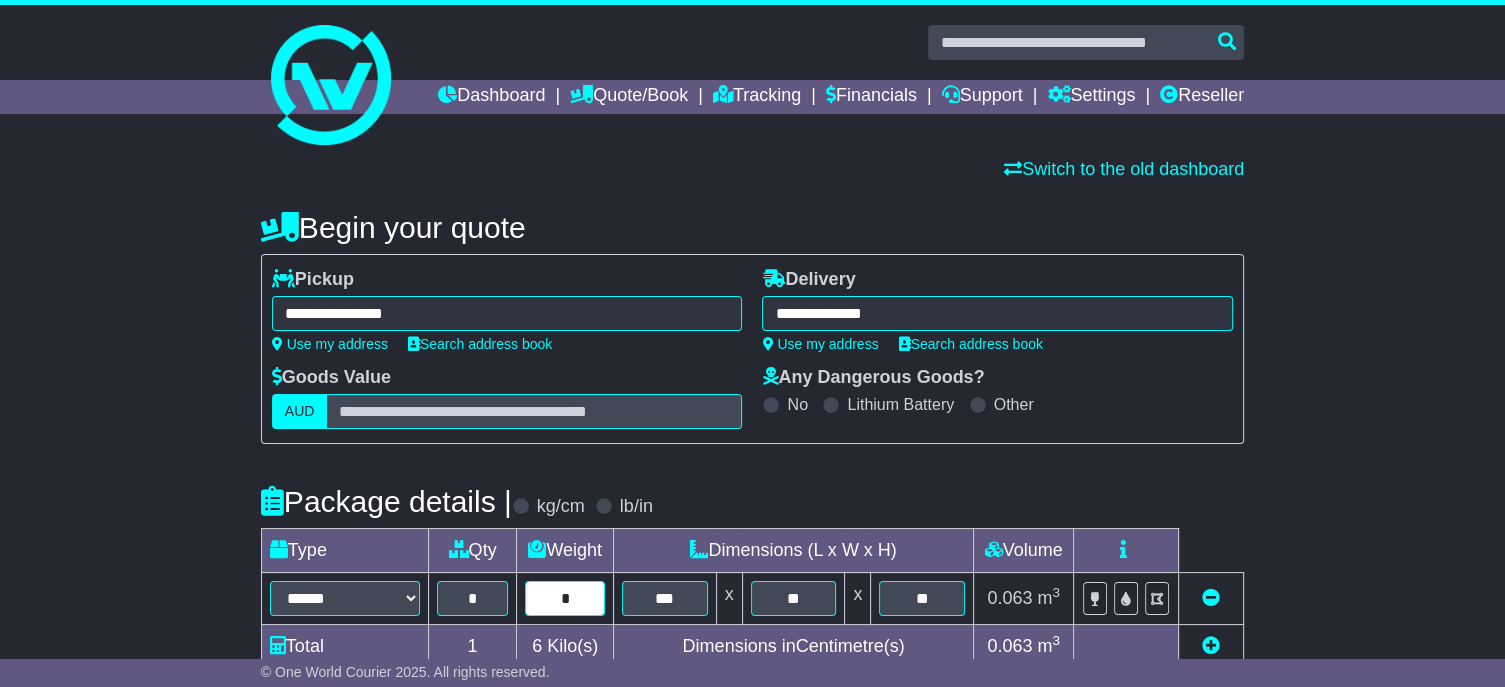 drag, startPoint x: 593, startPoint y: 628, endPoint x: 505, endPoint y: 610, distance: 89.822044 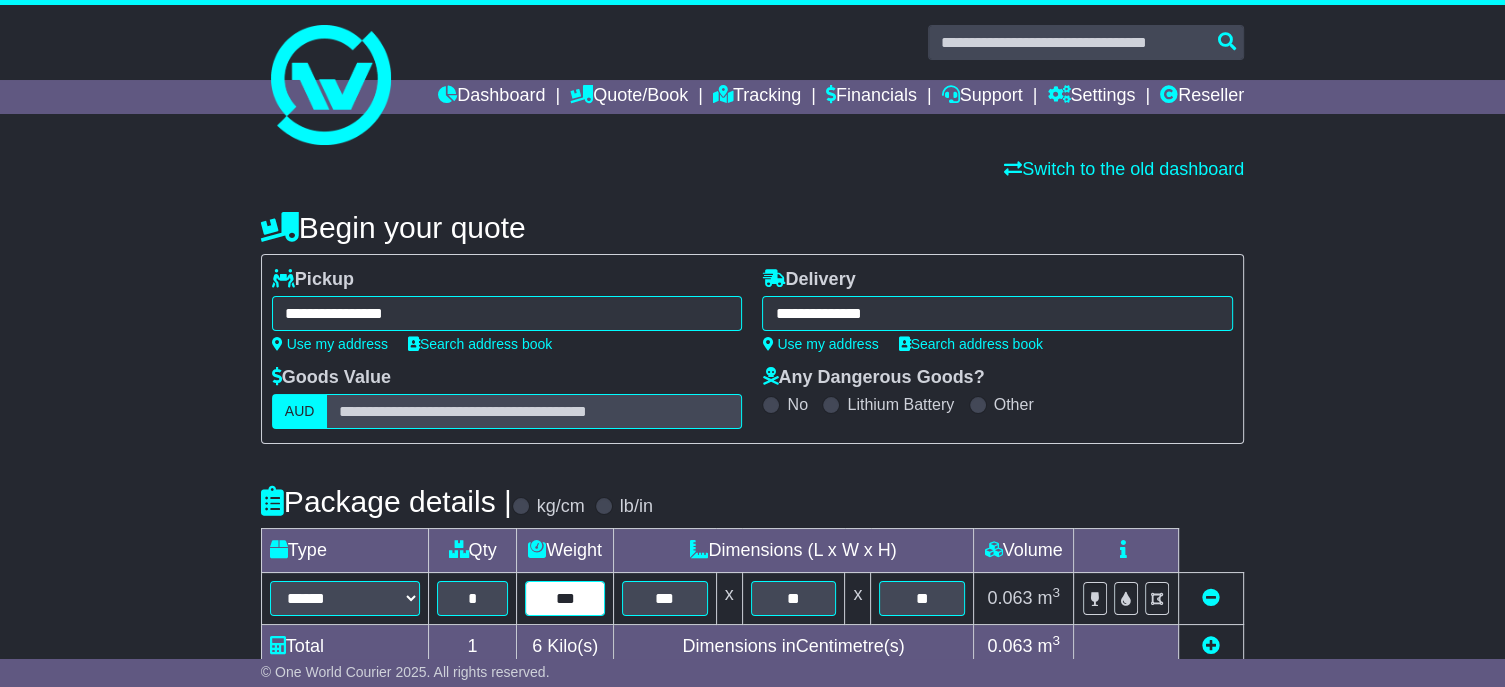type on "***" 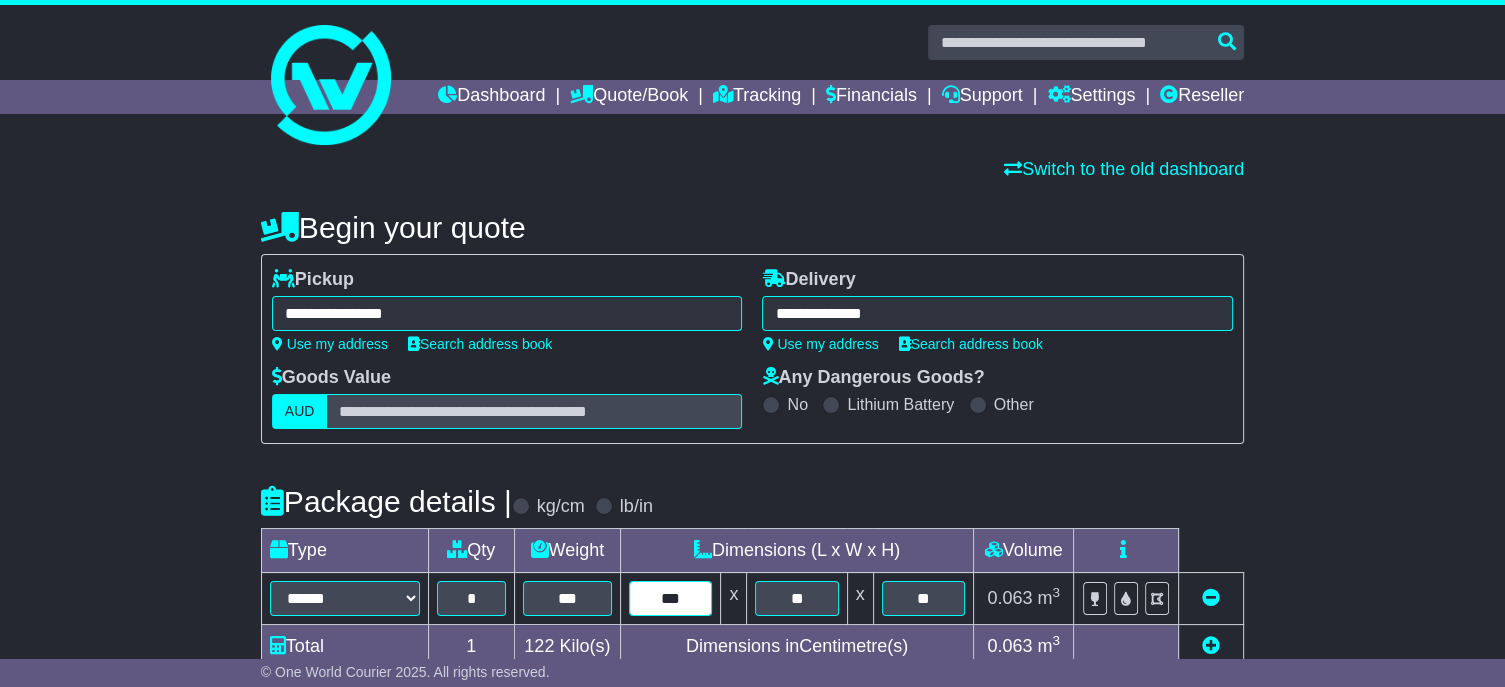 type on "***" 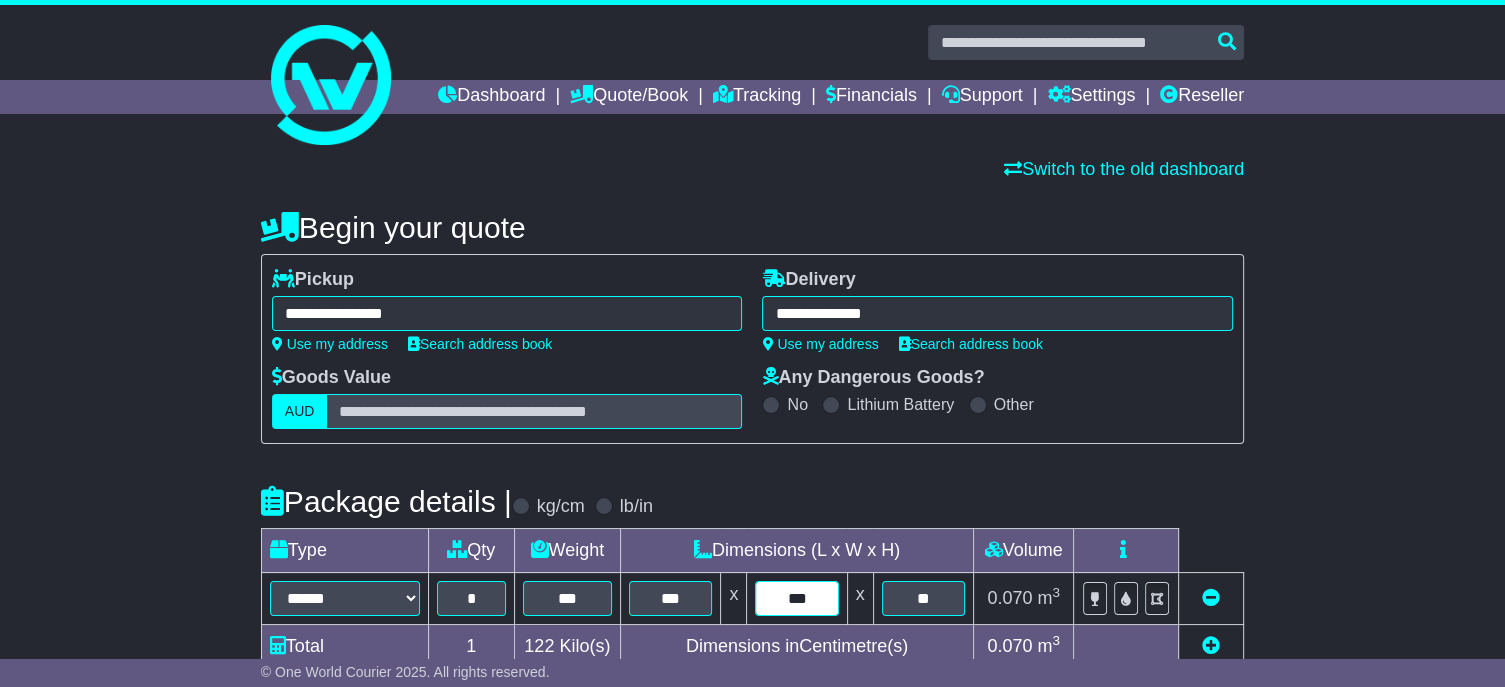 type on "***" 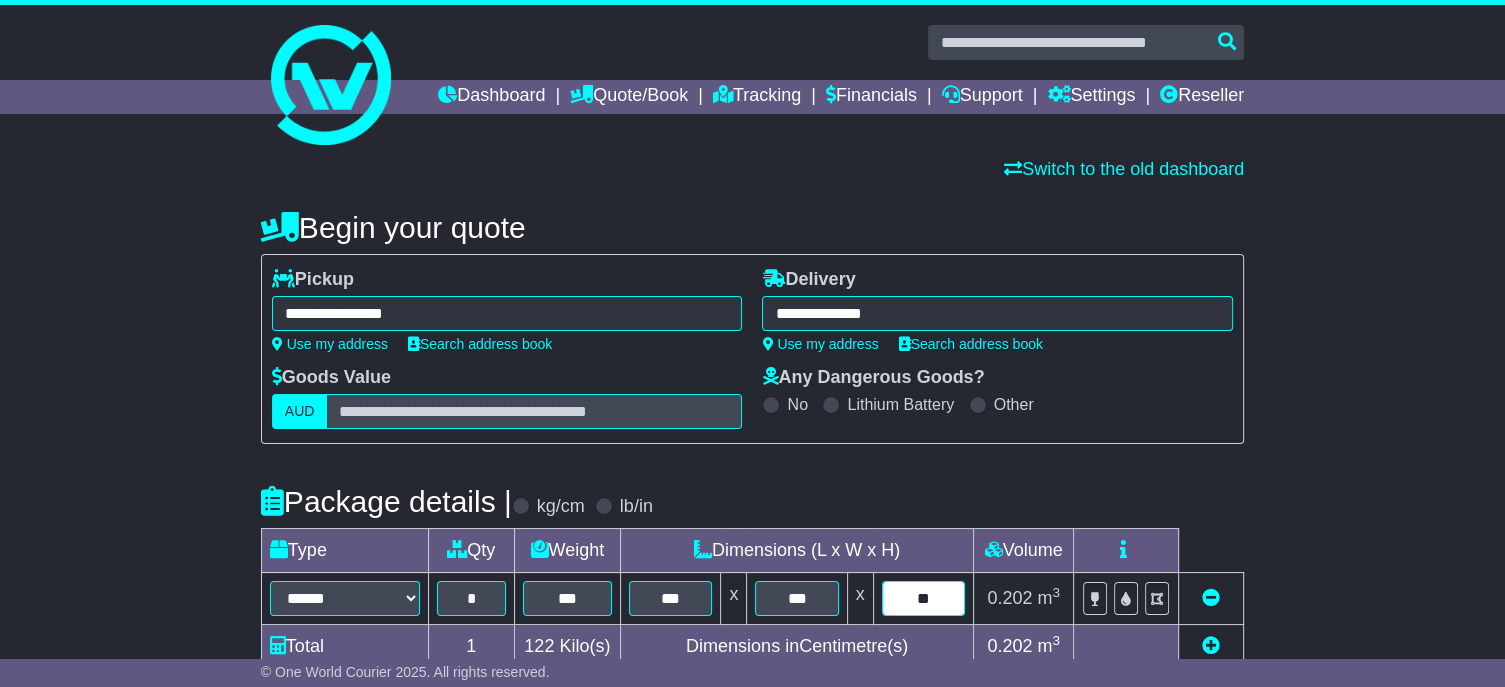 type on "**" 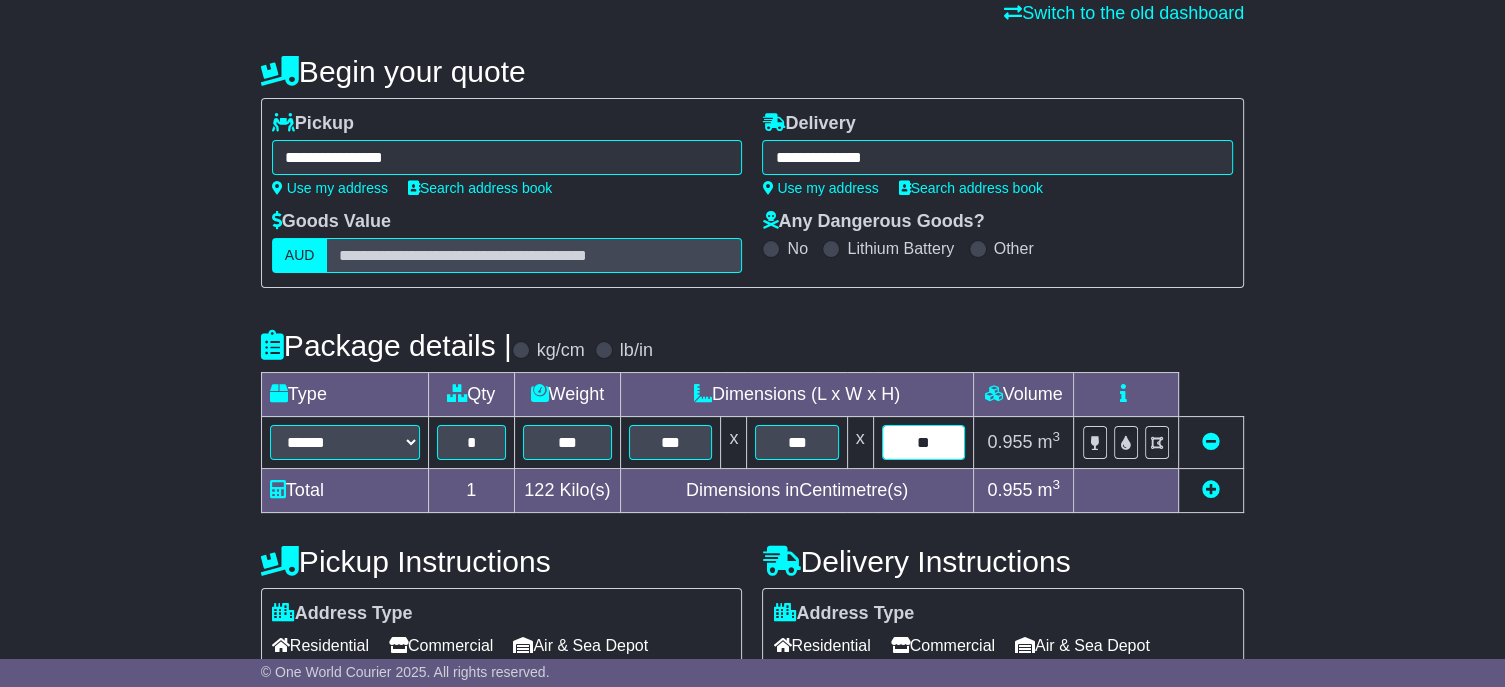 scroll, scrollTop: 400, scrollLeft: 0, axis: vertical 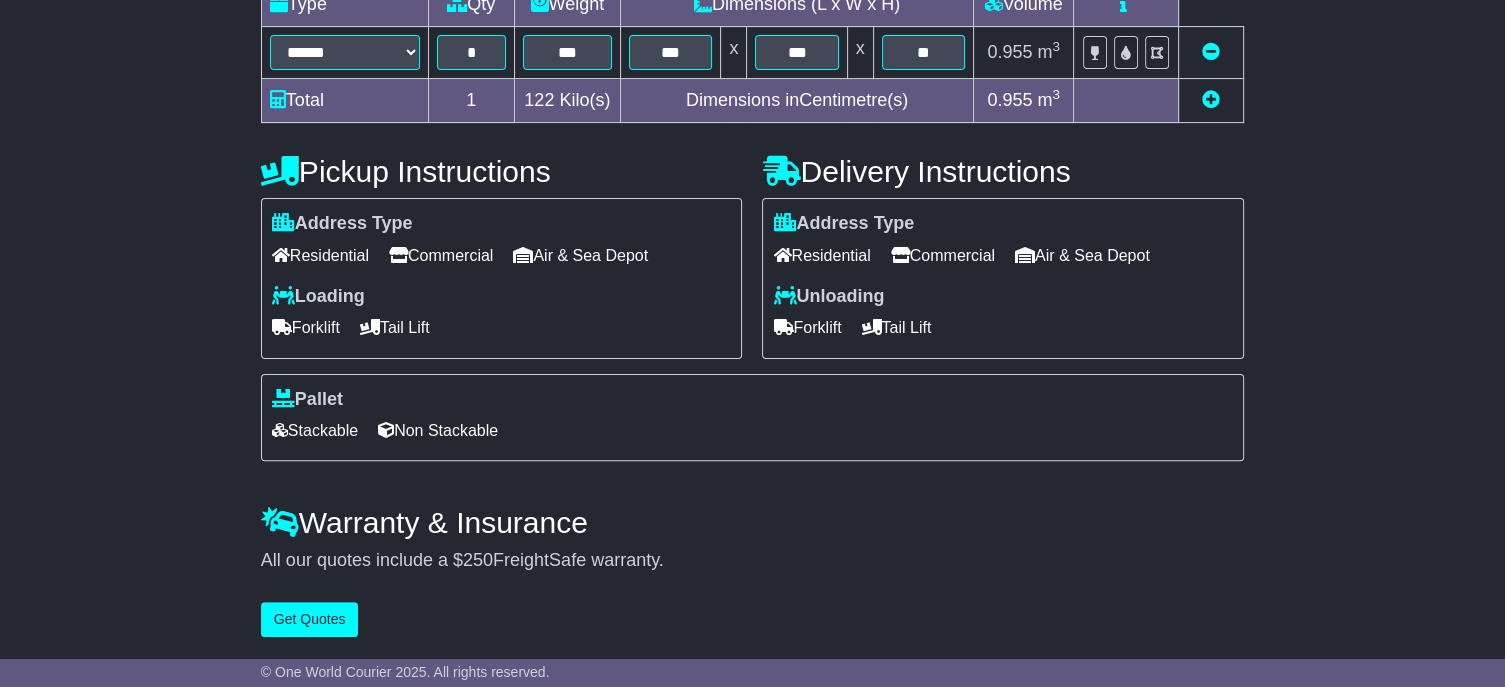 click on "Tail Lift" at bounding box center [896, 327] 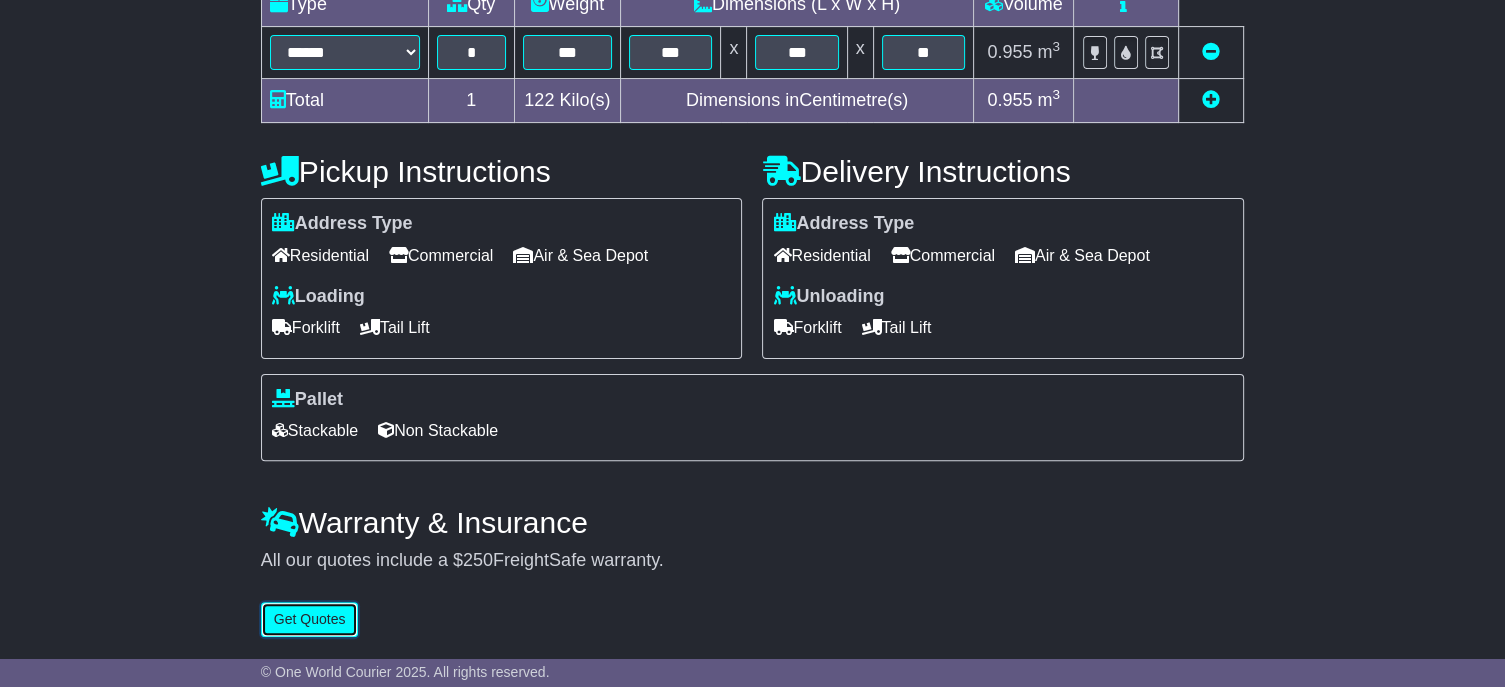 click on "Get Quotes" at bounding box center [310, 619] 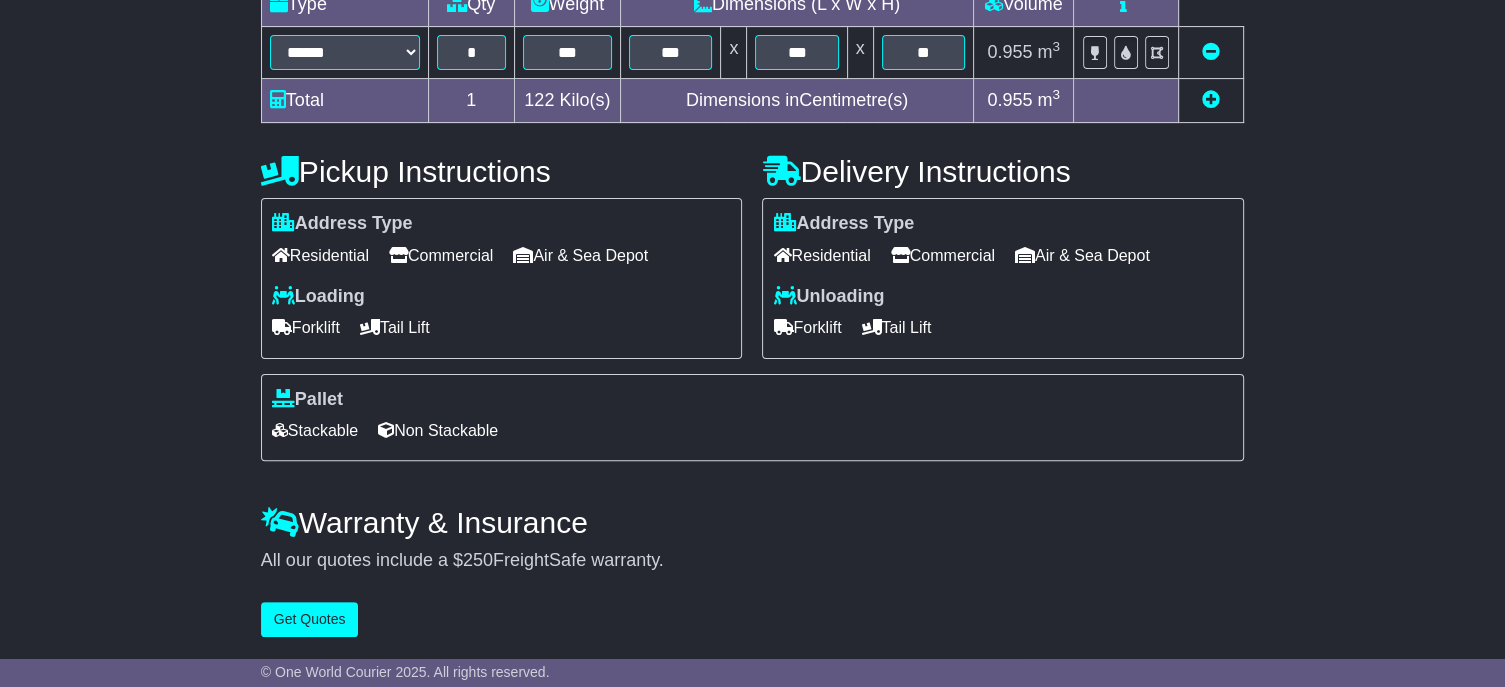 scroll, scrollTop: 0, scrollLeft: 0, axis: both 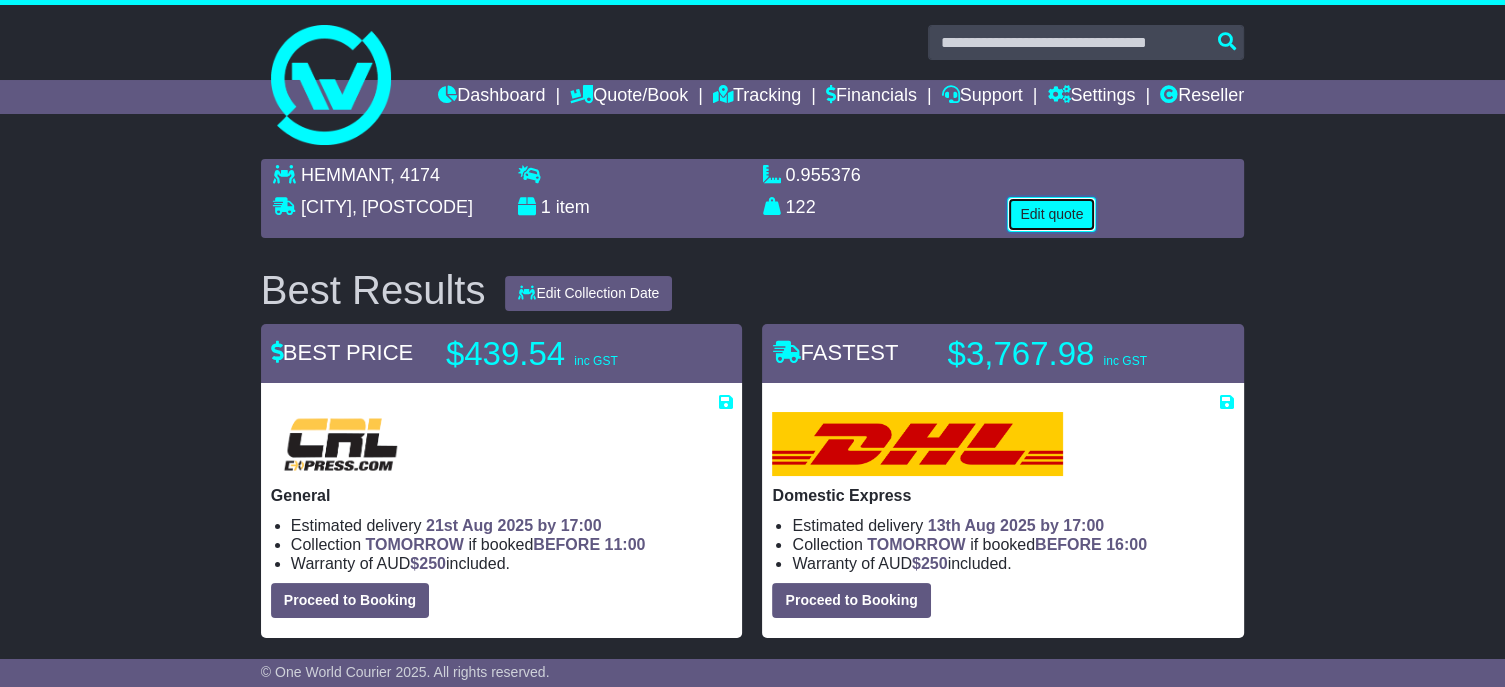 click on "Edit quote" at bounding box center [1051, 214] 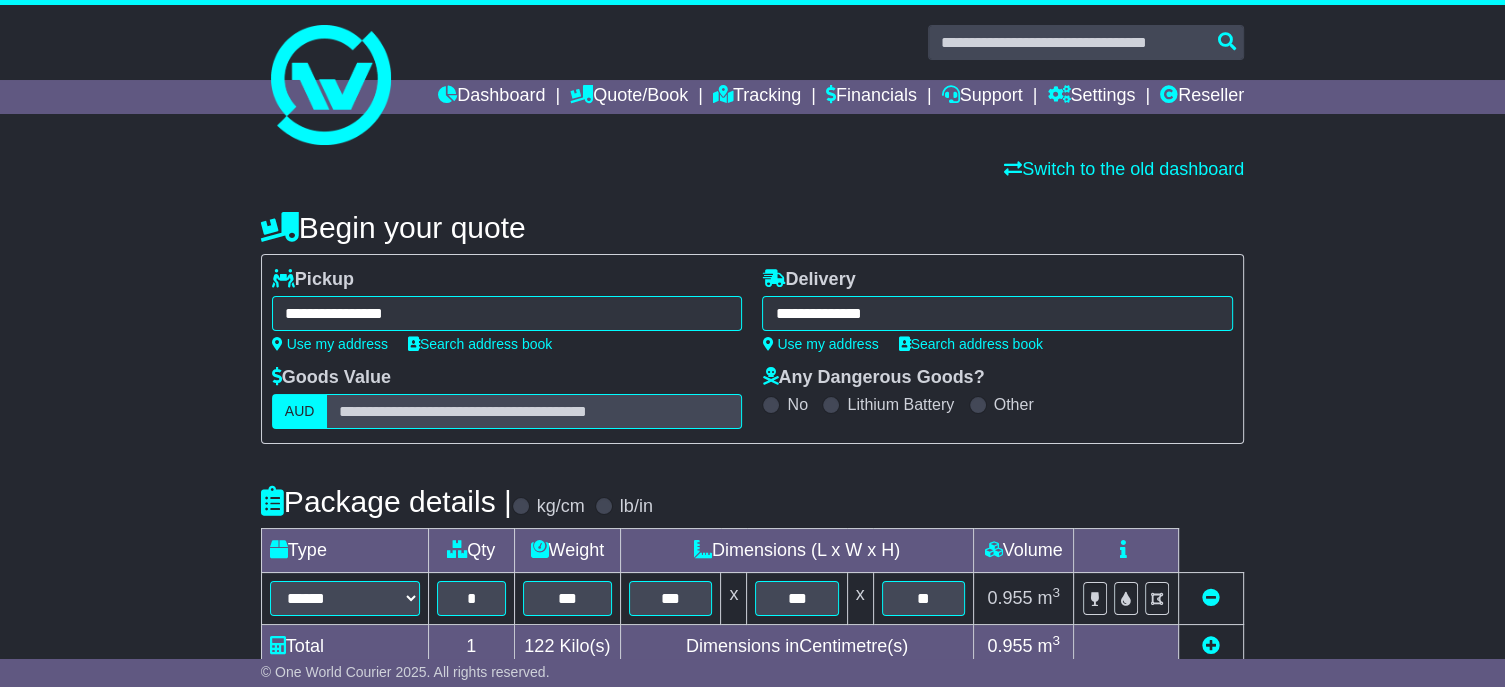 click on "**********" at bounding box center [507, 313] 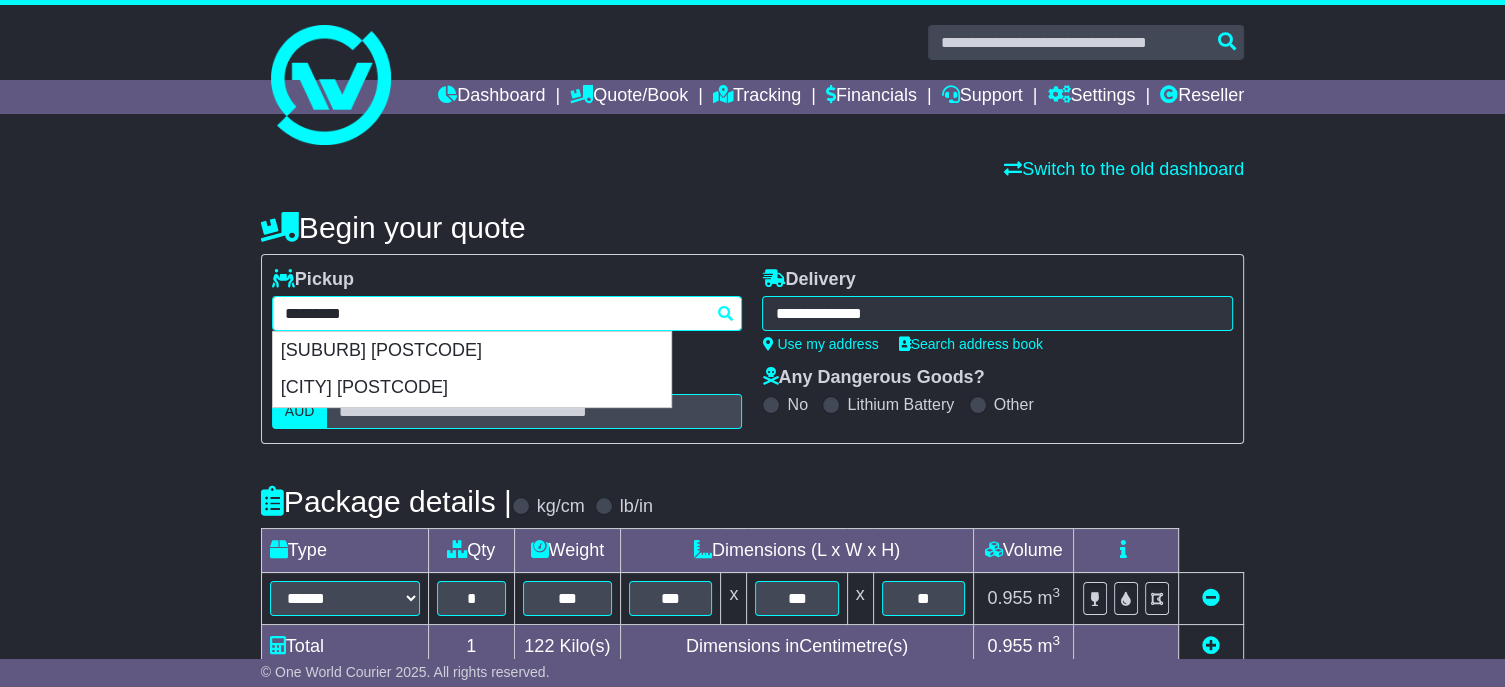 click on "*********" at bounding box center [507, 313] 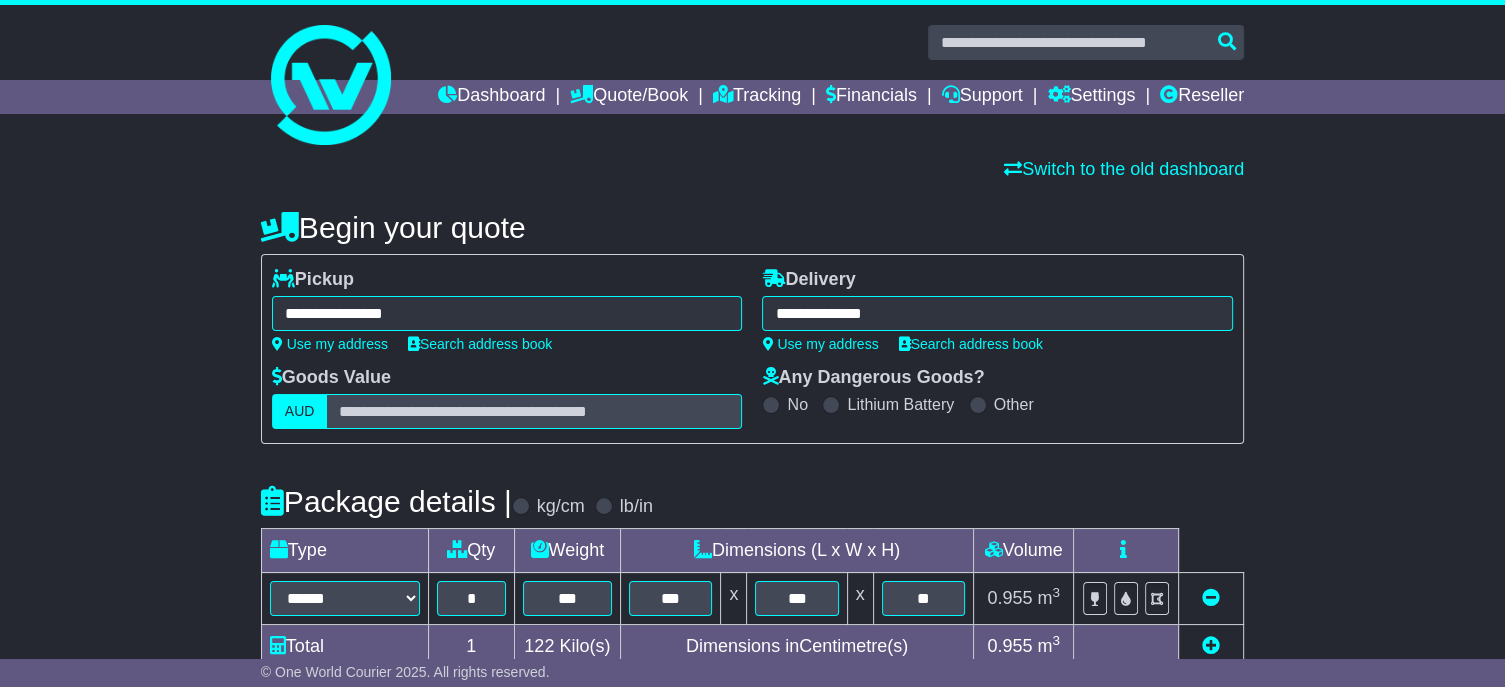 click on "**********" at bounding box center [507, 313] 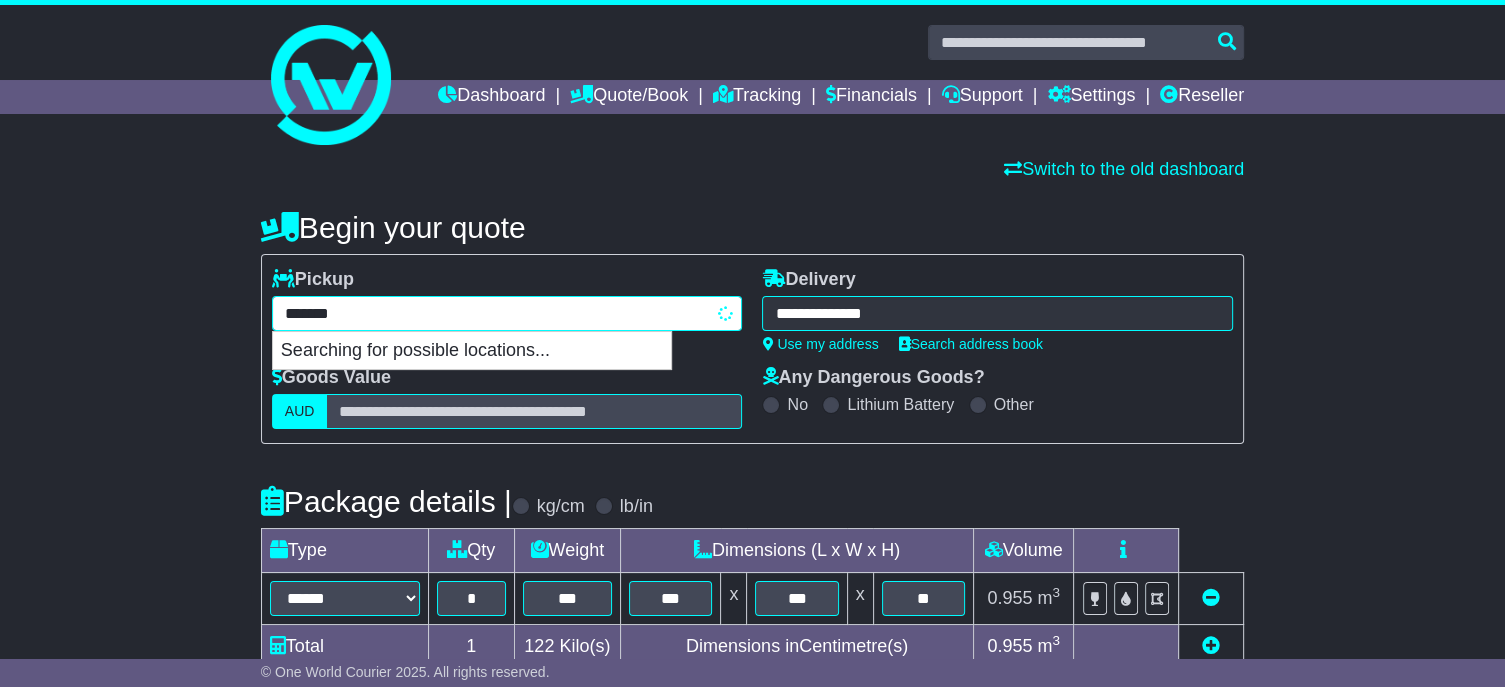 type on "********" 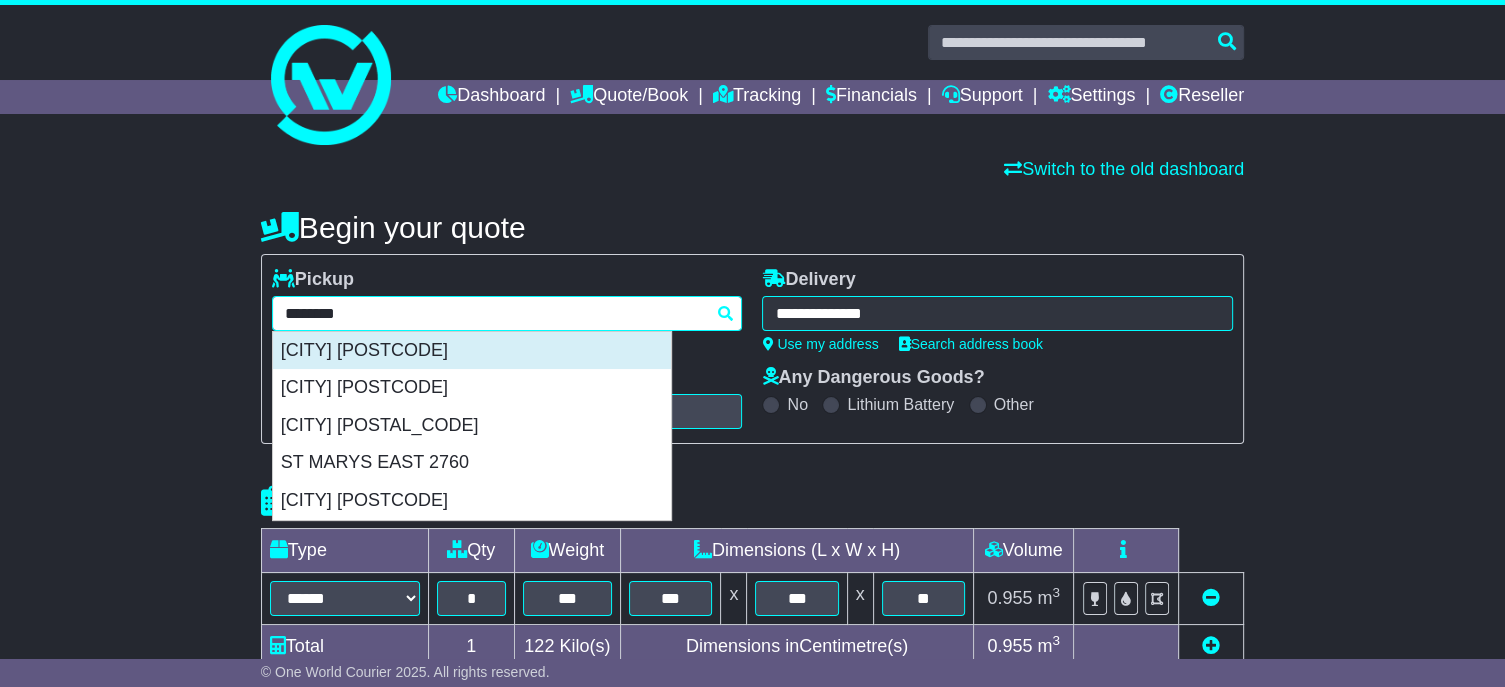 click on "[CITY] [POSTCODE]" at bounding box center (472, 351) 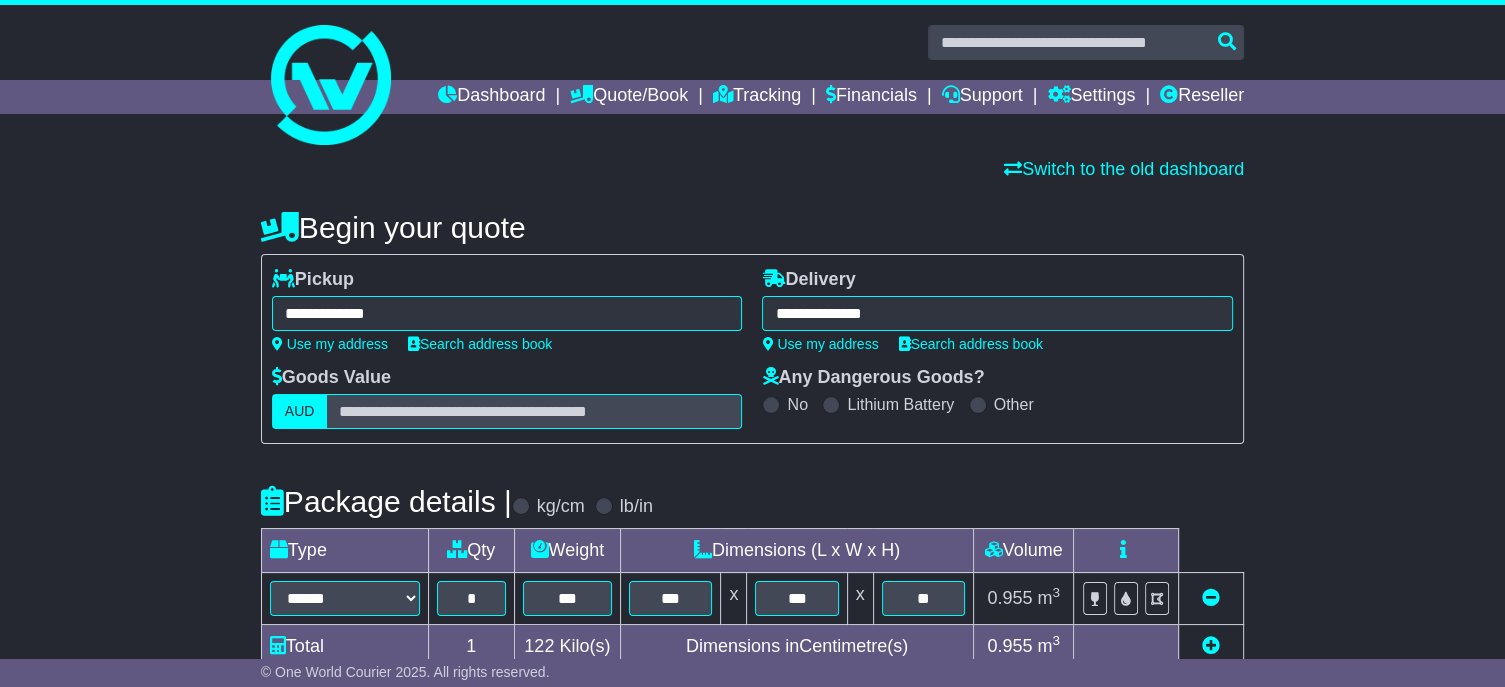 type on "**********" 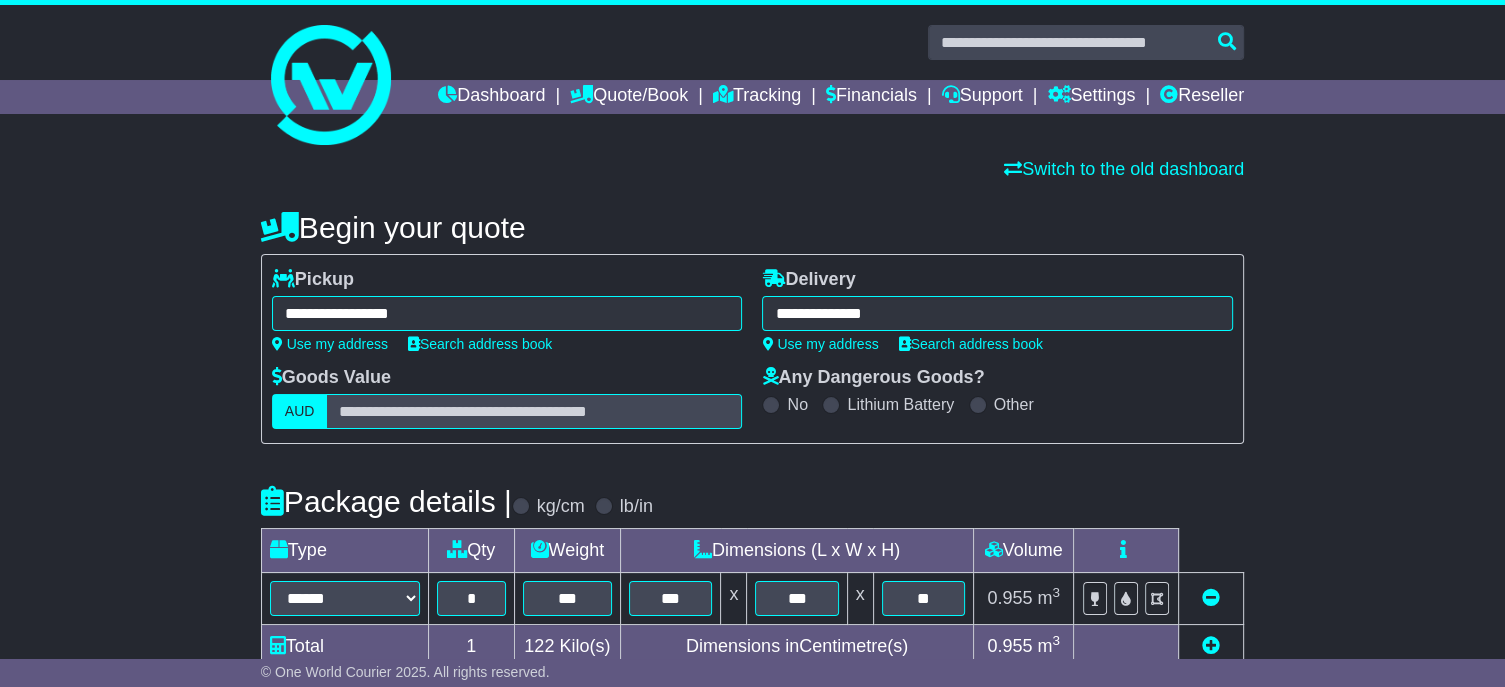 click on "**********" at bounding box center [997, 313] 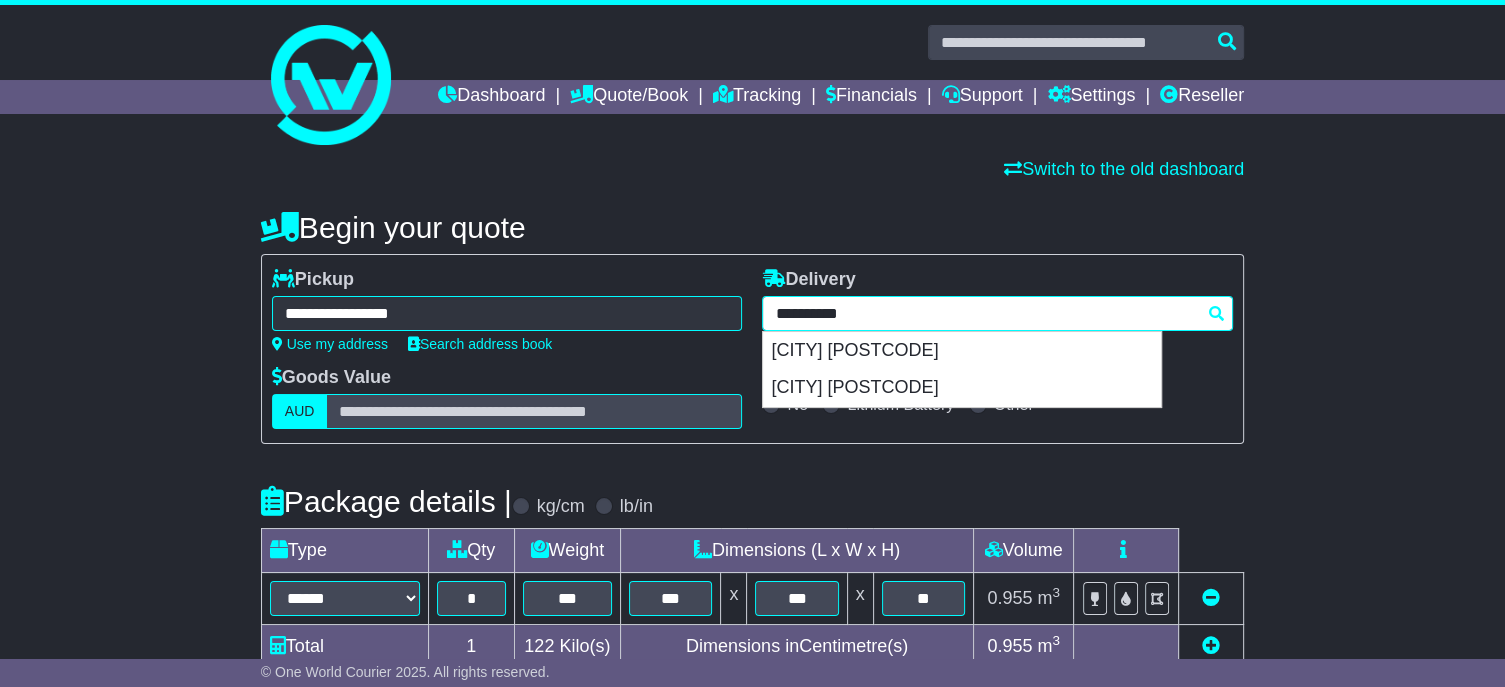 click on "**********" at bounding box center [997, 313] 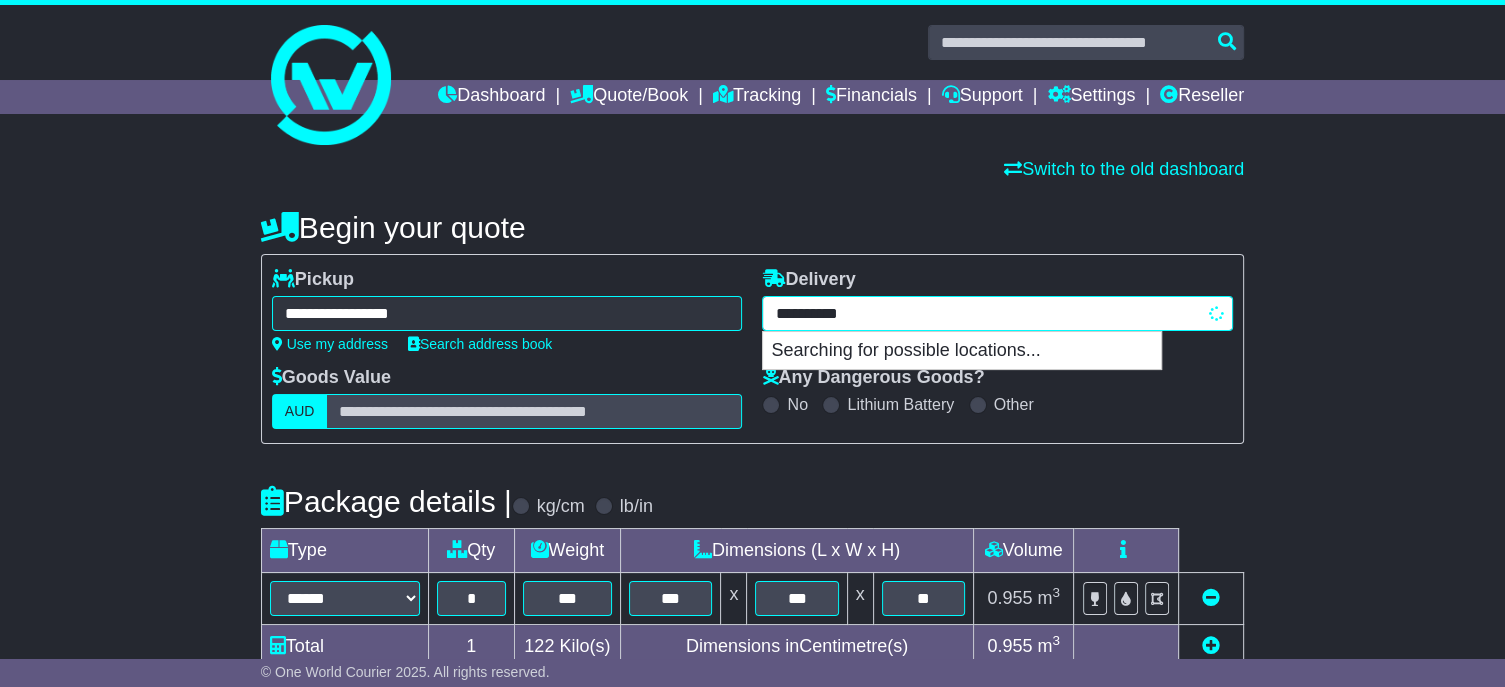 type on "**********" 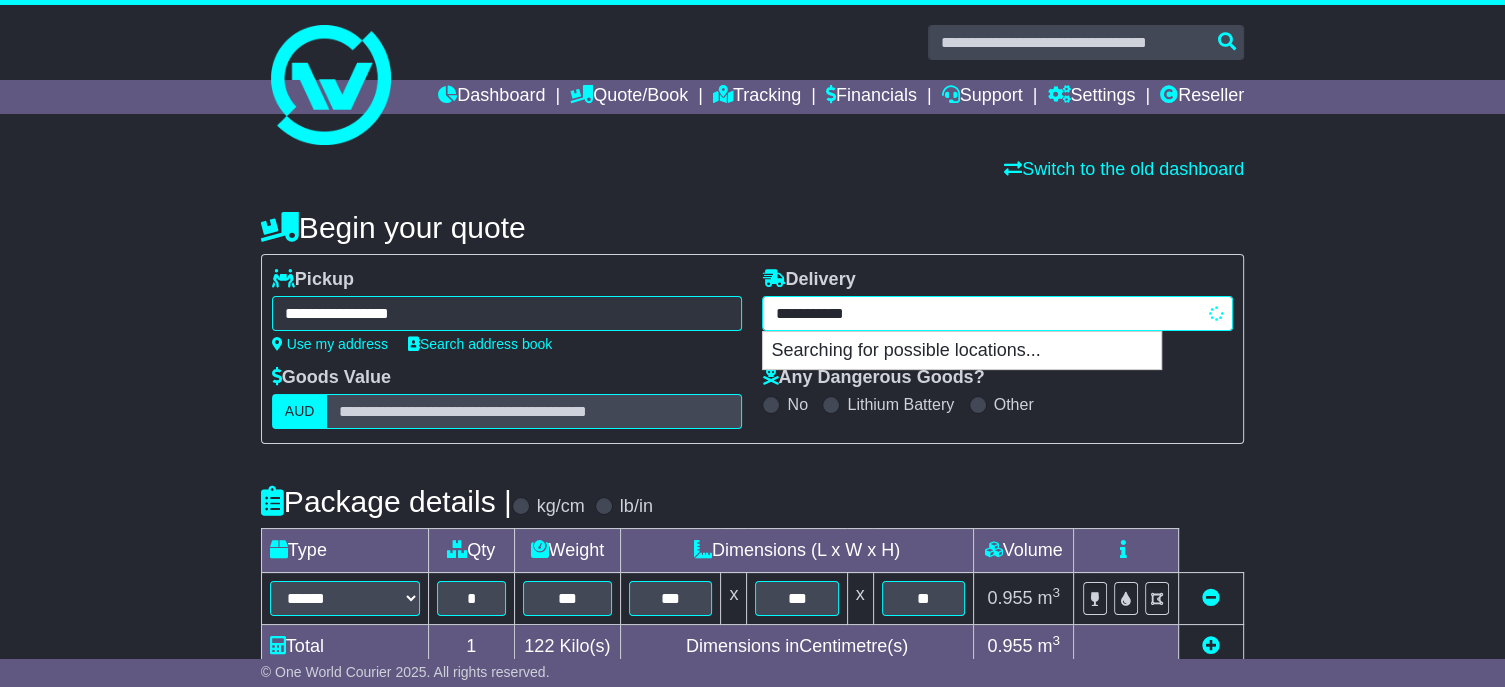 type on "**********" 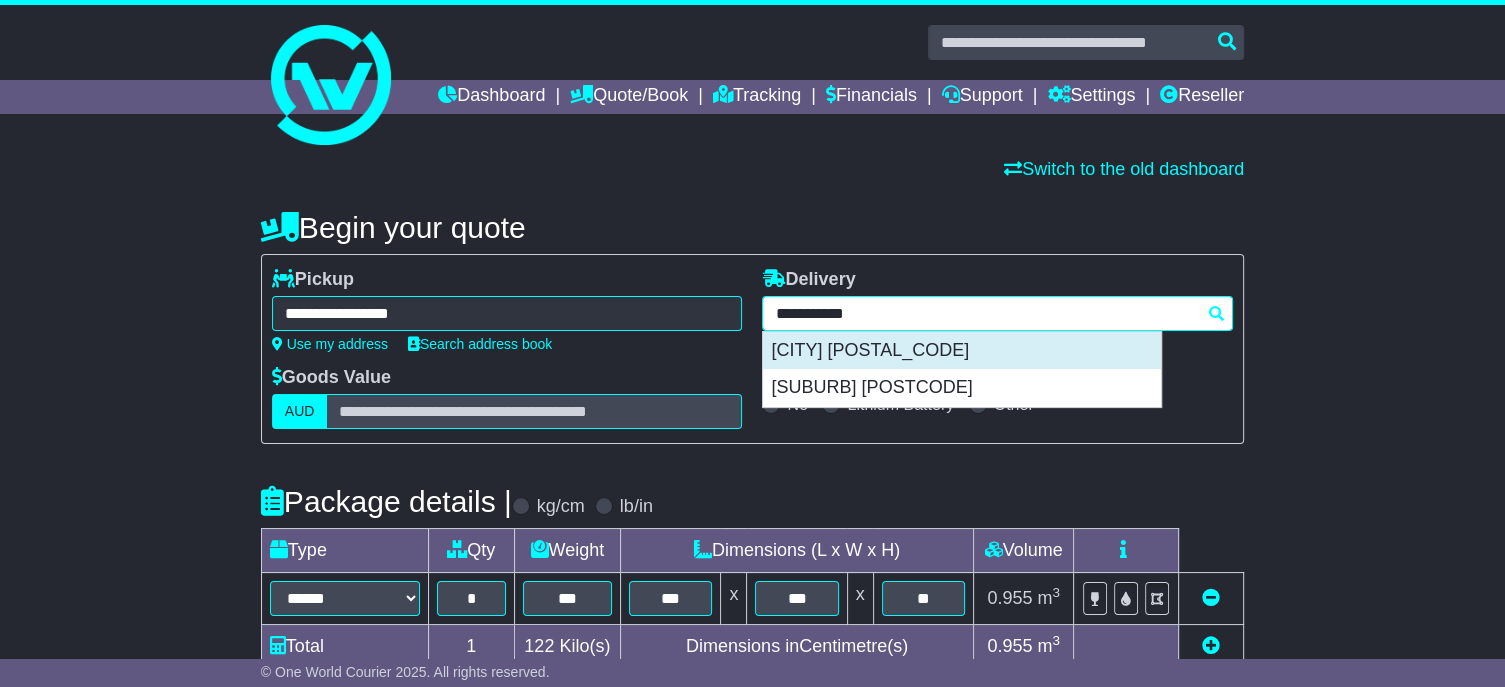 click on "[CITY] [POSTAL_CODE]" at bounding box center (962, 351) 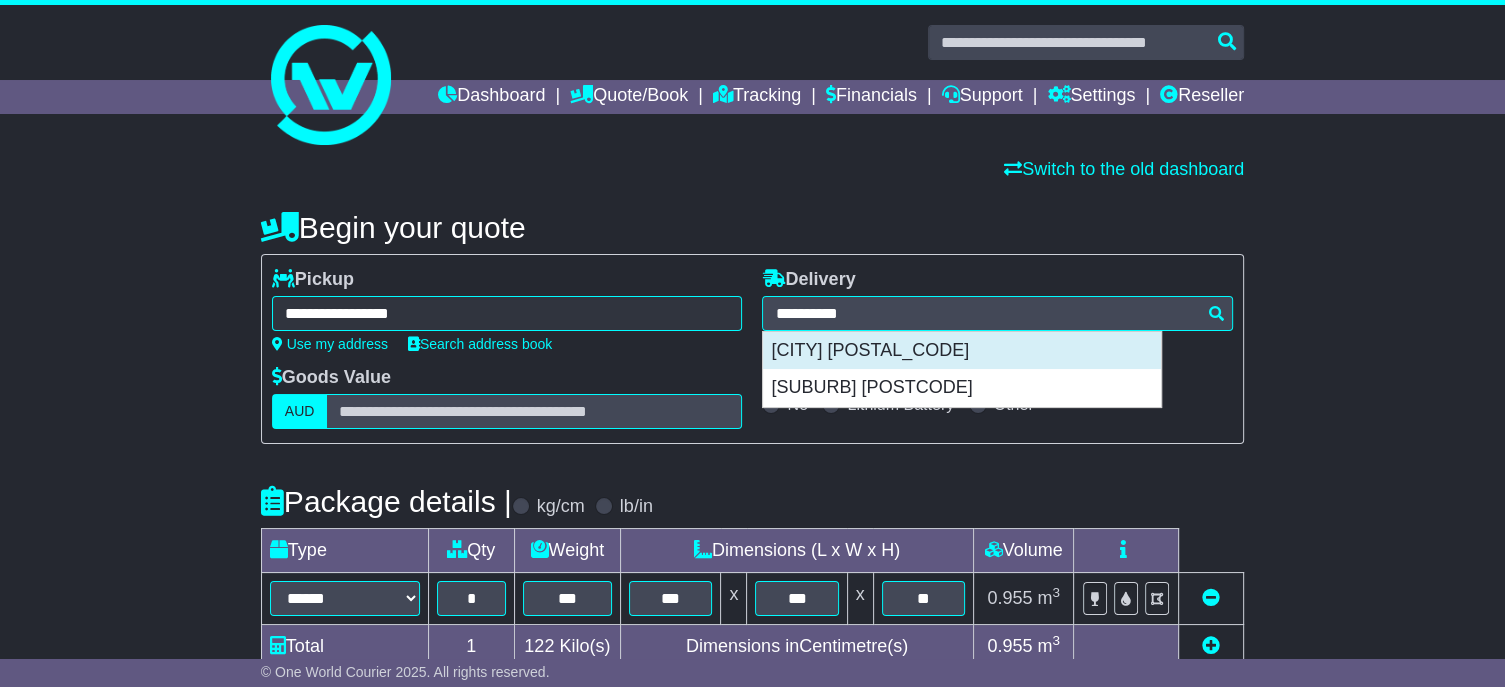 type on "**********" 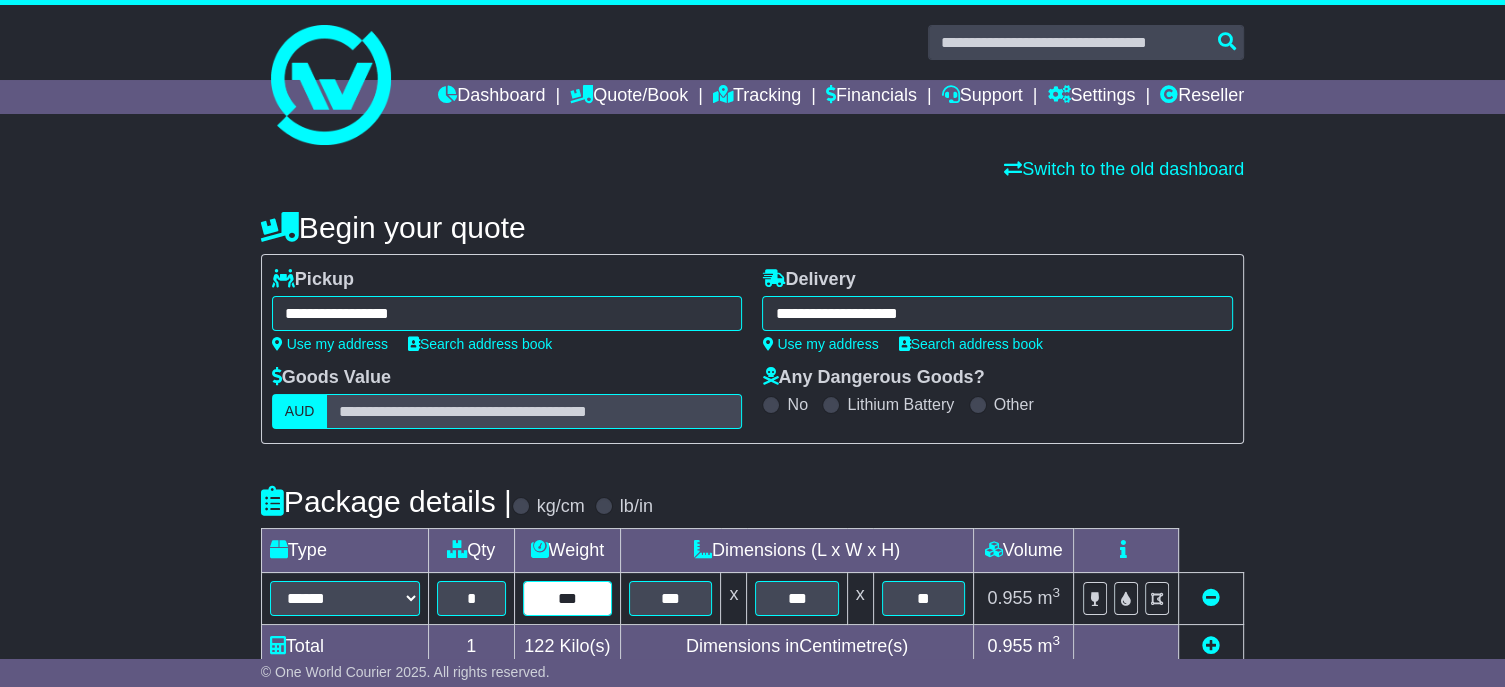 click on "Type
Qty
Weight
Dimensions (L x W x H)
Volume
****** ****** *** ******** ***** **** **** ****** *** *******
*
***
***
x
***
x
**
0.955
m 3
ft 3
1 3" at bounding box center (752, 598) 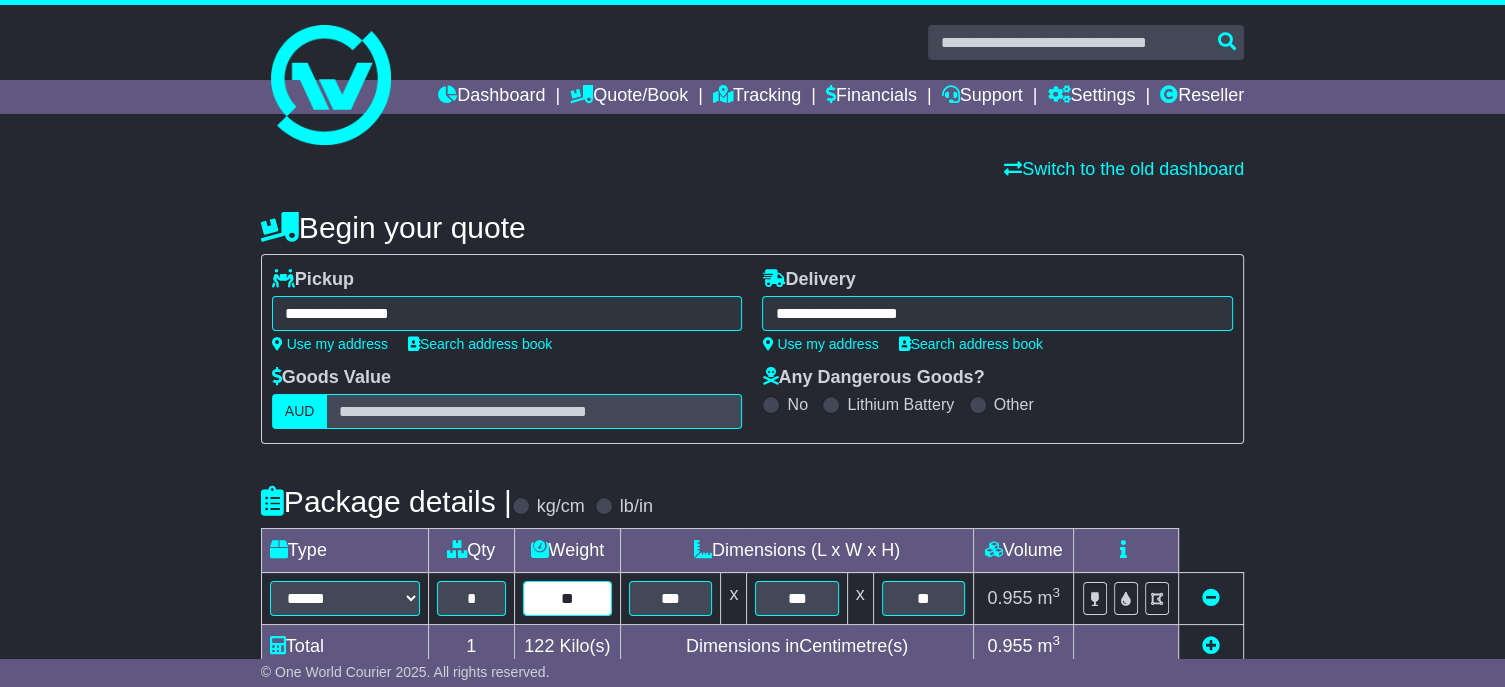 type on "**" 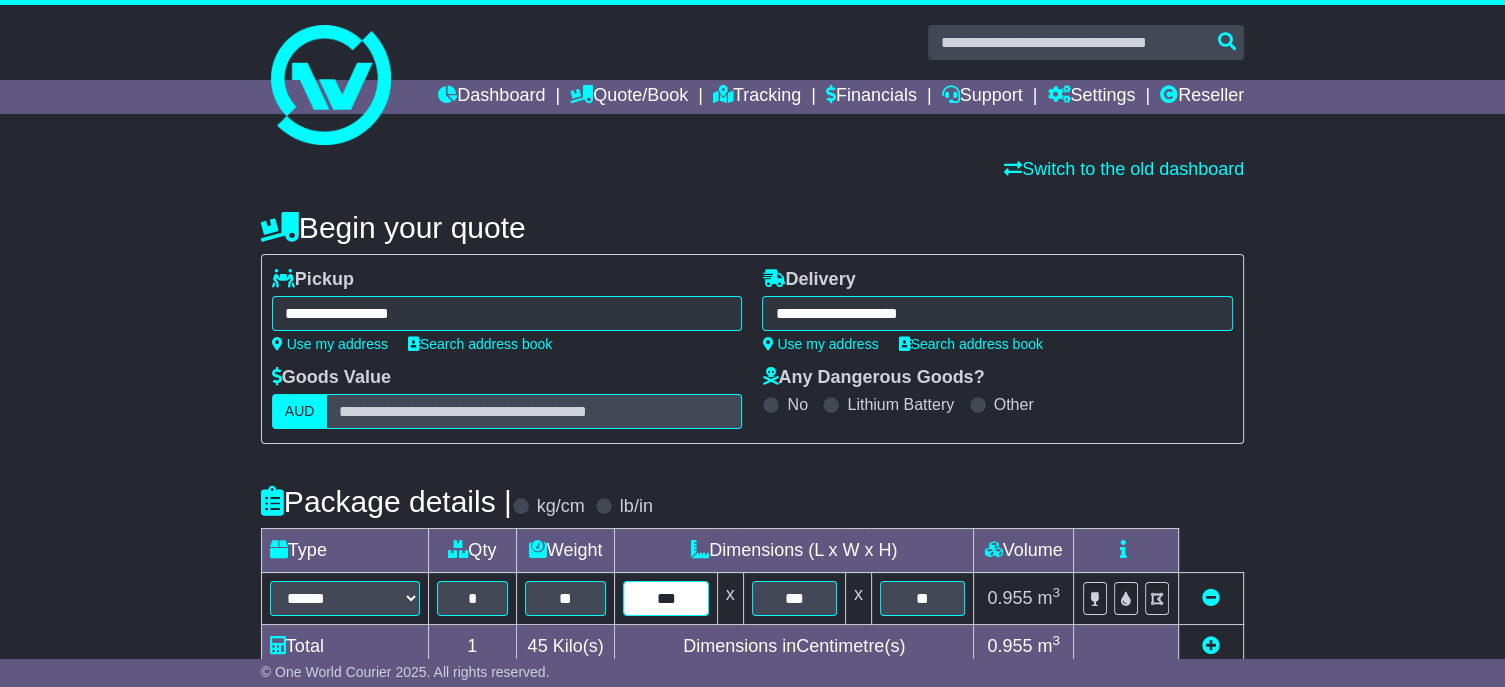 type on "***" 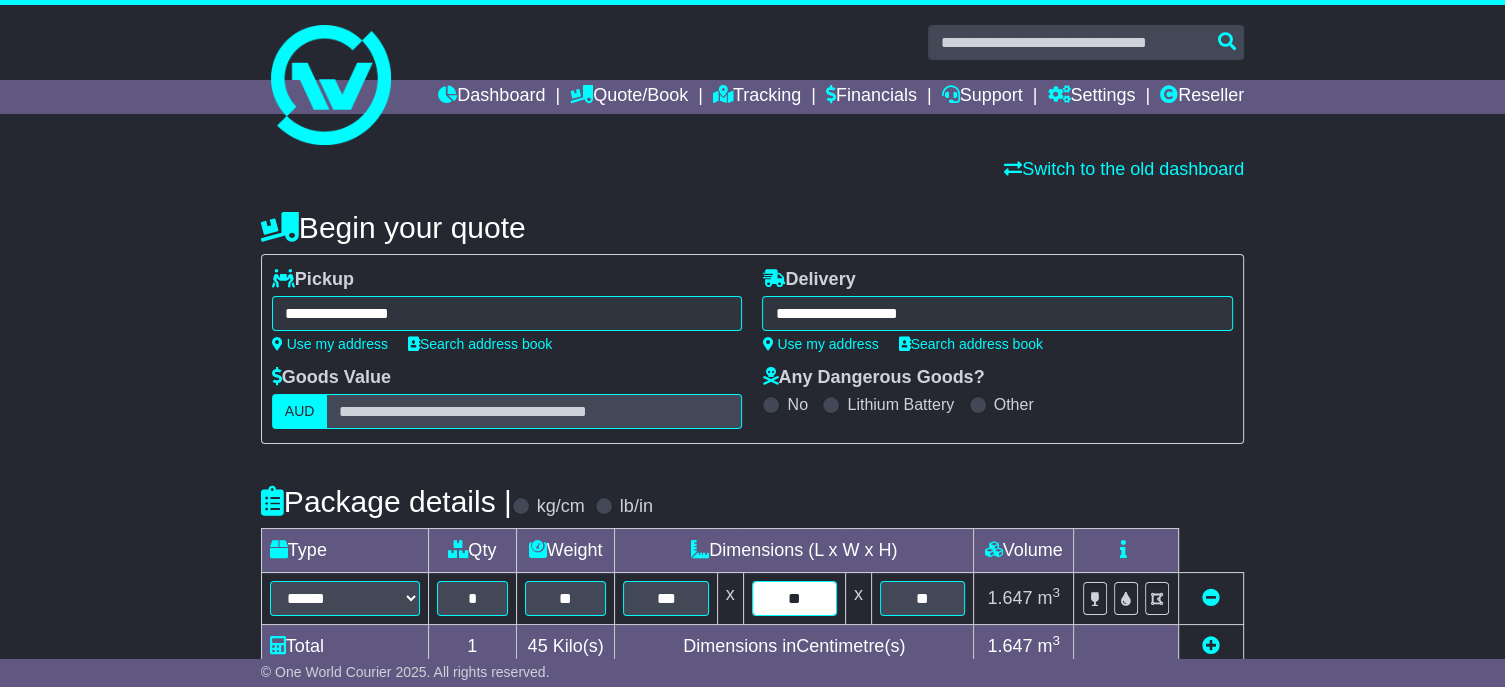 type on "**" 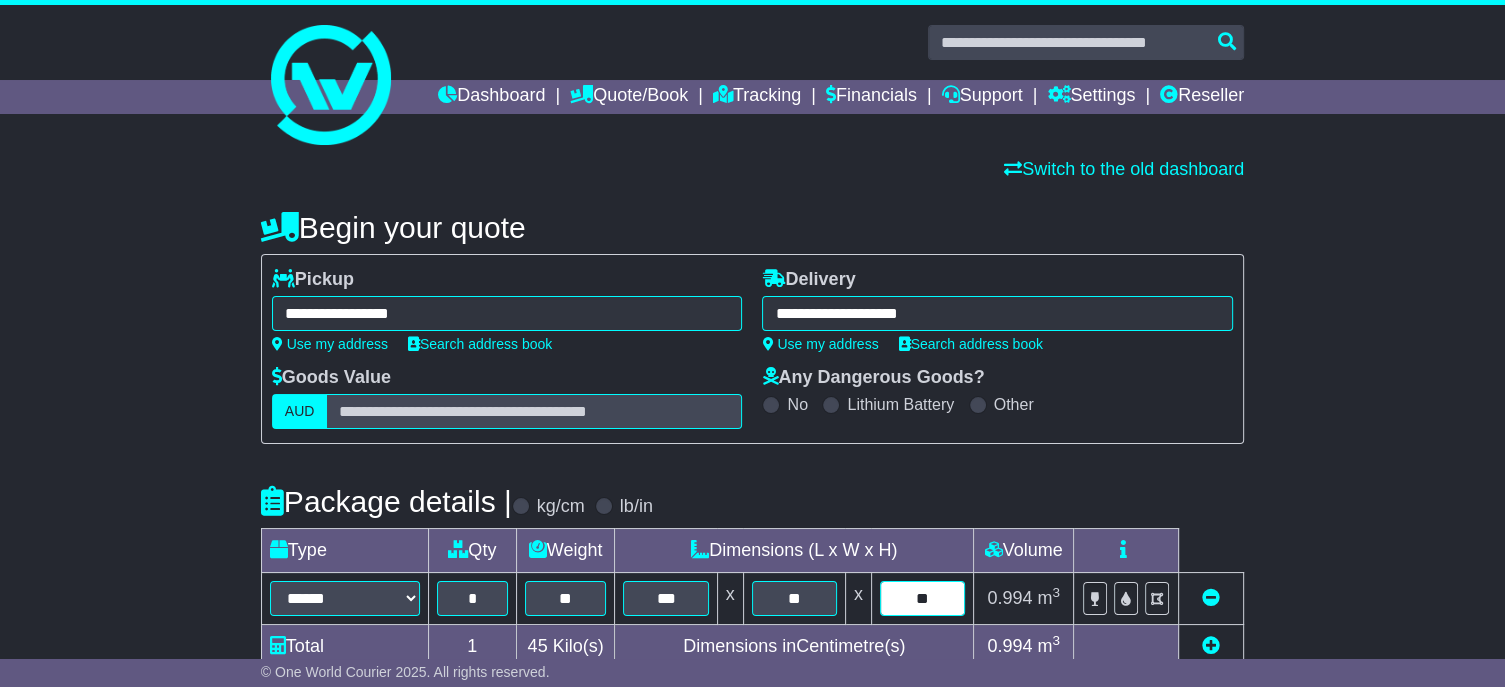 type on "**" 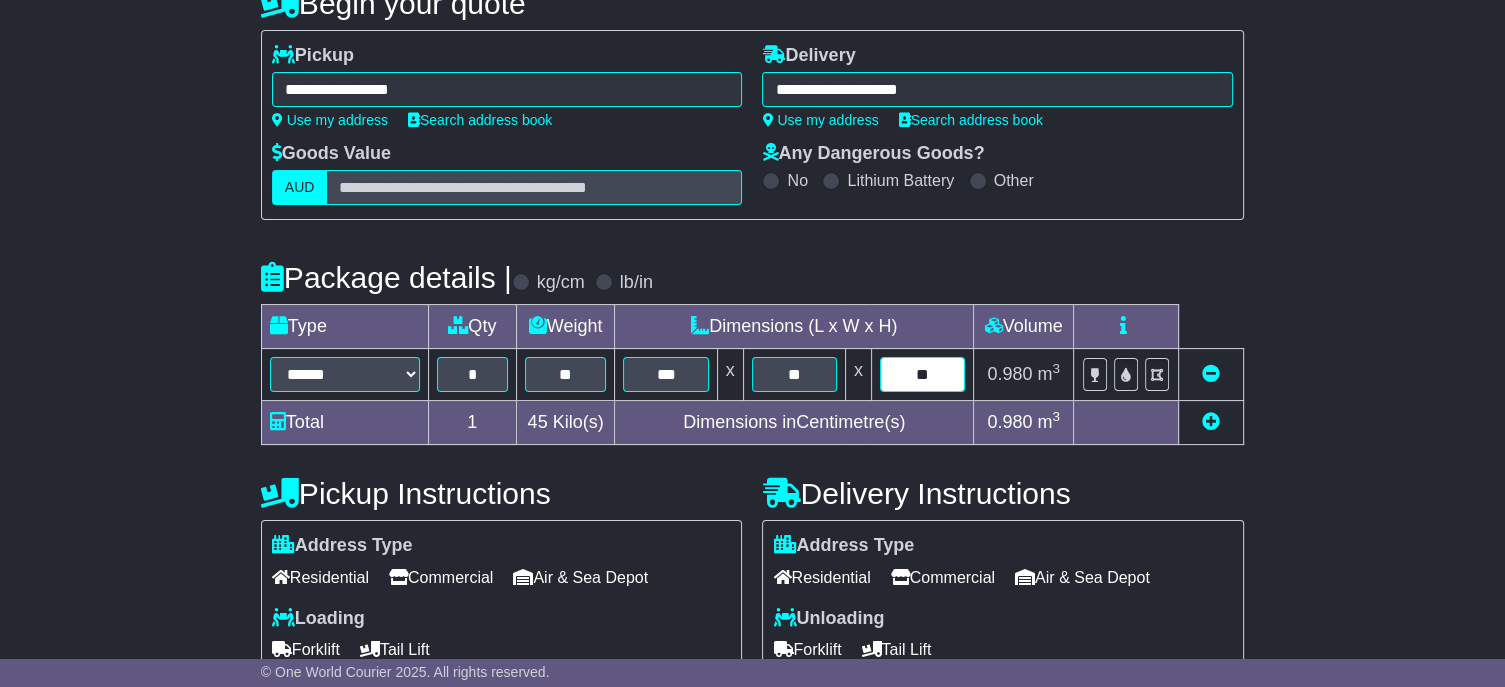 scroll, scrollTop: 400, scrollLeft: 0, axis: vertical 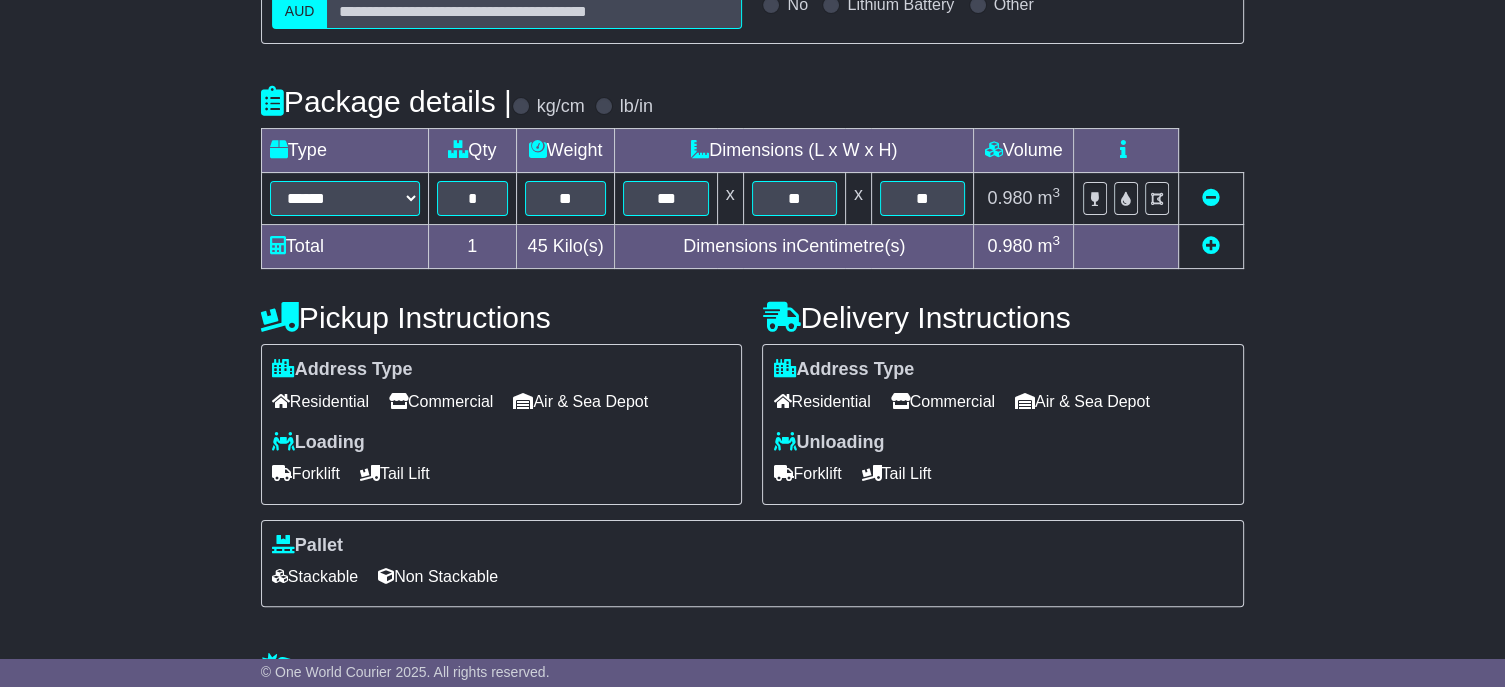 click on "Residential" at bounding box center [821, 401] 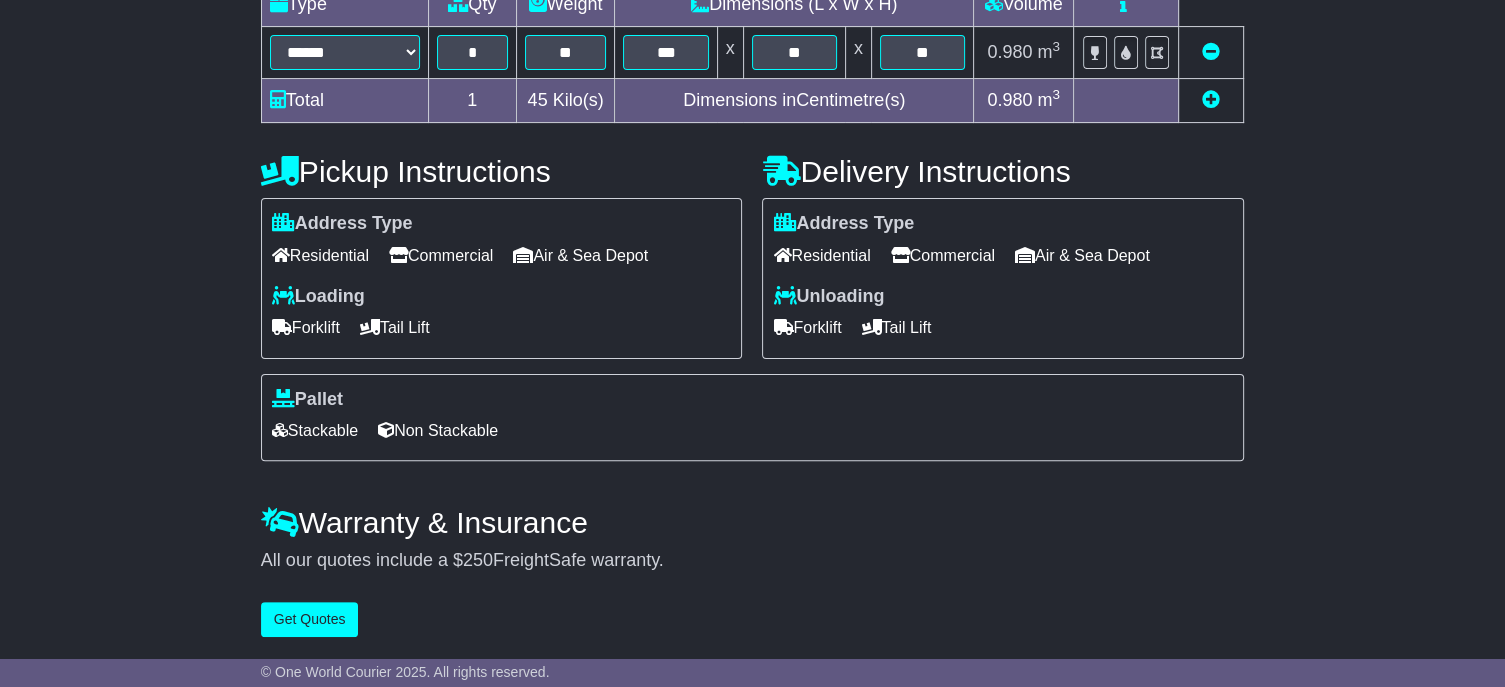 scroll, scrollTop: 581, scrollLeft: 0, axis: vertical 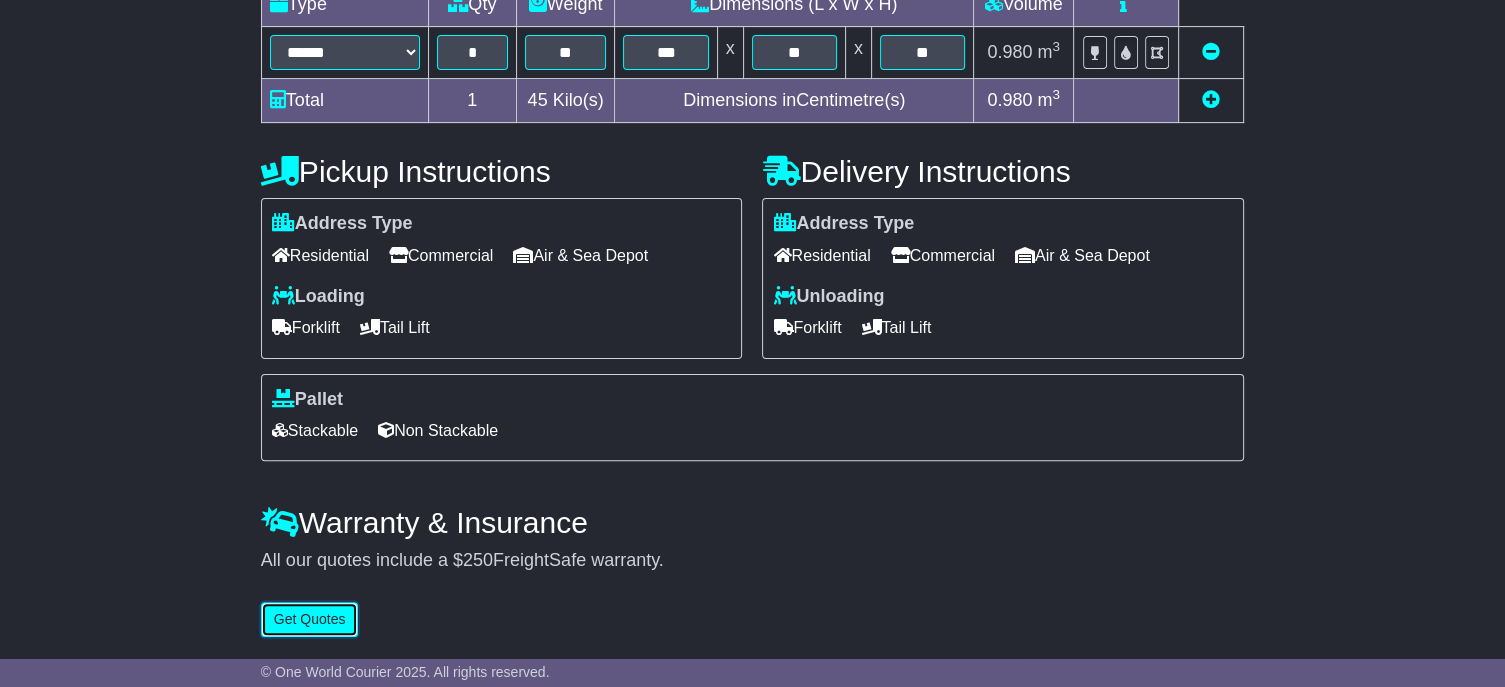 click on "Get Quotes" at bounding box center [310, 619] 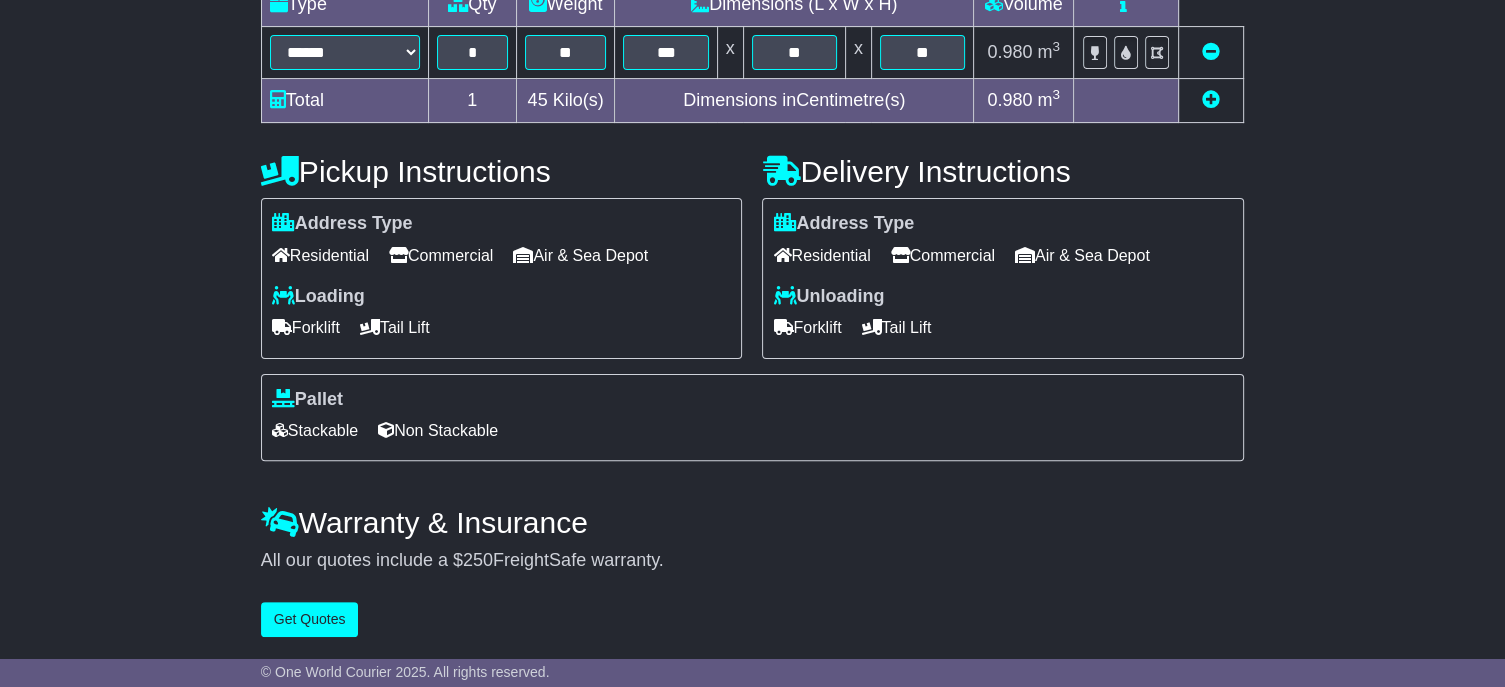 scroll, scrollTop: 0, scrollLeft: 0, axis: both 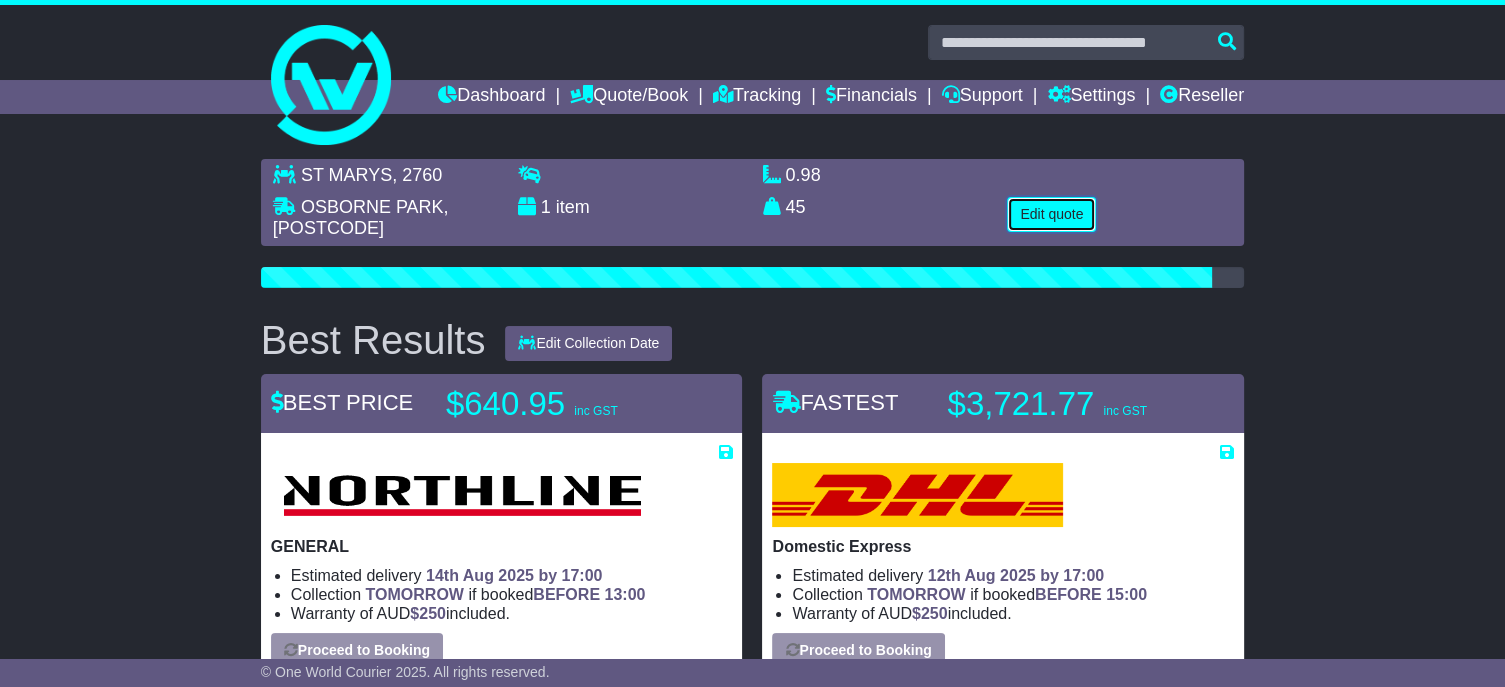 click on "Edit quote" at bounding box center [1051, 214] 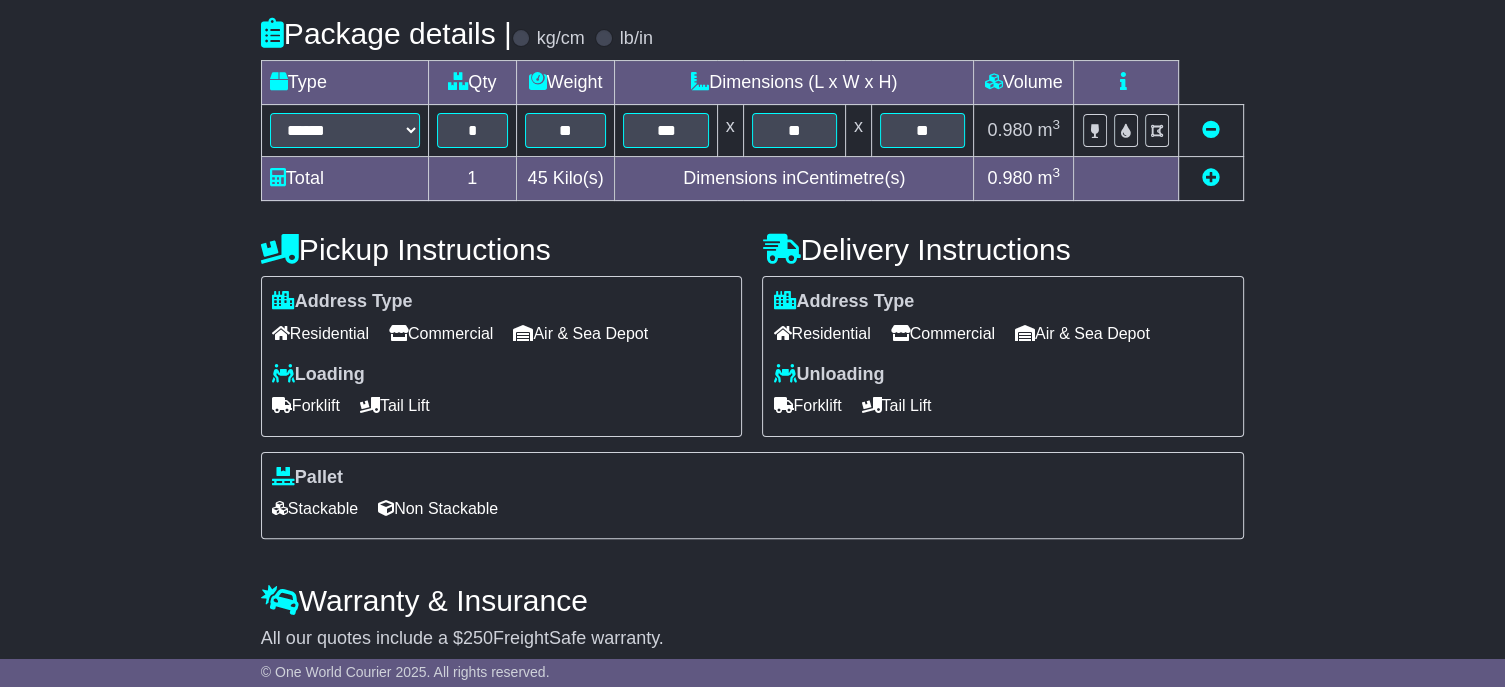 scroll, scrollTop: 500, scrollLeft: 0, axis: vertical 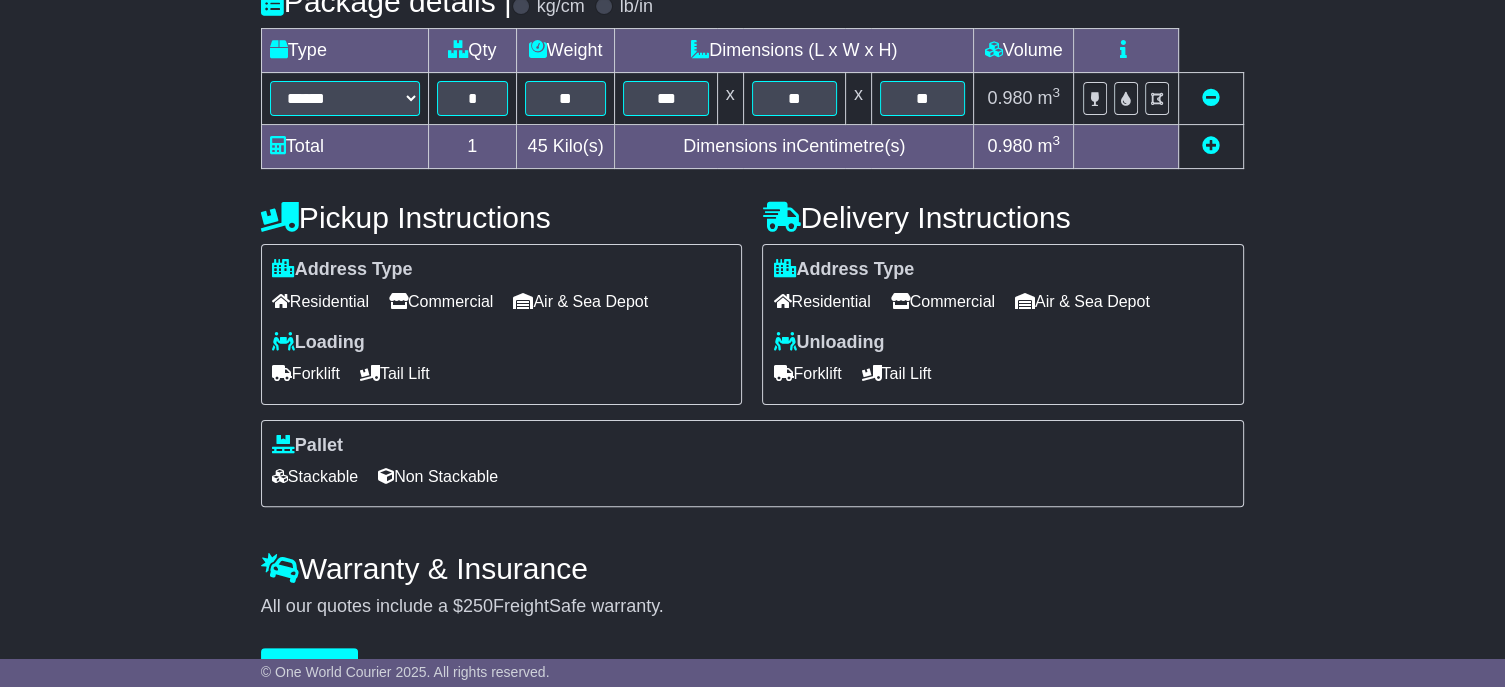 click on "Commercial" at bounding box center (943, 301) 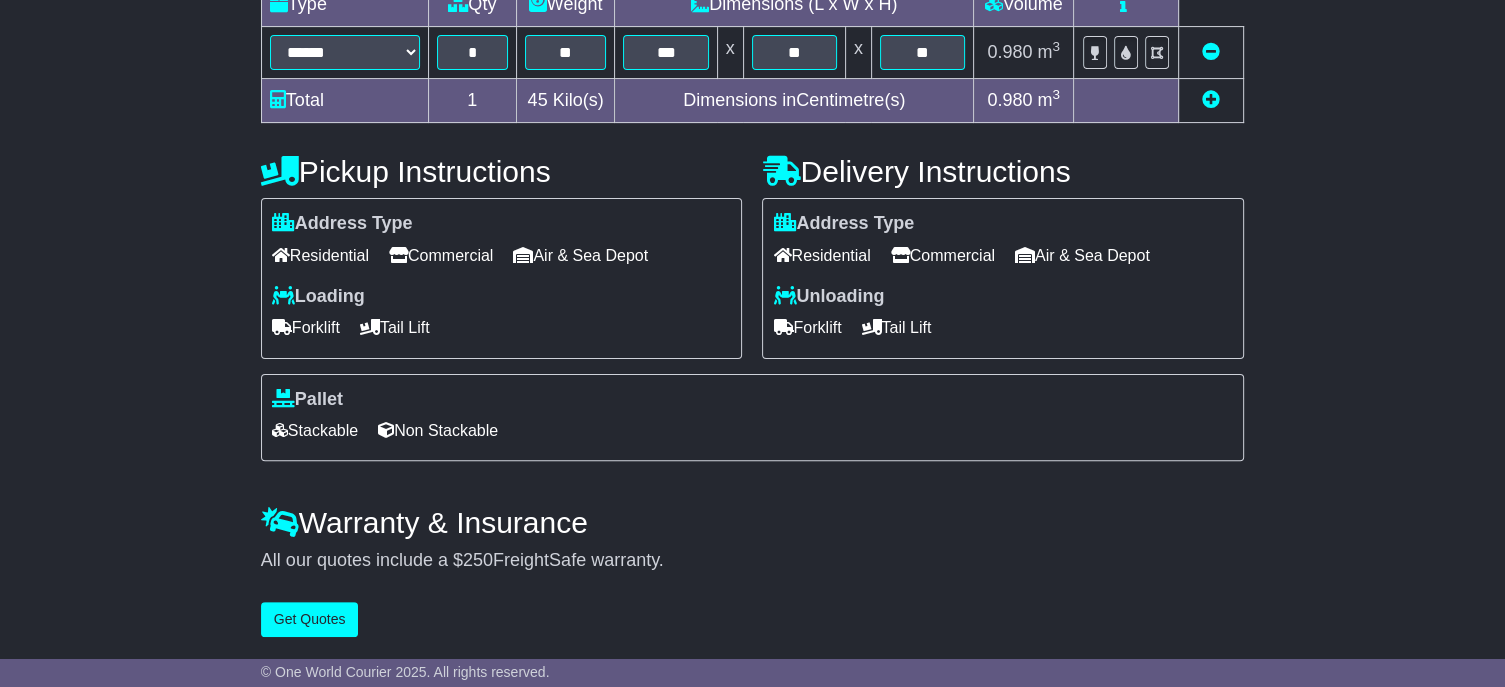 scroll, scrollTop: 581, scrollLeft: 0, axis: vertical 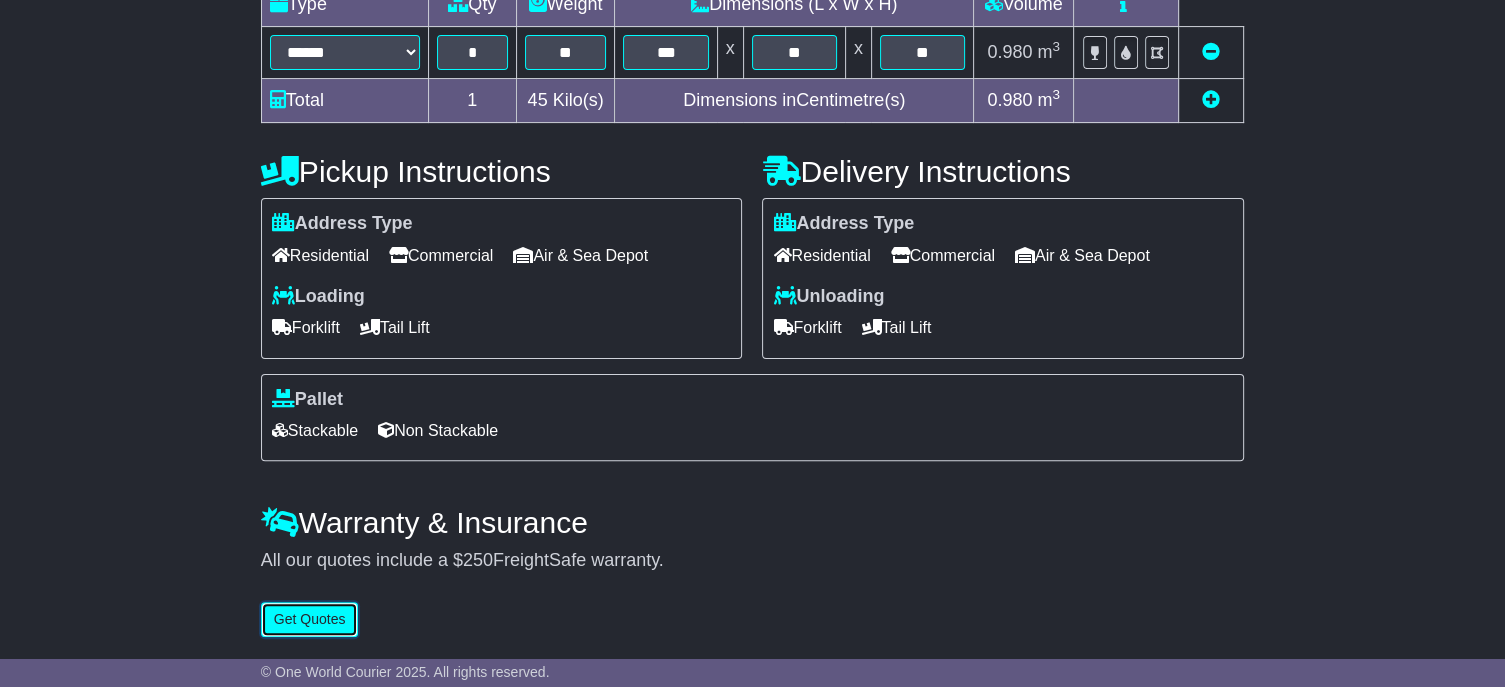 click on "Get Quotes" at bounding box center [310, 619] 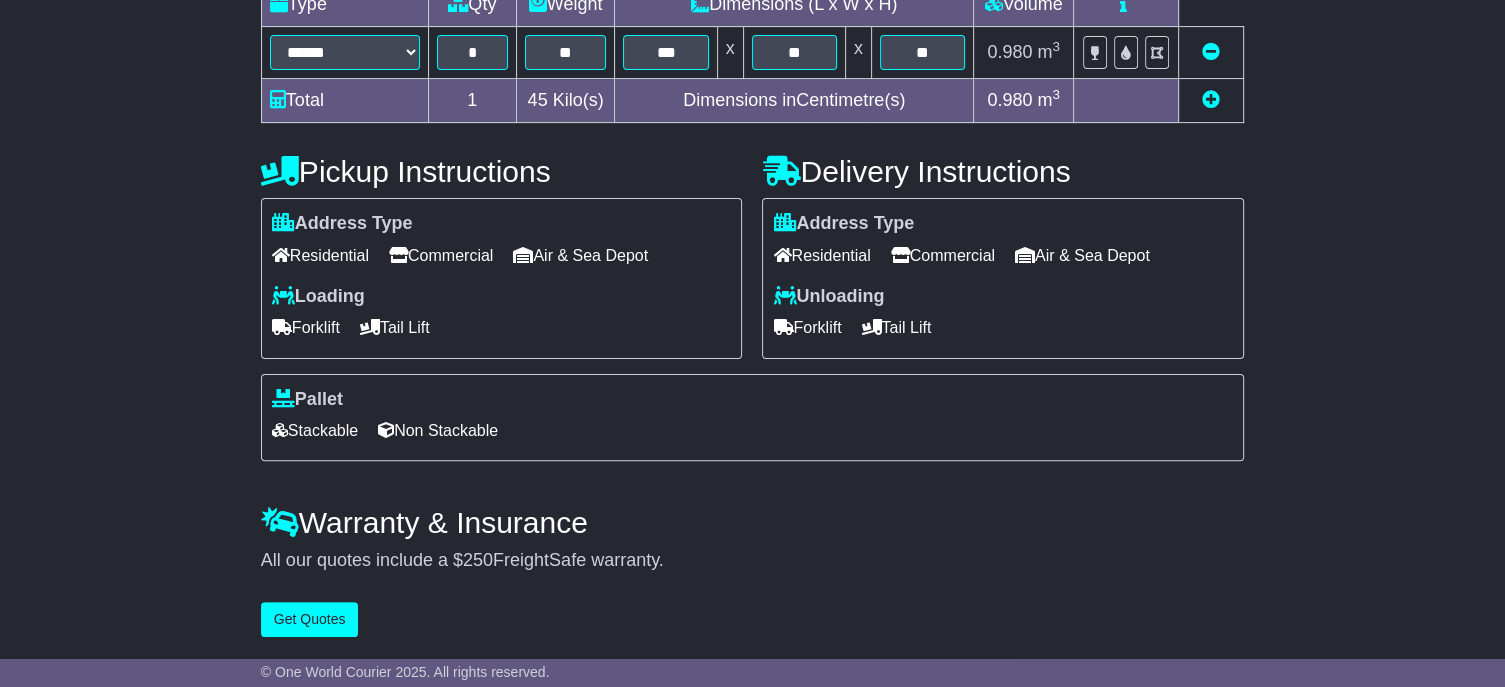 scroll, scrollTop: 0, scrollLeft: 0, axis: both 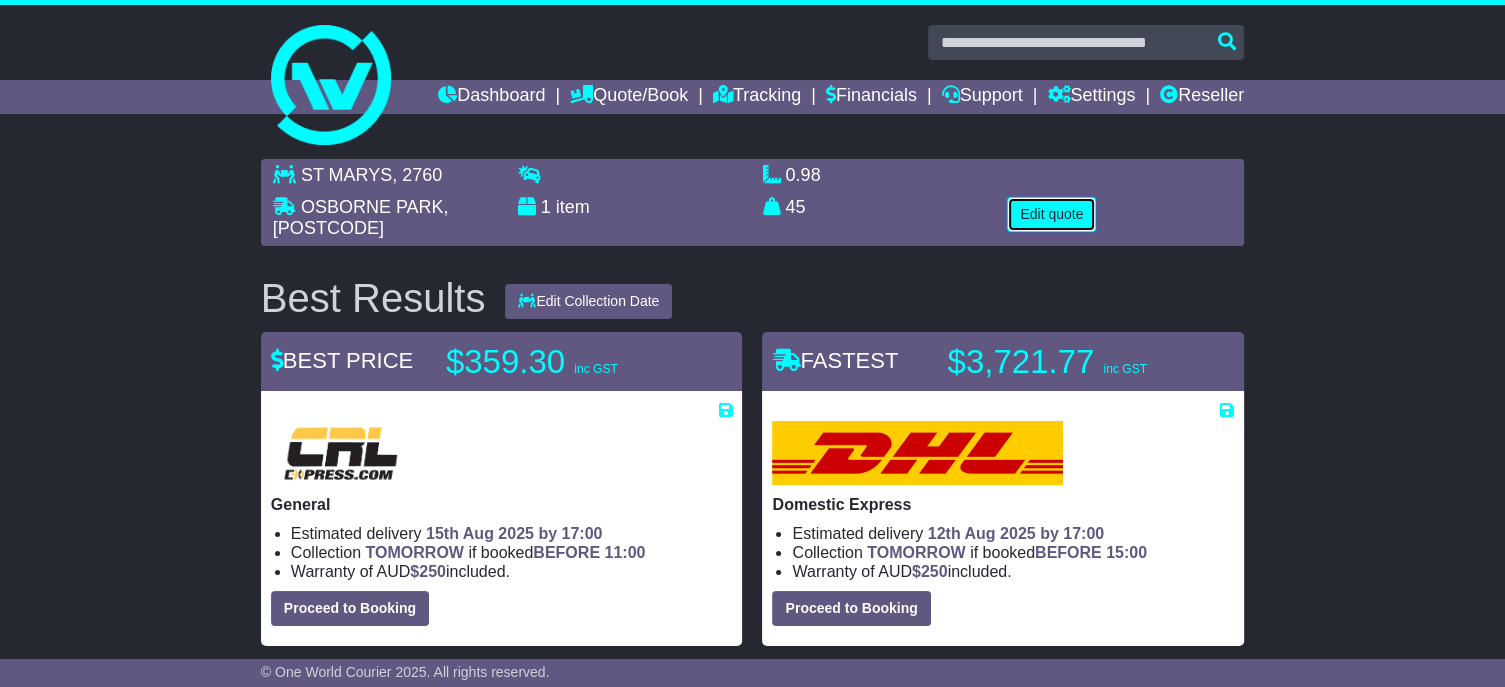 click on "Edit quote" at bounding box center (1051, 214) 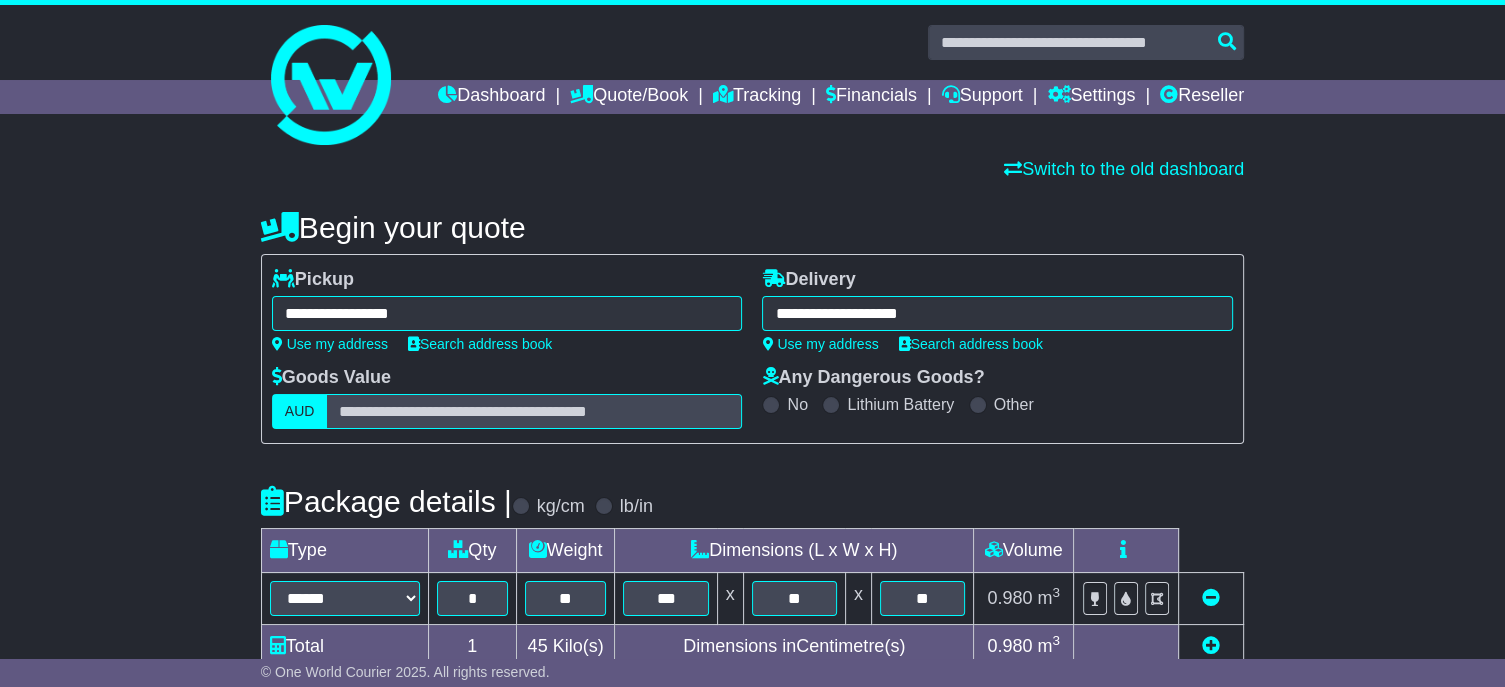 click on "**********" at bounding box center (507, 313) 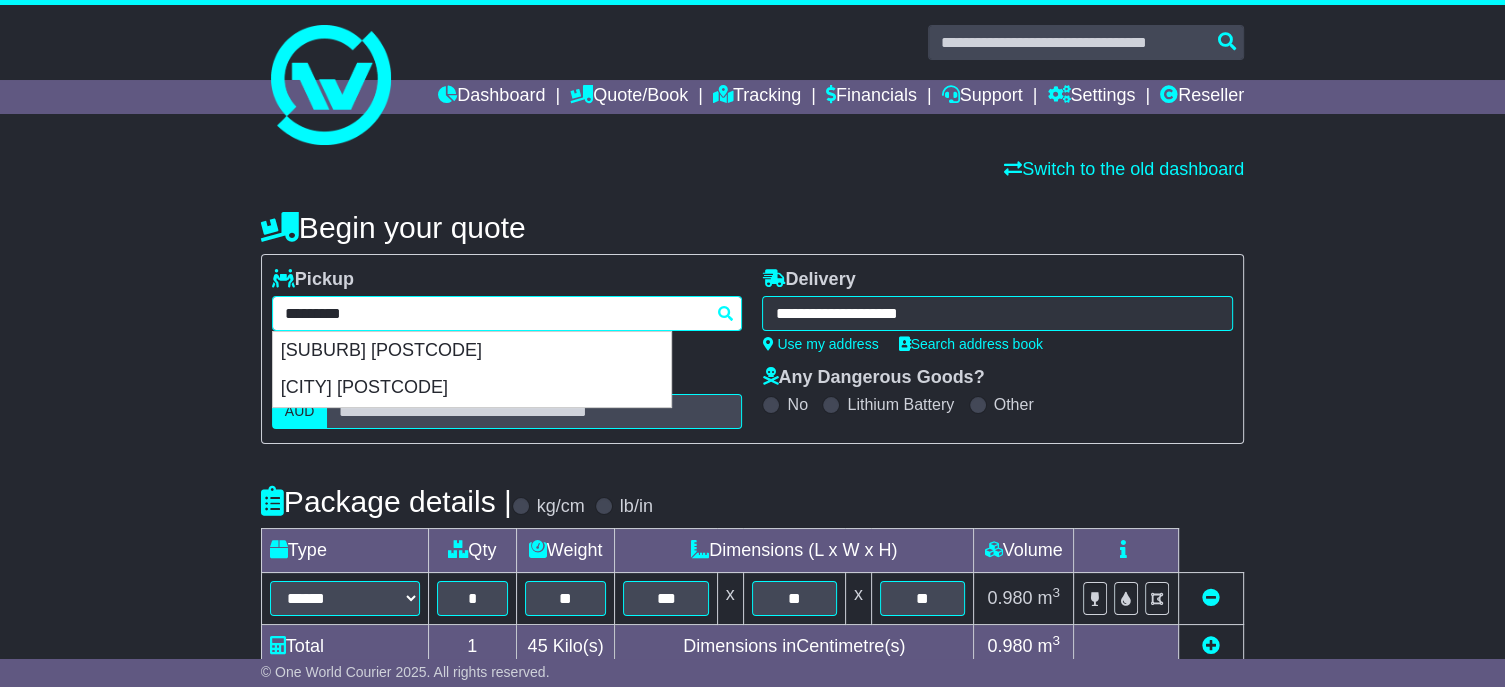 click on "*********" at bounding box center (507, 313) 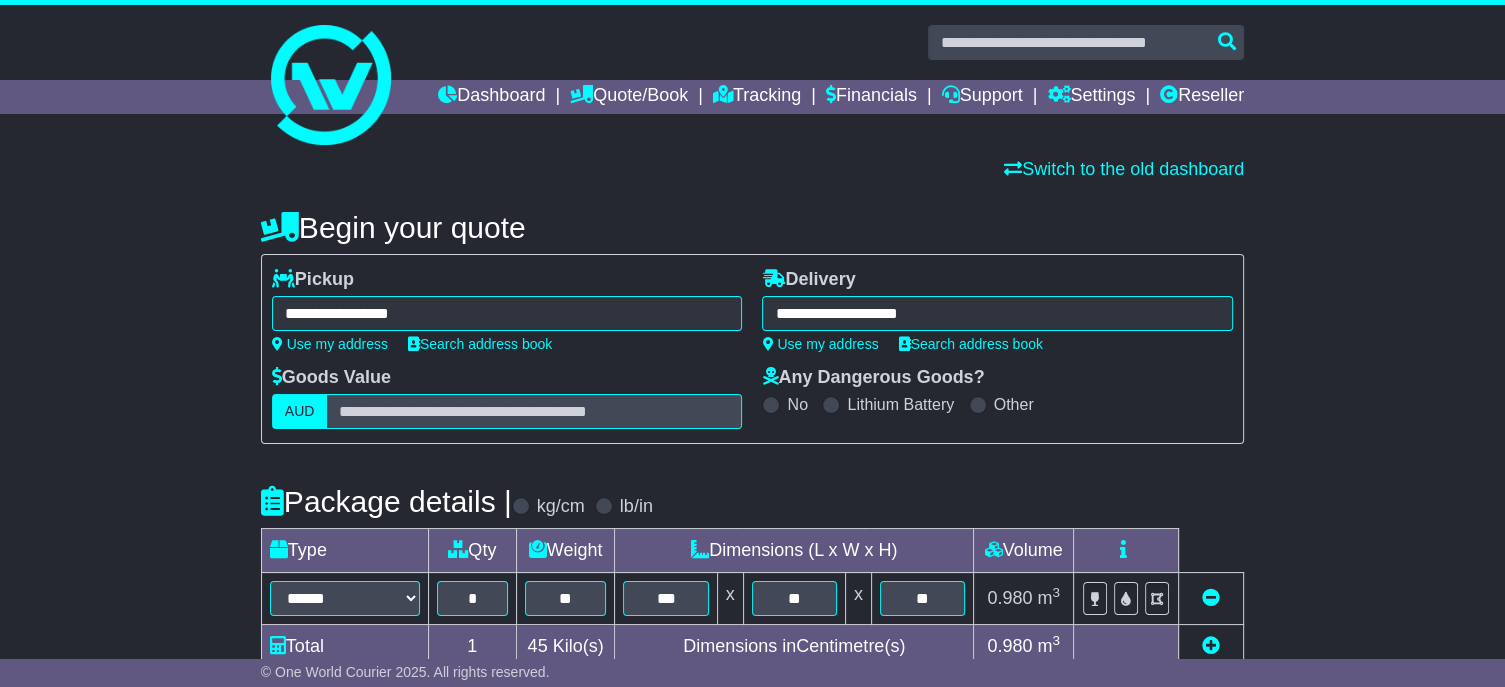 click on "**********" at bounding box center [507, 310] 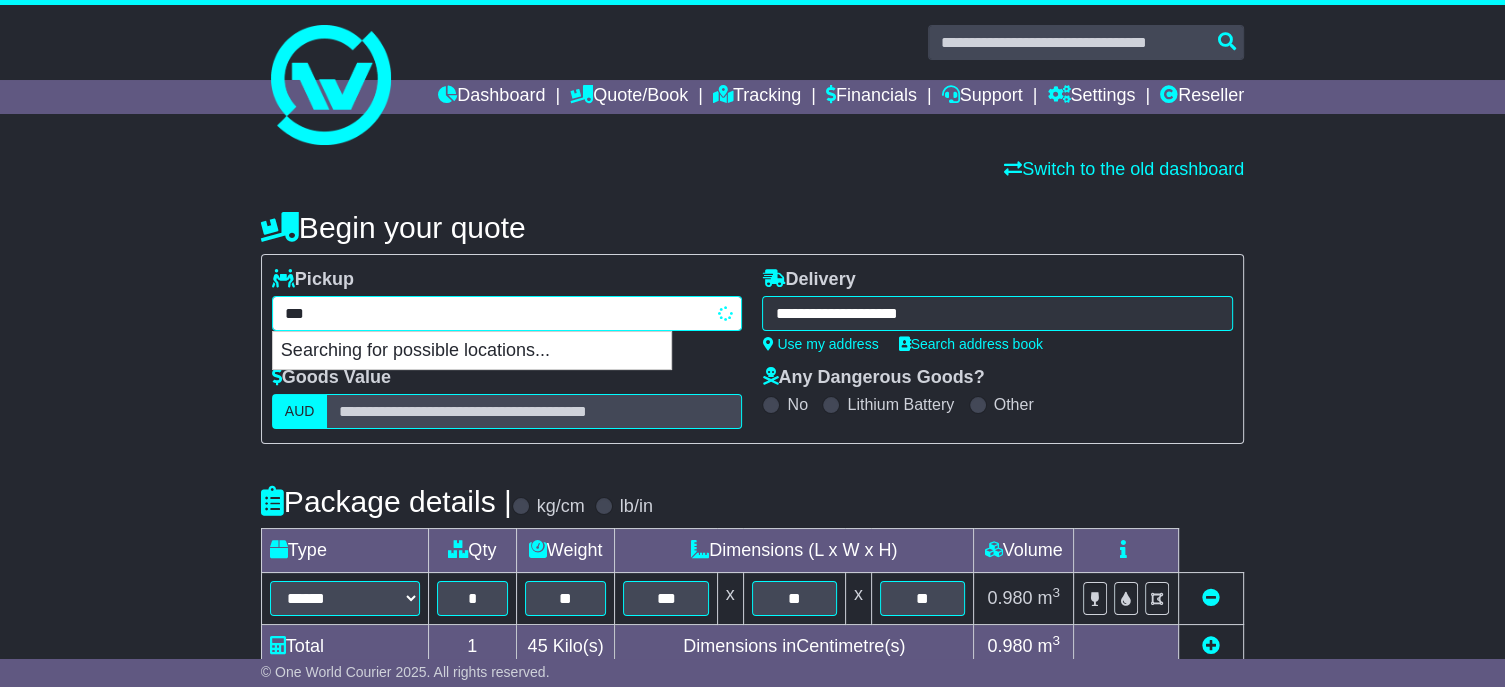 type on "****" 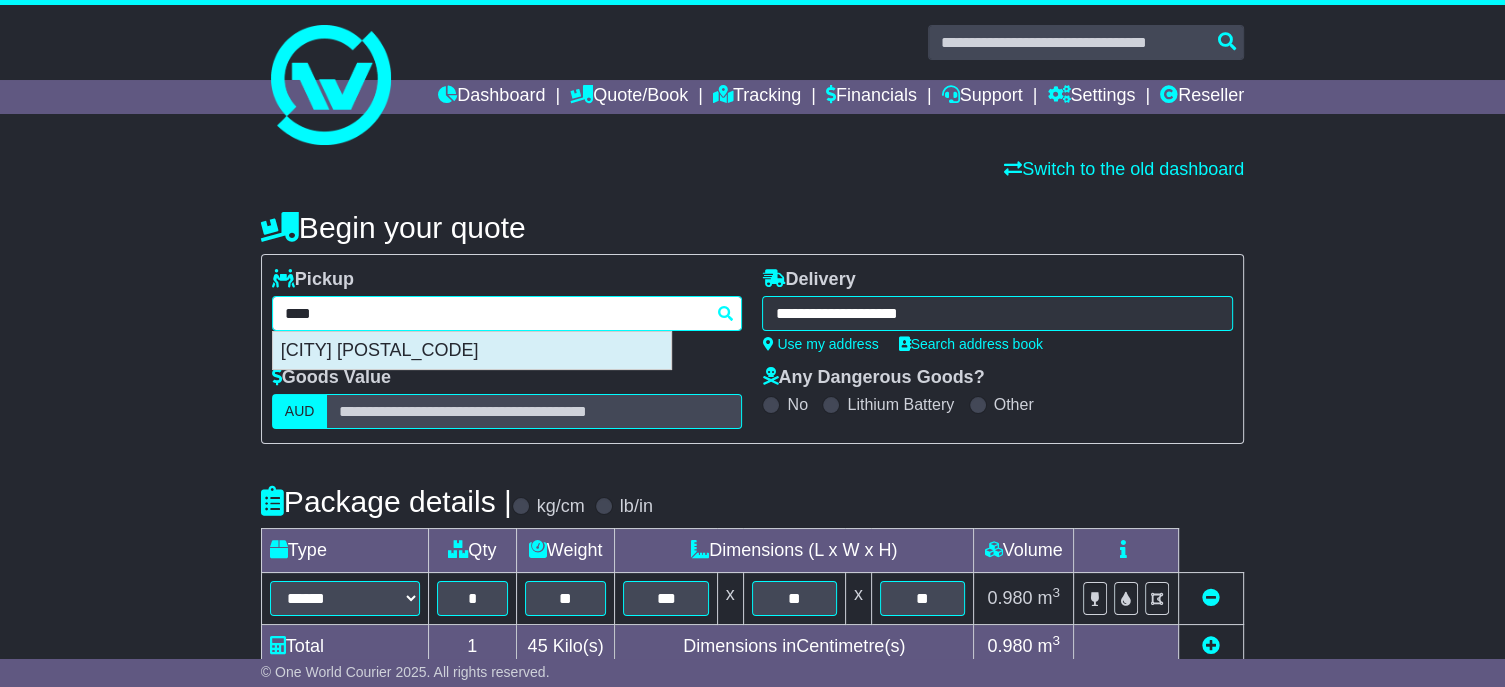 click on "[CITY] [POSTAL_CODE]" at bounding box center [472, 351] 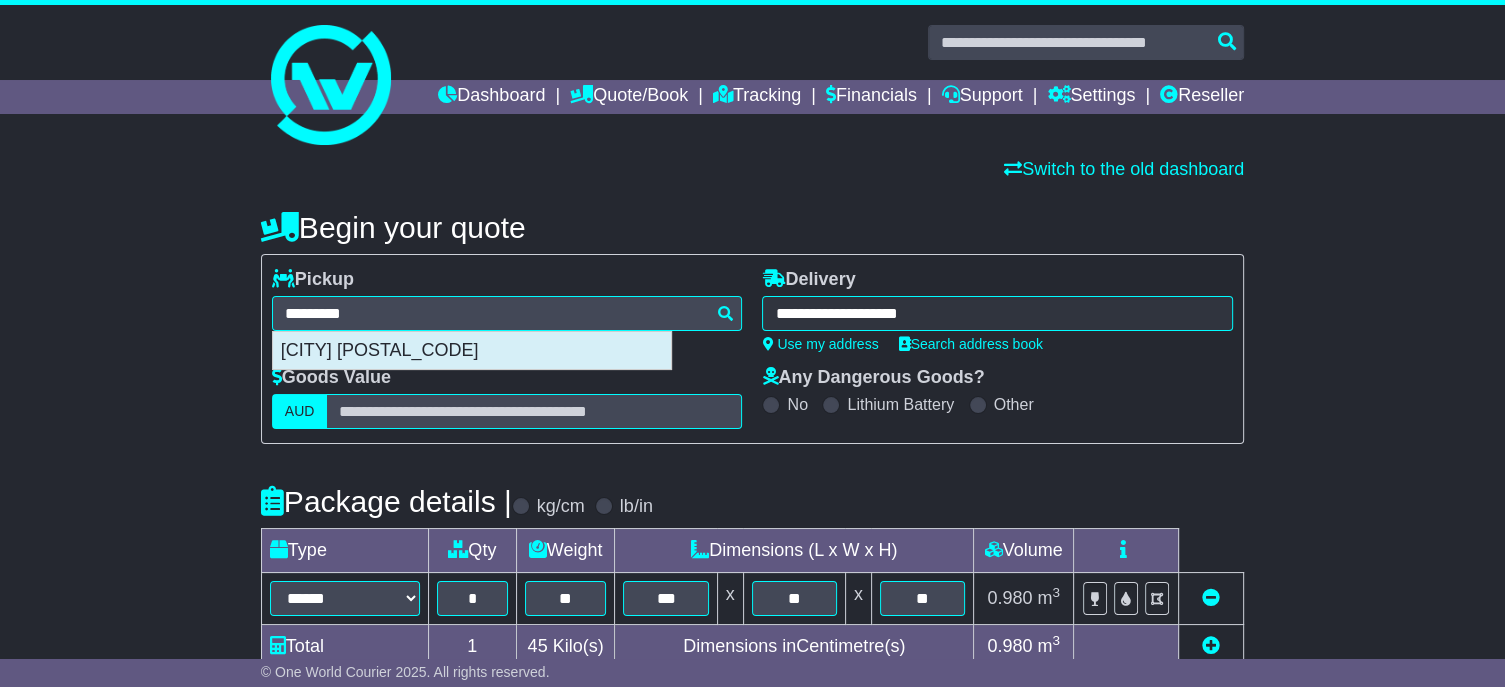 type on "**********" 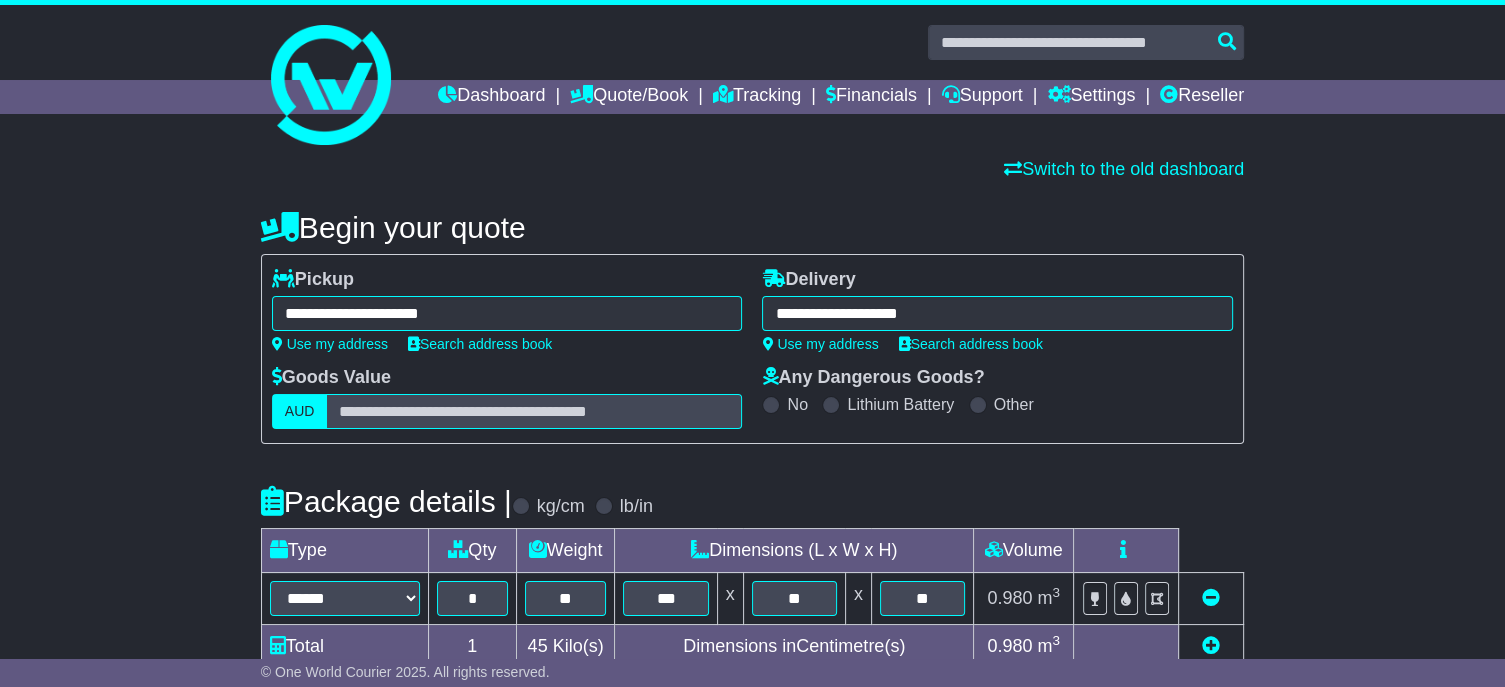 click on "**********" at bounding box center [997, 313] 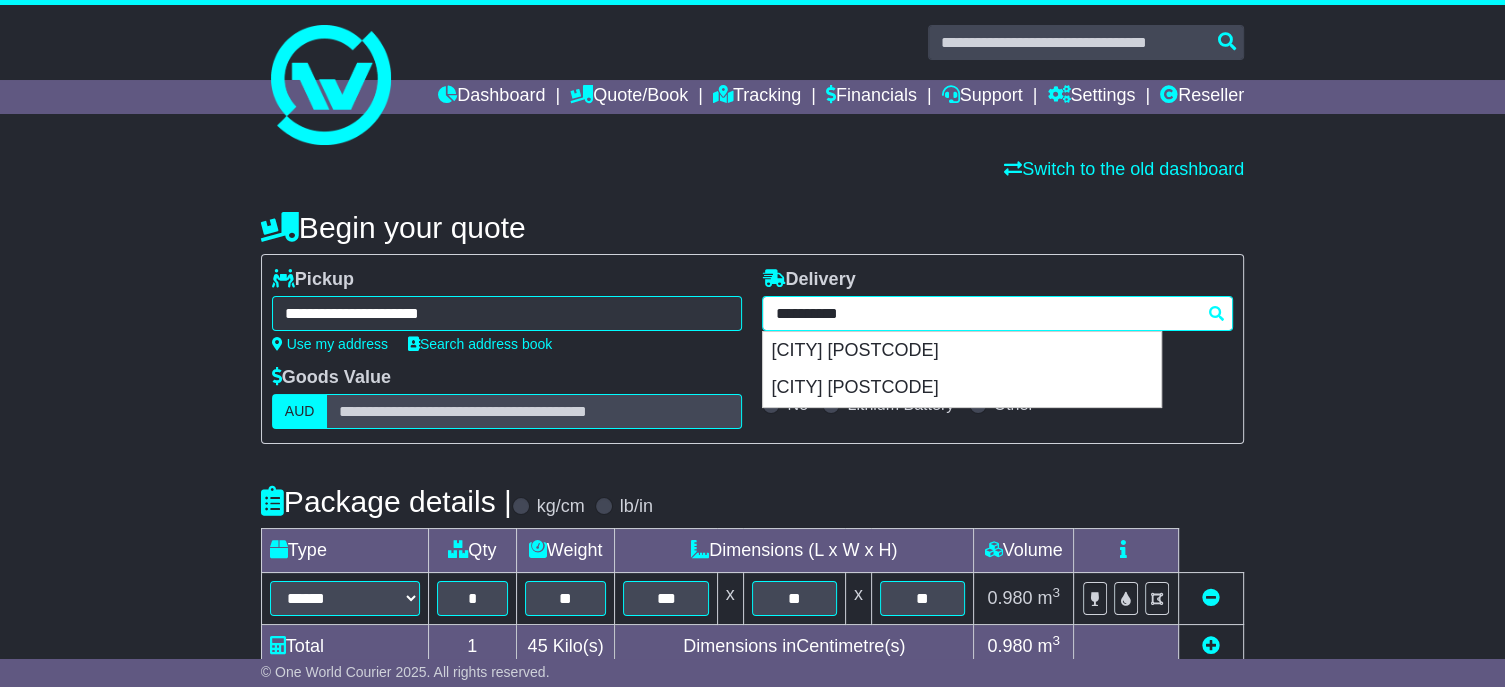 click on "**********" at bounding box center [997, 313] 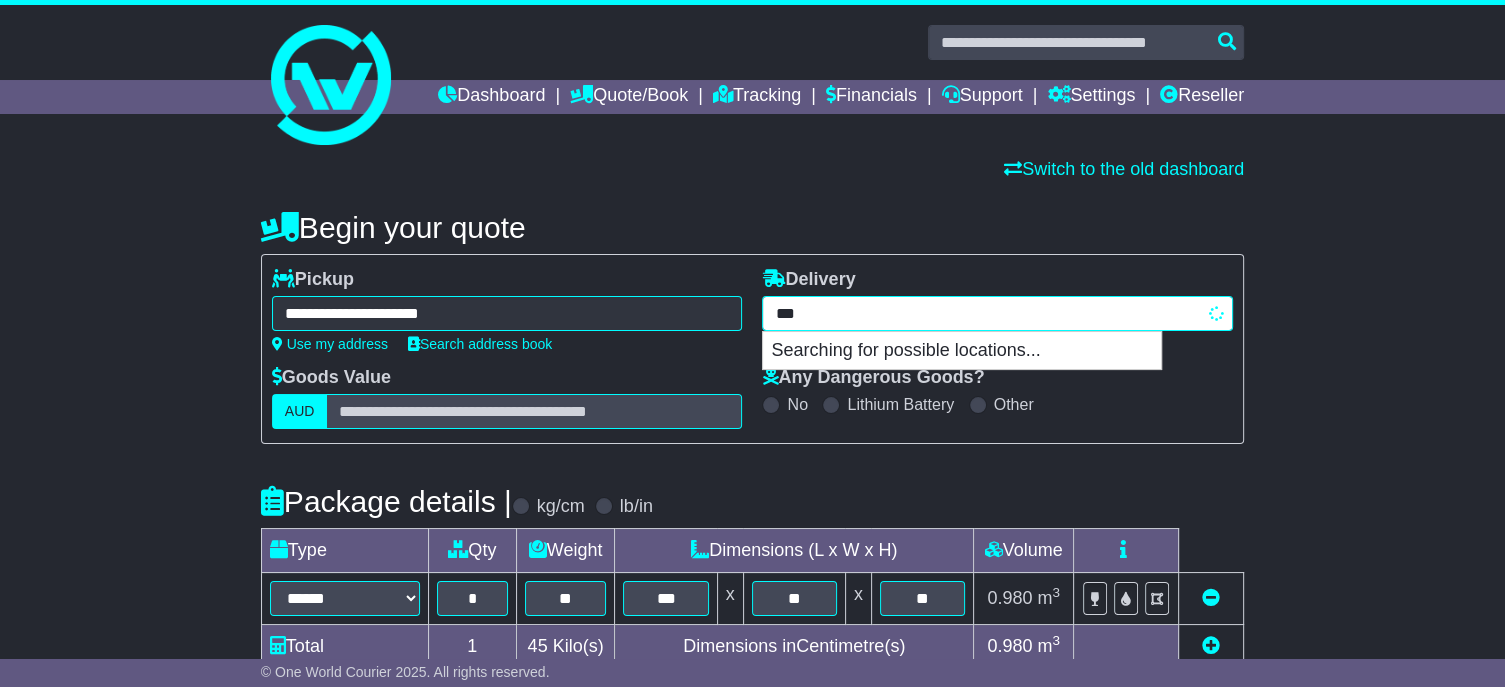 type on "****" 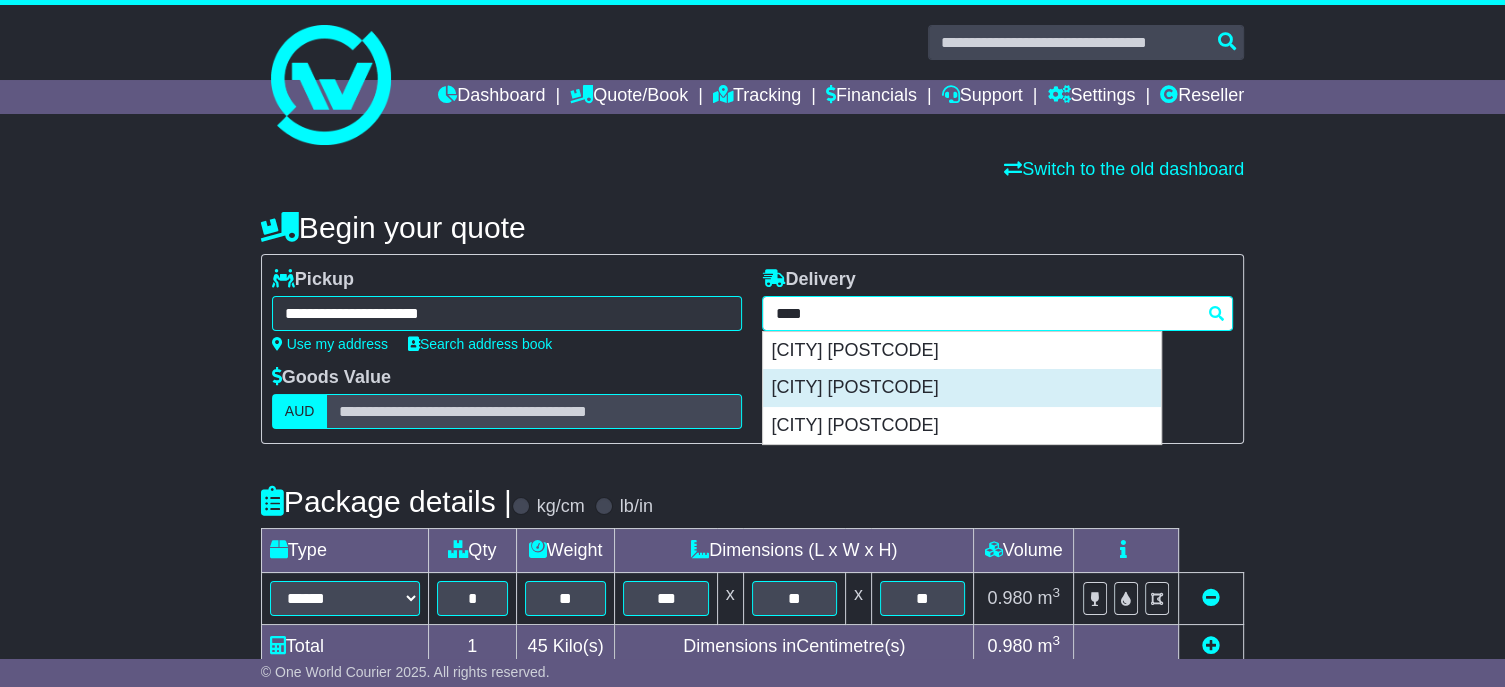 click on "[CITY] [POSTCODE]" at bounding box center (962, 388) 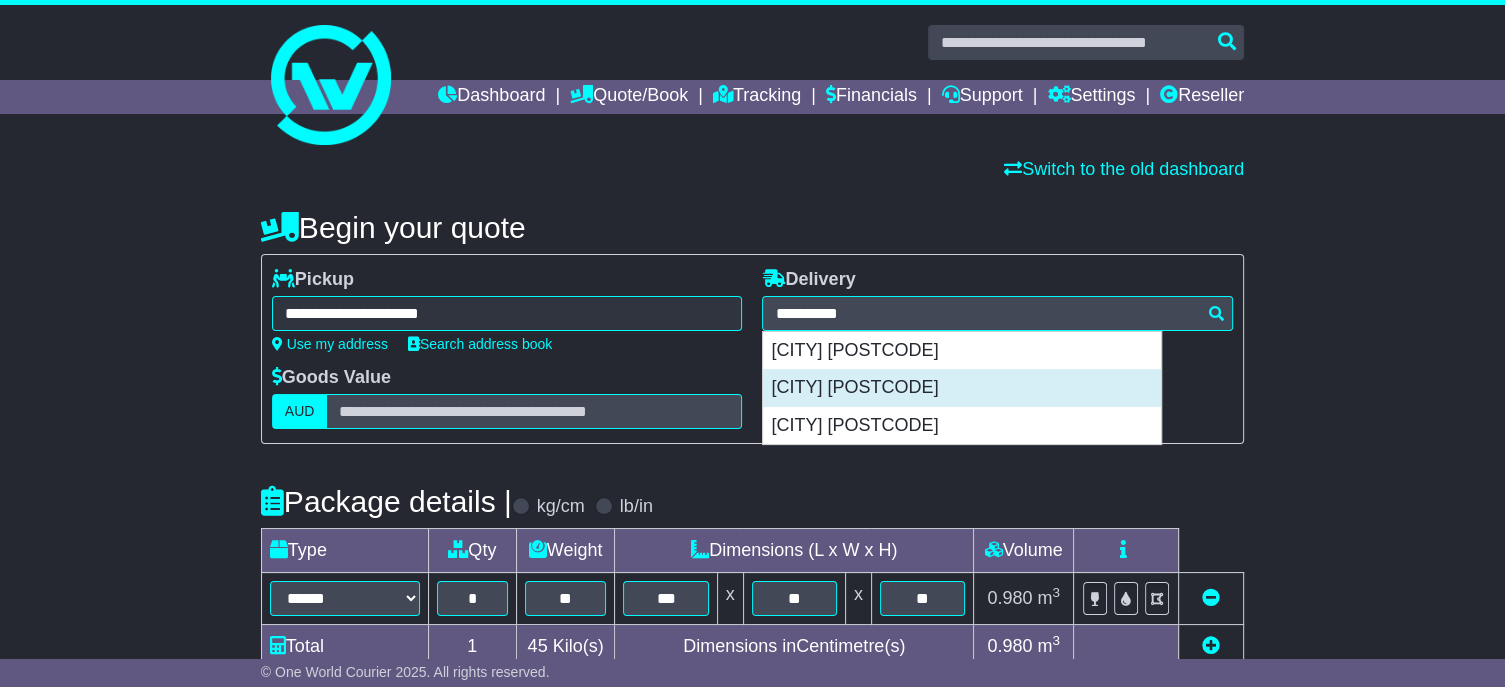 type on "**********" 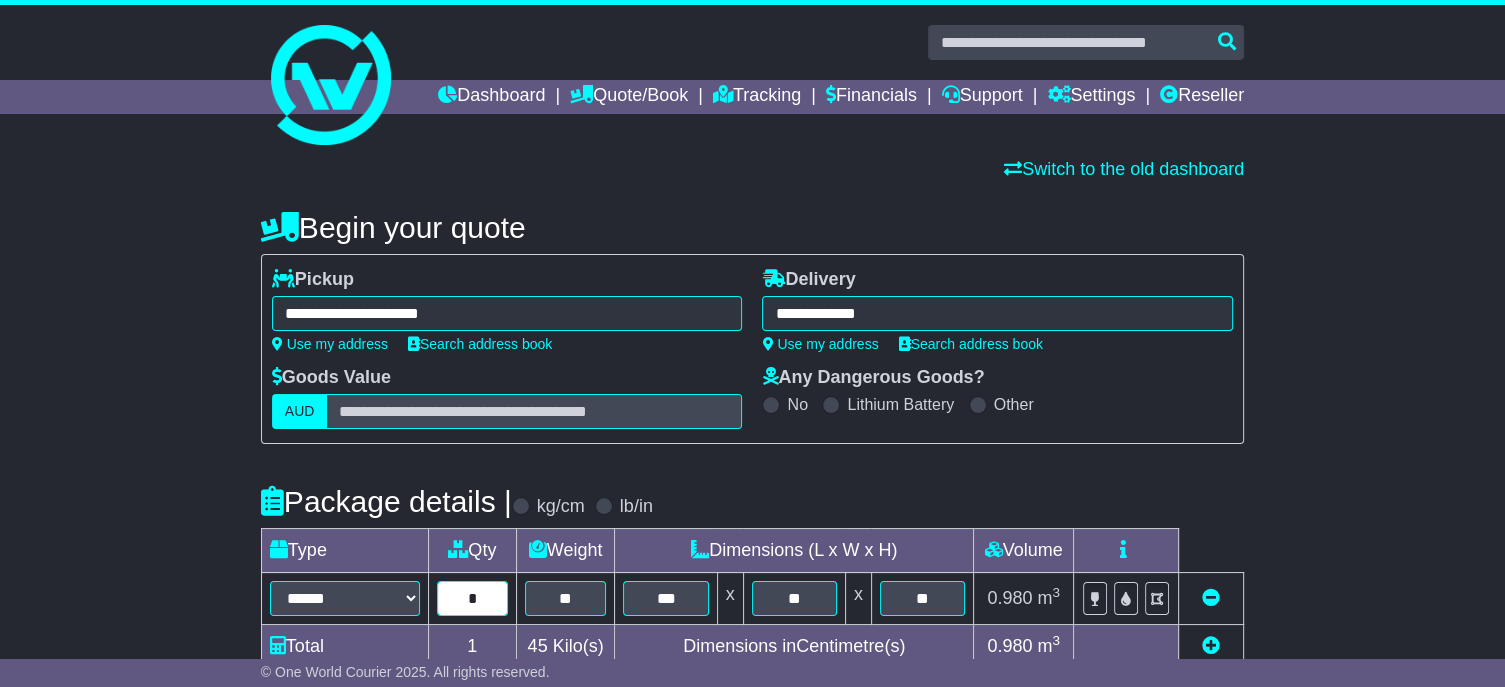 drag, startPoint x: 456, startPoint y: 640, endPoint x: 496, endPoint y: 644, distance: 40.1995 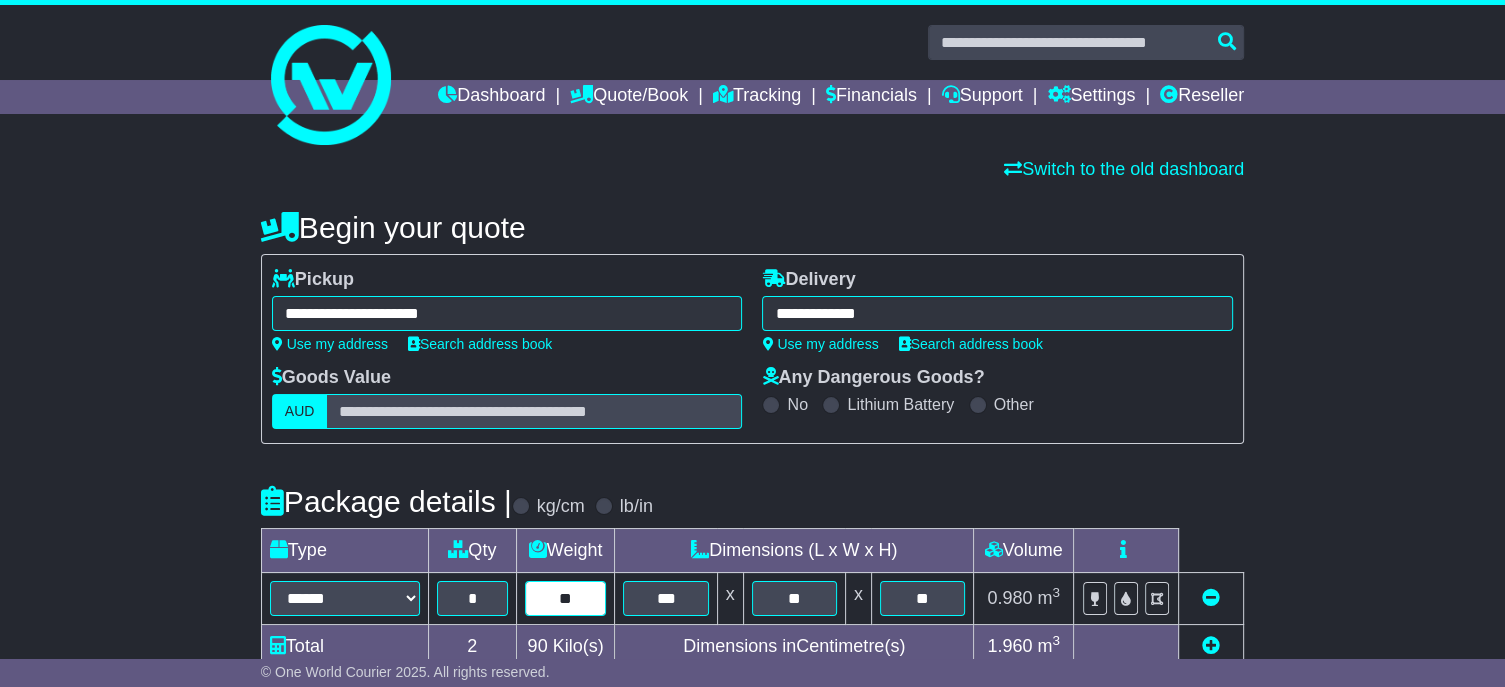type on "**" 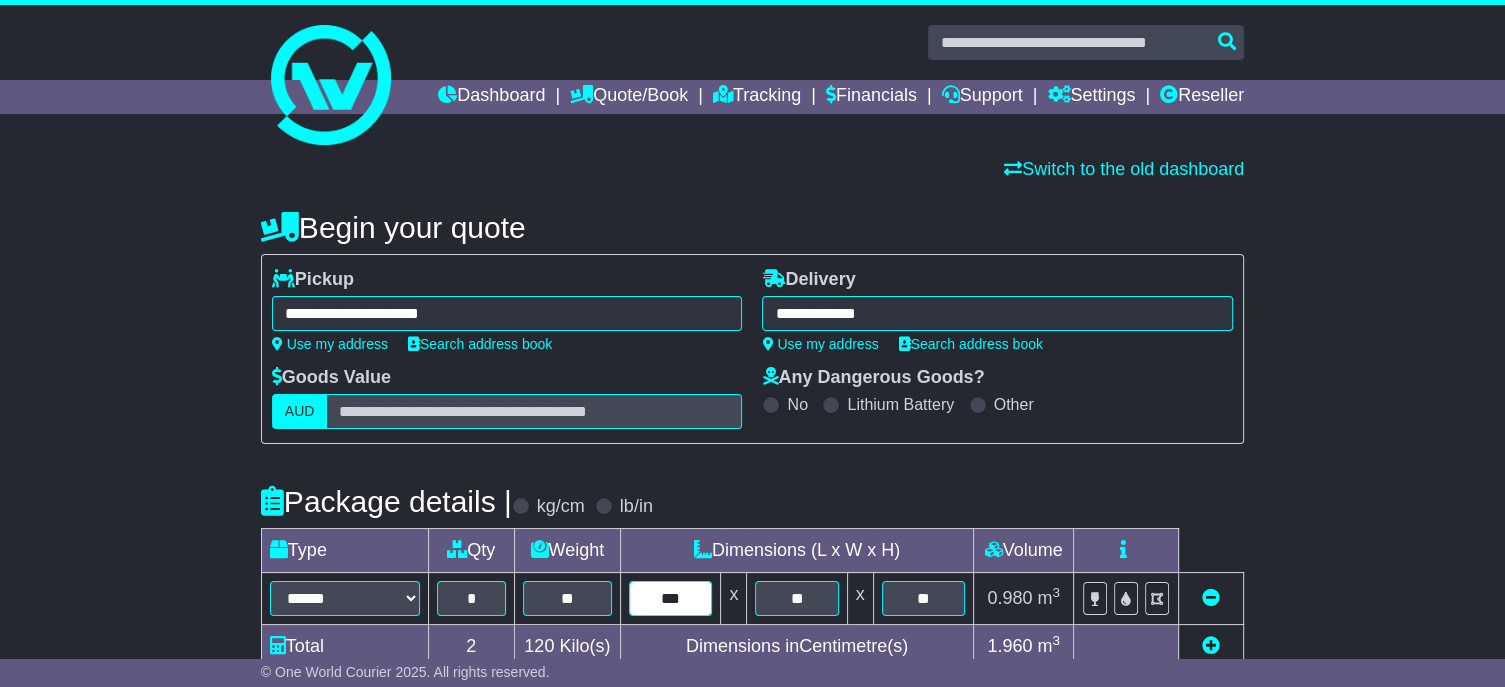 type on "***" 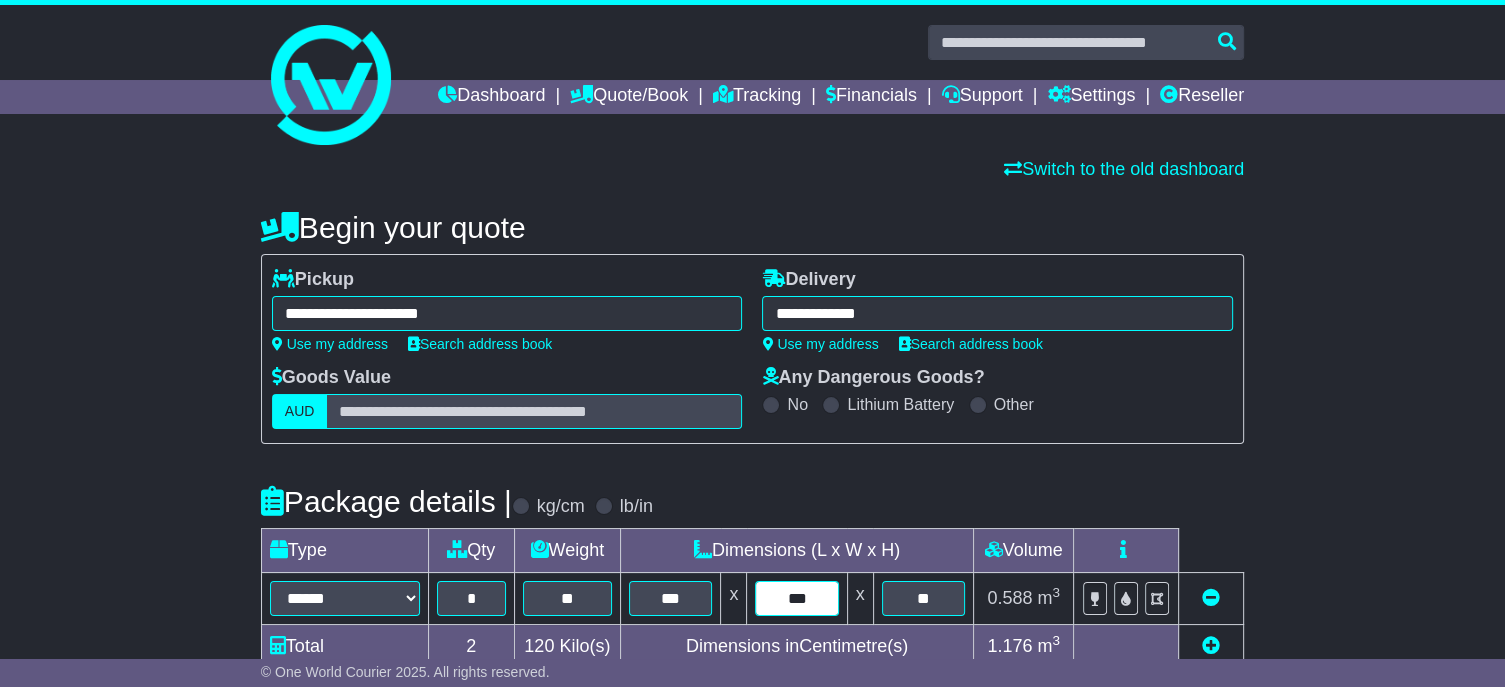 type on "***" 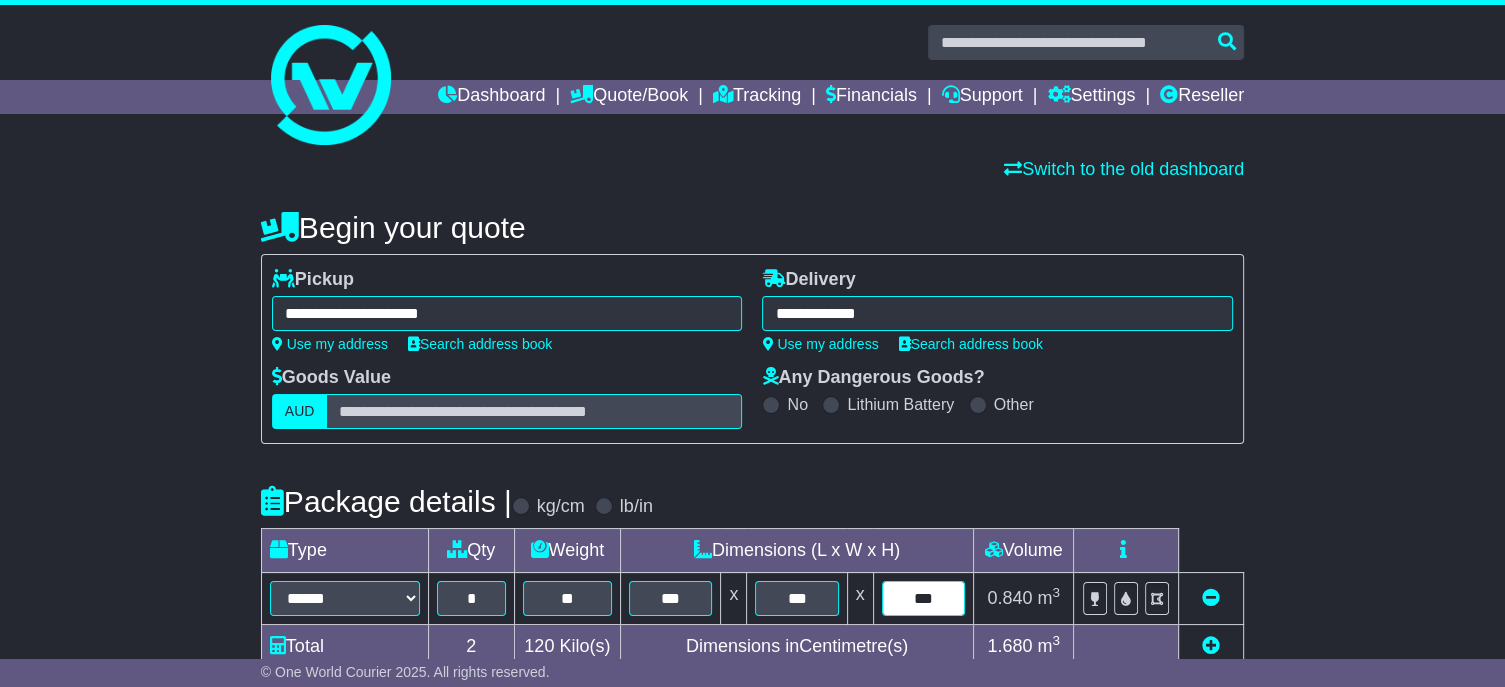 type on "***" 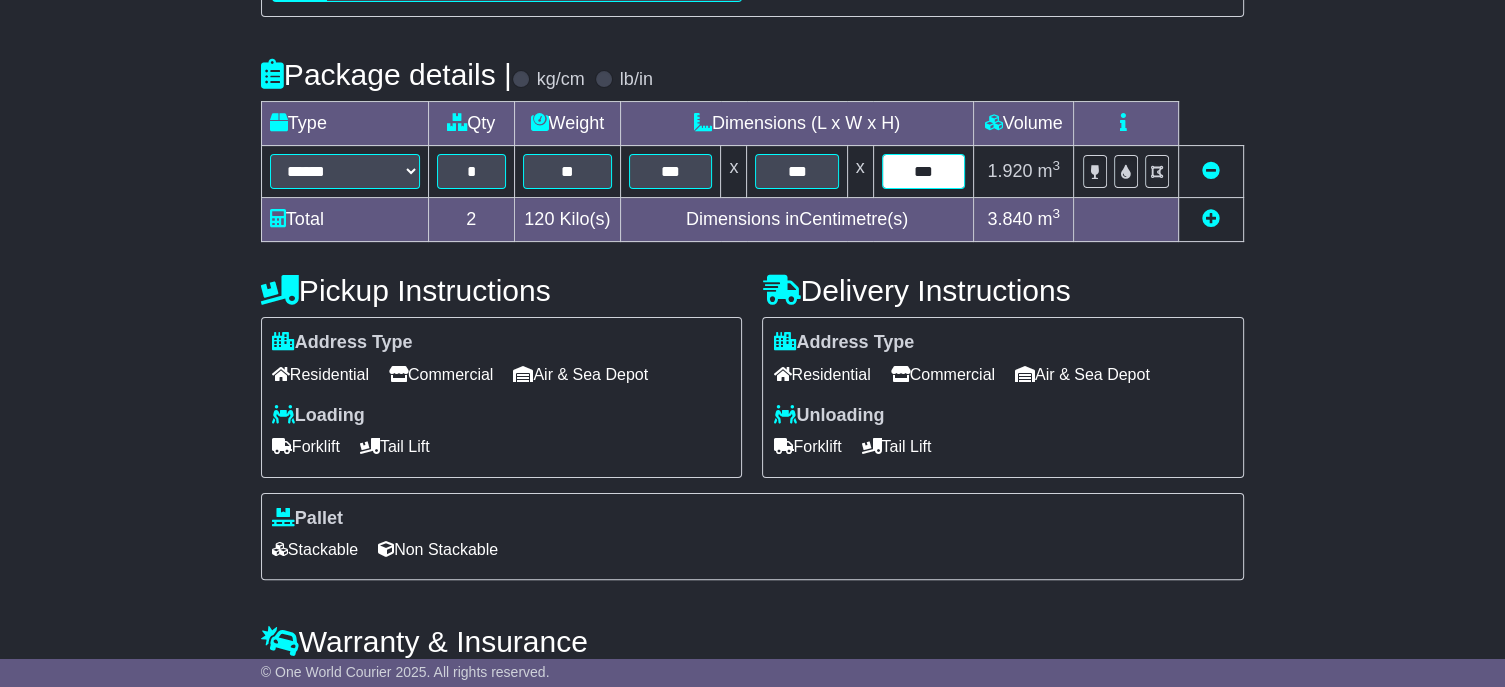 scroll, scrollTop: 581, scrollLeft: 0, axis: vertical 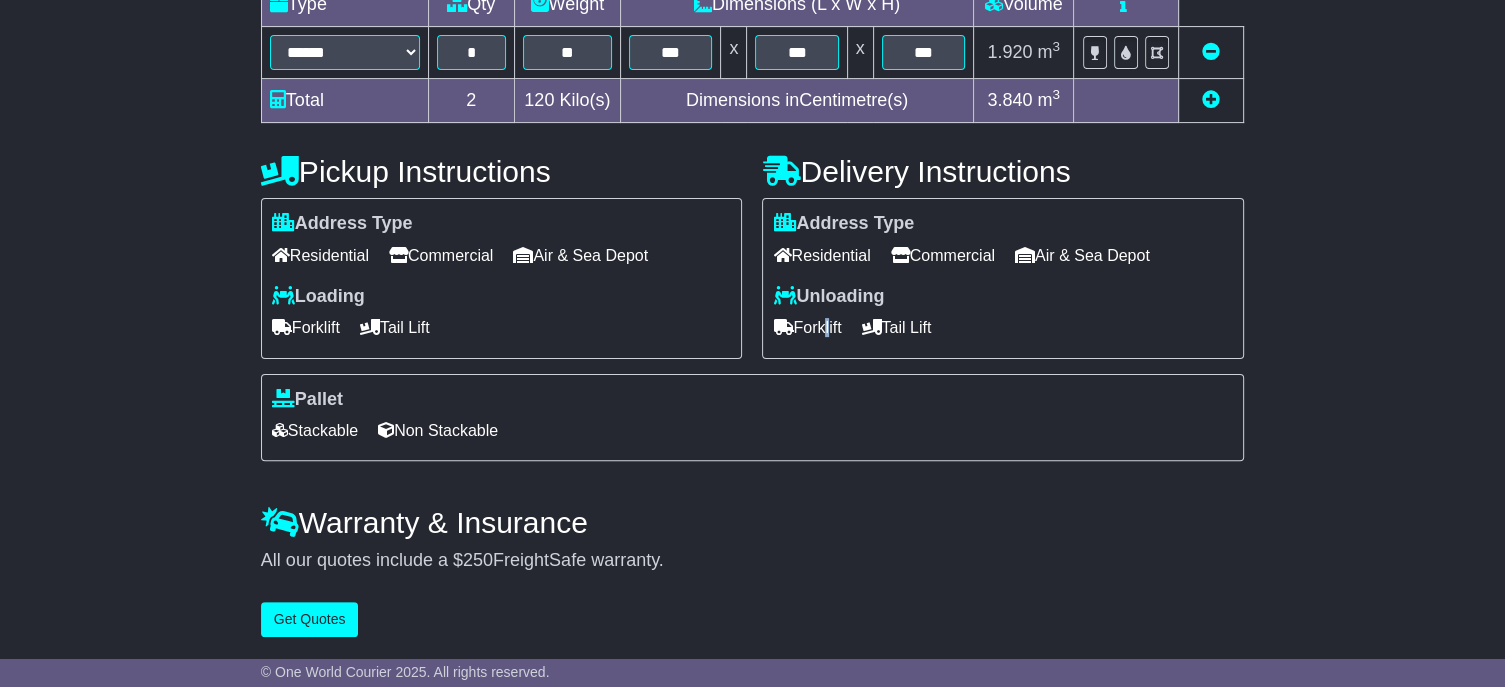 click on "Forklift" at bounding box center (807, 327) 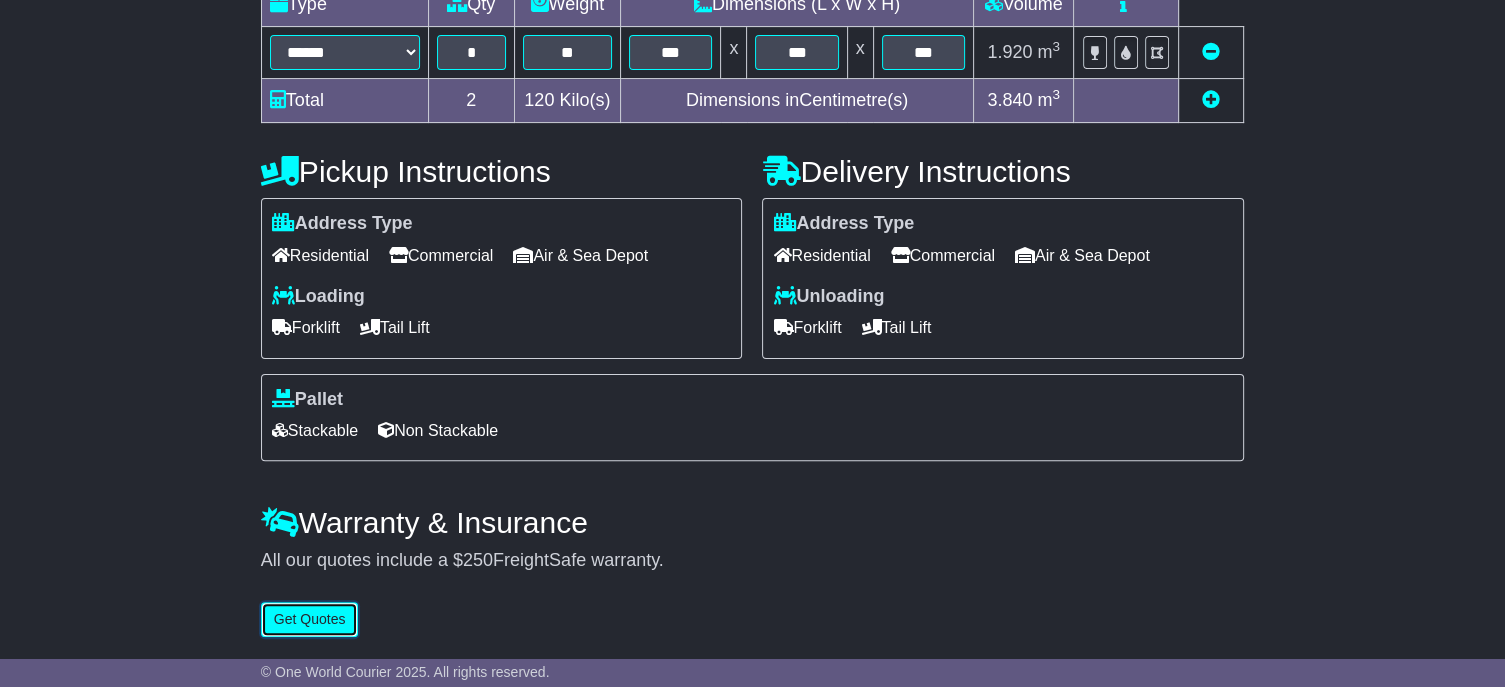 click on "Get Quotes" at bounding box center (310, 619) 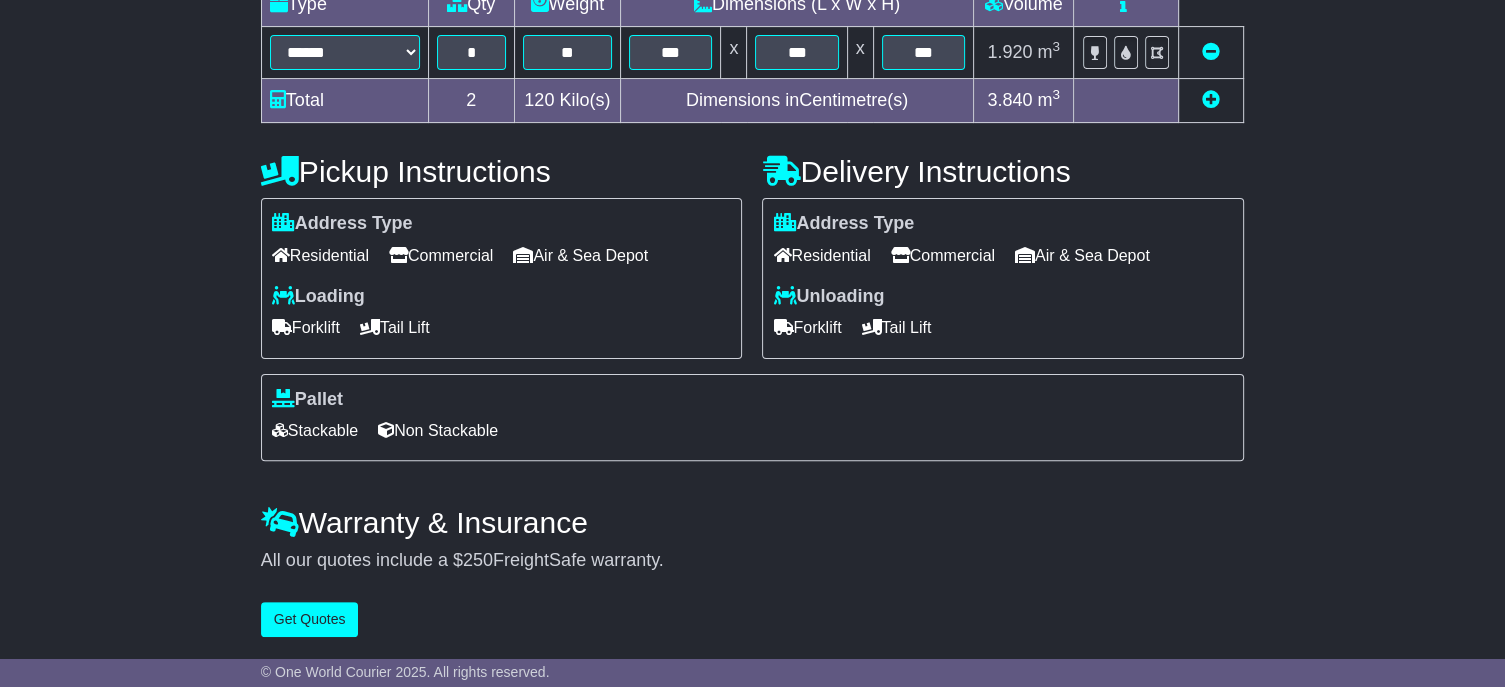 scroll, scrollTop: 0, scrollLeft: 0, axis: both 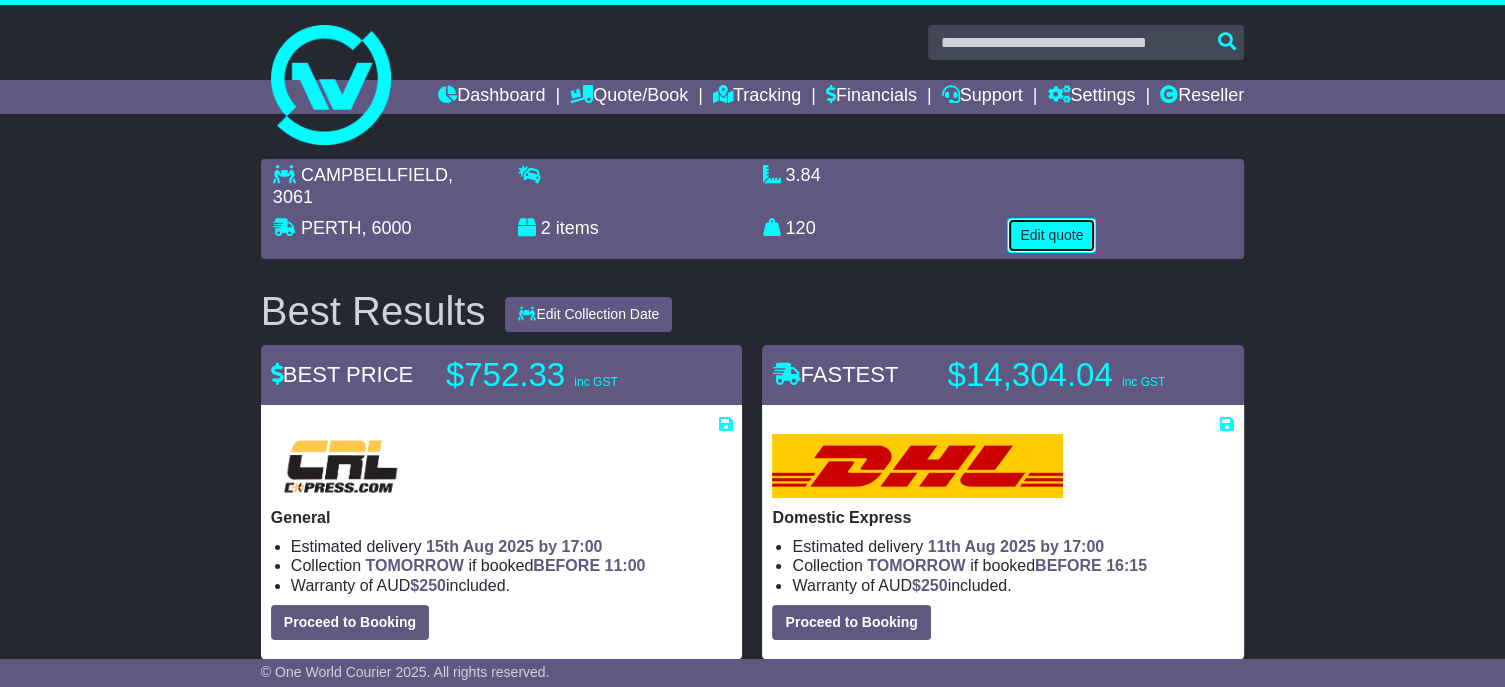 click on "Edit quote" at bounding box center (1051, 235) 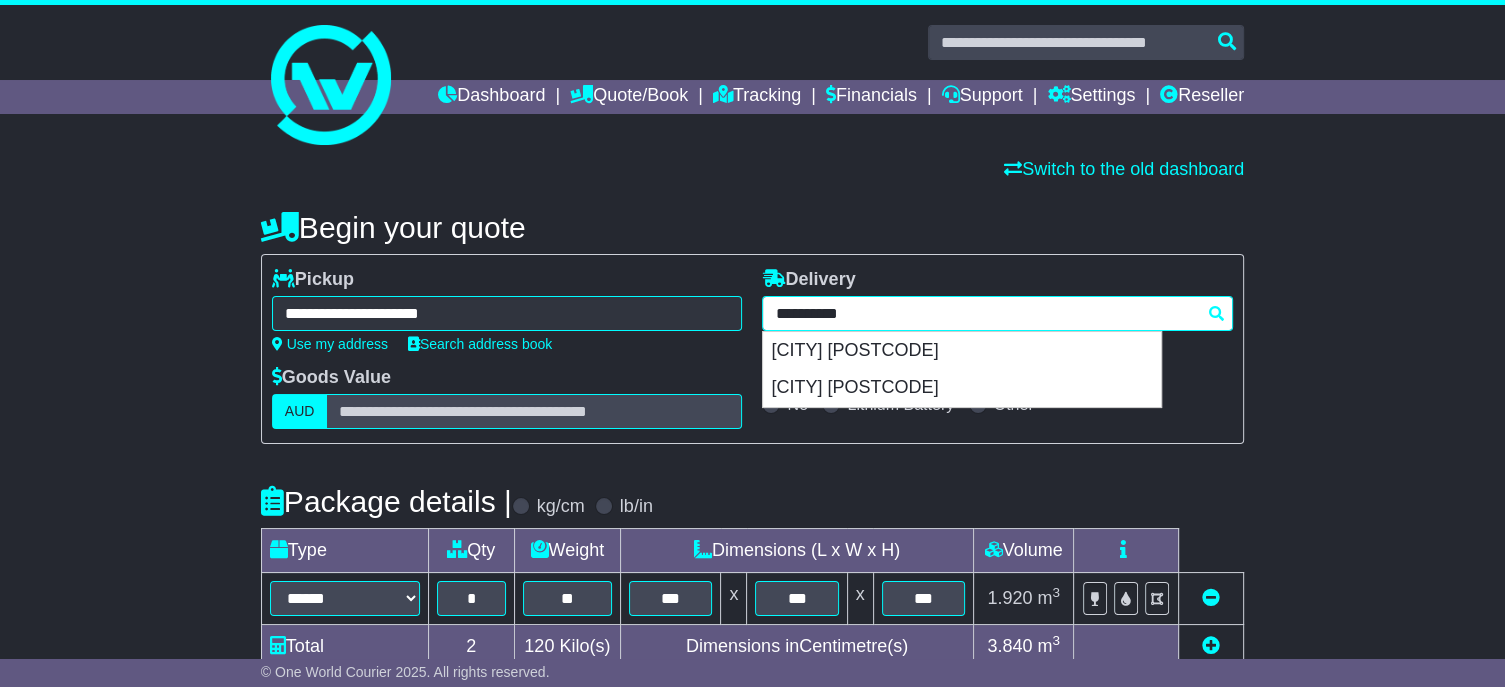 click on "**********" at bounding box center [997, 313] 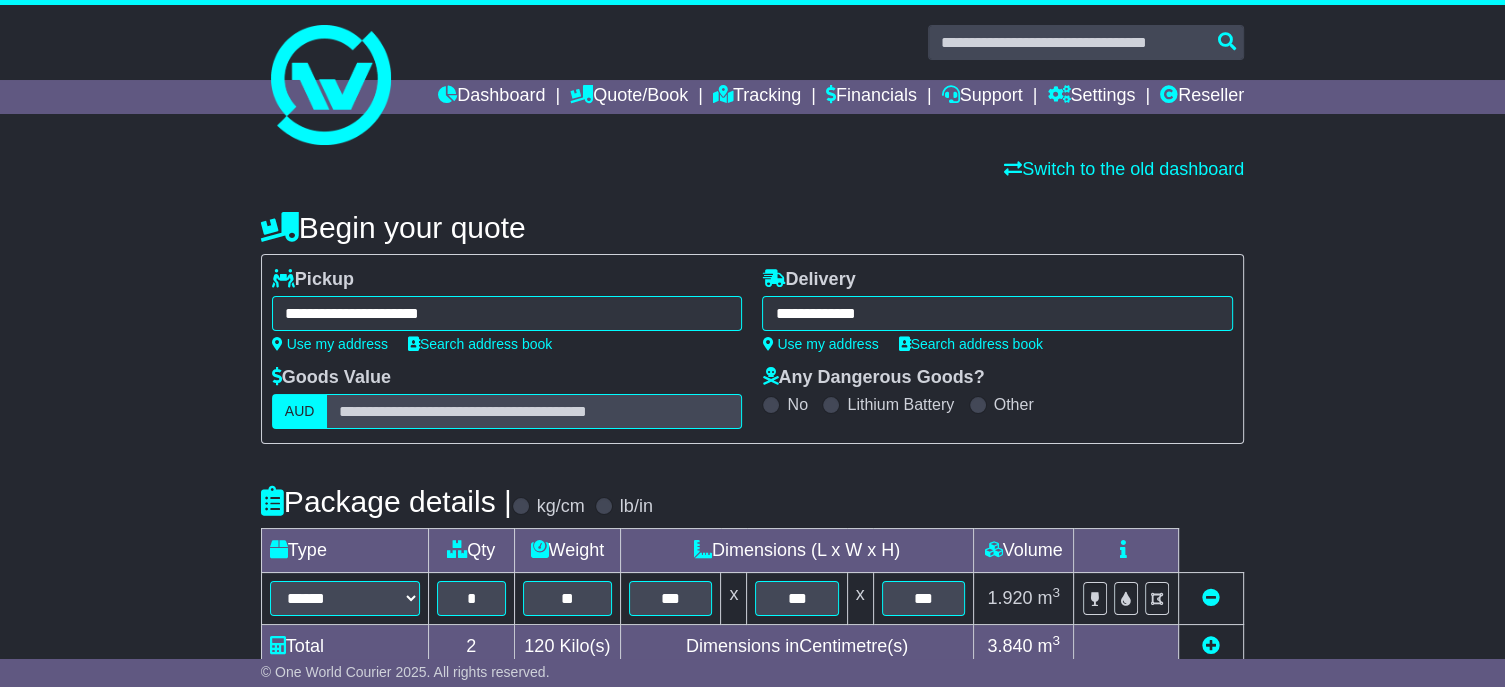 click on "**********" at bounding box center (997, 313) 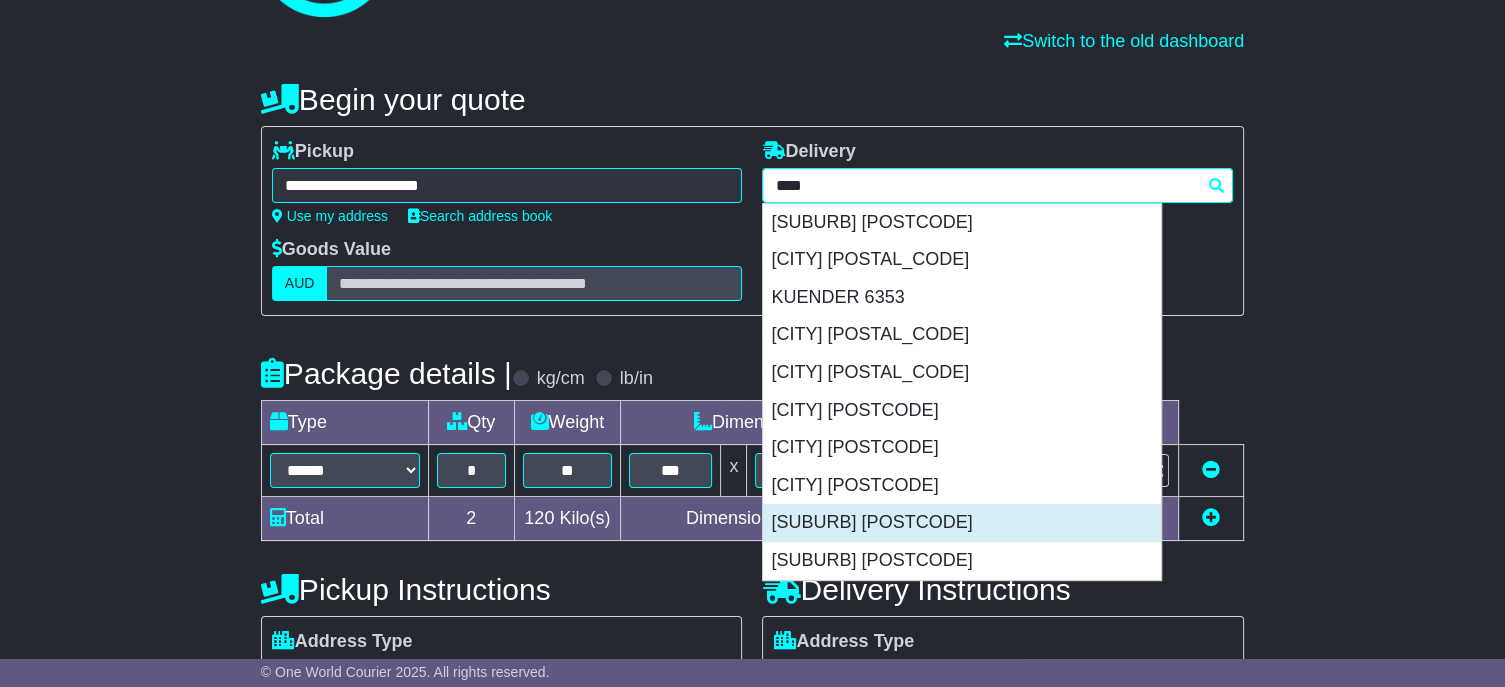 scroll, scrollTop: 100, scrollLeft: 0, axis: vertical 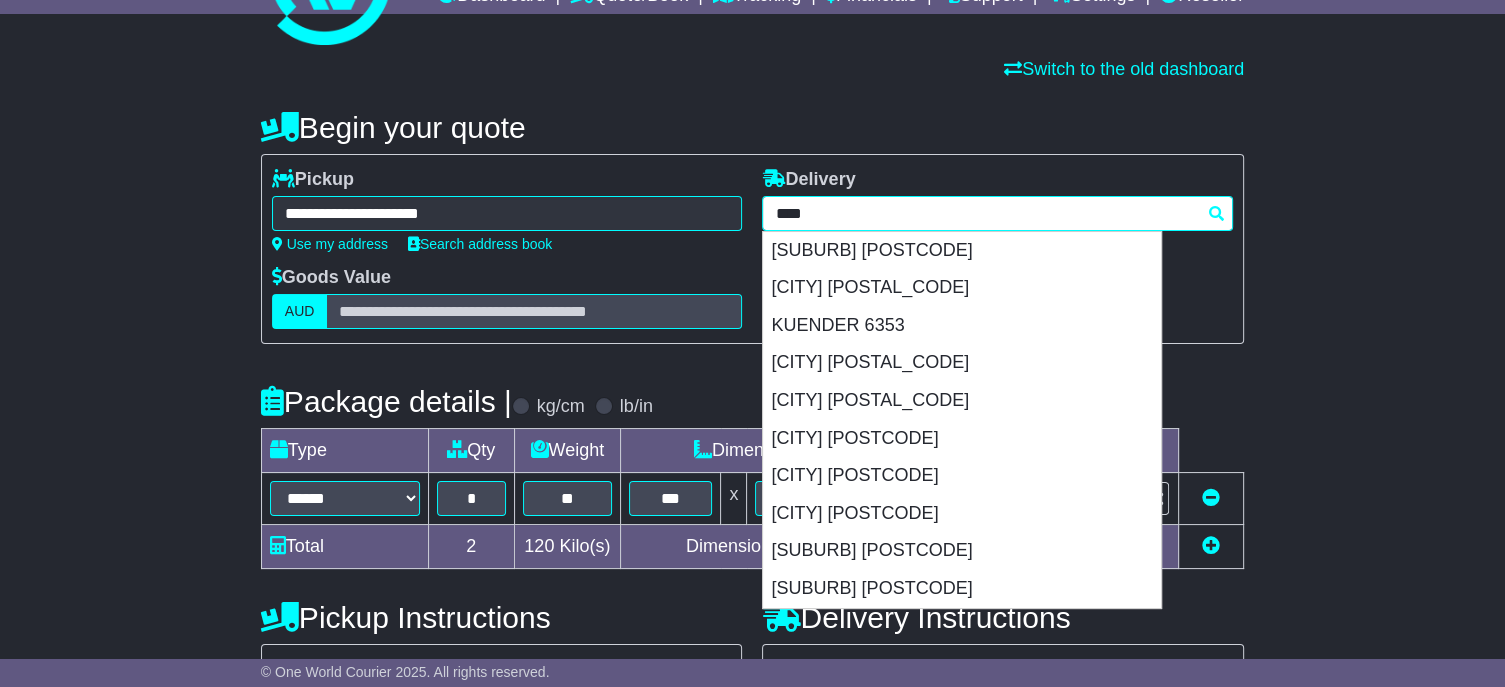 drag, startPoint x: 912, startPoint y: 247, endPoint x: 885, endPoint y: 239, distance: 28.160255 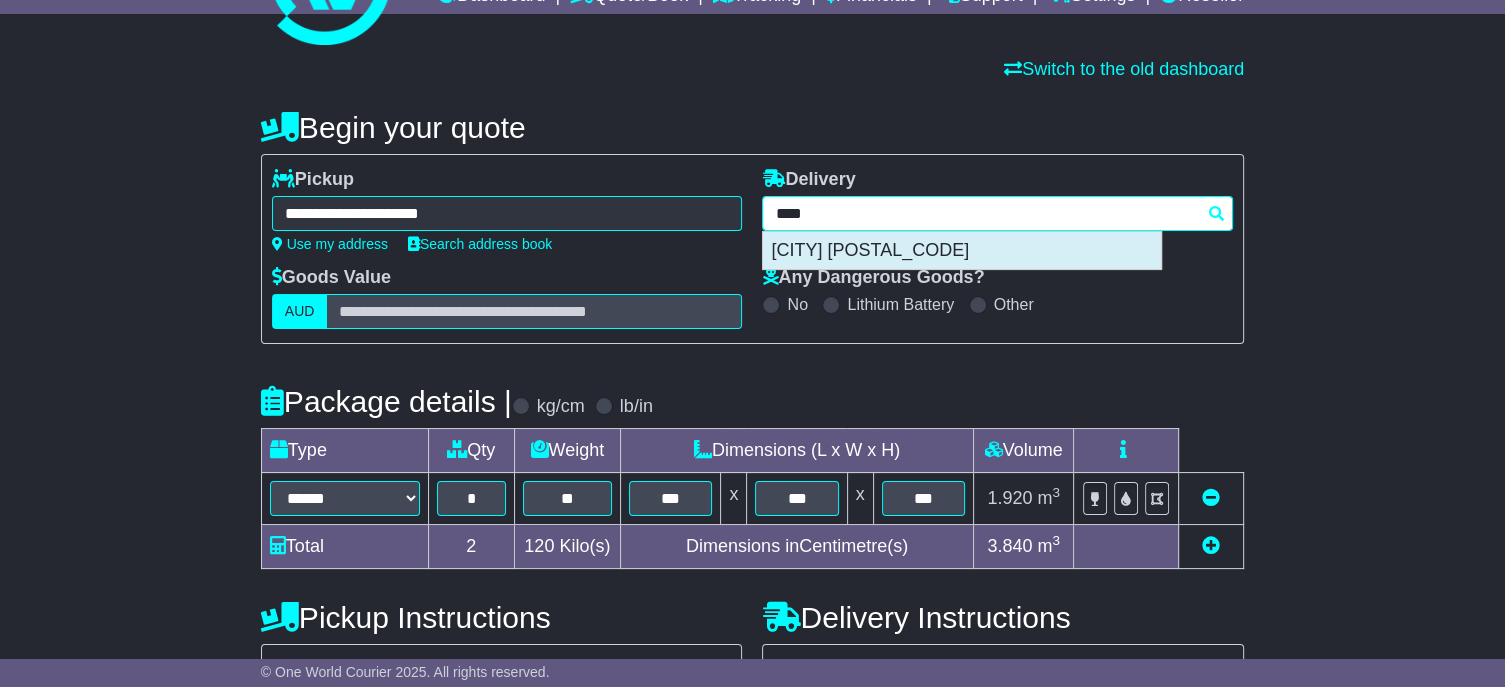 click on "[CITY] [POSTAL_CODE]" at bounding box center (962, 251) 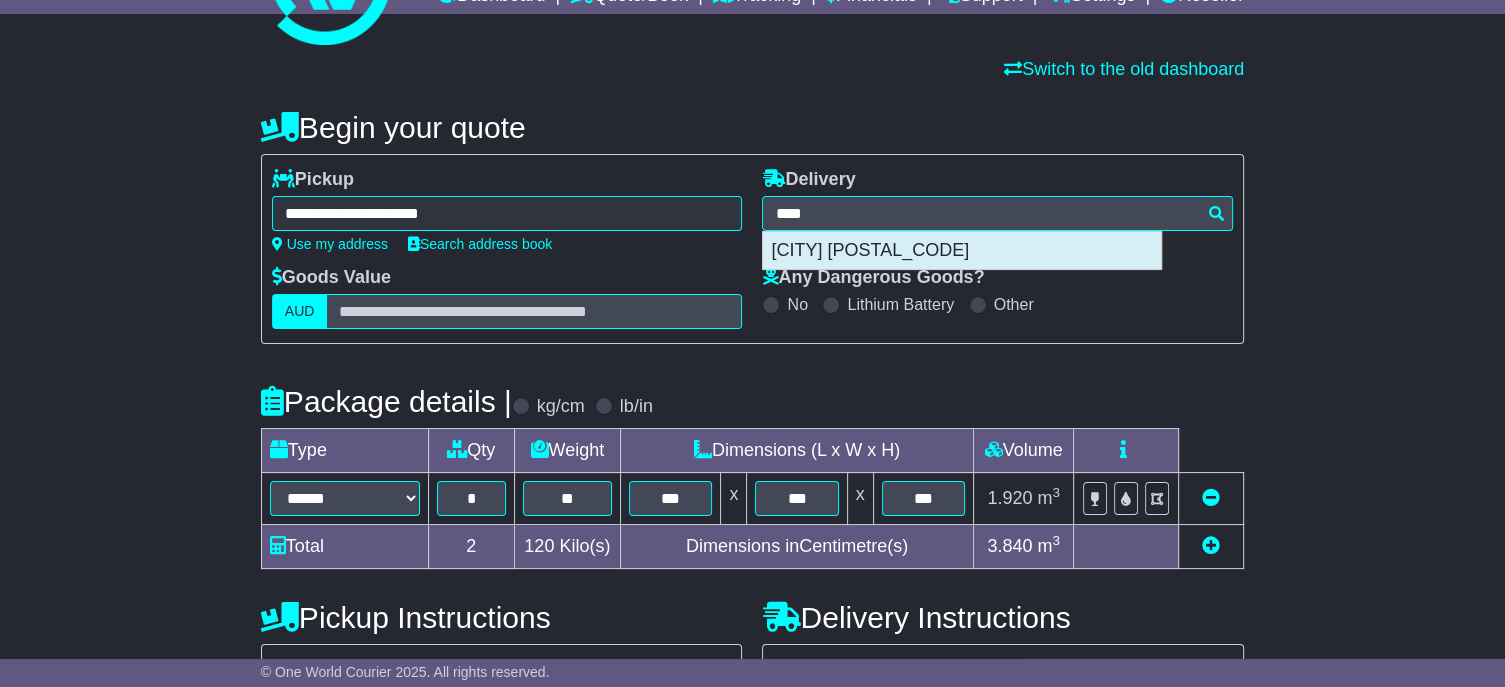type on "**********" 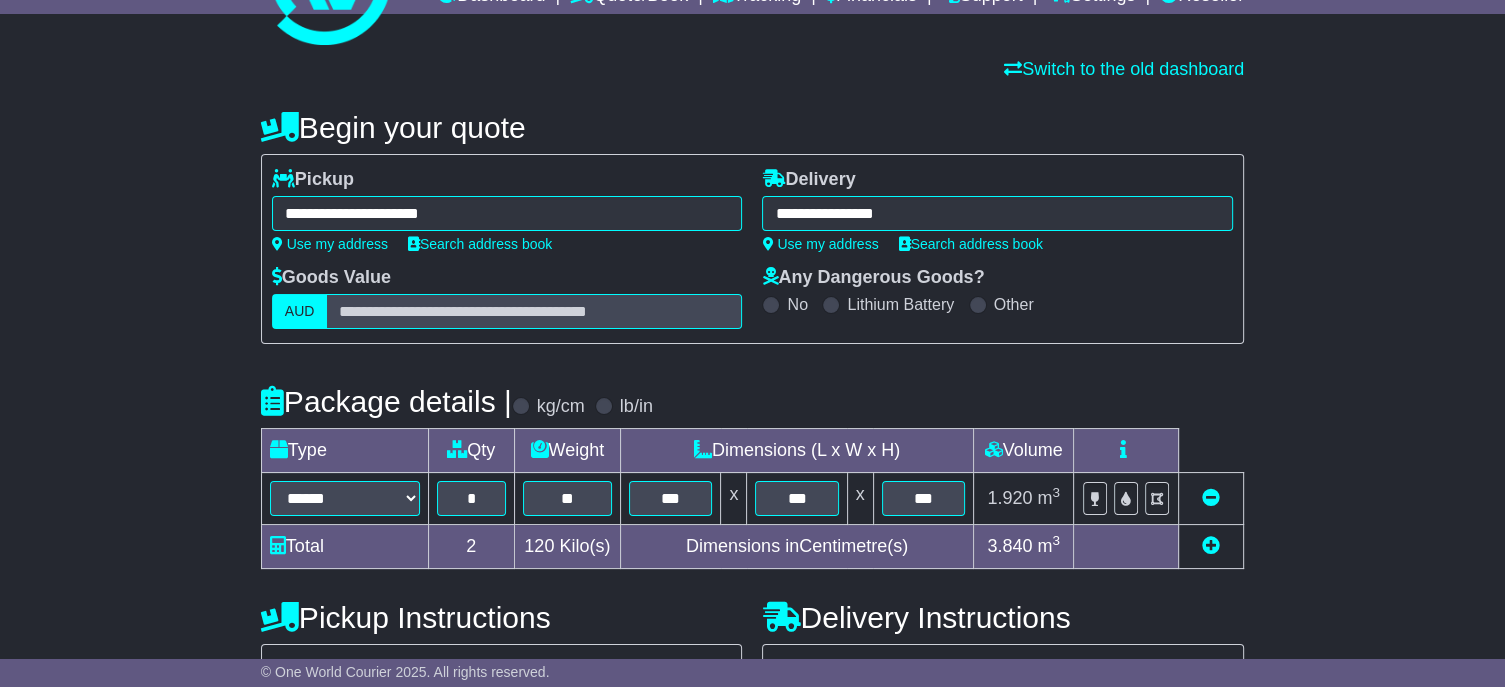 scroll, scrollTop: 581, scrollLeft: 0, axis: vertical 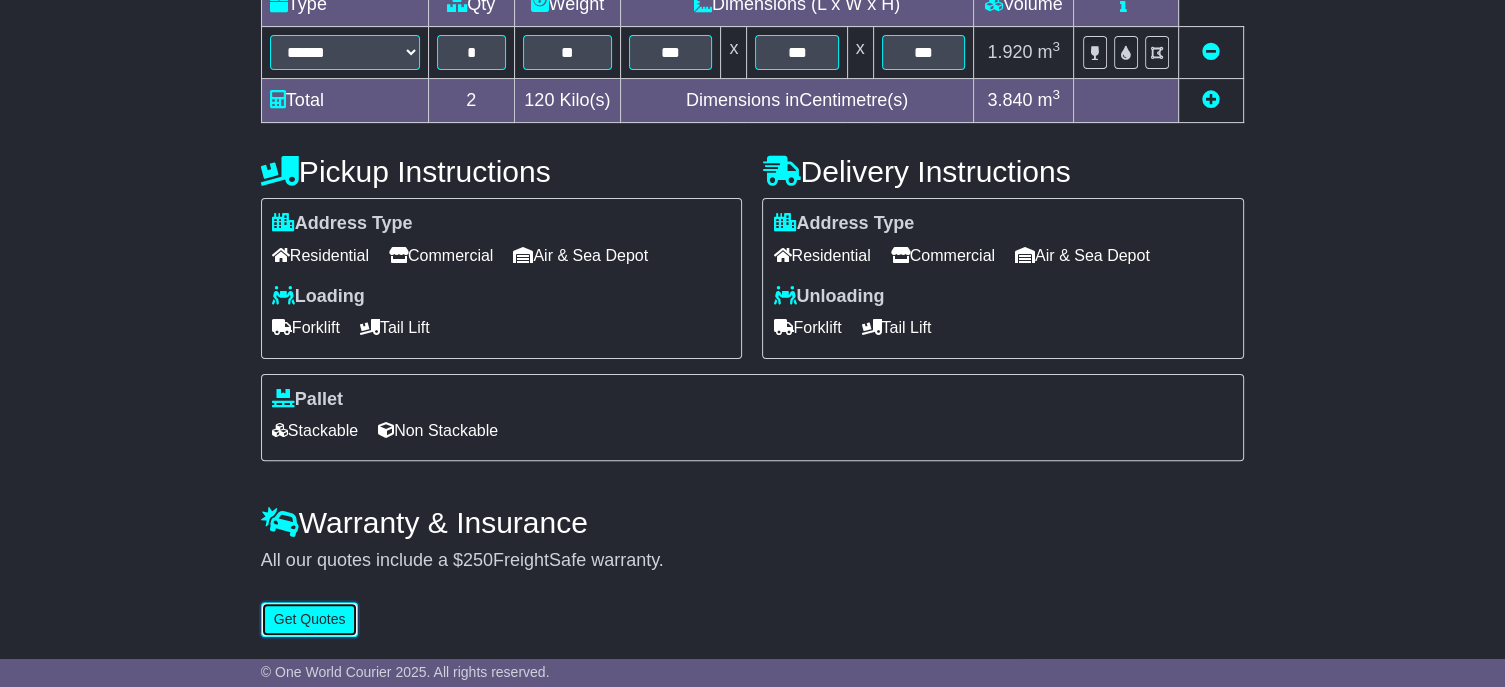 click on "Get Quotes" at bounding box center (310, 619) 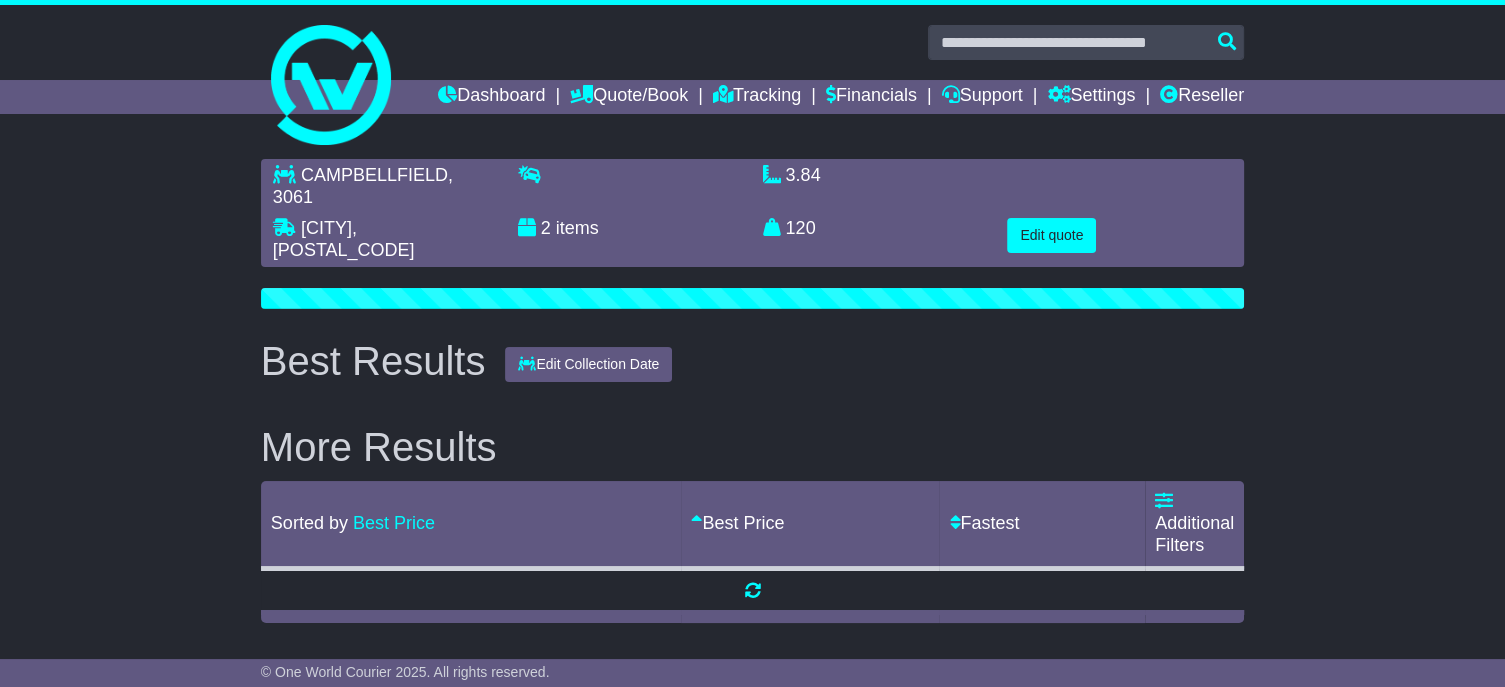 scroll, scrollTop: 0, scrollLeft: 0, axis: both 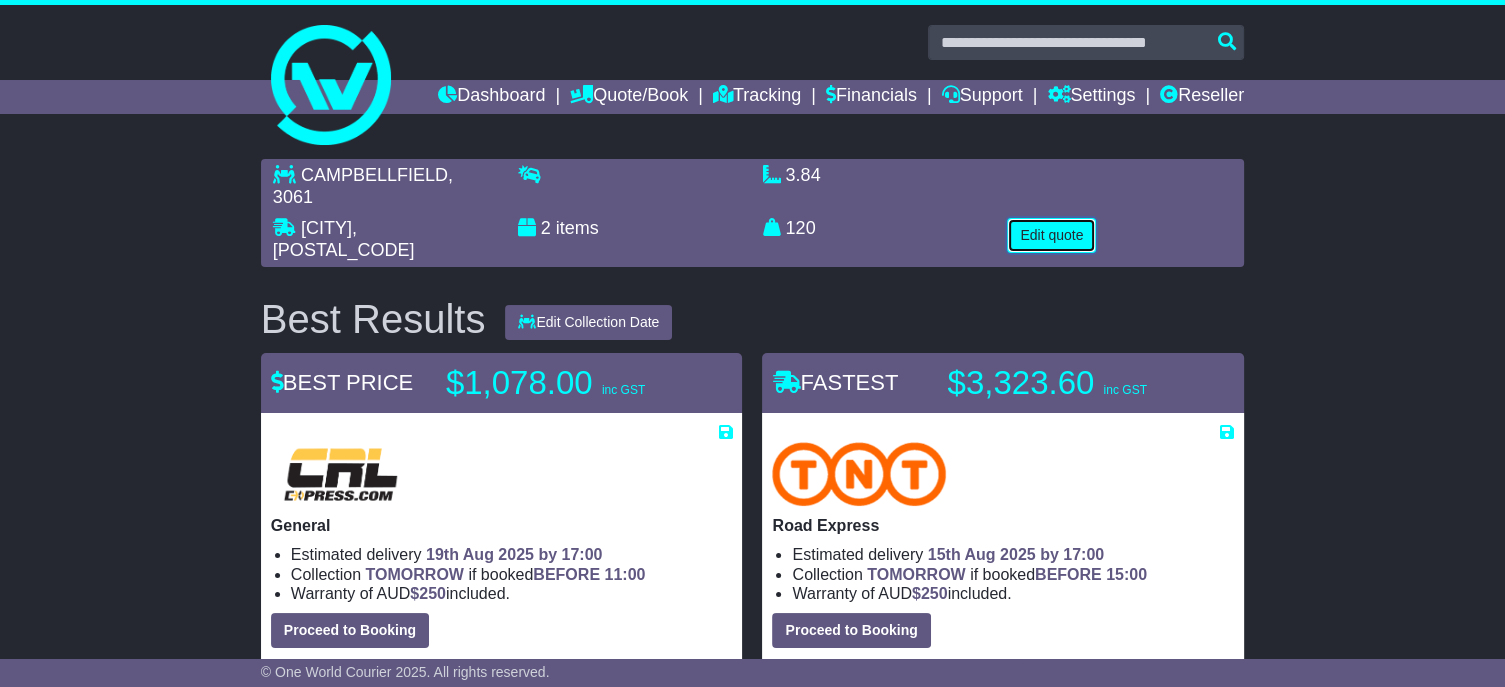 click on "Edit quote" at bounding box center [1051, 235] 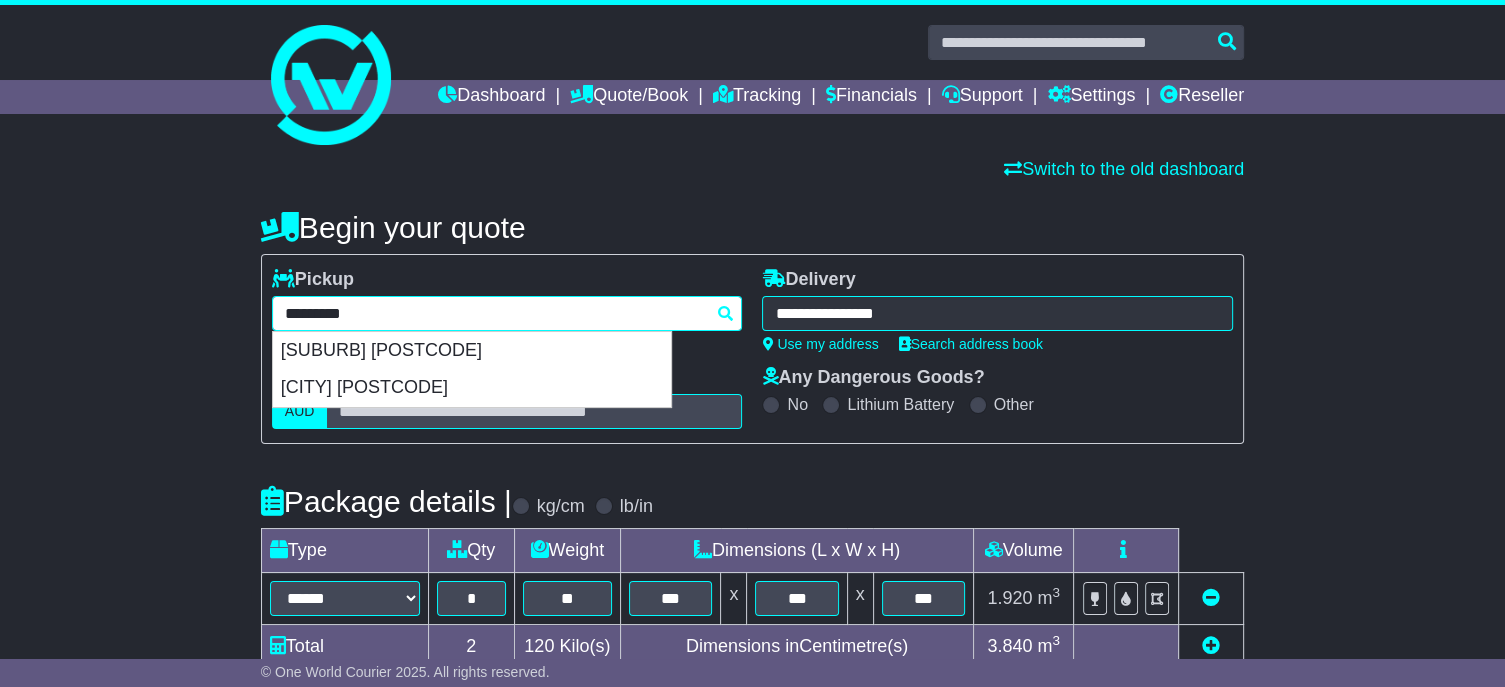 click on "**********" at bounding box center (507, 313) 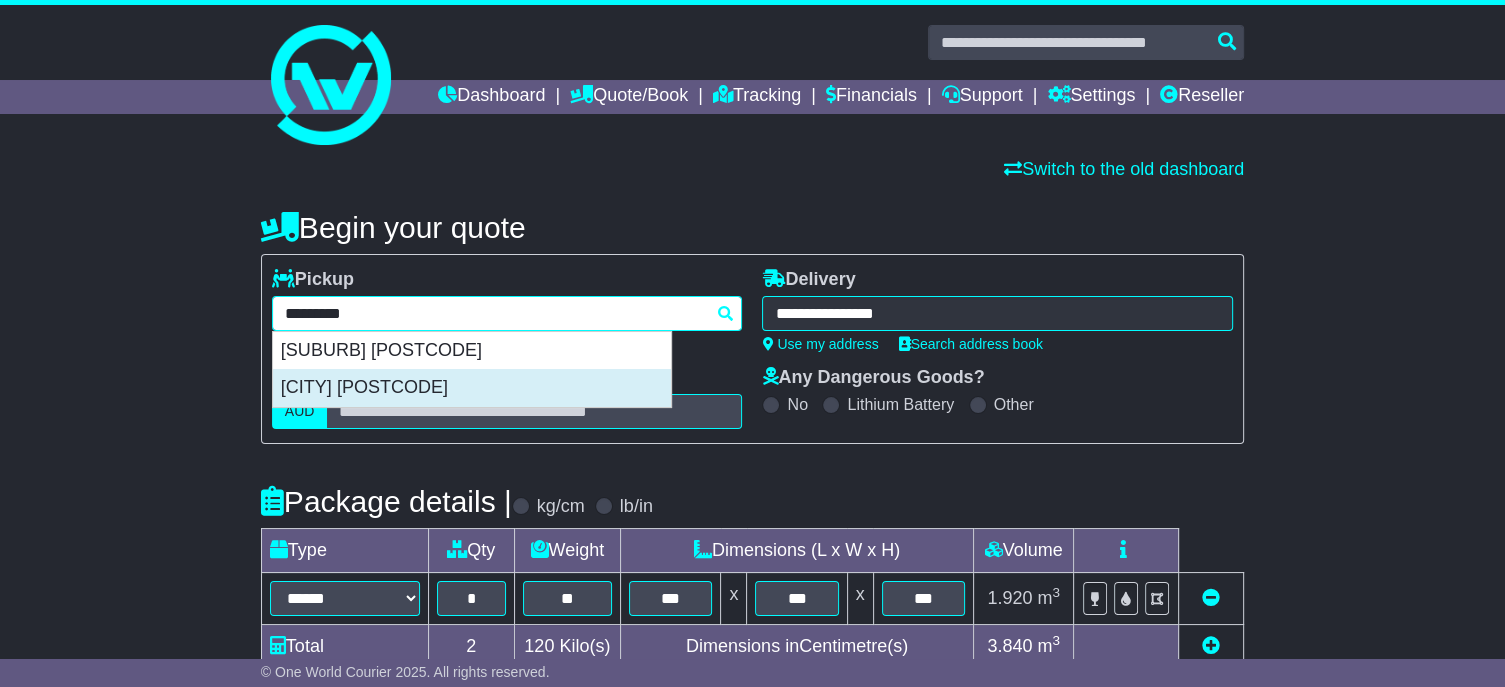 click on "[CITY] [POSTCODE]" at bounding box center [472, 388] 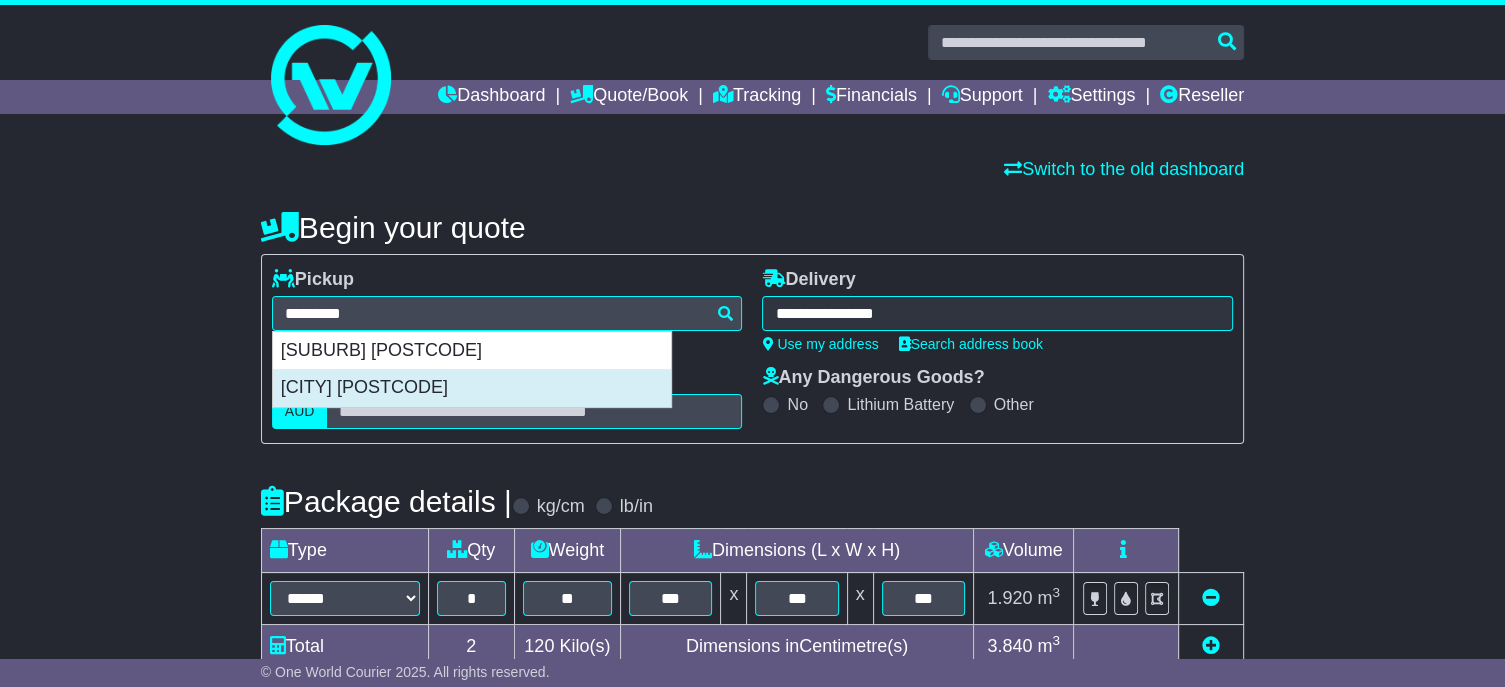 type on "**********" 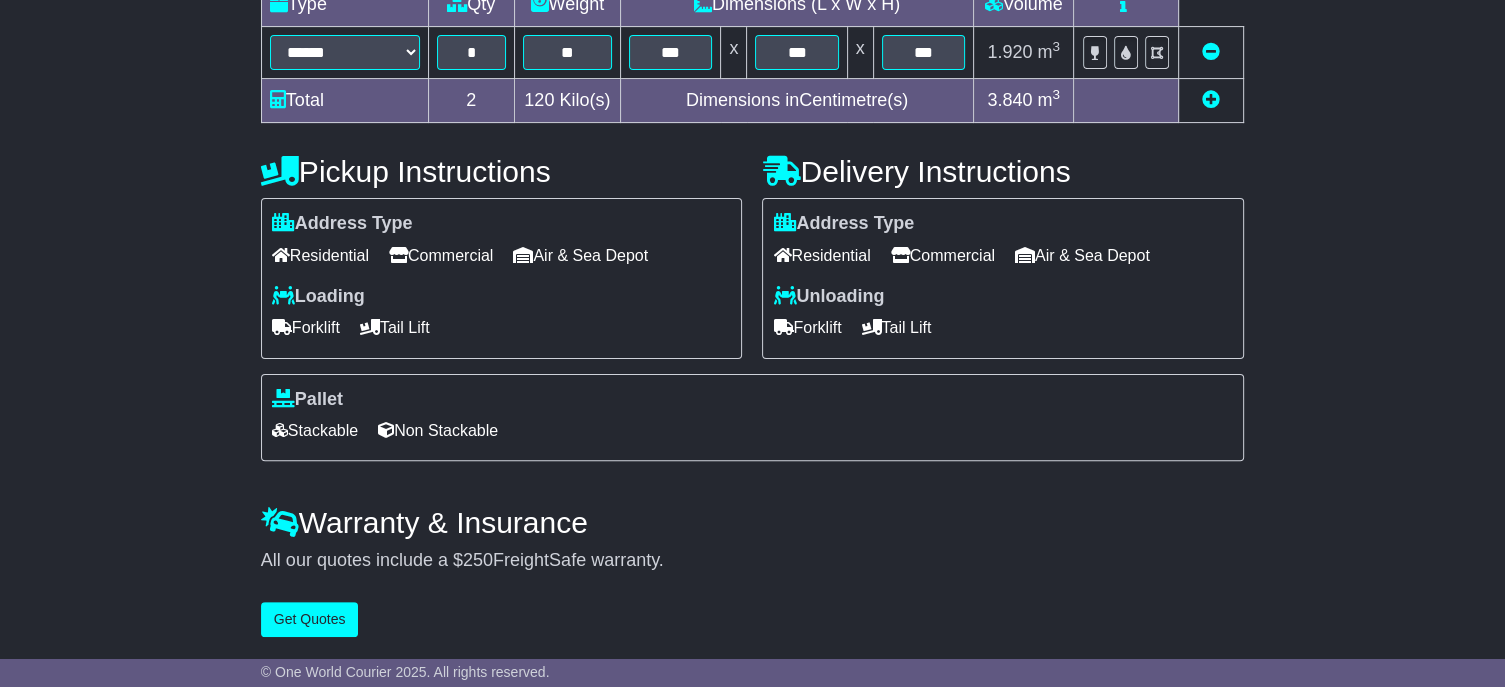 scroll, scrollTop: 581, scrollLeft: 0, axis: vertical 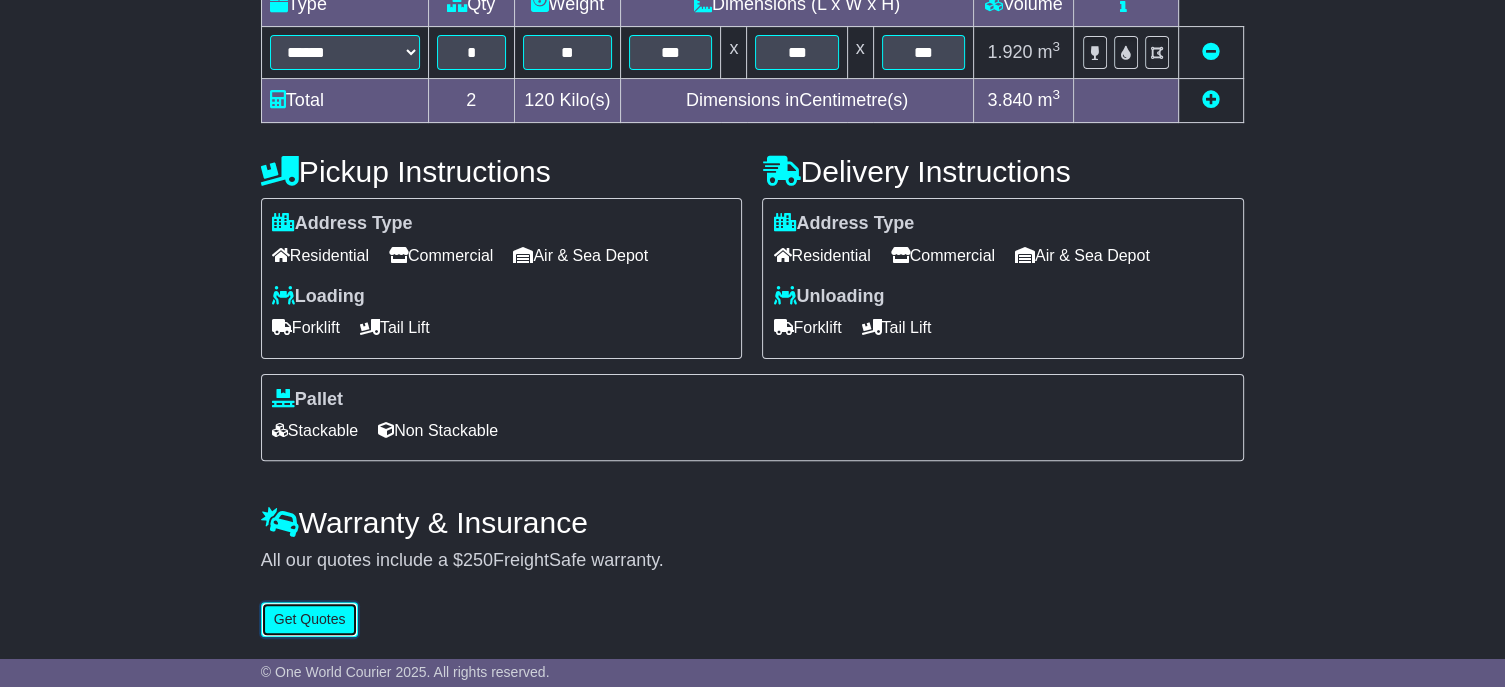 click on "Get Quotes" at bounding box center (310, 619) 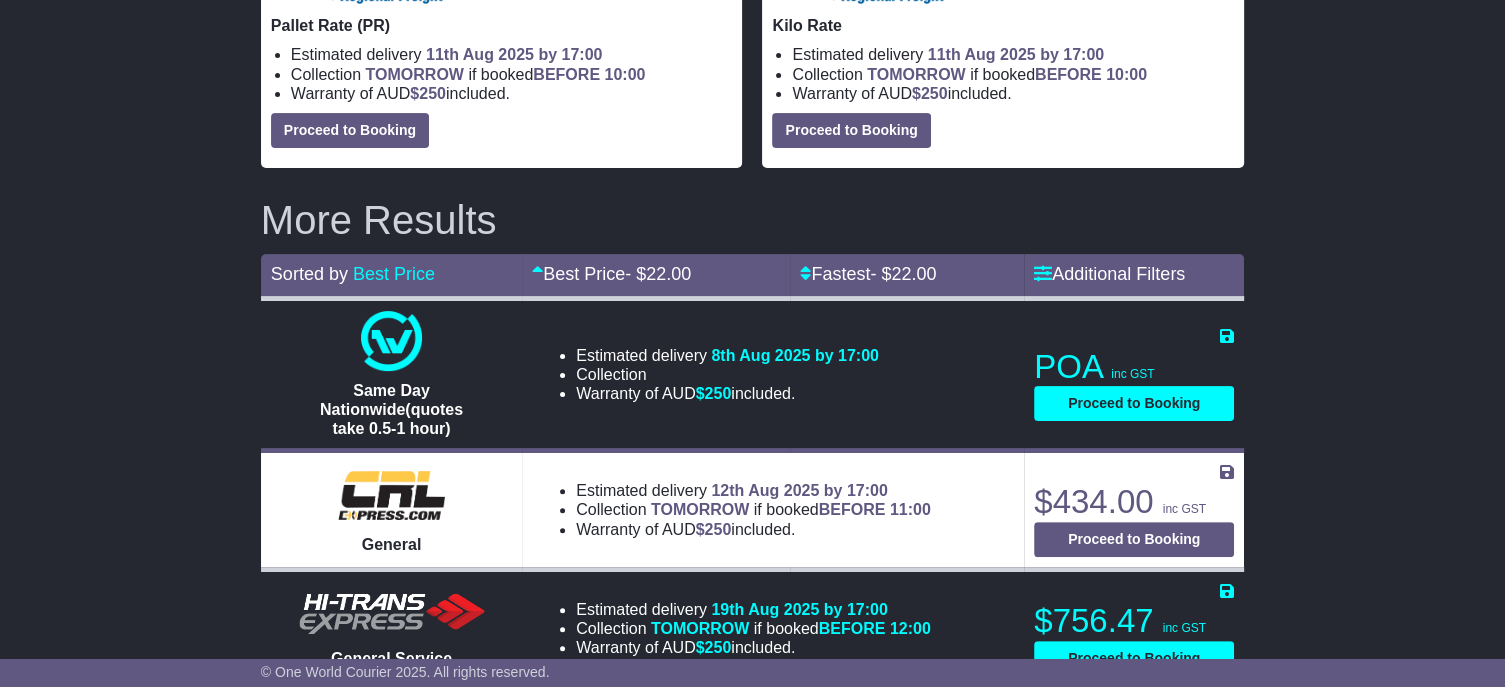 scroll, scrollTop: 0, scrollLeft: 0, axis: both 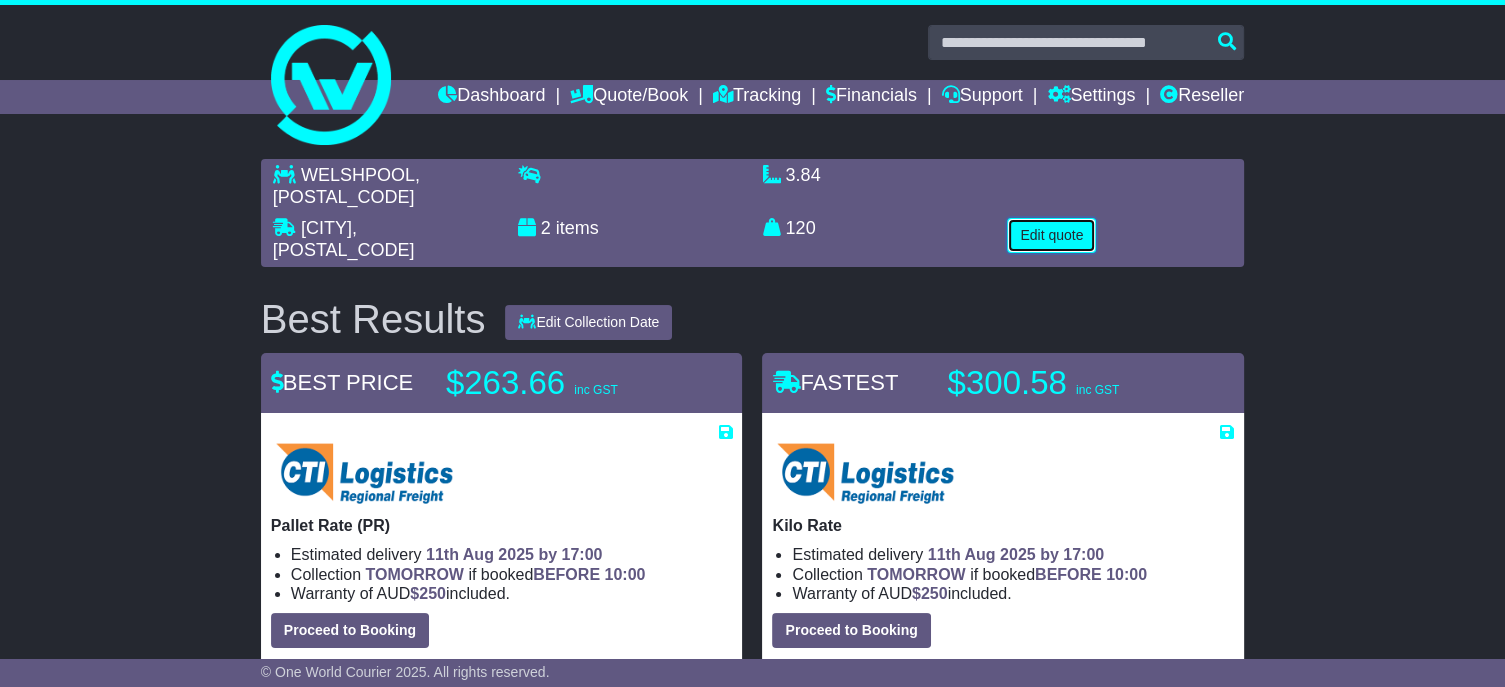 click on "Edit quote" at bounding box center (1051, 235) 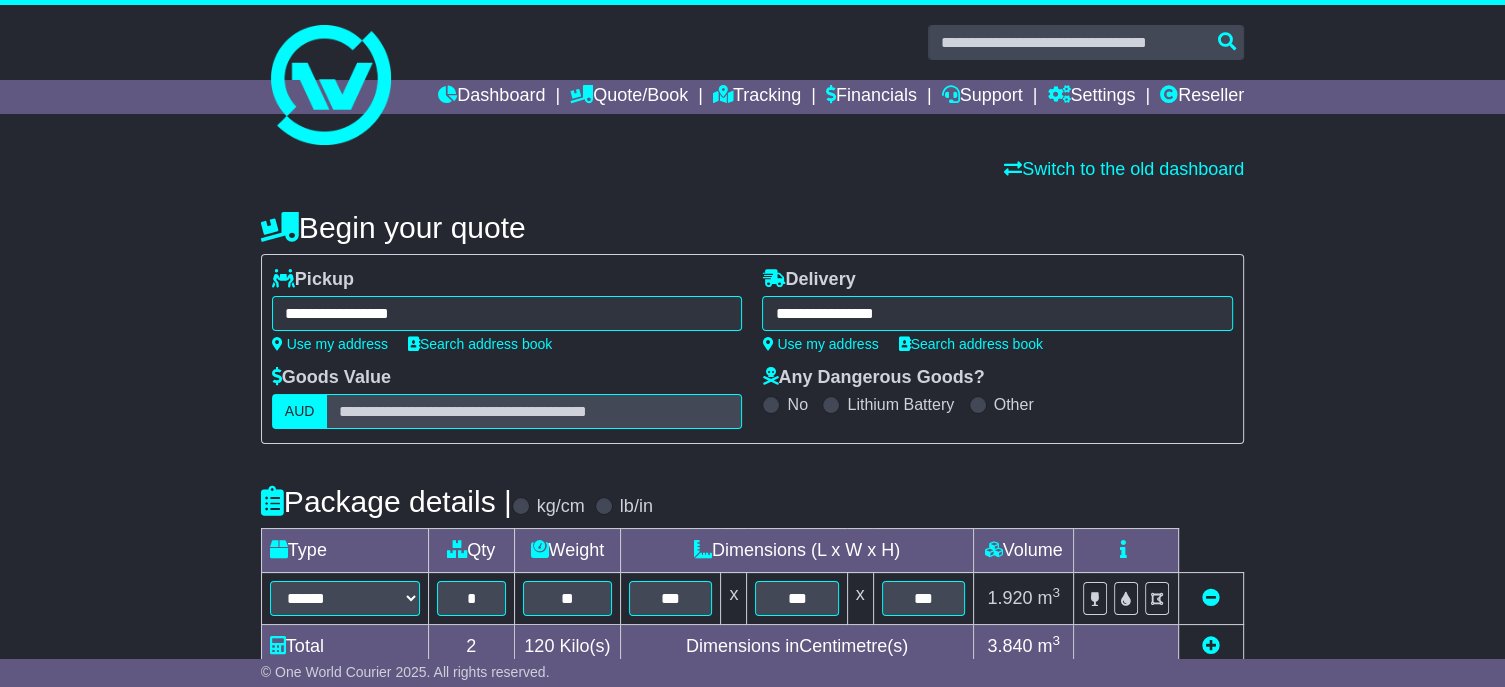 click on "**********" at bounding box center (507, 313) 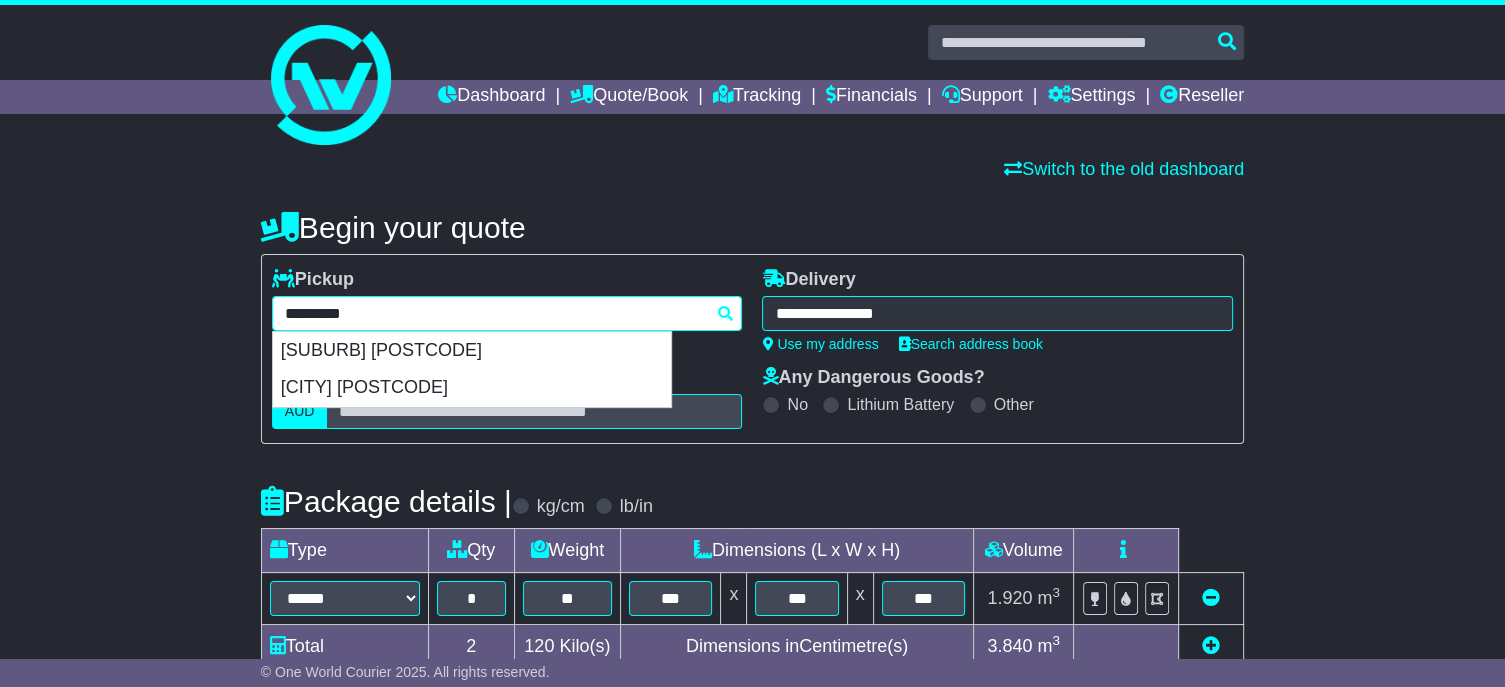 click on "*********" at bounding box center (507, 313) 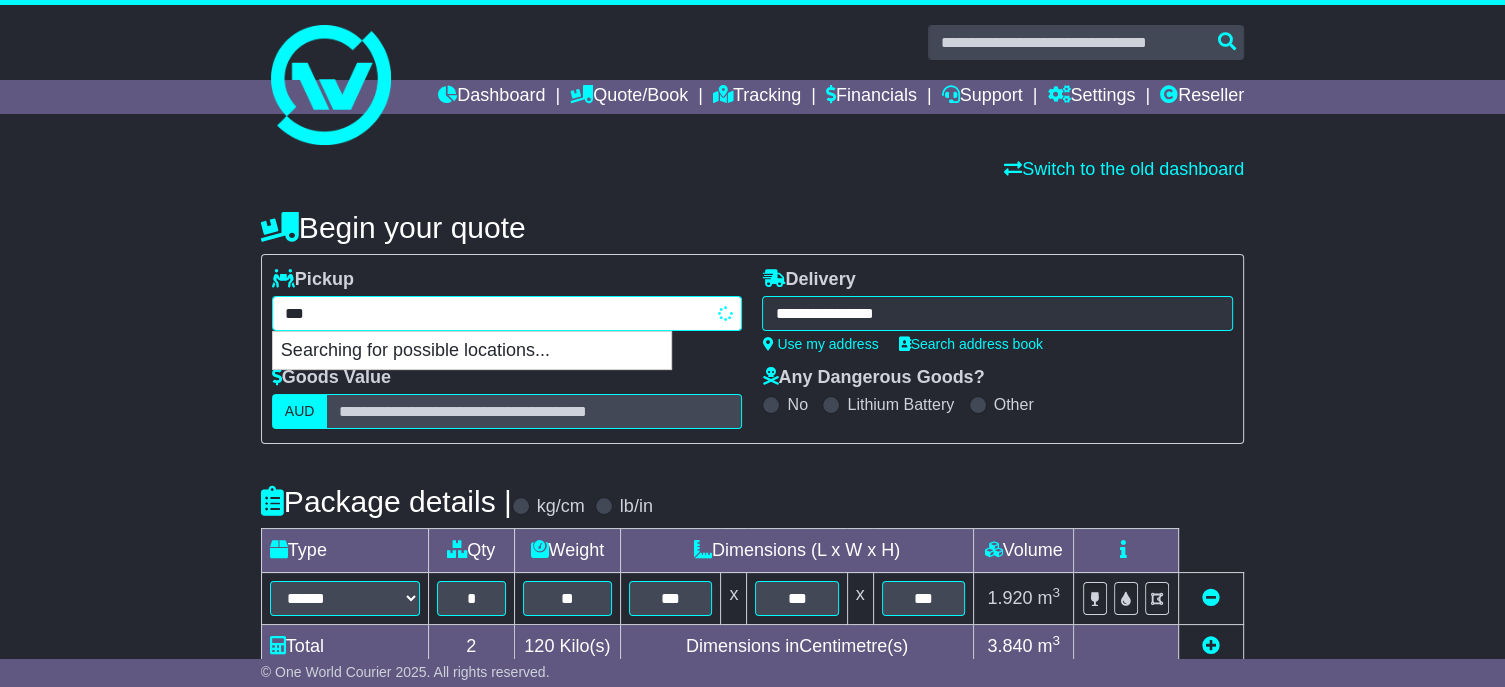 type on "****" 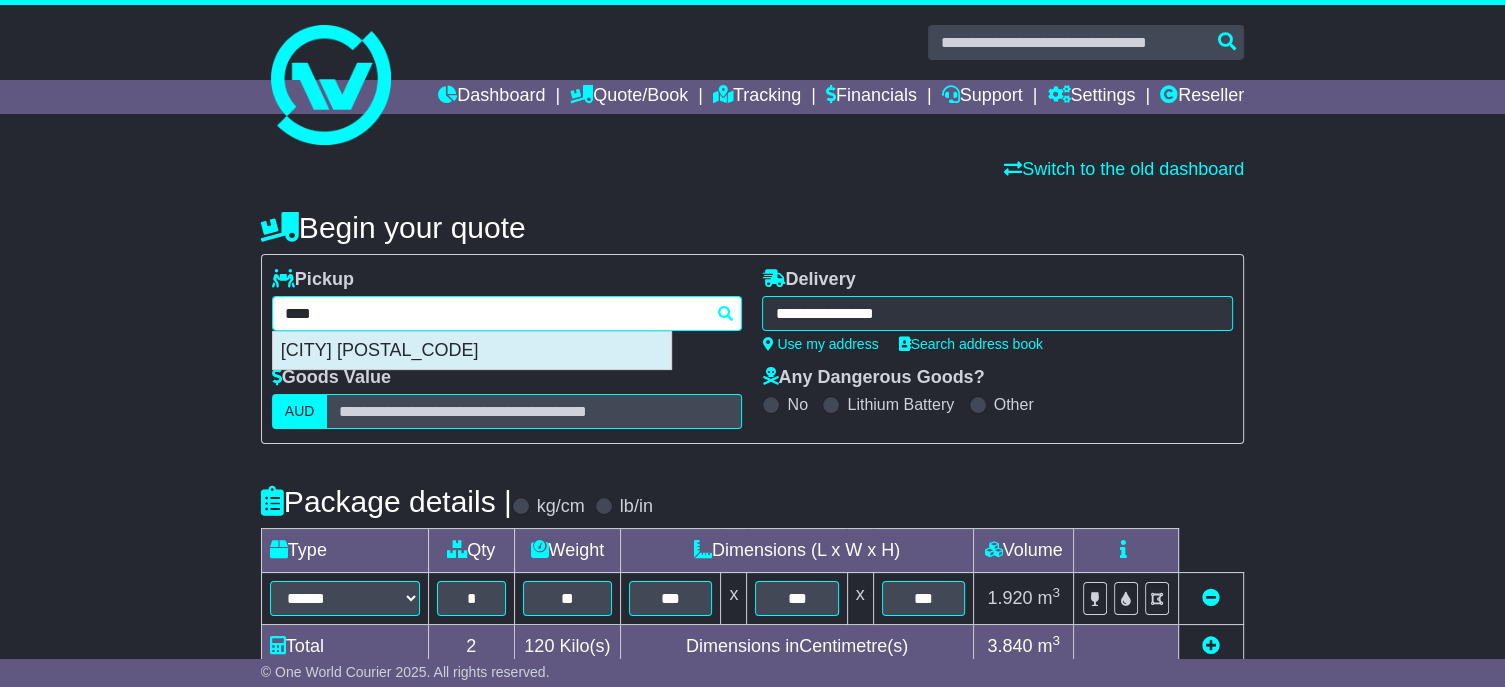 click on "[CITY] [POSTAL_CODE]" at bounding box center [472, 351] 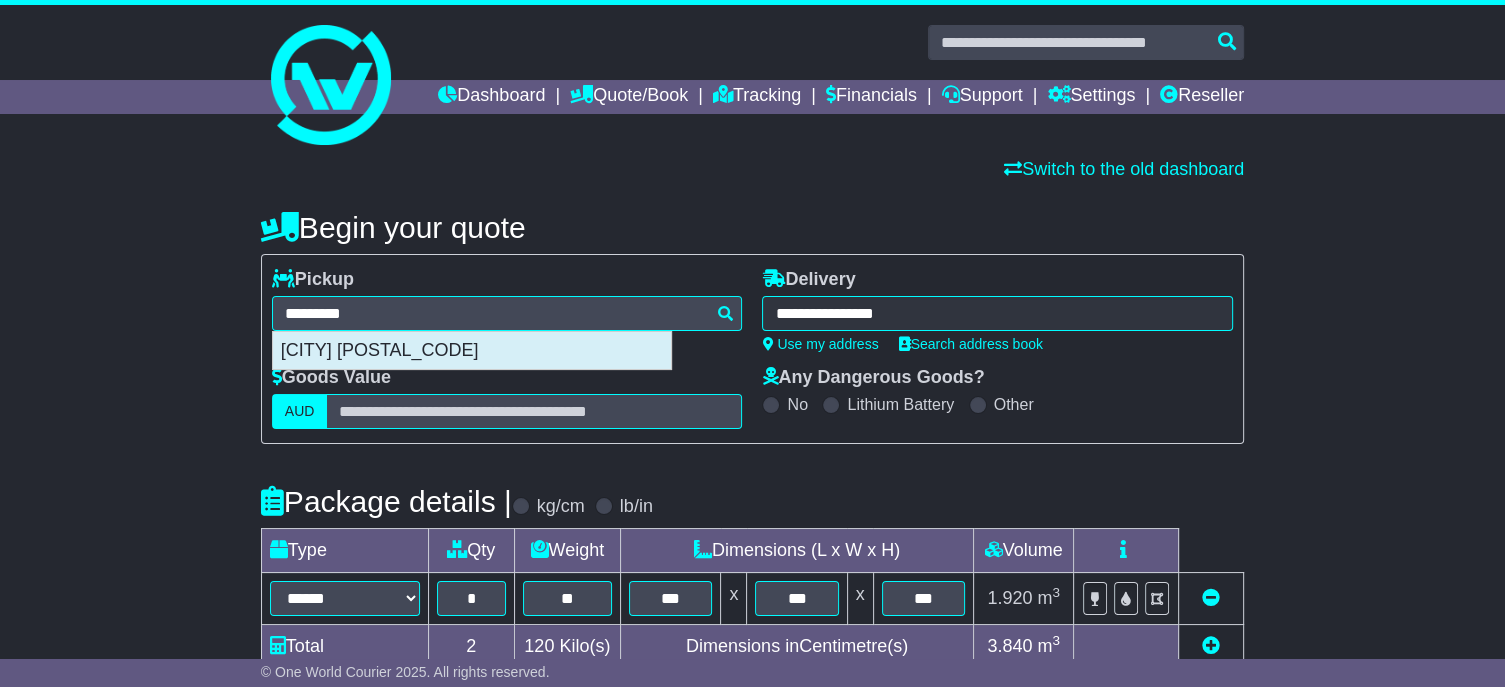 type on "**********" 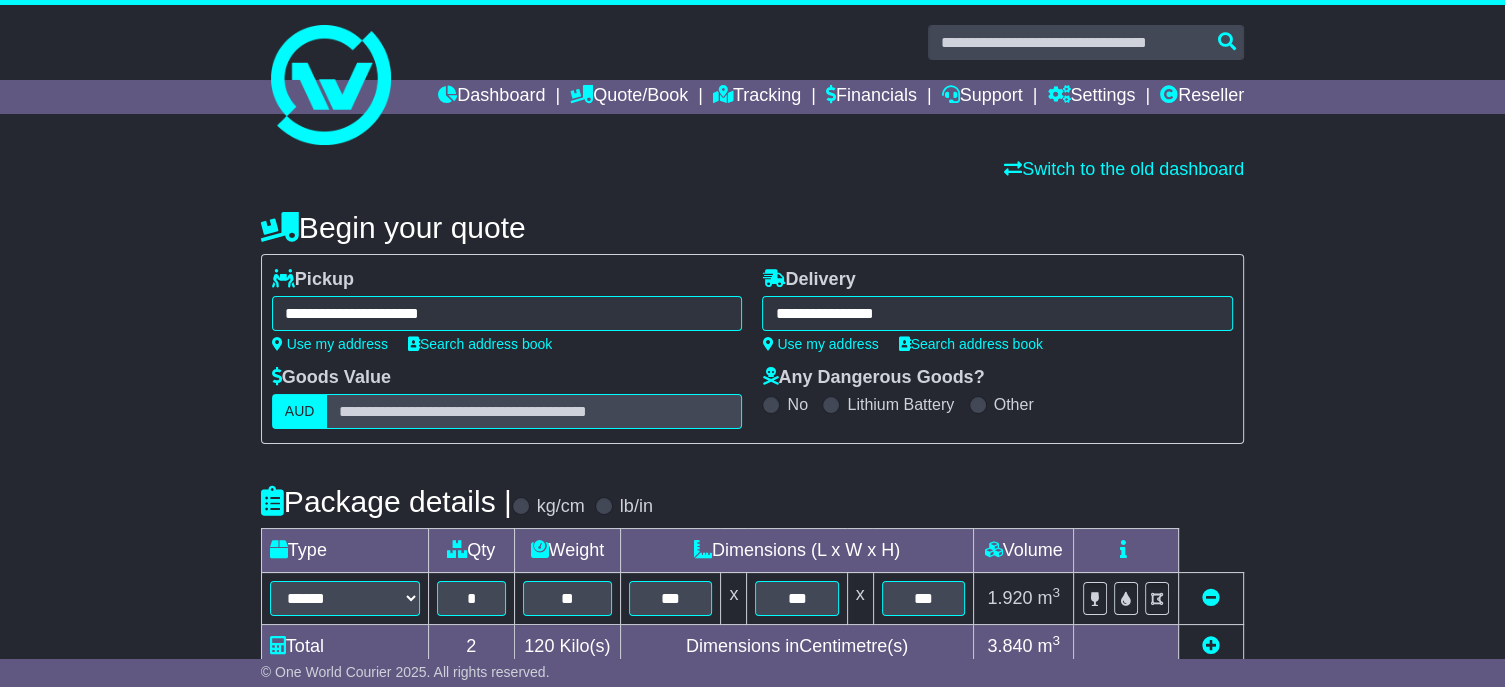 click on "**********" at bounding box center [997, 313] 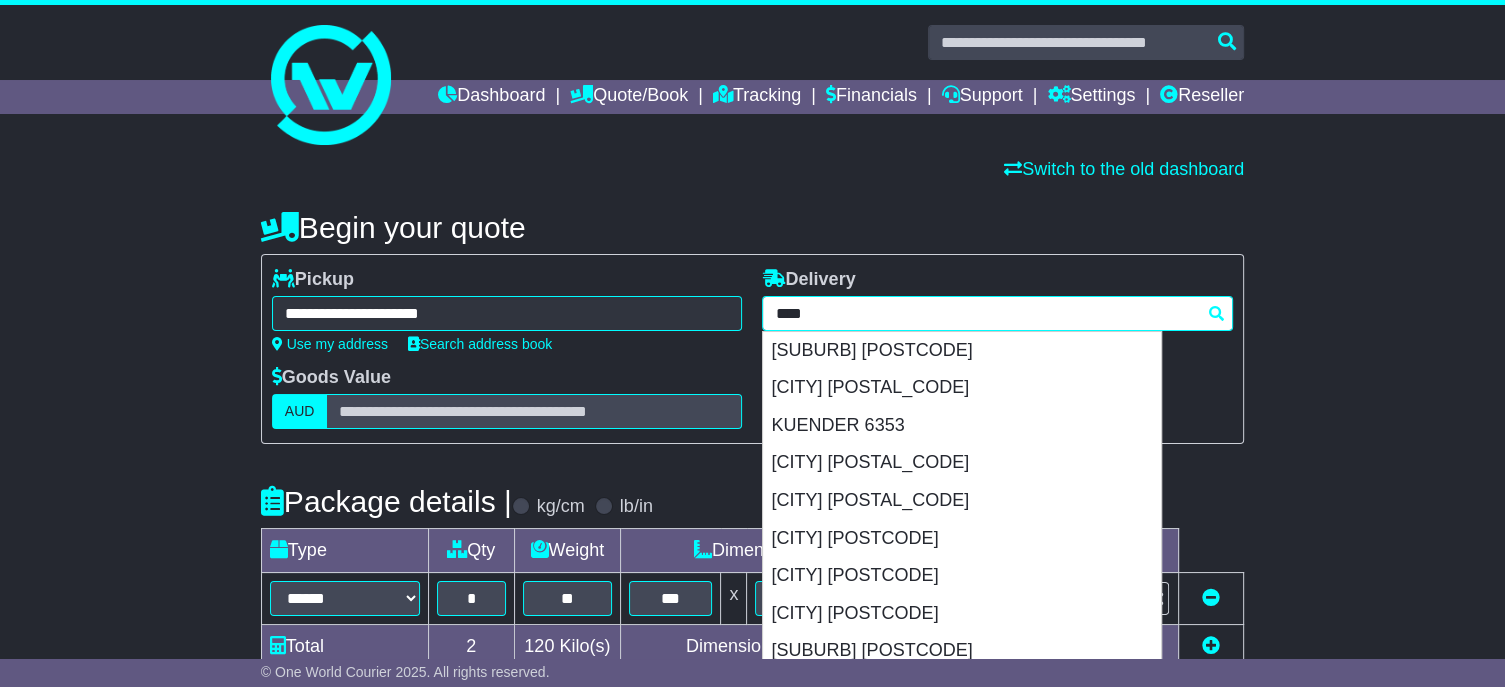 click on "****" at bounding box center [997, 313] 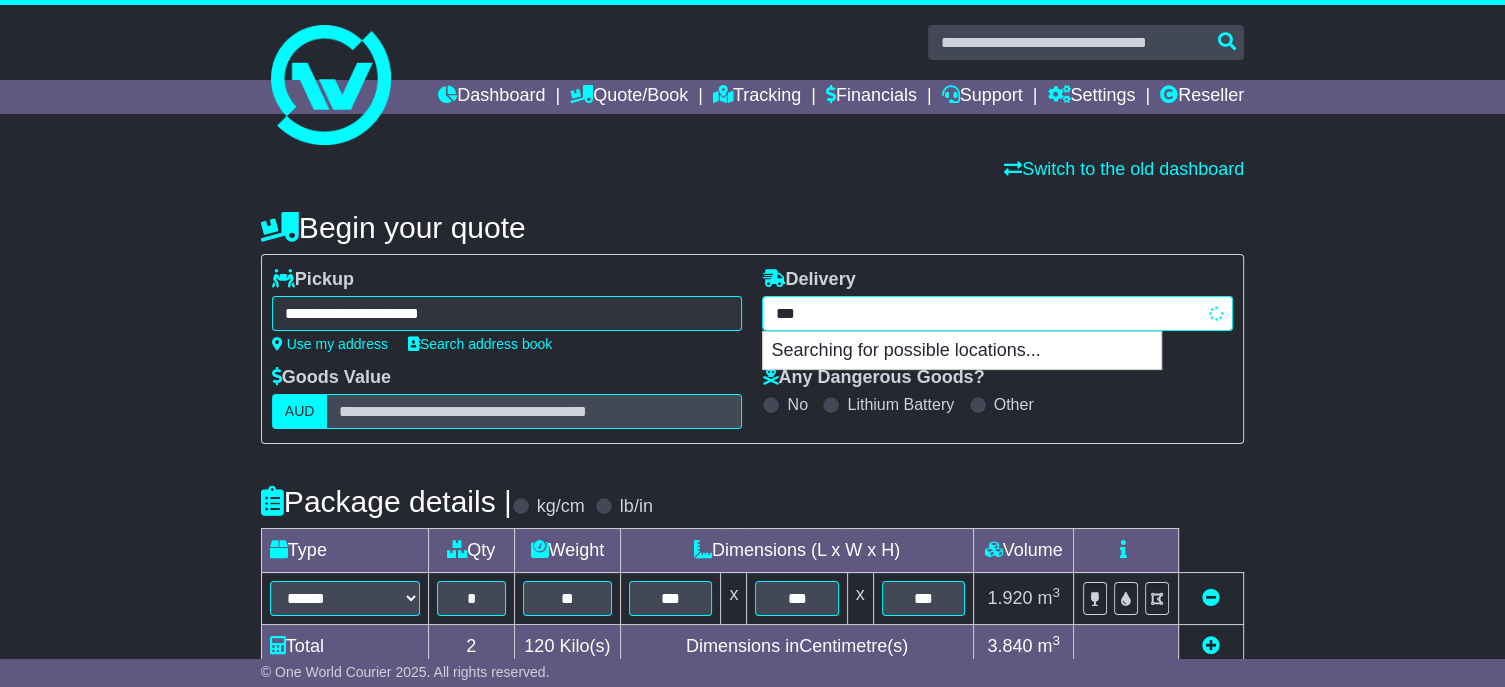 type on "****" 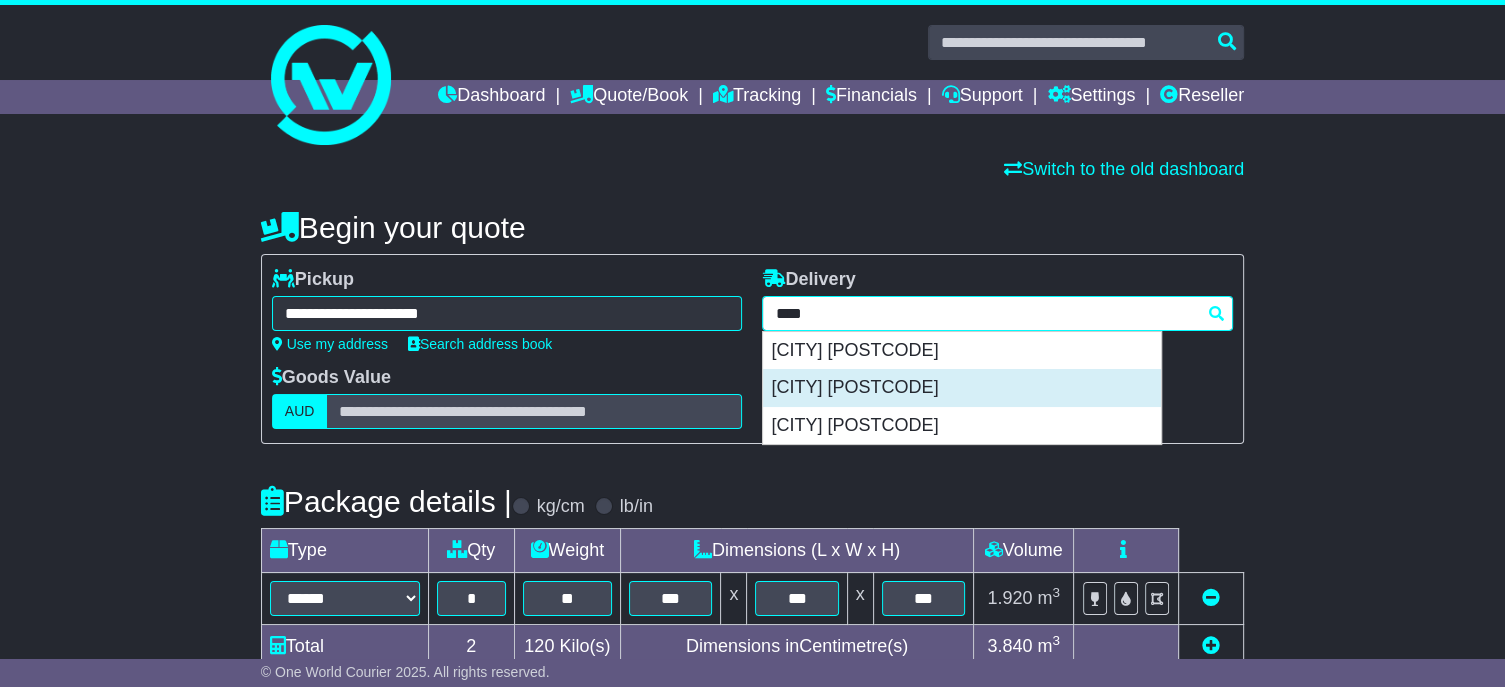 click on "[CITY] [POSTCODE]" at bounding box center (962, 388) 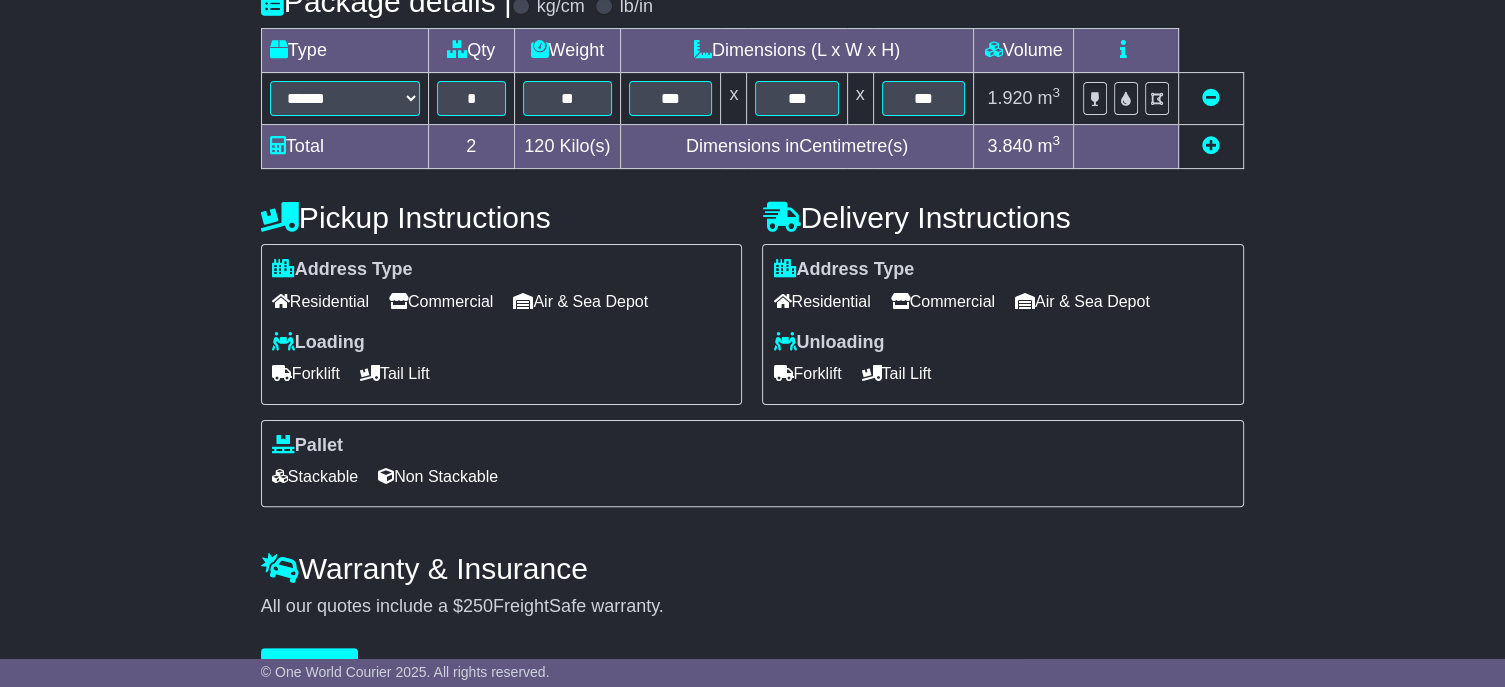 type on "**********" 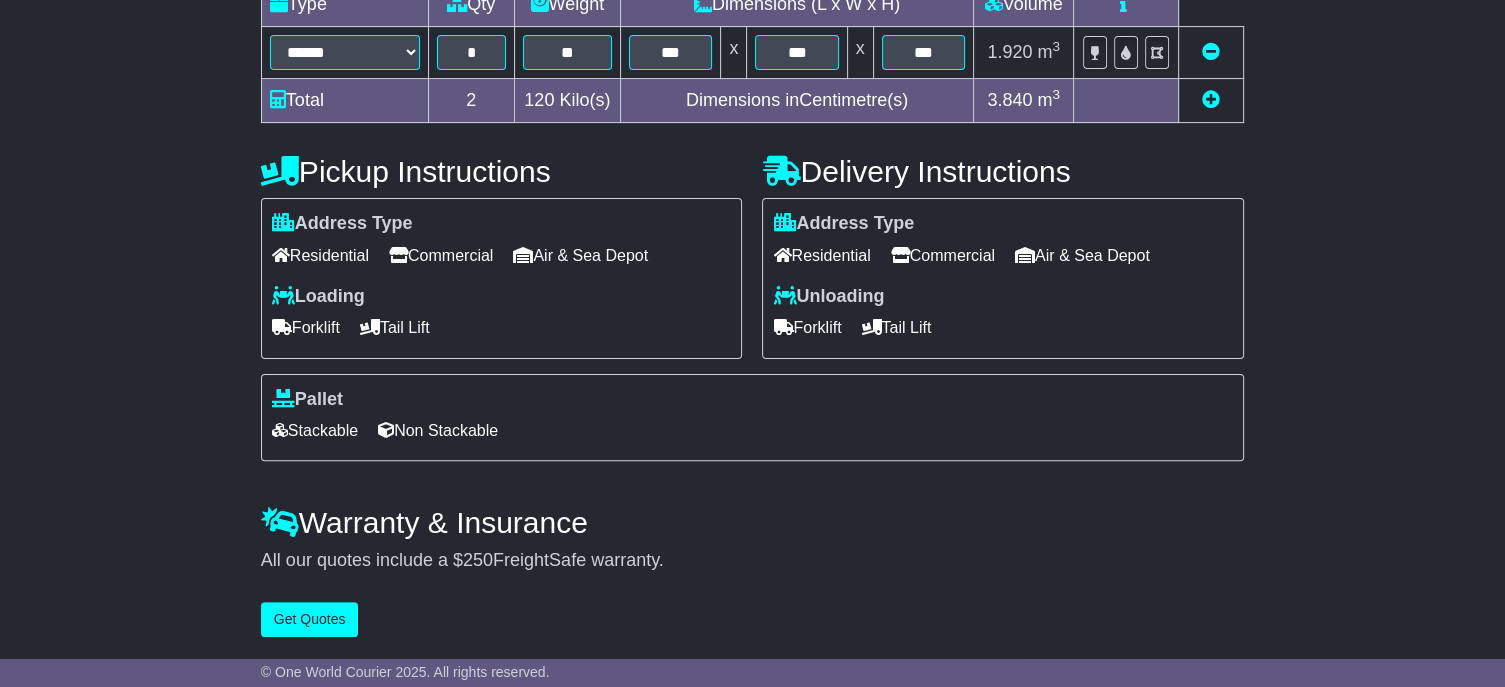 scroll, scrollTop: 581, scrollLeft: 0, axis: vertical 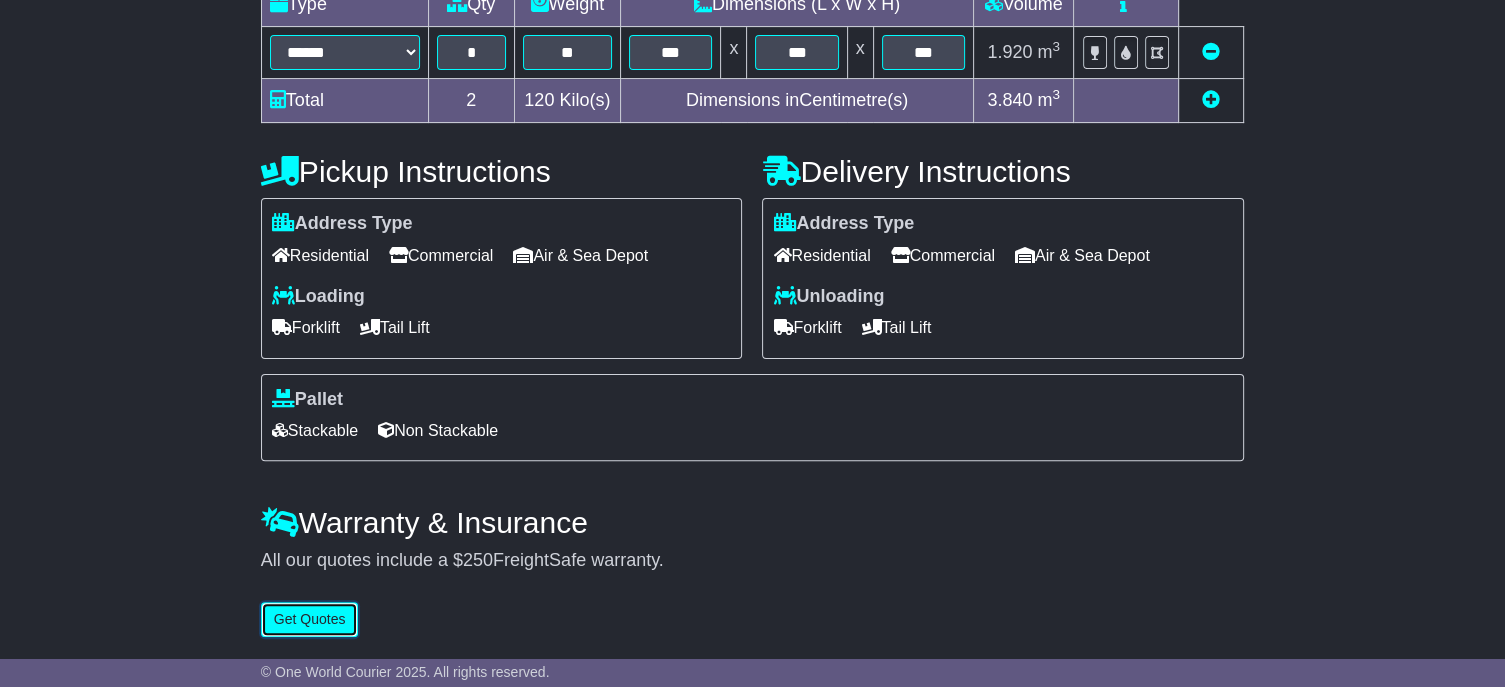 click on "Get Quotes" at bounding box center [310, 619] 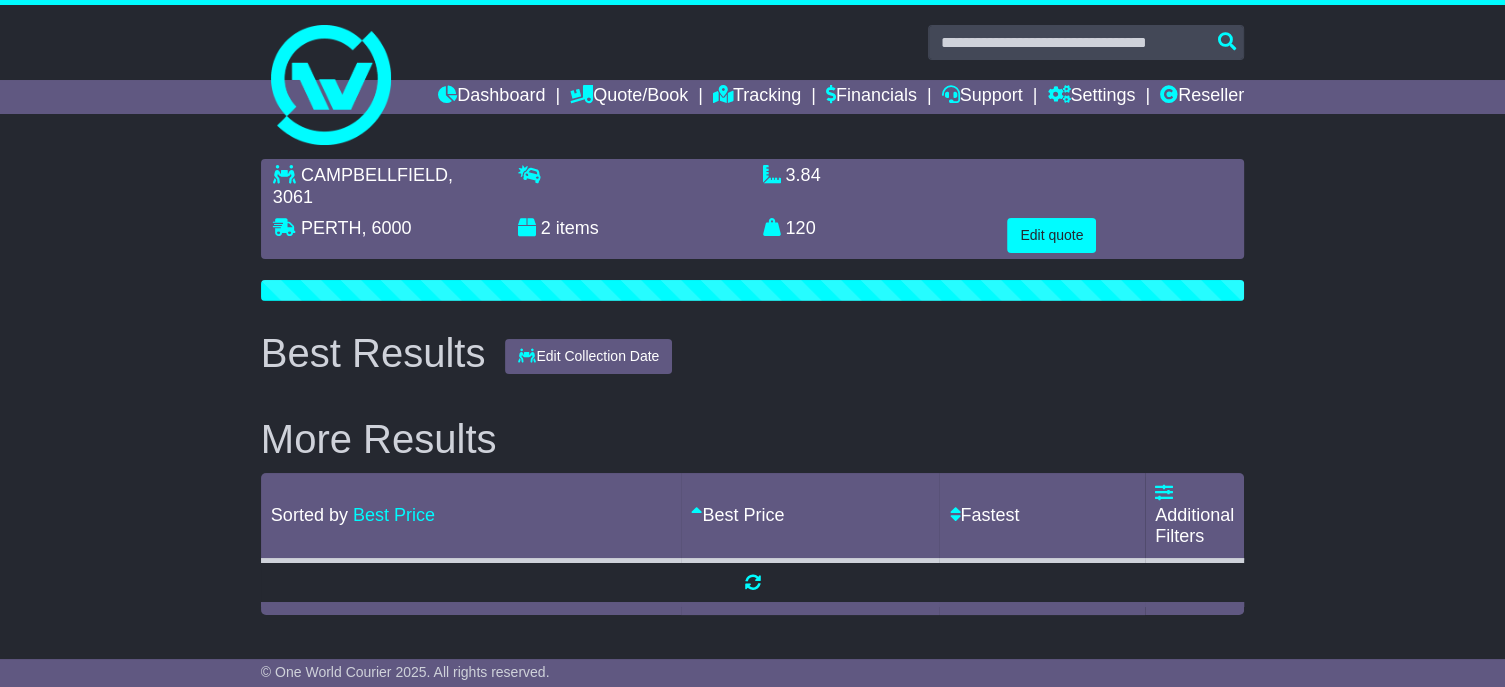 scroll, scrollTop: 0, scrollLeft: 0, axis: both 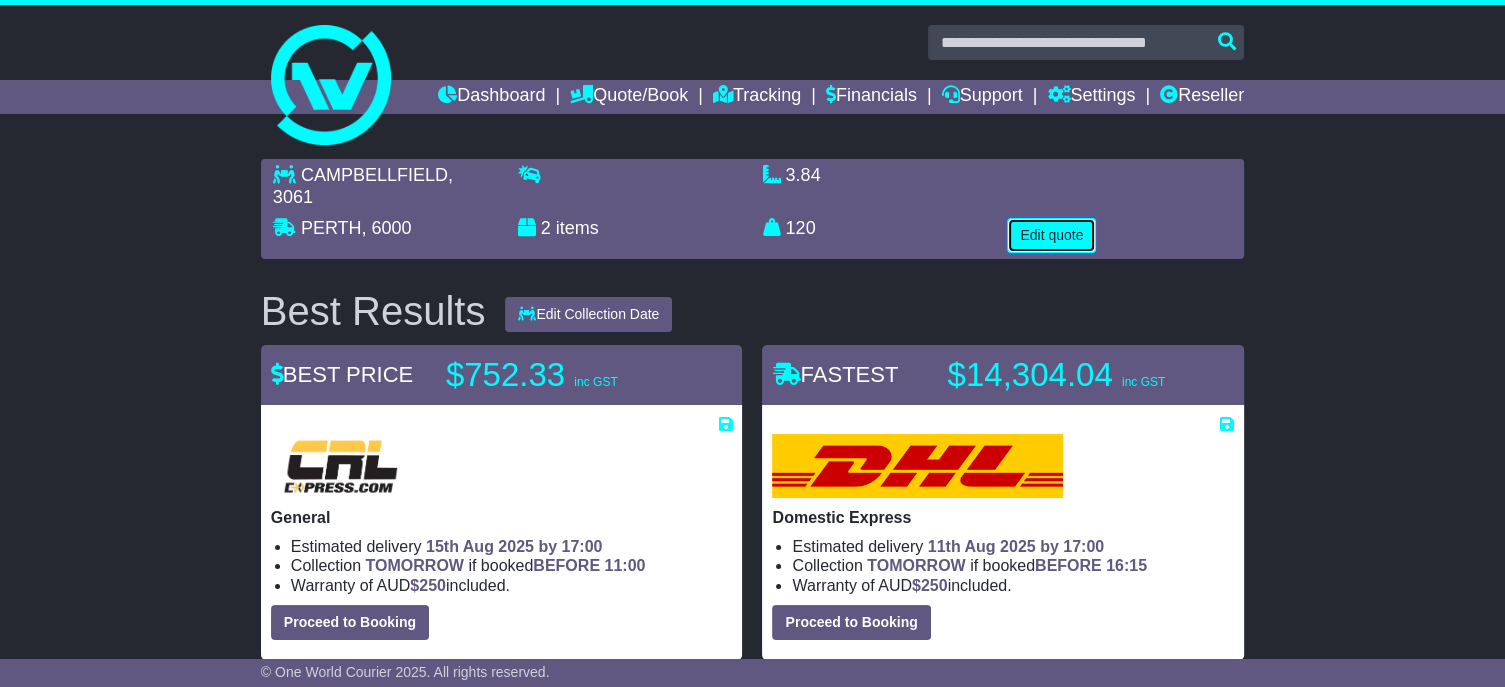 click on "Edit quote" at bounding box center [1051, 235] 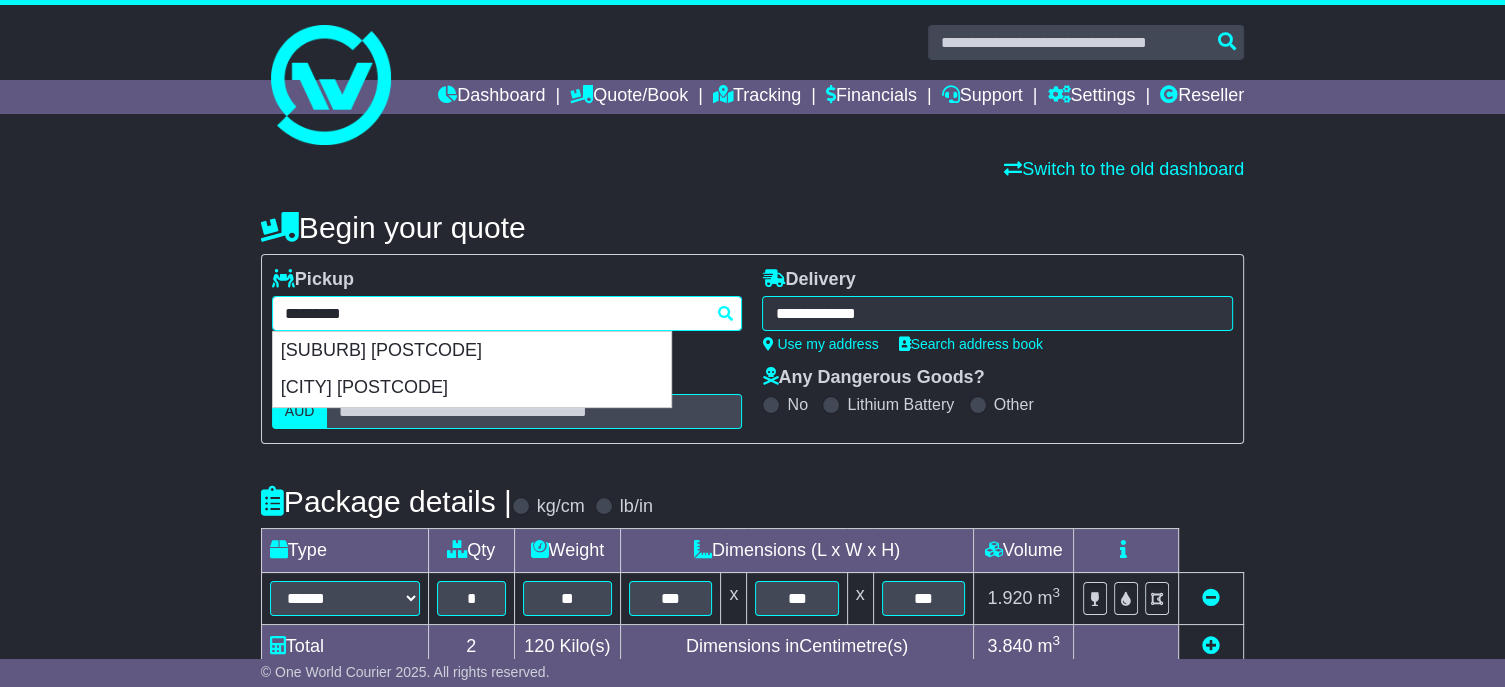 click on "**********" at bounding box center (507, 313) 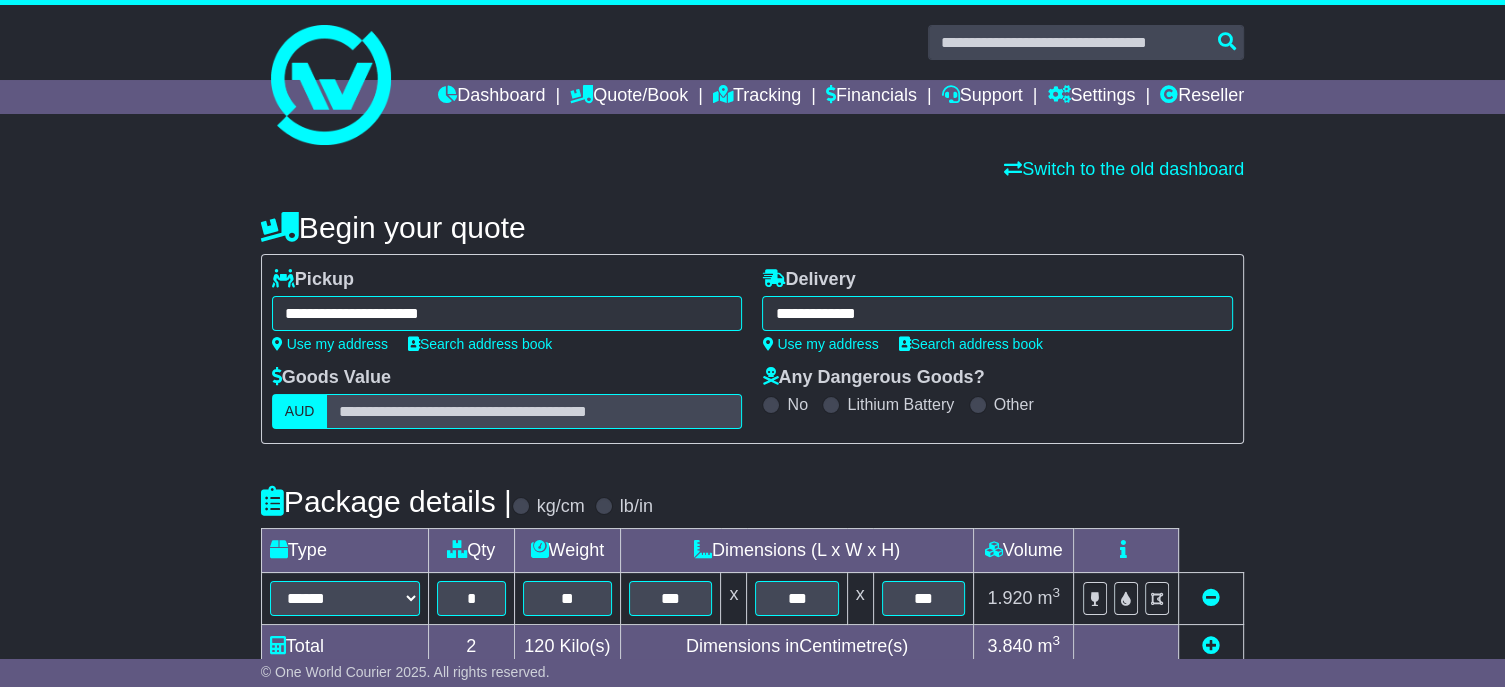 click on "**********" at bounding box center (507, 313) 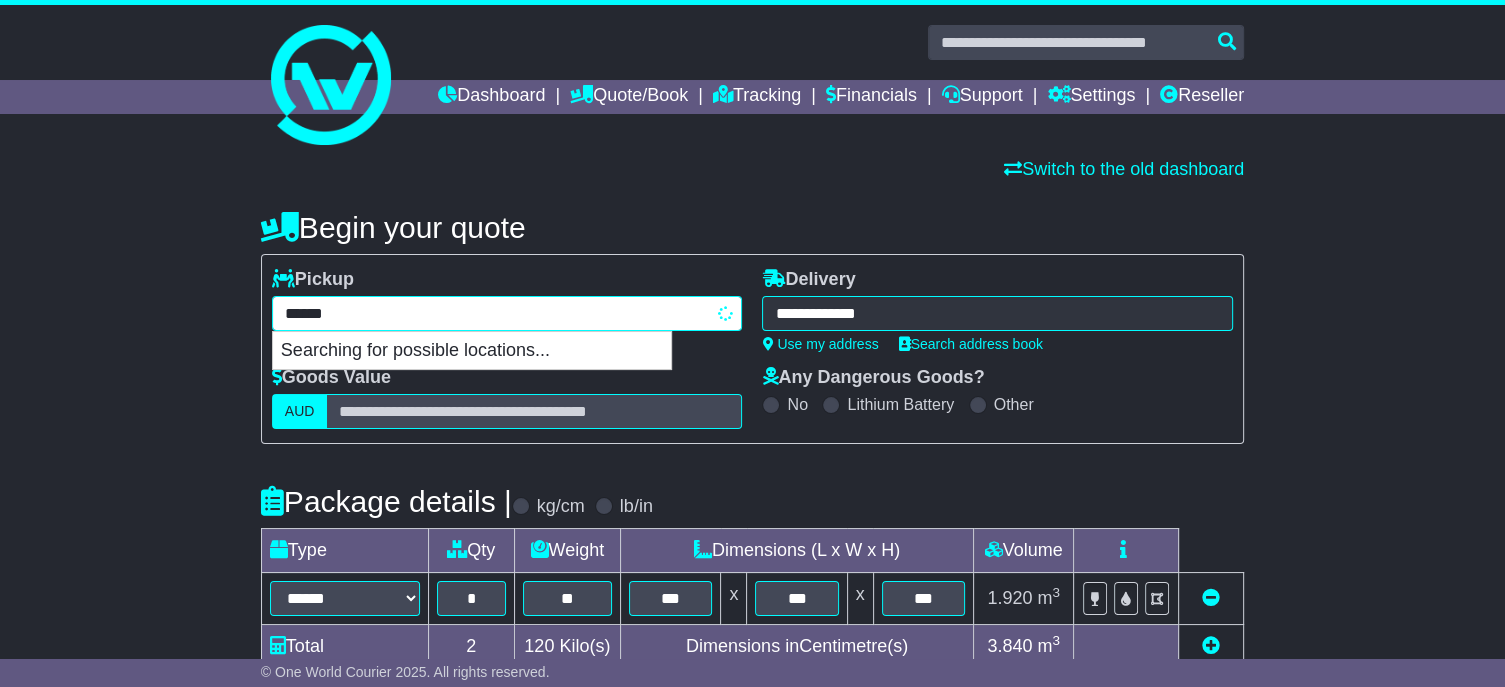 type on "*******" 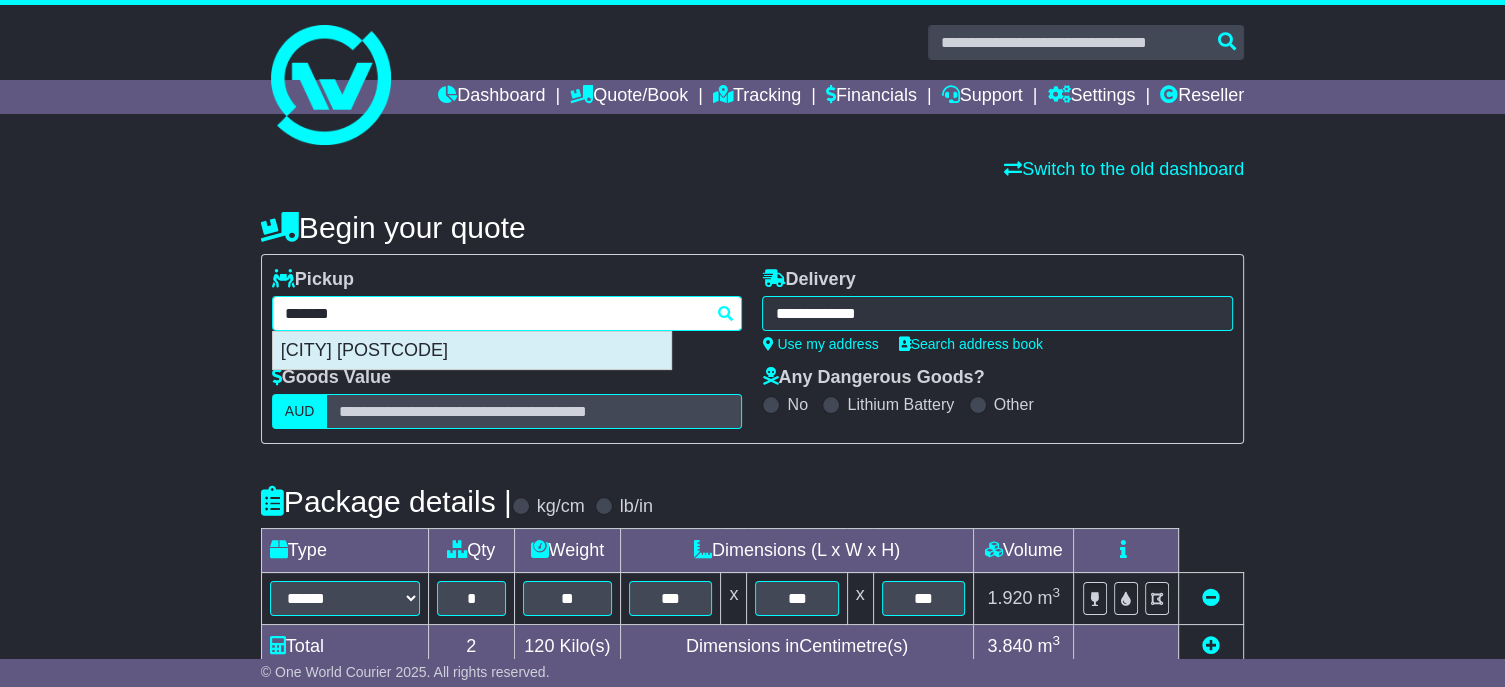 click on "[CITY] [POSTCODE]" at bounding box center (472, 351) 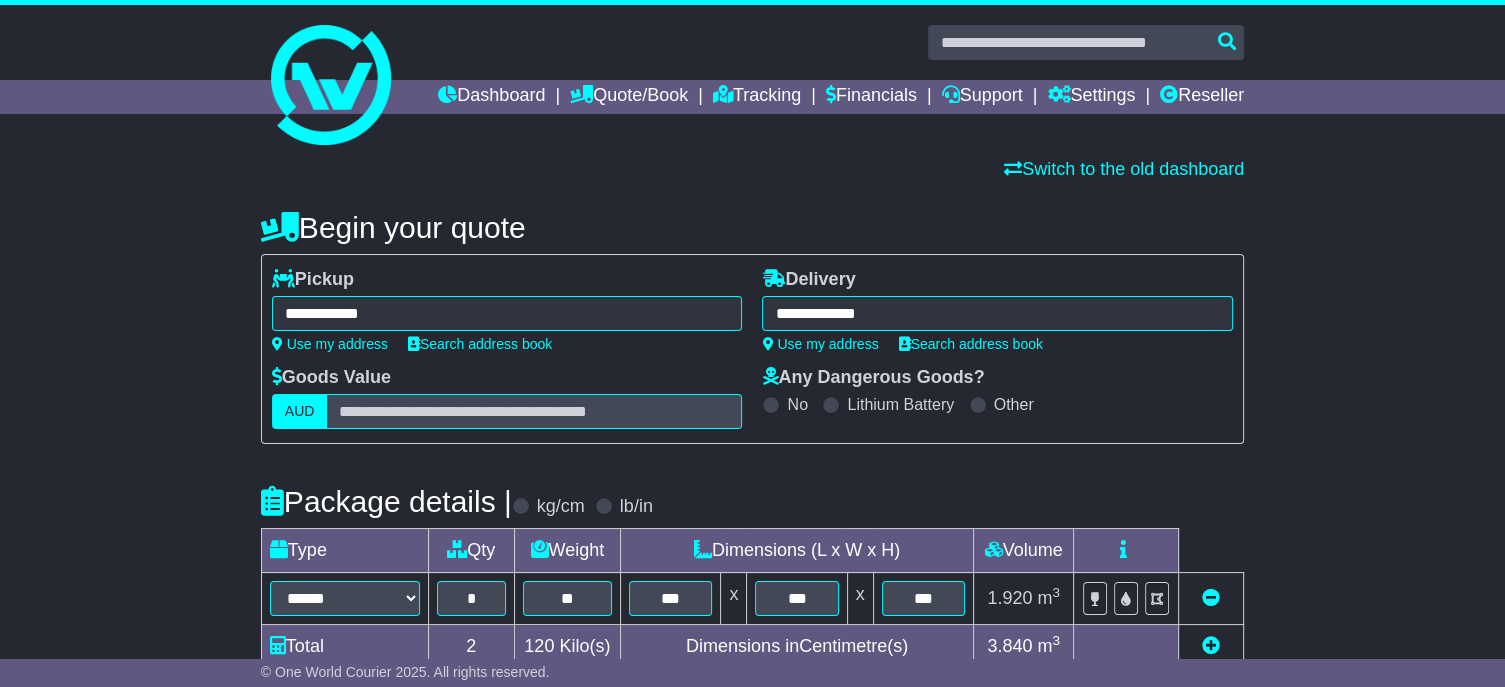 type on "**********" 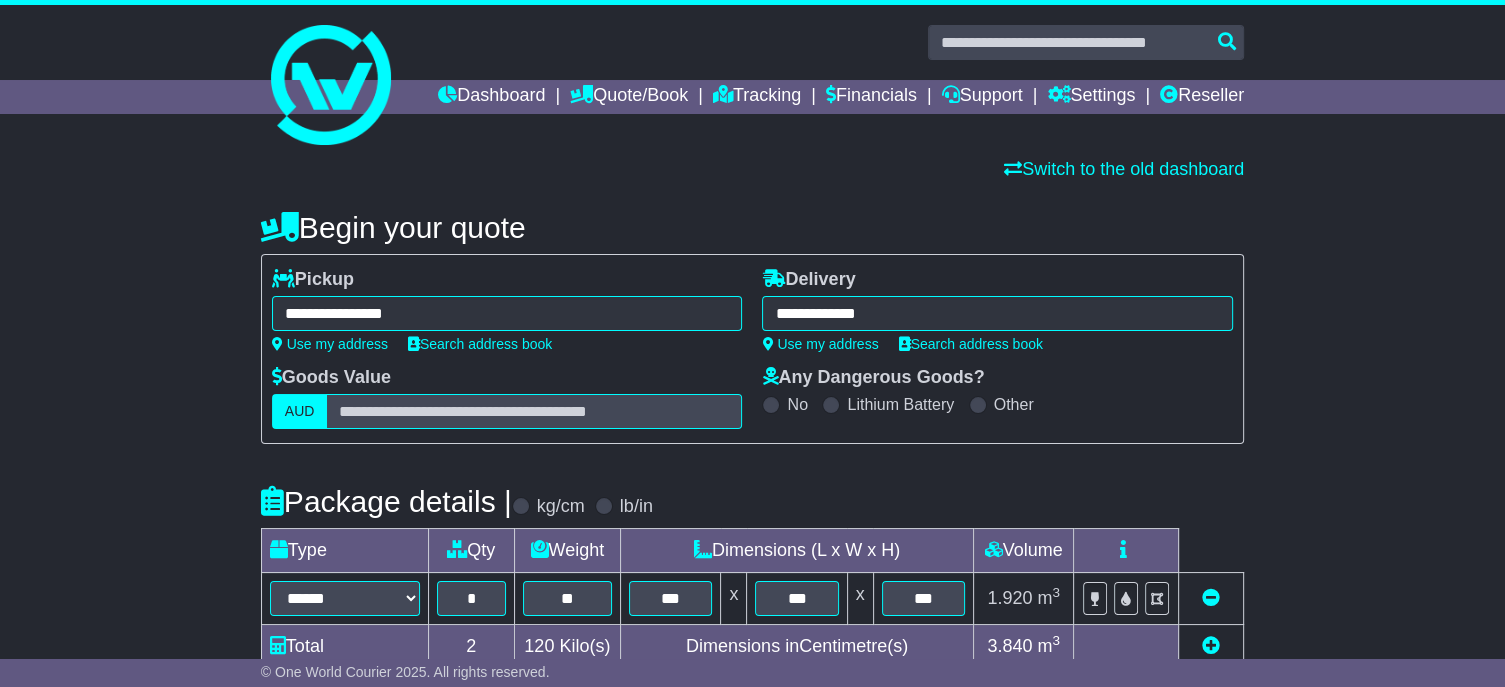 click on "**********" at bounding box center (997, 313) 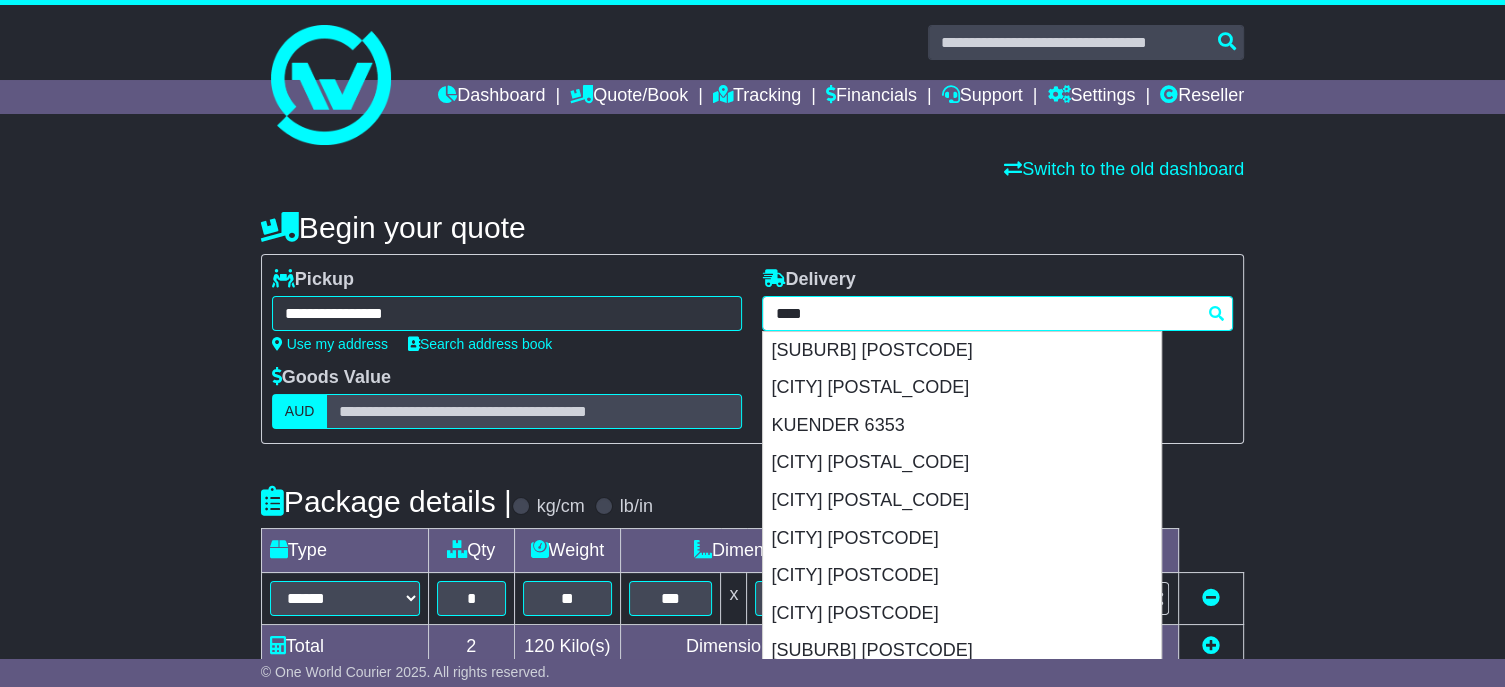 click on "****" at bounding box center [997, 313] 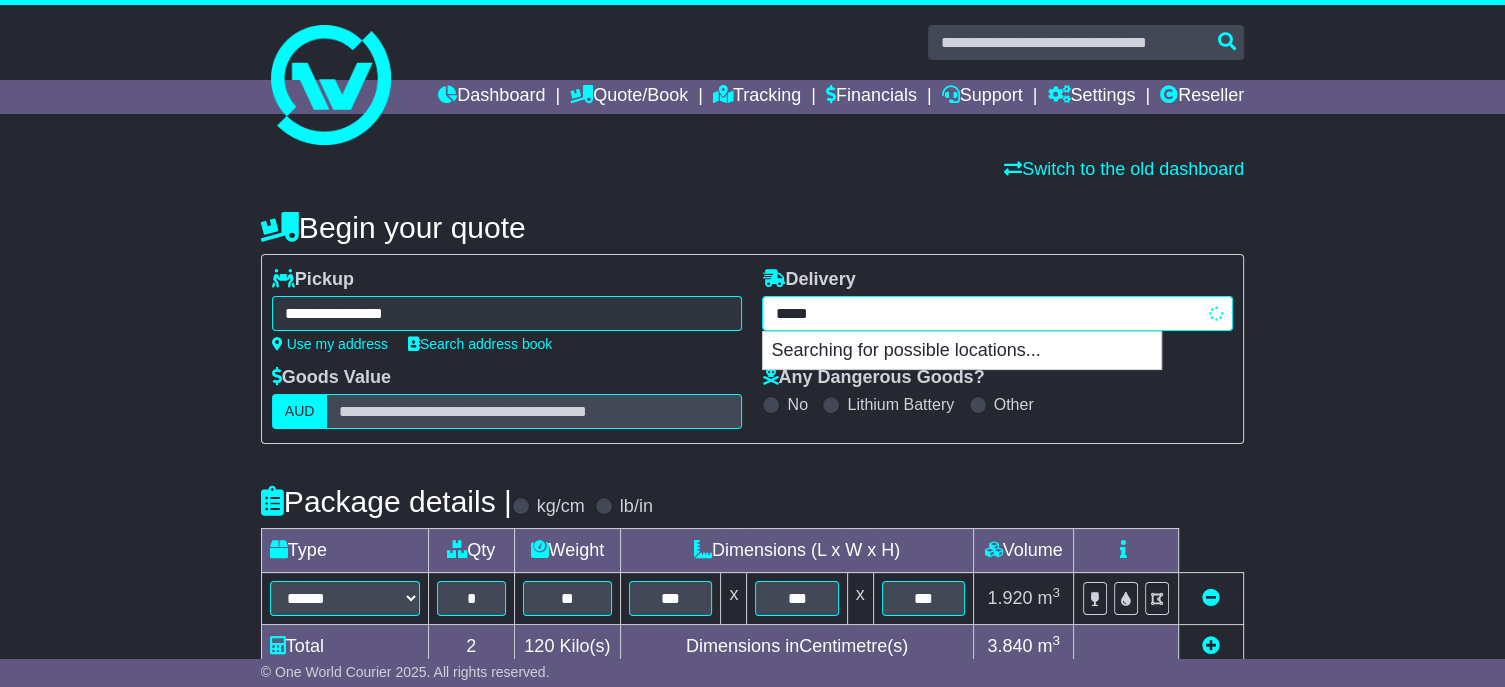 type on "******" 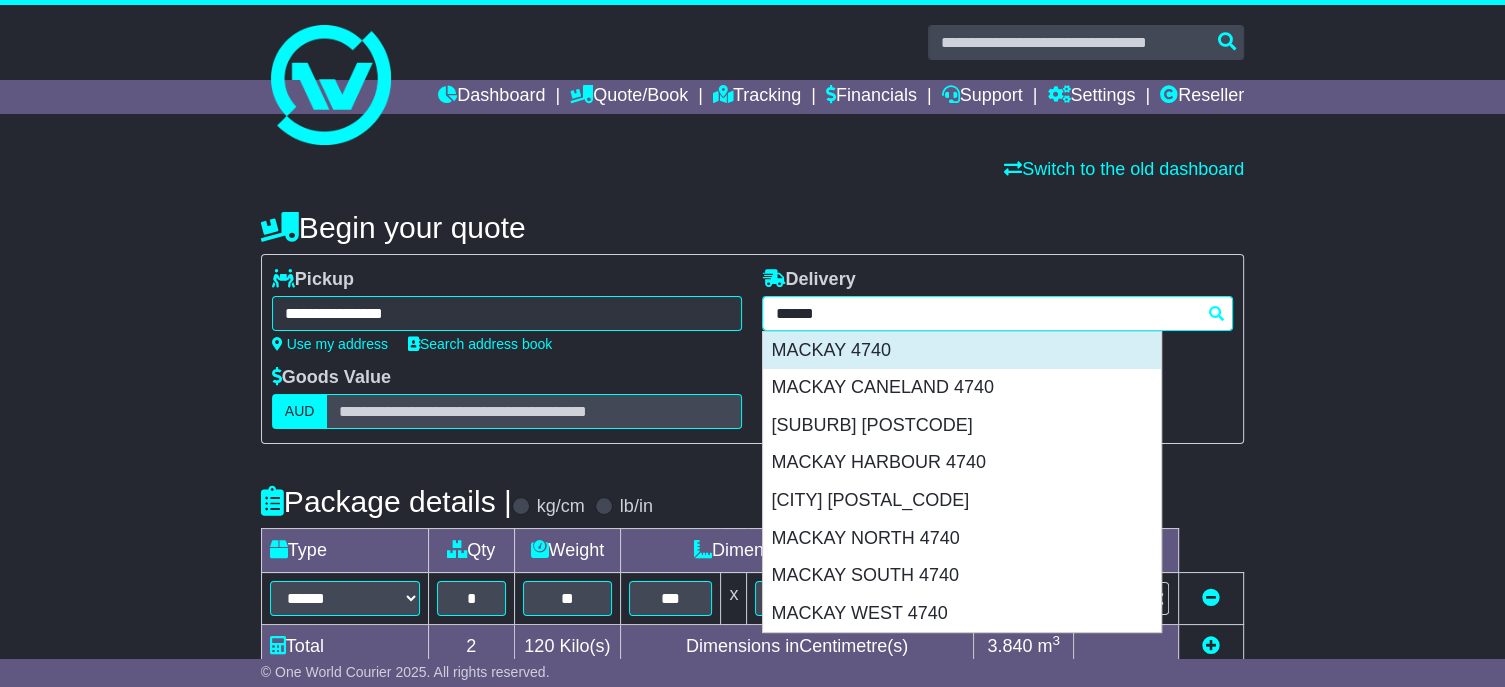 click on "MACKAY 4740" at bounding box center (962, 351) 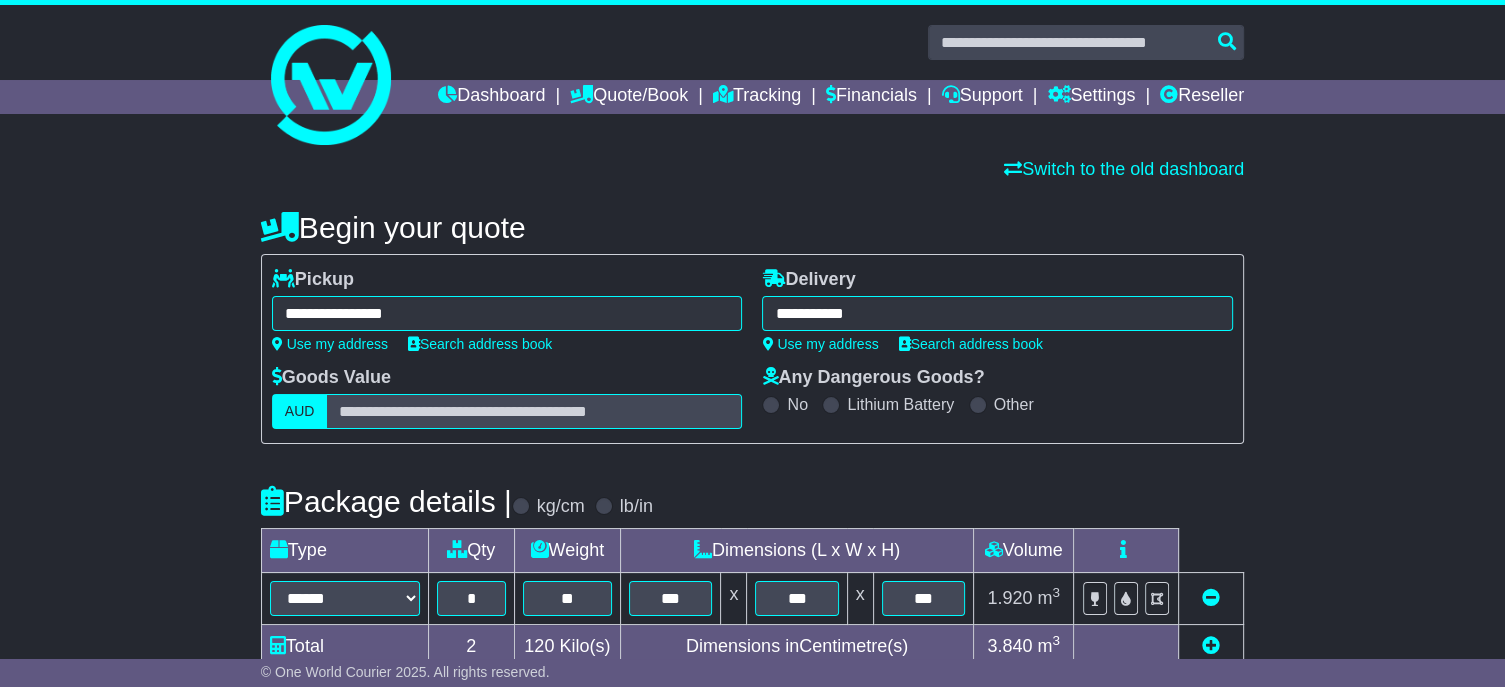 type on "**********" 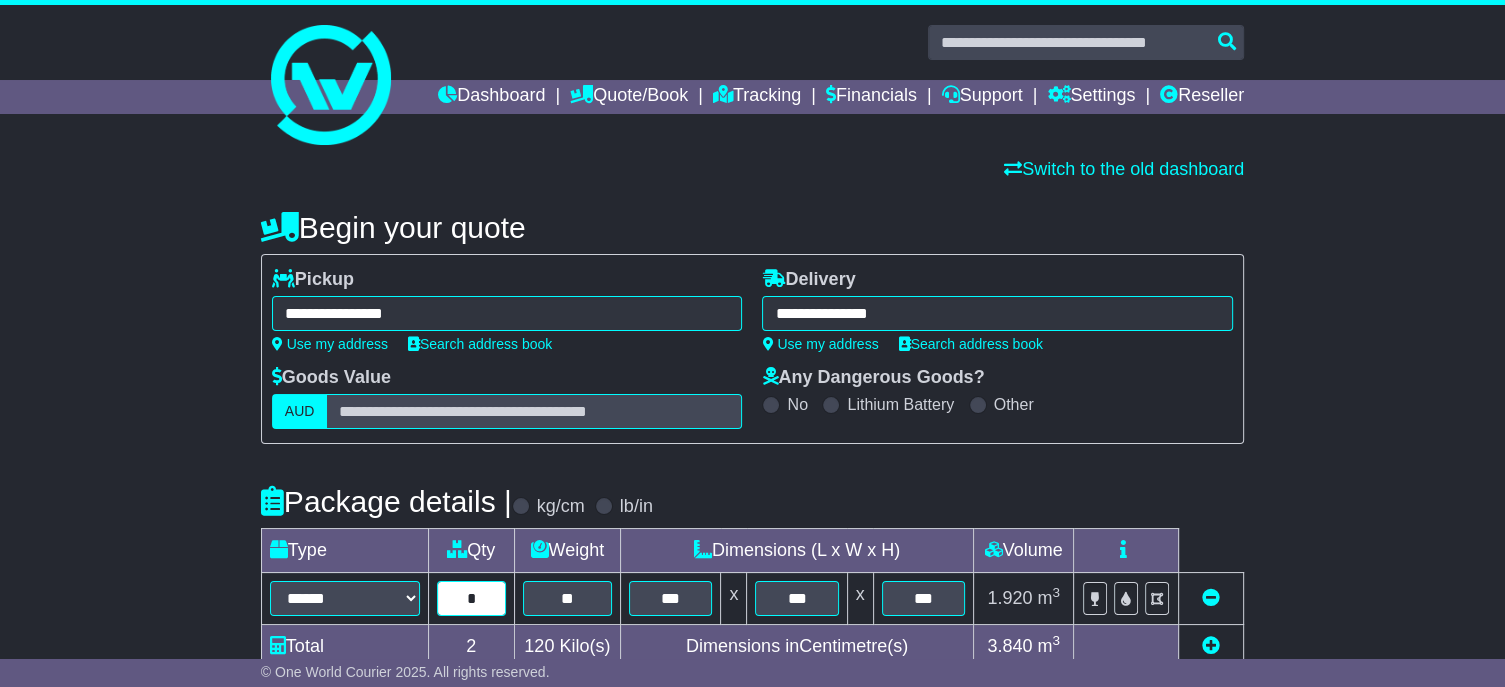 drag, startPoint x: 436, startPoint y: 640, endPoint x: 471, endPoint y: 639, distance: 35.014282 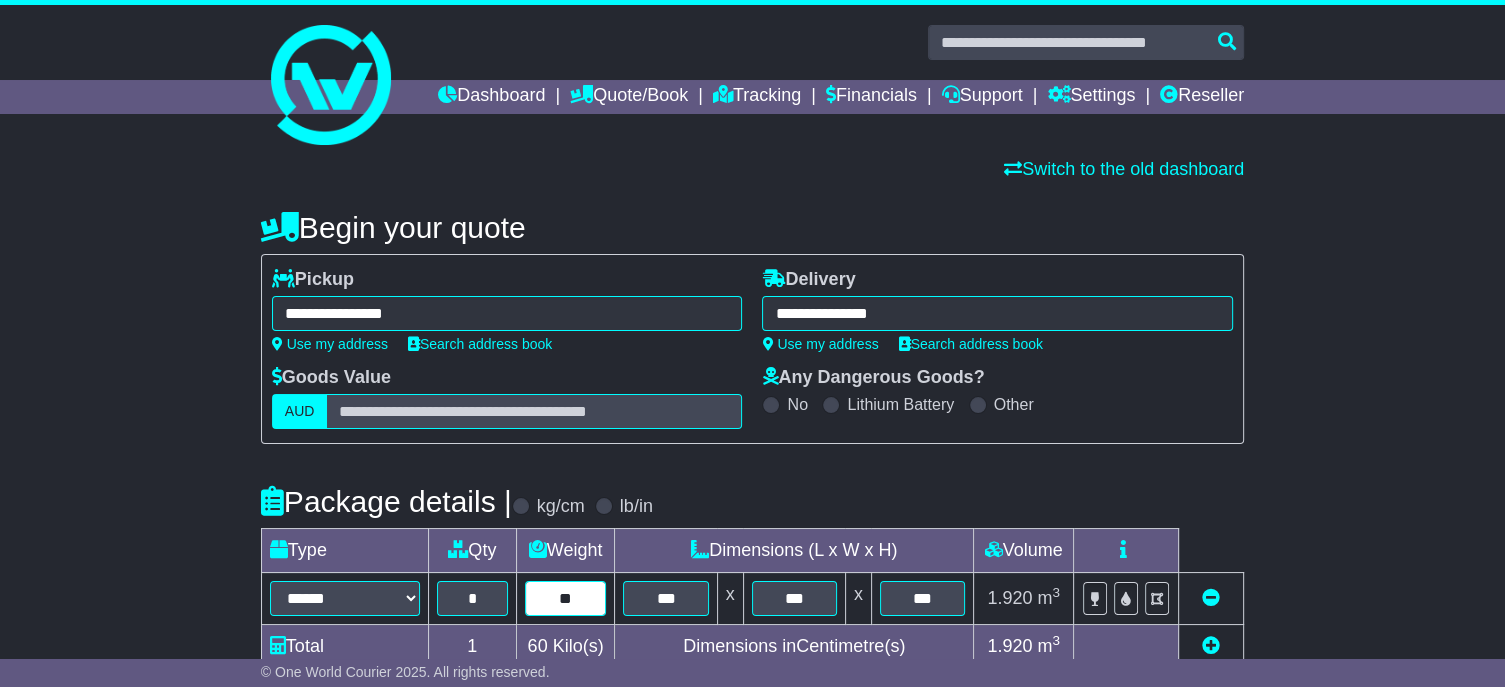 type on "**" 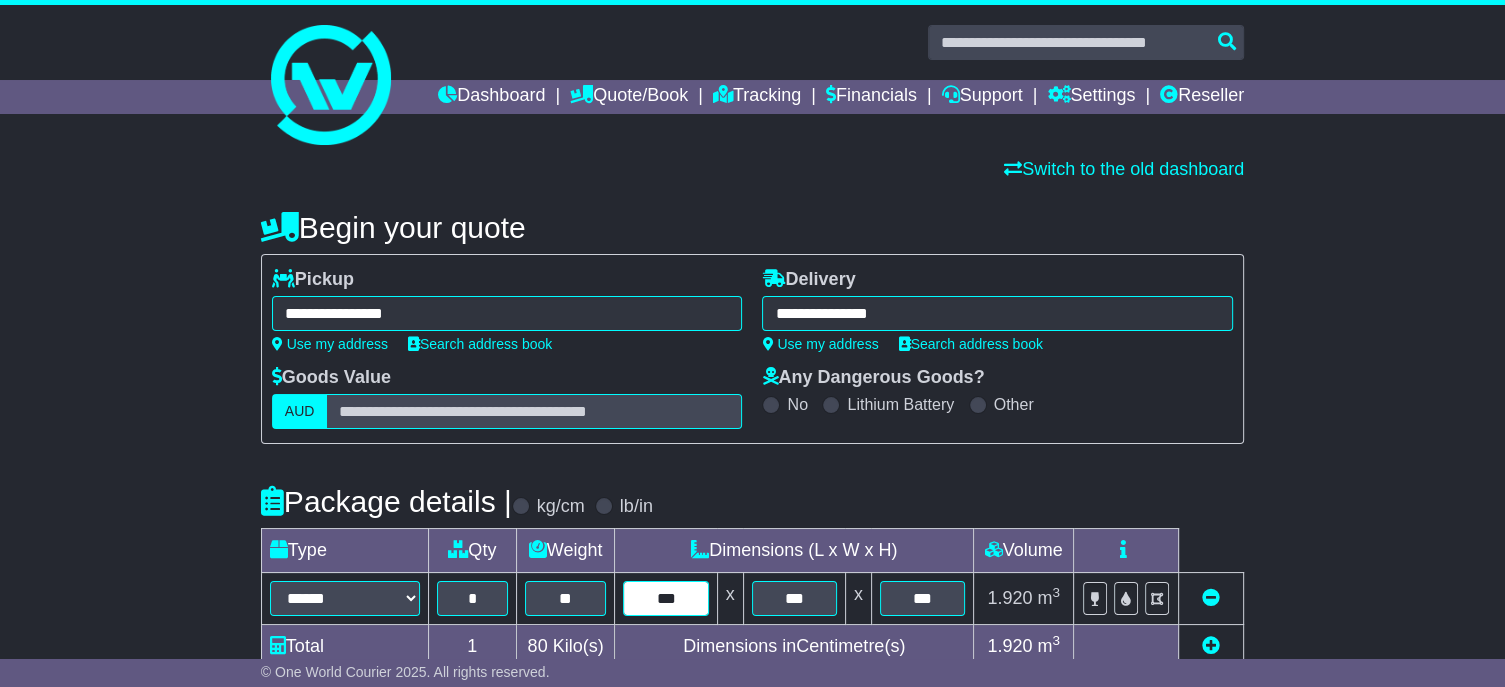 type on "***" 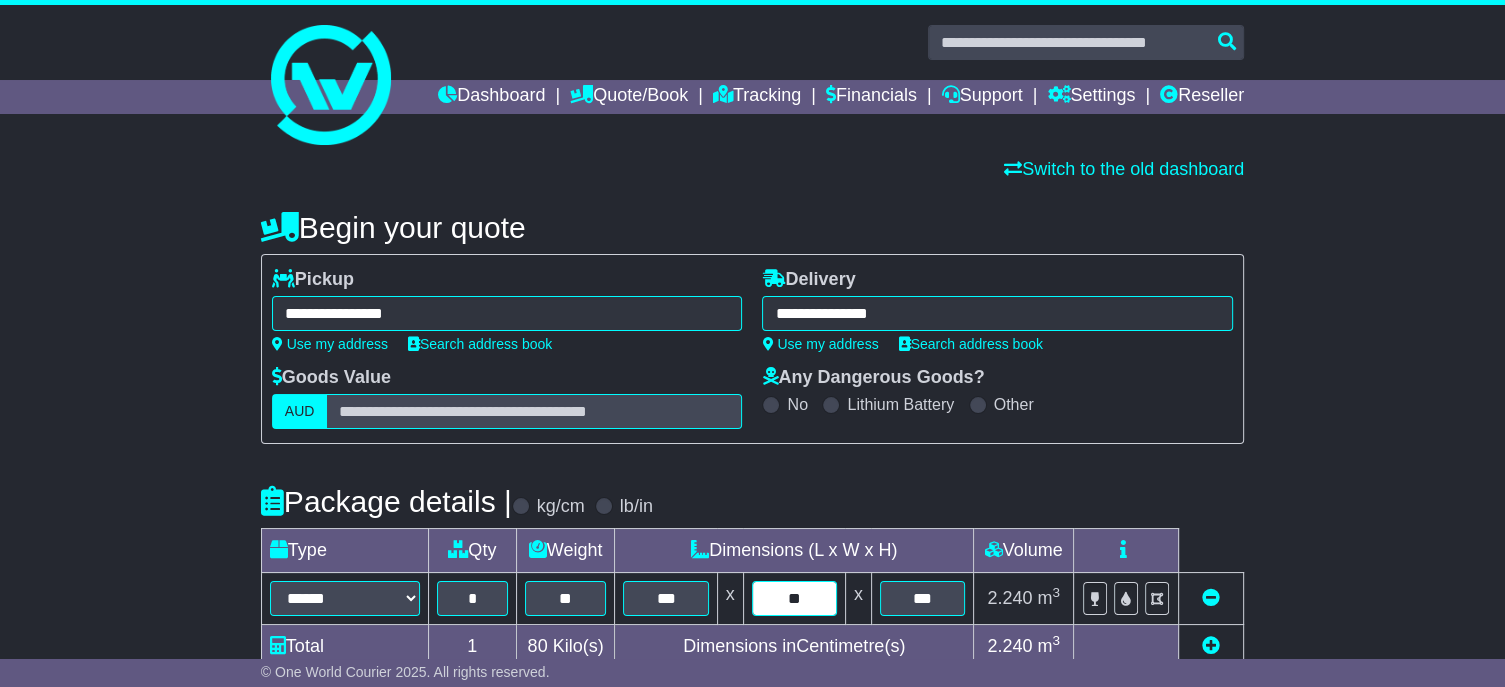type on "**" 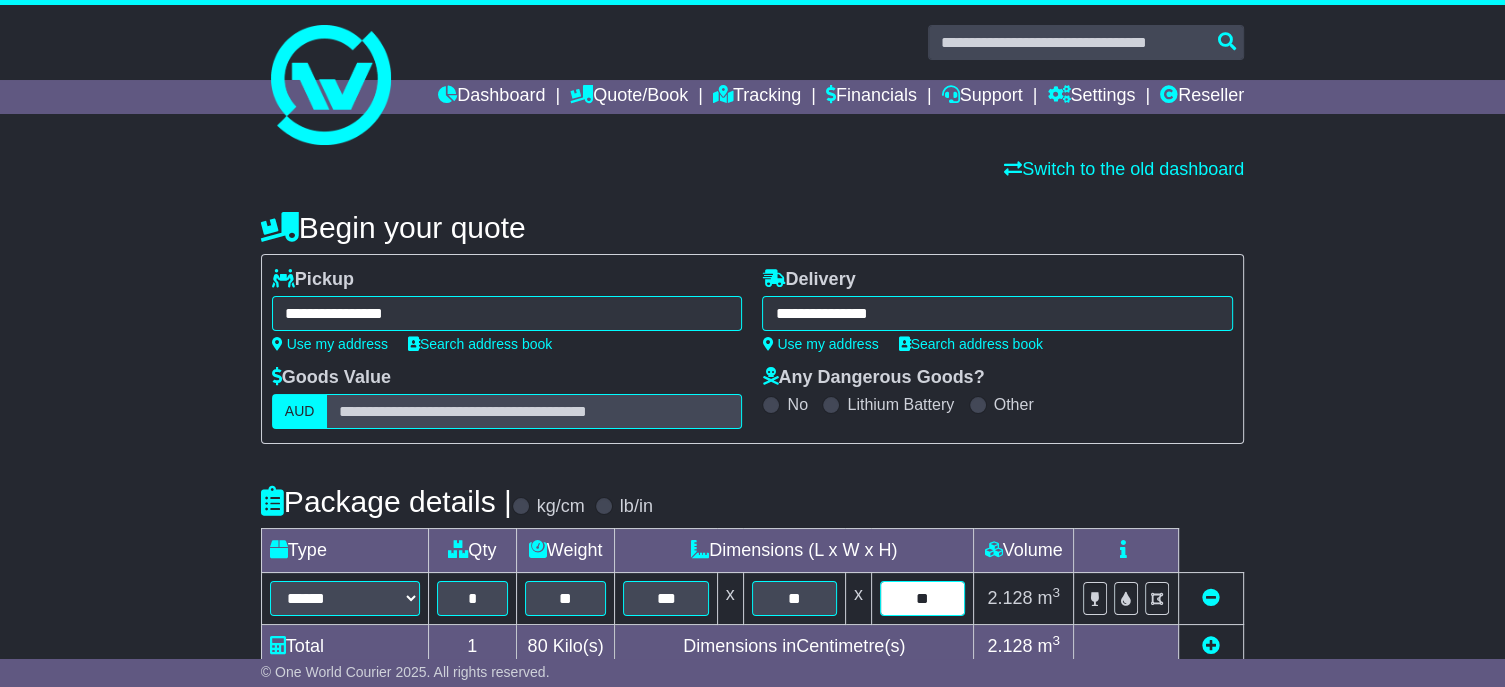 type on "*" 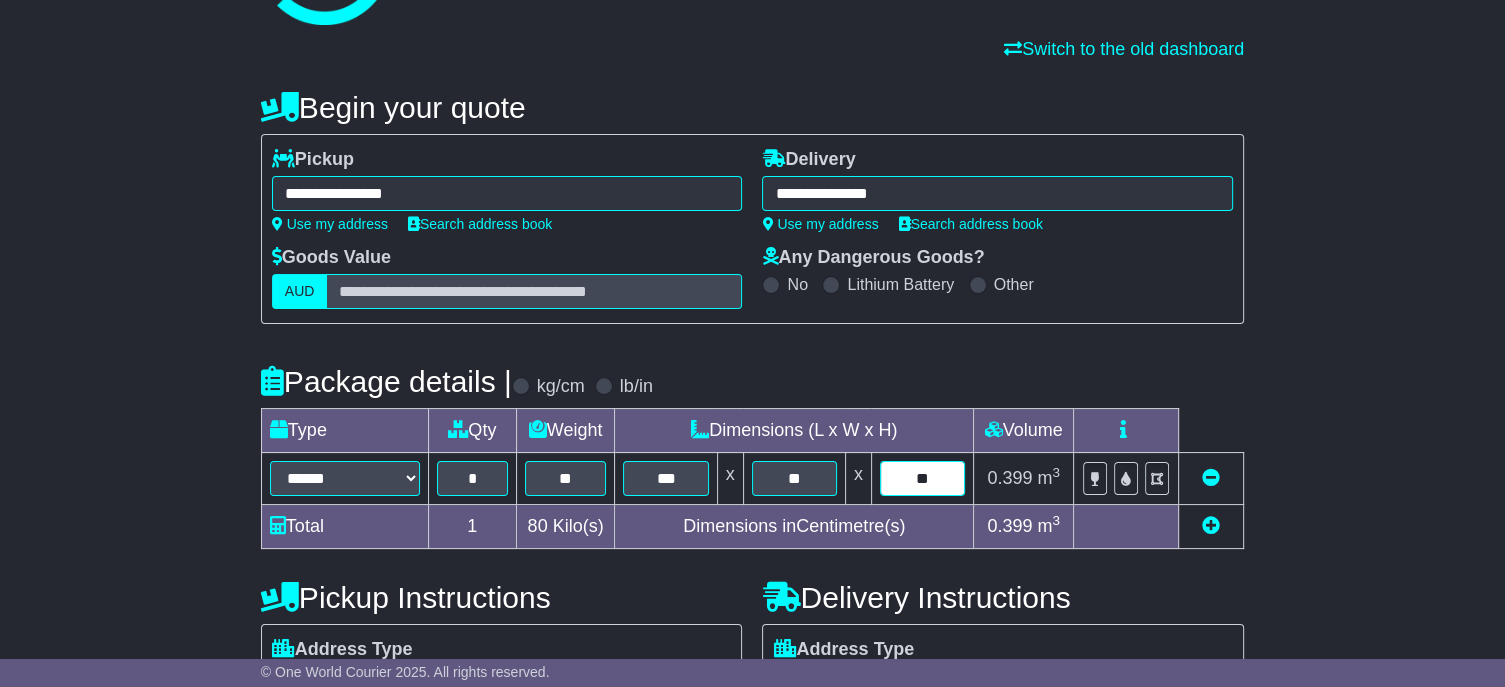 scroll, scrollTop: 300, scrollLeft: 0, axis: vertical 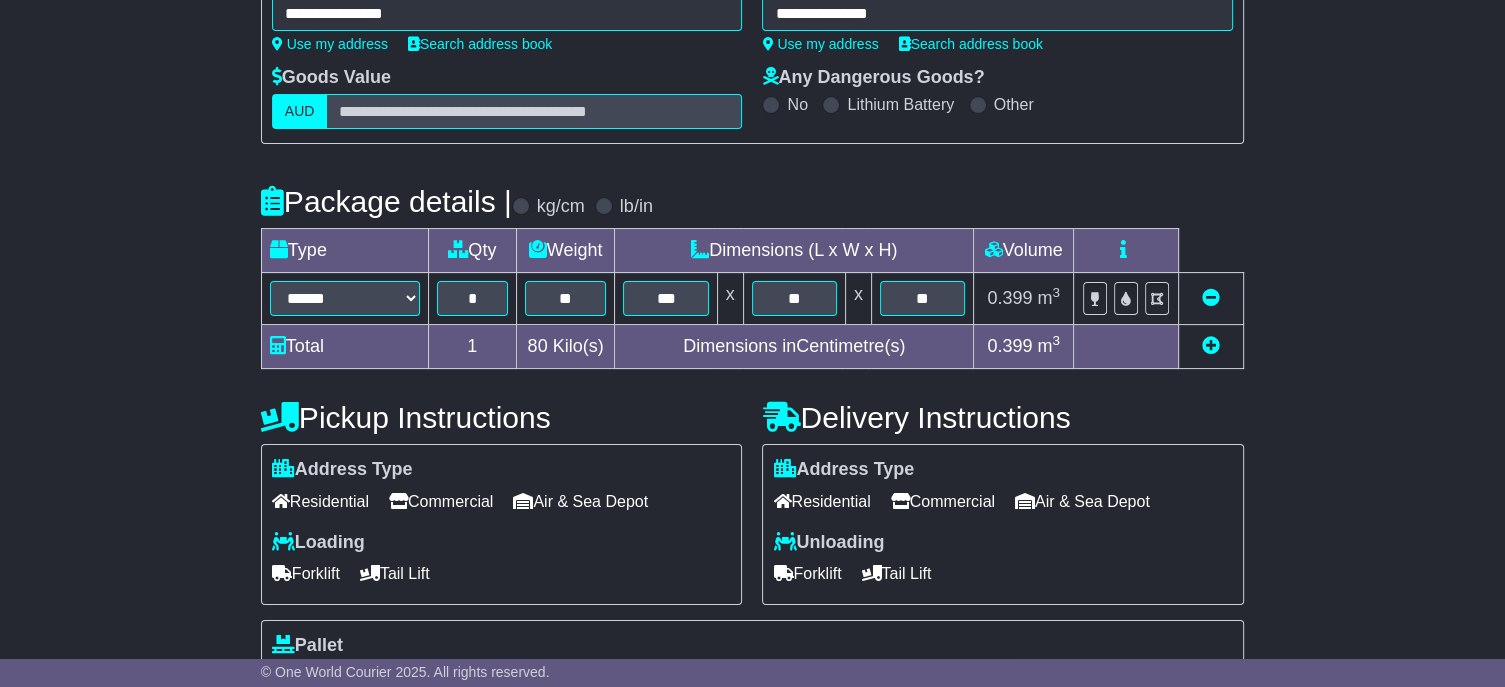 click at bounding box center [1211, 345] 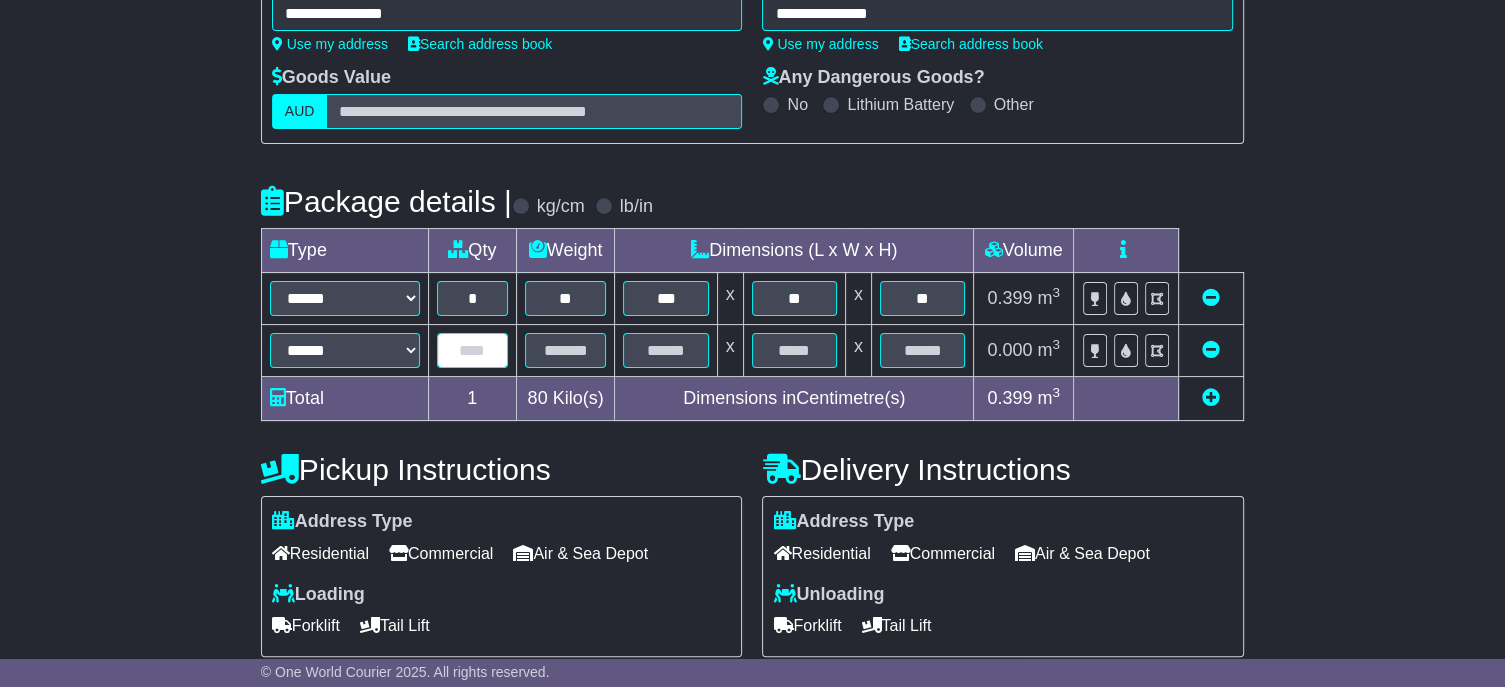 click at bounding box center (472, 350) 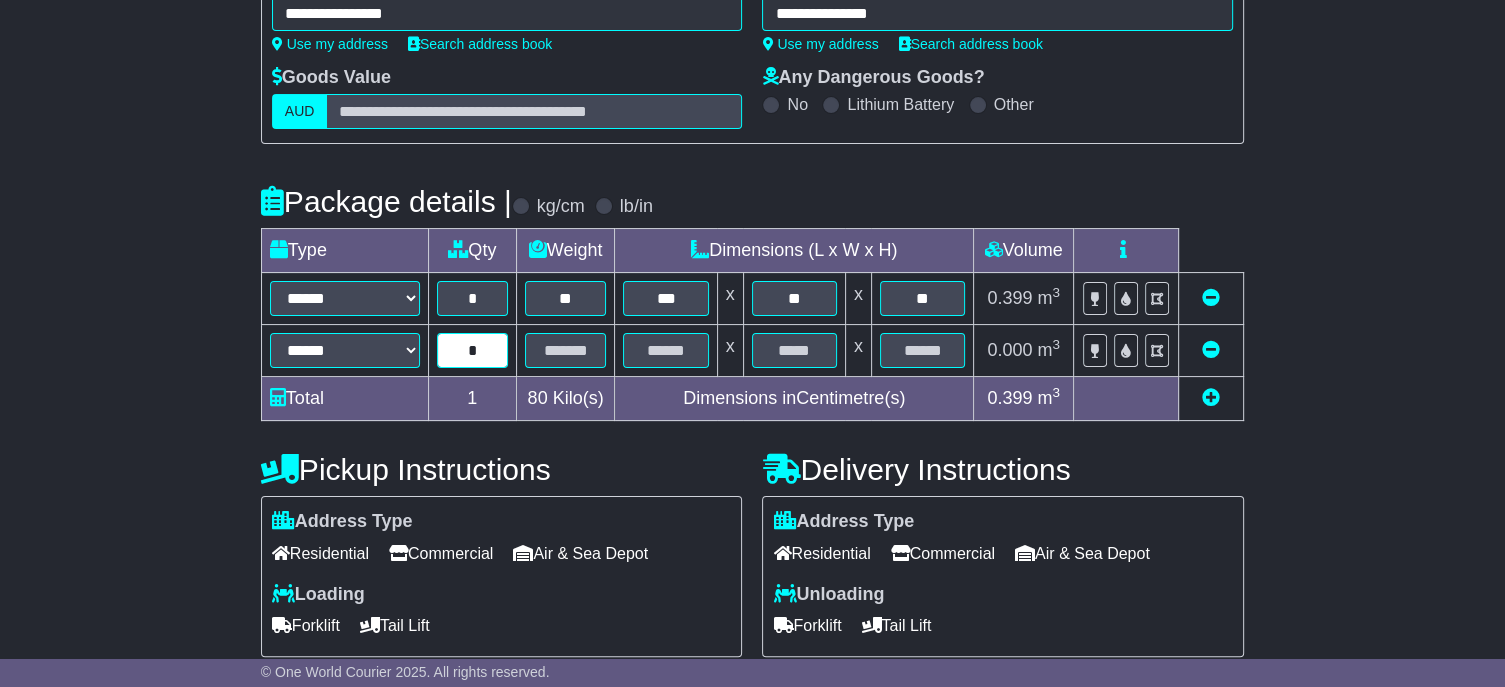 type on "*" 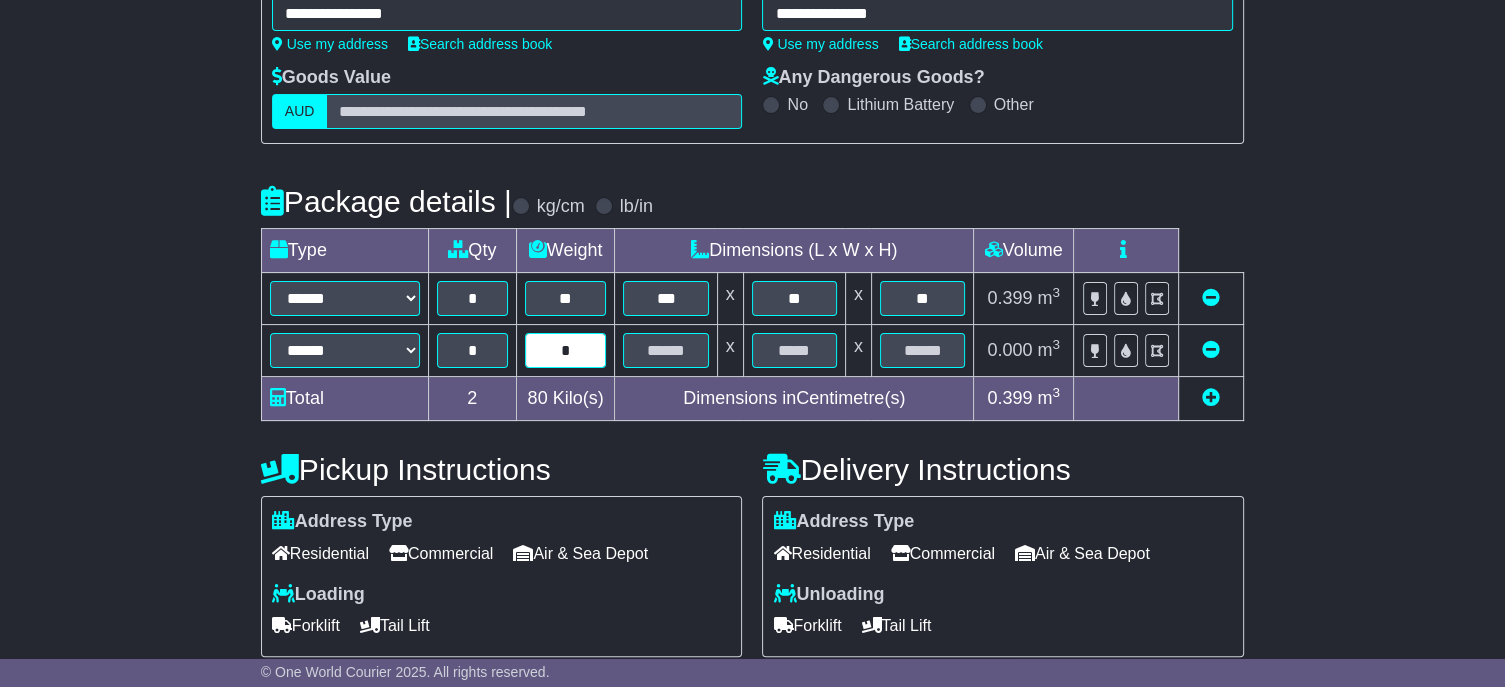type on "*" 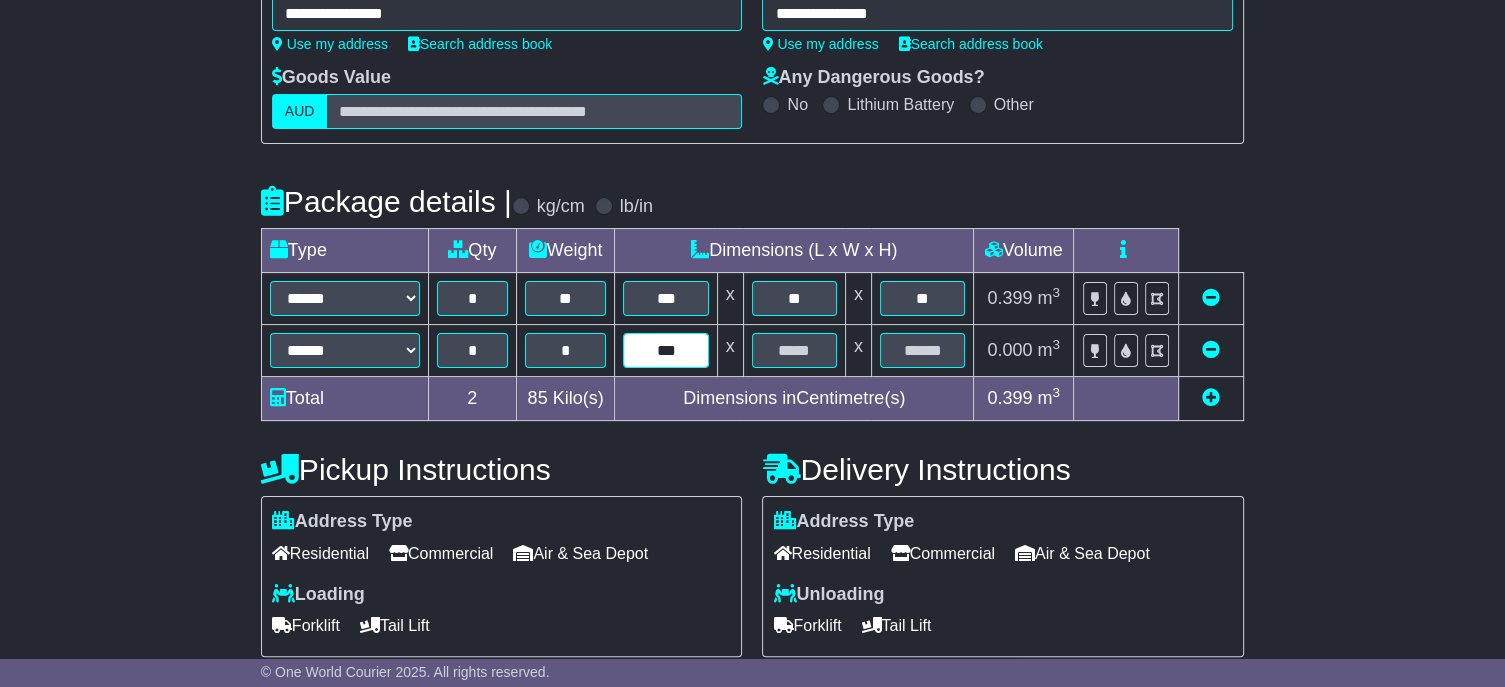 type on "***" 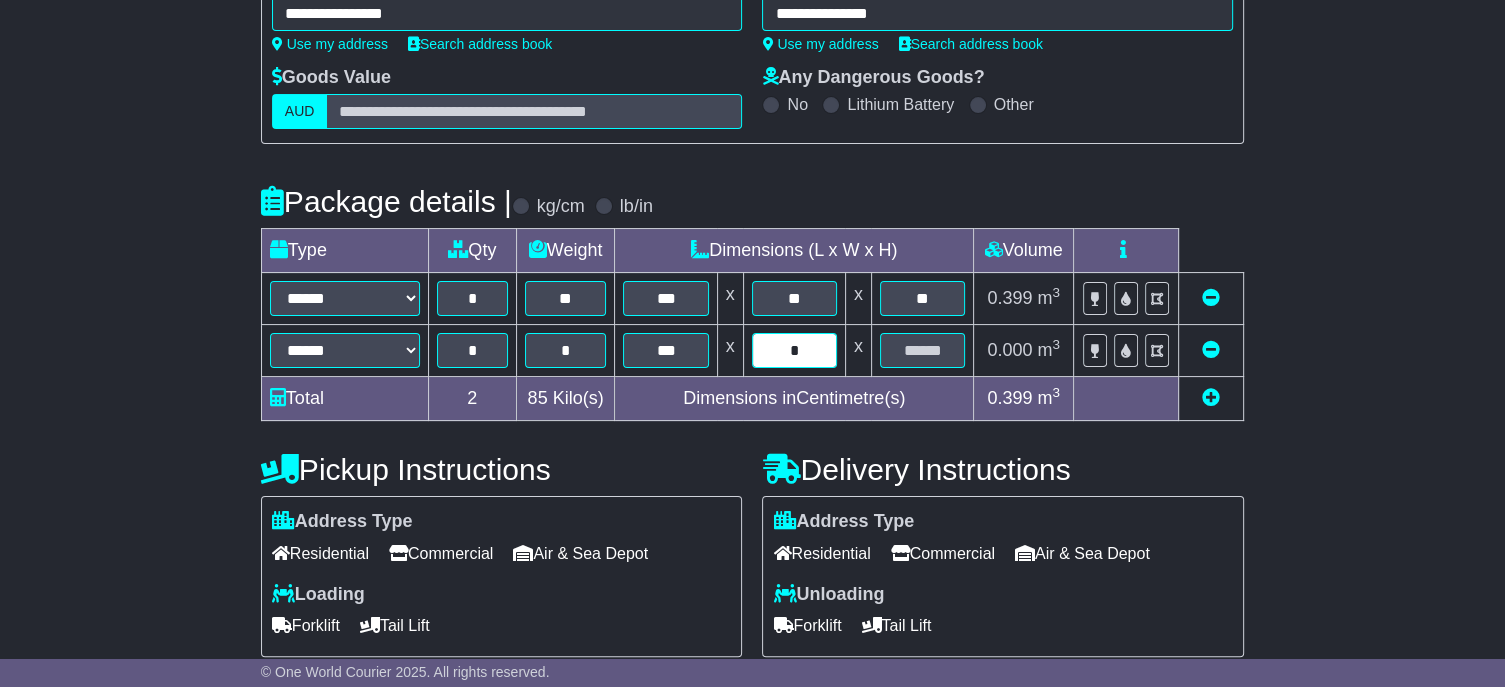 type on "*" 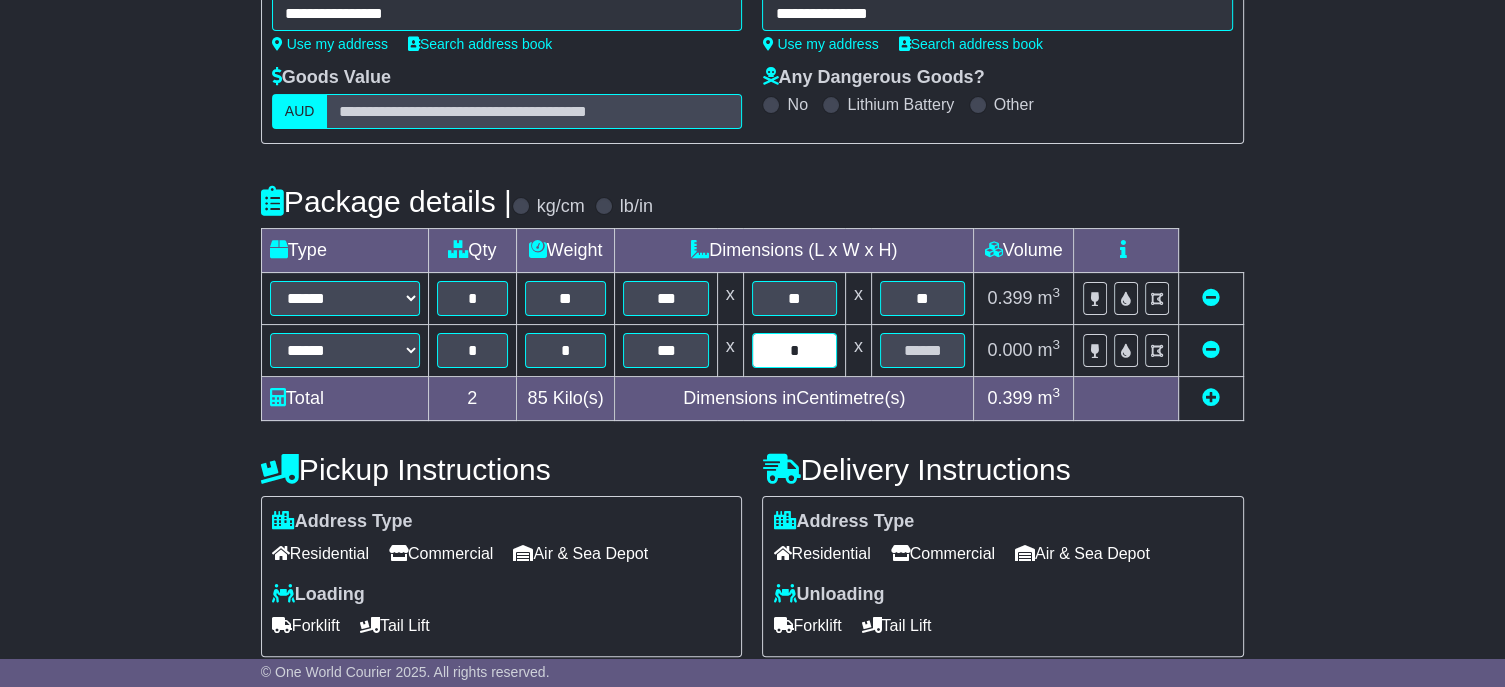 type on "*" 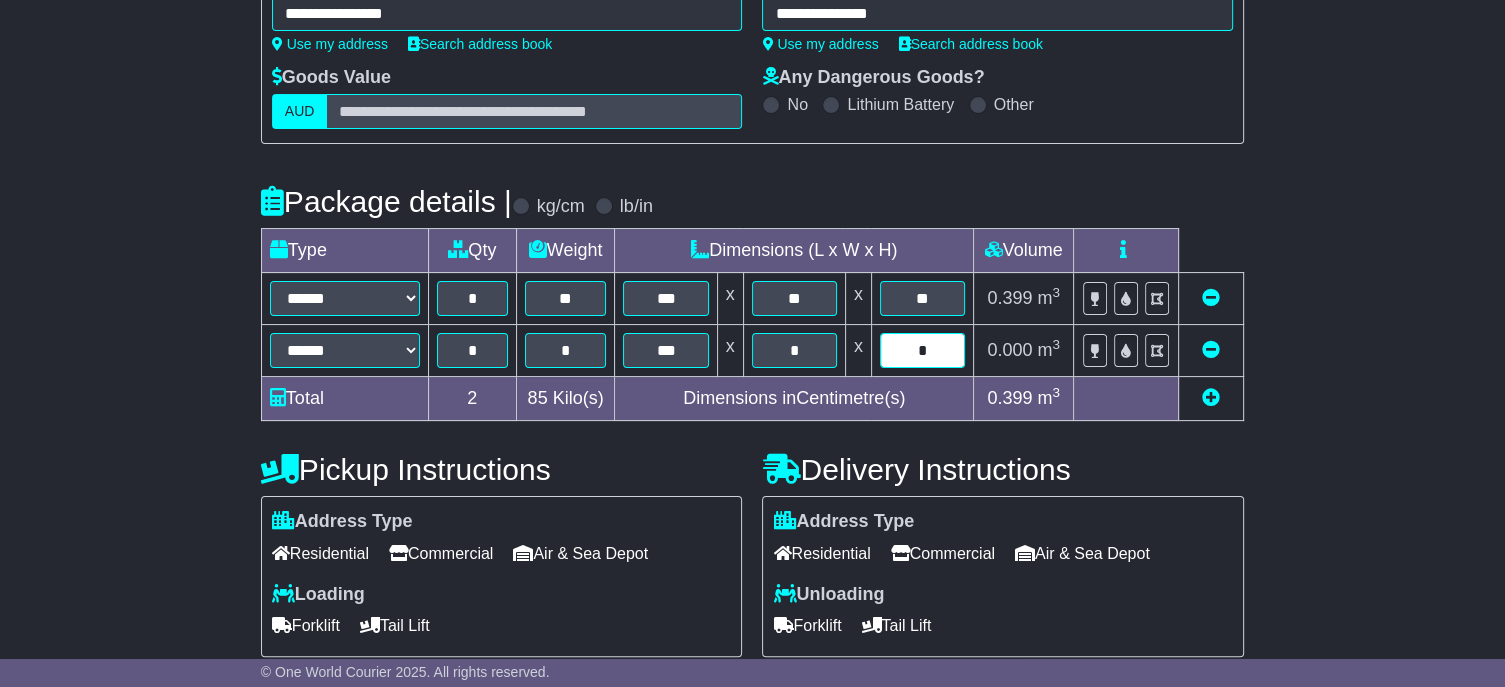type on "*" 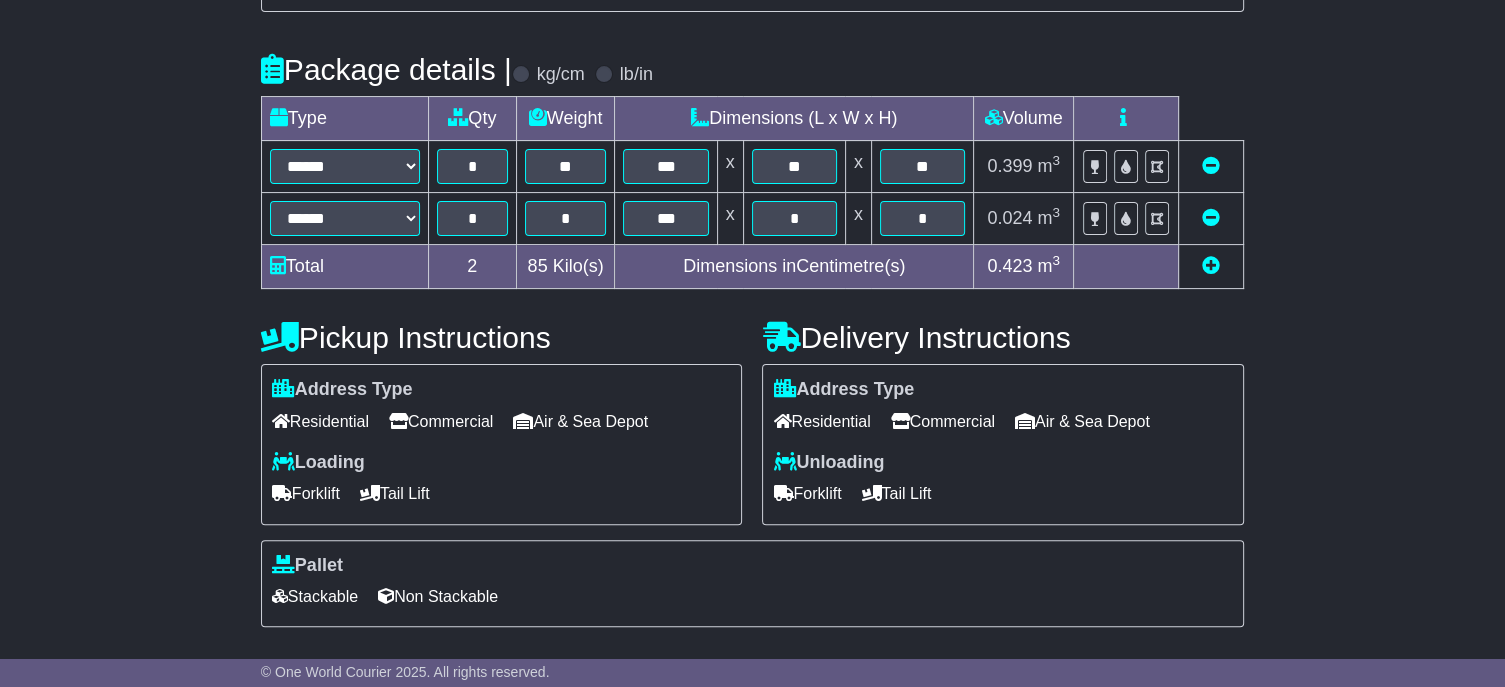 scroll, scrollTop: 600, scrollLeft: 0, axis: vertical 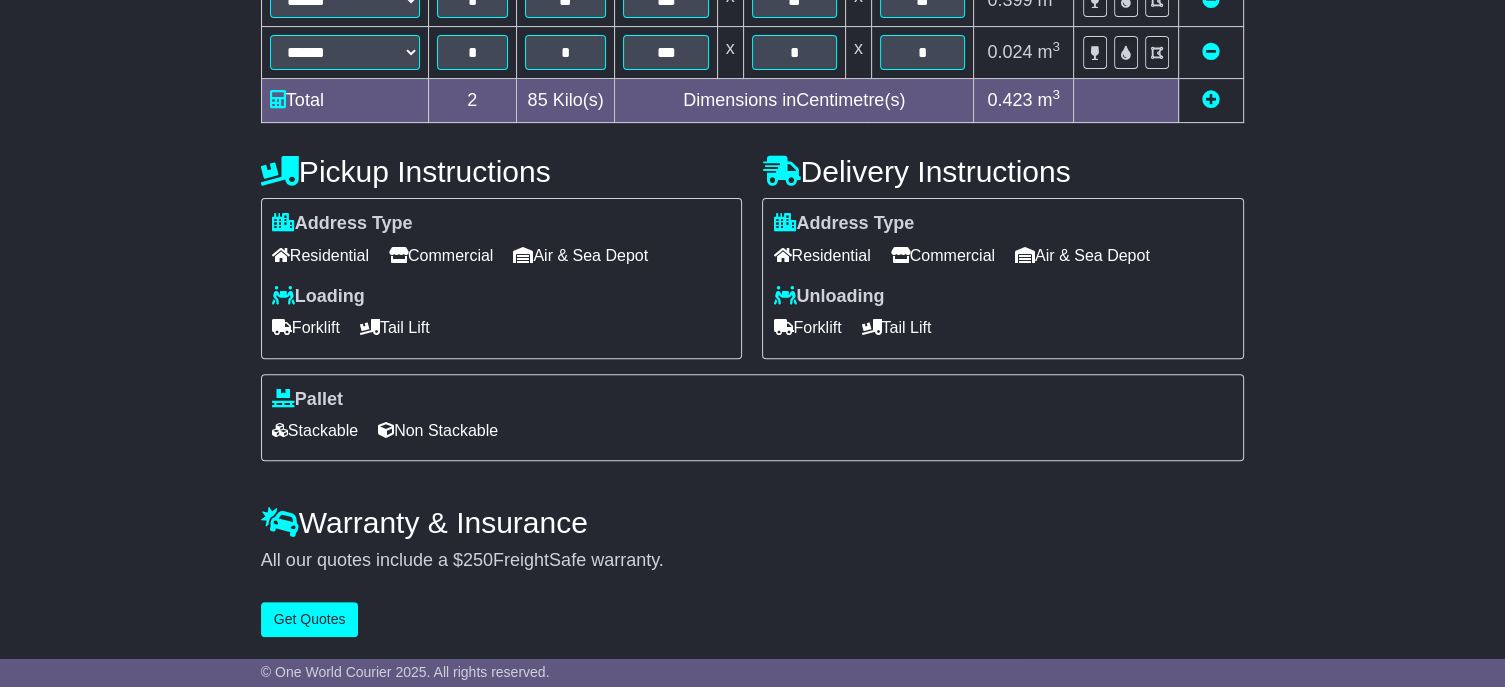 click at bounding box center [871, 327] 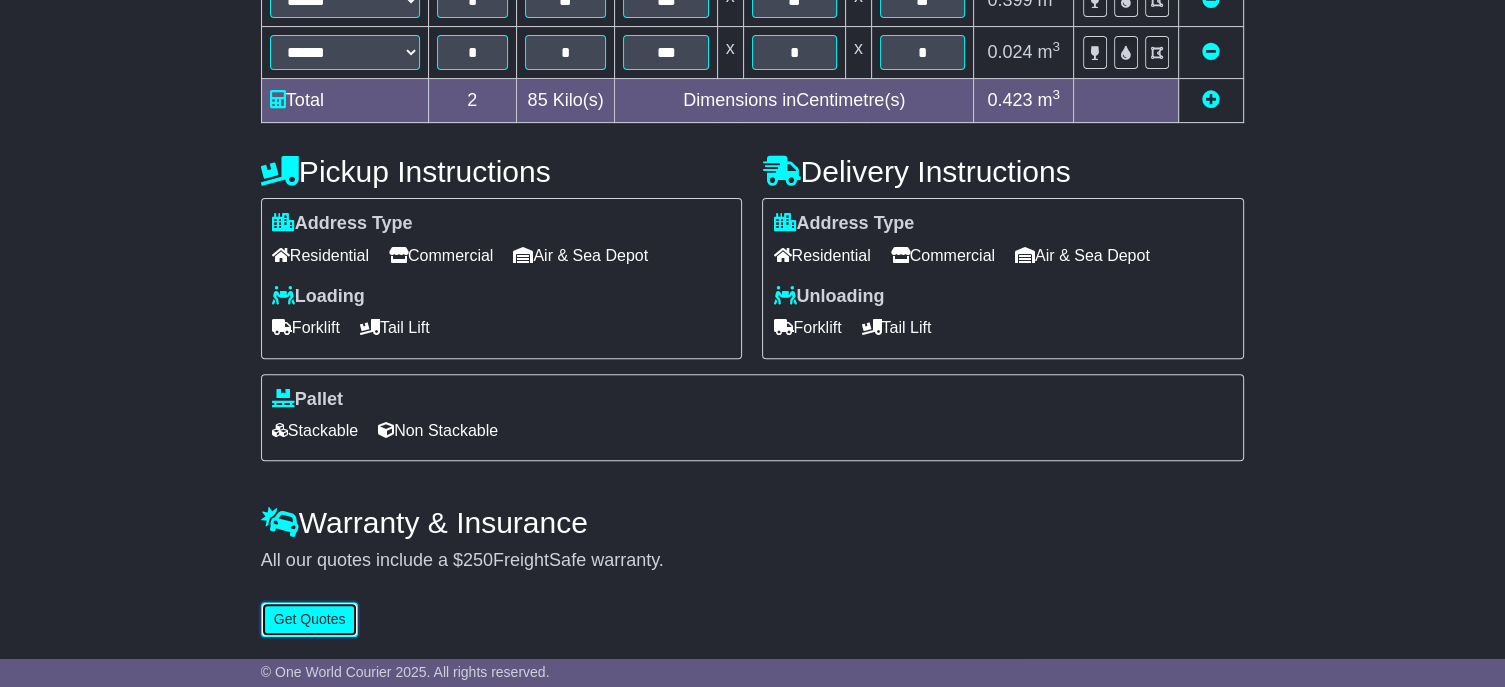click on "Get Quotes" at bounding box center [310, 619] 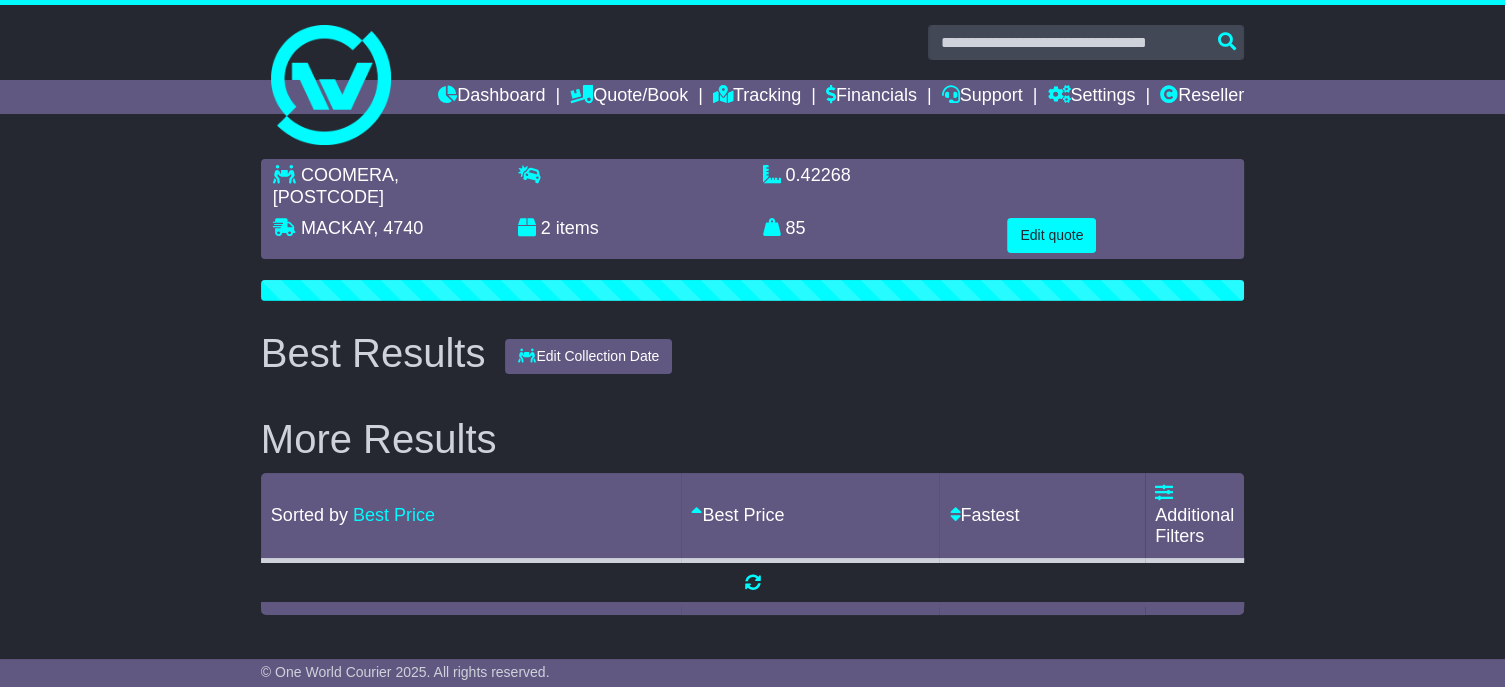 scroll, scrollTop: 0, scrollLeft: 0, axis: both 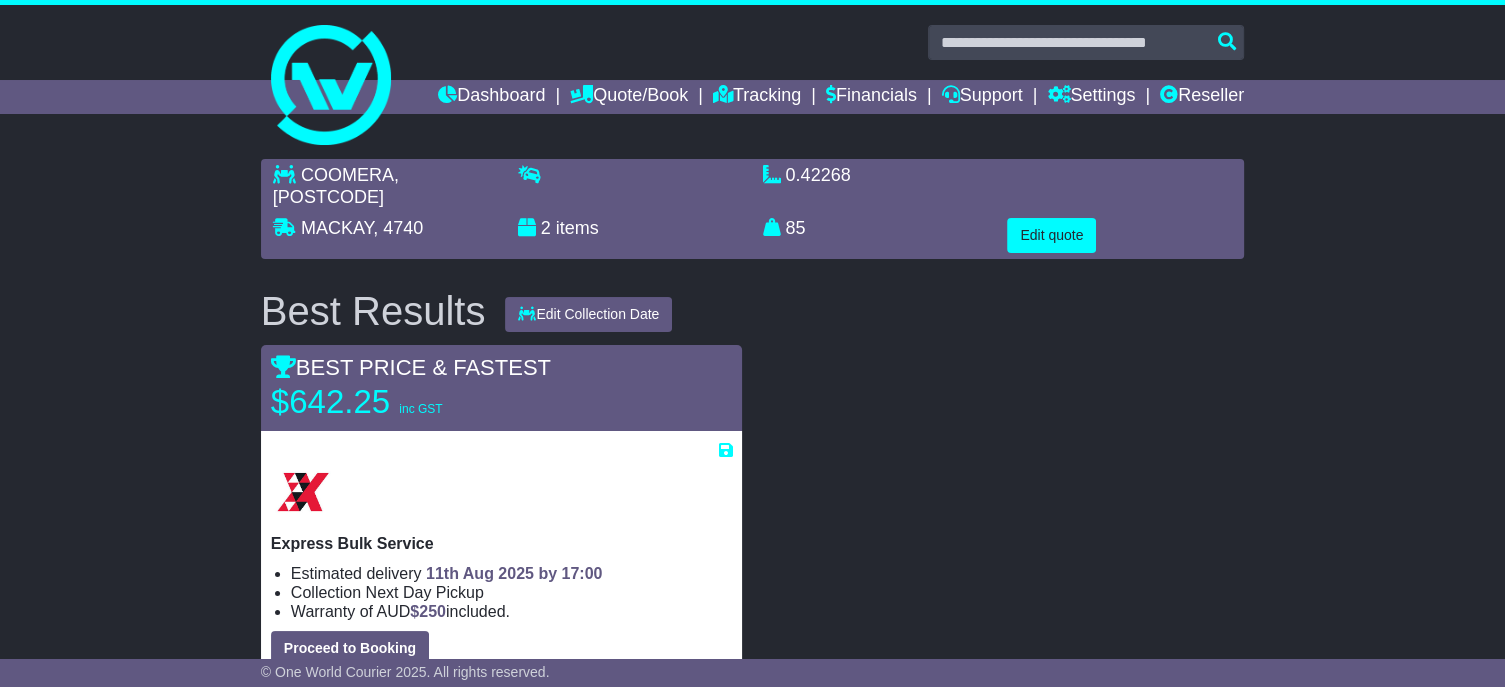 click at bounding box center [1119, 191] 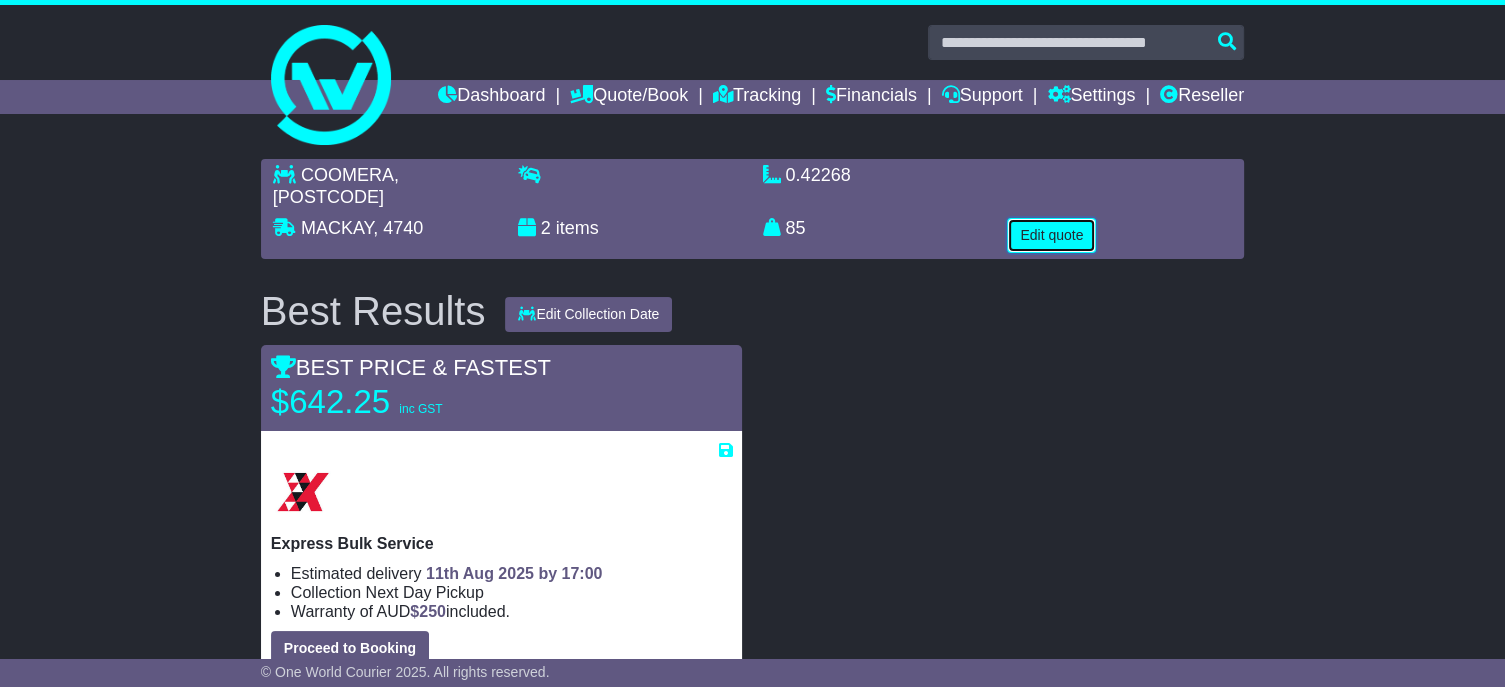 click on "Edit quote" at bounding box center (1051, 235) 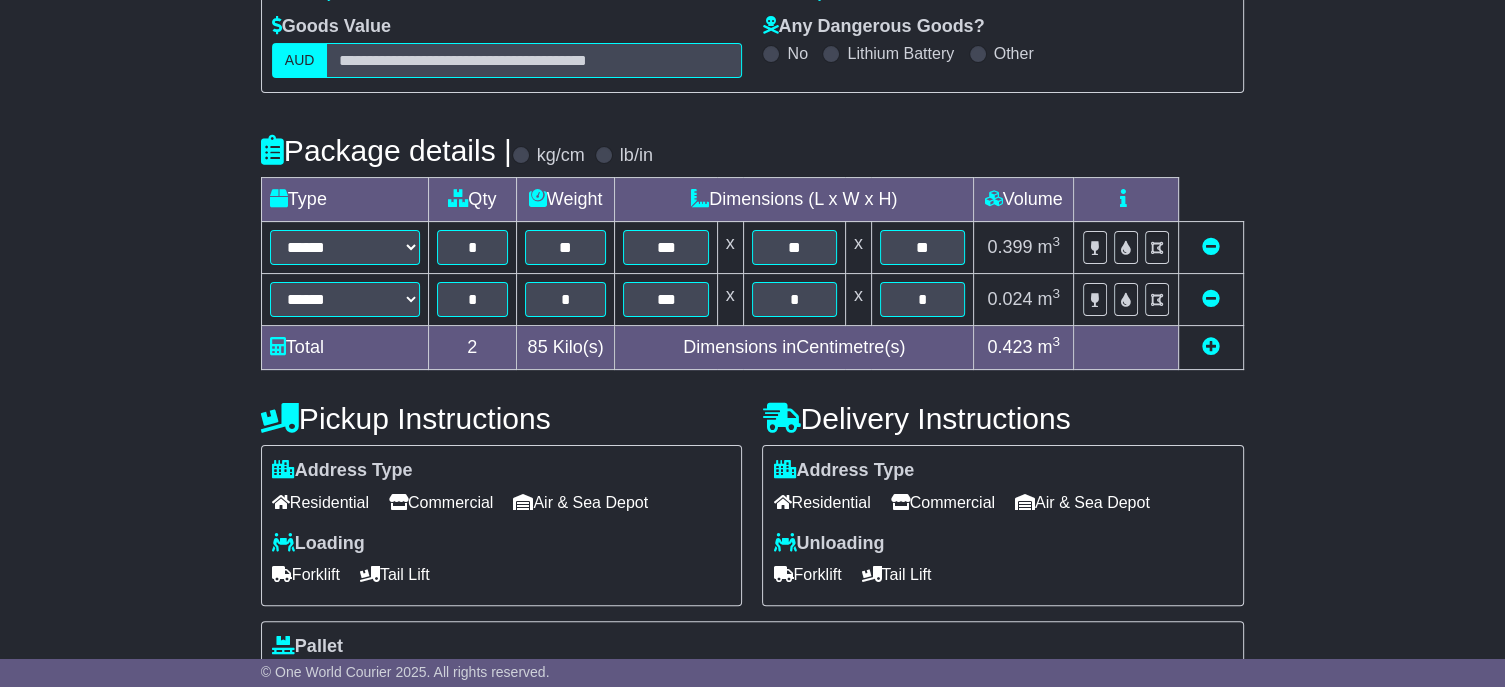 scroll, scrollTop: 500, scrollLeft: 0, axis: vertical 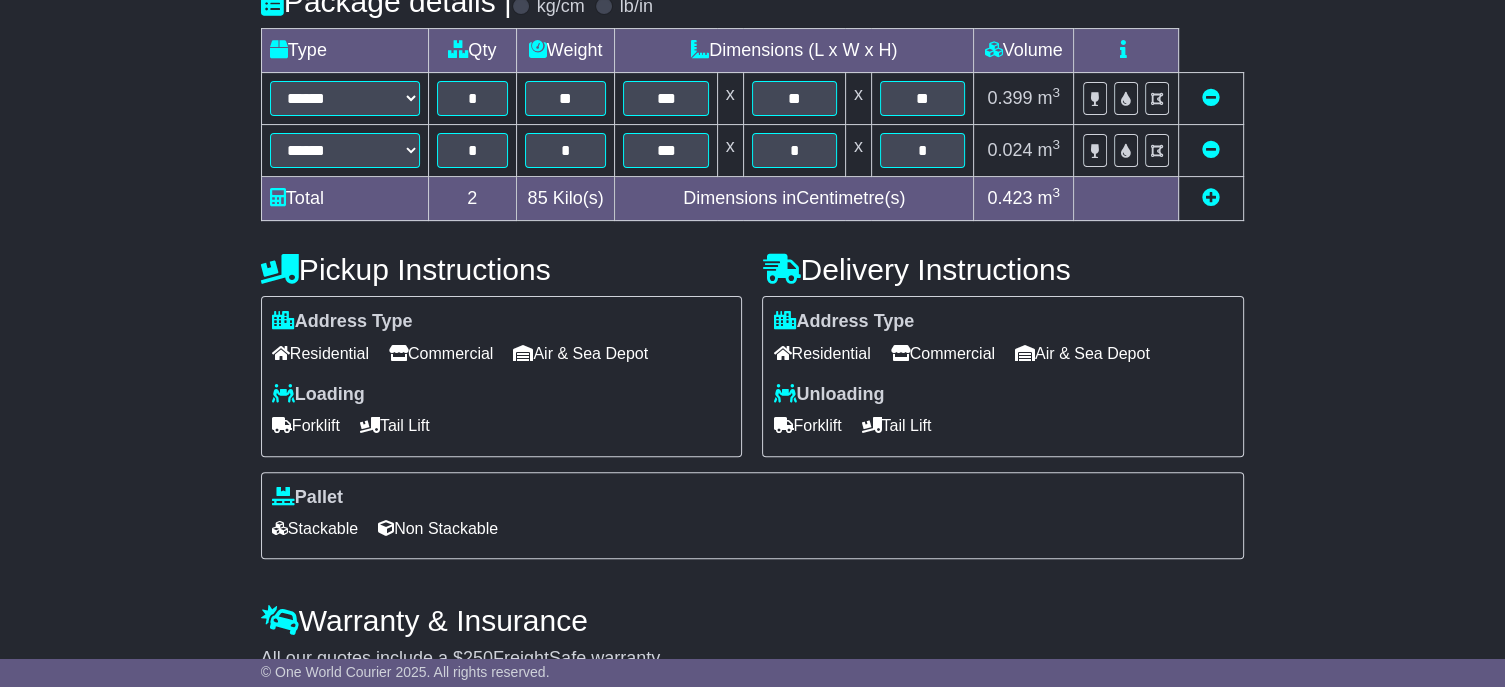 click on "Commercial" at bounding box center (943, 353) 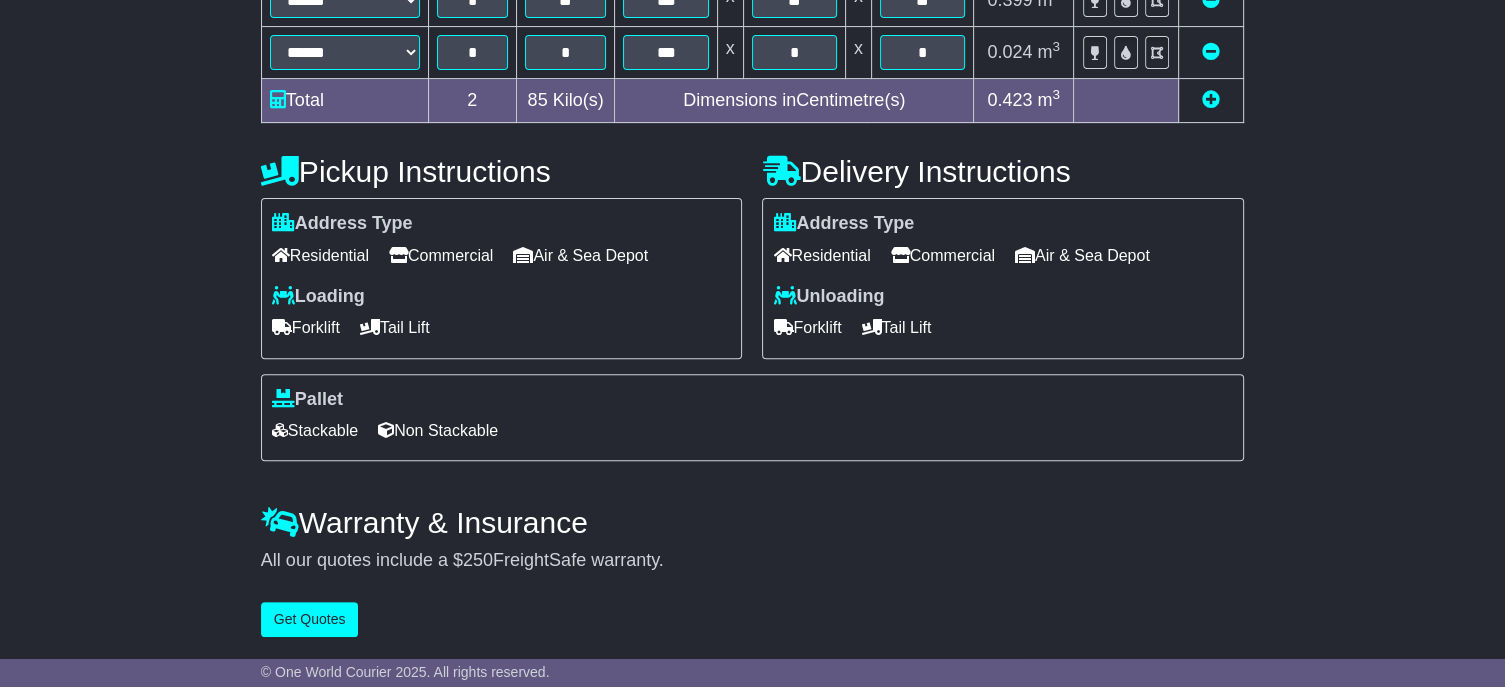 scroll, scrollTop: 633, scrollLeft: 0, axis: vertical 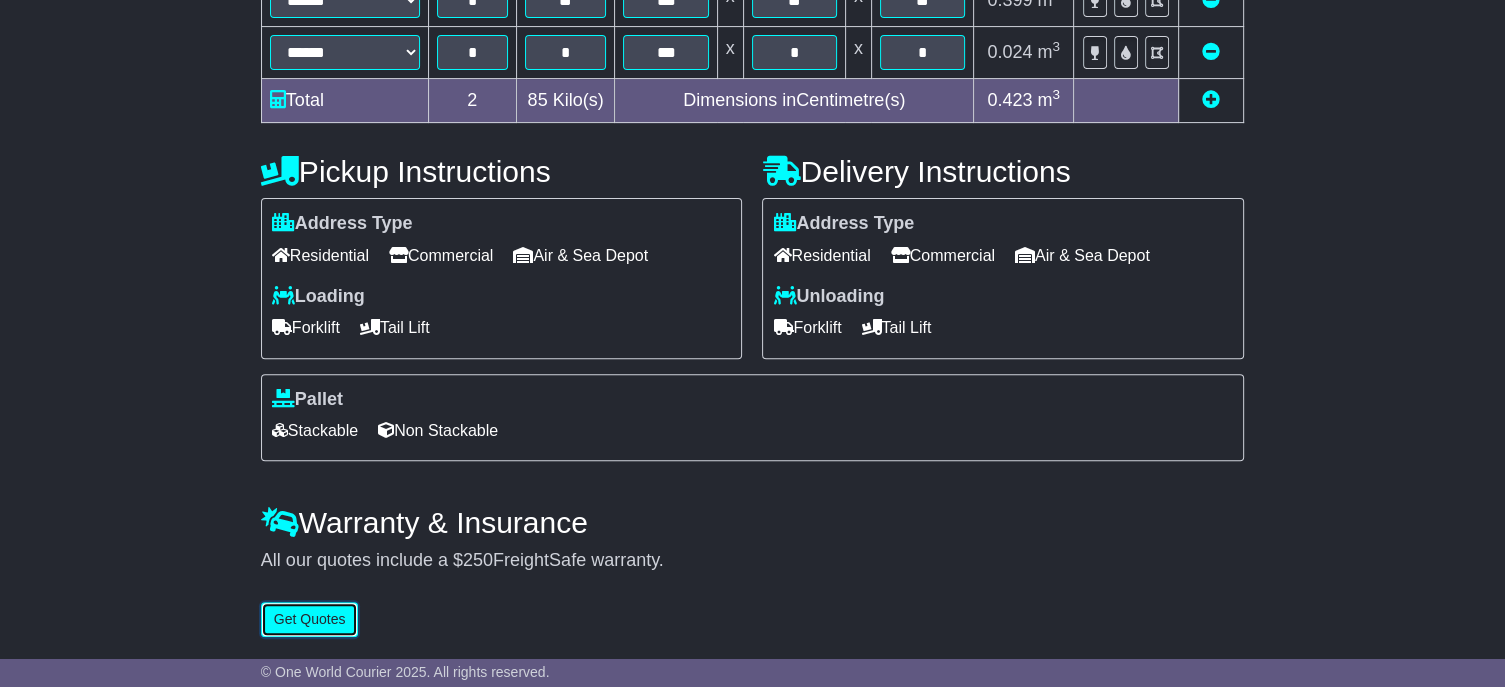click on "Get Quotes" at bounding box center [310, 619] 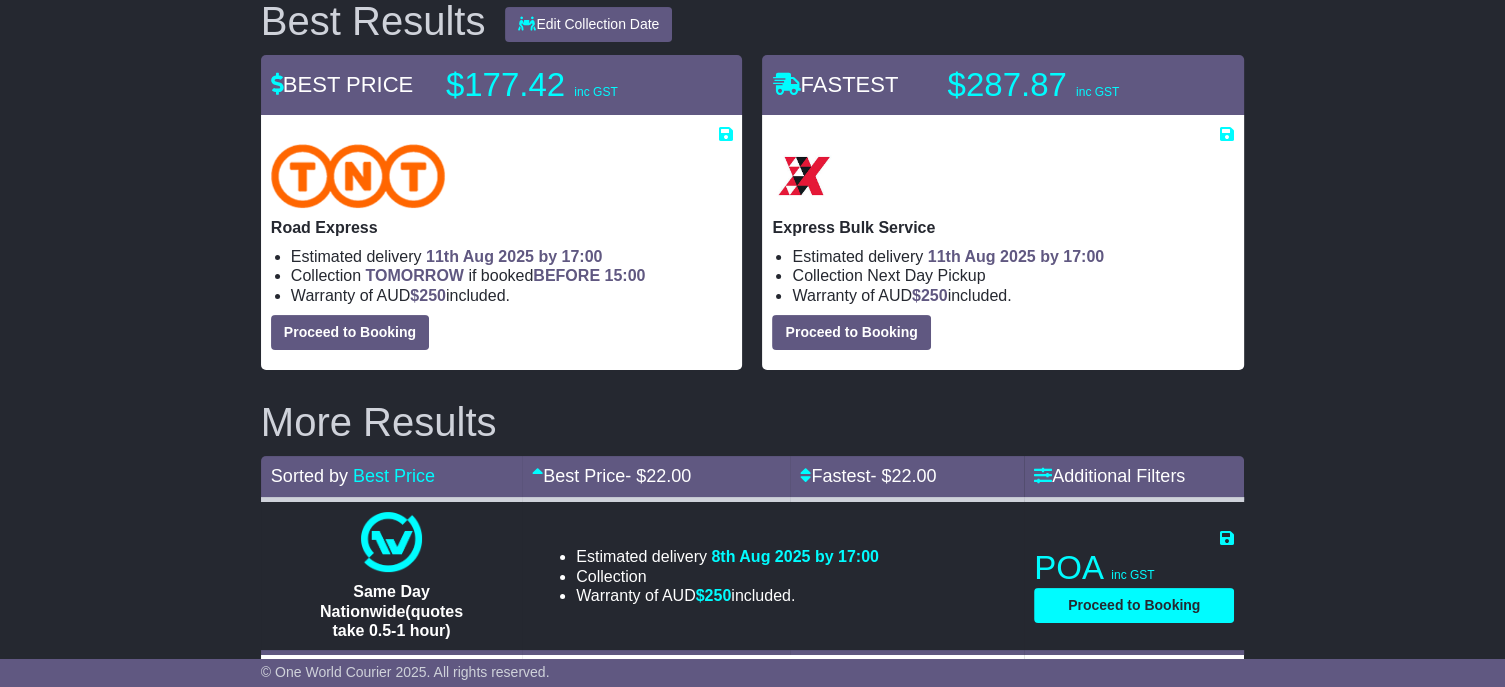 scroll, scrollTop: 44, scrollLeft: 0, axis: vertical 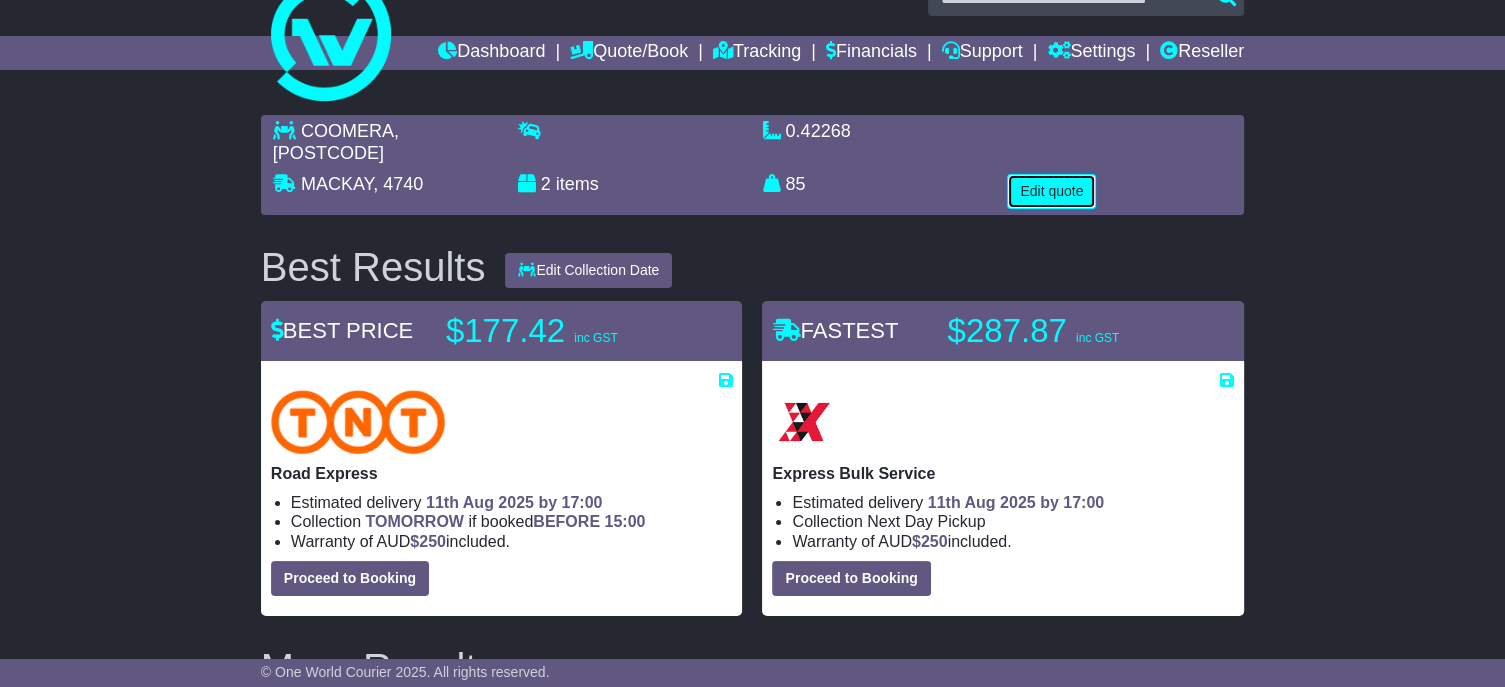 click on "Edit quote" at bounding box center (1051, 191) 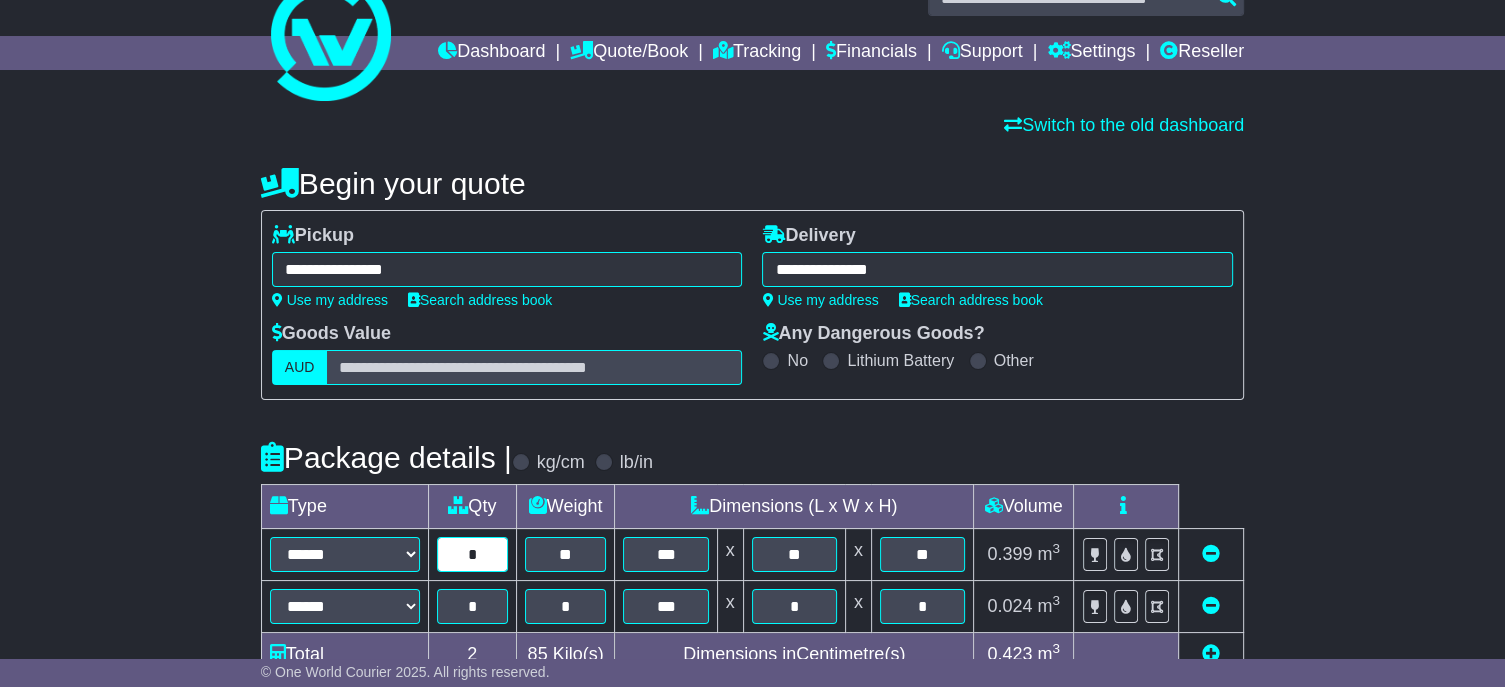 click on "*" at bounding box center (472, 554) 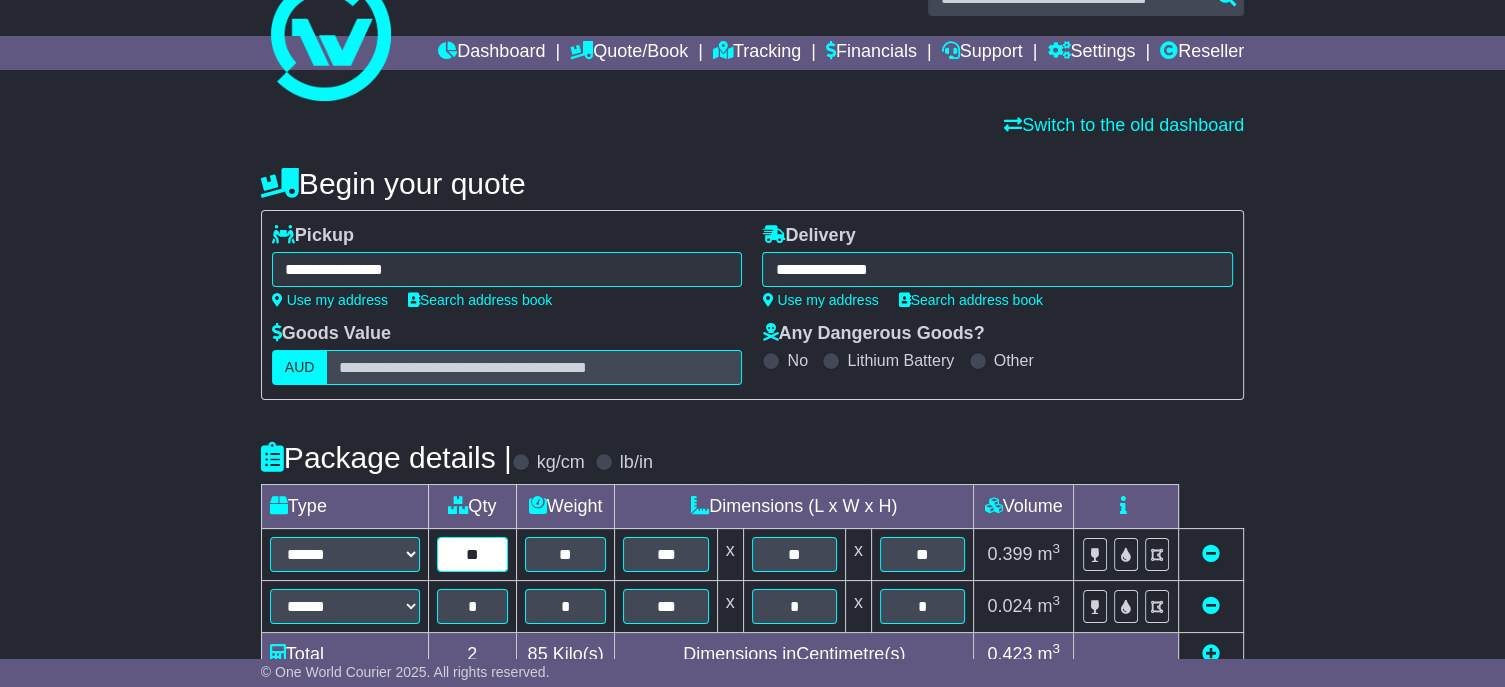 type on "**" 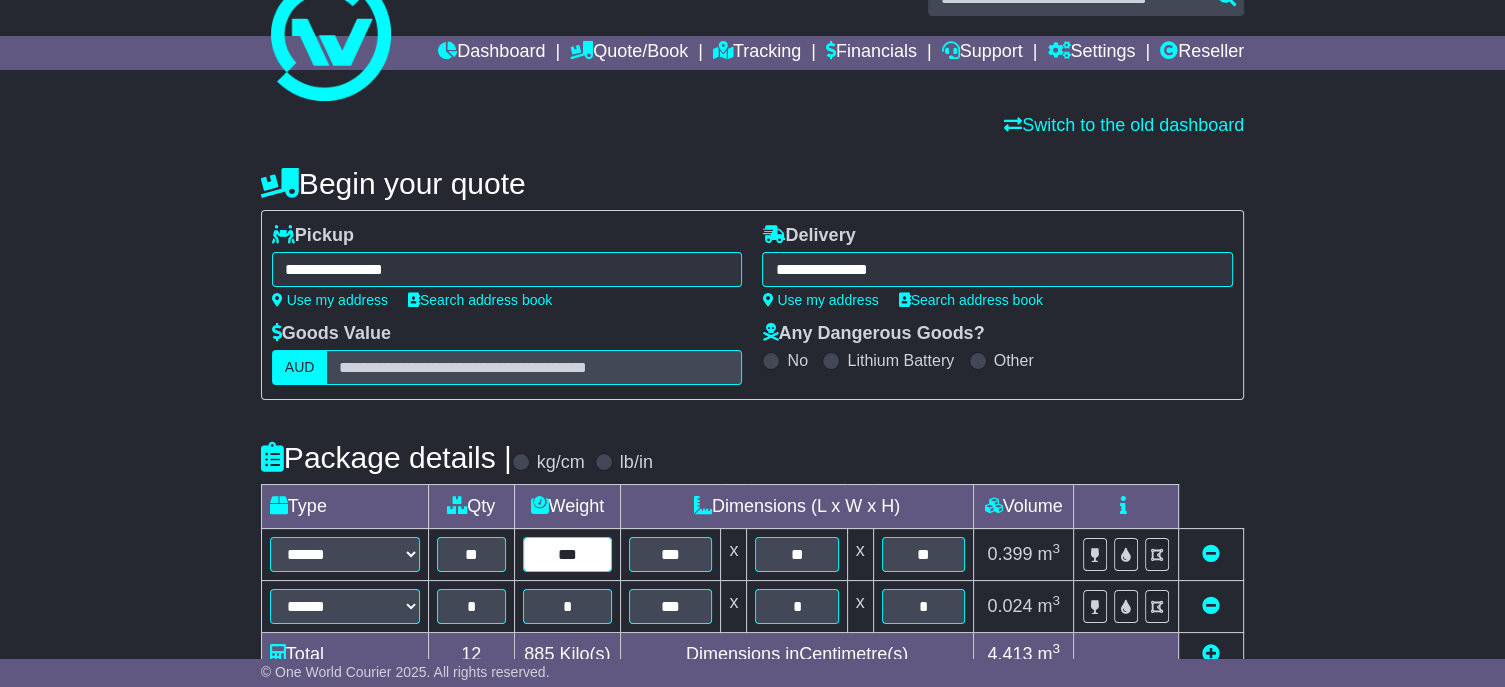 type on "***" 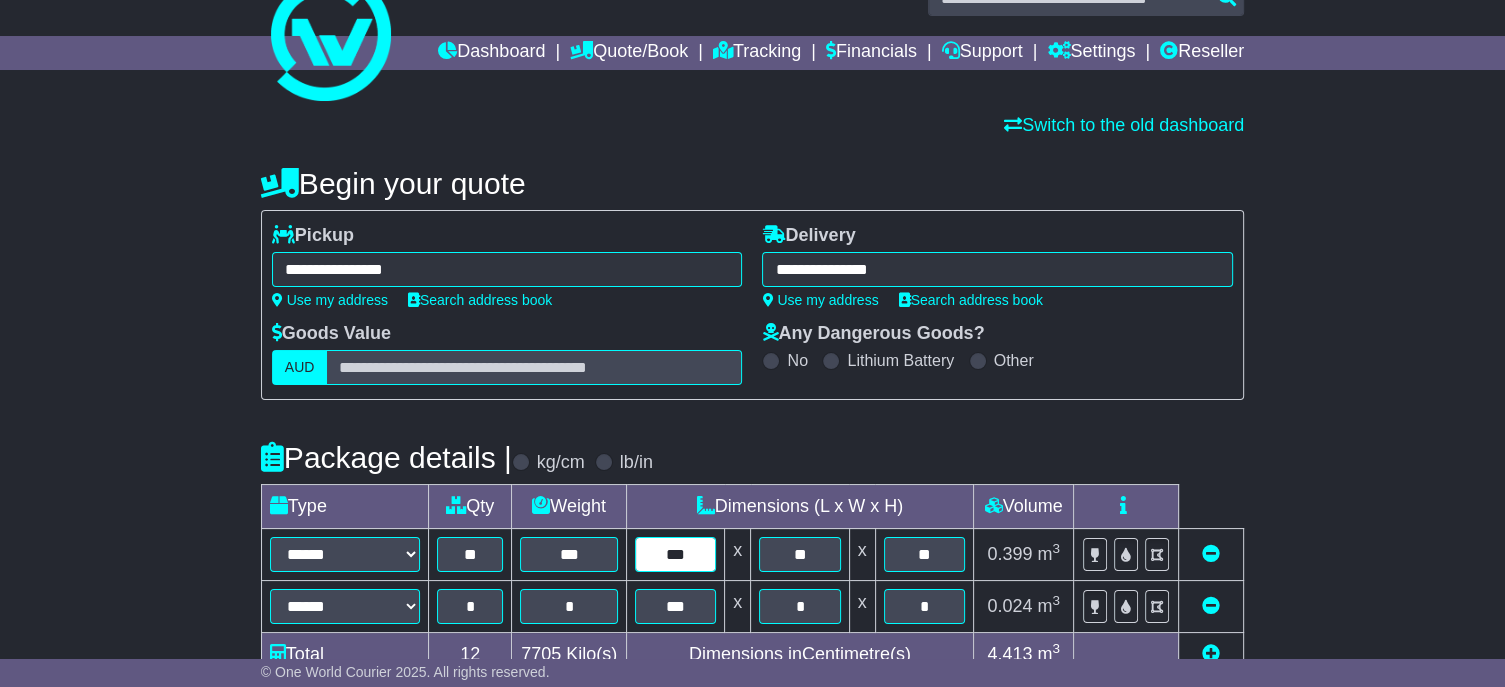 type on "***" 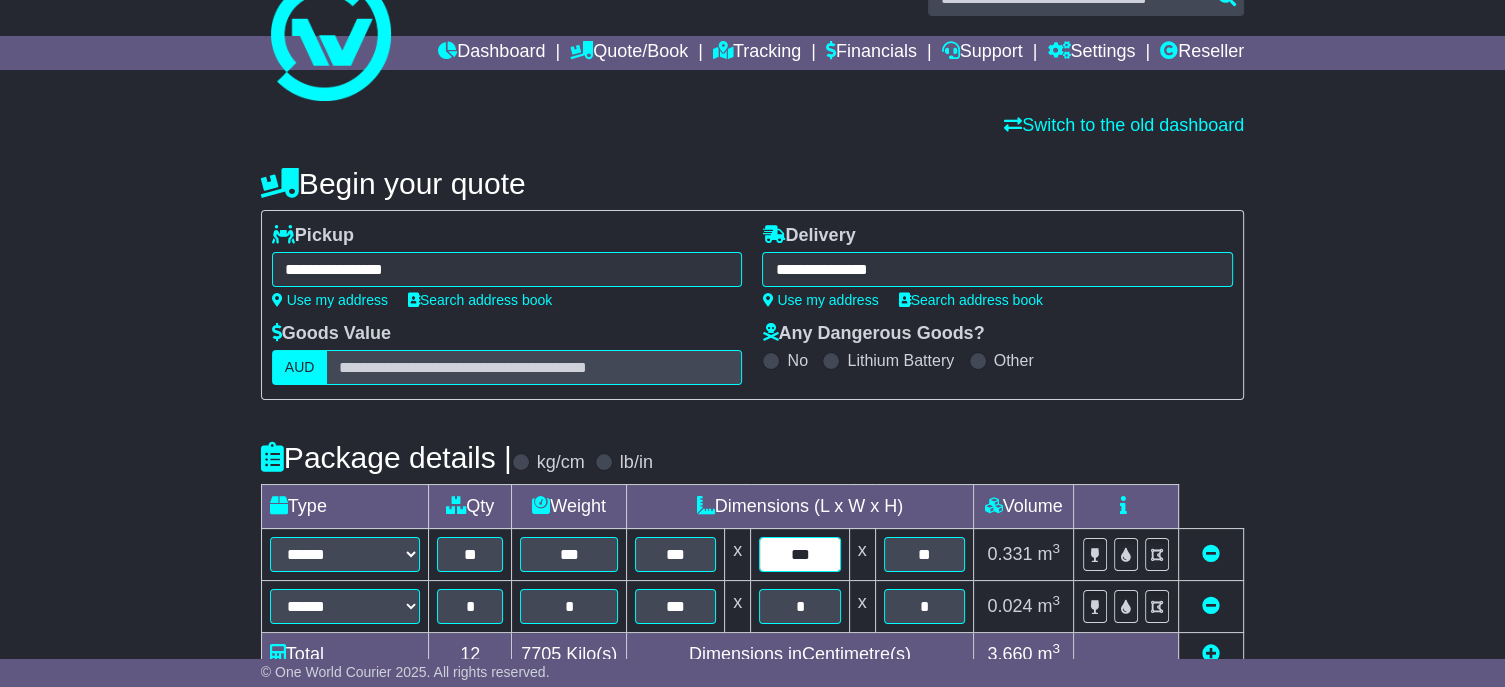 type on "***" 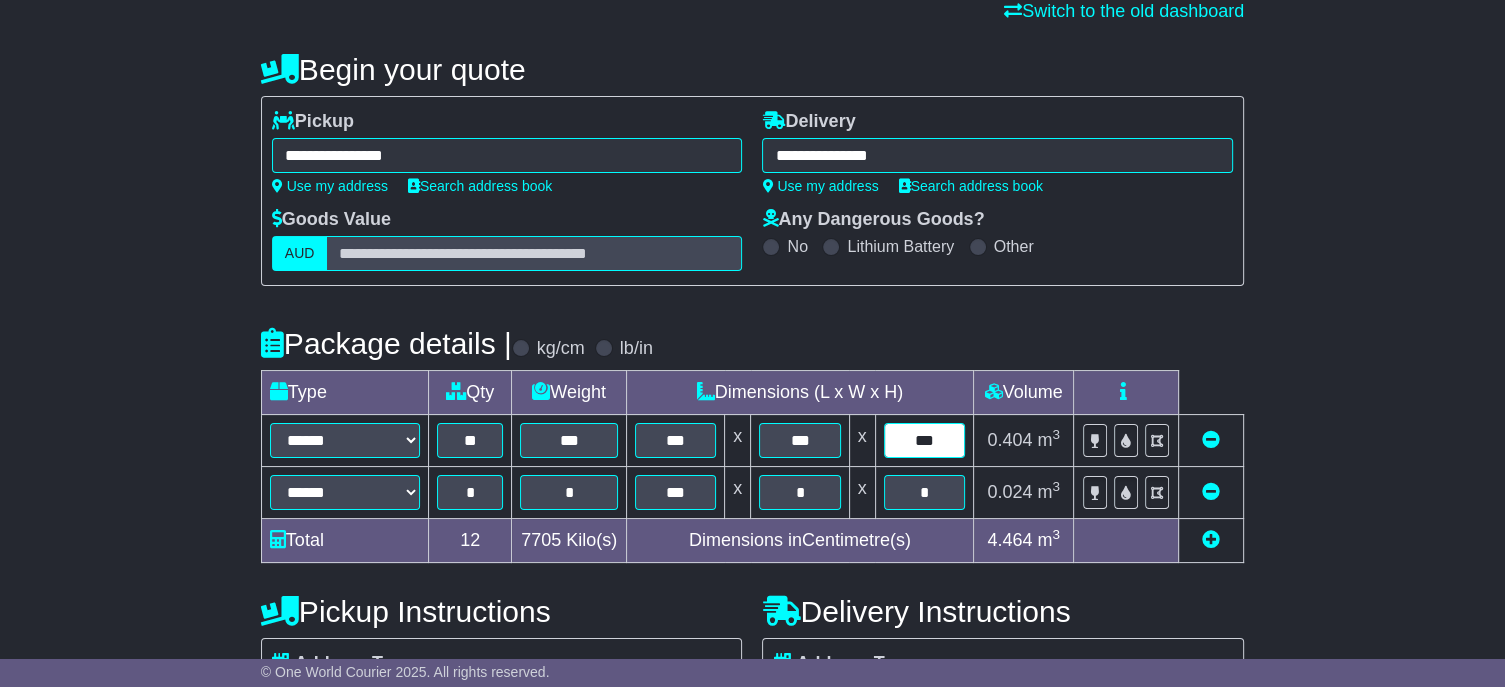 scroll, scrollTop: 244, scrollLeft: 0, axis: vertical 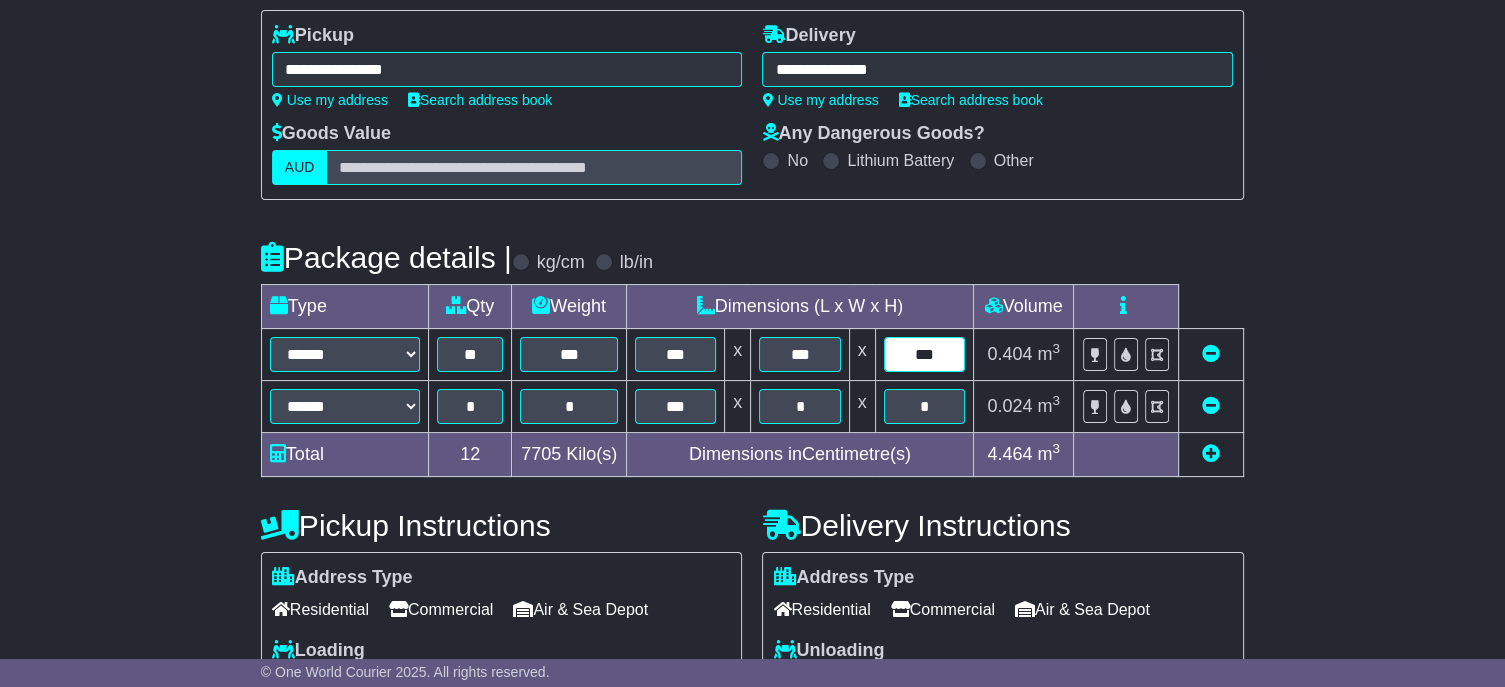 type on "***" 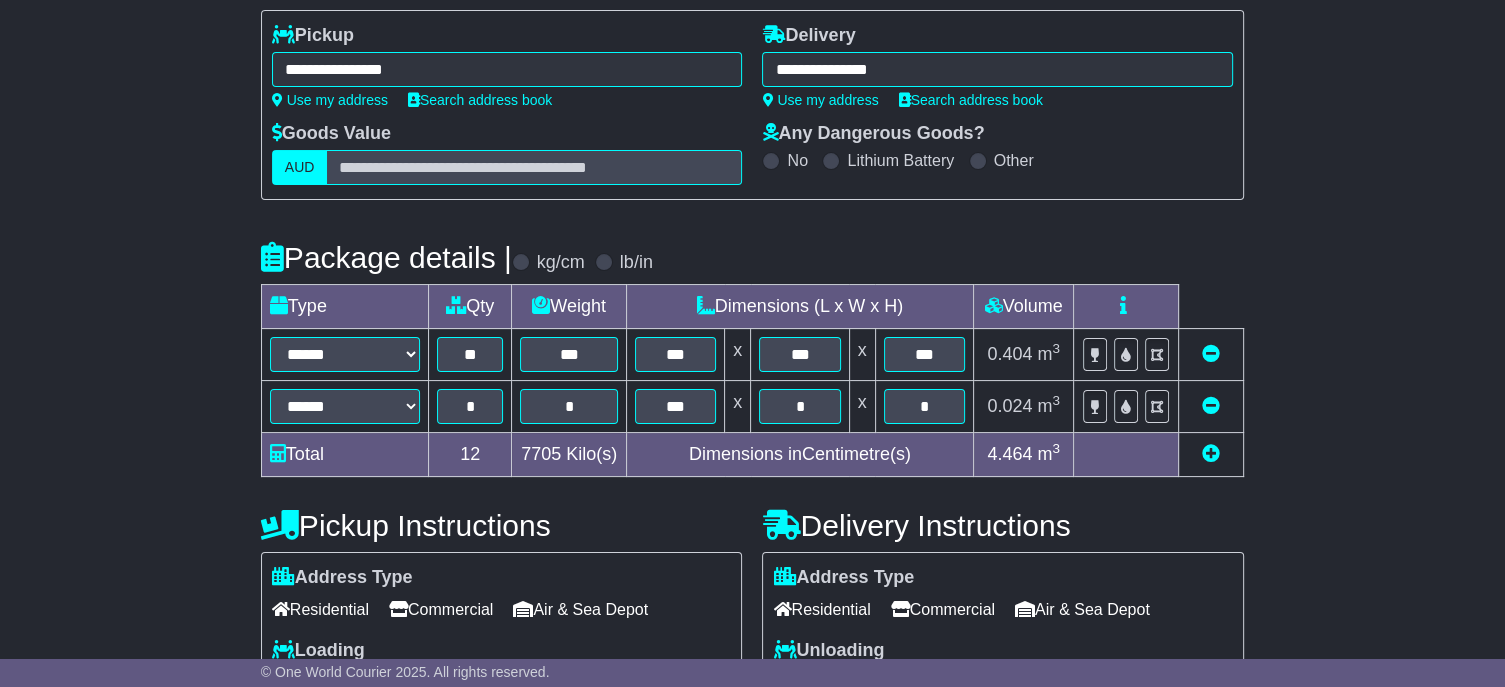 click at bounding box center (1211, 405) 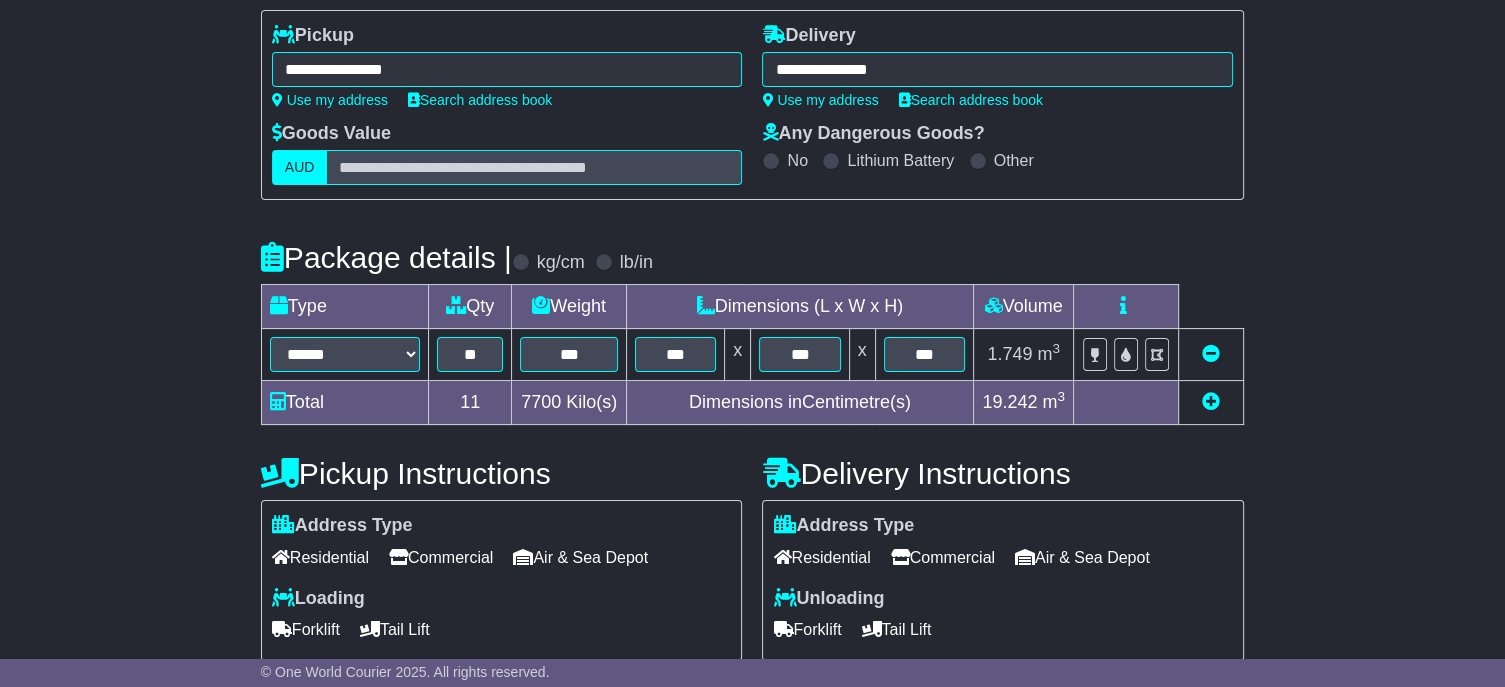 click on "**********" at bounding box center [507, 69] 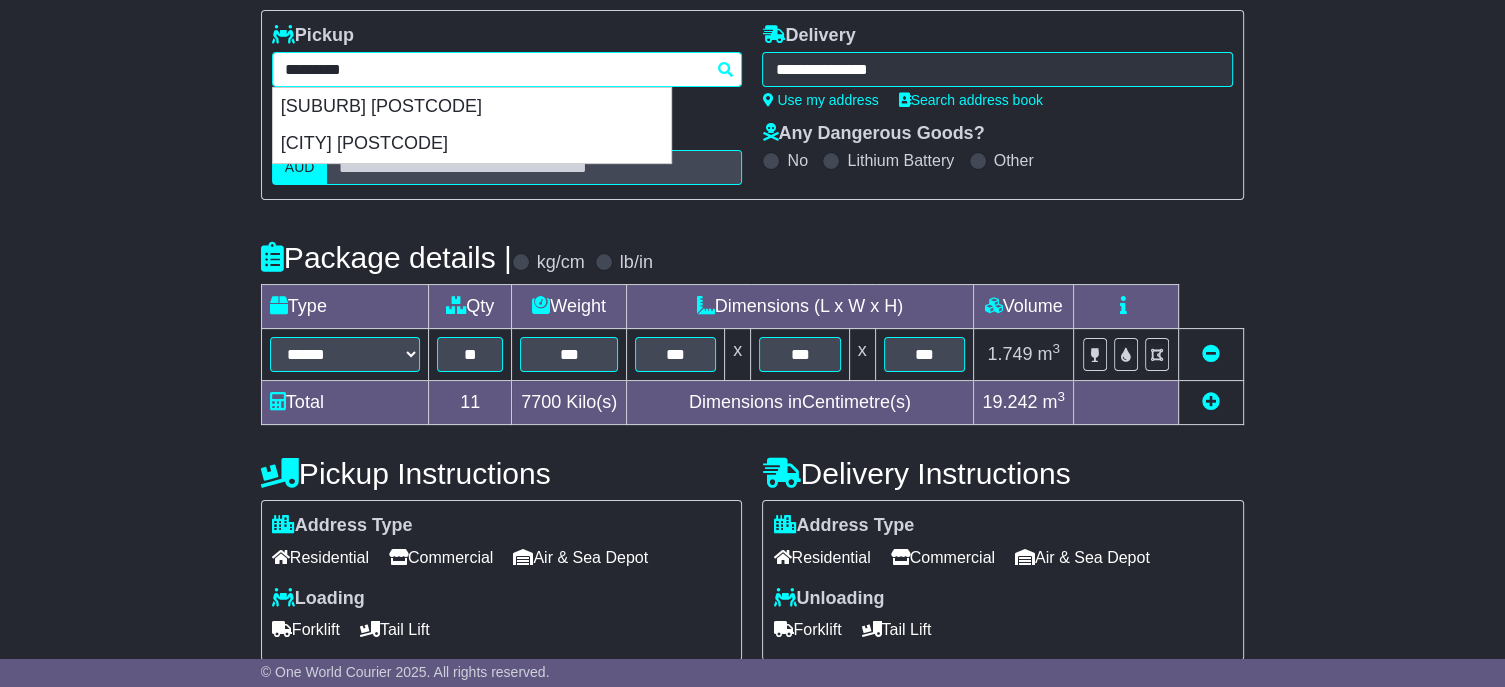 click on "*********" at bounding box center [507, 69] 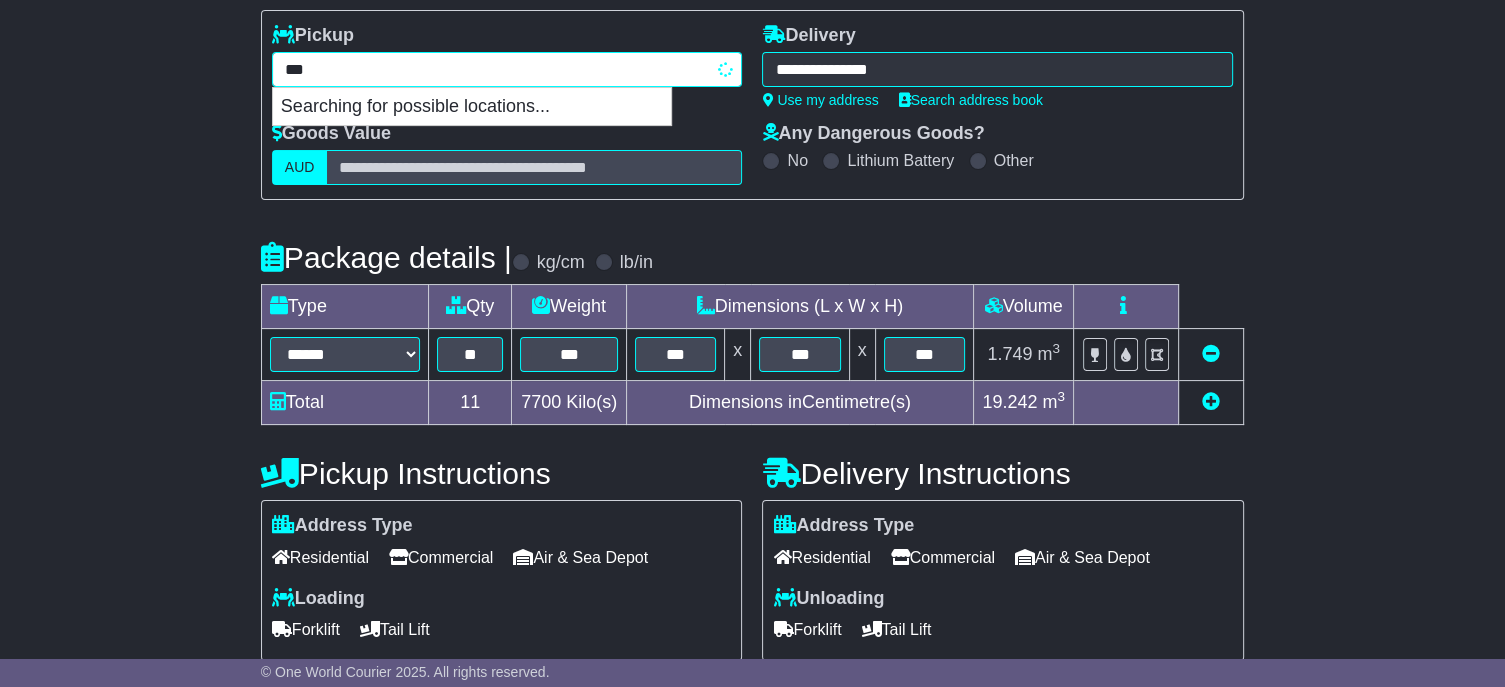 type on "****" 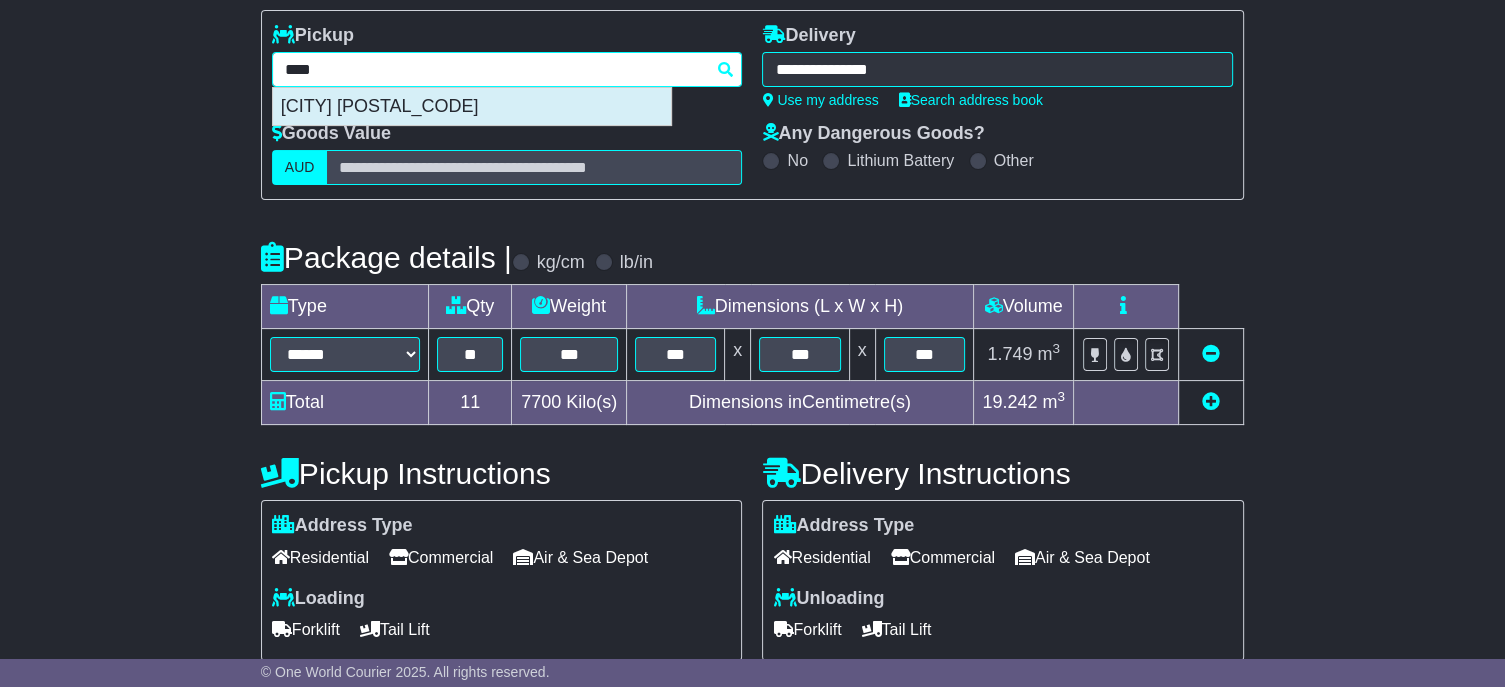 click on "[CITY] [POSTAL_CODE]" at bounding box center [472, 107] 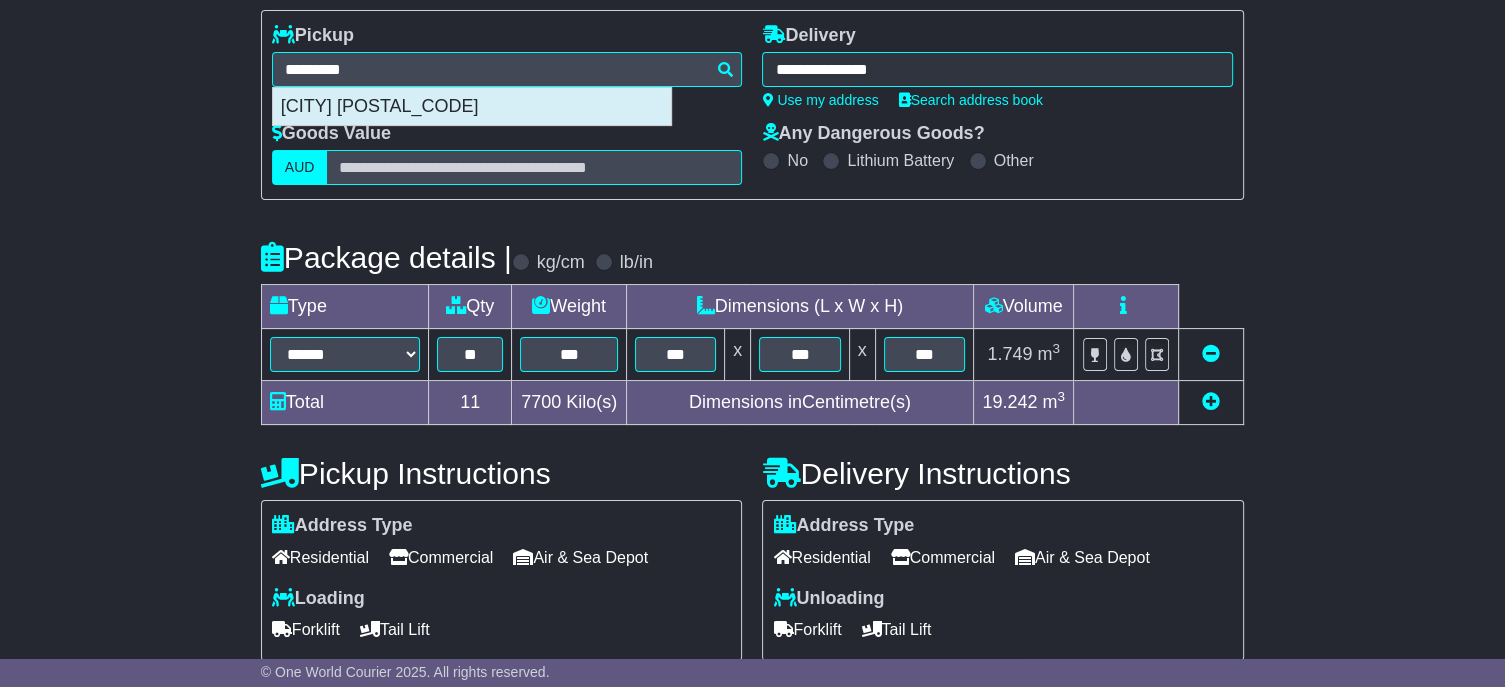 type on "**********" 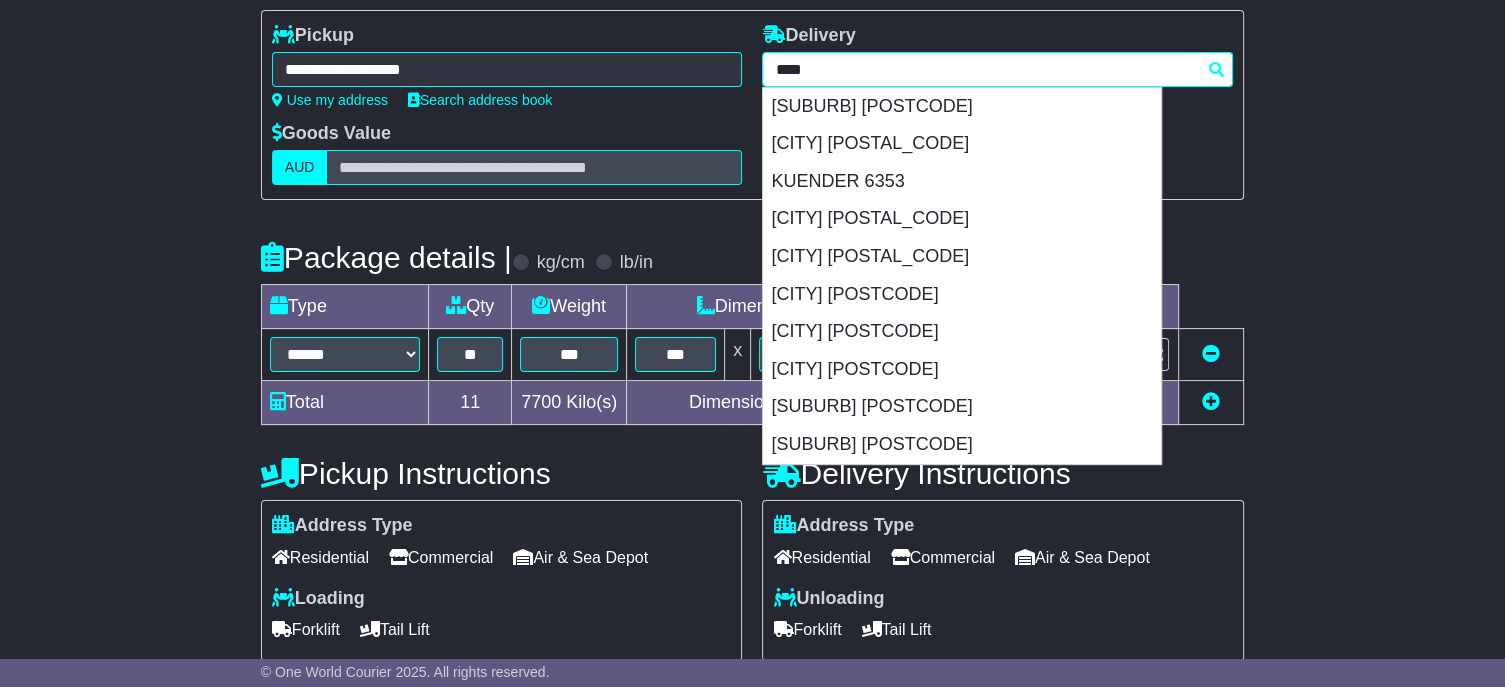 click on "**********" at bounding box center (997, 69) 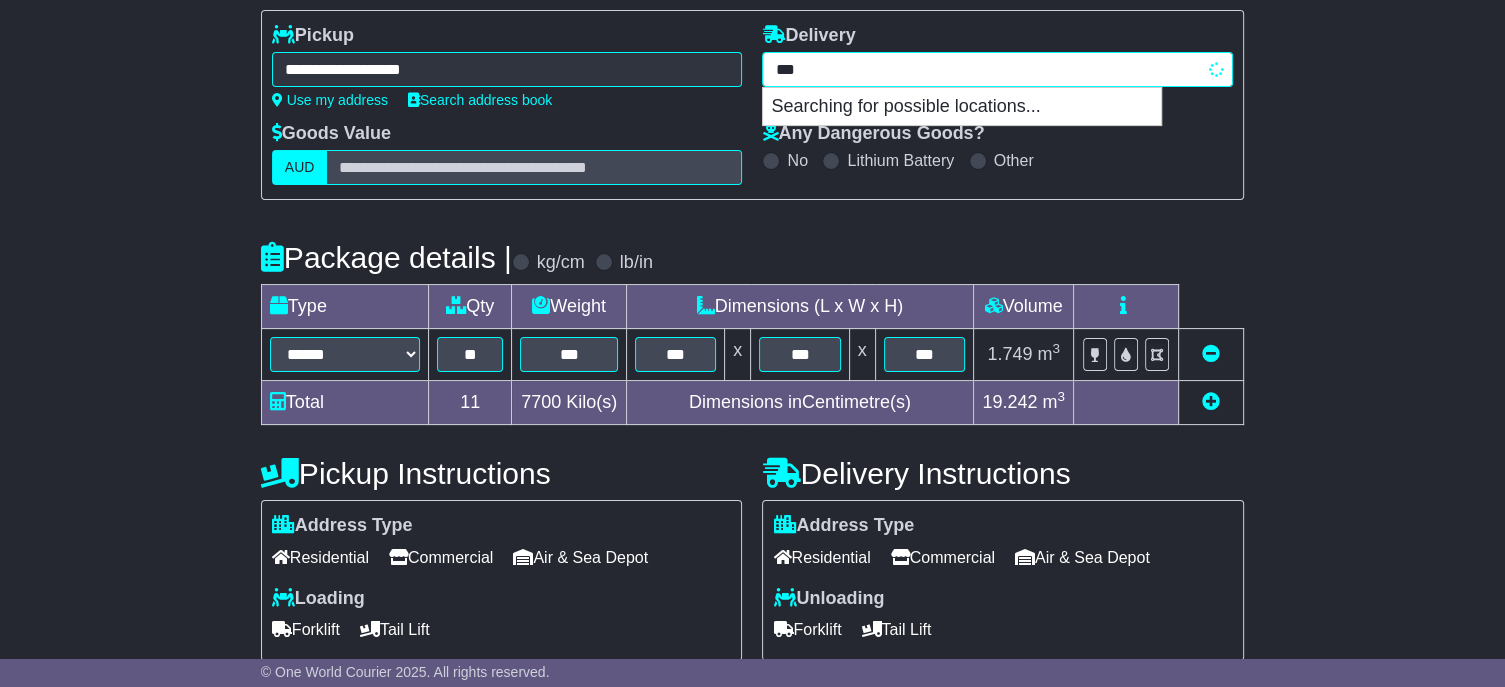 type on "****" 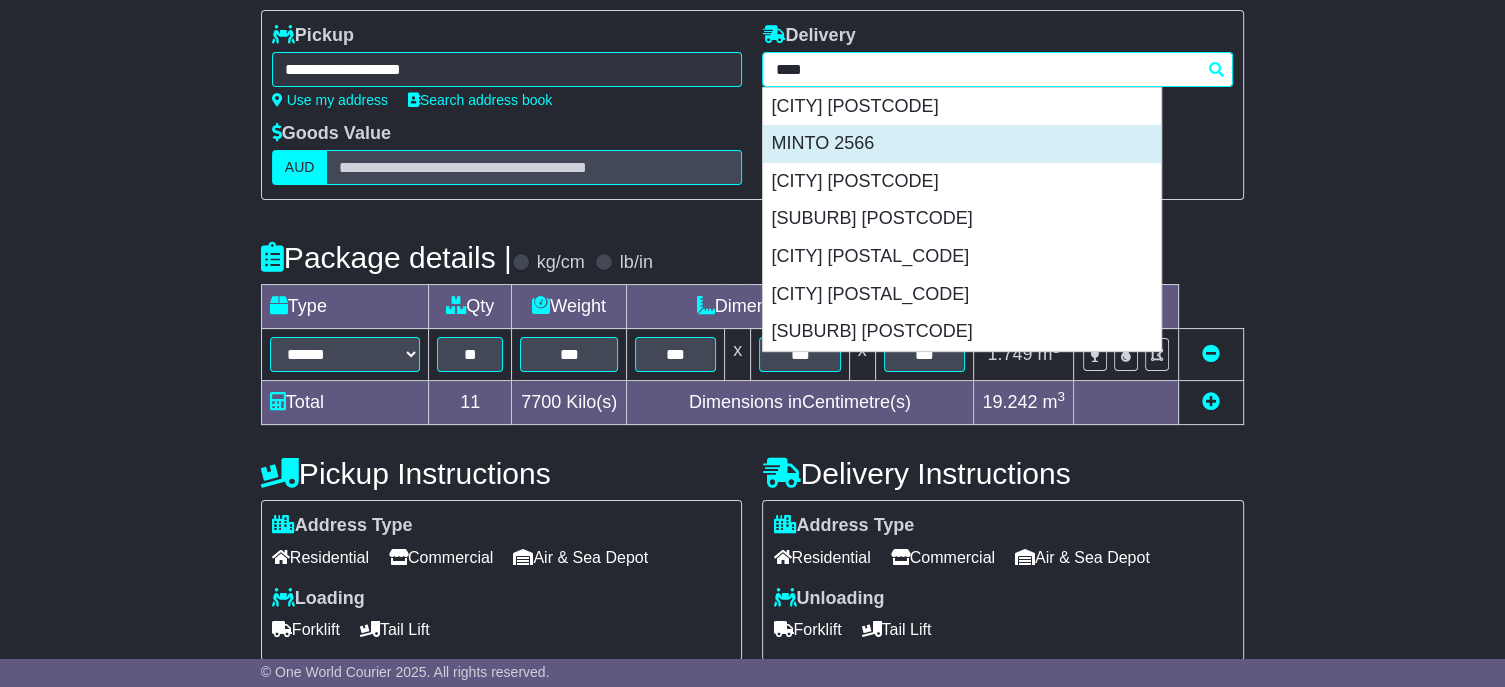 click on "MINTO 2566" at bounding box center [962, 144] 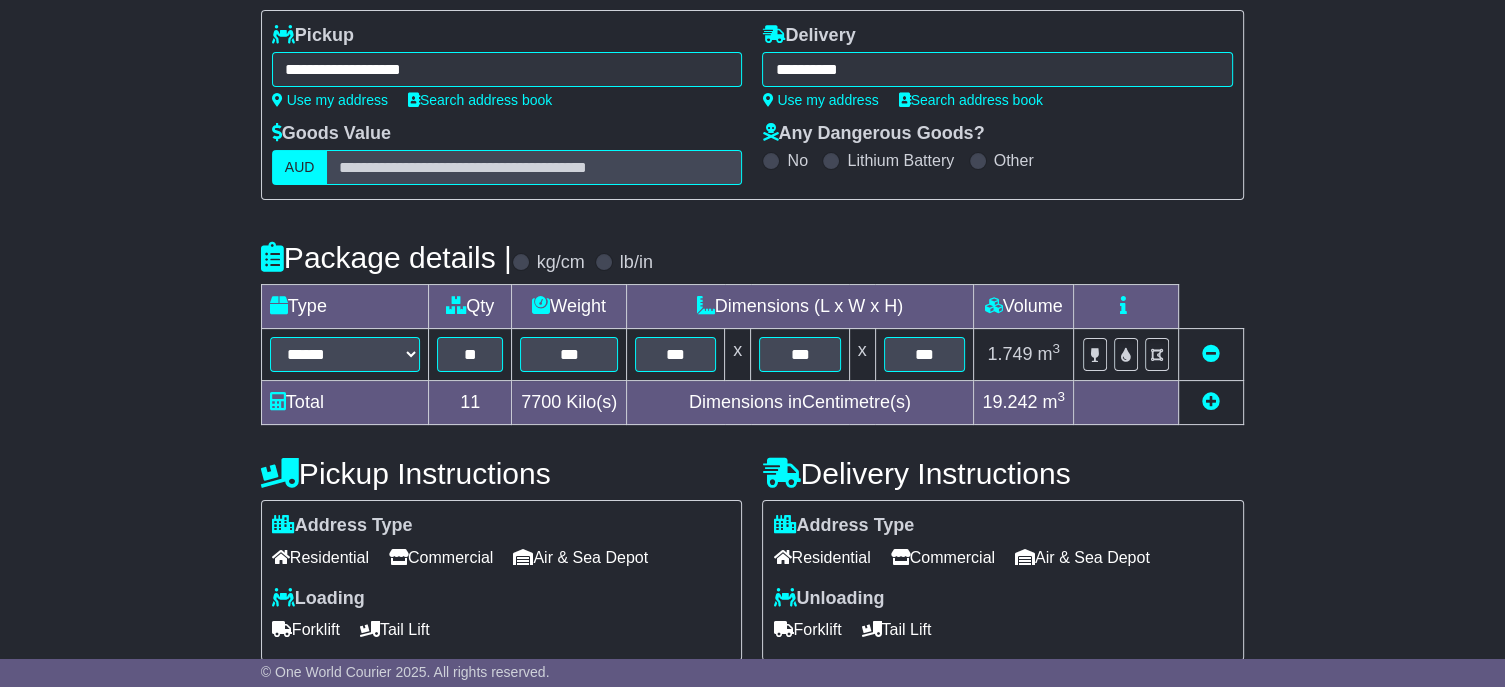 type on "**********" 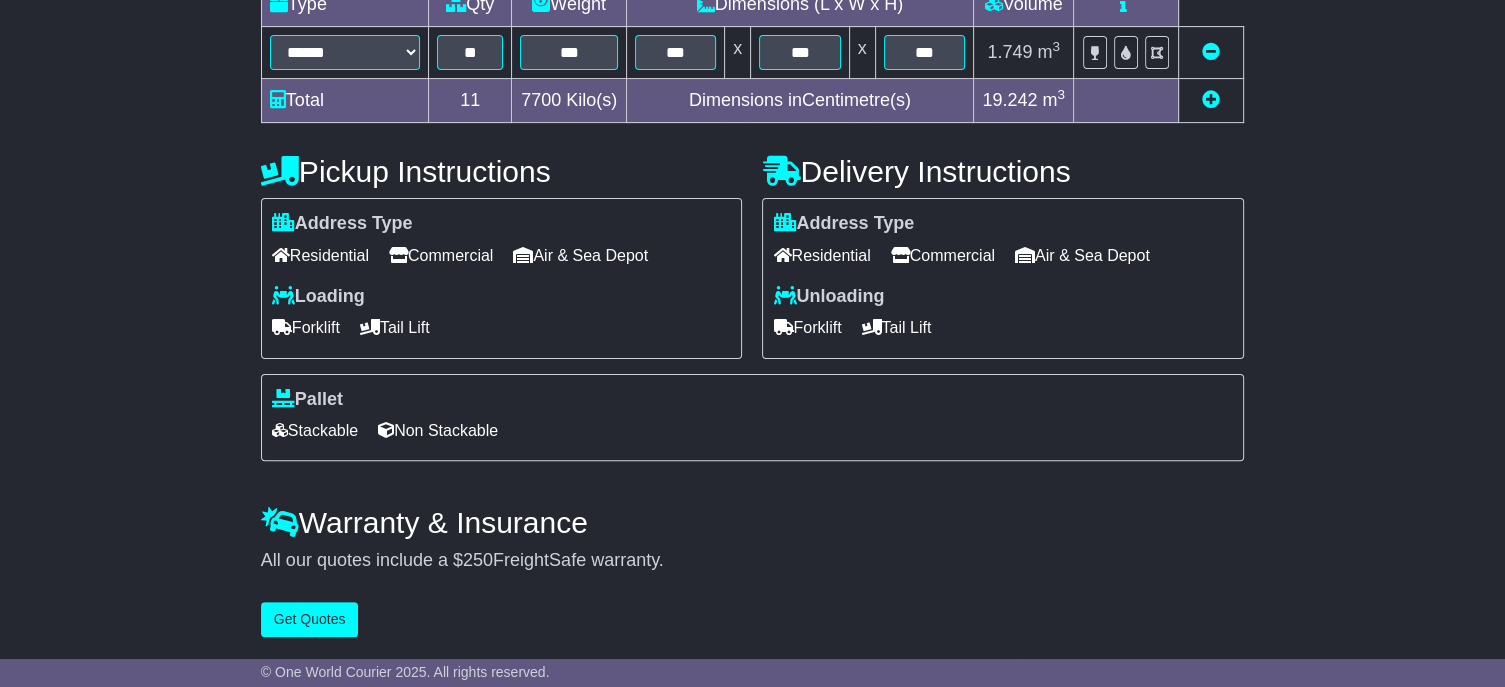 scroll, scrollTop: 581, scrollLeft: 0, axis: vertical 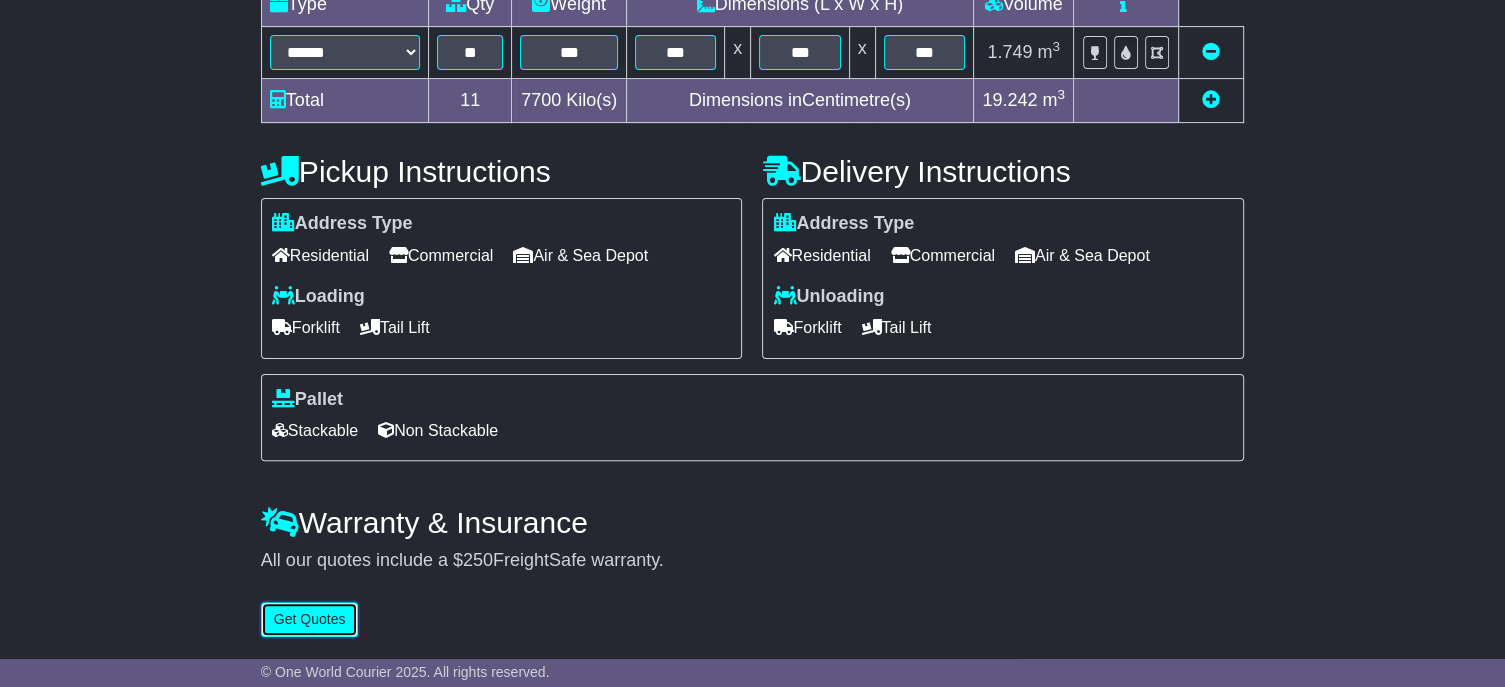 click on "Get Quotes" at bounding box center (310, 619) 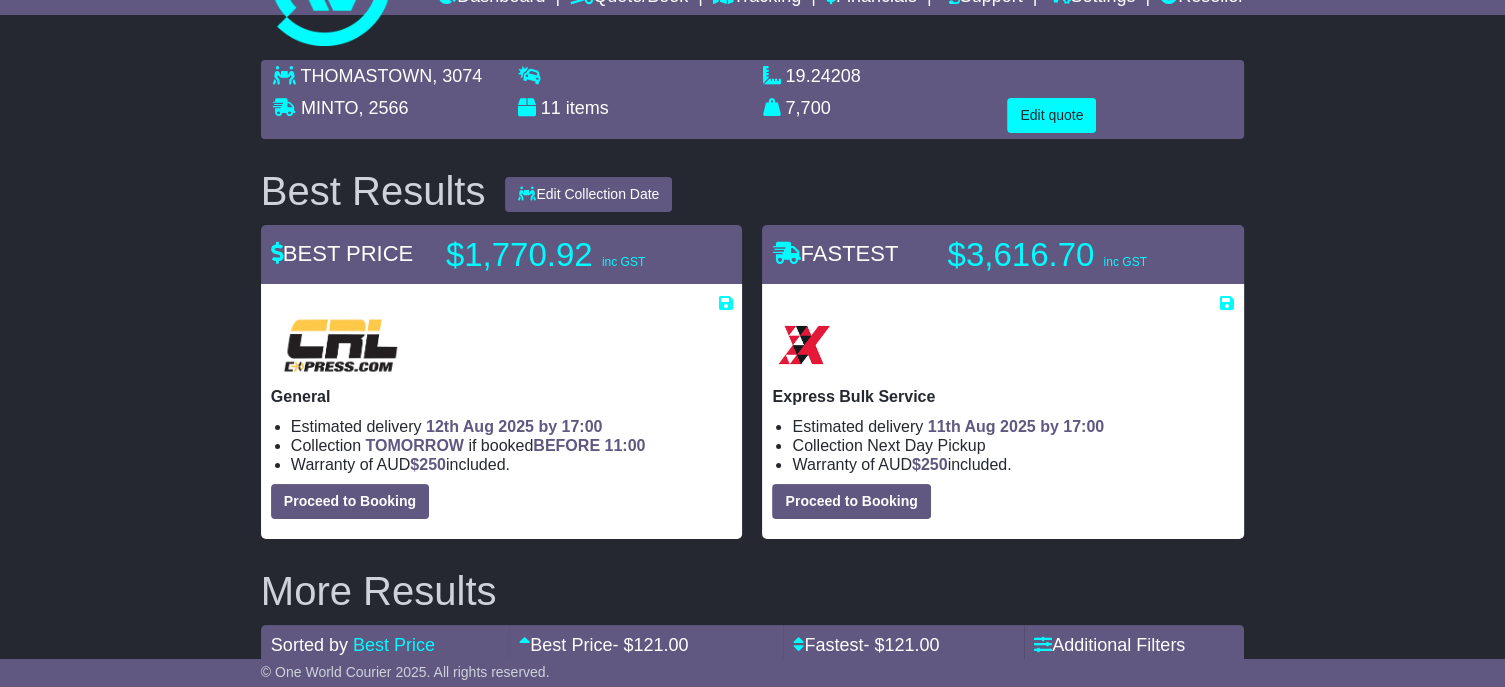 scroll, scrollTop: 0, scrollLeft: 0, axis: both 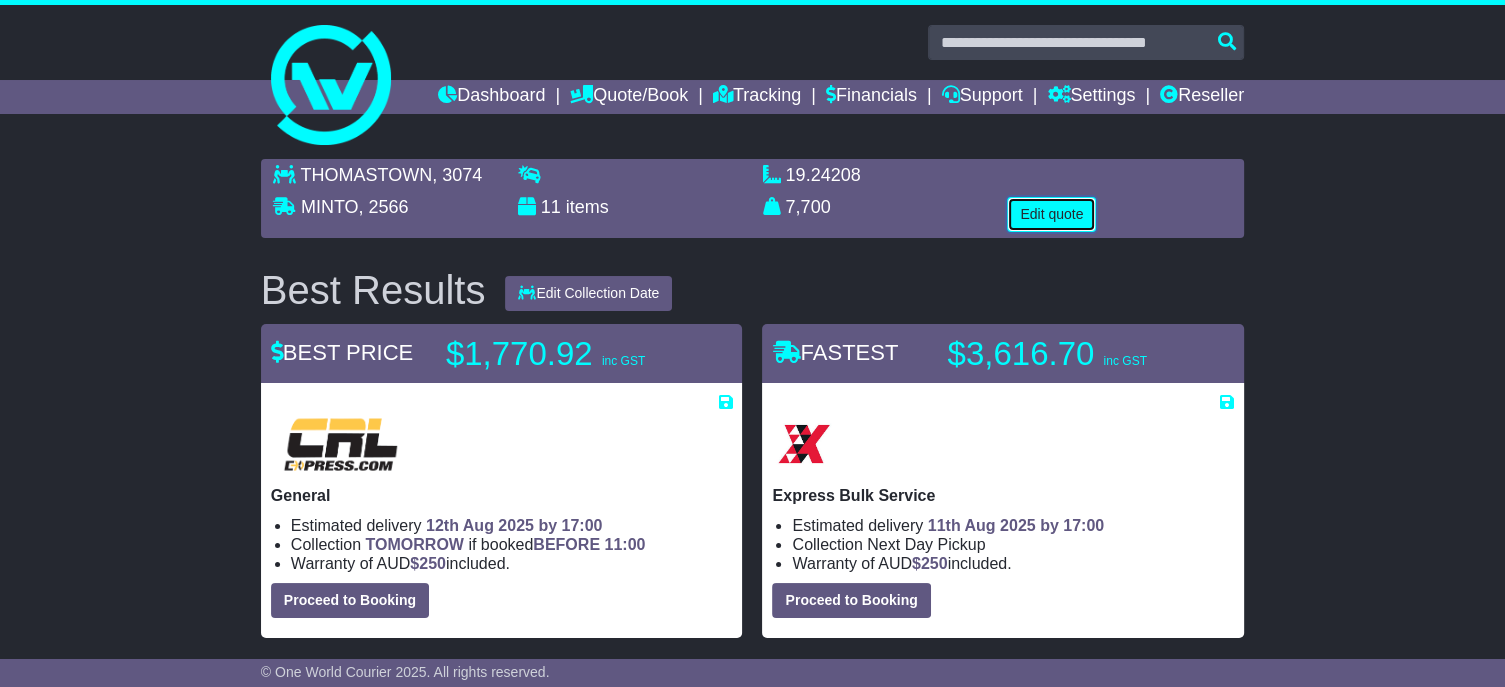 click on "Edit quote" at bounding box center (1051, 214) 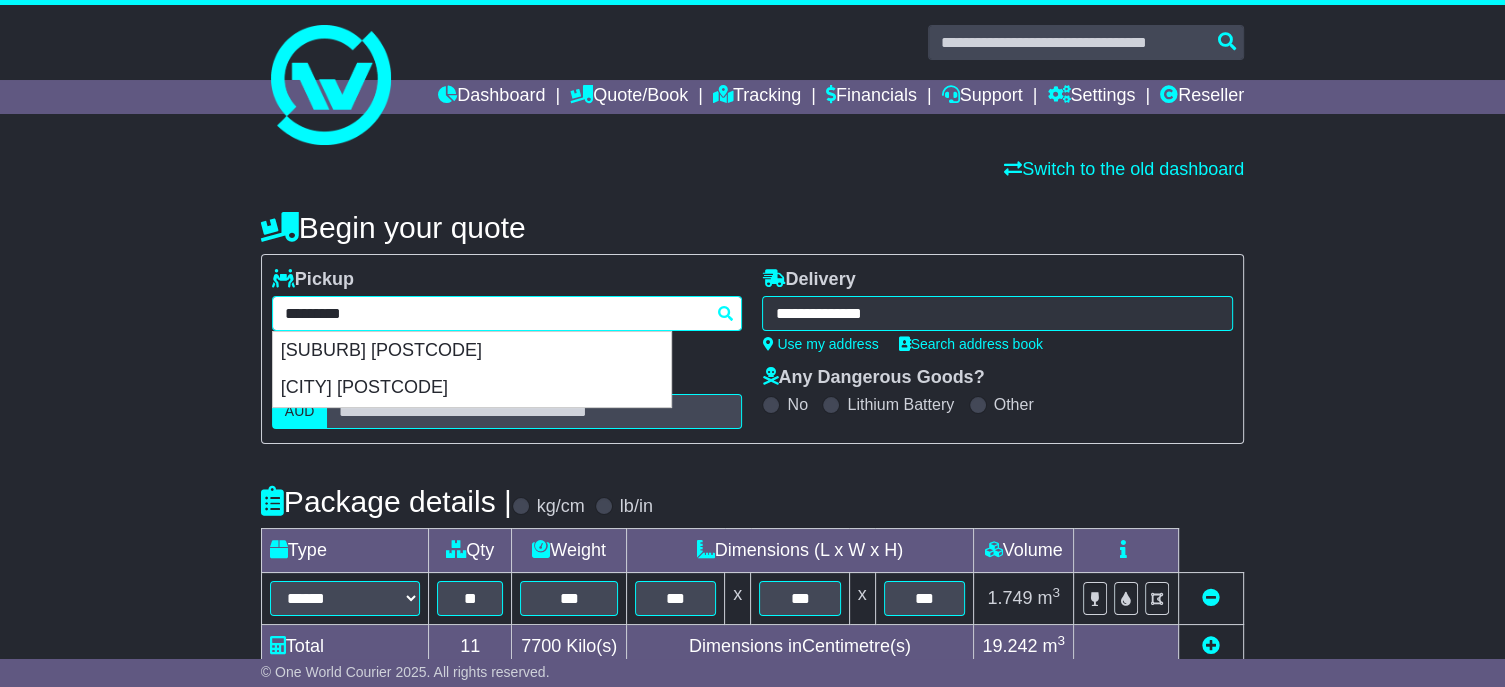 click on "**********" at bounding box center (507, 313) 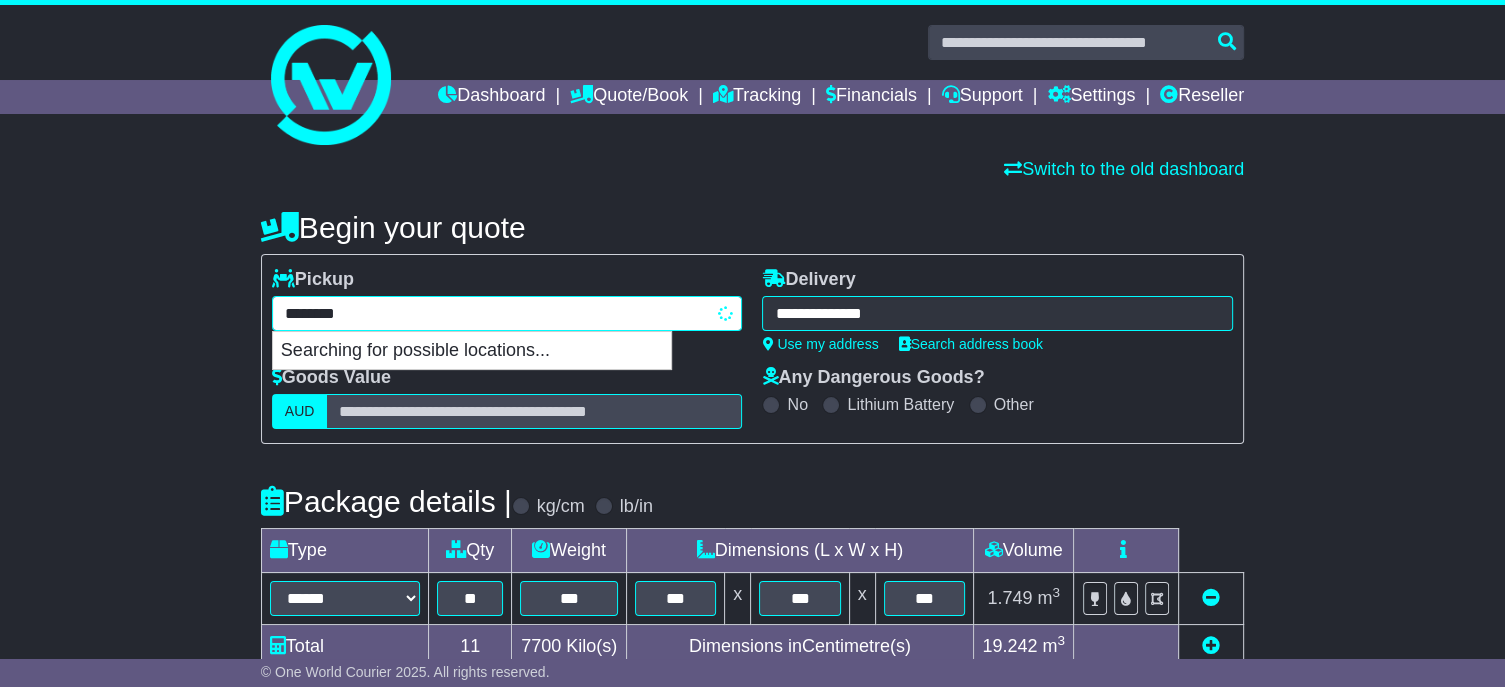 type on "*********" 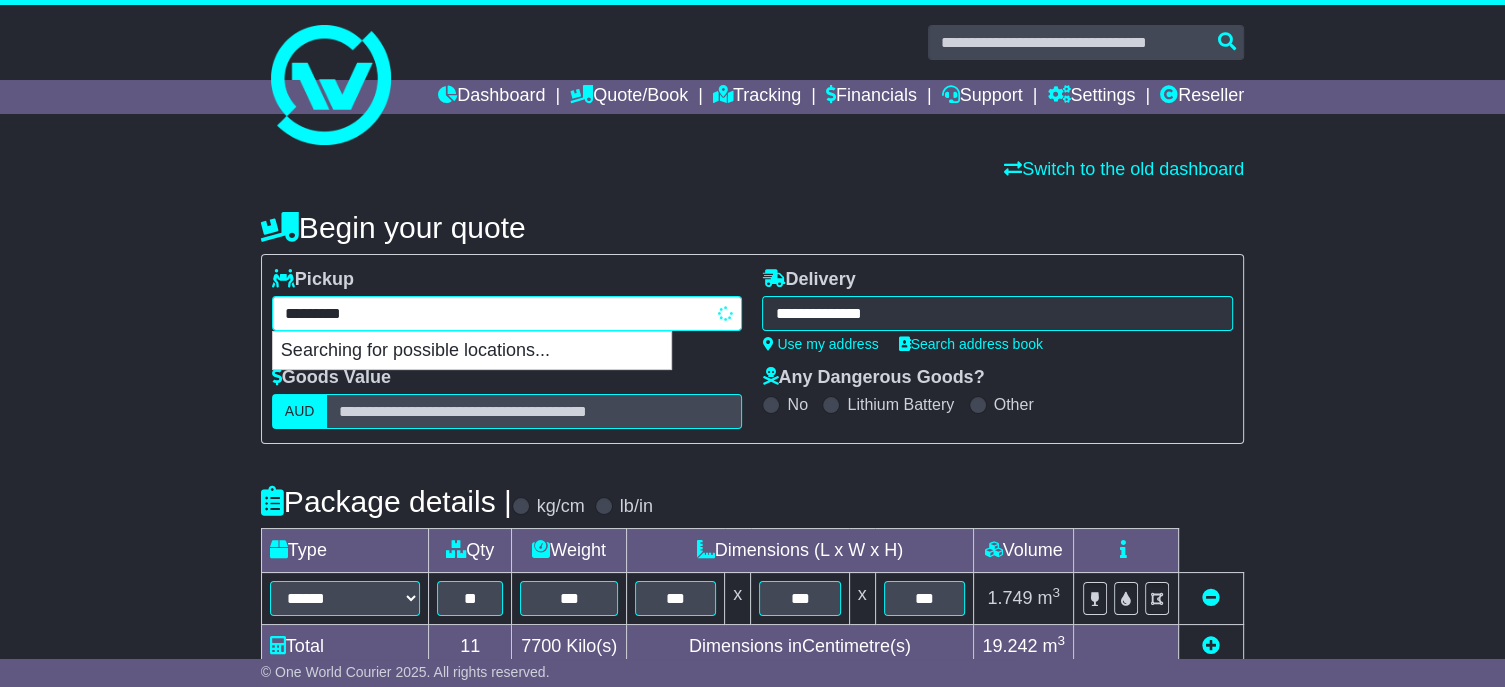 type on "**********" 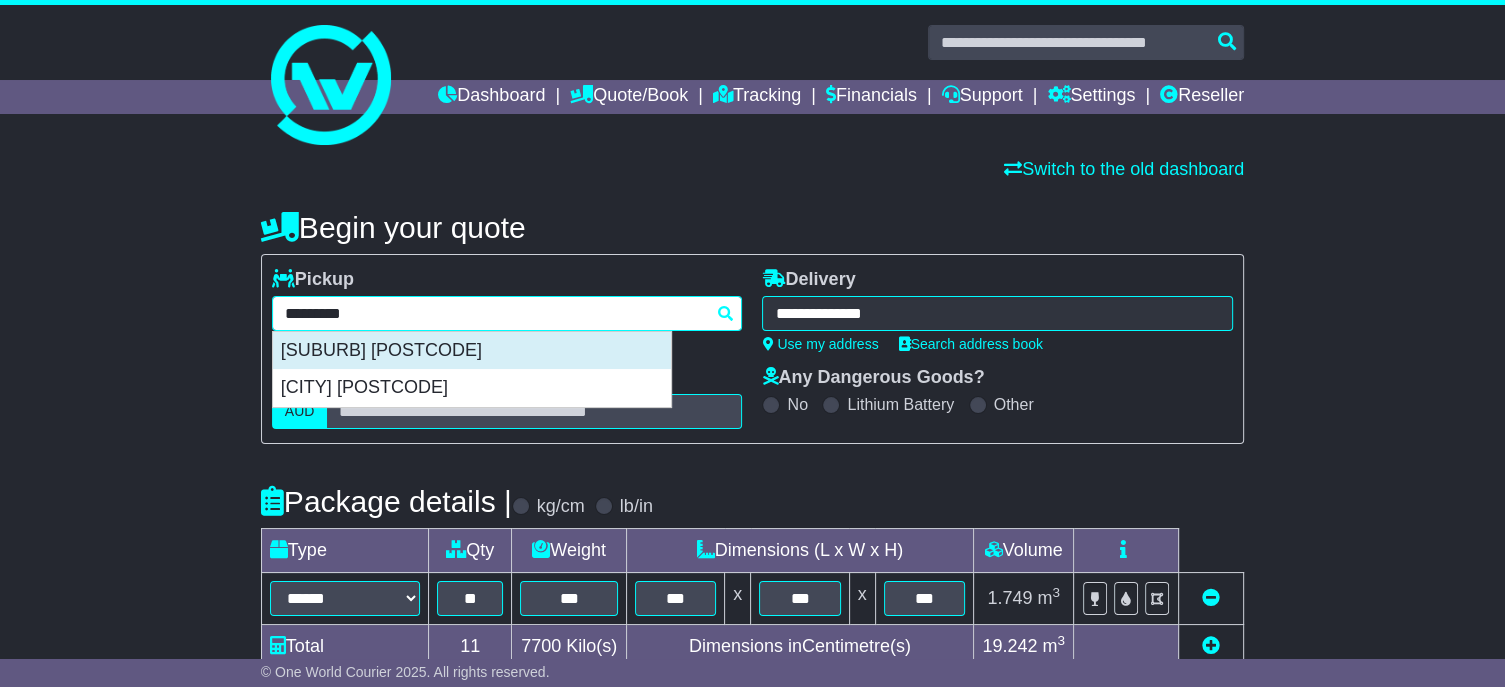 click on "[SUBURB] [POSTCODE]" at bounding box center [472, 351] 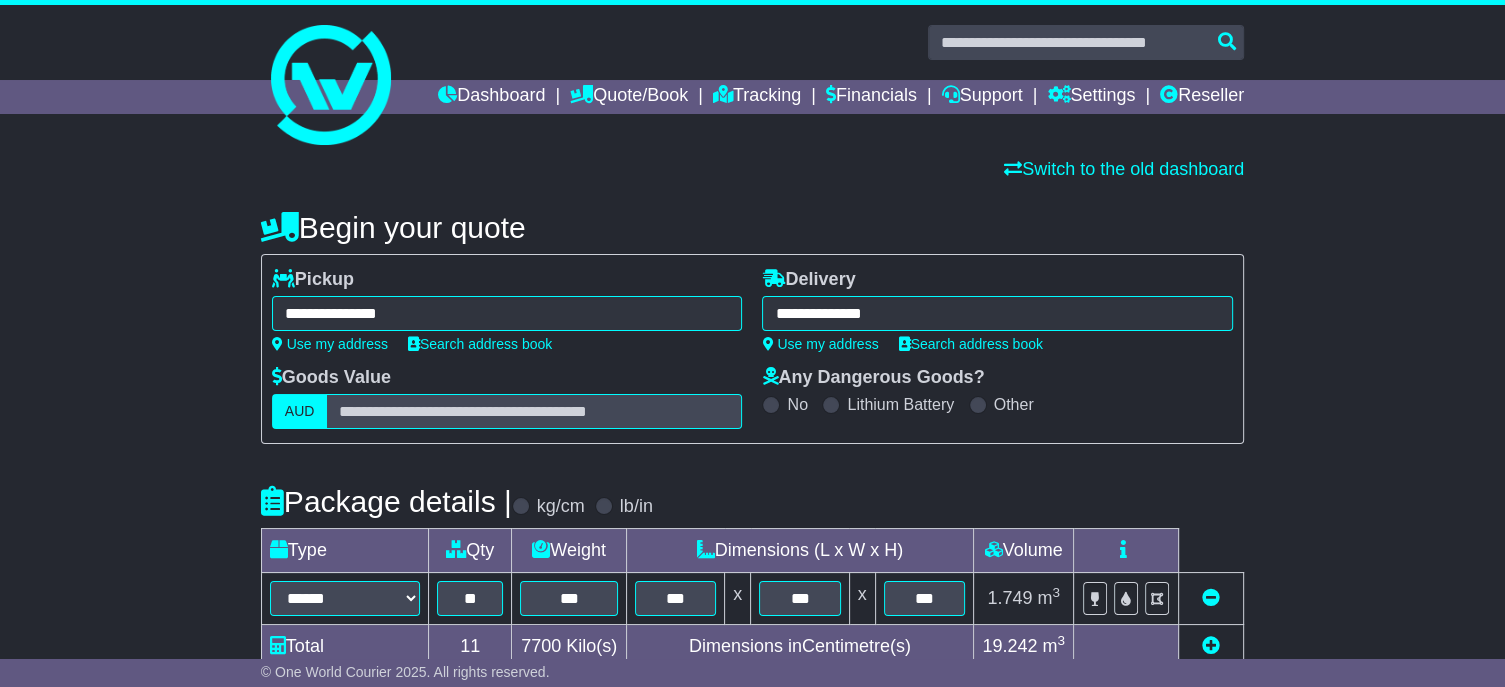 type on "**********" 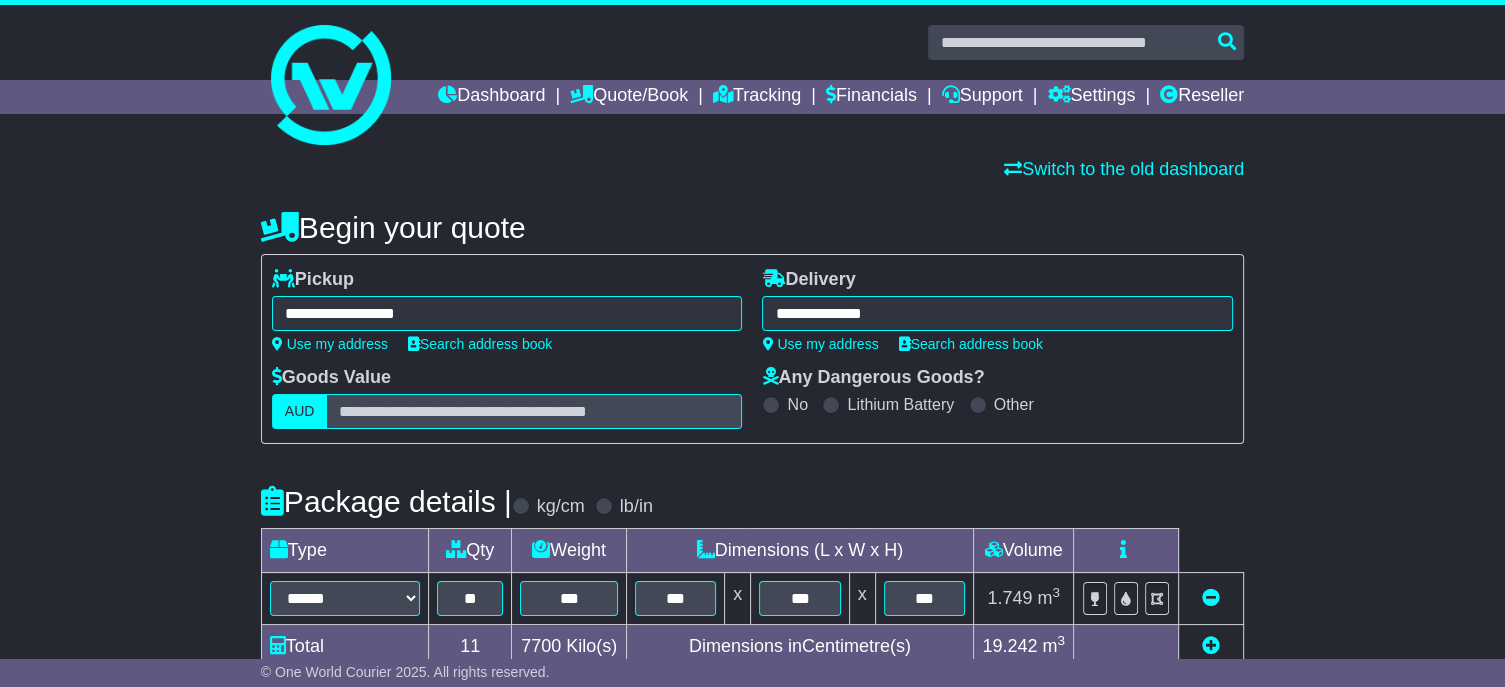 click on "**********" at bounding box center [997, 313] 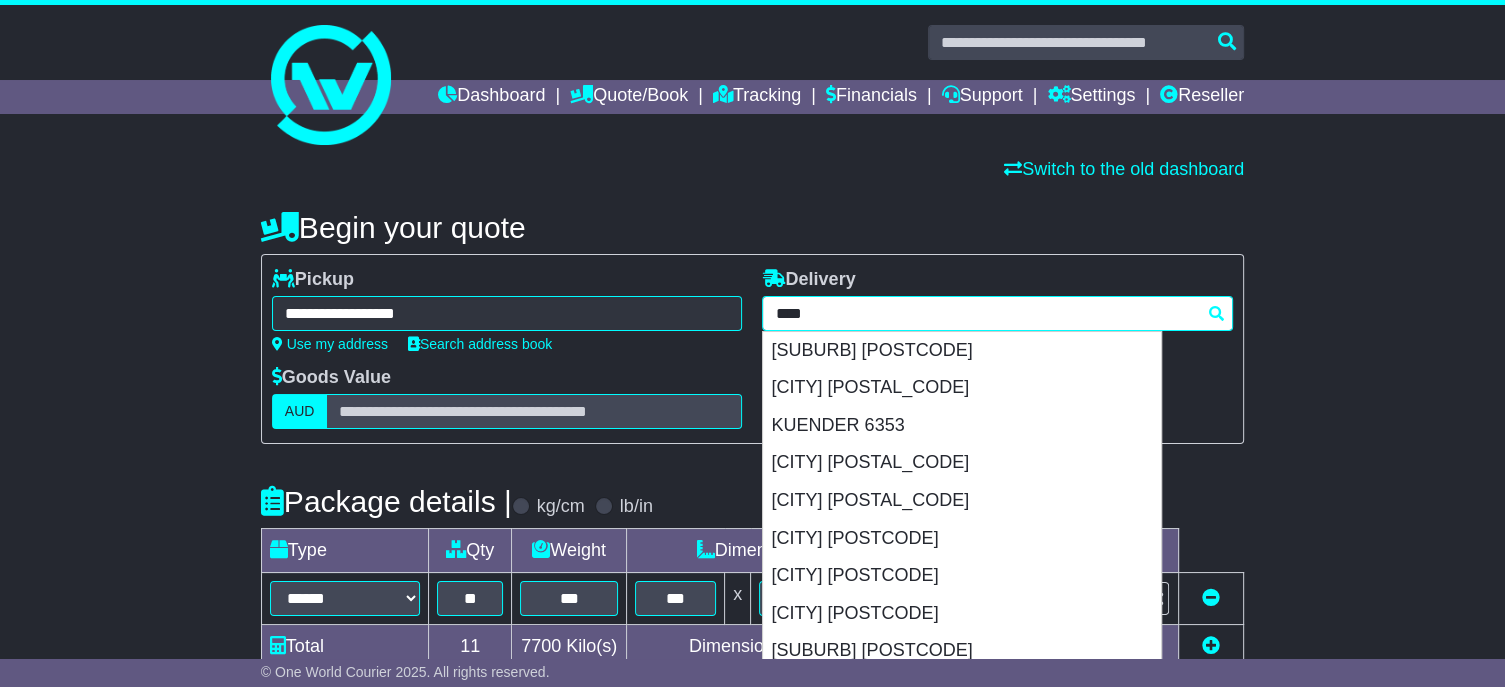 click on "****" at bounding box center (997, 313) 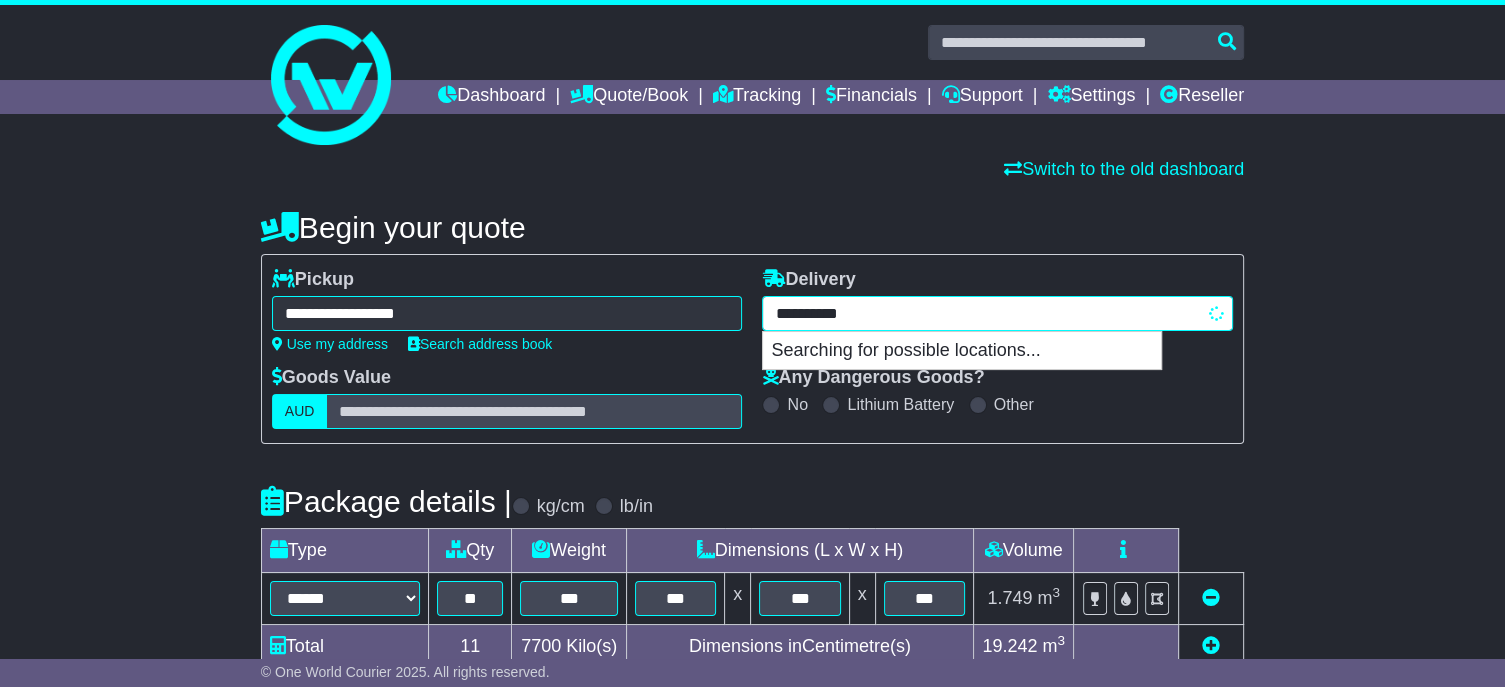 type on "**********" 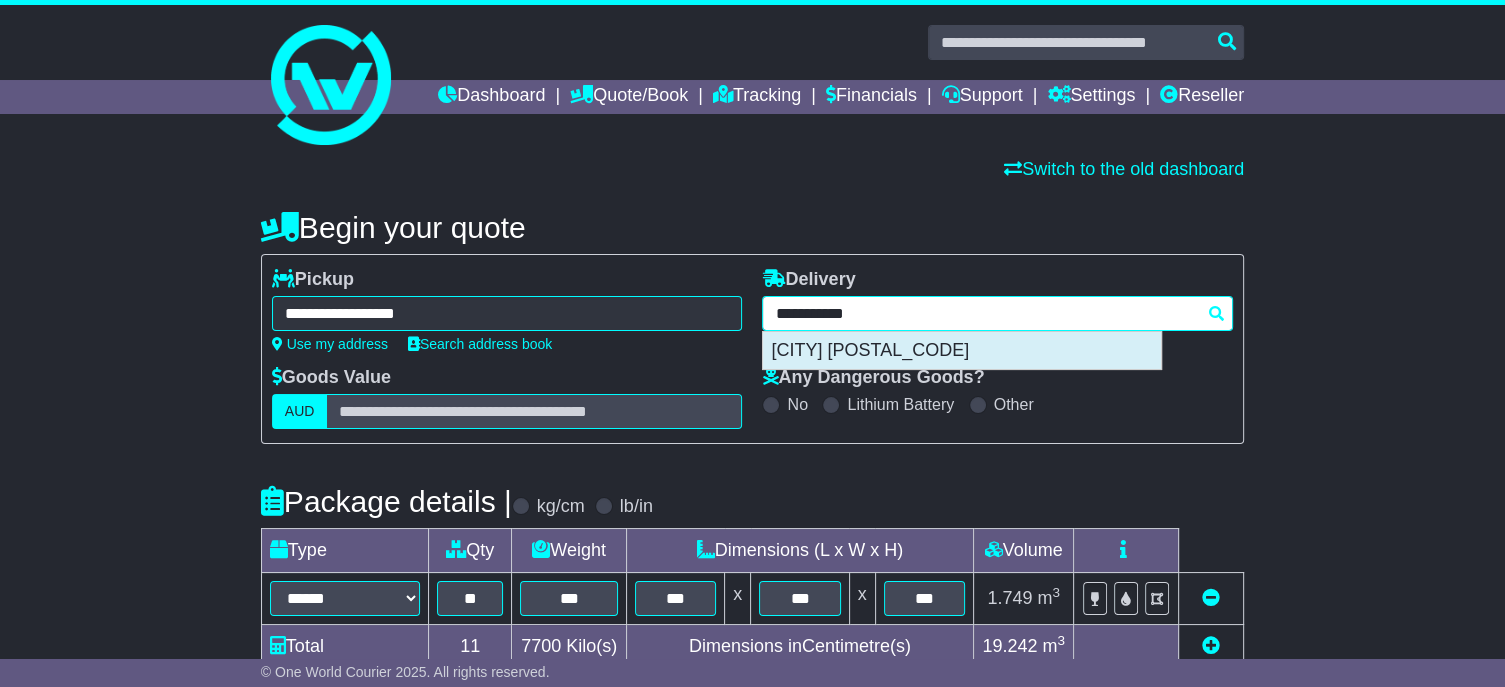 click on "[CITY] [POSTAL_CODE]" at bounding box center [962, 351] 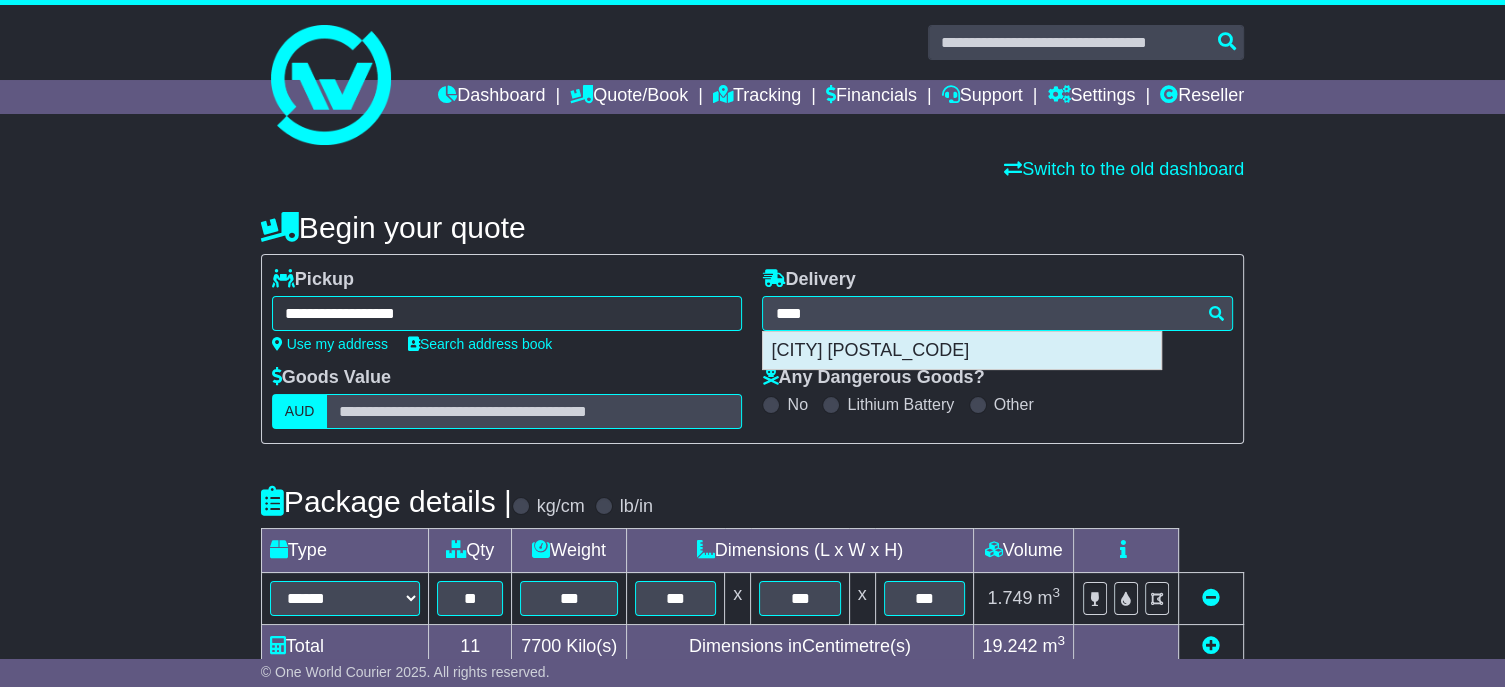 type on "**********" 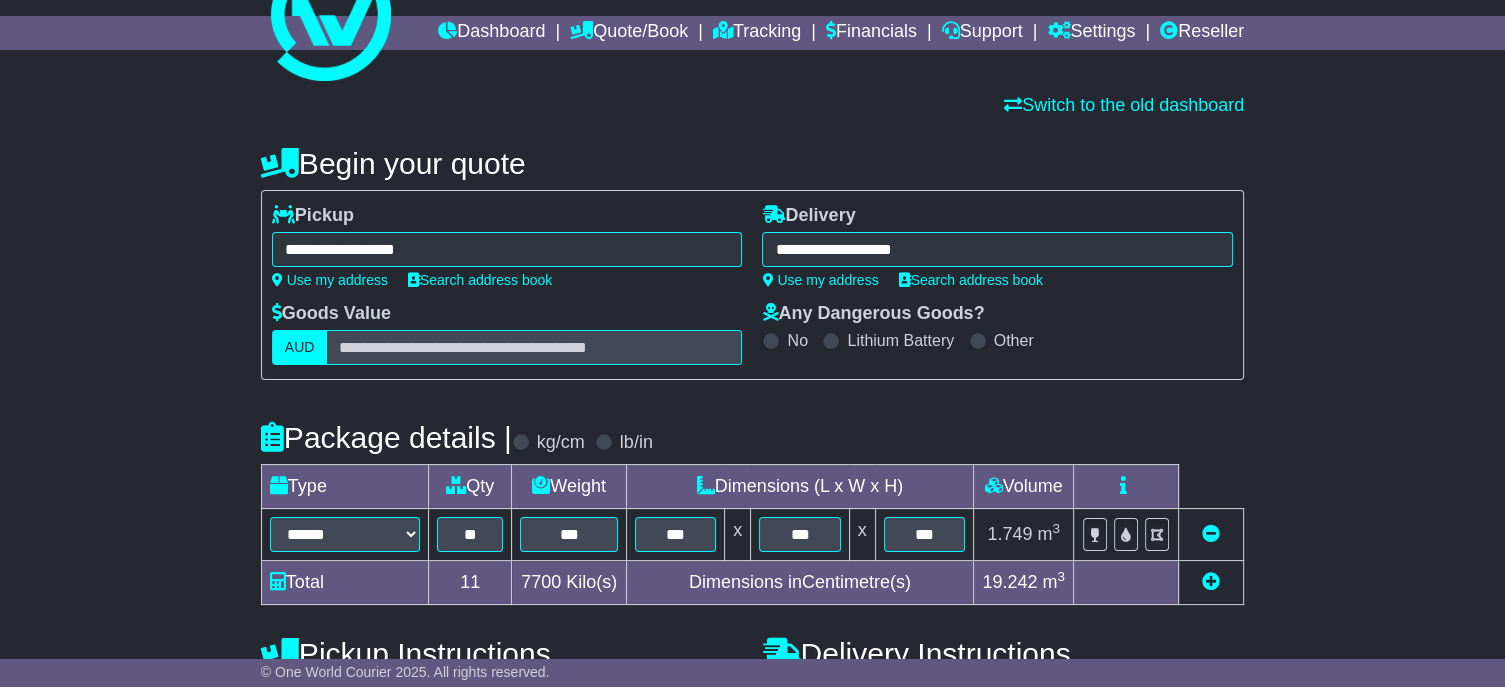 scroll, scrollTop: 100, scrollLeft: 0, axis: vertical 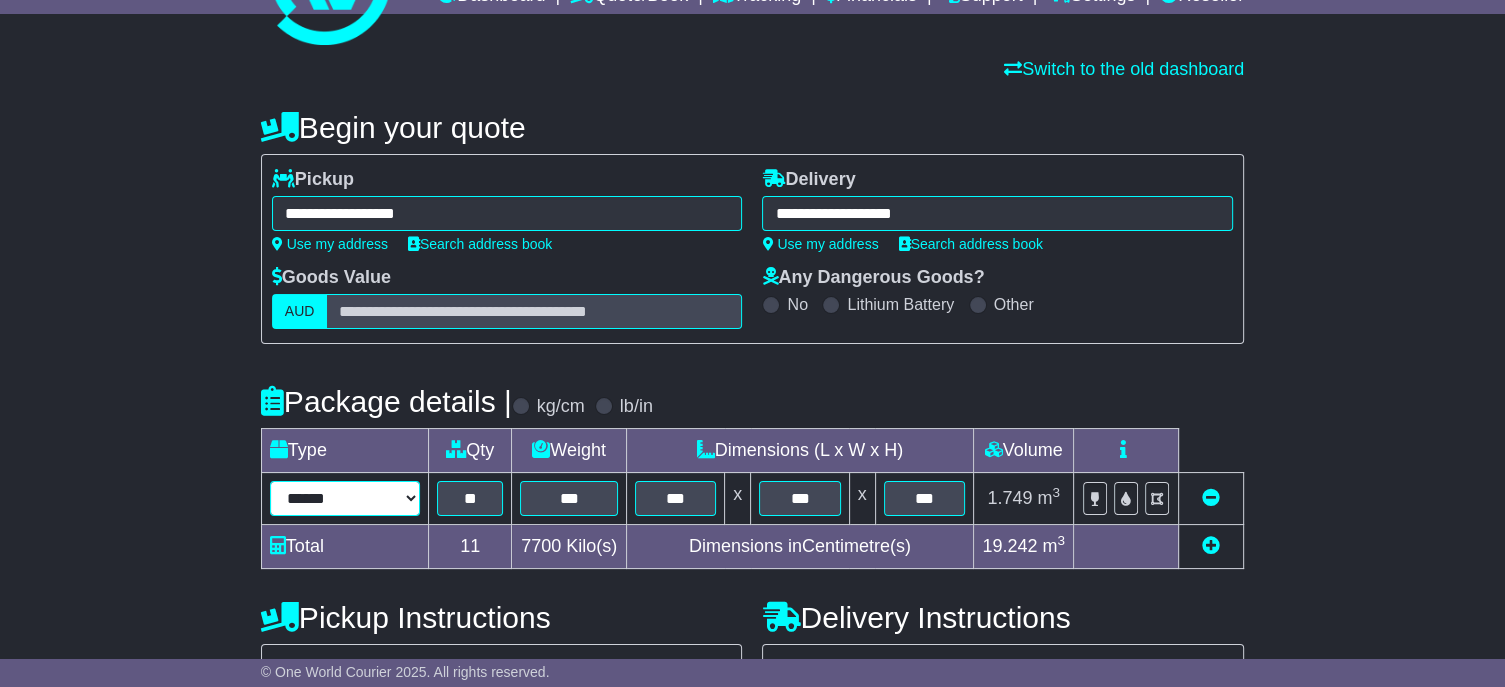 click on "****** ****** *** ******** ***** **** **** ****** *** *******" at bounding box center [345, 498] 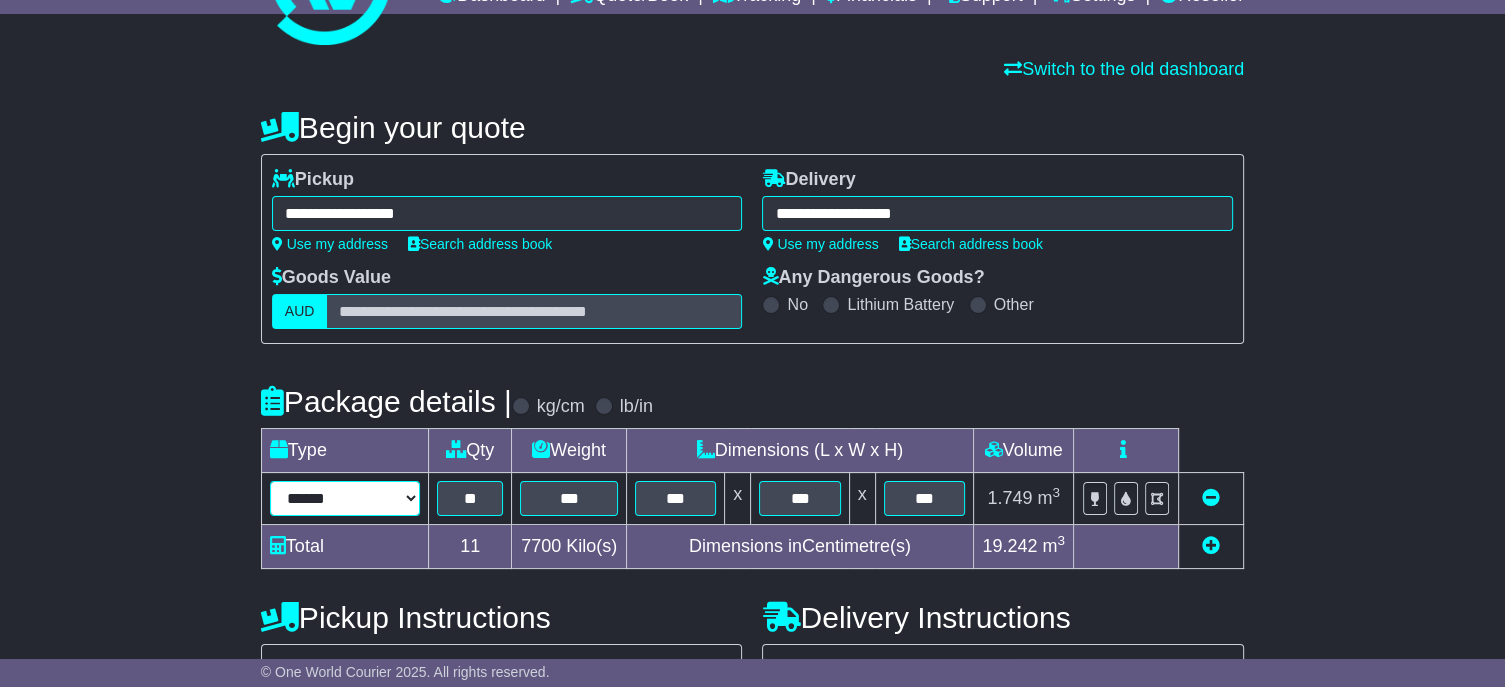 select on "****" 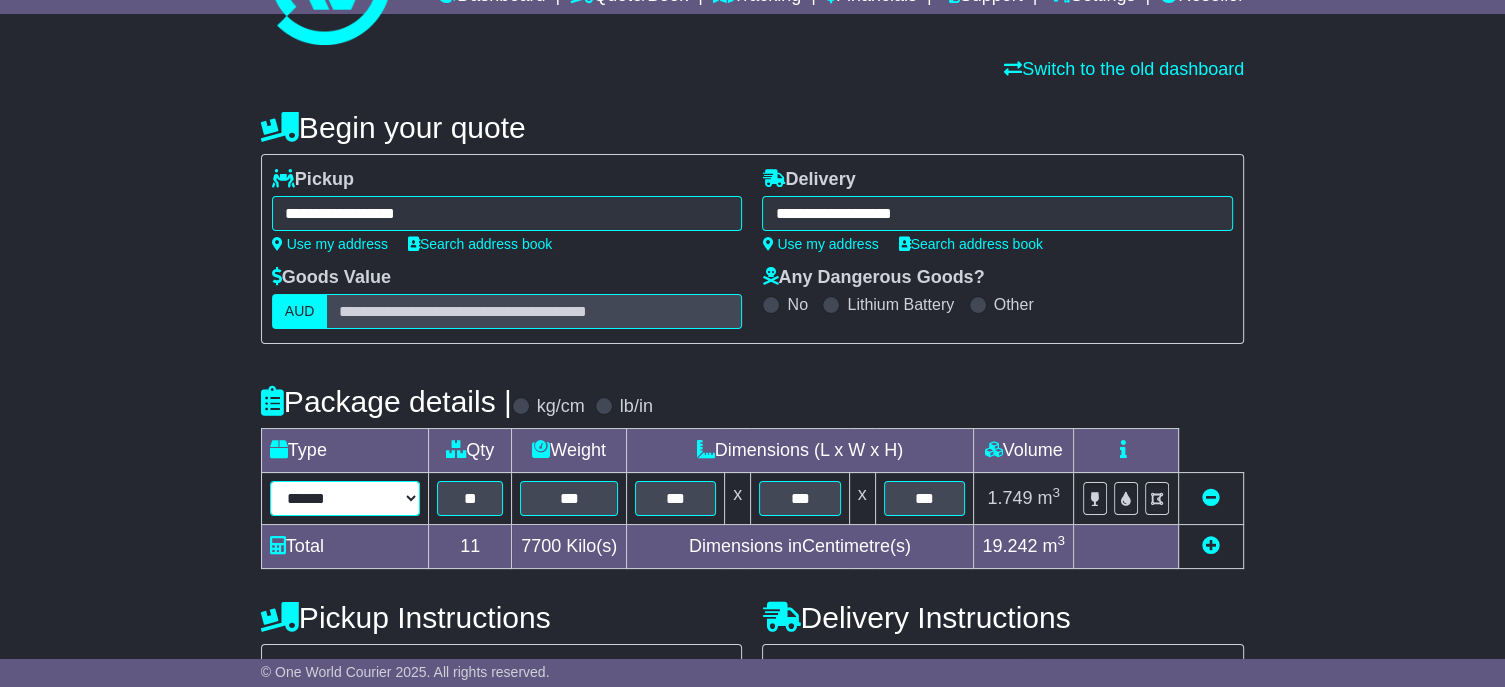 click on "****** ****** *** ******** ***** **** **** ****** *** *******" at bounding box center (345, 498) 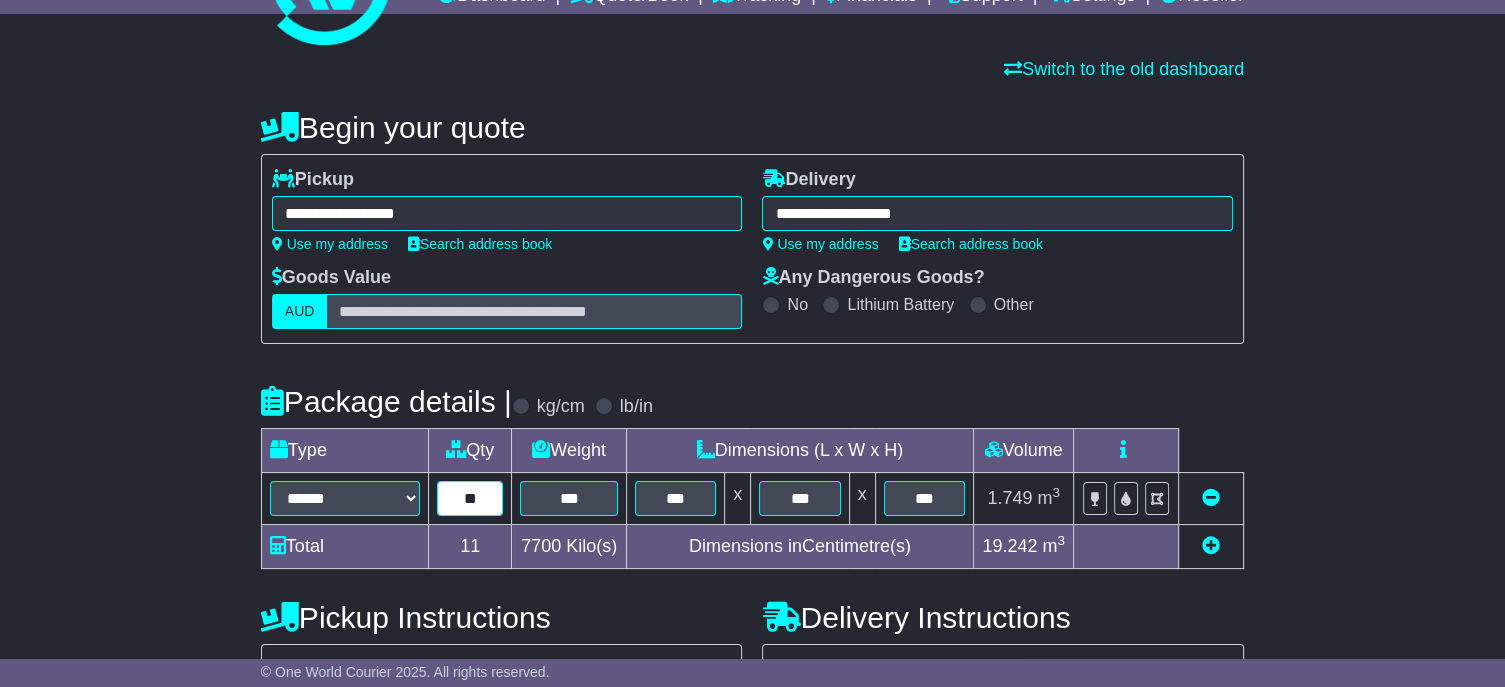 drag, startPoint x: 491, startPoint y: 519, endPoint x: 441, endPoint y: 514, distance: 50.24938 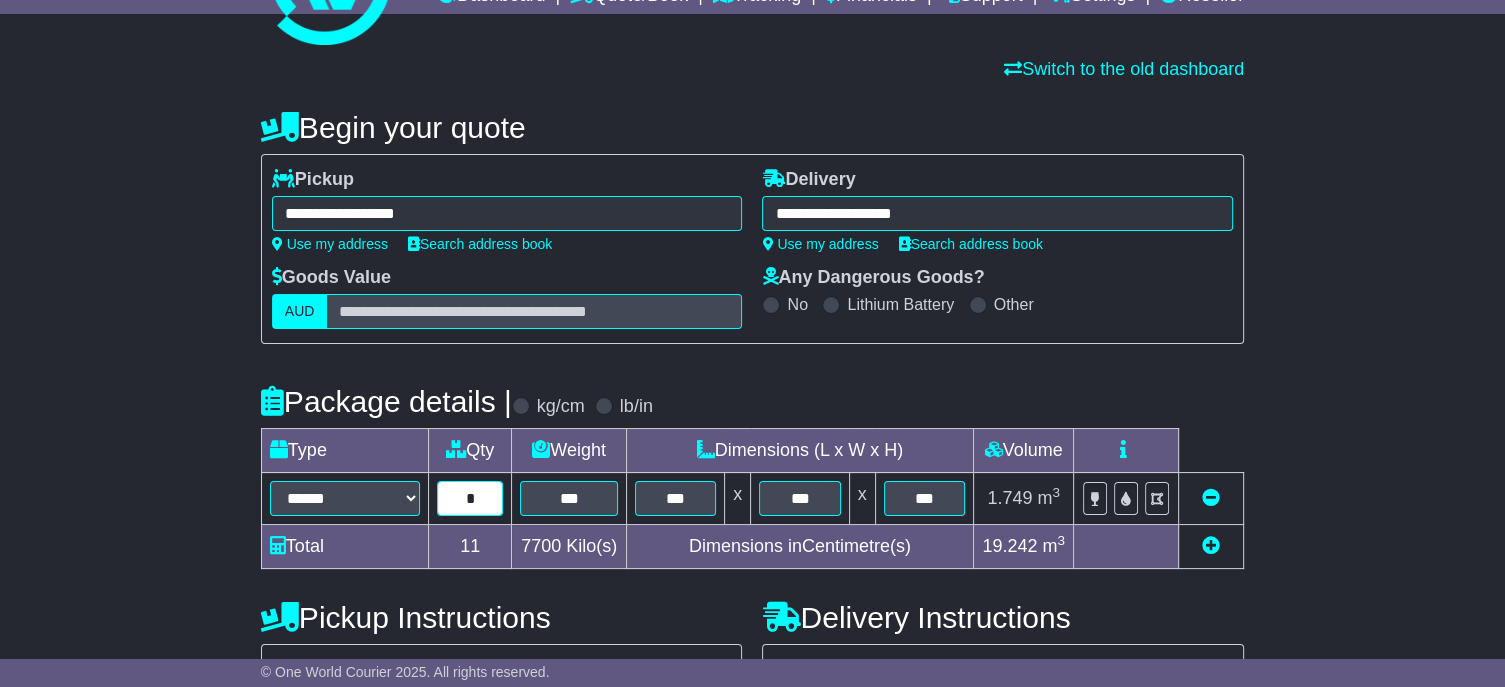 type on "*" 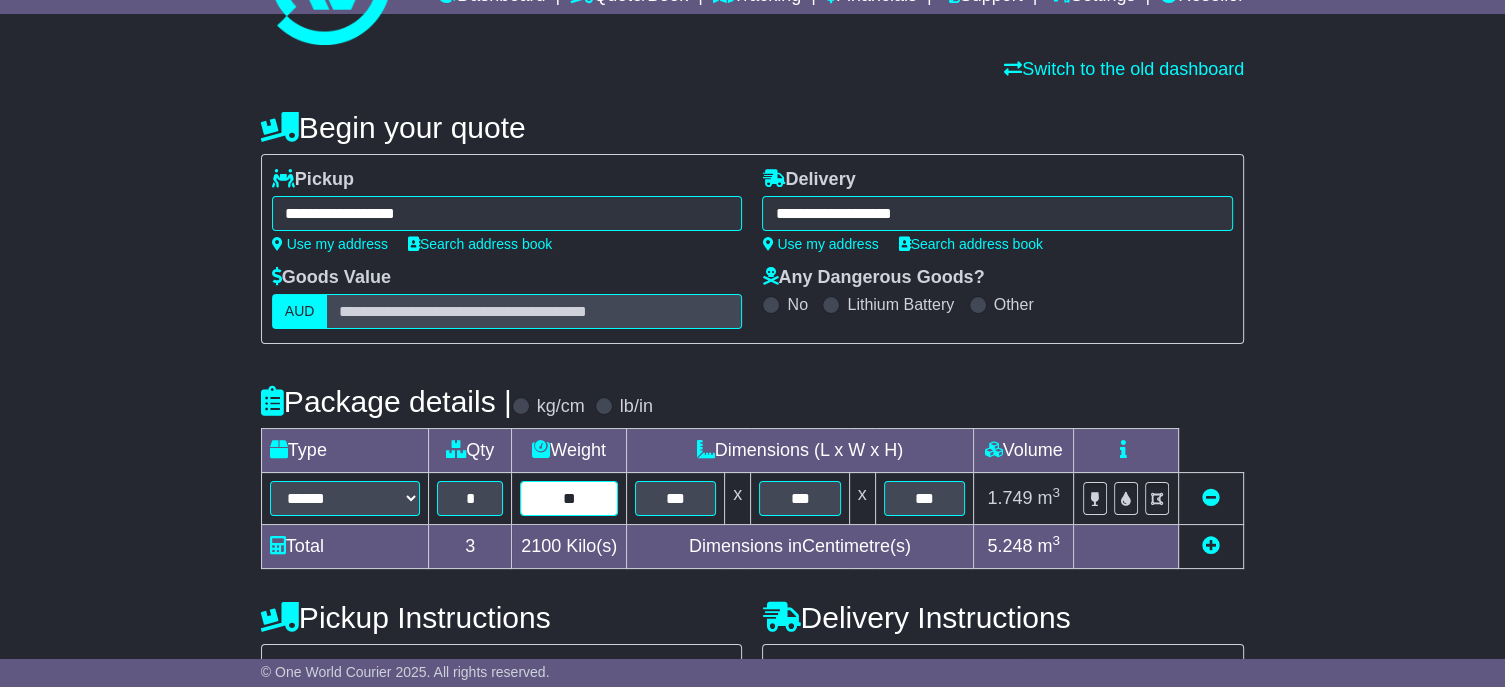 type on "**" 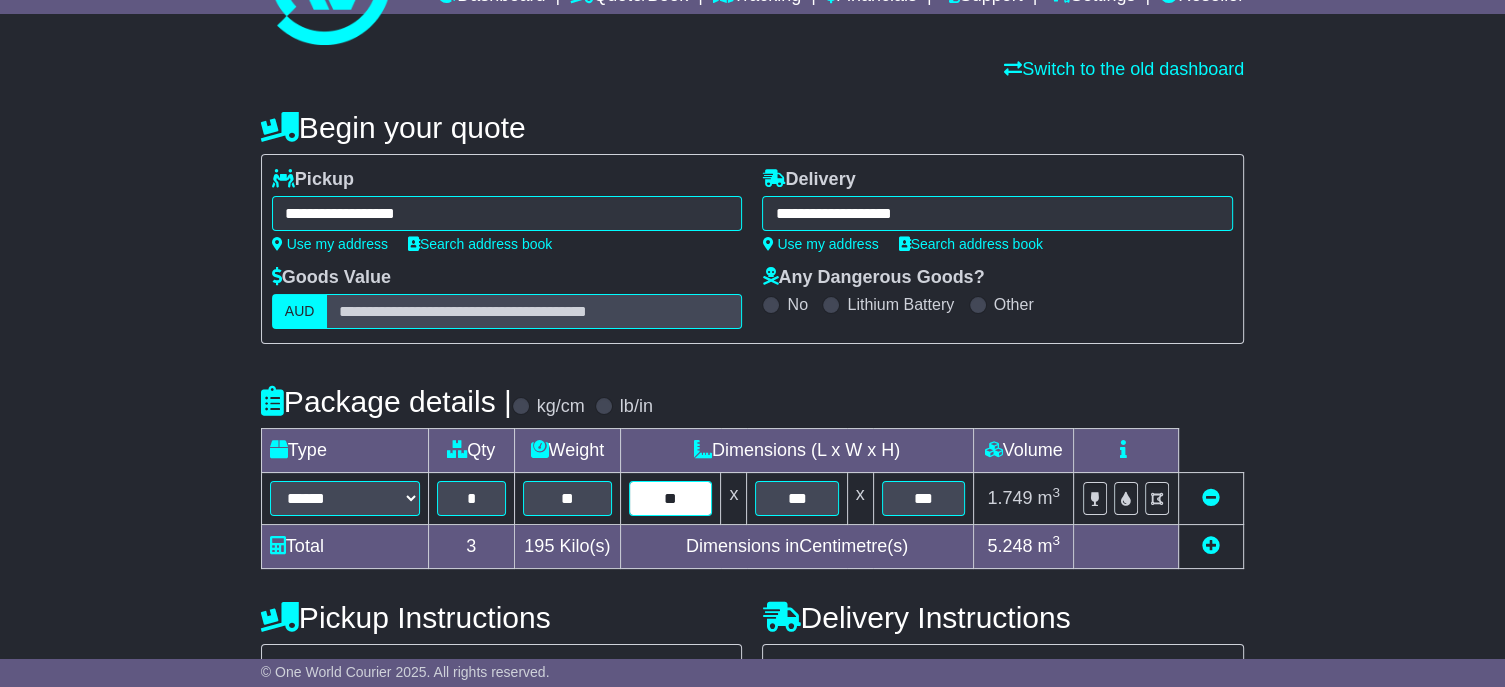 type on "**" 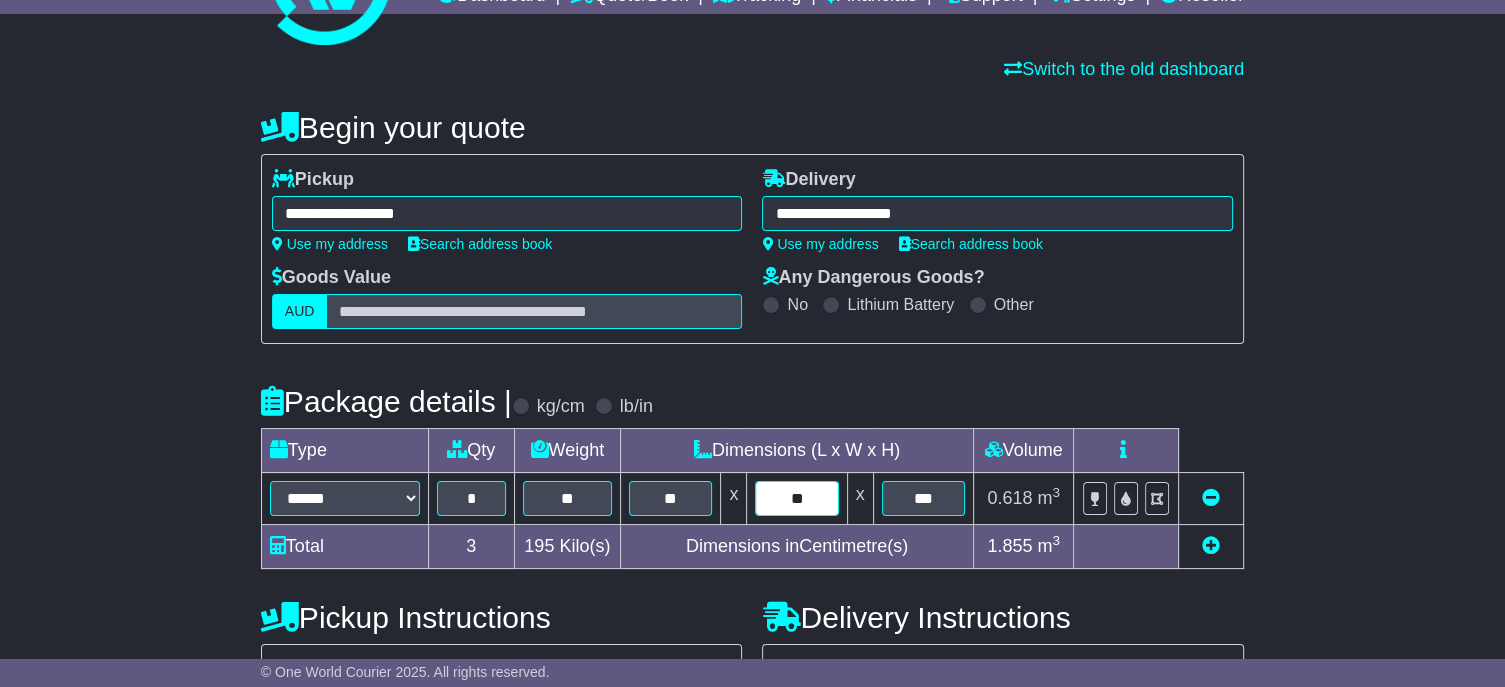 type on "**" 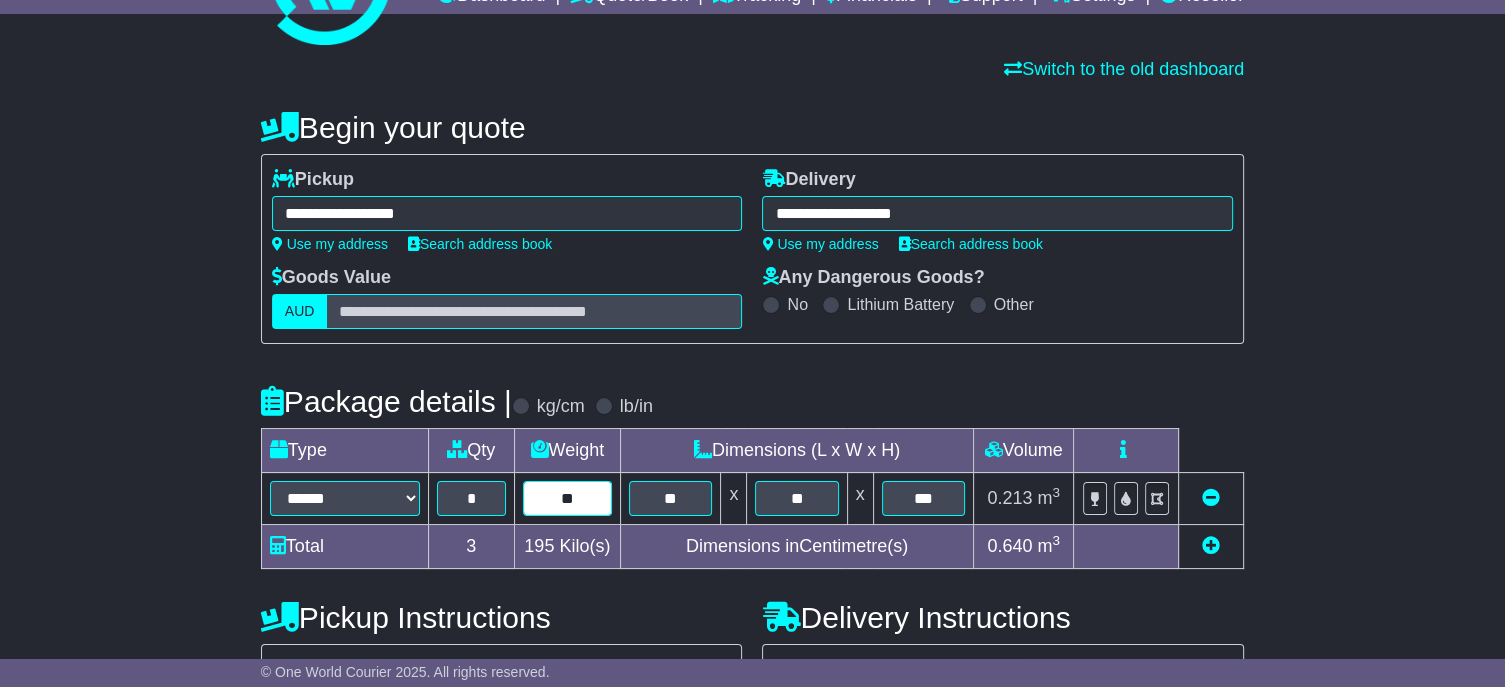 type on "**" 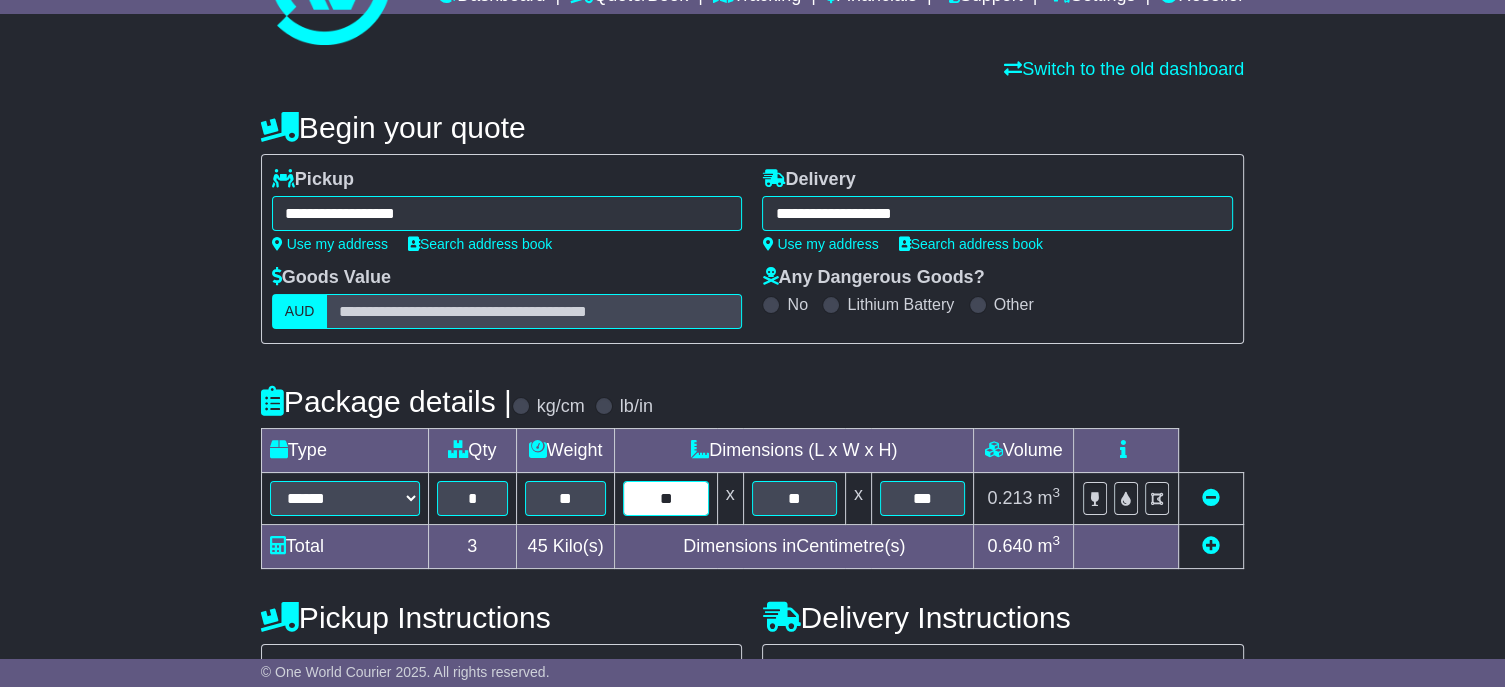 type on "**" 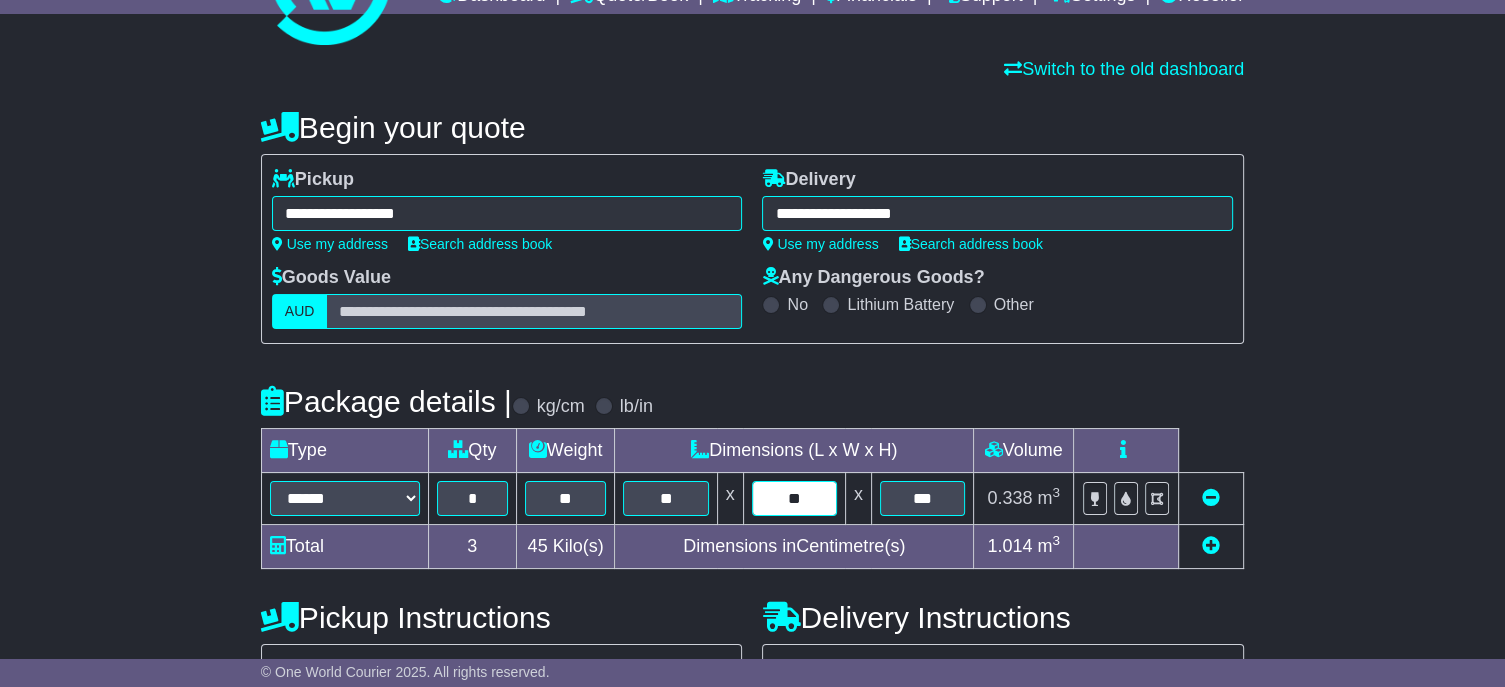 type on "**" 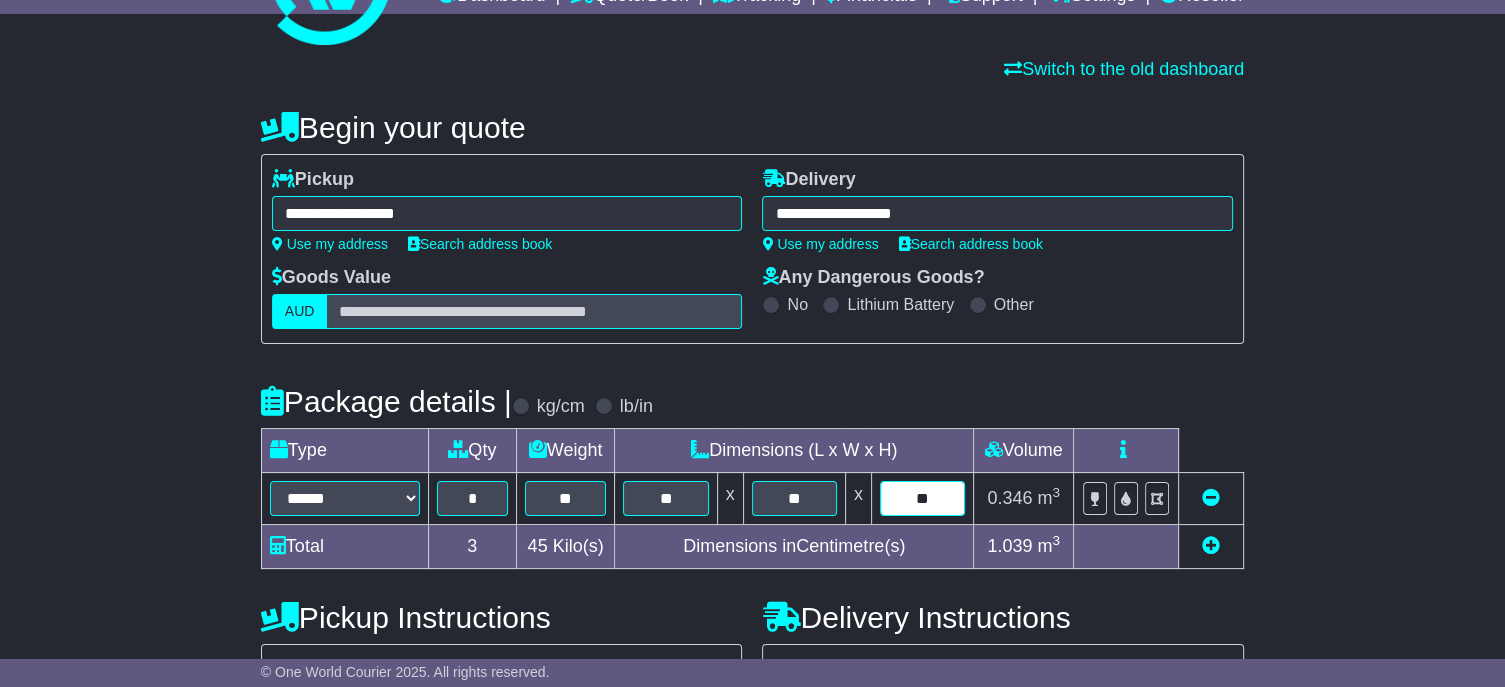 type on "**" 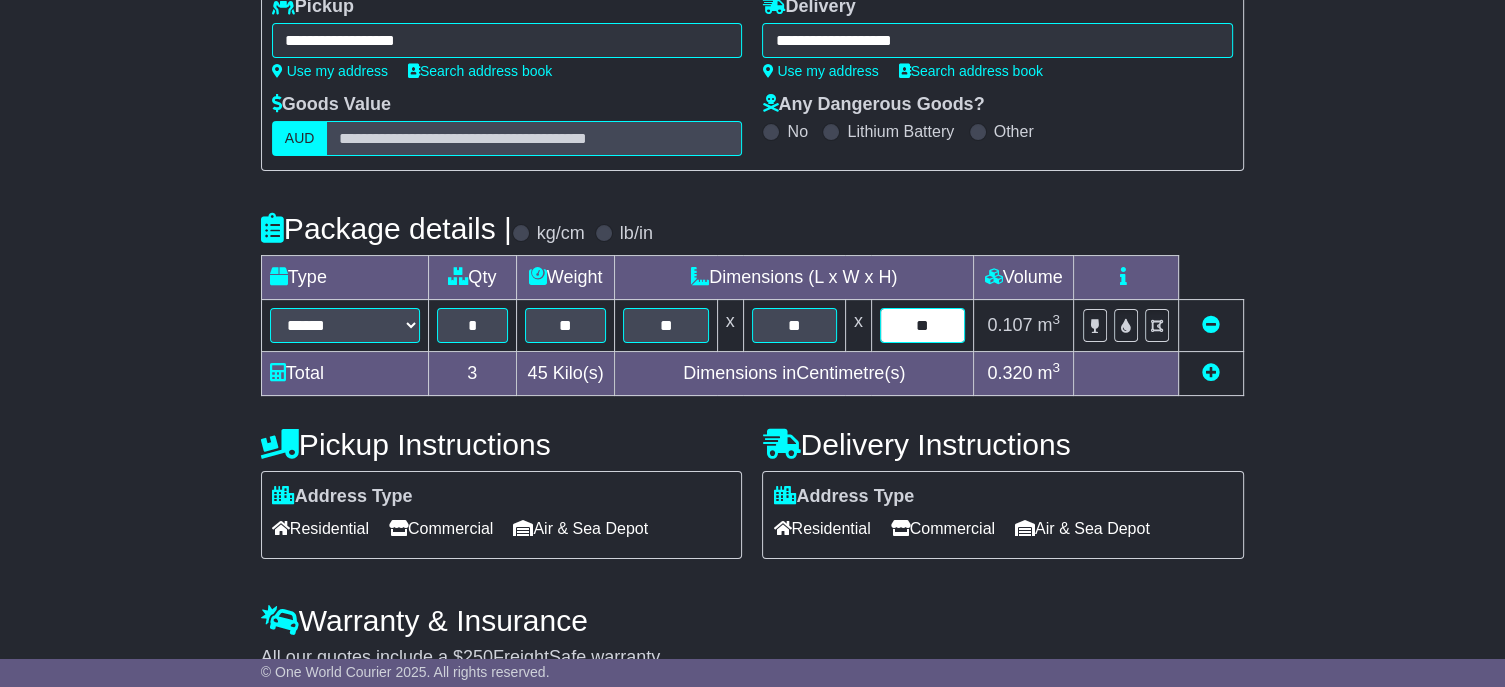 scroll, scrollTop: 403, scrollLeft: 0, axis: vertical 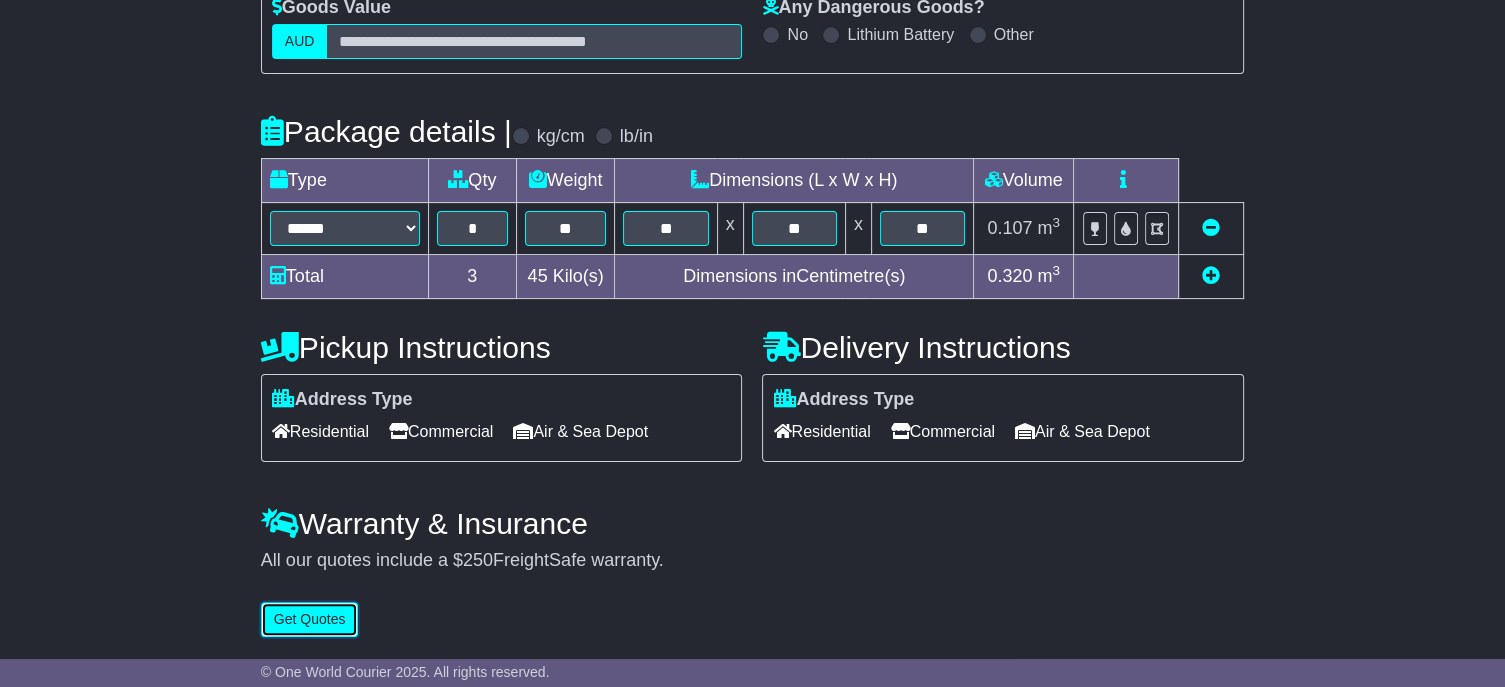 click on "Get Quotes" at bounding box center (310, 619) 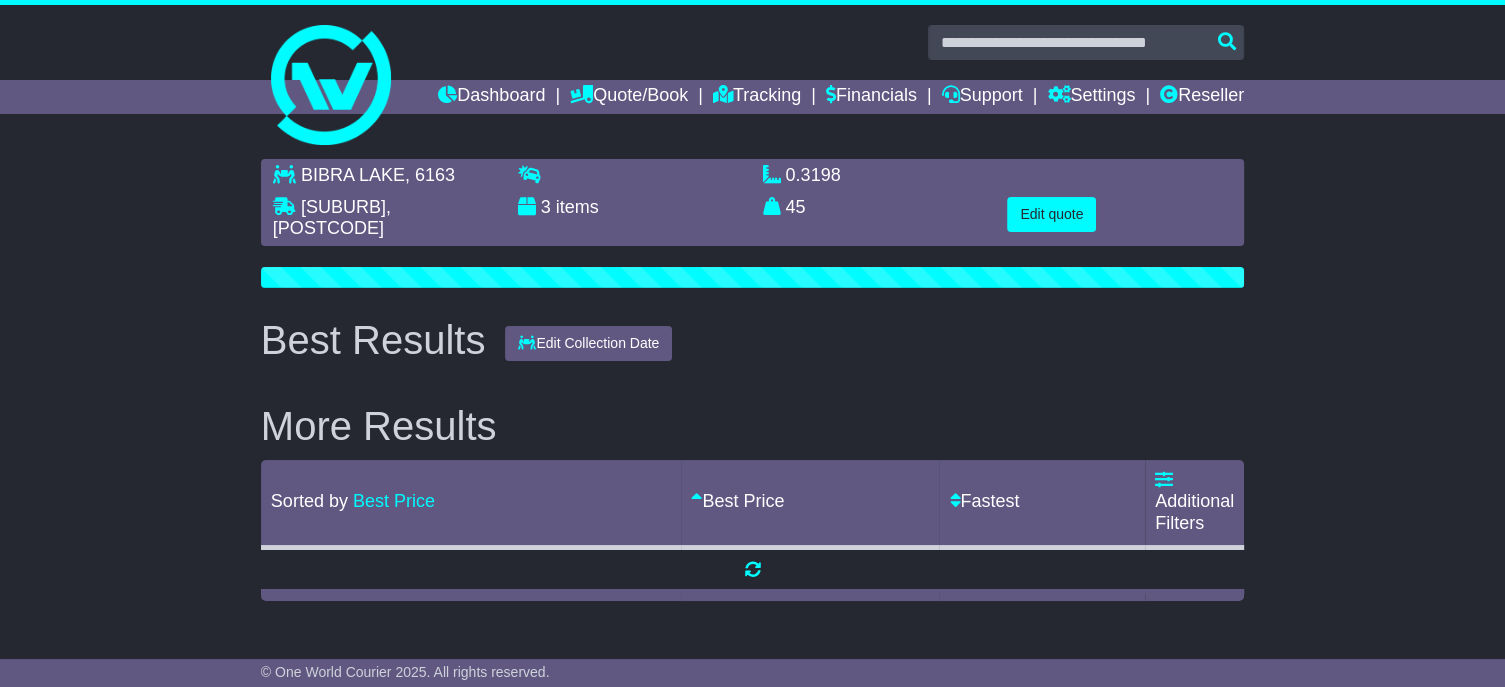 scroll, scrollTop: 0, scrollLeft: 0, axis: both 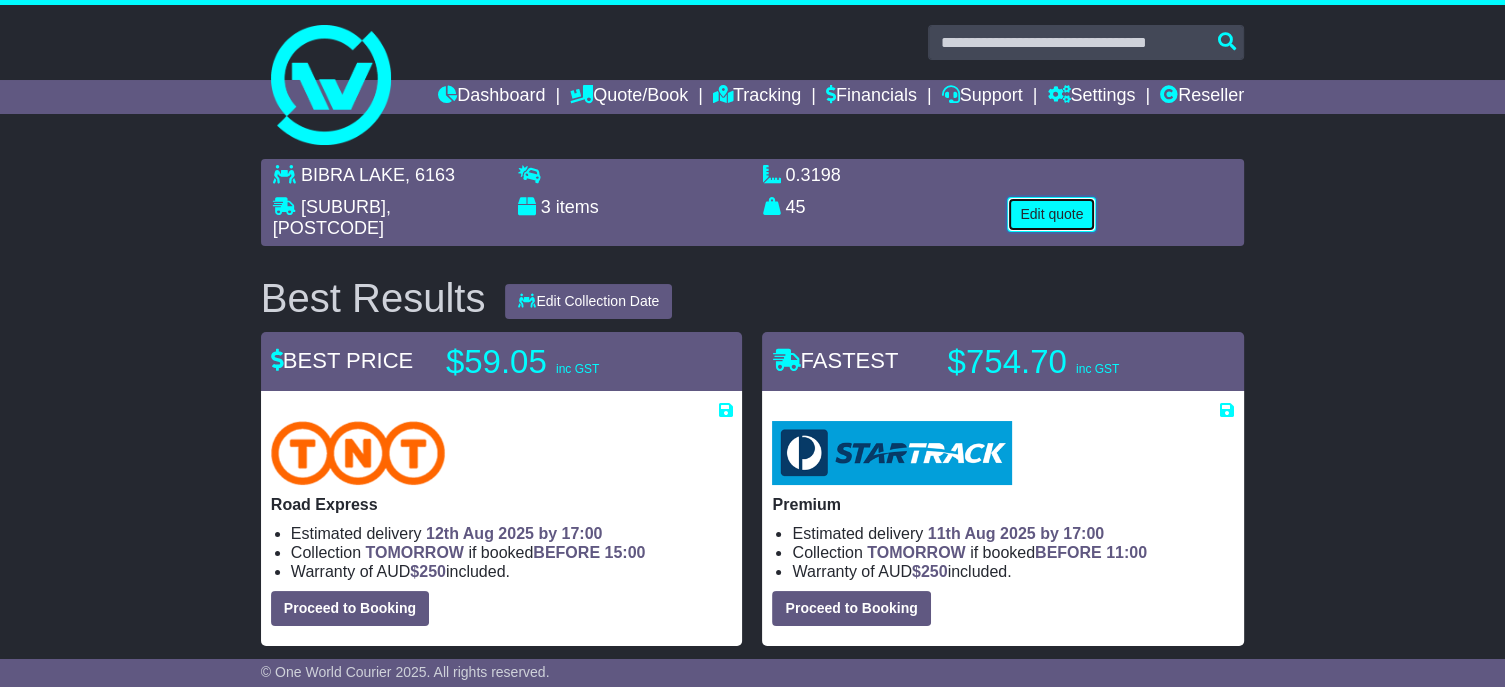 click on "Edit quote" at bounding box center (1051, 214) 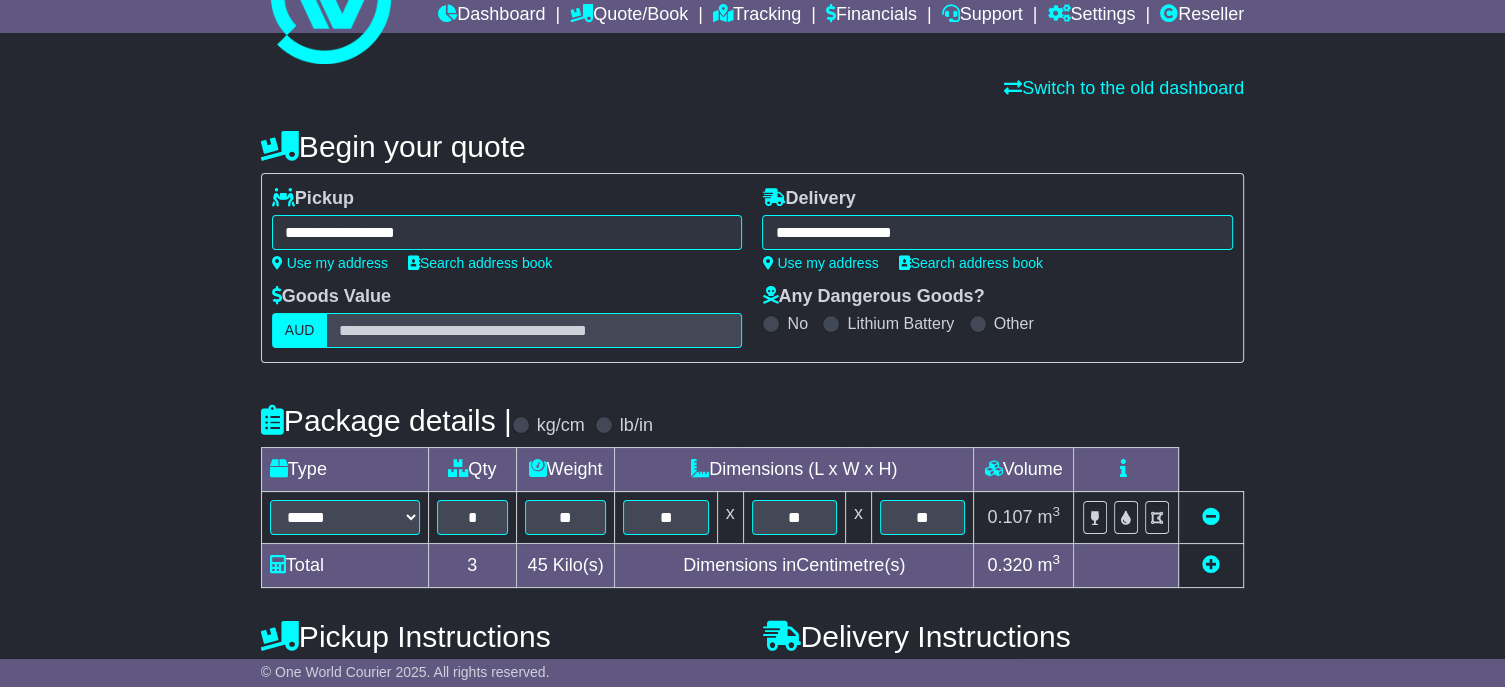 scroll, scrollTop: 200, scrollLeft: 0, axis: vertical 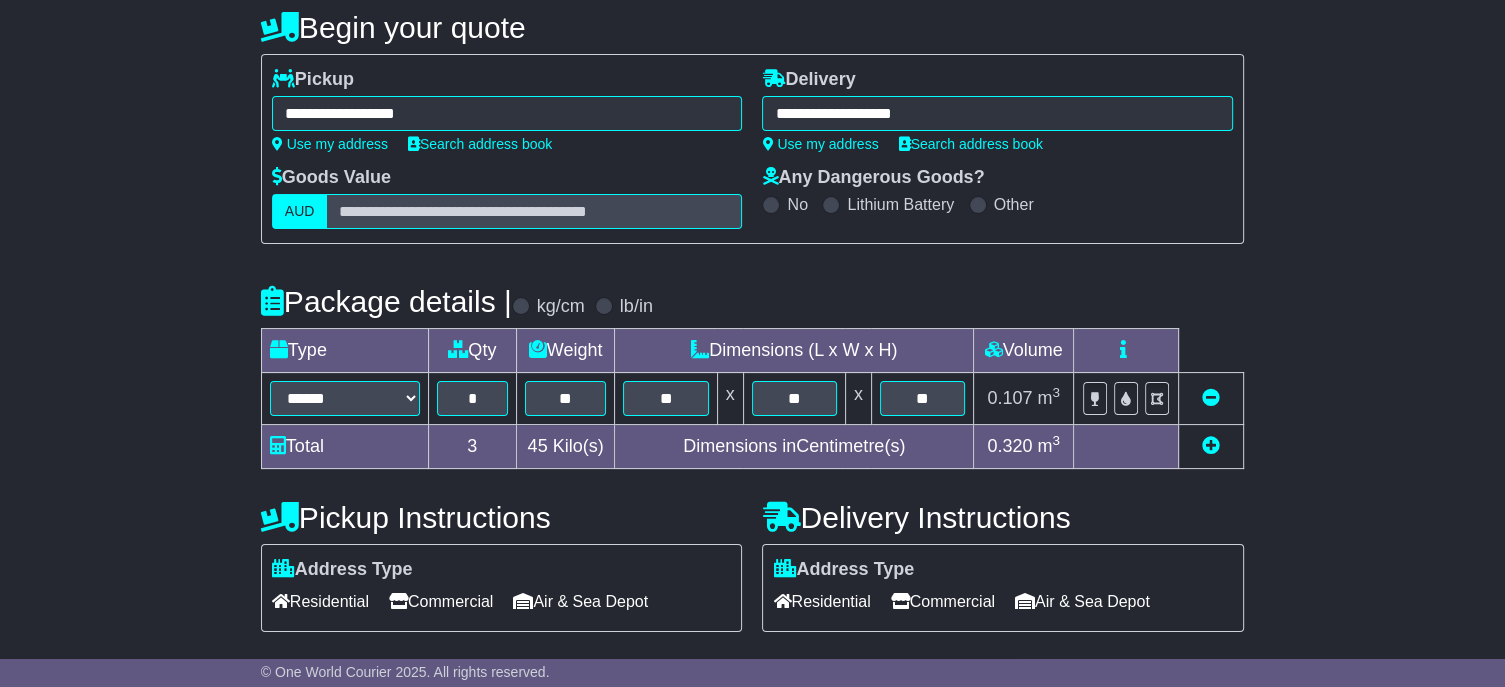 click on "Residential" at bounding box center [821, 601] 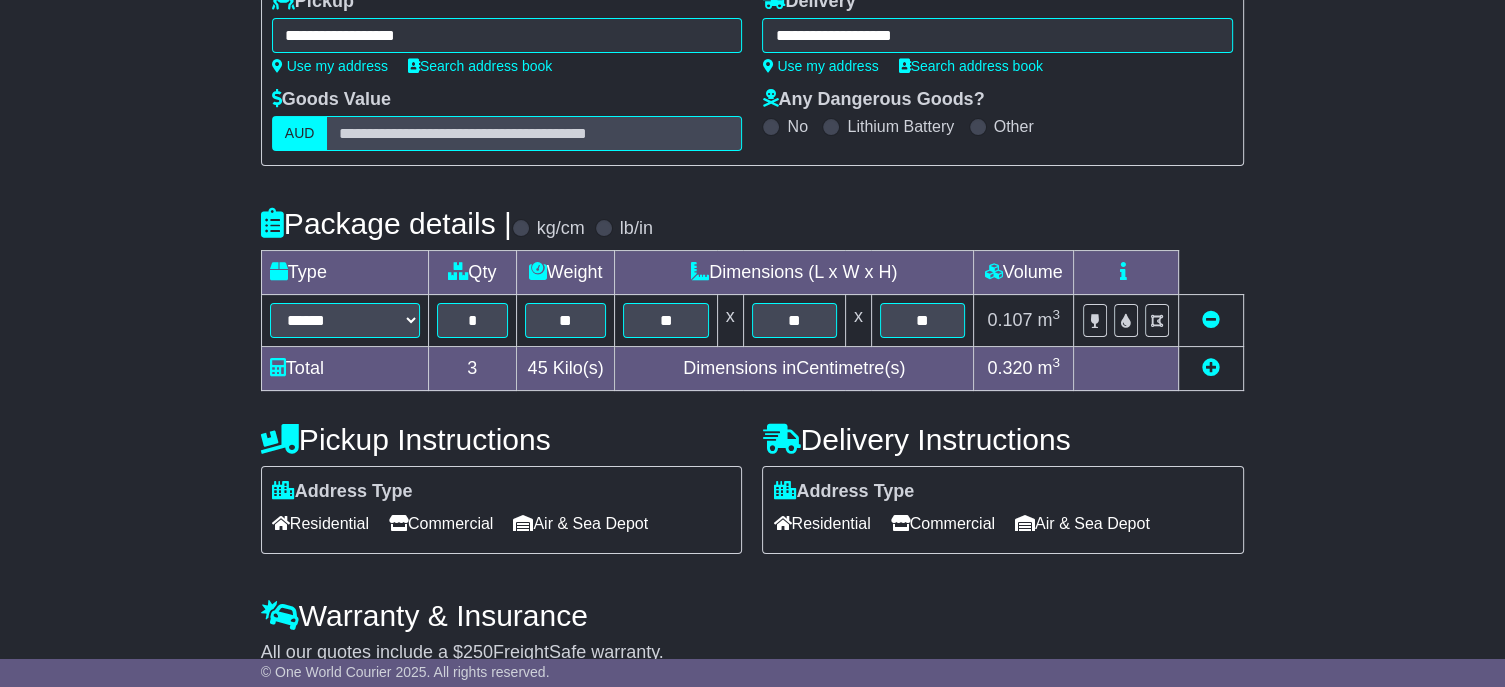 scroll, scrollTop: 403, scrollLeft: 0, axis: vertical 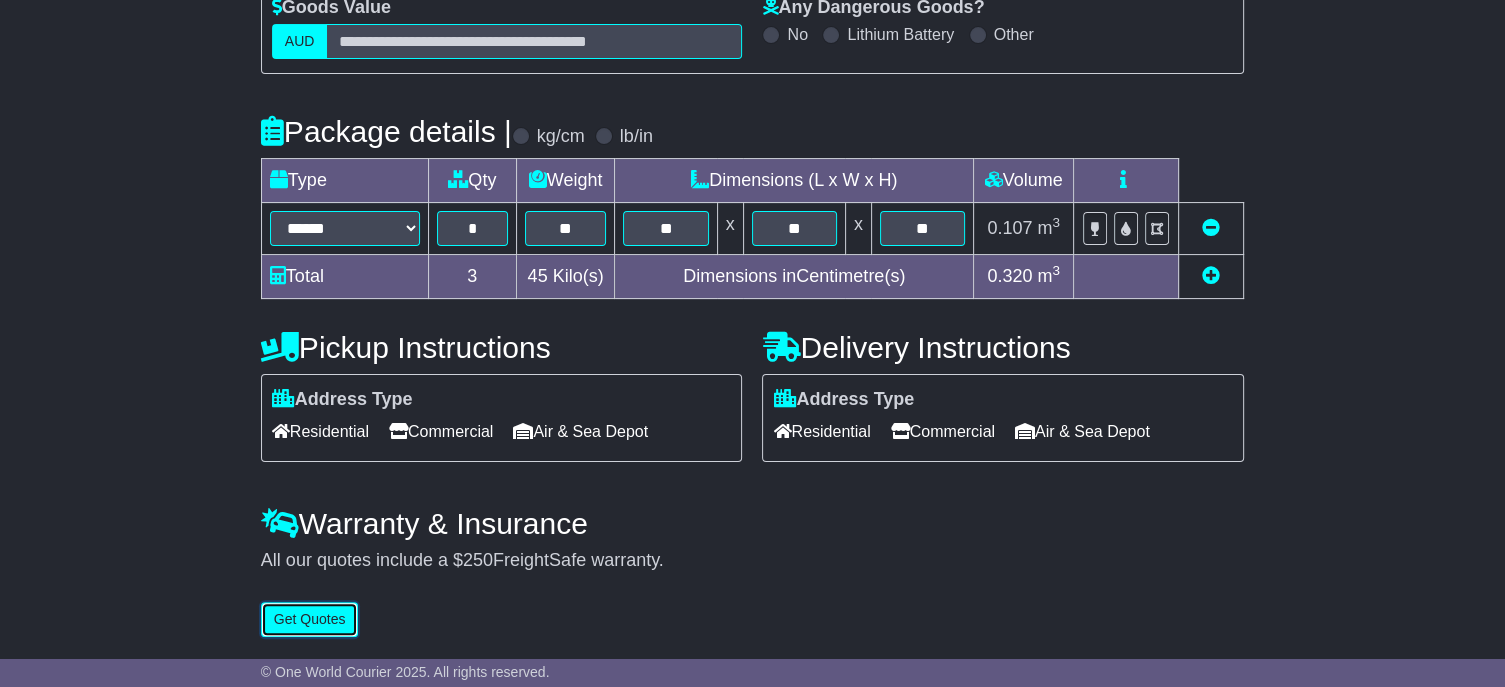 click on "Get Quotes" at bounding box center [310, 619] 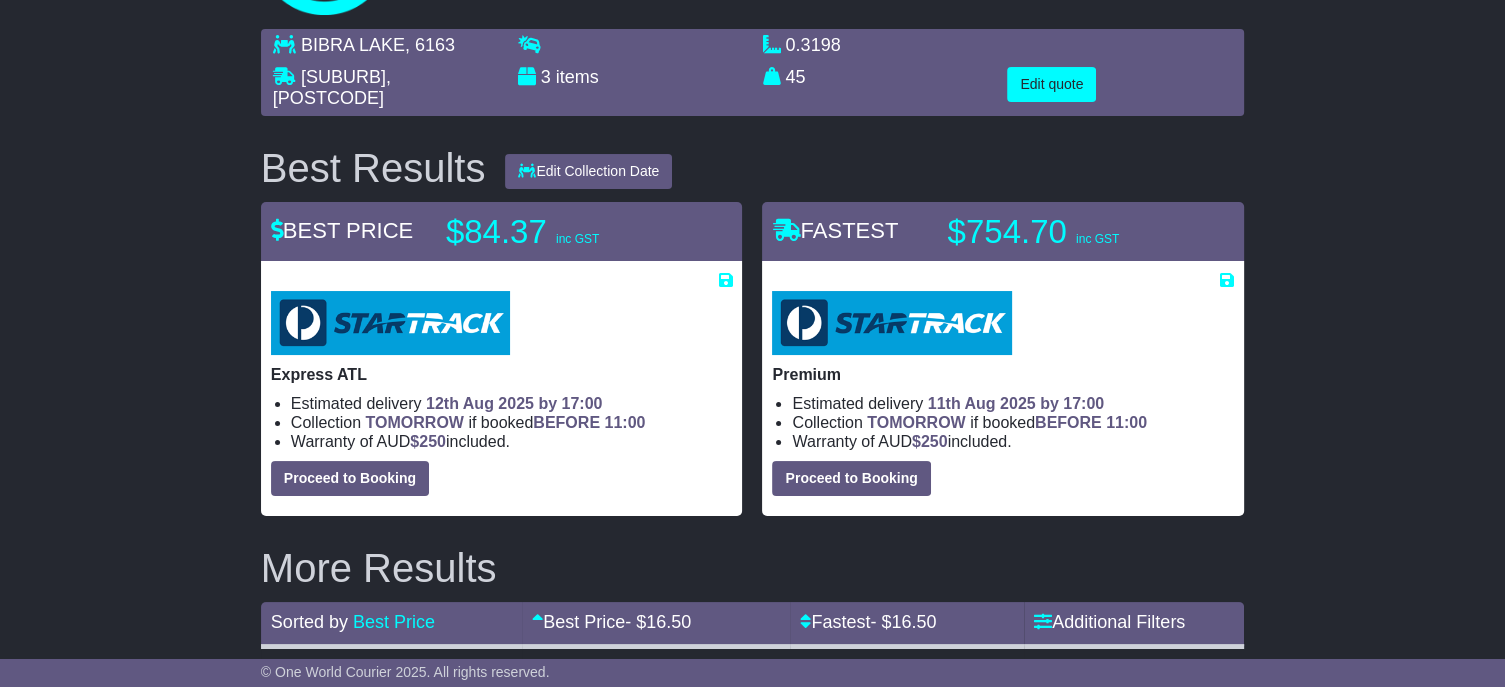 scroll, scrollTop: 0, scrollLeft: 0, axis: both 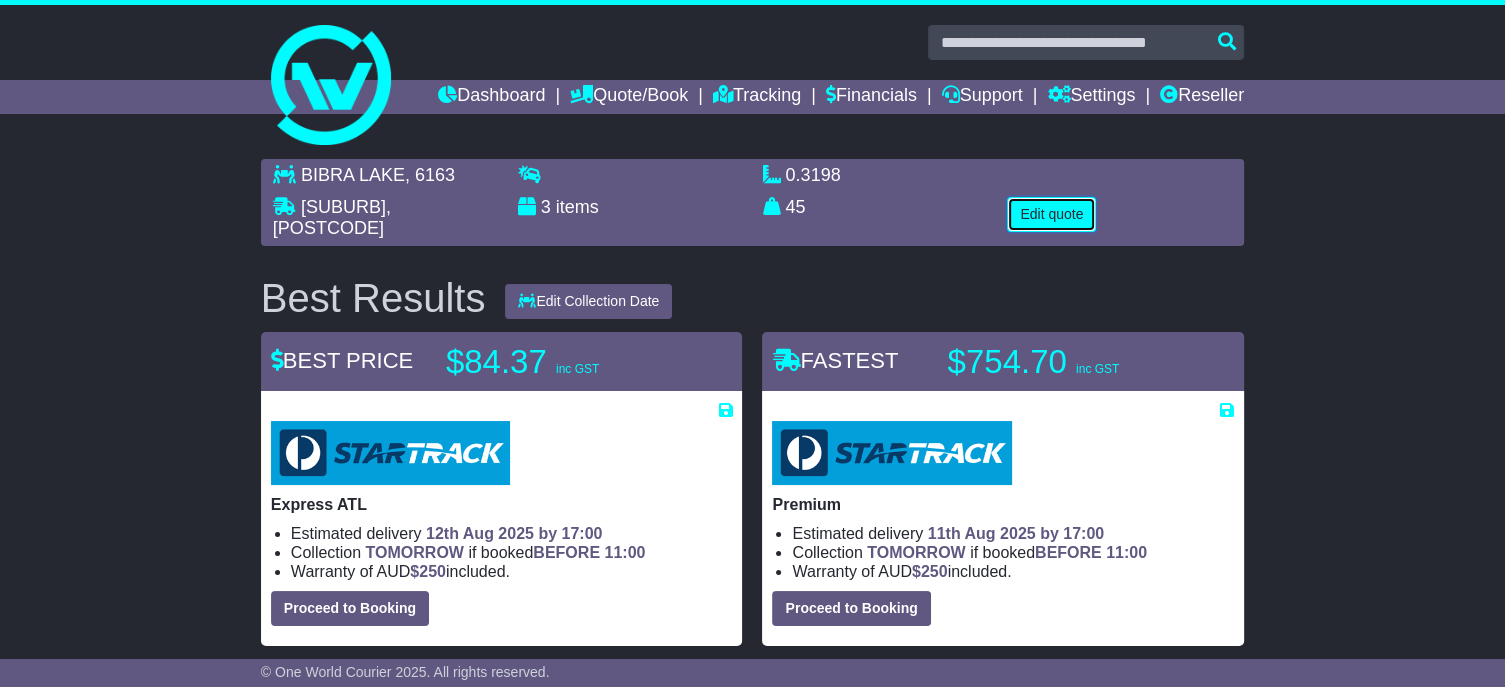 click on "Edit quote" at bounding box center (1051, 214) 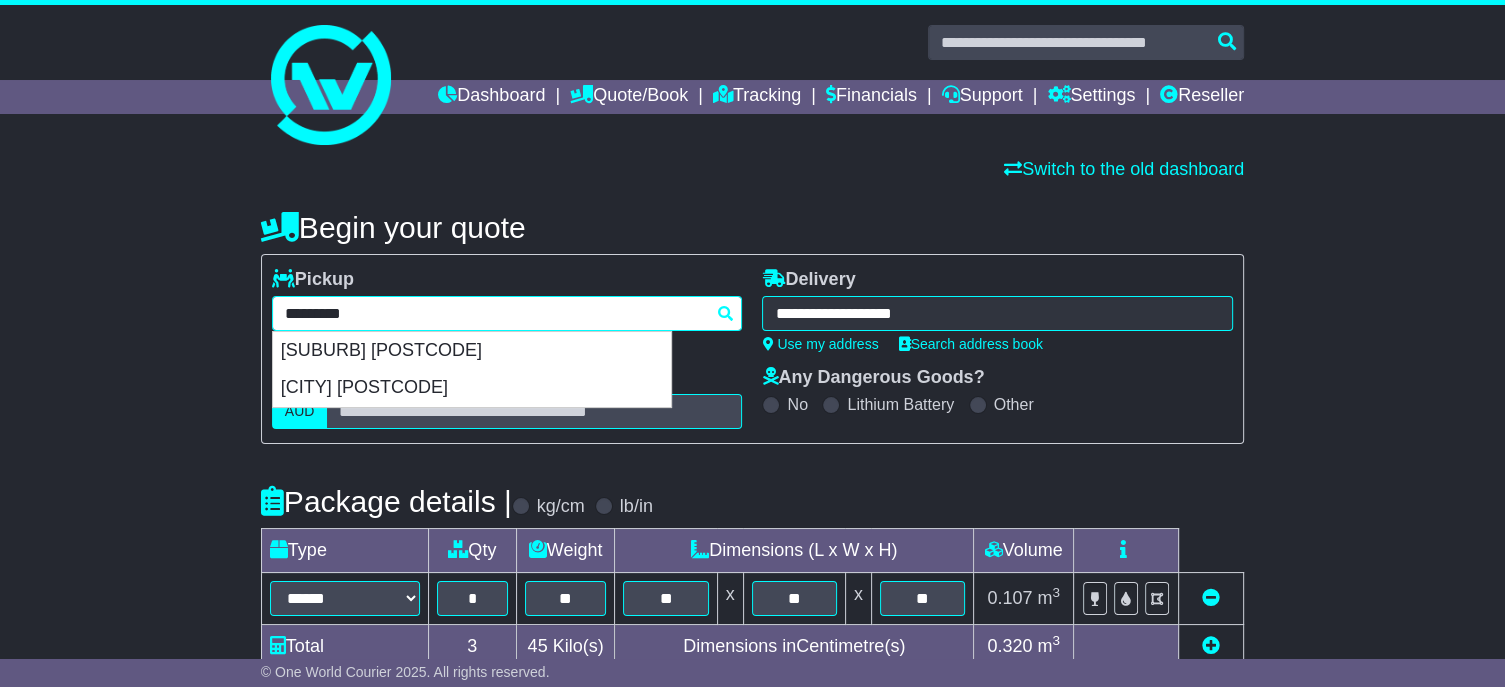 click on "**********" at bounding box center [507, 313] 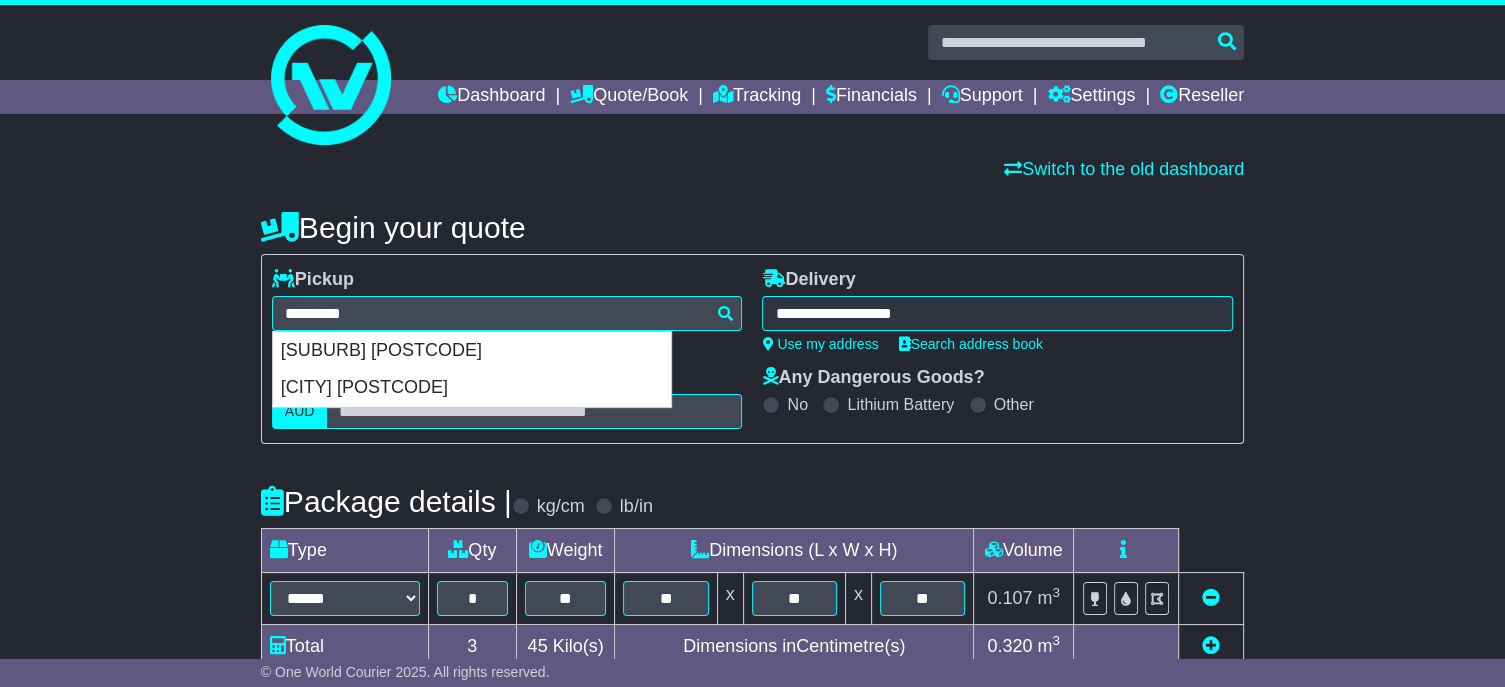 click on "**********" at bounding box center [997, 313] 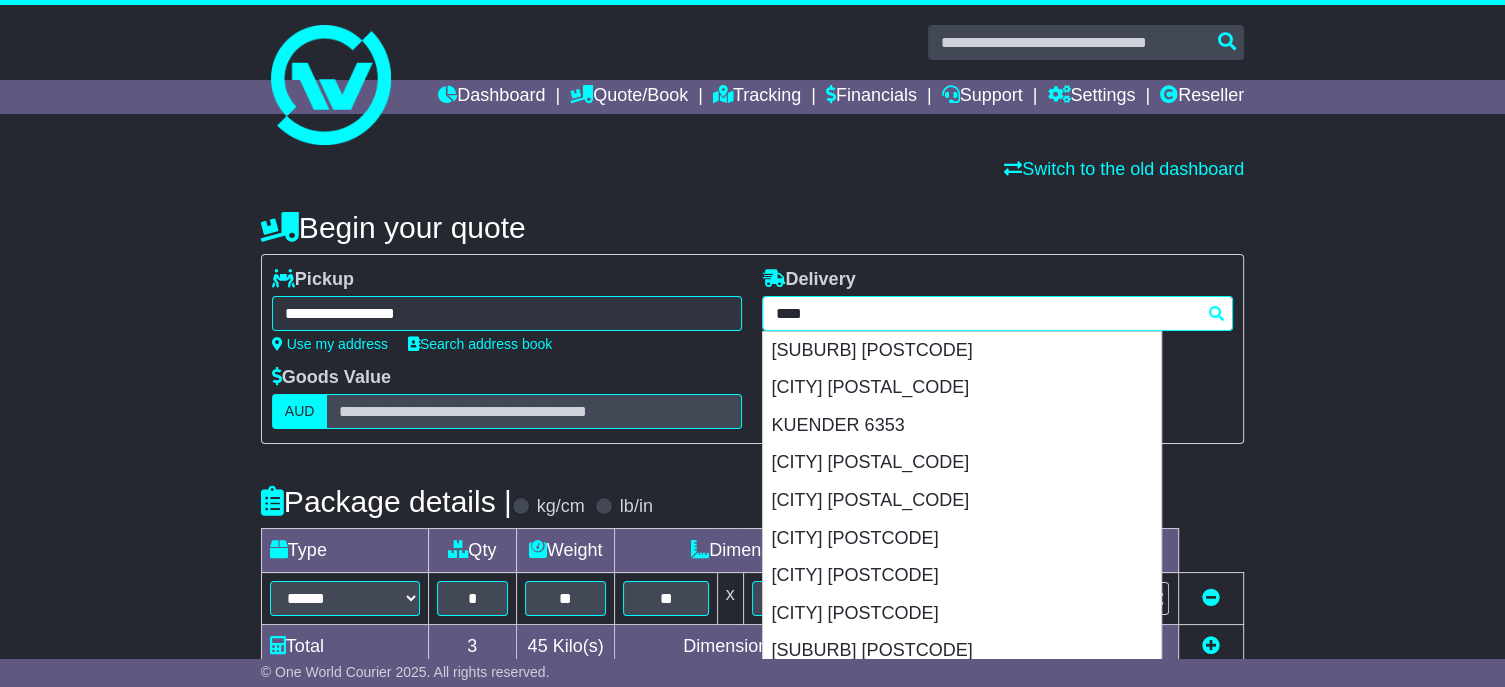 click on "****" at bounding box center (997, 313) 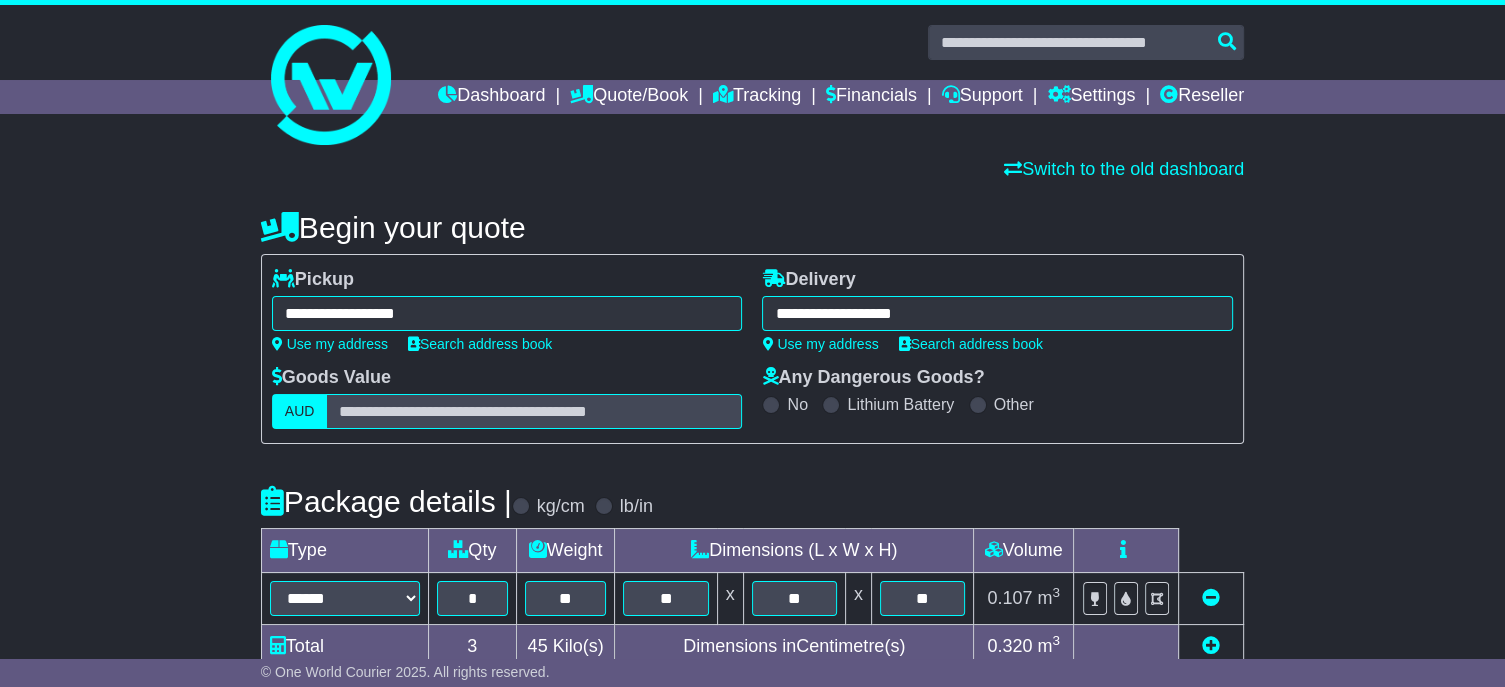 click on "**********" at bounding box center (997, 313) 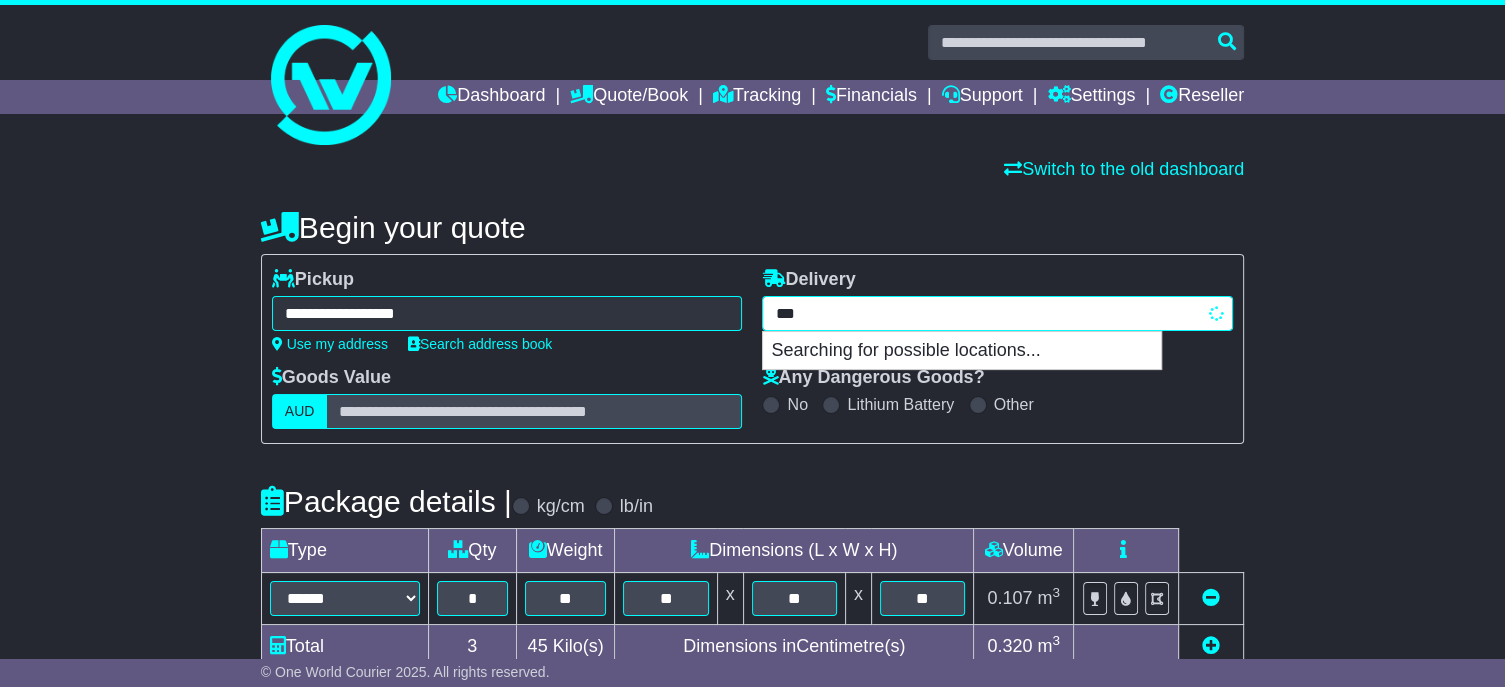 type on "****" 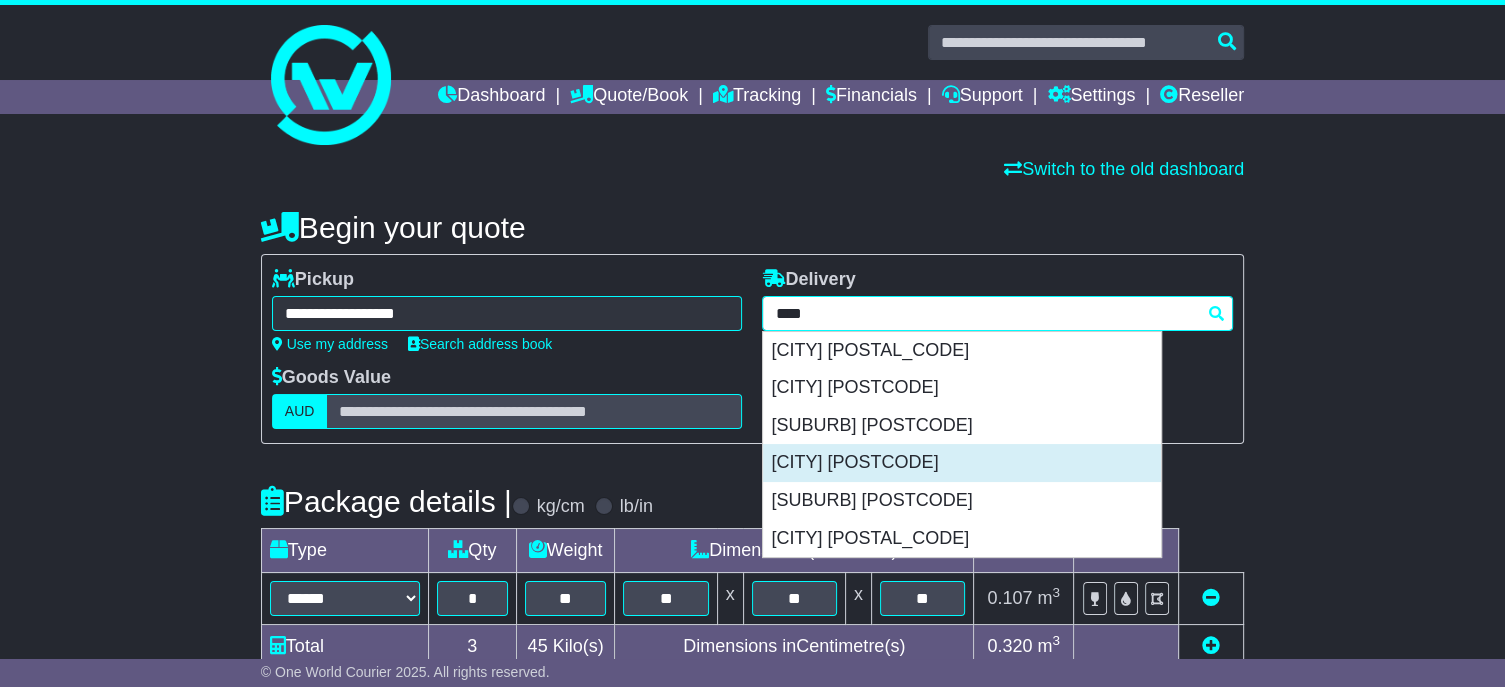 click on "[CITY] [POSTCODE]" at bounding box center [962, 463] 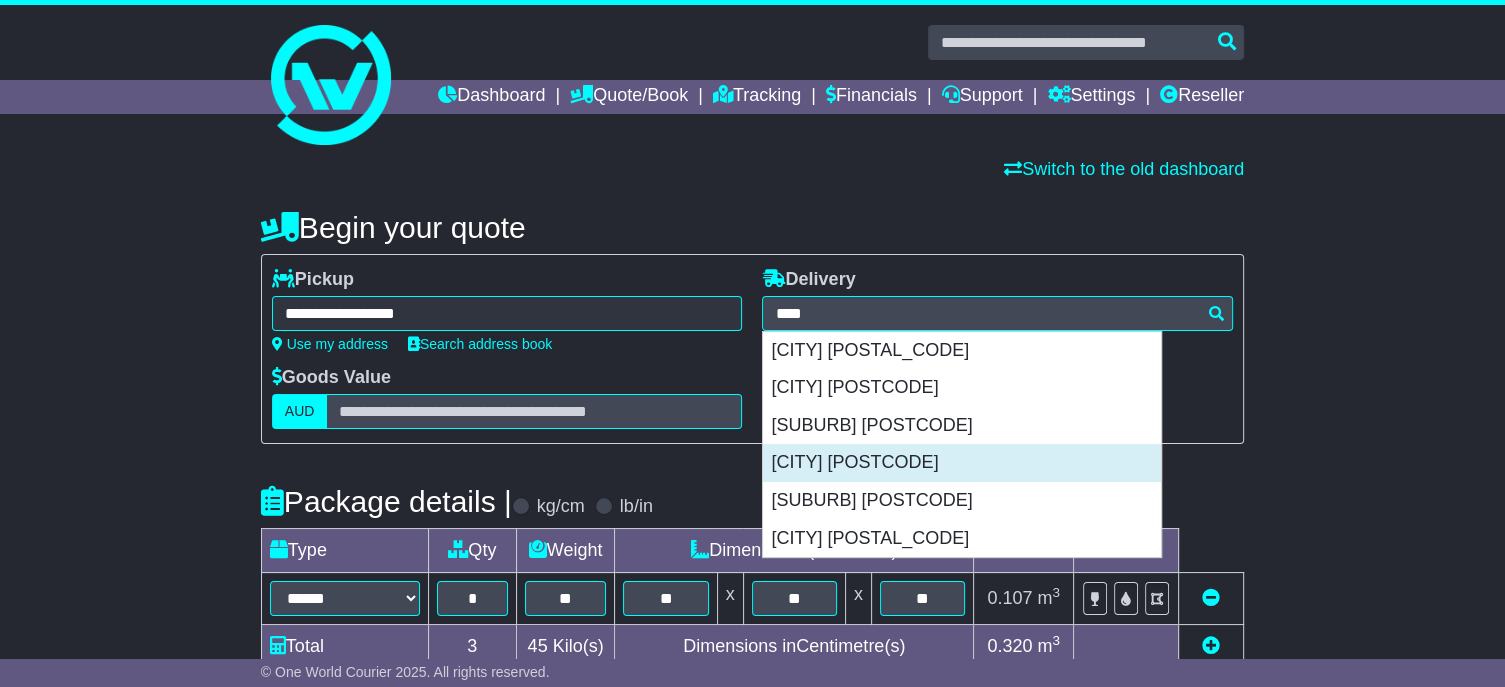 type on "**********" 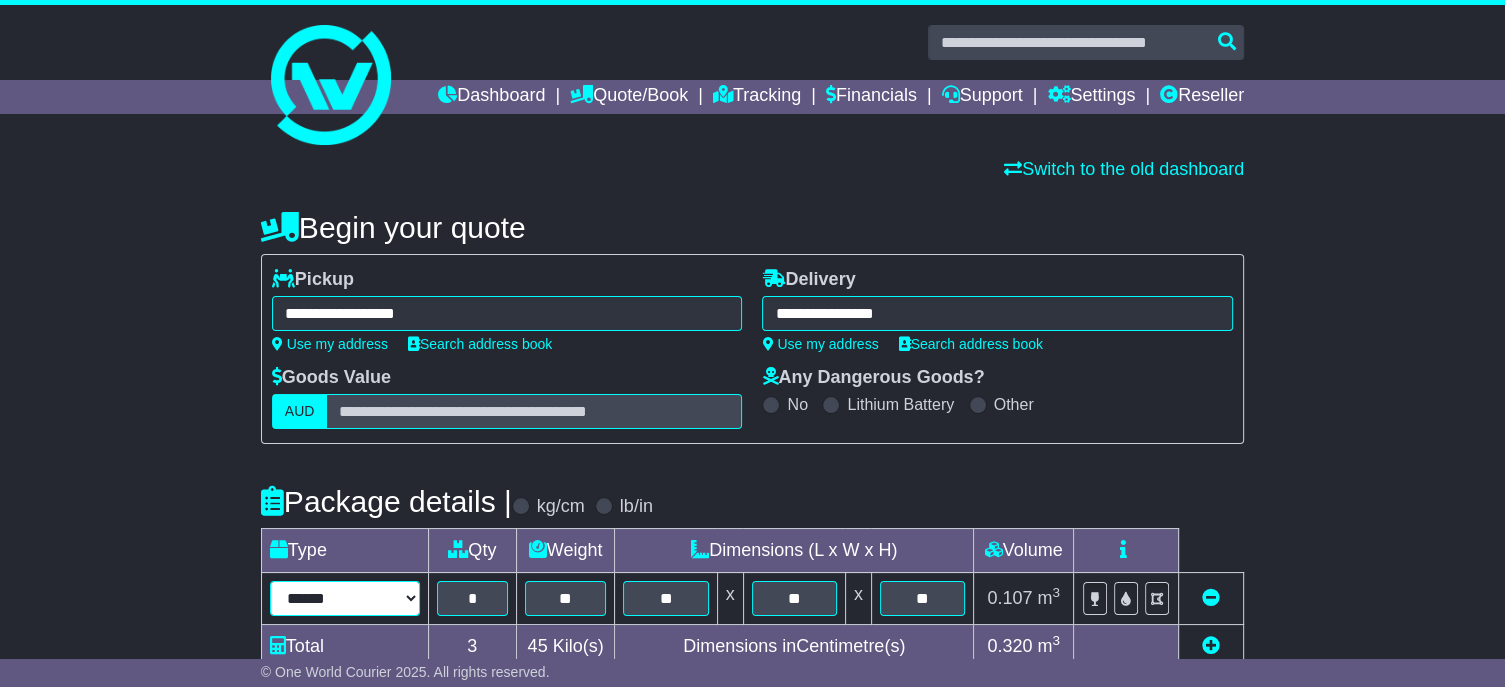 click on "****** ****** *** ******** ***** **** **** ****** *** *******" at bounding box center [345, 598] 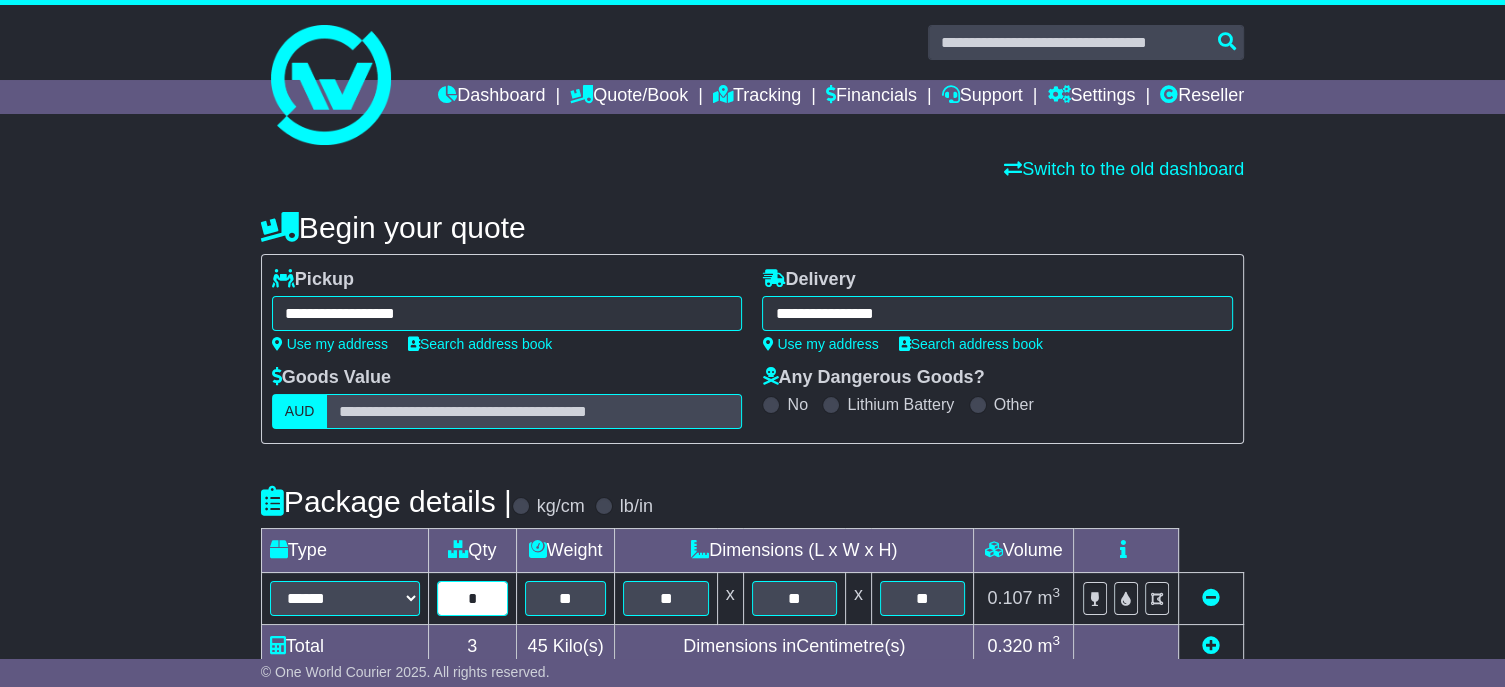 drag, startPoint x: 478, startPoint y: 635, endPoint x: 452, endPoint y: 631, distance: 26.305893 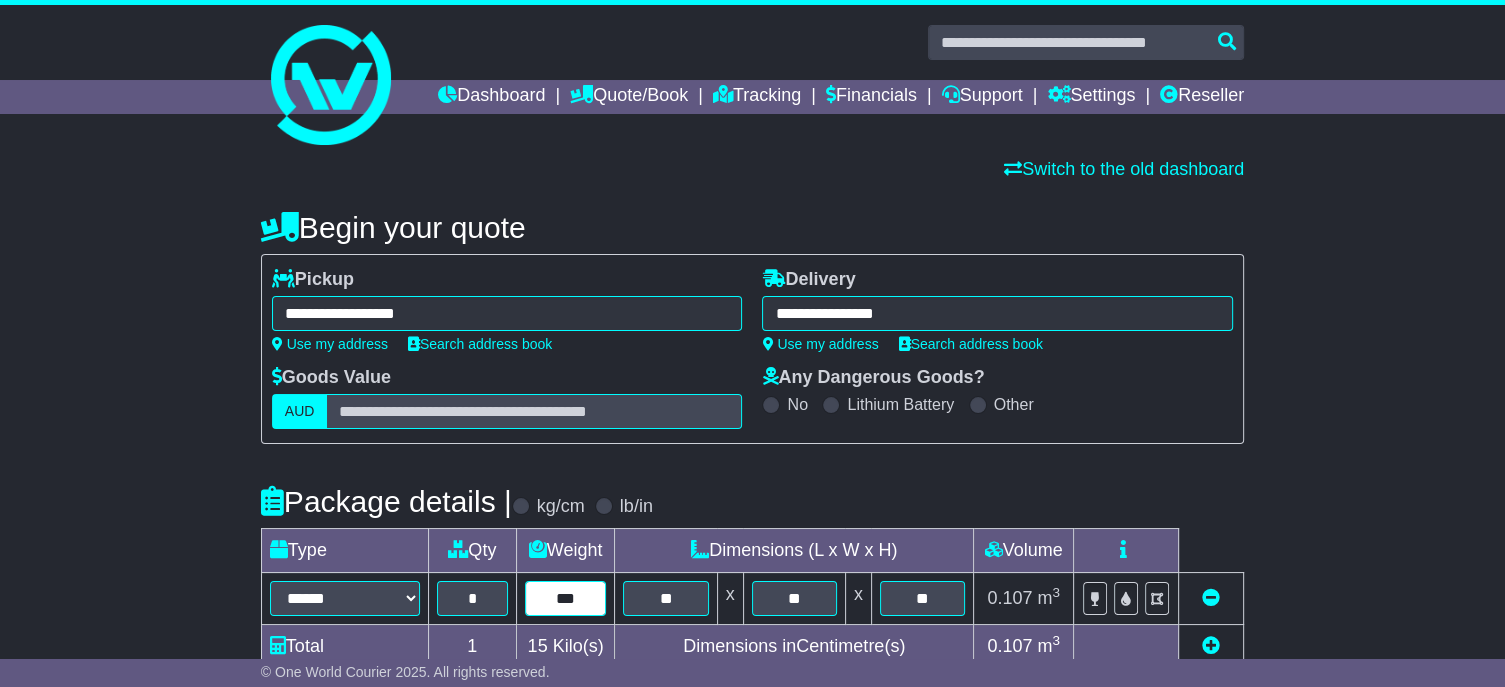 type on "***" 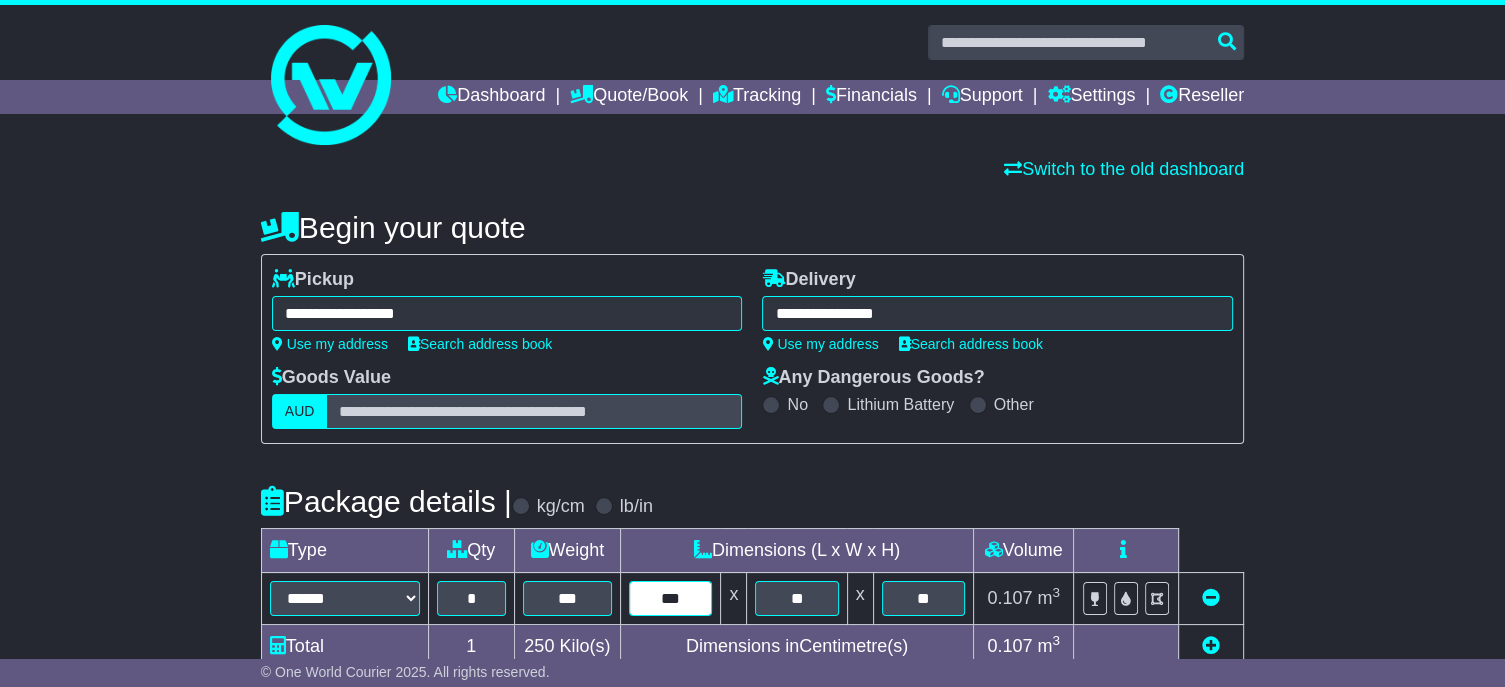 type on "***" 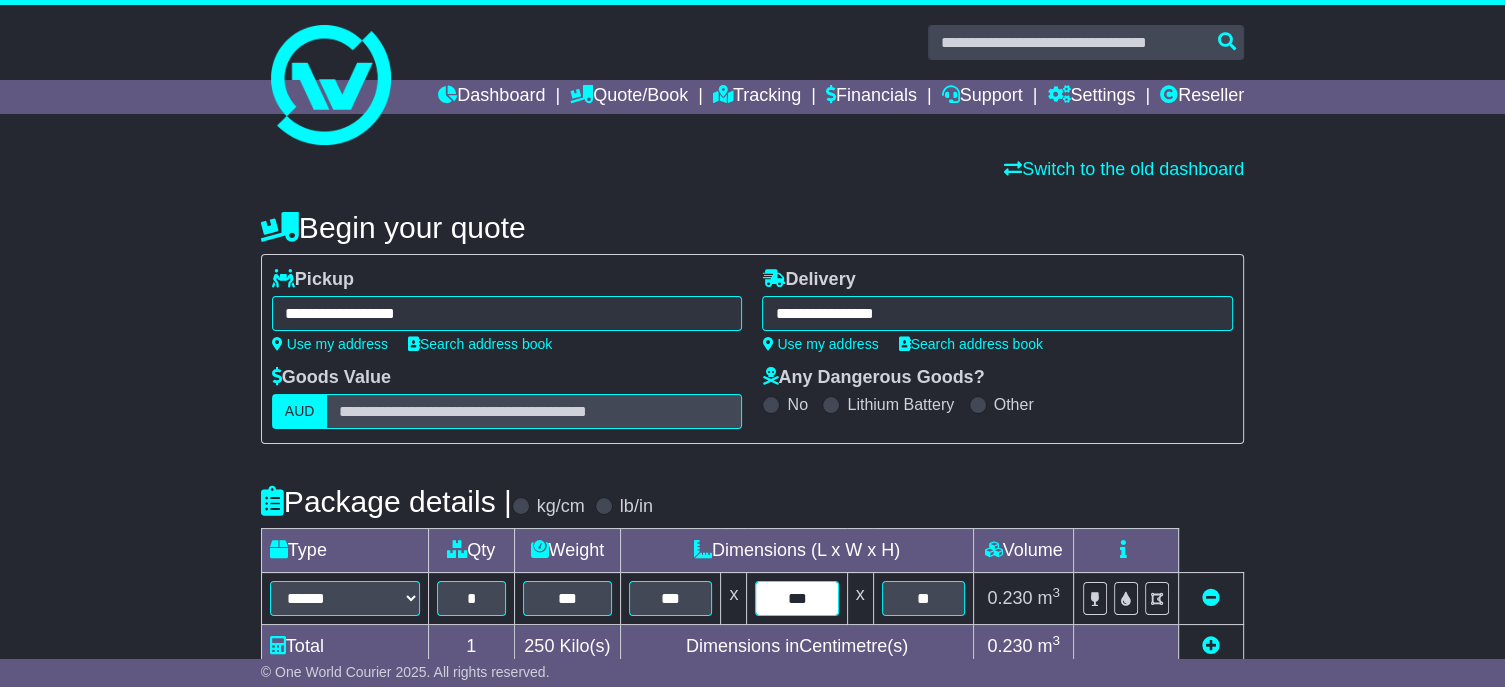 type on "***" 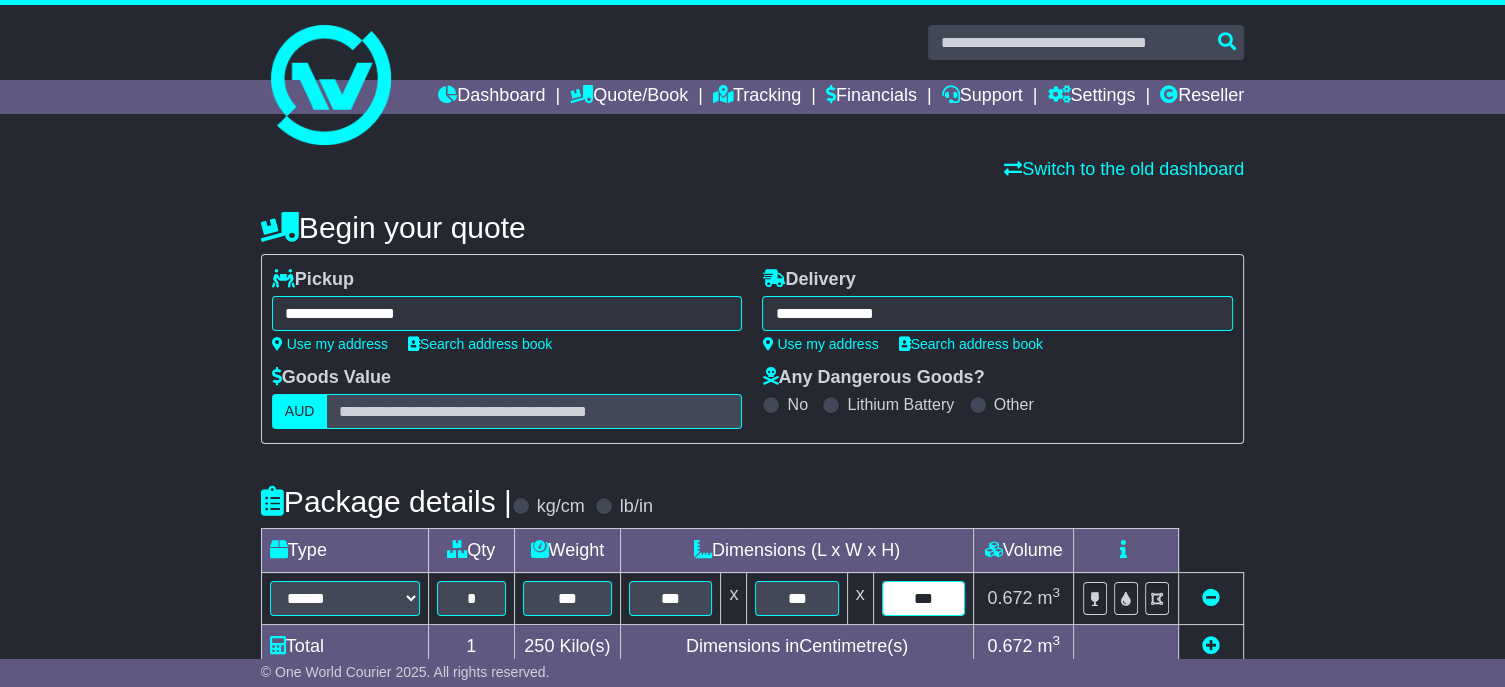 type on "***" 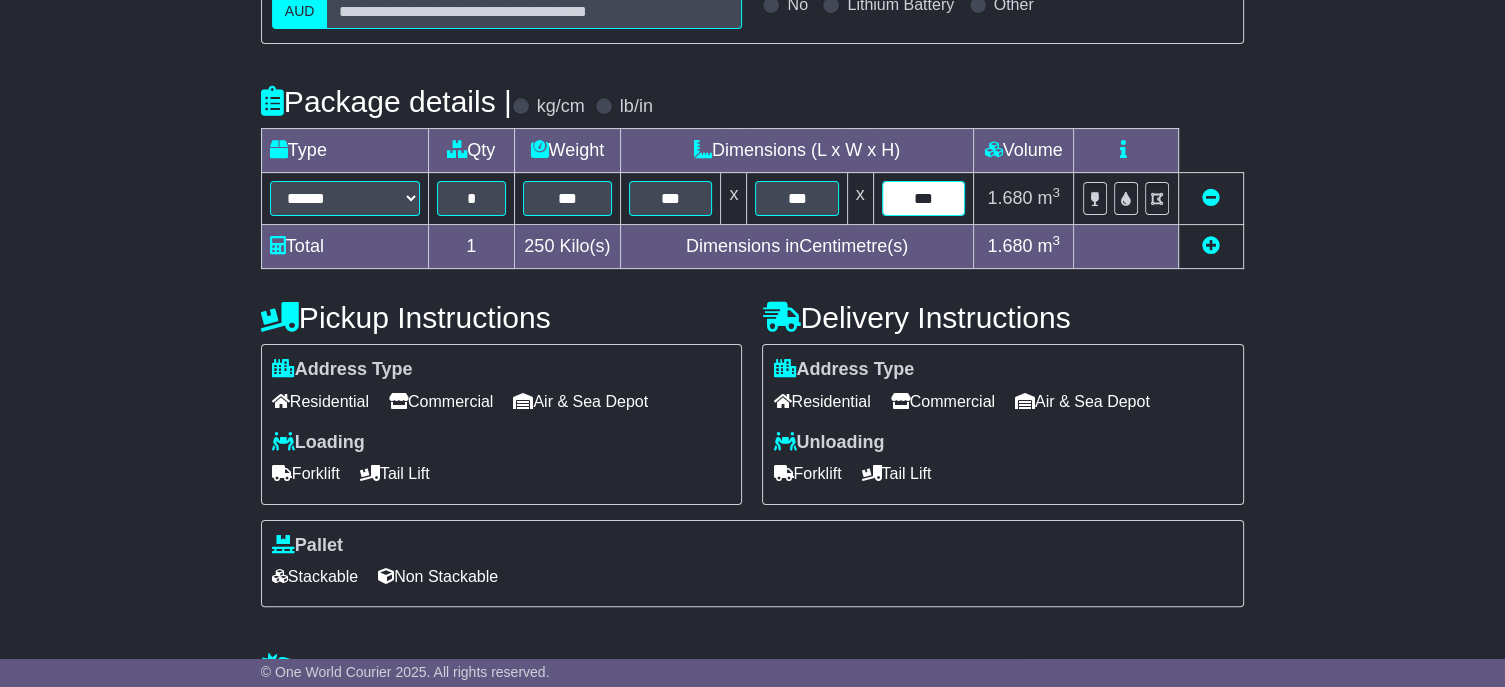 scroll, scrollTop: 581, scrollLeft: 0, axis: vertical 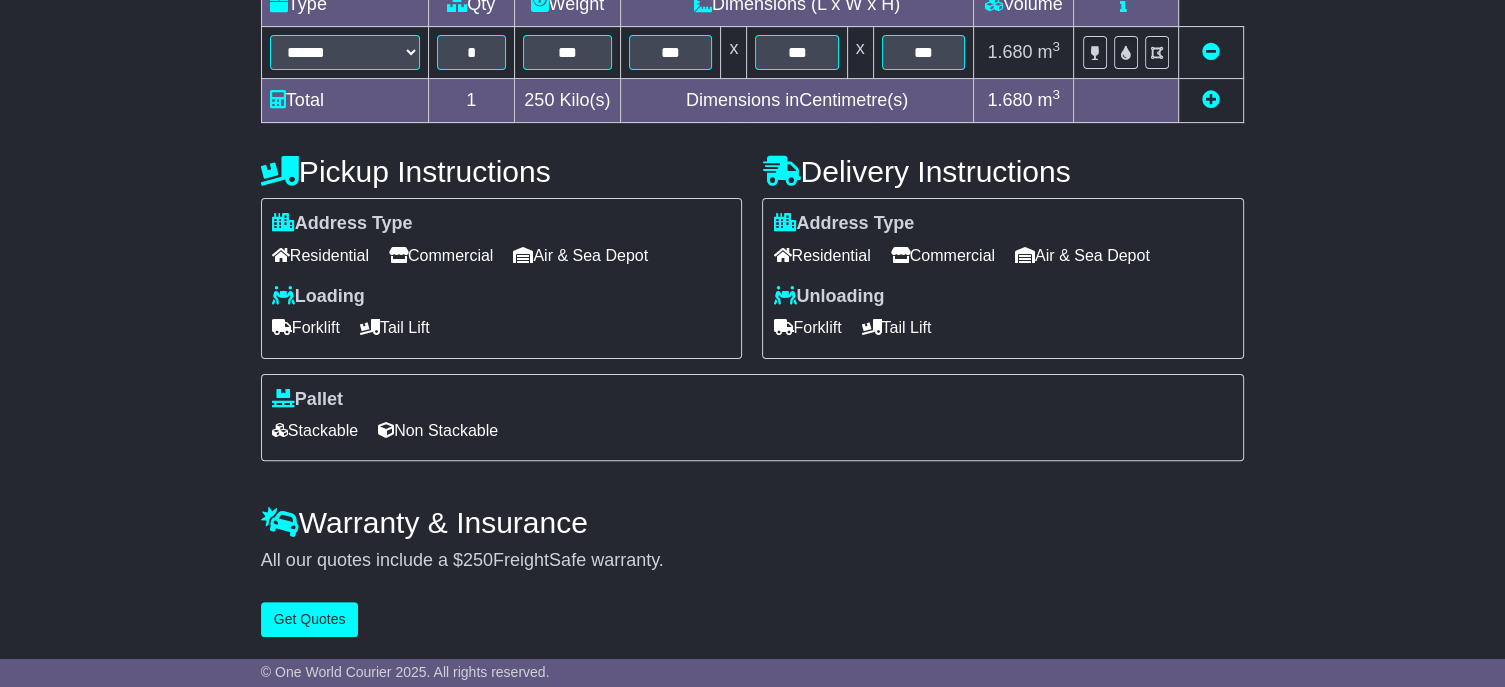 click on "Commercial" at bounding box center [943, 255] 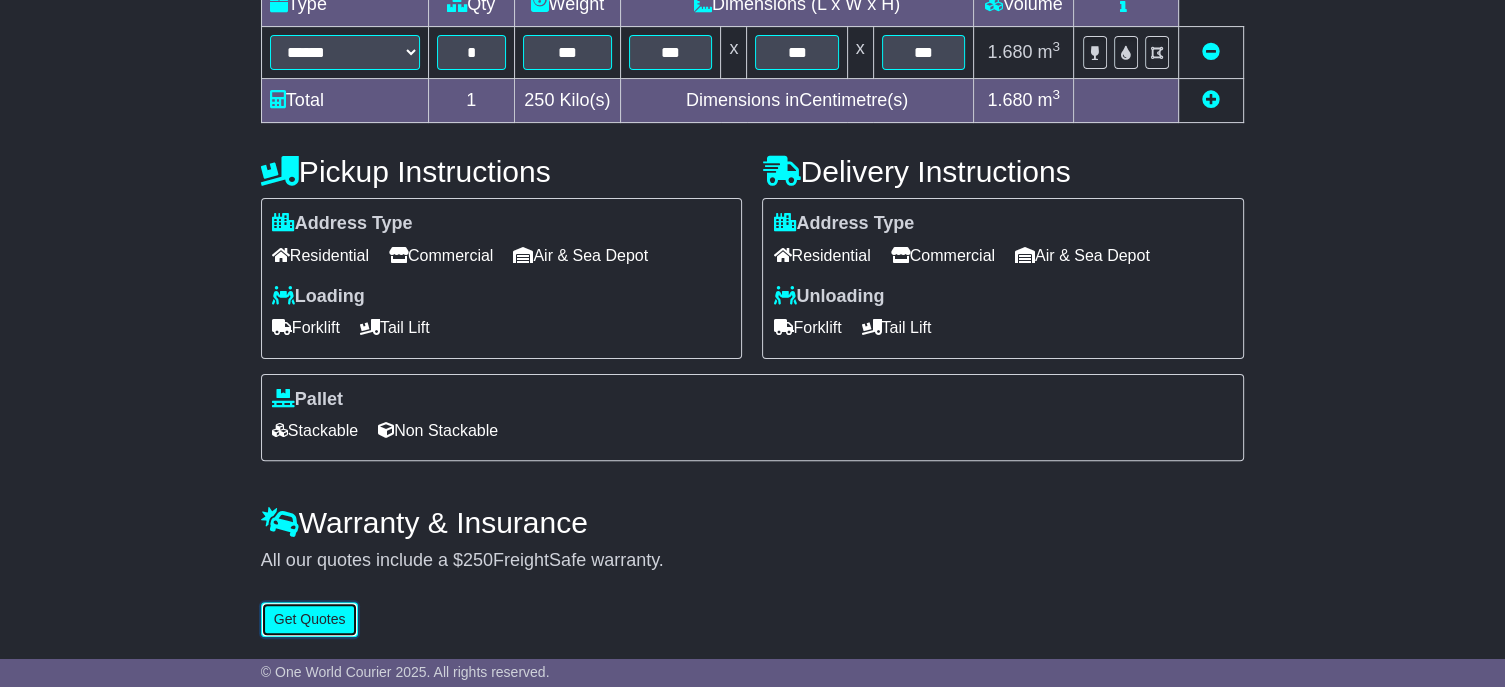 click on "Get Quotes" at bounding box center (310, 619) 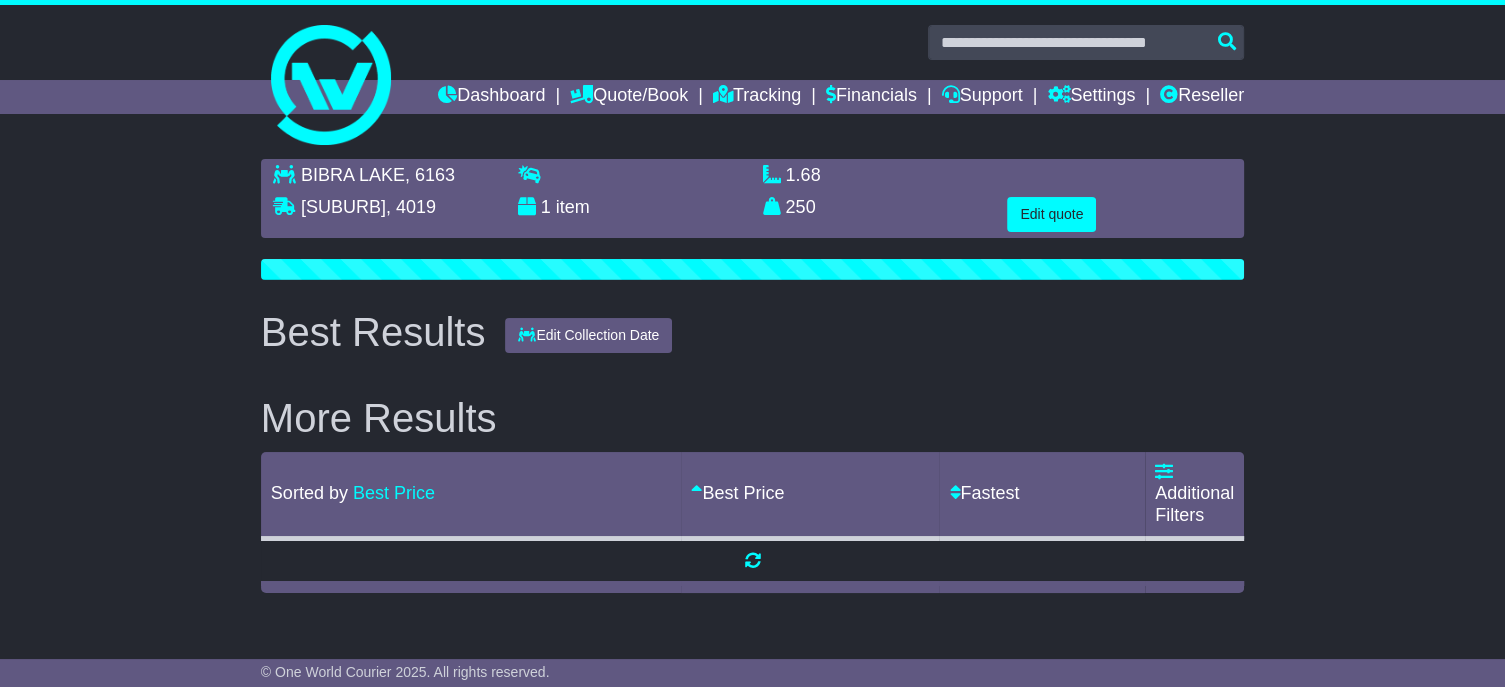 scroll, scrollTop: 0, scrollLeft: 0, axis: both 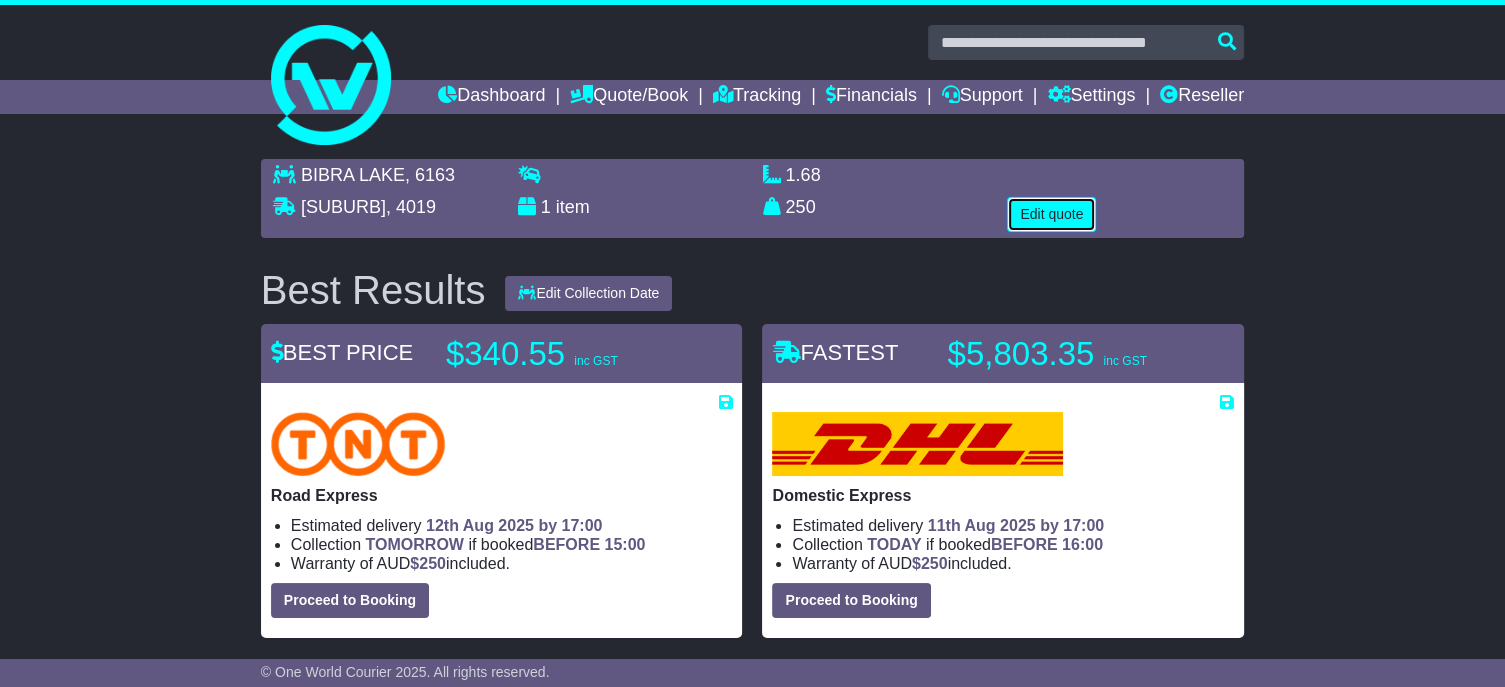 click on "Edit quote" at bounding box center [1051, 214] 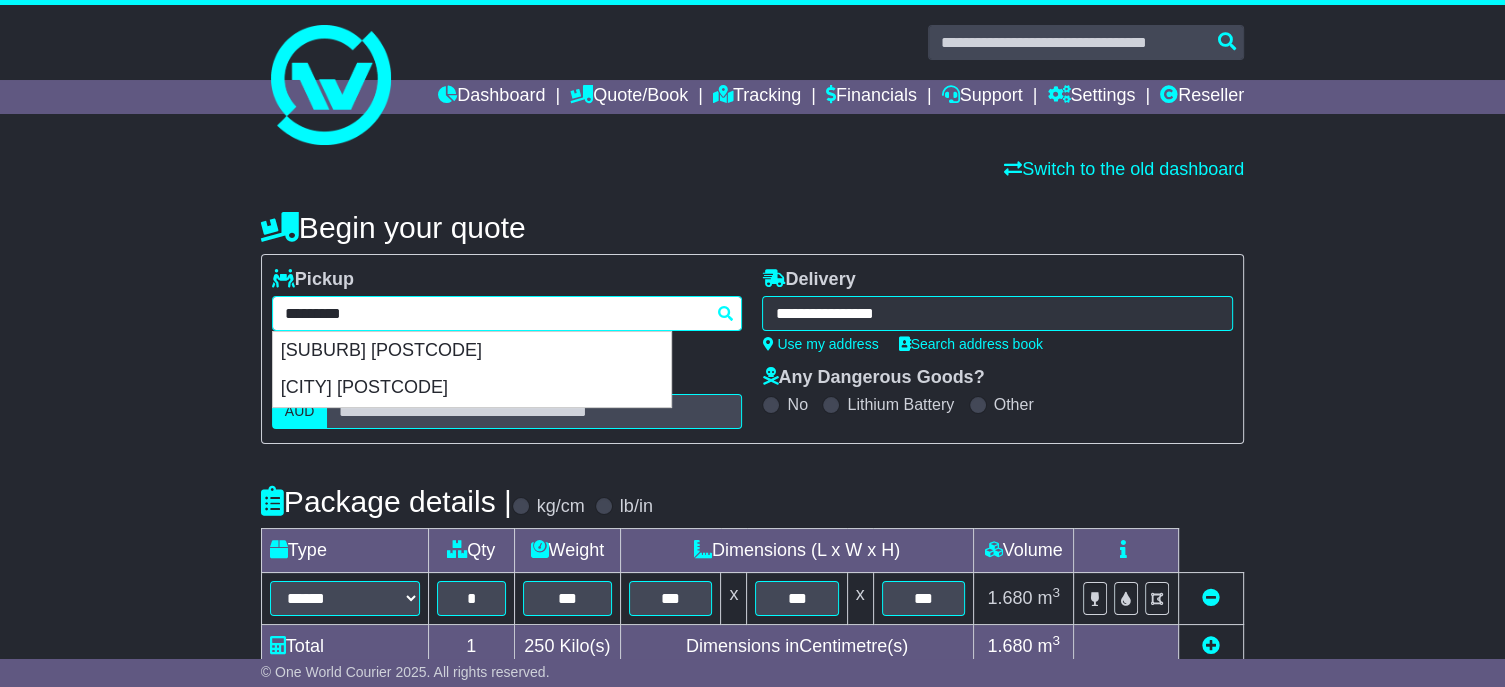 click on "**********" at bounding box center [507, 313] 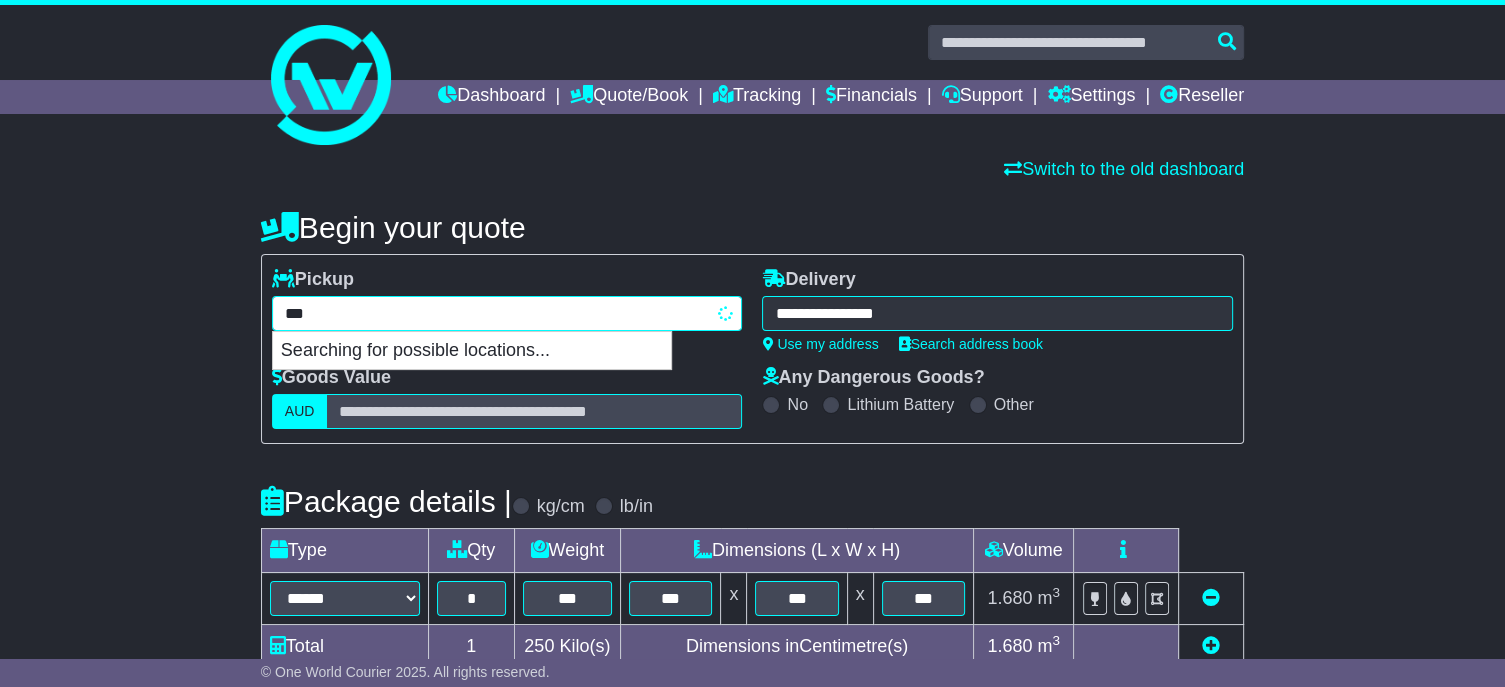 type on "****" 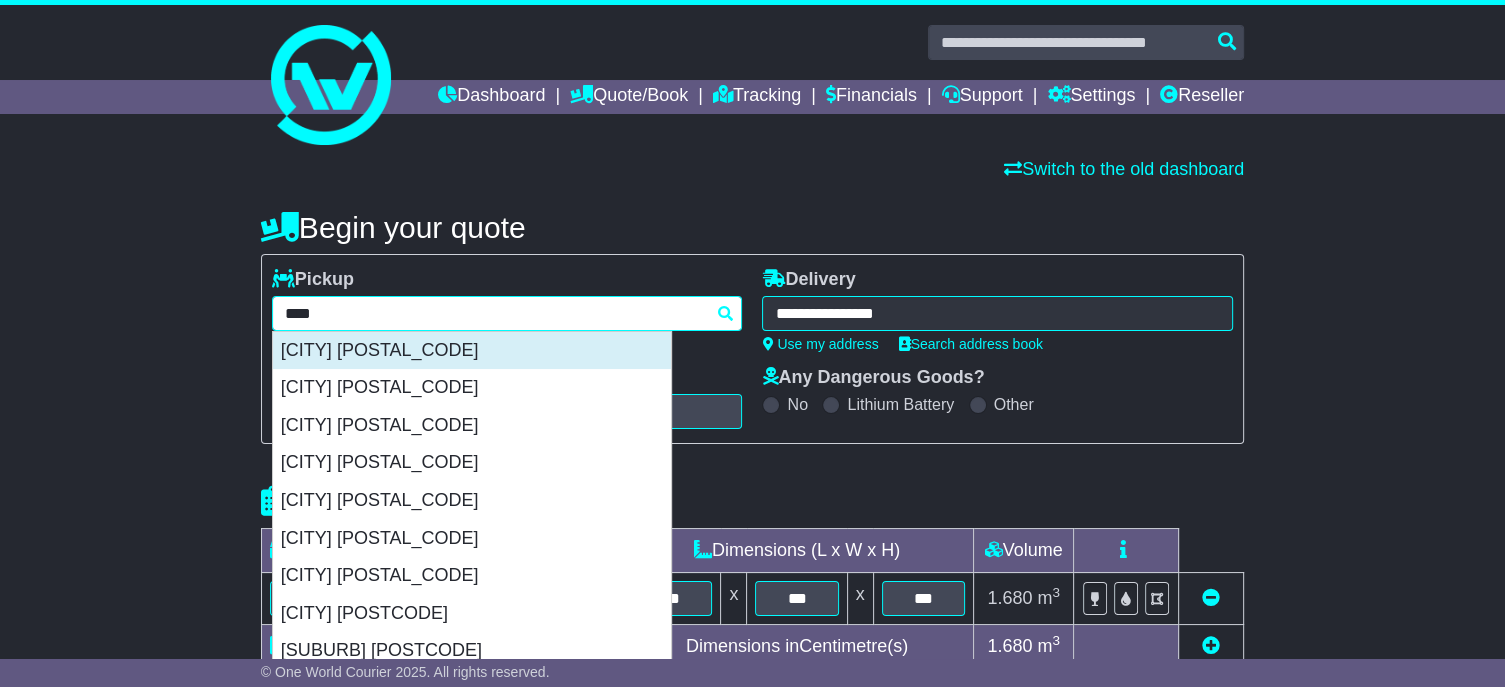 click on "[CITY] [POSTAL_CODE]" at bounding box center [472, 351] 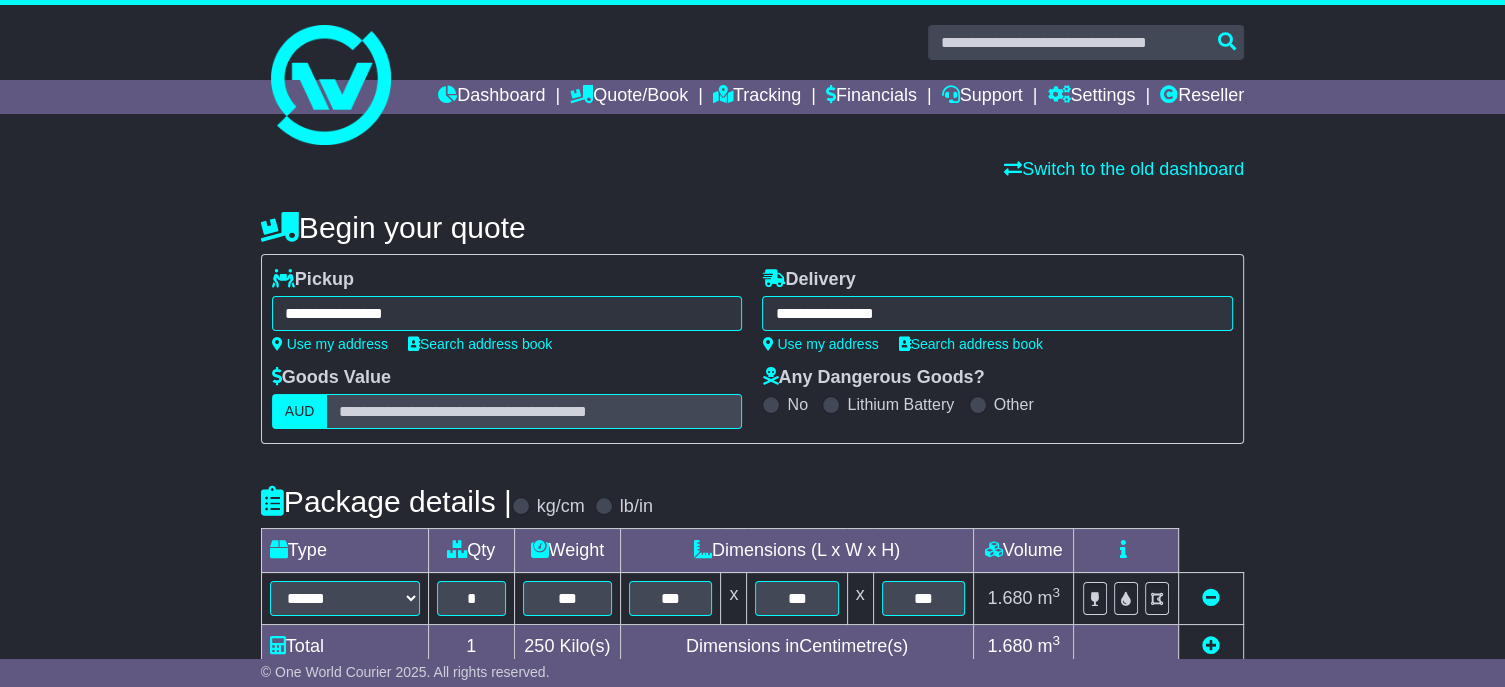type on "**********" 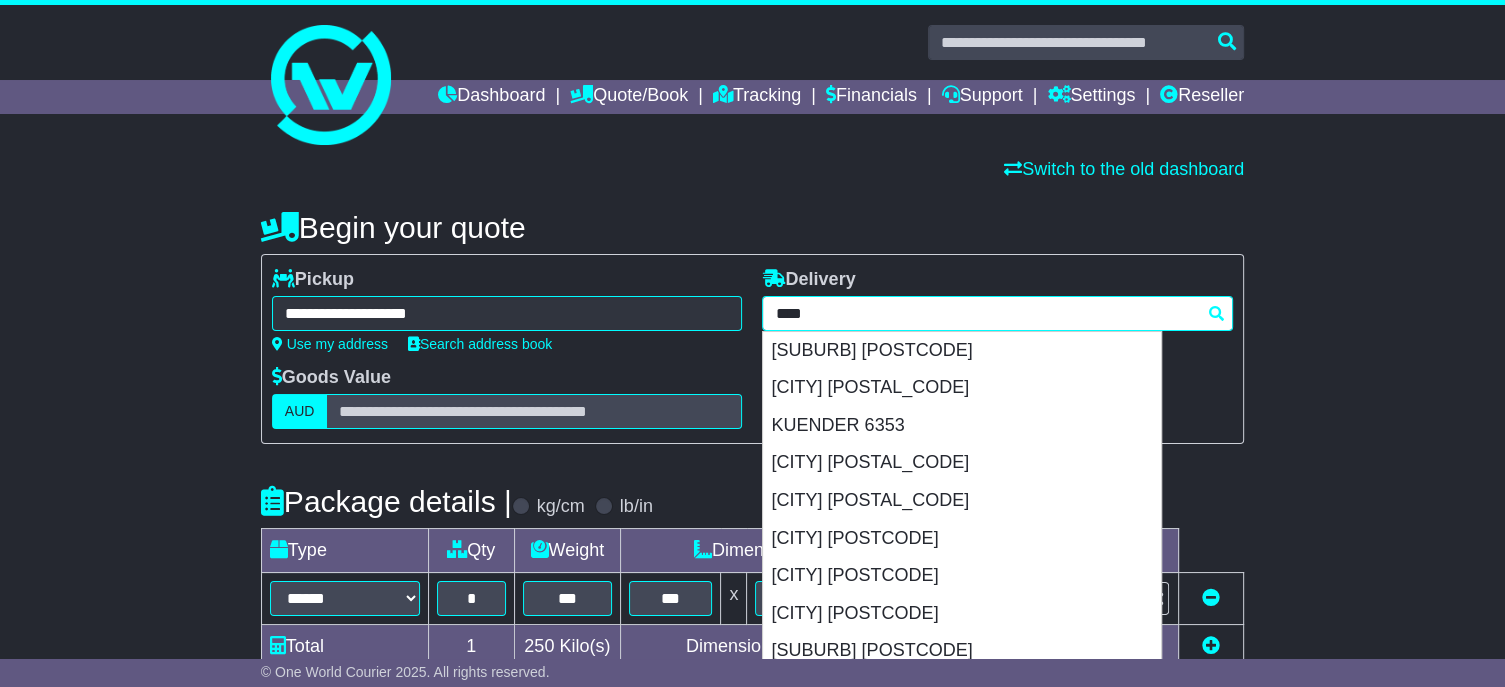 click on "**********" at bounding box center (997, 313) 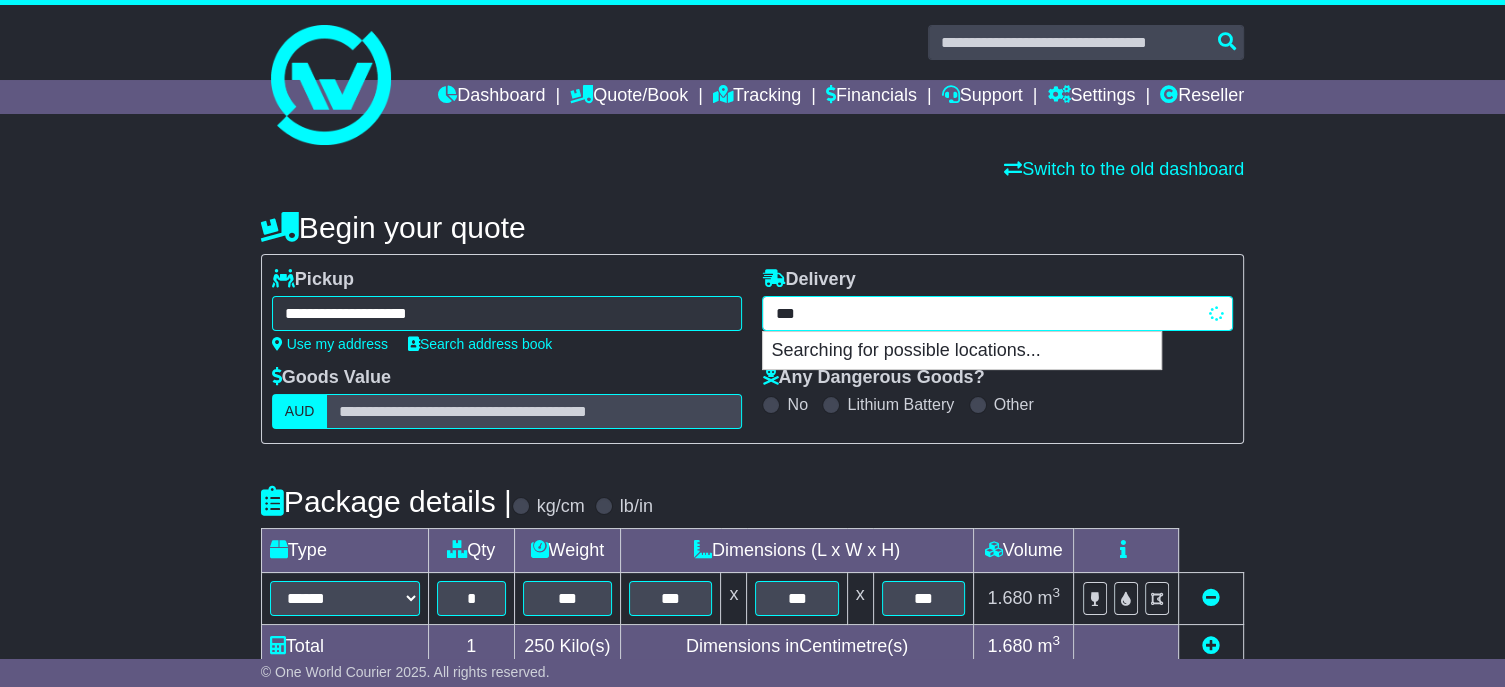 type on "****" 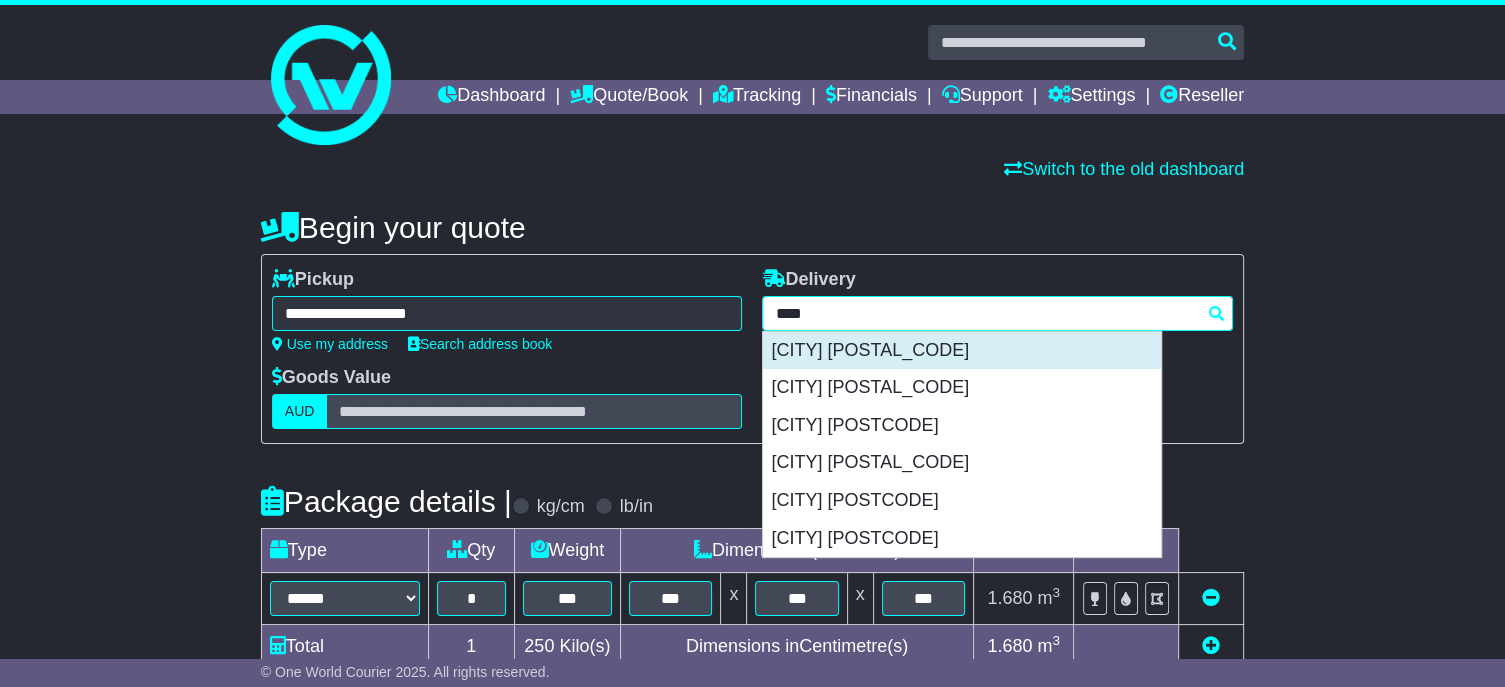 click on "[CITY] [POSTAL_CODE]" at bounding box center (962, 351) 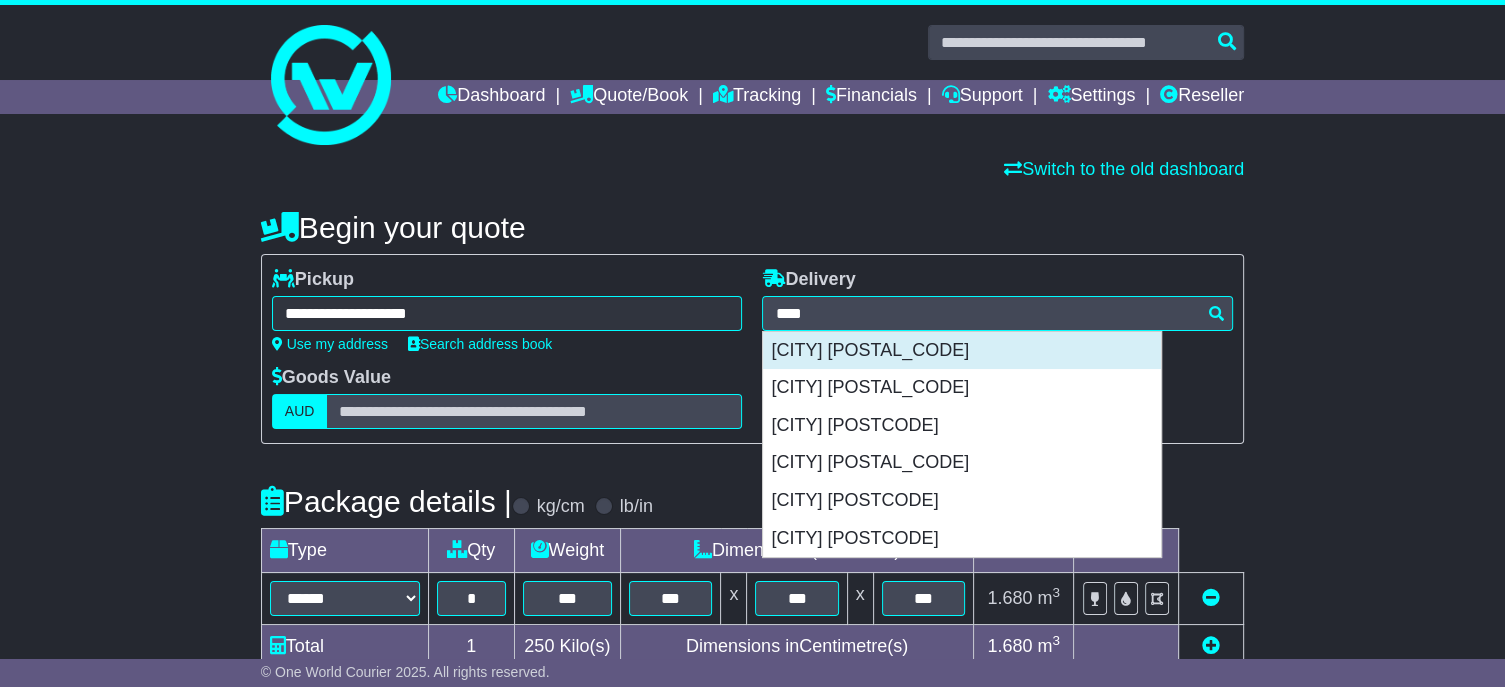 type on "**********" 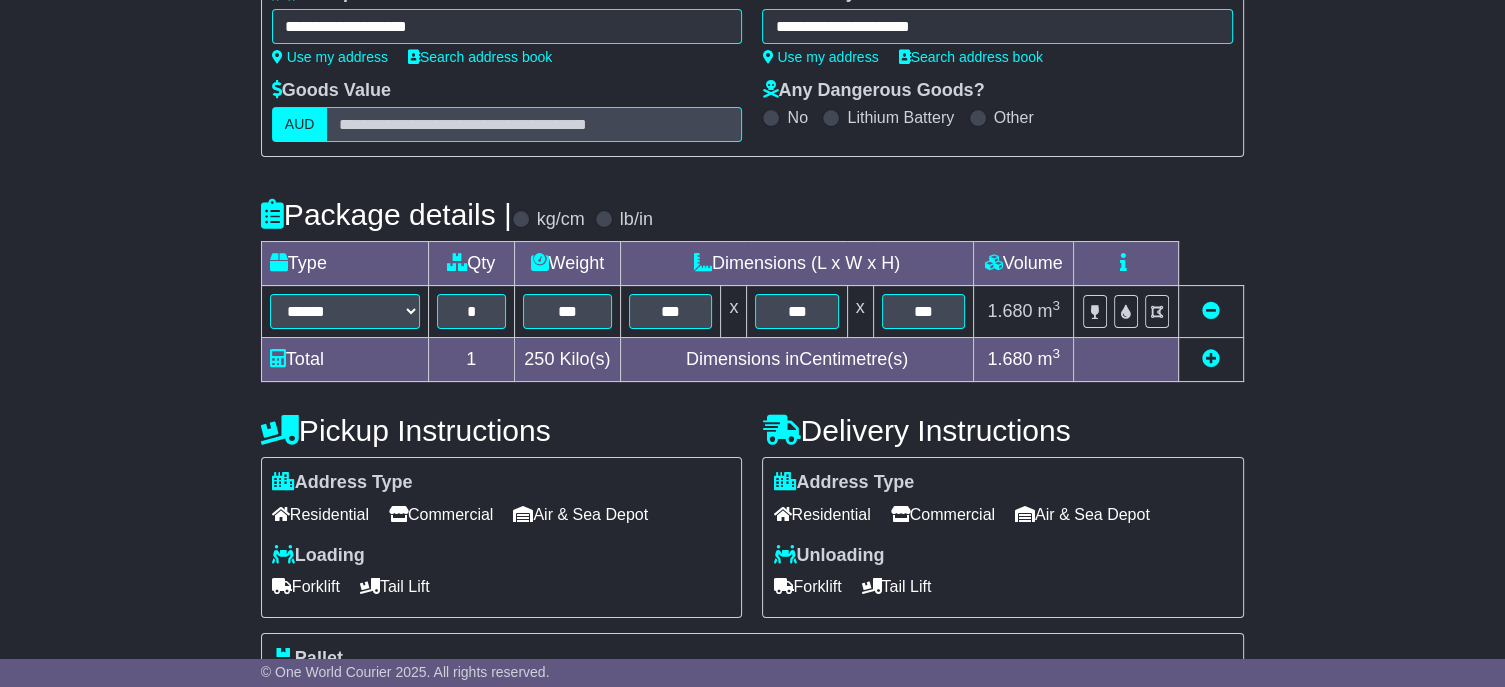 scroll, scrollTop: 300, scrollLeft: 0, axis: vertical 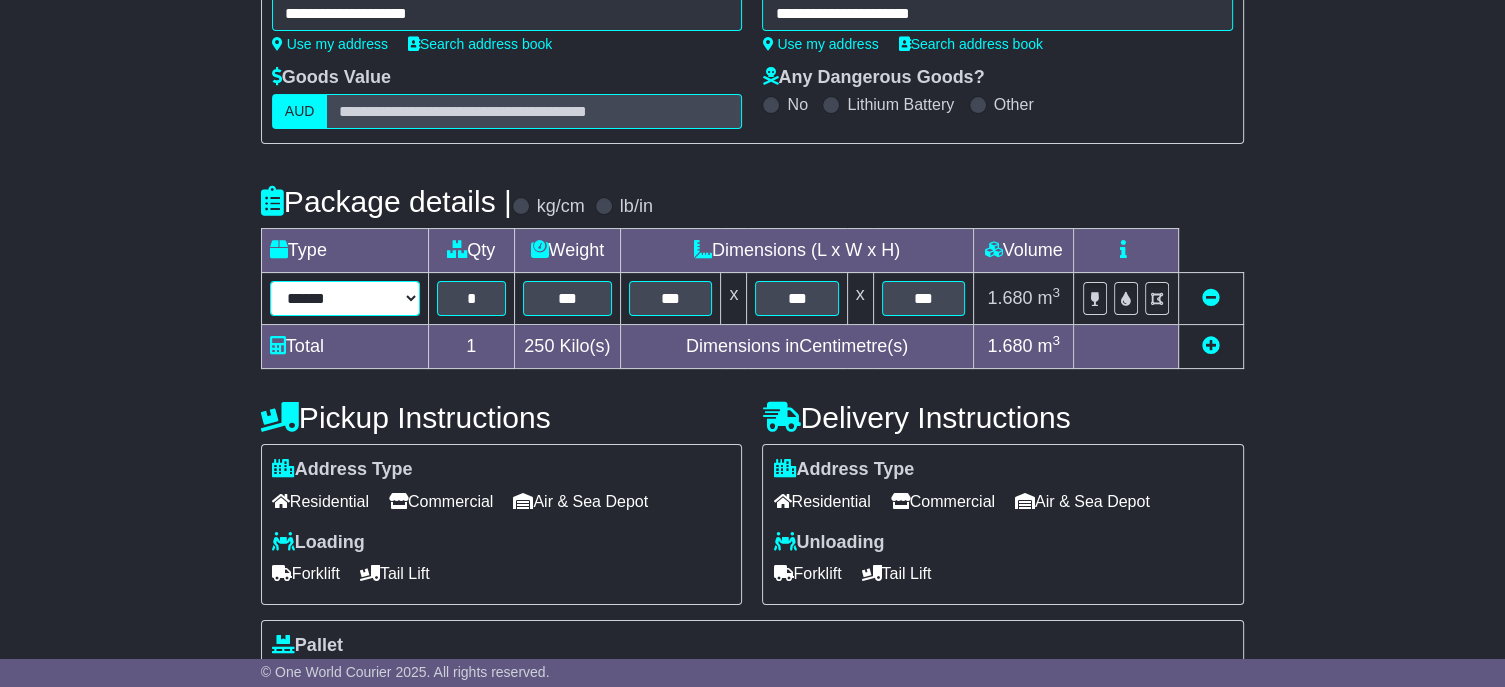 click on "****** ****** *** ******** ***** **** **** ****** *** *******" at bounding box center [345, 298] 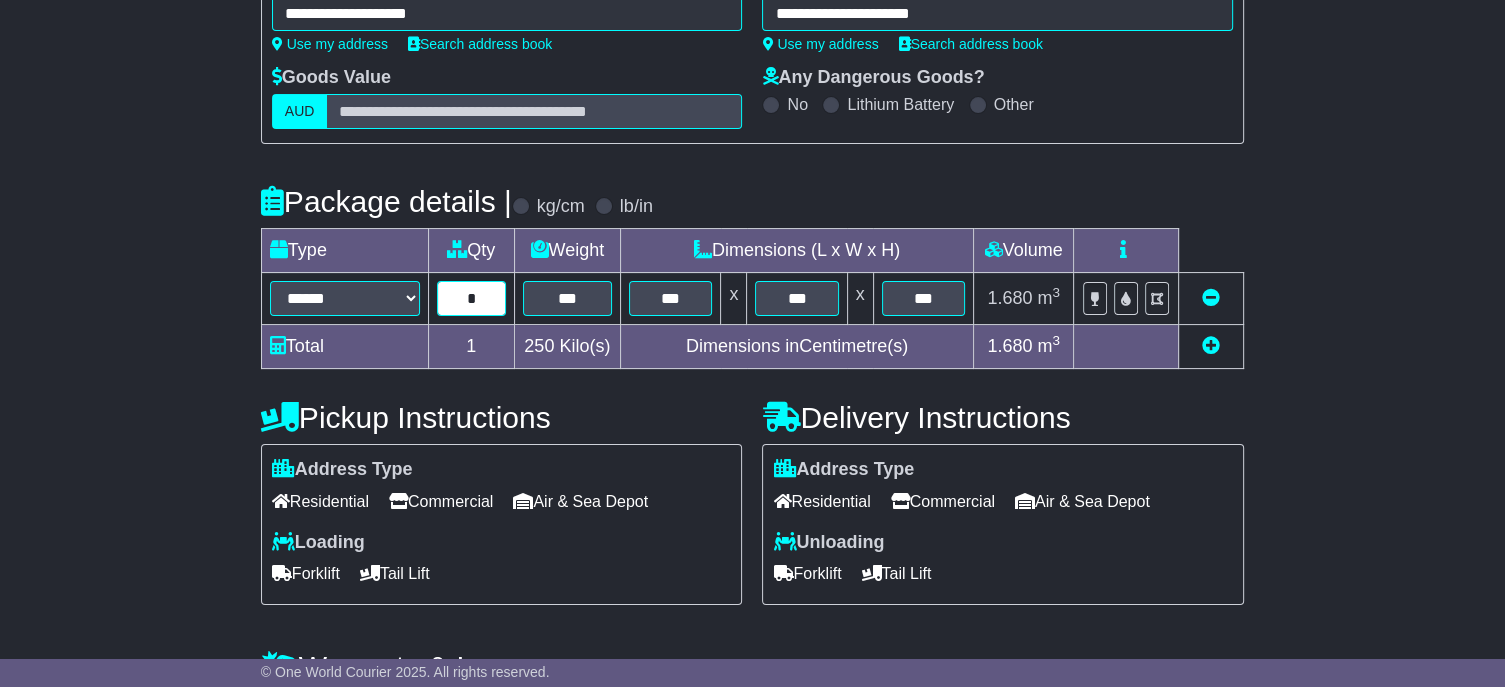 drag, startPoint x: 468, startPoint y: 312, endPoint x: 452, endPoint y: 309, distance: 16.27882 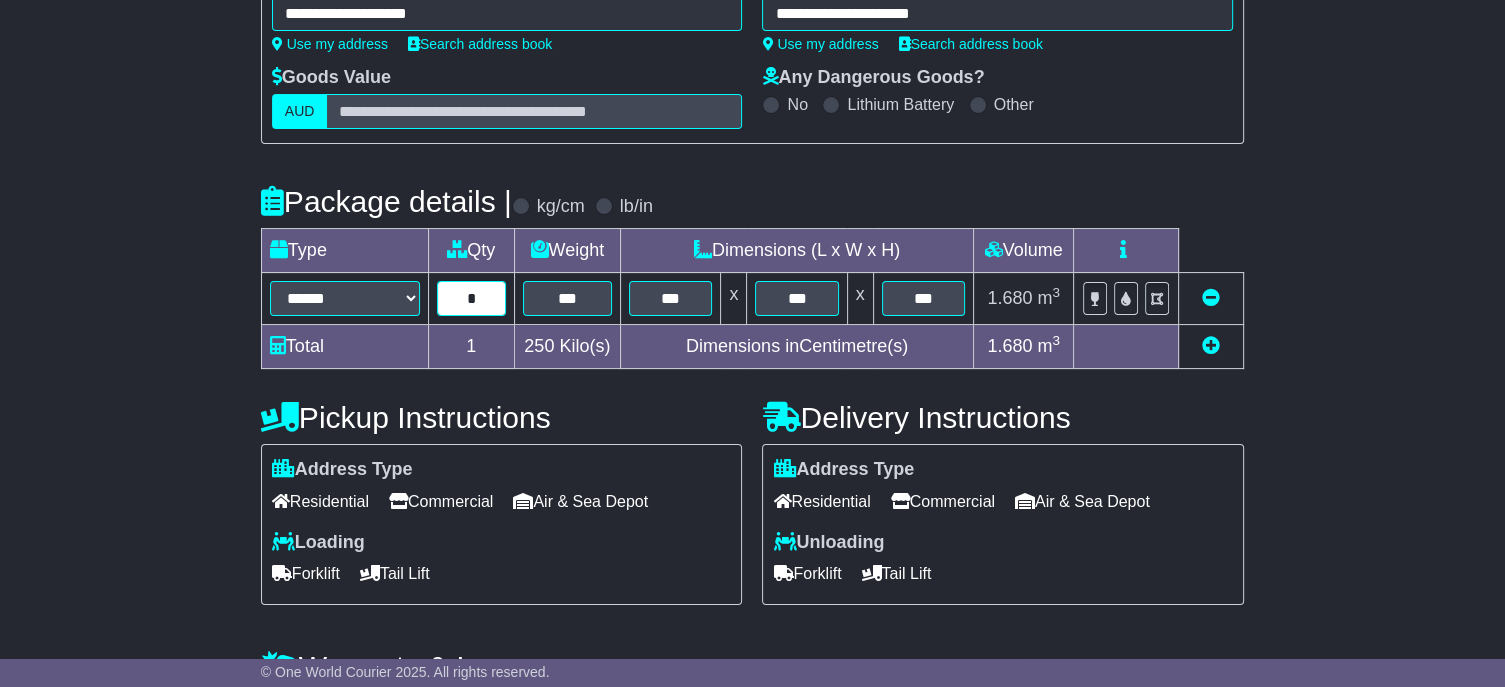type on "*" 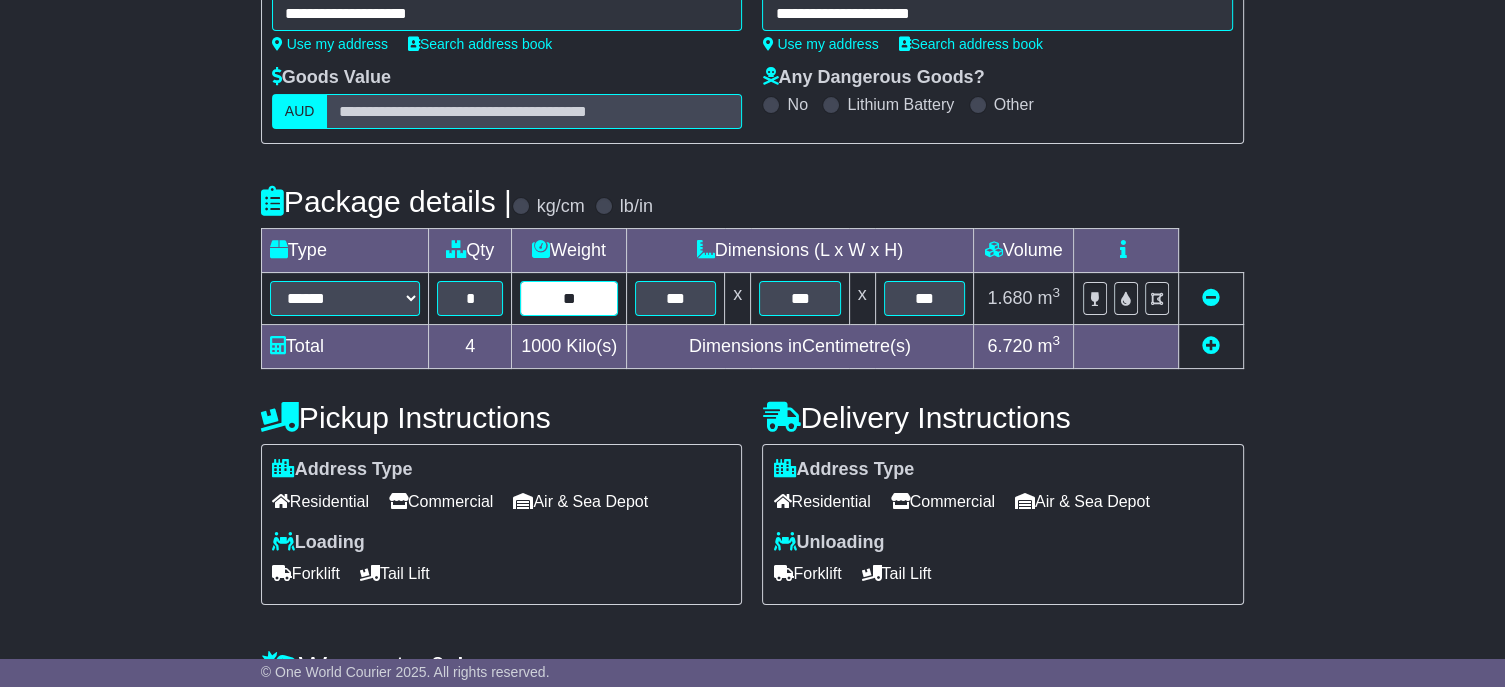 type on "**" 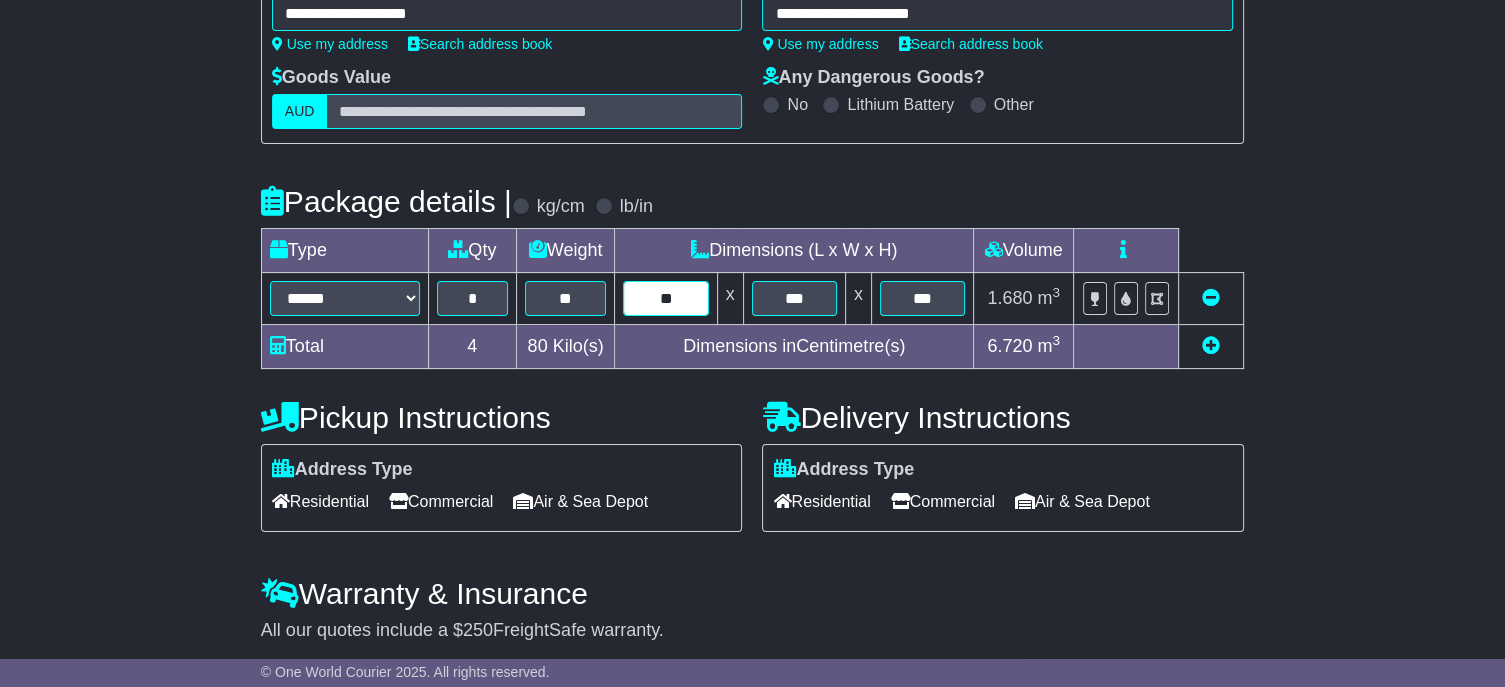 type on "**" 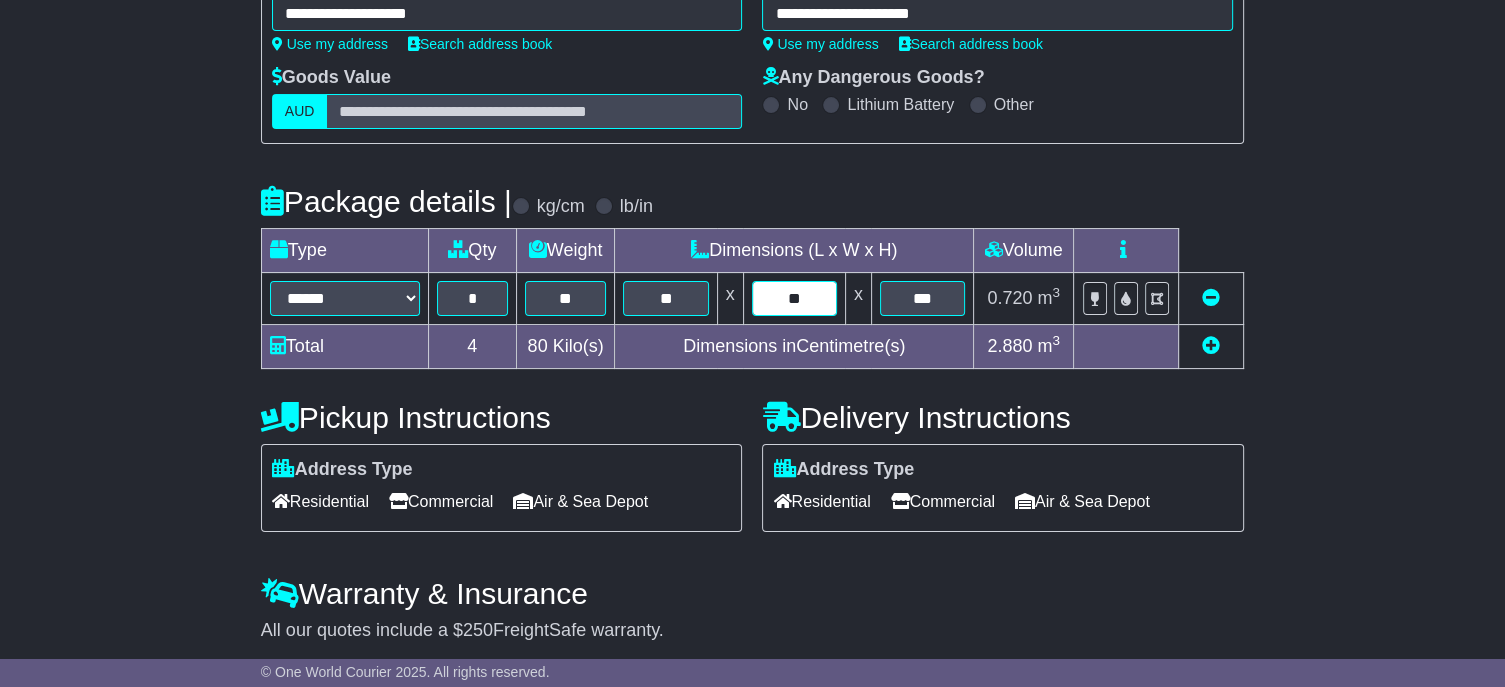 type on "**" 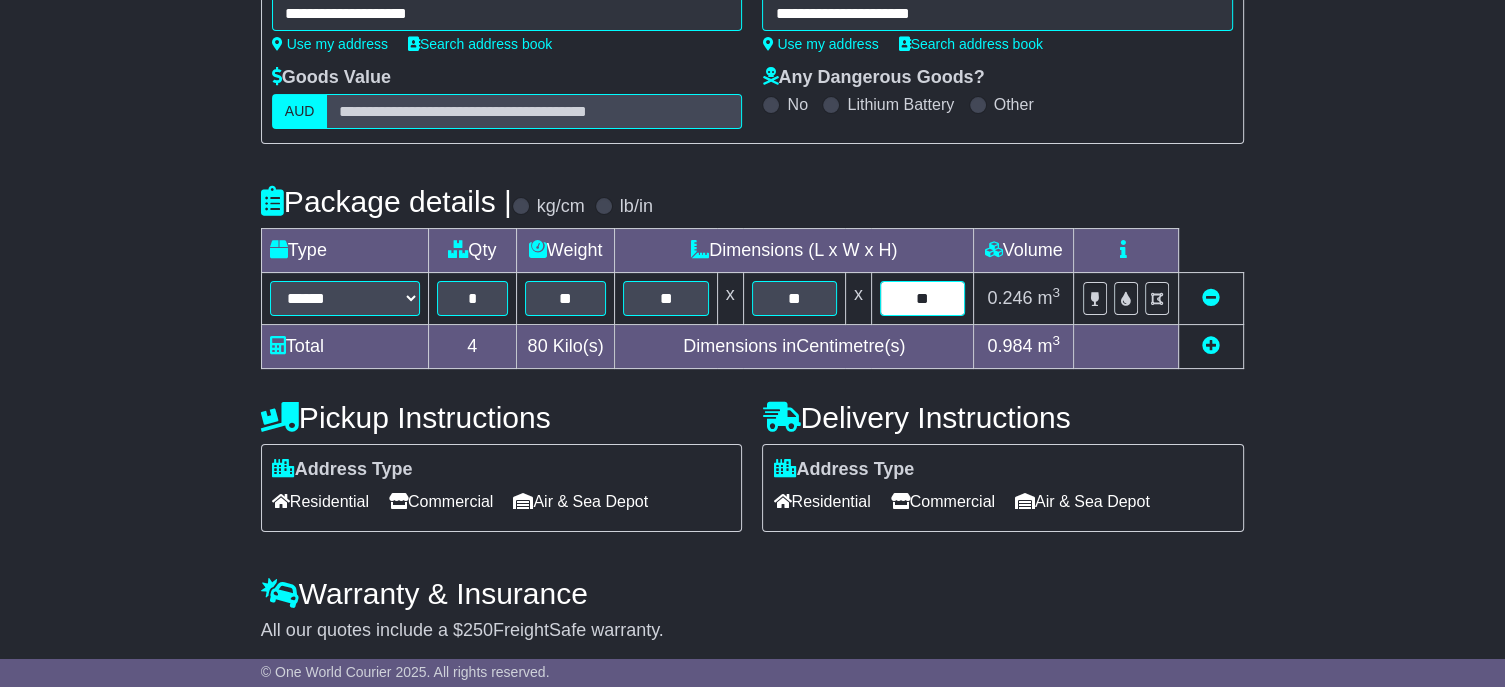 type on "**" 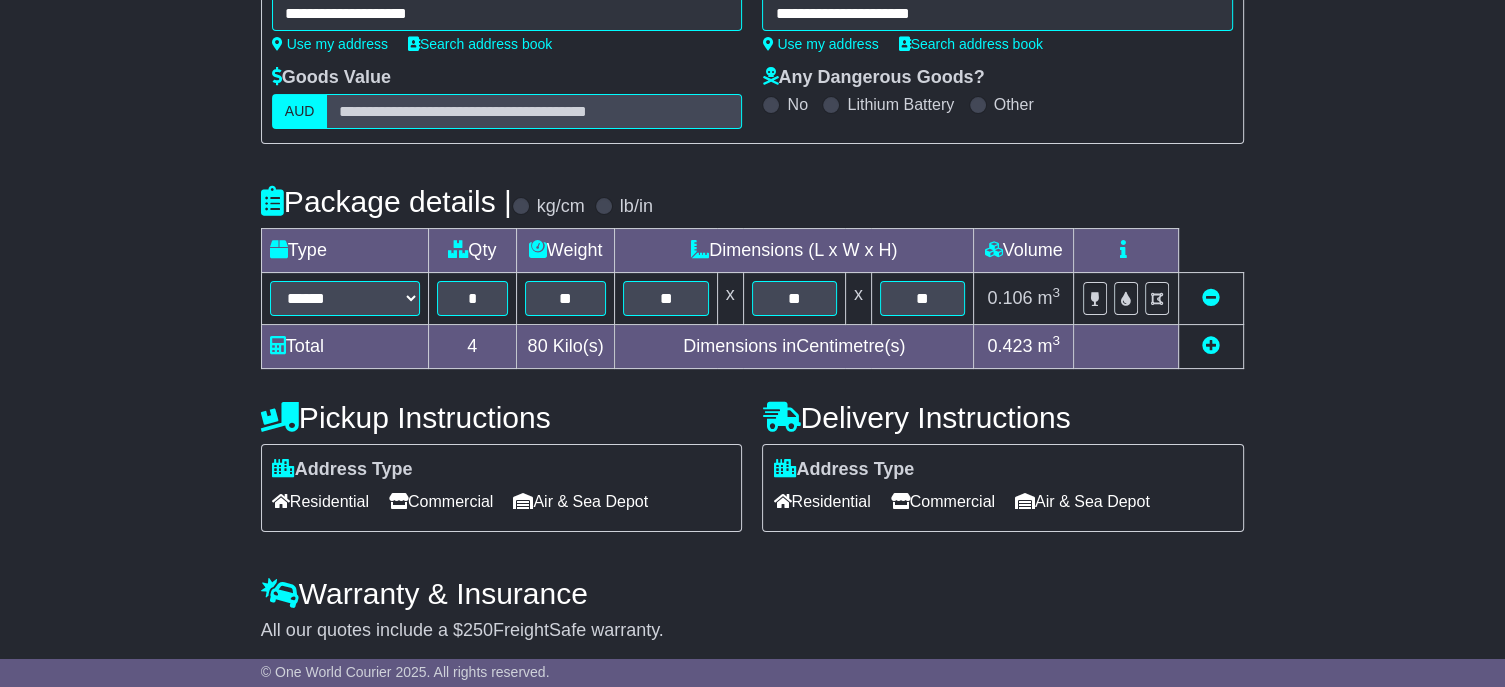 click at bounding box center (1211, 345) 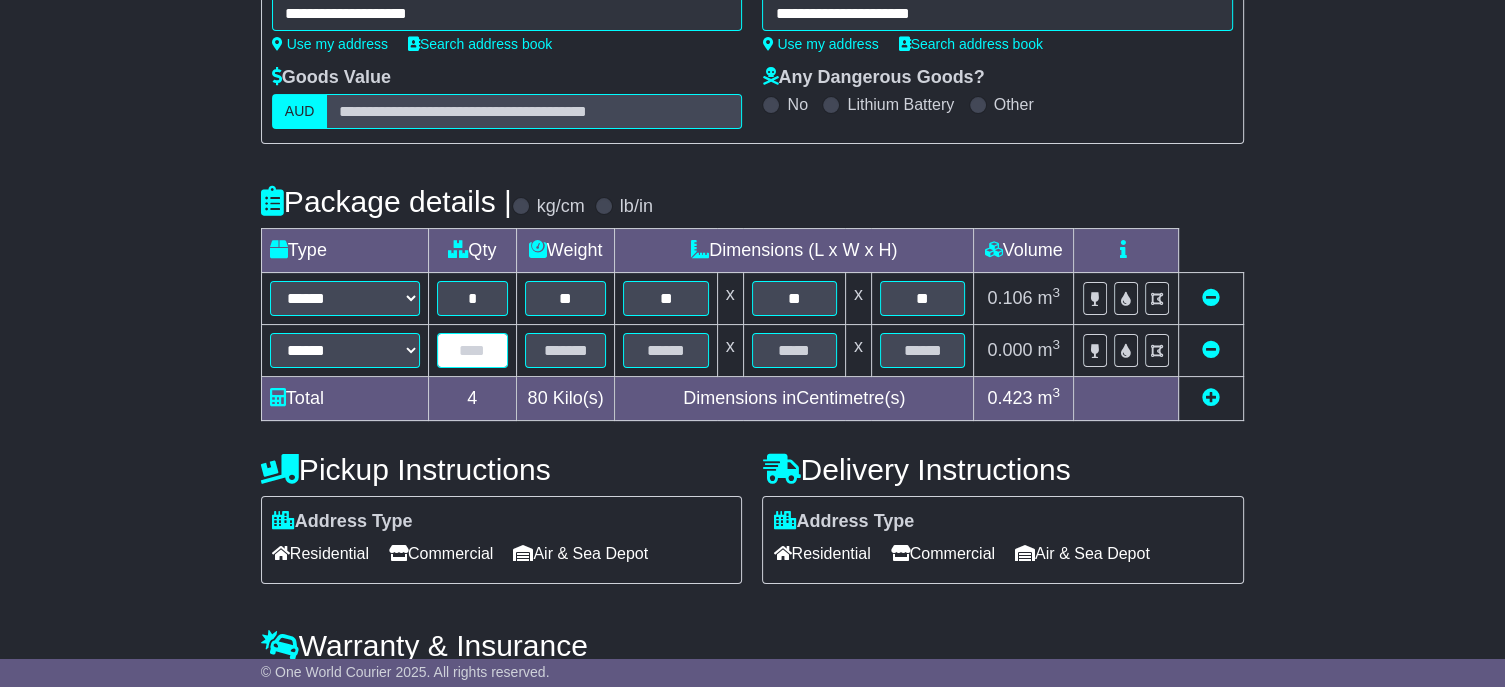click at bounding box center (472, 350) 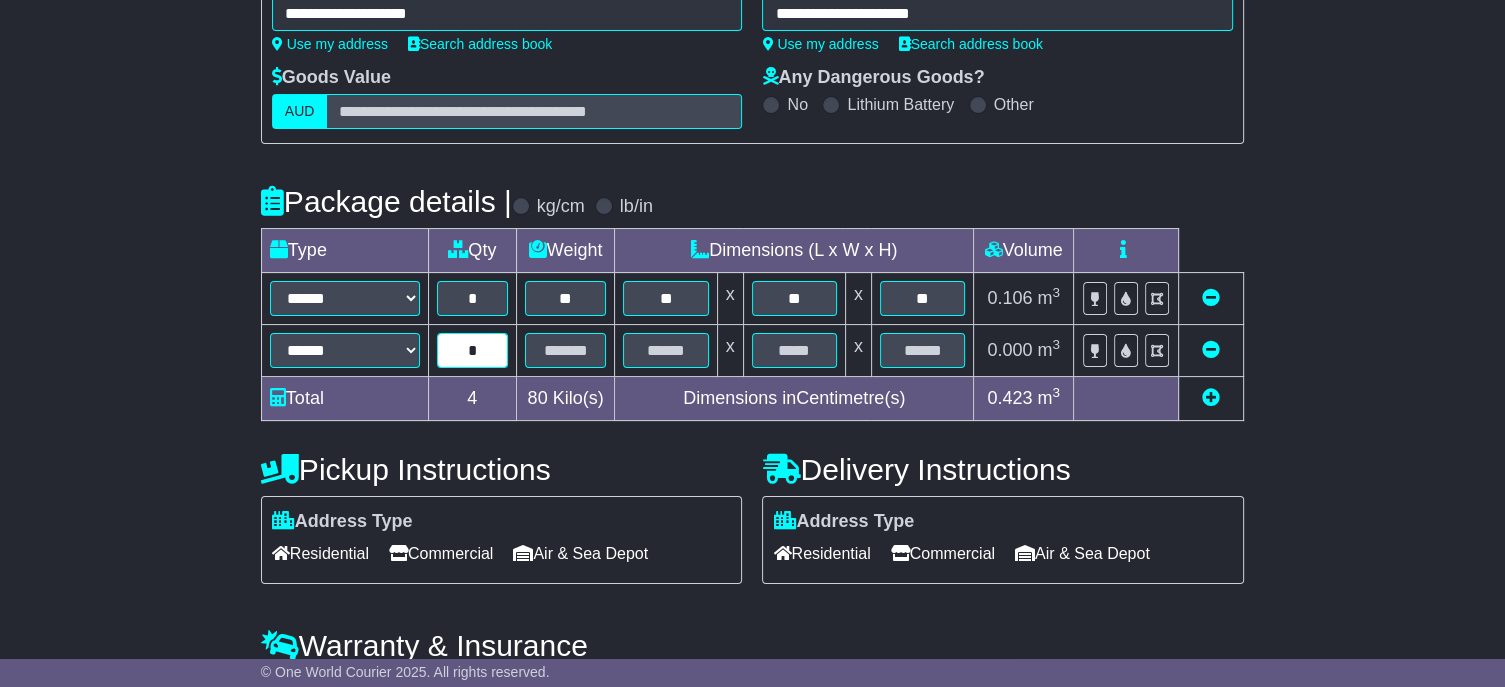 type on "*" 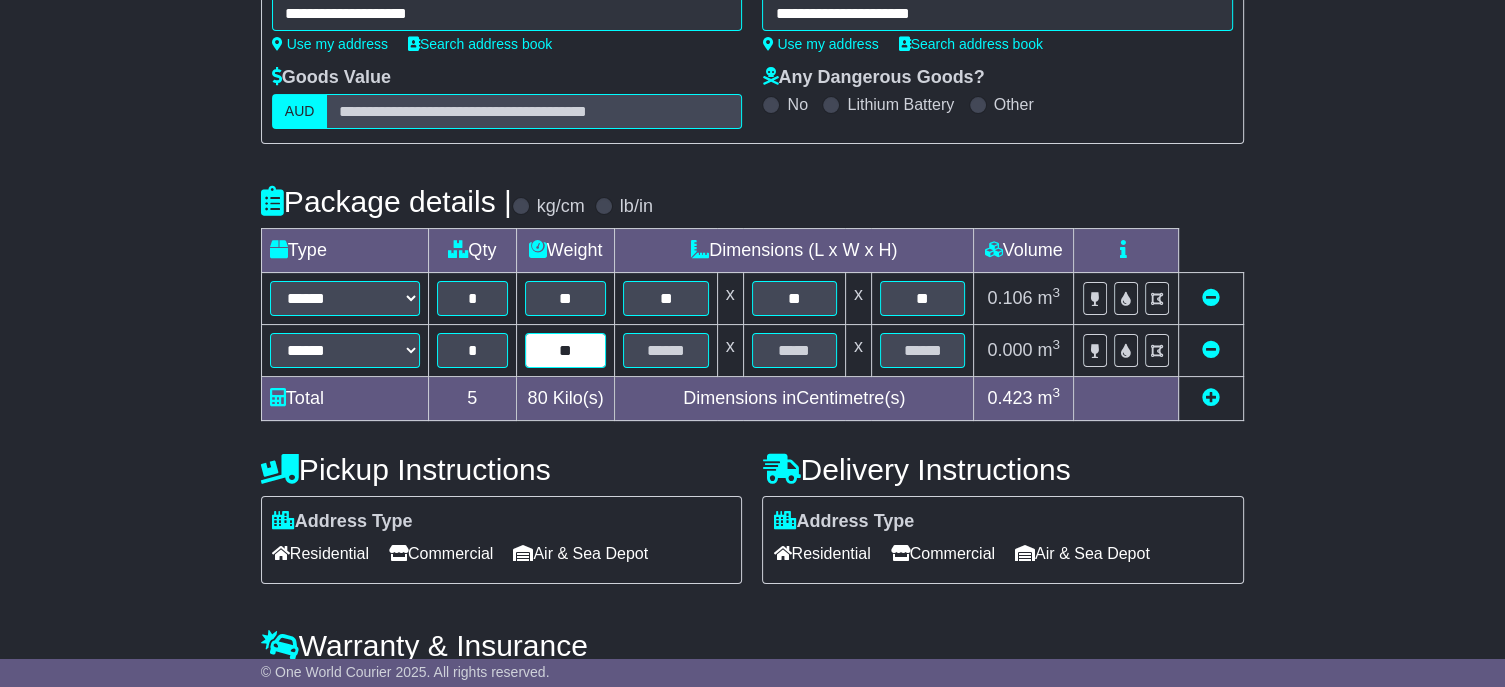 type on "**" 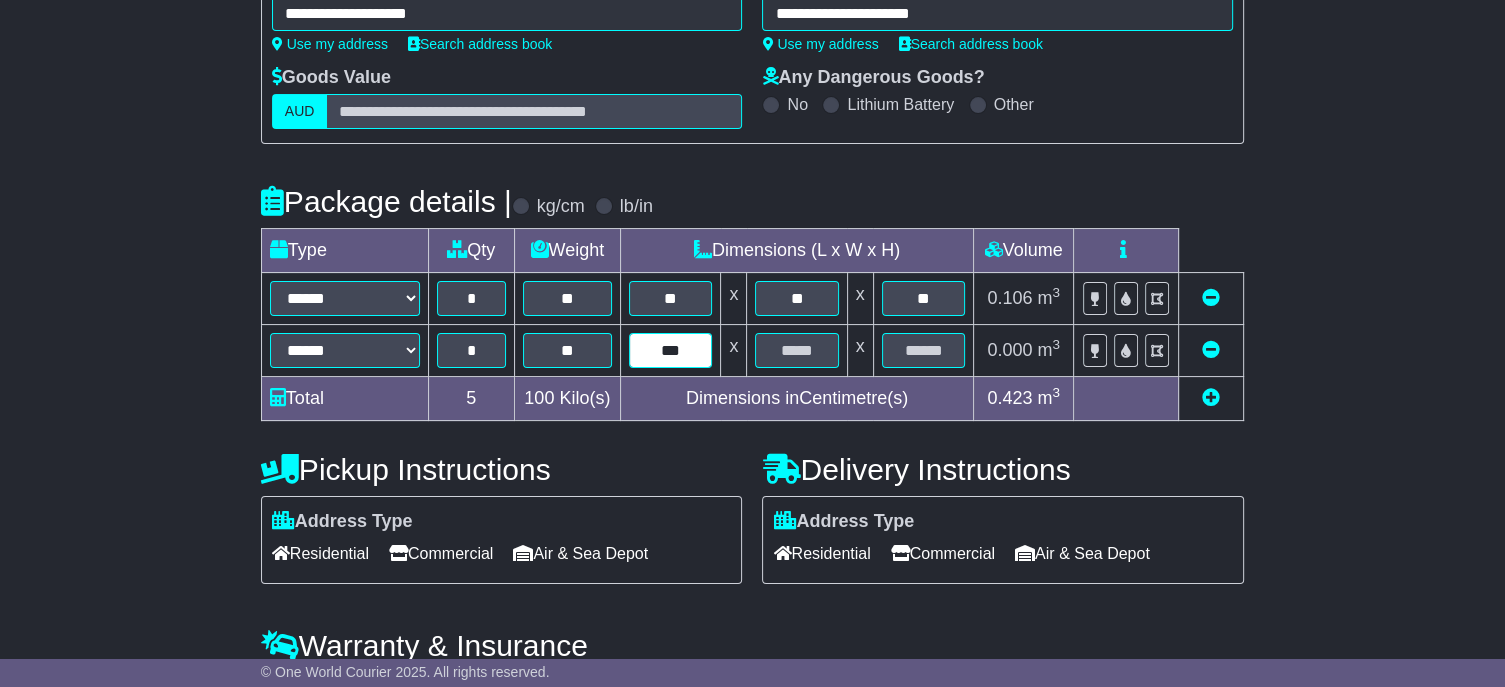 type on "***" 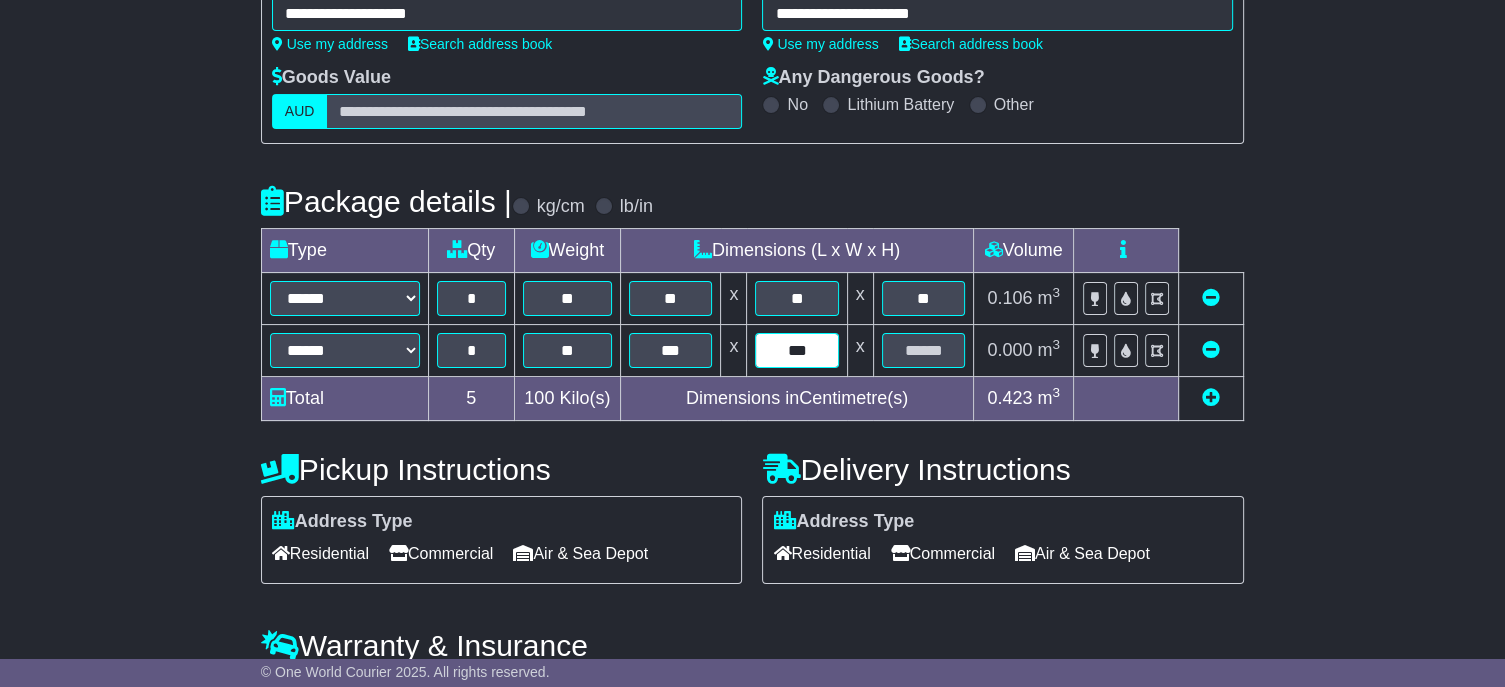 type on "***" 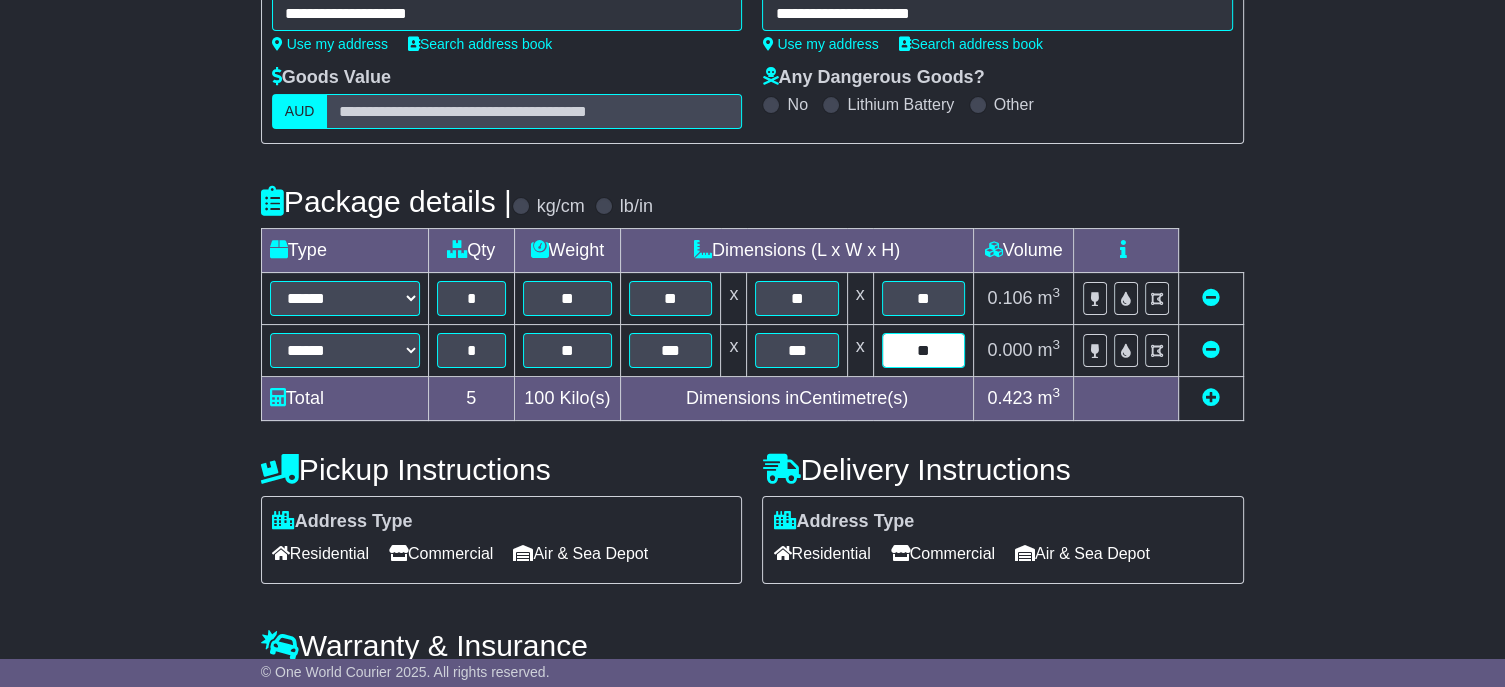 type on "**" 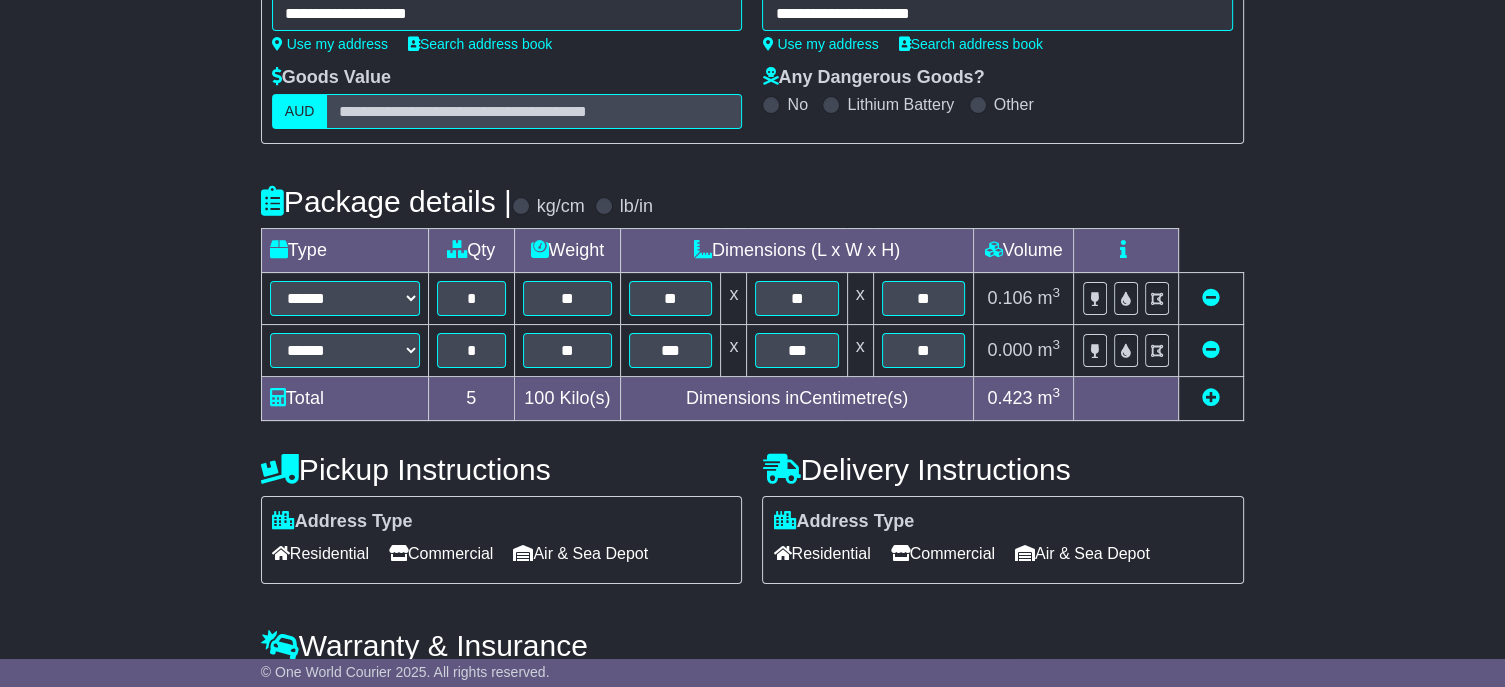 click on "Residential" at bounding box center [320, 553] 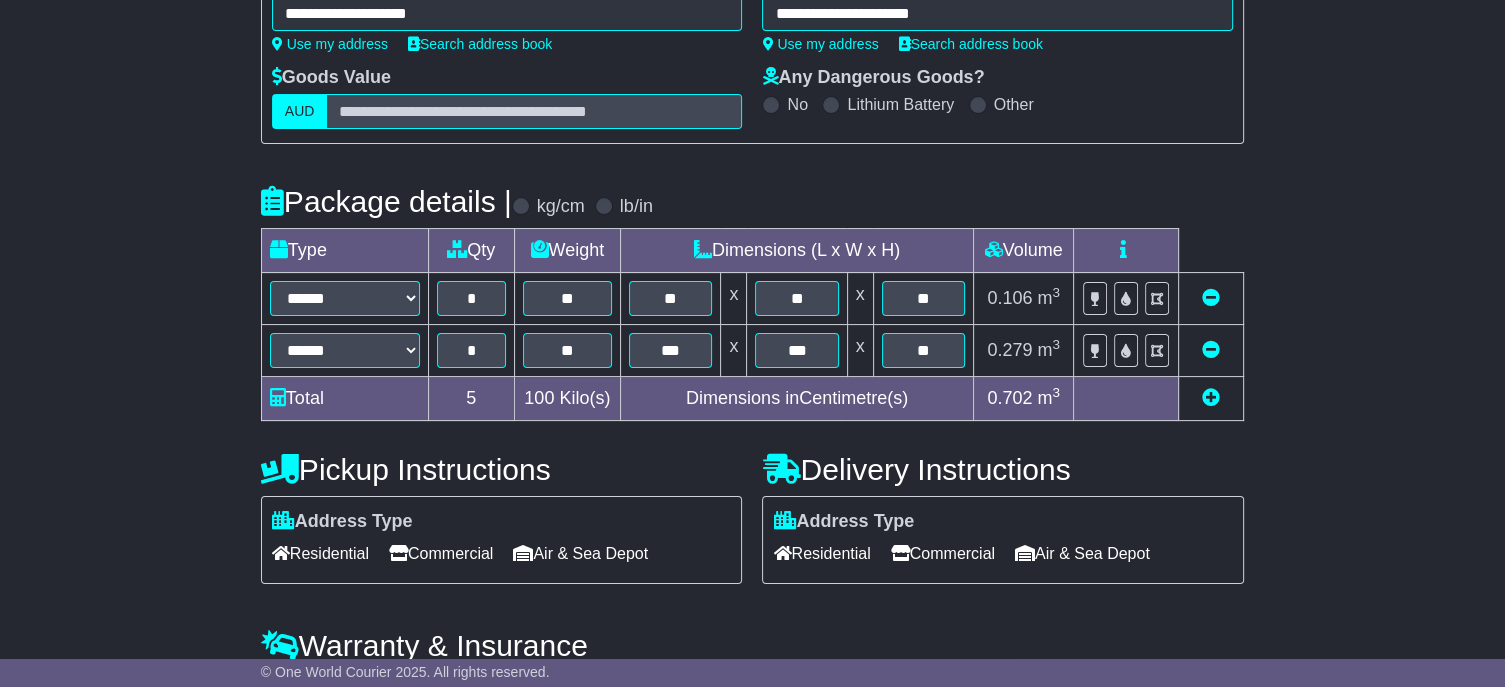 click on "Residential" at bounding box center [821, 553] 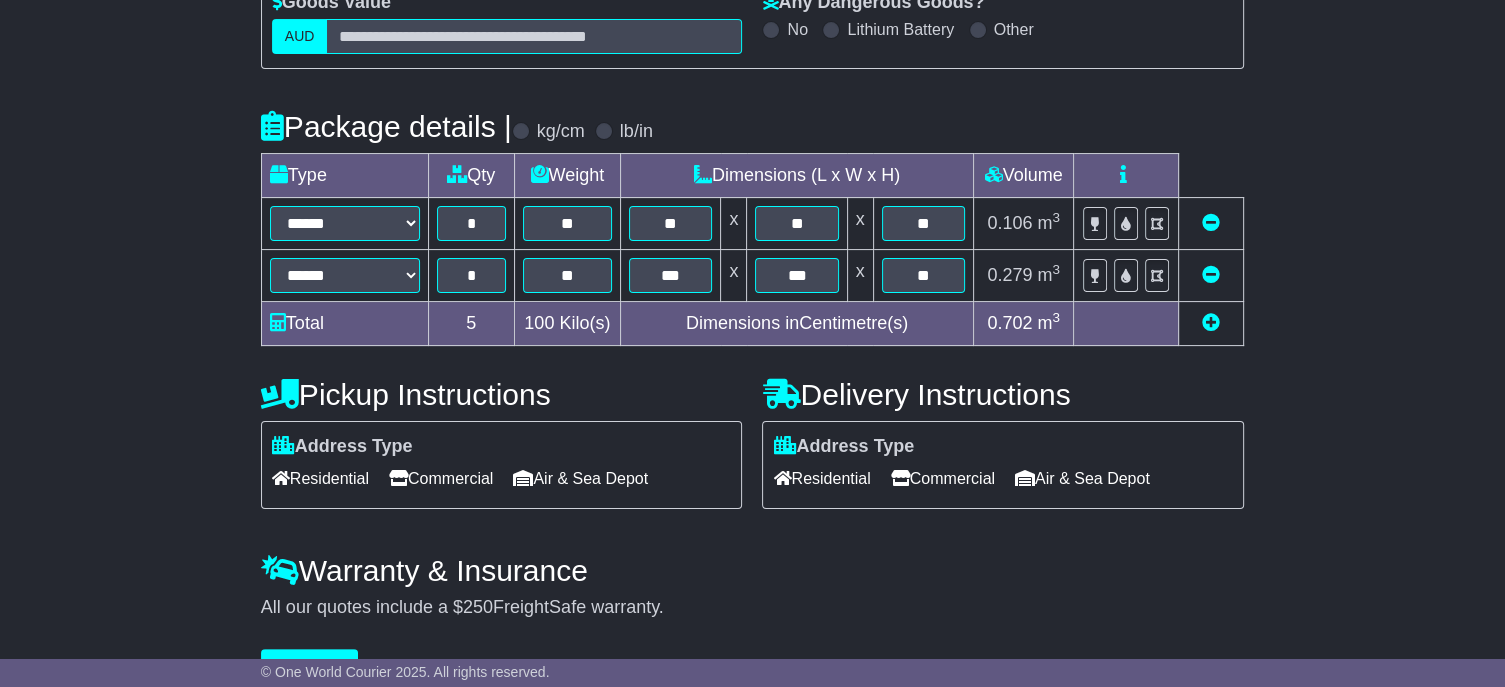 scroll, scrollTop: 455, scrollLeft: 0, axis: vertical 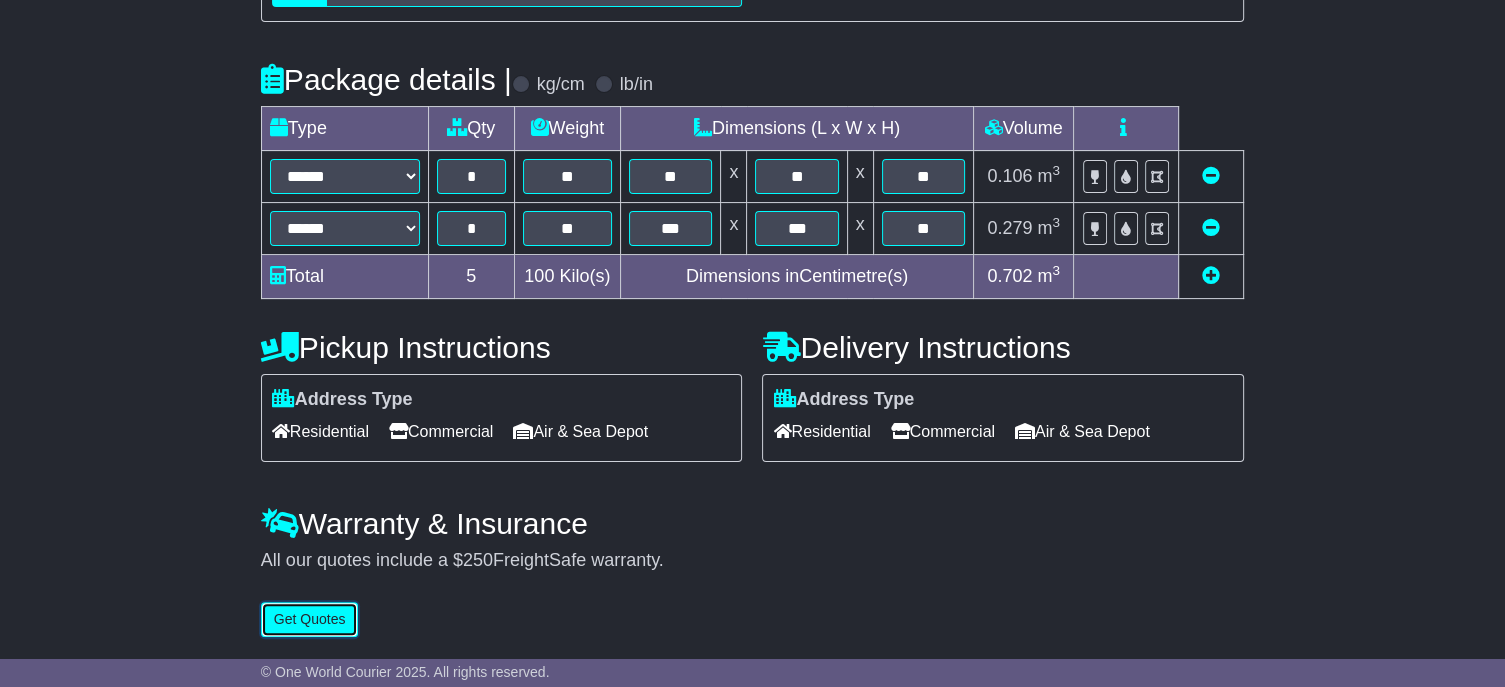 click on "Get Quotes" at bounding box center (310, 619) 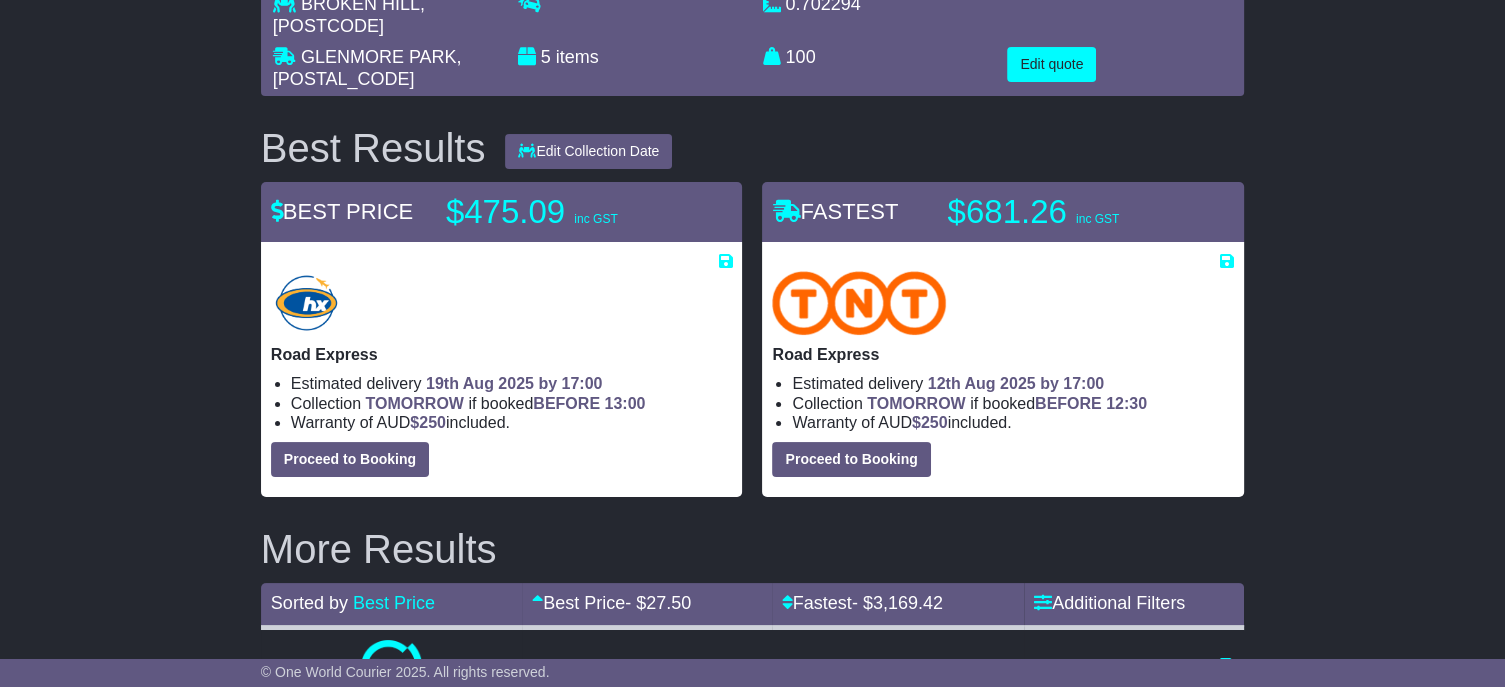 scroll, scrollTop: 0, scrollLeft: 0, axis: both 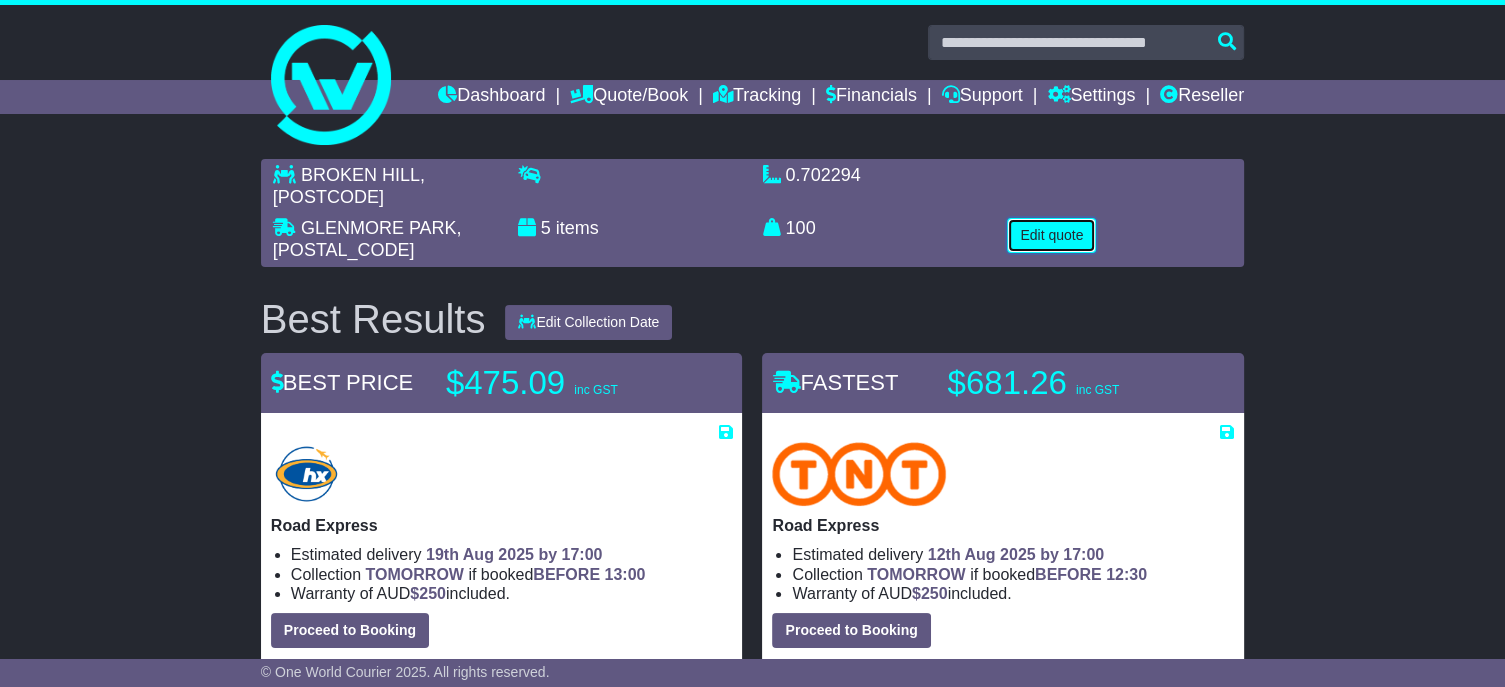click on "Edit quote" at bounding box center (1051, 235) 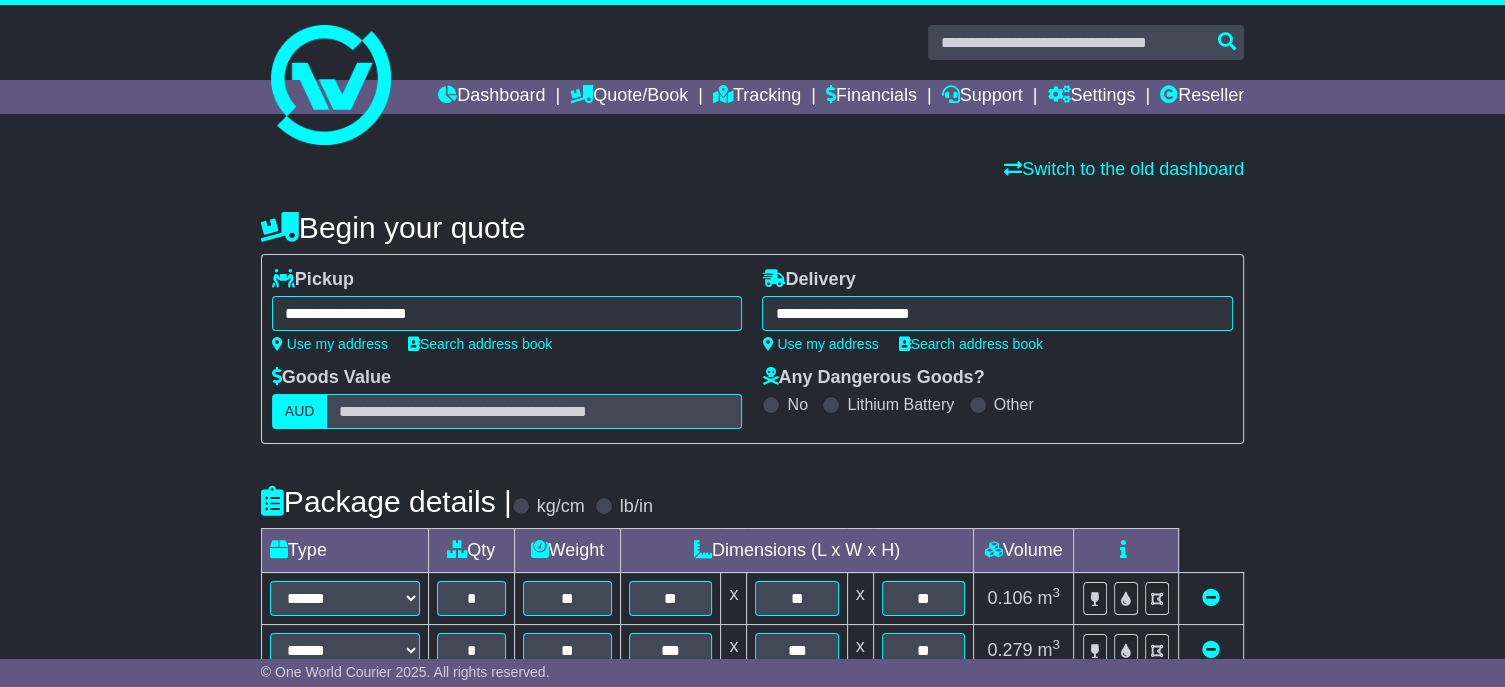 scroll, scrollTop: 0, scrollLeft: 0, axis: both 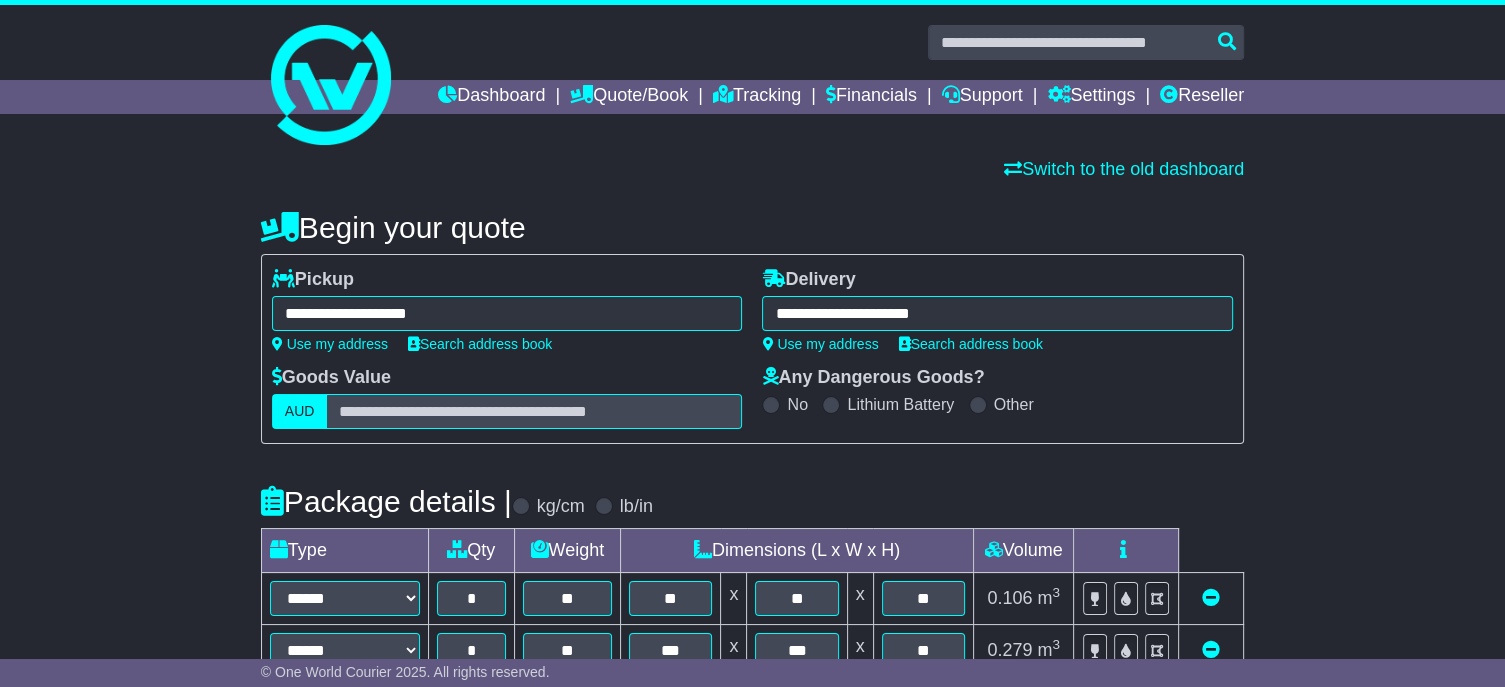 click on "**********" at bounding box center [507, 313] 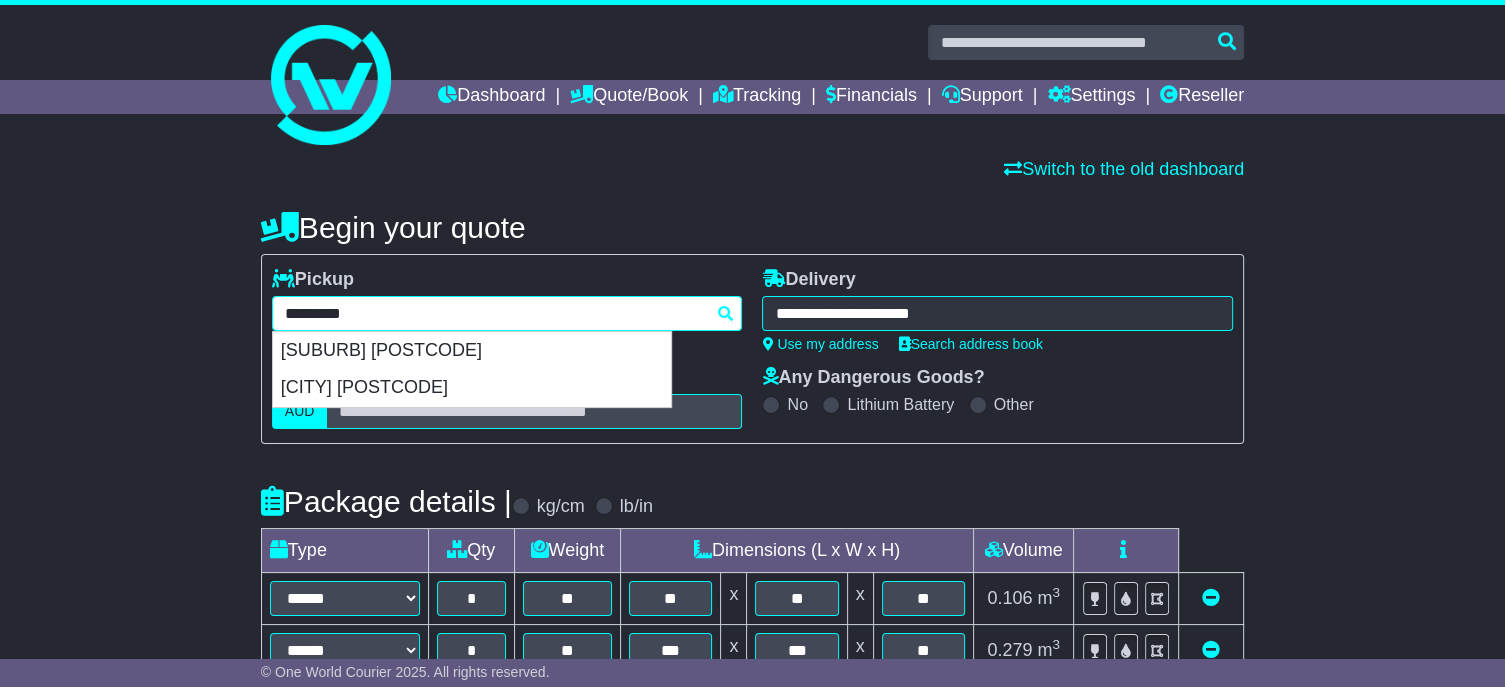 click on "*********" at bounding box center [507, 313] 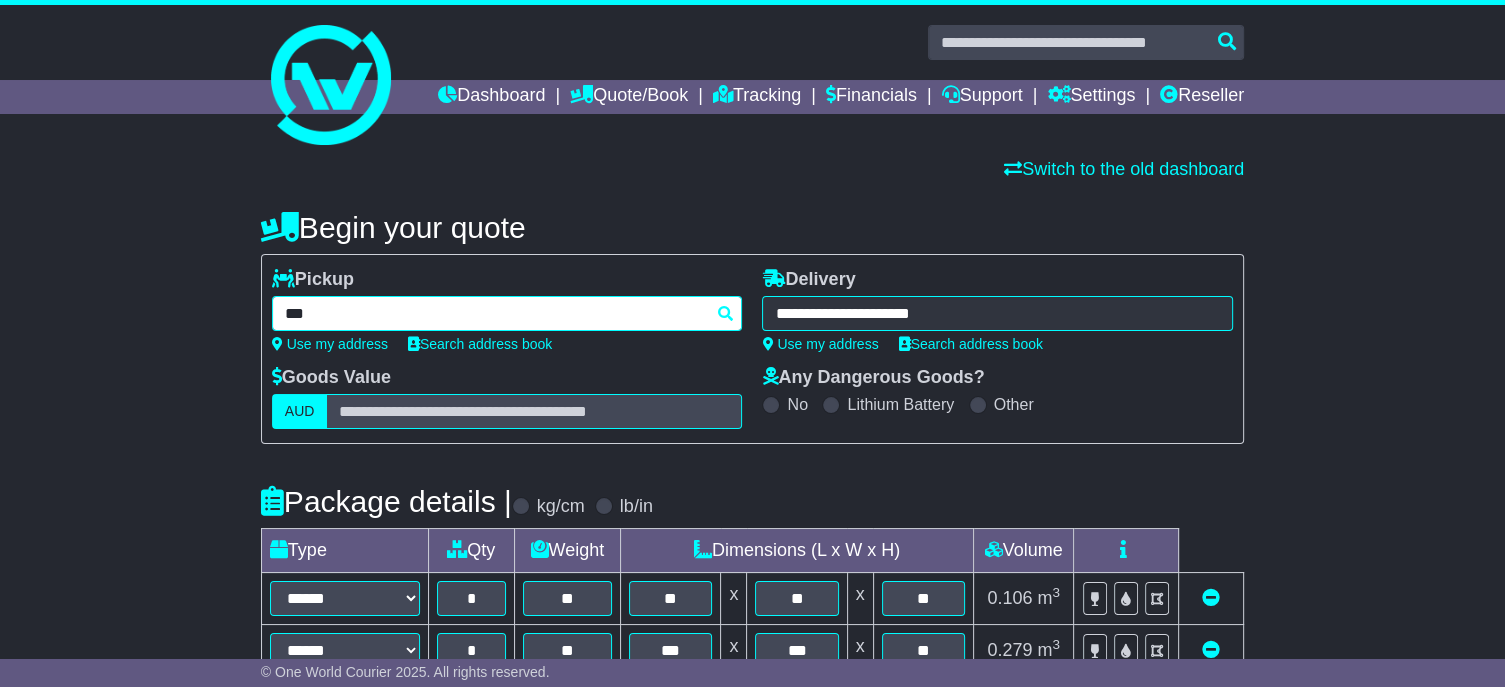 type on "****" 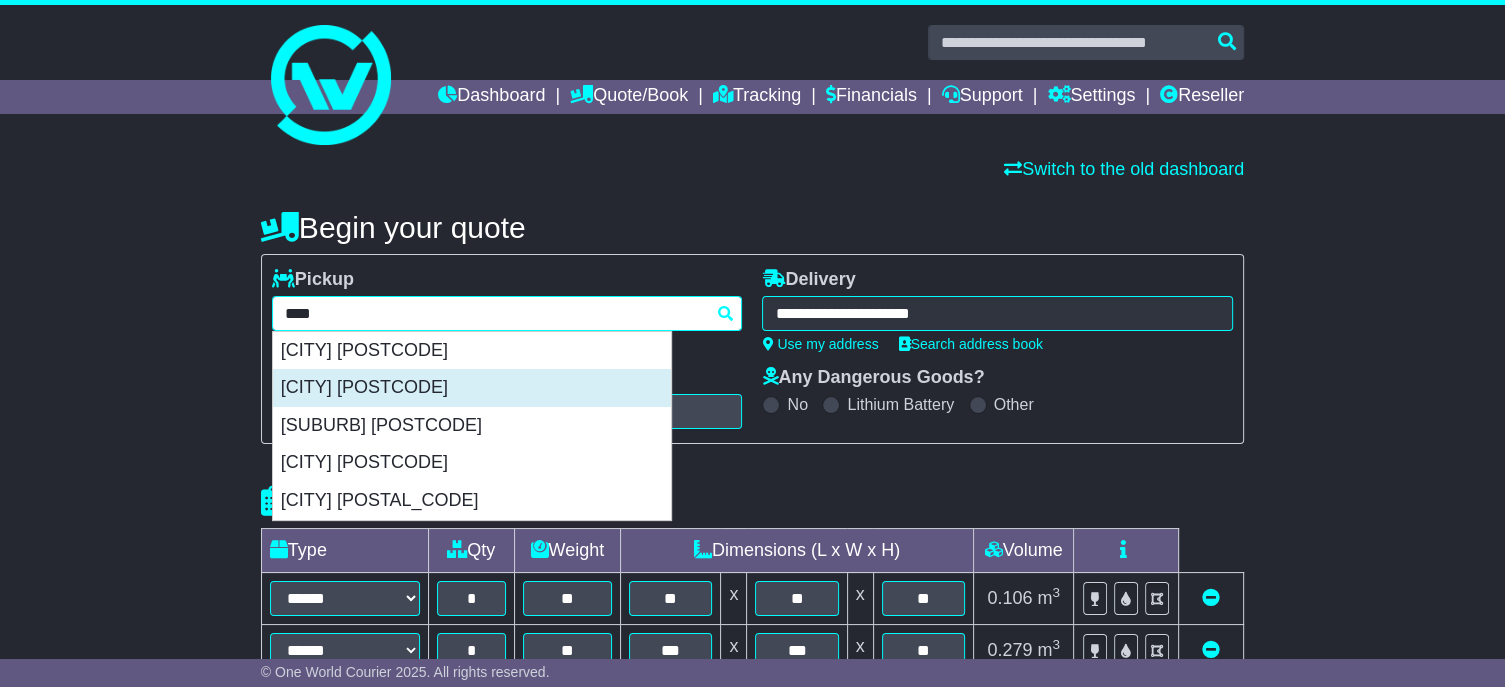 click on "[CITY] [POSTCODE]" at bounding box center [472, 388] 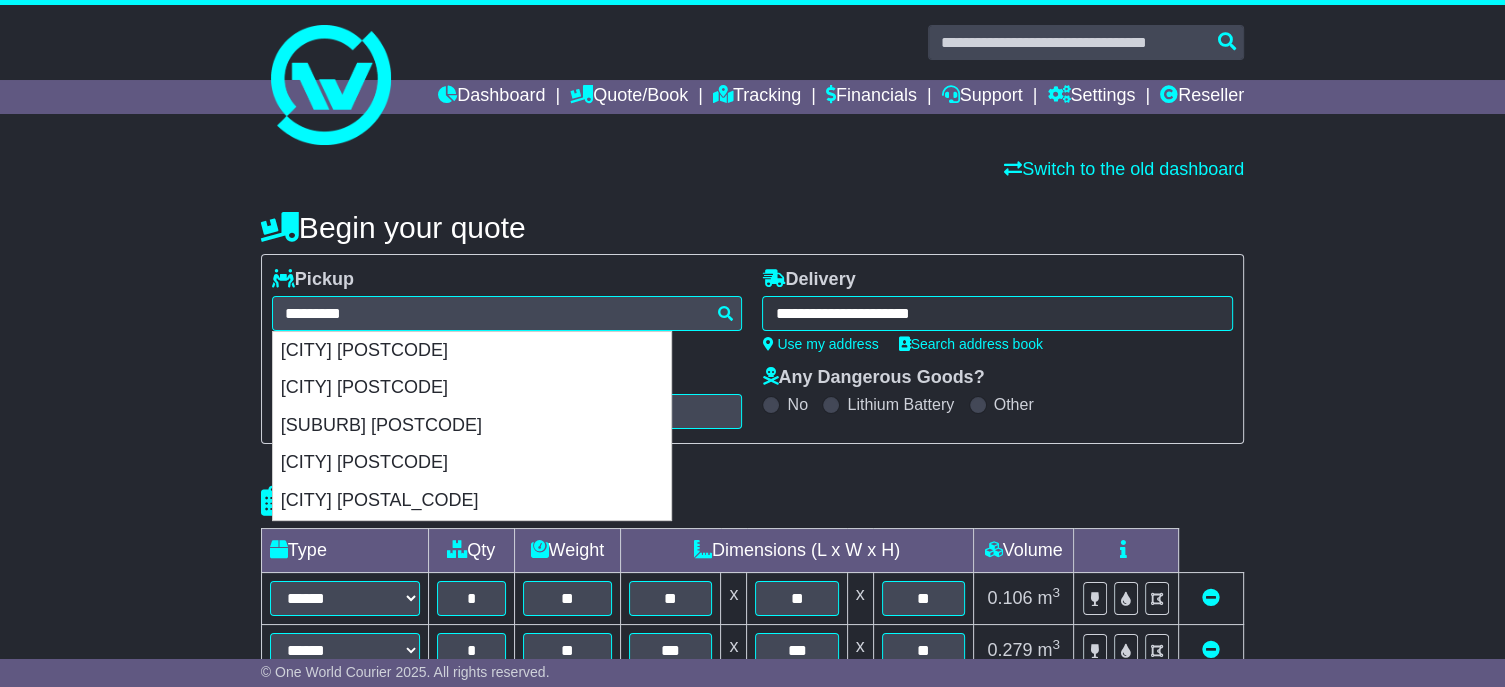 type on "**********" 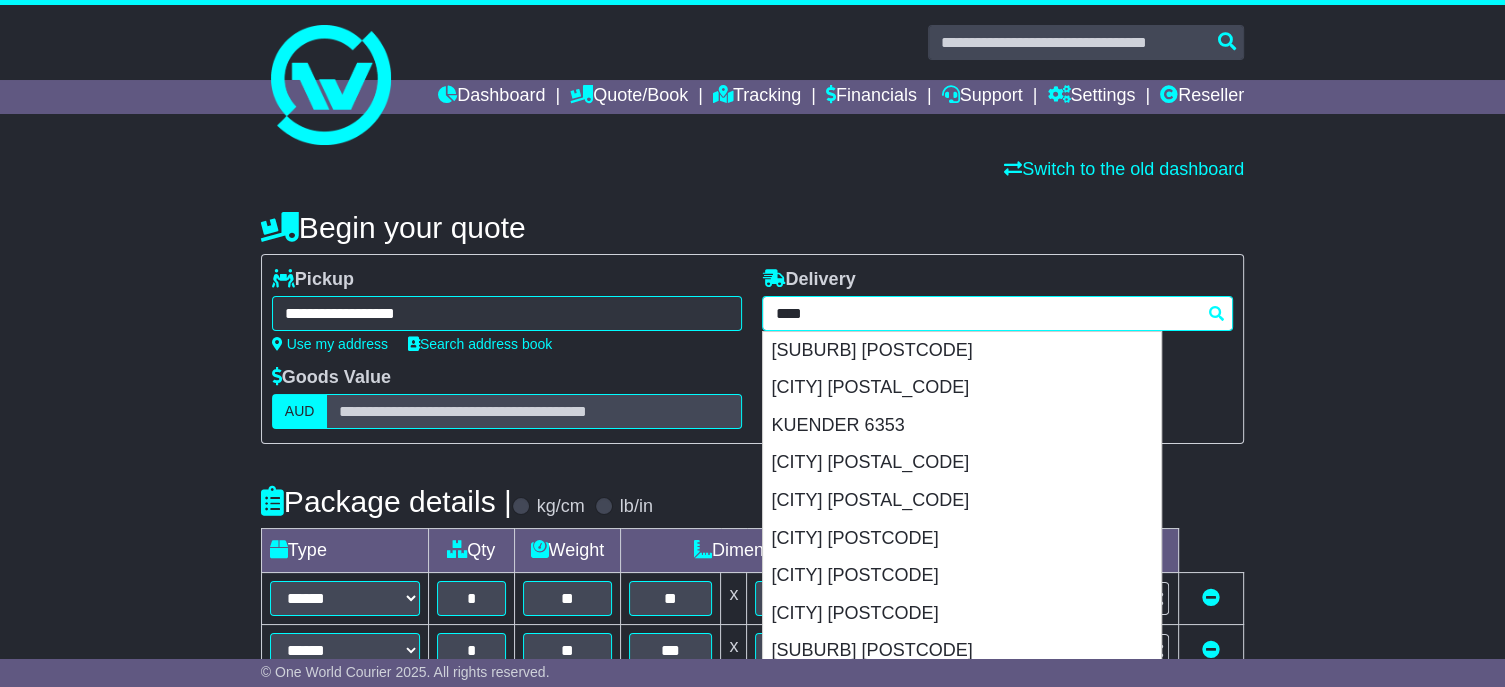 click on "**********" at bounding box center (997, 313) 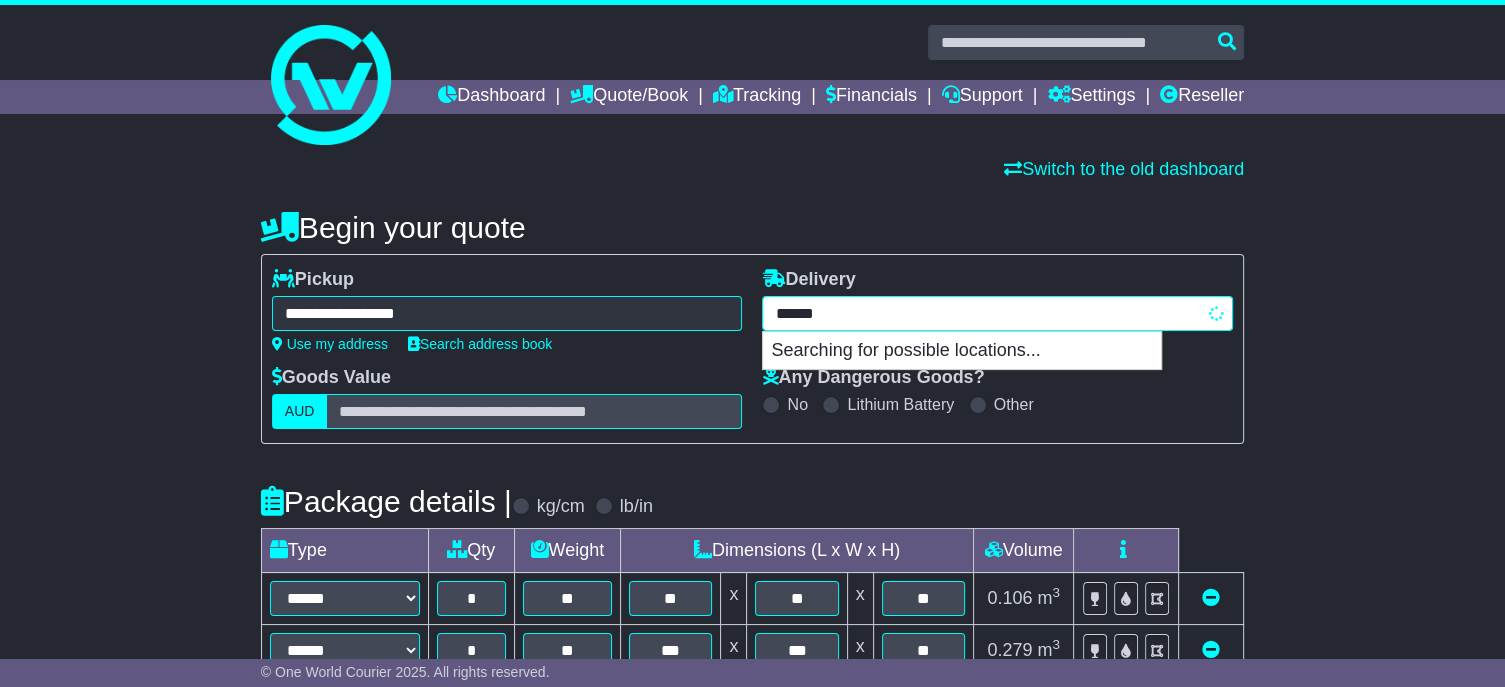 type on "*******" 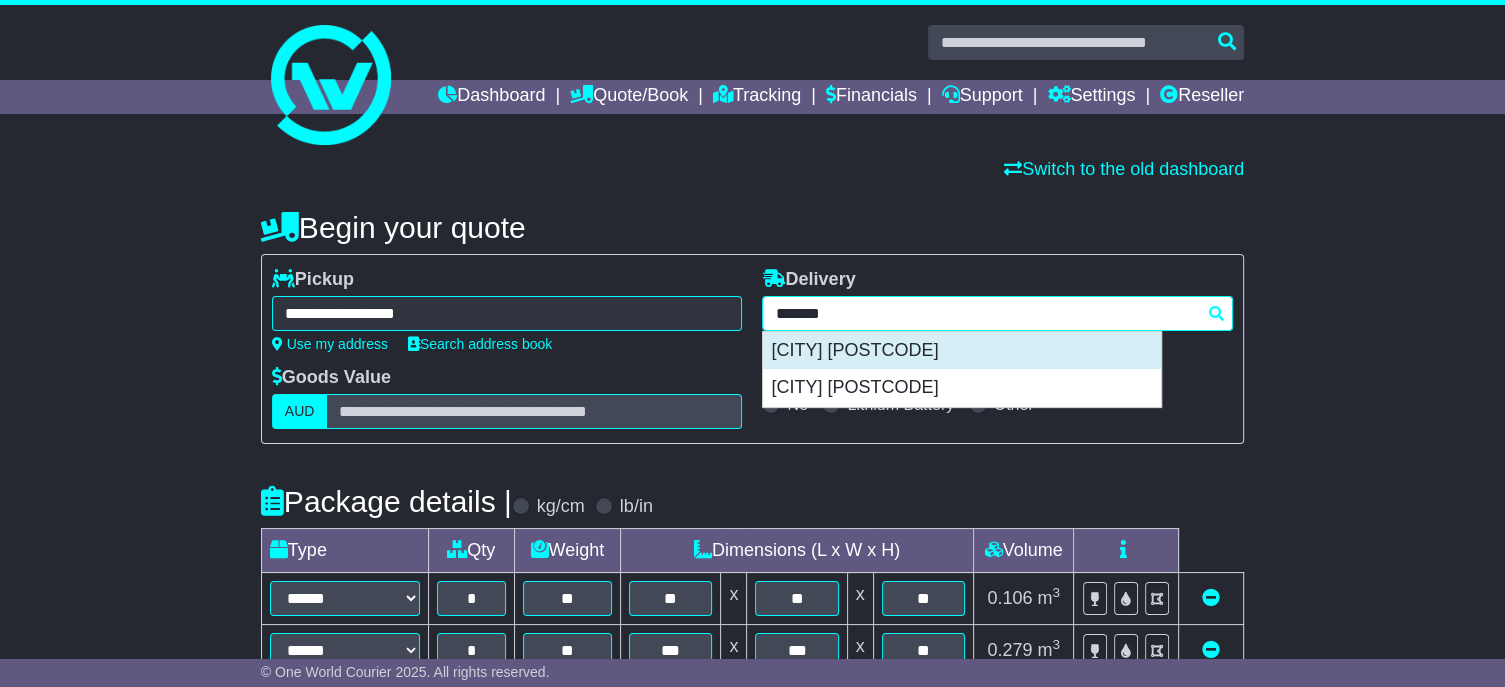 click on "[CITY] [POSTCODE]" at bounding box center [962, 351] 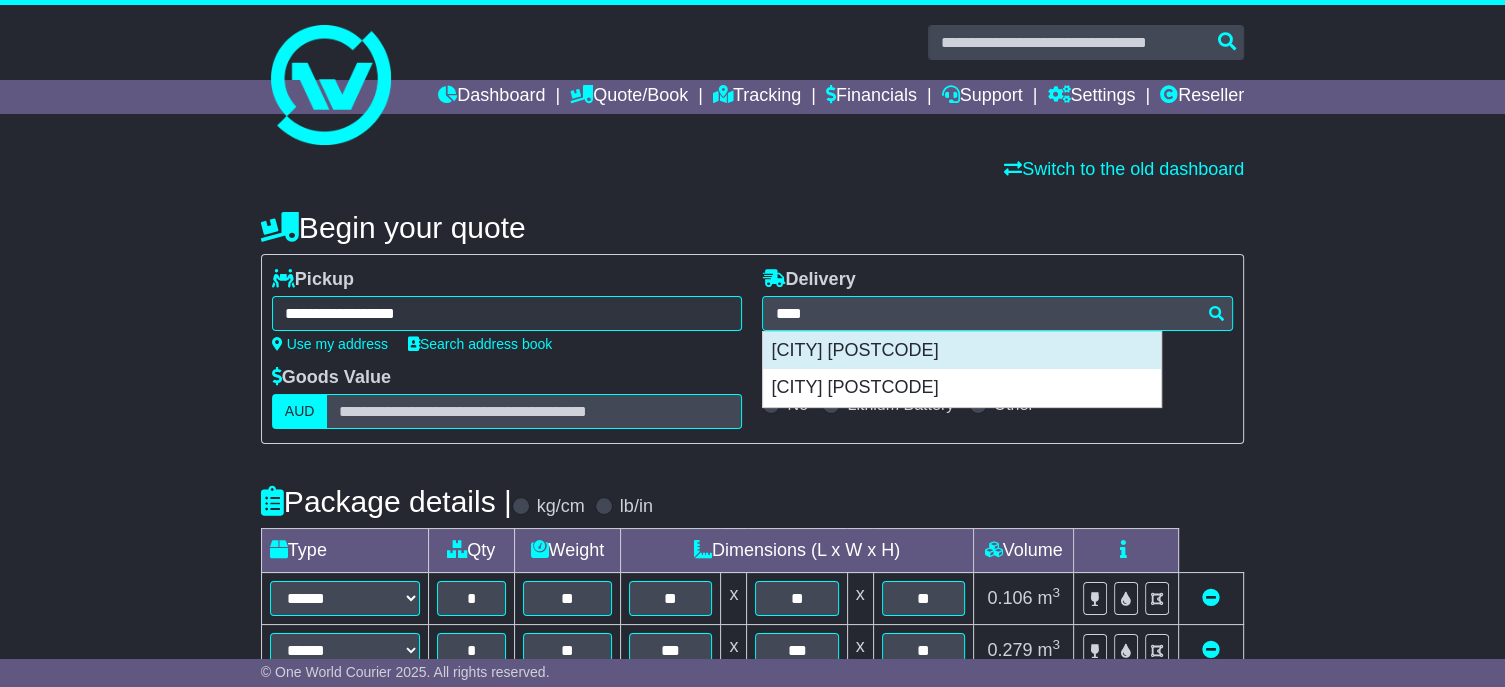 type on "**********" 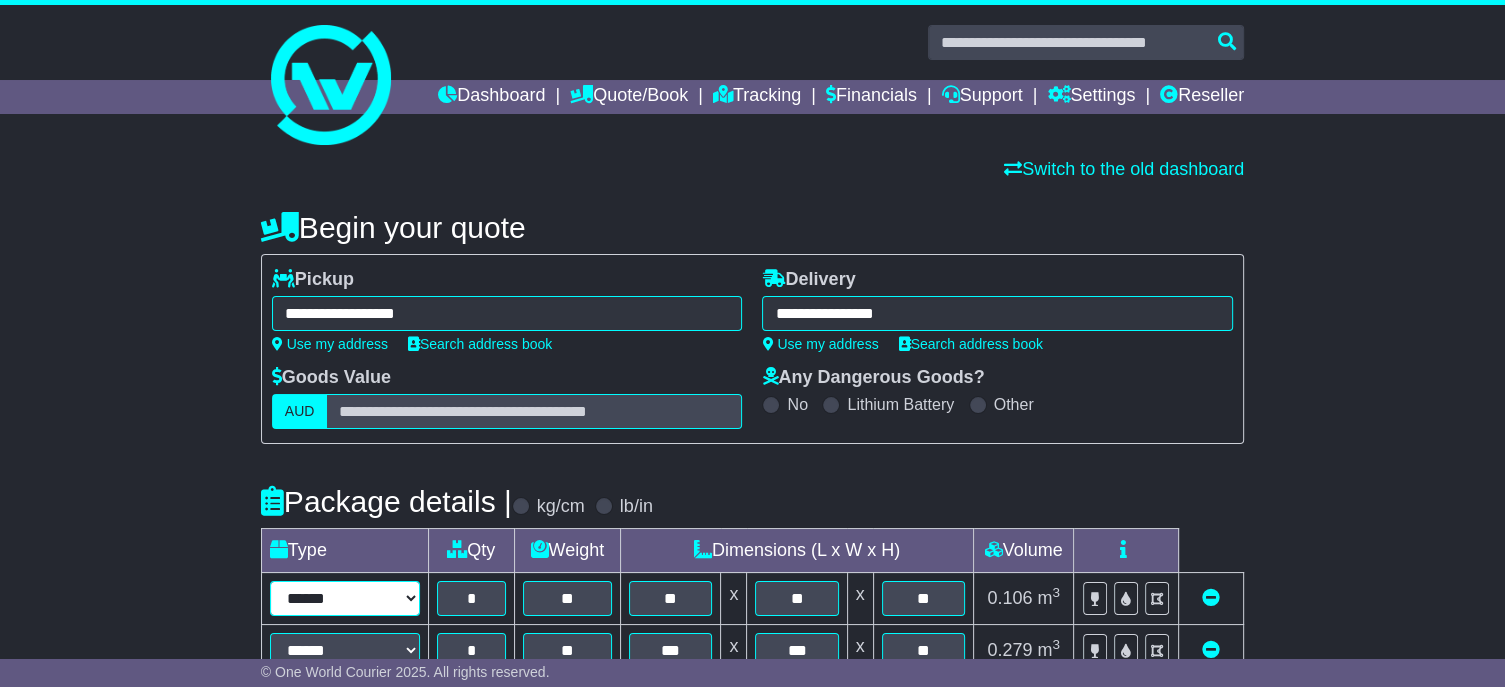 click on "****** ****** *** ******** ***** **** **** ****** *** *******" at bounding box center [345, 598] 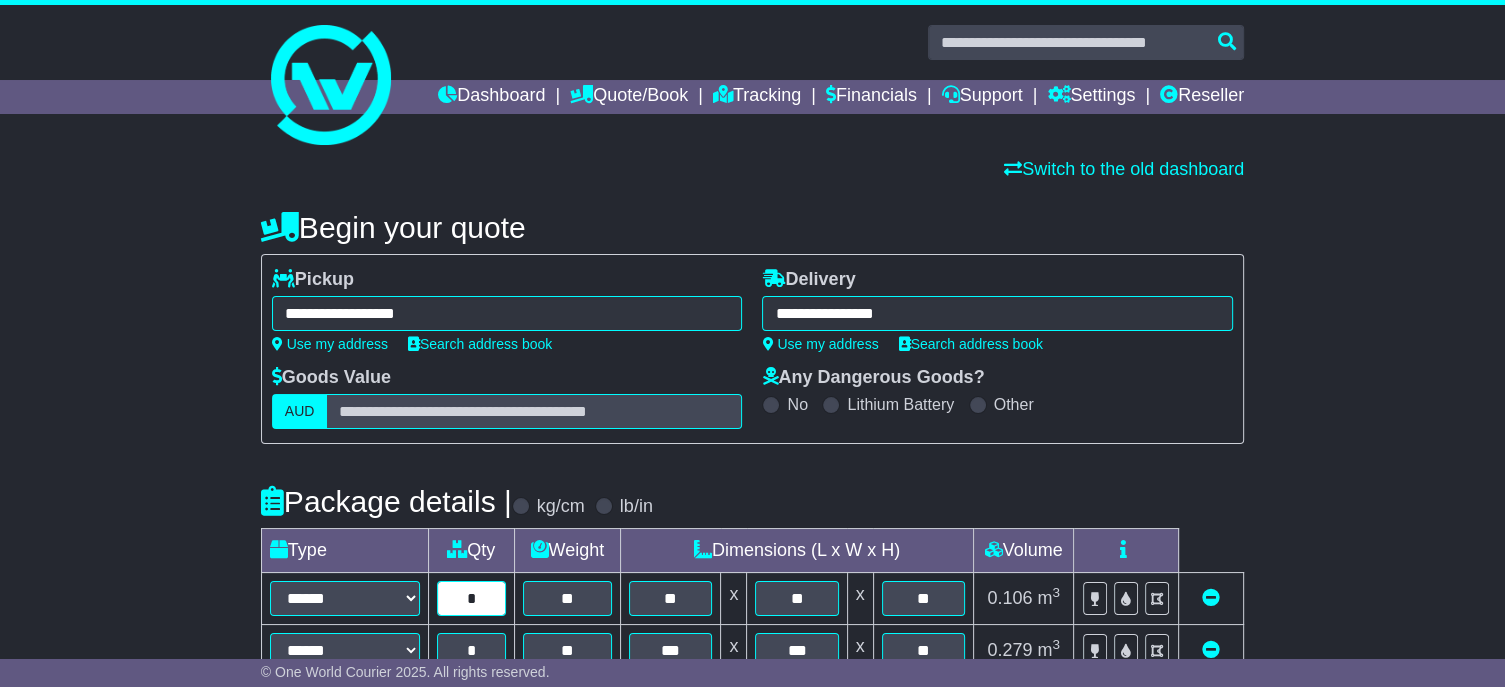 drag, startPoint x: 494, startPoint y: 627, endPoint x: 456, endPoint y: 622, distance: 38.327538 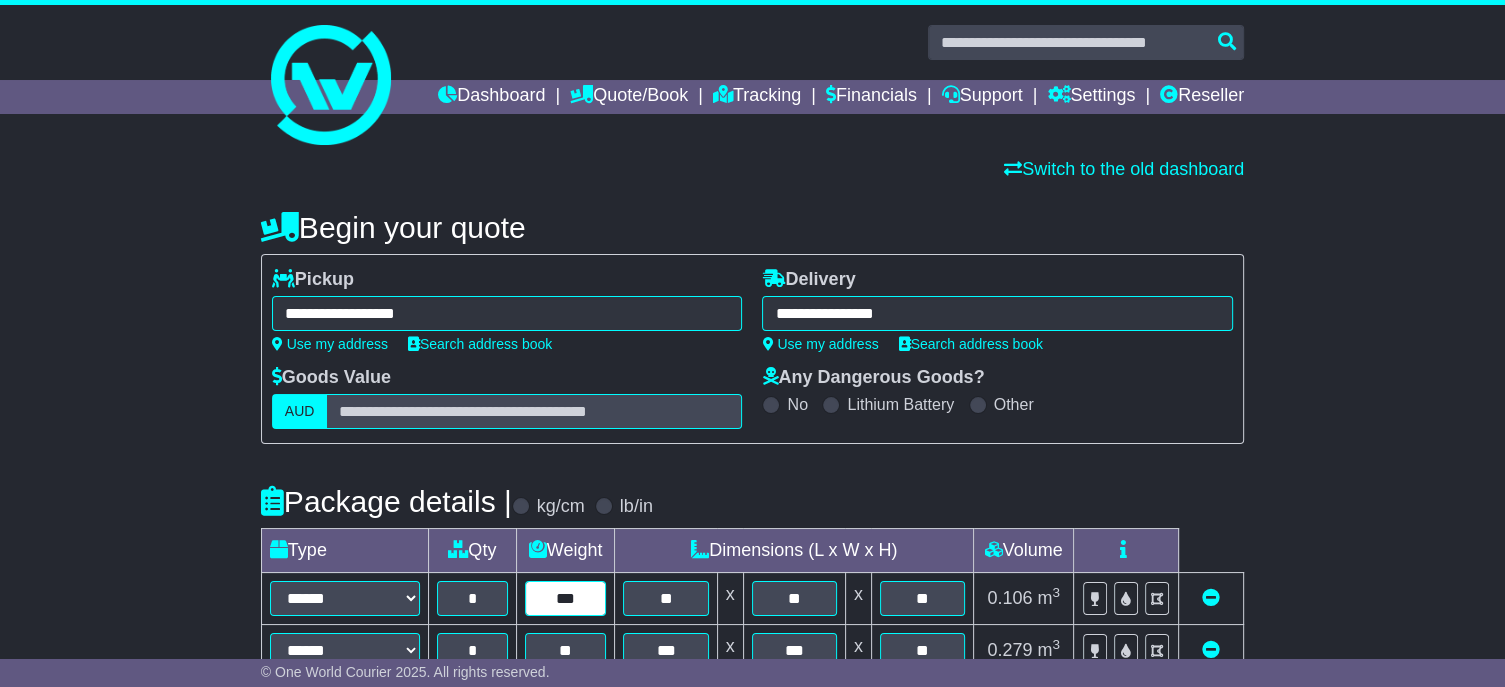type on "***" 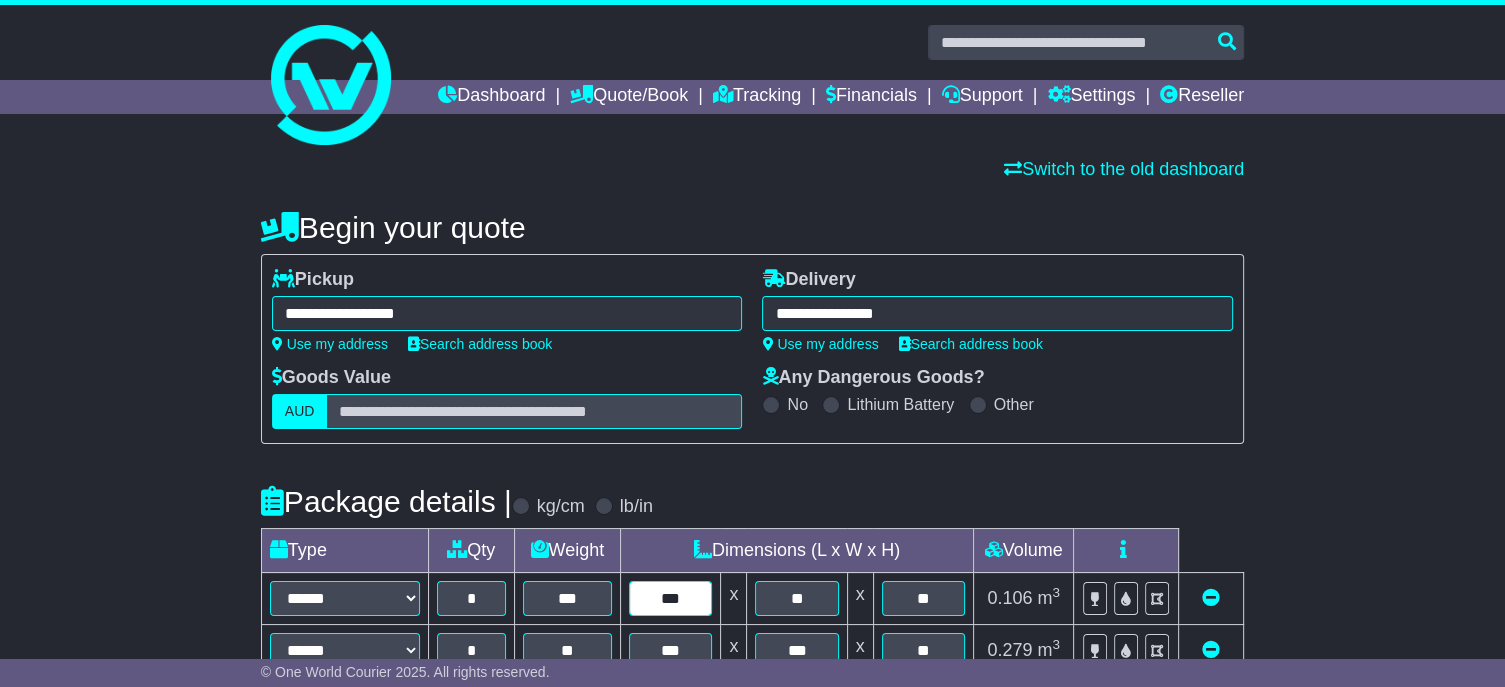 type on "***" 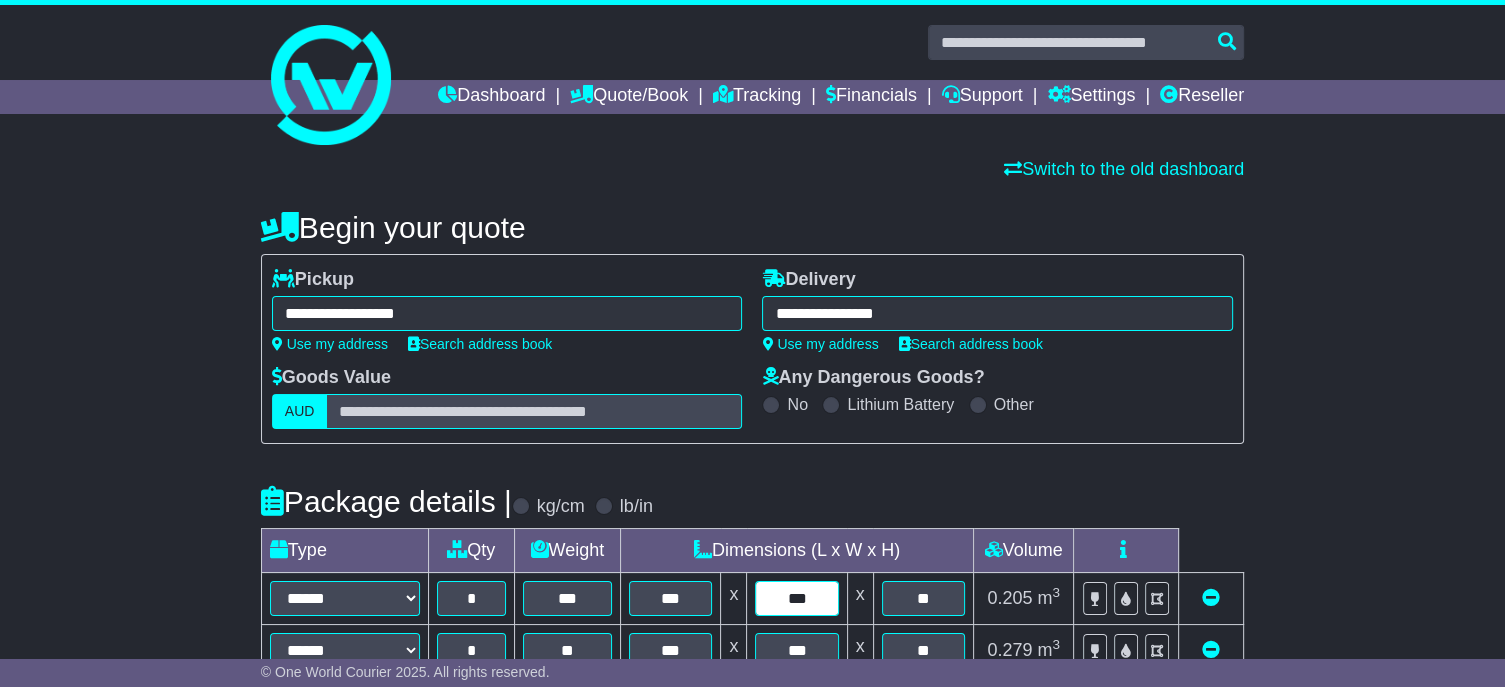type on "***" 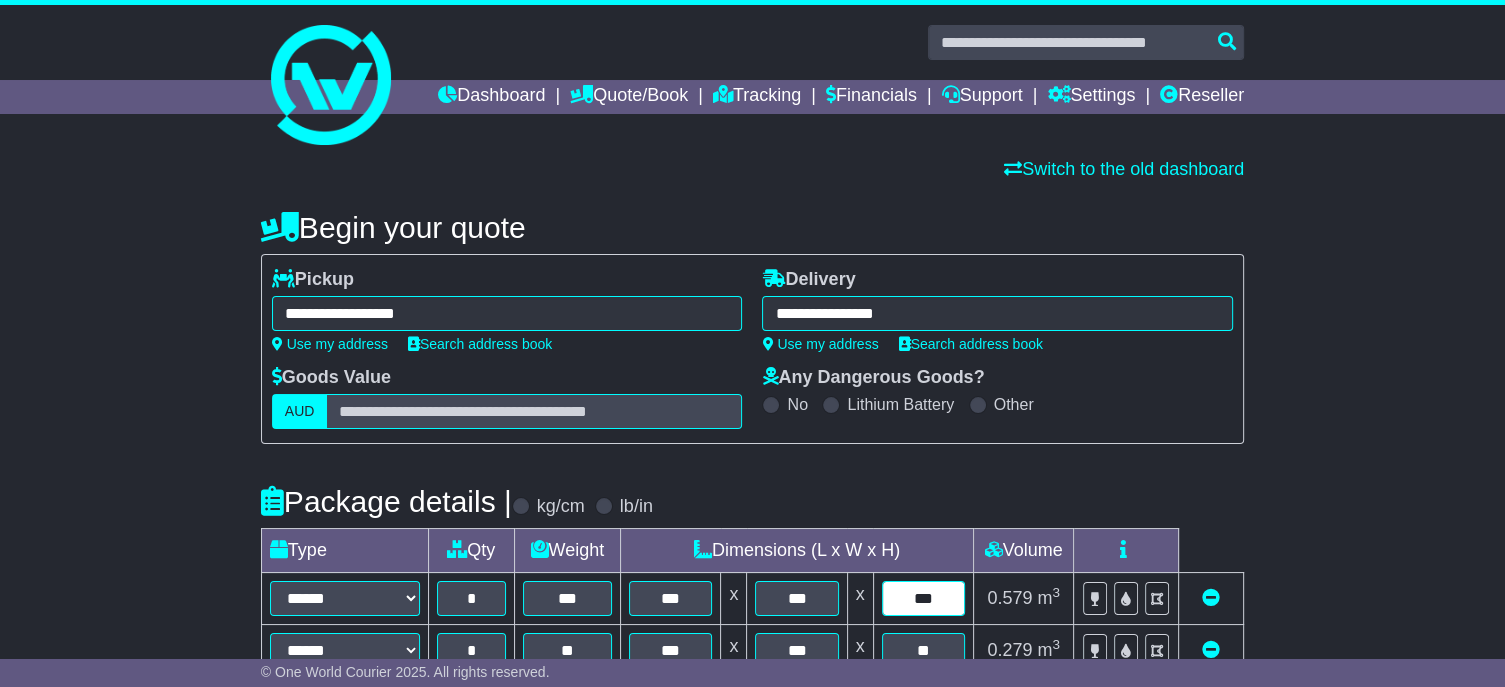 type on "***" 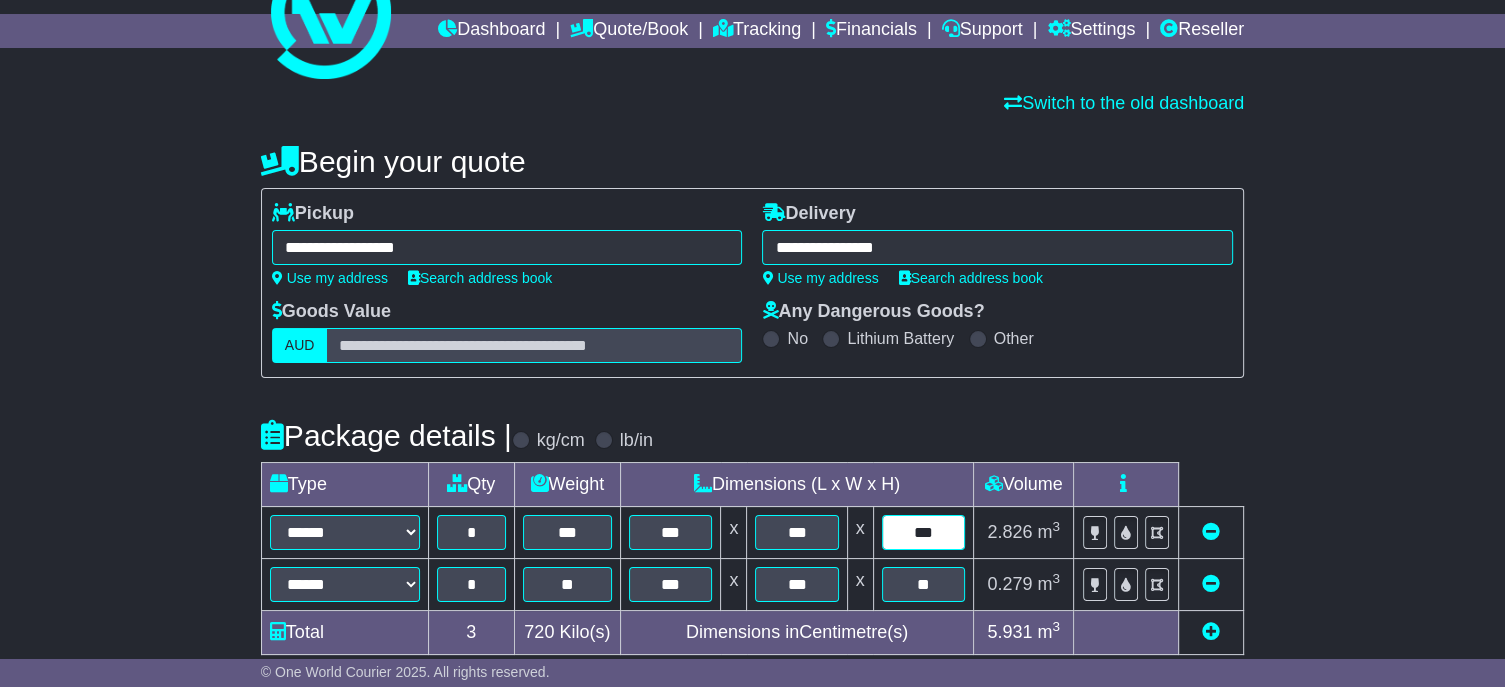scroll, scrollTop: 400, scrollLeft: 0, axis: vertical 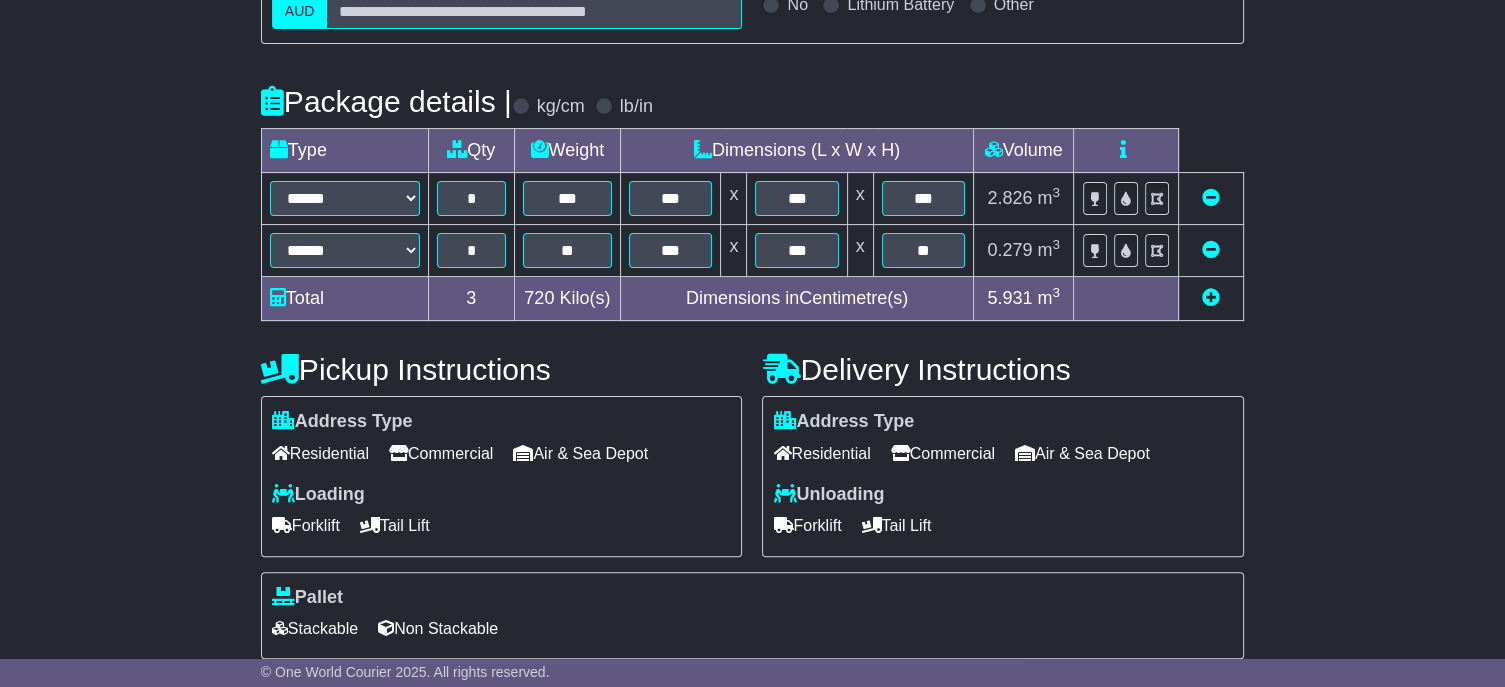 click on "Commercial" at bounding box center (441, 453) 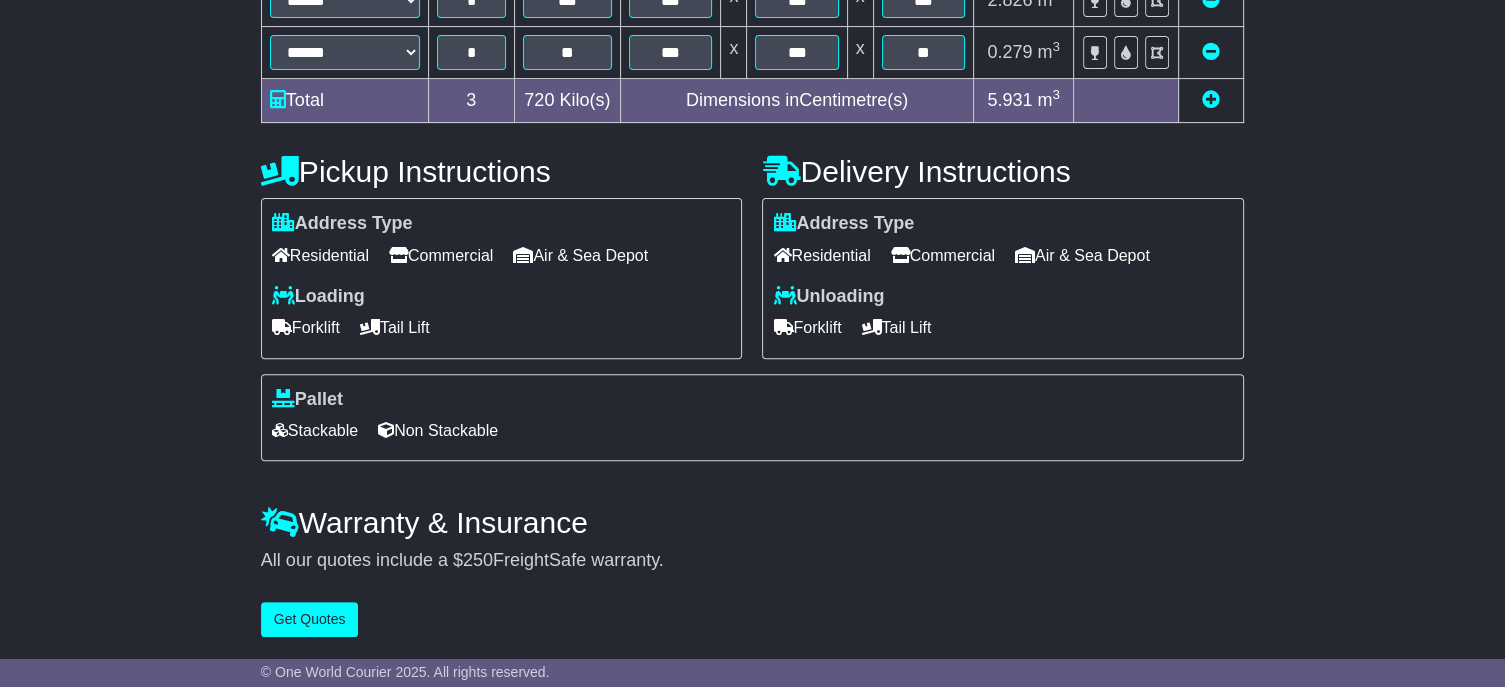 scroll, scrollTop: 633, scrollLeft: 0, axis: vertical 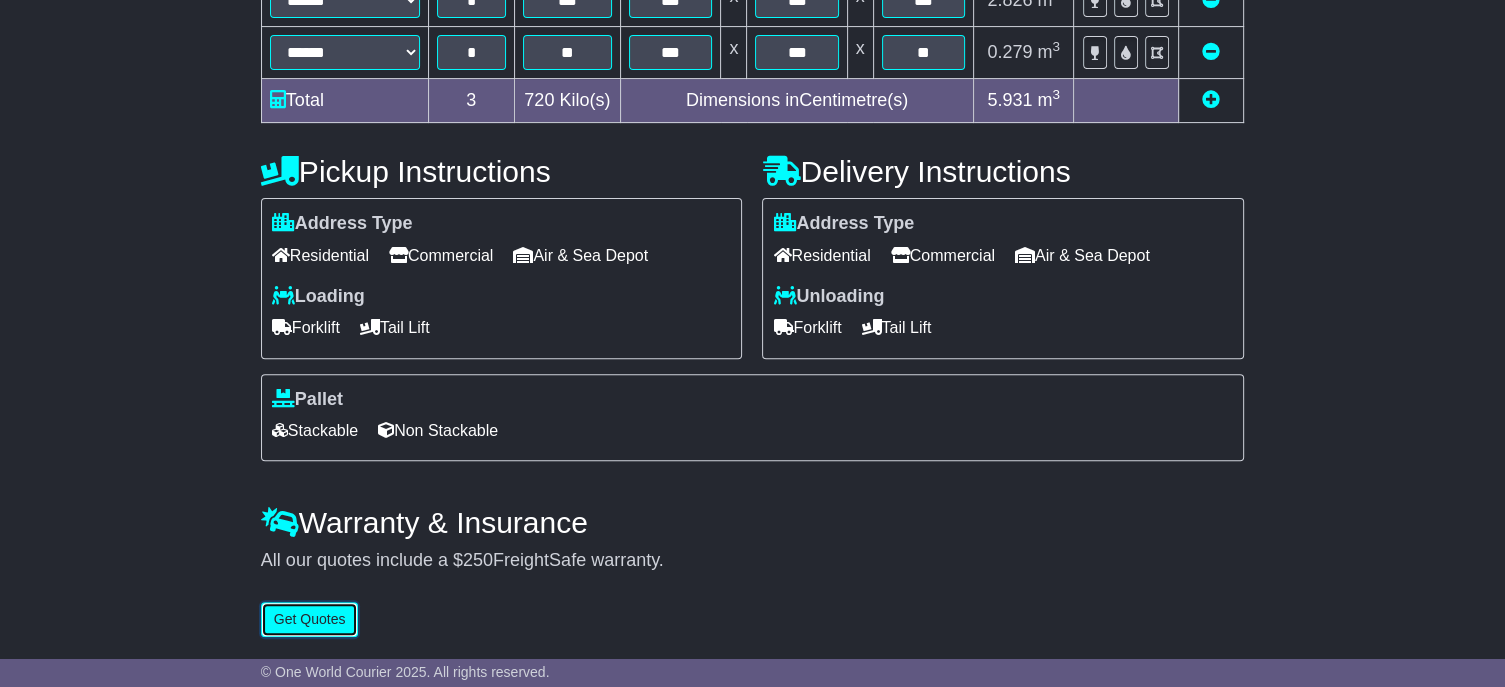 click on "Get Quotes" at bounding box center [310, 619] 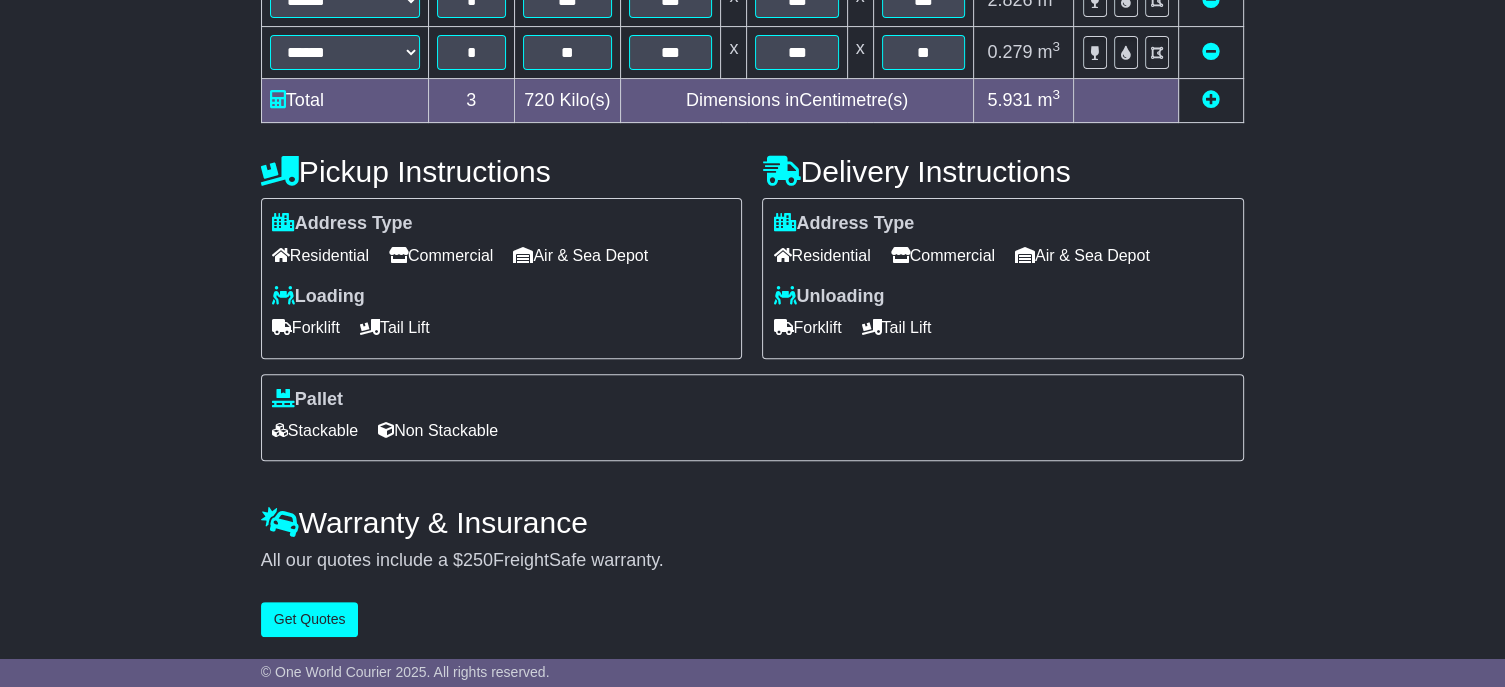scroll, scrollTop: 0, scrollLeft: 0, axis: both 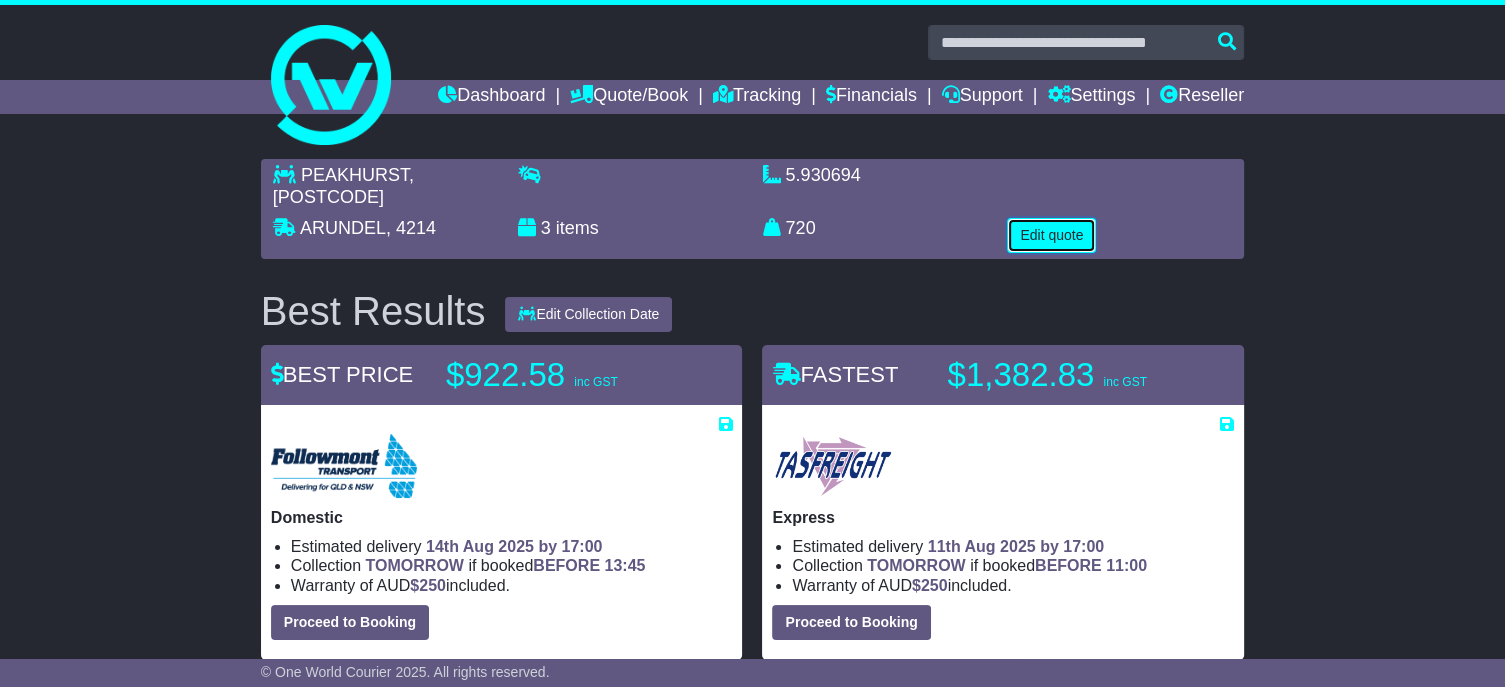 click on "Edit quote" at bounding box center (1051, 235) 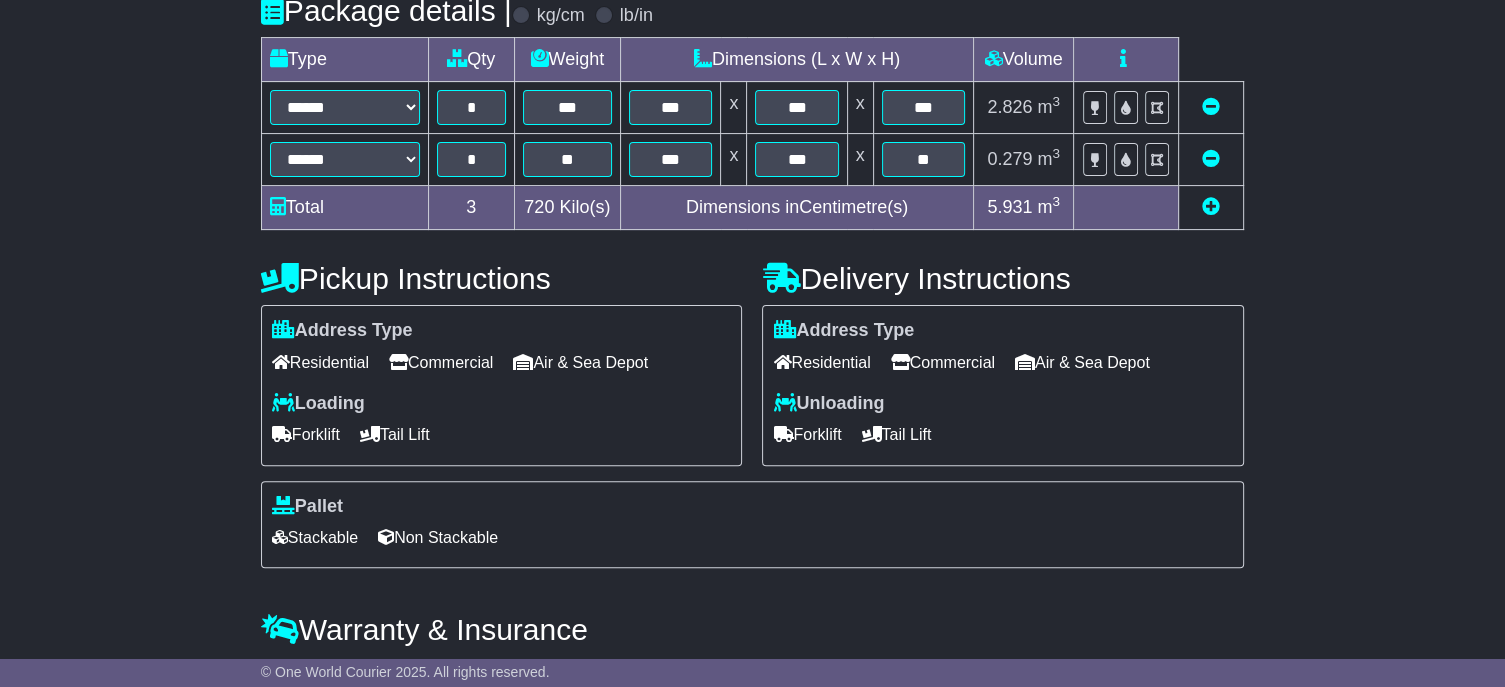 scroll, scrollTop: 500, scrollLeft: 0, axis: vertical 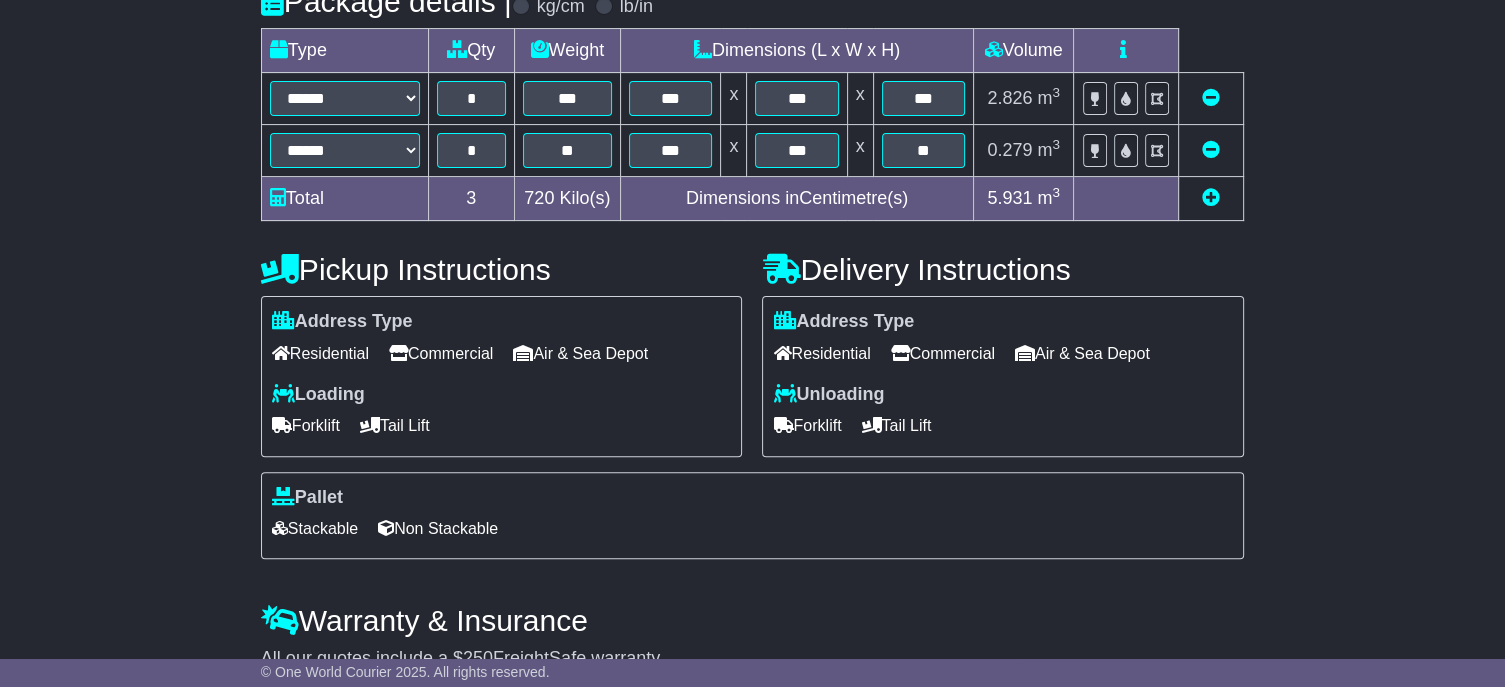 click at bounding box center (1211, 149) 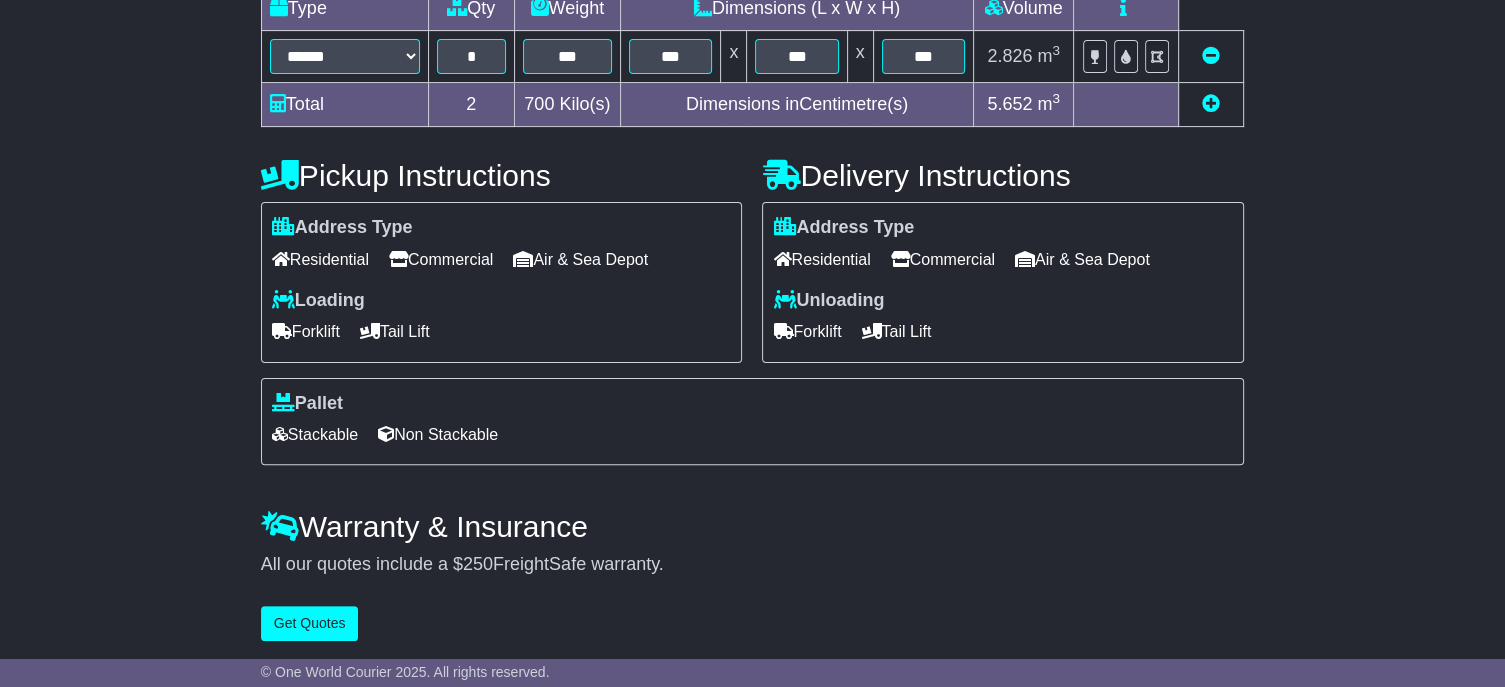 scroll, scrollTop: 581, scrollLeft: 0, axis: vertical 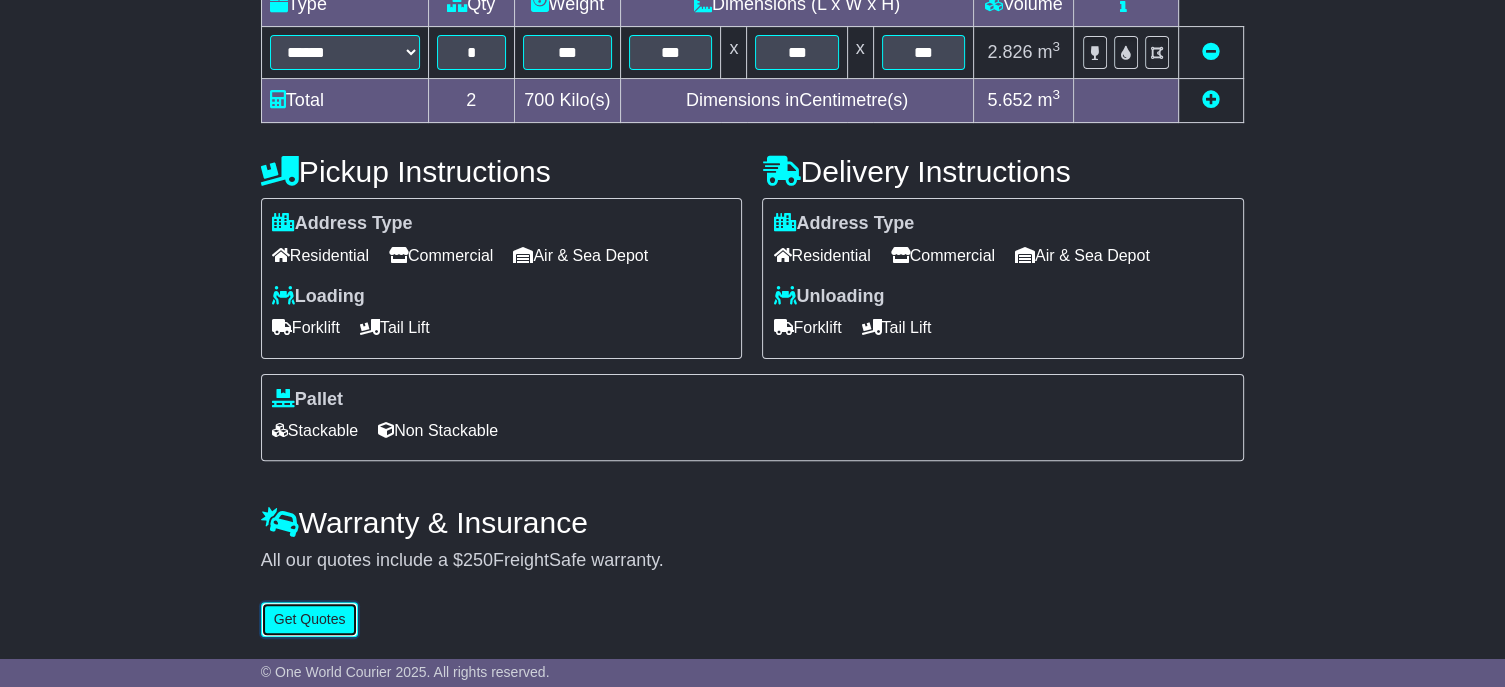 click on "Get Quotes" at bounding box center [310, 619] 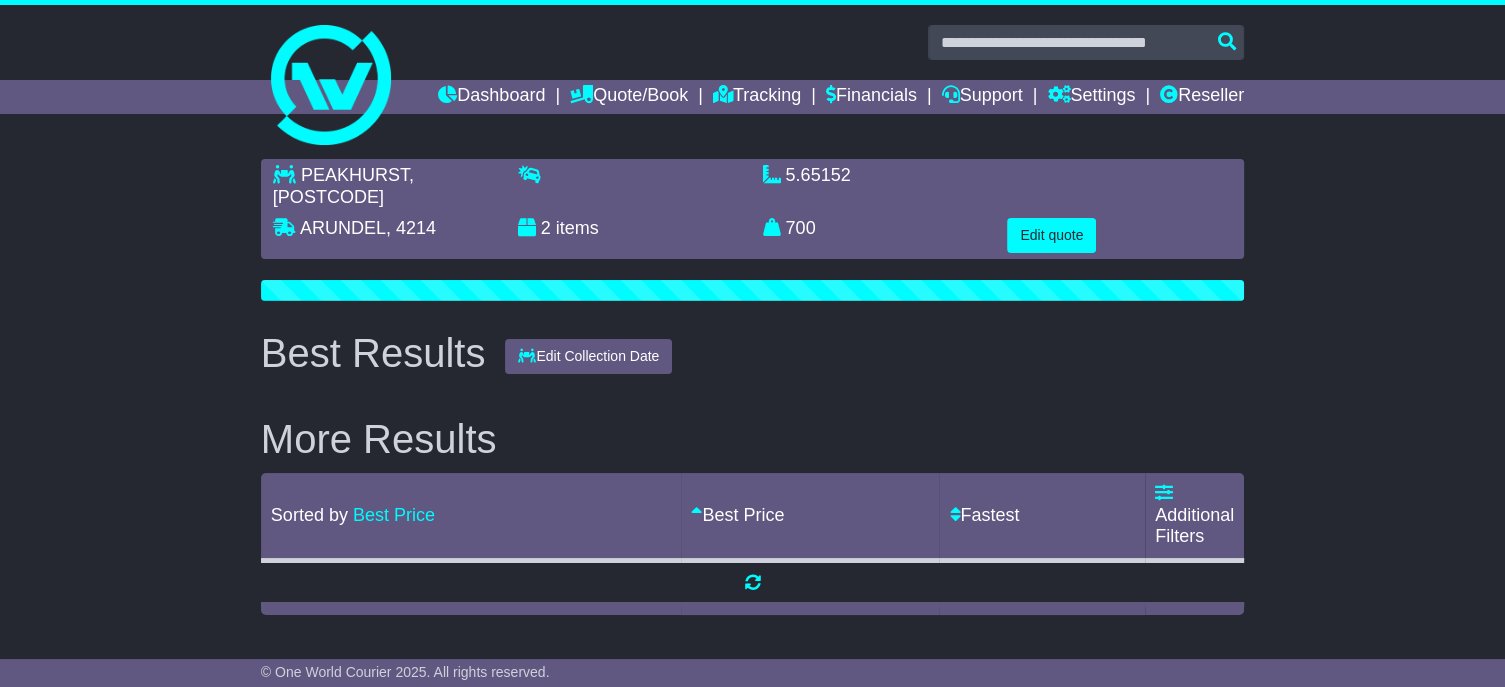 scroll, scrollTop: 0, scrollLeft: 0, axis: both 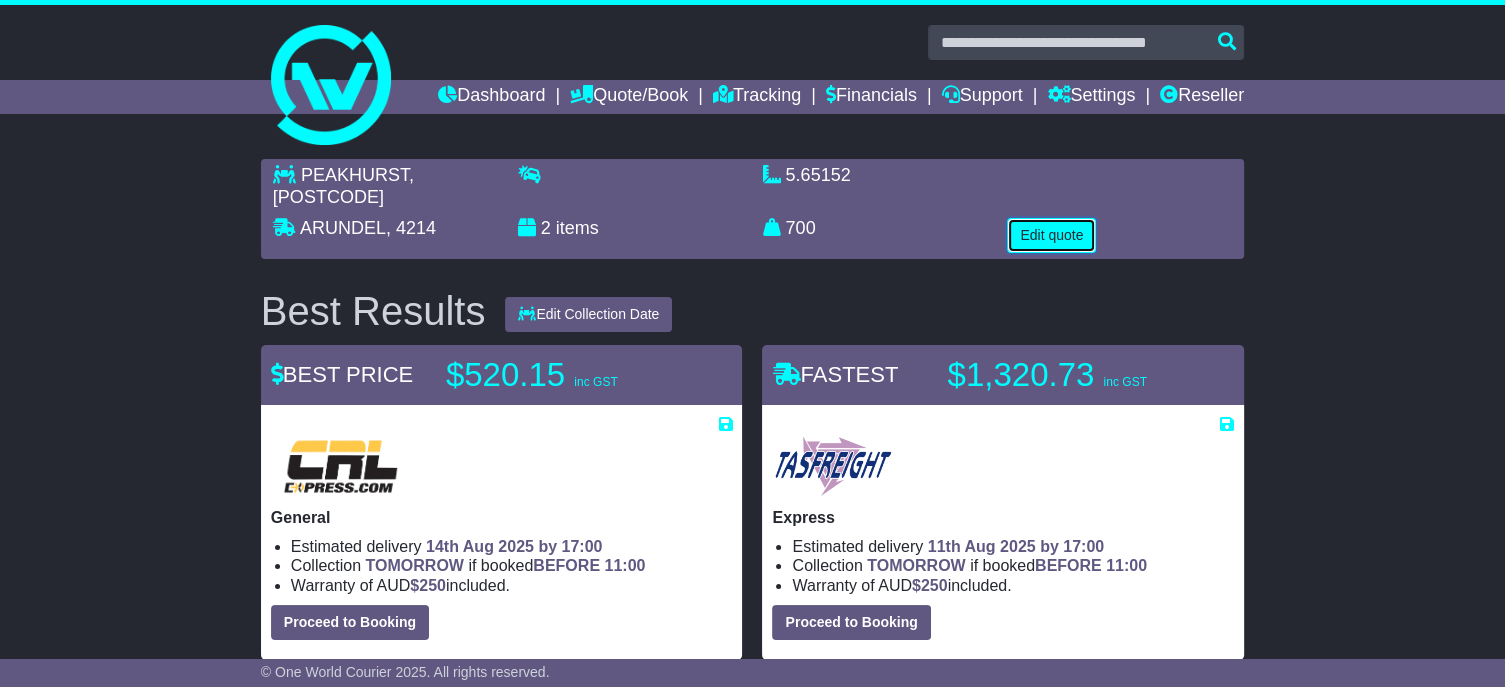 click on "Edit quote" at bounding box center [1051, 235] 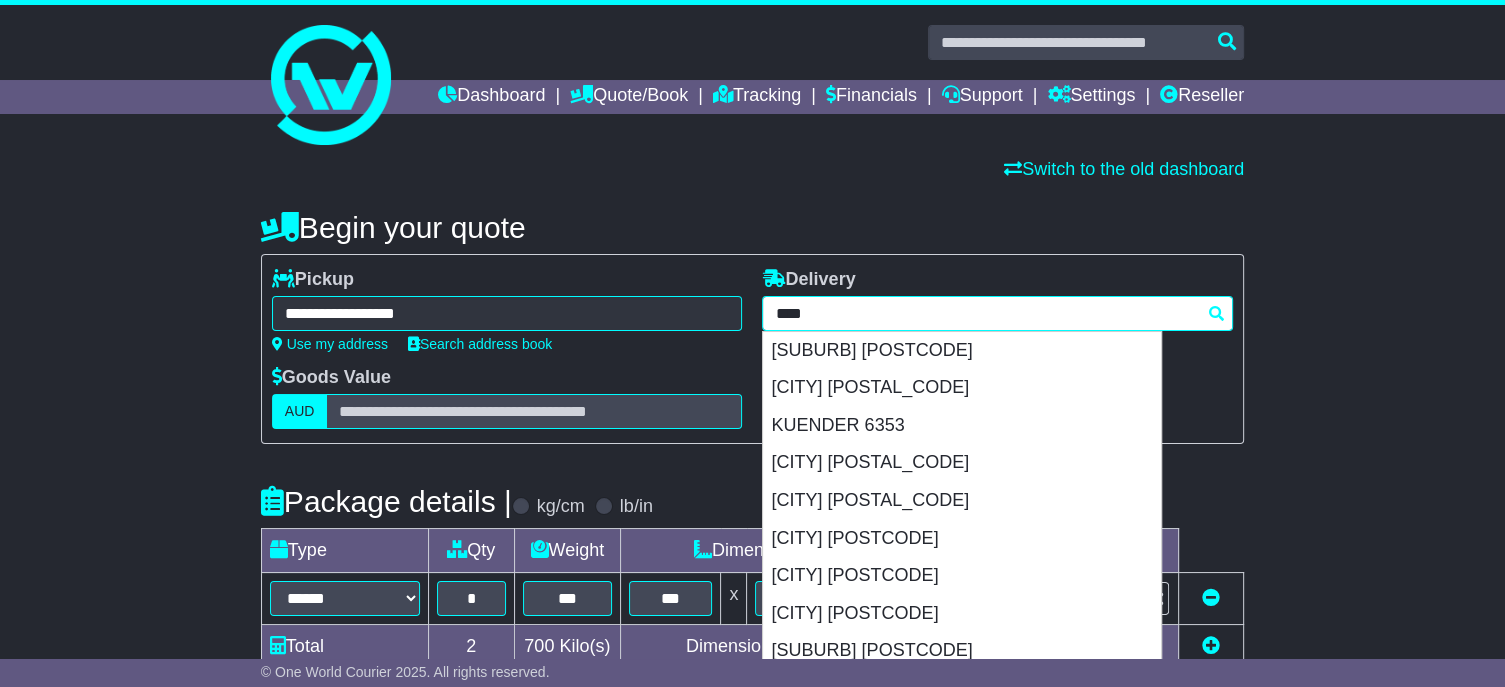 click on "**********" at bounding box center (997, 313) 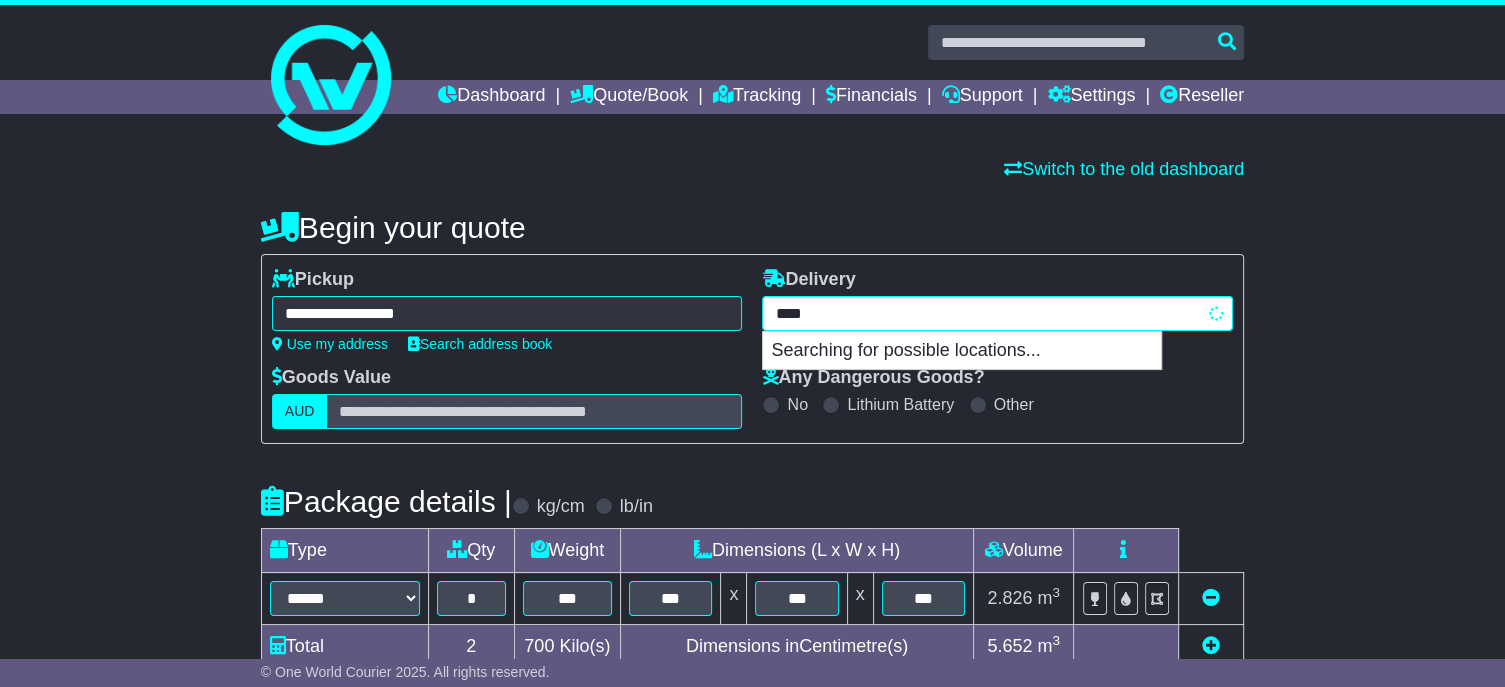 type on "*****" 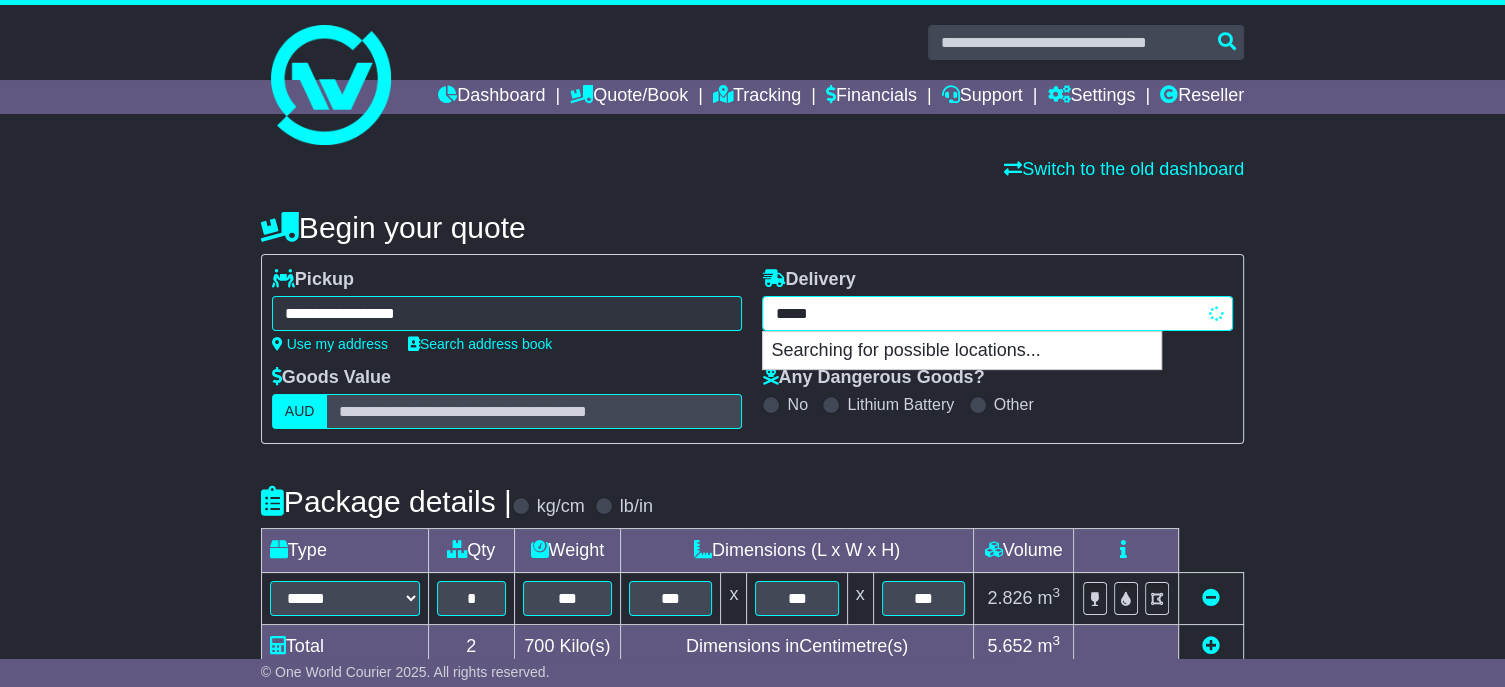 type on "******" 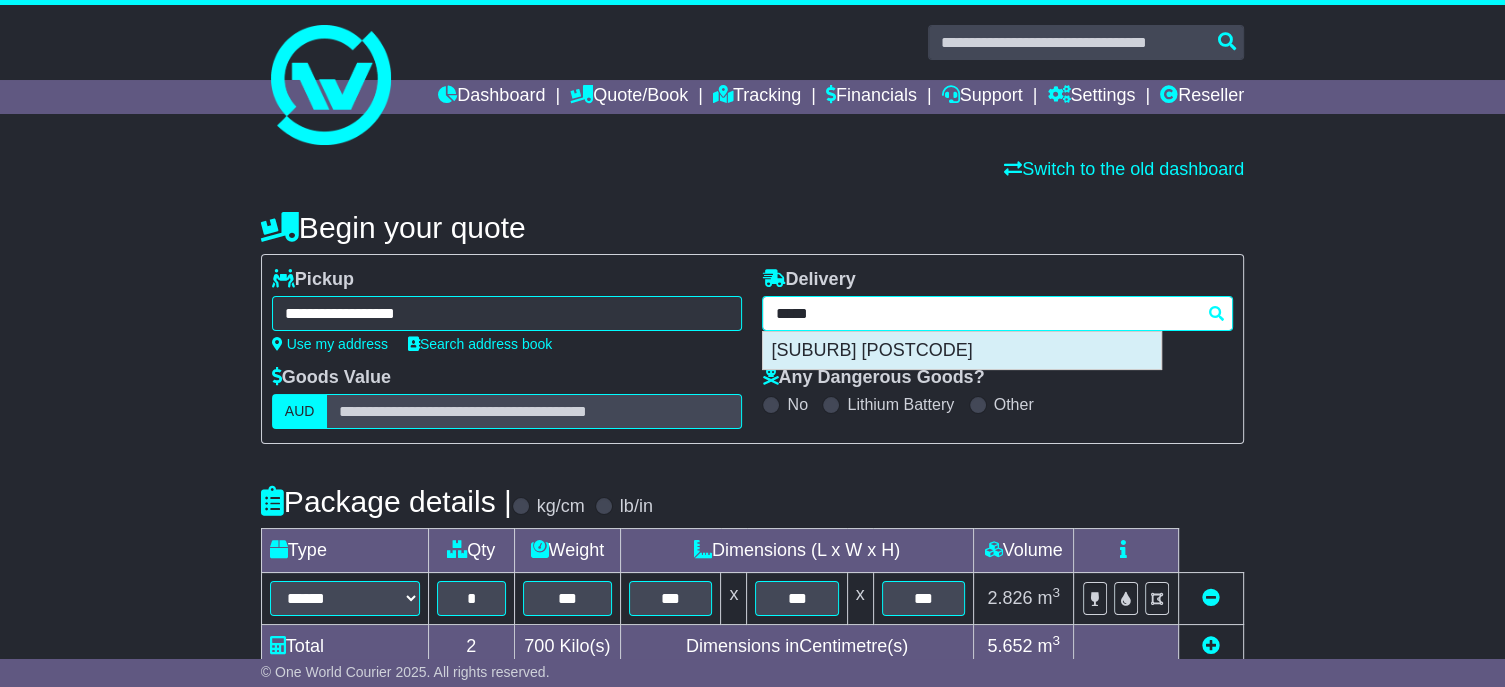 click on "[SUBURB] [POSTCODE]" at bounding box center [962, 351] 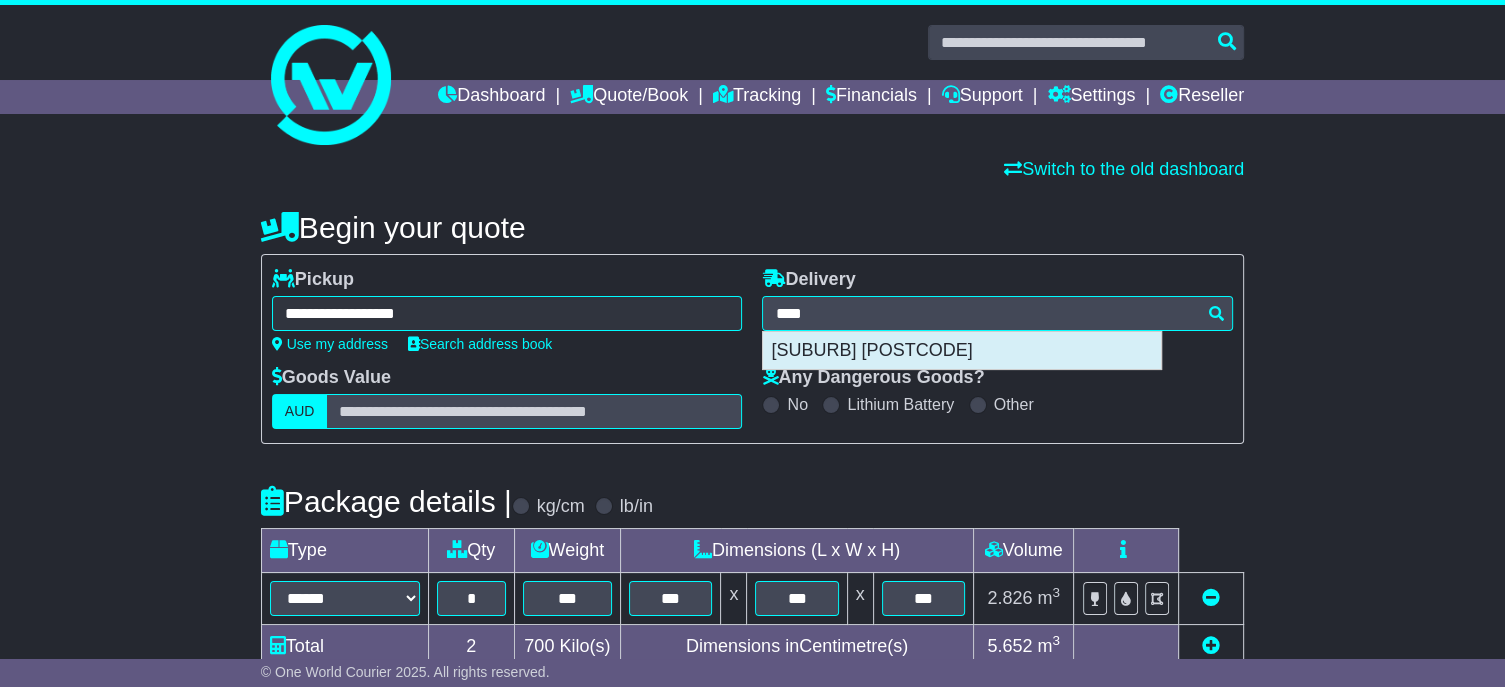 type on "**********" 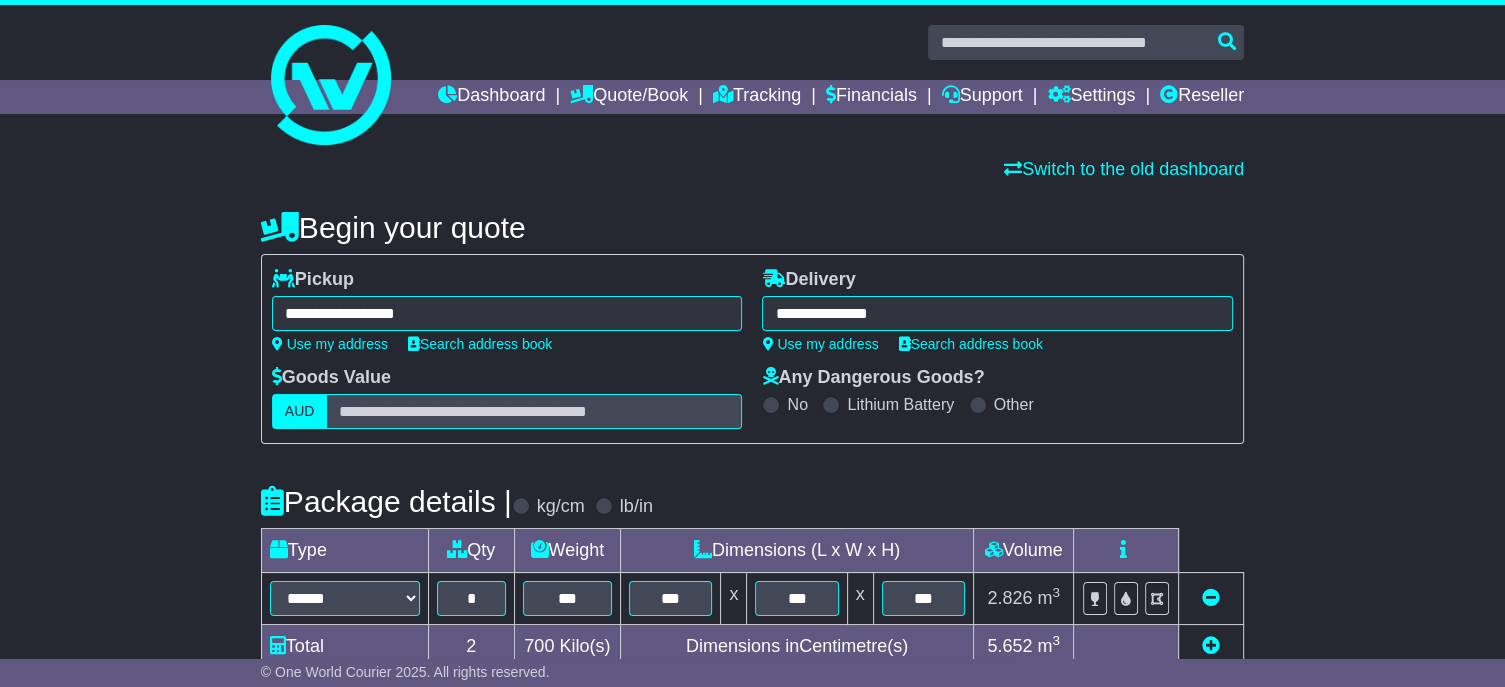 click on "**********" at bounding box center [507, 313] 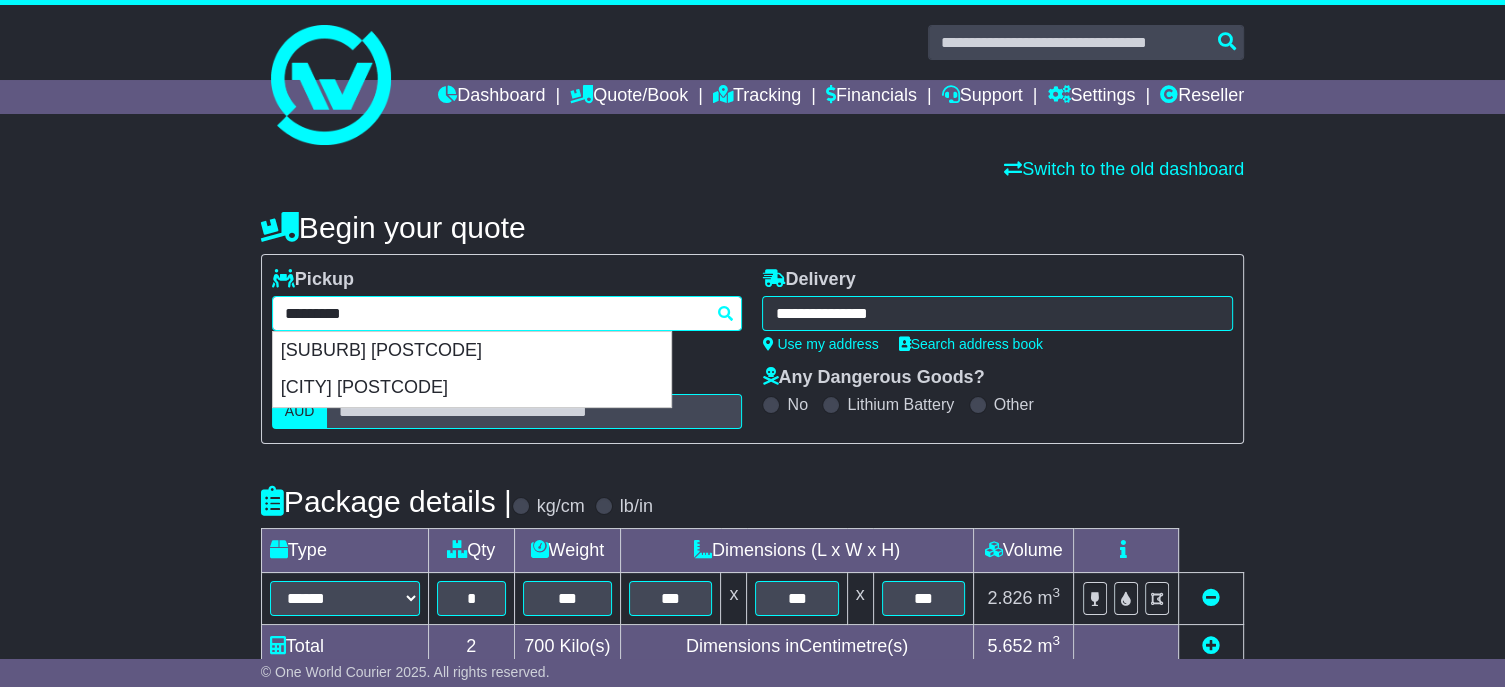 click on "*********" at bounding box center (507, 313) 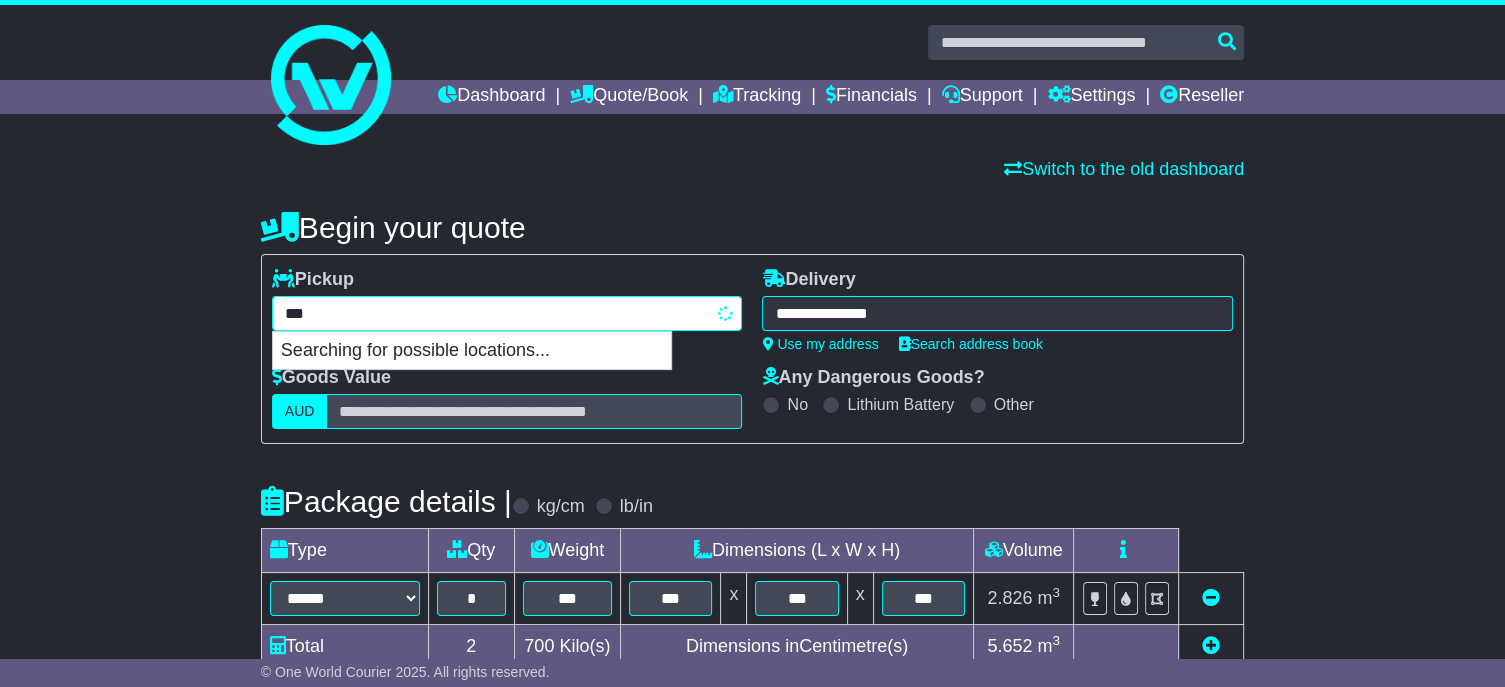 type on "****" 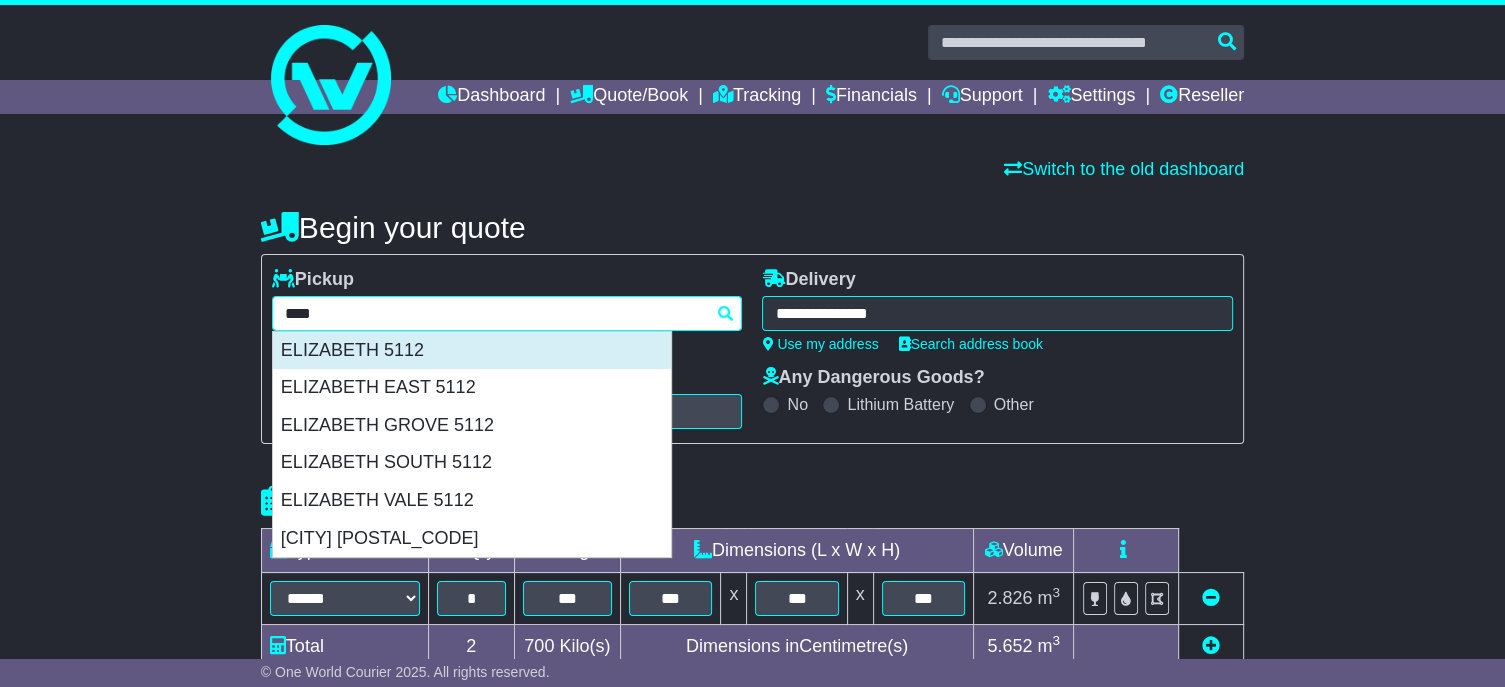 click on "ELIZABETH 5112" at bounding box center [472, 351] 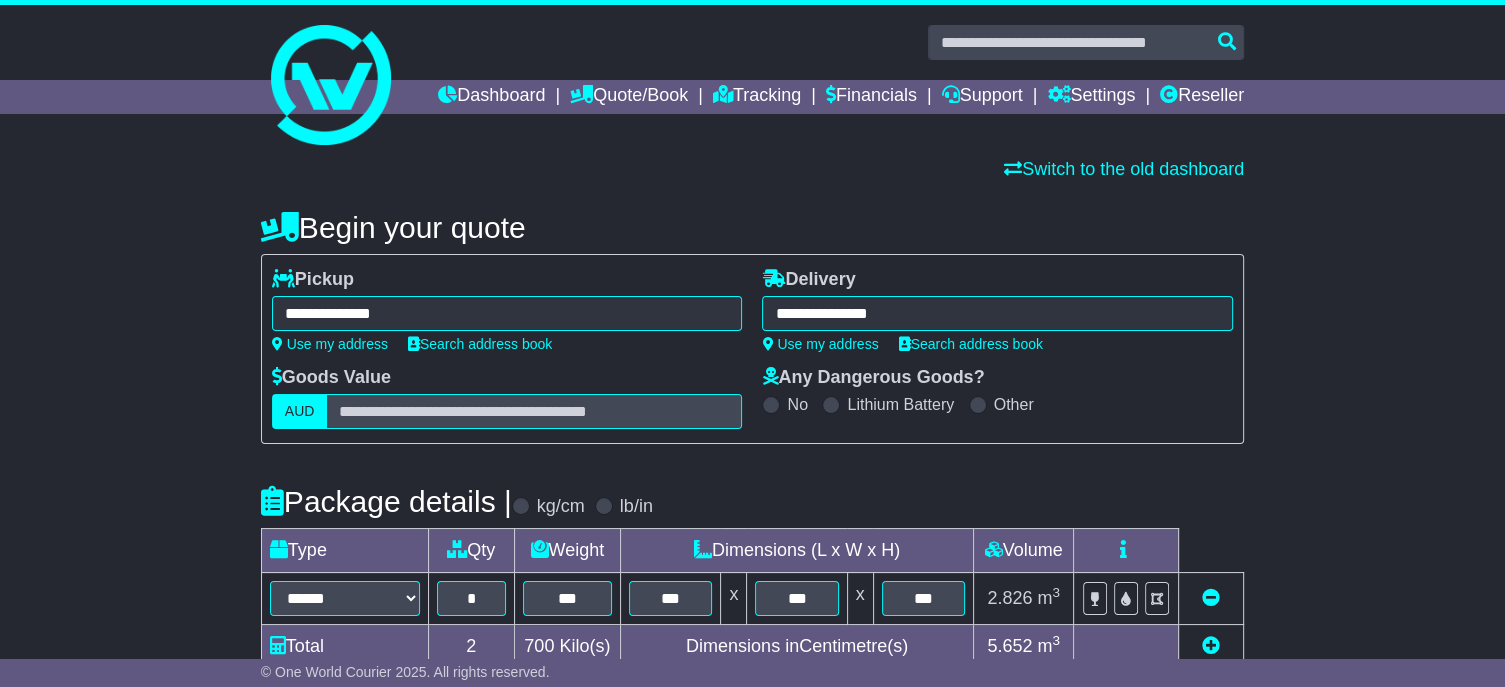 type on "**********" 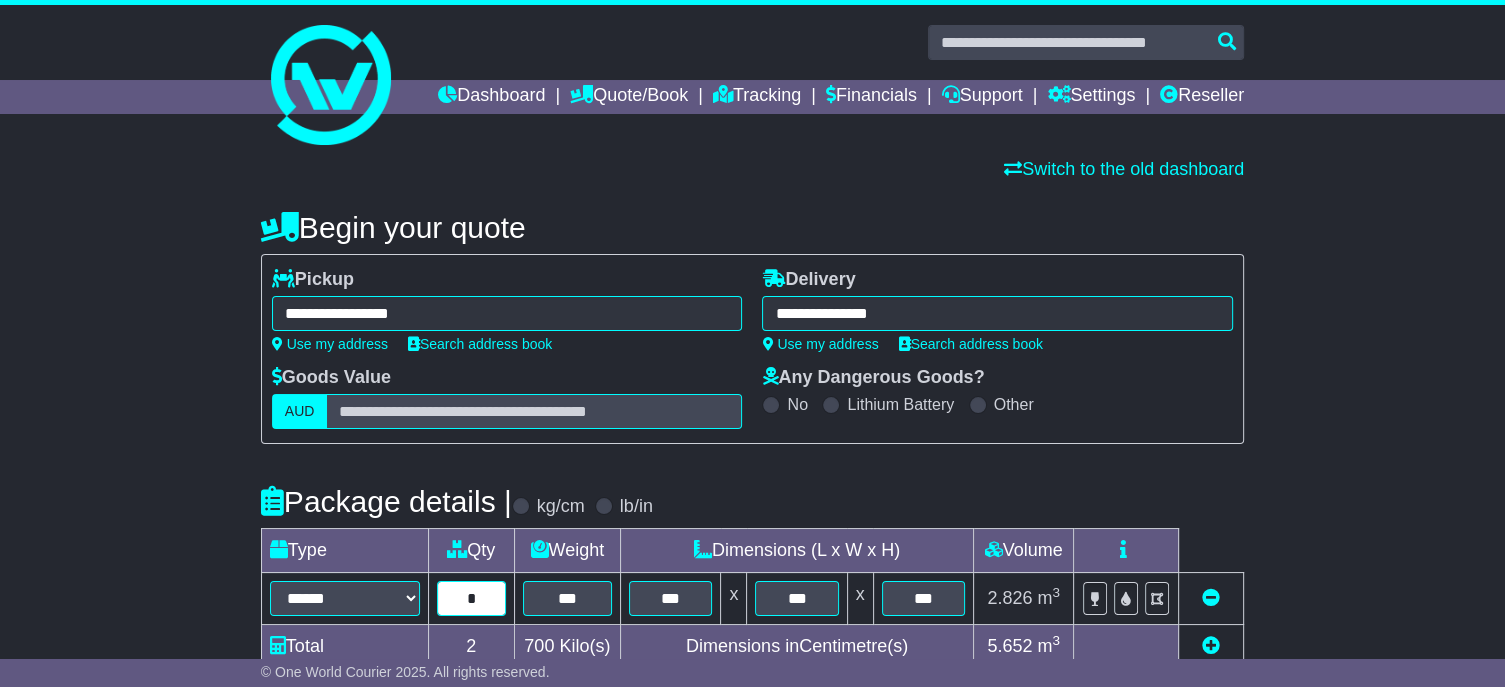 drag, startPoint x: 456, startPoint y: 624, endPoint x: 504, endPoint y: 636, distance: 49.47727 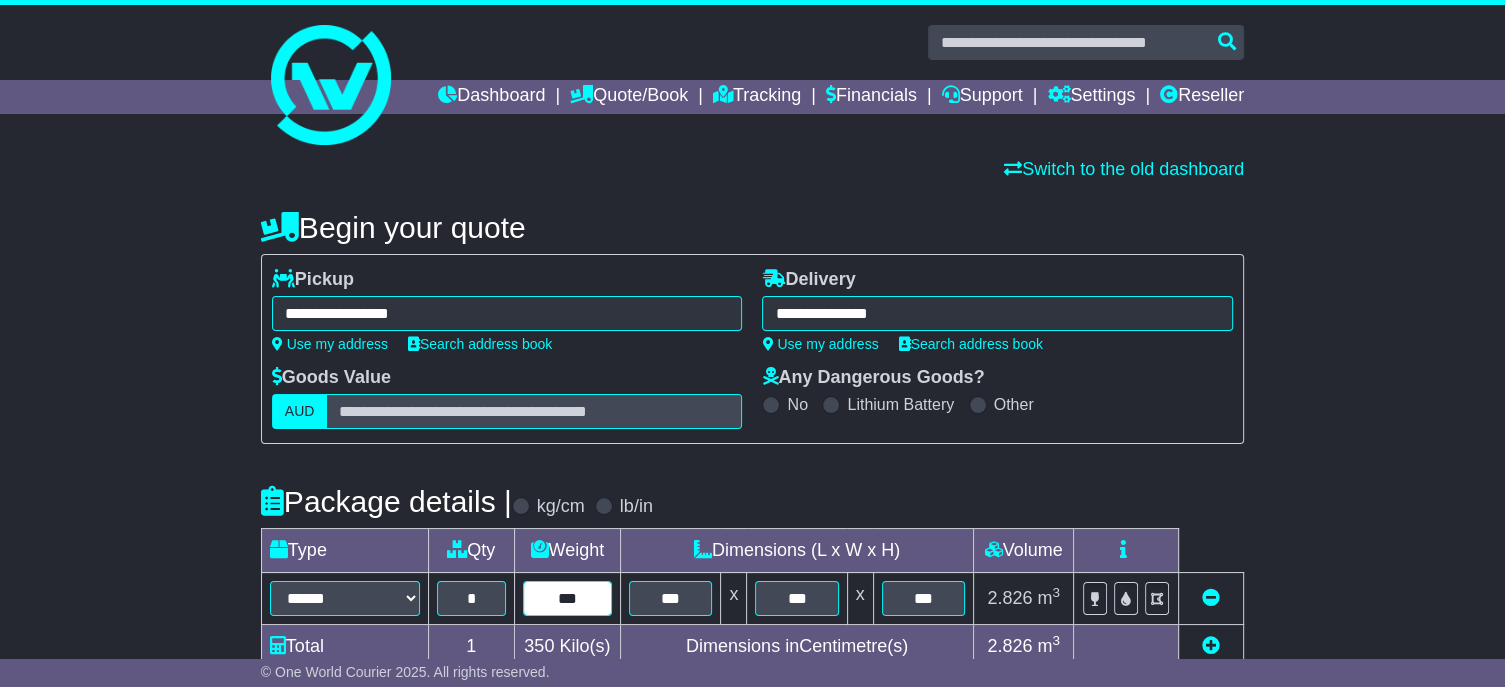 type on "***" 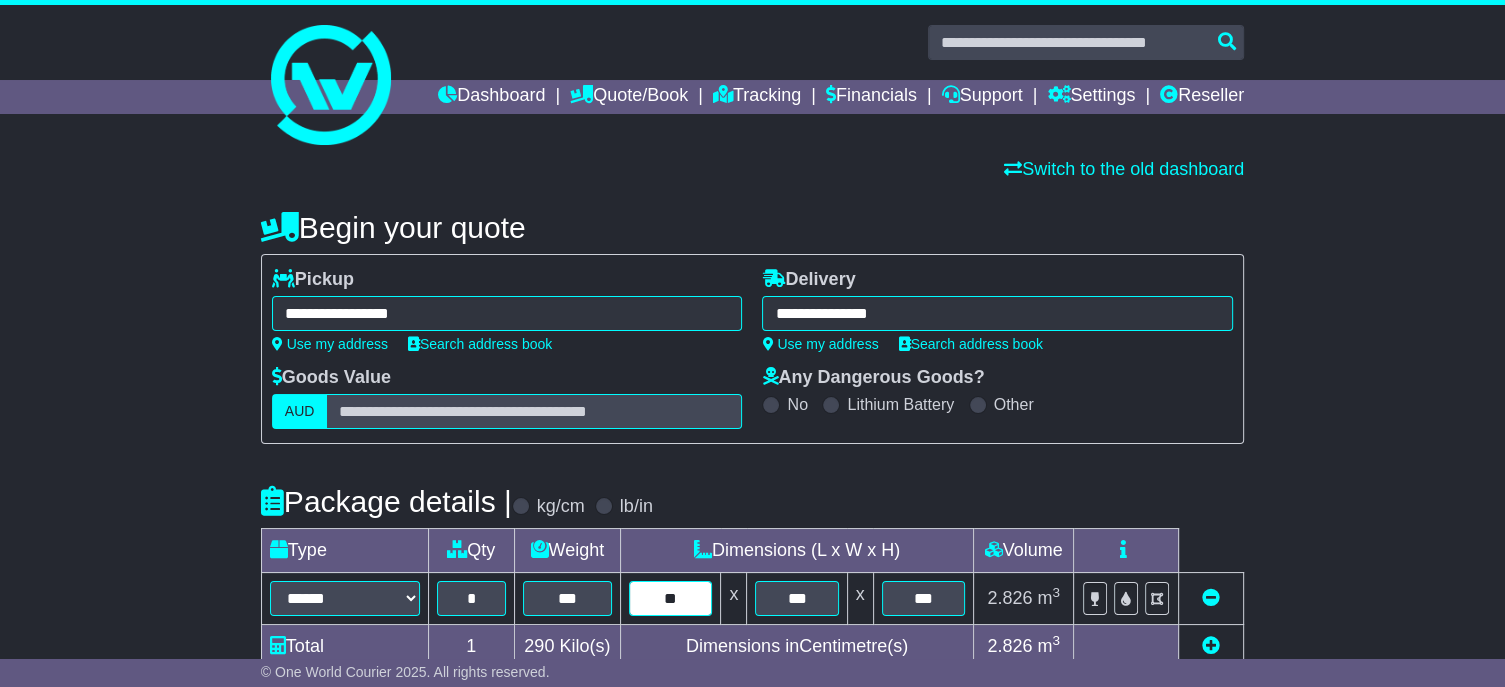 type on "***" 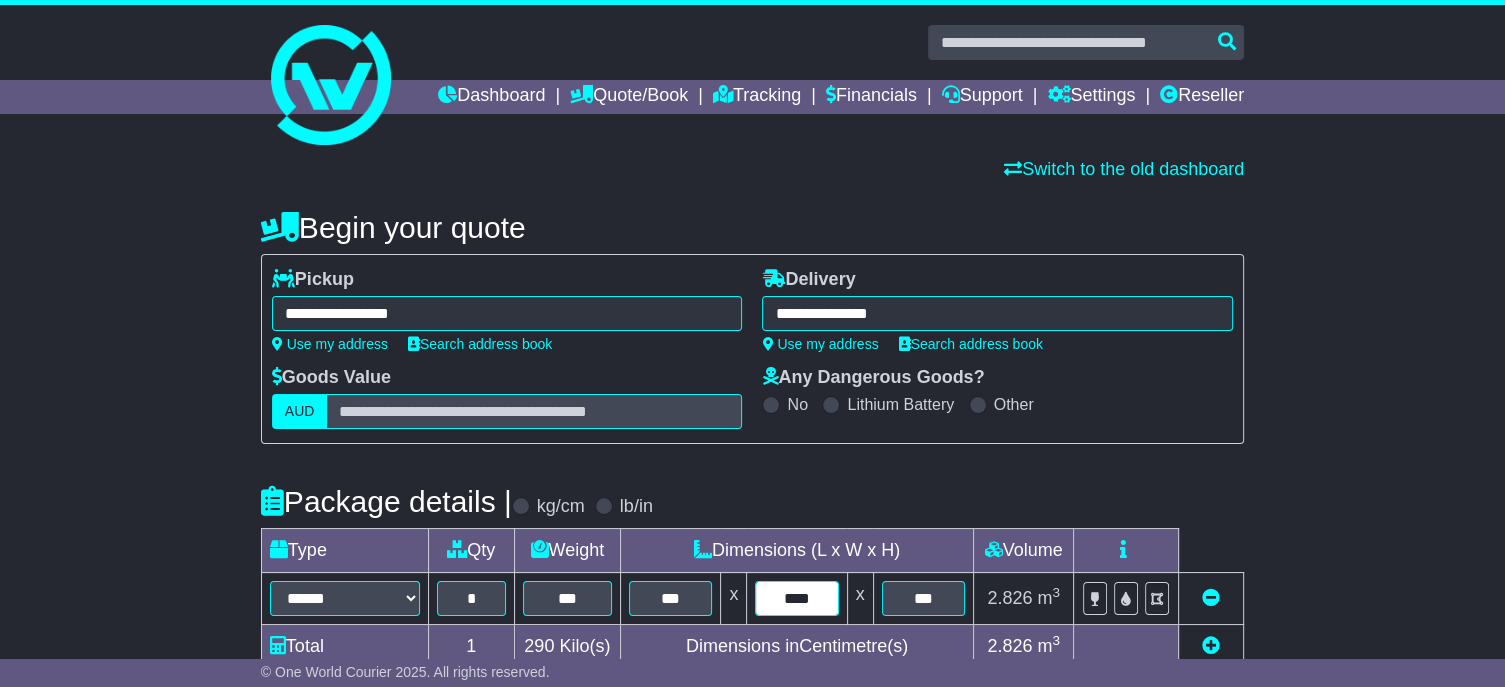 type on "***" 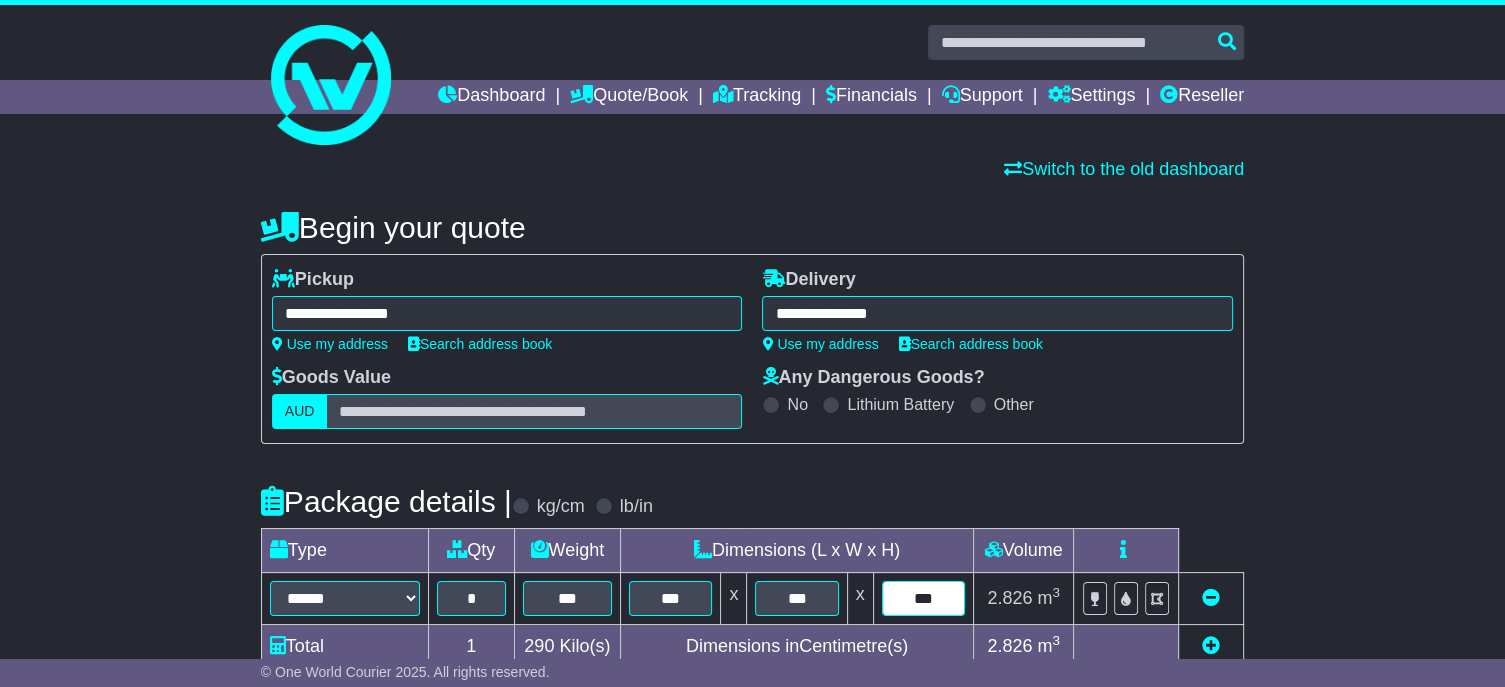 type on "***" 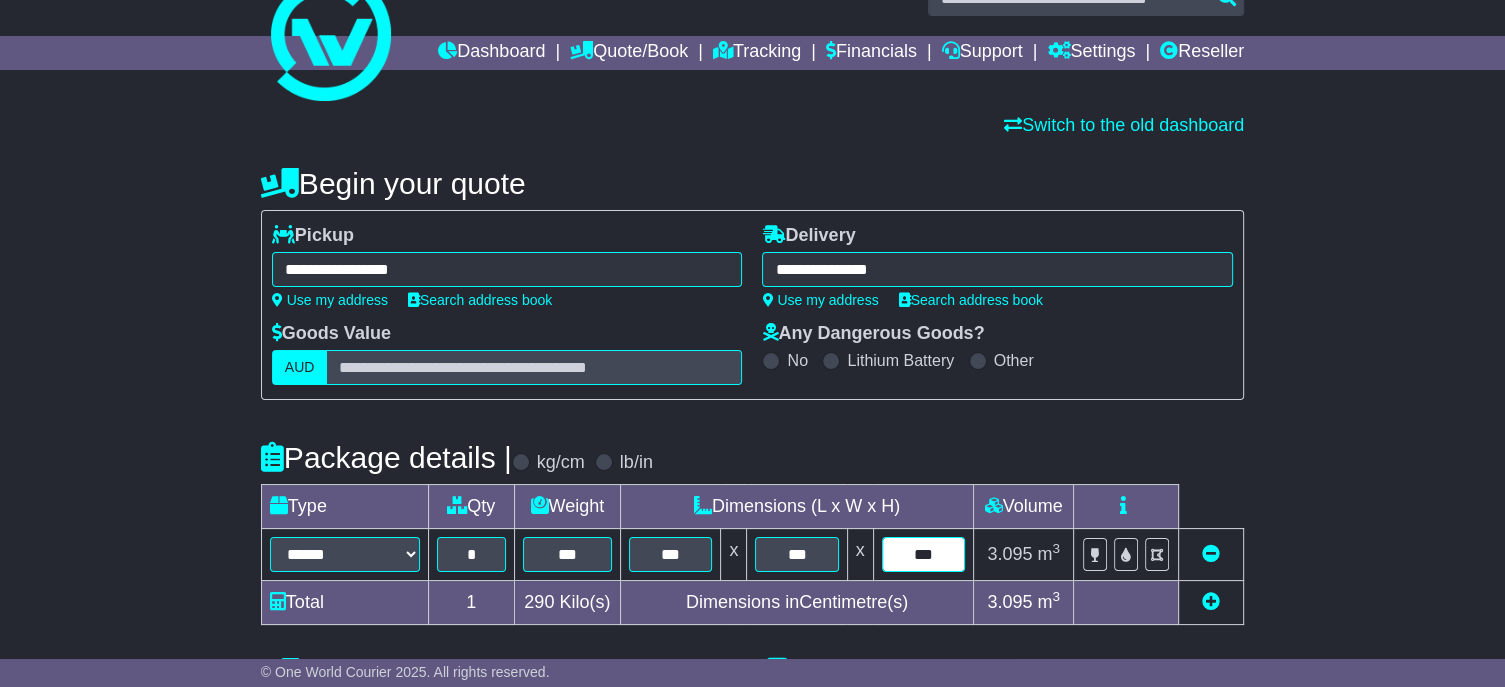 scroll, scrollTop: 400, scrollLeft: 0, axis: vertical 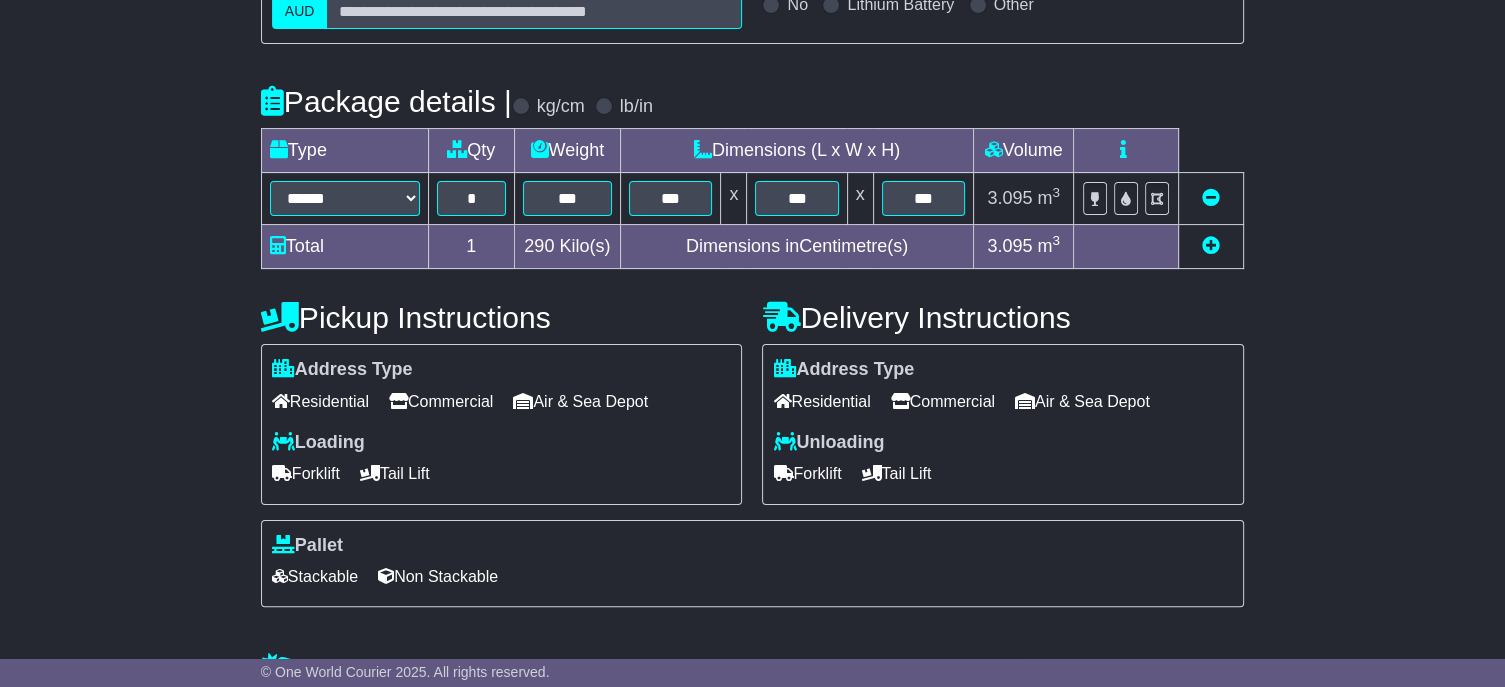 click on "Tail Lift" at bounding box center (896, 473) 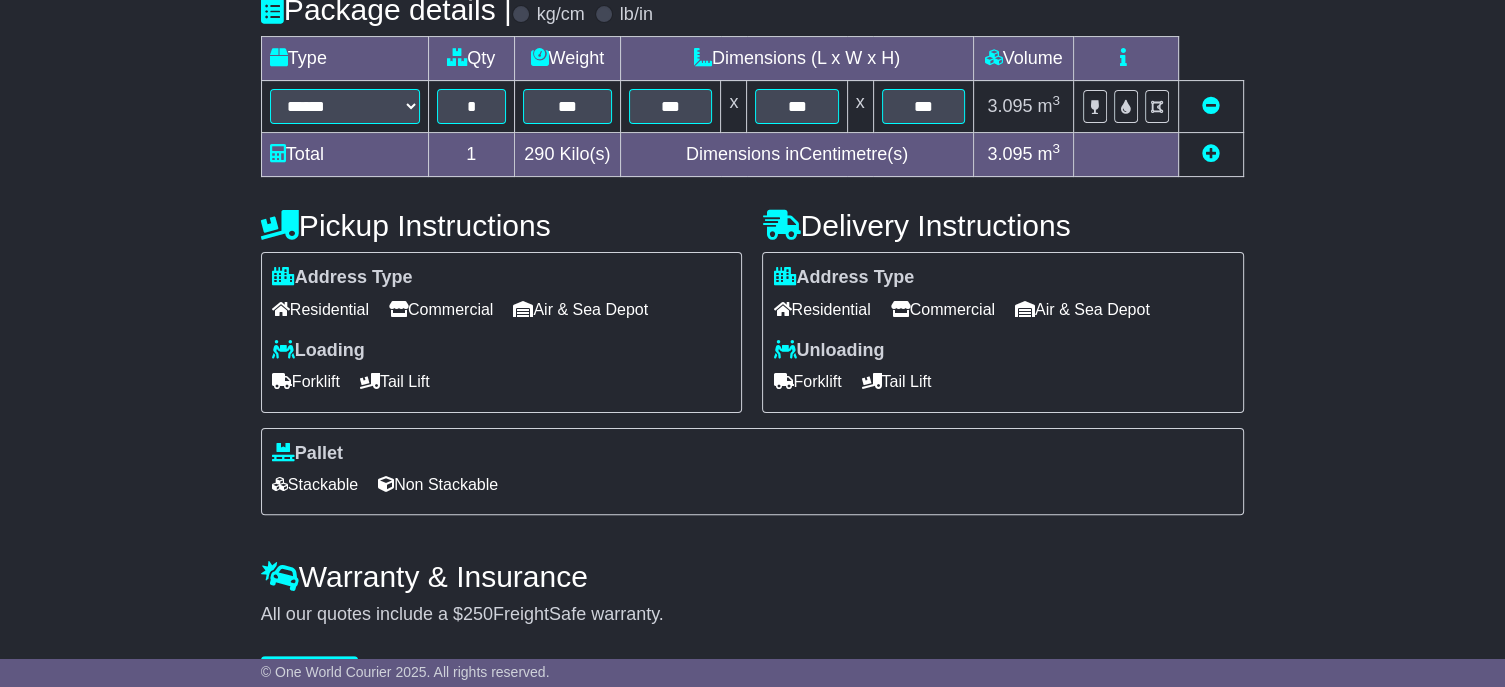 scroll, scrollTop: 581, scrollLeft: 0, axis: vertical 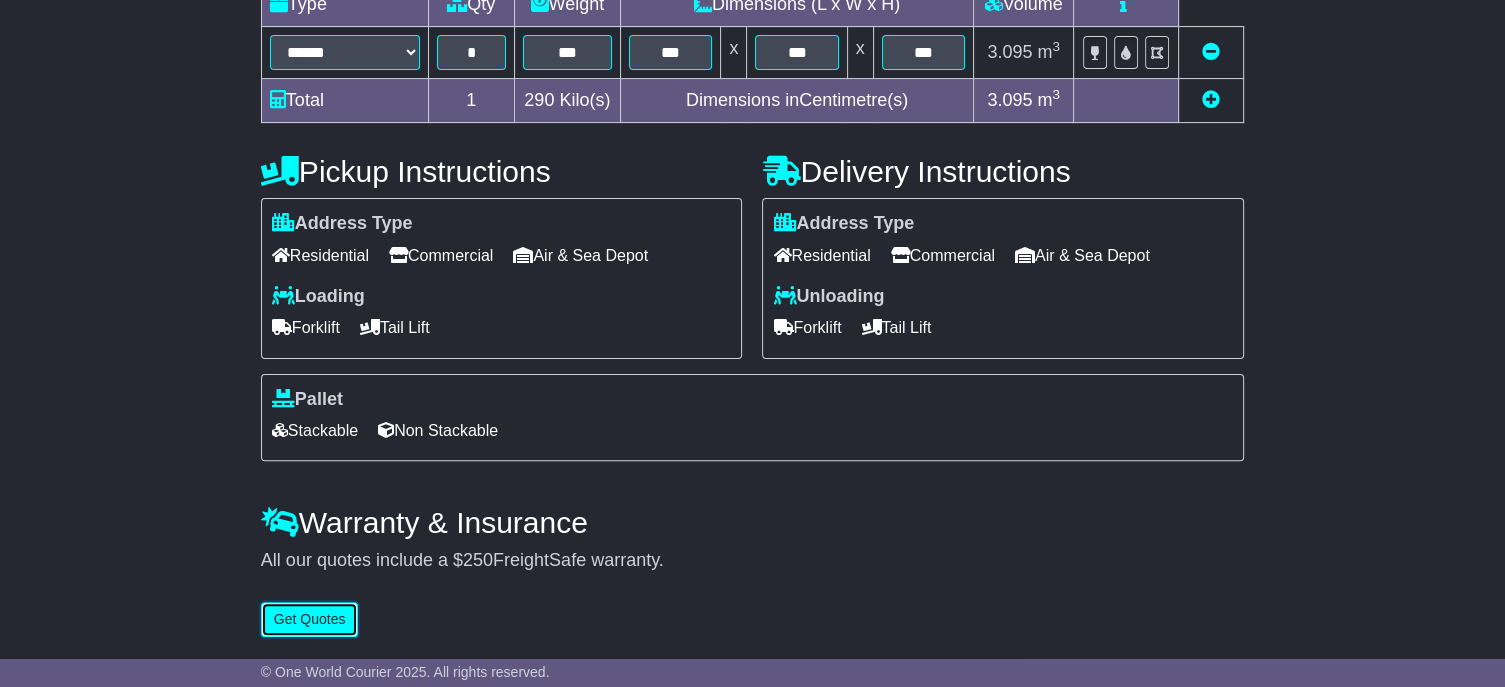 click on "Get Quotes" at bounding box center [310, 619] 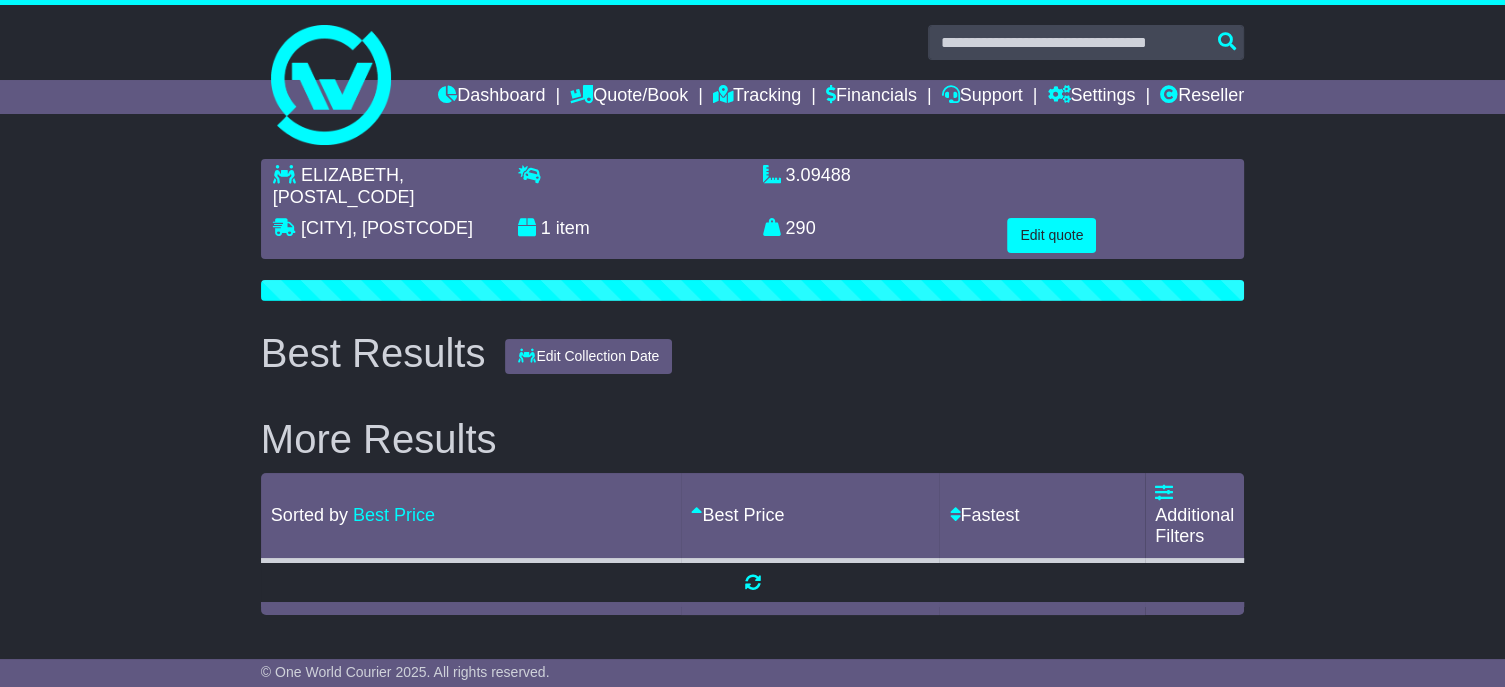 scroll, scrollTop: 0, scrollLeft: 0, axis: both 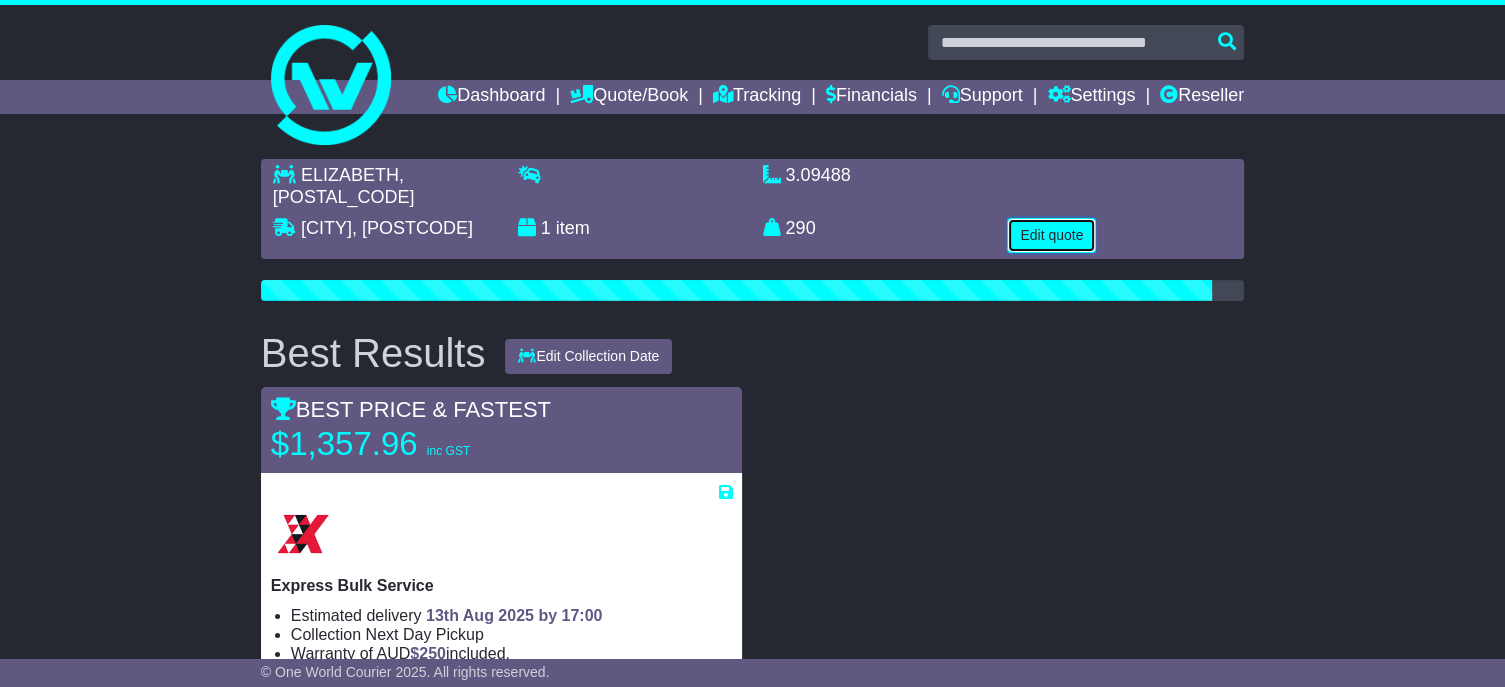 click on "Edit quote" at bounding box center (1051, 235) 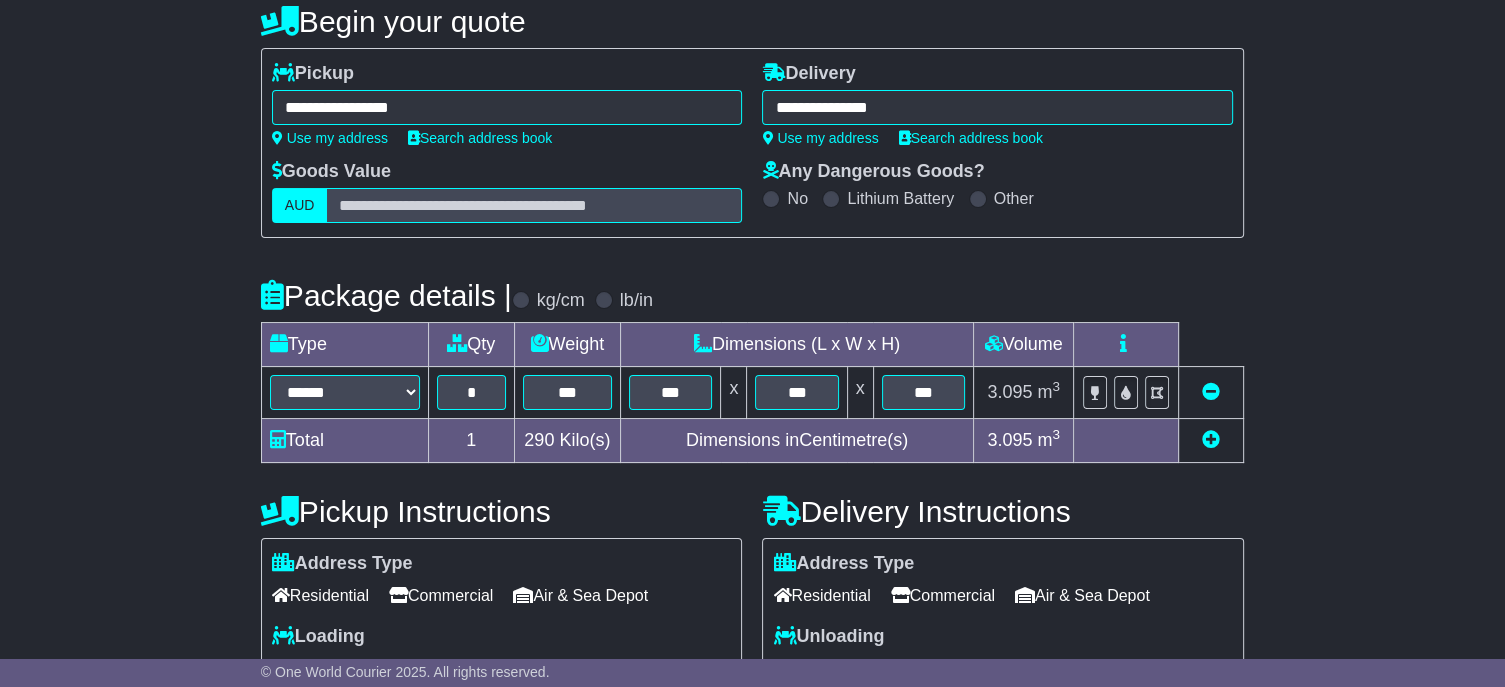 scroll, scrollTop: 181, scrollLeft: 0, axis: vertical 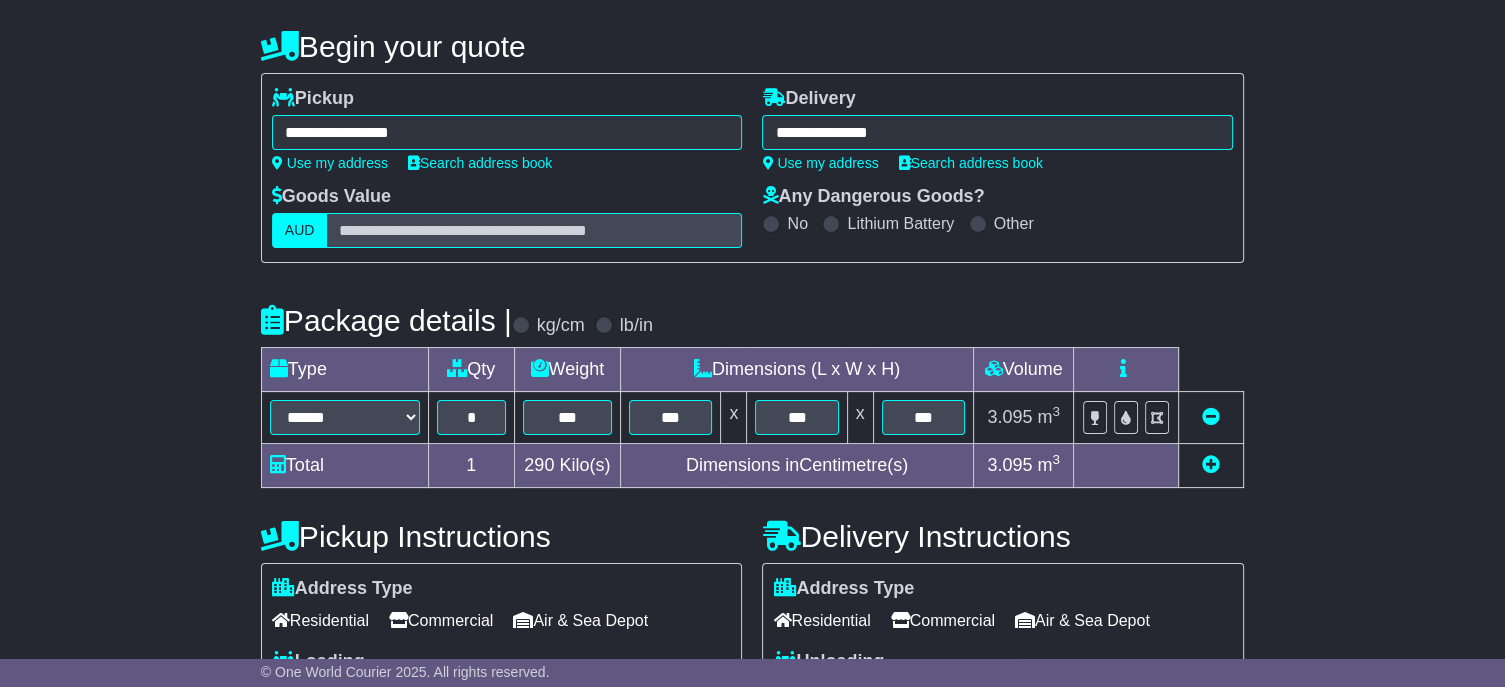 click on "**********" at bounding box center [507, 132] 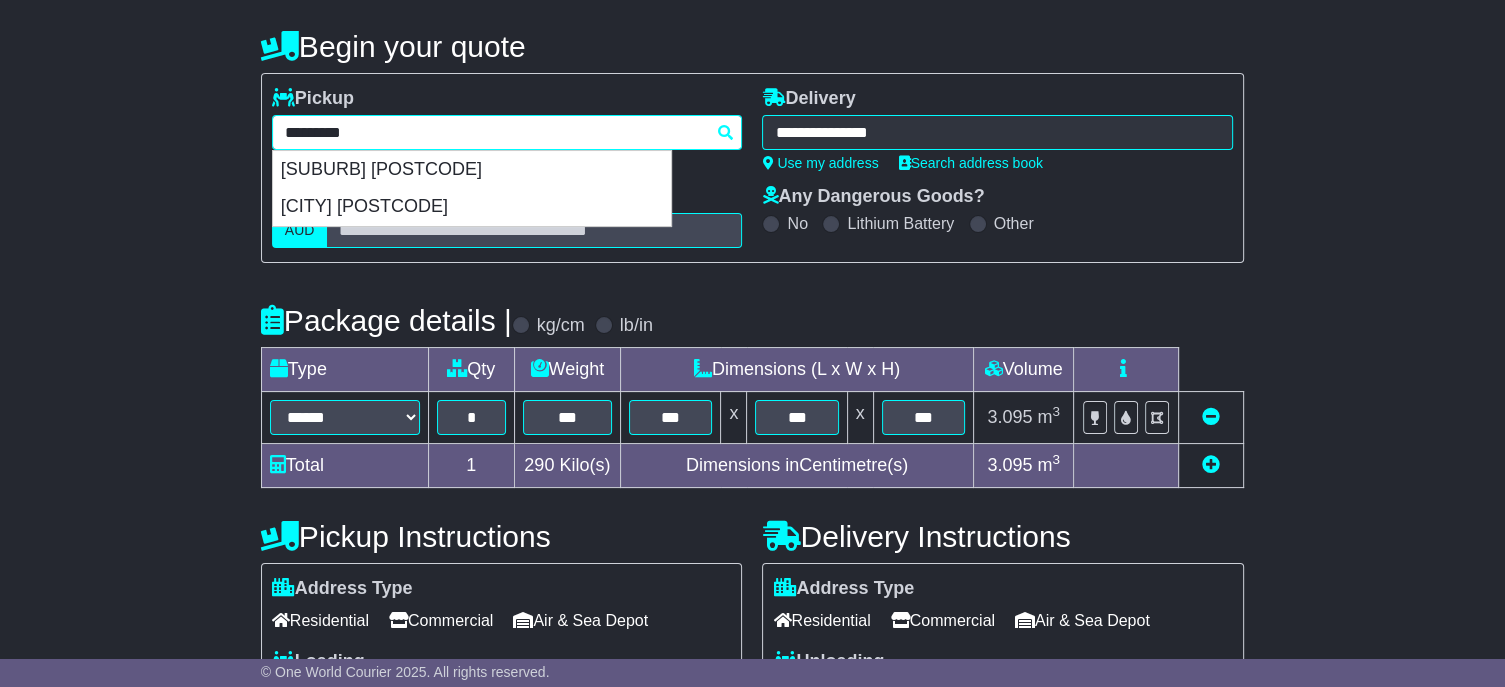 click on "*********" at bounding box center [507, 132] 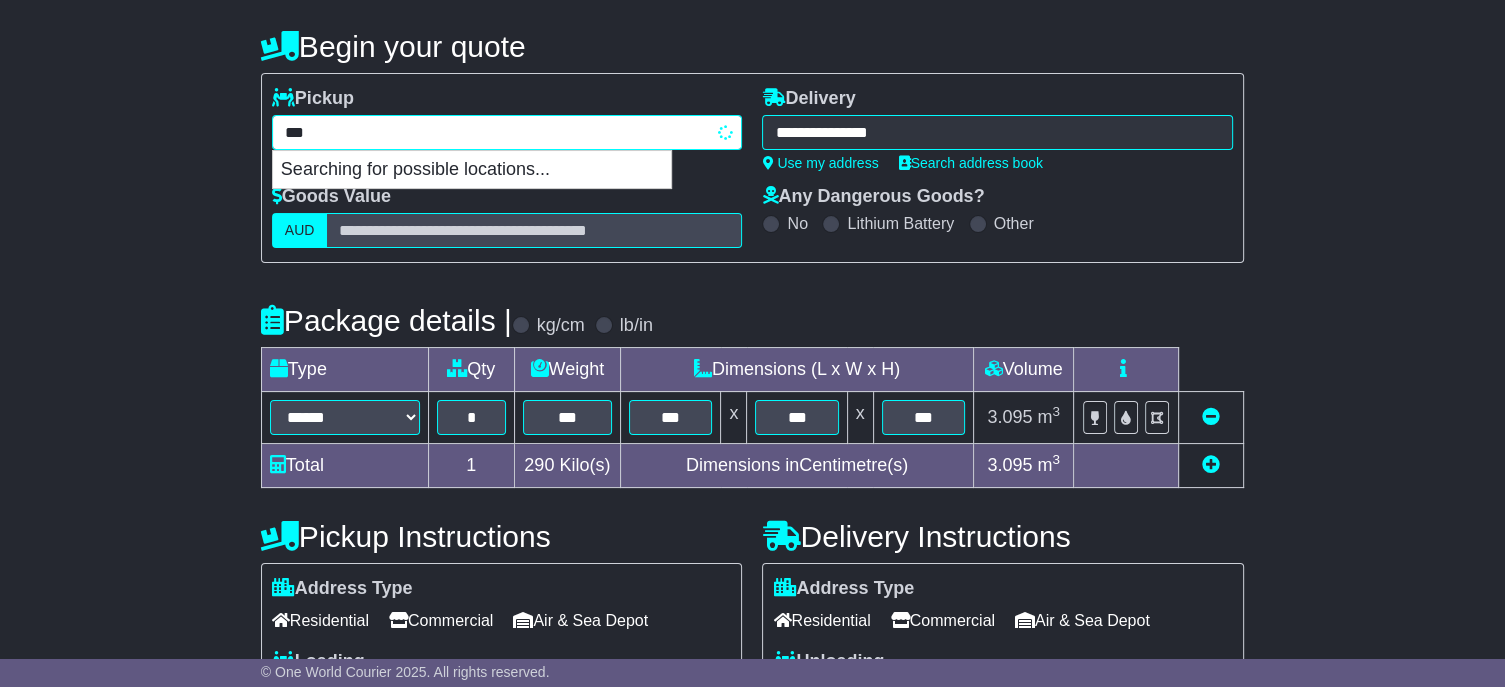 type on "****" 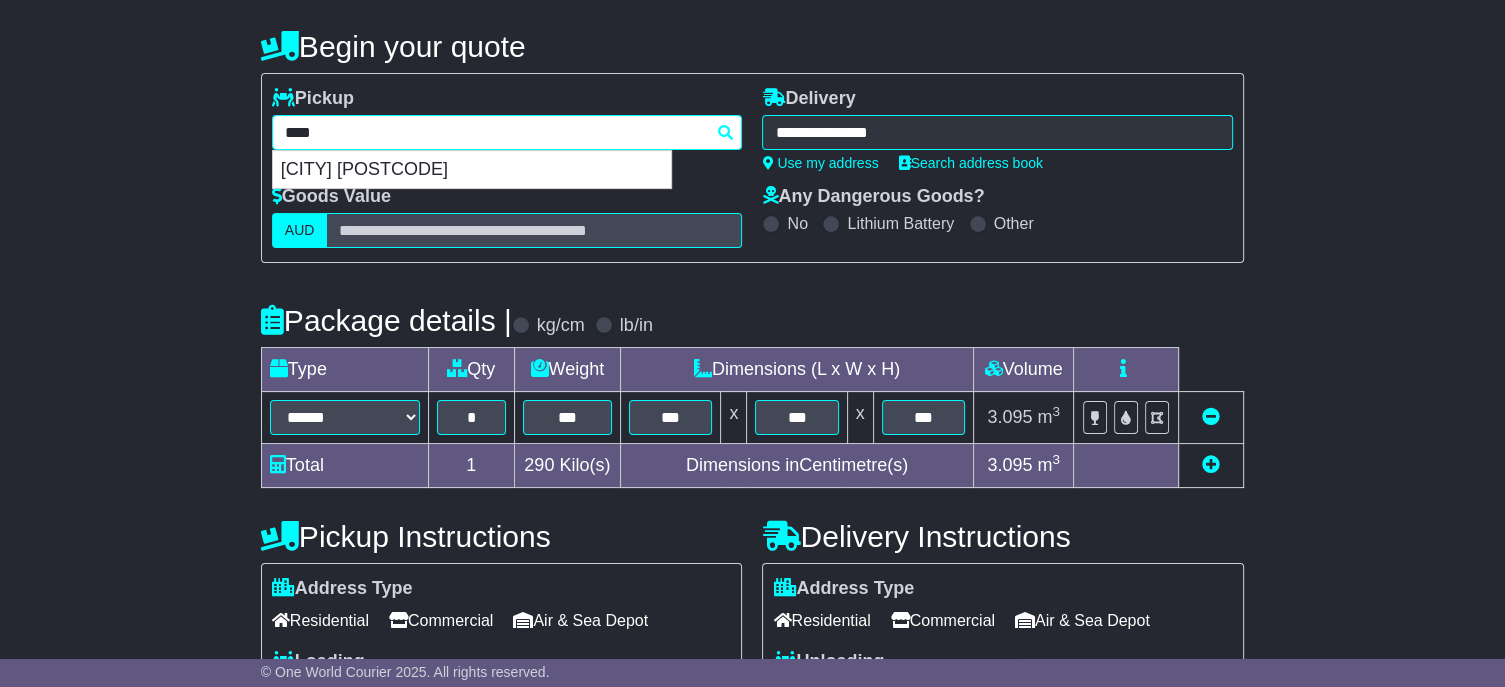 click on "[CITY] [POSTCODE]" at bounding box center (472, 170) 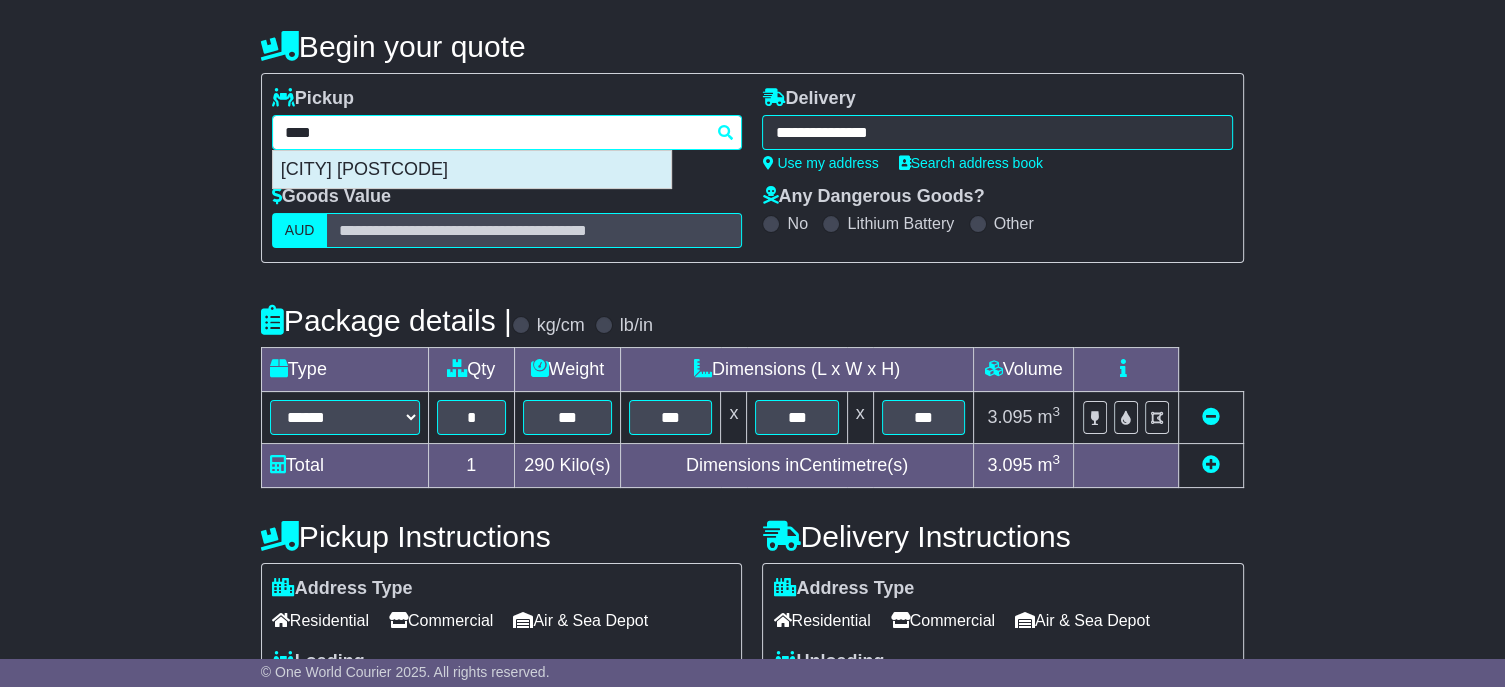 click on "[CITY] [POSTCODE]" at bounding box center (472, 170) 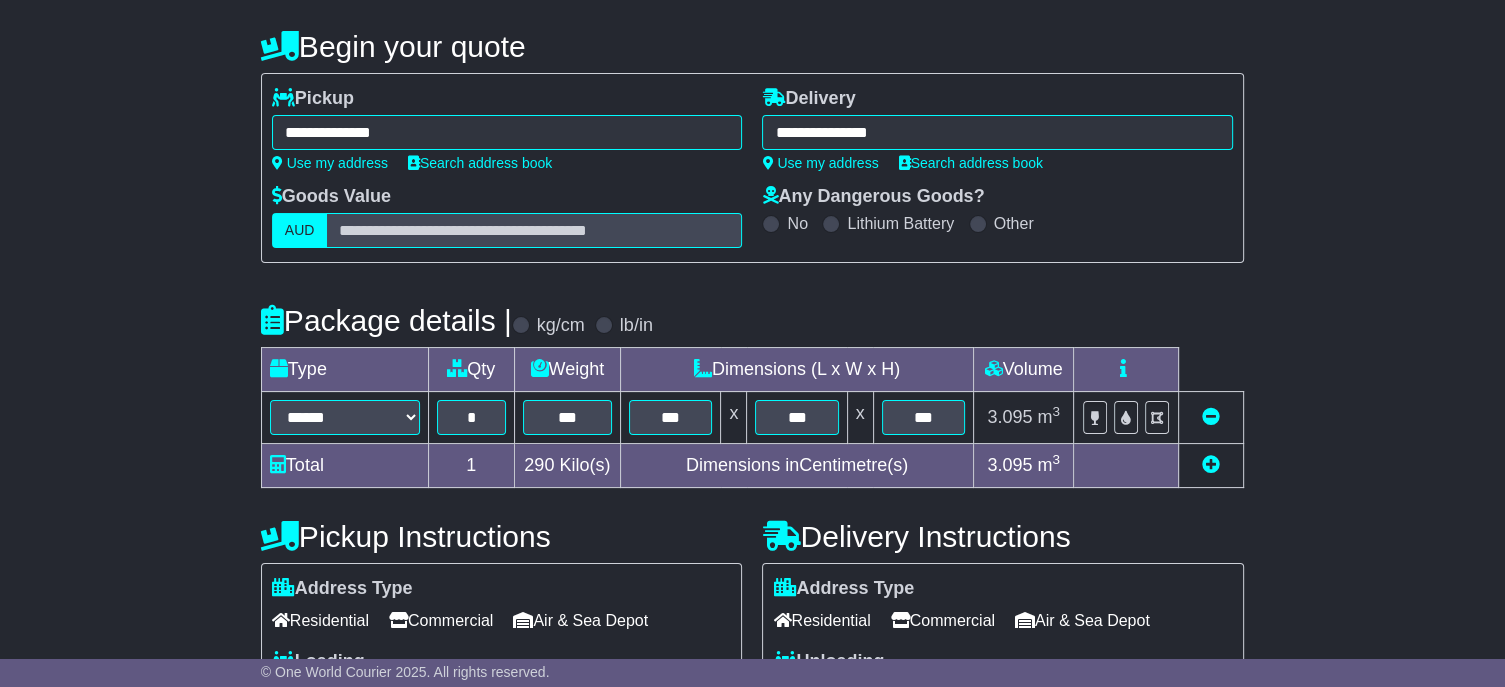 type on "**********" 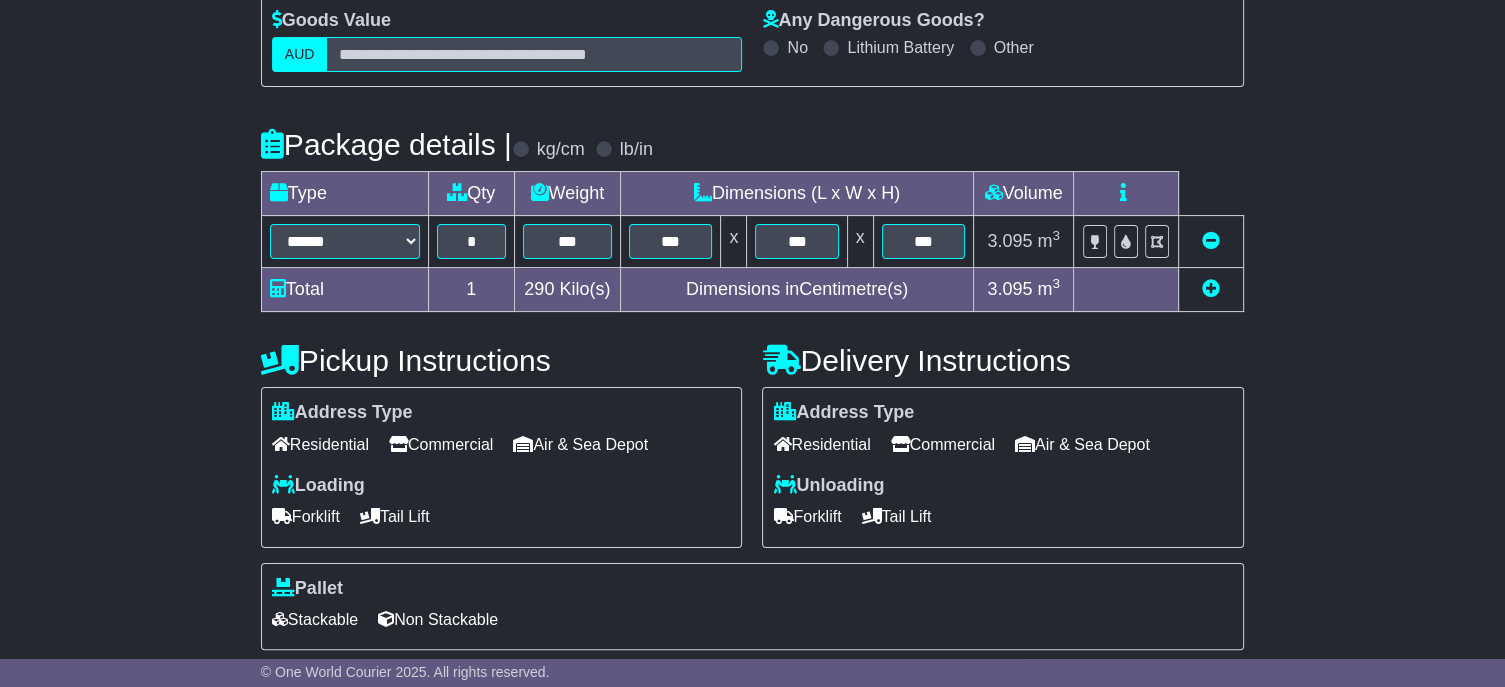 scroll, scrollTop: 481, scrollLeft: 0, axis: vertical 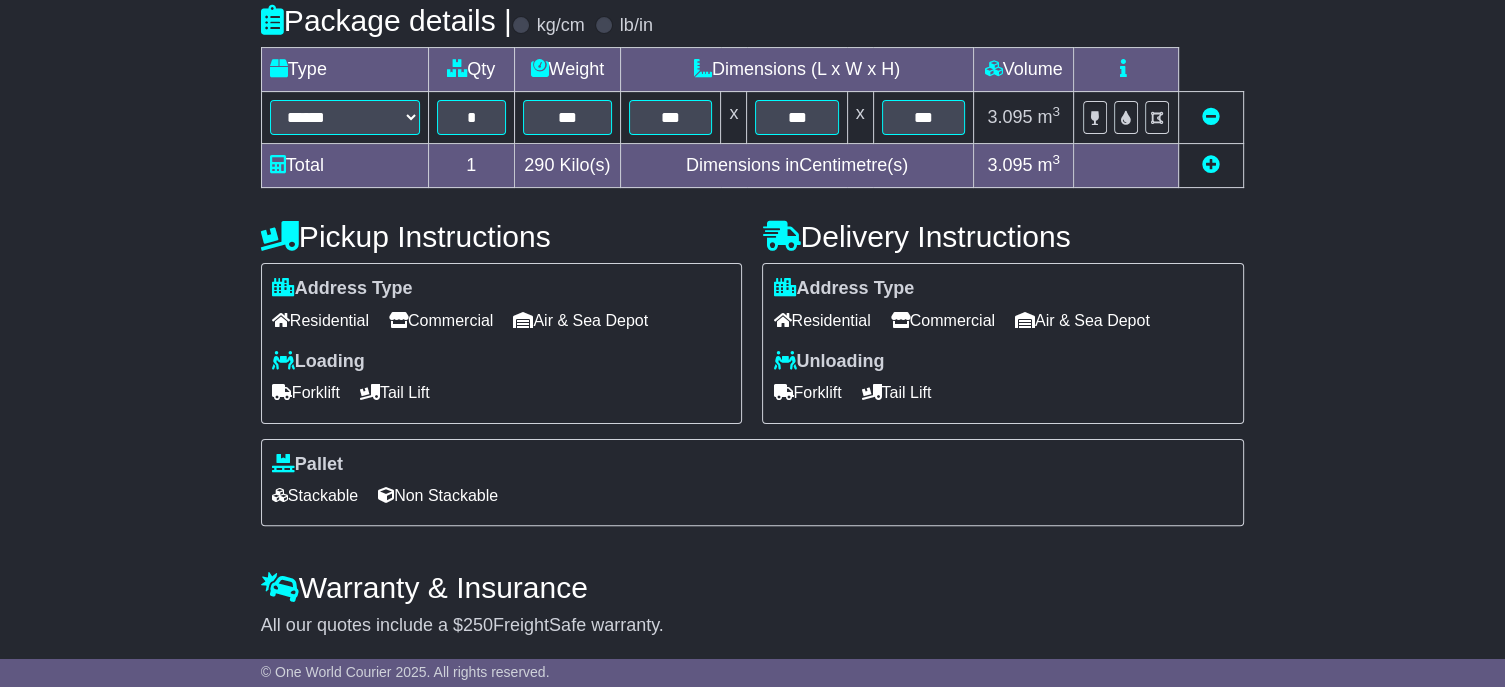 click on "Residential" at bounding box center [821, 320] 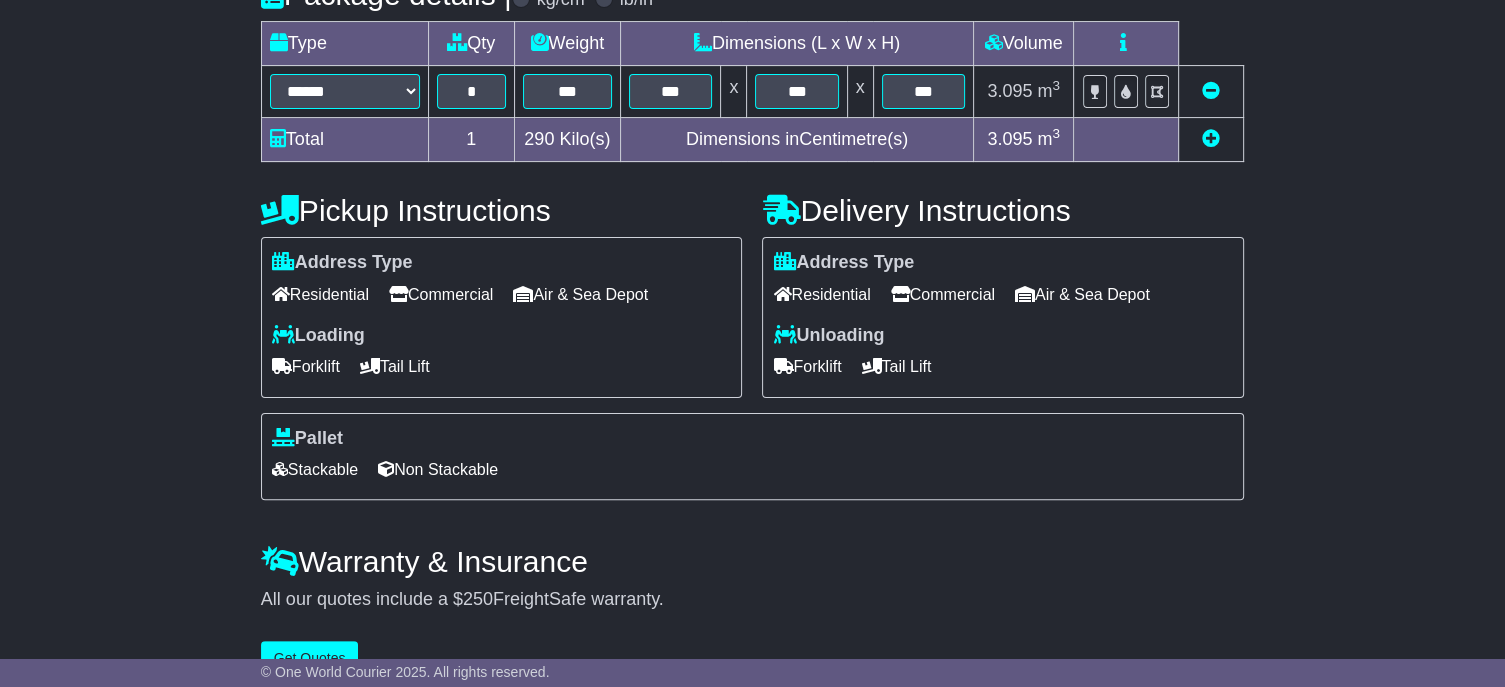 scroll, scrollTop: 581, scrollLeft: 0, axis: vertical 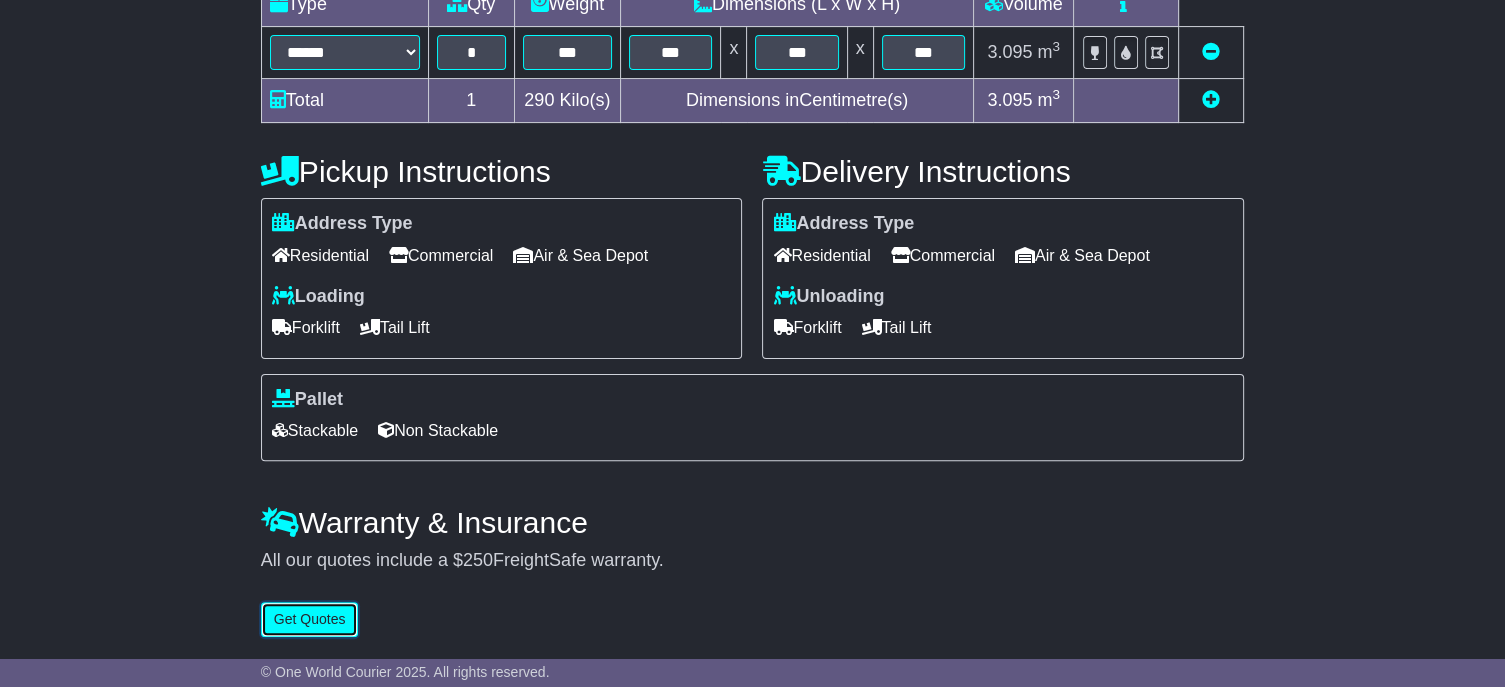 click on "Get Quotes" at bounding box center (310, 619) 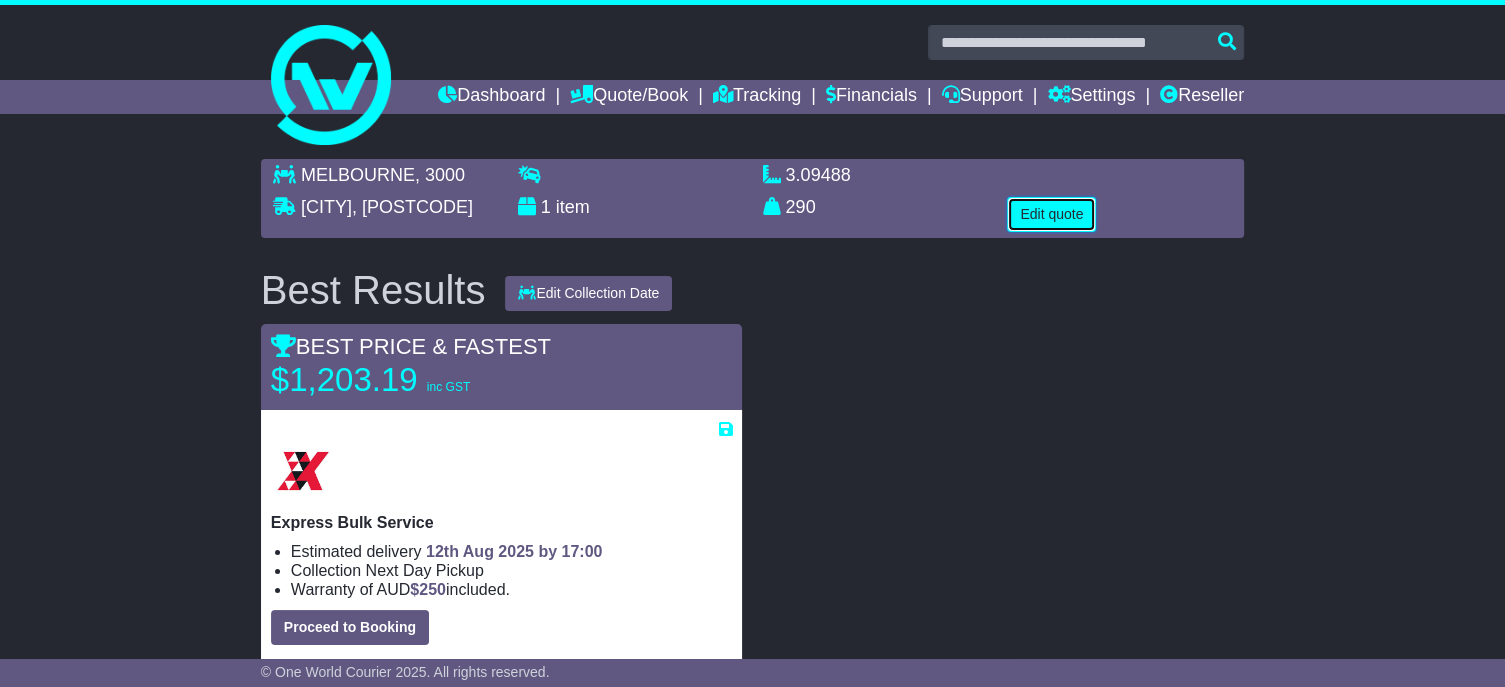 click on "Edit quote" at bounding box center [1051, 214] 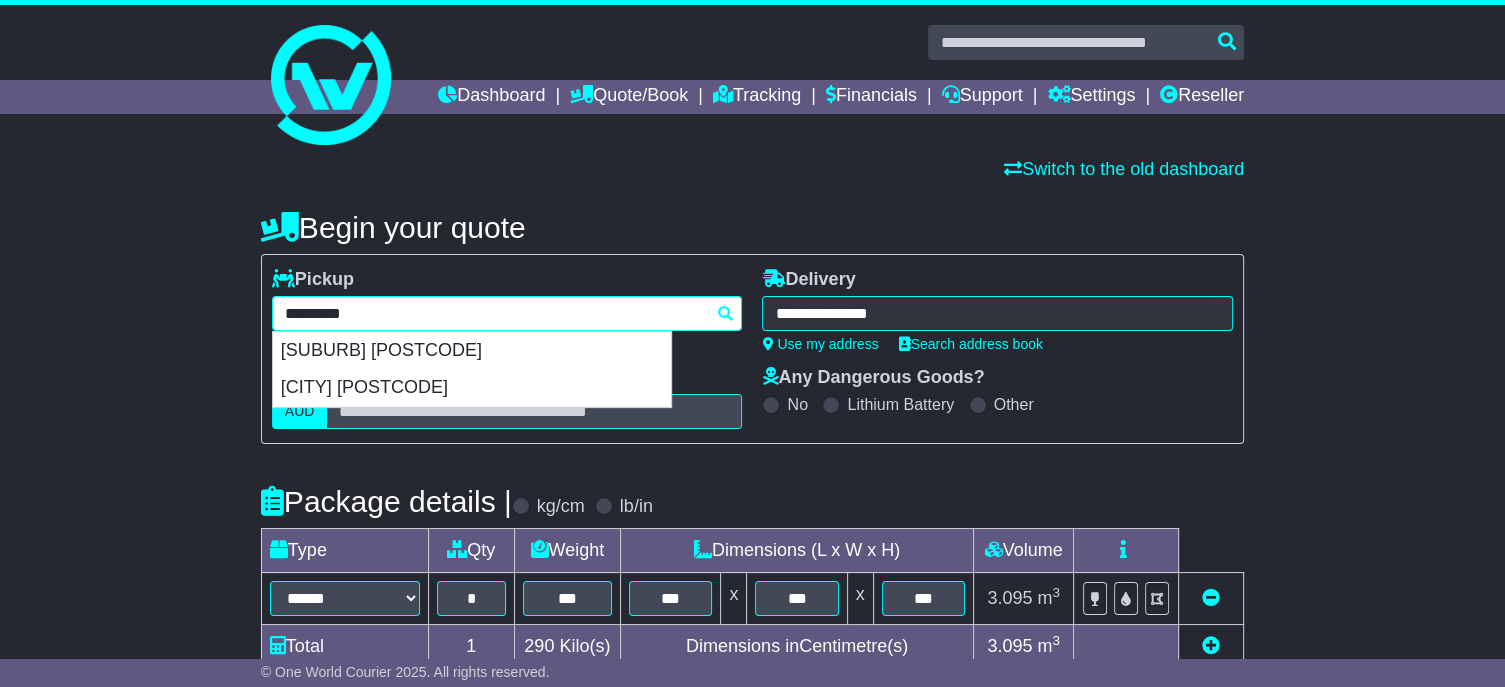click on "**********" at bounding box center (507, 313) 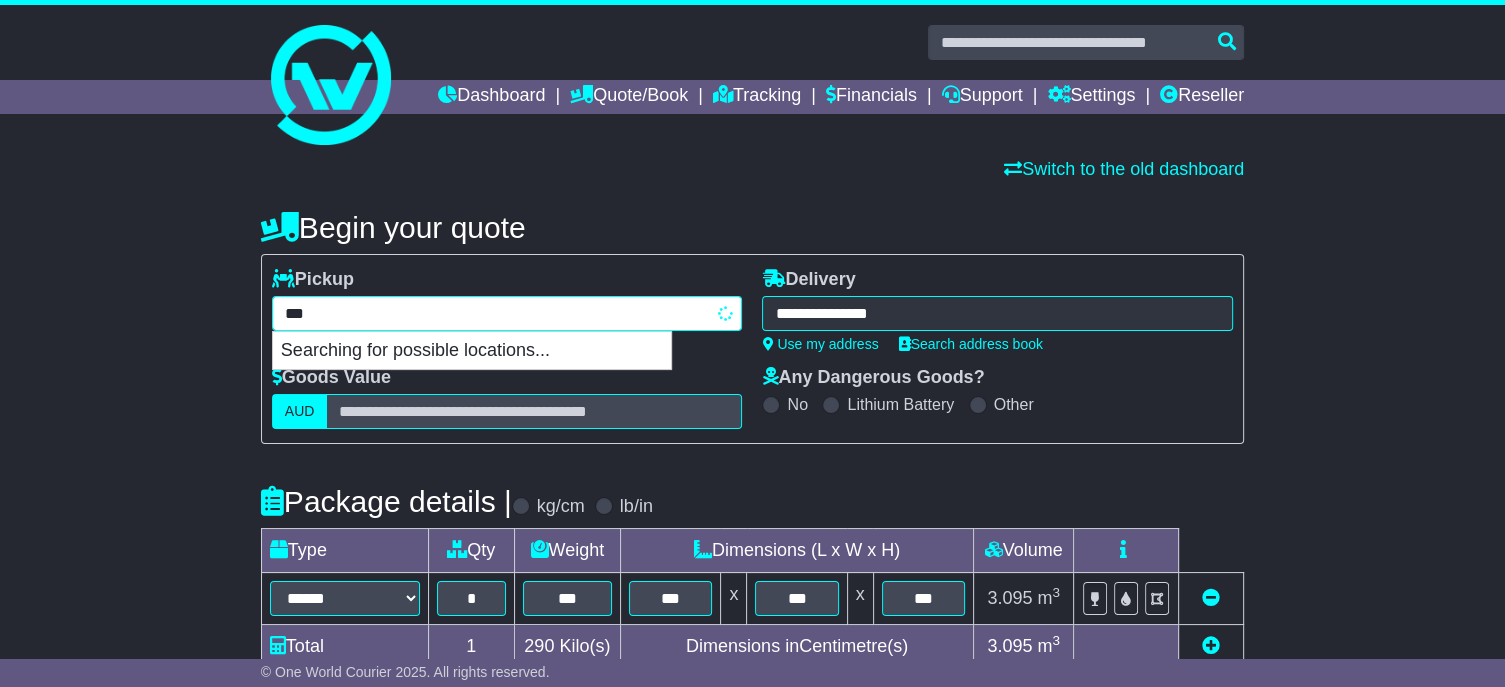type on "****" 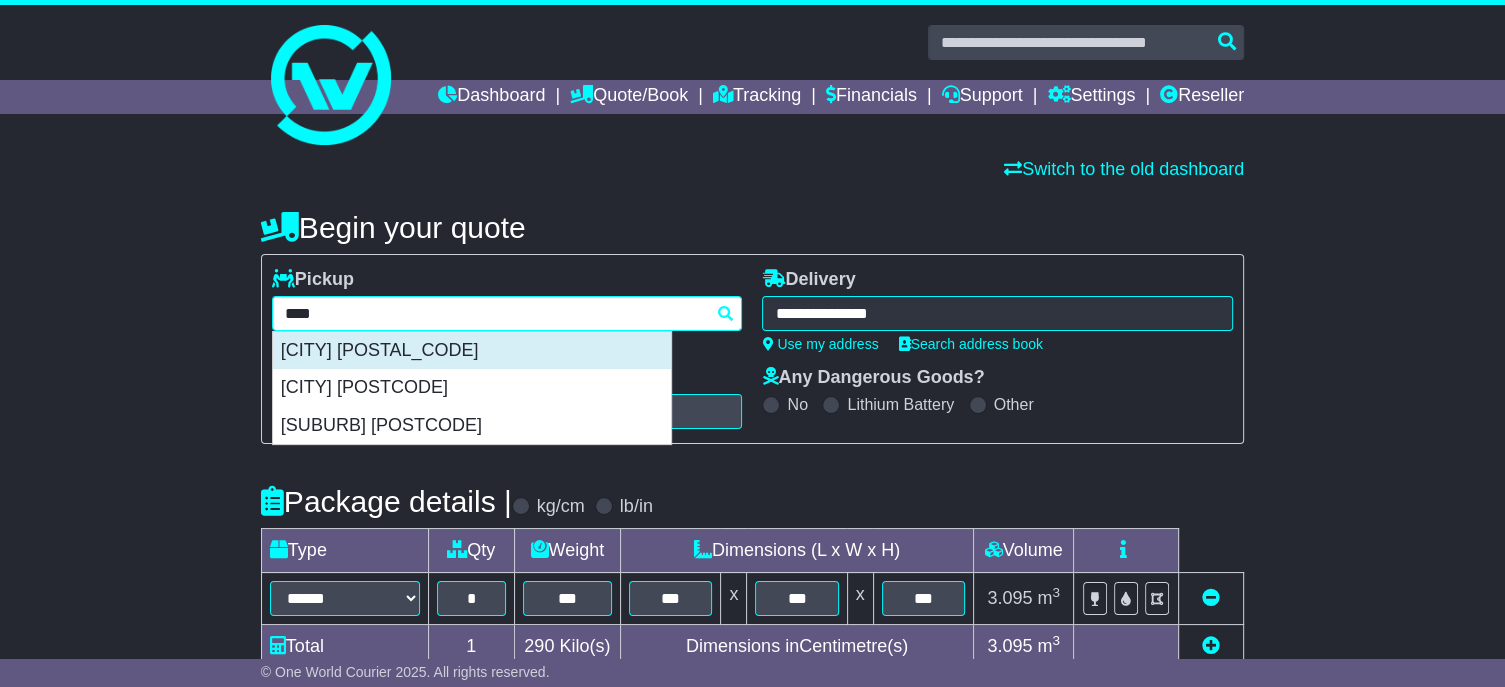 click on "[CITY] [POSTAL_CODE]" at bounding box center (472, 351) 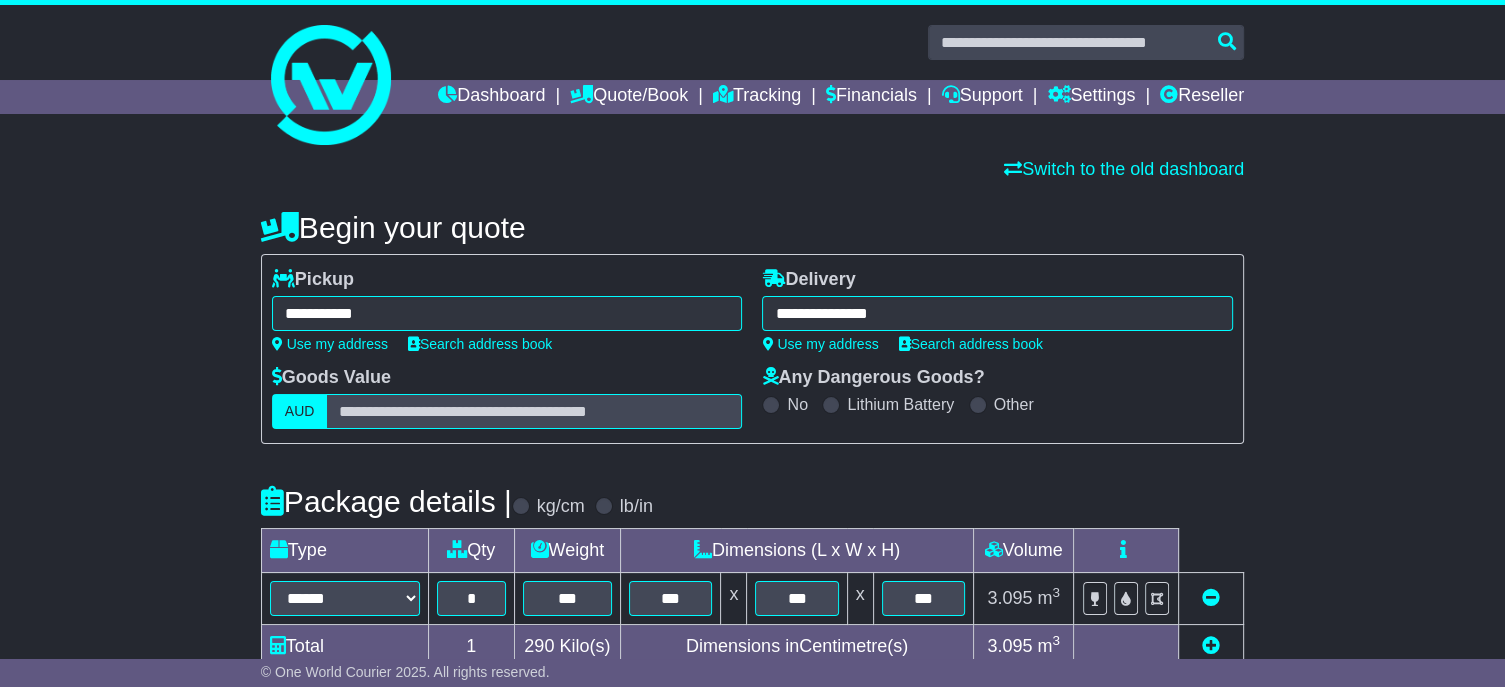 type on "**********" 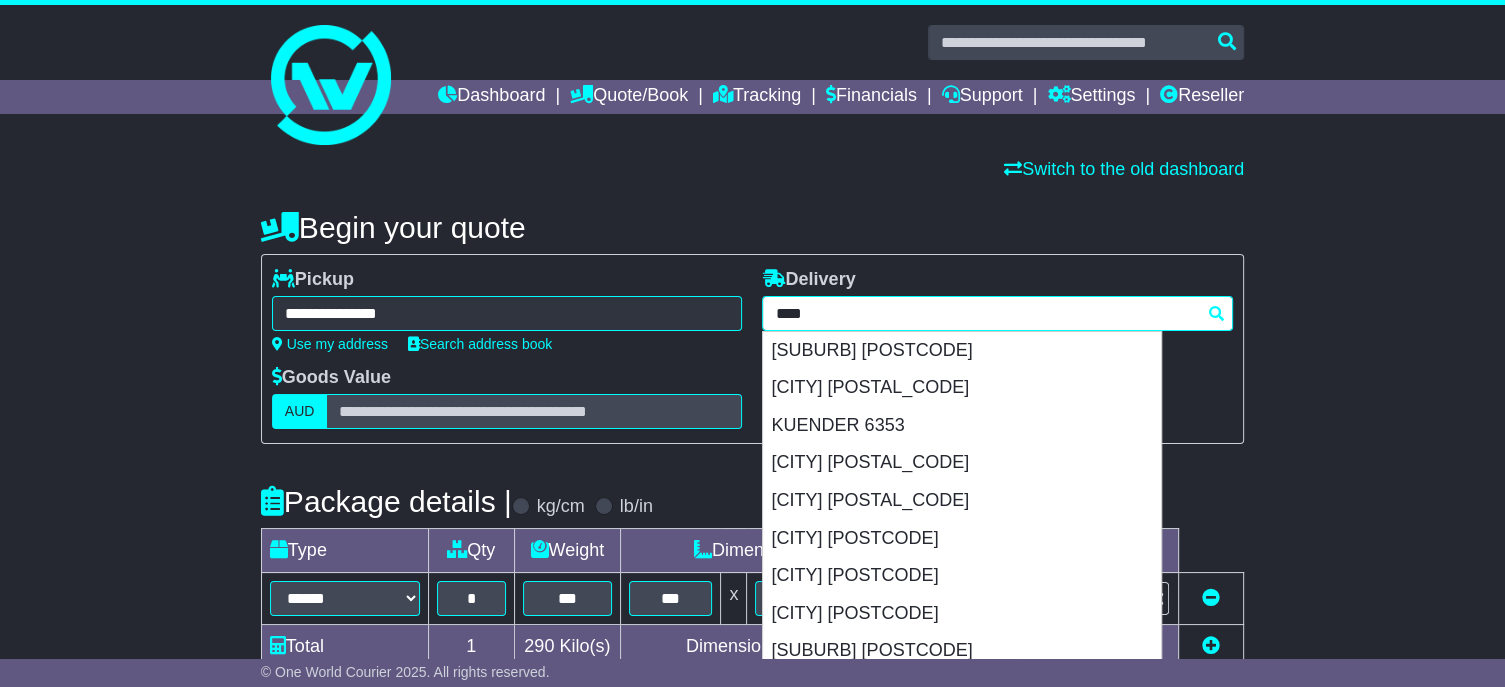 click on "**********" at bounding box center [997, 313] 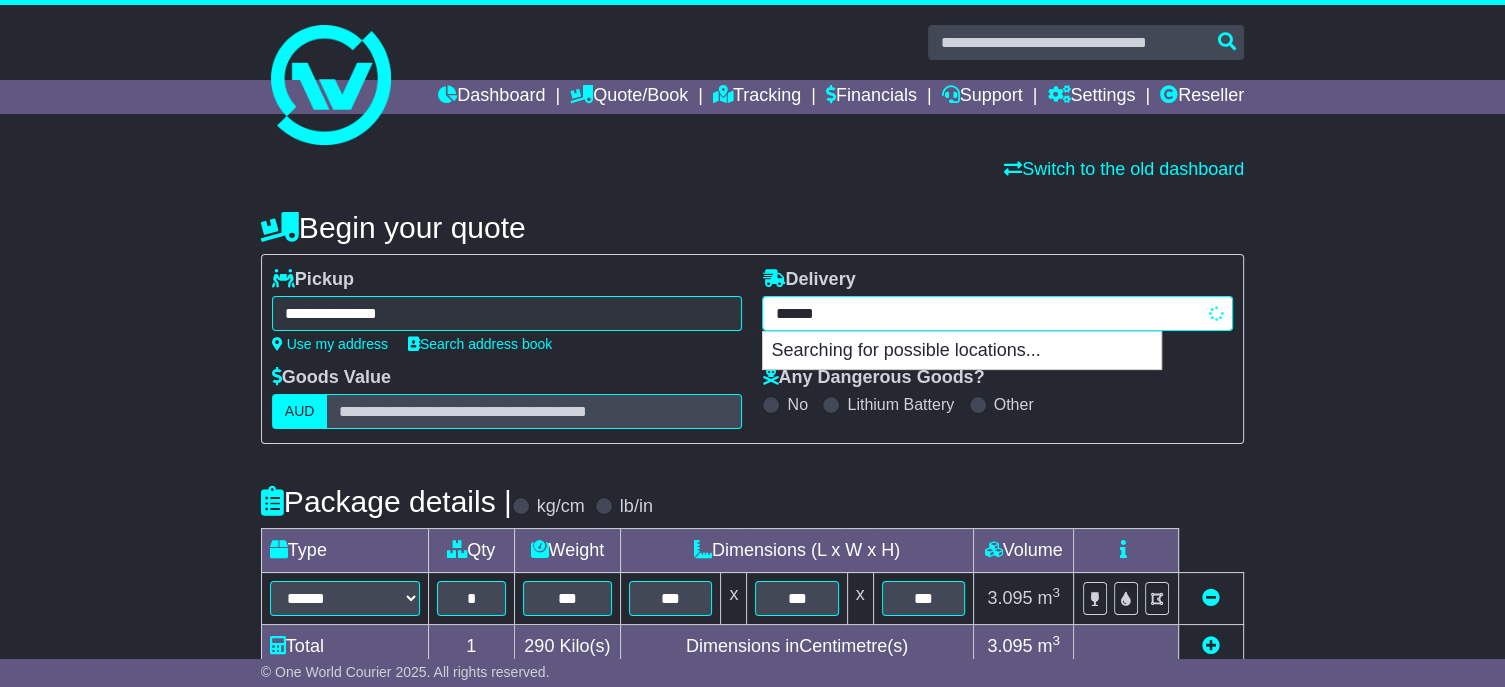 type on "*******" 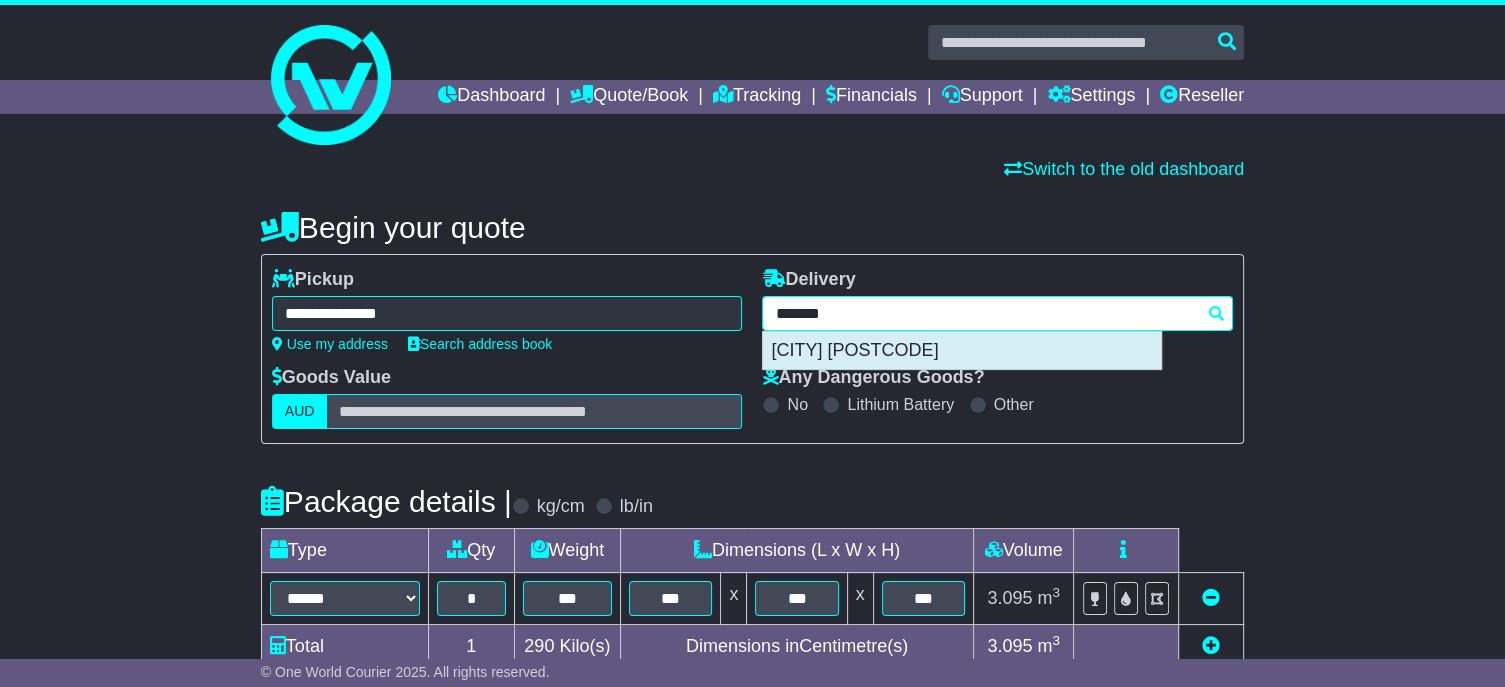 click on "[CITY] [POSTCODE]" at bounding box center (962, 351) 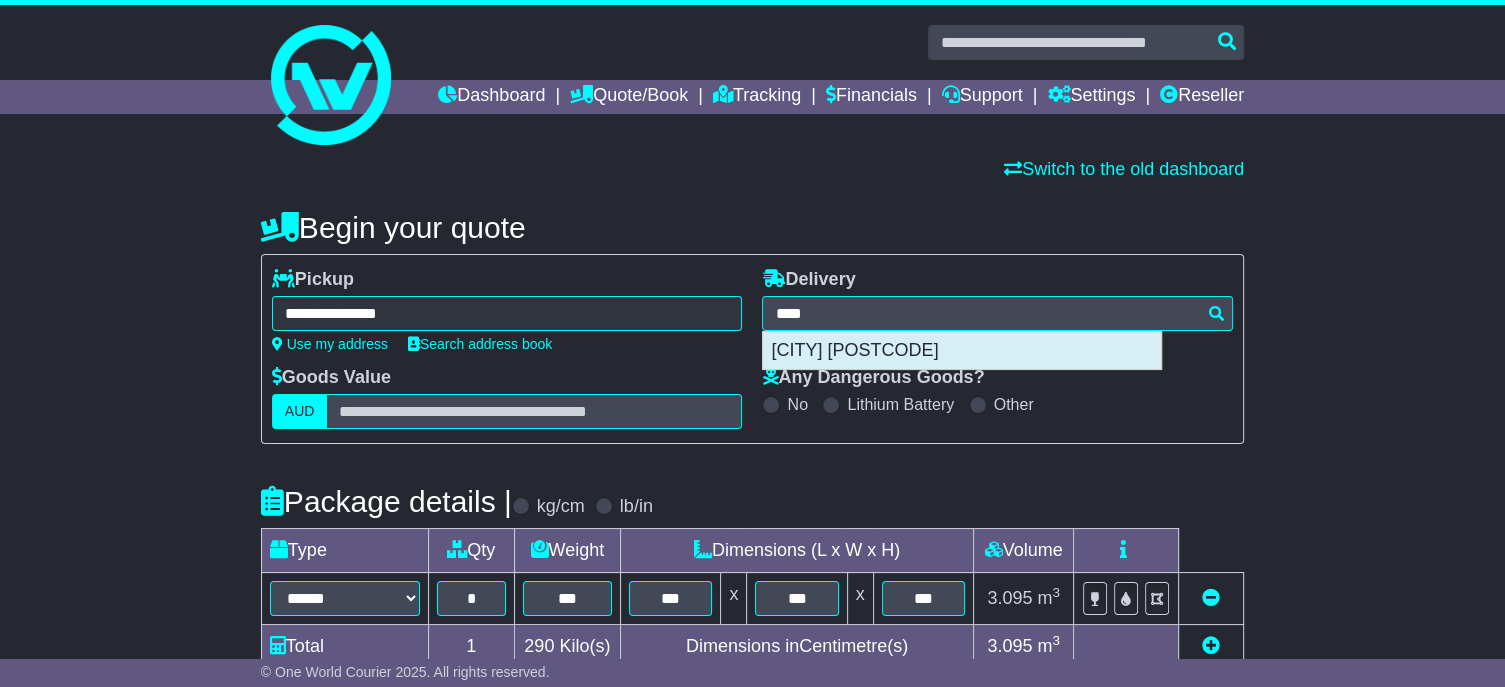 type on "**********" 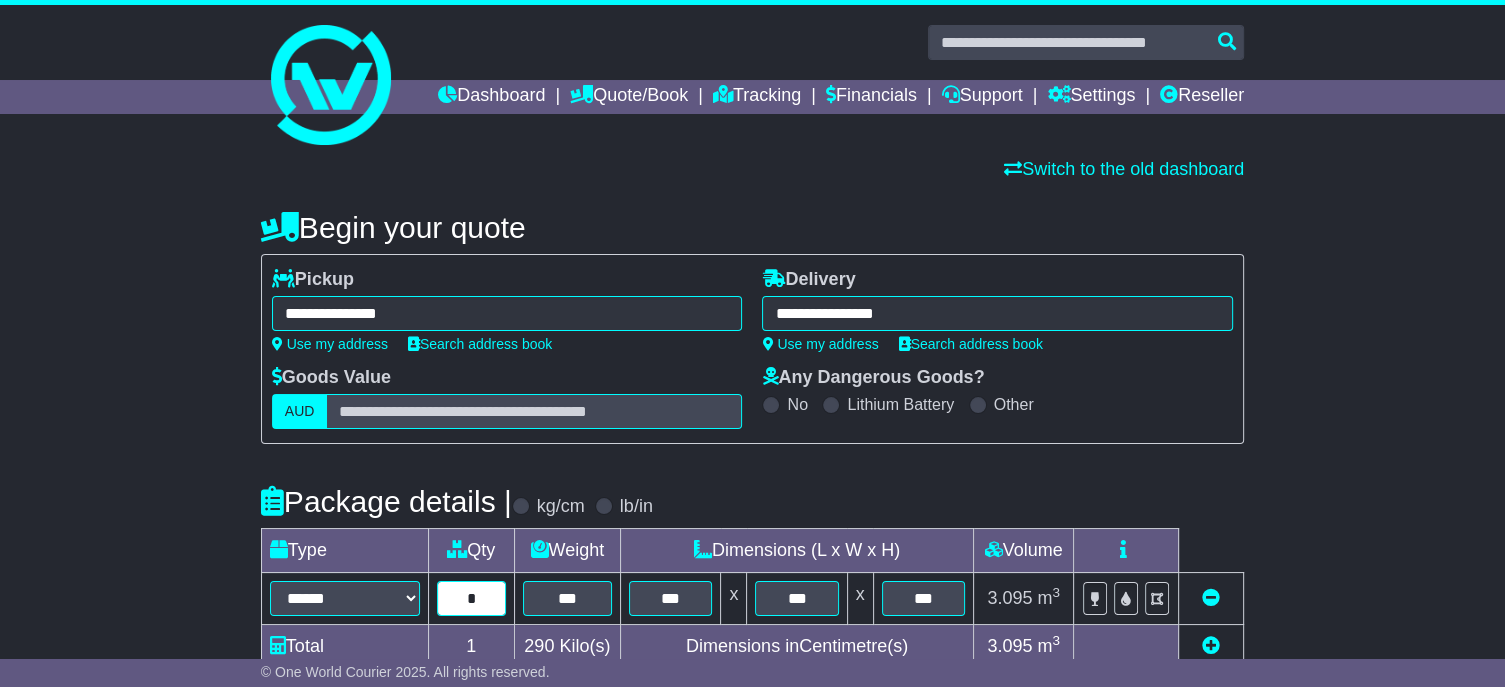 drag, startPoint x: 490, startPoint y: 624, endPoint x: 459, endPoint y: 619, distance: 31.400637 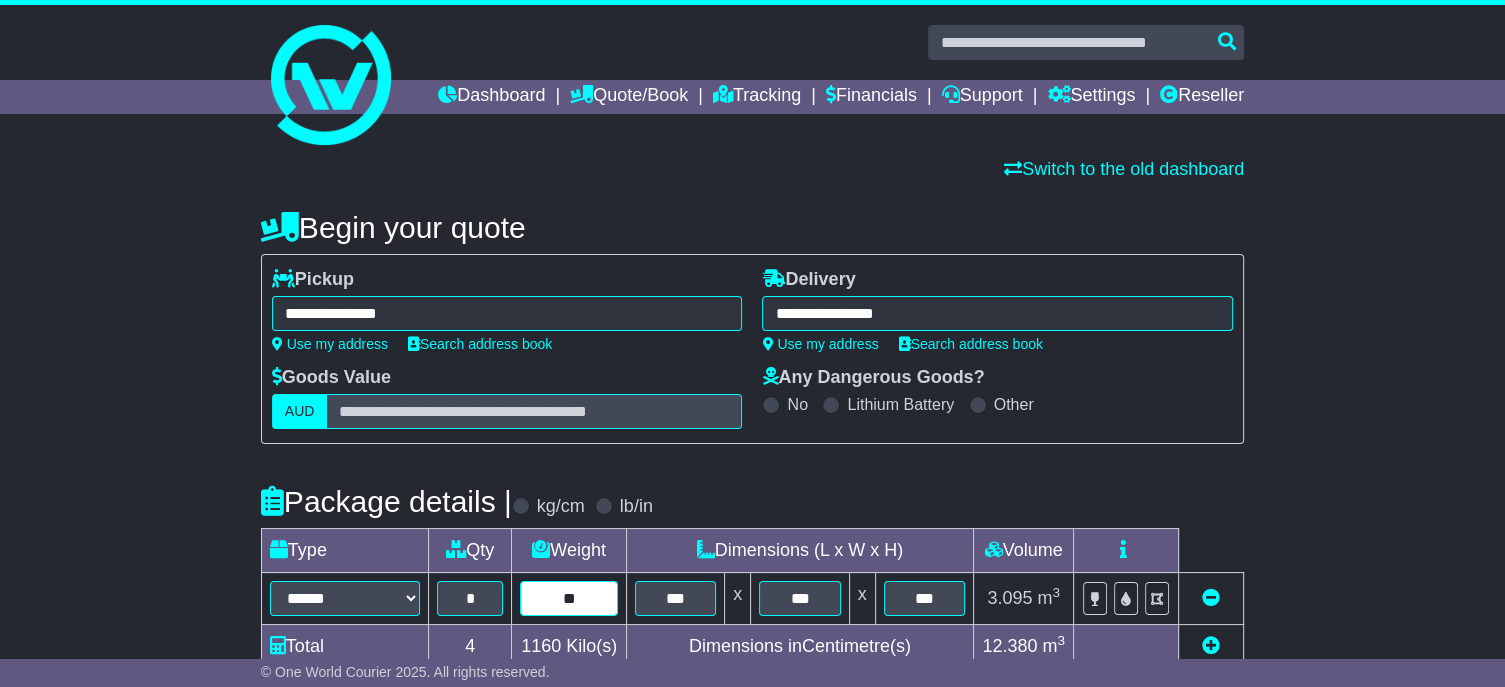 type on "**" 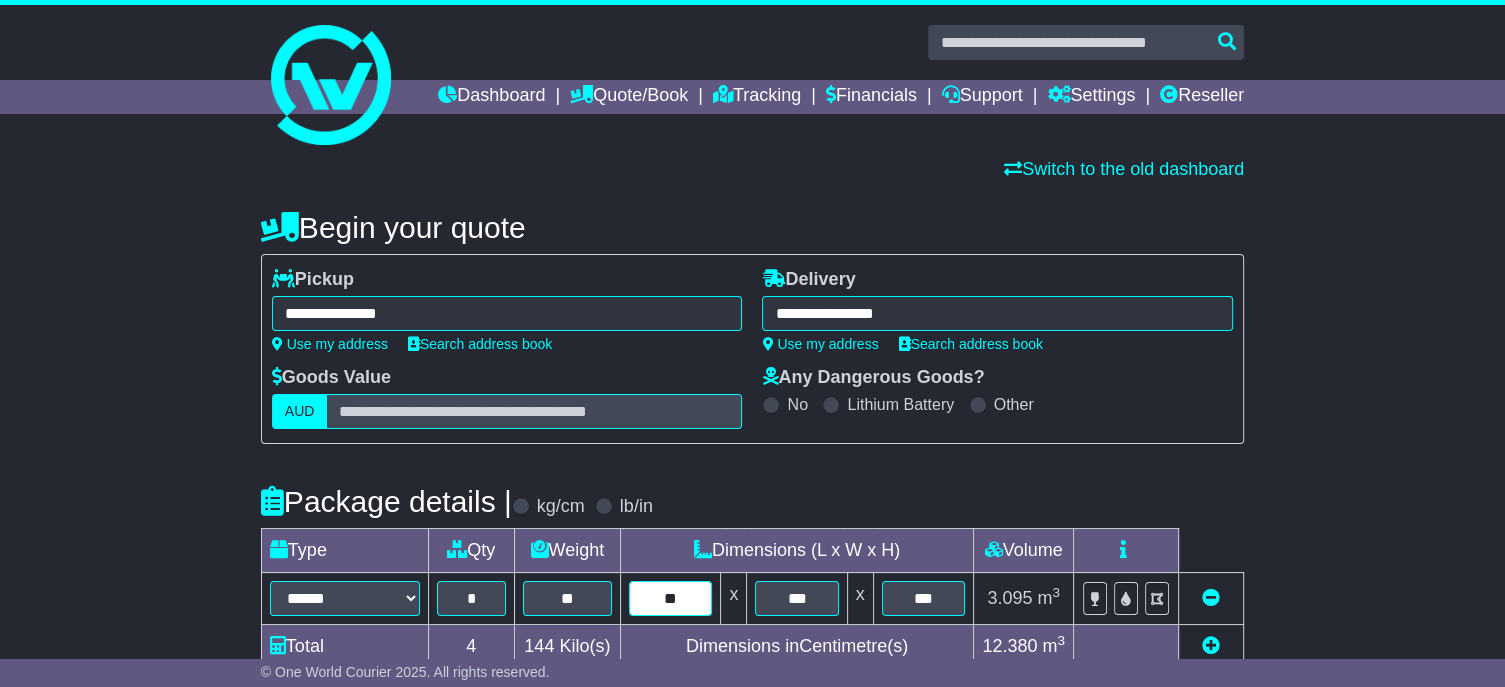 type on "**" 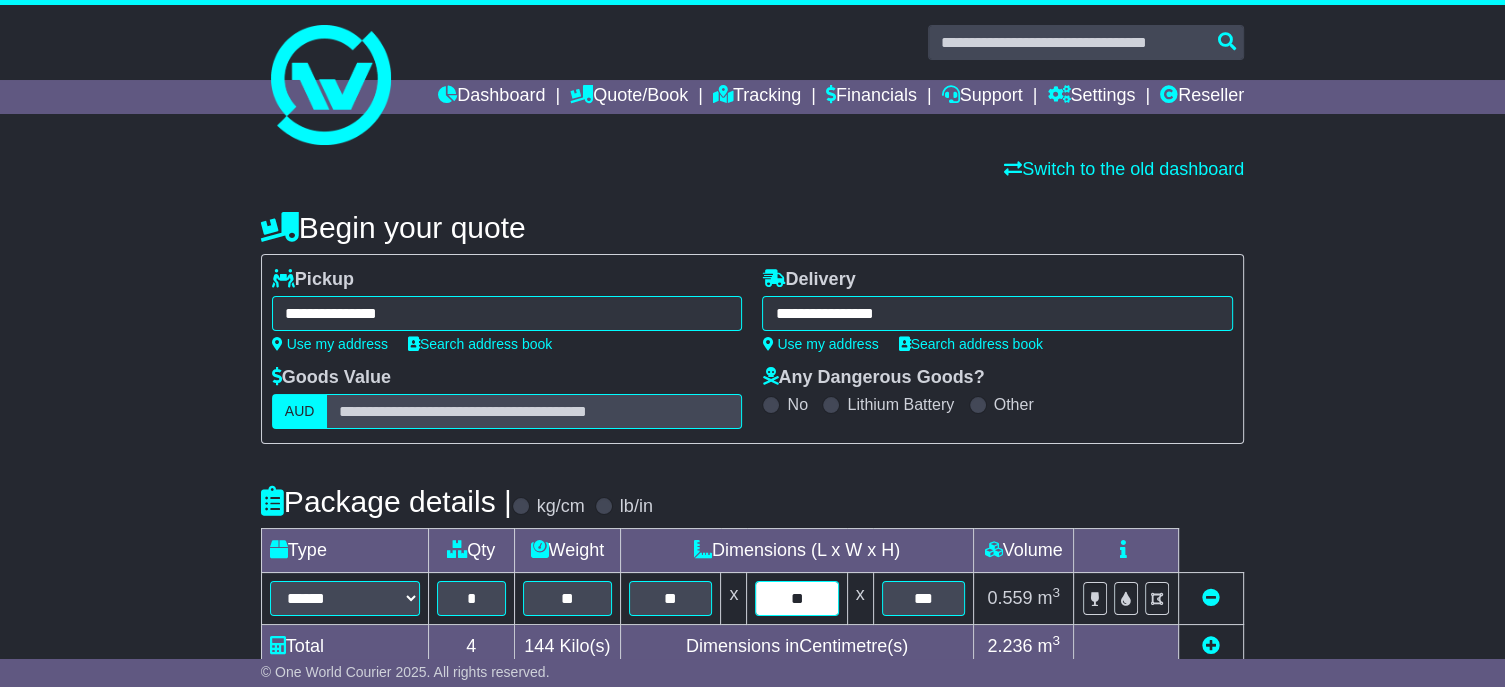 type on "**" 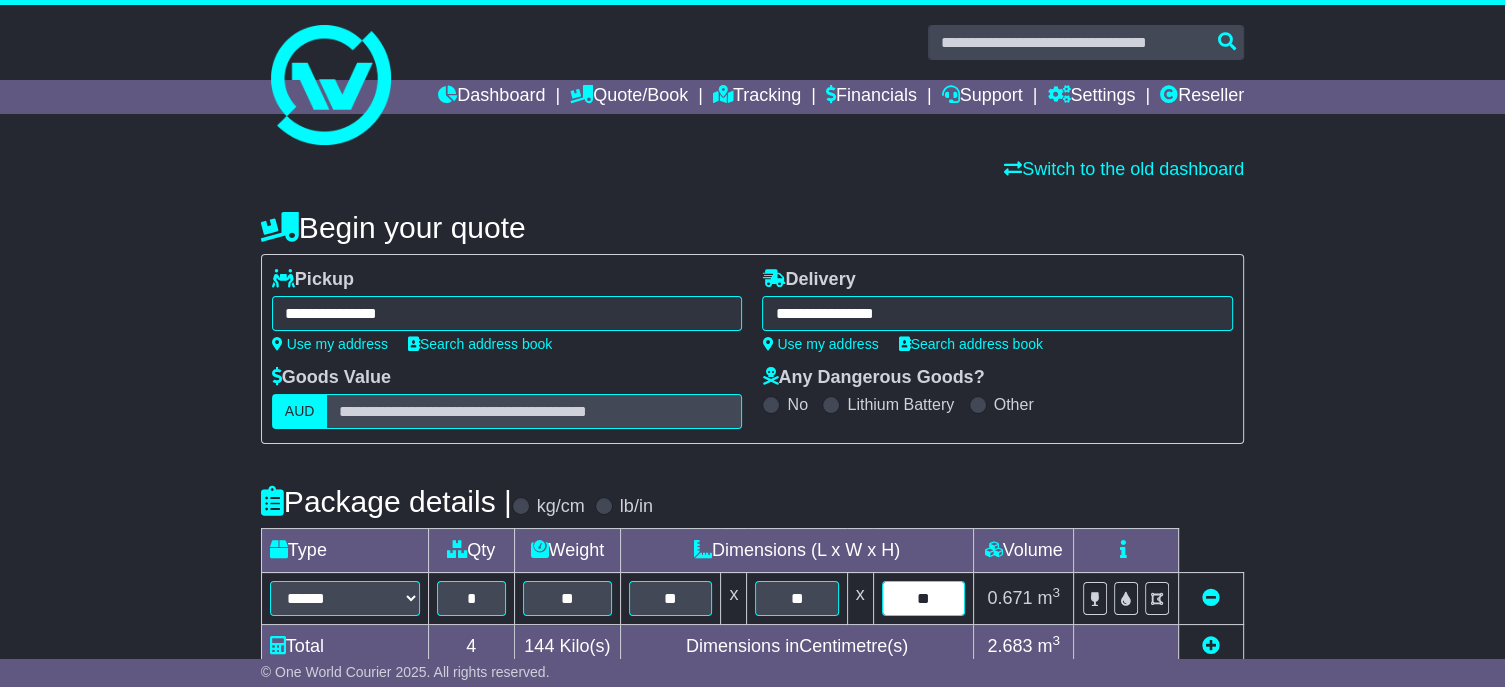 type on "**" 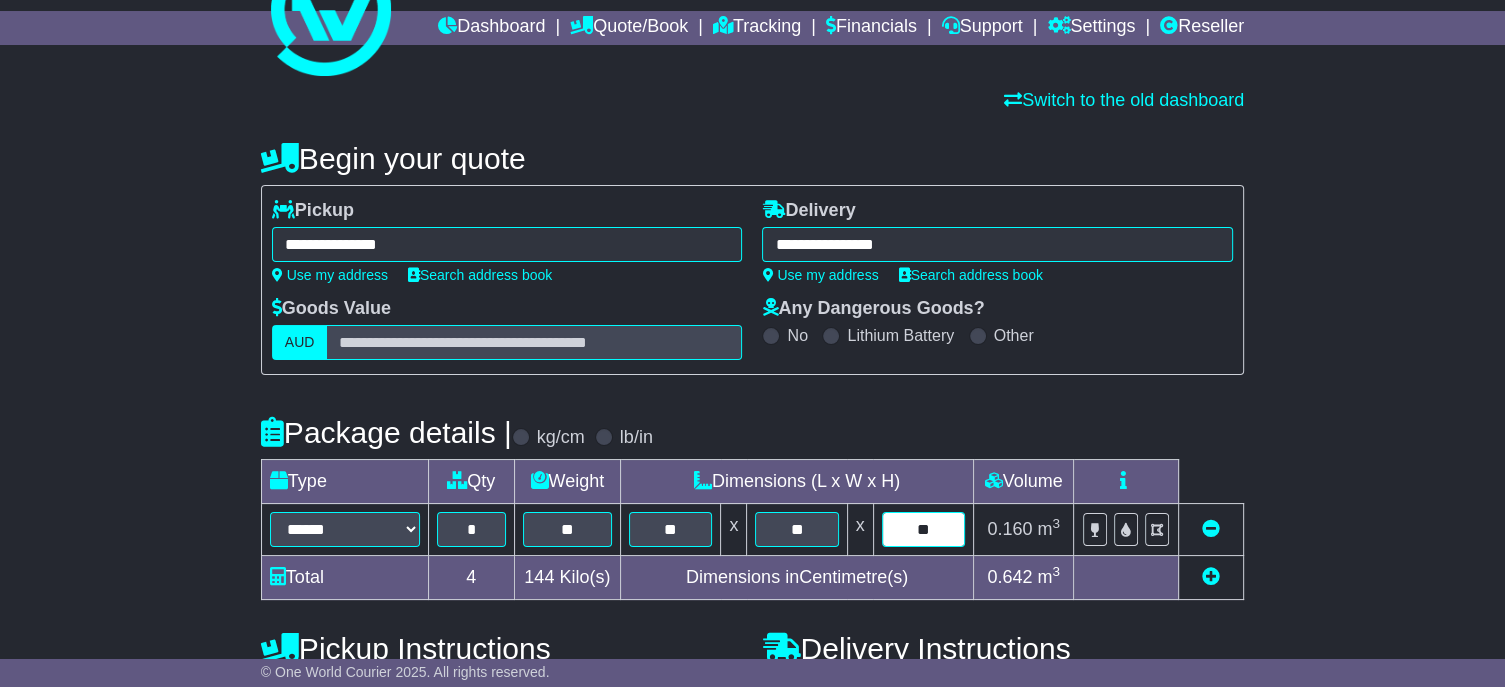 scroll, scrollTop: 400, scrollLeft: 0, axis: vertical 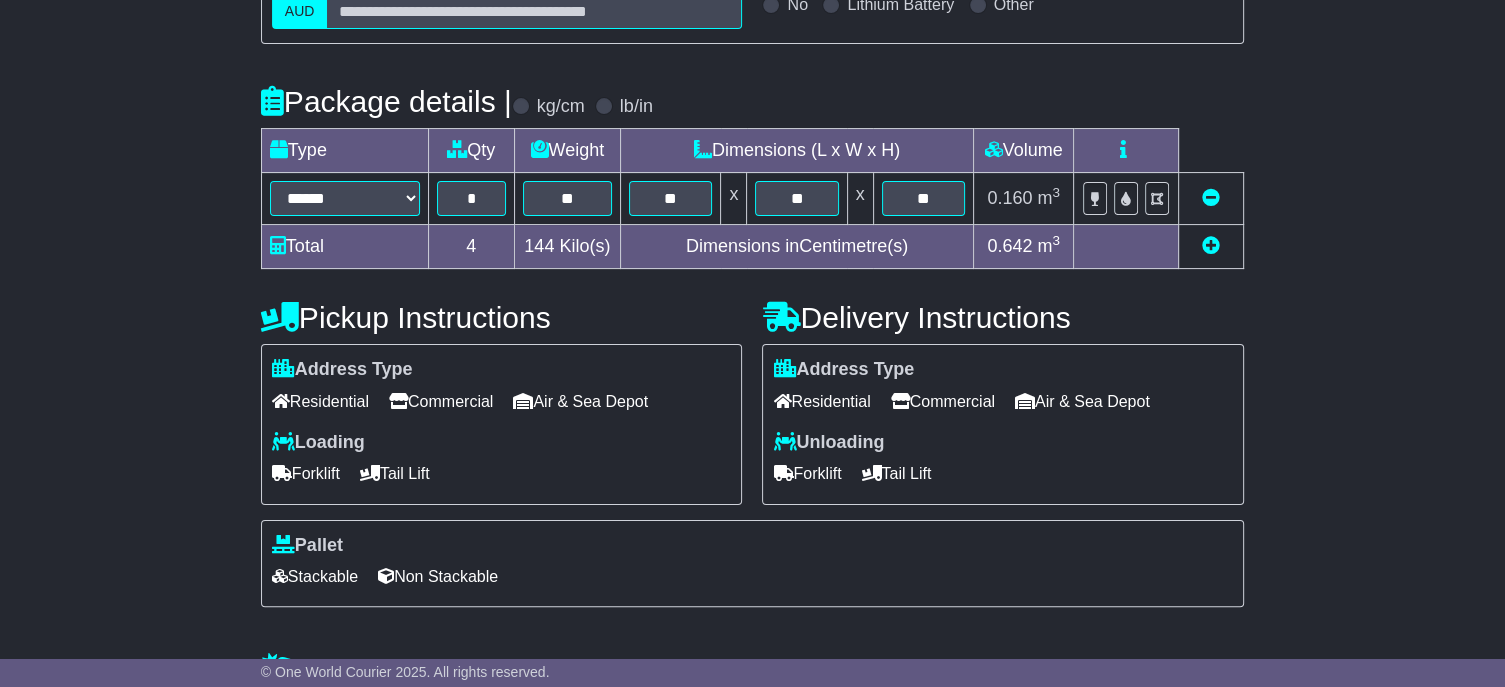 click at bounding box center (1211, 245) 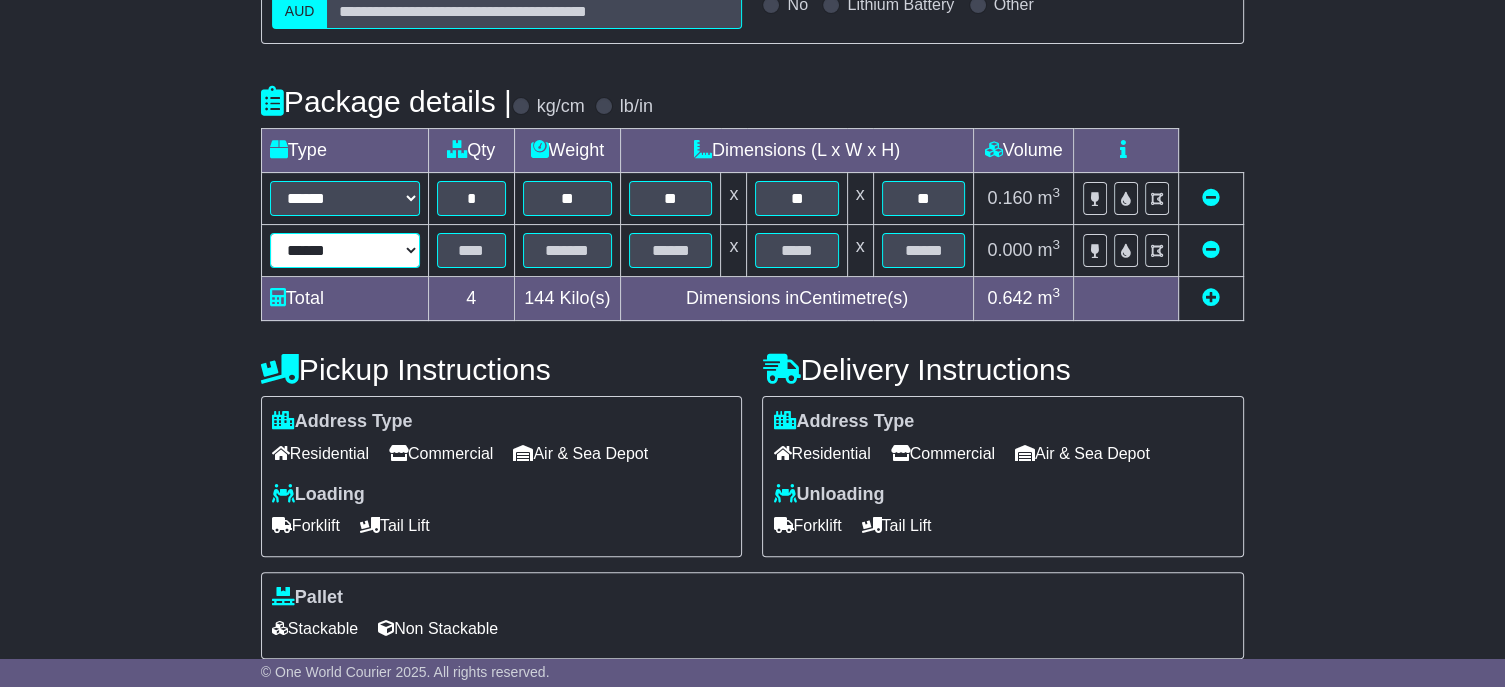 drag, startPoint x: 396, startPoint y: 287, endPoint x: 388, endPoint y: 297, distance: 12.806249 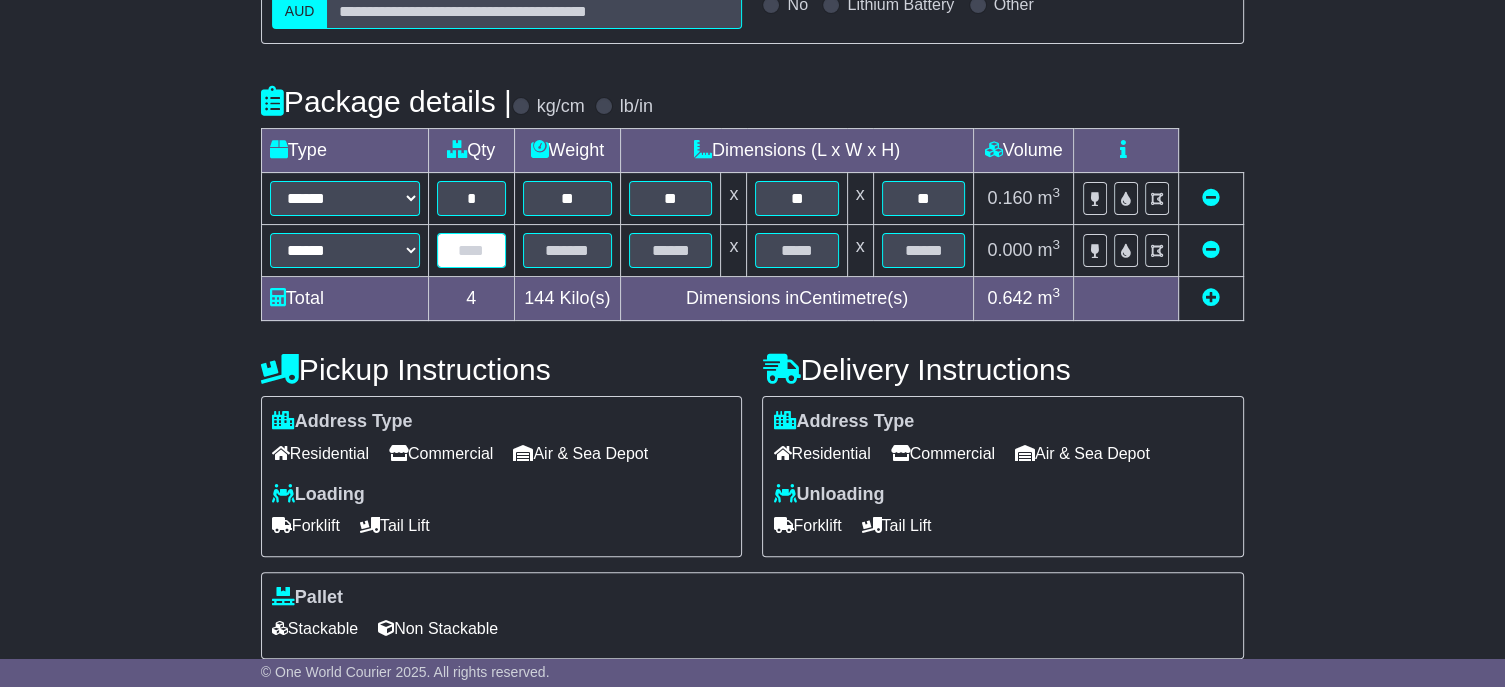 click at bounding box center [471, 250] 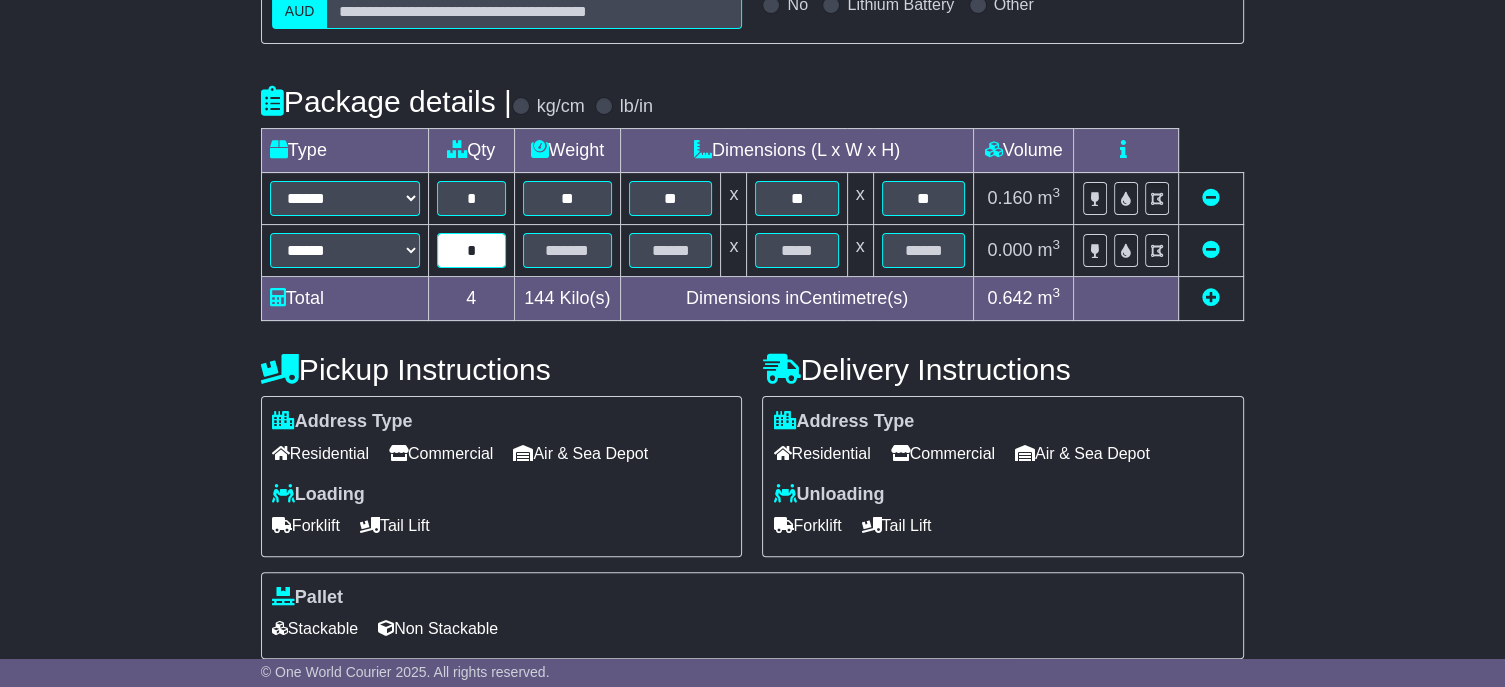 type on "*" 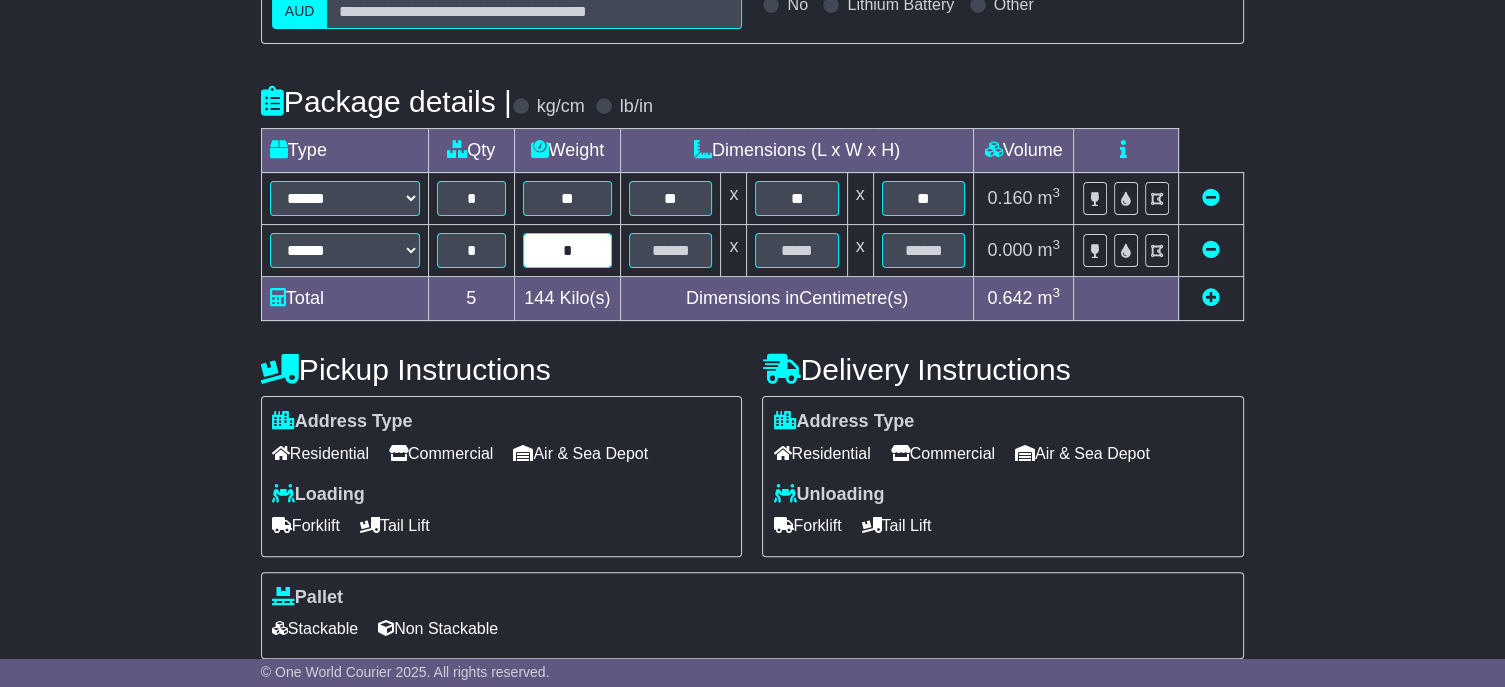 type on "*" 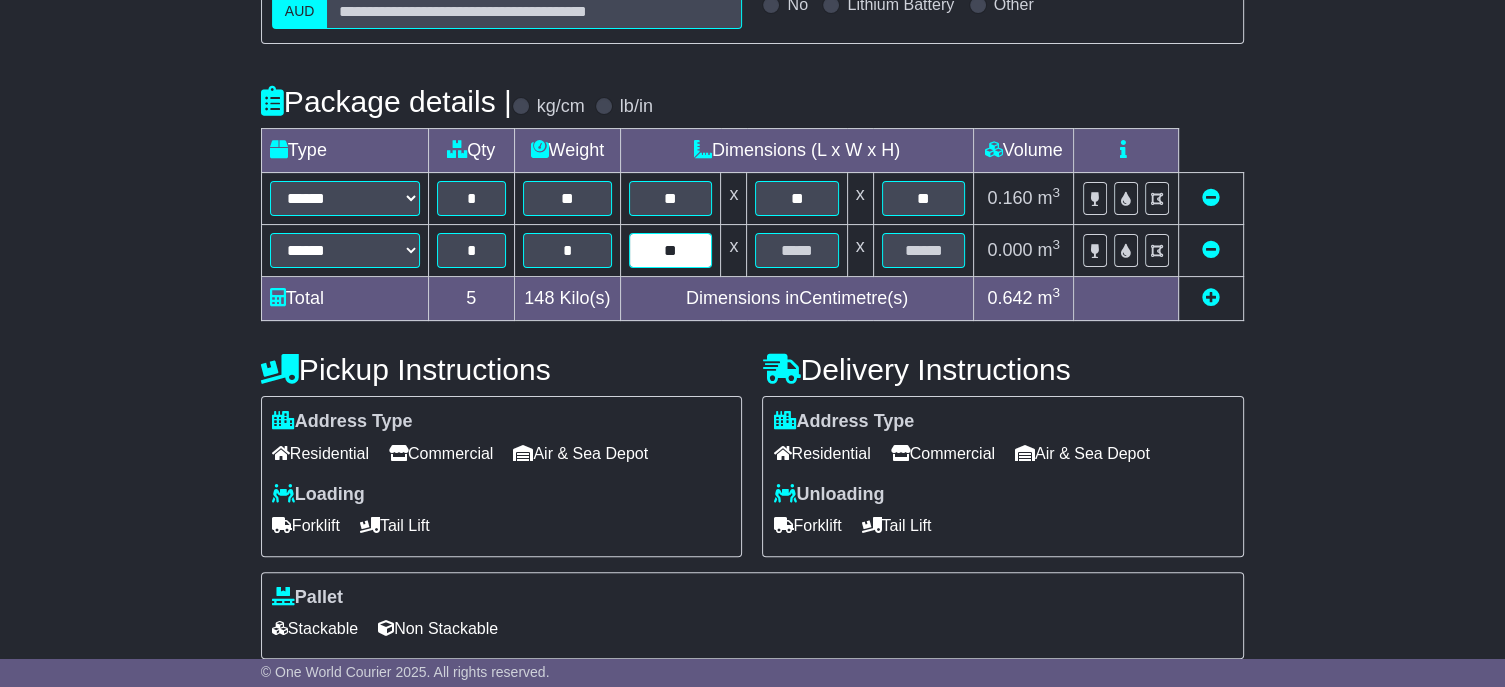 type 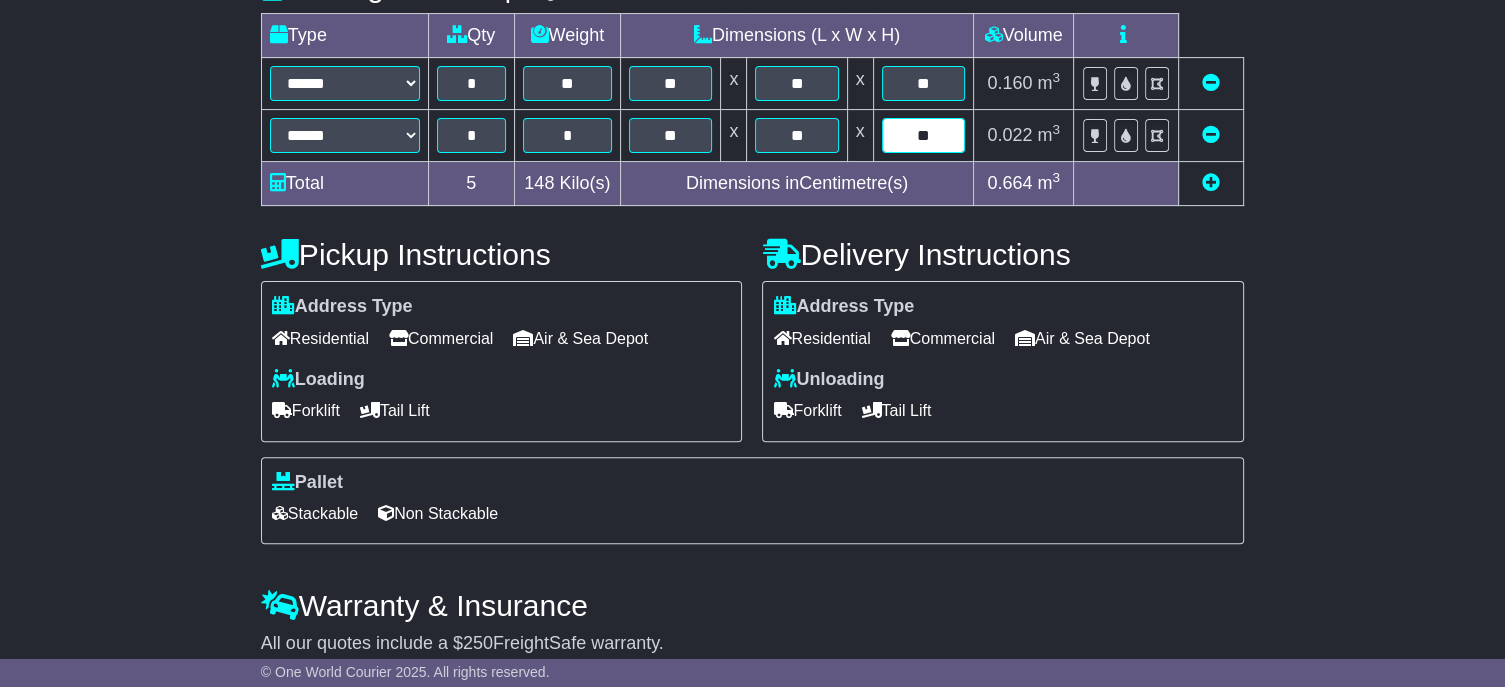 scroll, scrollTop: 633, scrollLeft: 0, axis: vertical 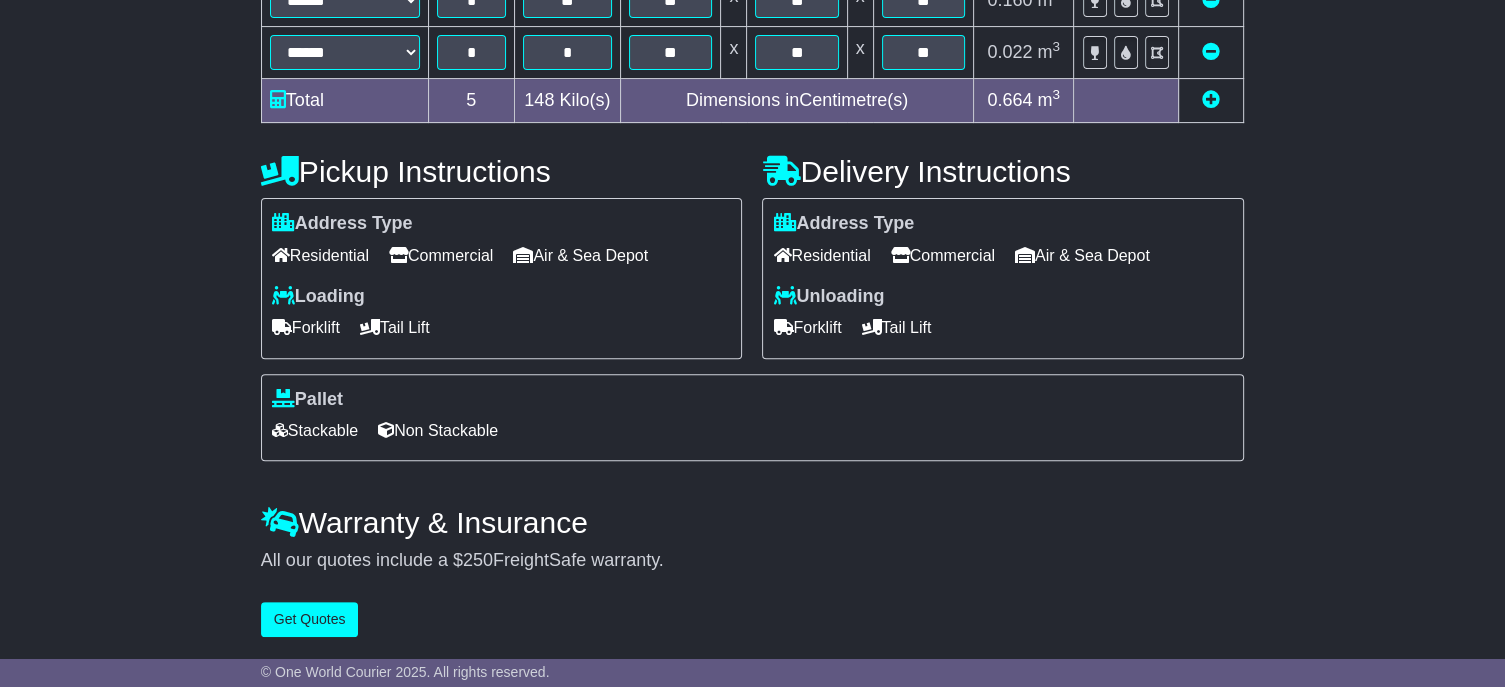 click on "Forklift" at bounding box center [807, 327] 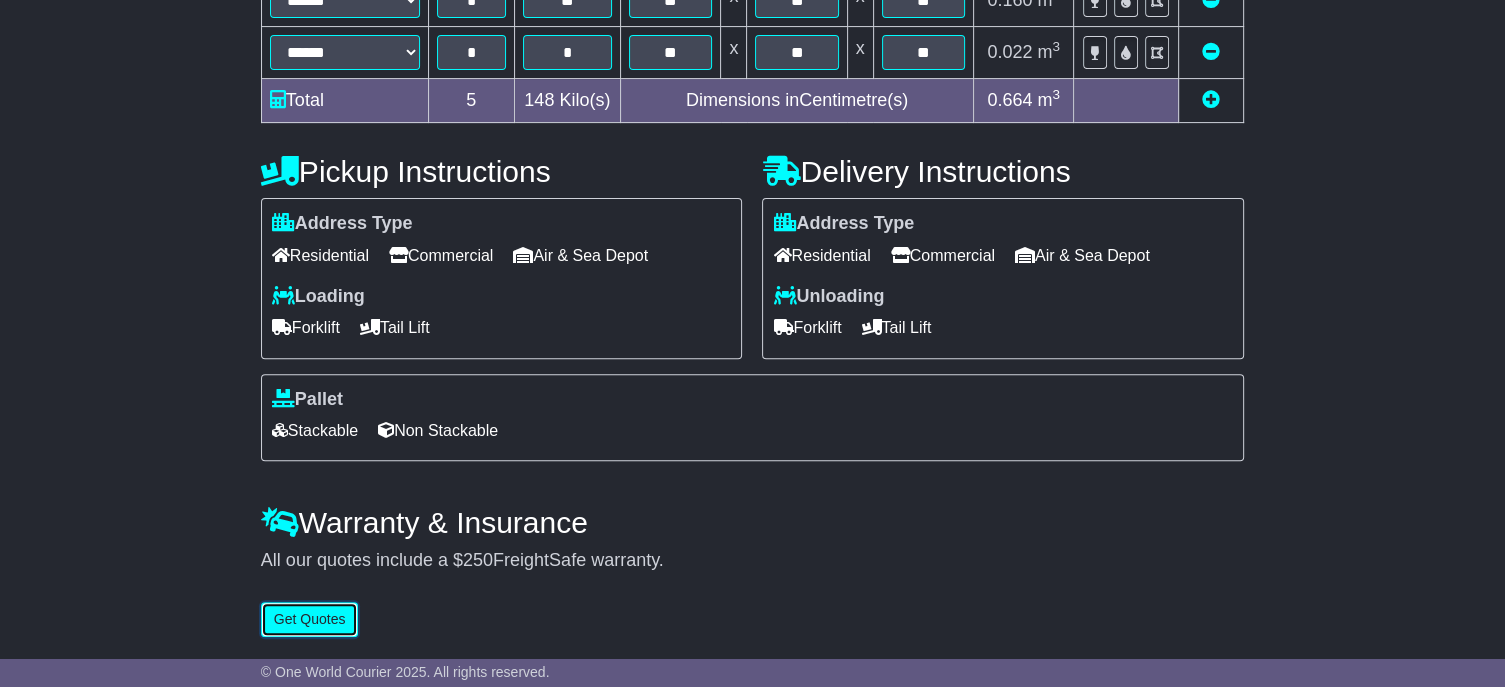 click on "Get Quotes" at bounding box center (310, 619) 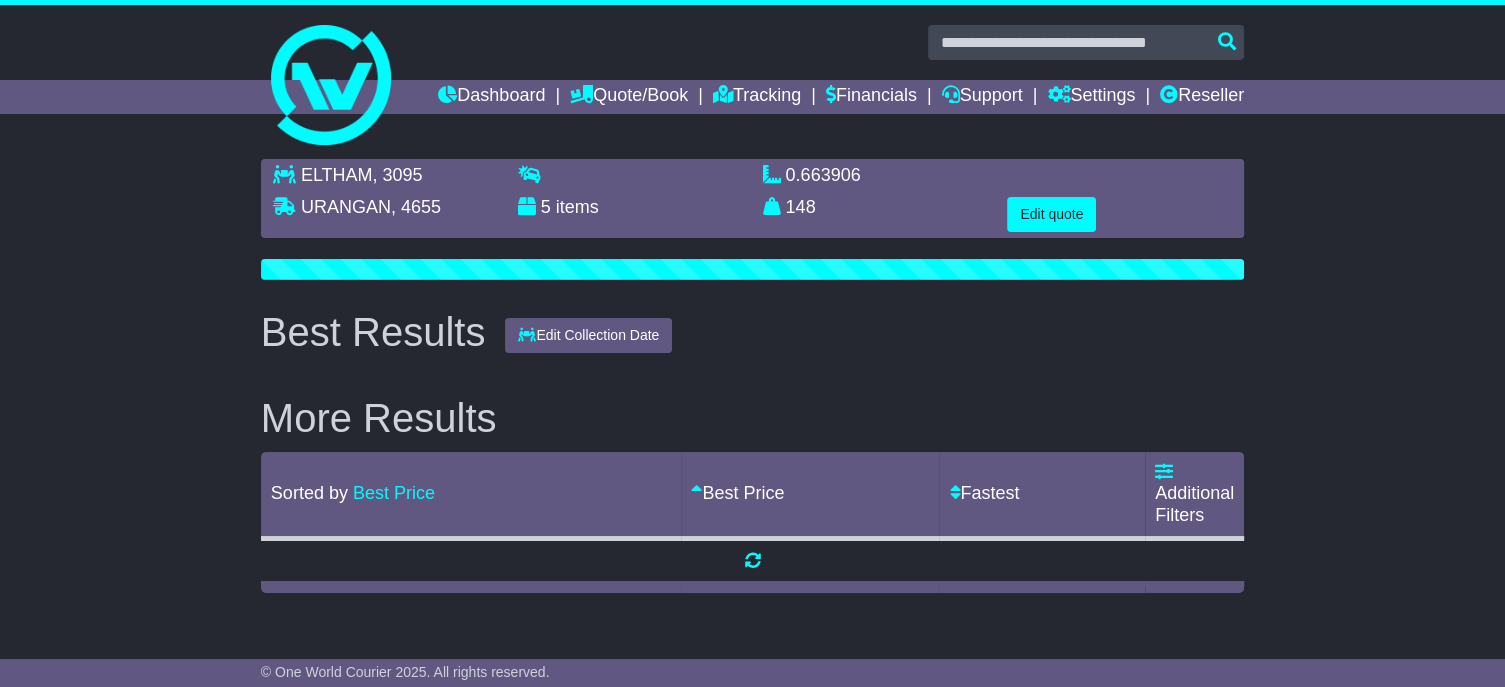 scroll, scrollTop: 0, scrollLeft: 0, axis: both 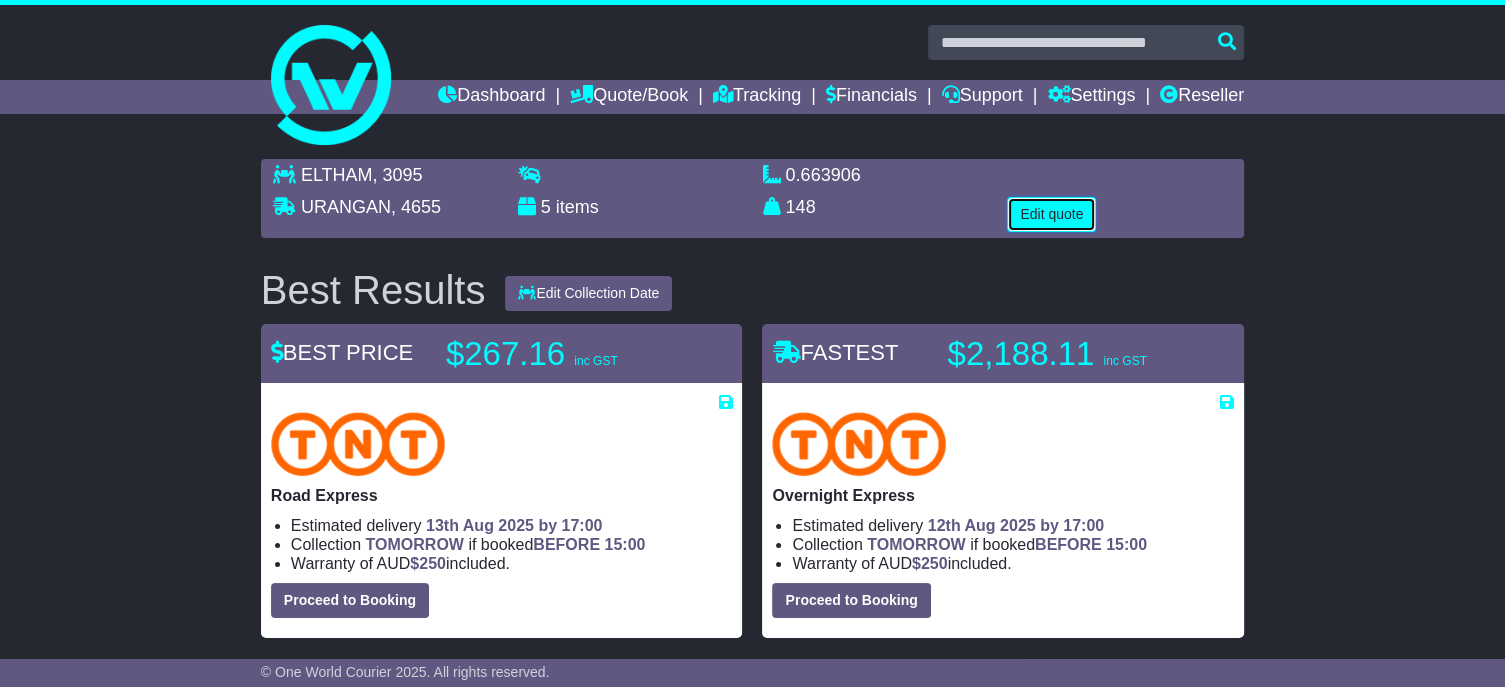 click on "Edit quote" at bounding box center (1051, 214) 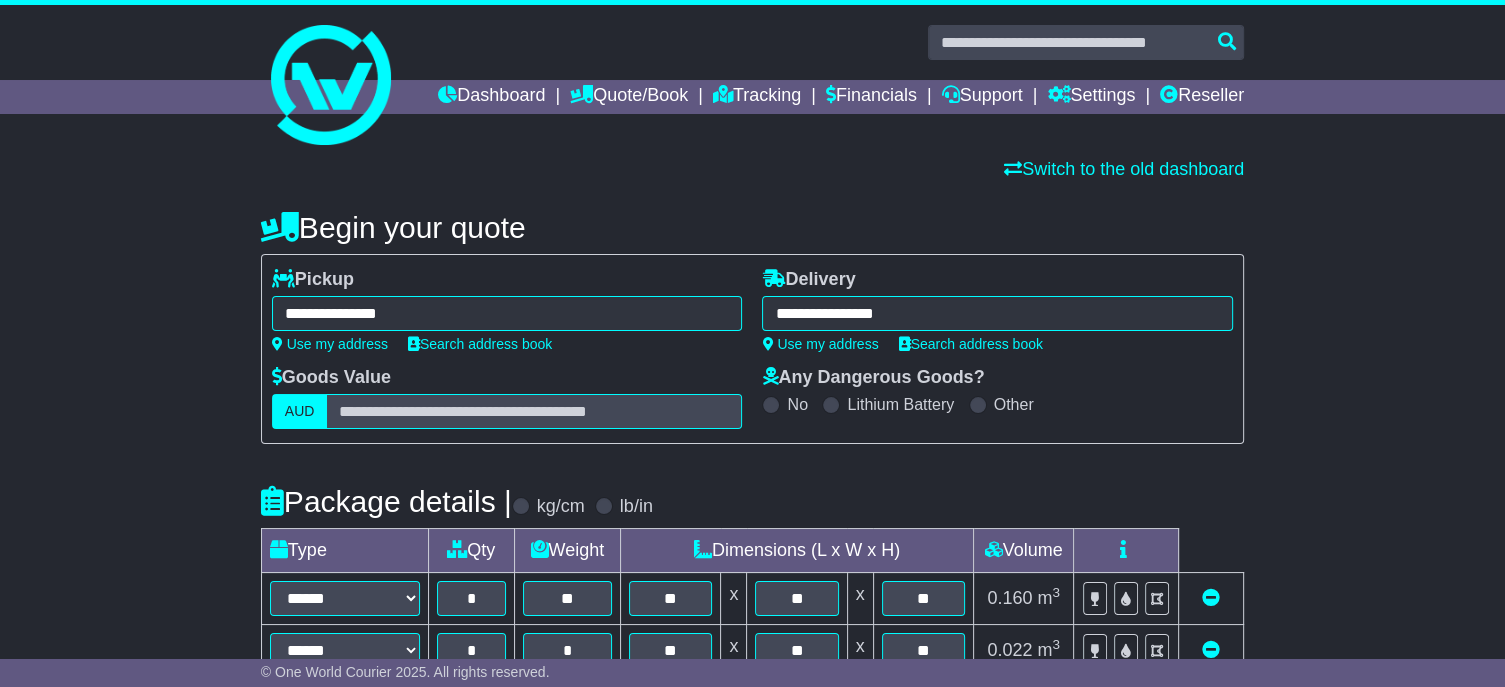 click on "**********" at bounding box center (997, 313) 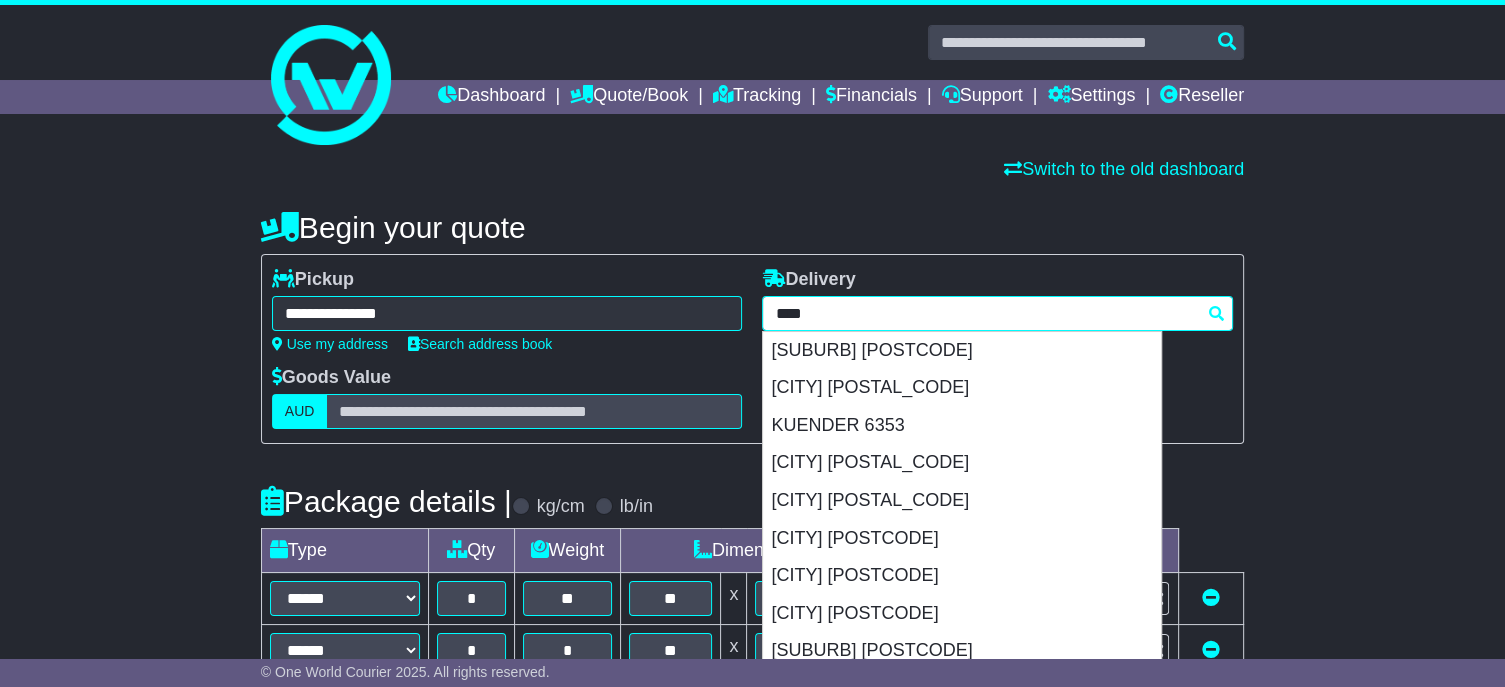click on "****" at bounding box center [997, 313] 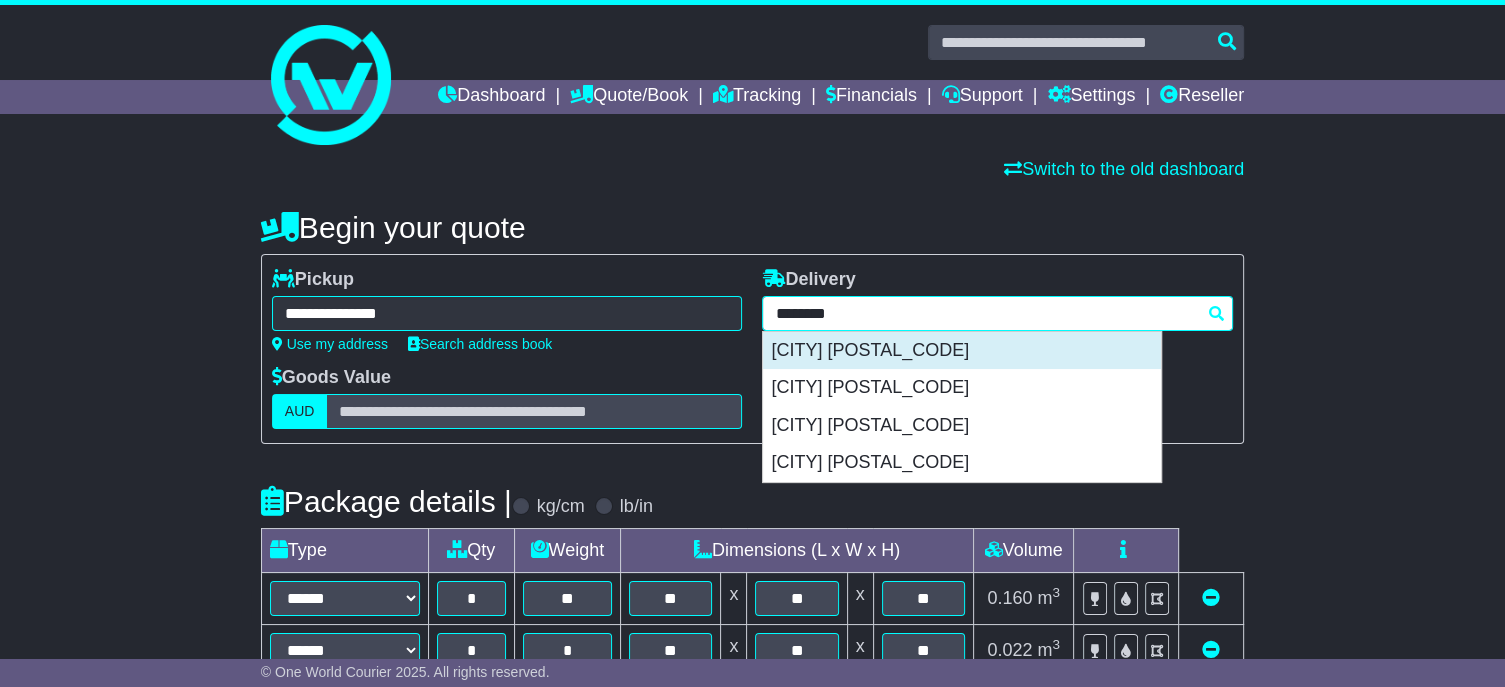 click on "[CITY] [POSTAL_CODE]" at bounding box center (962, 351) 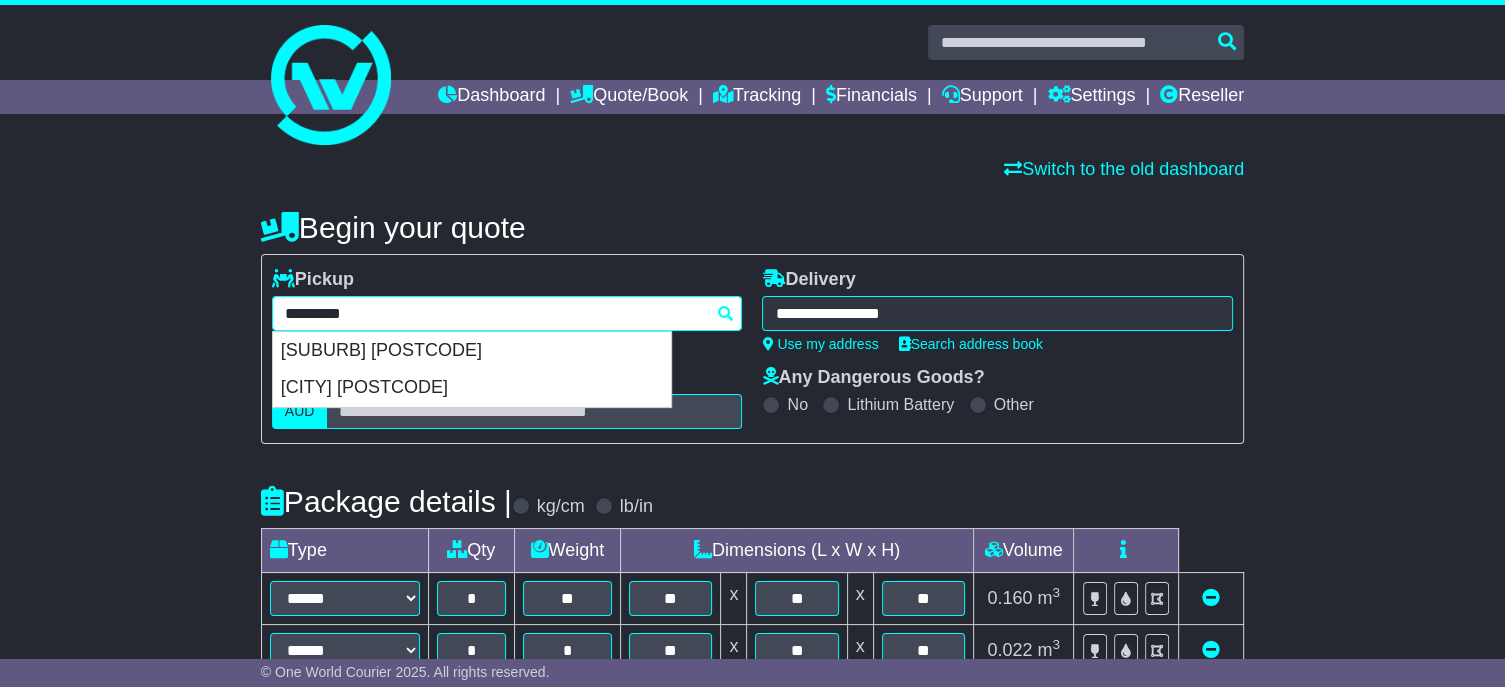 click on "**********" at bounding box center (507, 313) 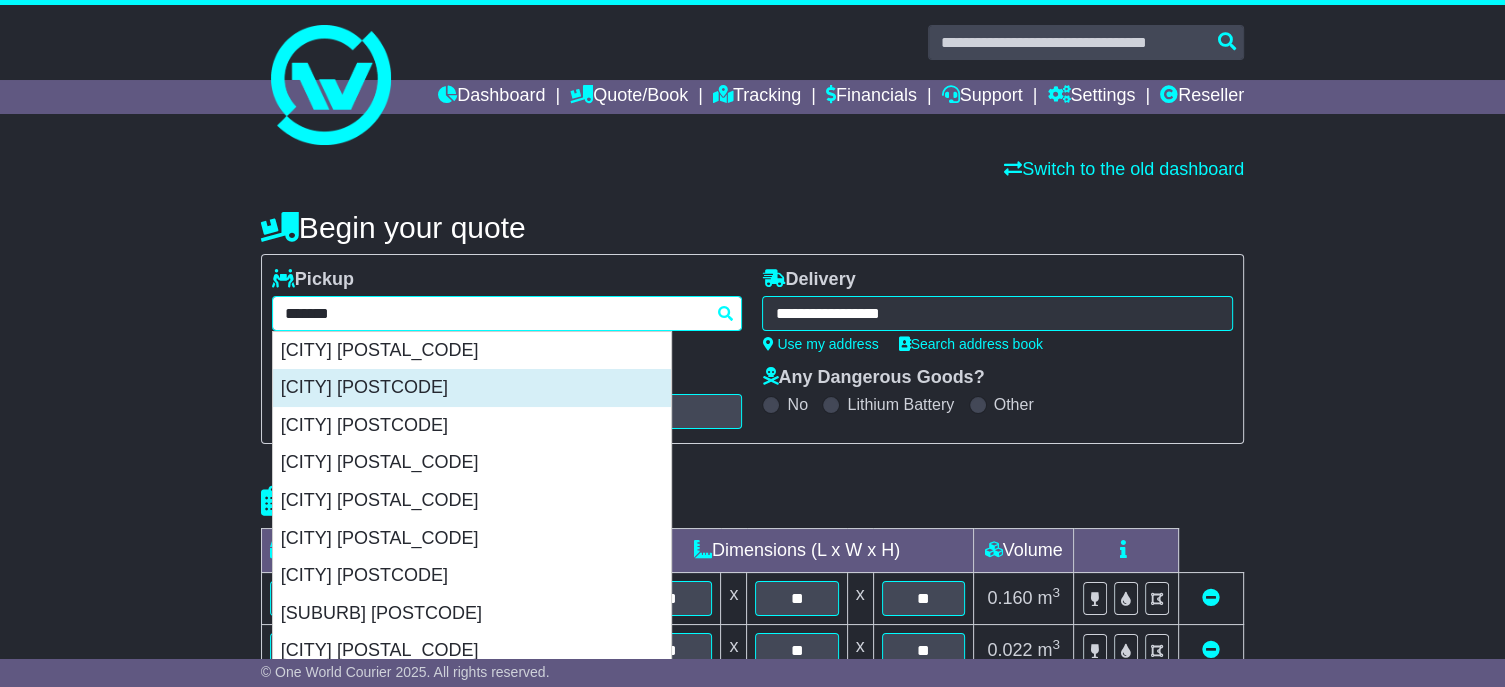 click on "[CITY] [POSTCODE]" at bounding box center [472, 388] 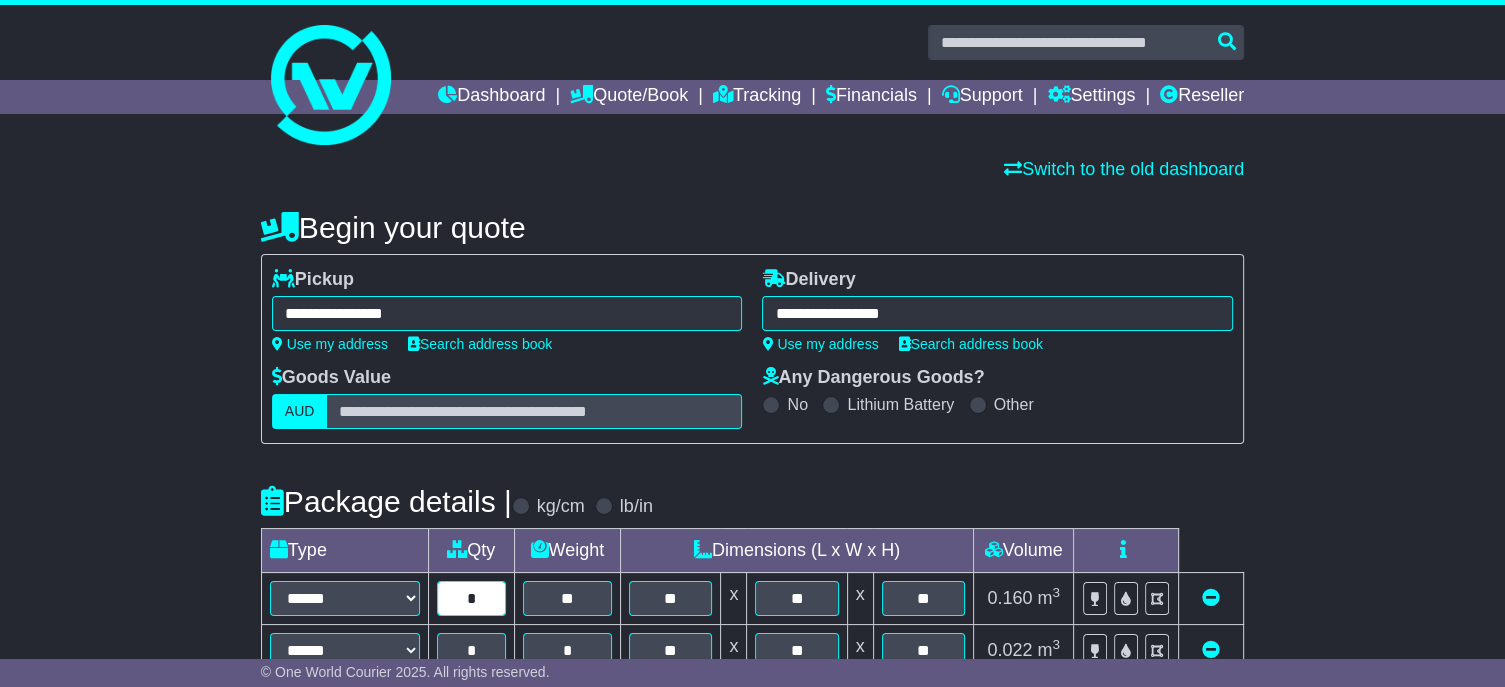 drag, startPoint x: 448, startPoint y: 637, endPoint x: 487, endPoint y: 635, distance: 39.051247 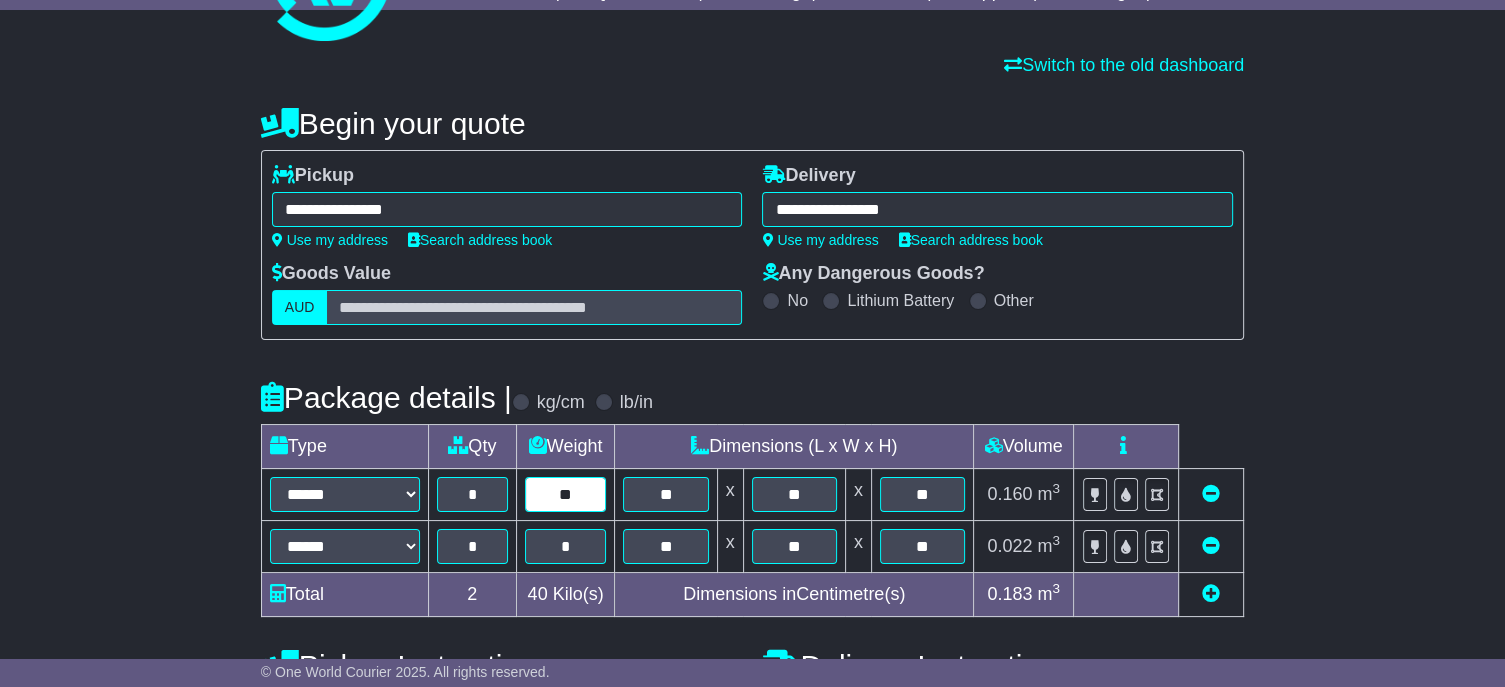 scroll, scrollTop: 300, scrollLeft: 0, axis: vertical 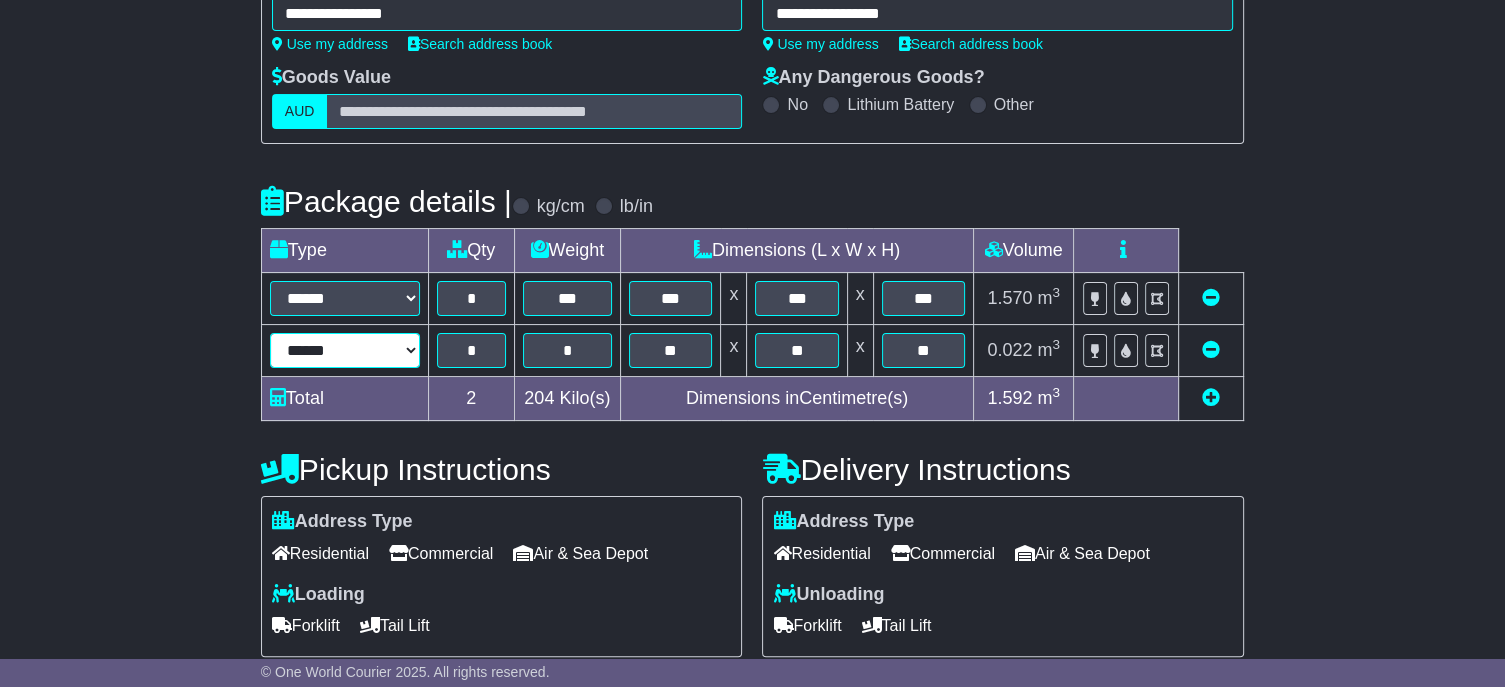 click on "****** ****** *** ******** ***** **** **** ****** *** *******" at bounding box center [345, 350] 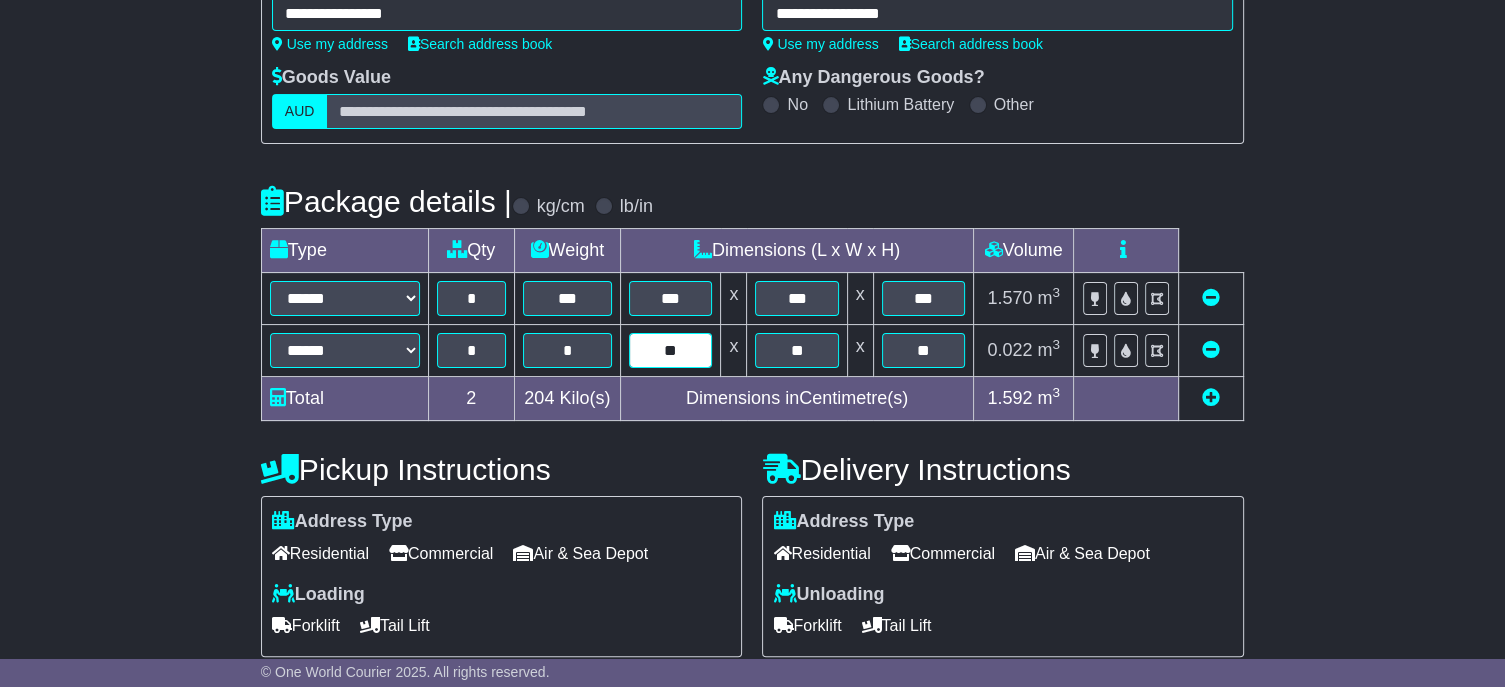 drag, startPoint x: 677, startPoint y: 371, endPoint x: 634, endPoint y: 375, distance: 43.185646 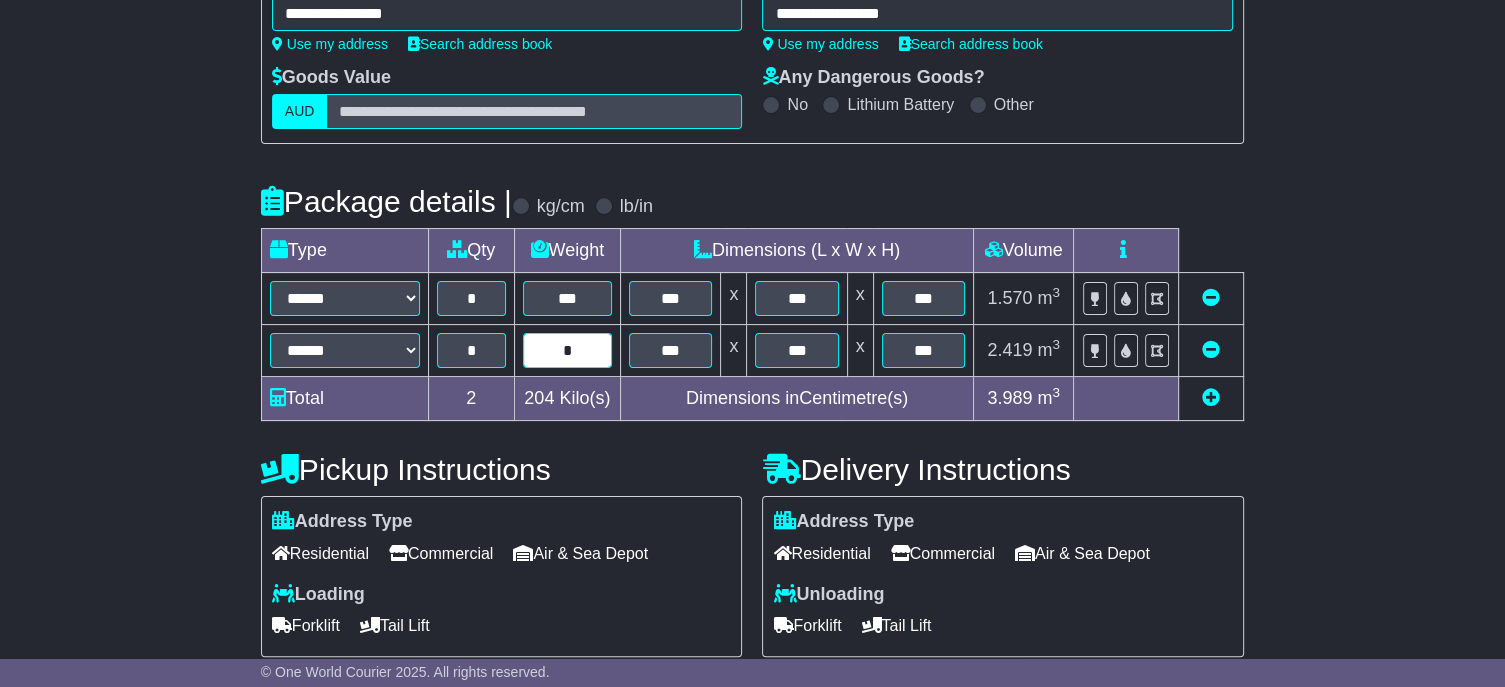 drag, startPoint x: 581, startPoint y: 371, endPoint x: 521, endPoint y: 371, distance: 60 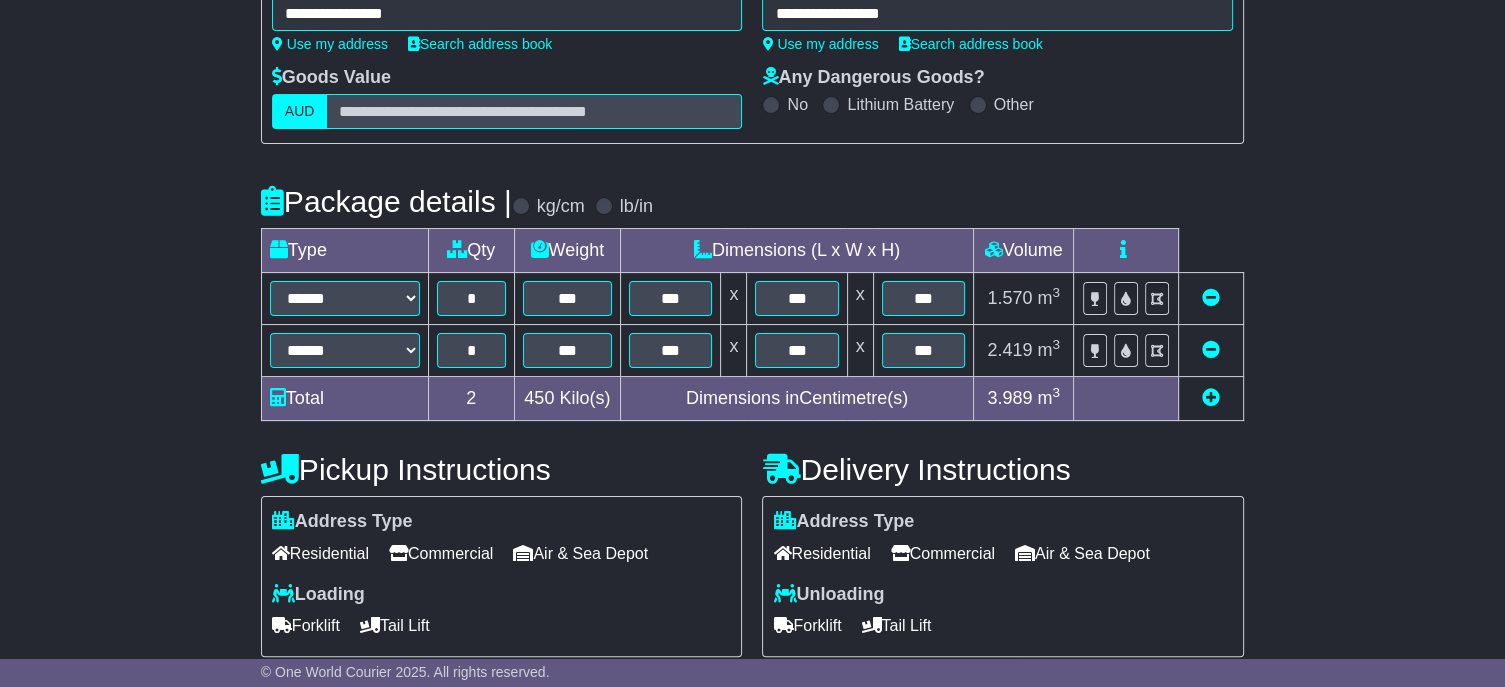 click at bounding box center (1211, 397) 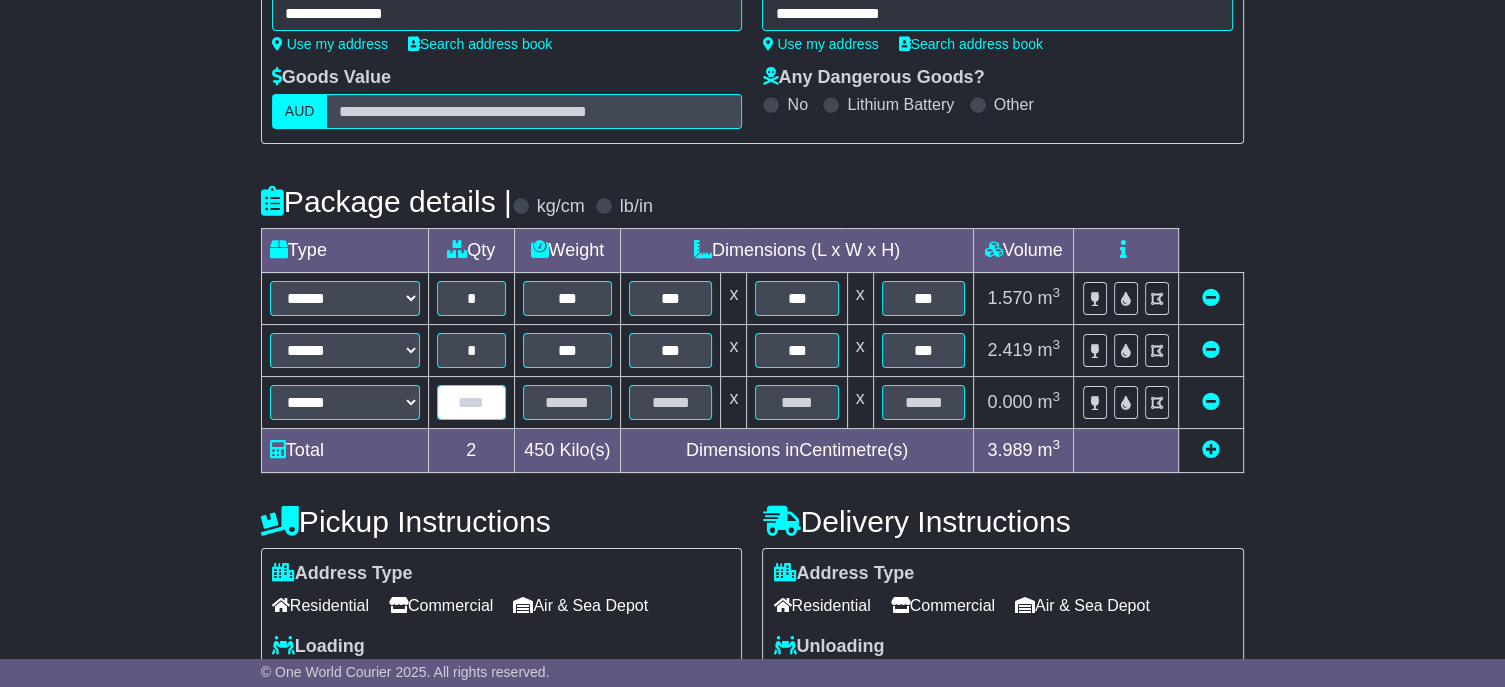 click at bounding box center [471, 402] 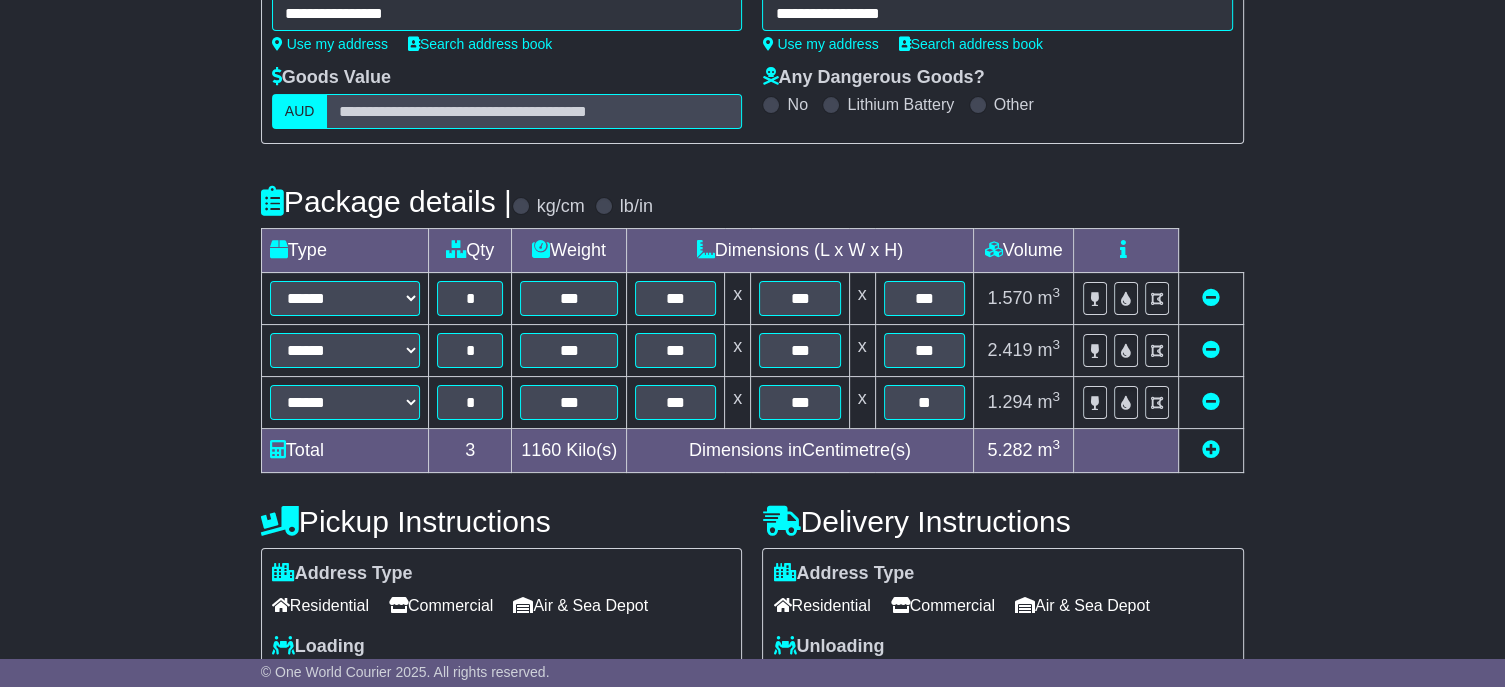 click at bounding box center (1211, 449) 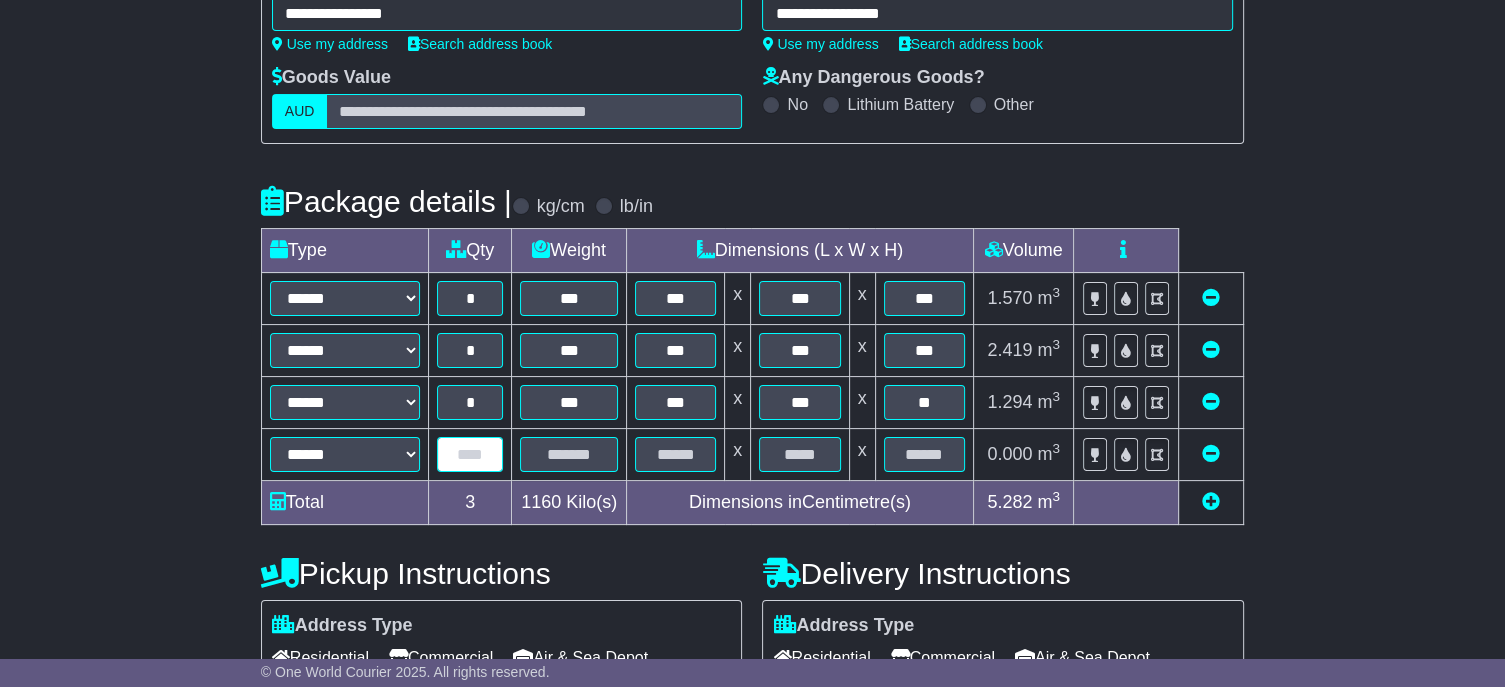 click at bounding box center [470, 454] 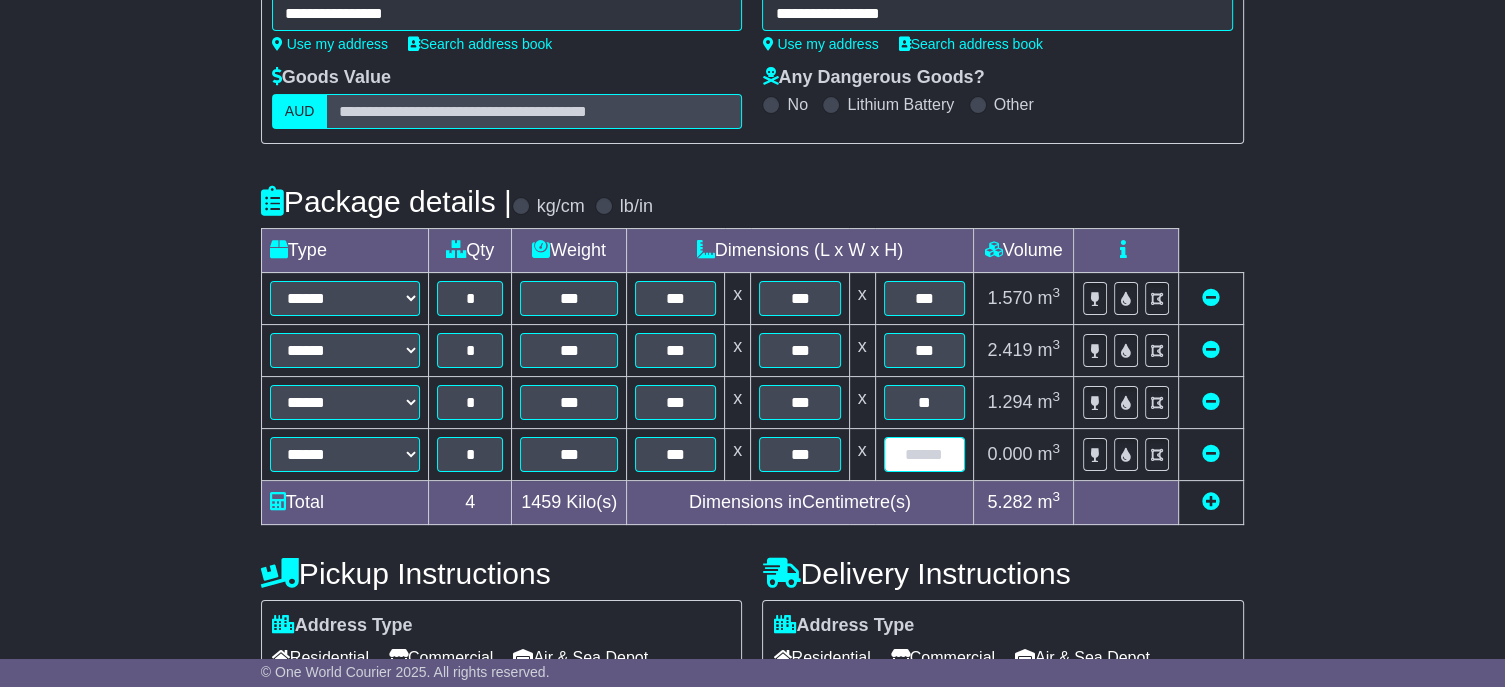click at bounding box center [924, 454] 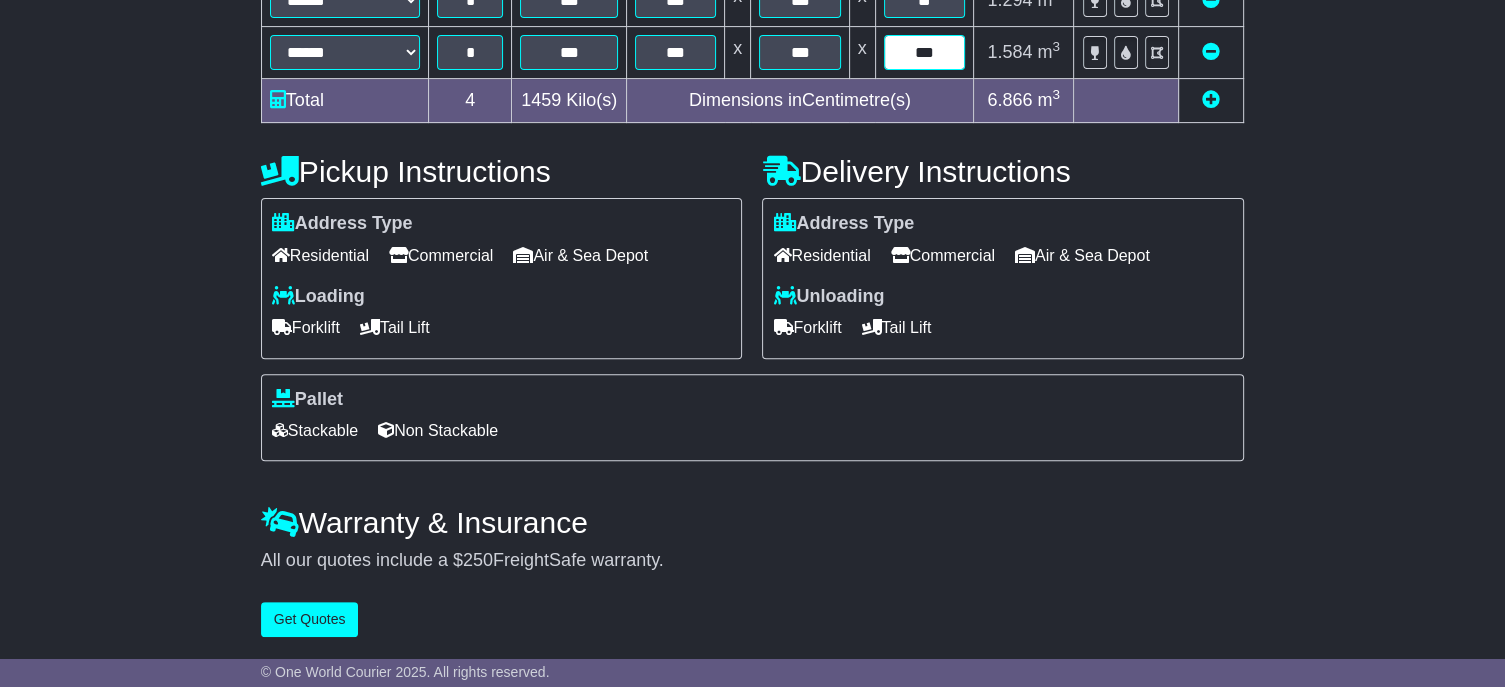 scroll, scrollTop: 736, scrollLeft: 0, axis: vertical 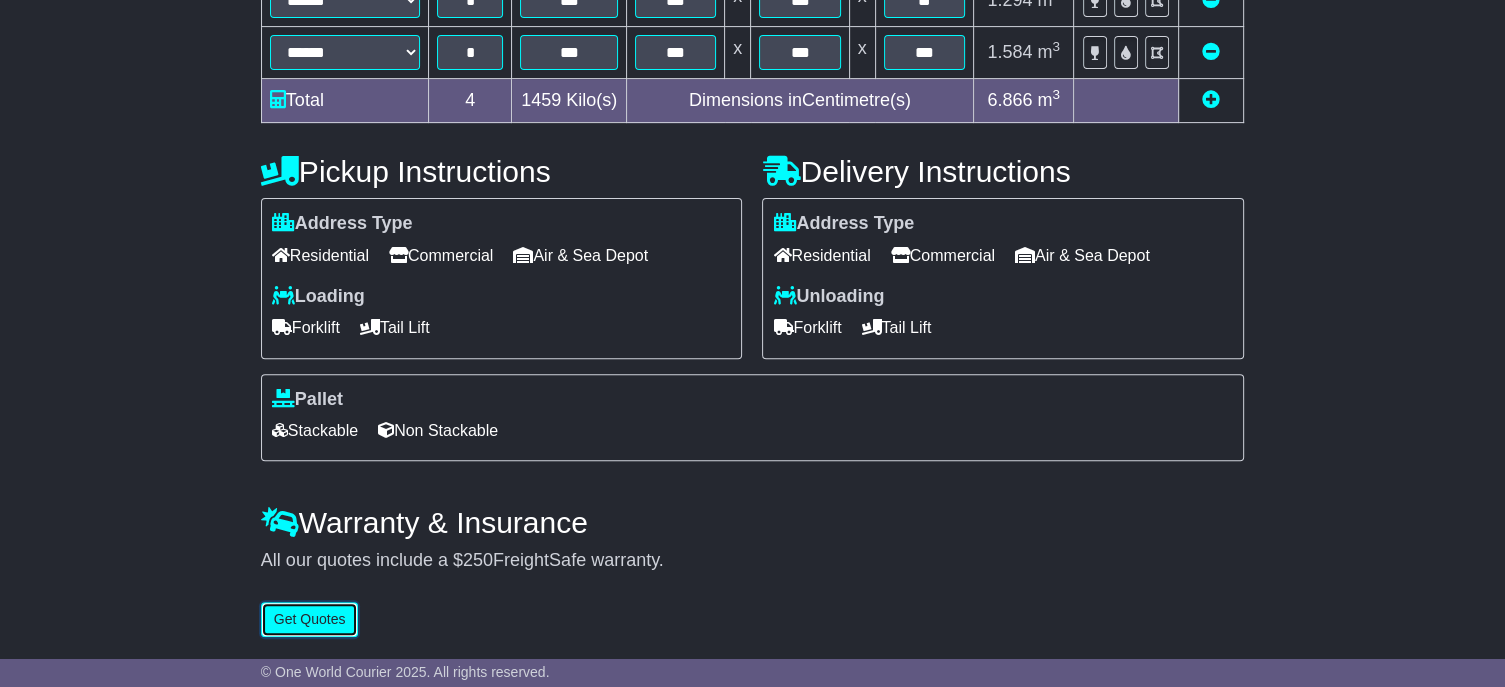 click on "Get Quotes" at bounding box center (310, 619) 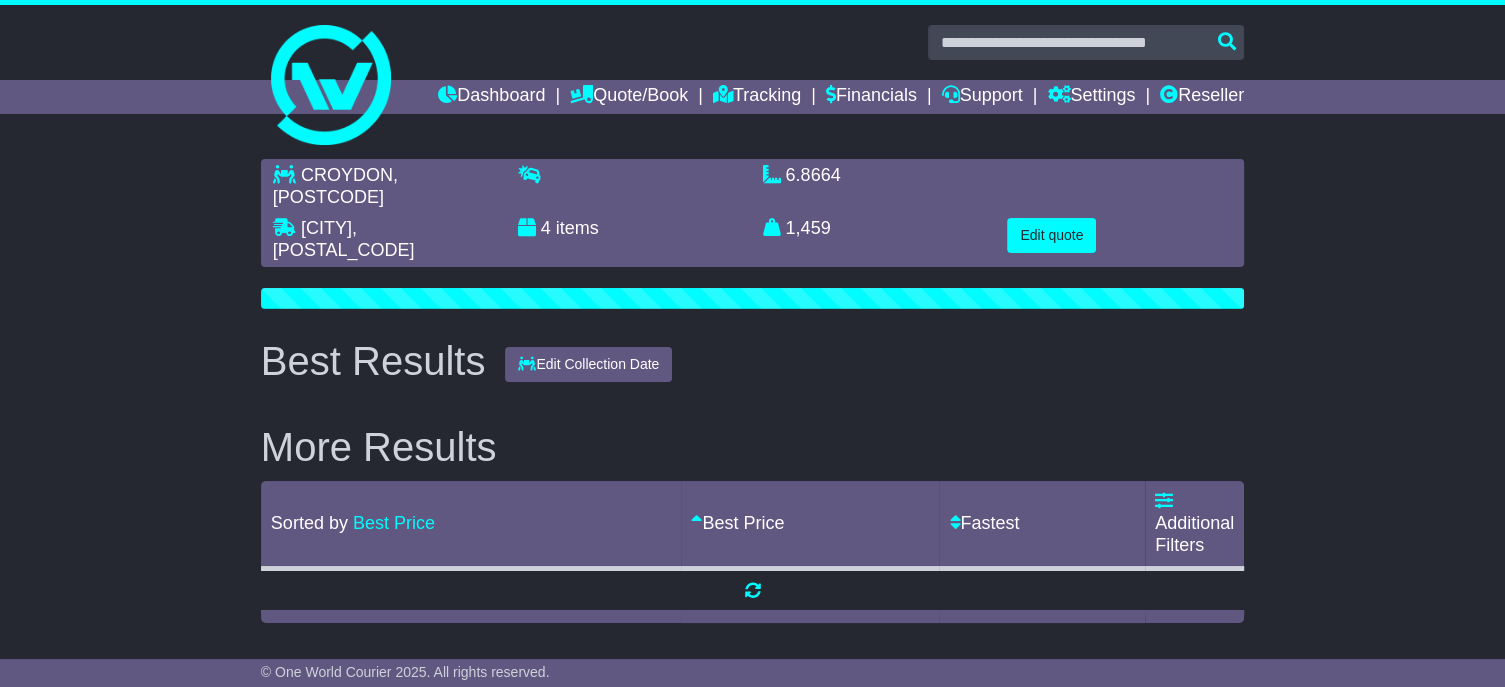 scroll, scrollTop: 0, scrollLeft: 0, axis: both 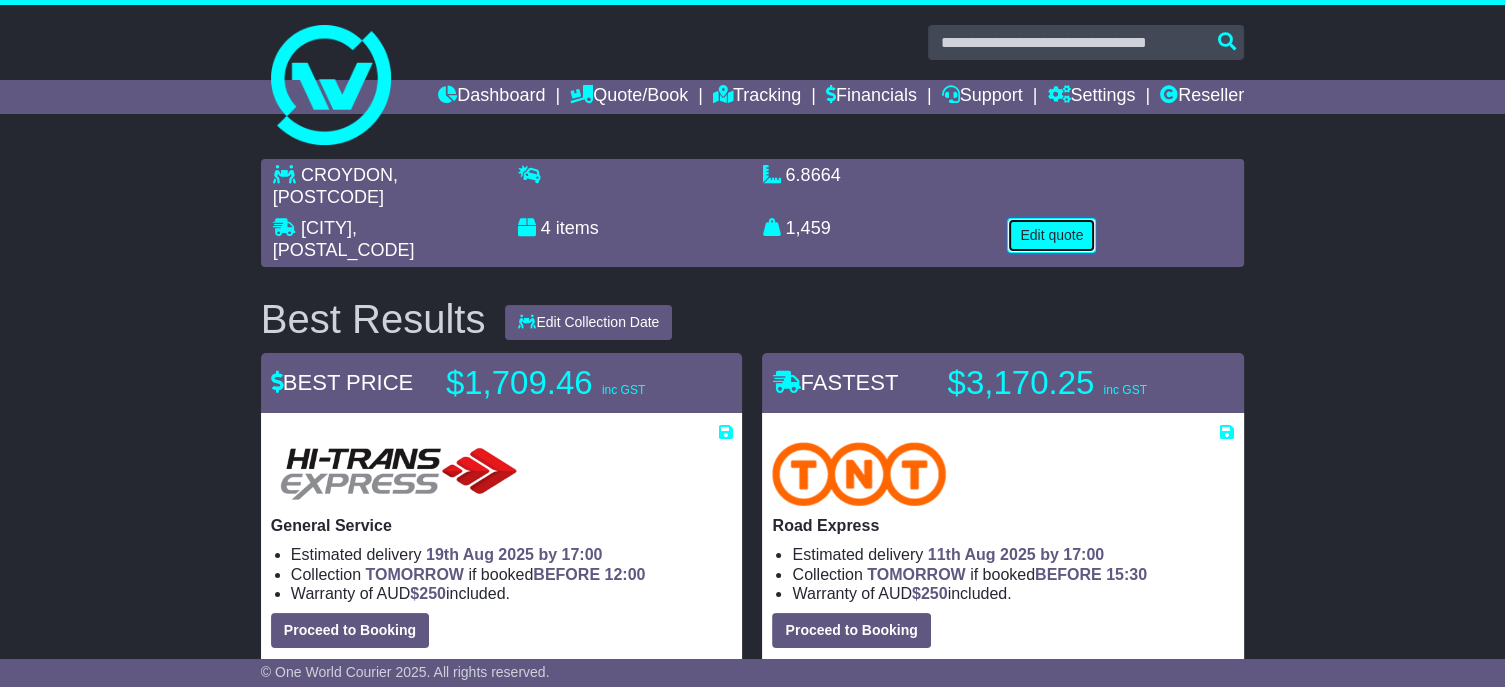 click on "Edit quote" at bounding box center (1051, 235) 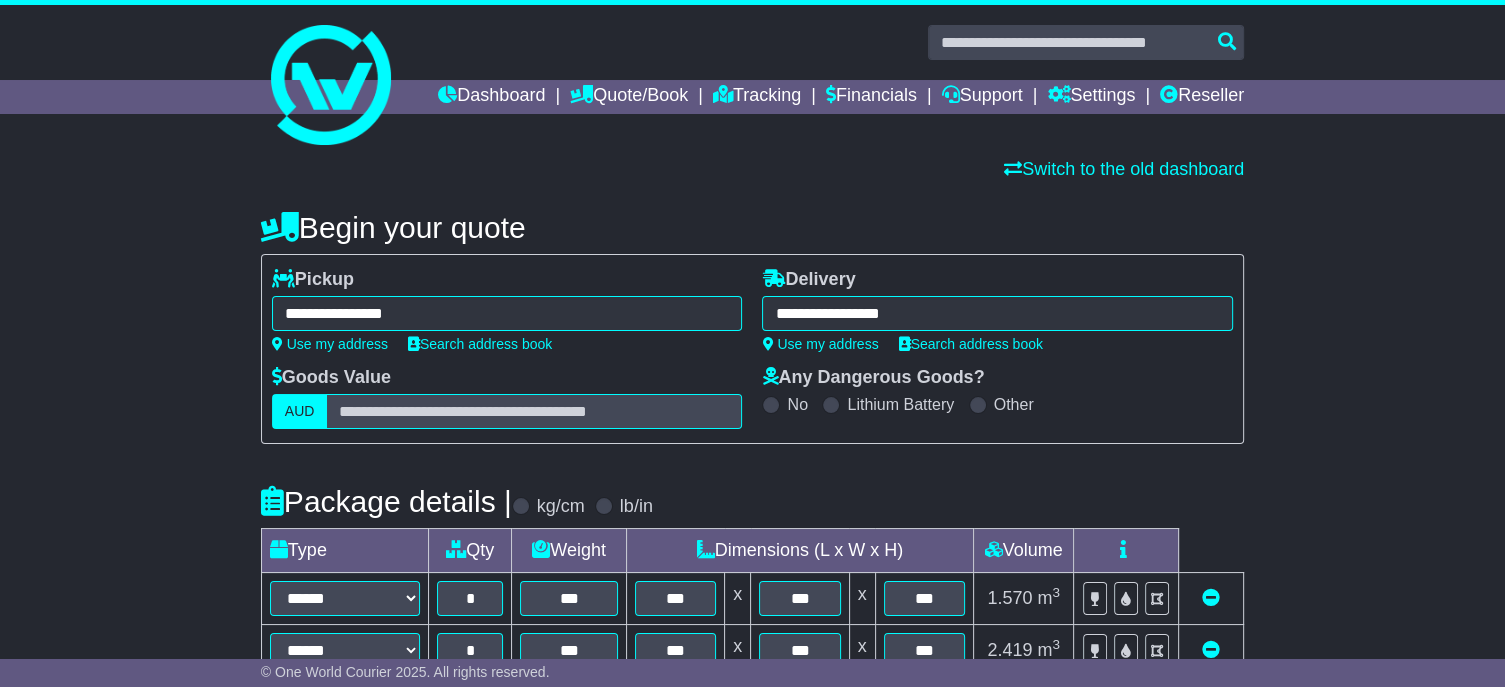 click on "**********" at bounding box center (507, 313) 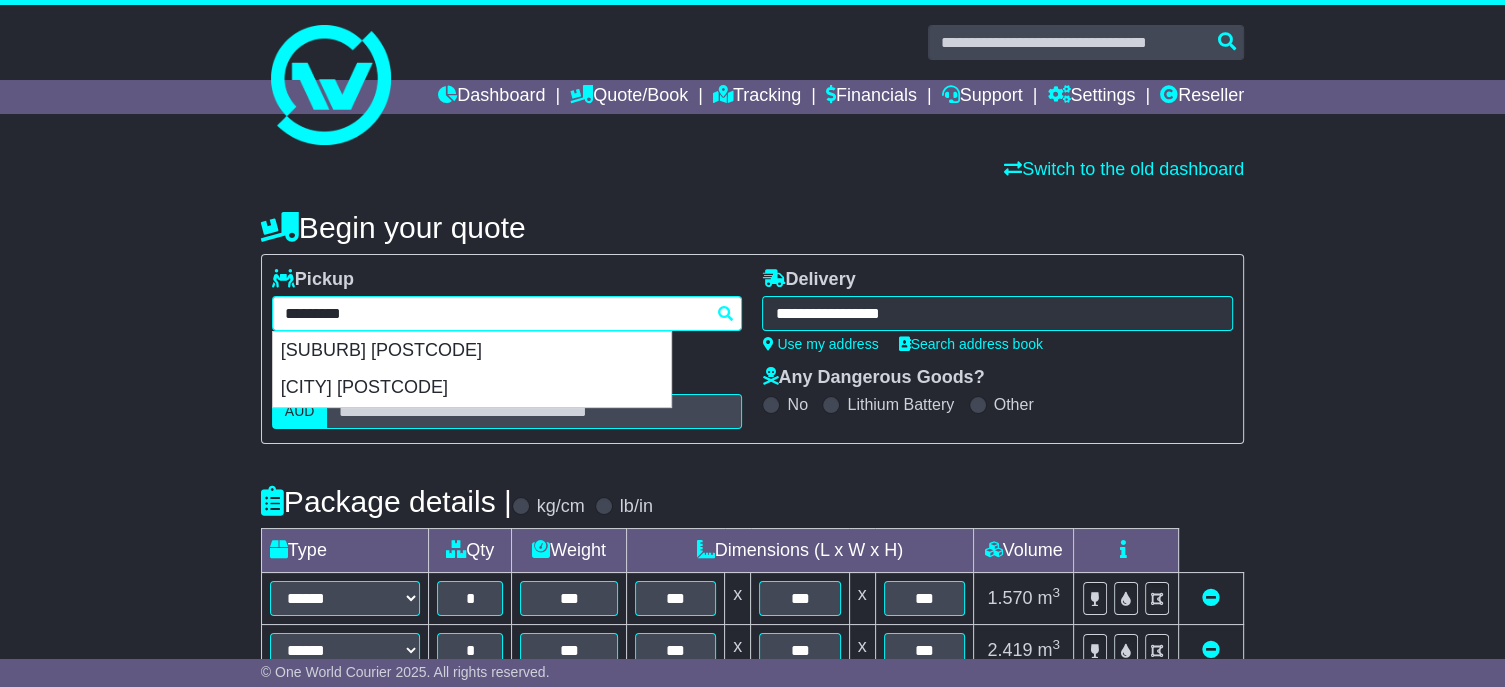 click on "*********" at bounding box center (507, 313) 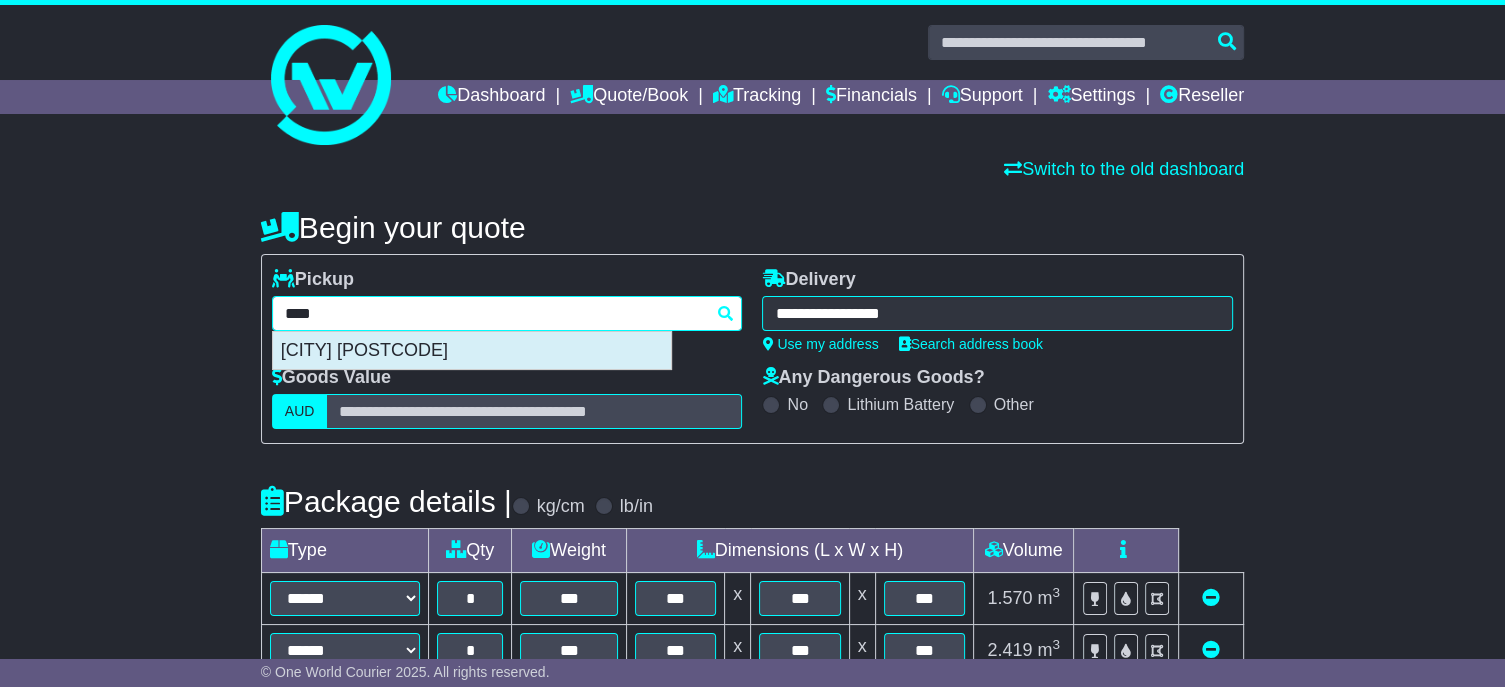 click on "[CITY] [POSTCODE]" at bounding box center (472, 351) 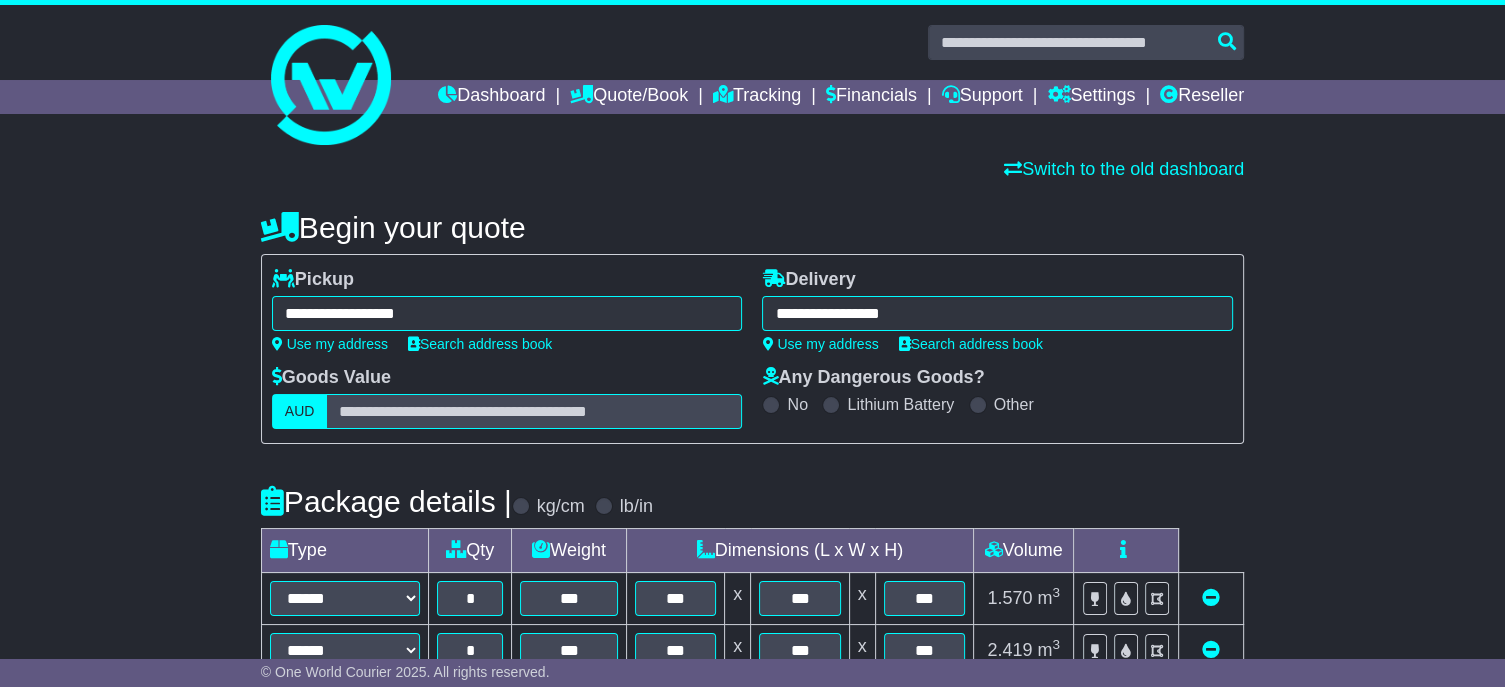 click on "**********" at bounding box center (997, 310) 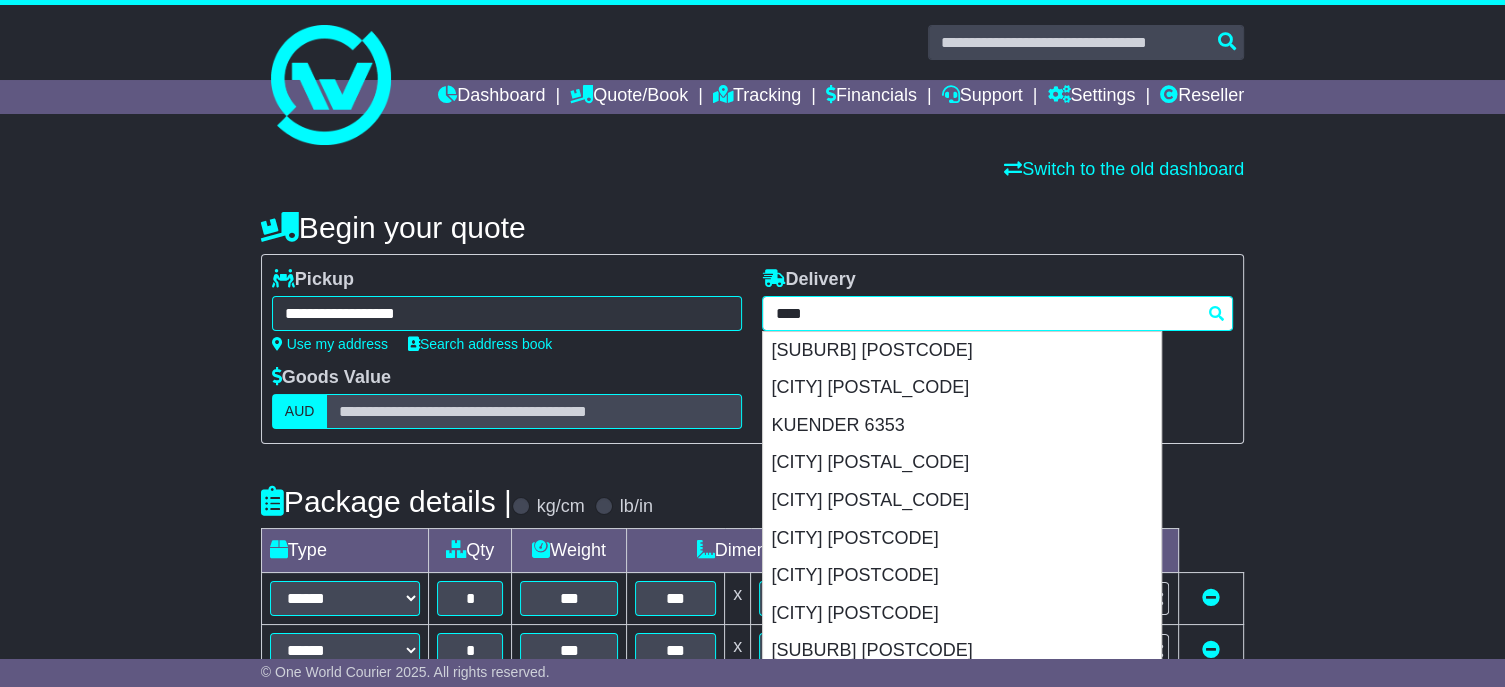 click on "****" at bounding box center [997, 313] 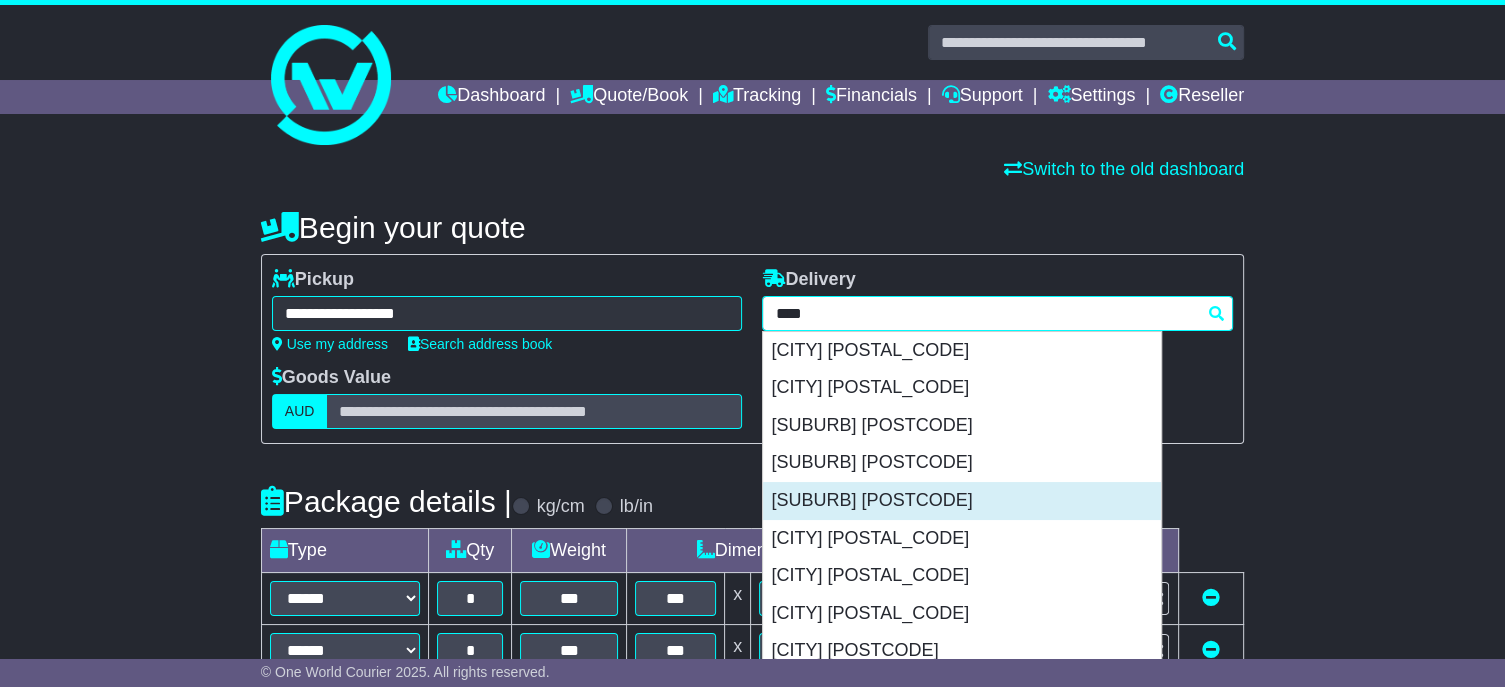 click on "[SUBURB] [POSTCODE]" at bounding box center (962, 501) 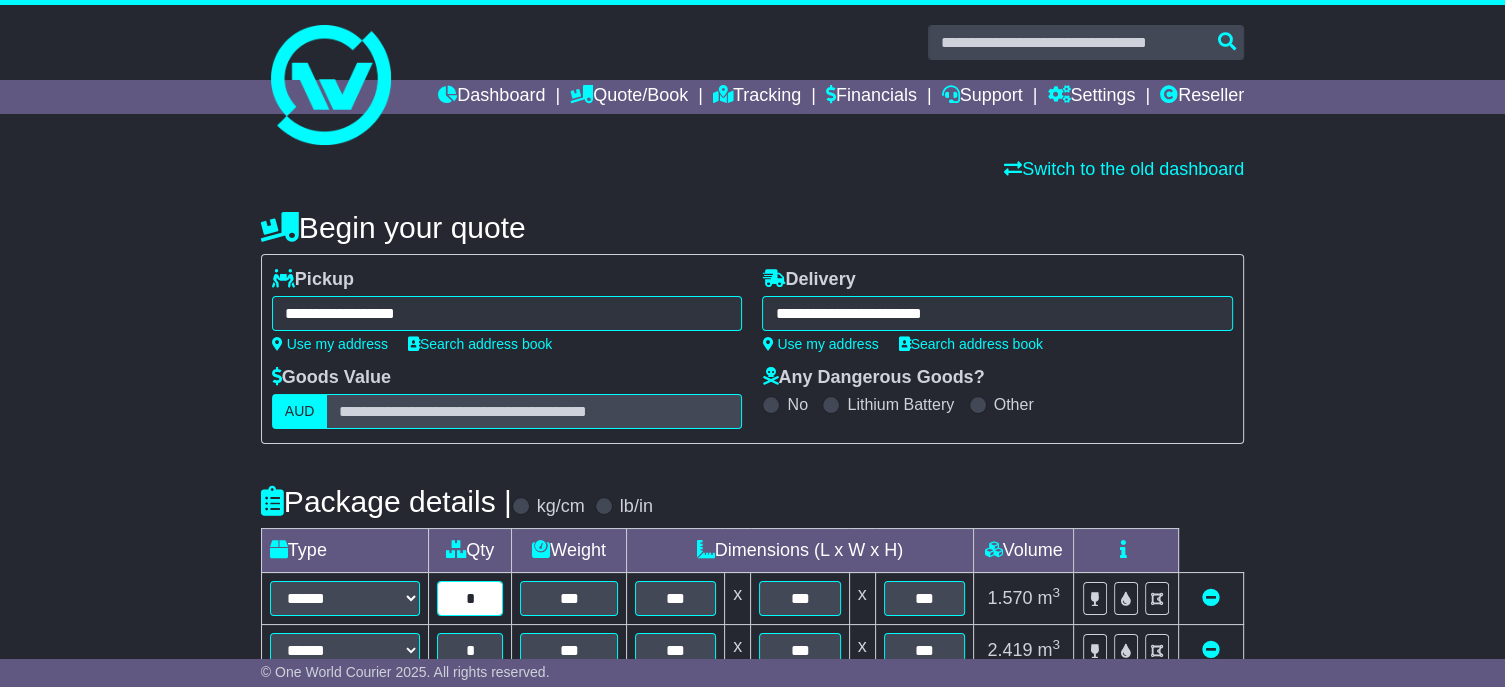 drag, startPoint x: 471, startPoint y: 645, endPoint x: 451, endPoint y: 631, distance: 24.41311 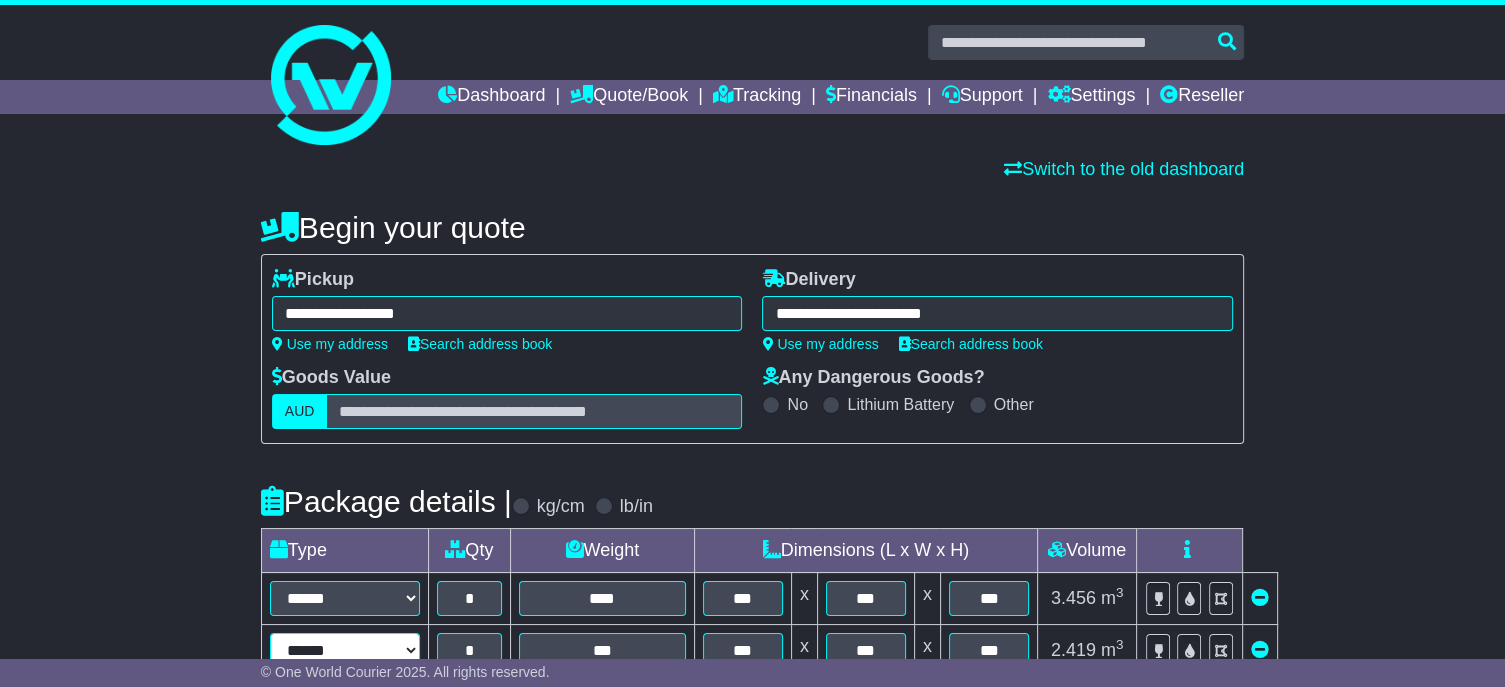 scroll, scrollTop: 13, scrollLeft: 0, axis: vertical 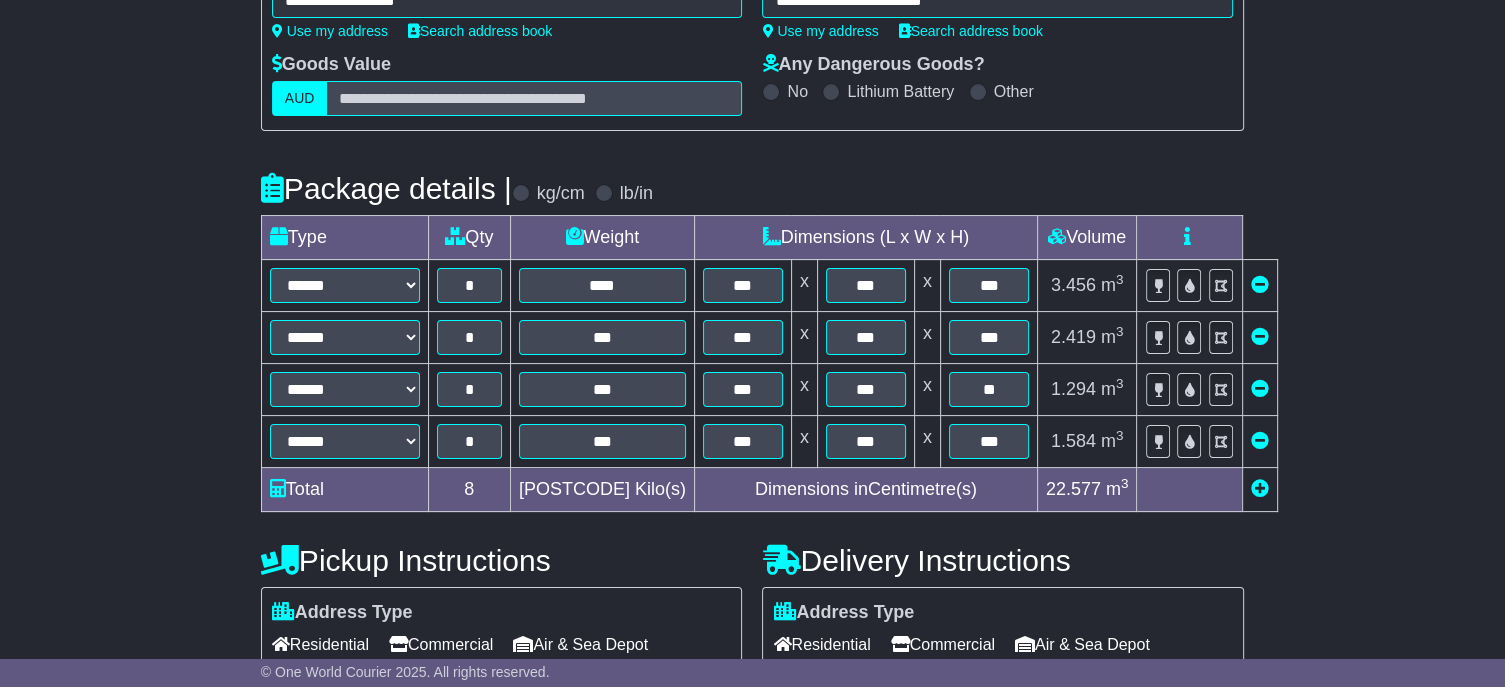click at bounding box center (1260, 336) 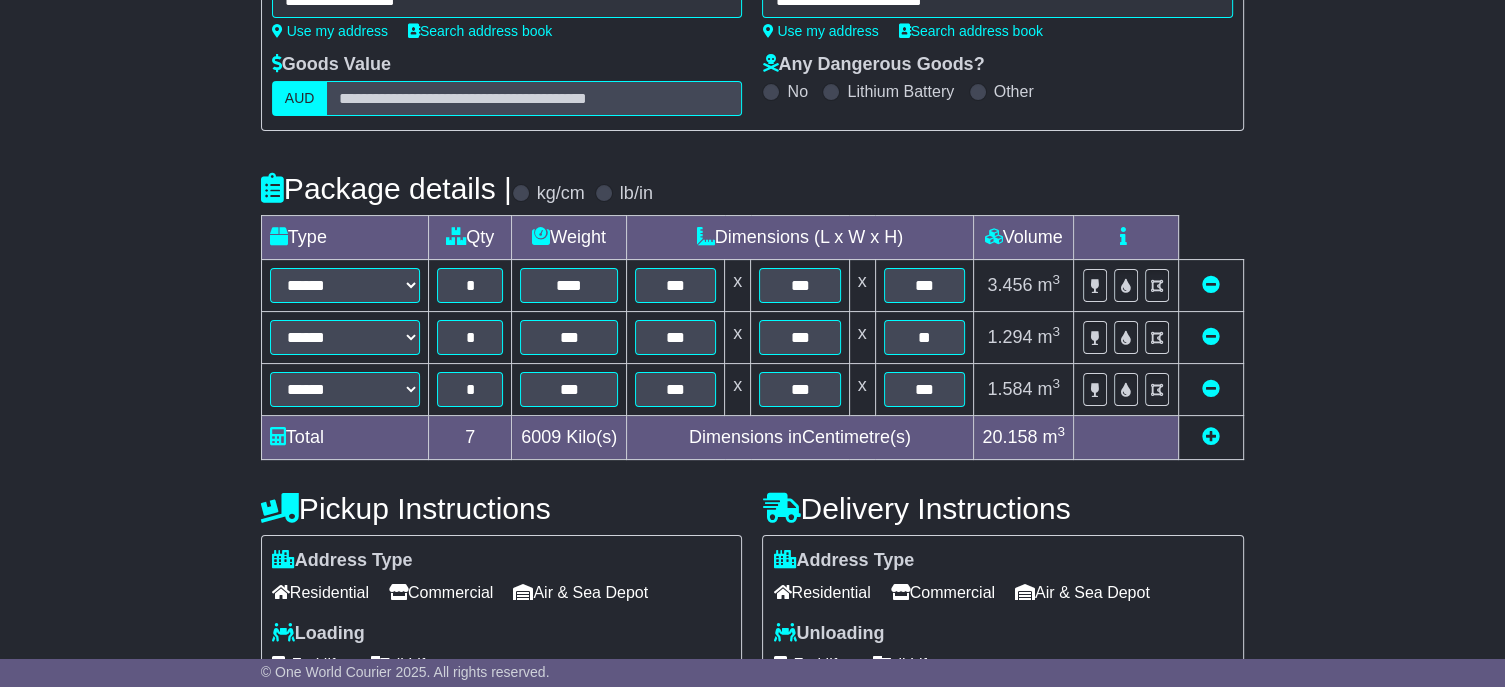 click at bounding box center (1211, 336) 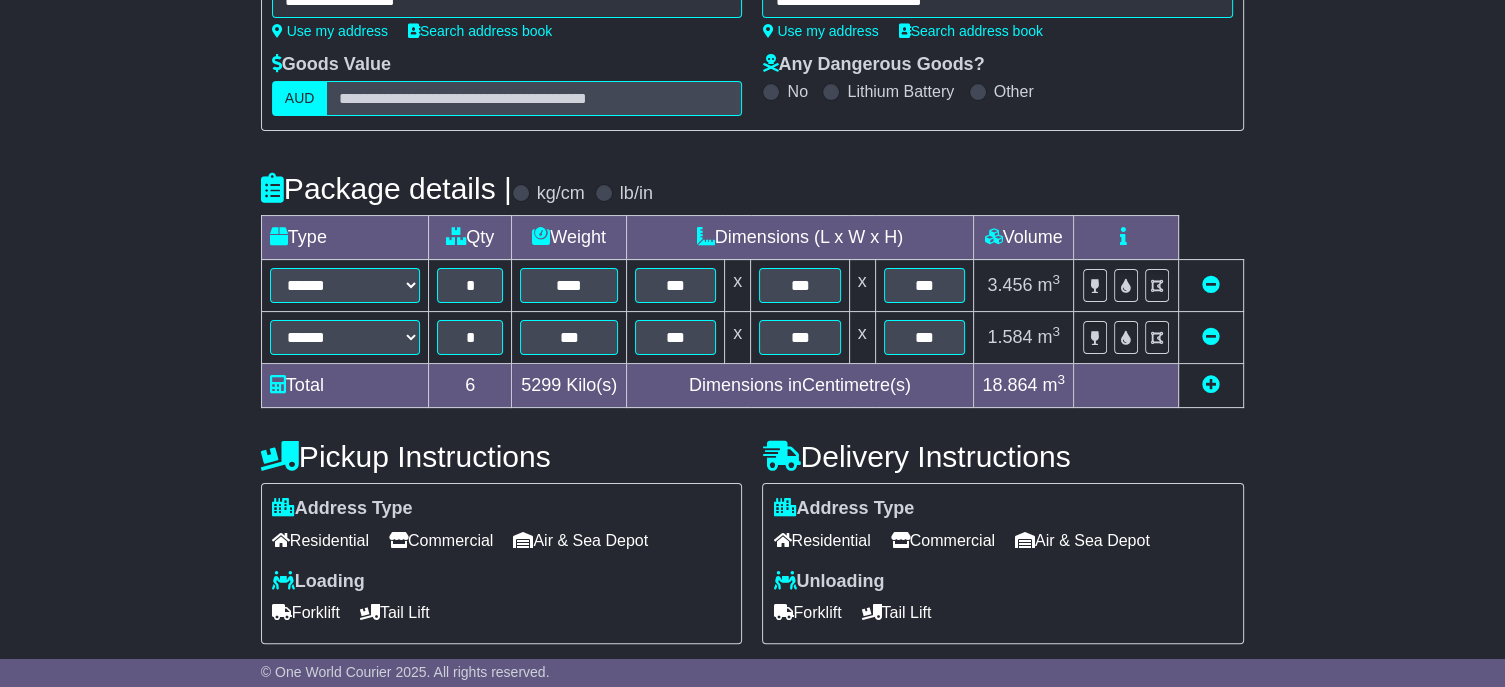 click at bounding box center [1211, 336] 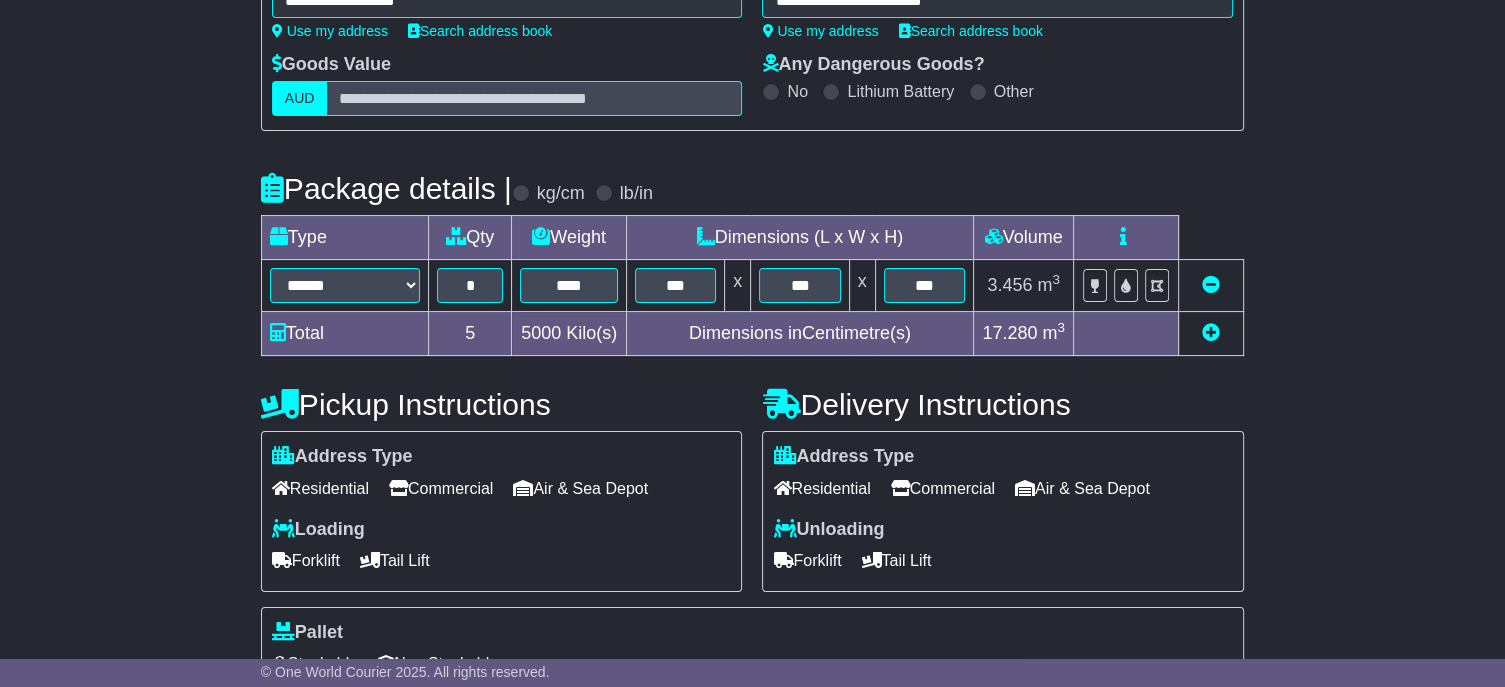 scroll, scrollTop: 581, scrollLeft: 0, axis: vertical 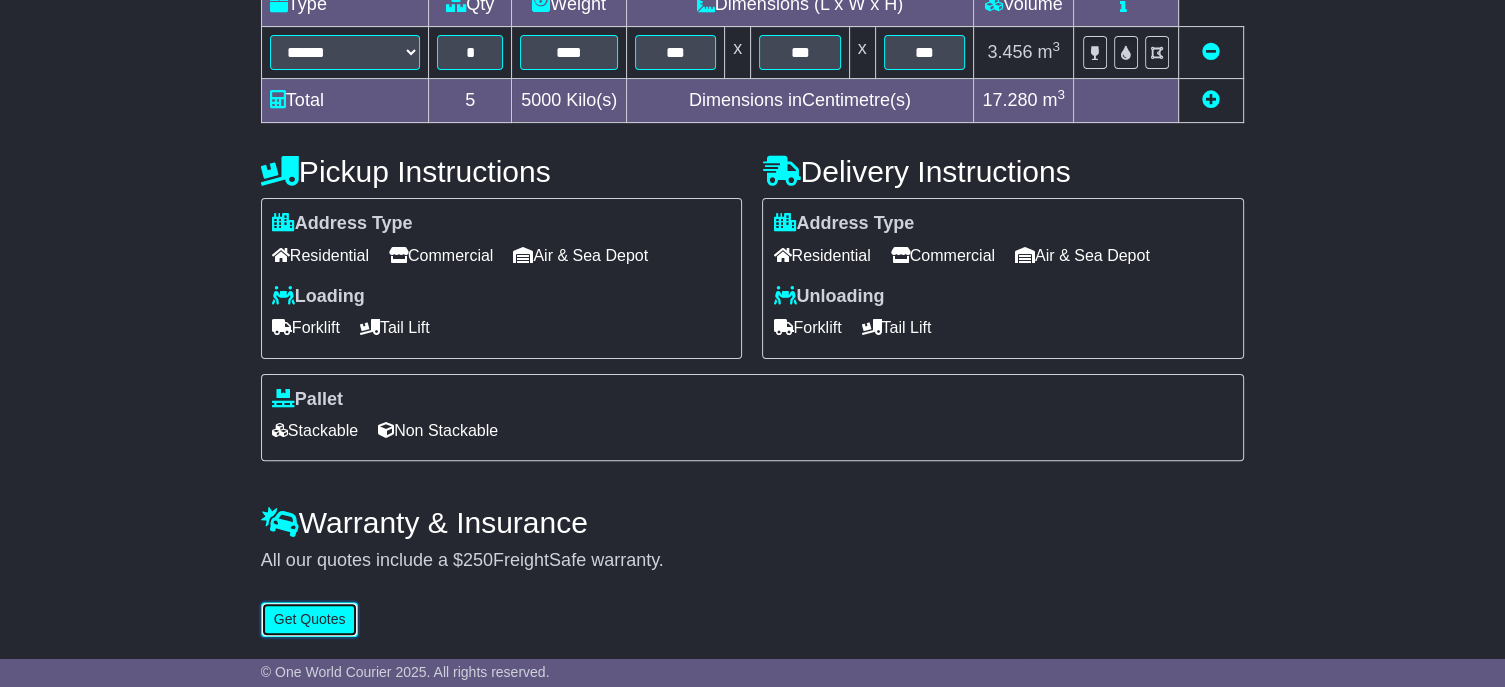 click on "Get Quotes" at bounding box center [310, 619] 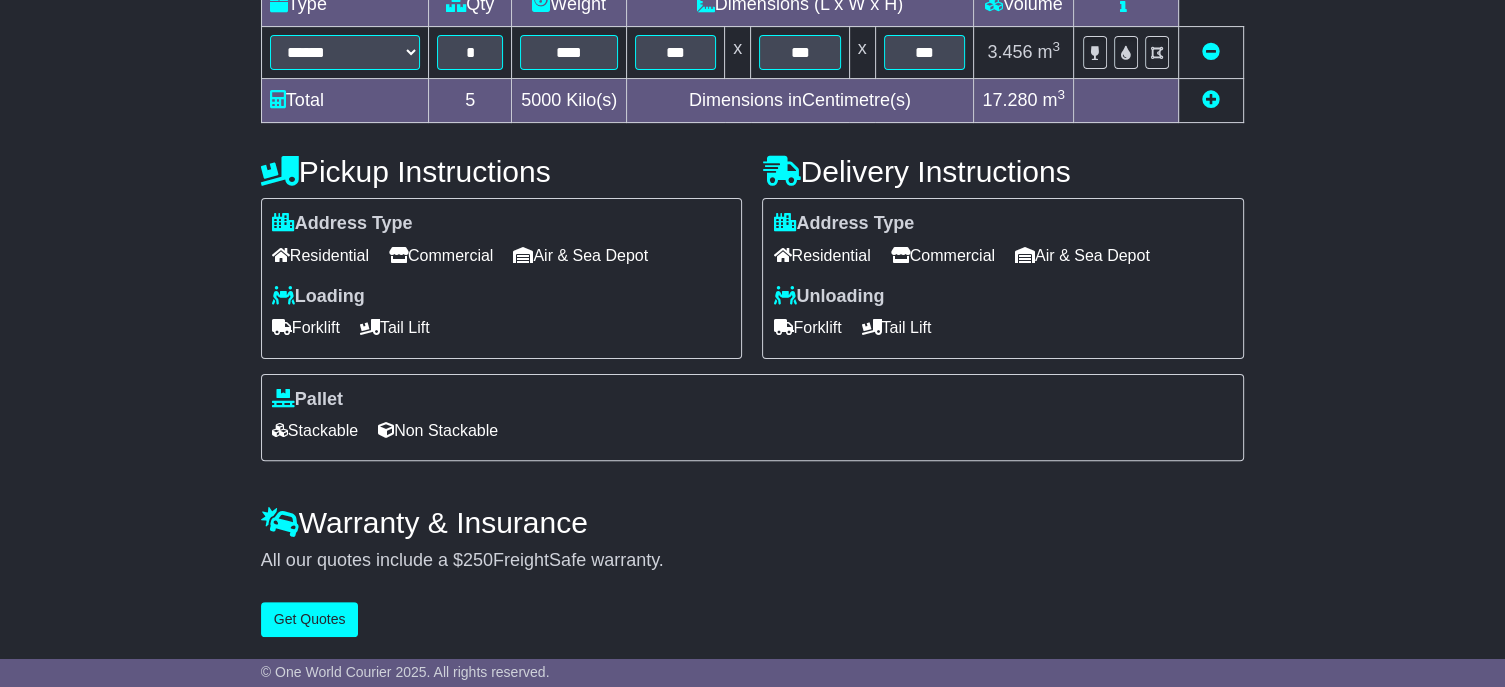 scroll, scrollTop: 0, scrollLeft: 0, axis: both 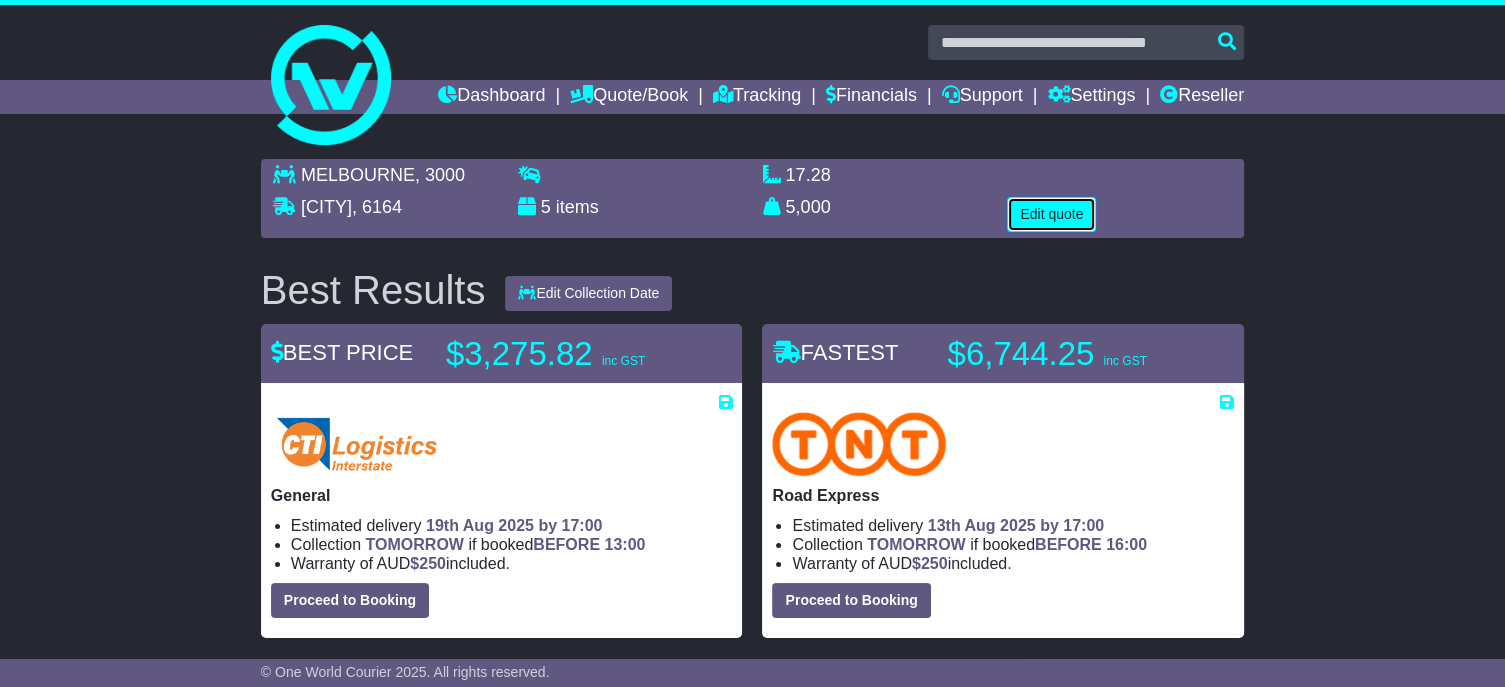 click on "Edit quote" at bounding box center [1051, 214] 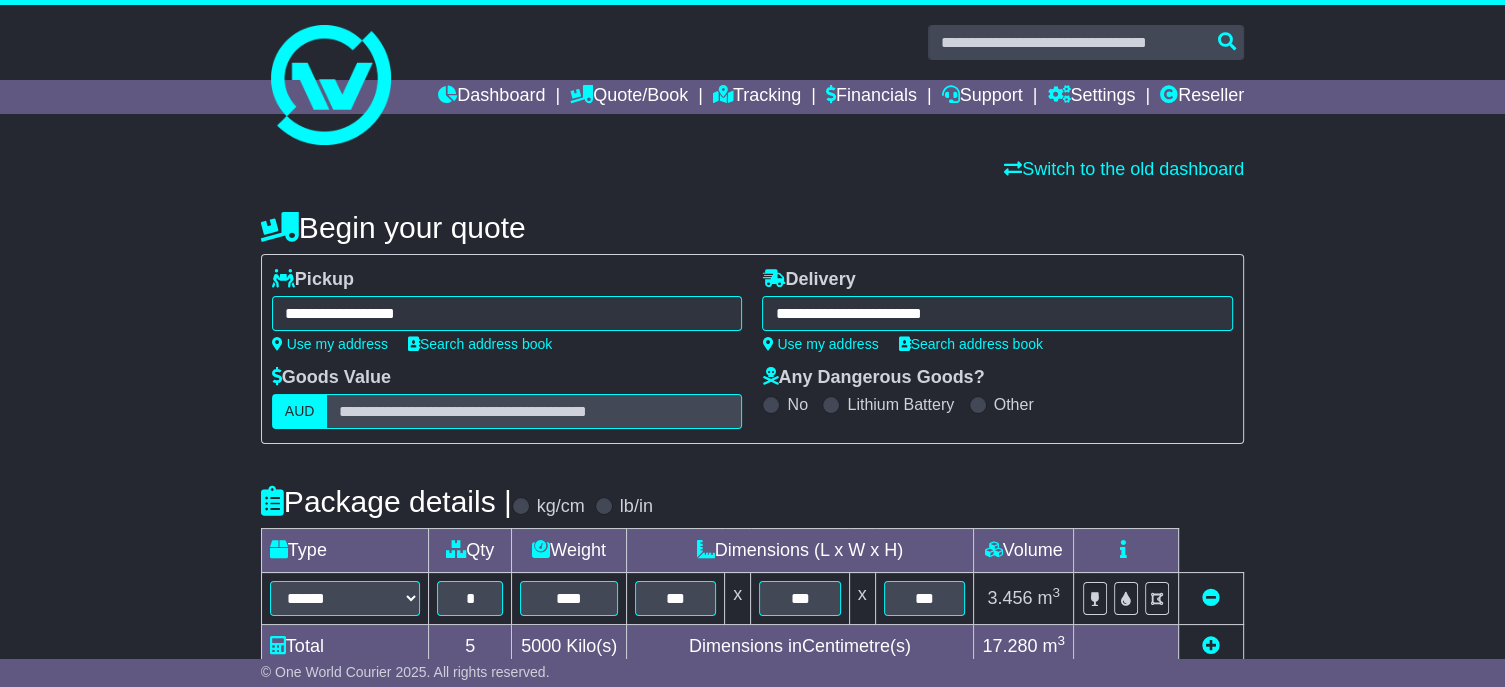 click on "**********" at bounding box center [507, 313] 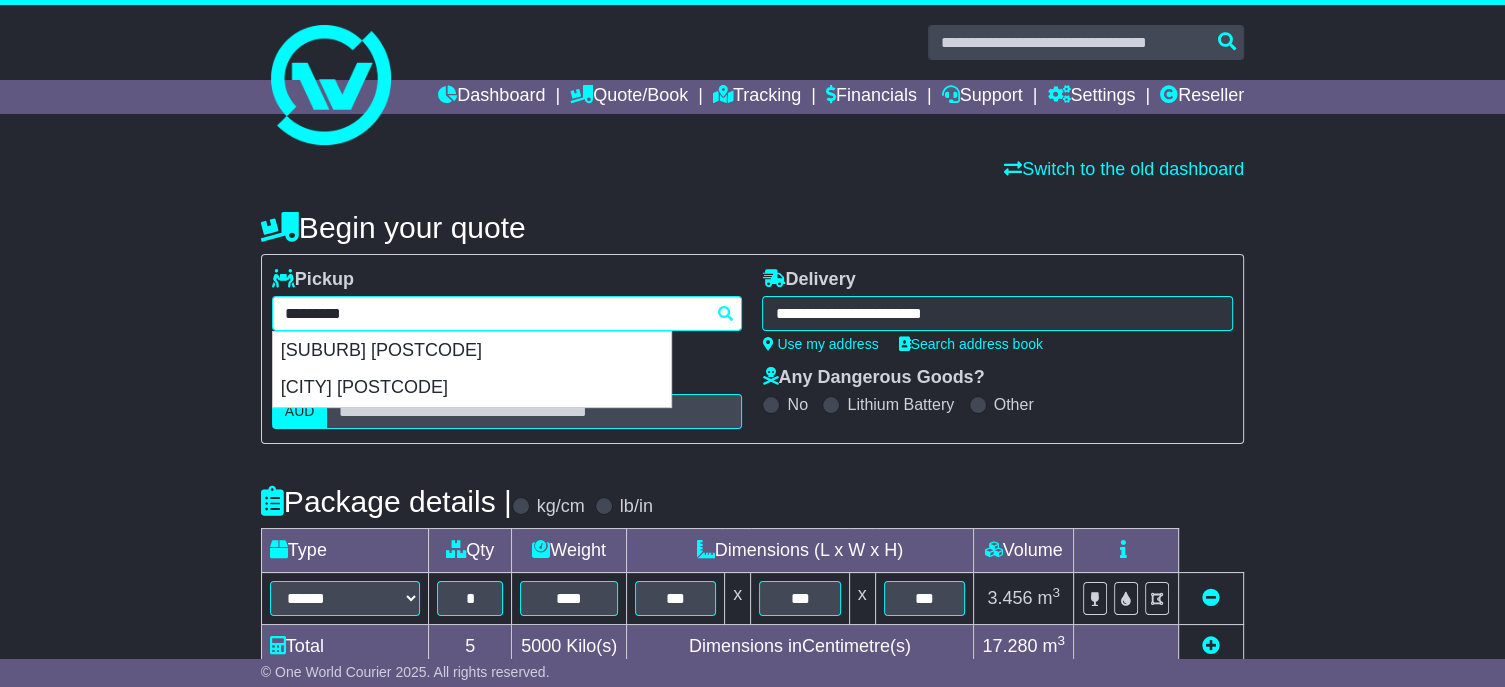 click on "*********" at bounding box center [507, 313] 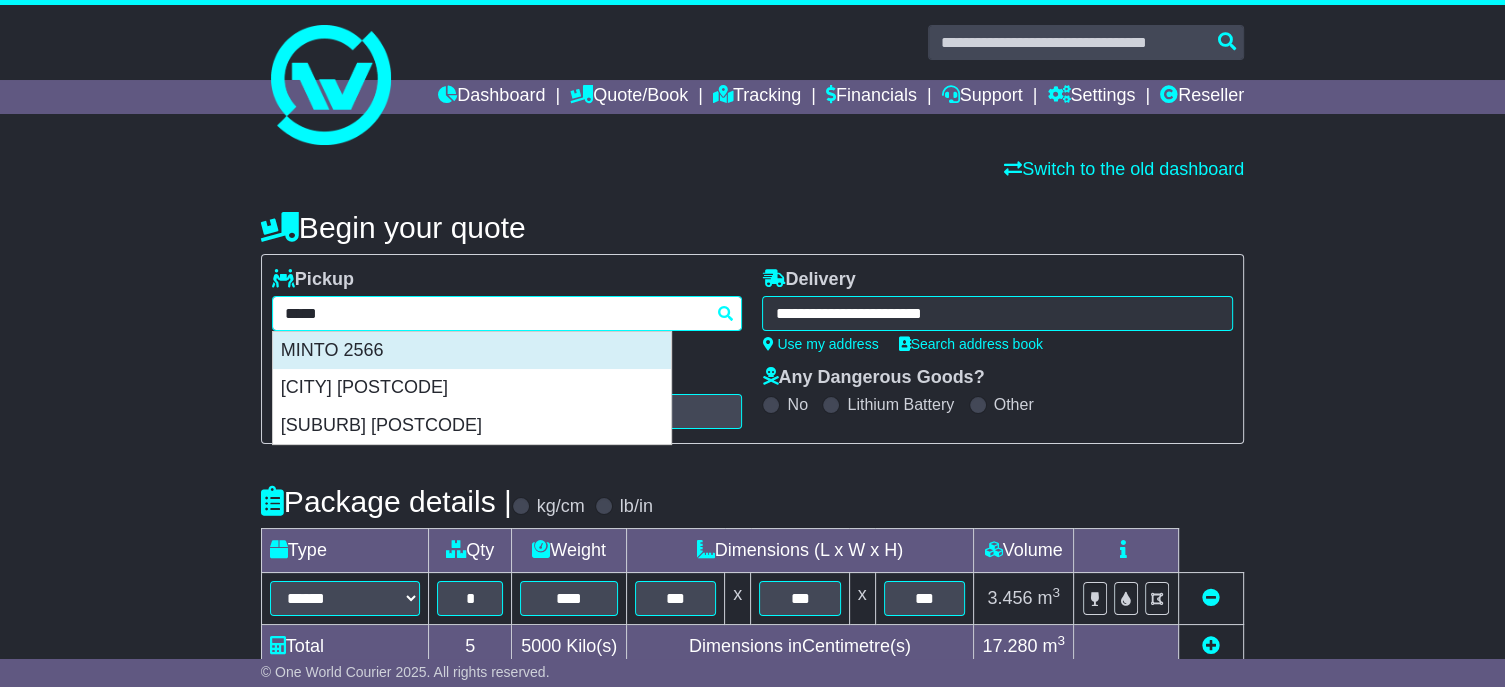 click on "MINTO 2566" at bounding box center [472, 351] 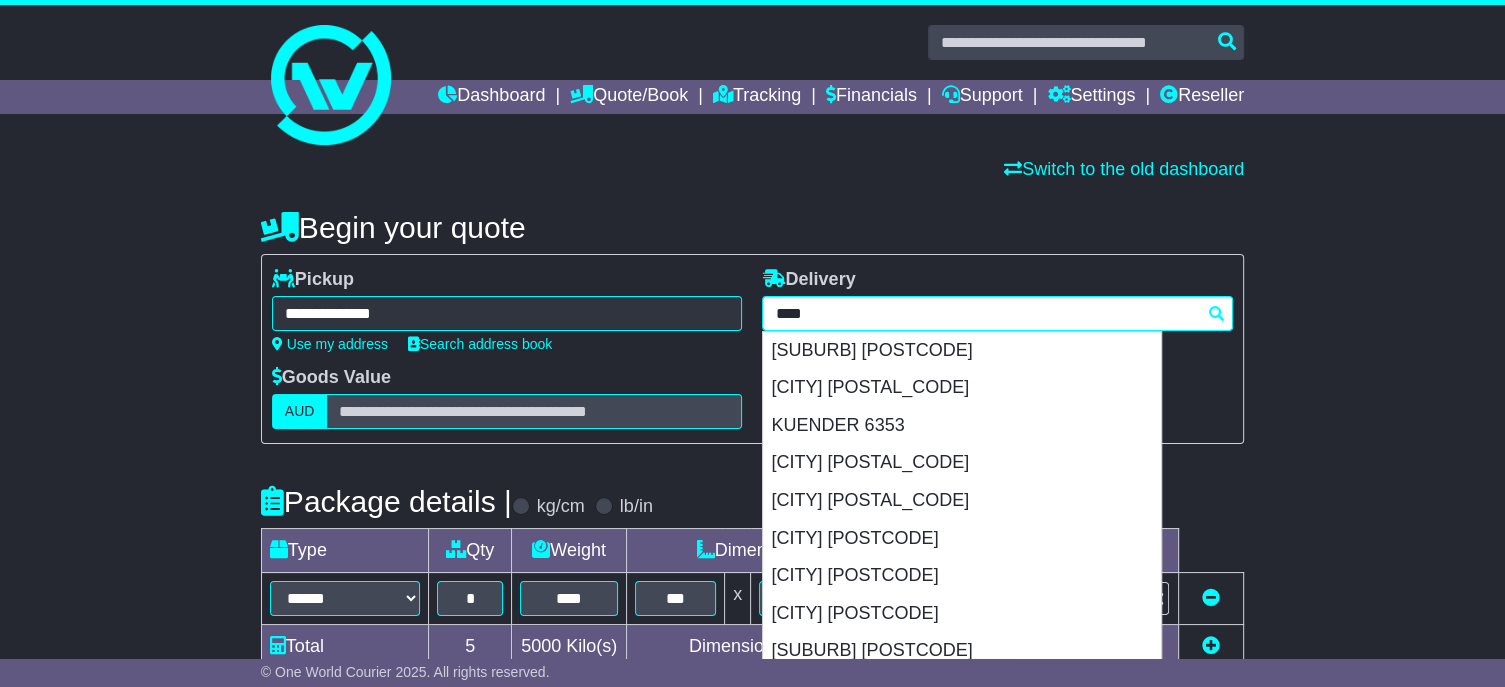 click on "**********" at bounding box center [997, 313] 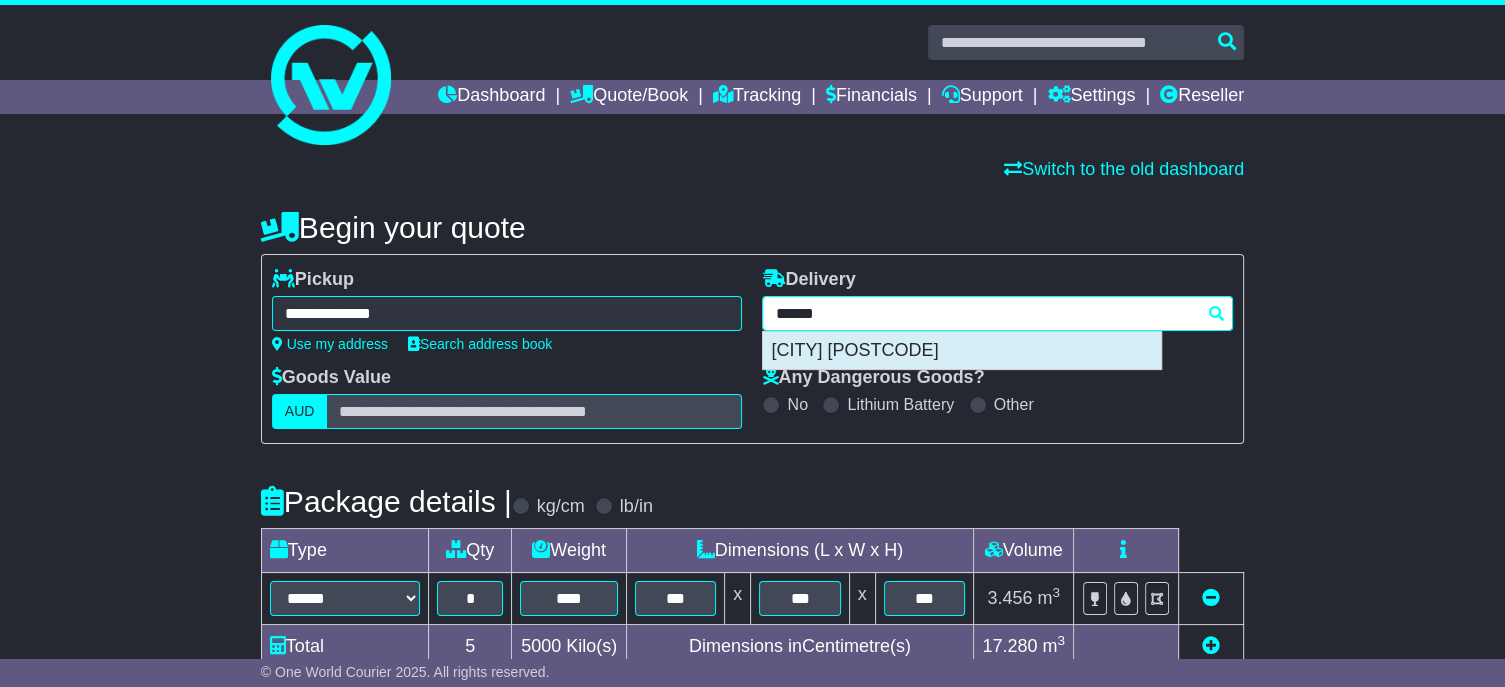 click on "[CITY] [POSTCODE]" at bounding box center [962, 351] 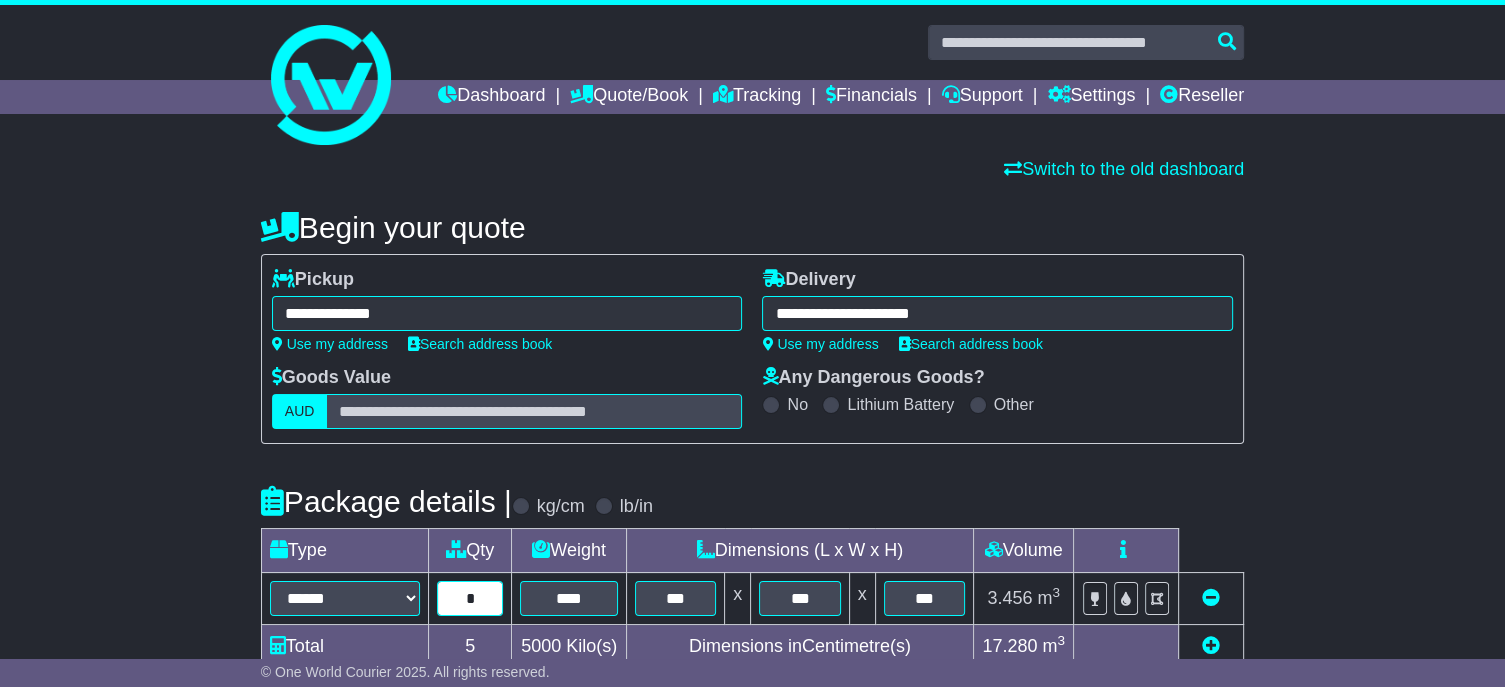 drag, startPoint x: 456, startPoint y: 625, endPoint x: 484, endPoint y: 631, distance: 28.635643 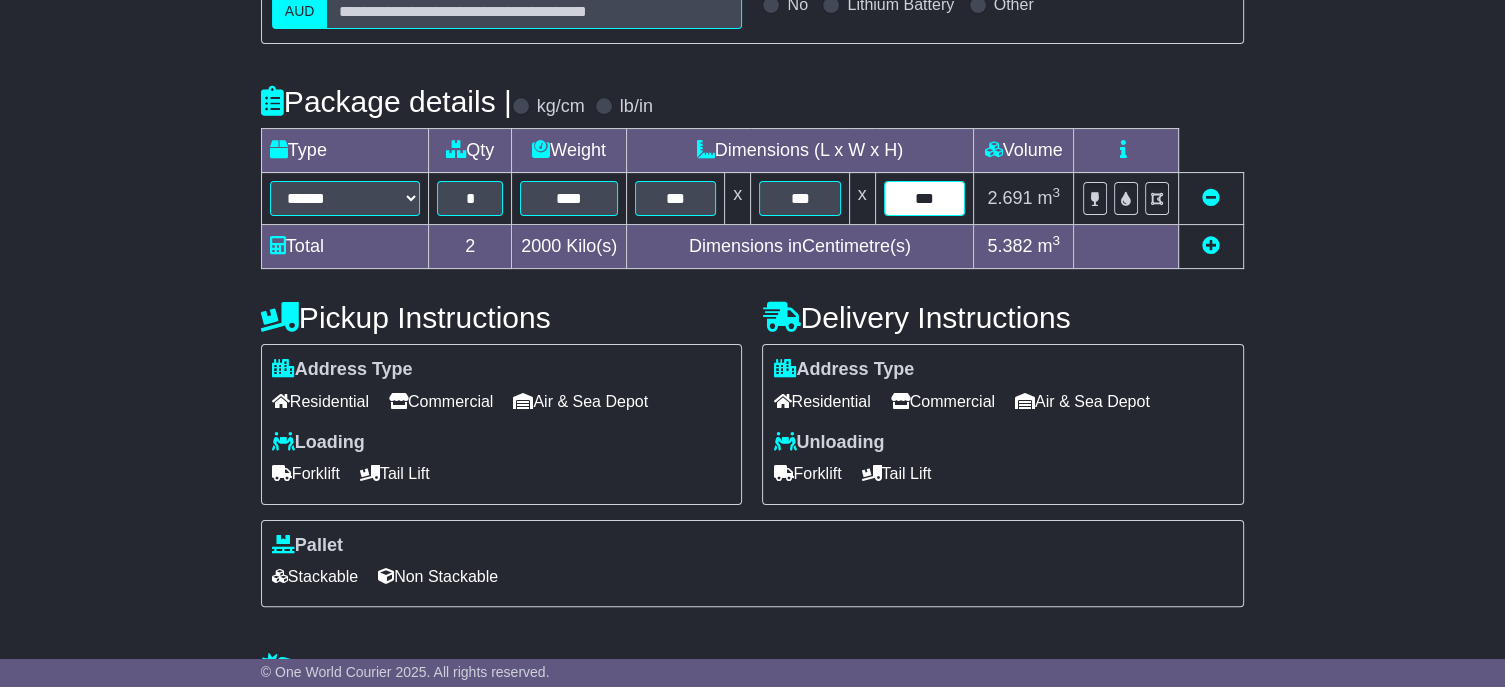 scroll, scrollTop: 581, scrollLeft: 0, axis: vertical 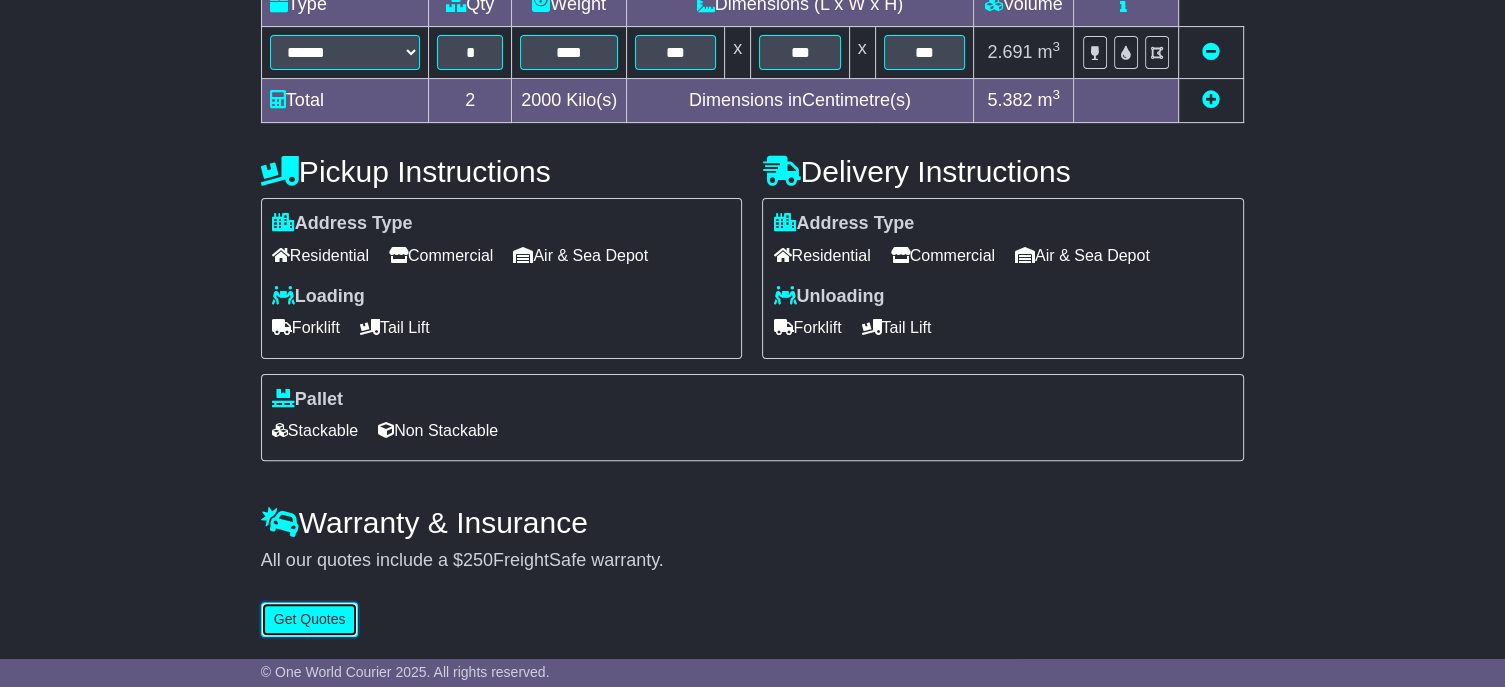 click on "Get Quotes" at bounding box center [310, 619] 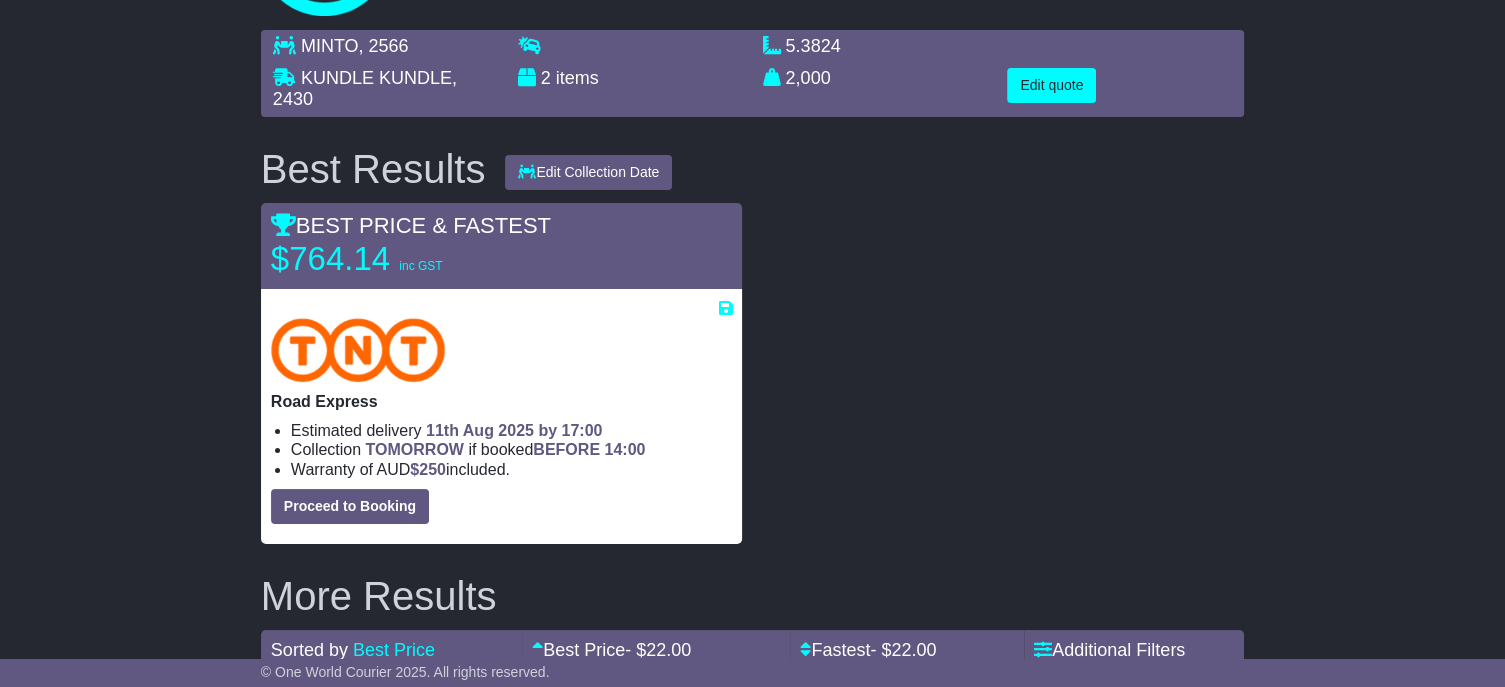 scroll, scrollTop: 100, scrollLeft: 0, axis: vertical 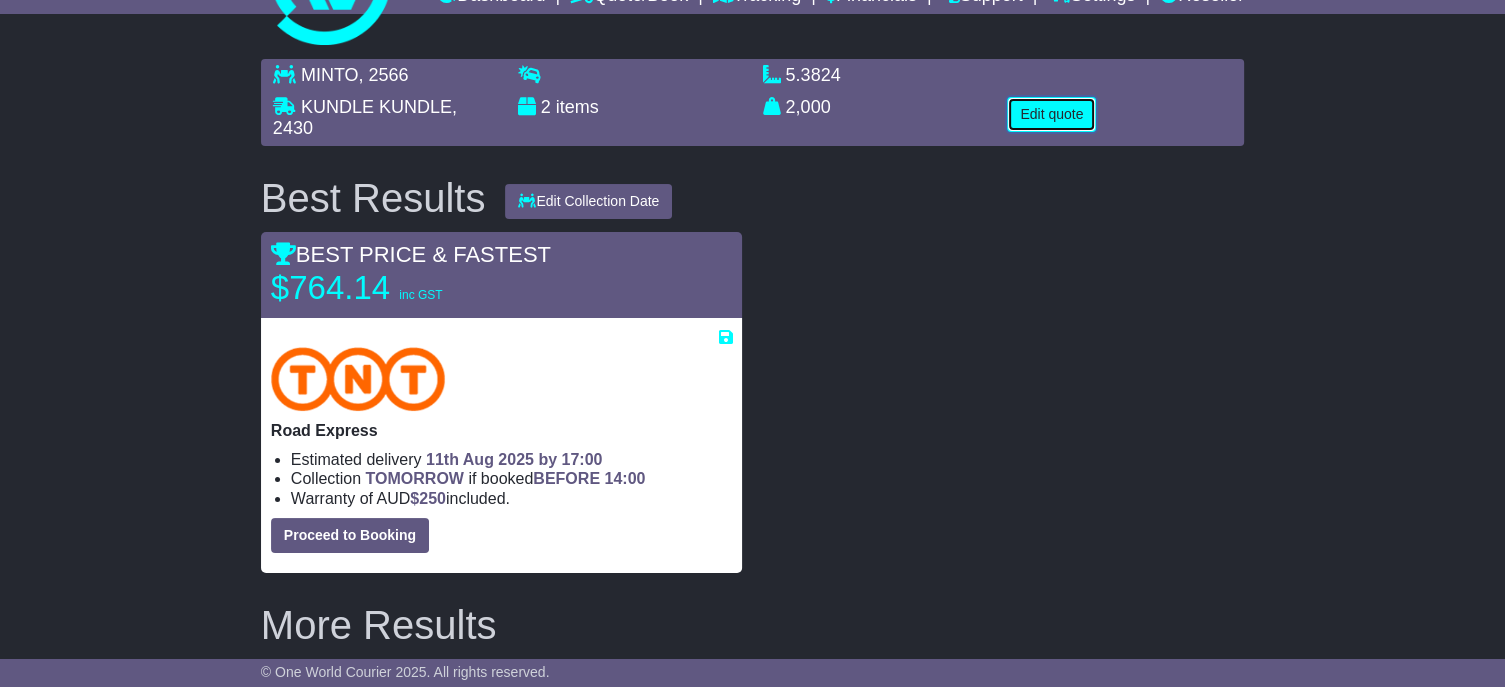 click on "Edit quote" at bounding box center [1051, 114] 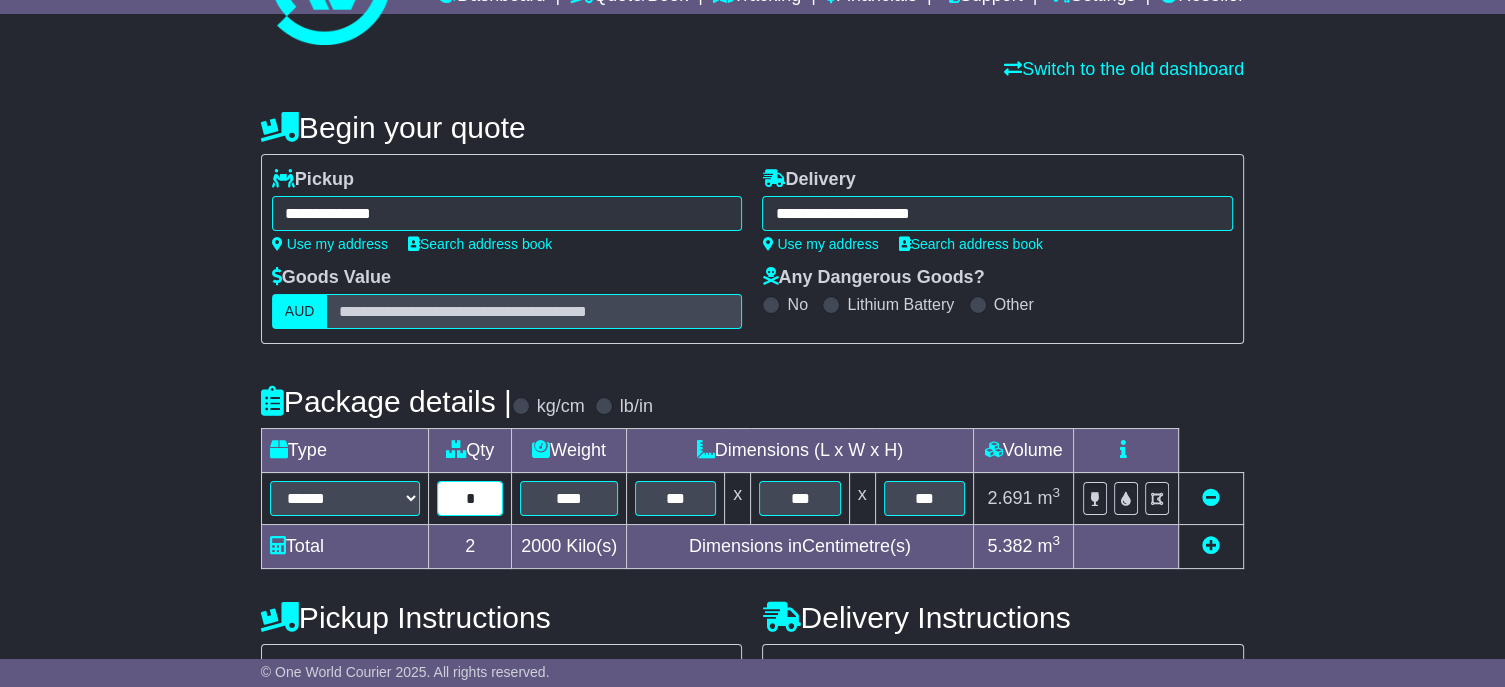 drag, startPoint x: 471, startPoint y: 532, endPoint x: 438, endPoint y: 527, distance: 33.37664 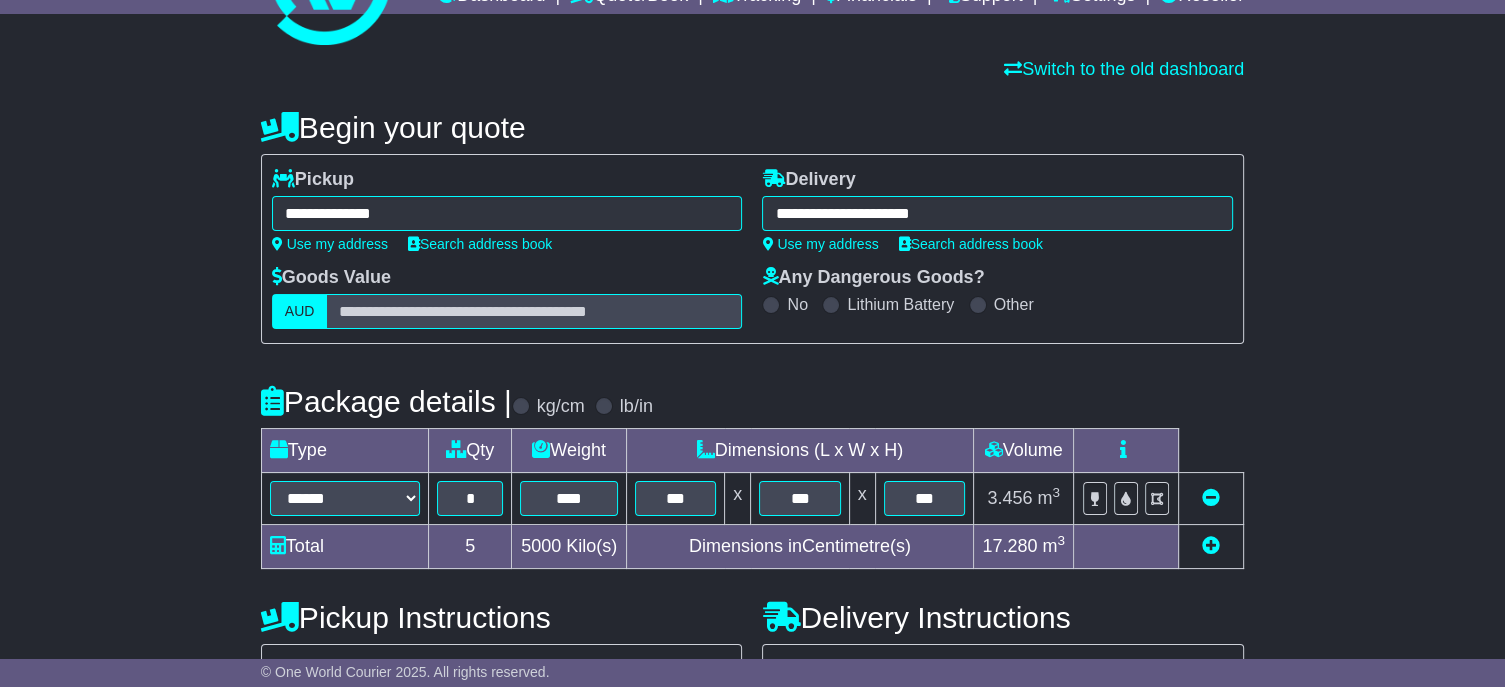 scroll, scrollTop: 581, scrollLeft: 0, axis: vertical 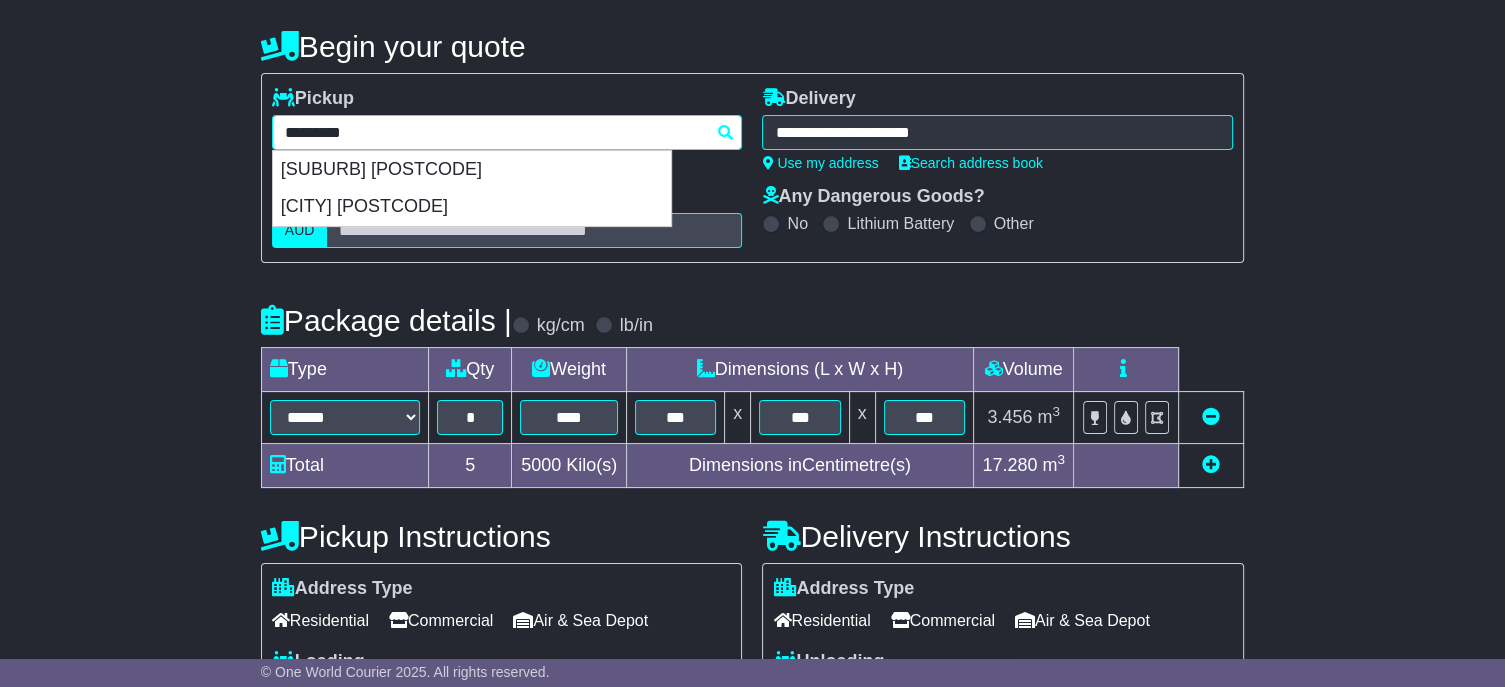 click on "**********" at bounding box center [507, 132] 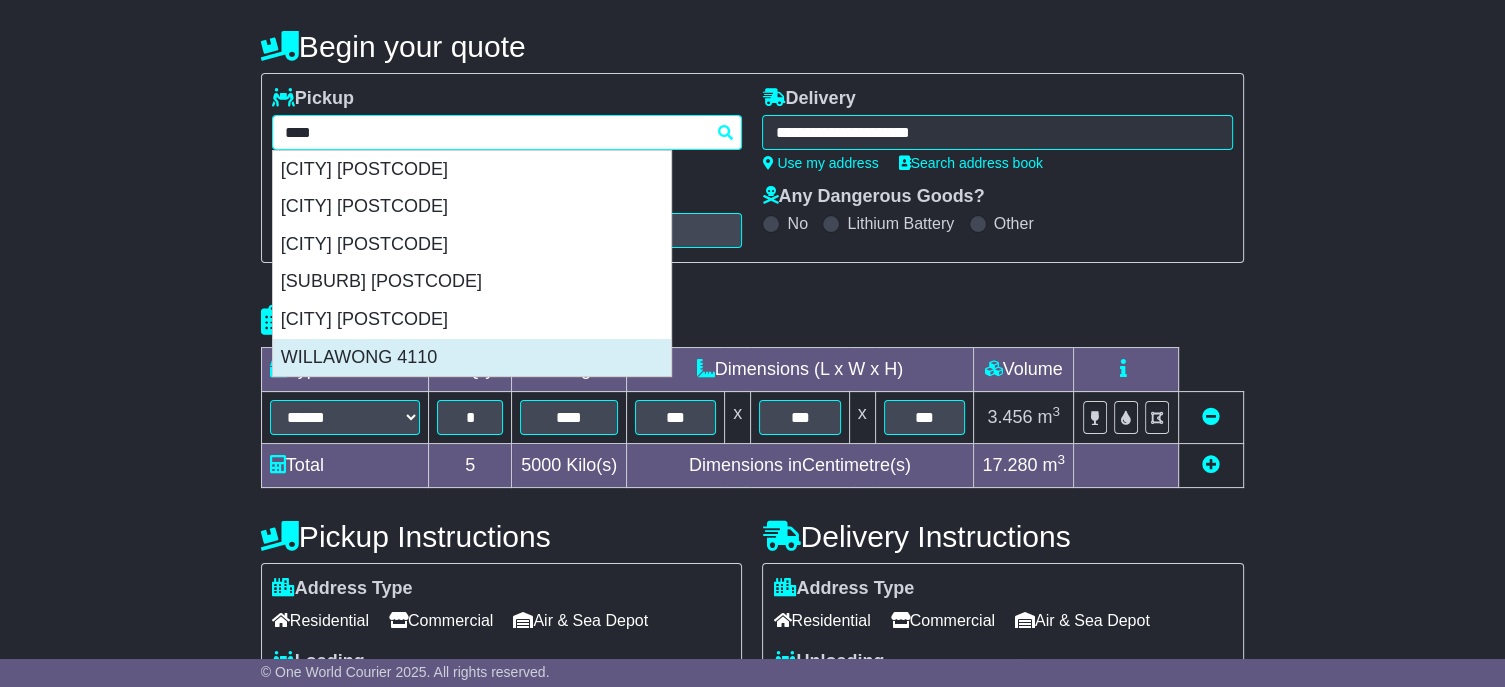 click on "WILLAWONG 4110" at bounding box center [472, 358] 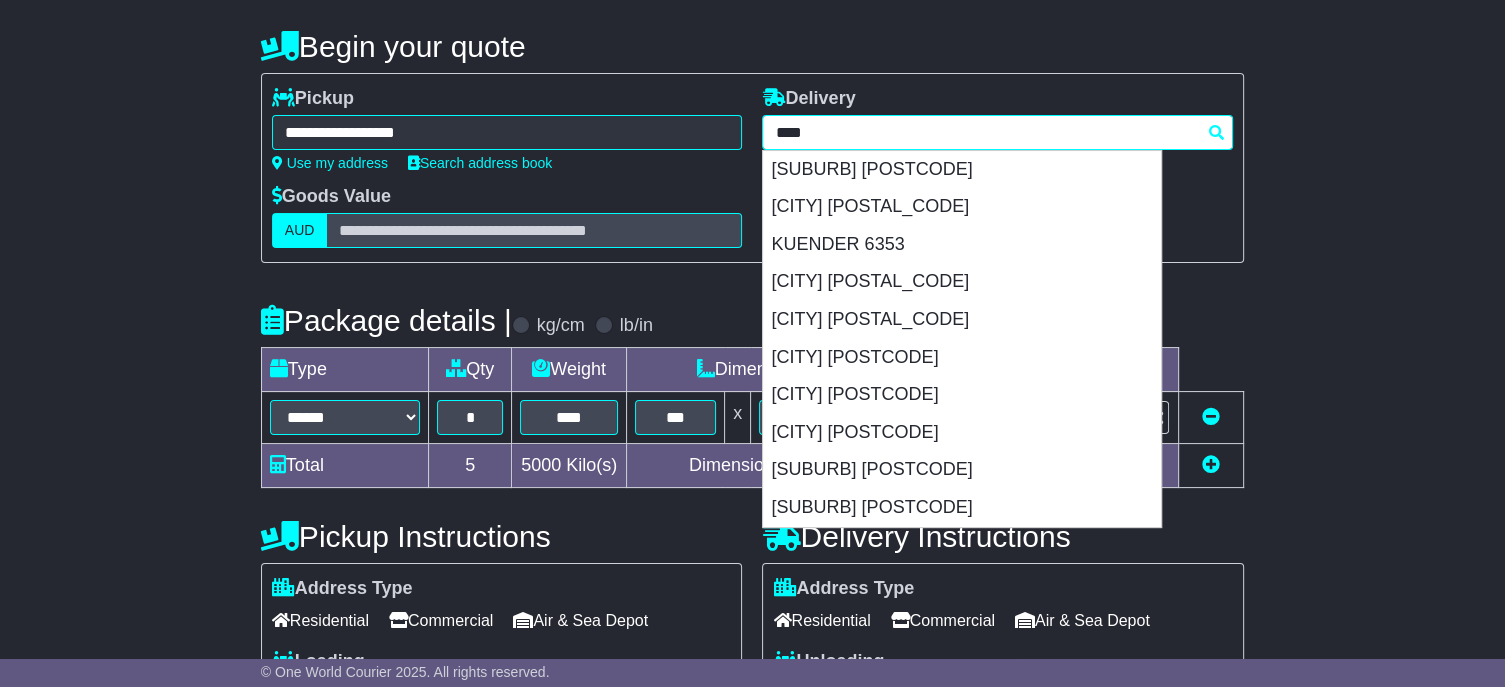 click on "**********" at bounding box center (997, 132) 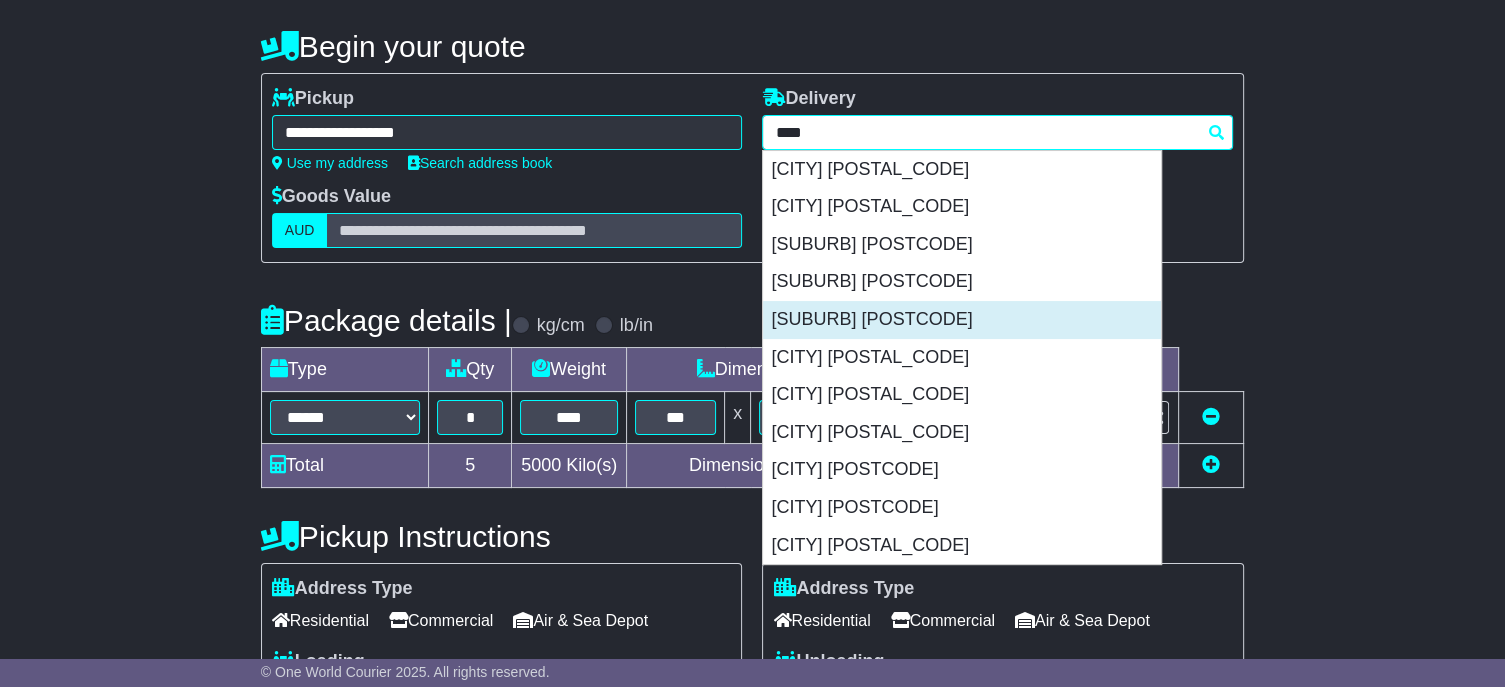 click on "[SUBURB] [POSTCODE]" at bounding box center (962, 320) 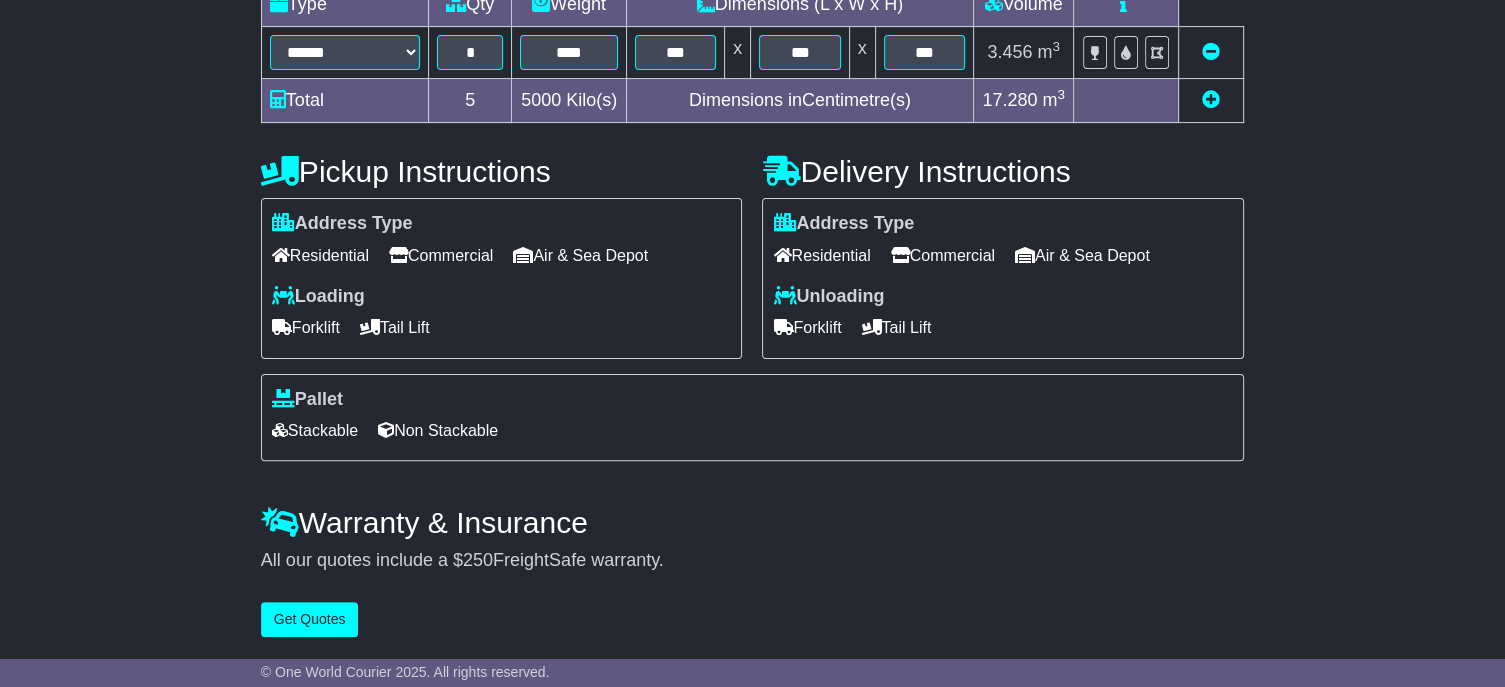scroll, scrollTop: 581, scrollLeft: 0, axis: vertical 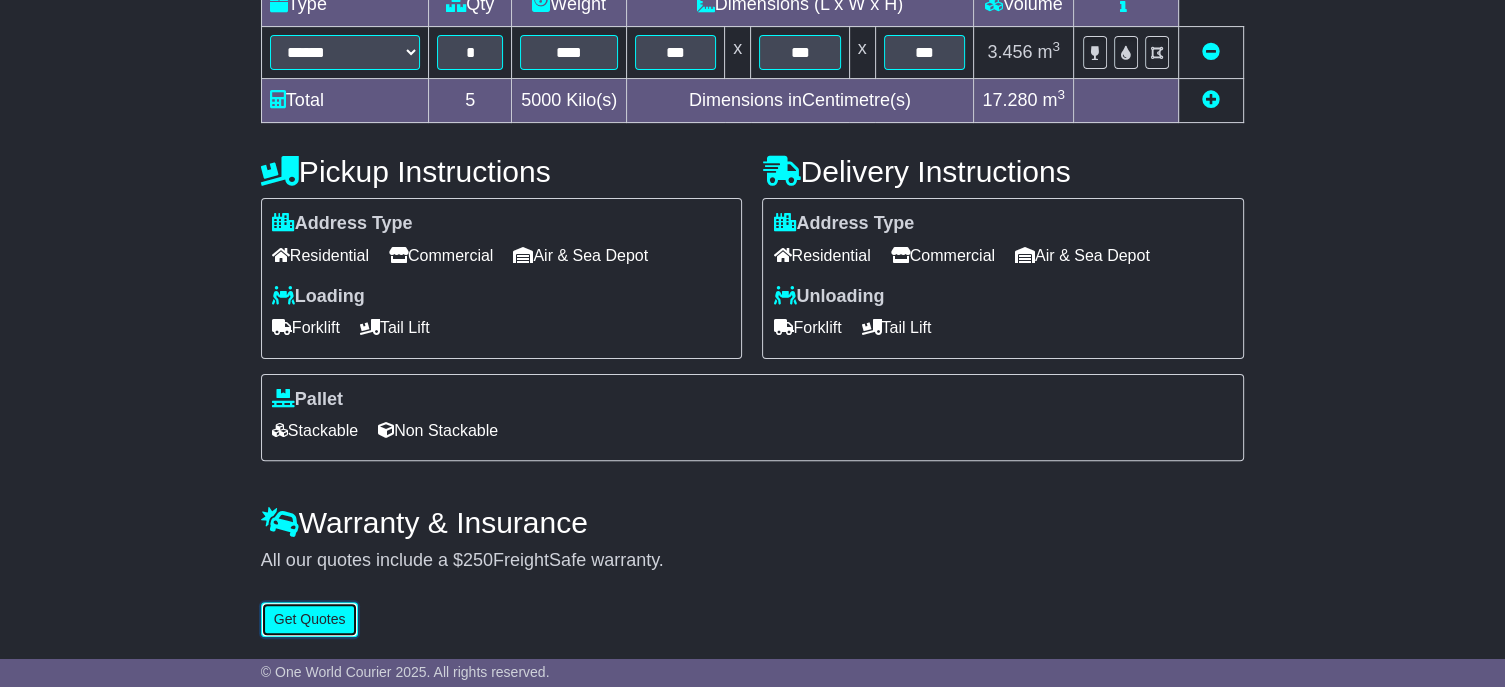 click on "Get Quotes" at bounding box center (310, 619) 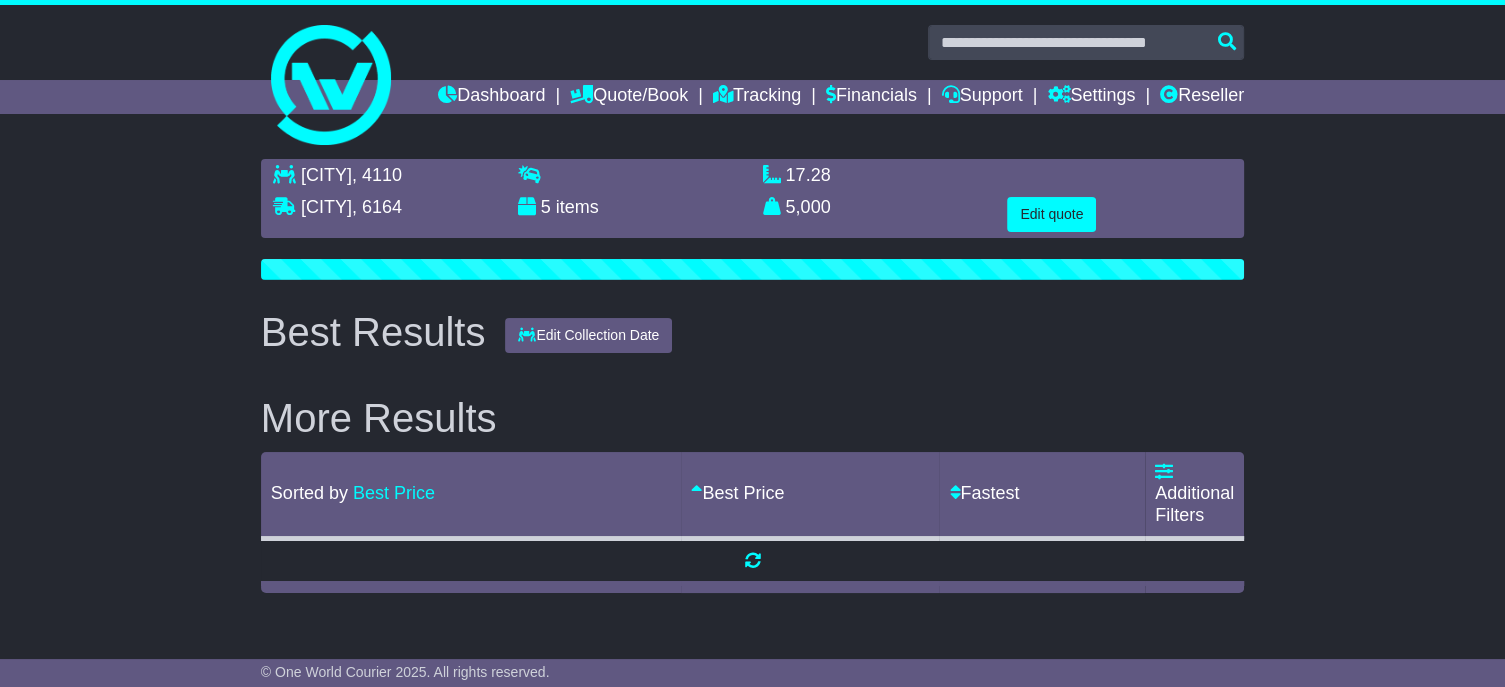 scroll, scrollTop: 0, scrollLeft: 0, axis: both 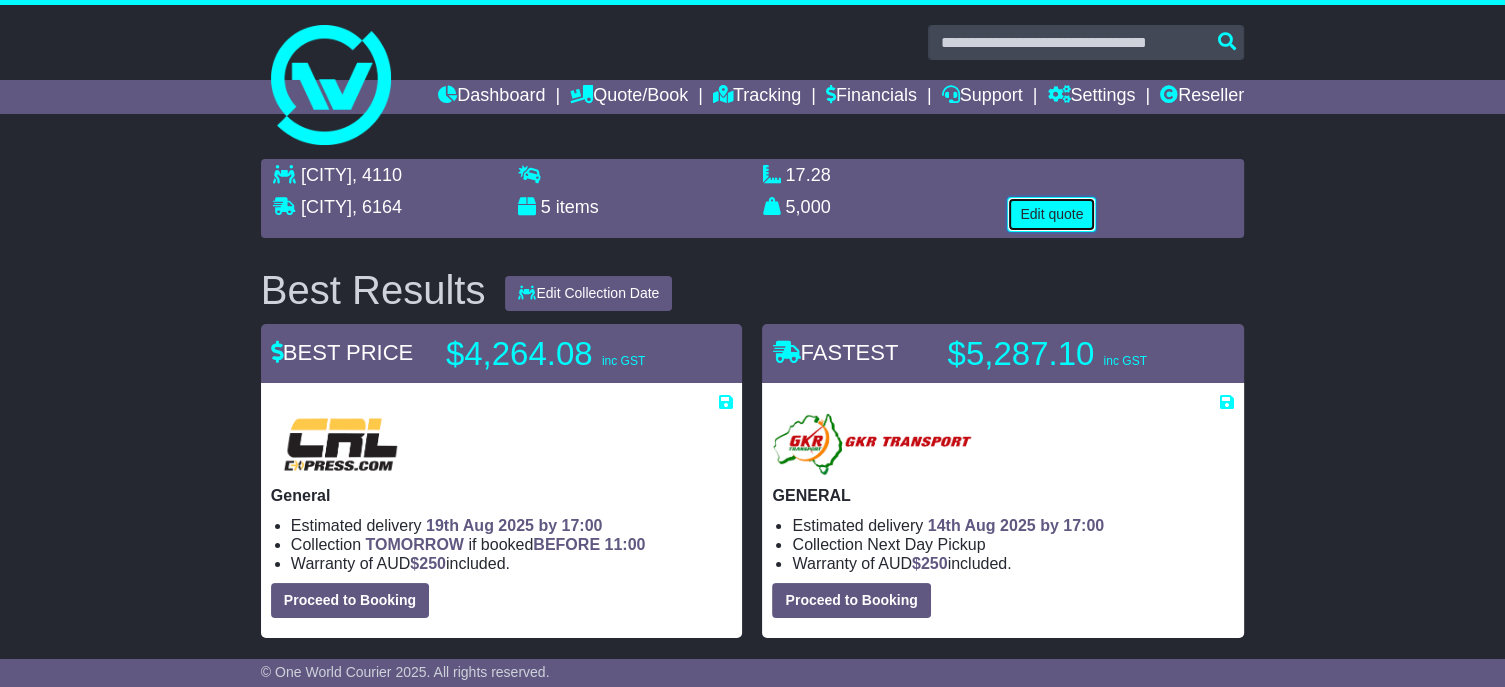 click on "Edit quote" at bounding box center (1051, 214) 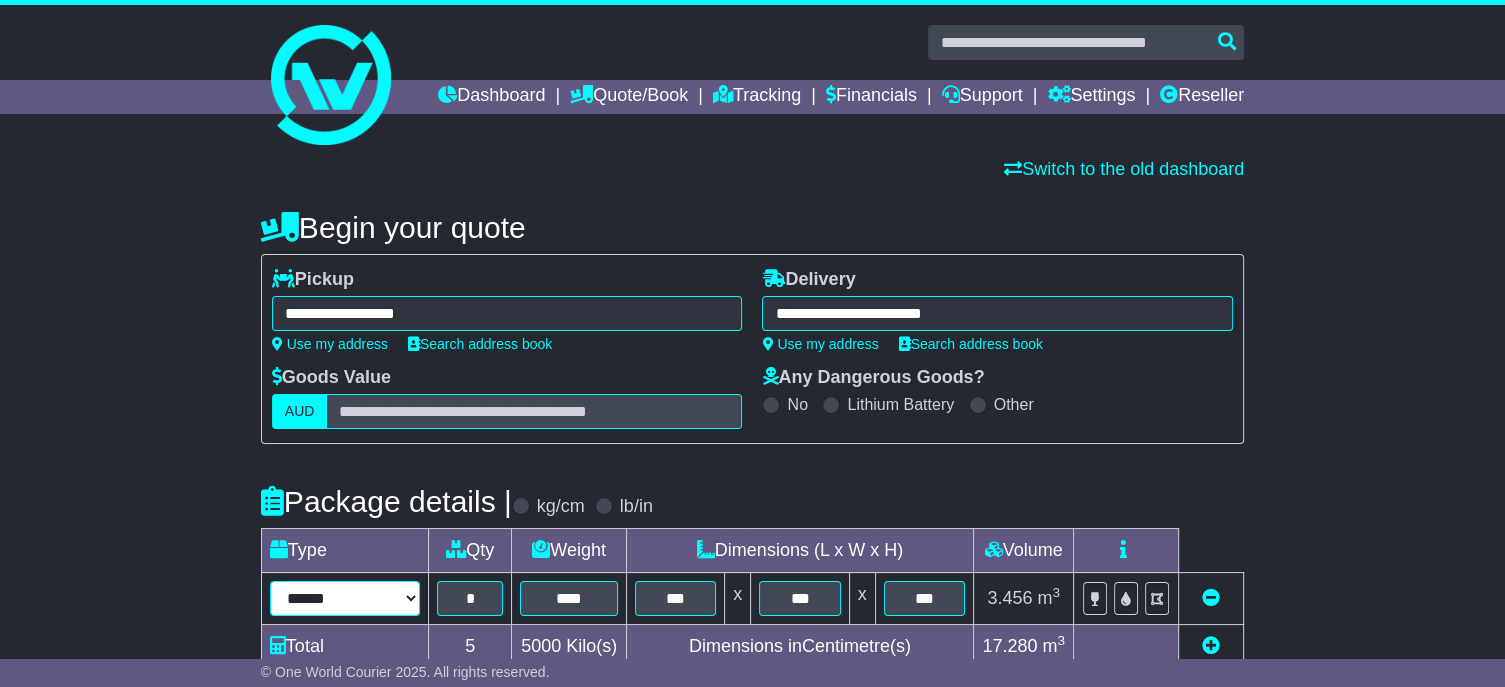click on "****** ****** *** ******** ***** **** **** ****** *** *******" at bounding box center (345, 598) 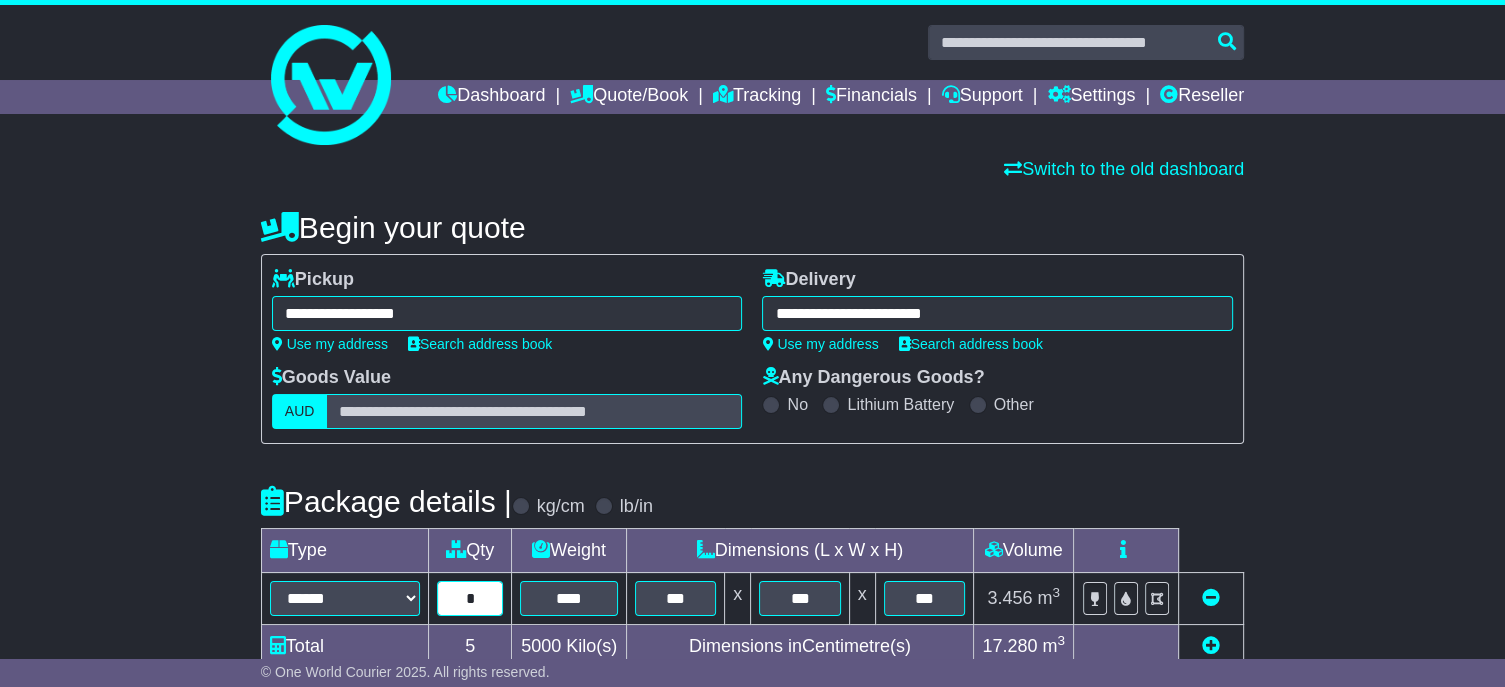 drag, startPoint x: 480, startPoint y: 637, endPoint x: 461, endPoint y: 635, distance: 19.104973 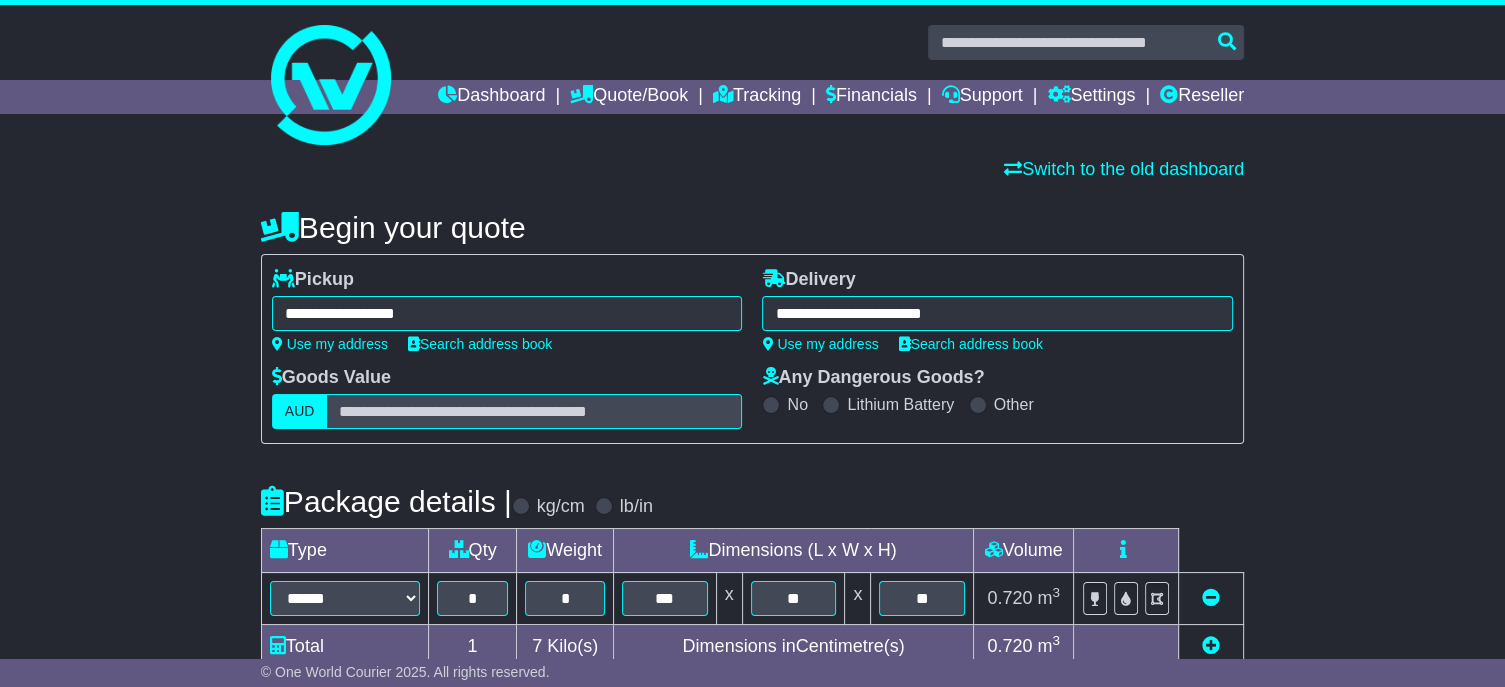 scroll, scrollTop: 403, scrollLeft: 0, axis: vertical 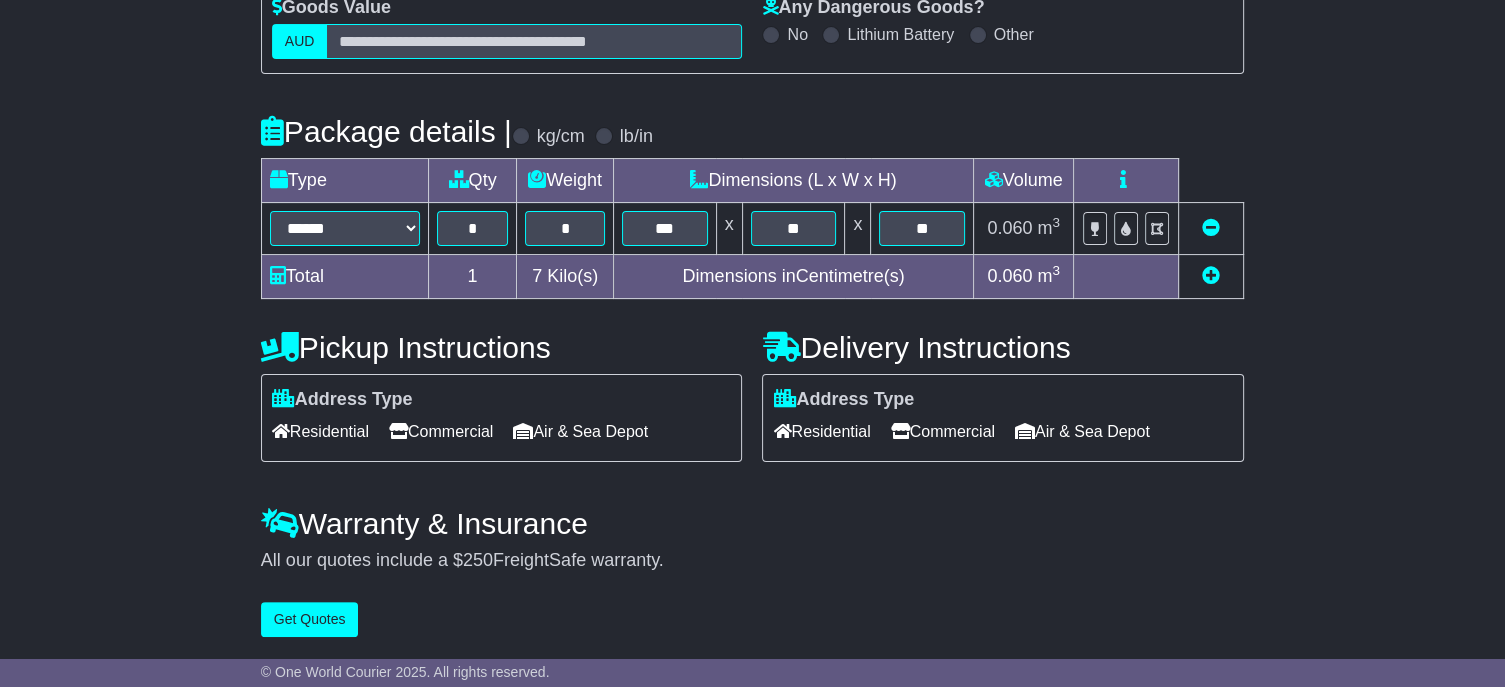 click at bounding box center (1211, 275) 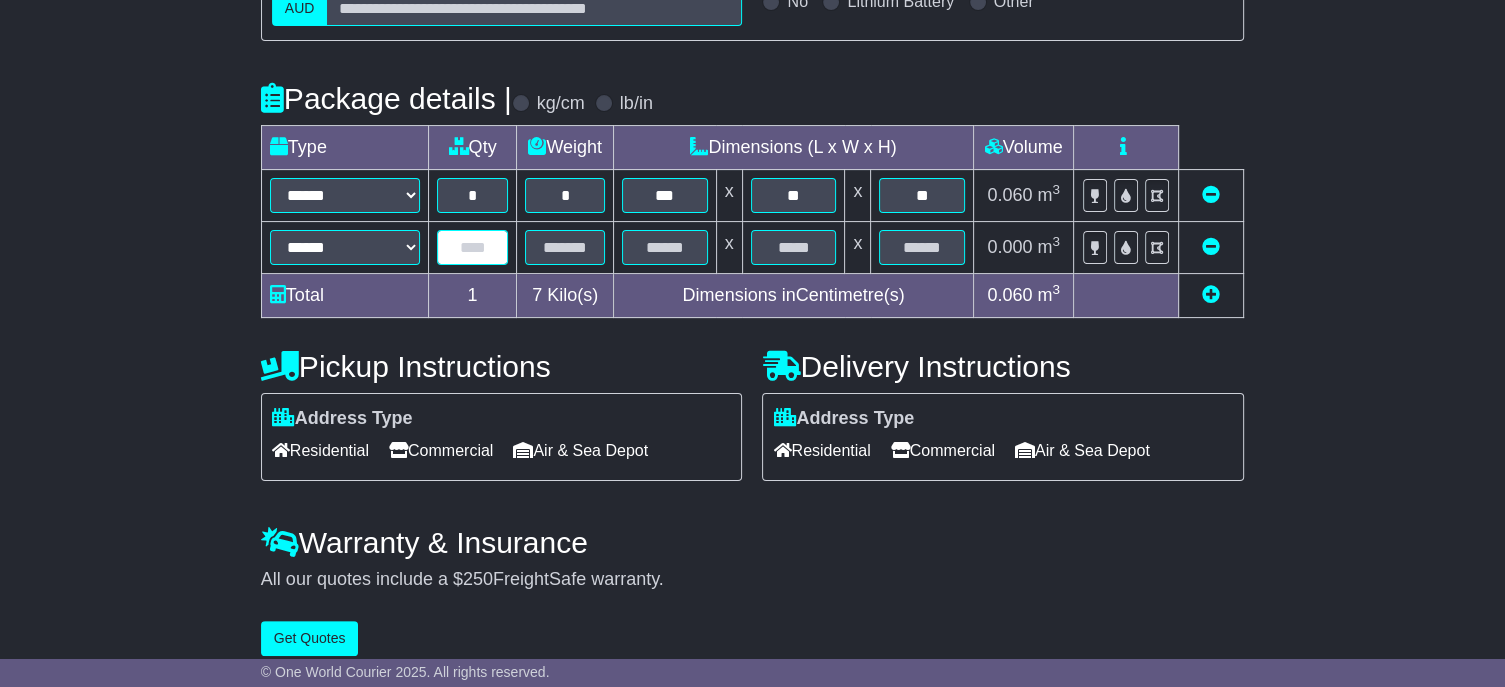 click at bounding box center (472, 247) 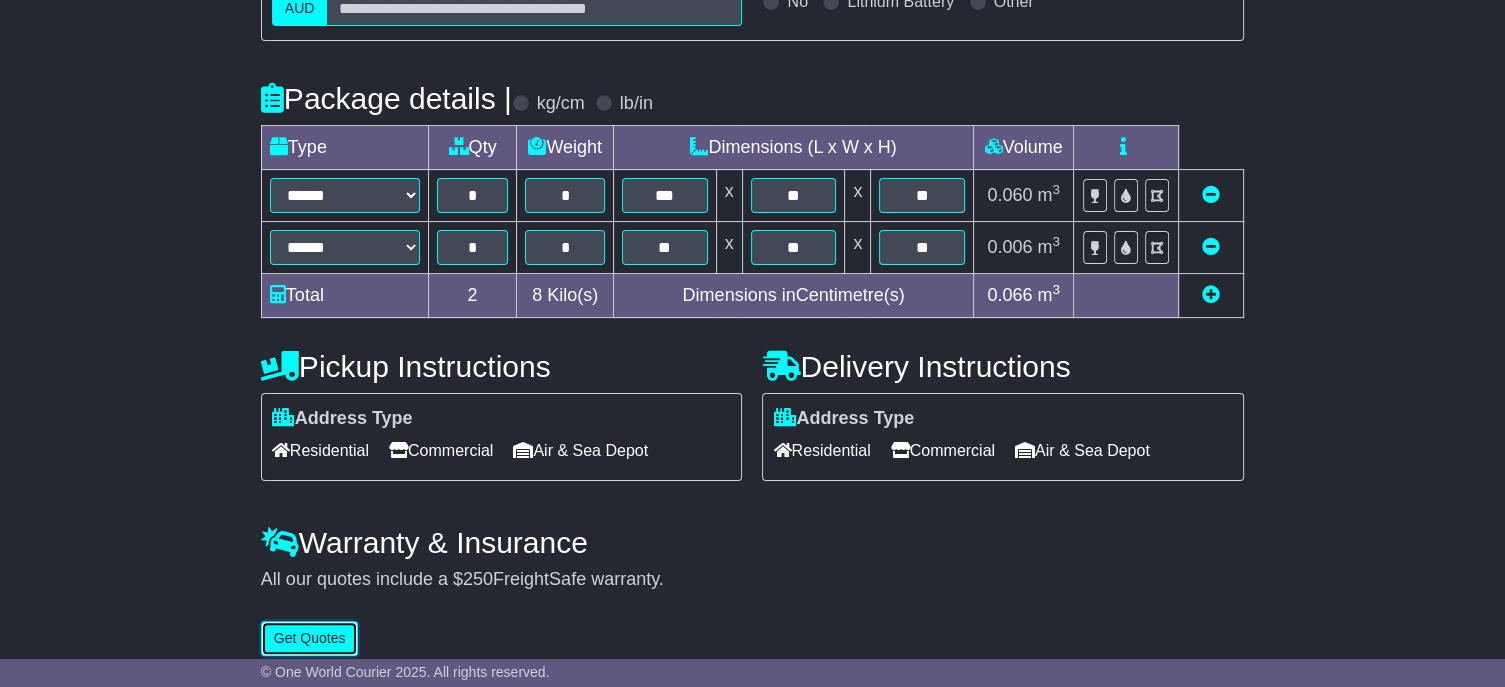 scroll, scrollTop: 404, scrollLeft: 0, axis: vertical 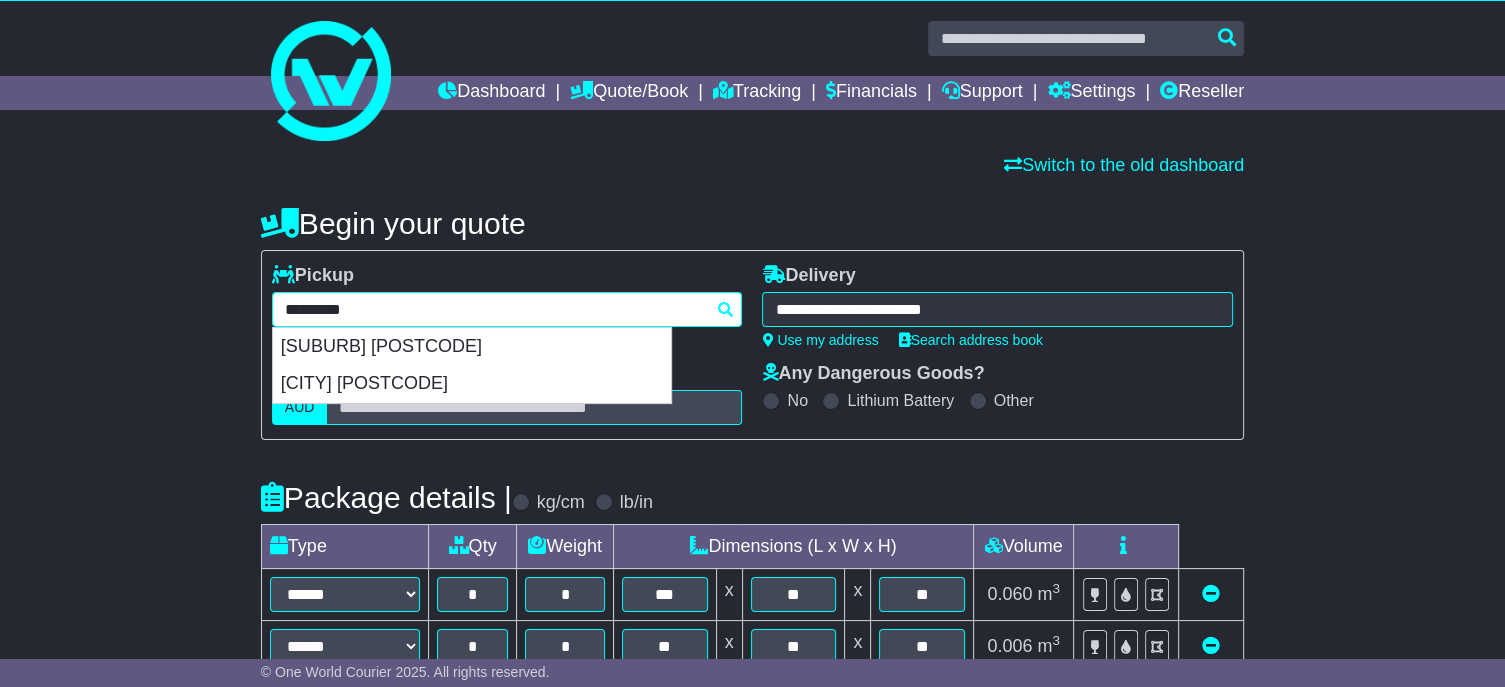 click on "**********" at bounding box center [507, 309] 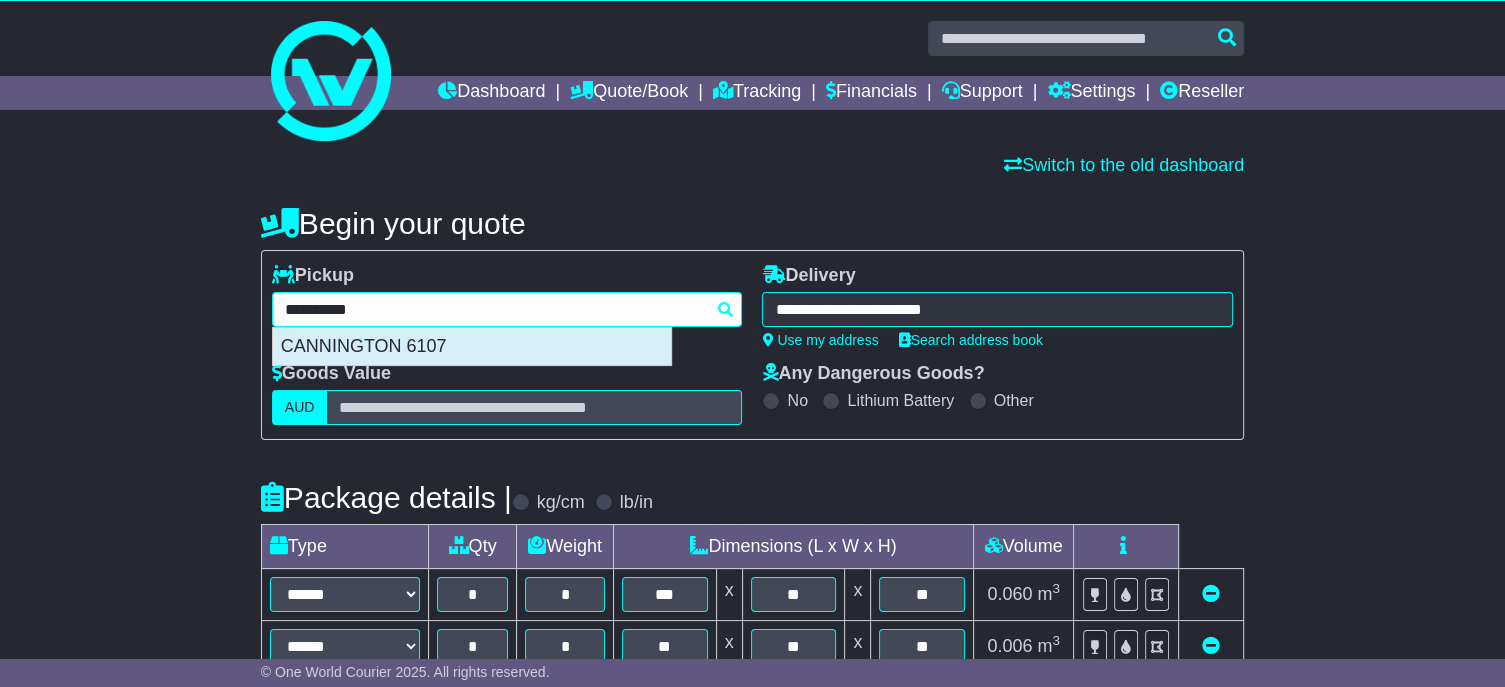 click on "CANNINGTON 6107" at bounding box center [472, 347] 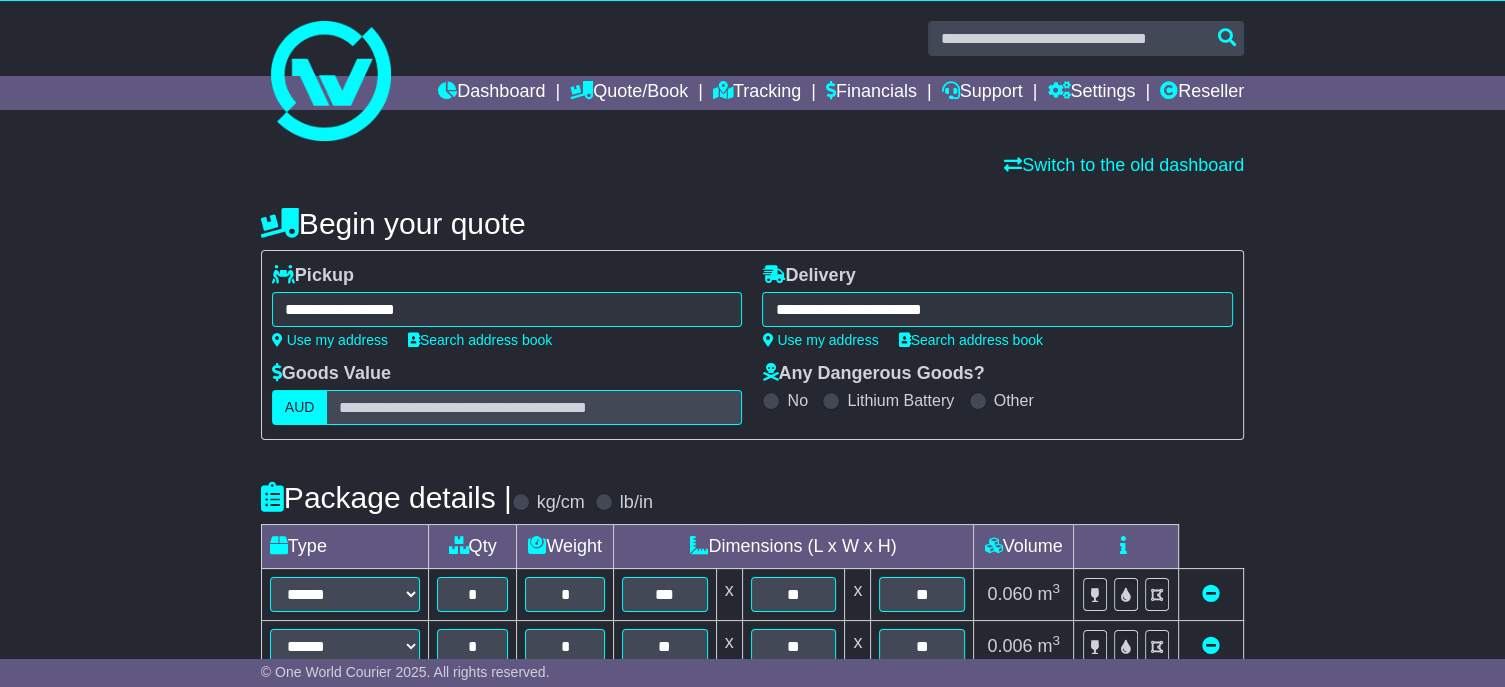 click on "**********" at bounding box center (997, 309) 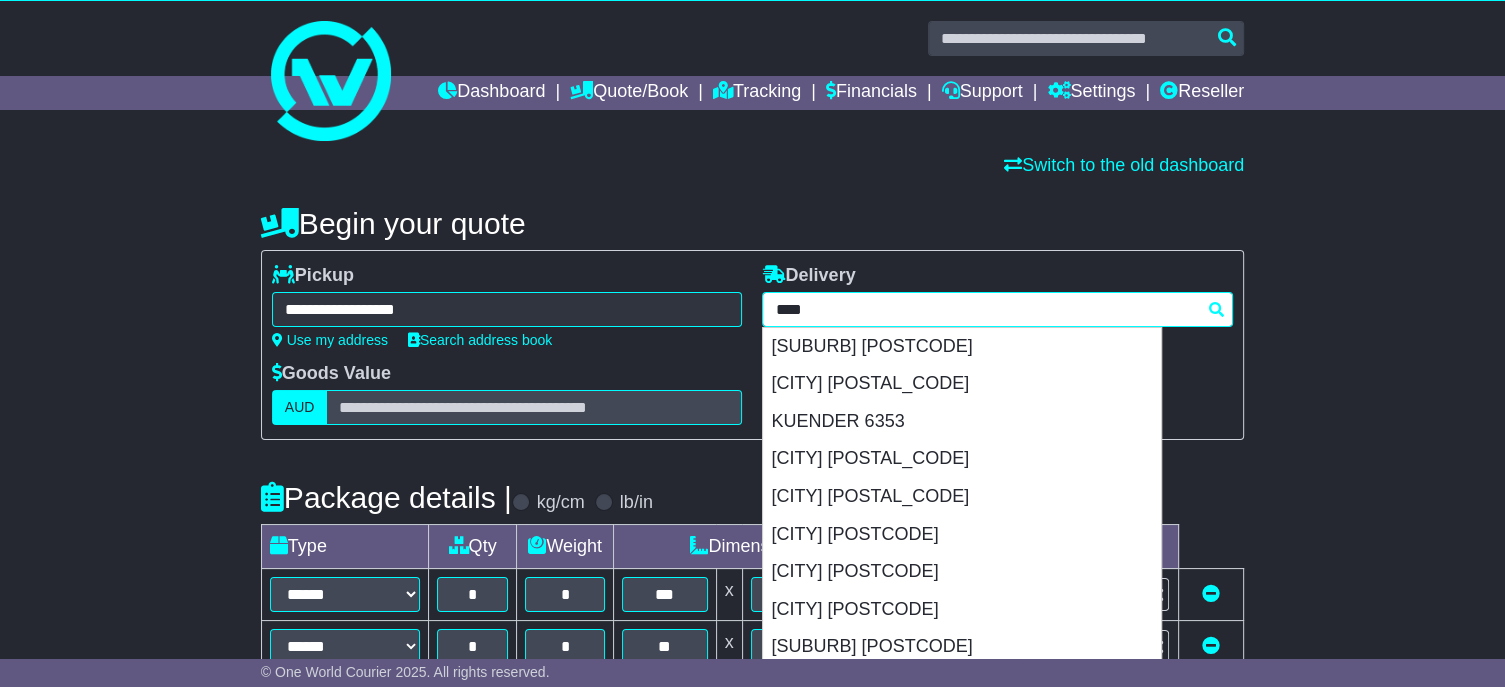 click on "****" at bounding box center (997, 309) 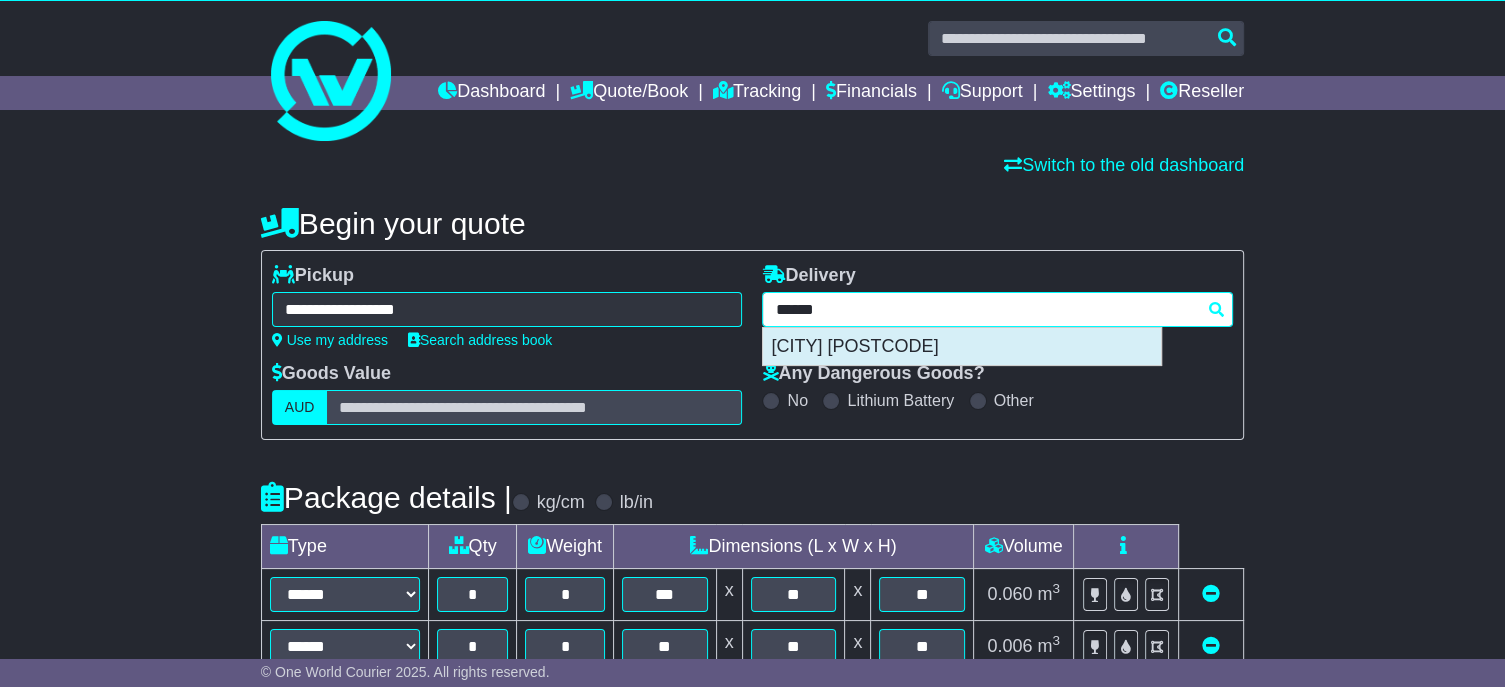 click on "[CITY] [POSTCODE]" at bounding box center (962, 347) 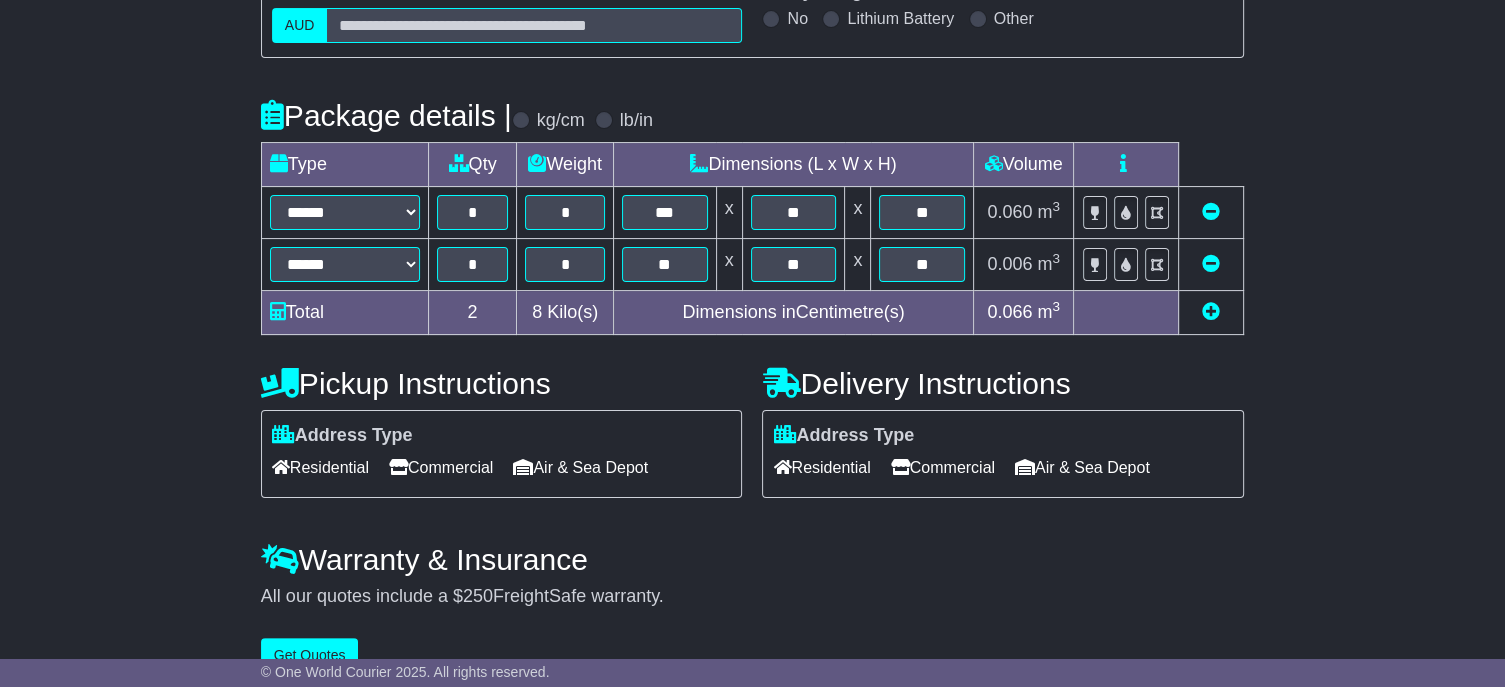 scroll, scrollTop: 455, scrollLeft: 0, axis: vertical 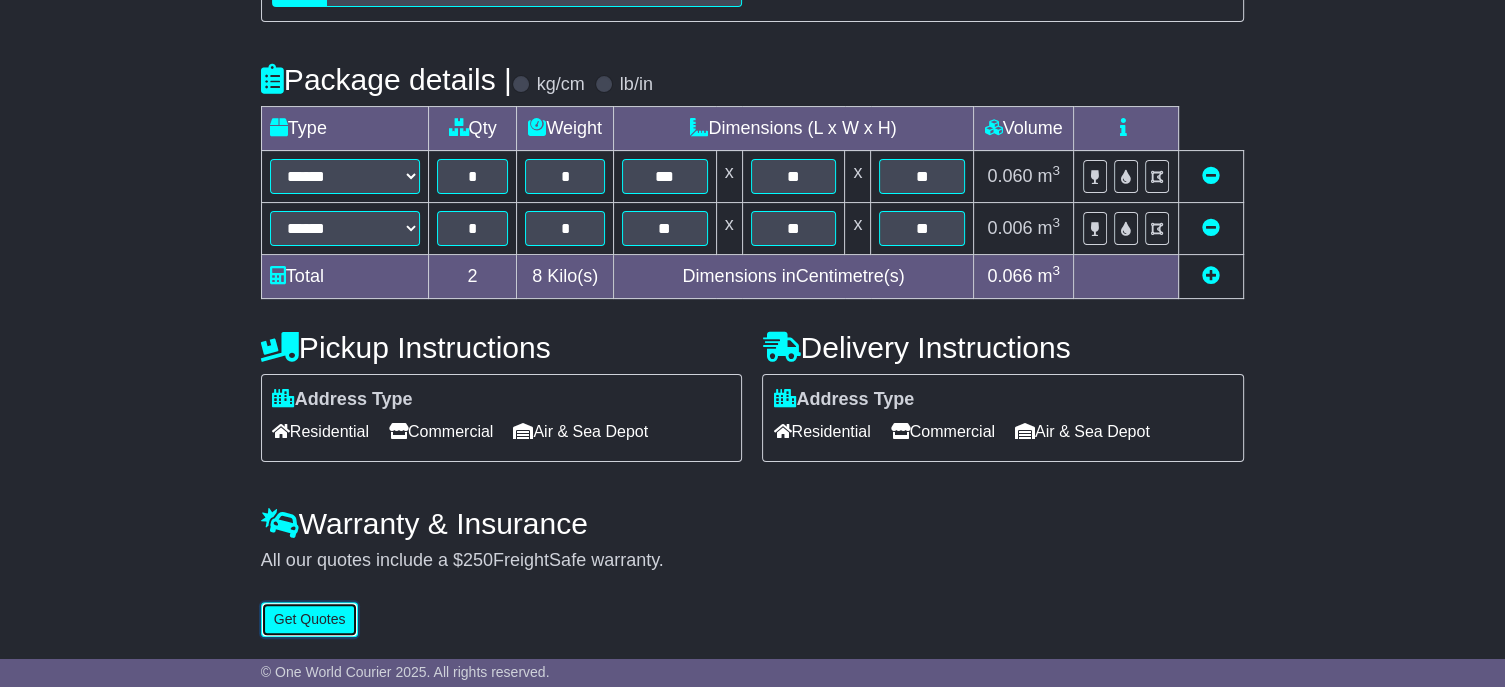 click on "Get Quotes" at bounding box center (310, 619) 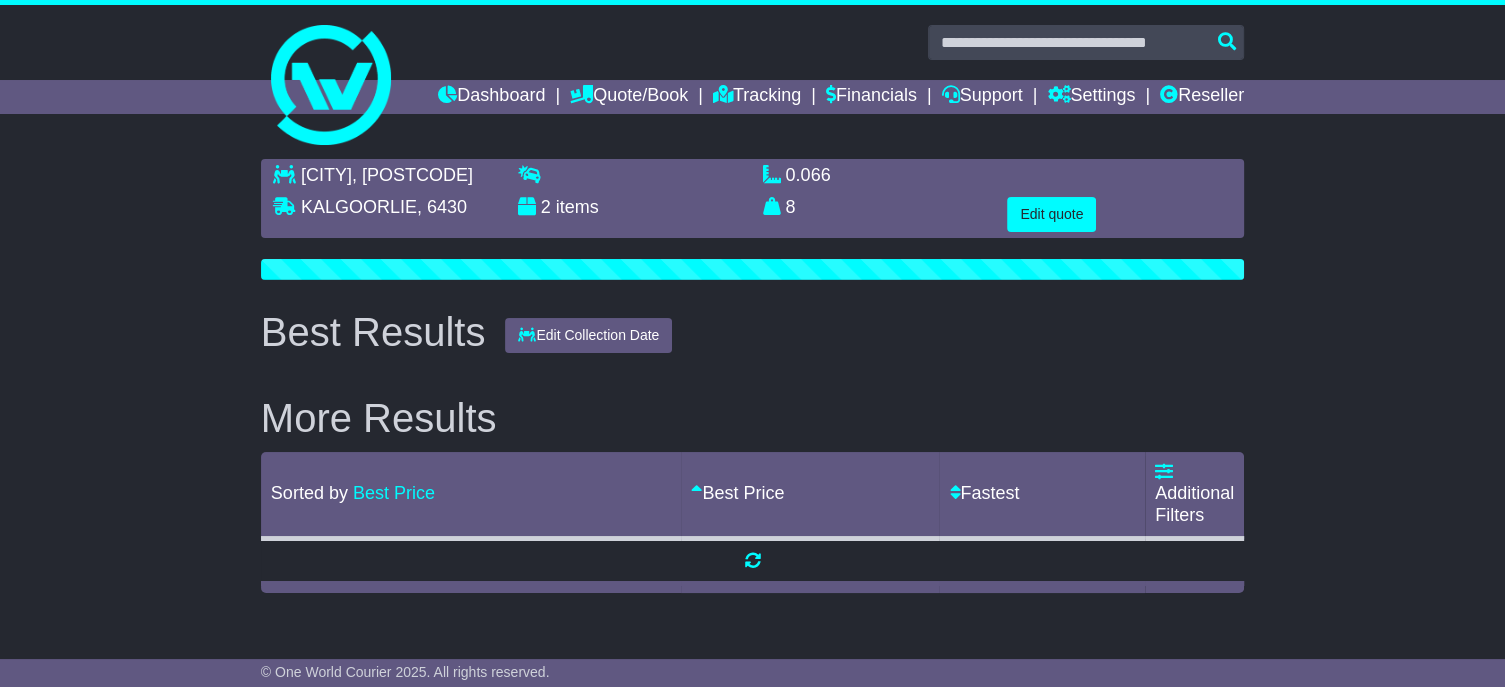 scroll, scrollTop: 0, scrollLeft: 0, axis: both 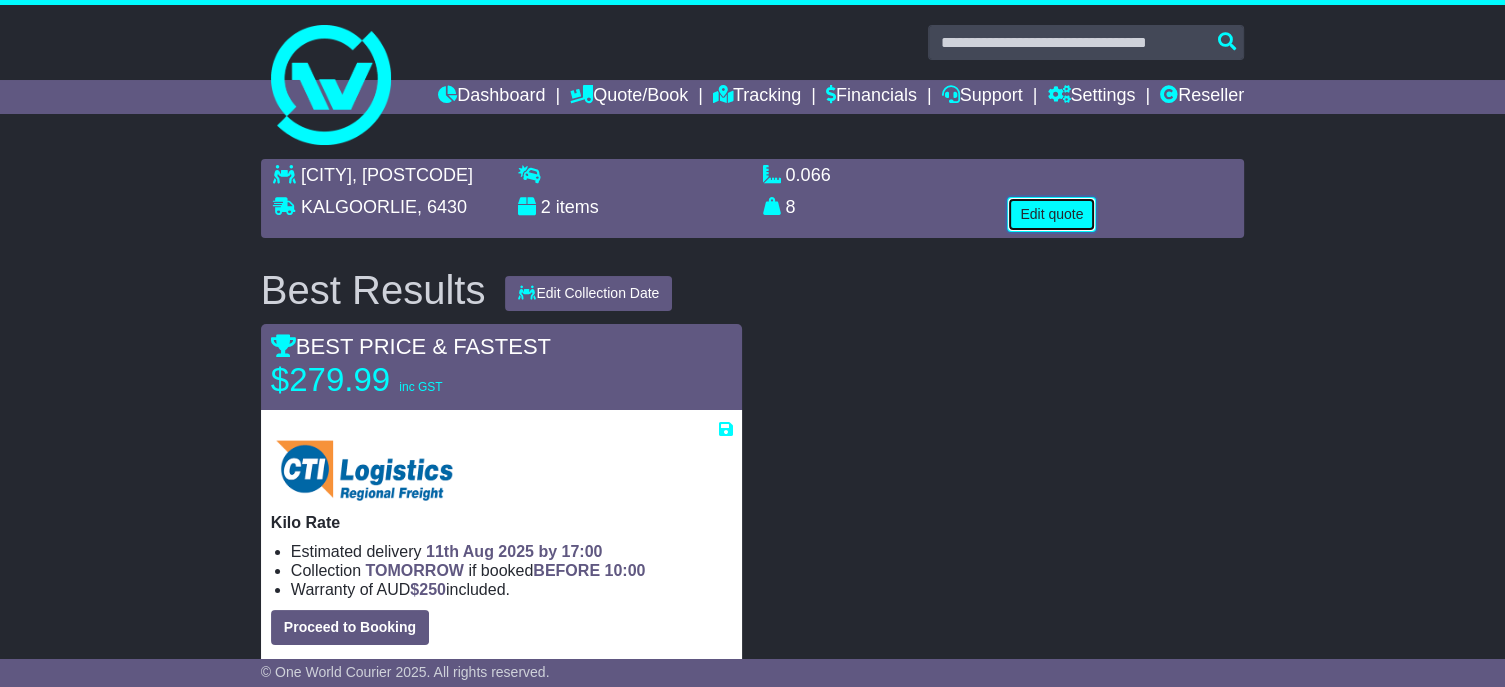 click on "Edit quote" at bounding box center [1051, 214] 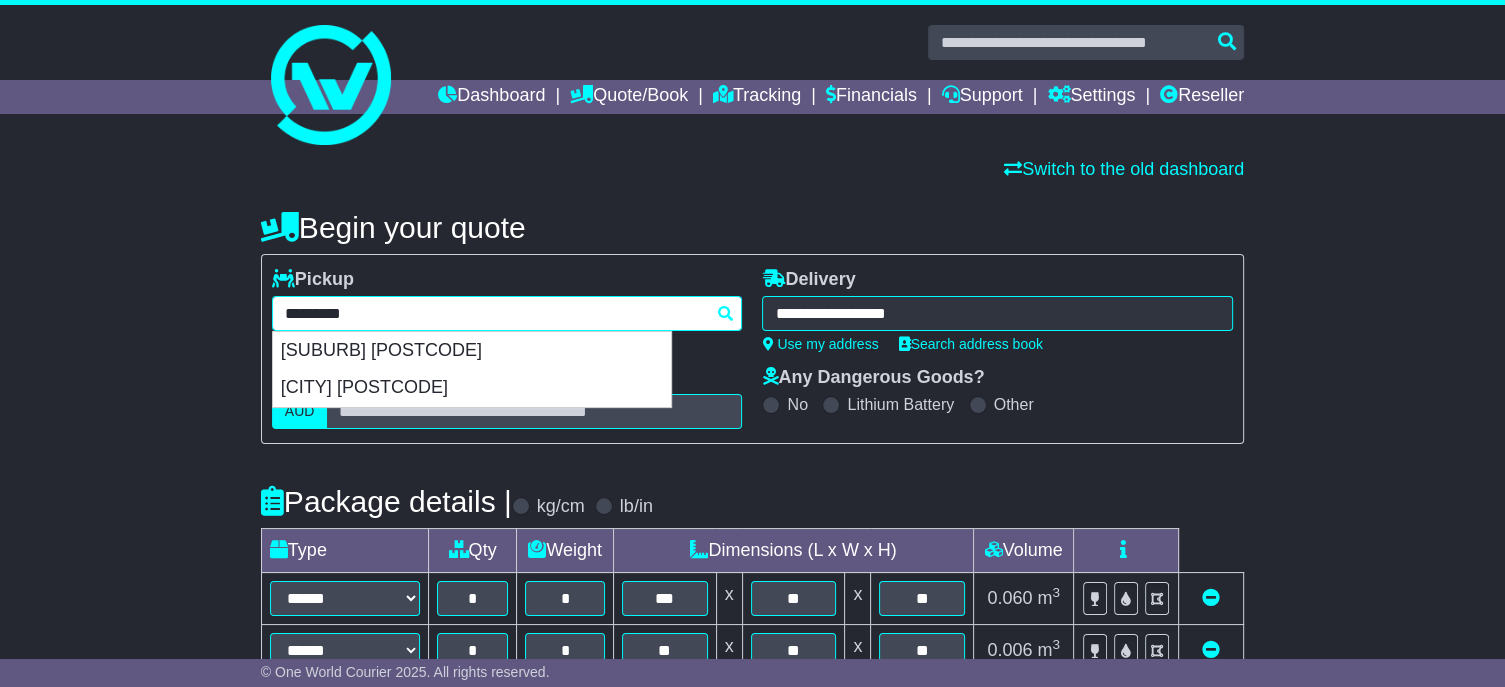 click on "**********" at bounding box center [507, 313] 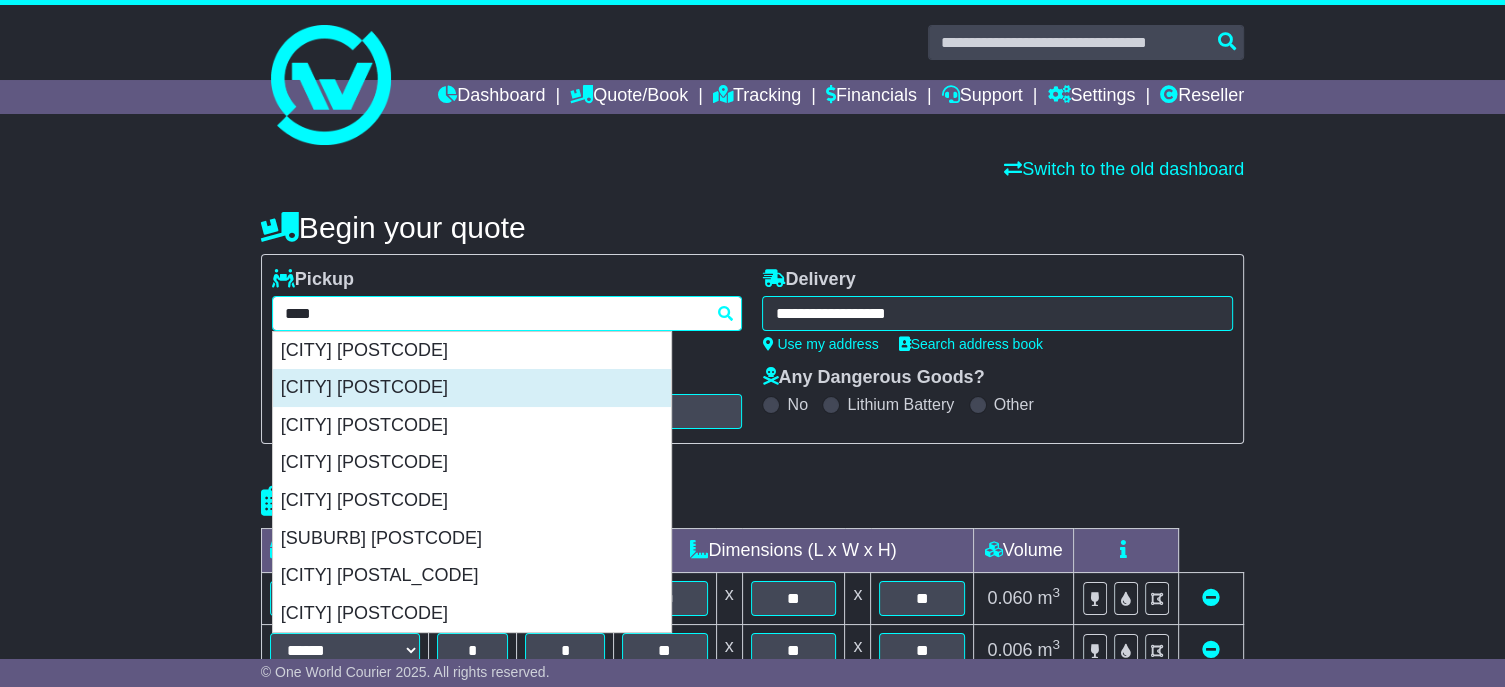 click on "[CITY] [POSTCODE]" at bounding box center [472, 388] 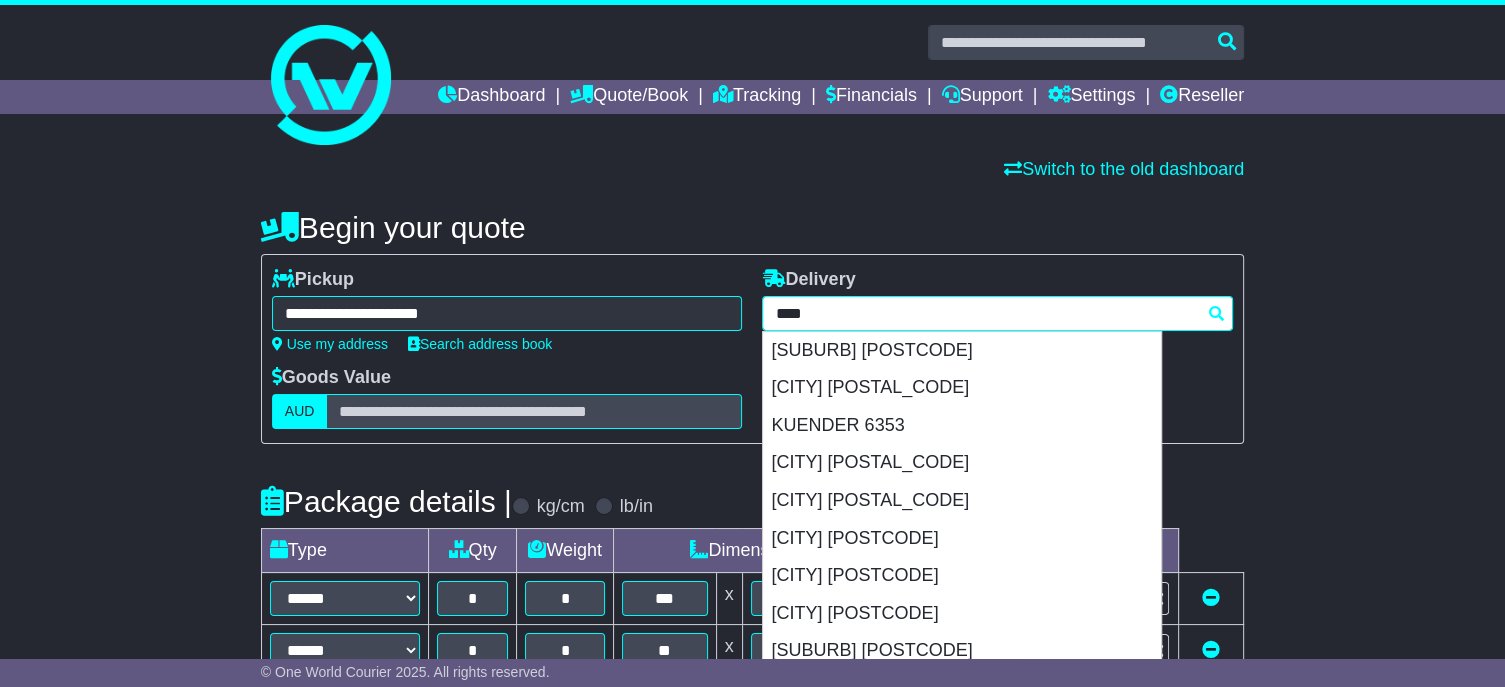 click on "**********" at bounding box center [997, 313] 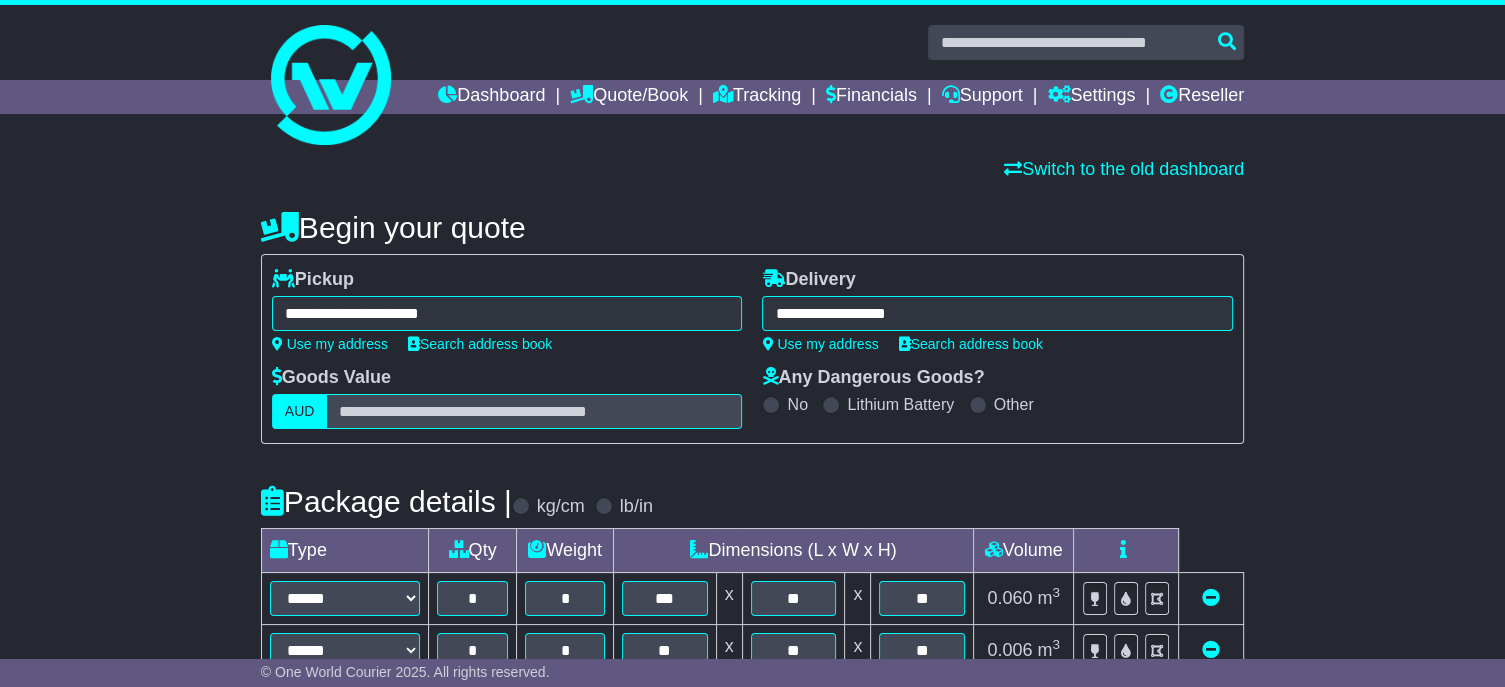 click on "**********" at bounding box center [997, 313] 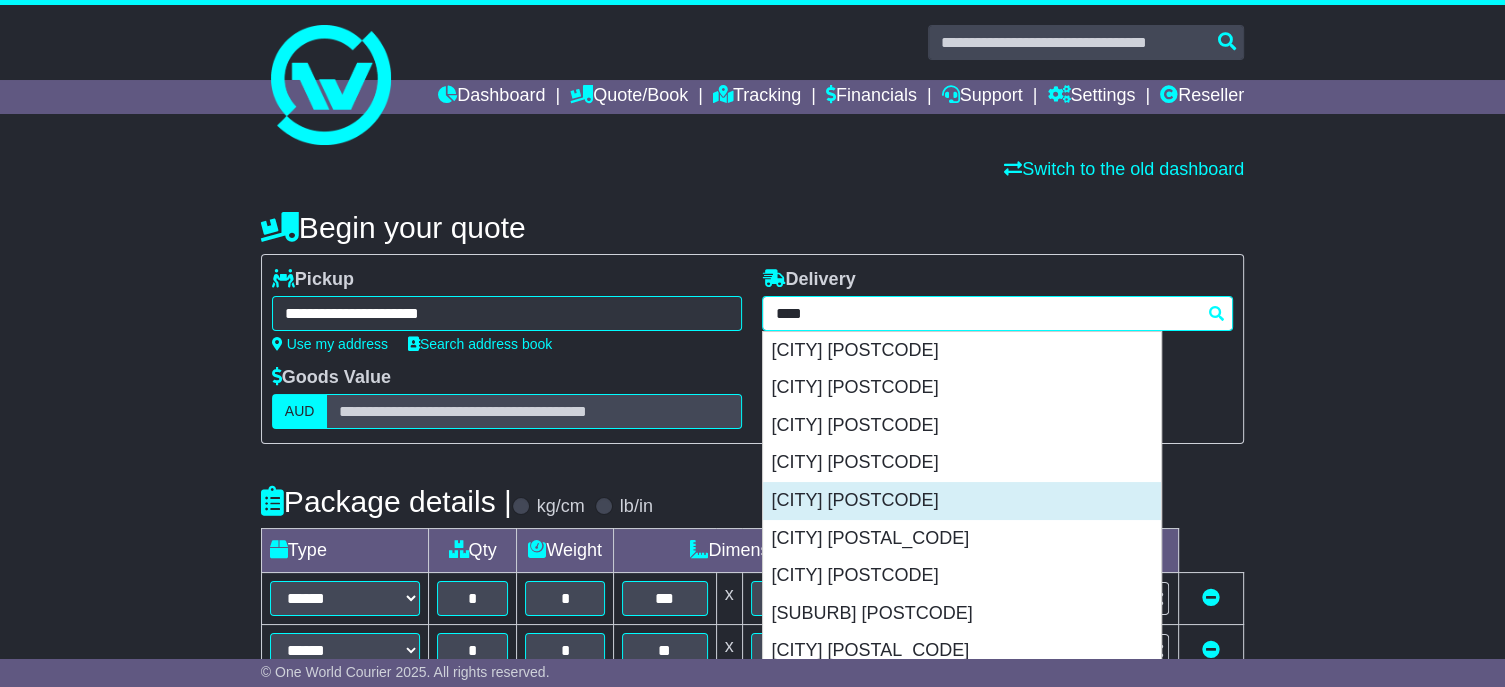 click on "[CITY] [POSTCODE]" at bounding box center [962, 501] 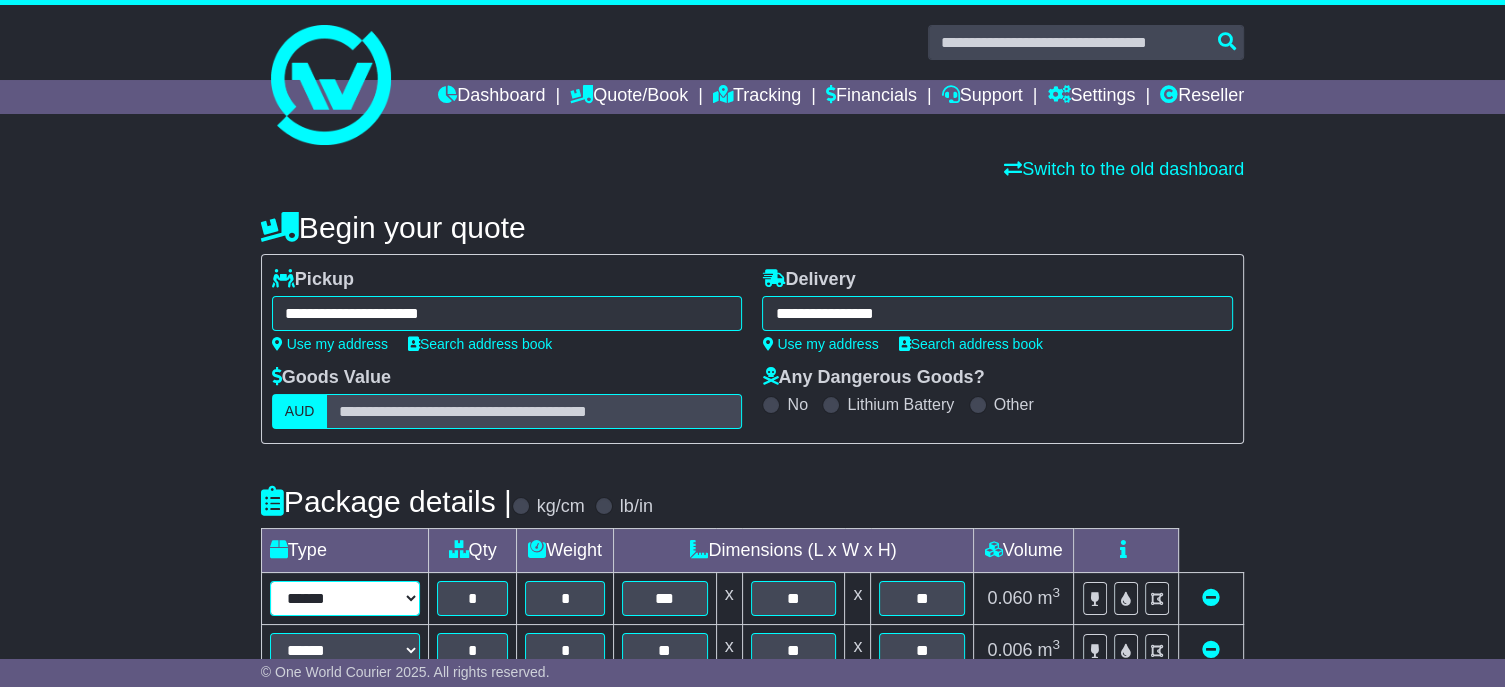 click on "****** ****** *** ******** ***** **** **** ****** *** *******" at bounding box center (345, 598) 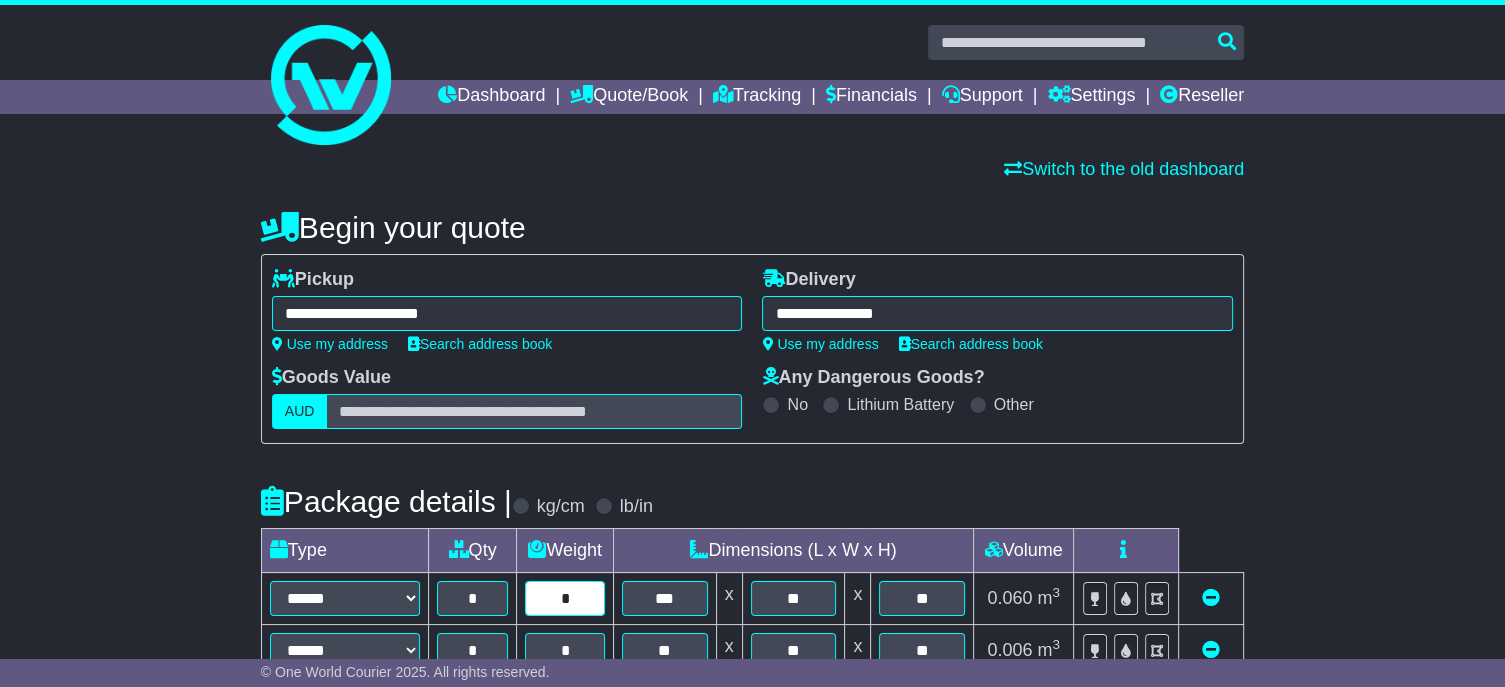 drag, startPoint x: 575, startPoint y: 635, endPoint x: 516, endPoint y: 621, distance: 60.63827 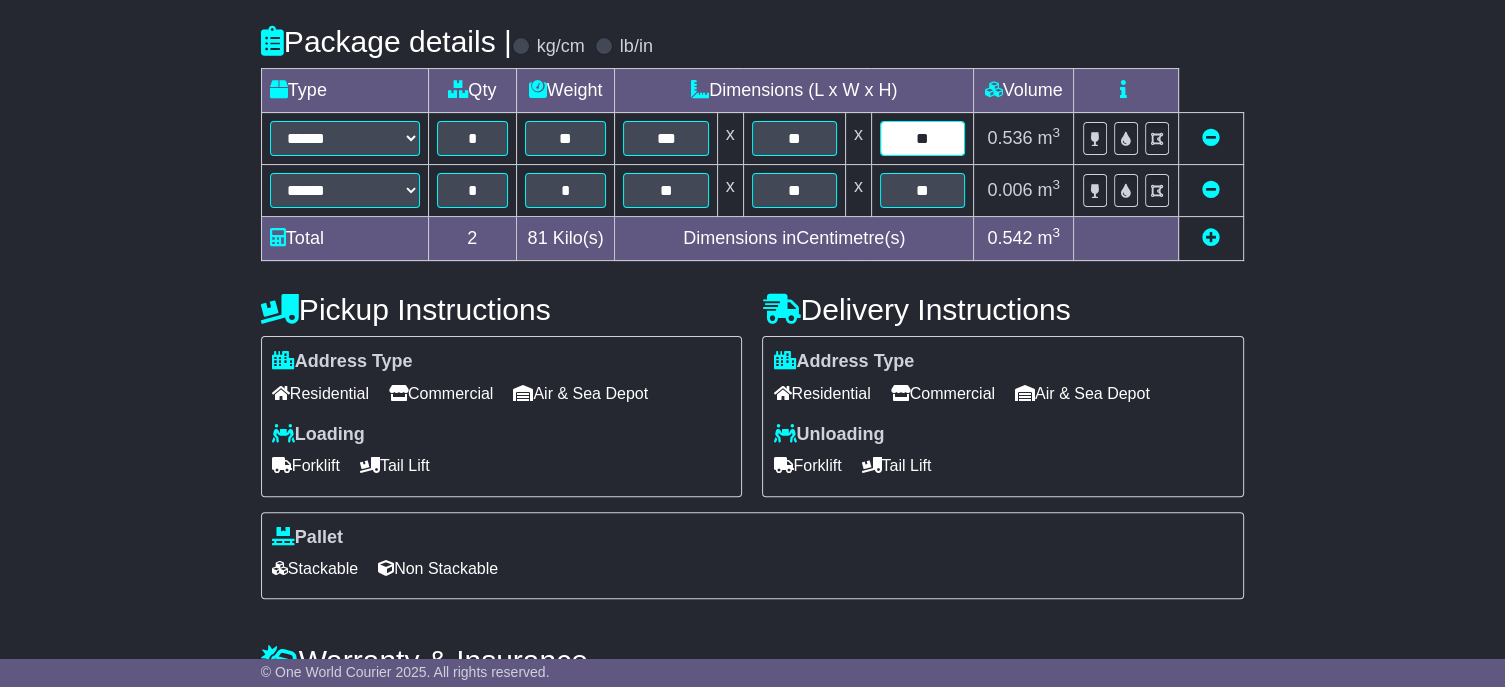 scroll, scrollTop: 500, scrollLeft: 0, axis: vertical 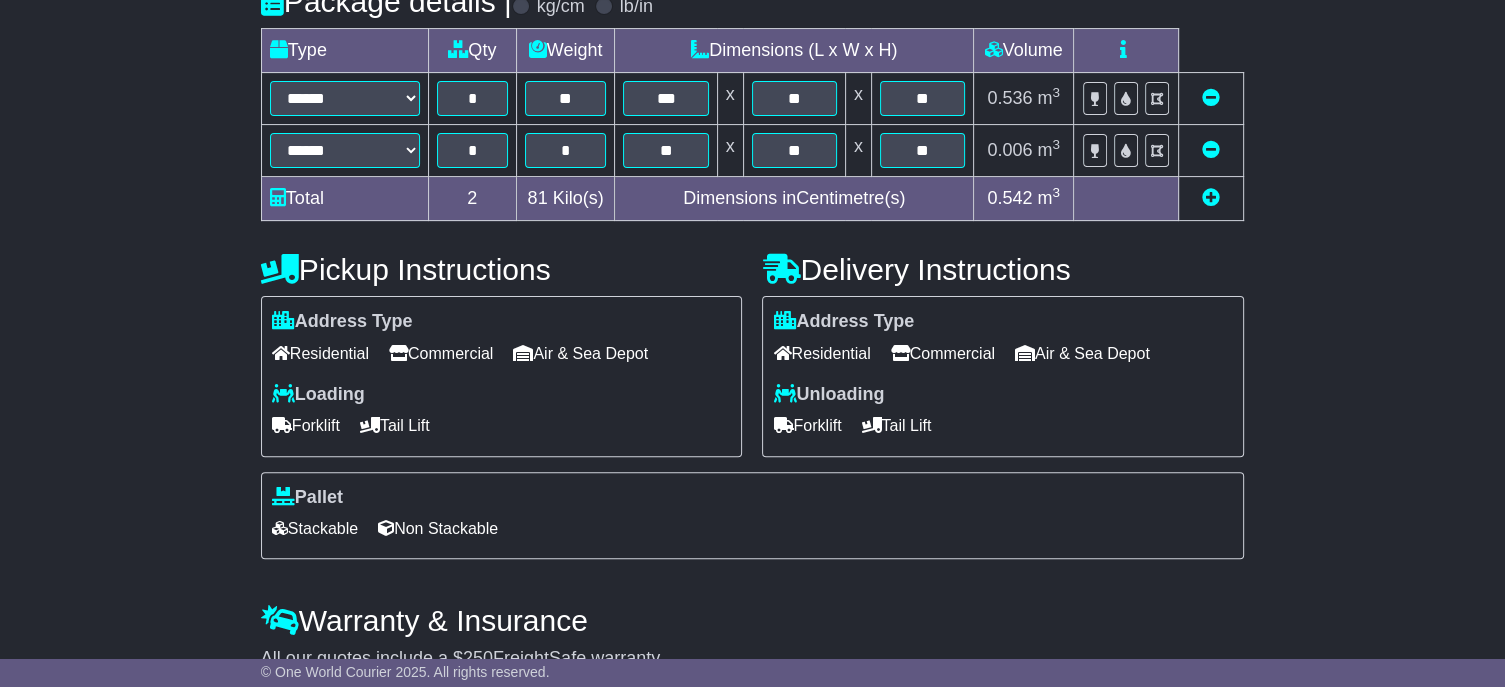 click on "Residential" at bounding box center [821, 353] 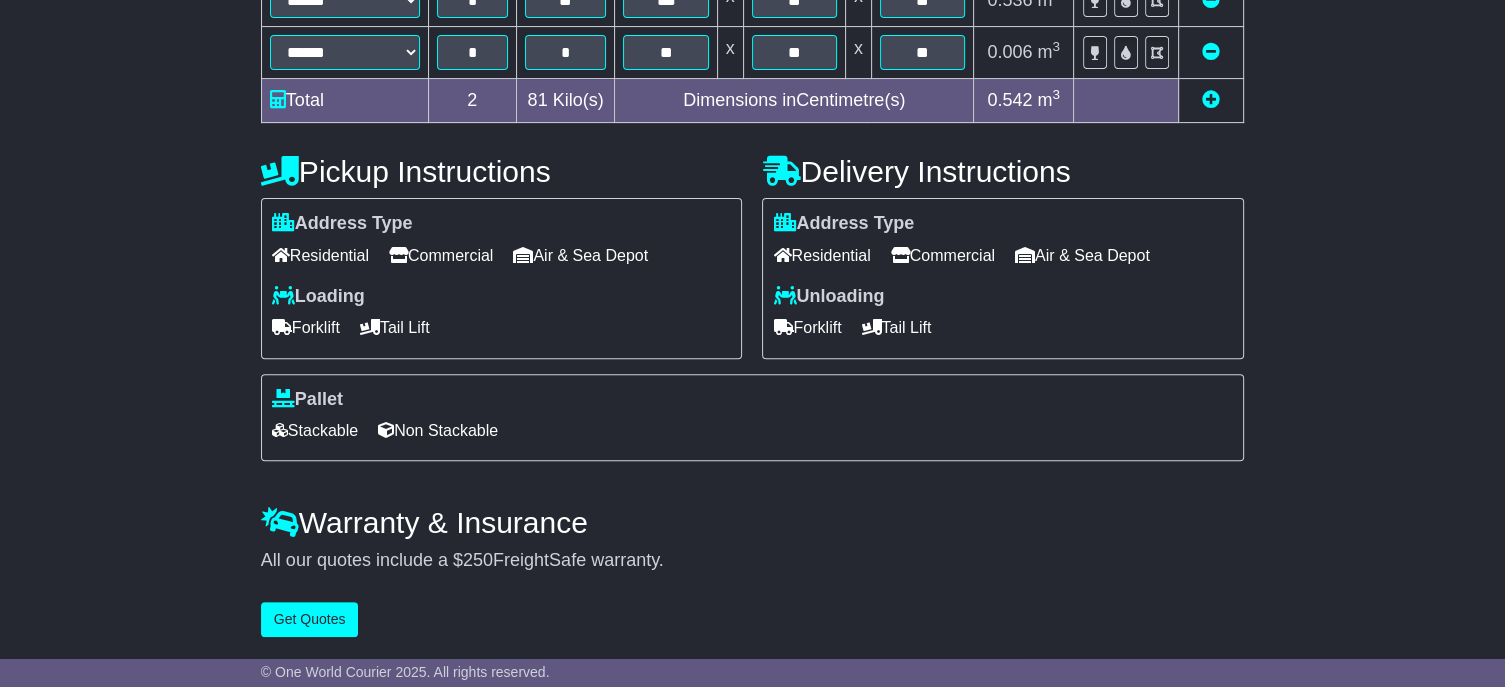 click on "Commercial" at bounding box center [943, 255] 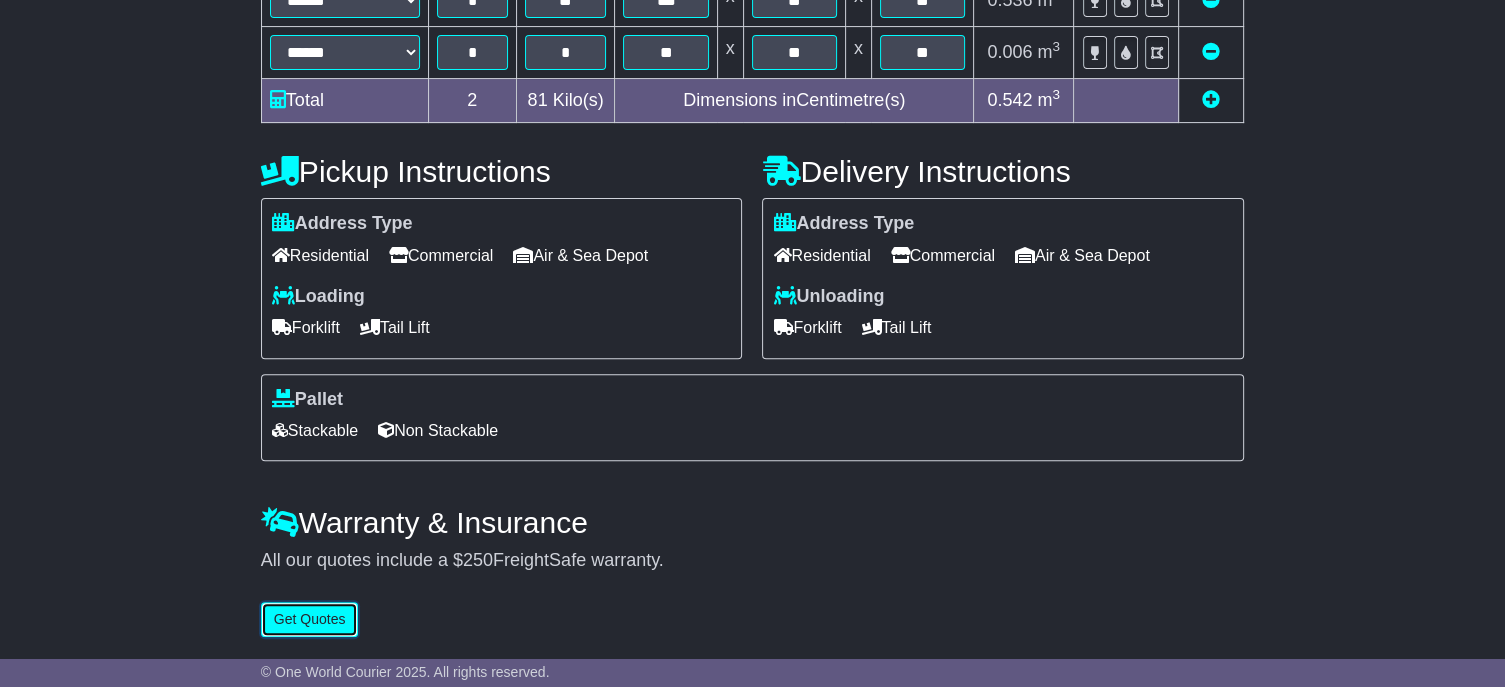 click on "Get Quotes" at bounding box center (310, 619) 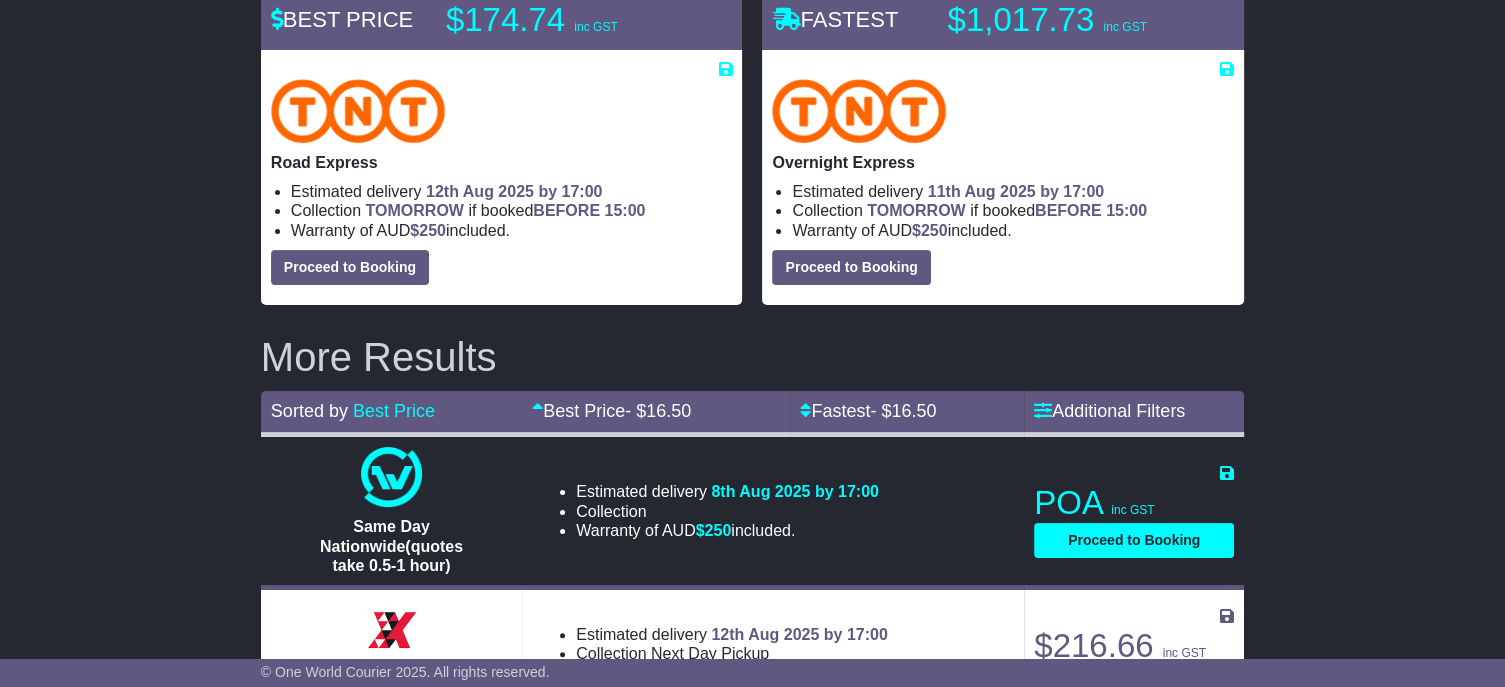 scroll, scrollTop: 100, scrollLeft: 0, axis: vertical 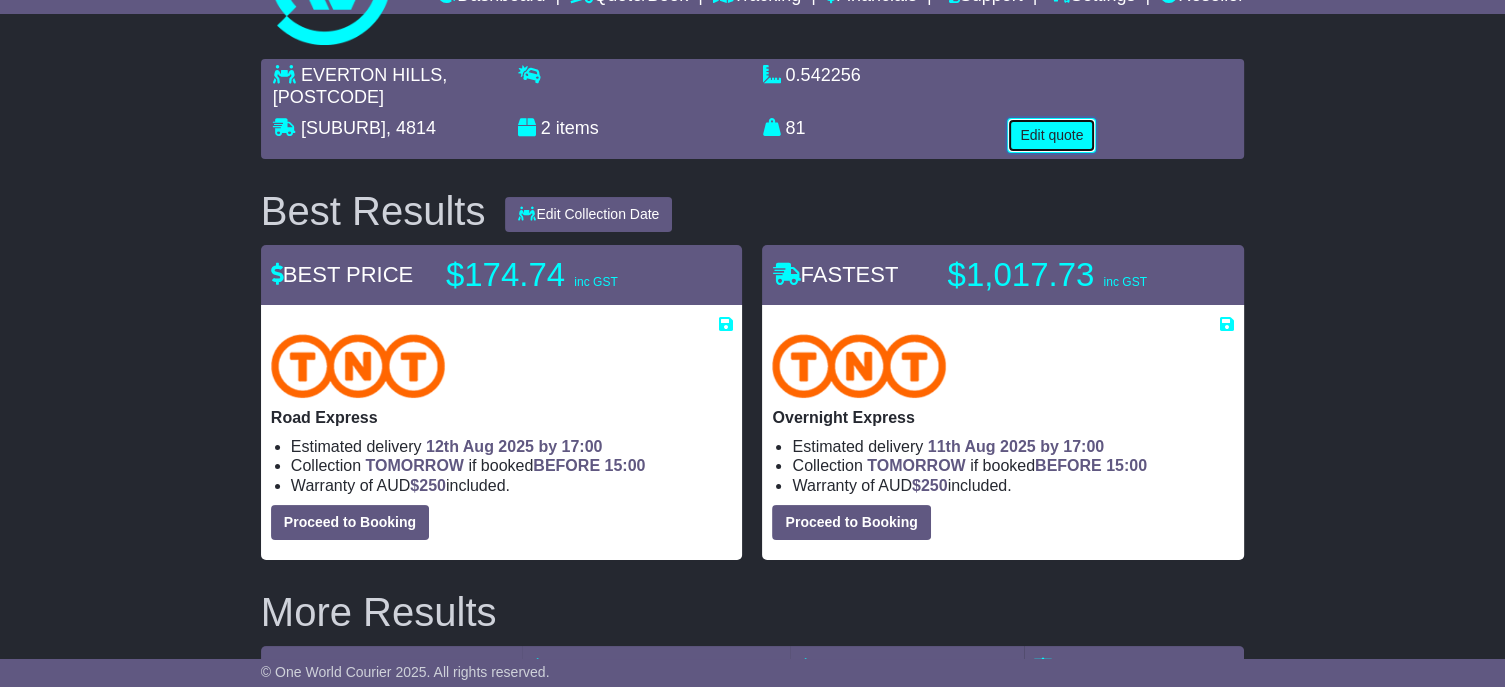 click on "Edit quote" at bounding box center [1051, 135] 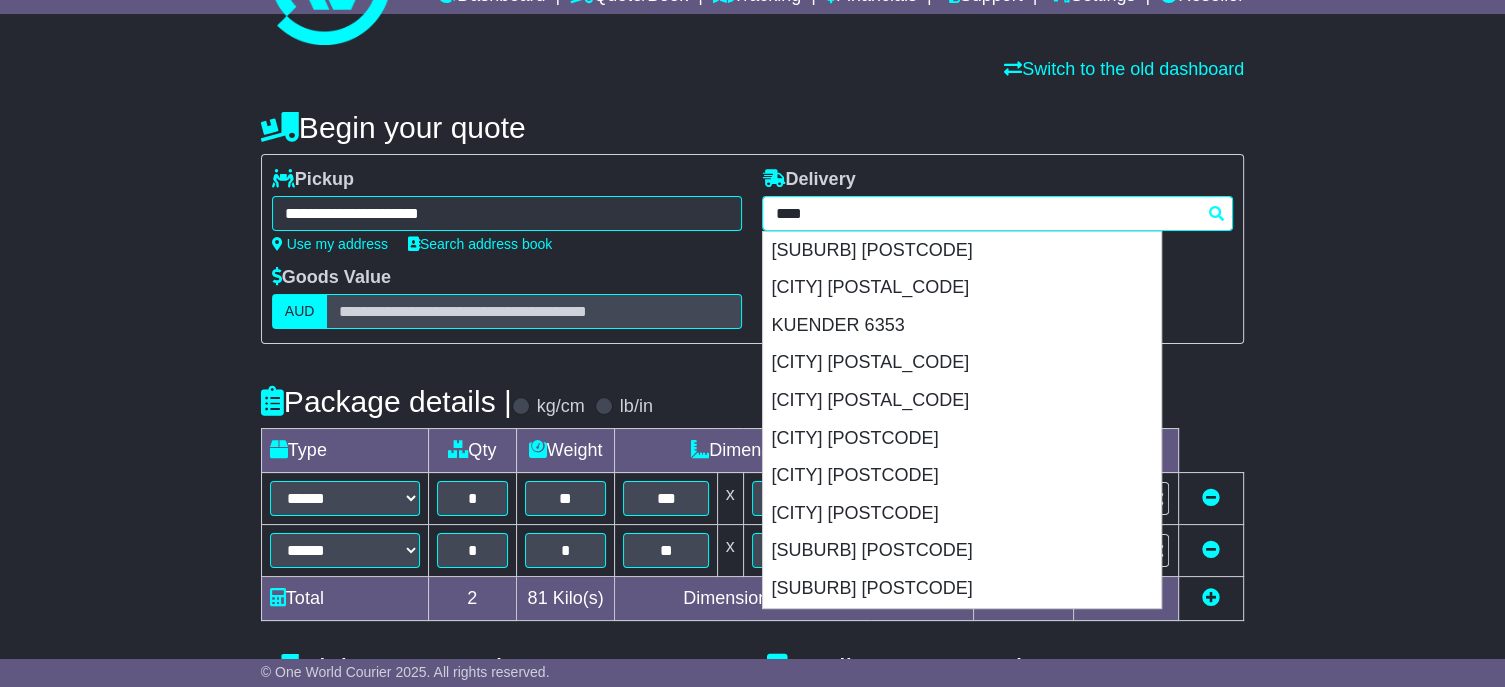 click on "**********" at bounding box center (997, 213) 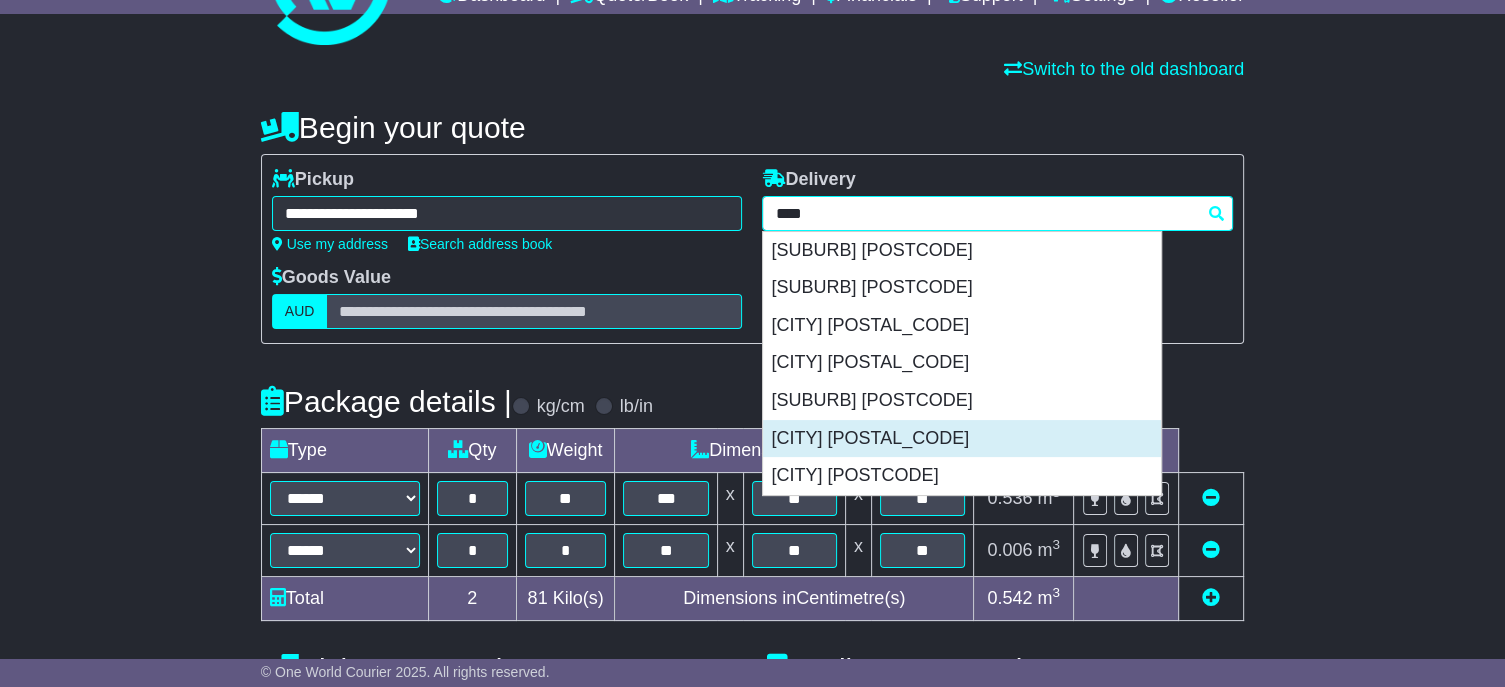 click on "[CITY] [POSTAL_CODE]" at bounding box center (962, 439) 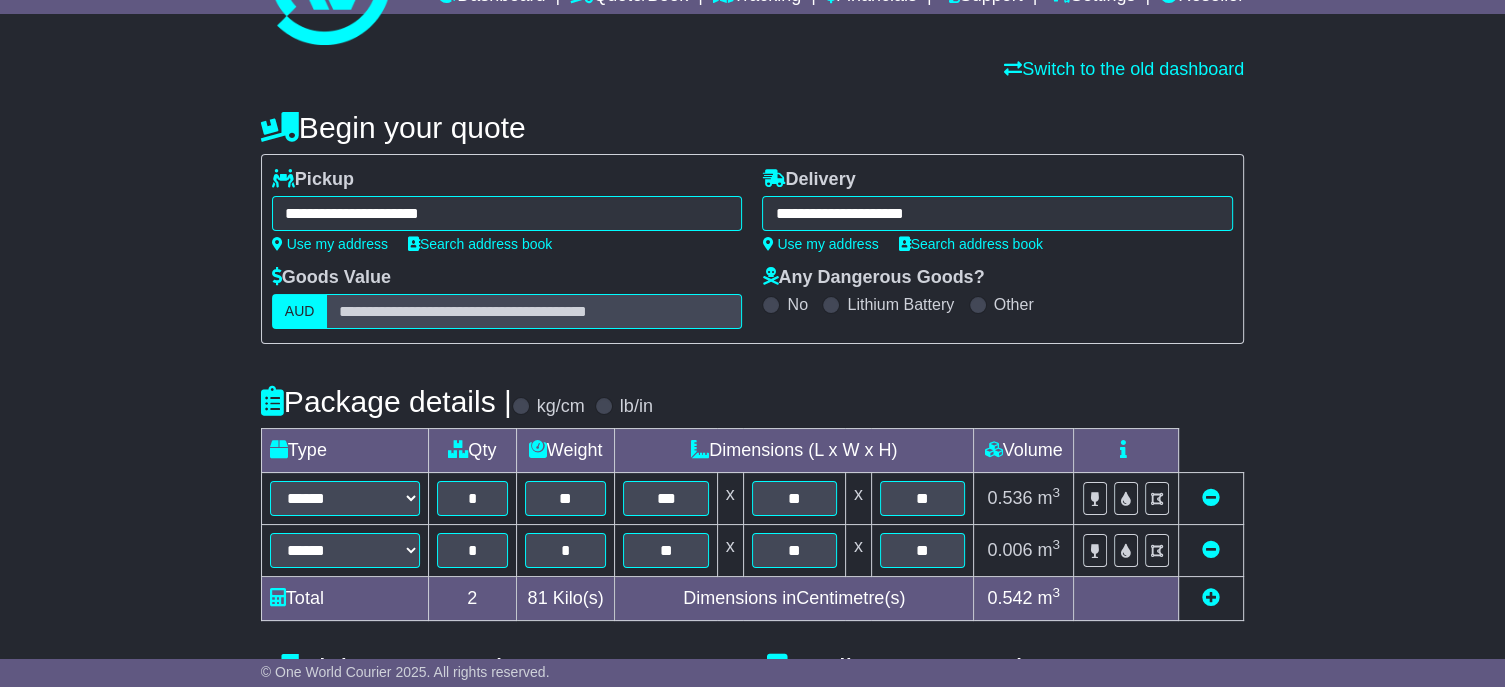 click at bounding box center (1211, 549) 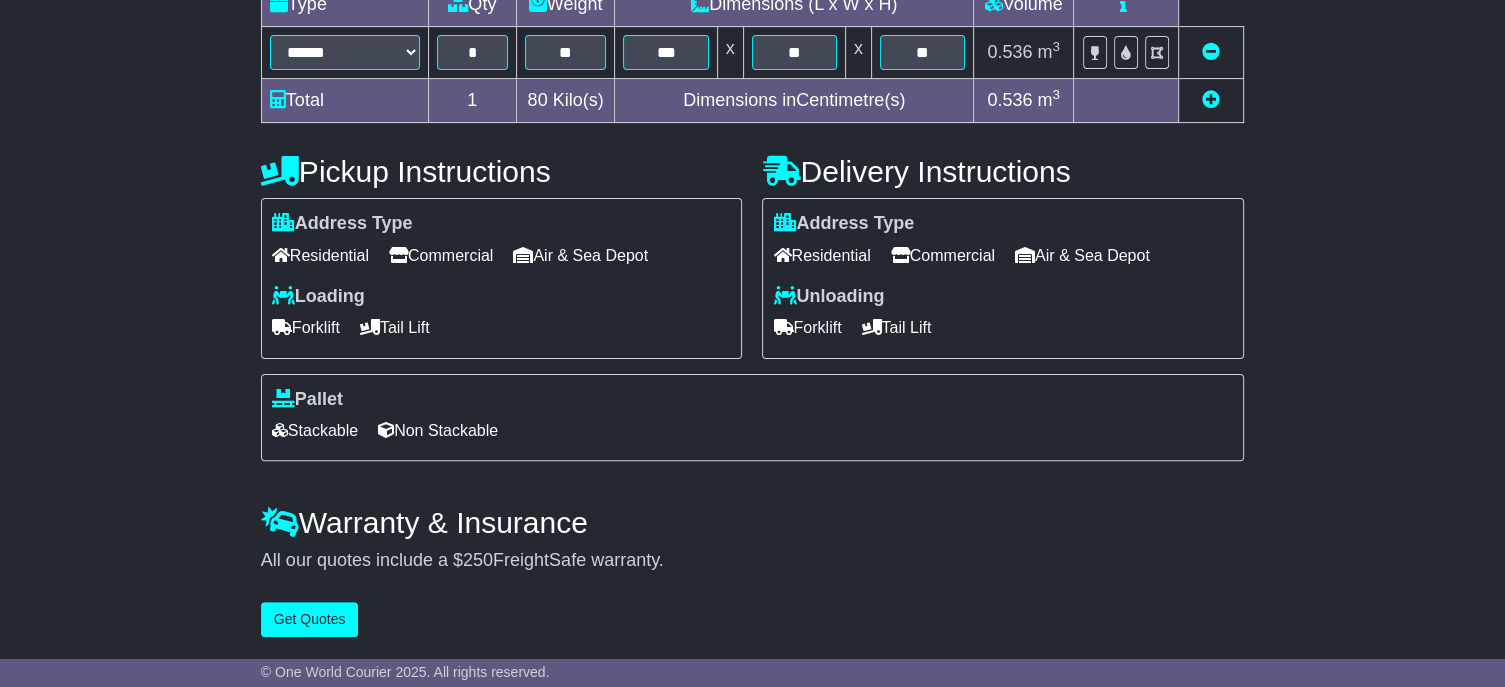 scroll, scrollTop: 581, scrollLeft: 0, axis: vertical 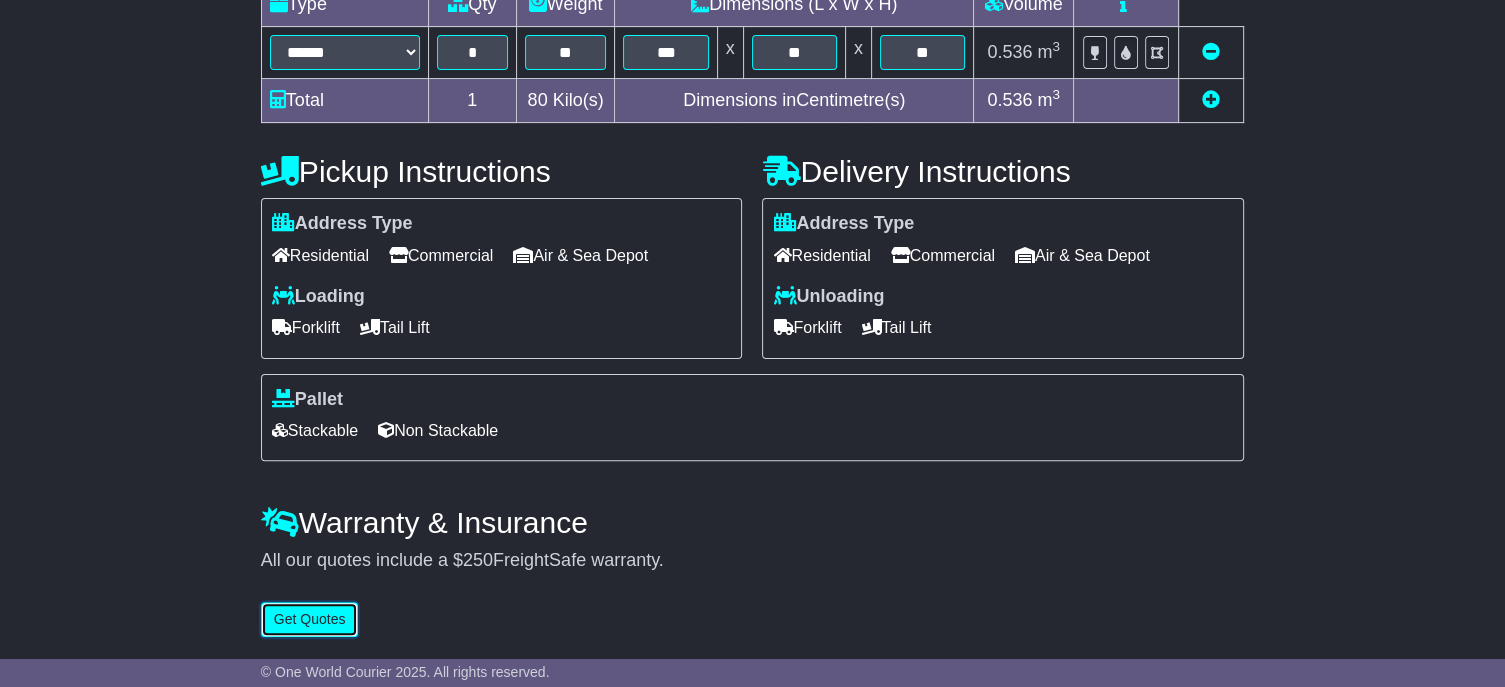 click on "Get Quotes" at bounding box center (310, 619) 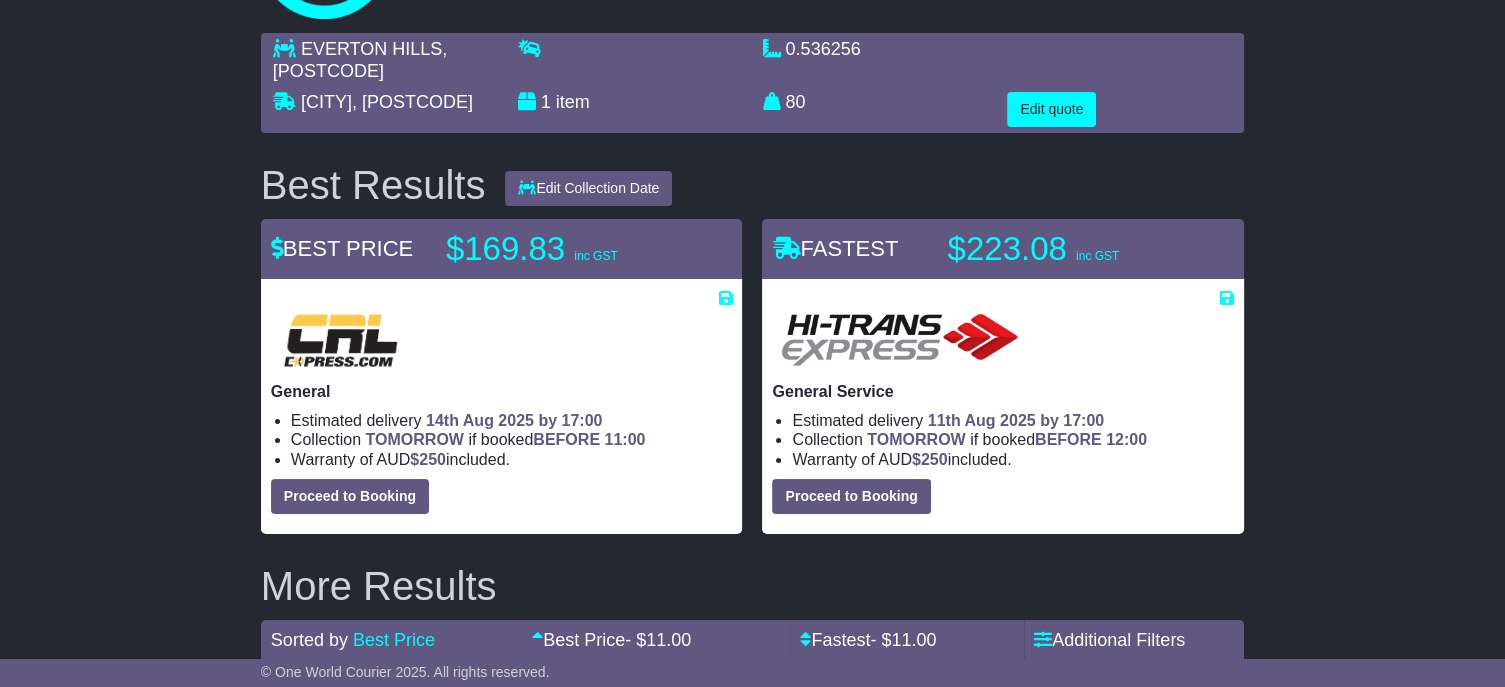 scroll, scrollTop: 0, scrollLeft: 0, axis: both 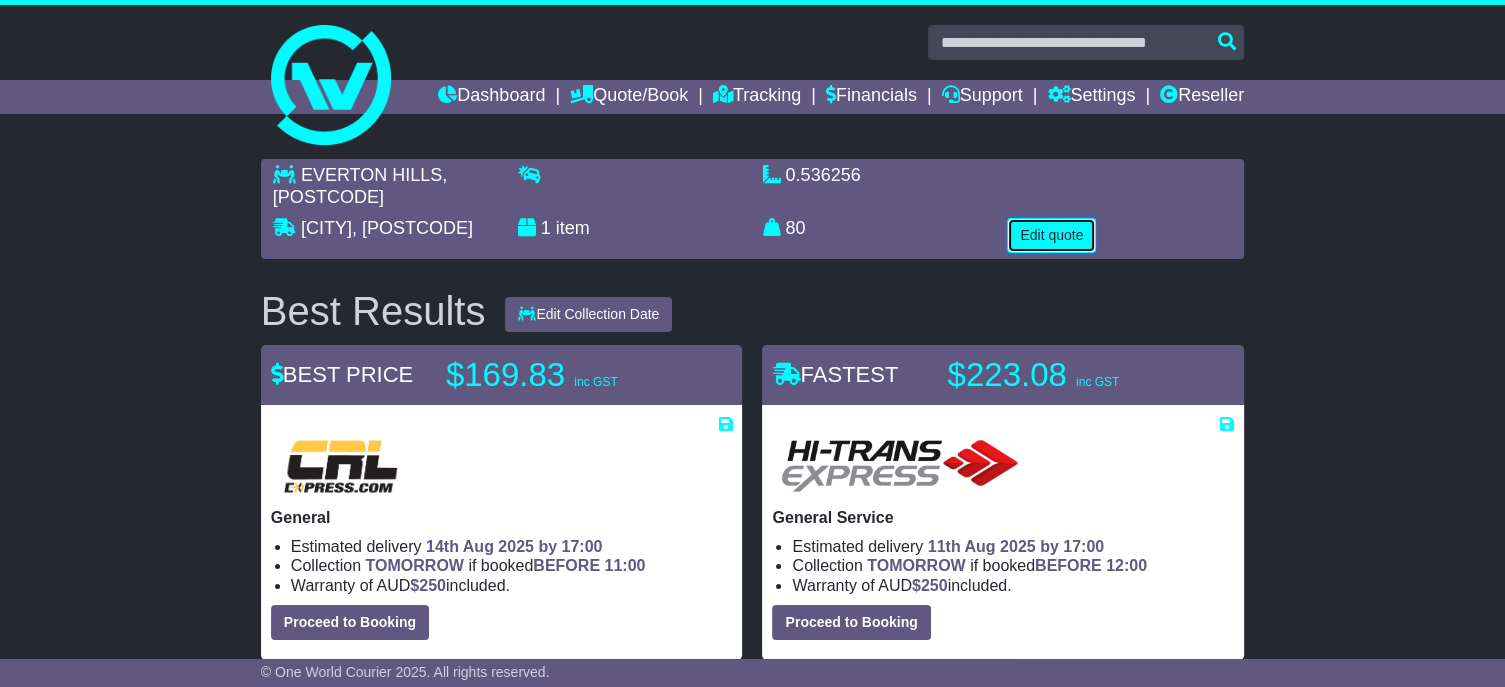 click on "Edit quote" at bounding box center (1051, 235) 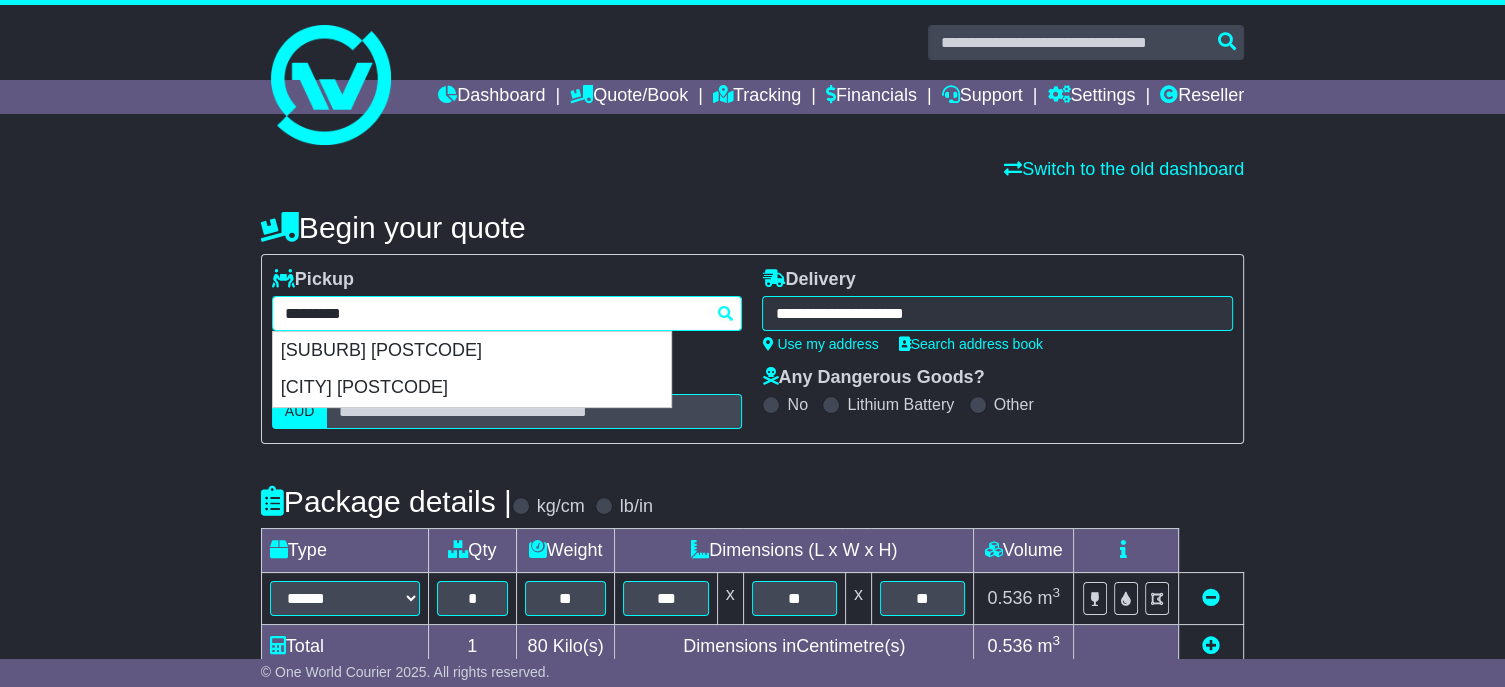 click on "**********" at bounding box center [507, 313] 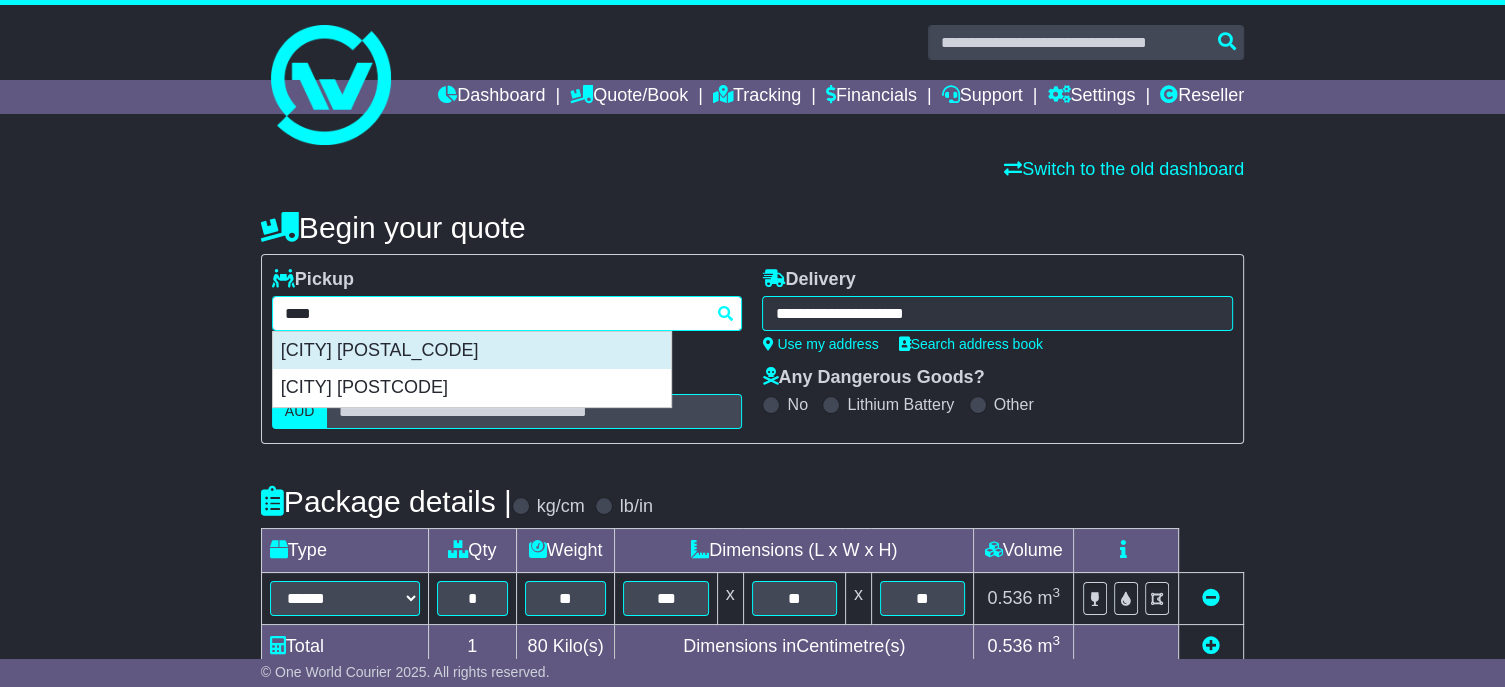 click on "[CITY] [POSTAL_CODE]" at bounding box center (472, 351) 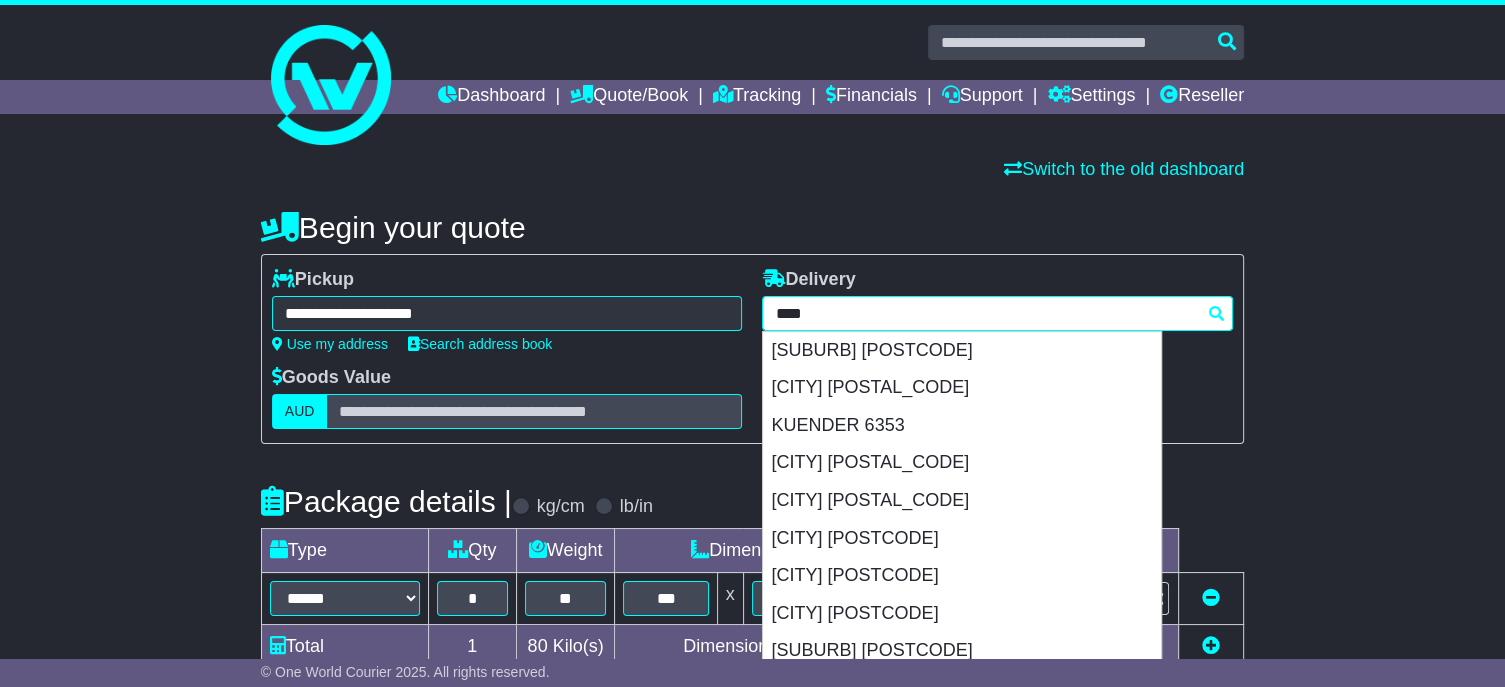 click on "**********" at bounding box center (997, 313) 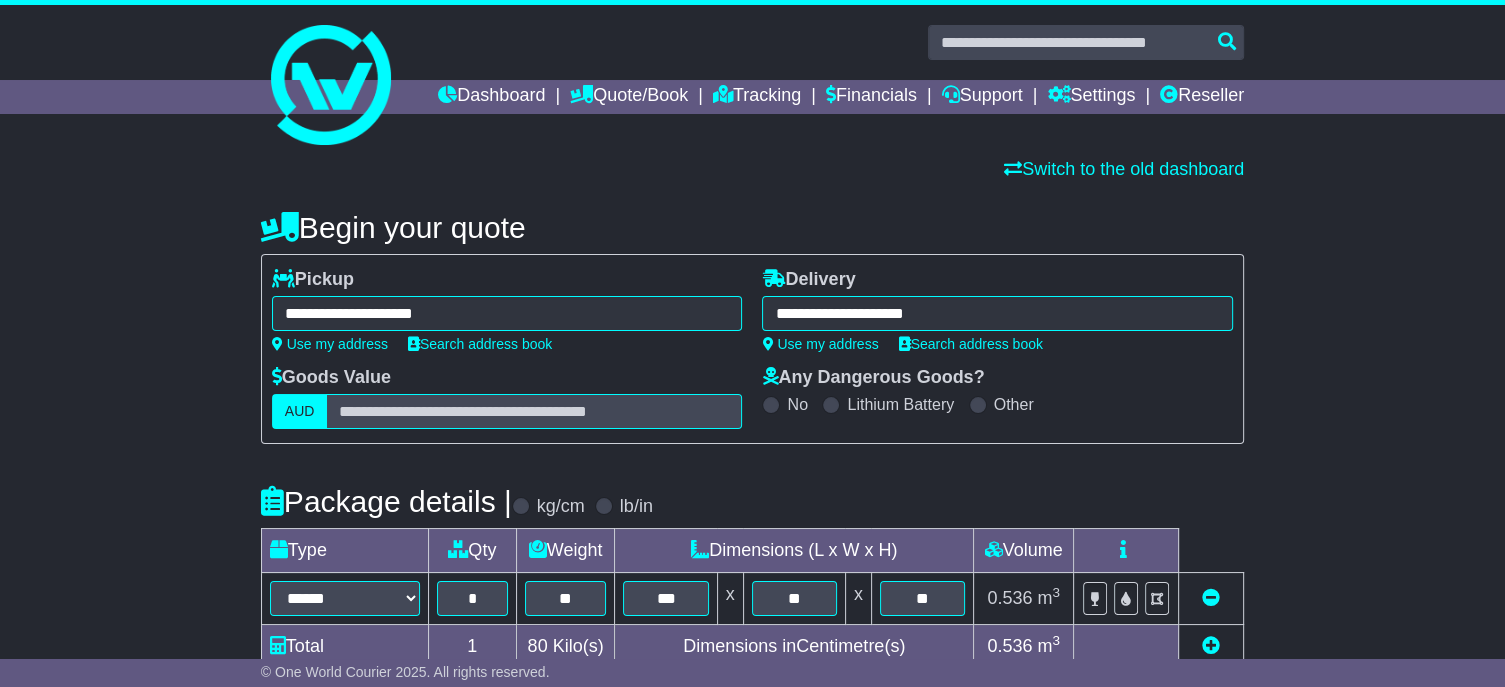 click on "**********" at bounding box center [997, 313] 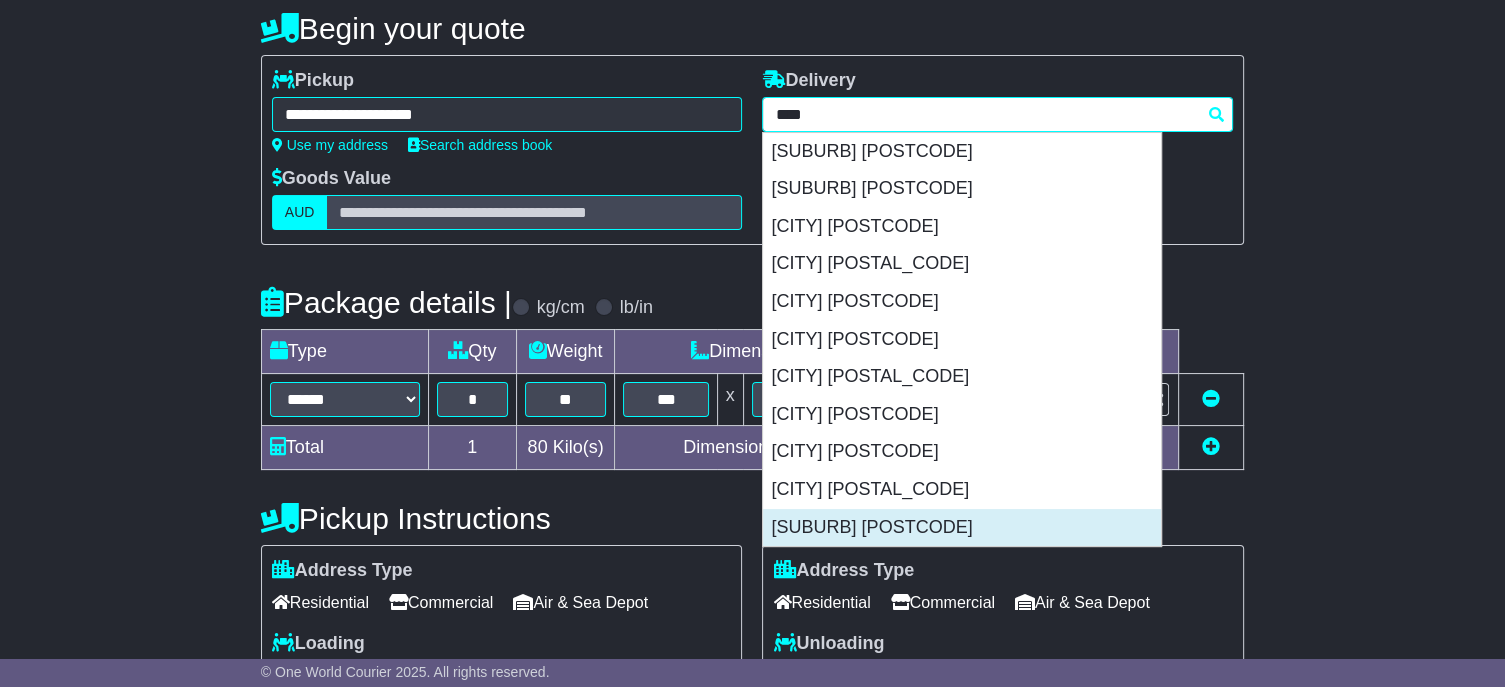 scroll, scrollTop: 200, scrollLeft: 0, axis: vertical 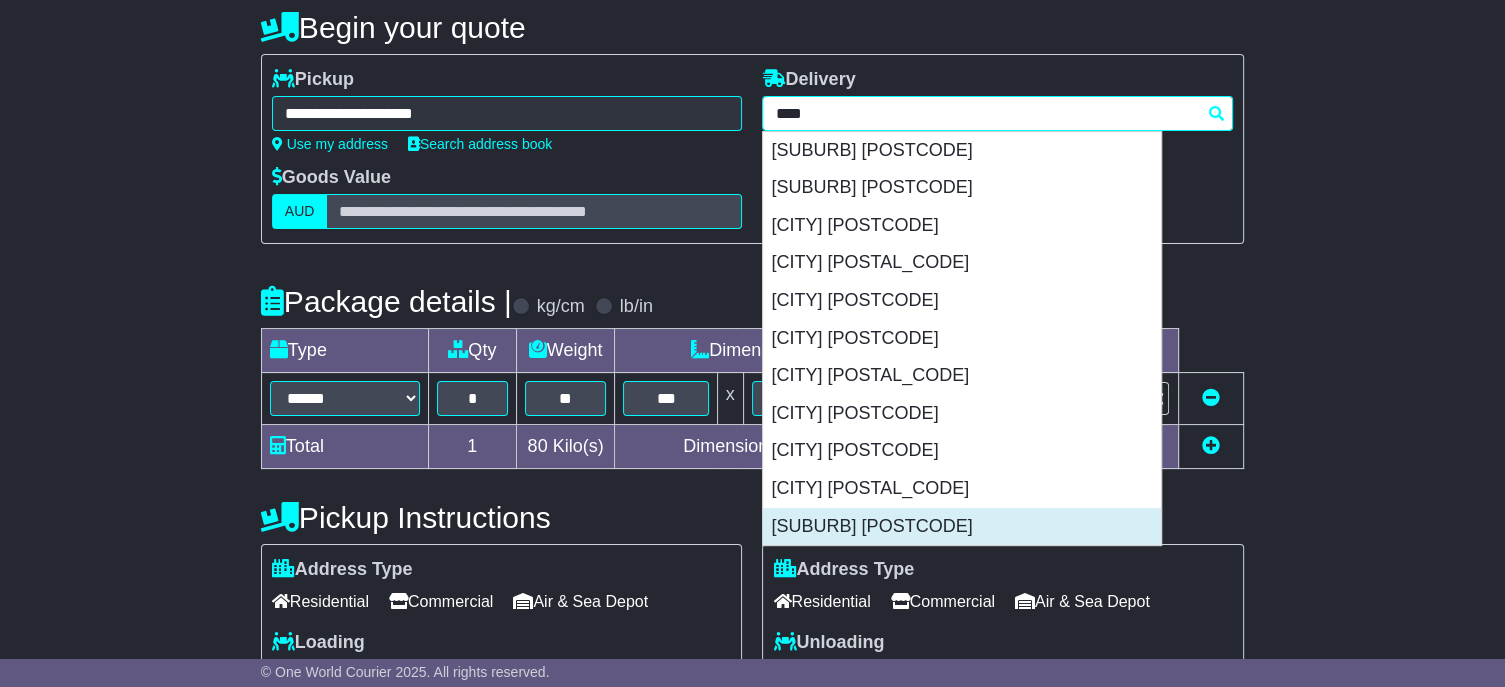 click on "[SUBURB] [POSTCODE]" at bounding box center (962, 527) 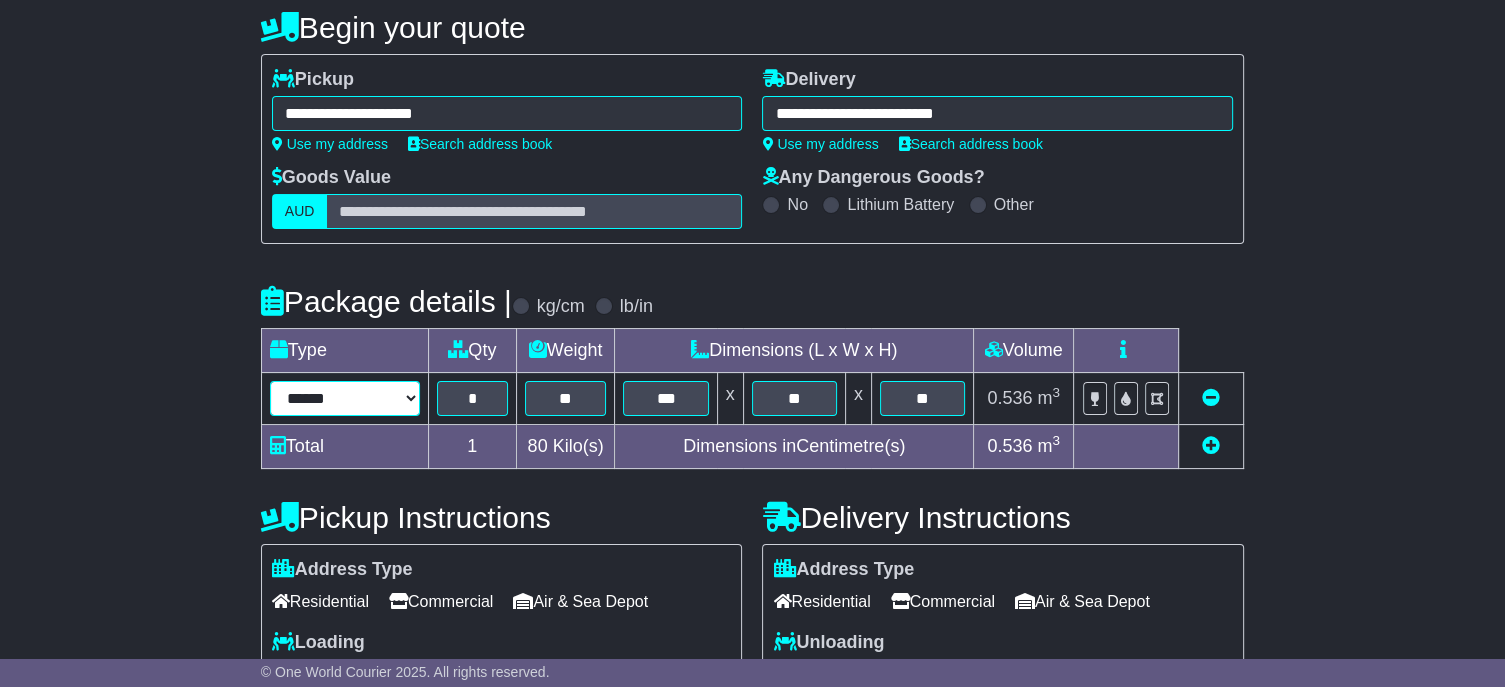 click on "****** ****** *** ******** ***** **** **** ****** *** *******" at bounding box center [345, 398] 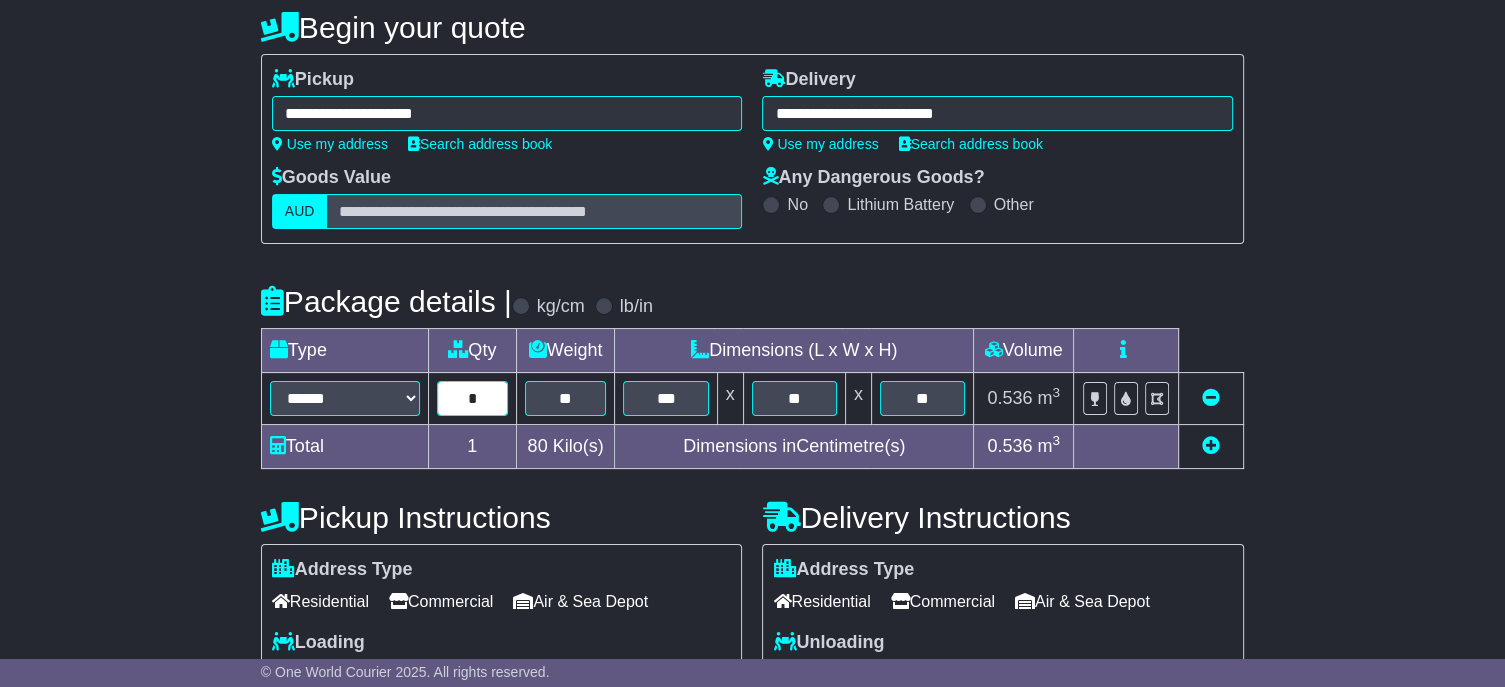 click on "*" at bounding box center (472, 398) 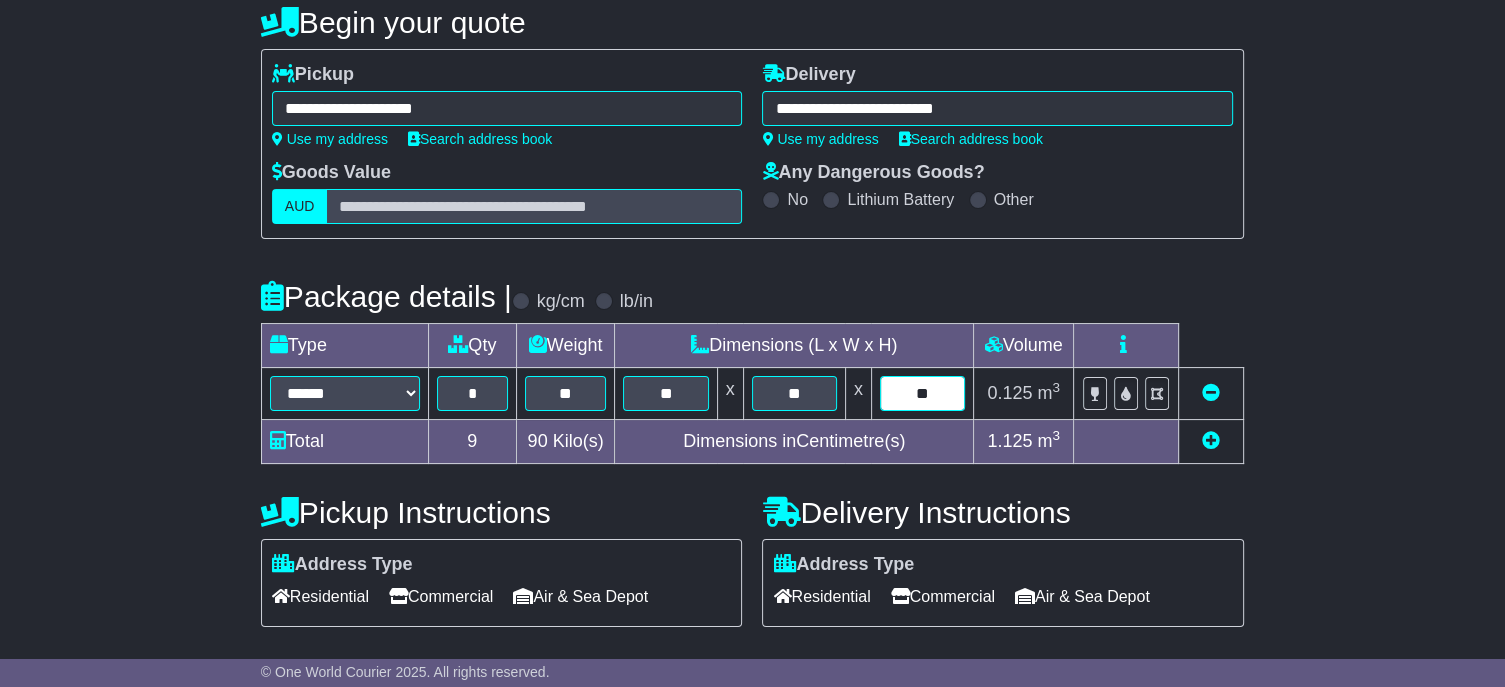 scroll, scrollTop: 403, scrollLeft: 0, axis: vertical 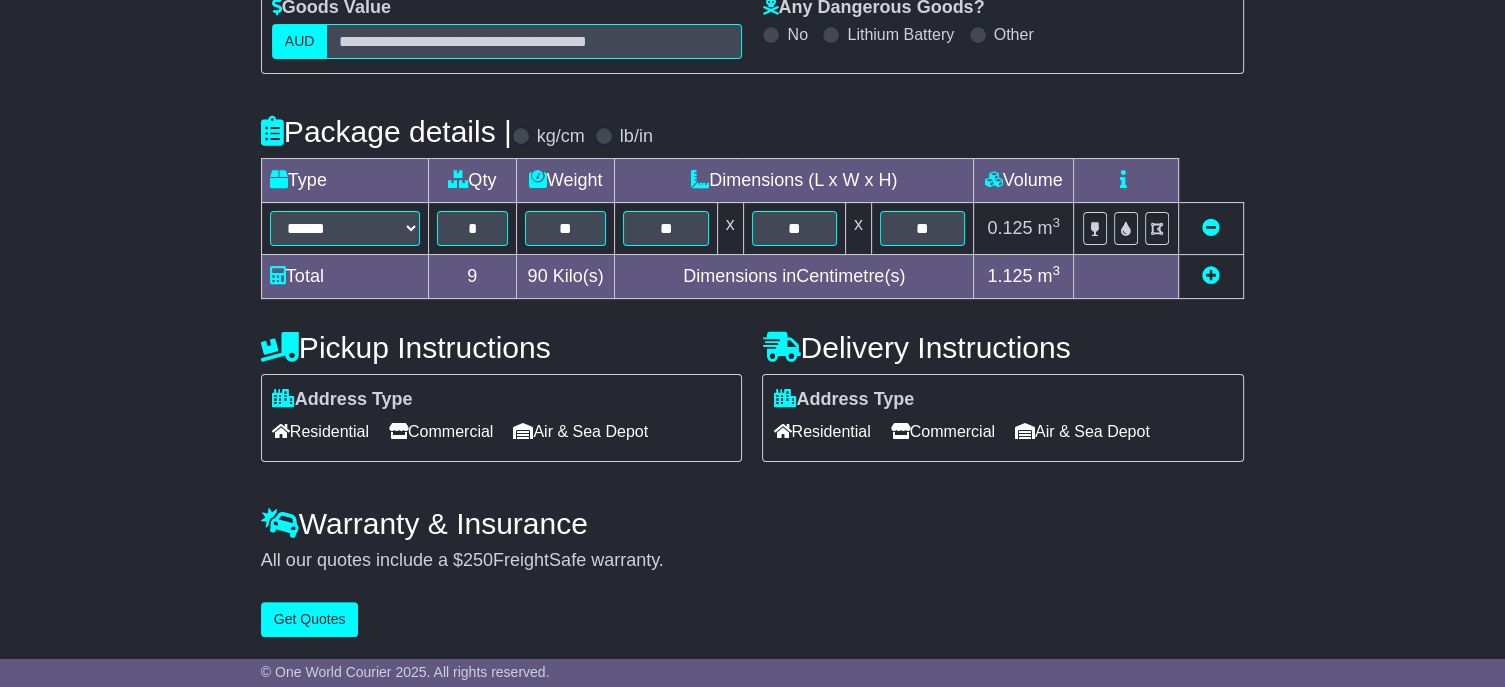click on "Residential" at bounding box center (320, 431) 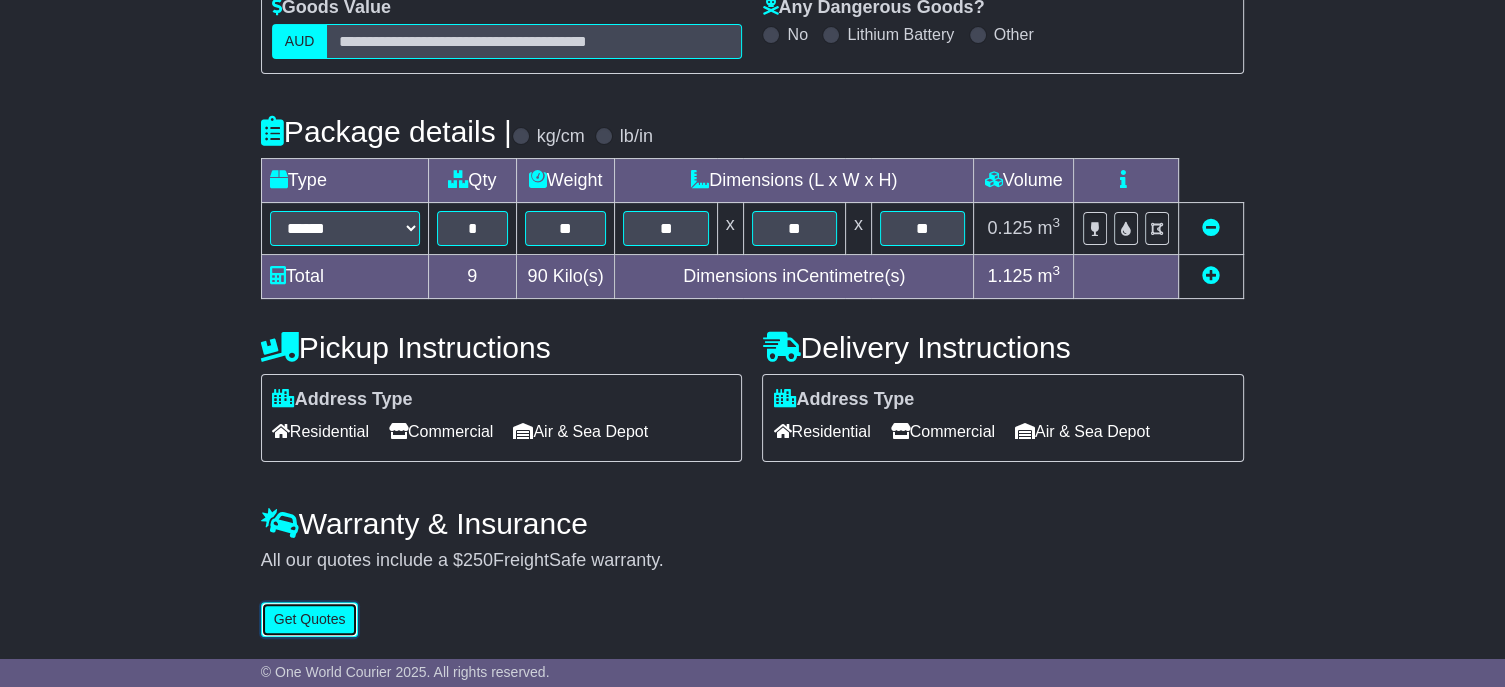 click on "Get Quotes" at bounding box center (310, 619) 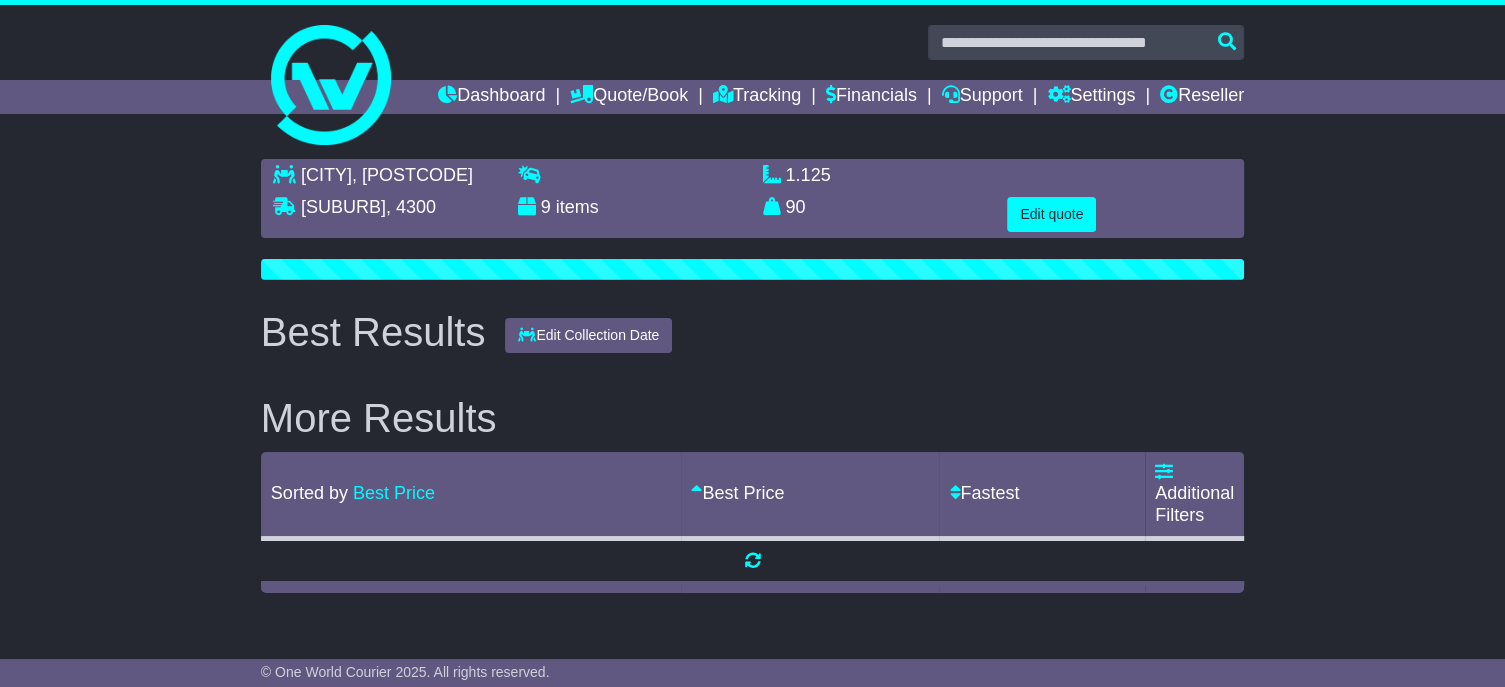scroll, scrollTop: 0, scrollLeft: 0, axis: both 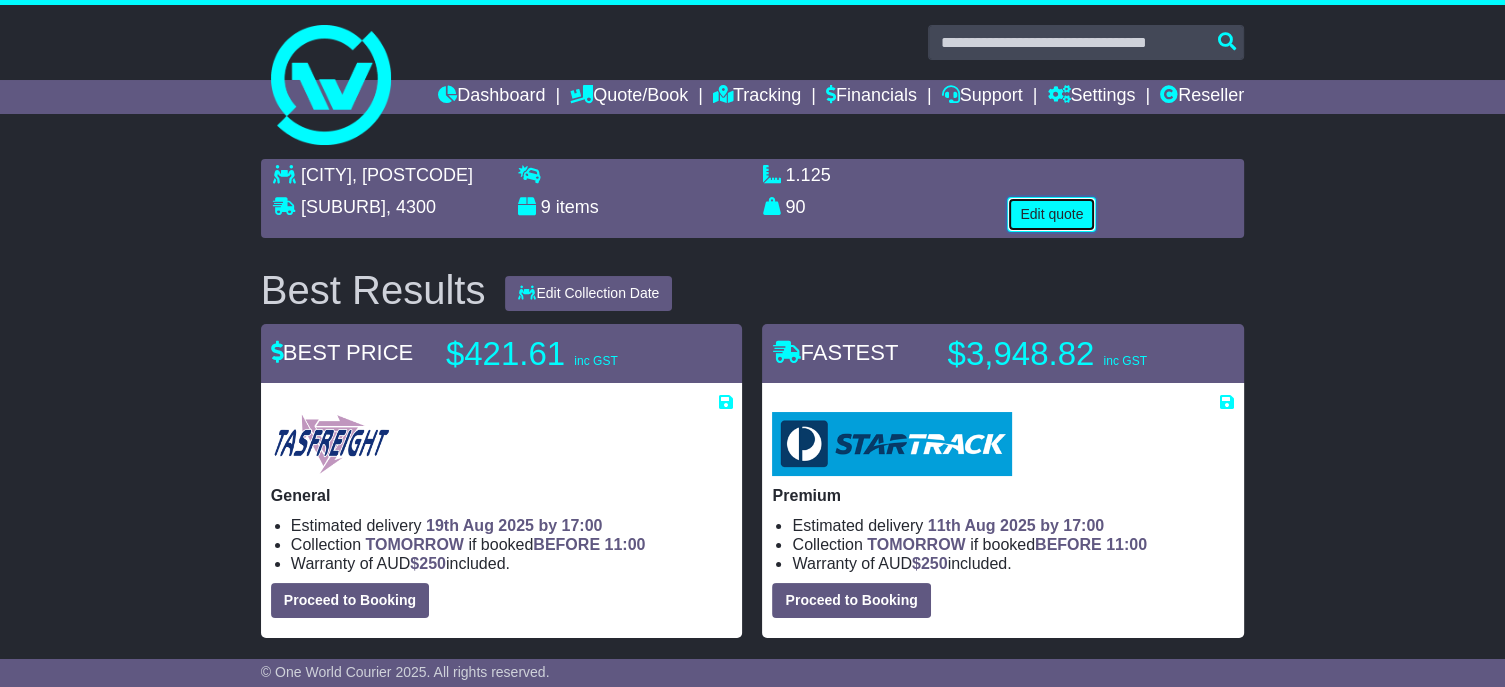 click on "Edit quote" at bounding box center (1051, 214) 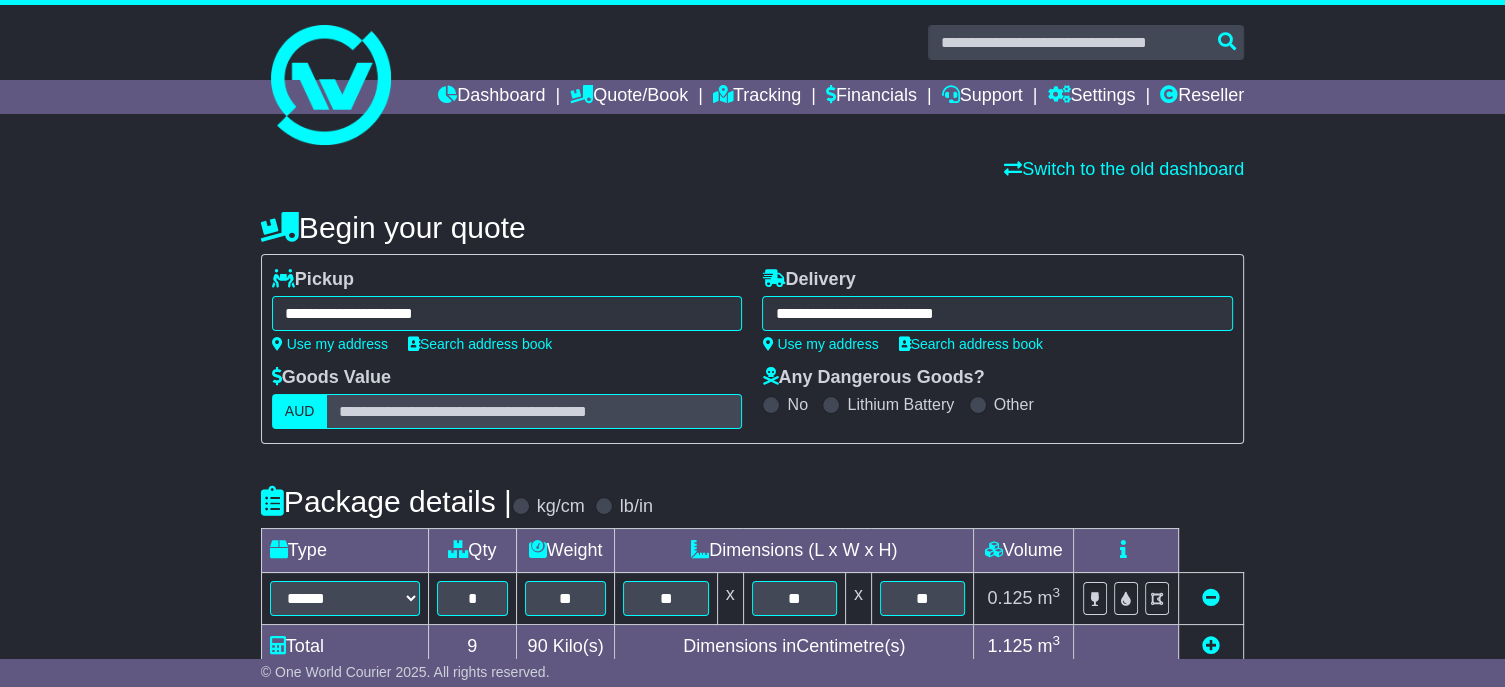 scroll, scrollTop: 200, scrollLeft: 0, axis: vertical 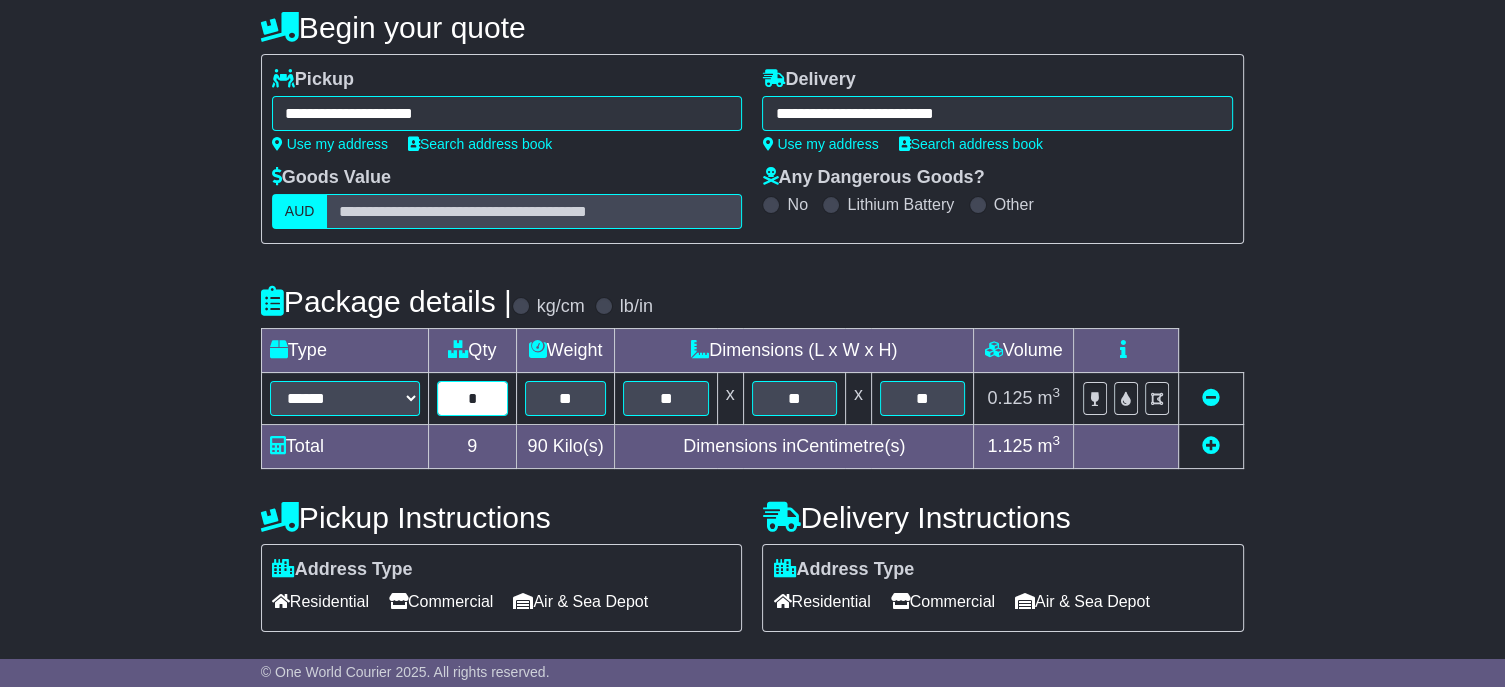 drag, startPoint x: 484, startPoint y: 424, endPoint x: 456, endPoint y: 419, distance: 28.442924 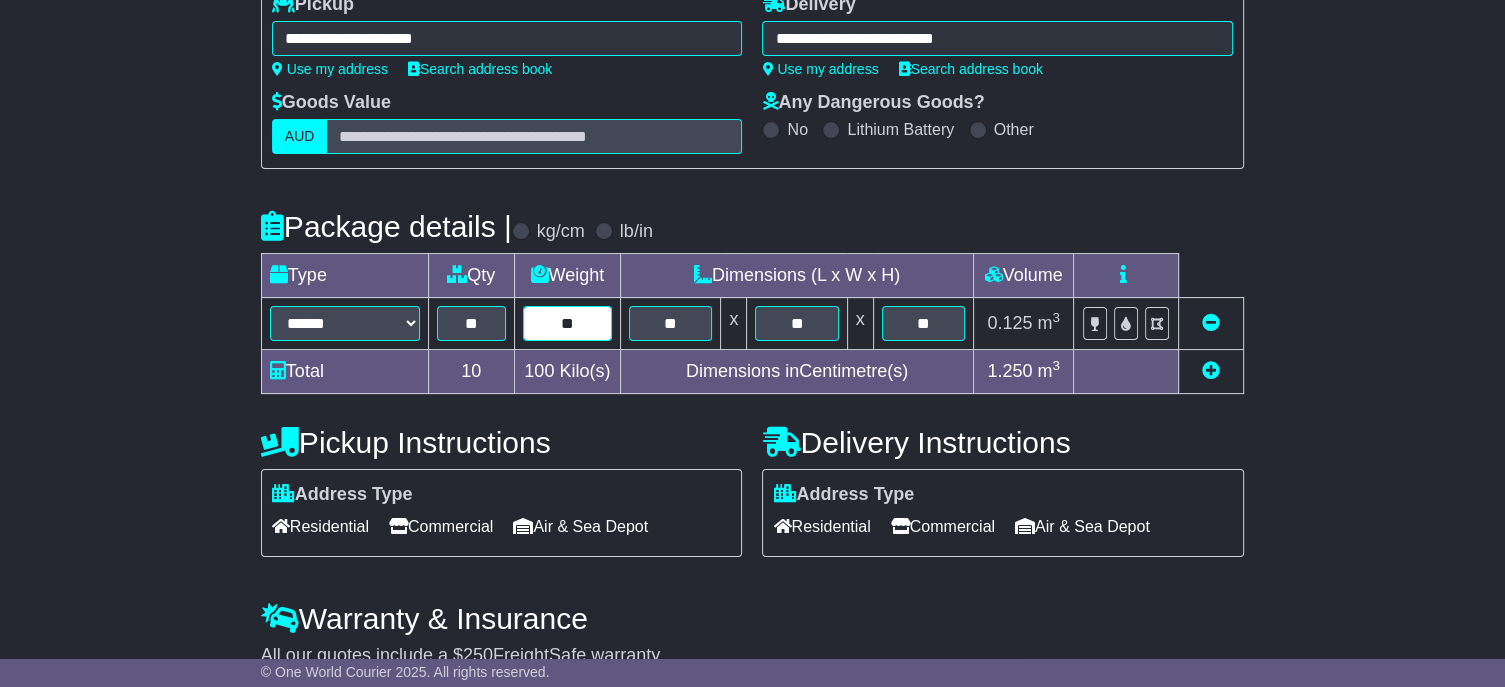 scroll, scrollTop: 403, scrollLeft: 0, axis: vertical 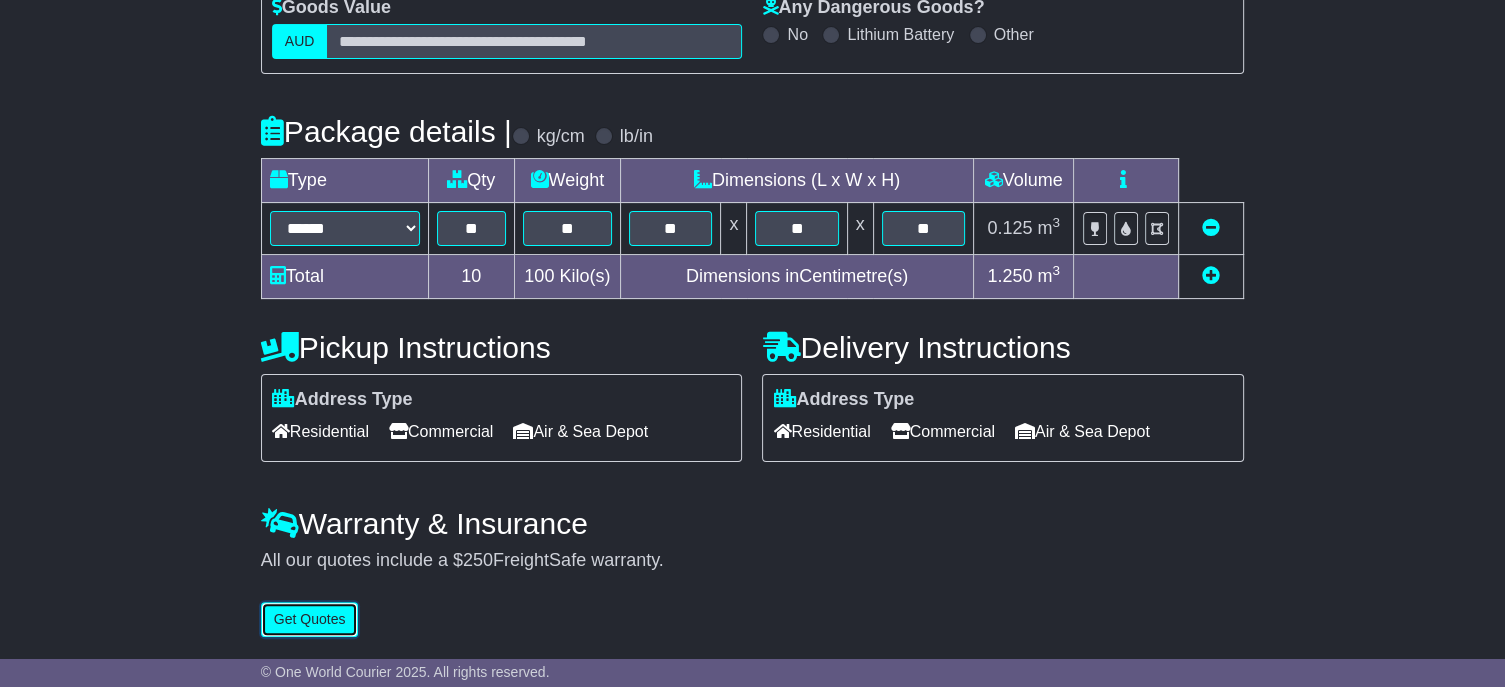 click on "Get Quotes" at bounding box center (310, 619) 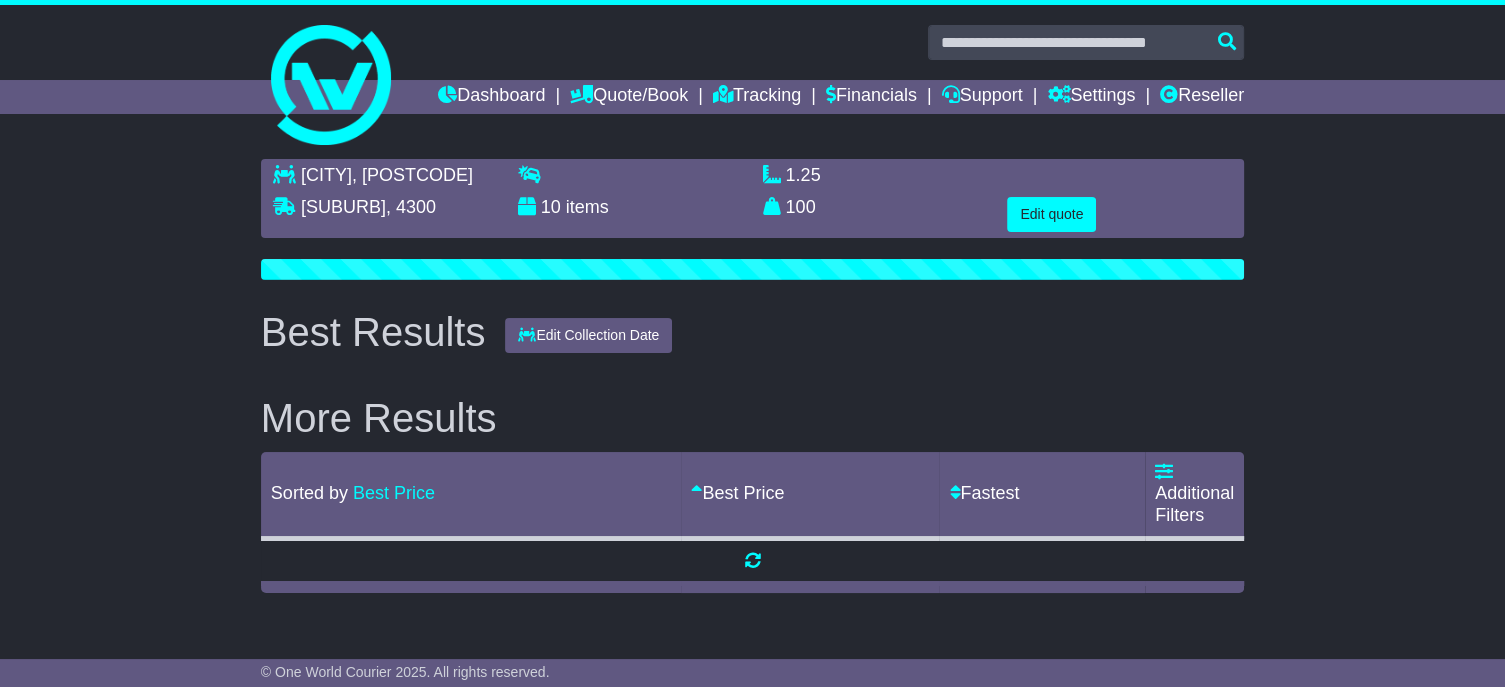 scroll, scrollTop: 0, scrollLeft: 0, axis: both 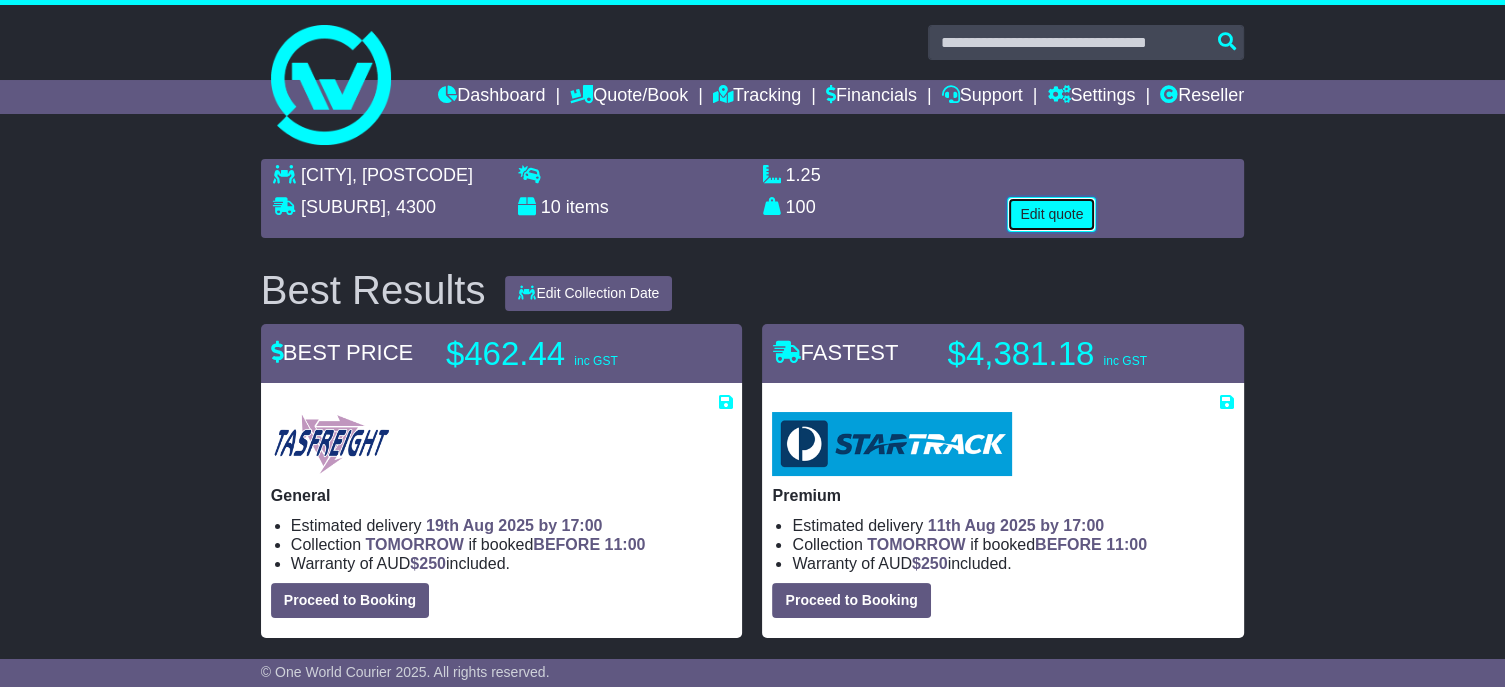 click on "Edit quote" at bounding box center [1051, 214] 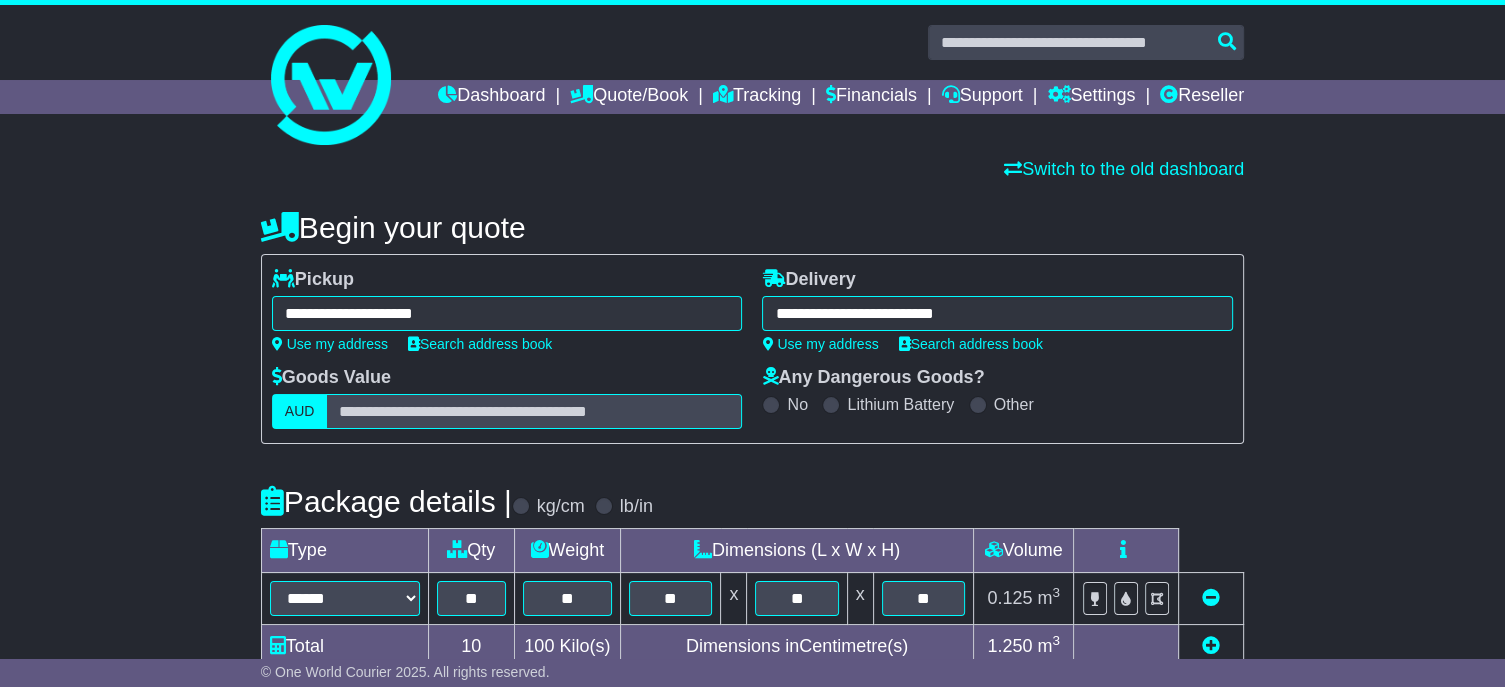click on "**********" at bounding box center (507, 313) 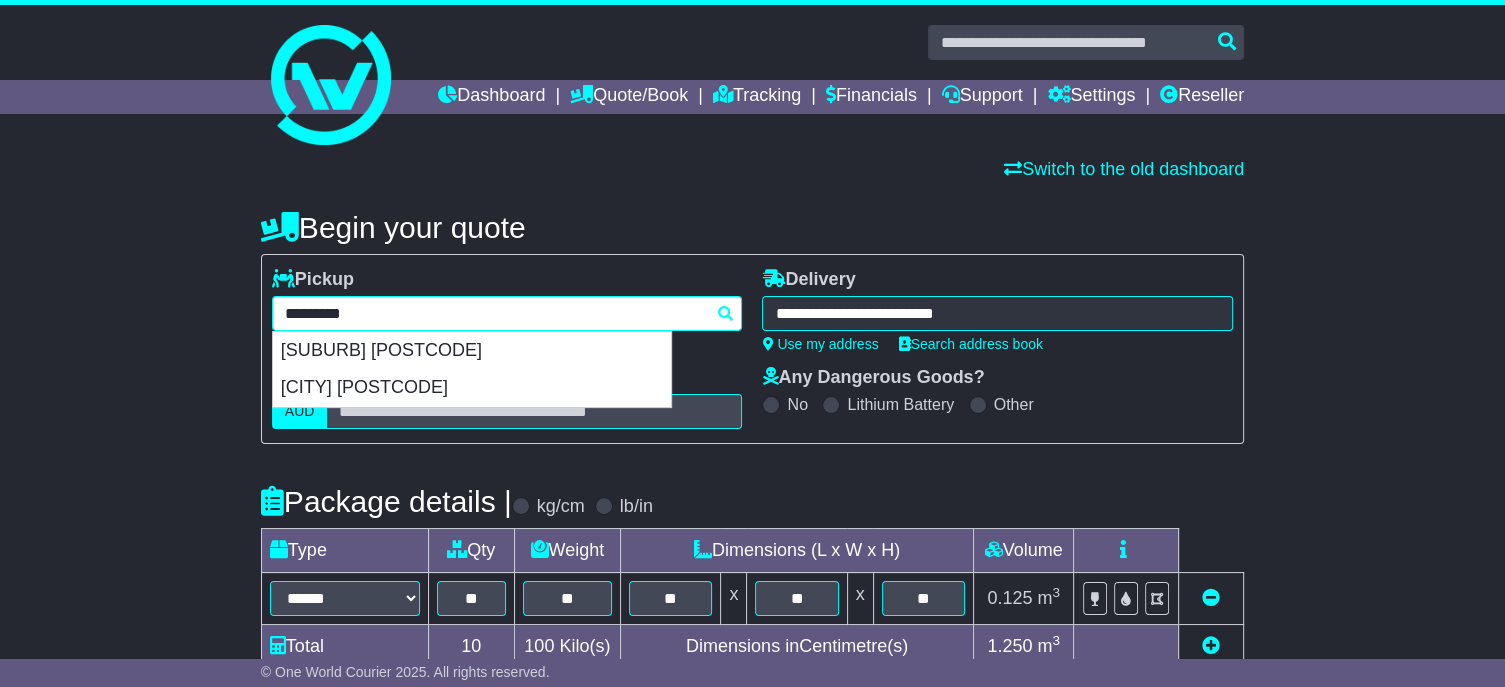 click on "*********" at bounding box center (507, 313) 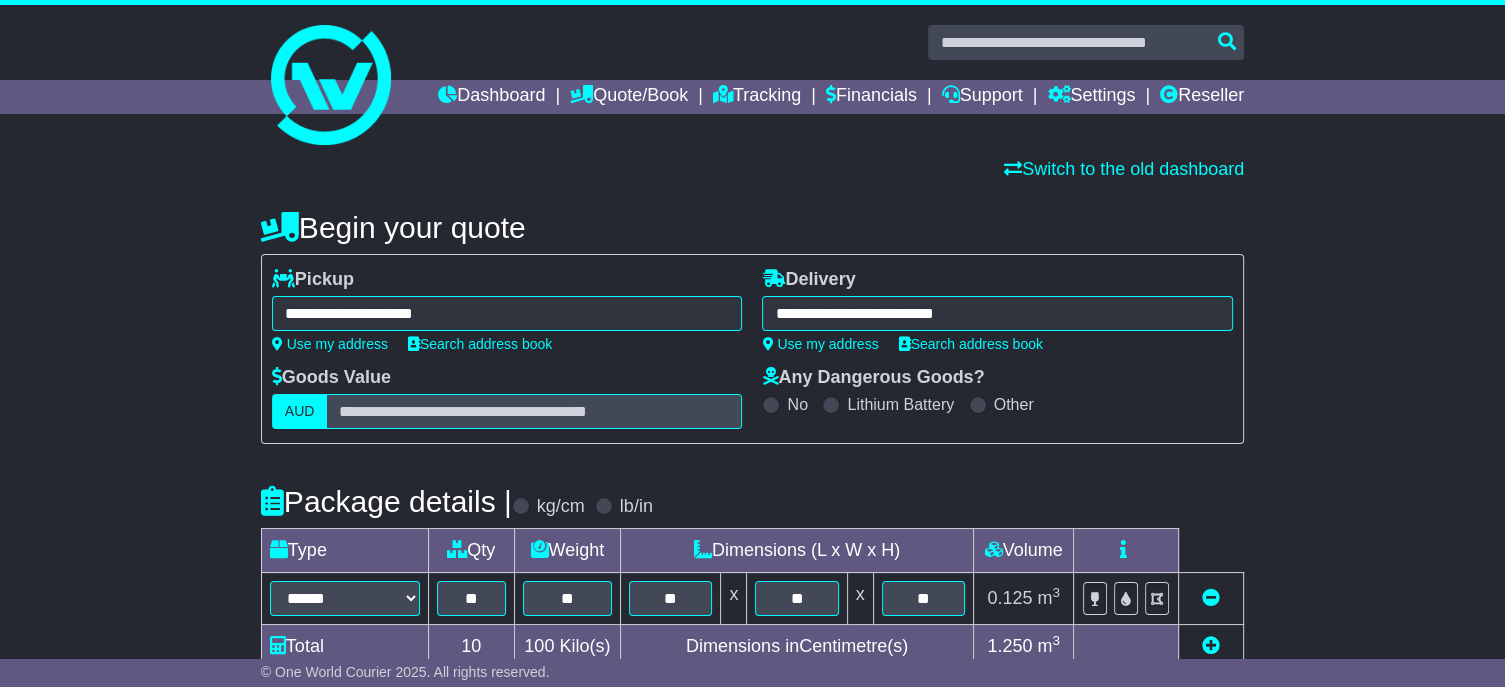 click on "**********" at bounding box center (507, 313) 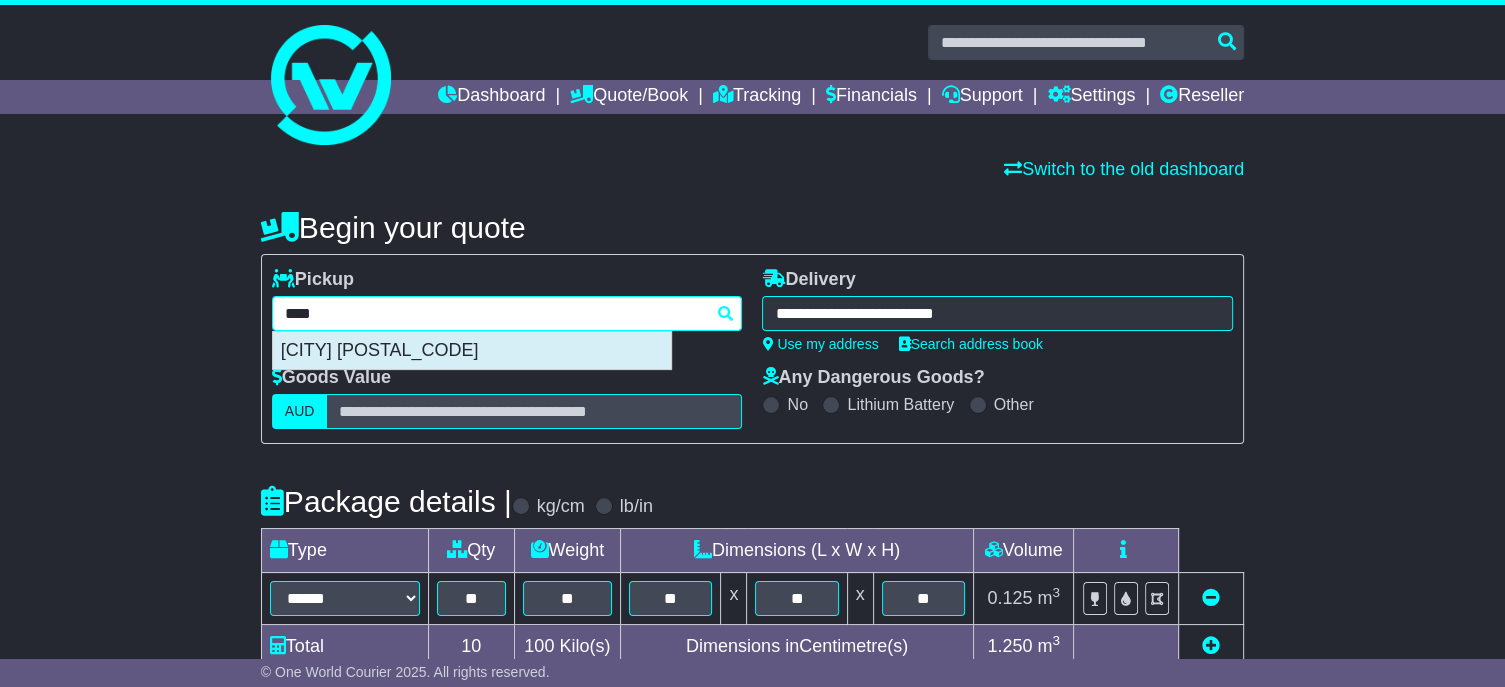 click on "[CITY] [POSTAL_CODE]" at bounding box center (472, 351) 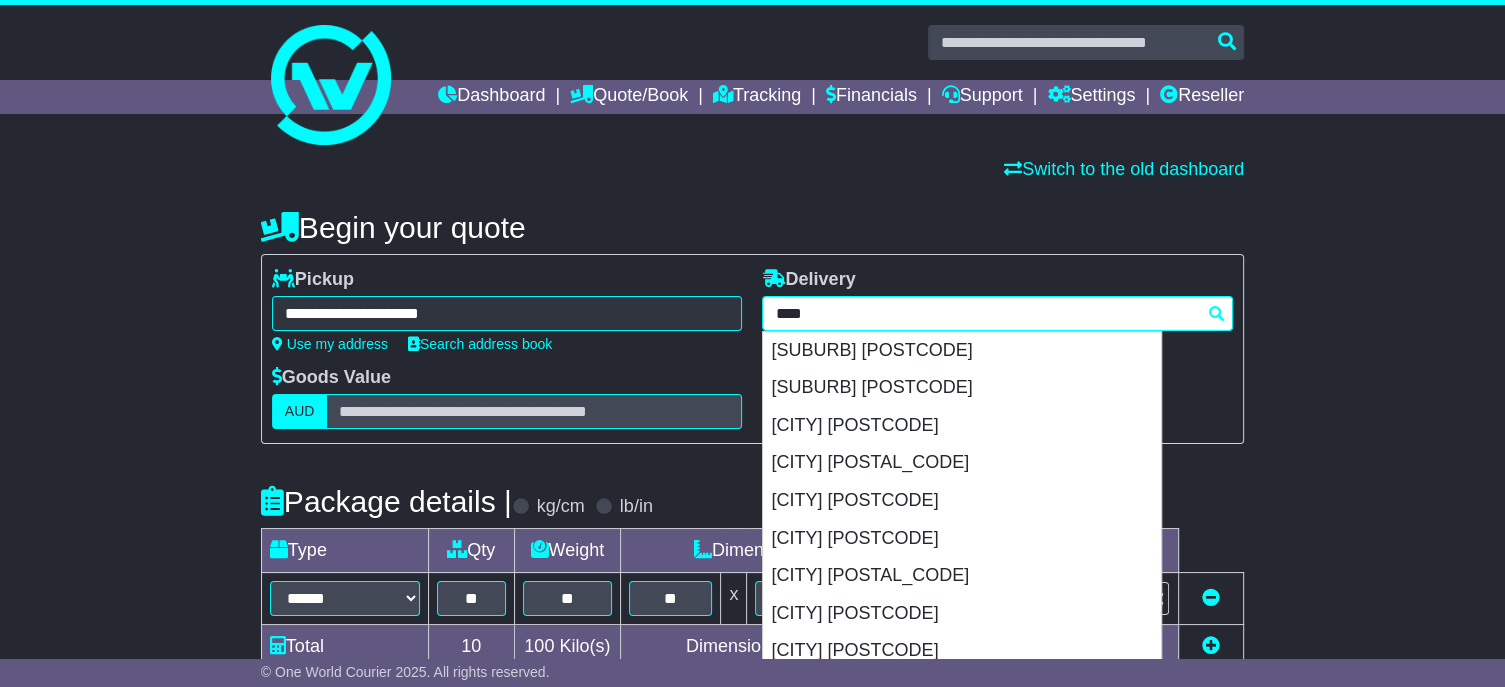 click on "**********" at bounding box center [997, 313] 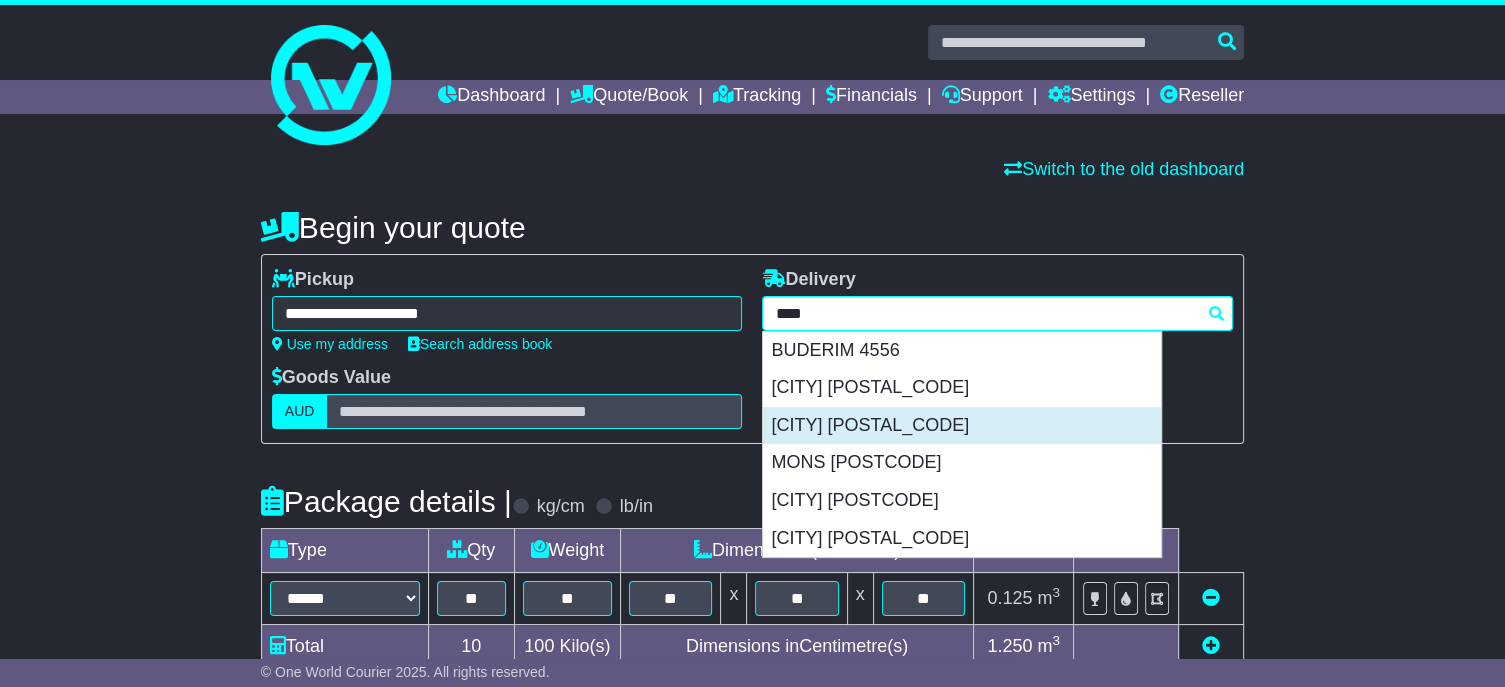 click on "[CITY] [POSTAL_CODE]" at bounding box center [962, 426] 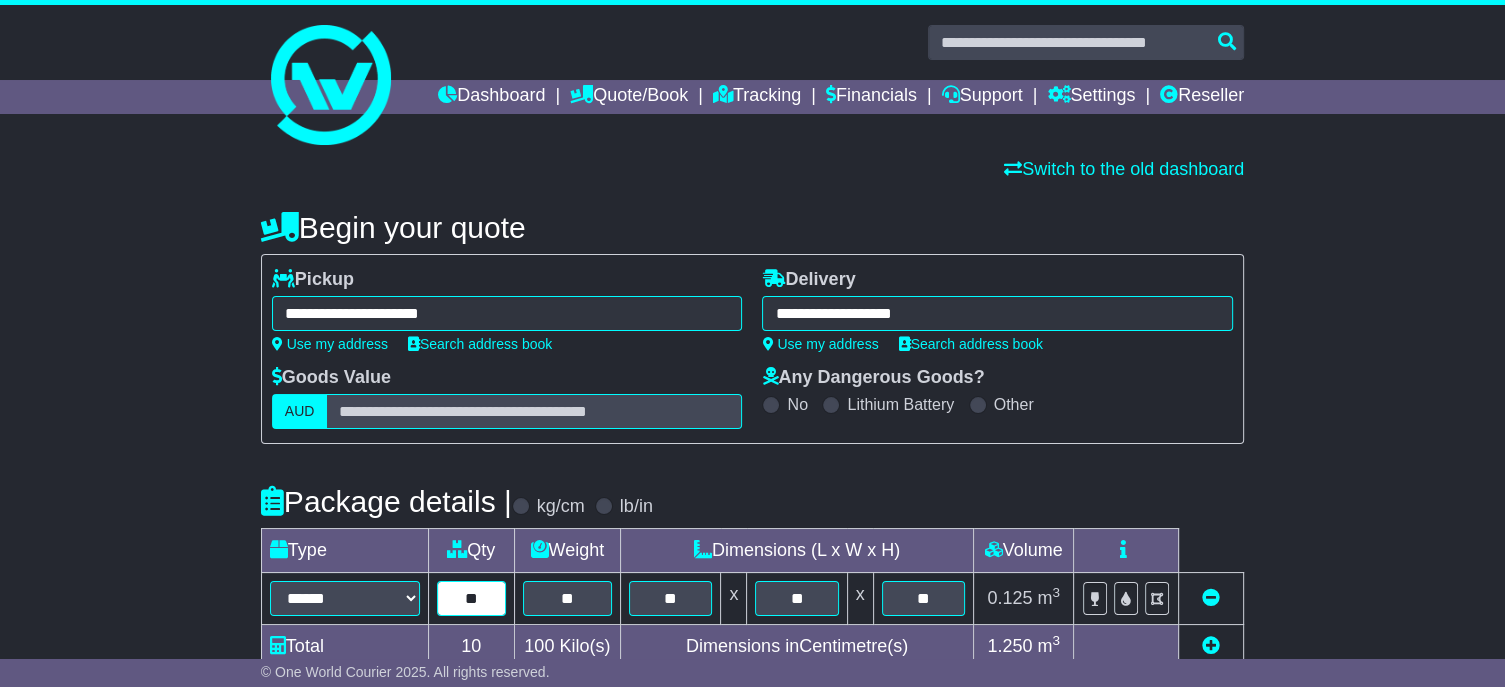 drag, startPoint x: 488, startPoint y: 632, endPoint x: 470, endPoint y: 624, distance: 19.697716 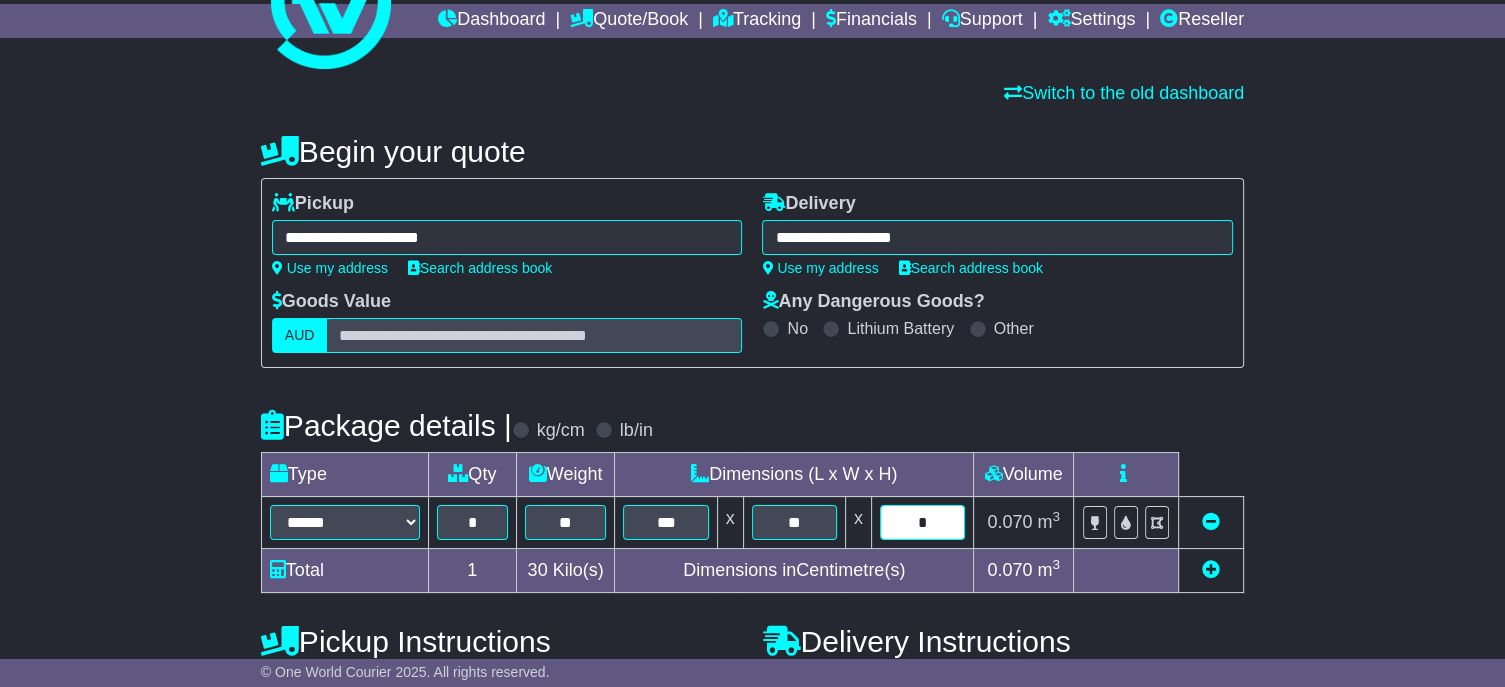 scroll, scrollTop: 300, scrollLeft: 0, axis: vertical 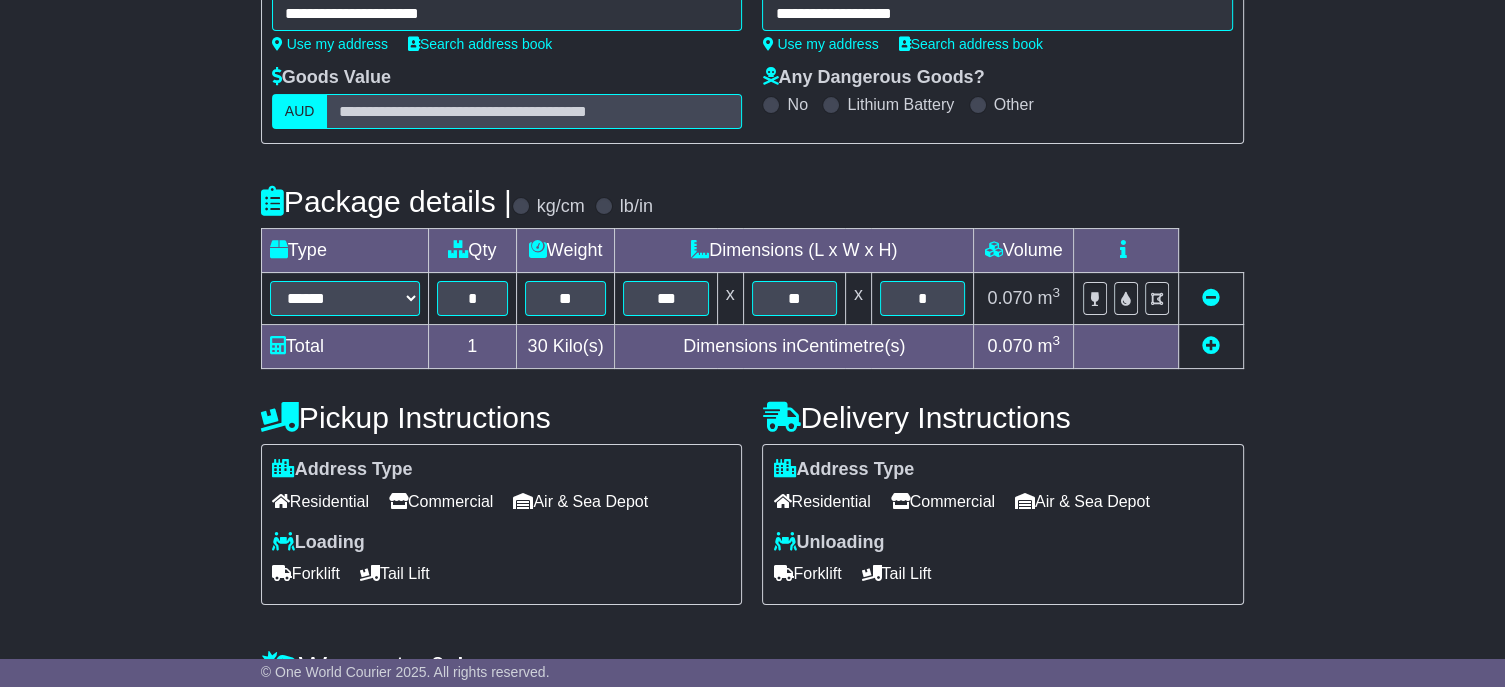 click on "Commercial" at bounding box center (441, 501) 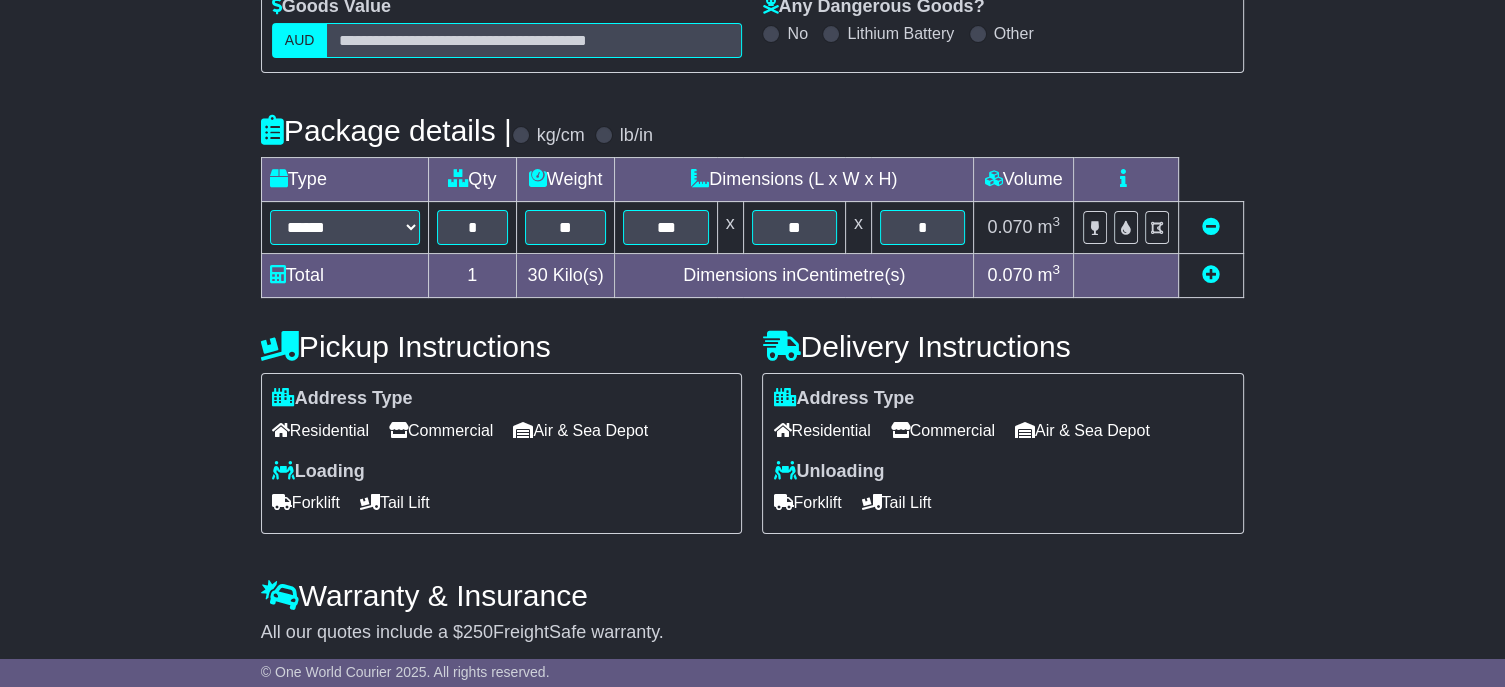 scroll, scrollTop: 477, scrollLeft: 0, axis: vertical 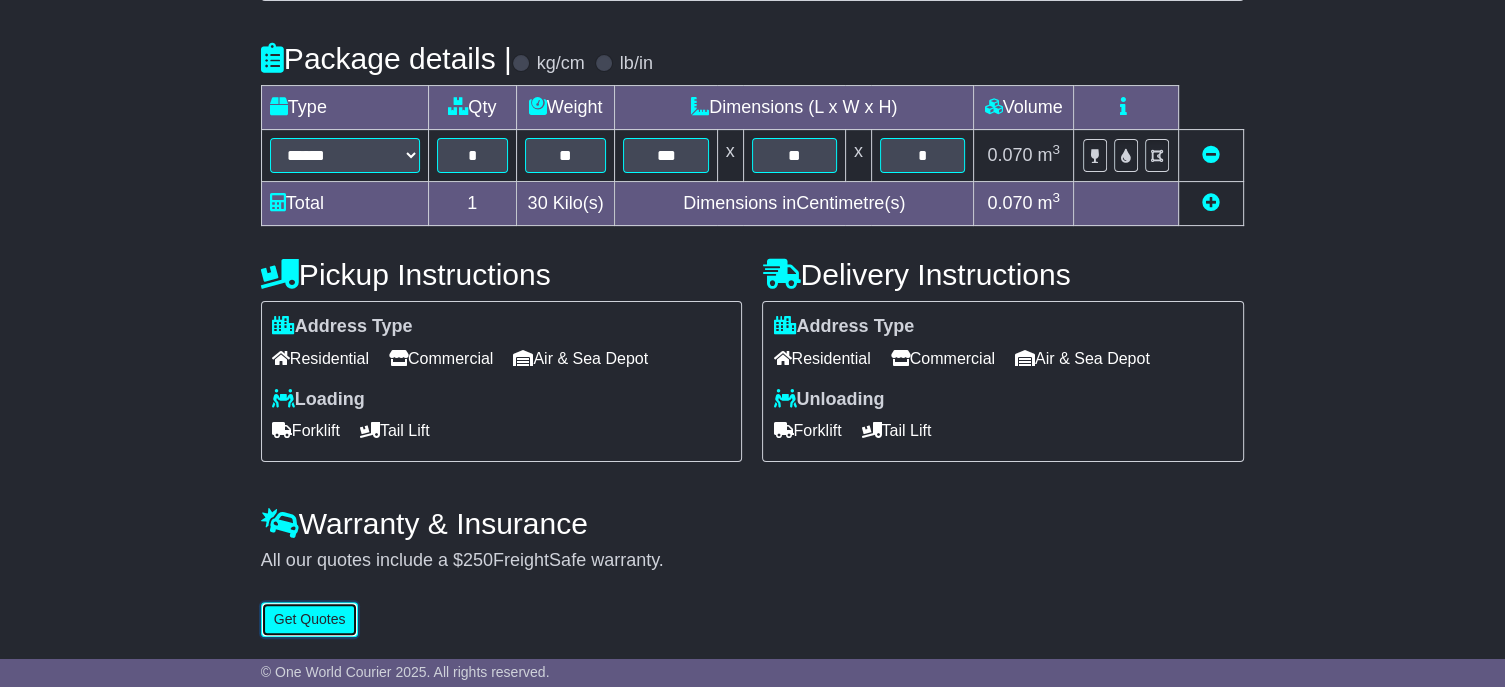 click on "Get Quotes" at bounding box center [310, 619] 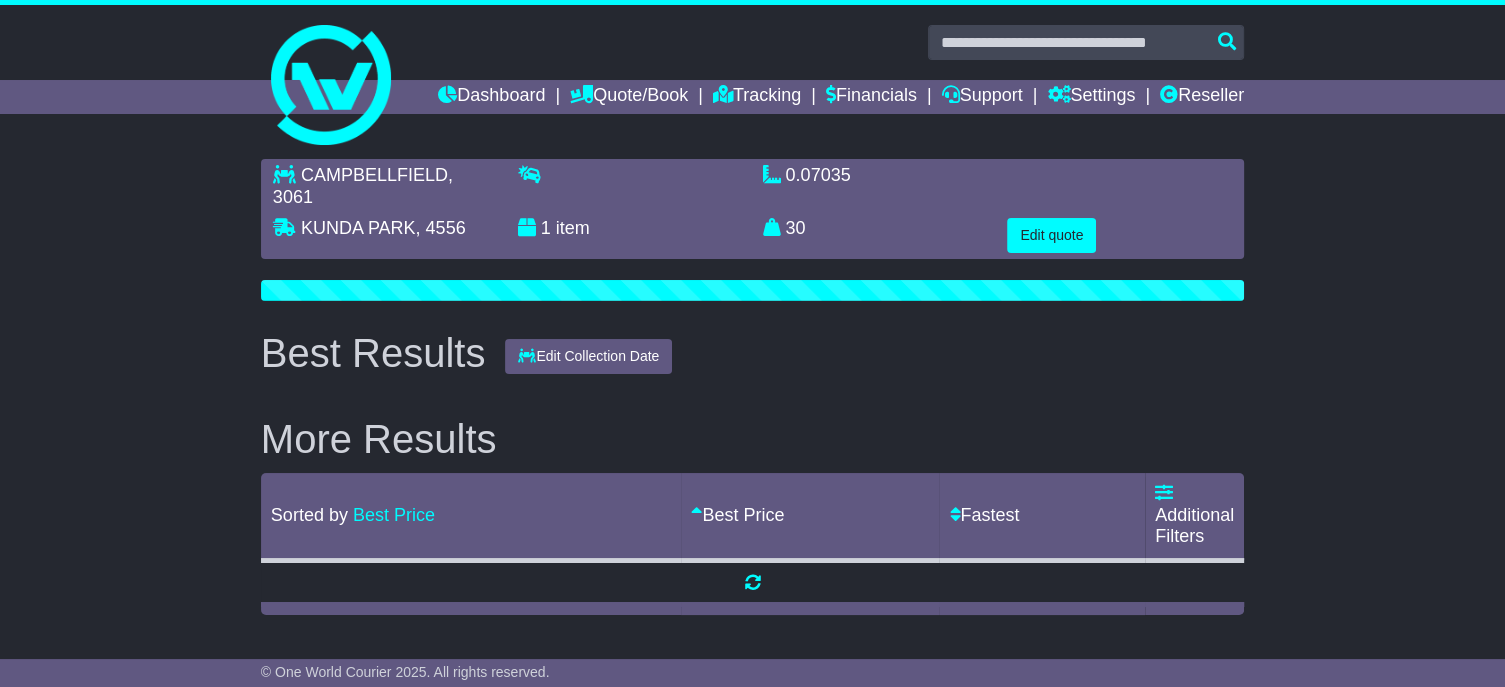 scroll, scrollTop: 0, scrollLeft: 0, axis: both 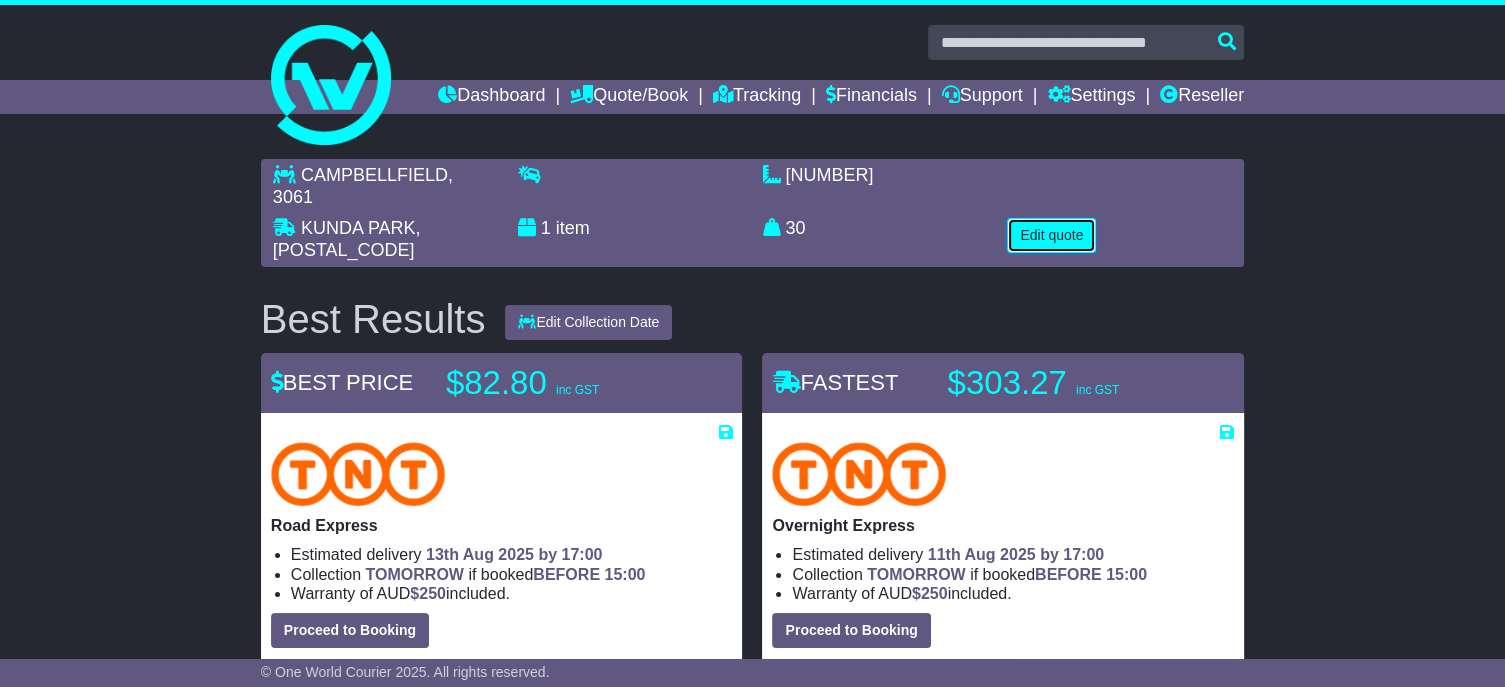 click on "Edit quote" at bounding box center [1051, 235] 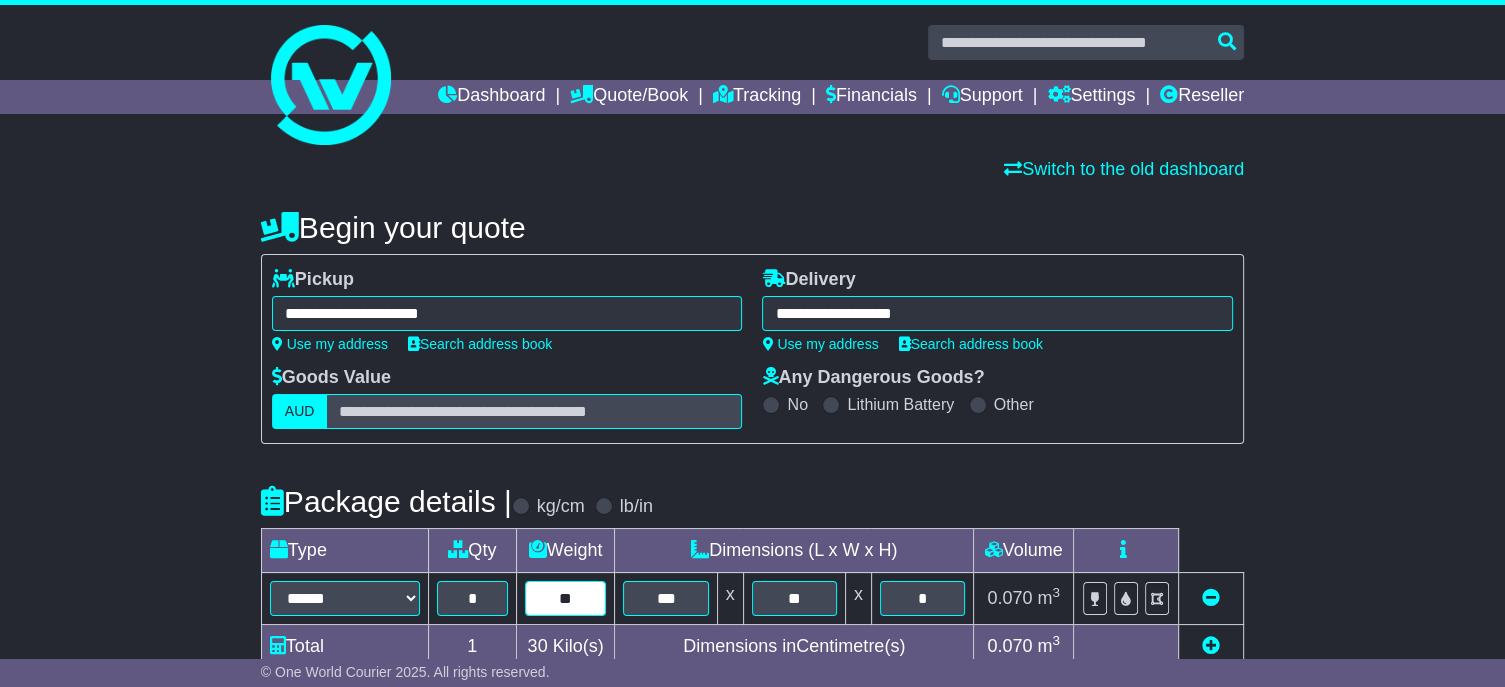 click on "**" at bounding box center (566, 598) 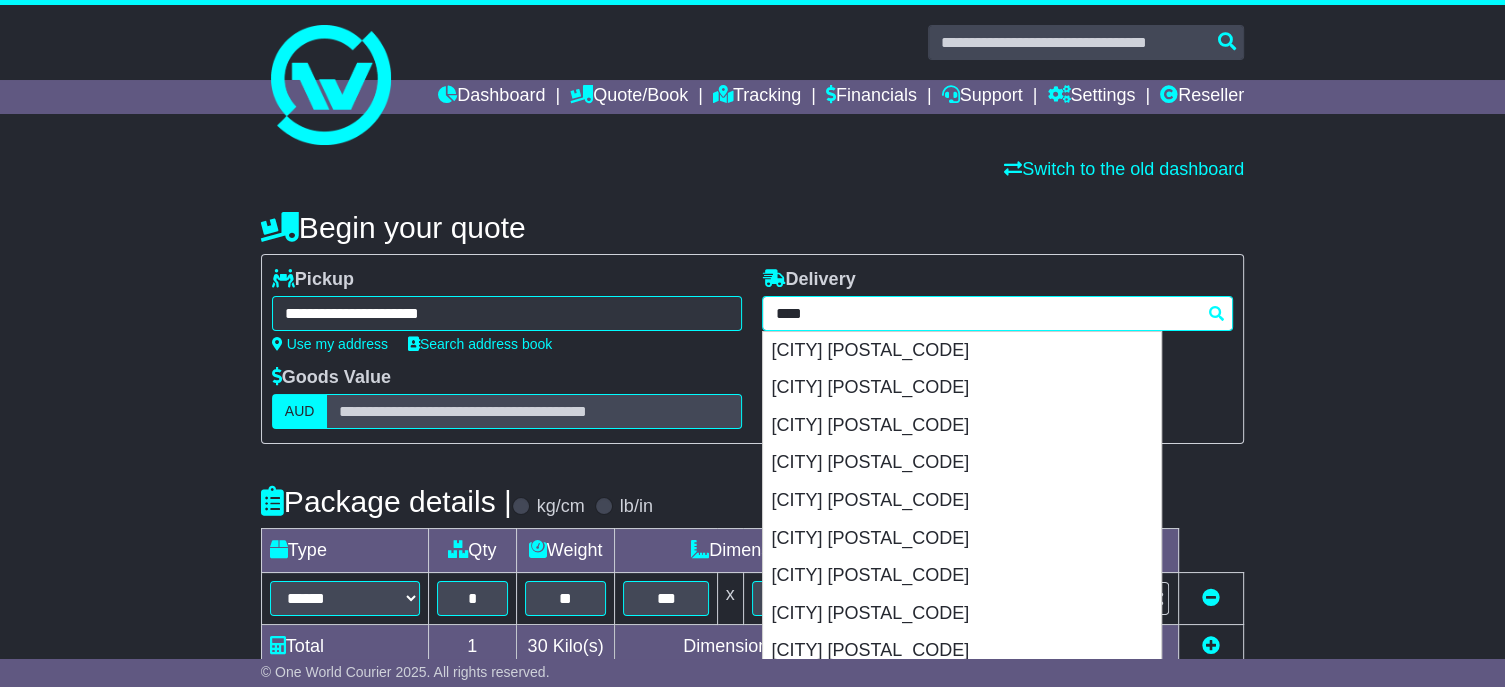 click on "**********" at bounding box center (997, 313) 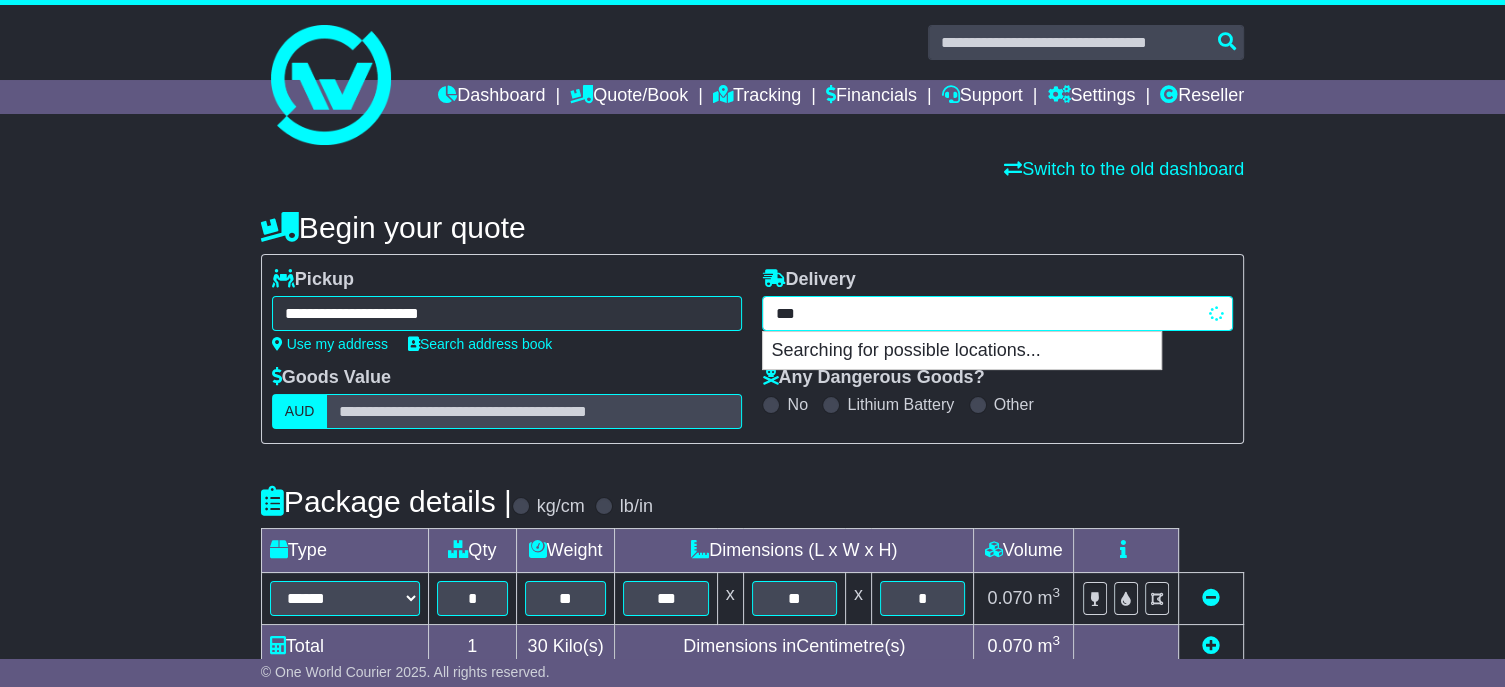 type on "****" 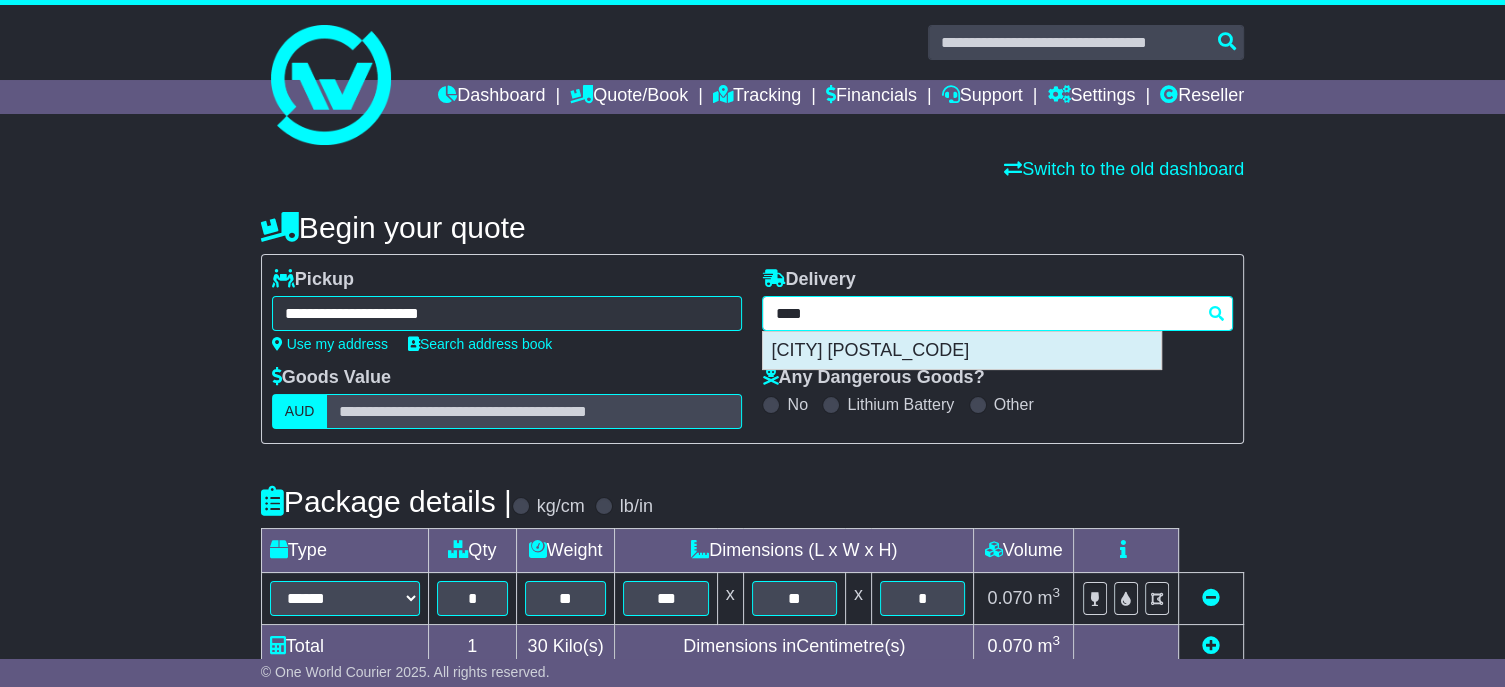 click on "OAKBANK 5243" at bounding box center (962, 351) 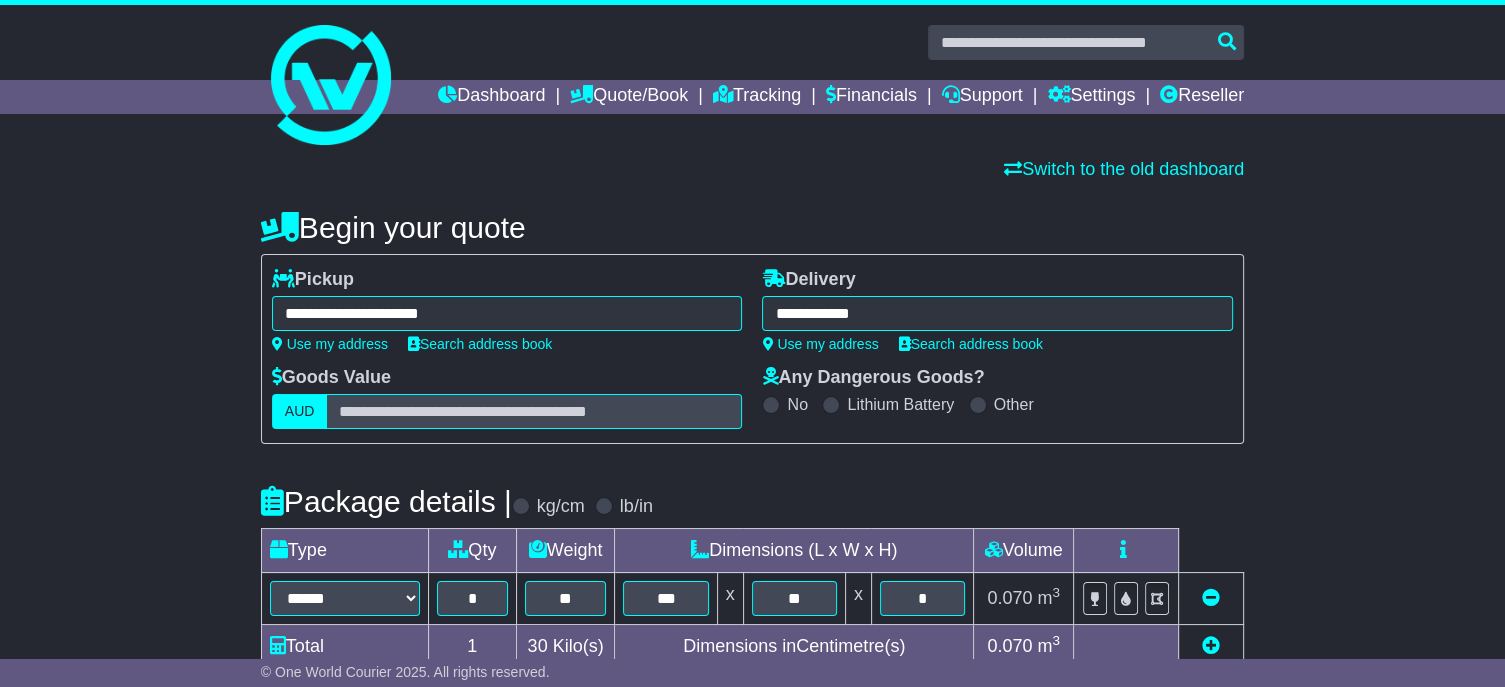 type on "**********" 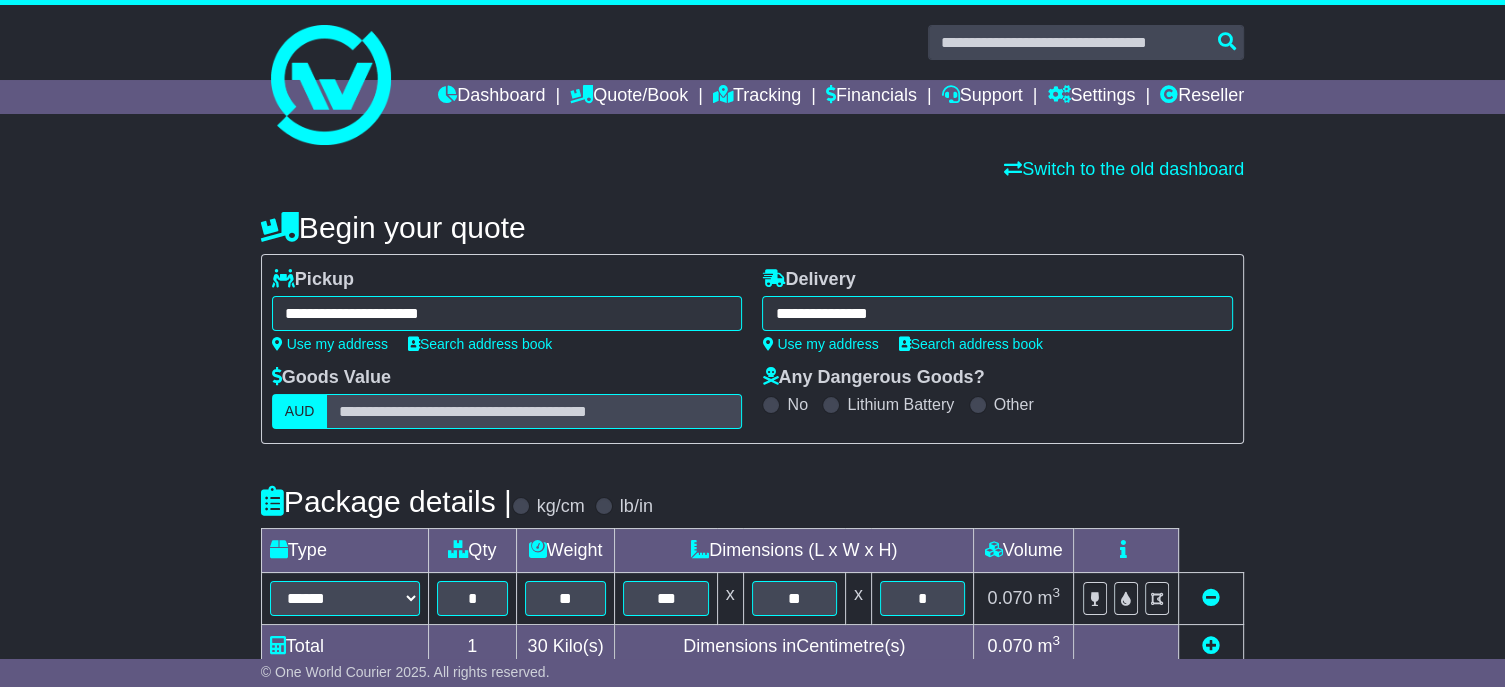 click on "**********" at bounding box center [507, 313] 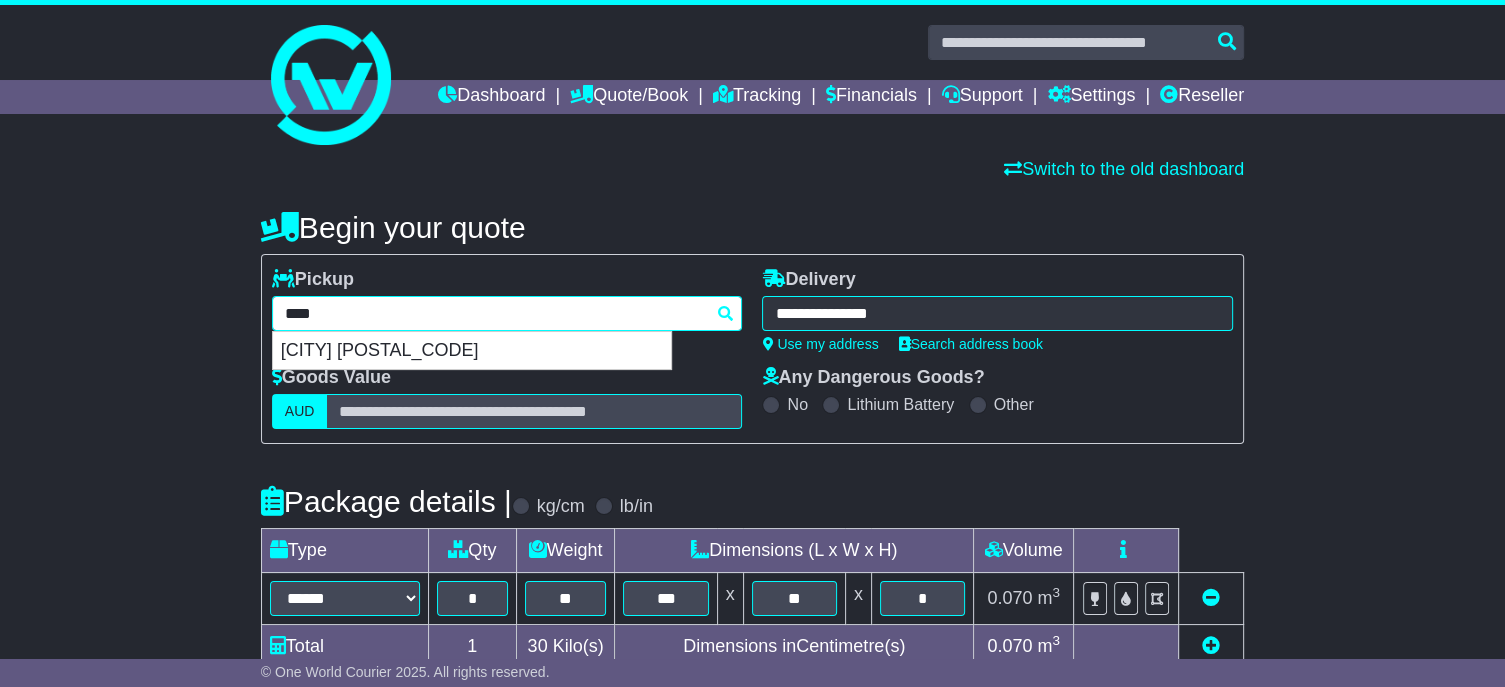 click on "****" at bounding box center (507, 313) 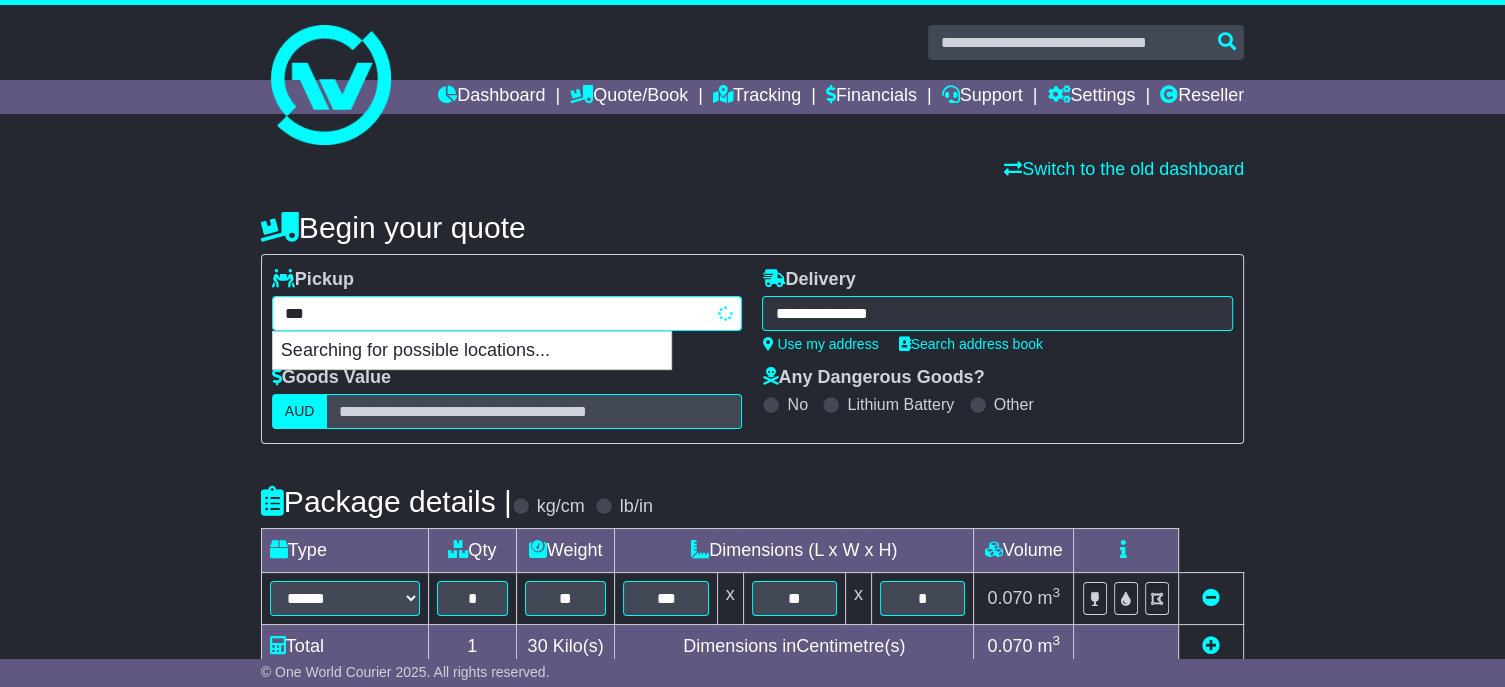 type on "****" 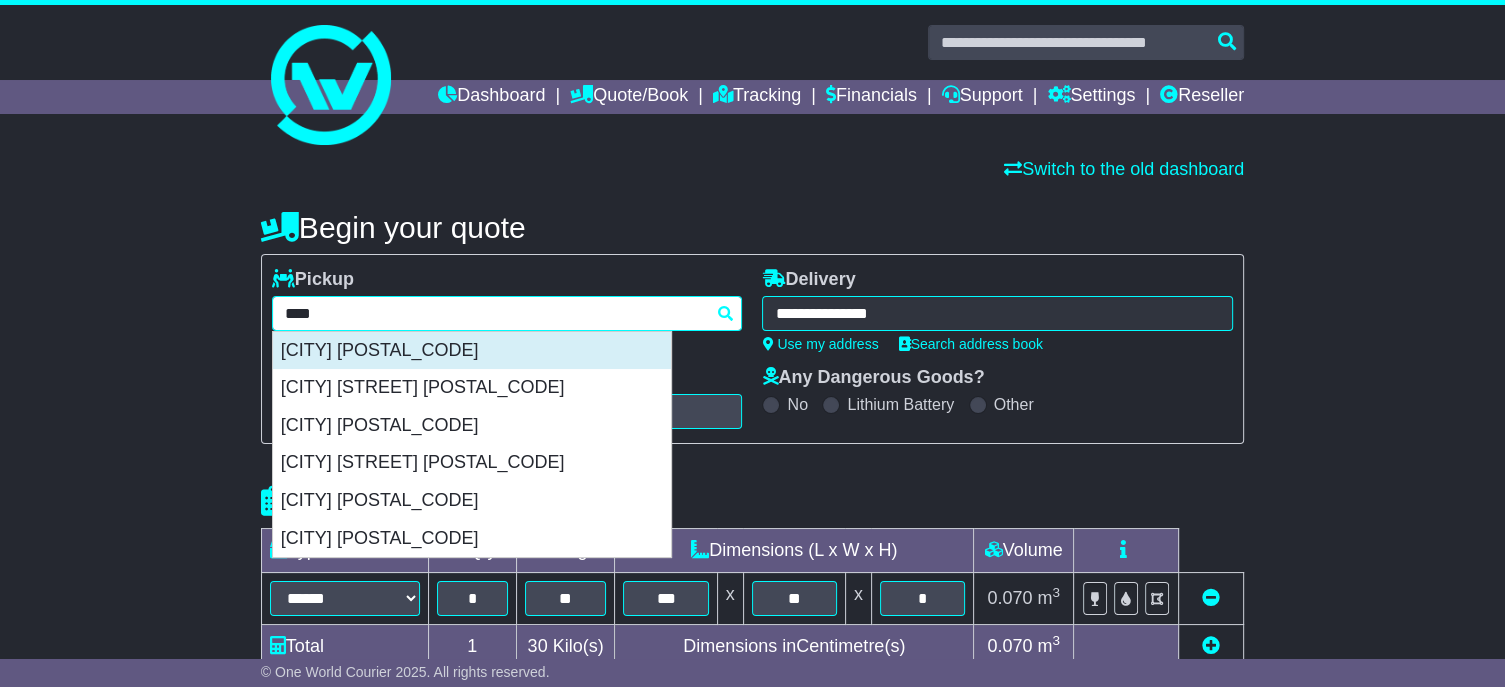 click on "[CITY] [POSTCODE]" at bounding box center (472, 351) 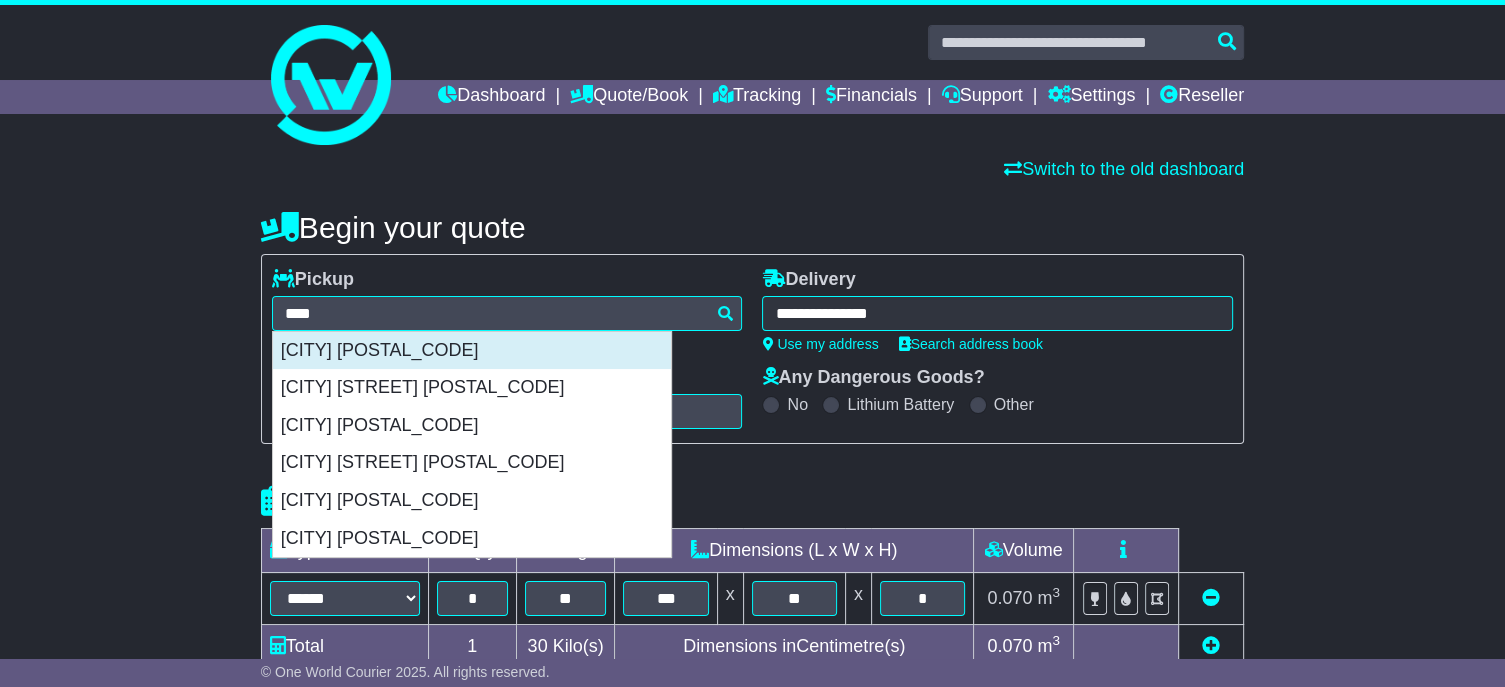 type on "**********" 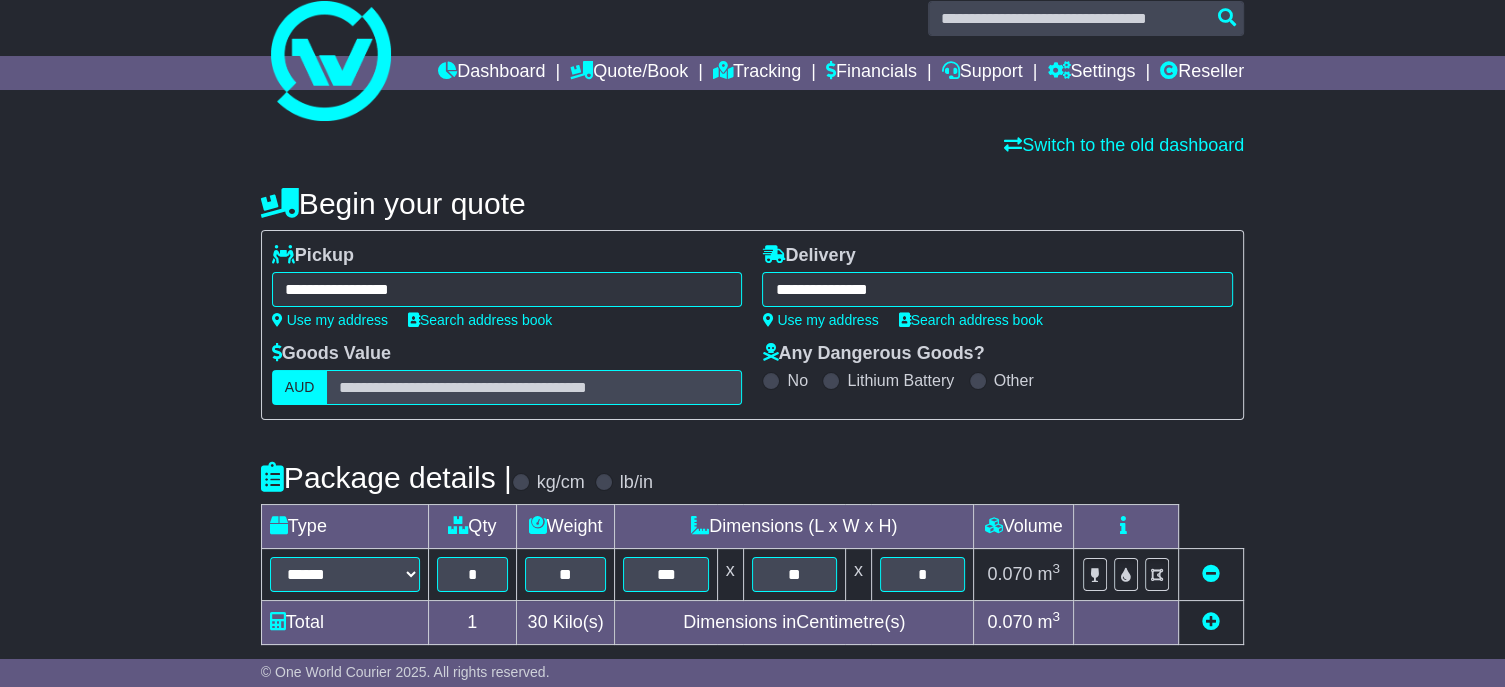 scroll, scrollTop: 100, scrollLeft: 0, axis: vertical 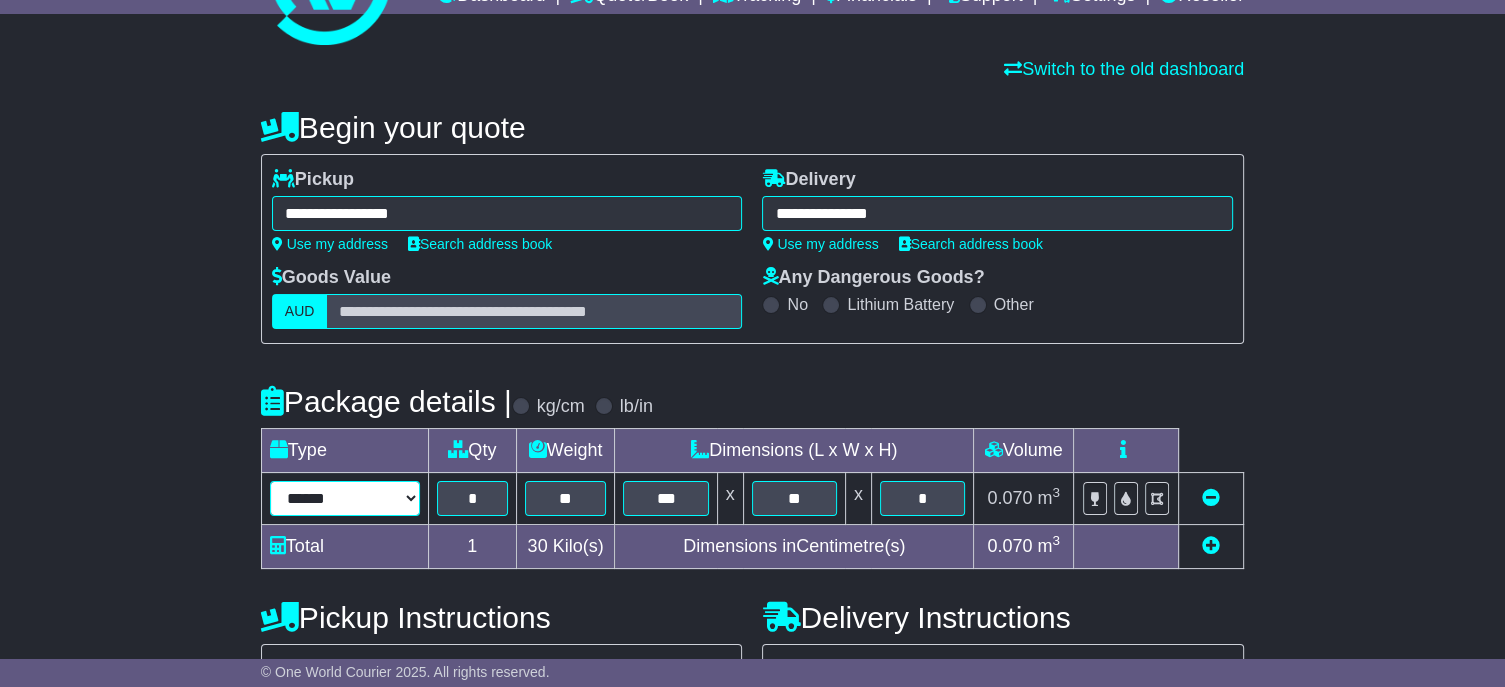 click on "****** ****** *** ******** ***** **** **** ****** *** *******" at bounding box center [345, 498] 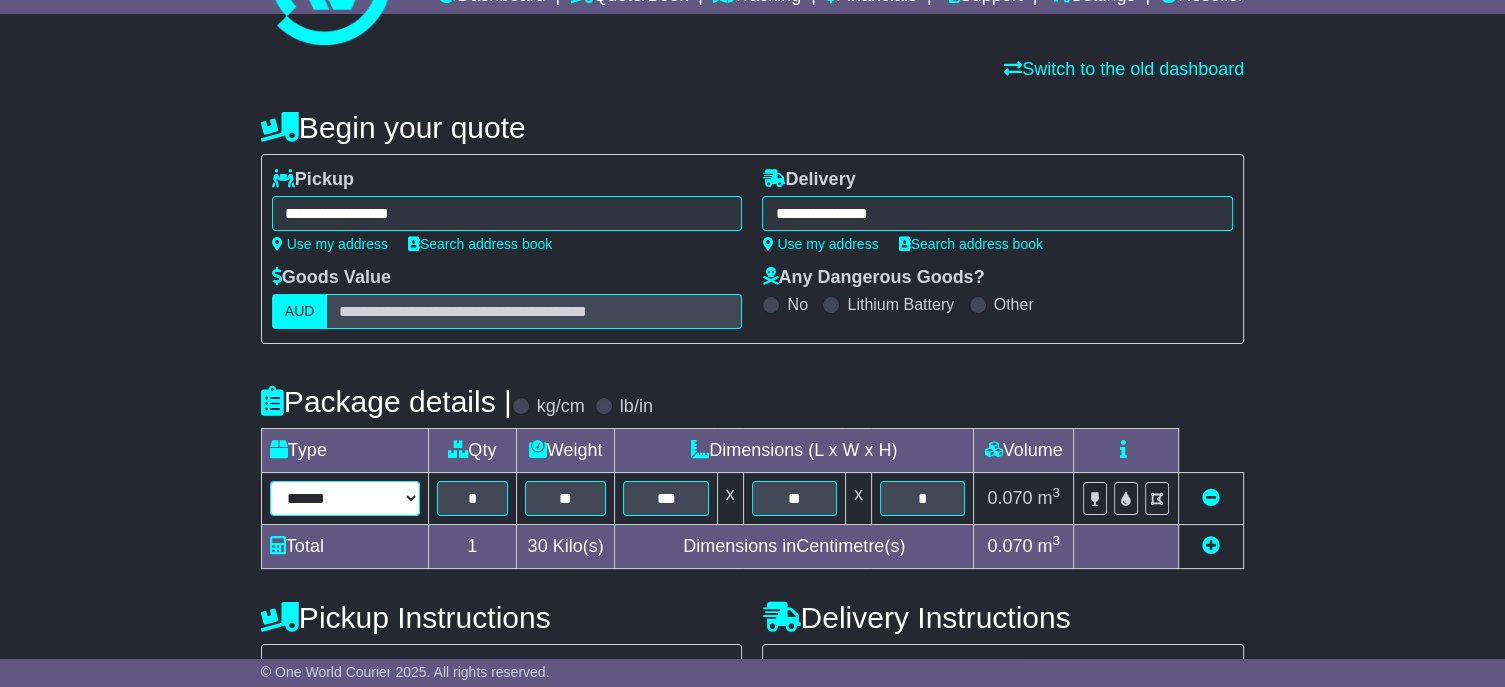 select on "****" 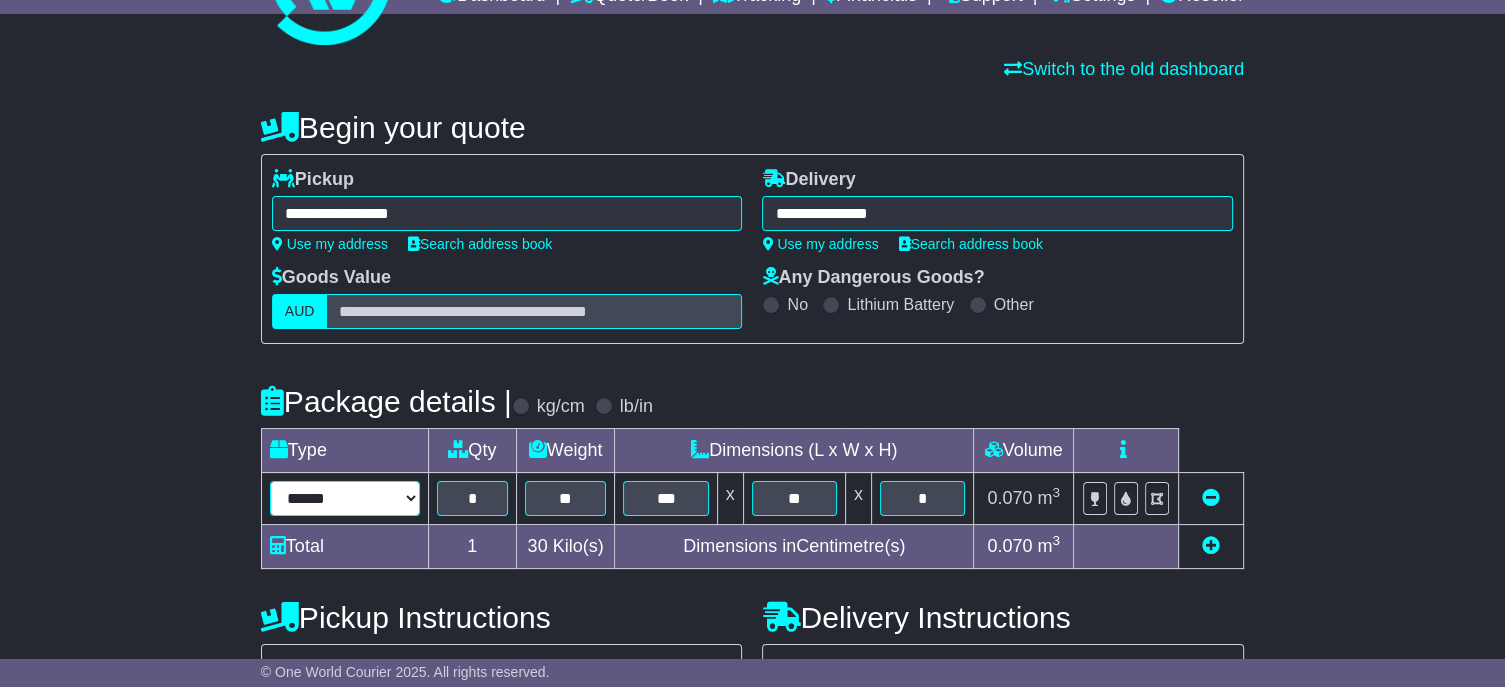 click on "****** ****** *** ******** ***** **** **** ****** *** *******" at bounding box center [345, 498] 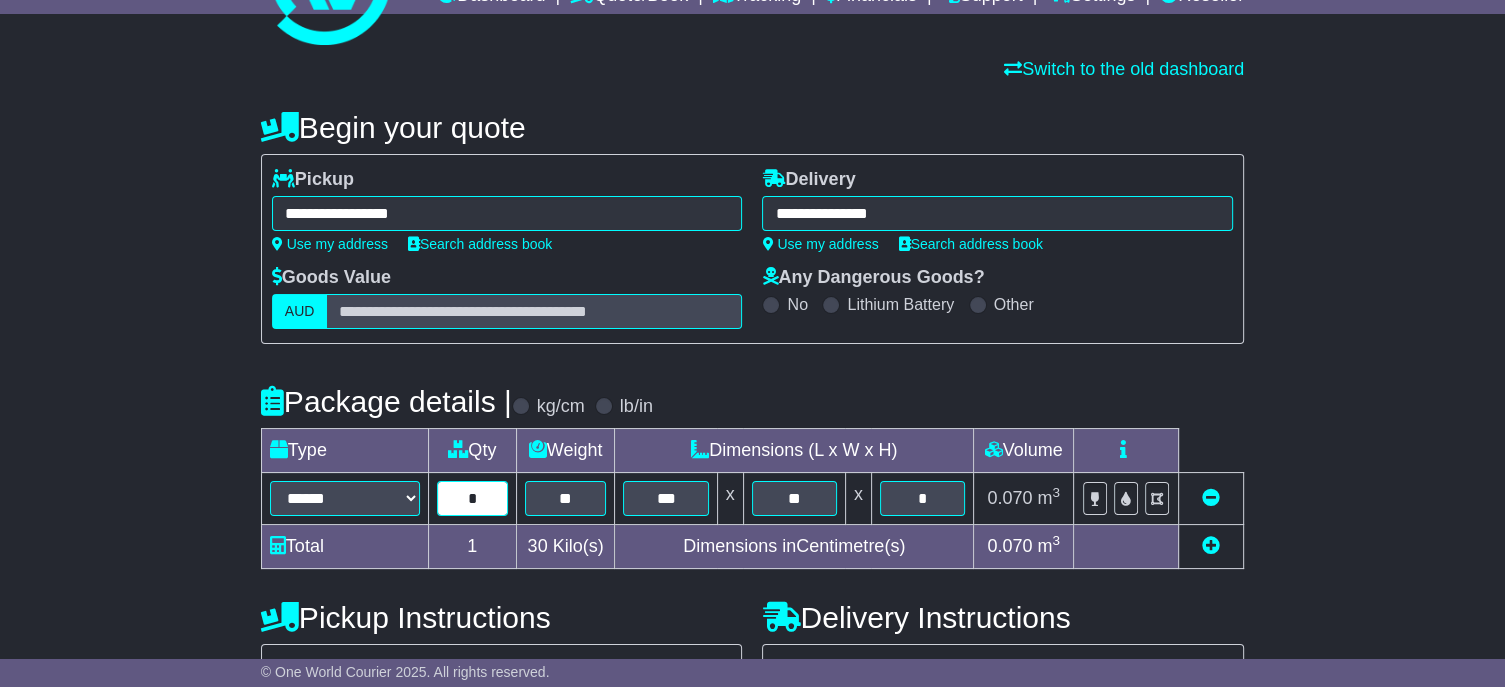 drag, startPoint x: 487, startPoint y: 543, endPoint x: 423, endPoint y: 526, distance: 66.21933 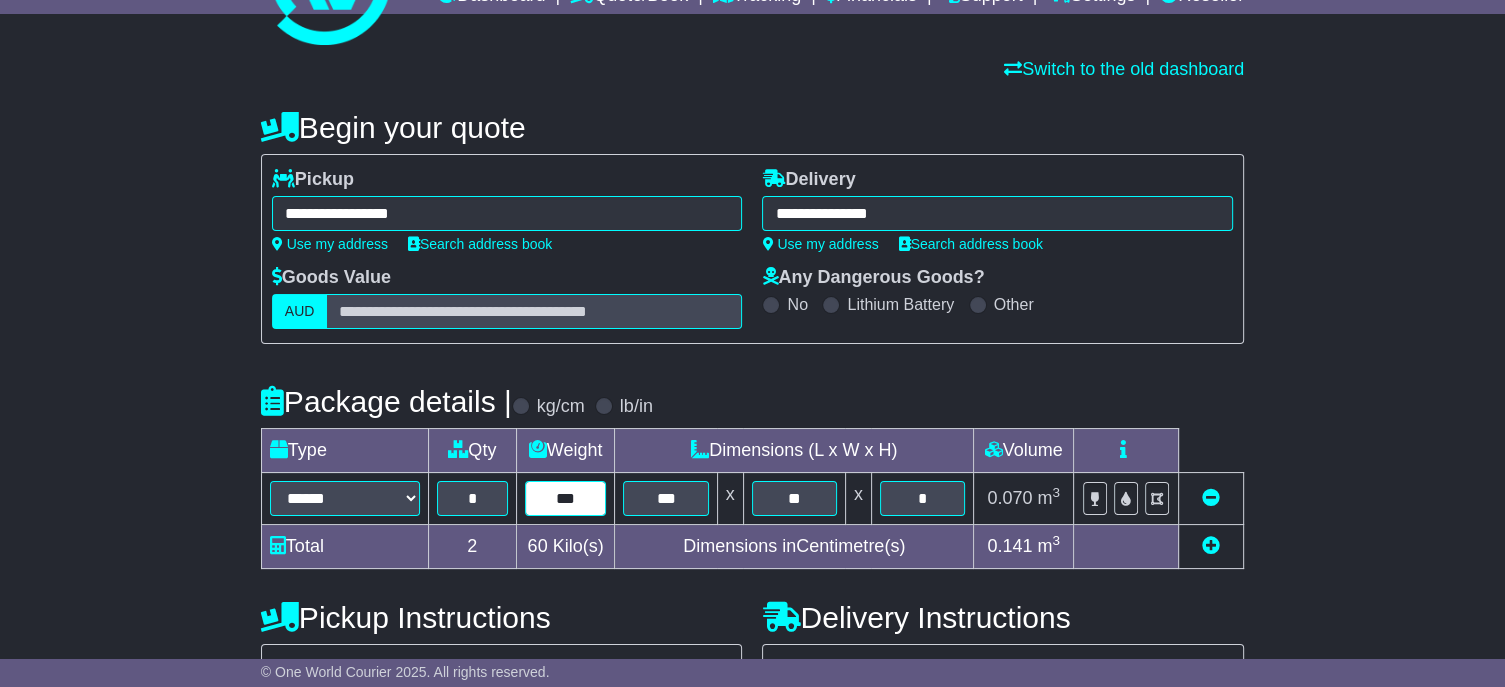 type on "***" 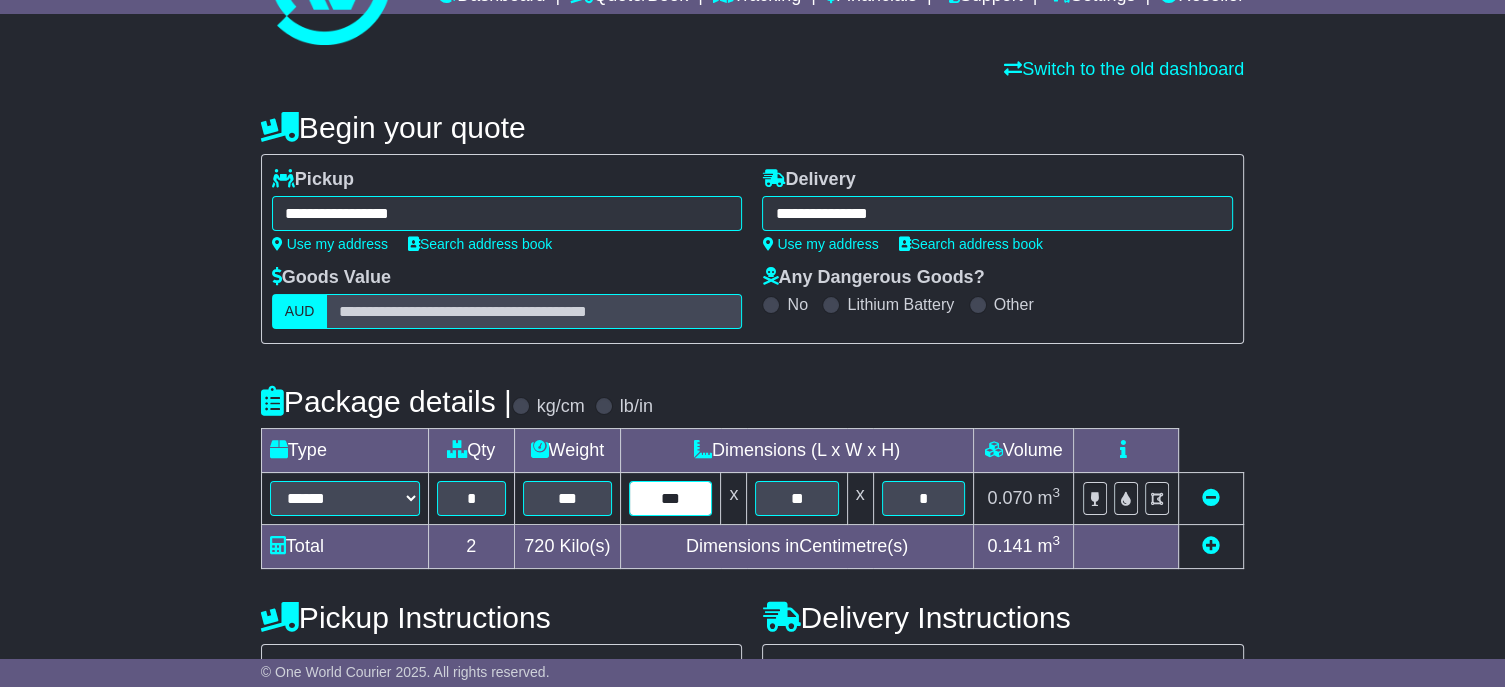 type on "***" 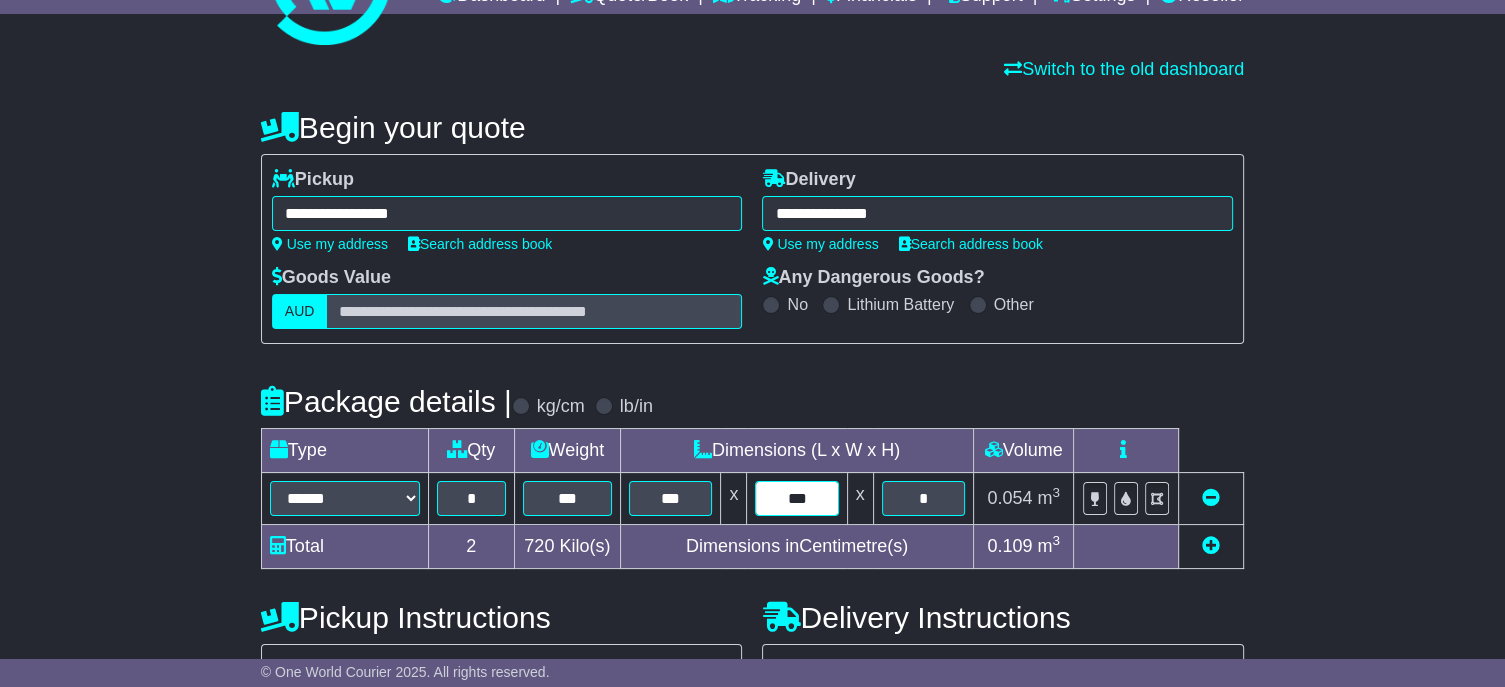 type on "***" 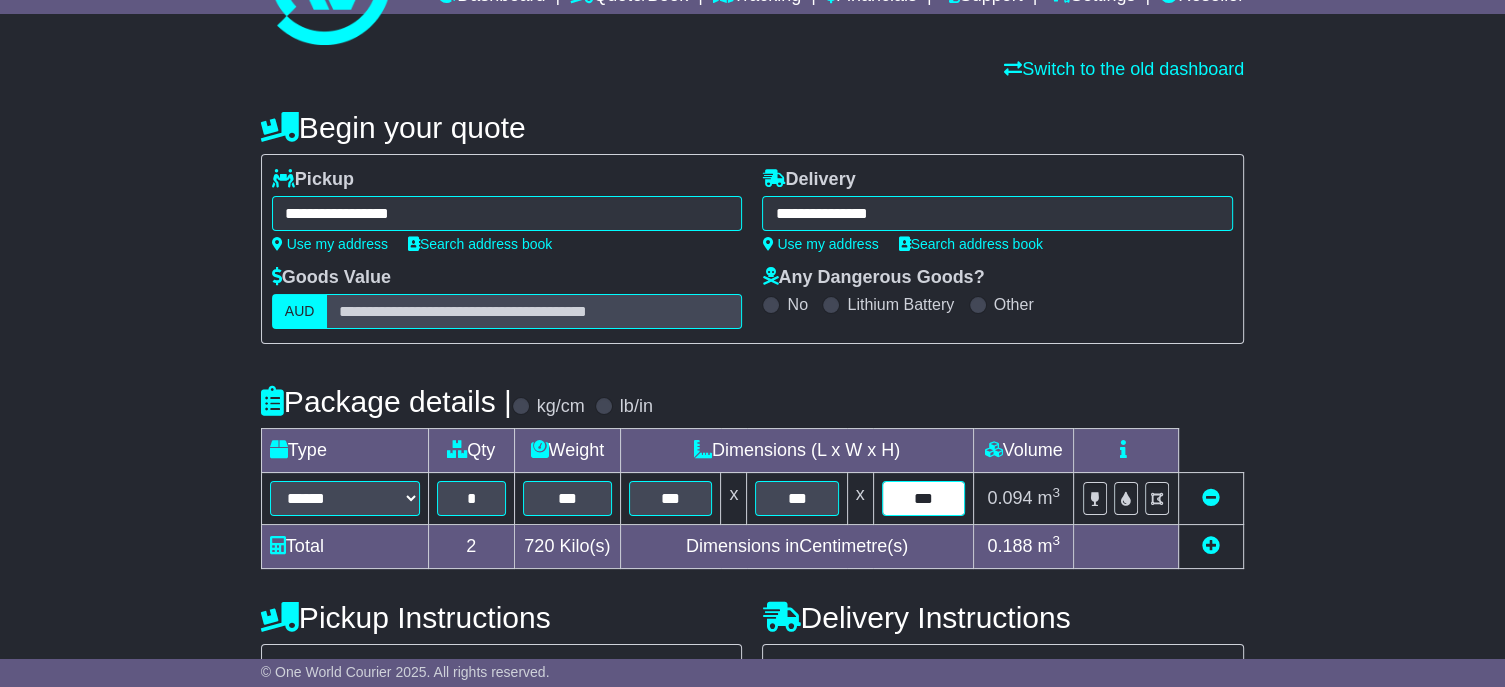 type on "***" 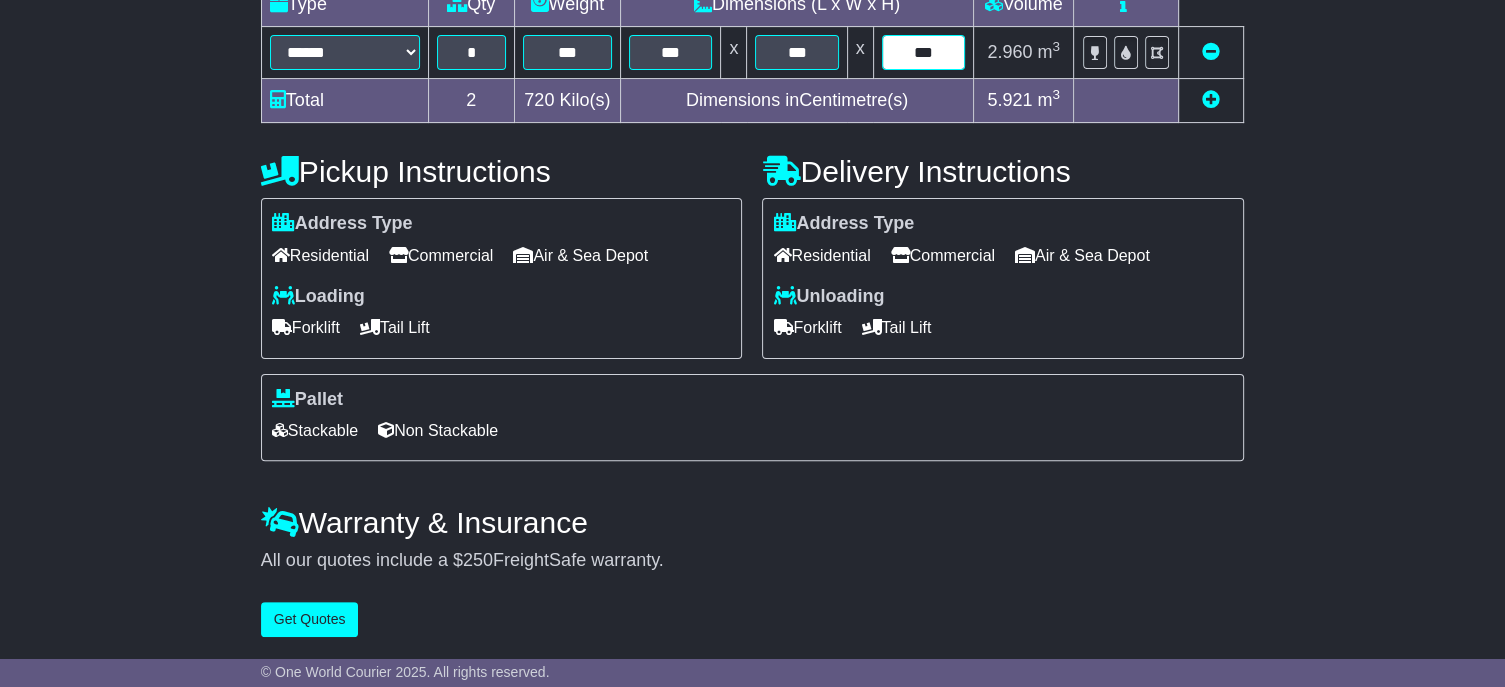 scroll, scrollTop: 581, scrollLeft: 0, axis: vertical 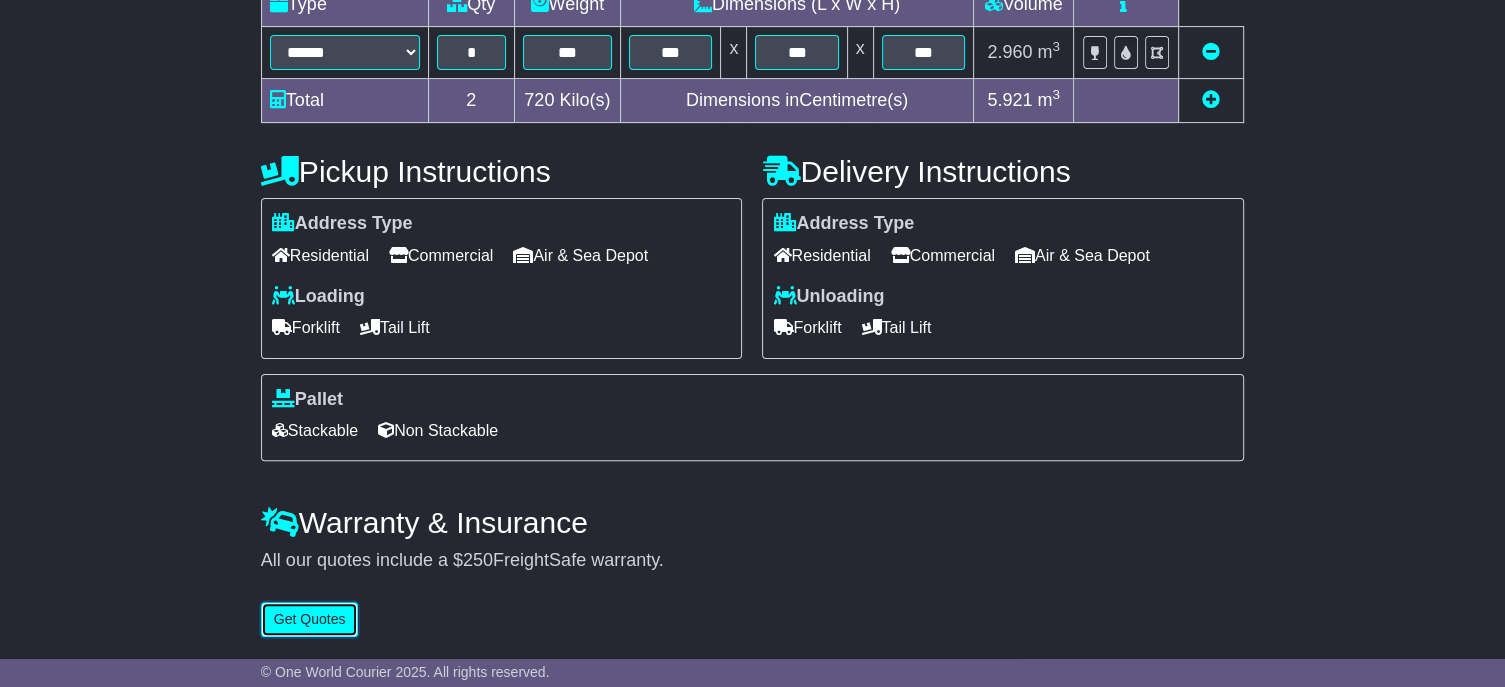 click on "Get Quotes" at bounding box center (310, 619) 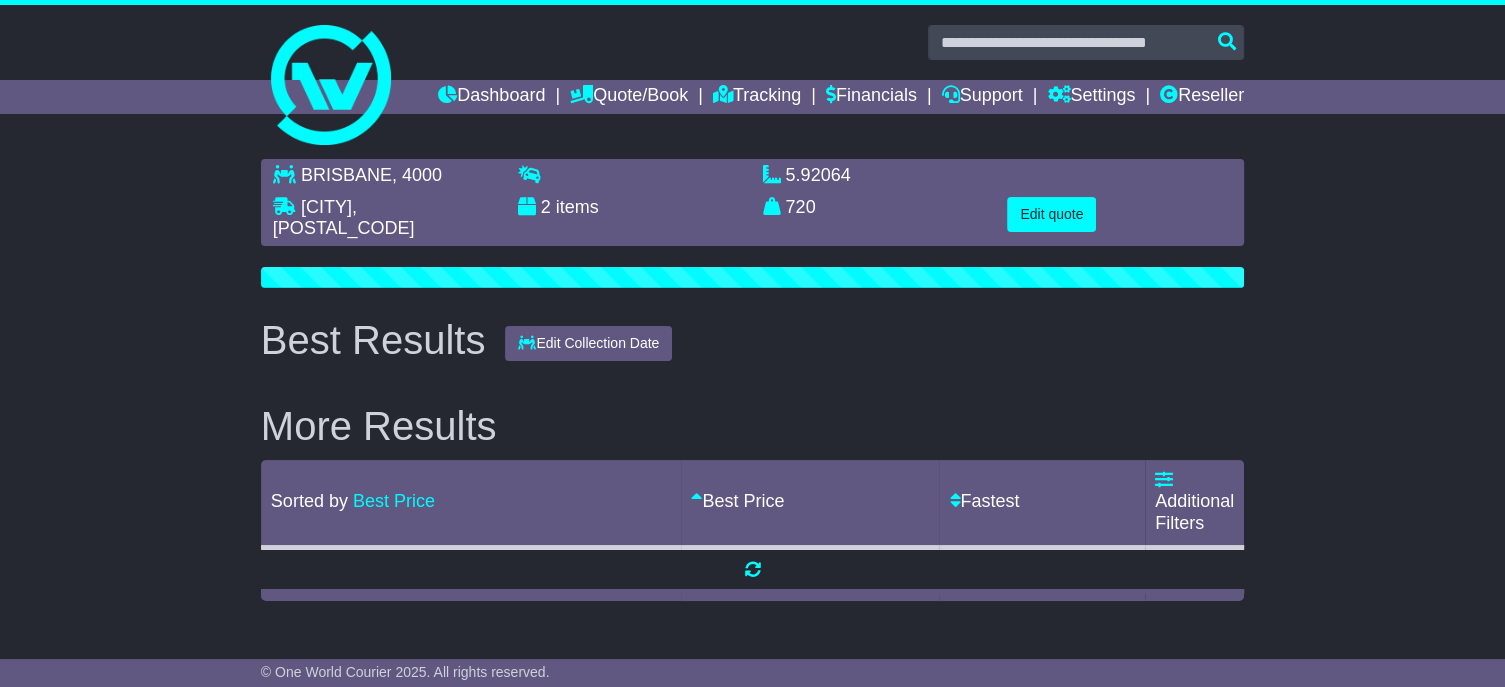 scroll, scrollTop: 0, scrollLeft: 0, axis: both 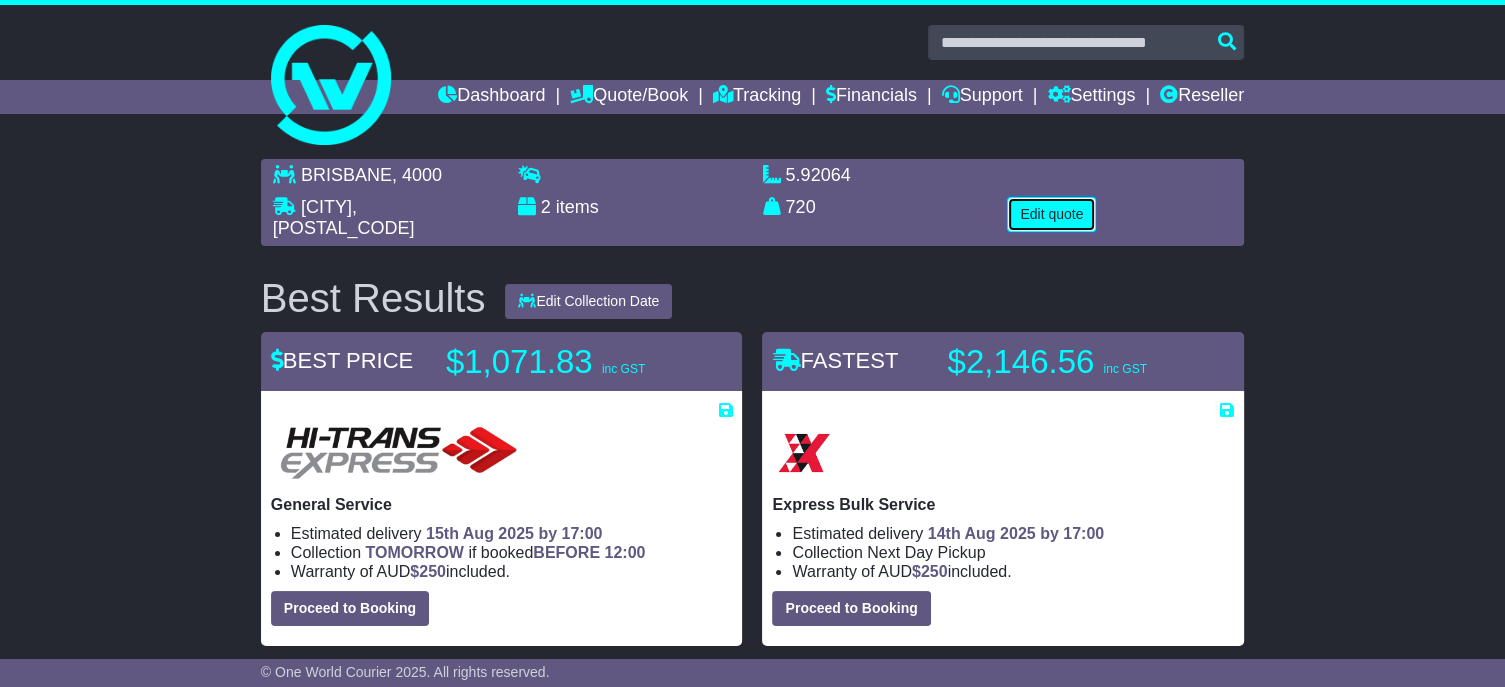 click on "Edit quote" at bounding box center [1051, 214] 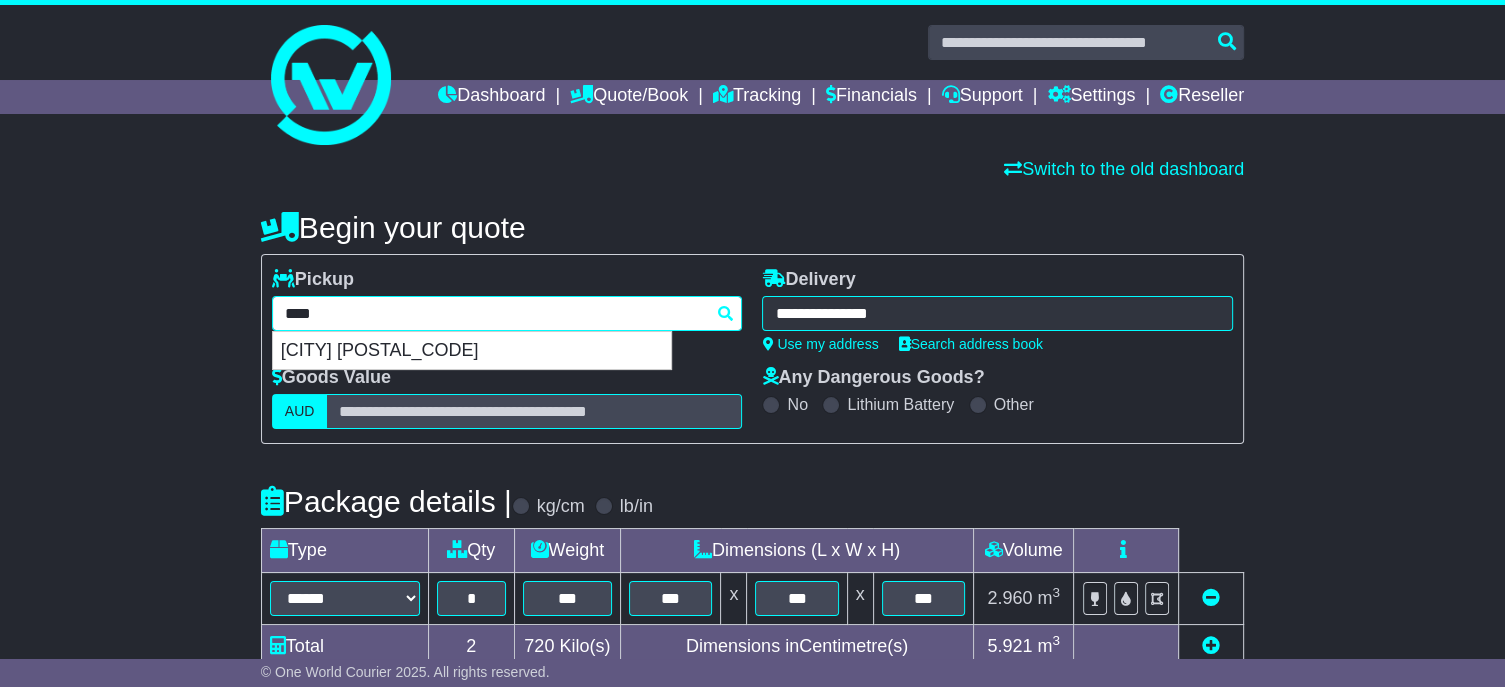 click on "**********" at bounding box center (507, 313) 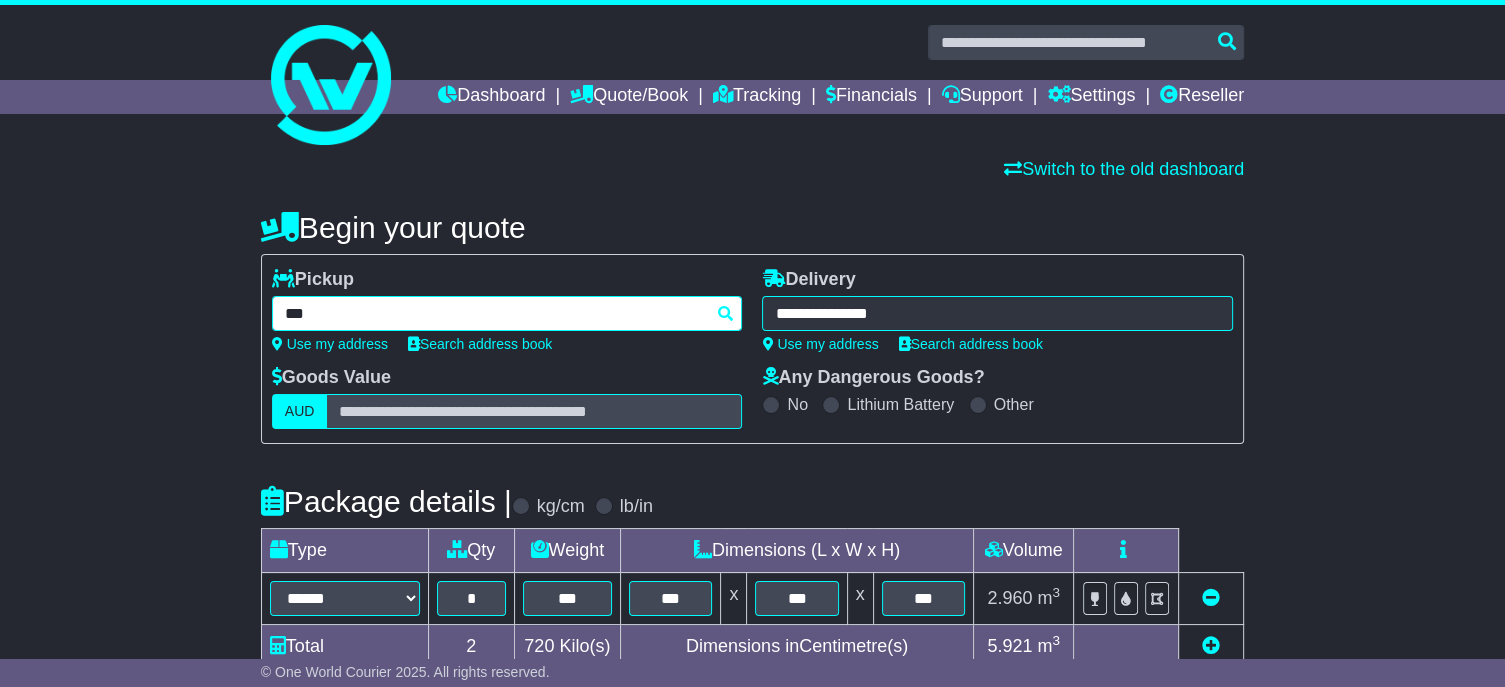 type on "****" 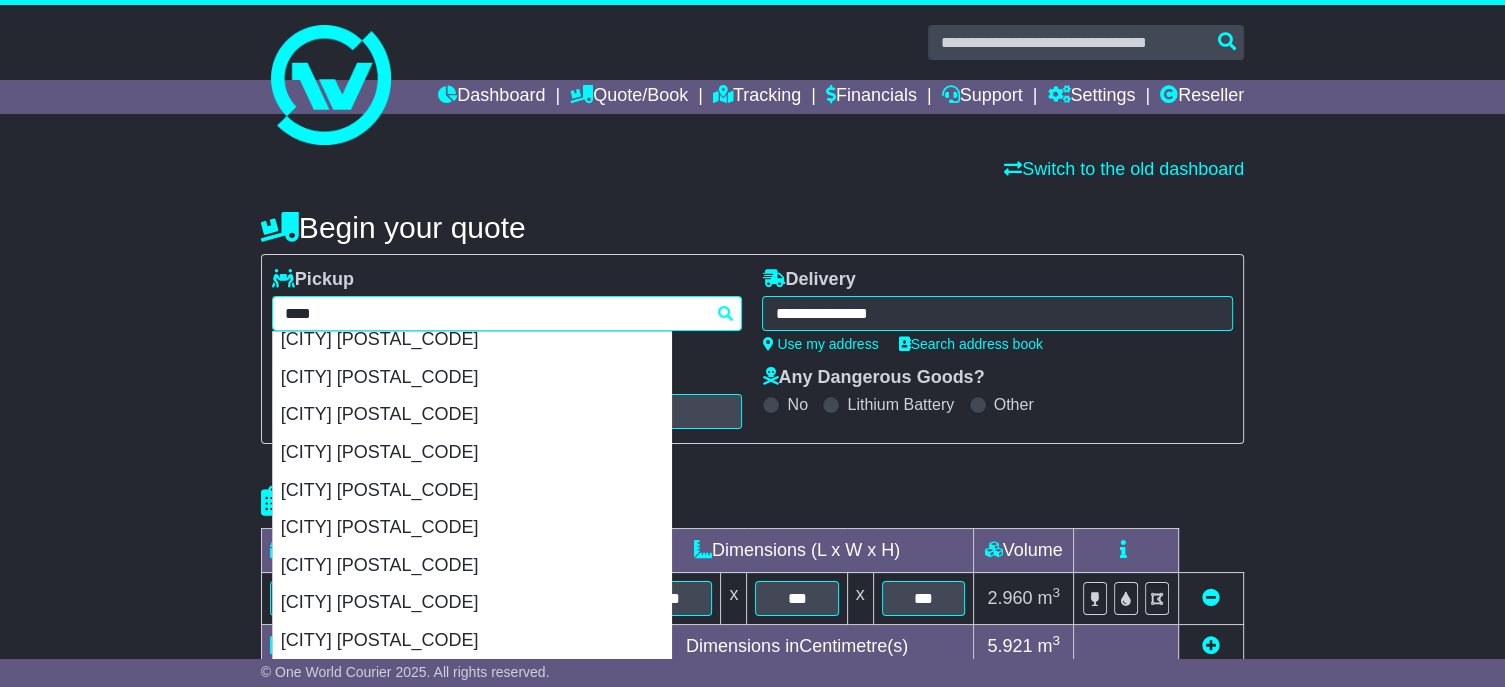 scroll, scrollTop: 1000, scrollLeft: 0, axis: vertical 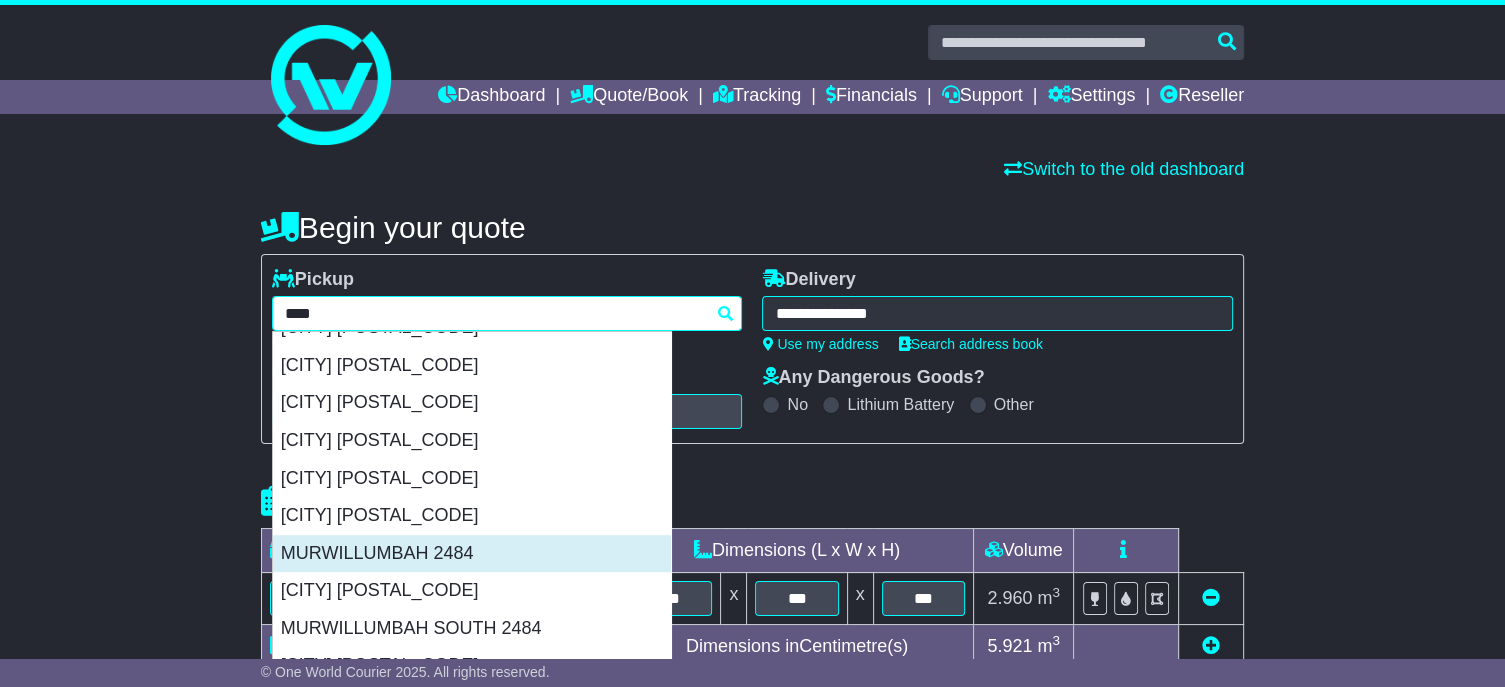 click on "MURWILLUMBAH 2484" at bounding box center (472, 554) 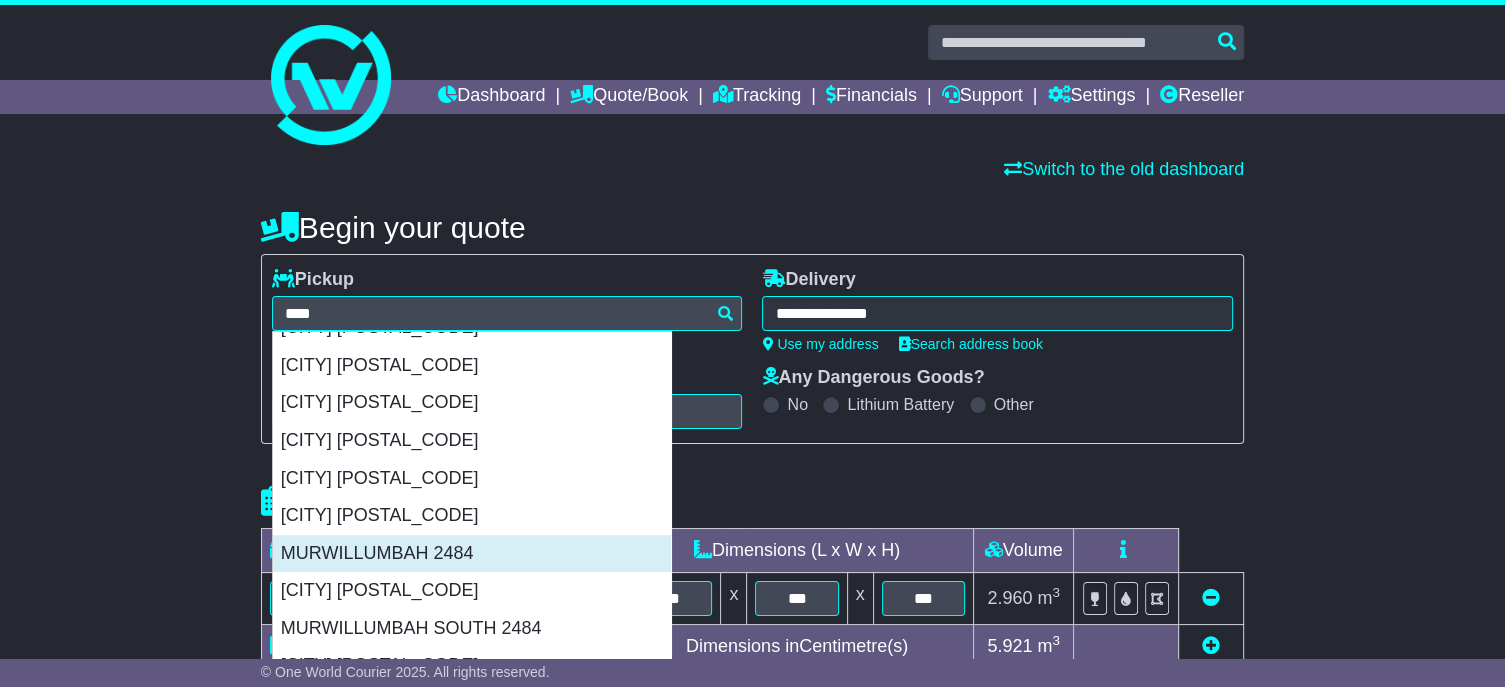 type on "**********" 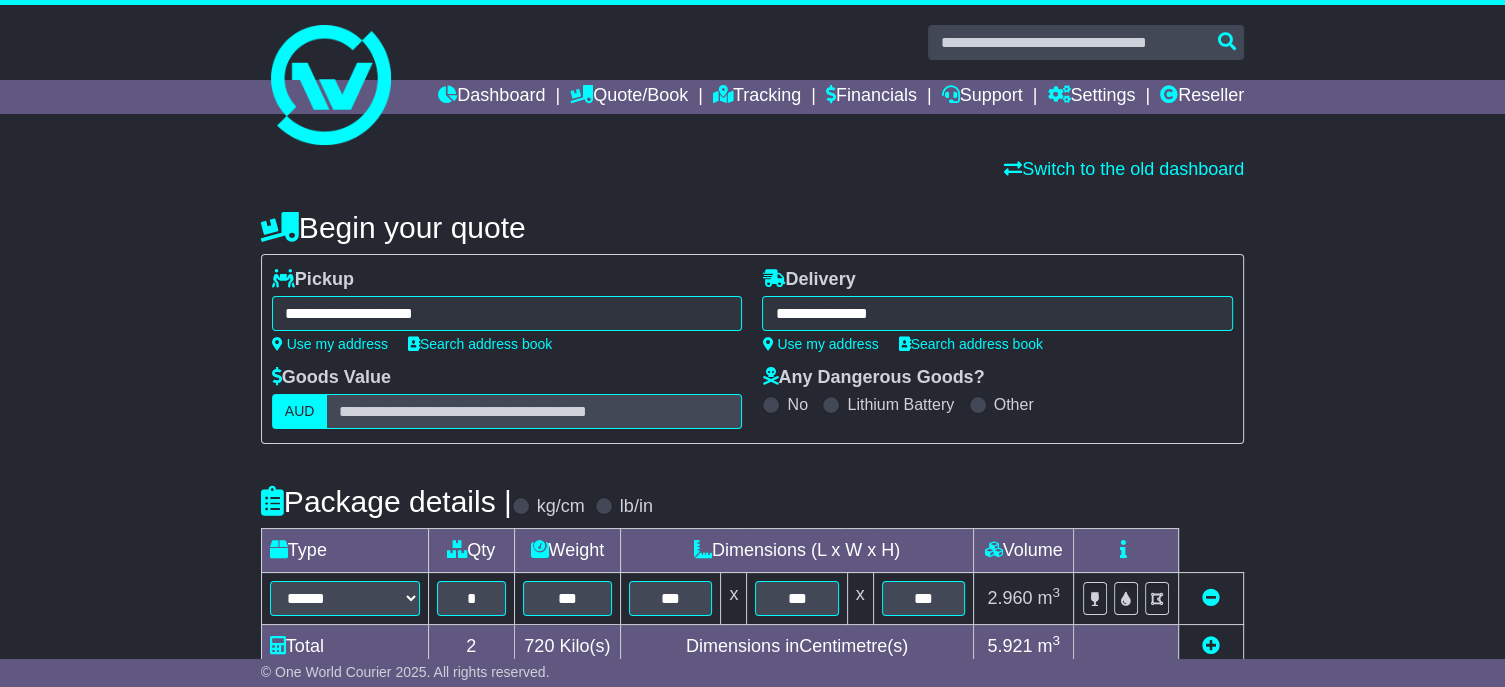 click on "**********" at bounding box center (997, 313) 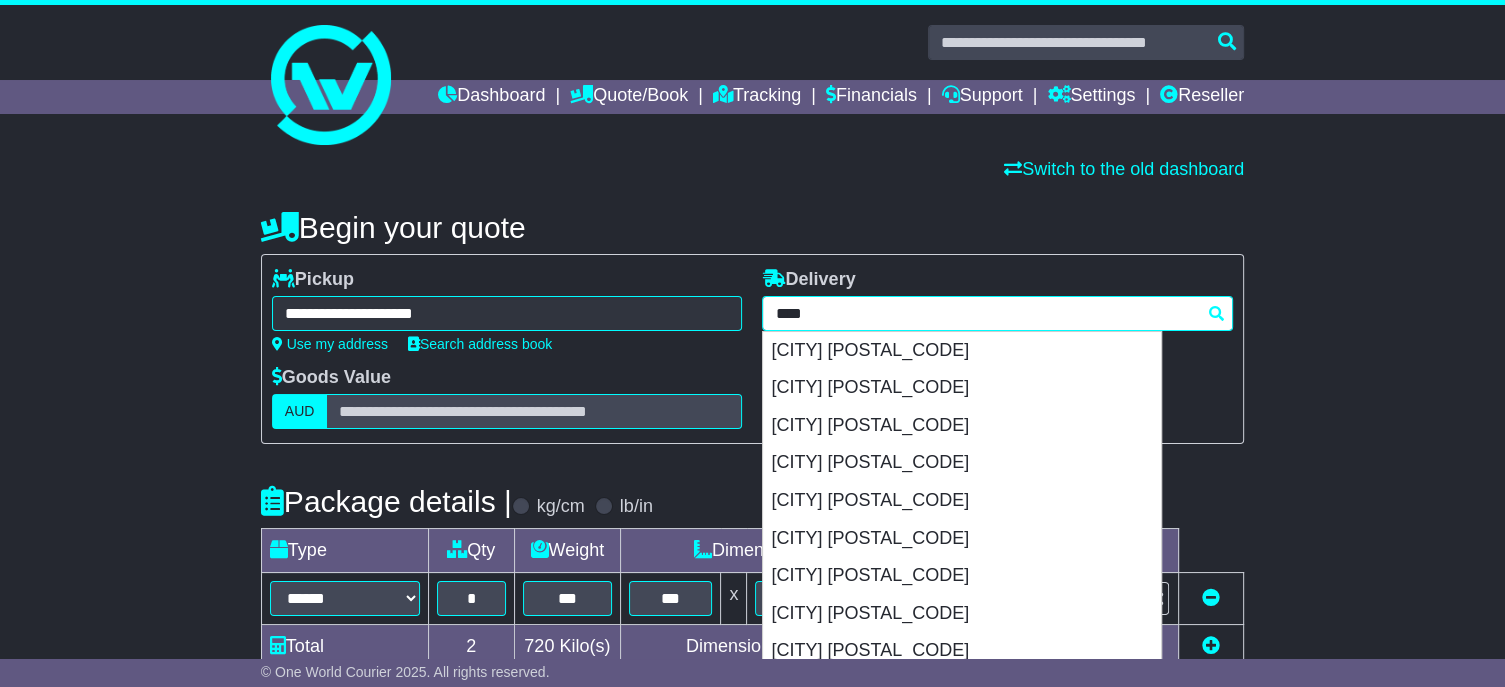 click on "****" at bounding box center [997, 313] 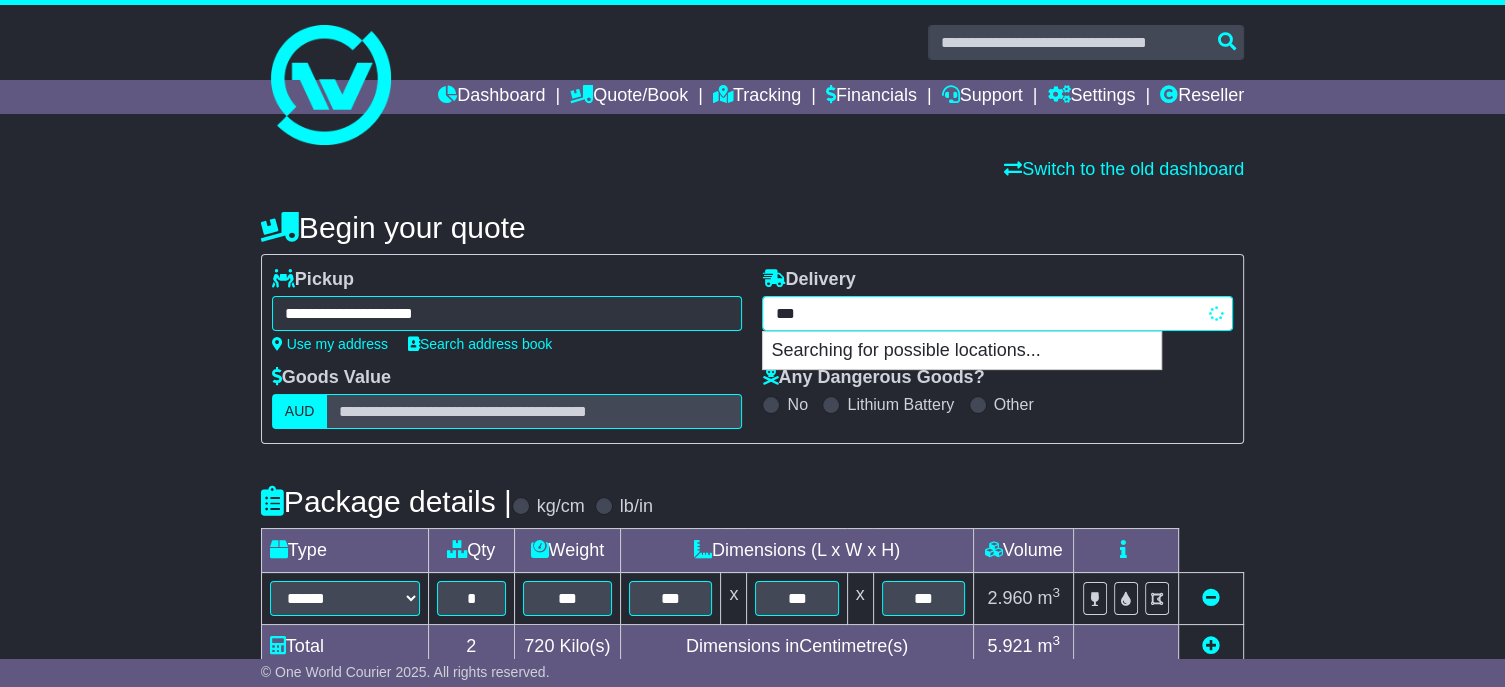 type on "****" 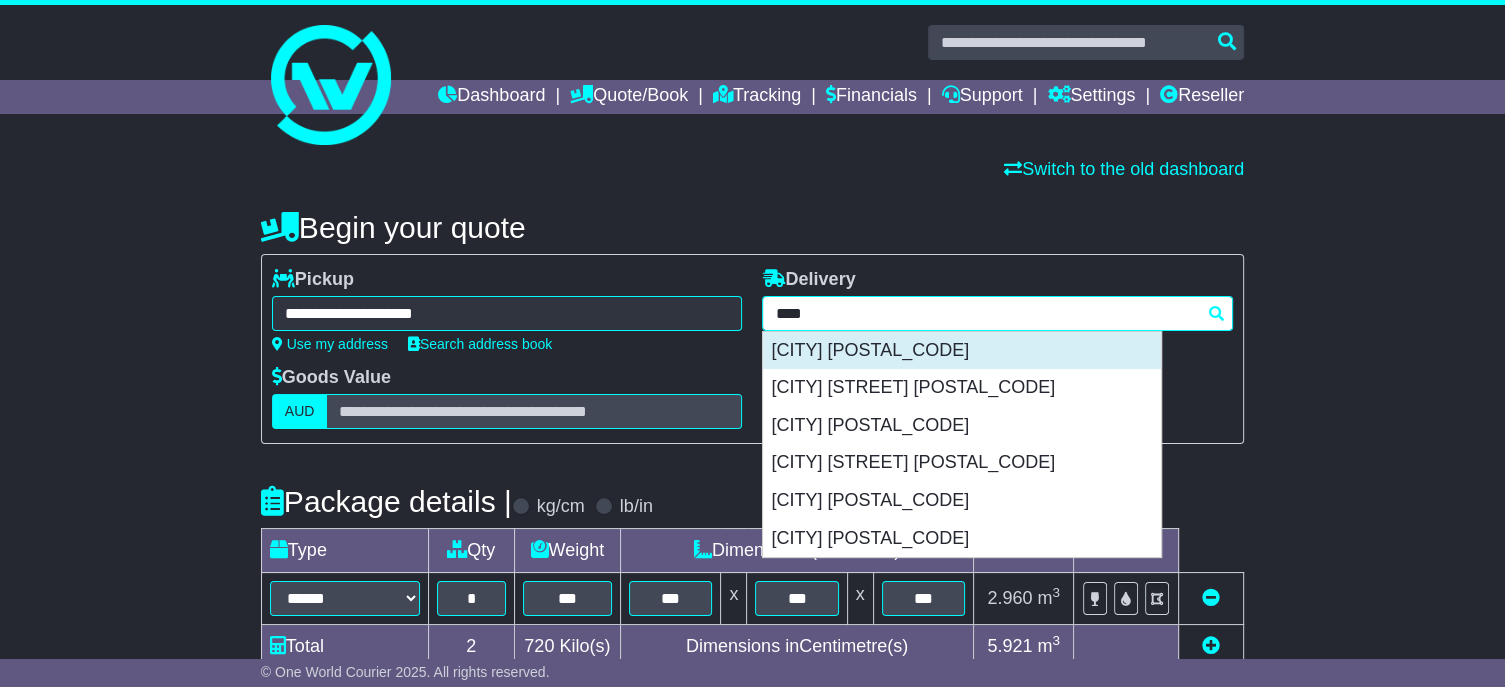 click on "[CITY] [POSTCODE]" at bounding box center (962, 351) 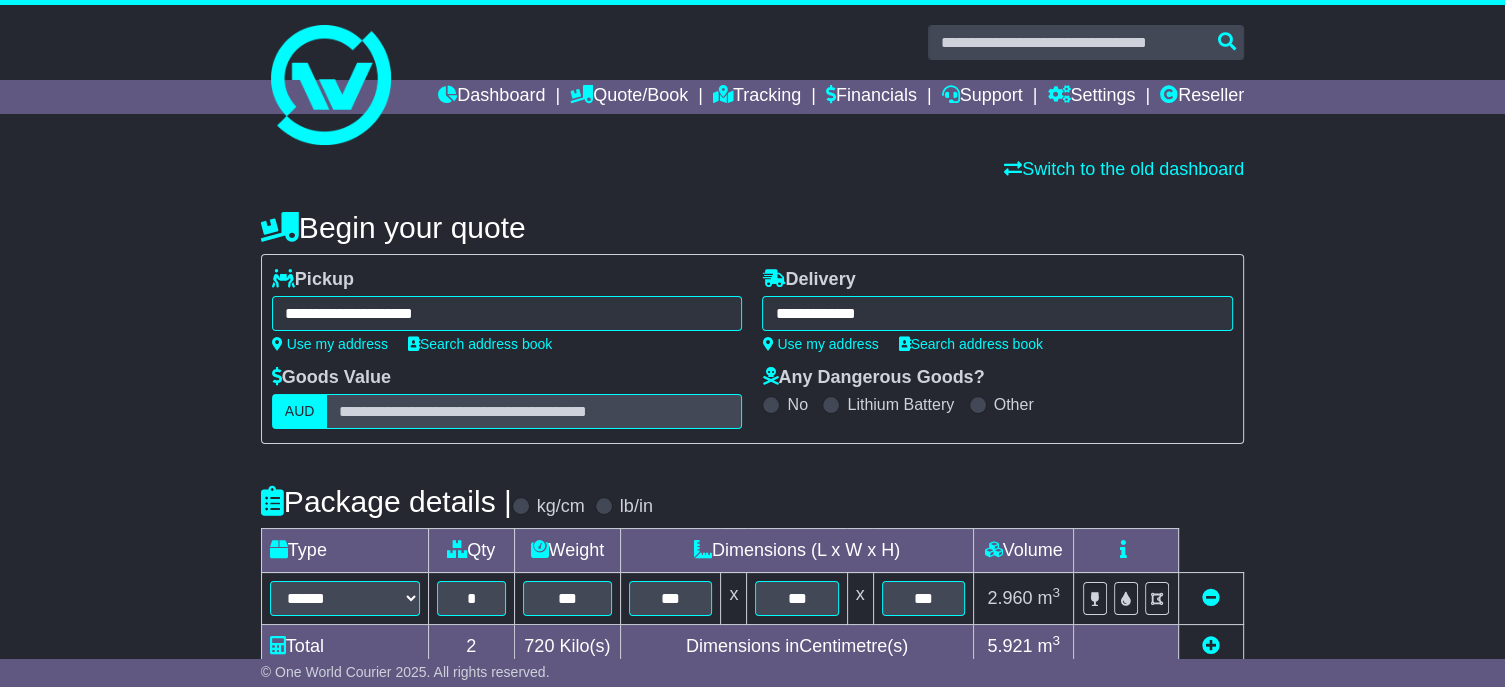 type on "**********" 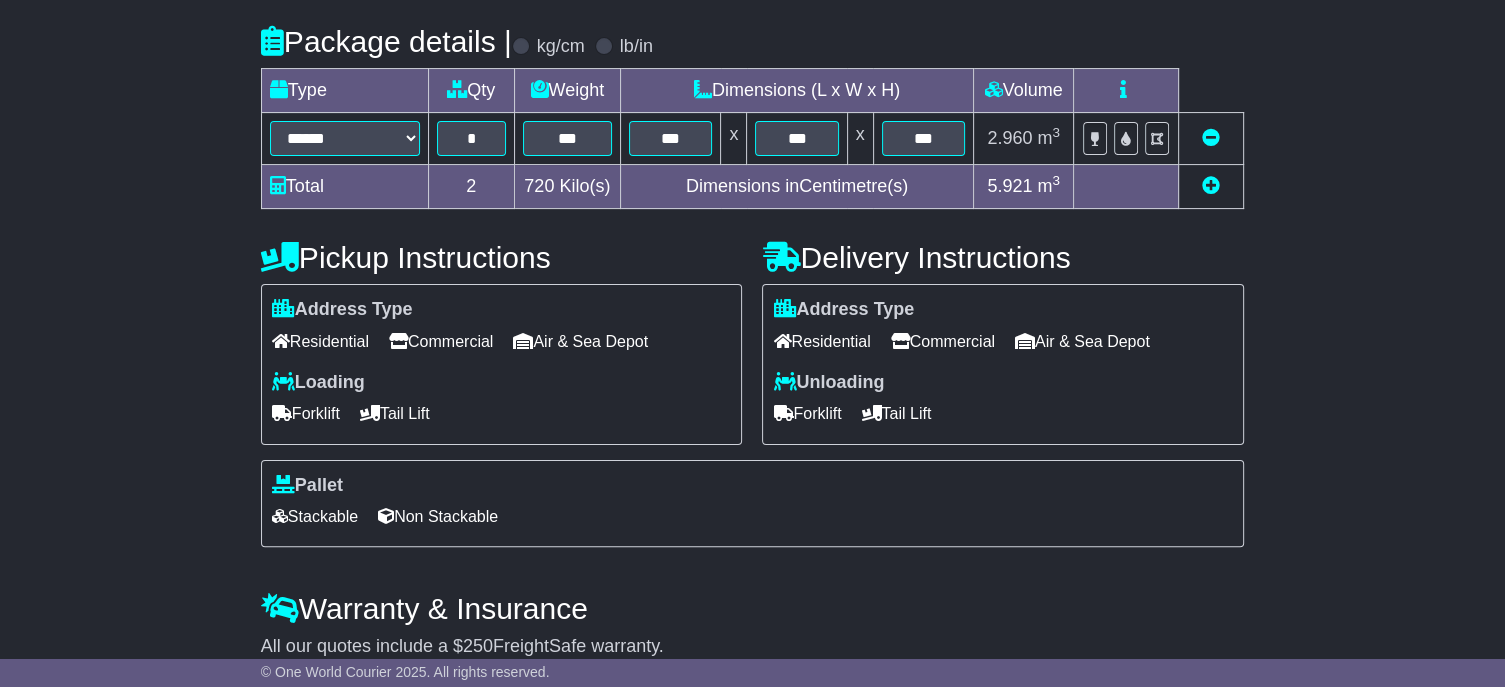 scroll, scrollTop: 581, scrollLeft: 0, axis: vertical 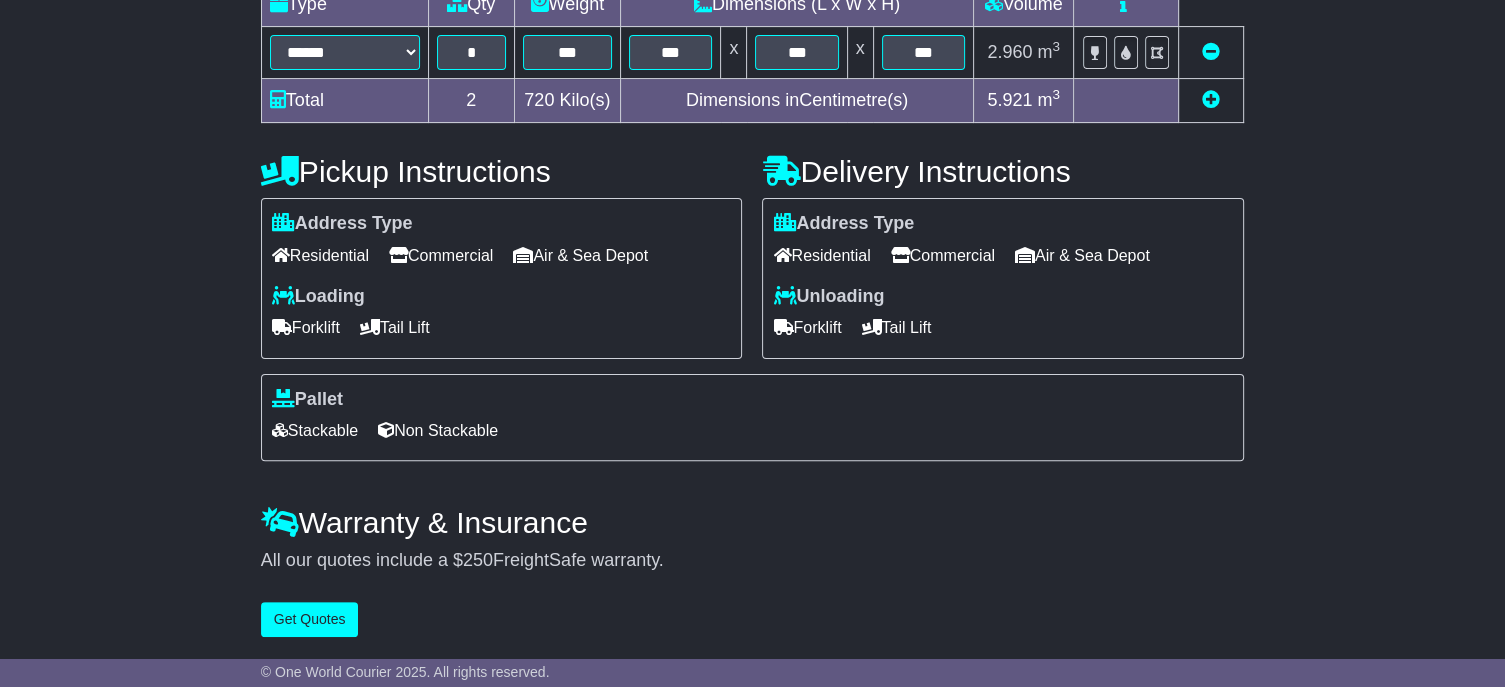 click on "**********" at bounding box center (752, 146) 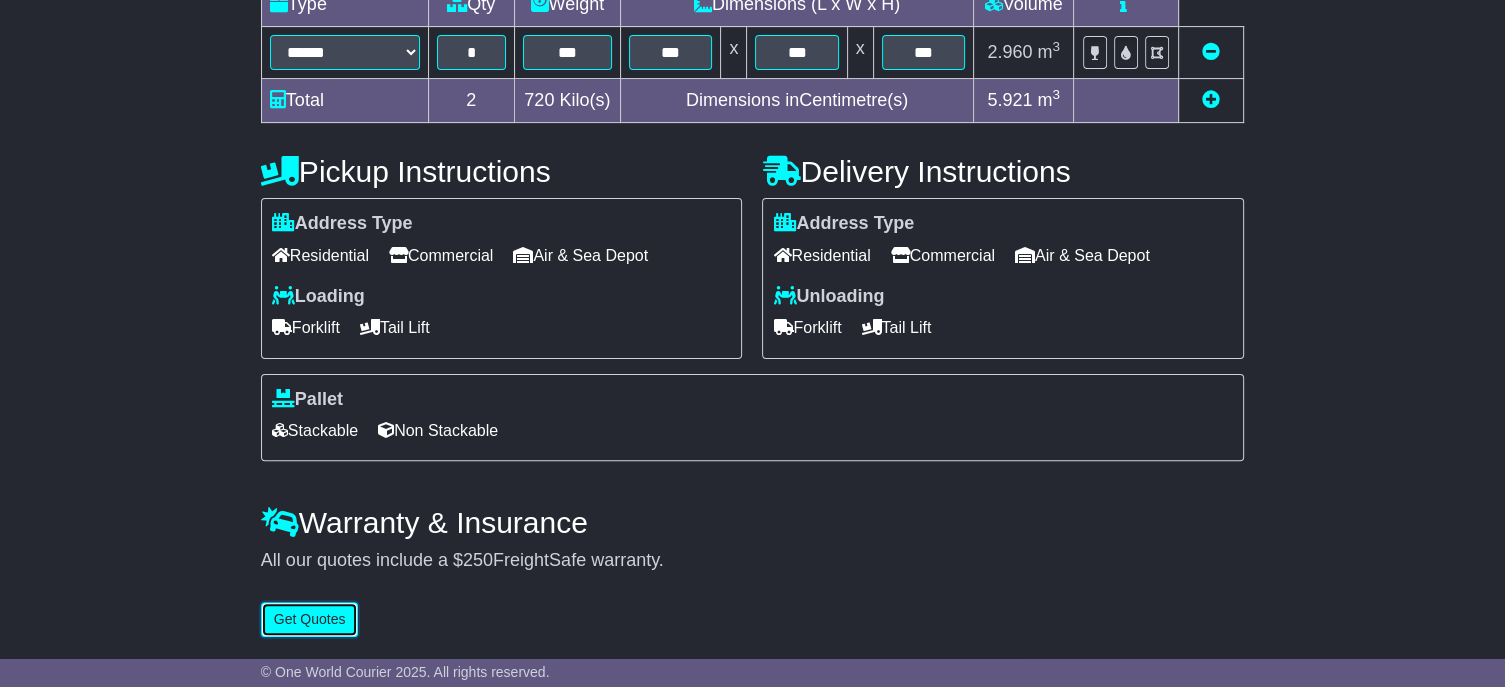 click on "Get Quotes" at bounding box center (310, 619) 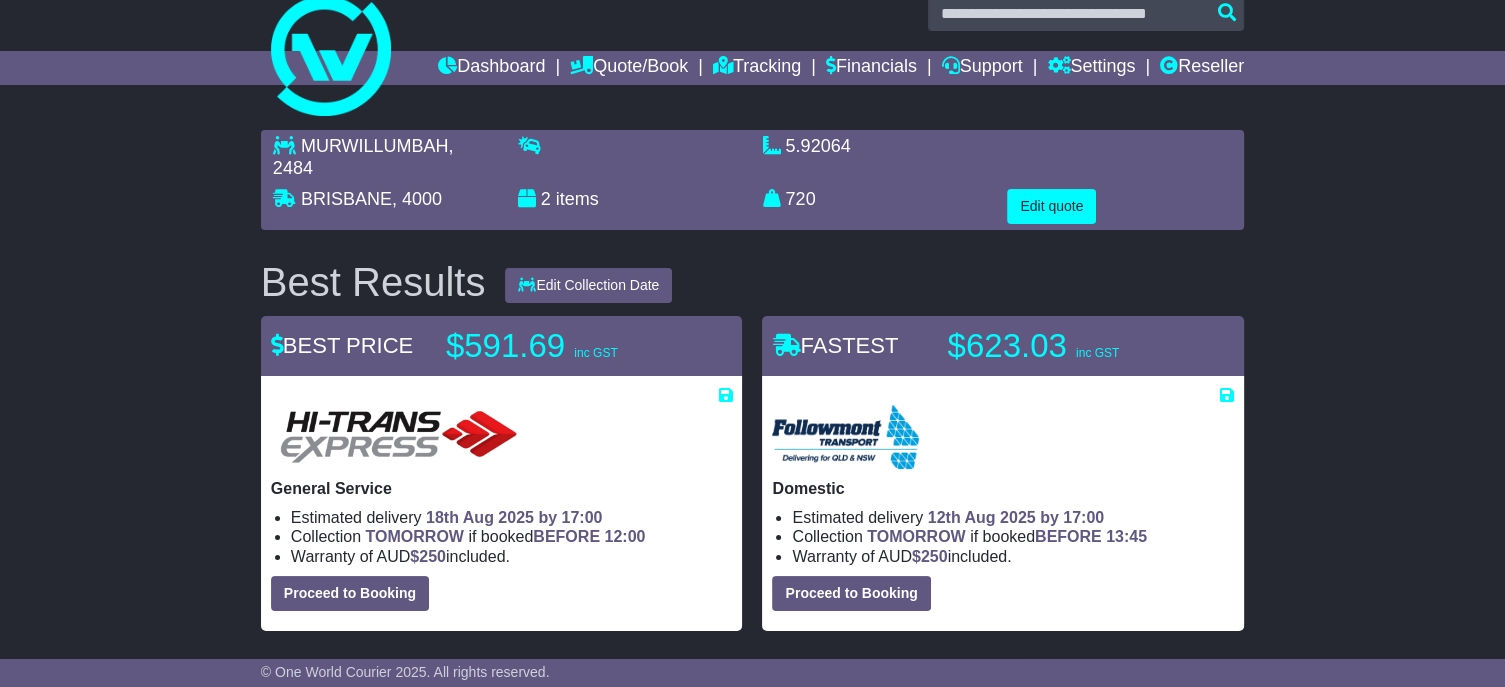 scroll, scrollTop: 0, scrollLeft: 0, axis: both 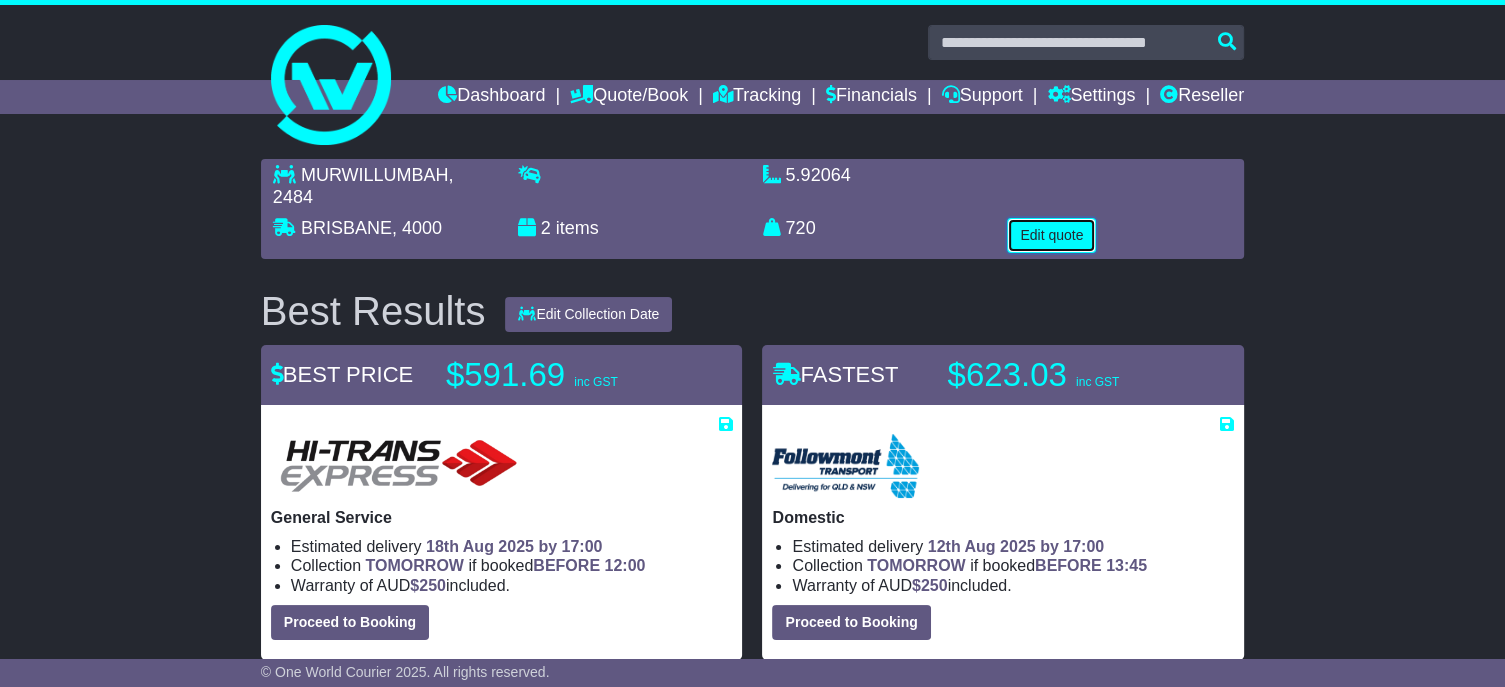 click on "Edit quote" at bounding box center (1051, 235) 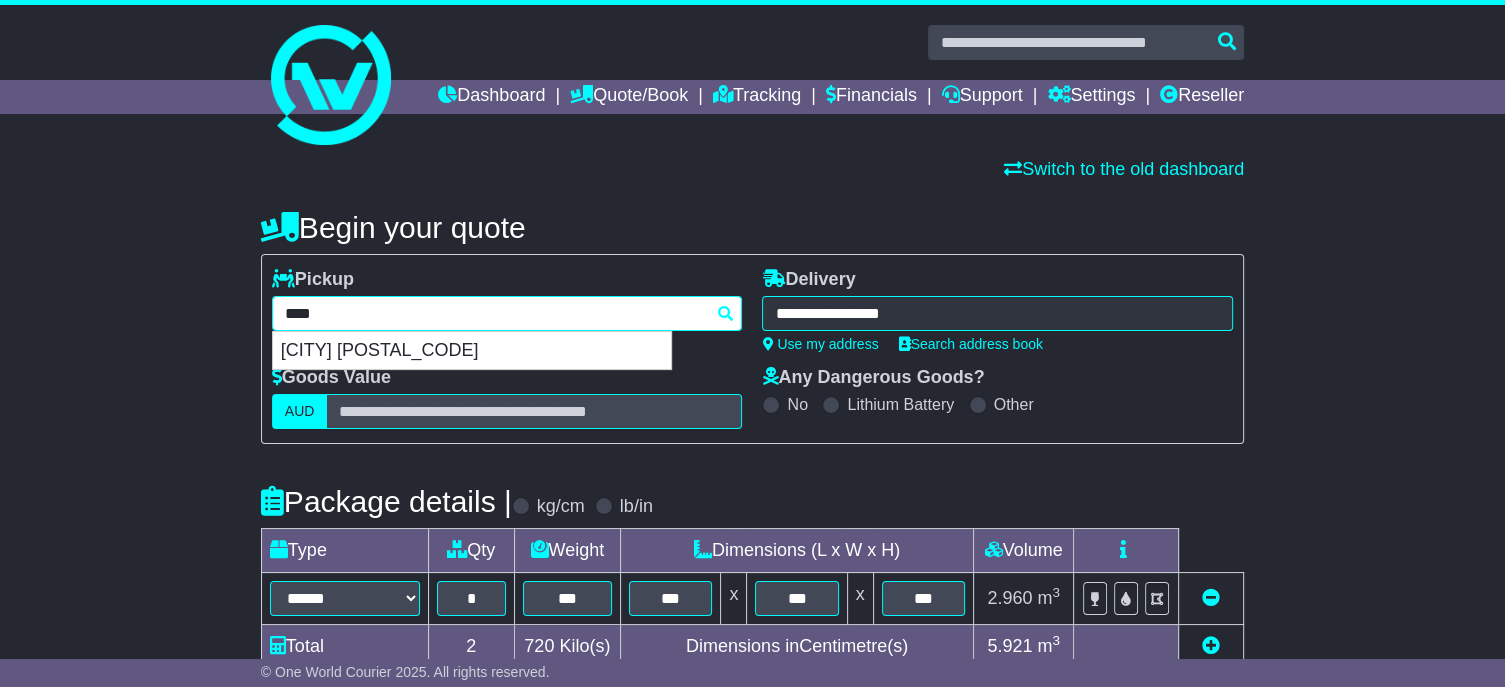 click on "**********" at bounding box center [507, 313] 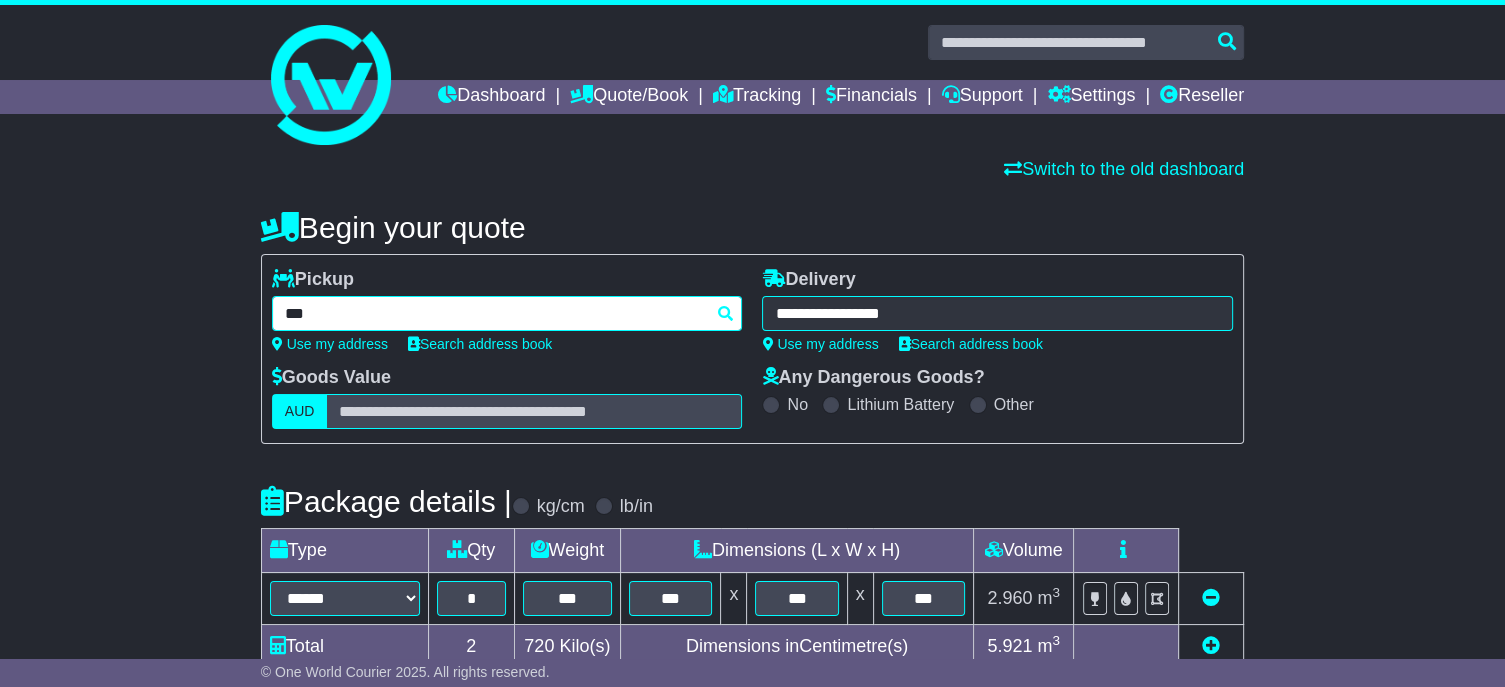 type on "****" 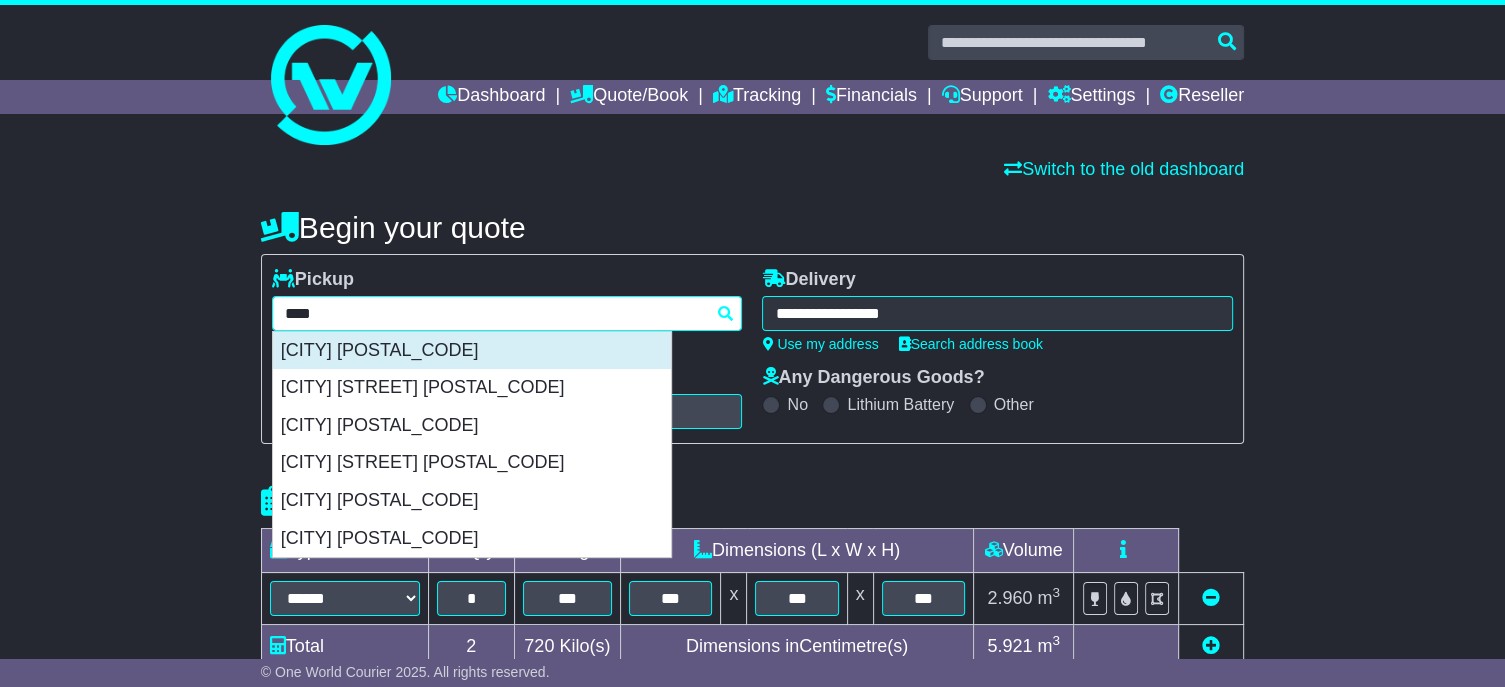 click on "[CITY] [POSTCODE]" at bounding box center (472, 351) 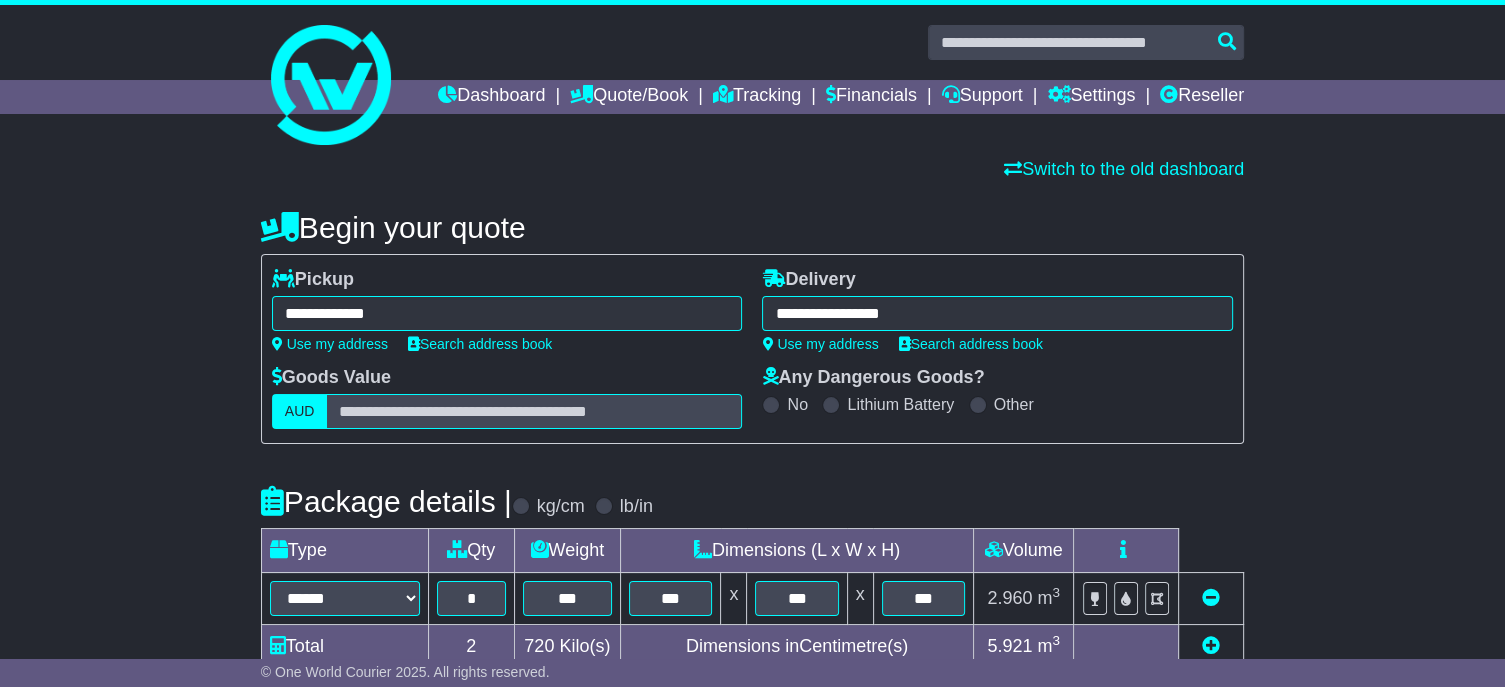 type on "**********" 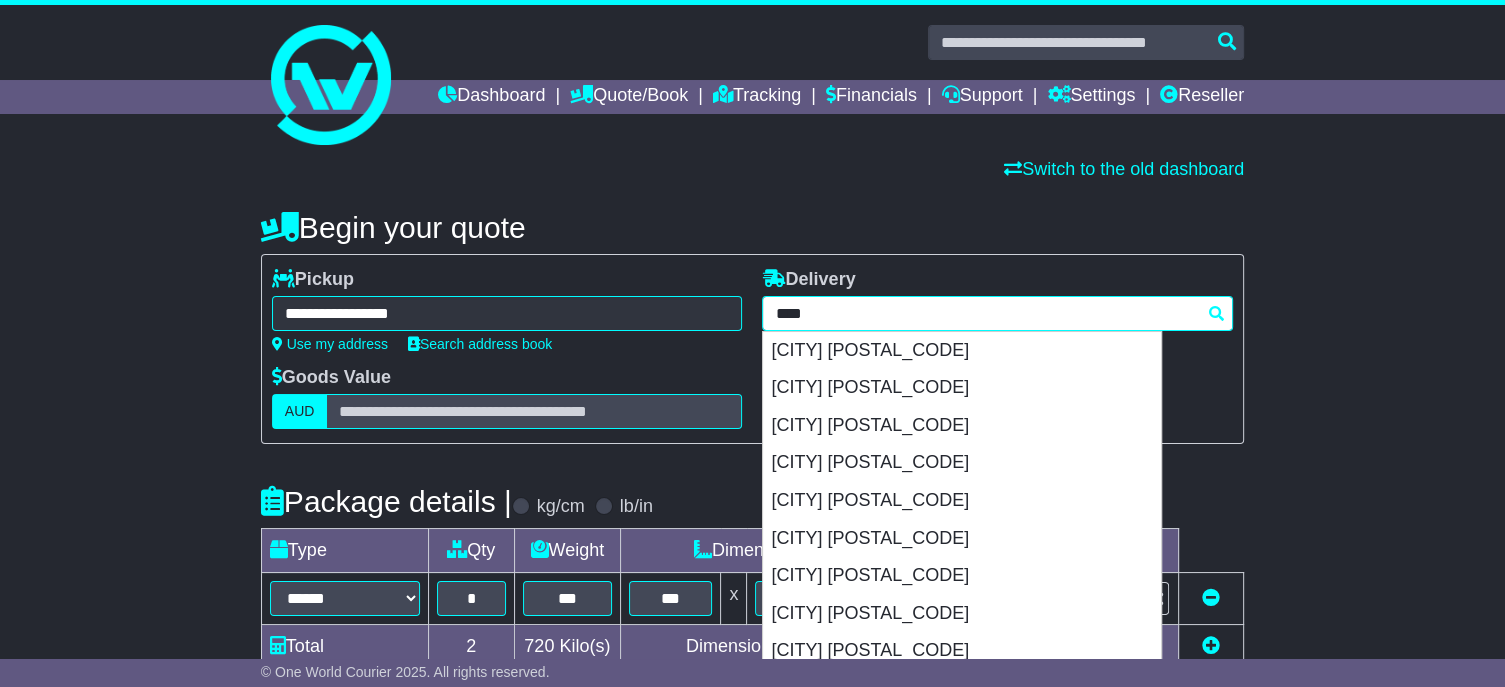 click on "**********" at bounding box center (997, 313) 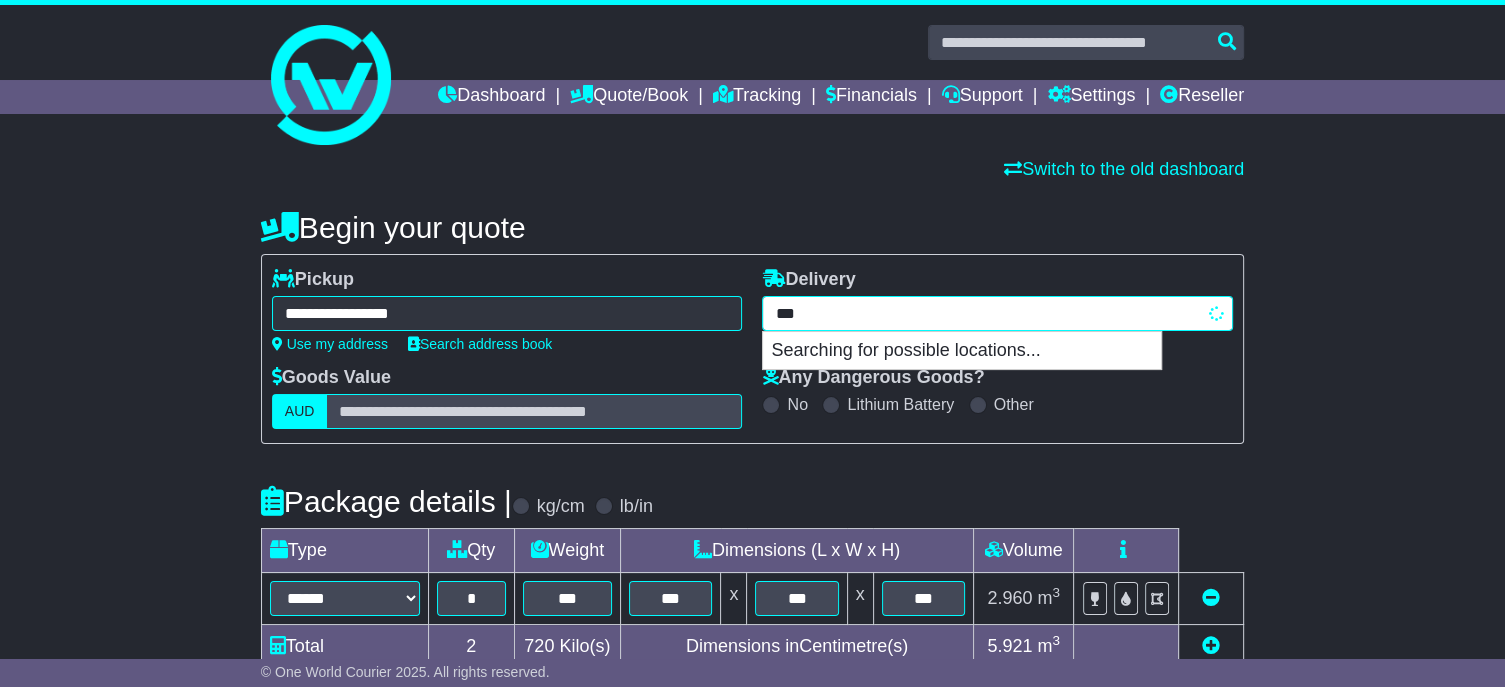 type on "****" 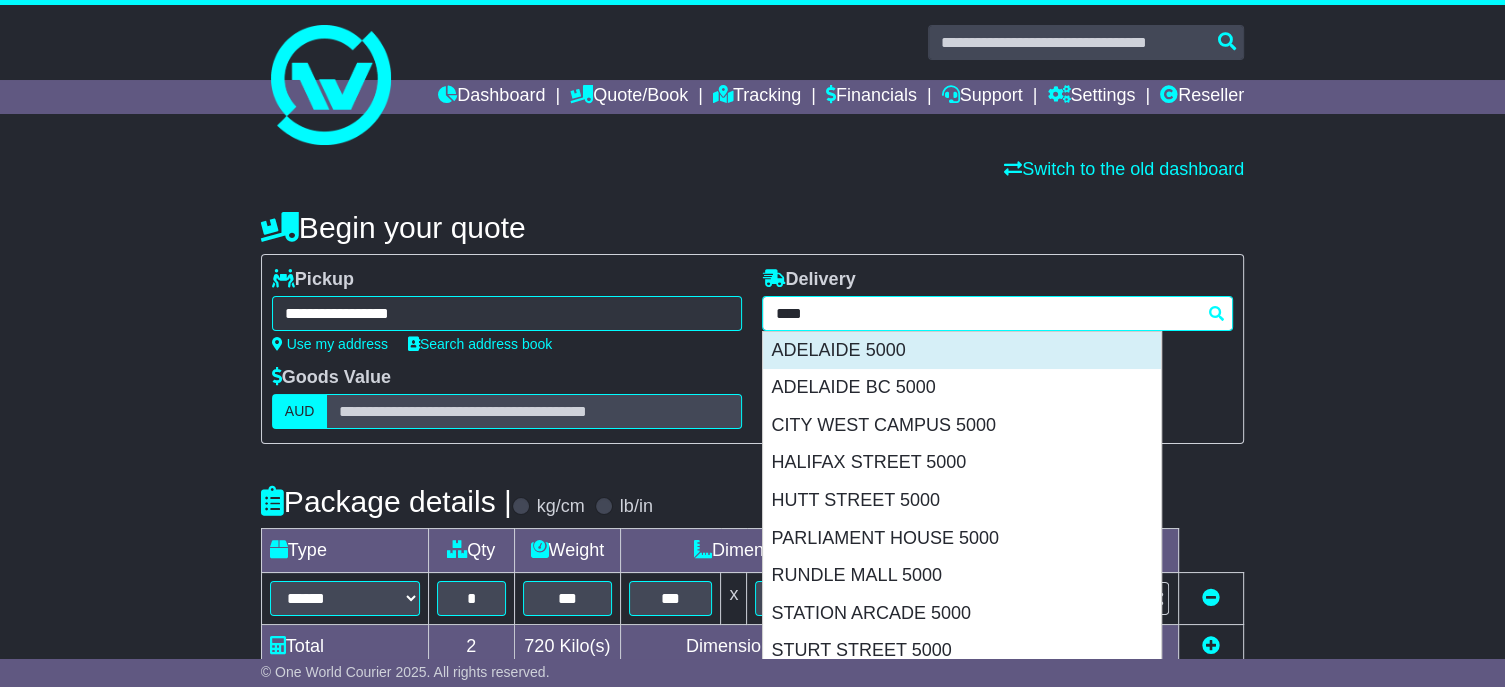 click on "ADELAIDE 5000" at bounding box center [962, 351] 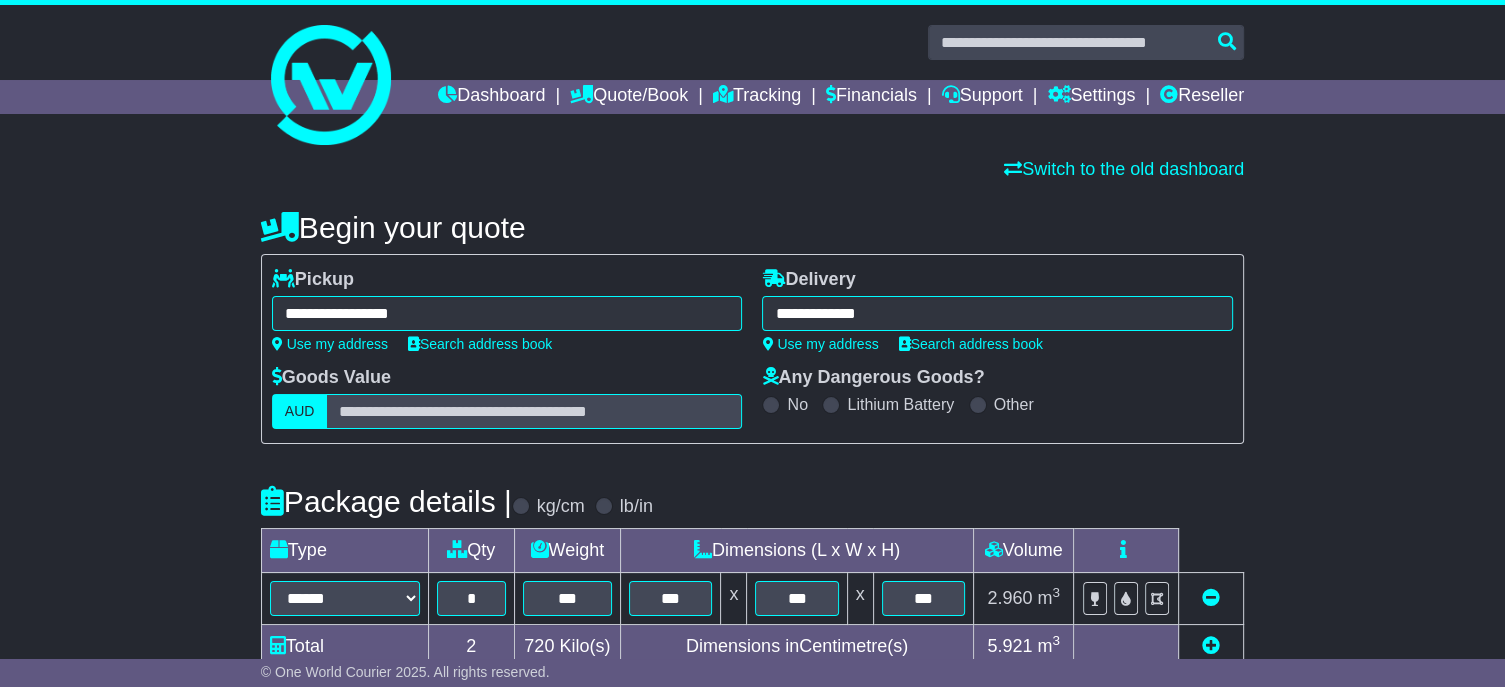 type on "**********" 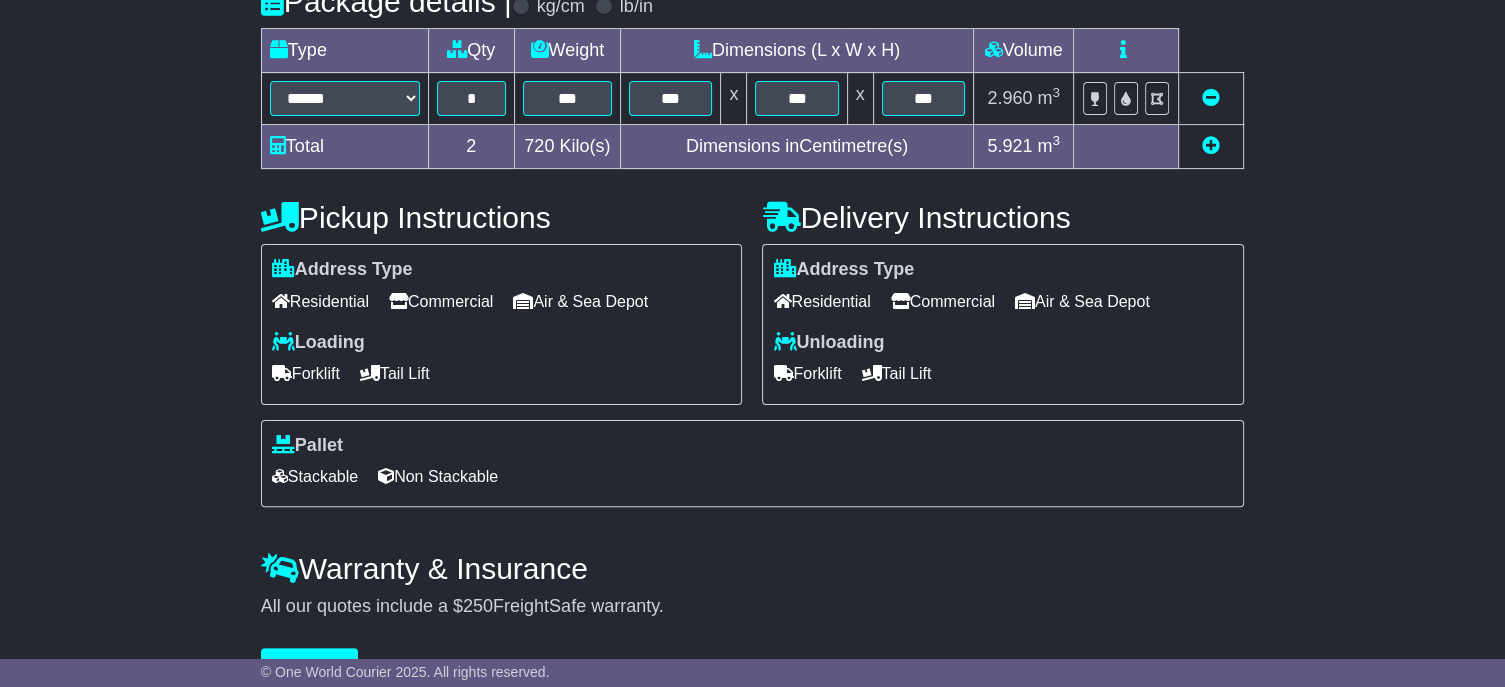 scroll, scrollTop: 581, scrollLeft: 0, axis: vertical 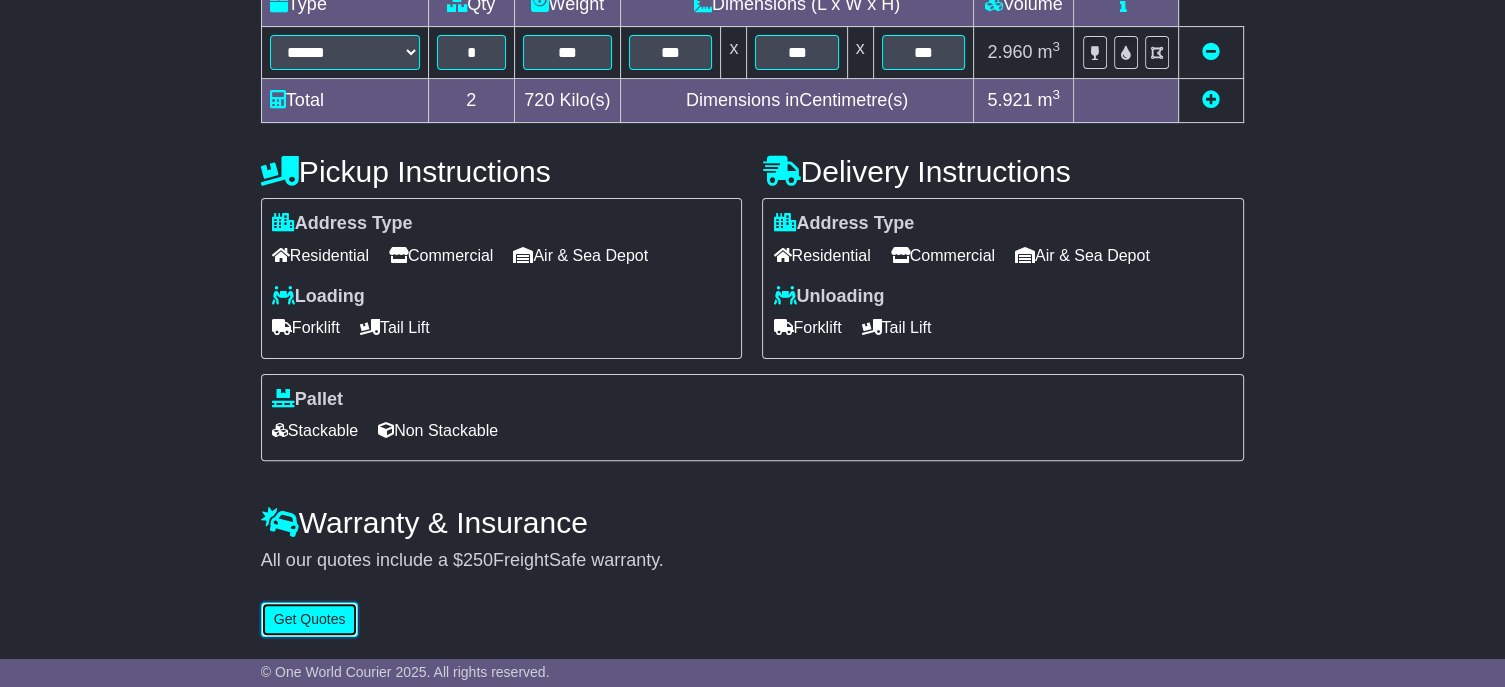 click on "Get Quotes" at bounding box center [310, 619] 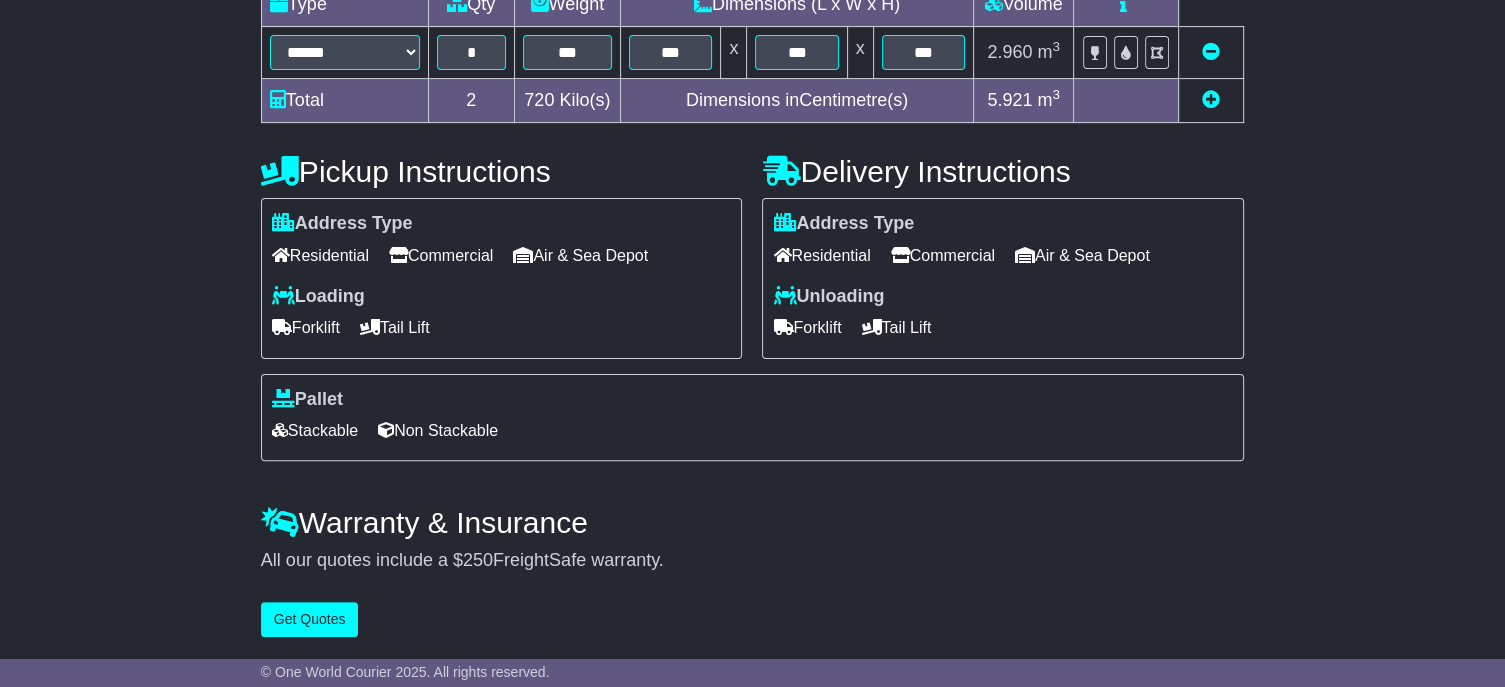 scroll, scrollTop: 0, scrollLeft: 0, axis: both 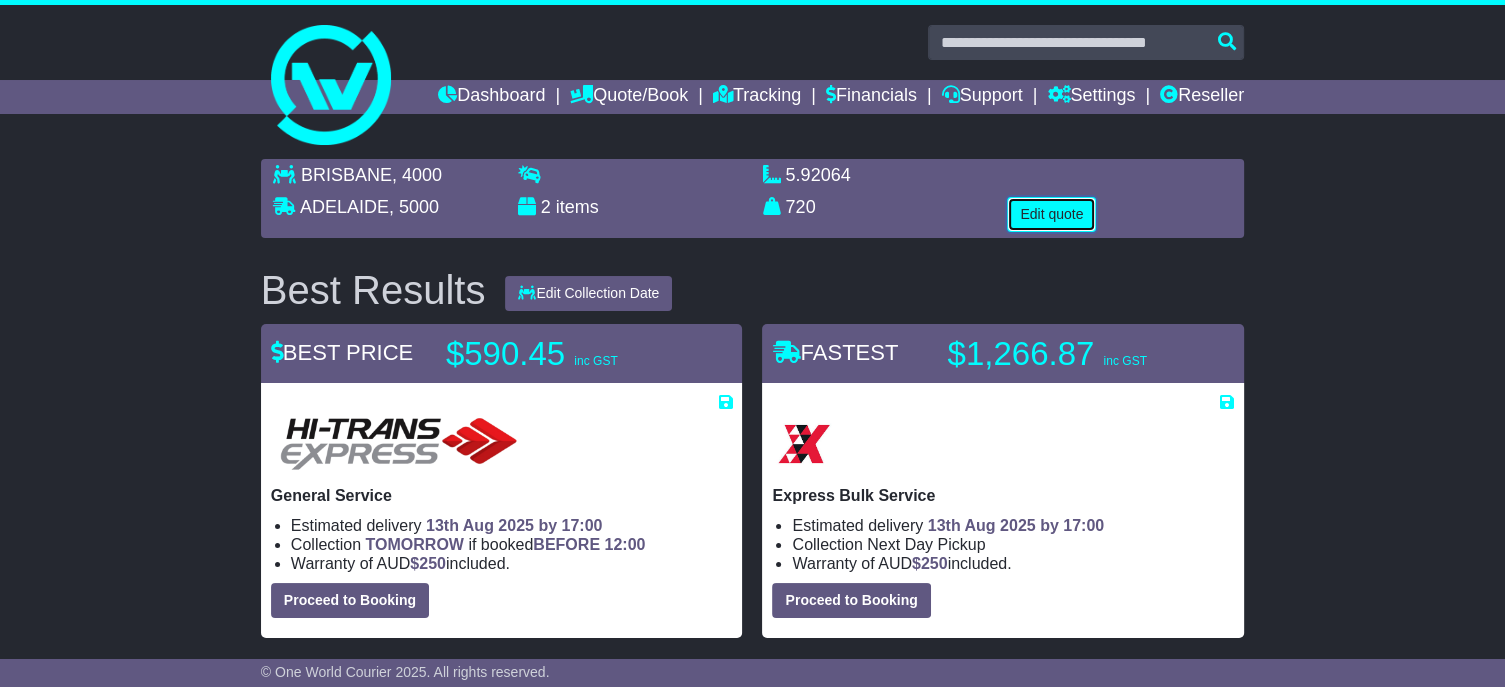 click on "Edit quote" at bounding box center [1051, 214] 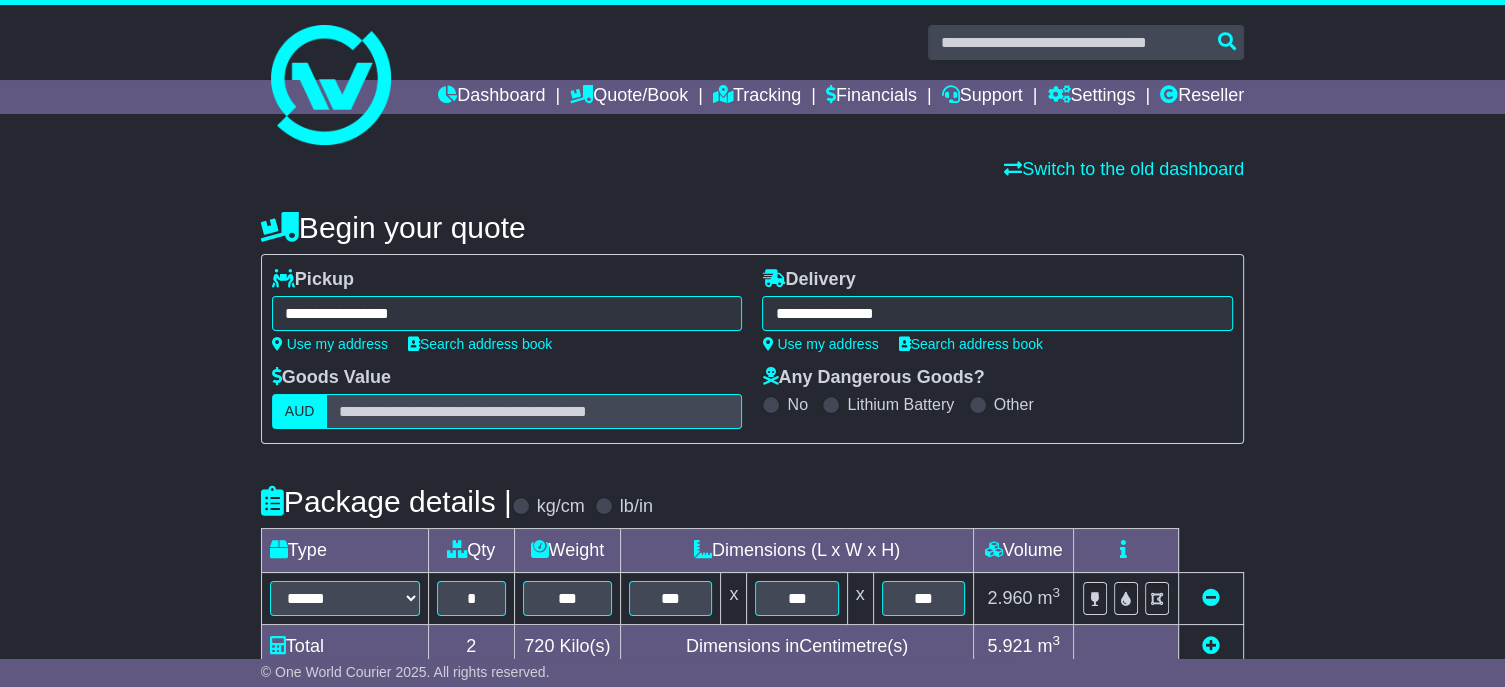 click on "**********" at bounding box center [507, 313] 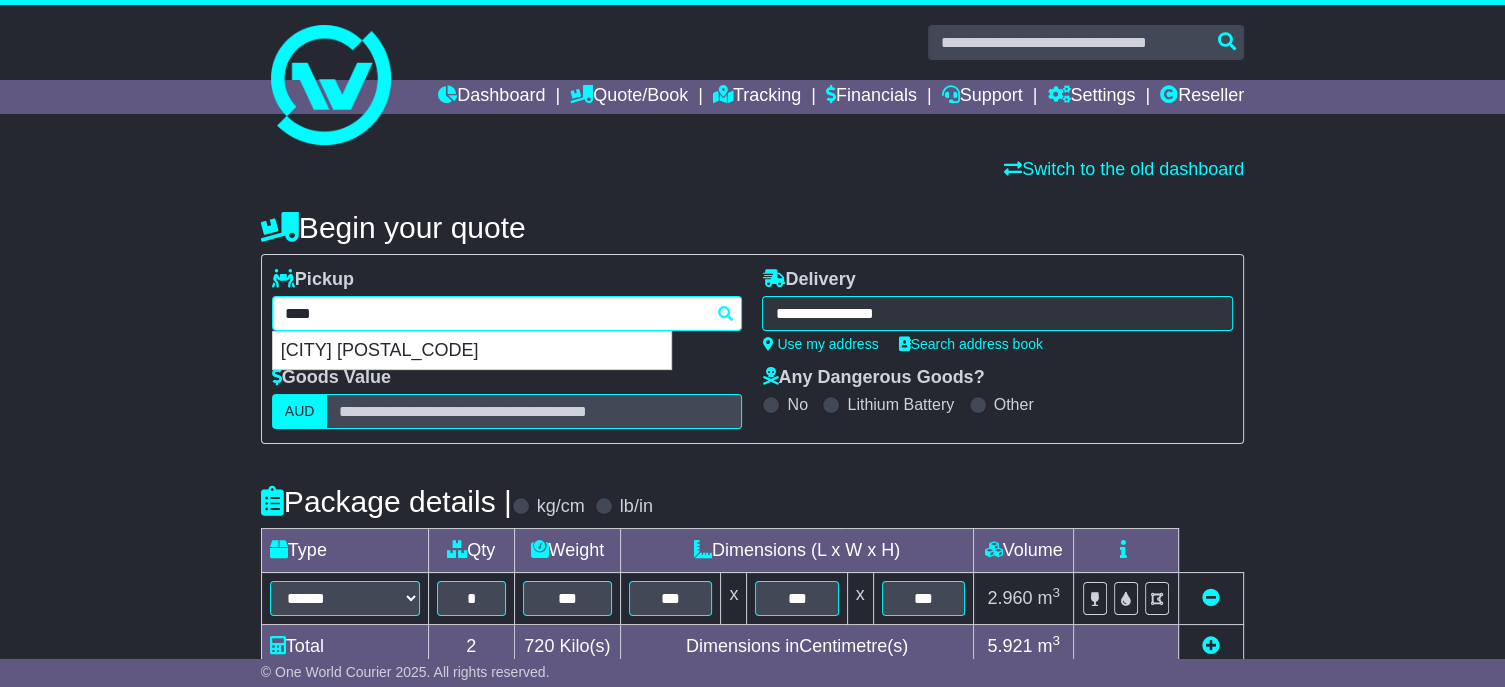 click on "****" at bounding box center (507, 313) 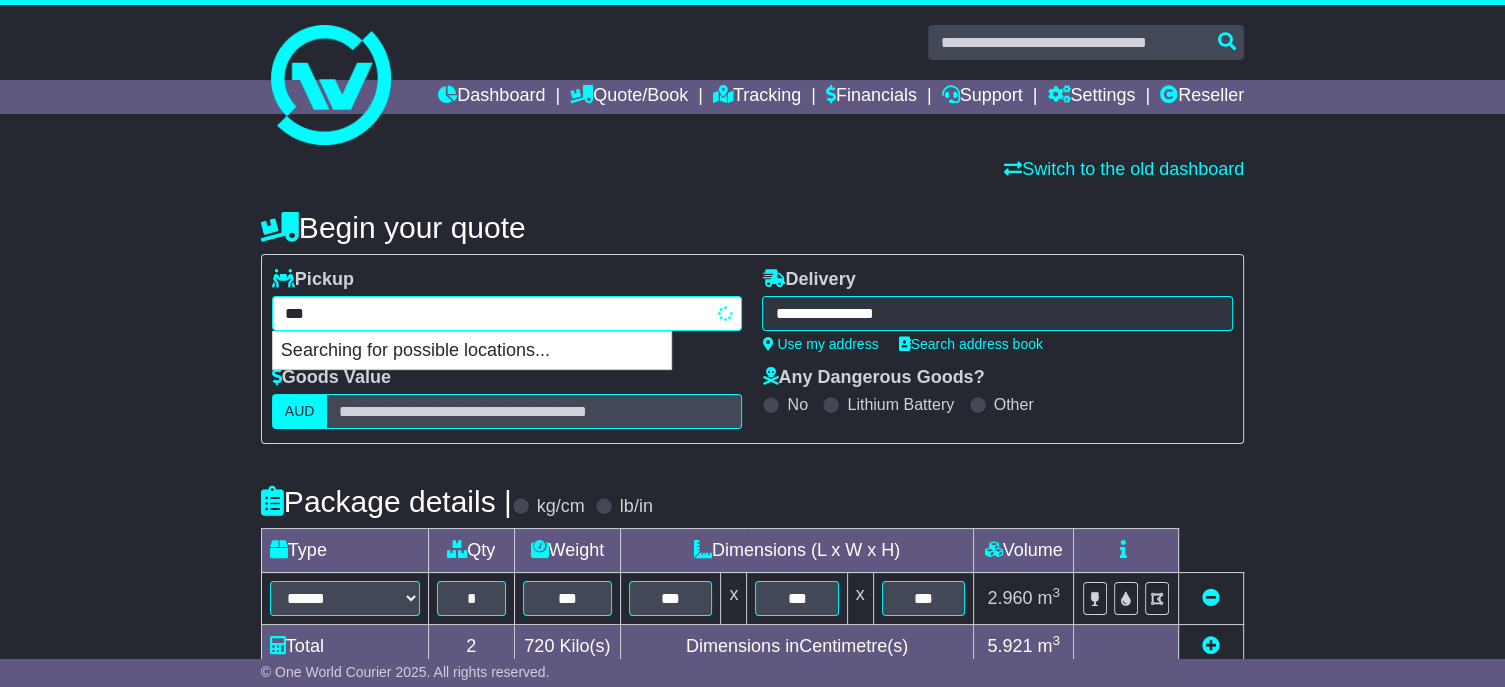 type on "****" 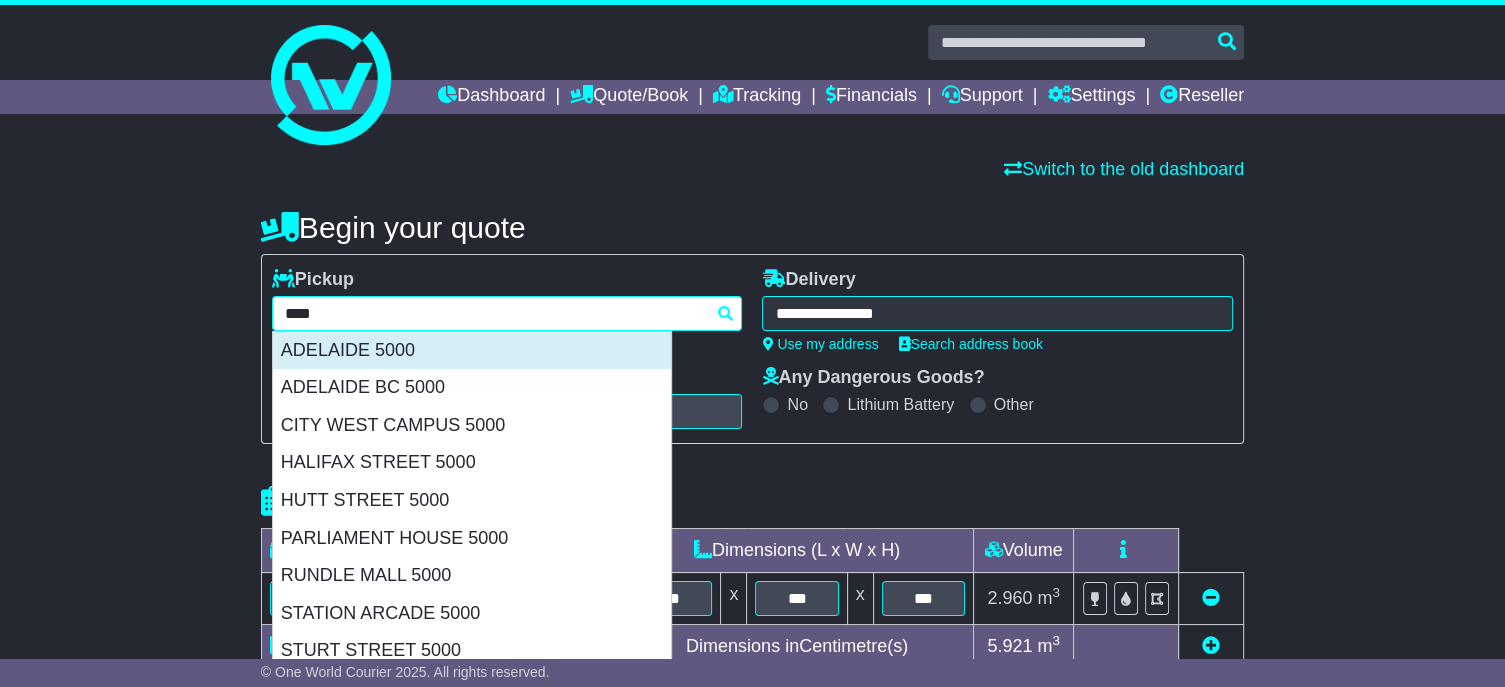 click on "ADELAIDE 5000" at bounding box center (472, 351) 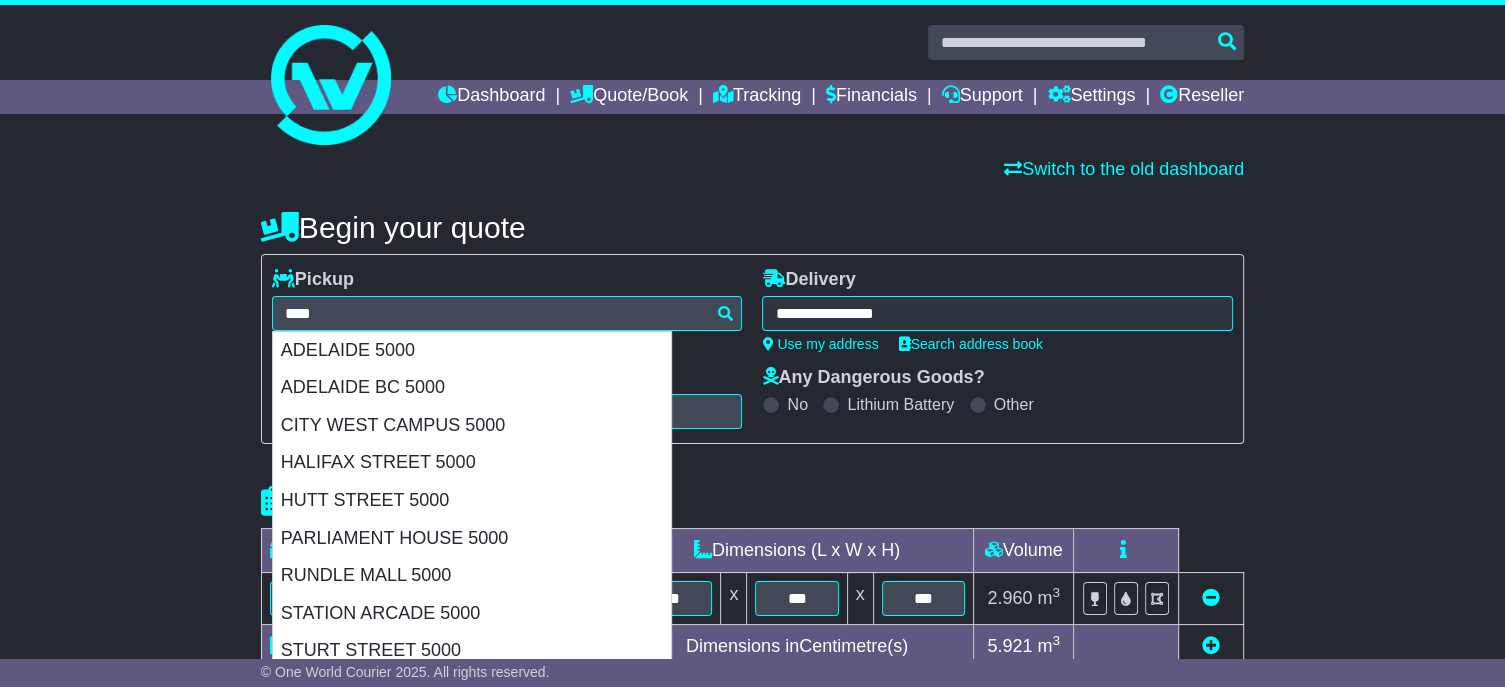 click on "**********" at bounding box center [997, 313] 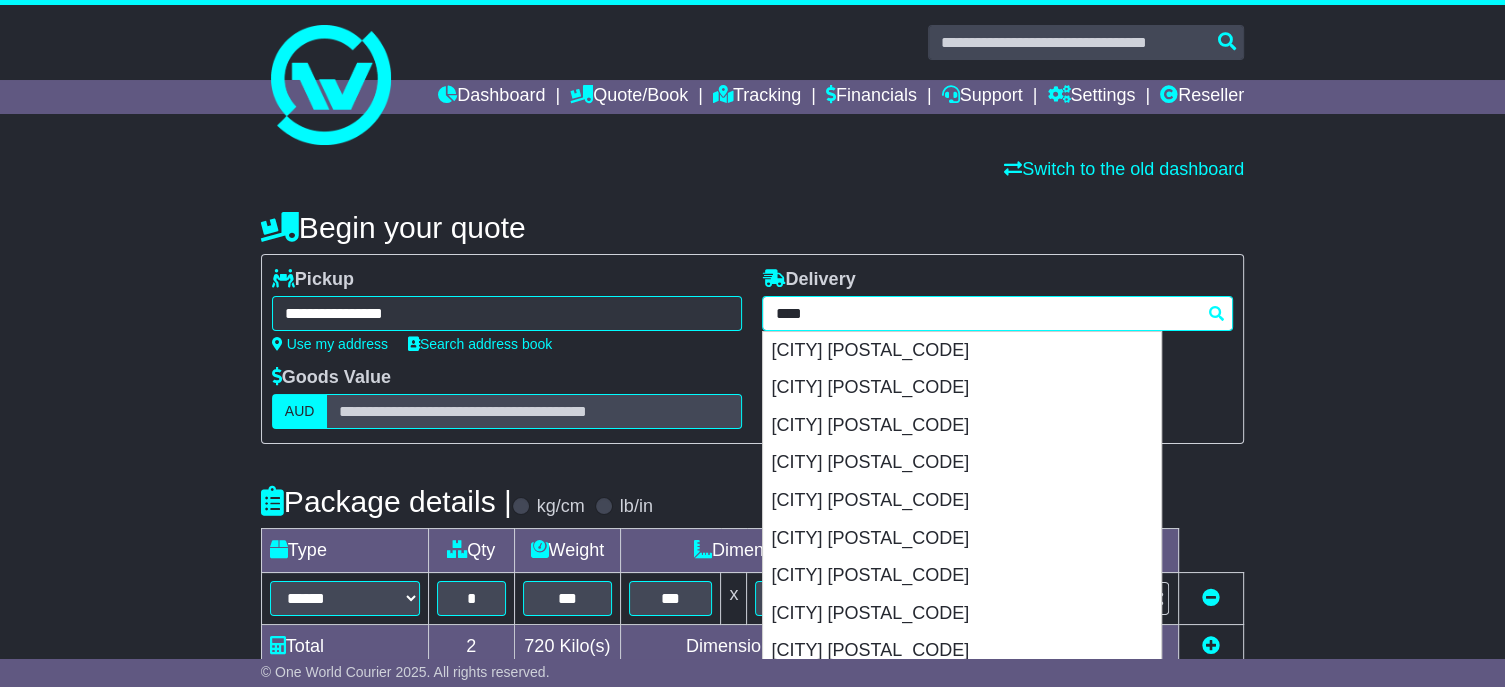 click on "****" at bounding box center [997, 313] 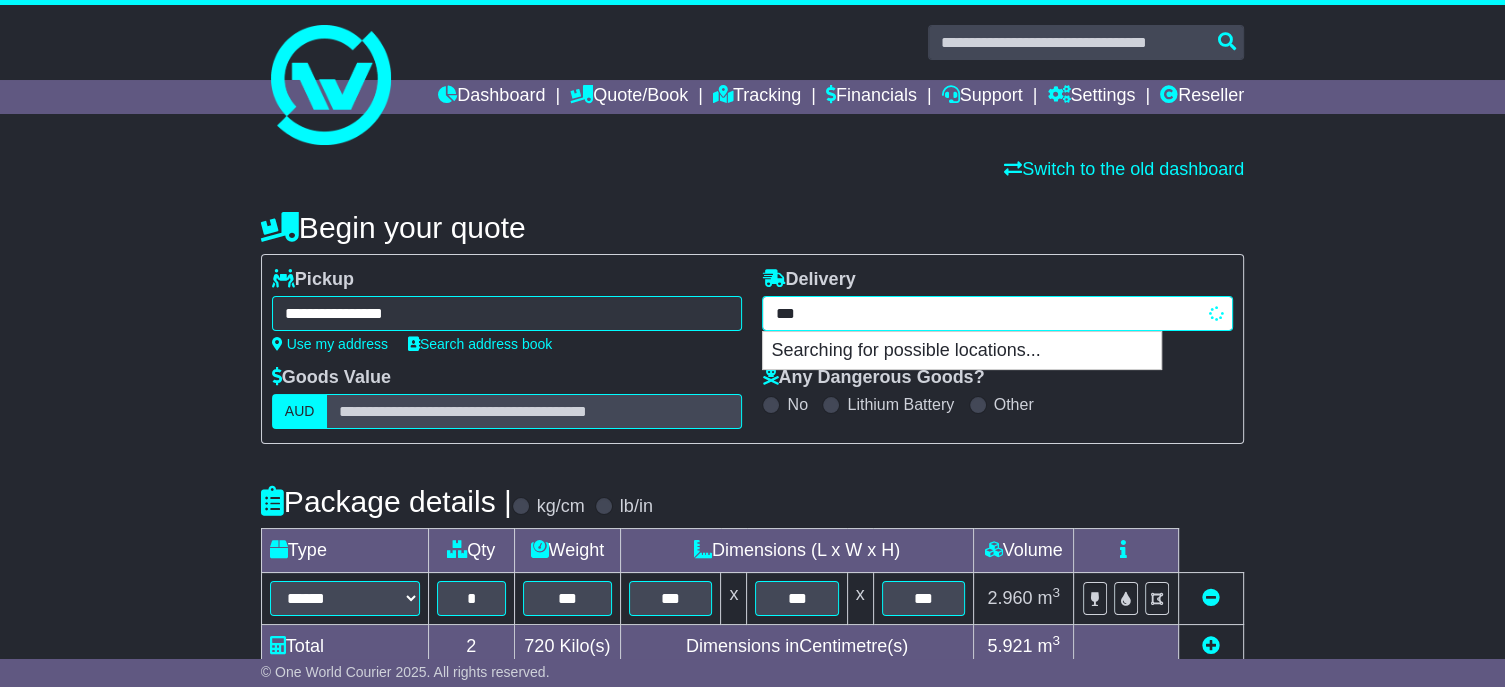 type on "****" 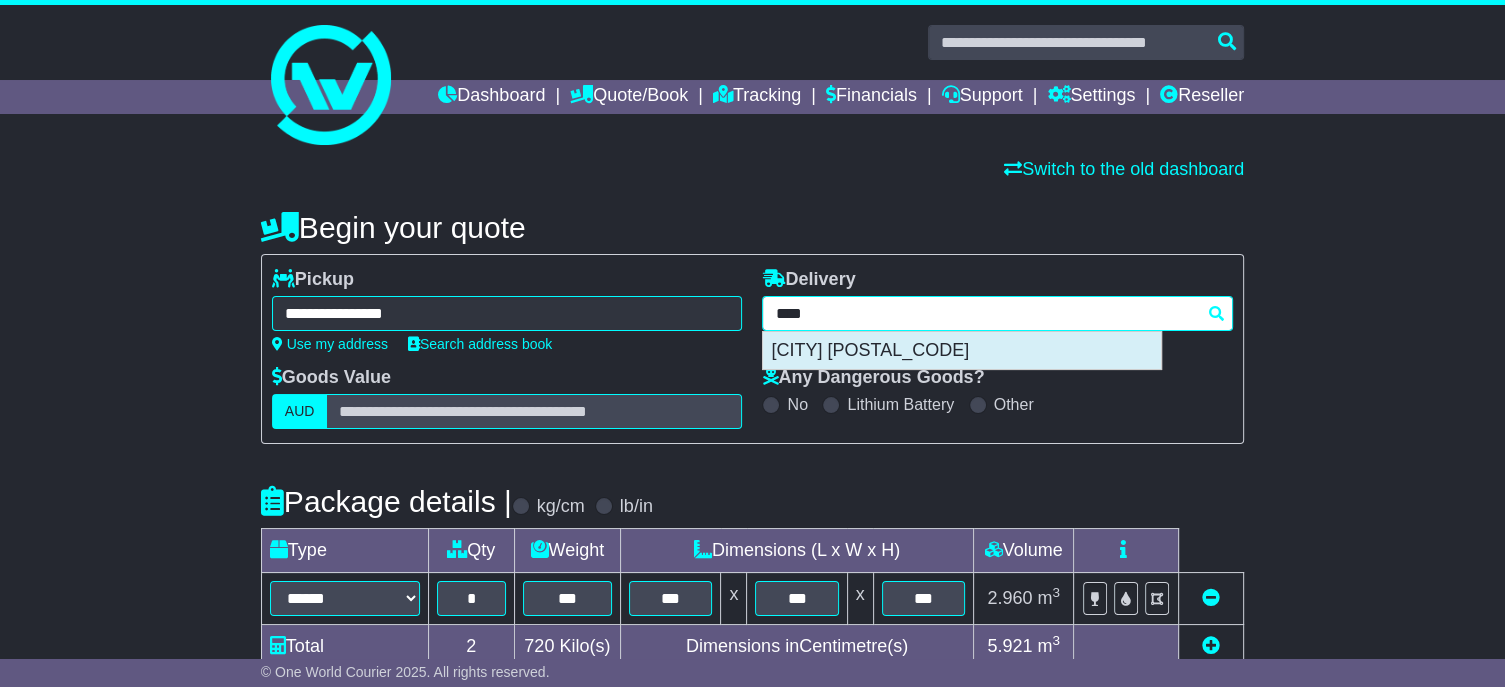 click on "OAKBANK 5243" at bounding box center (962, 351) 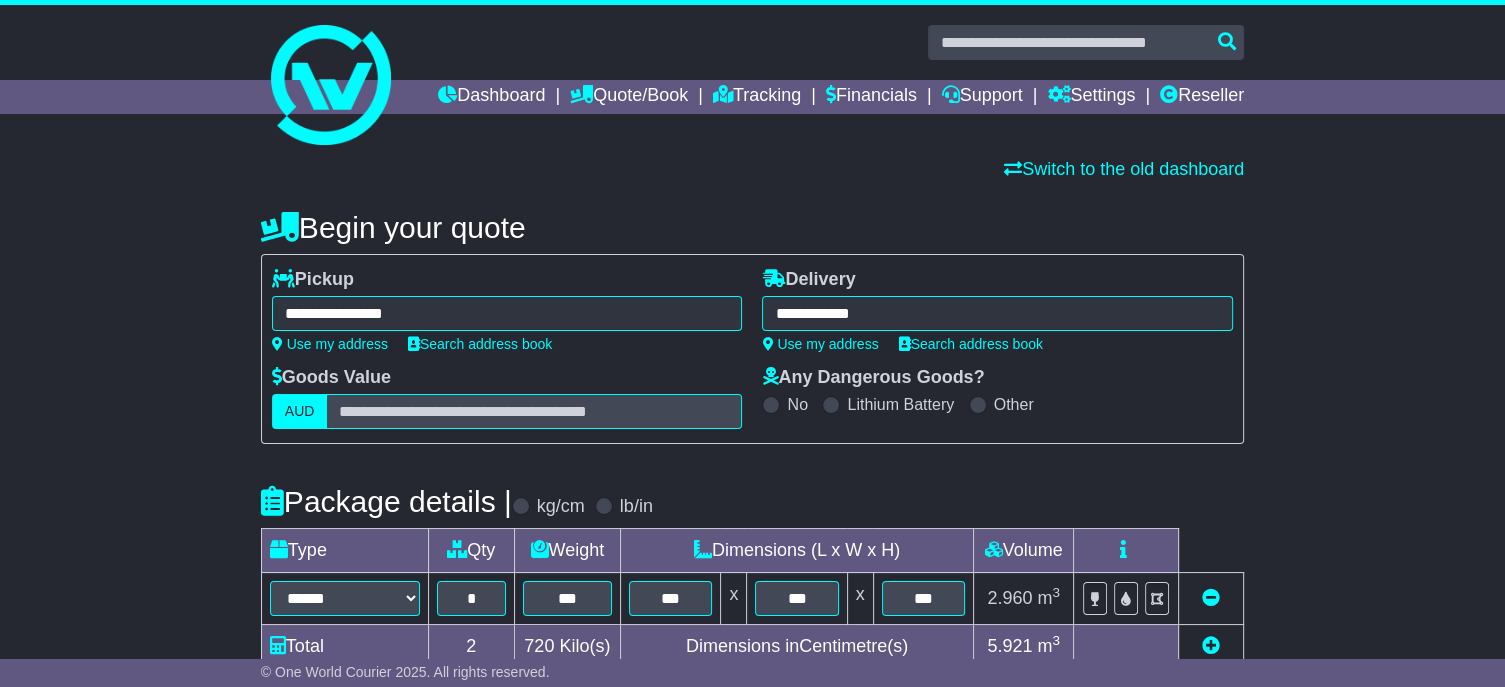type on "**********" 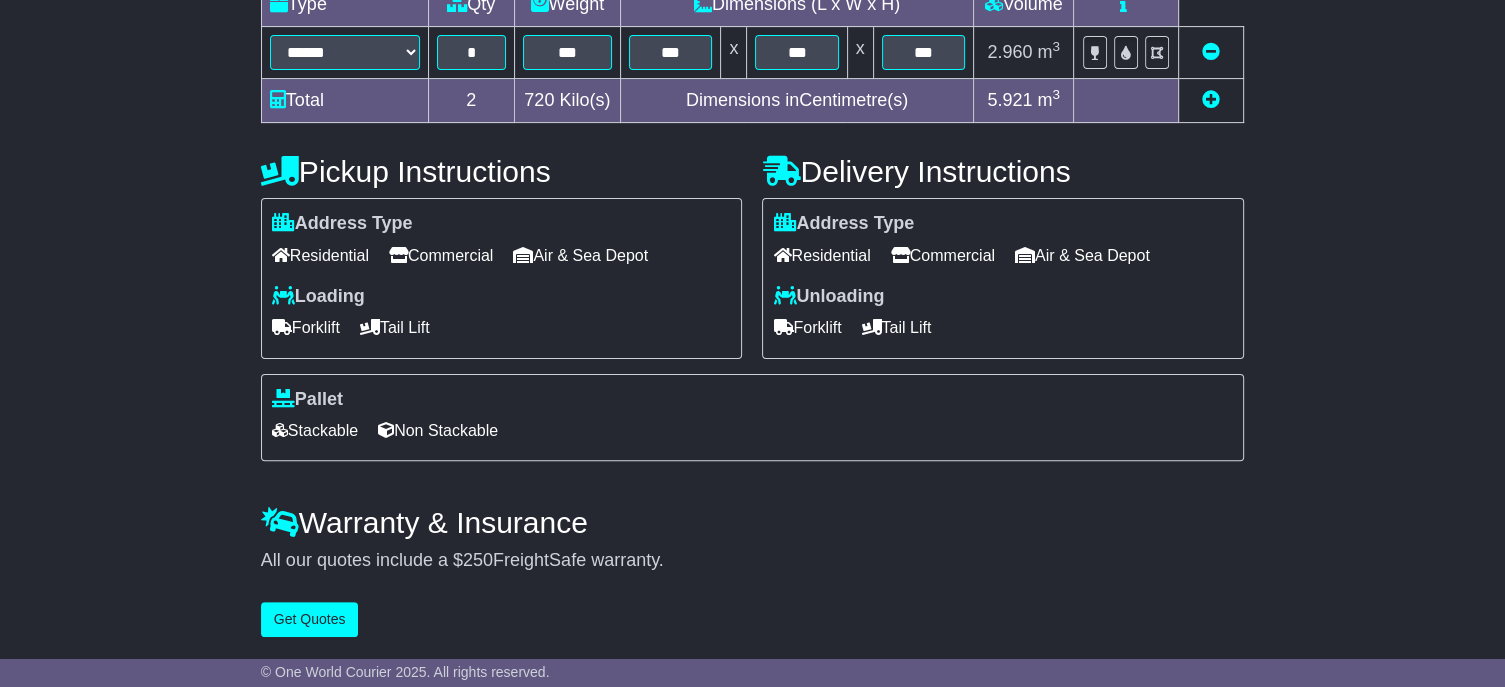 scroll, scrollTop: 581, scrollLeft: 0, axis: vertical 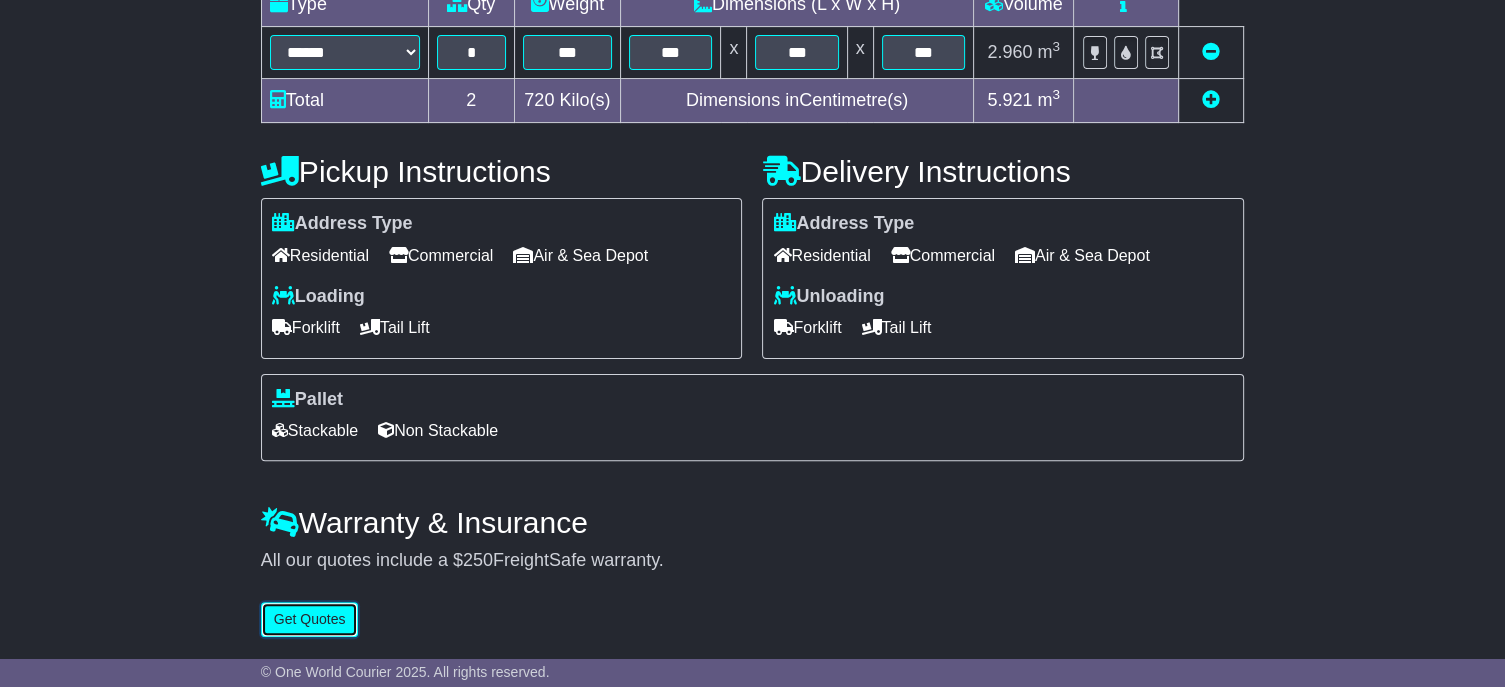 click on "Get Quotes" at bounding box center (310, 619) 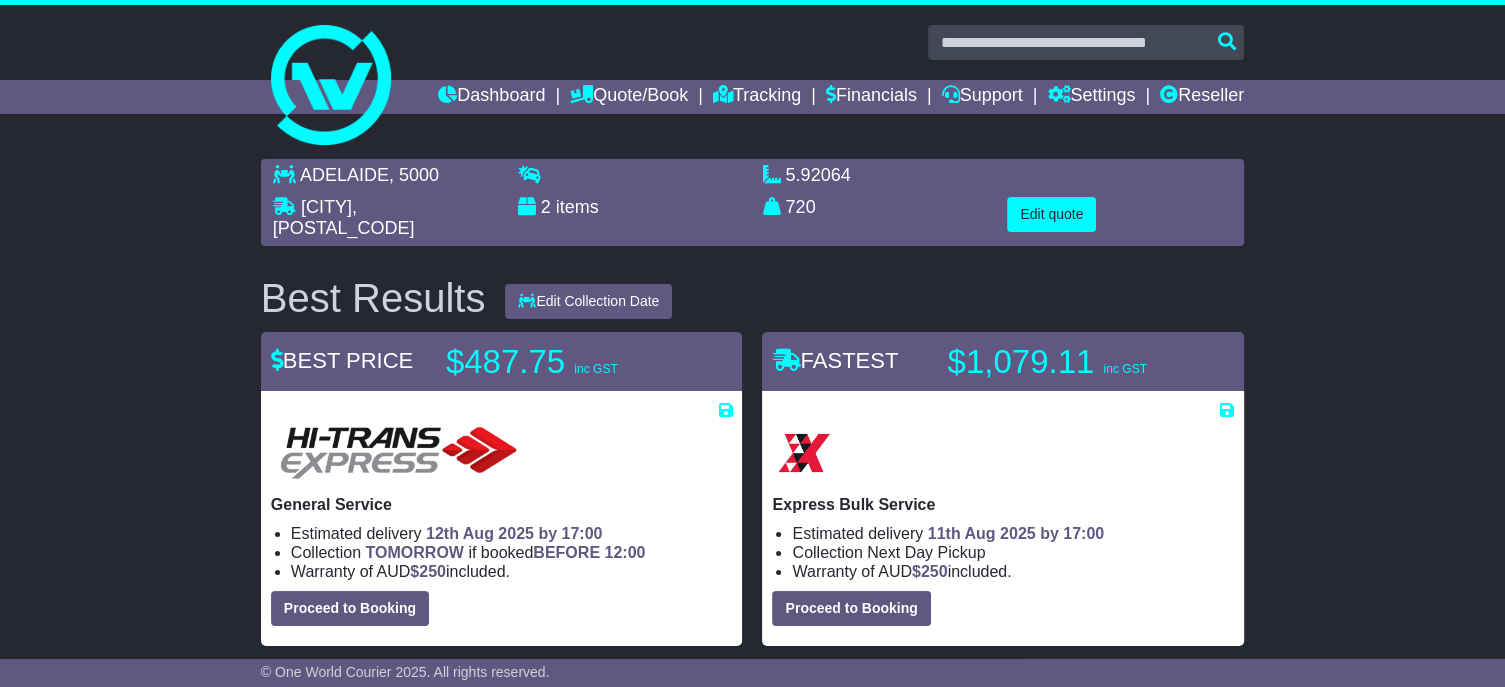 scroll, scrollTop: 0, scrollLeft: 0, axis: both 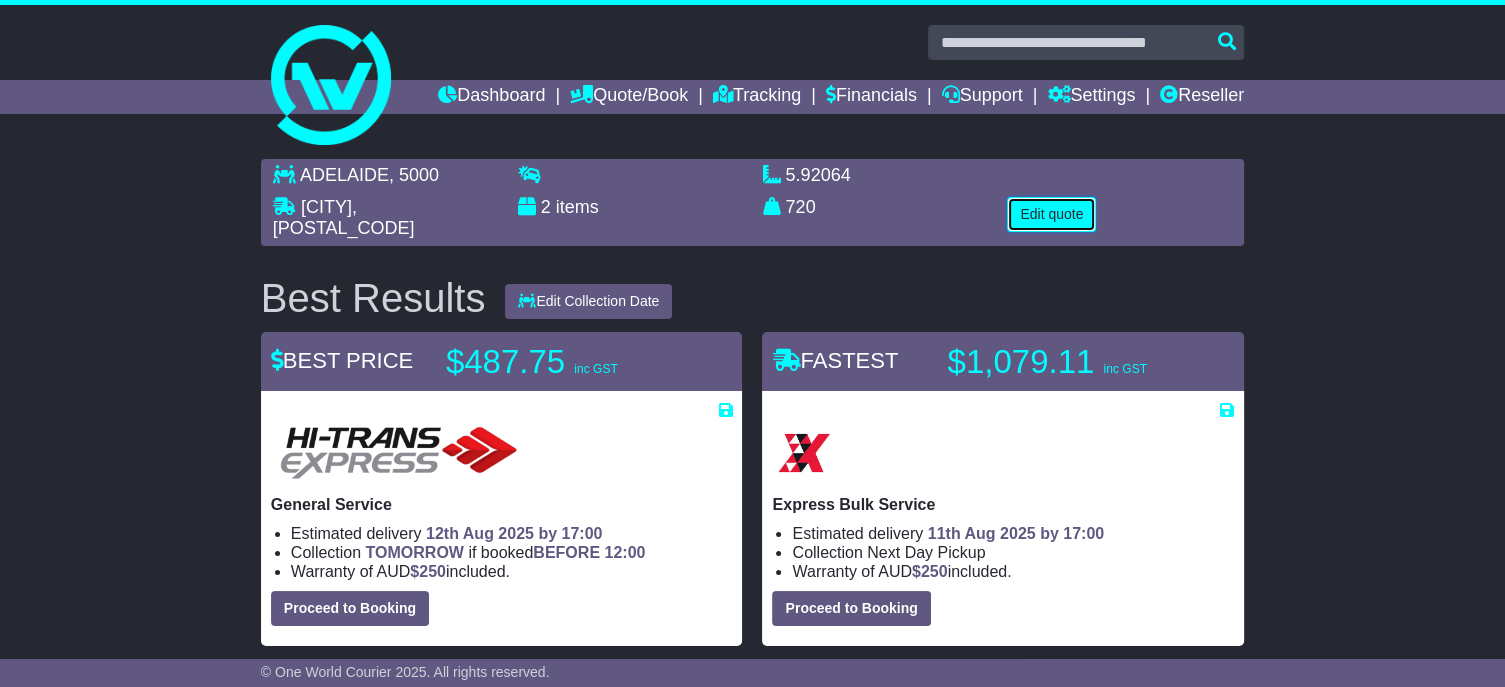 click on "Edit quote" at bounding box center [1051, 214] 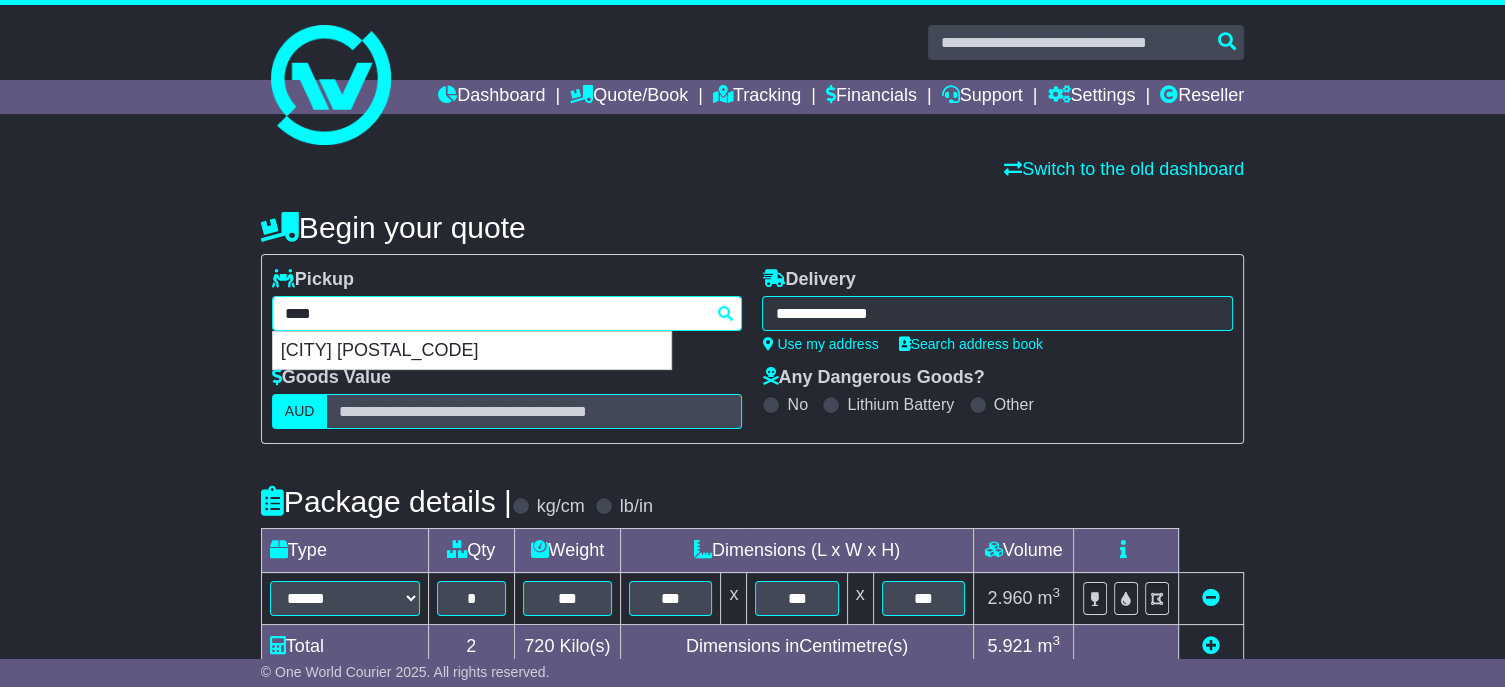 click on "**********" at bounding box center [507, 313] 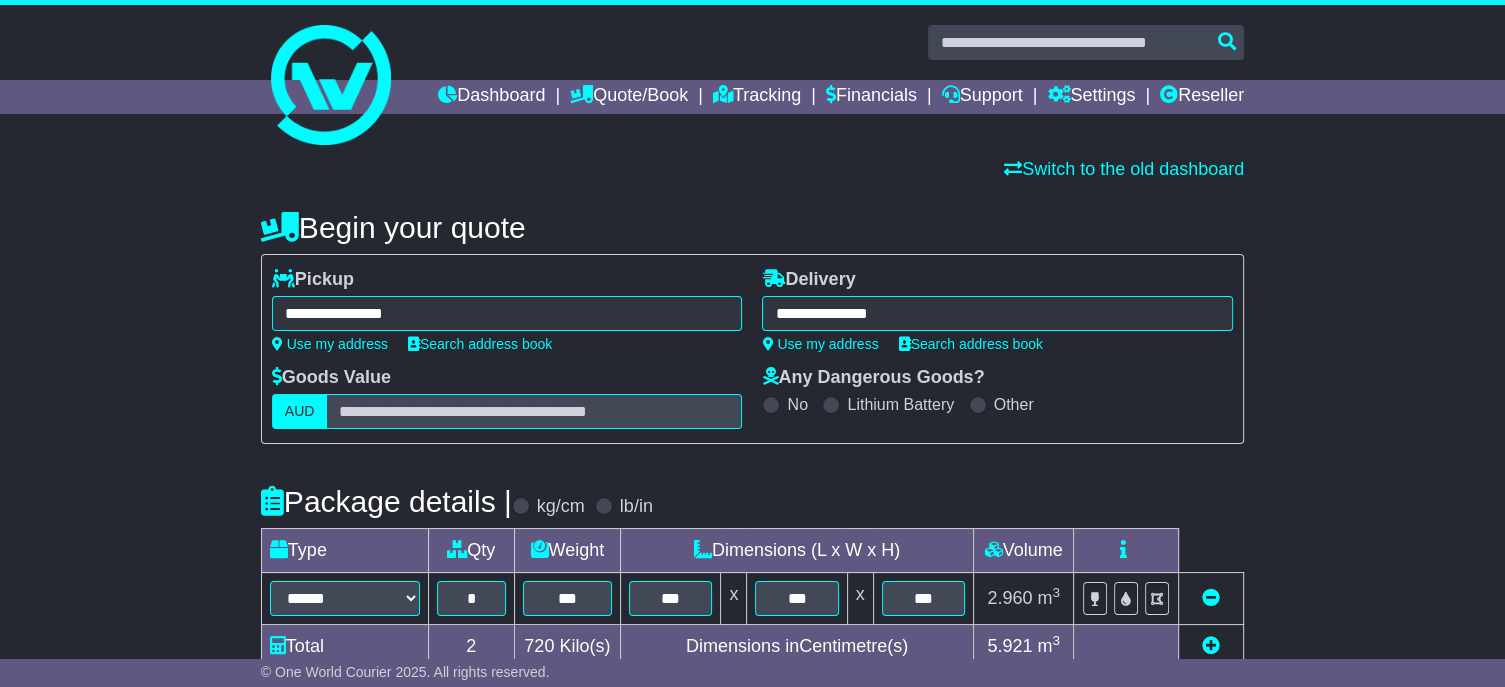 click on "**********" at bounding box center (507, 313) 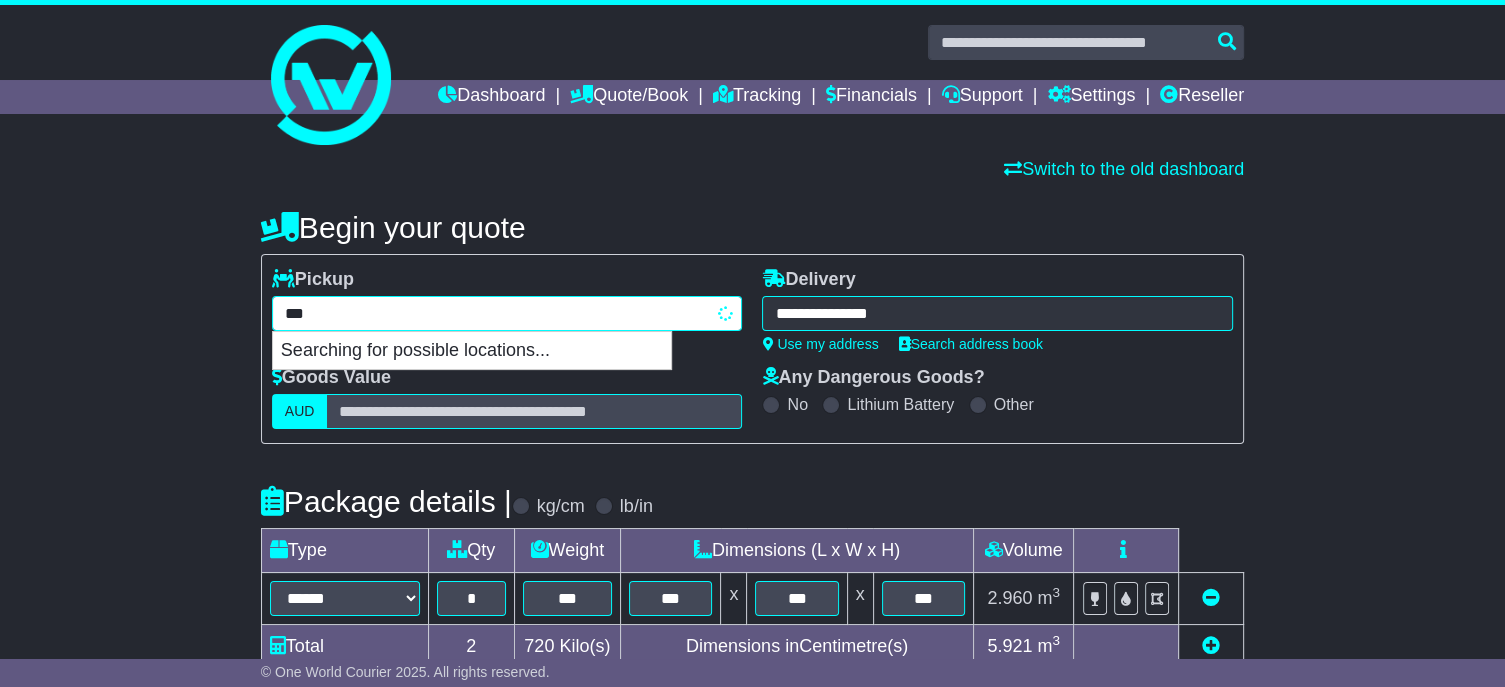 type on "****" 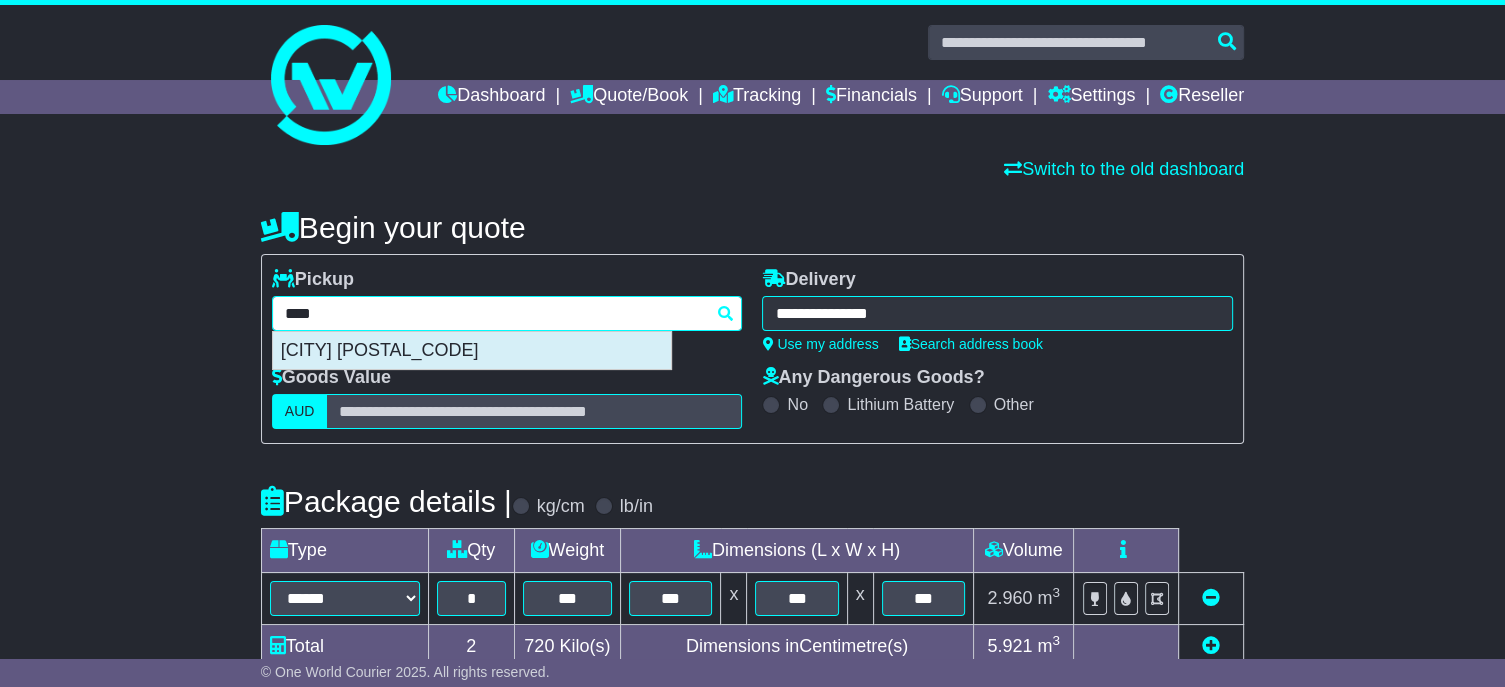 click on "[CITY] [POSTAL_CODE]" at bounding box center (472, 351) 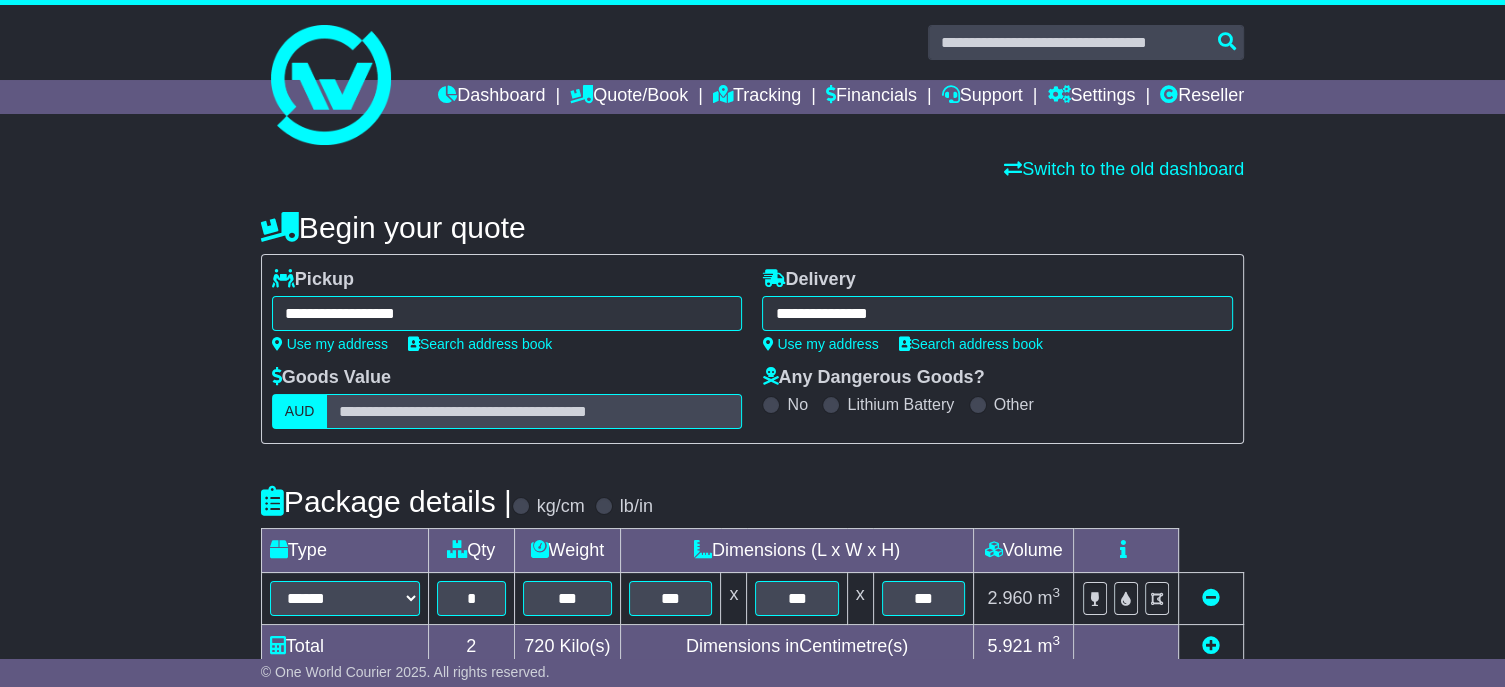 type on "**********" 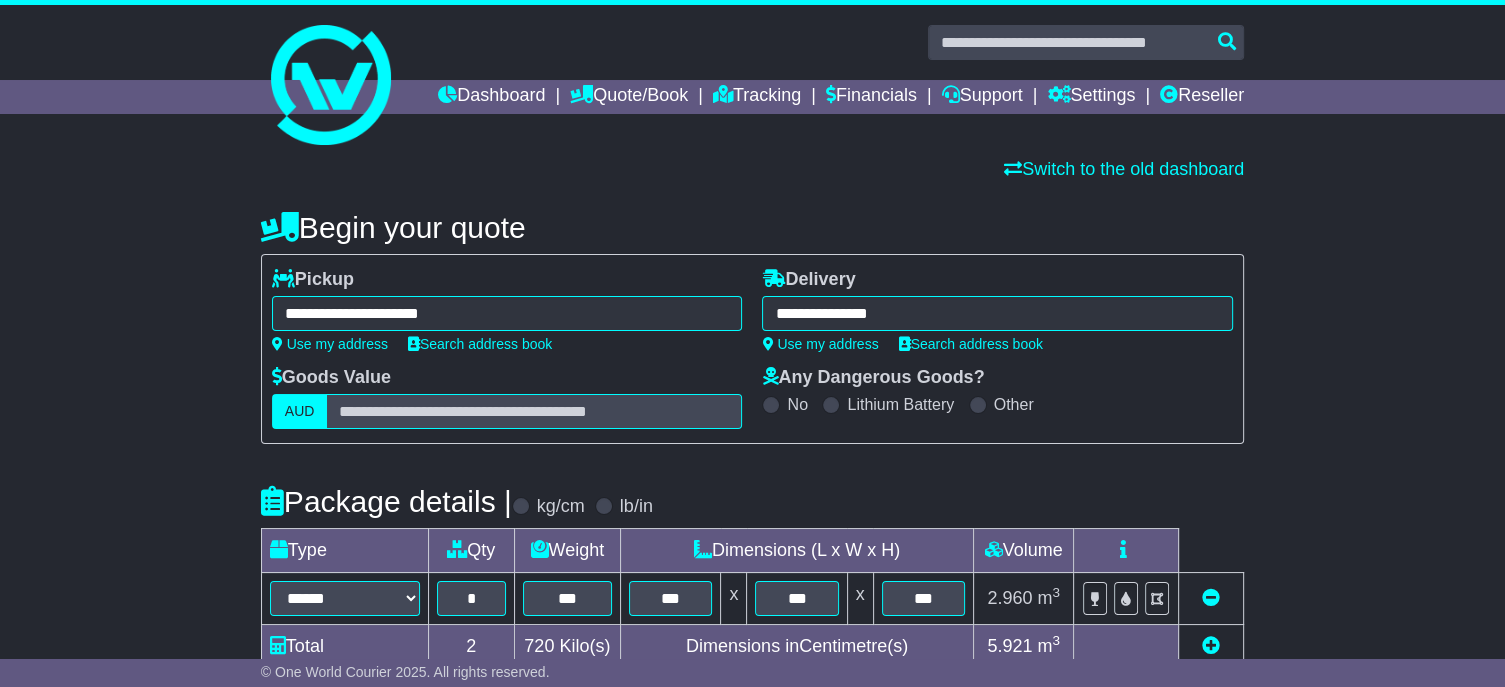 click on "**********" at bounding box center [997, 313] 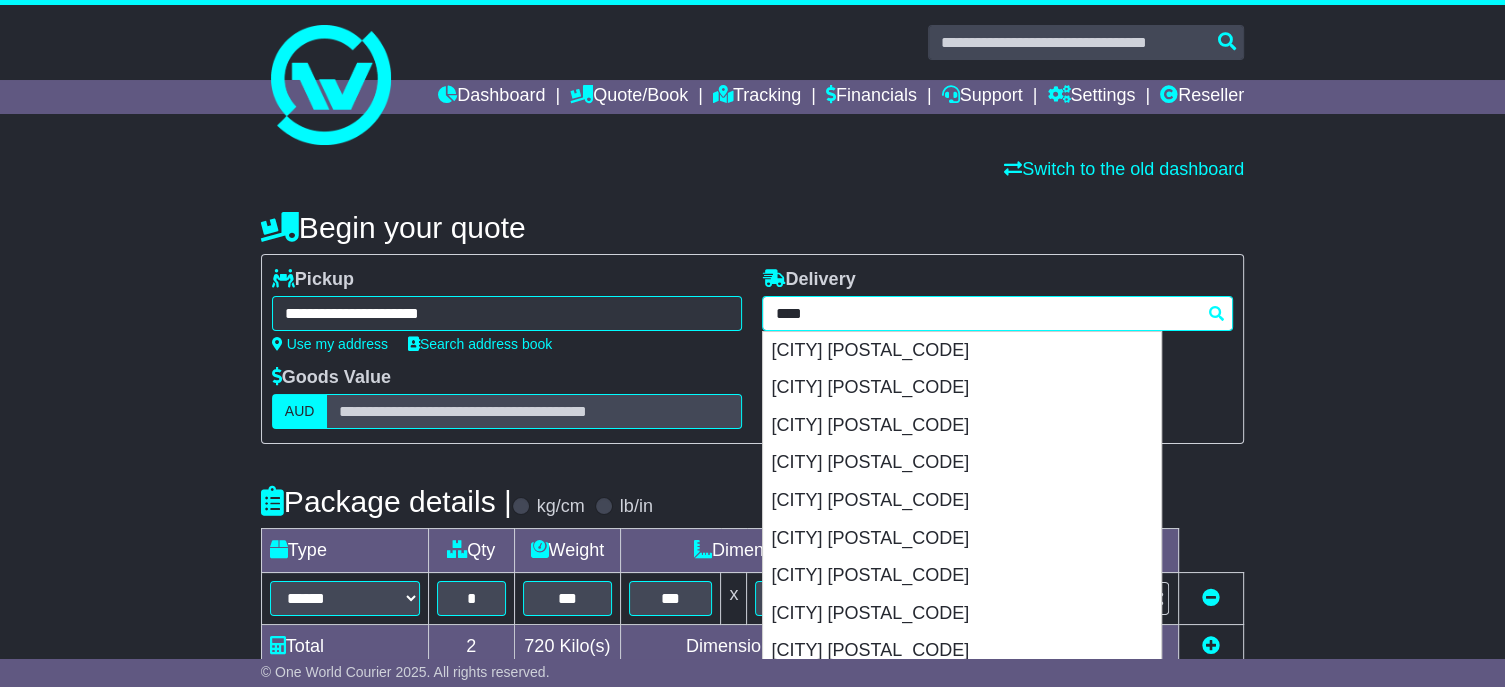 click on "****" at bounding box center (997, 313) 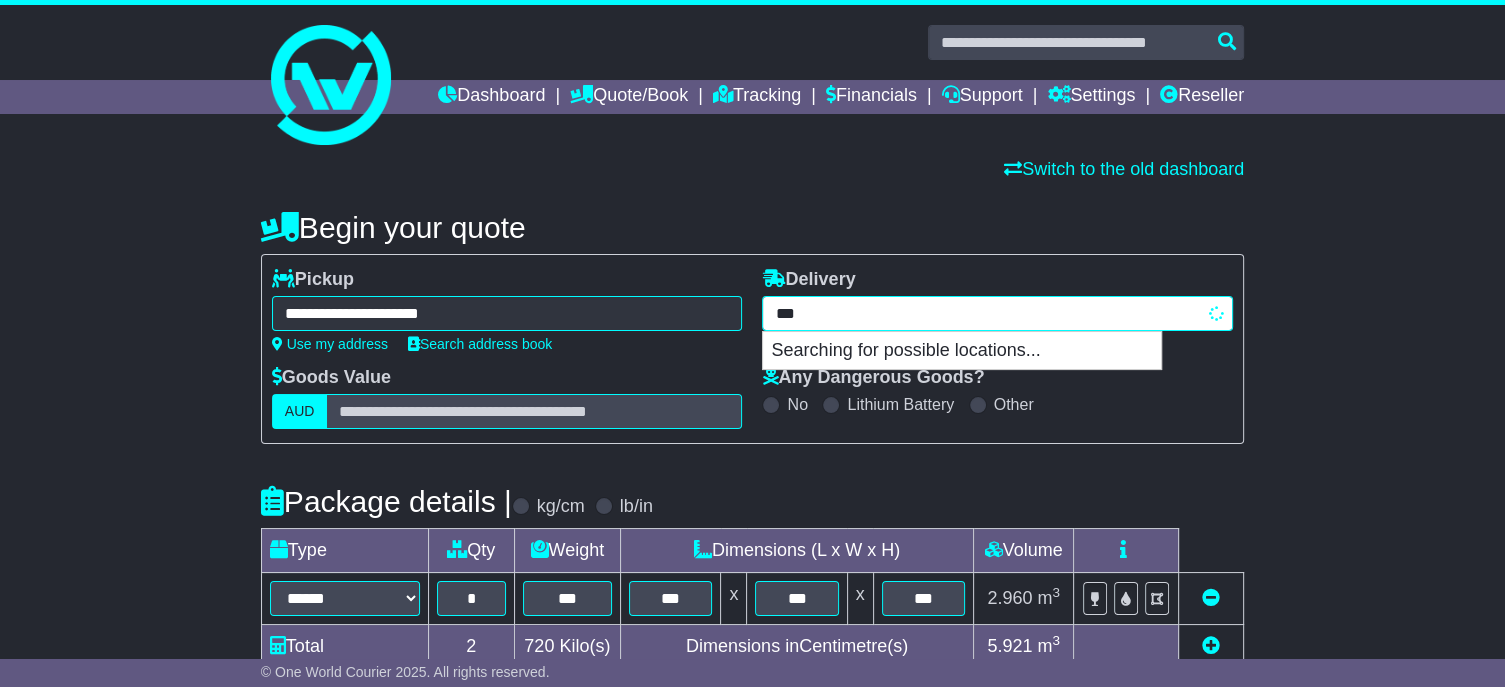 type on "****" 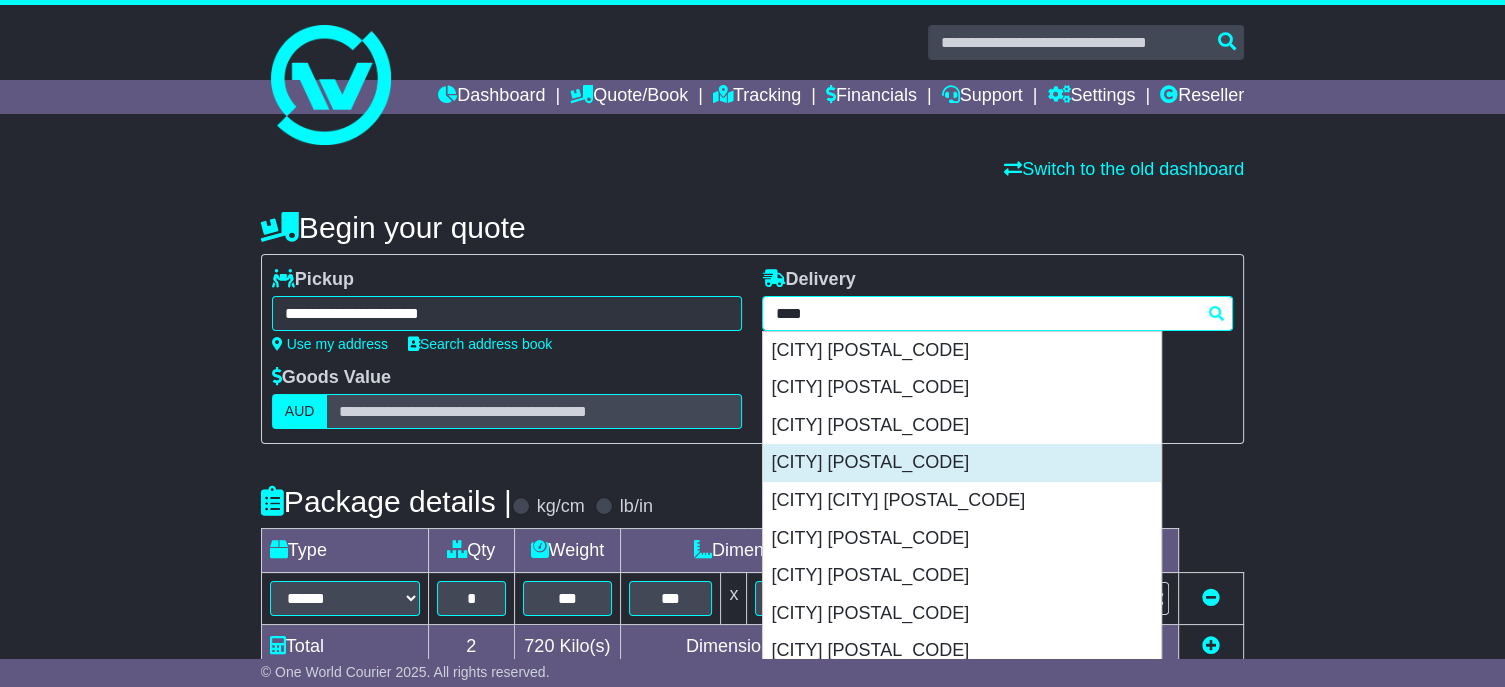 click on "[CITY] [POSTAL_CODE]" at bounding box center (962, 463) 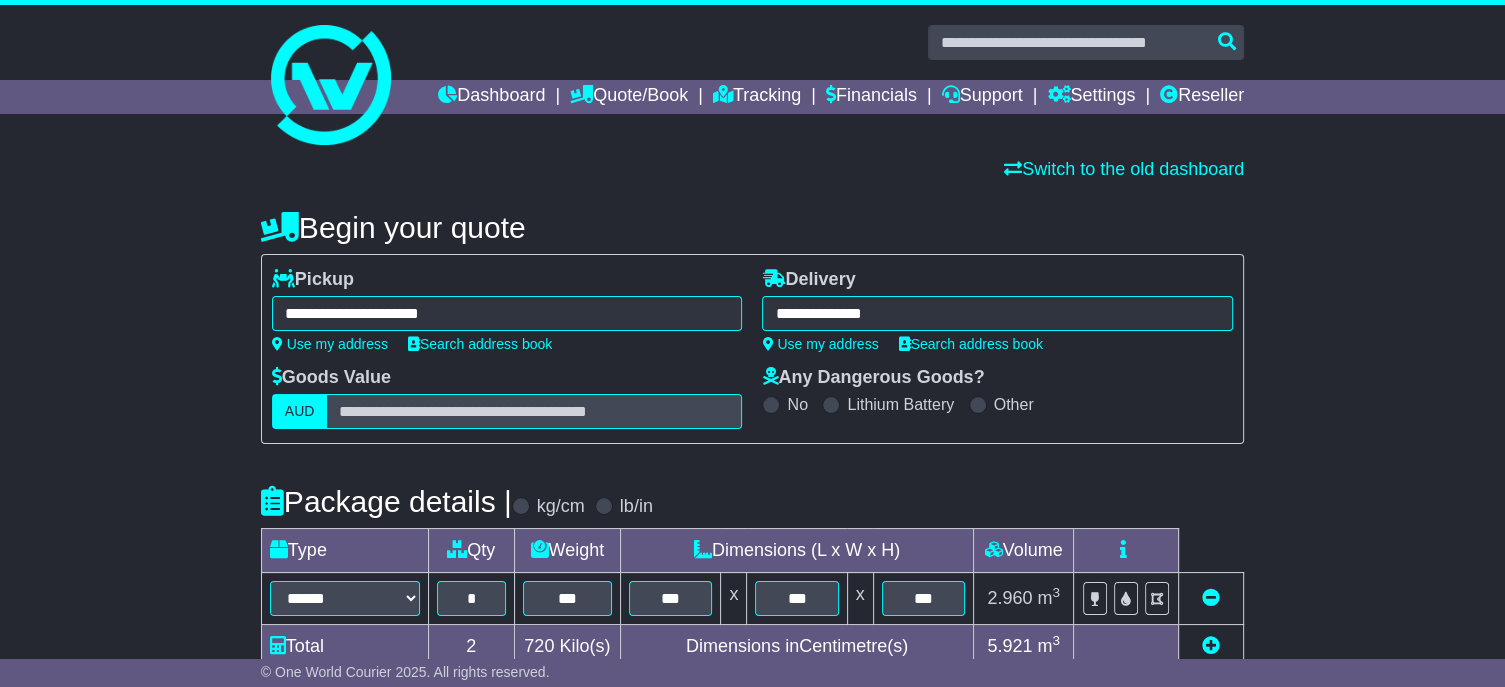 type on "**********" 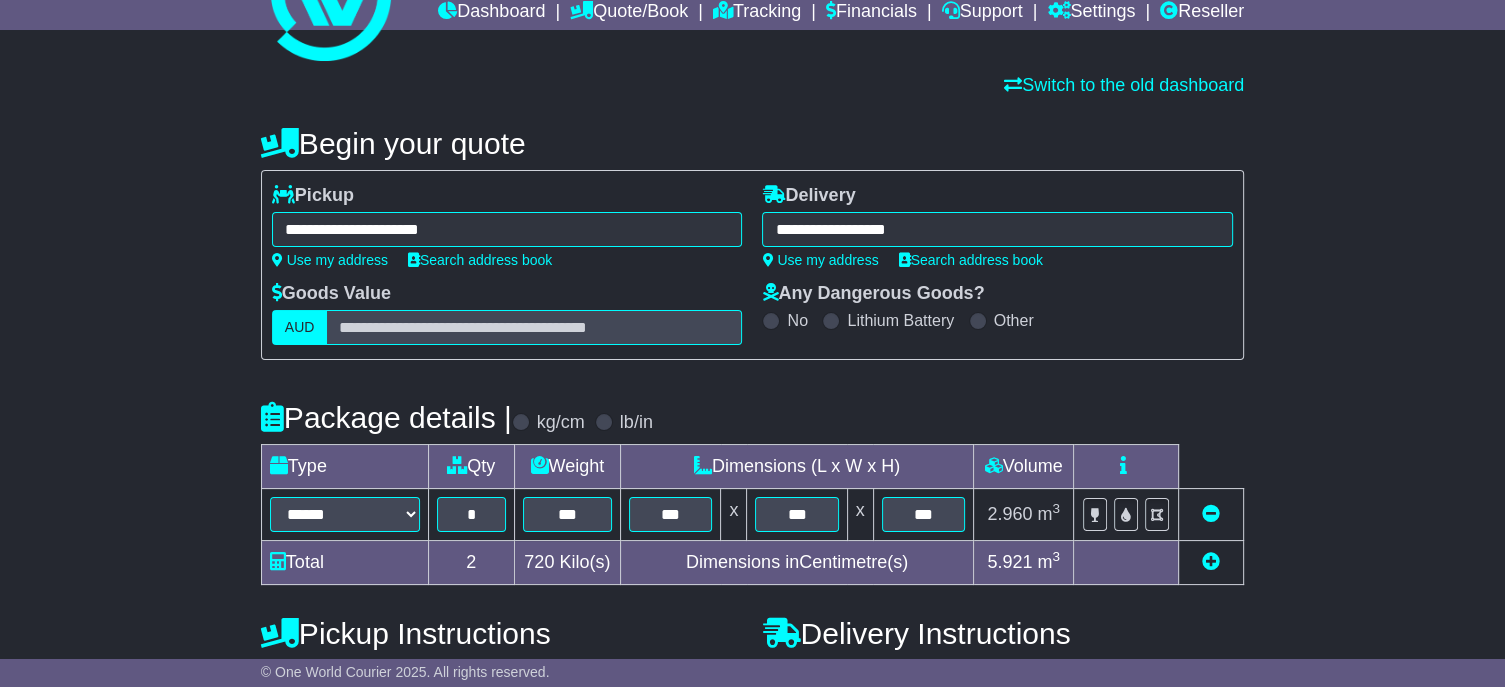 scroll, scrollTop: 200, scrollLeft: 0, axis: vertical 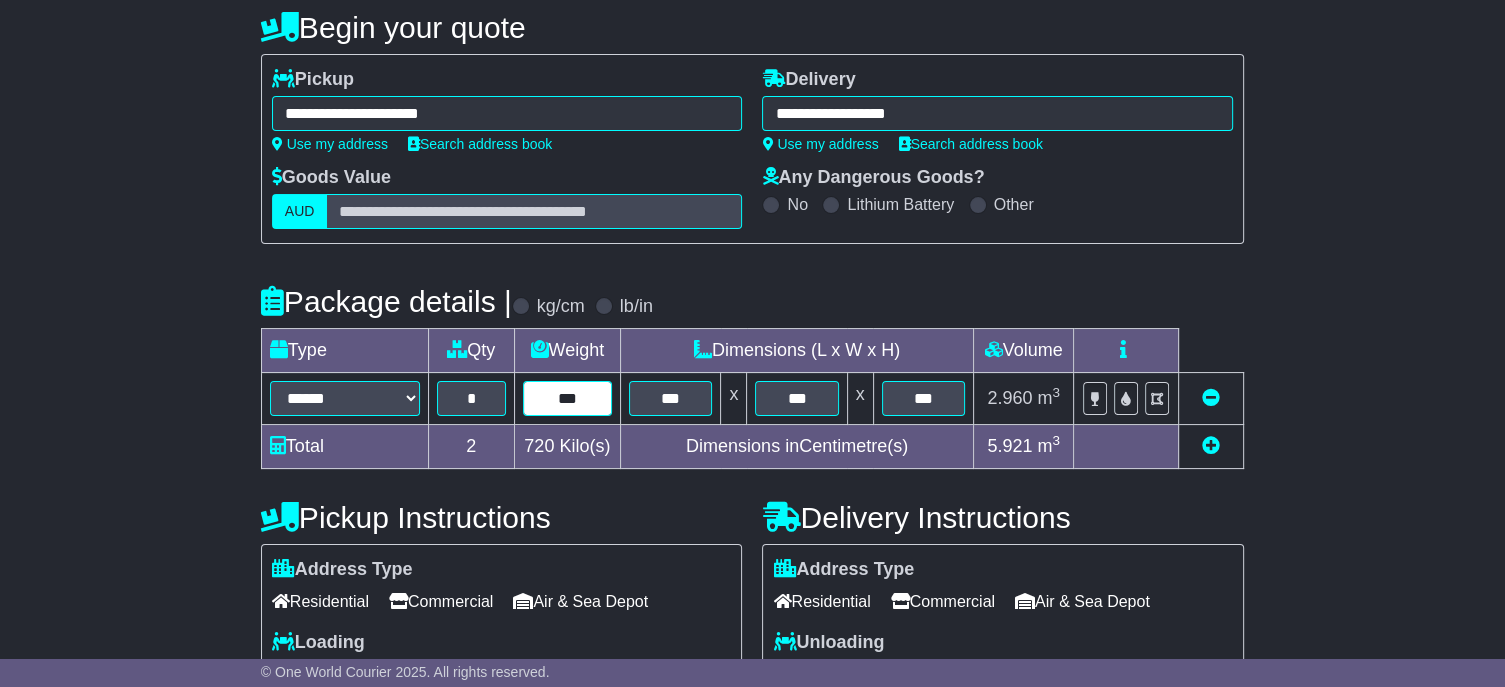 drag, startPoint x: 588, startPoint y: 444, endPoint x: 513, endPoint y: 425, distance: 77.36925 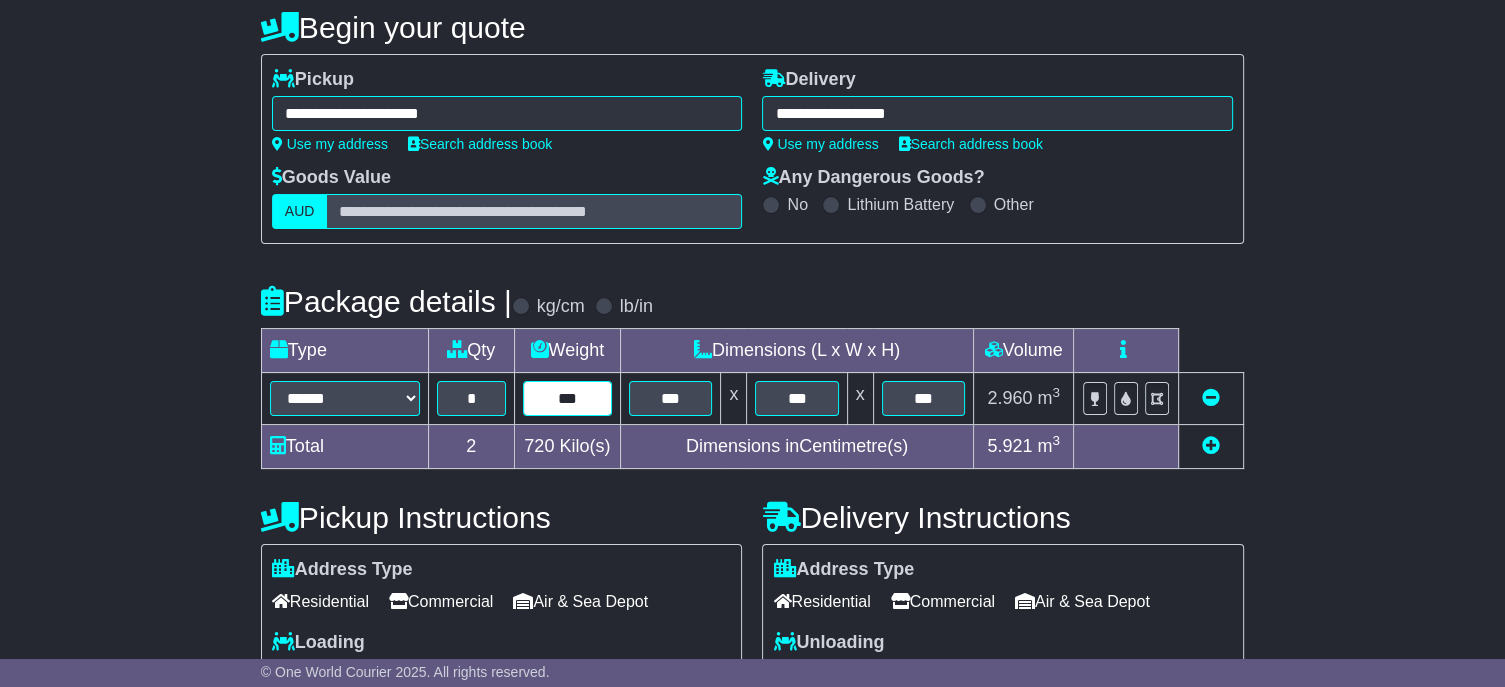type on "***" 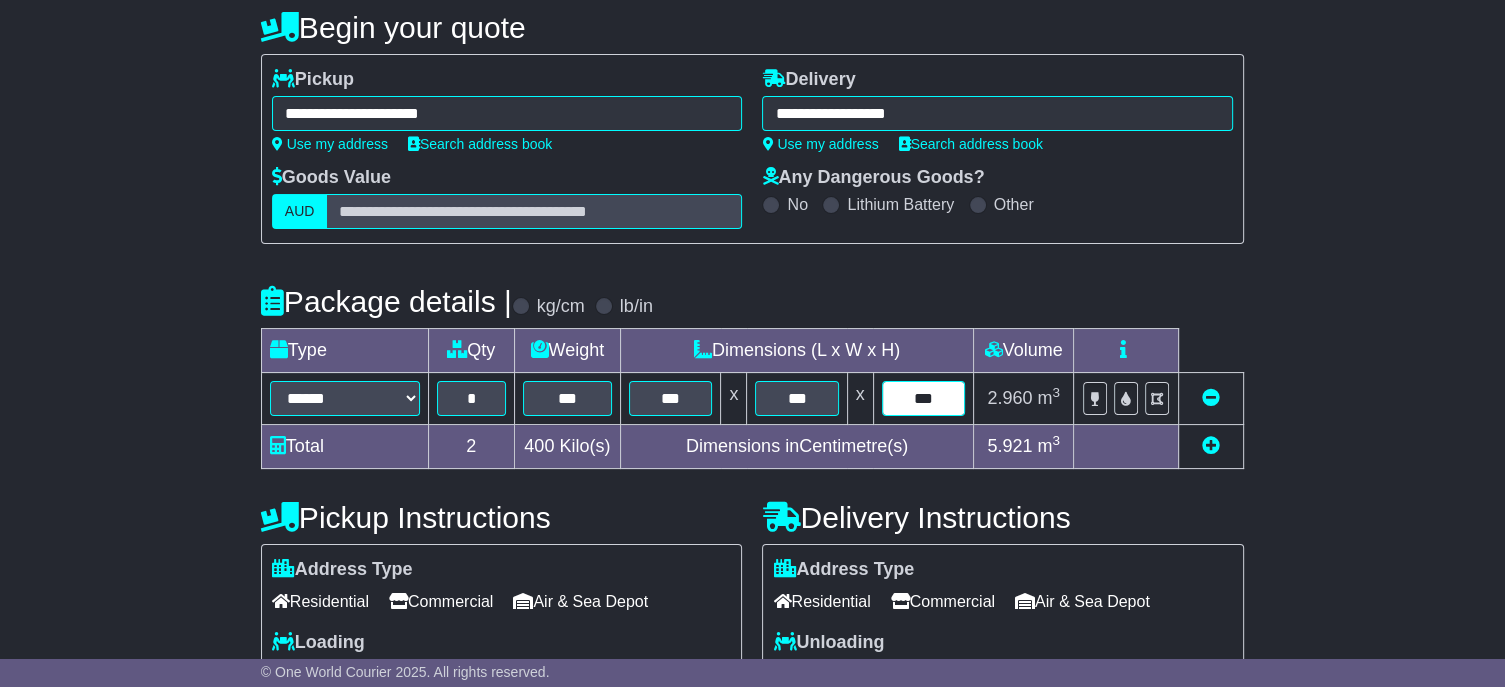 type on "***" 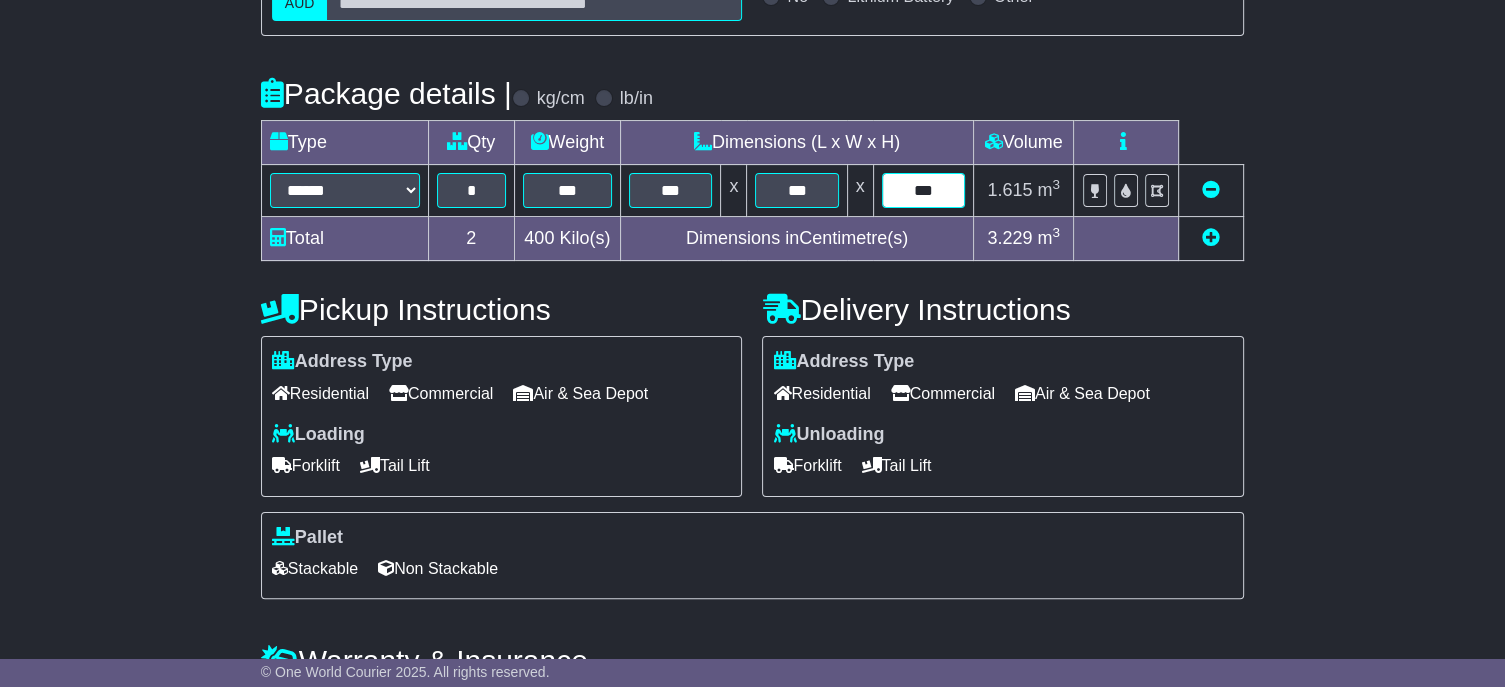scroll, scrollTop: 581, scrollLeft: 0, axis: vertical 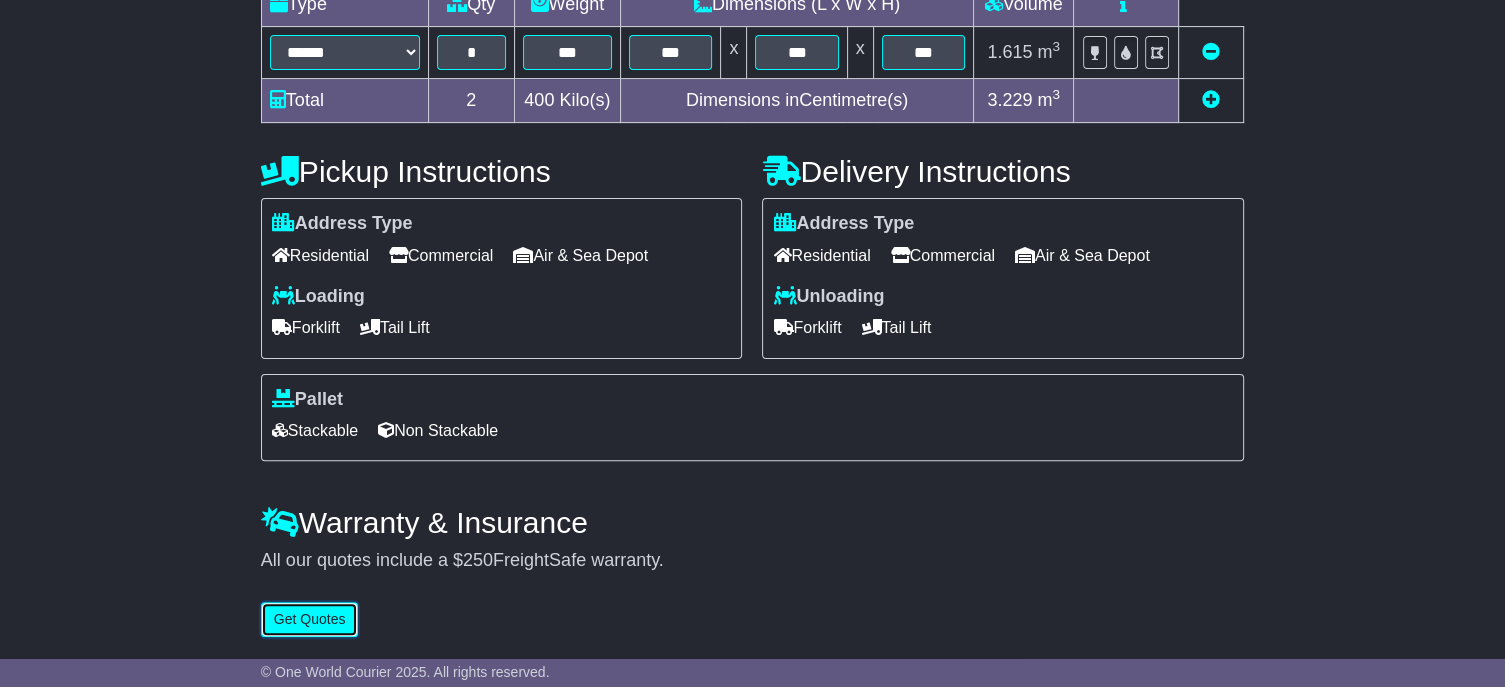 click on "Get Quotes" at bounding box center (310, 619) 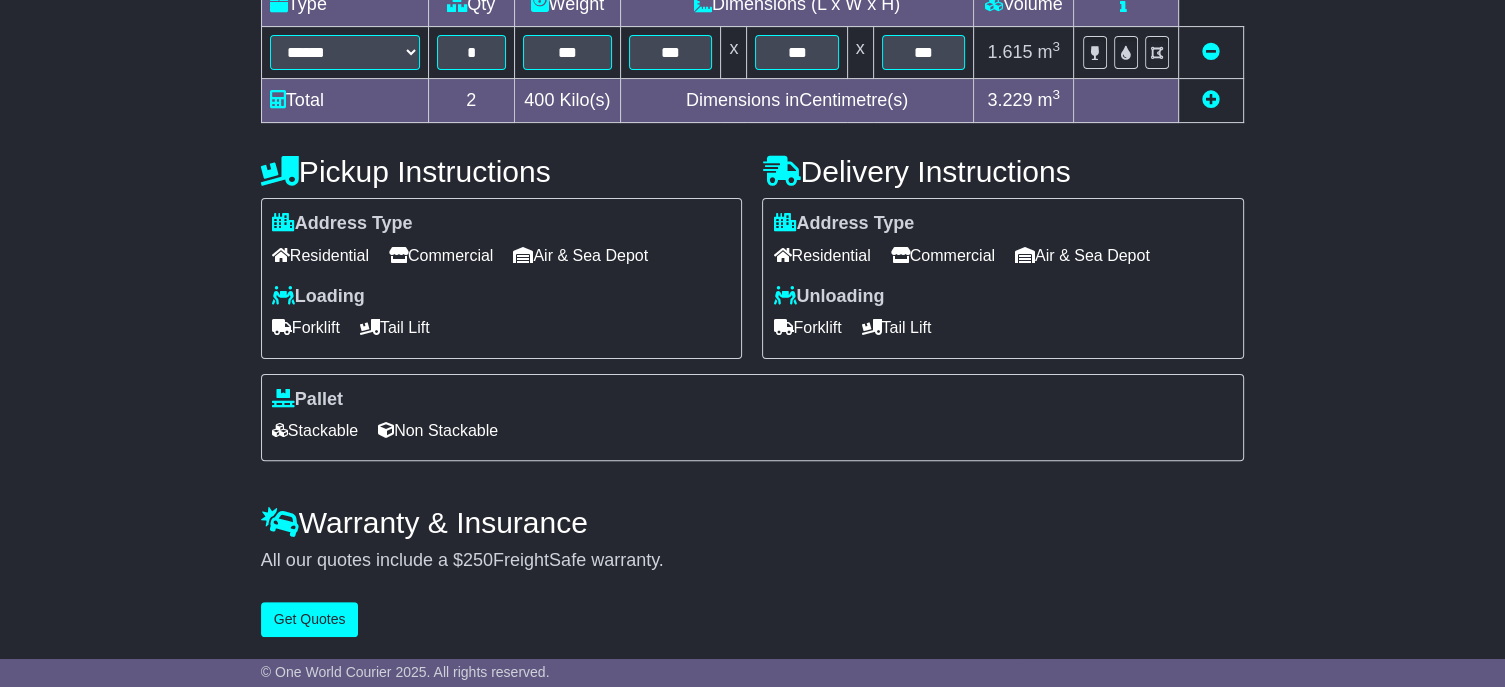 scroll, scrollTop: 0, scrollLeft: 0, axis: both 